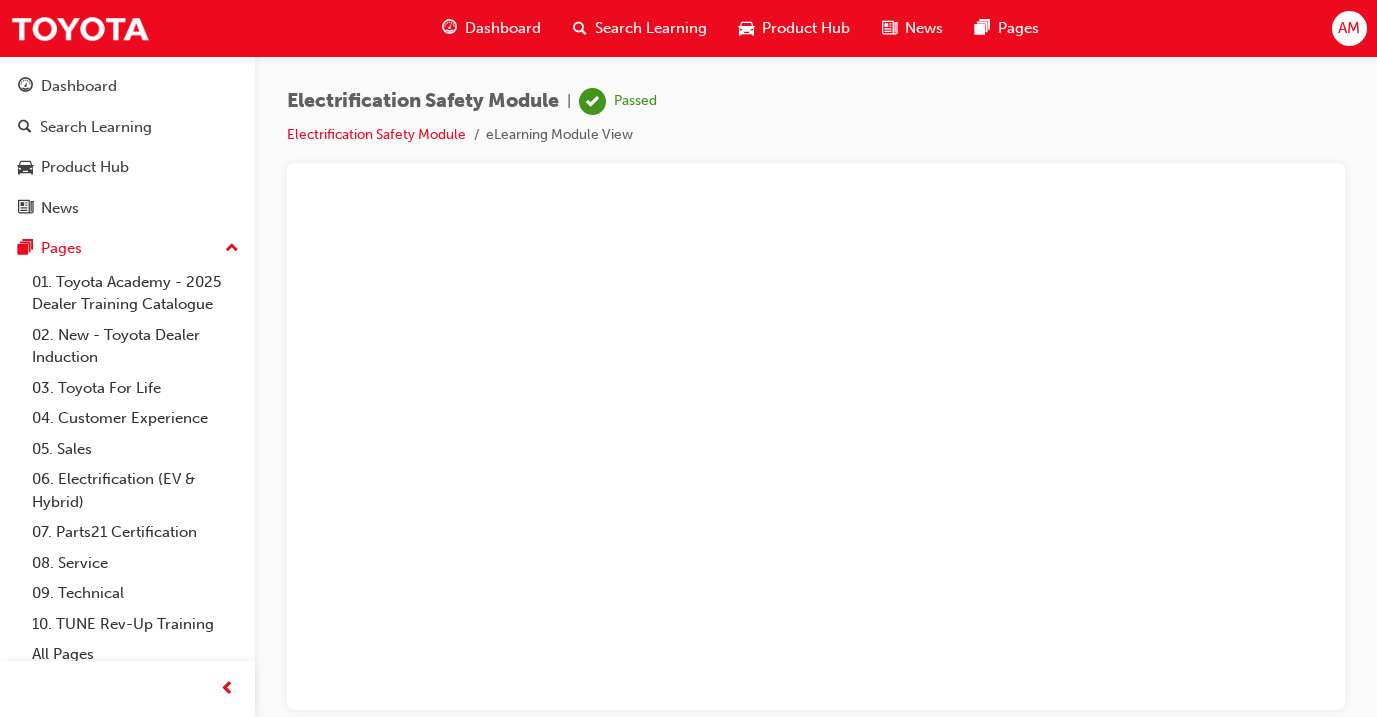 scroll, scrollTop: 0, scrollLeft: 169, axis: horizontal 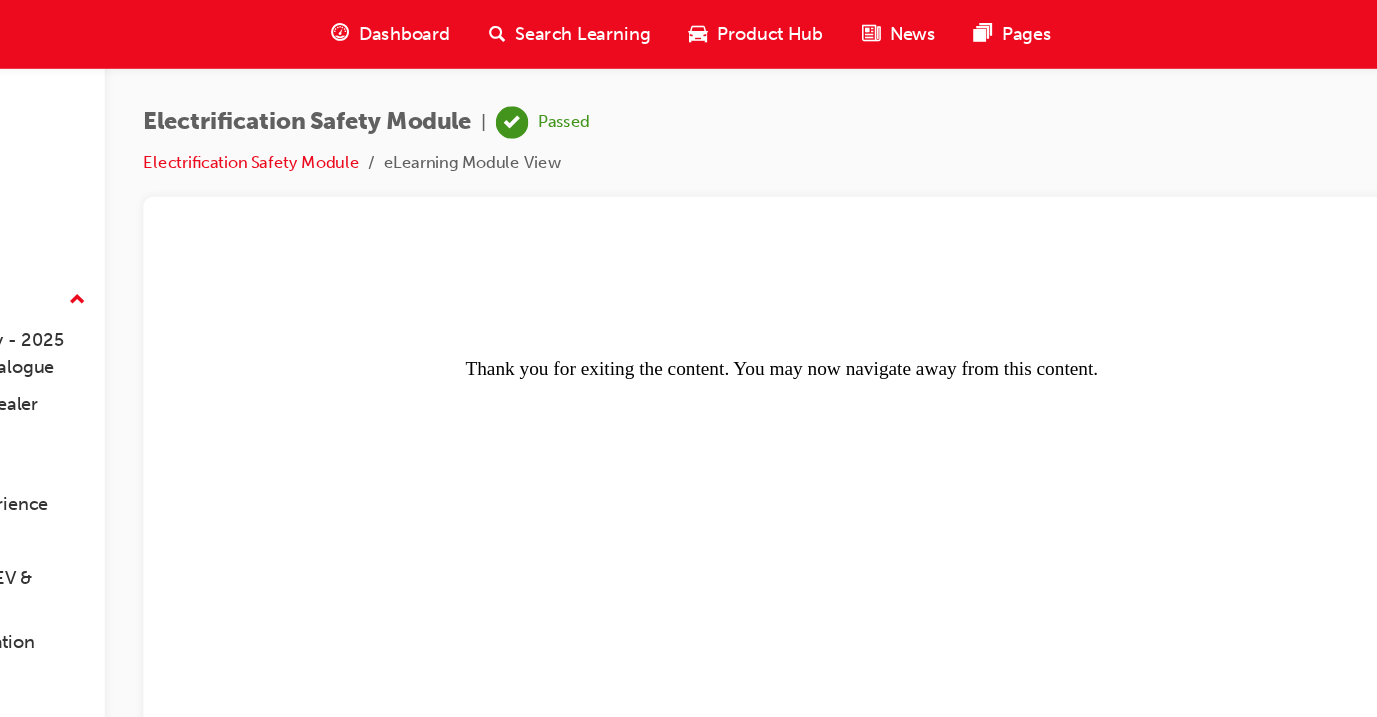 click on "Dashboard" at bounding box center (503, 28) 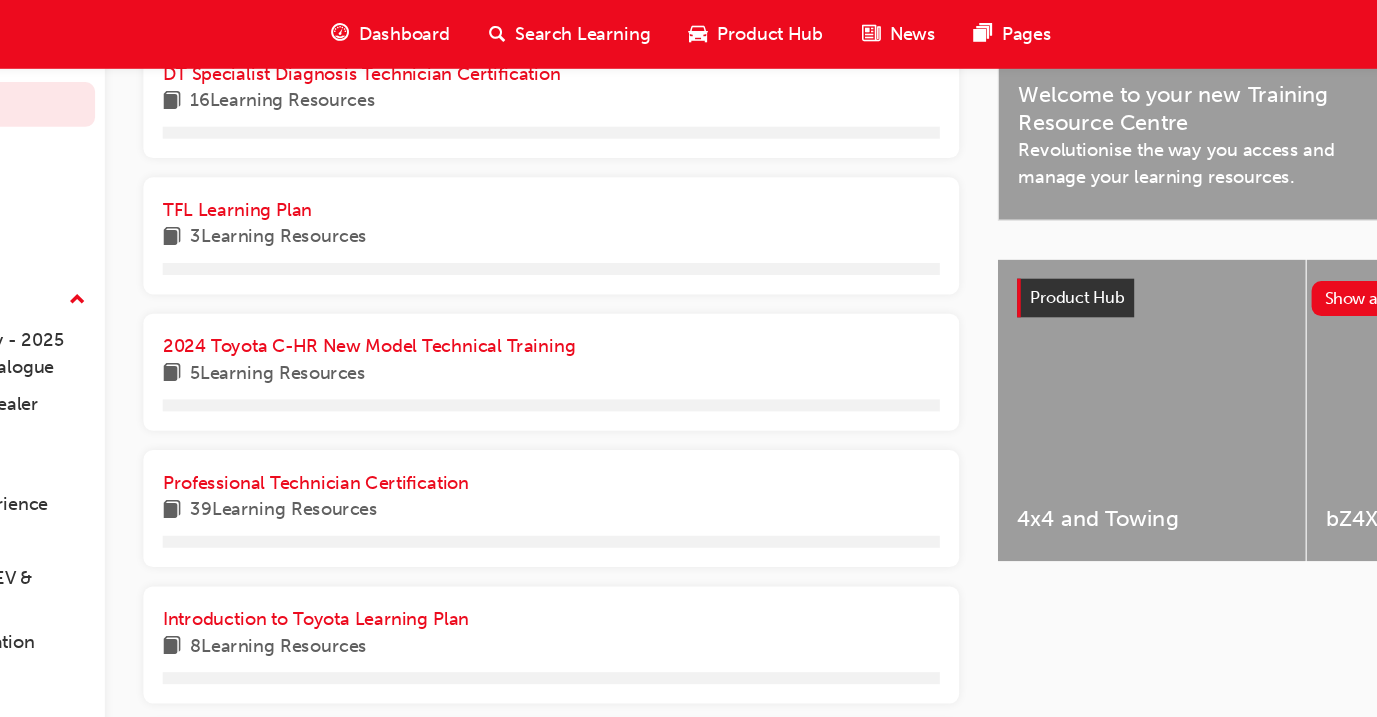 scroll, scrollTop: 618, scrollLeft: 0, axis: vertical 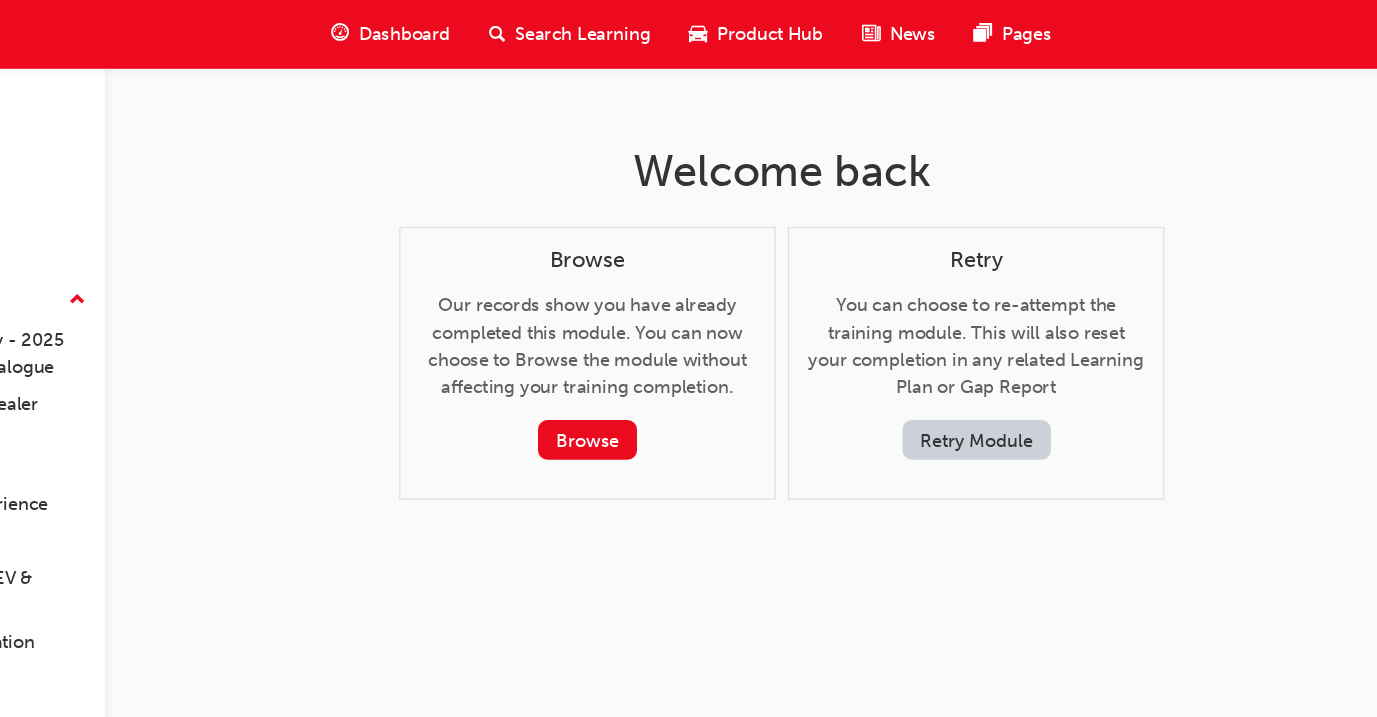 click on "Dashboard" at bounding box center (503, 28) 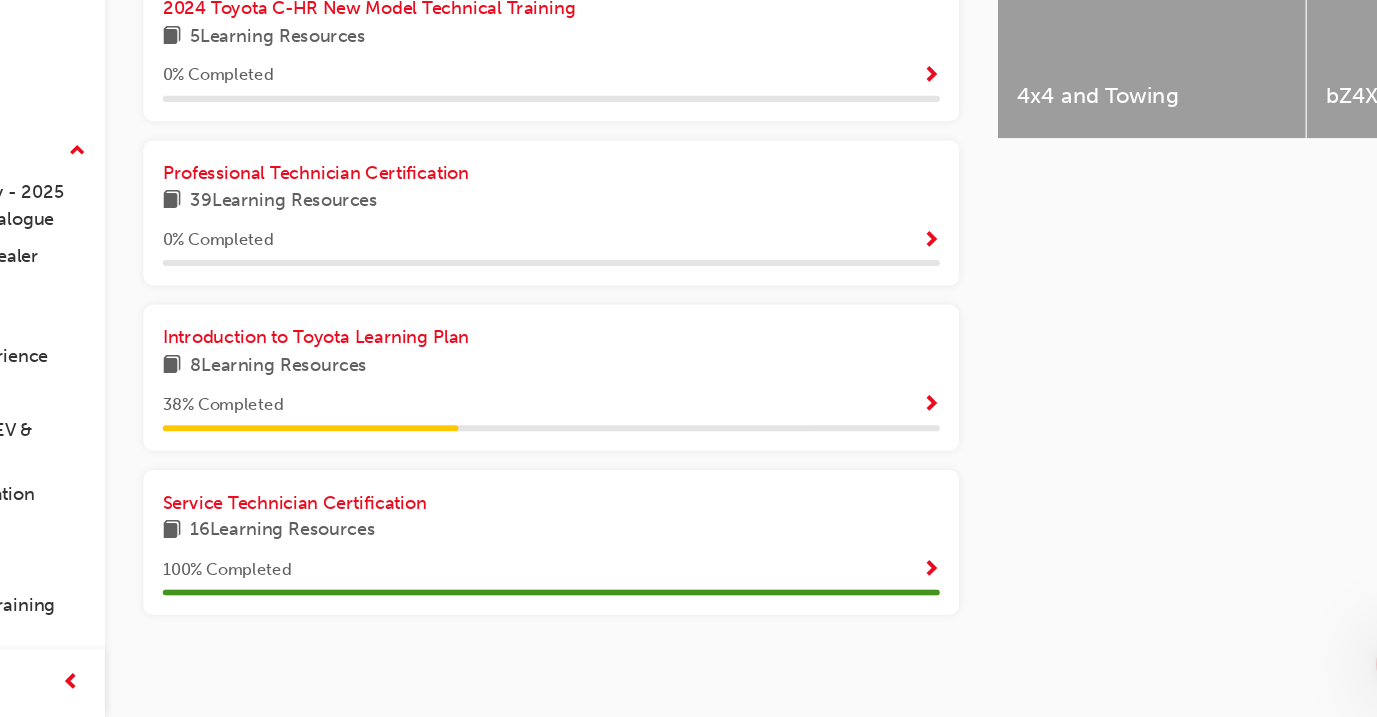 scroll, scrollTop: 856, scrollLeft: 0, axis: vertical 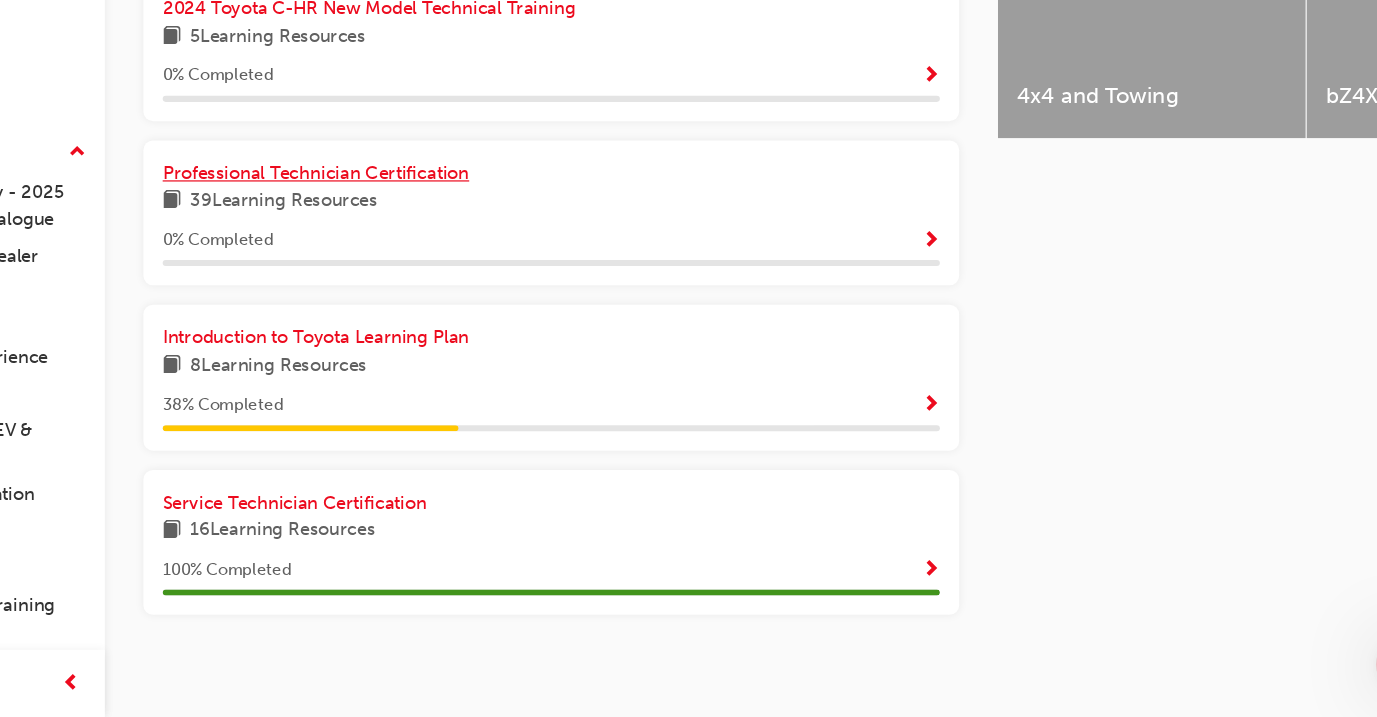 click on "Professional Technician Certification" at bounding box center (430, 266) 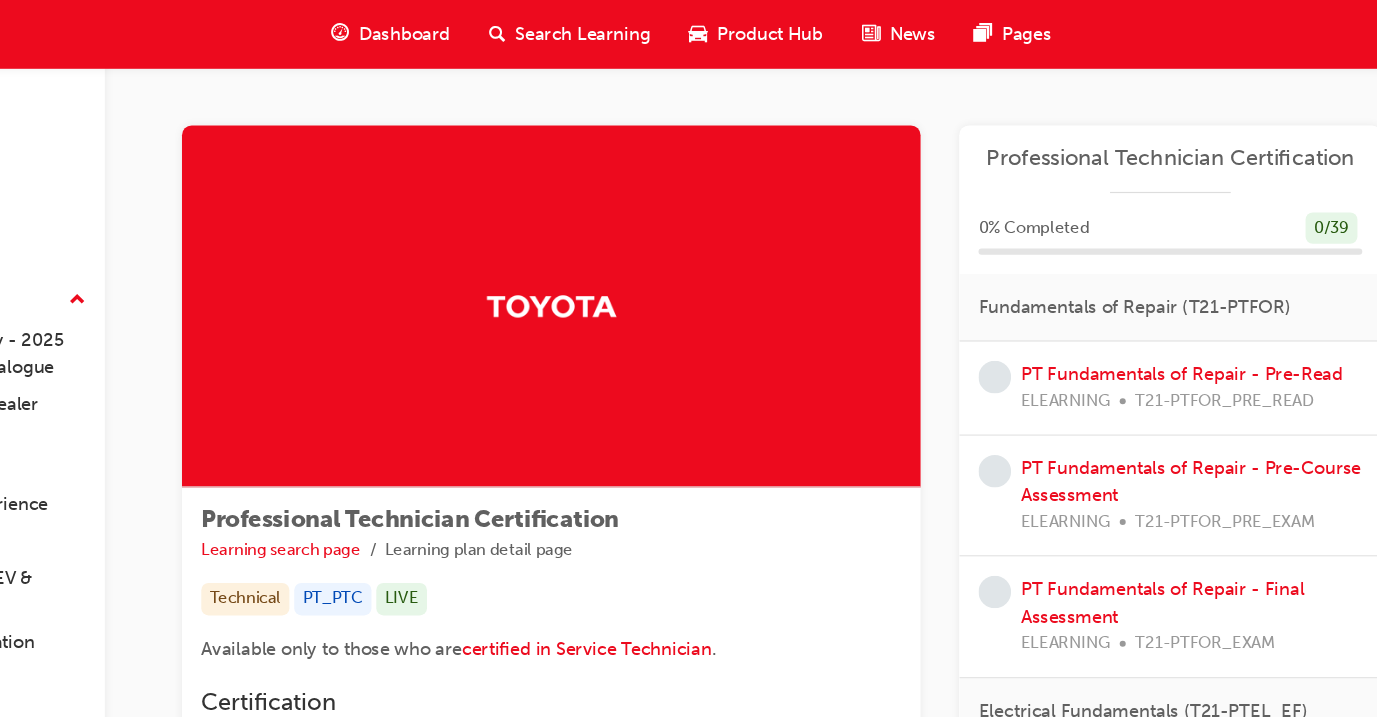 scroll, scrollTop: 0, scrollLeft: 0, axis: both 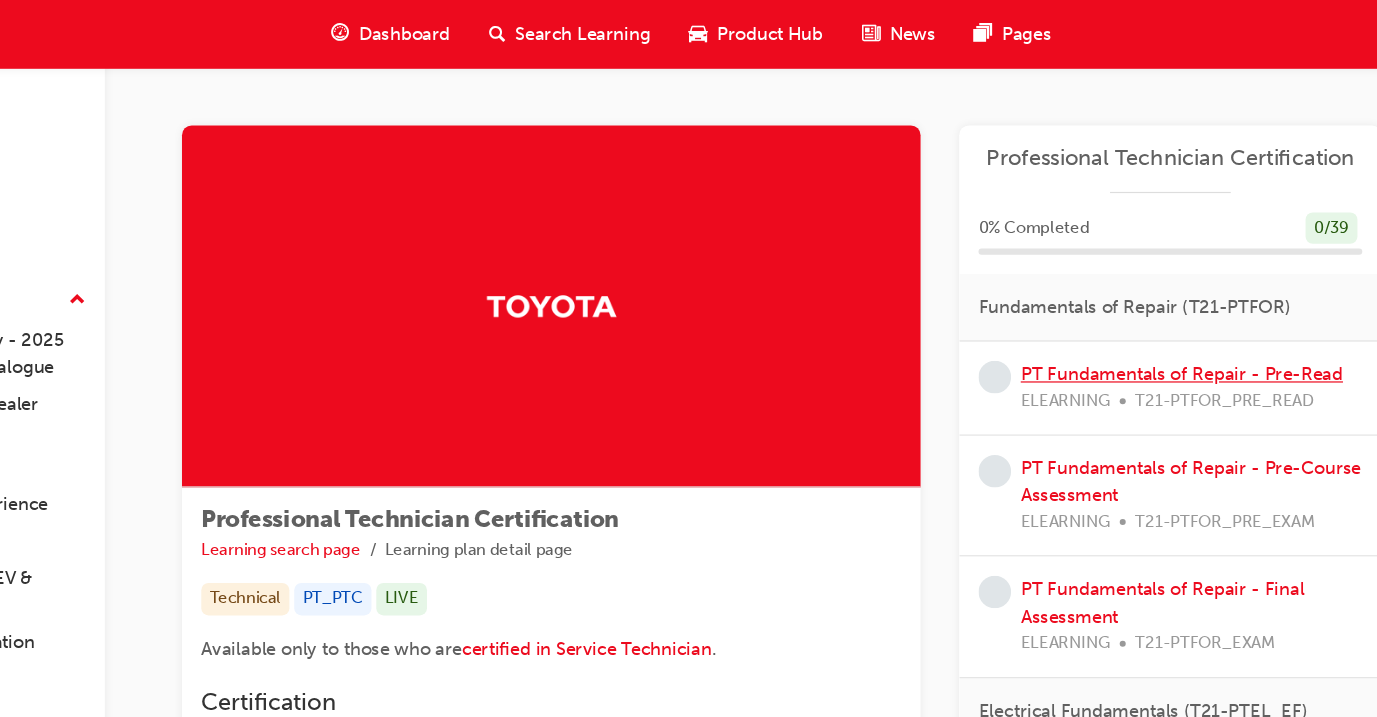 click on "PT Fundamentals of Repair - Pre-Read" at bounding box center (1147, 310) 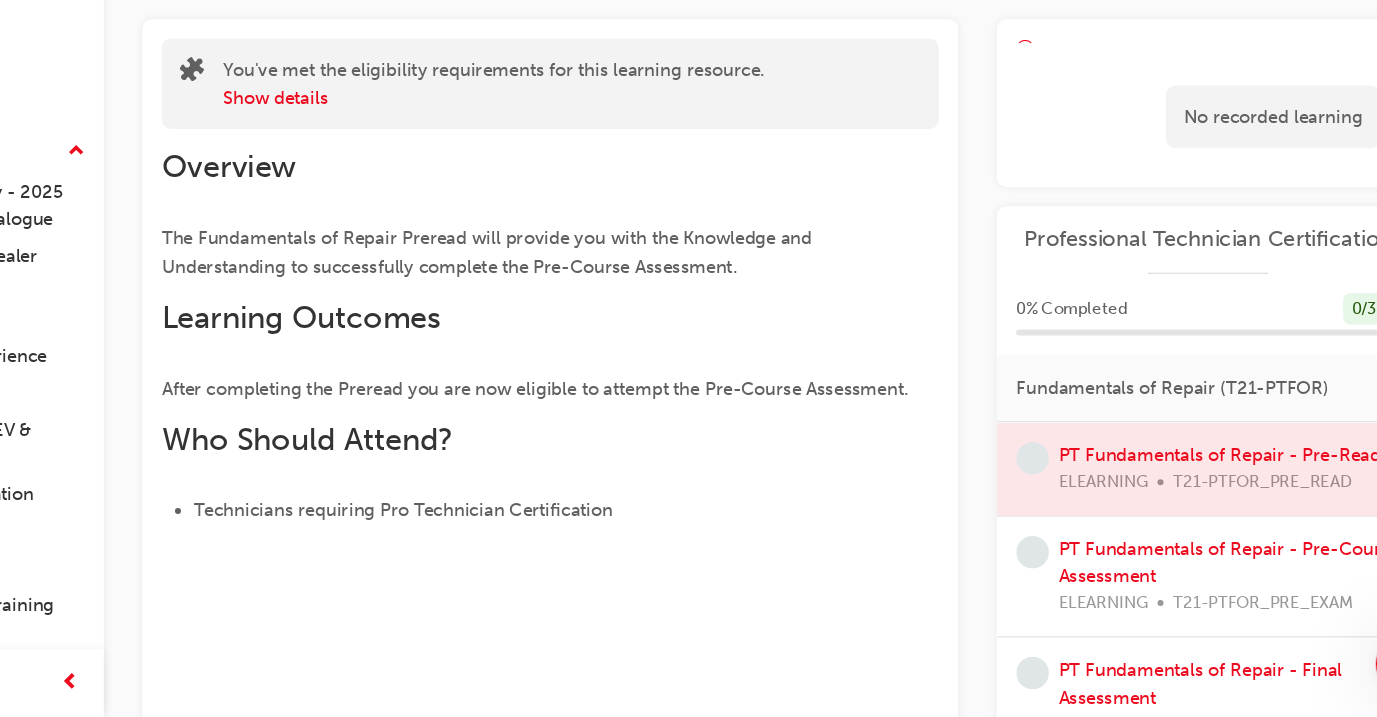 scroll, scrollTop: 52, scrollLeft: 0, axis: vertical 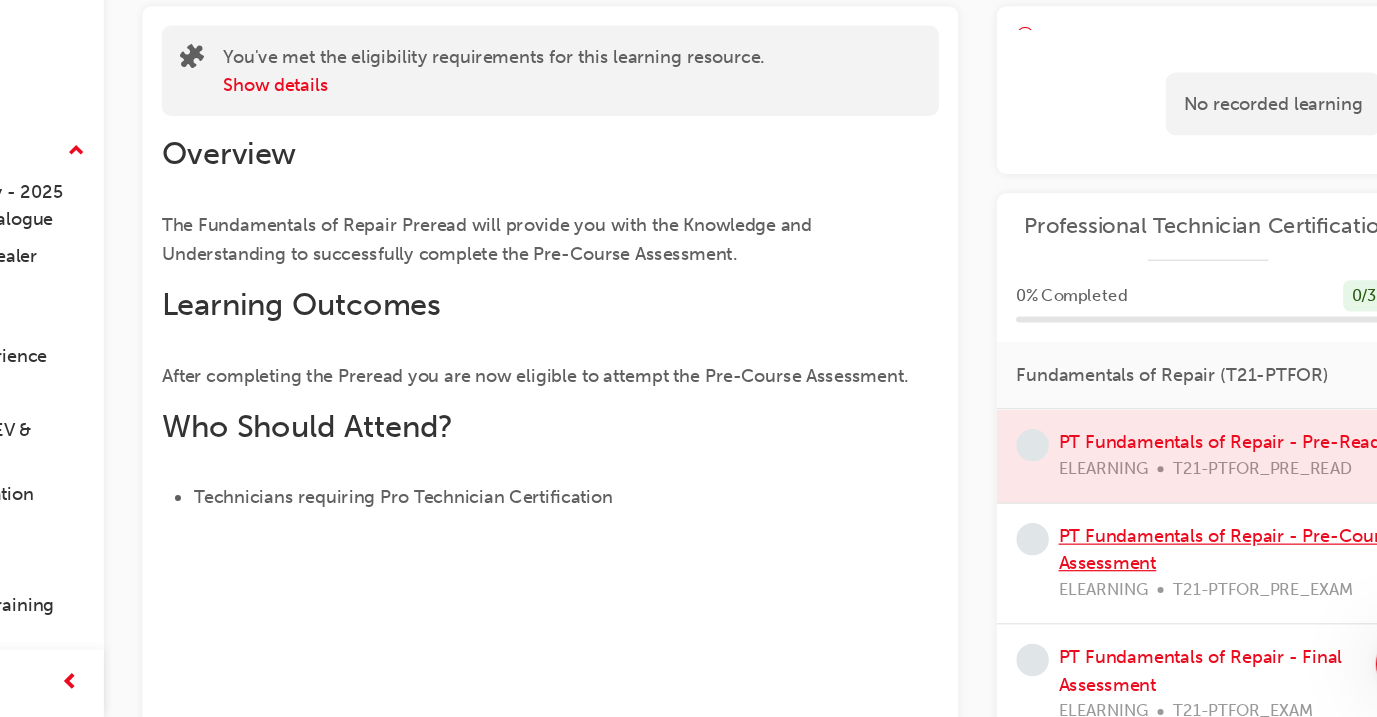 click on "PT Fundamentals of Repair - Pre-Course Assessment" at bounding box center [1187, 578] 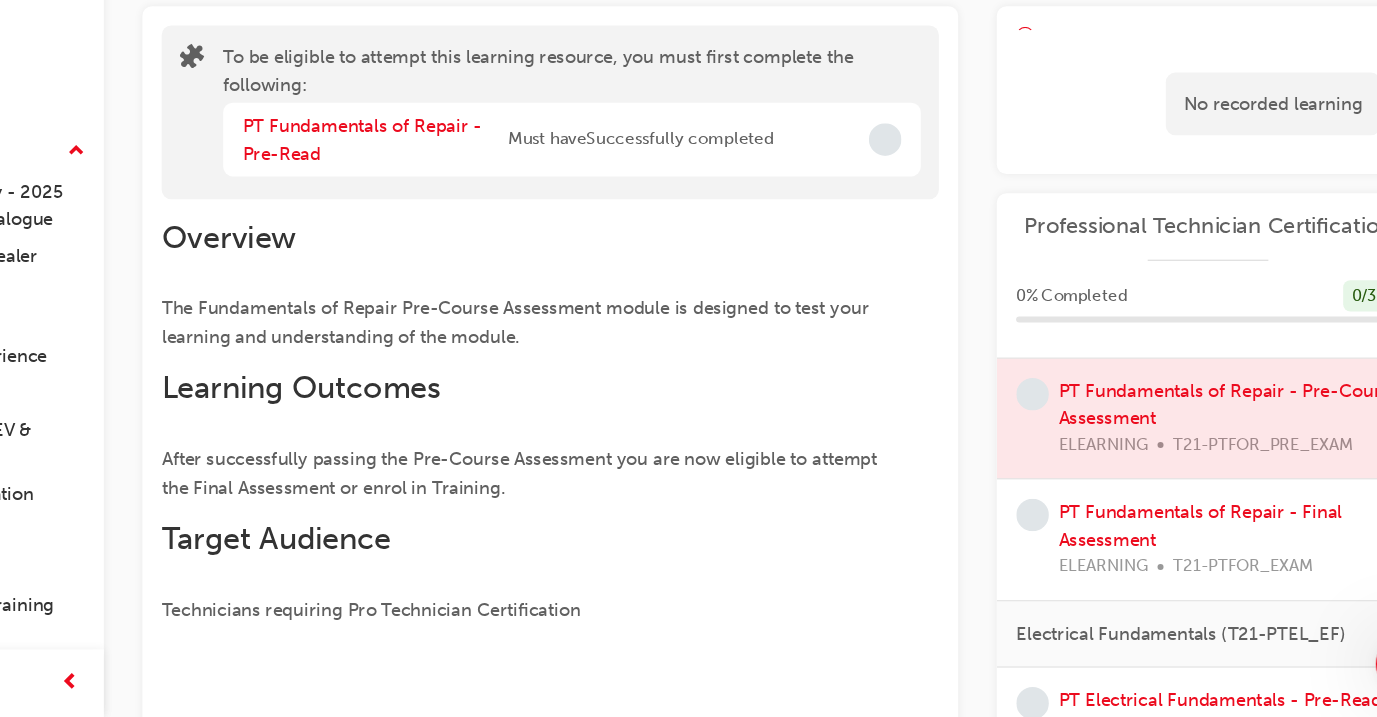 scroll, scrollTop: 137, scrollLeft: 0, axis: vertical 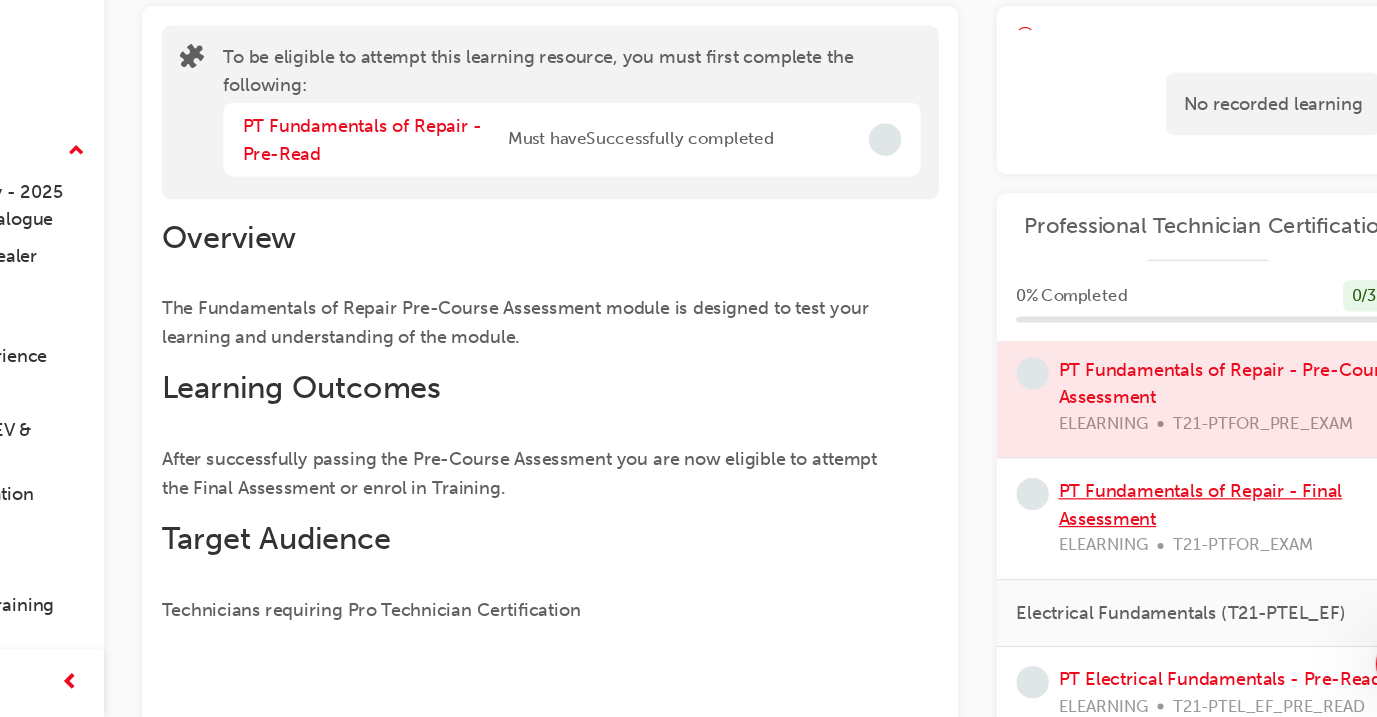click on "PT Fundamentals of Repair - Final Assessment" at bounding box center [1163, 541] 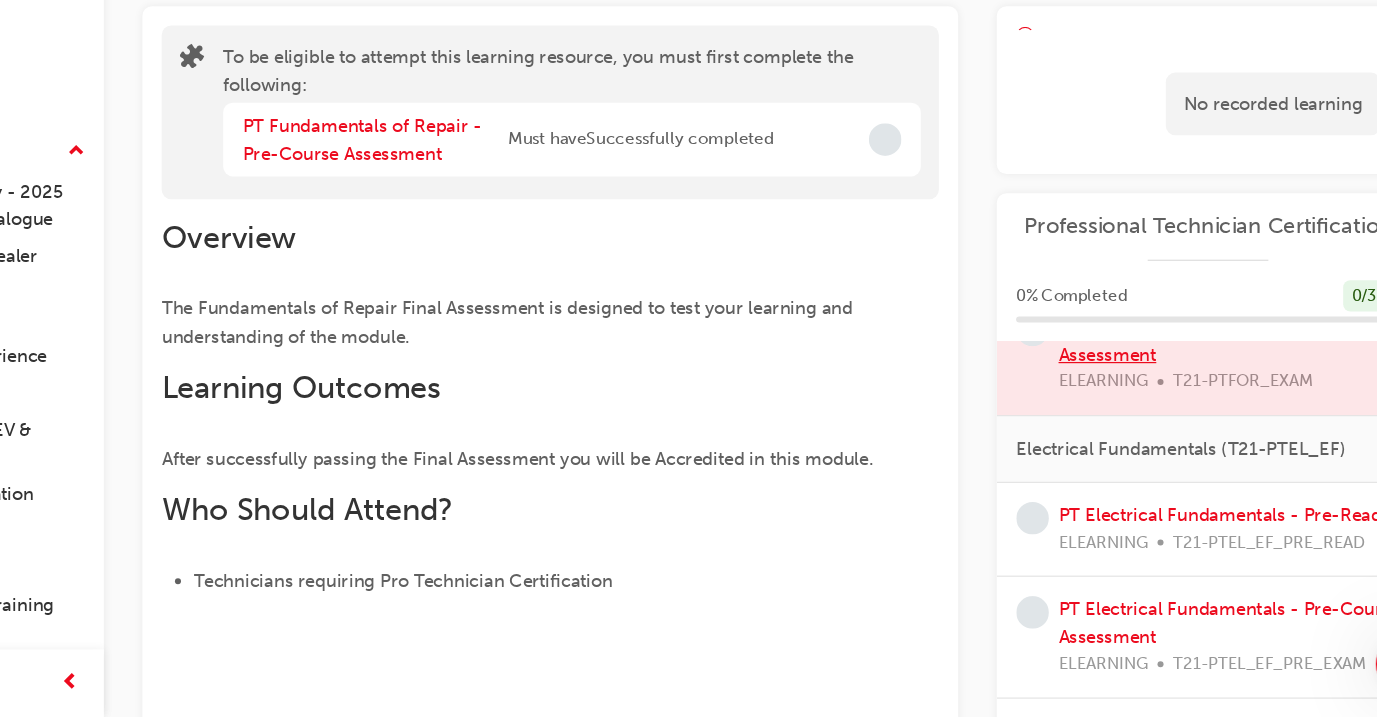 scroll, scrollTop: 275, scrollLeft: 0, axis: vertical 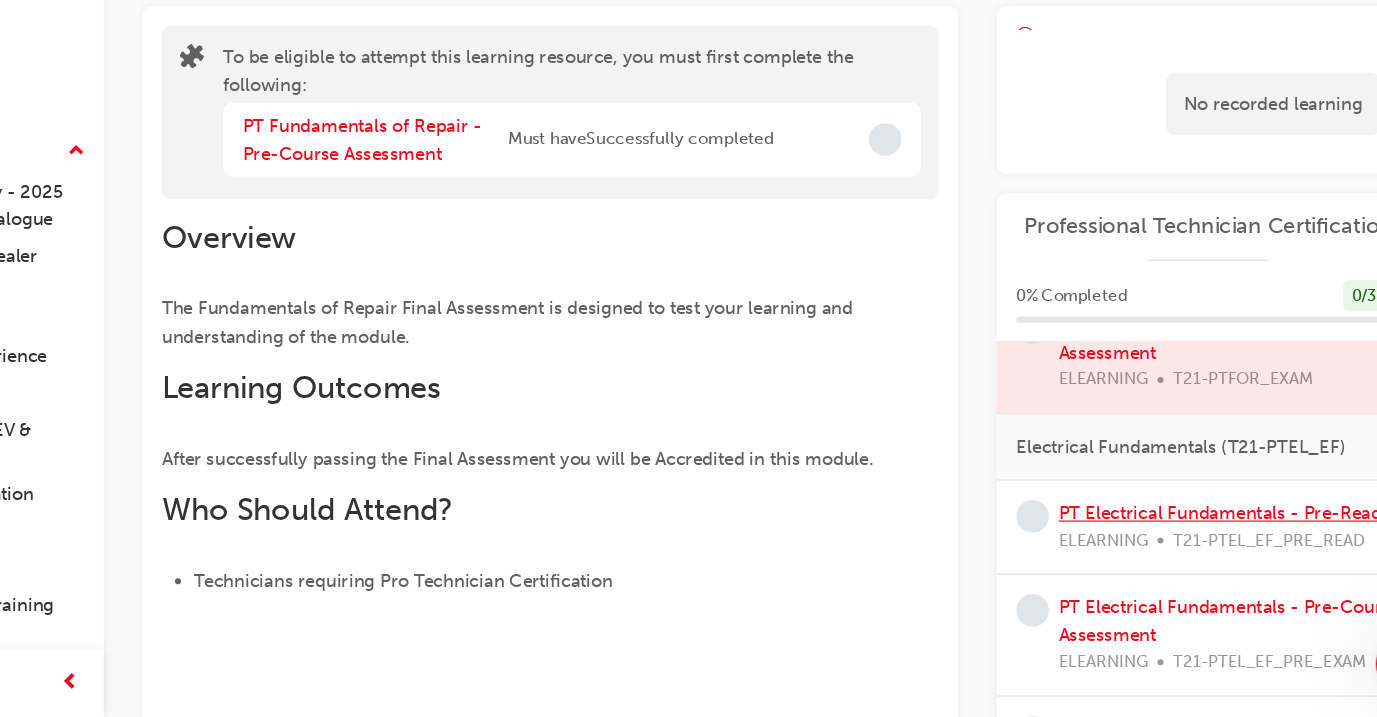 click on "PT Electrical Fundamentals - Pre-Read" at bounding box center (1180, 548) 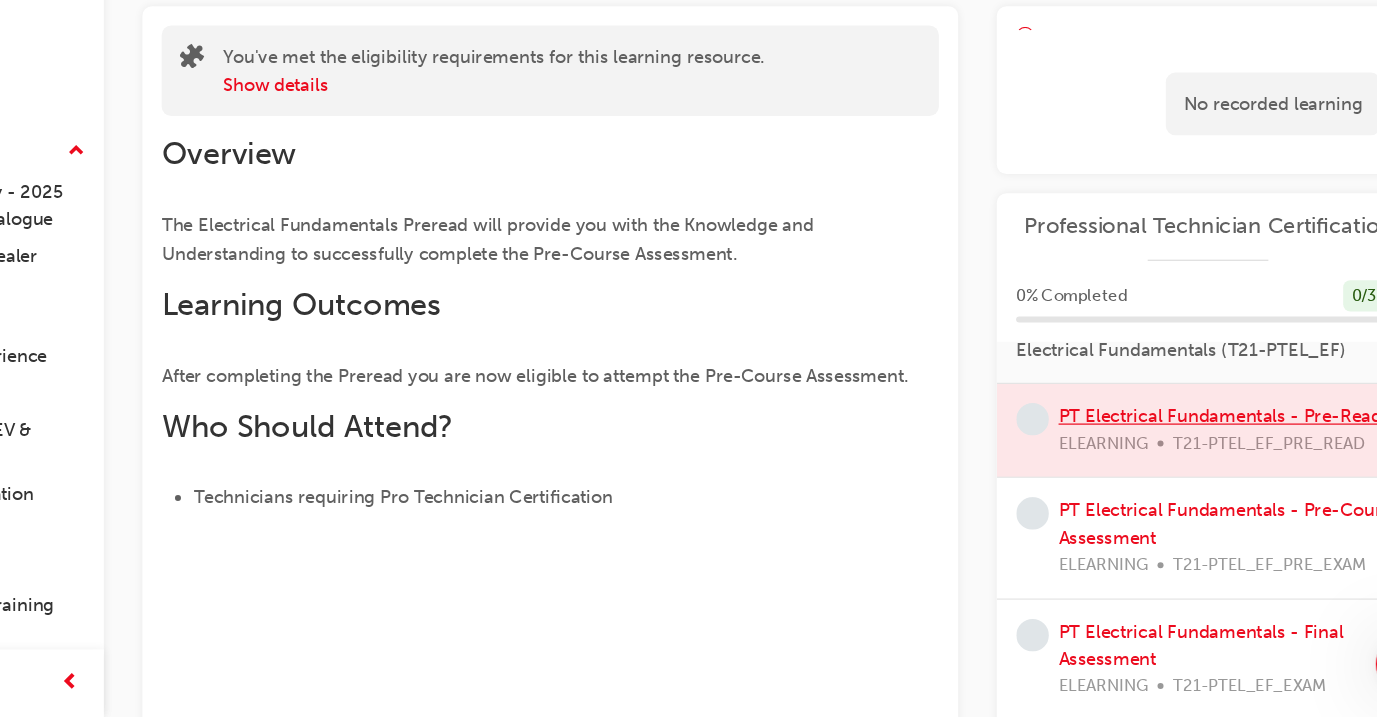 scroll, scrollTop: 358, scrollLeft: 0, axis: vertical 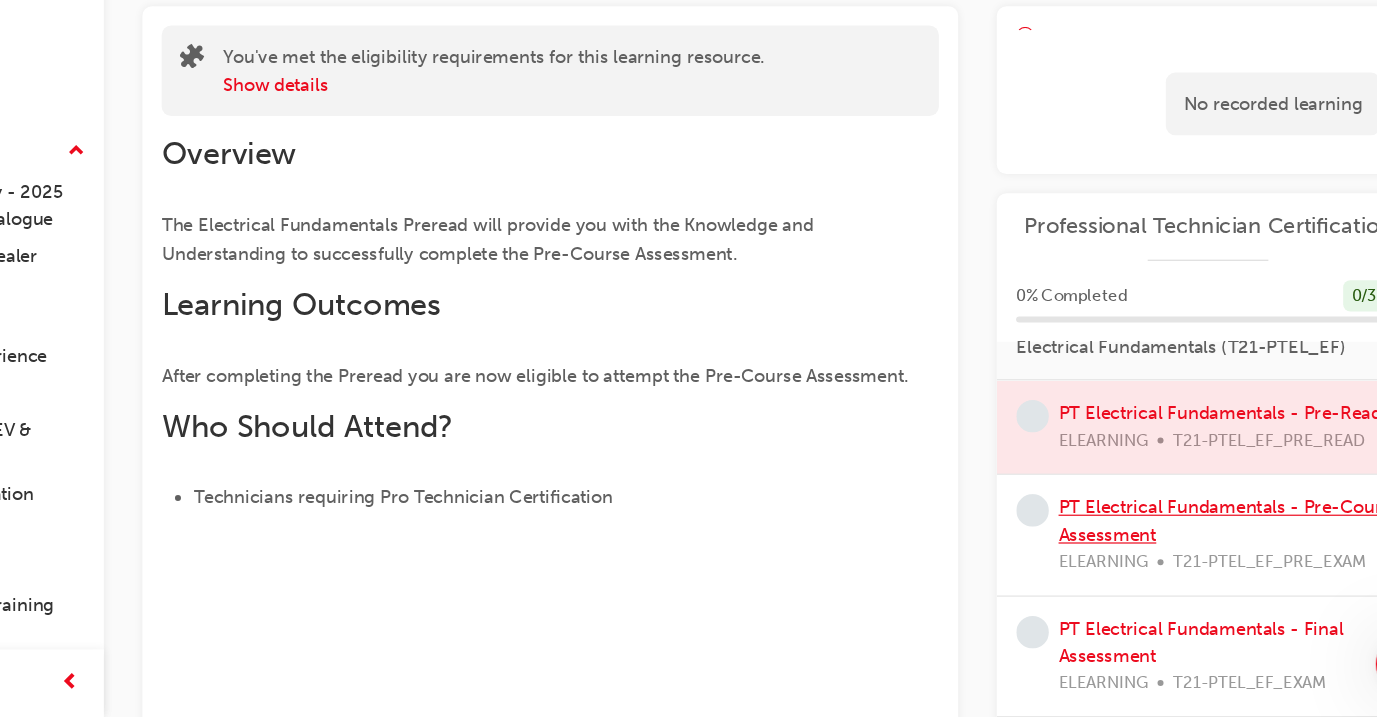 click on "PT Electrical Fundamentals - Pre-Course Assessment" at bounding box center [1187, 554] 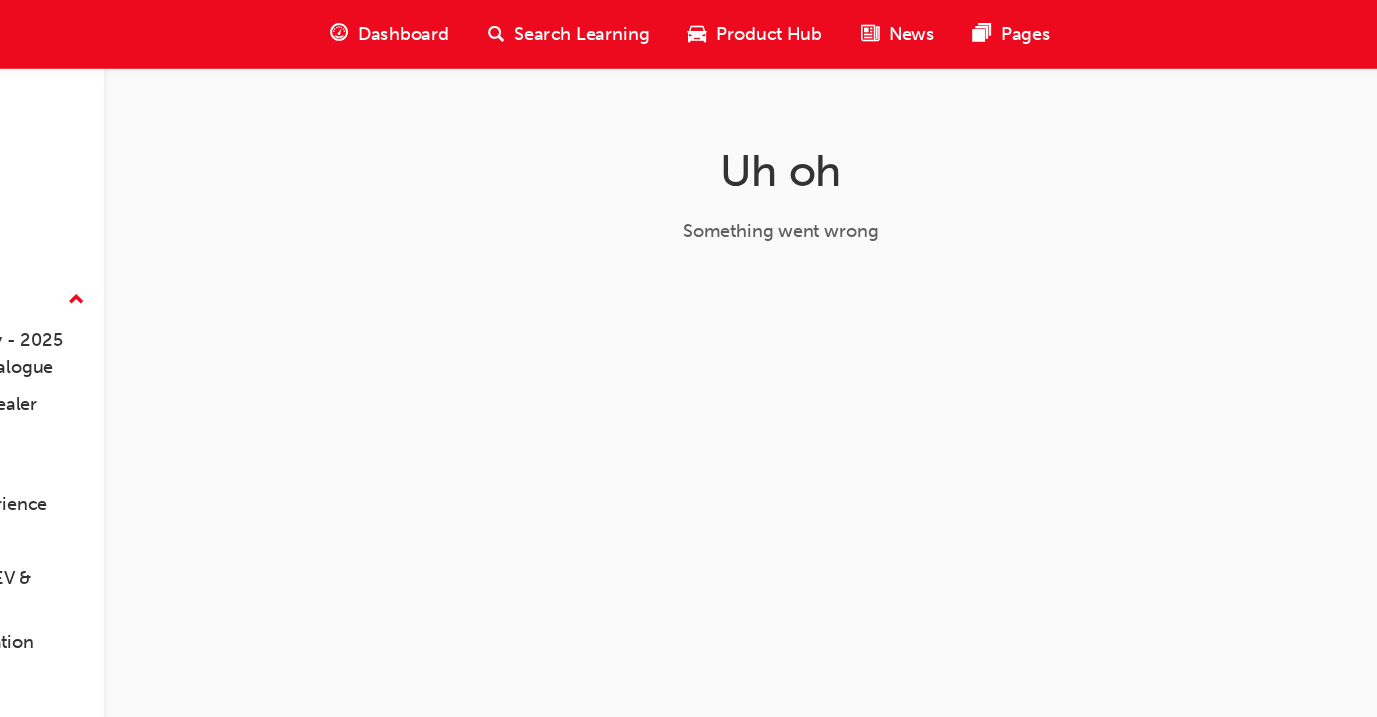 scroll, scrollTop: 0, scrollLeft: 0, axis: both 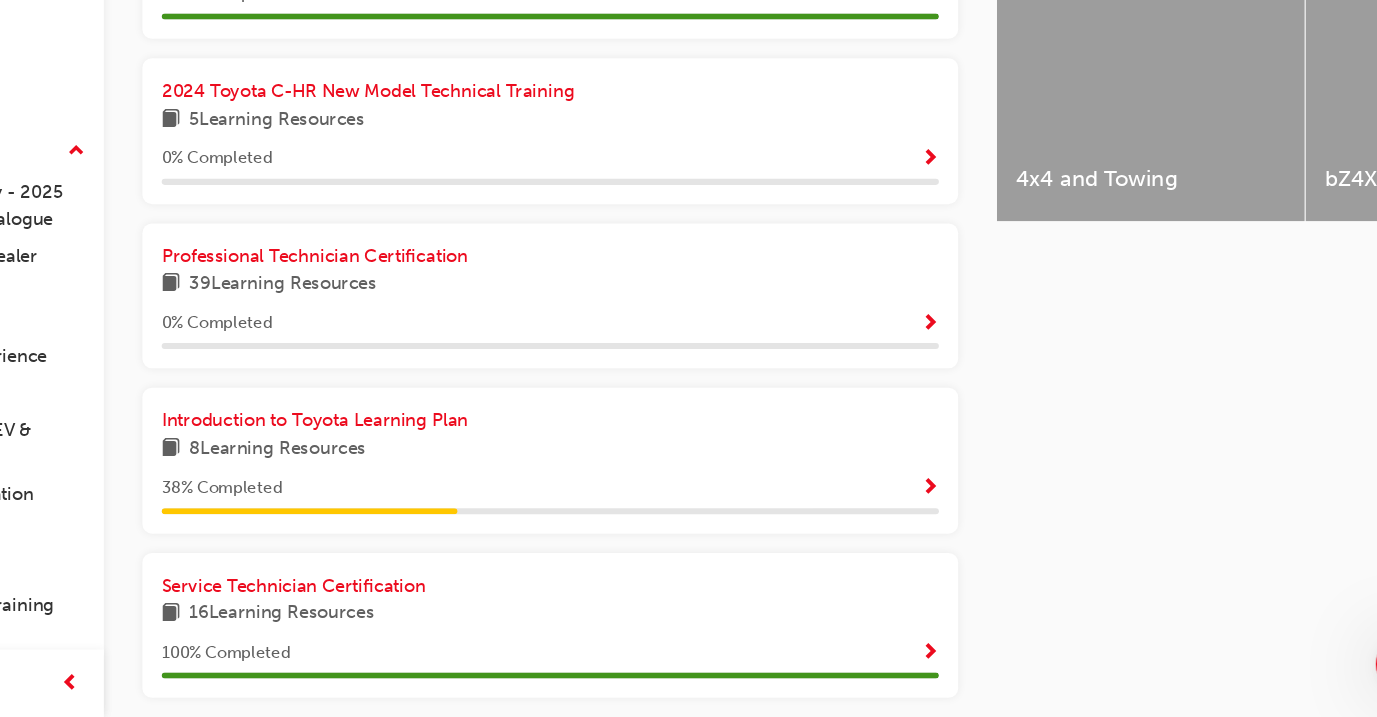 click on "39  Learning Resources" at bounding box center (625, 358) 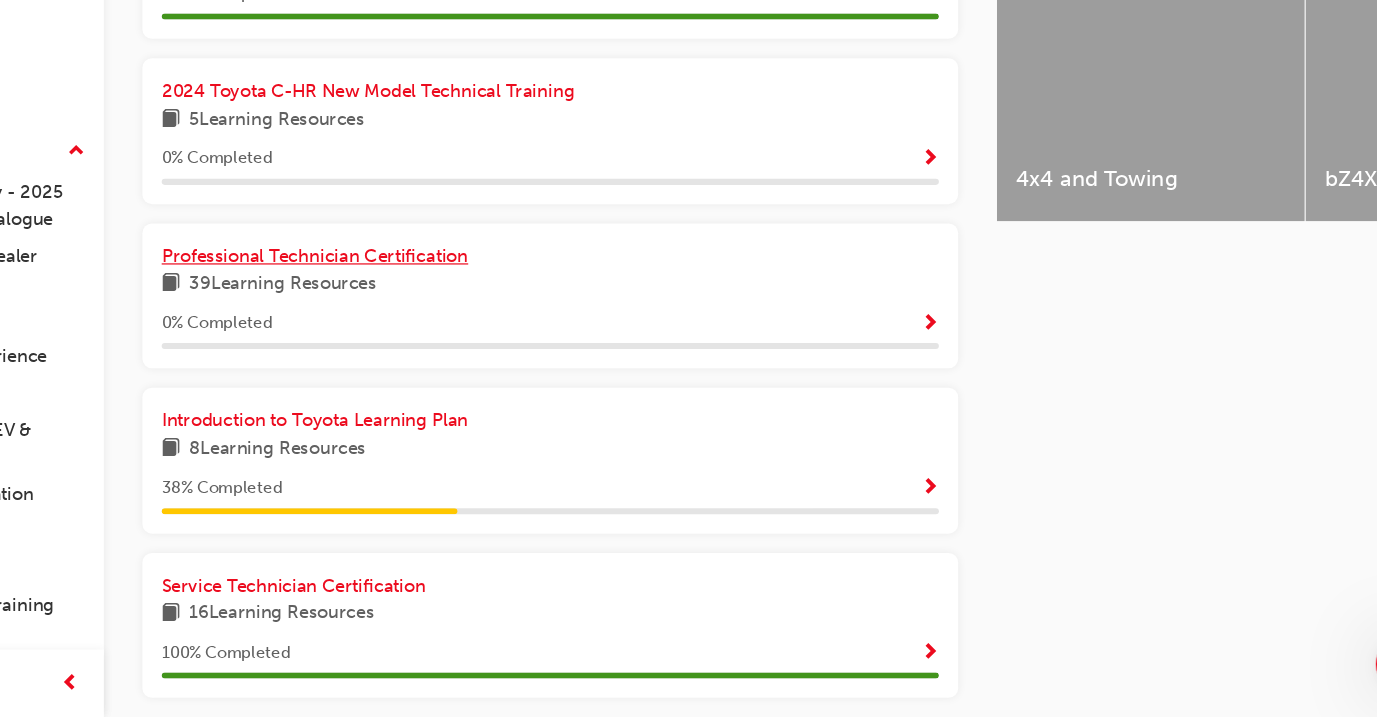 click on "Professional Technician Certification" at bounding box center [430, 335] 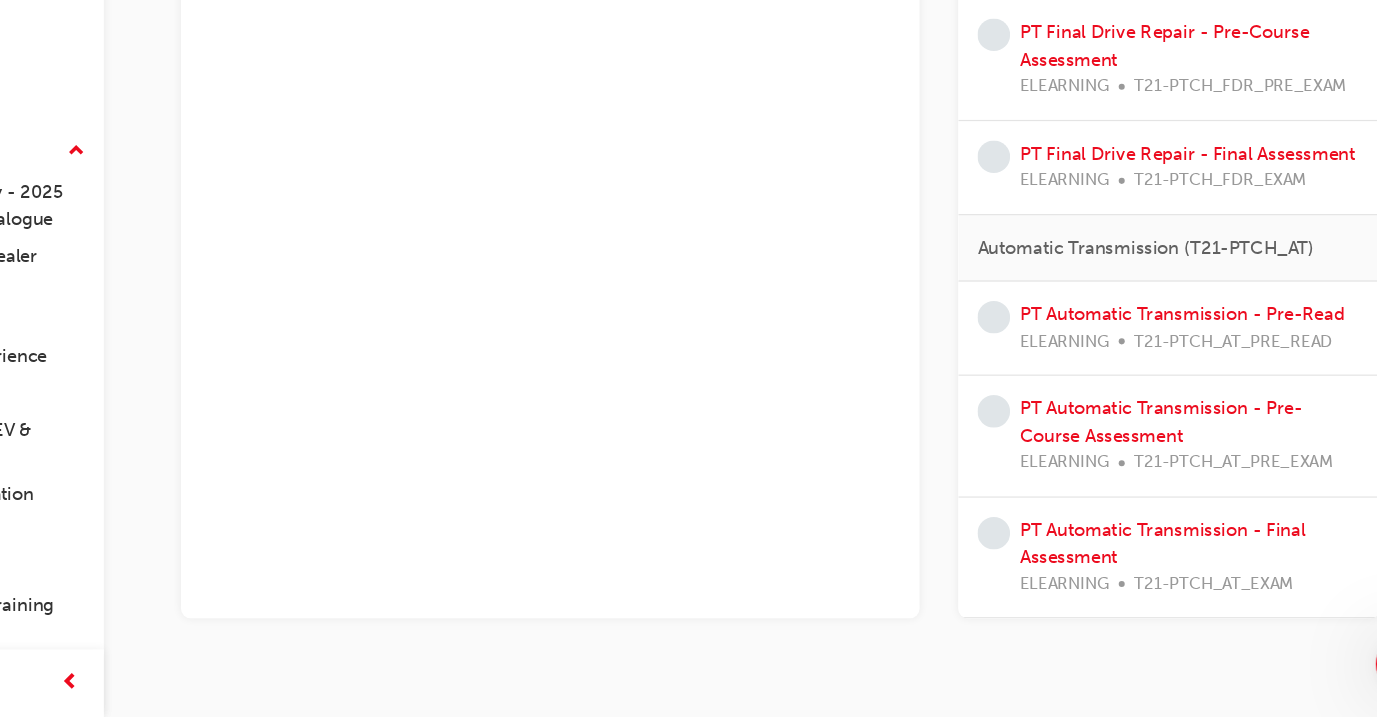 scroll, scrollTop: 4143, scrollLeft: 0, axis: vertical 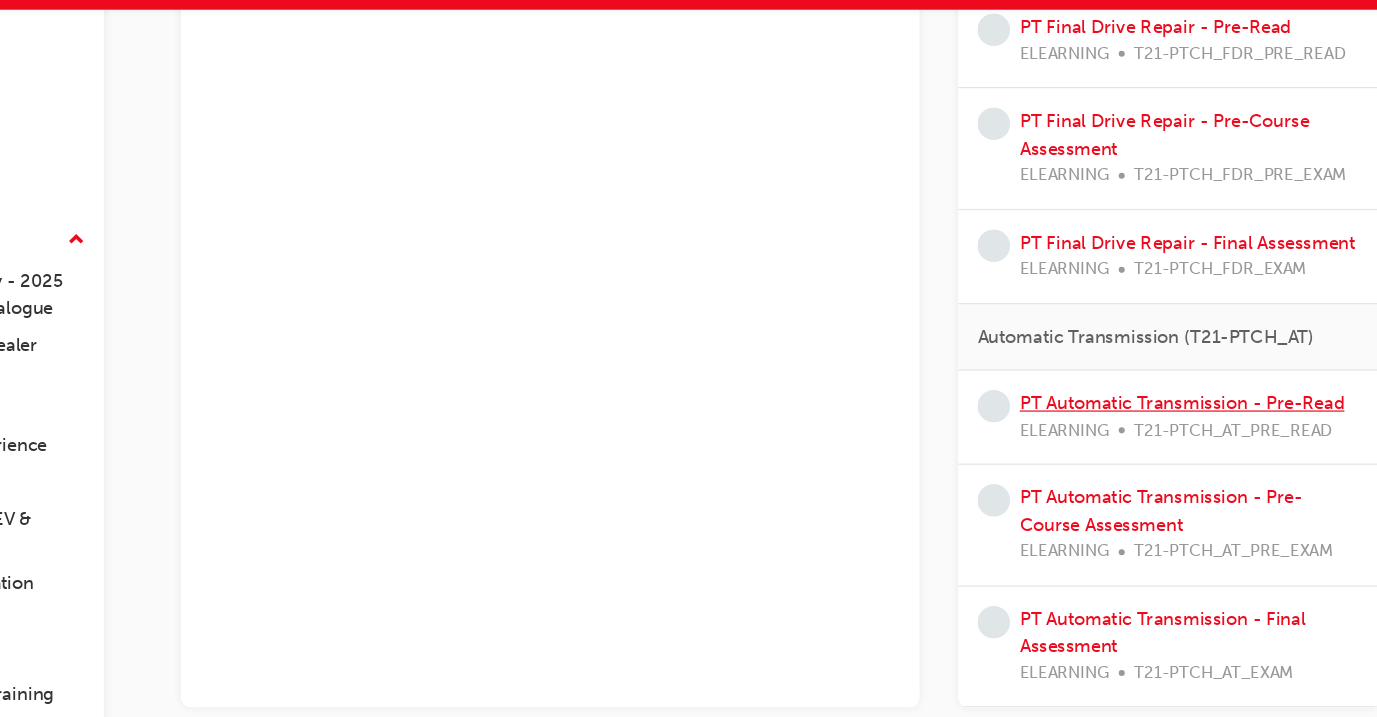 click on "PT Automatic Transmission - Pre-Read" at bounding box center [1148, 383] 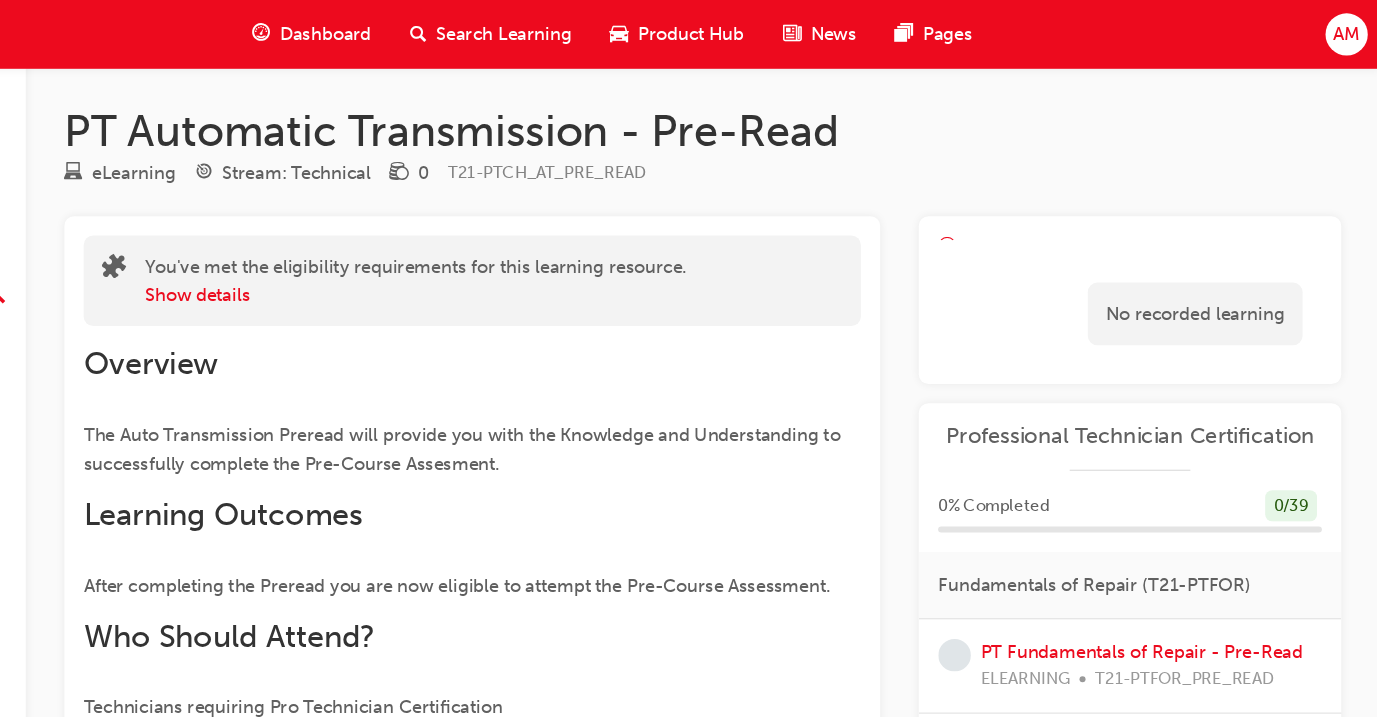 scroll, scrollTop: 0, scrollLeft: 0, axis: both 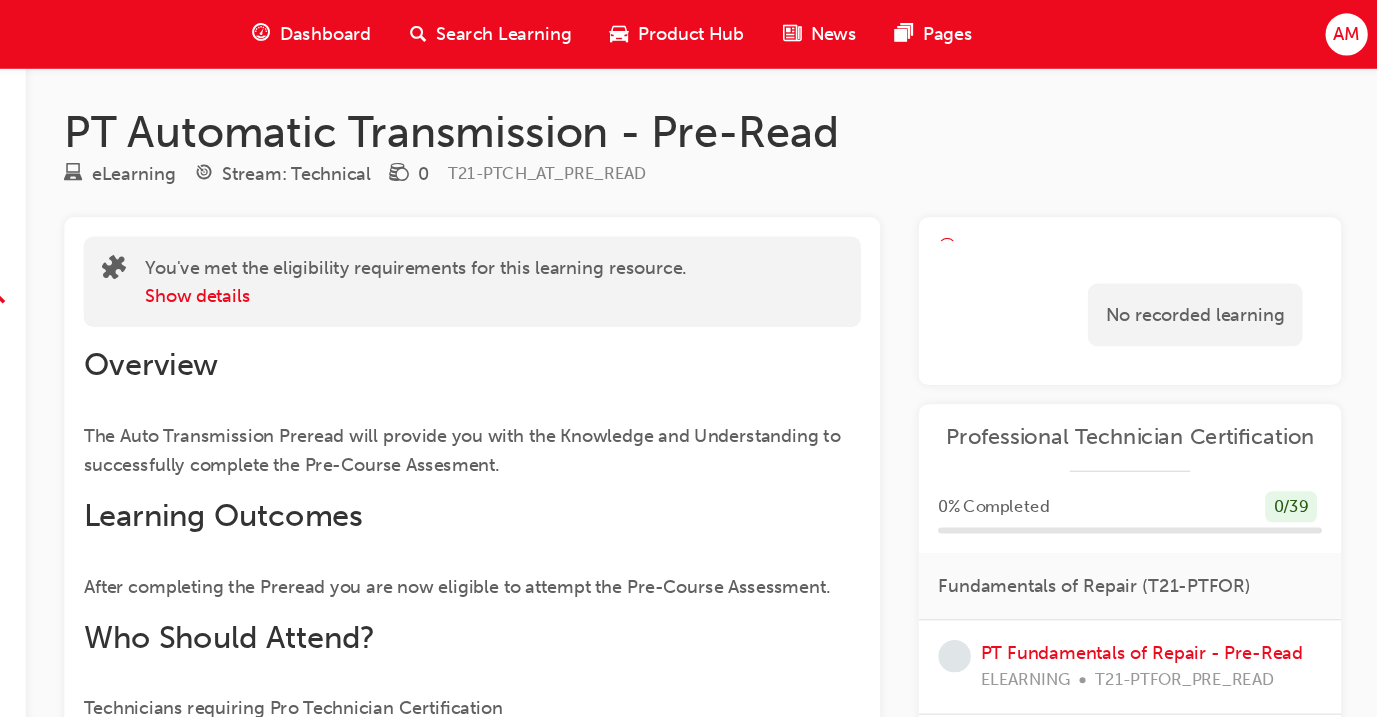 click on "No recorded learning" at bounding box center (1224, 261) 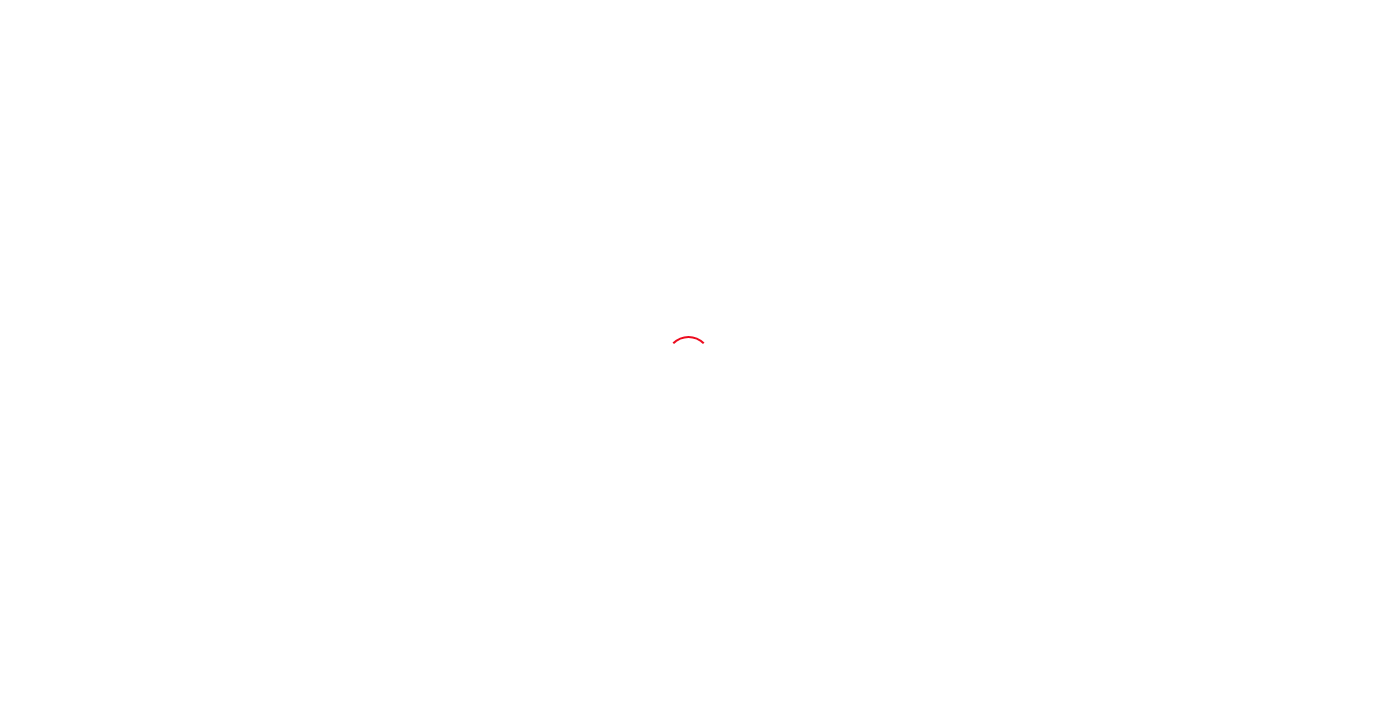 scroll, scrollTop: 0, scrollLeft: 0, axis: both 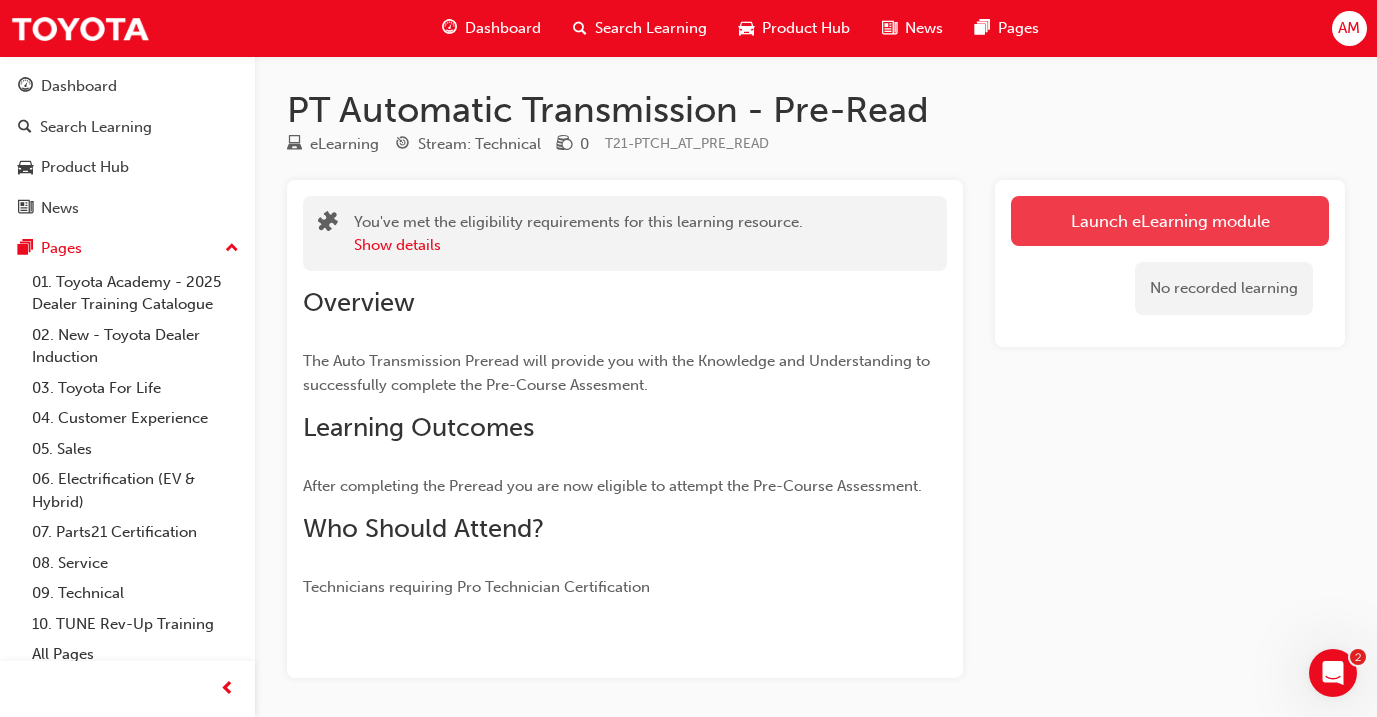 click on "Launch eLearning module" at bounding box center (1170, 221) 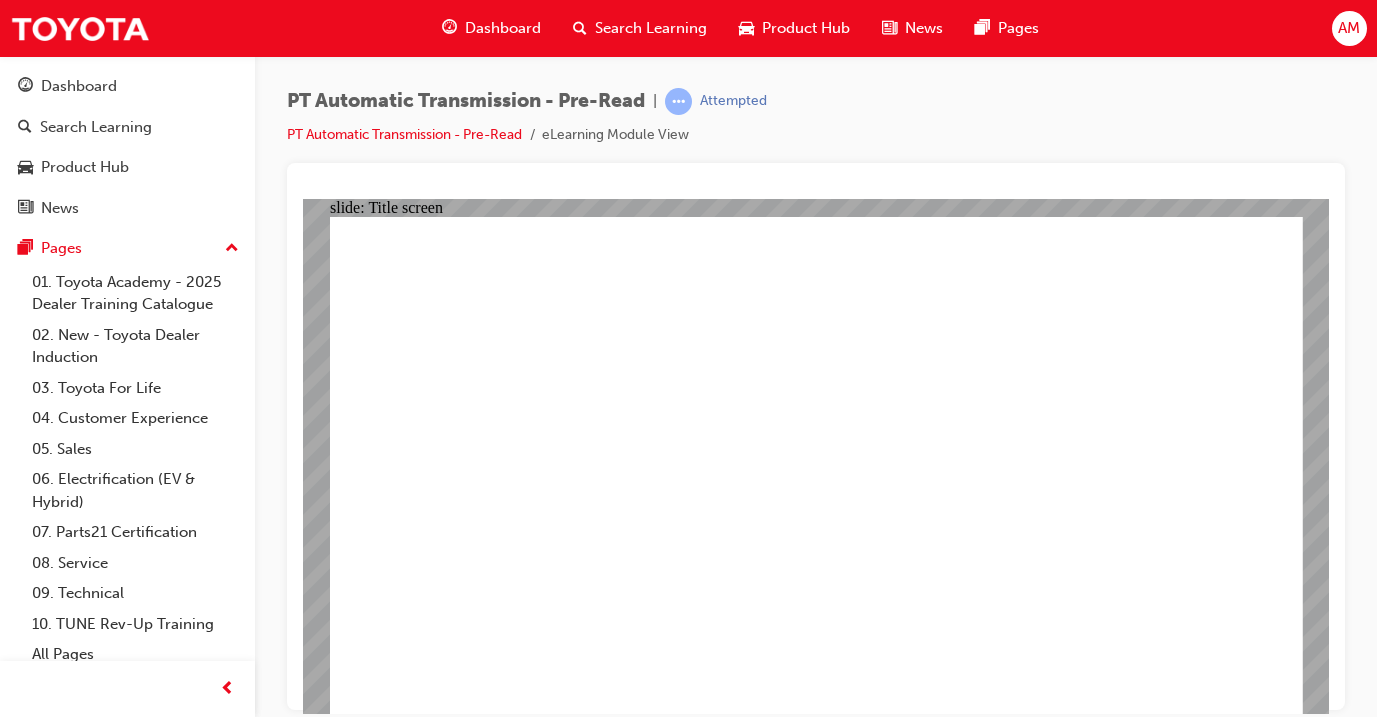 scroll, scrollTop: 0, scrollLeft: 0, axis: both 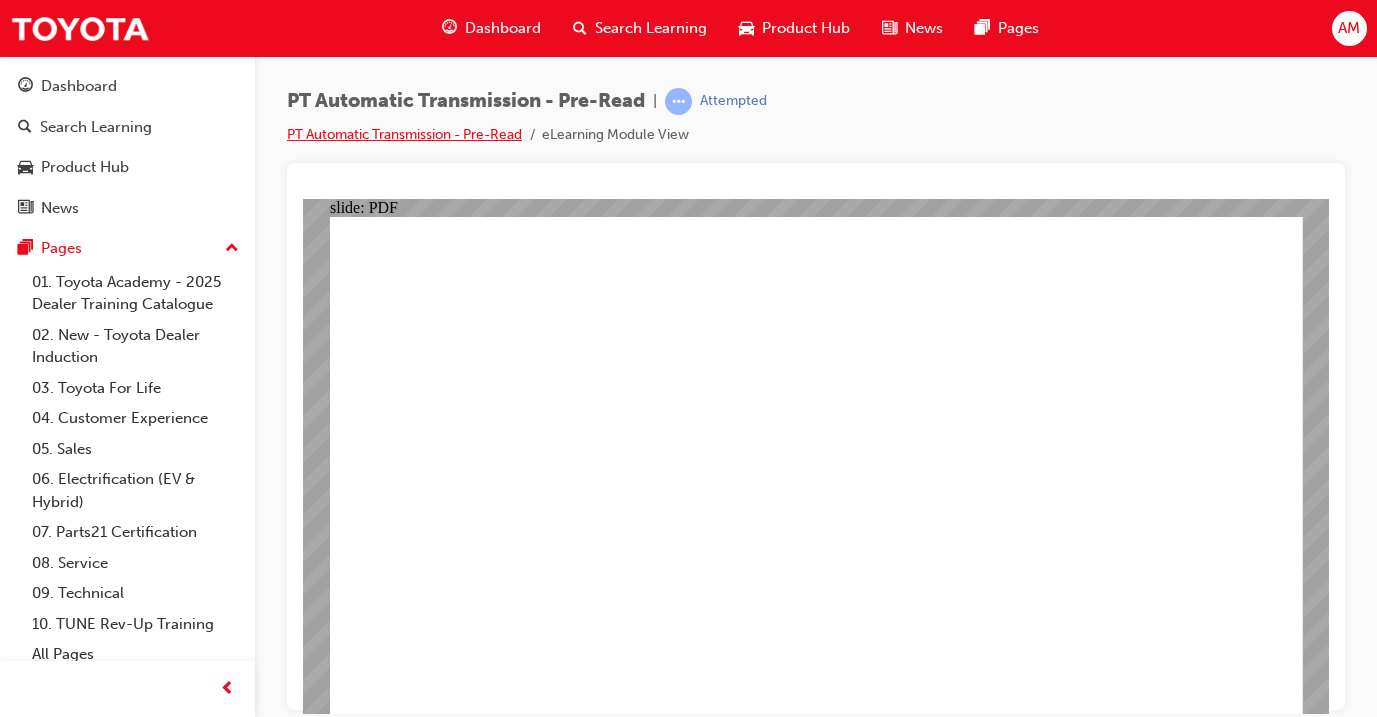click on "PT Automatic Transmission - Pre-Read" at bounding box center (404, 134) 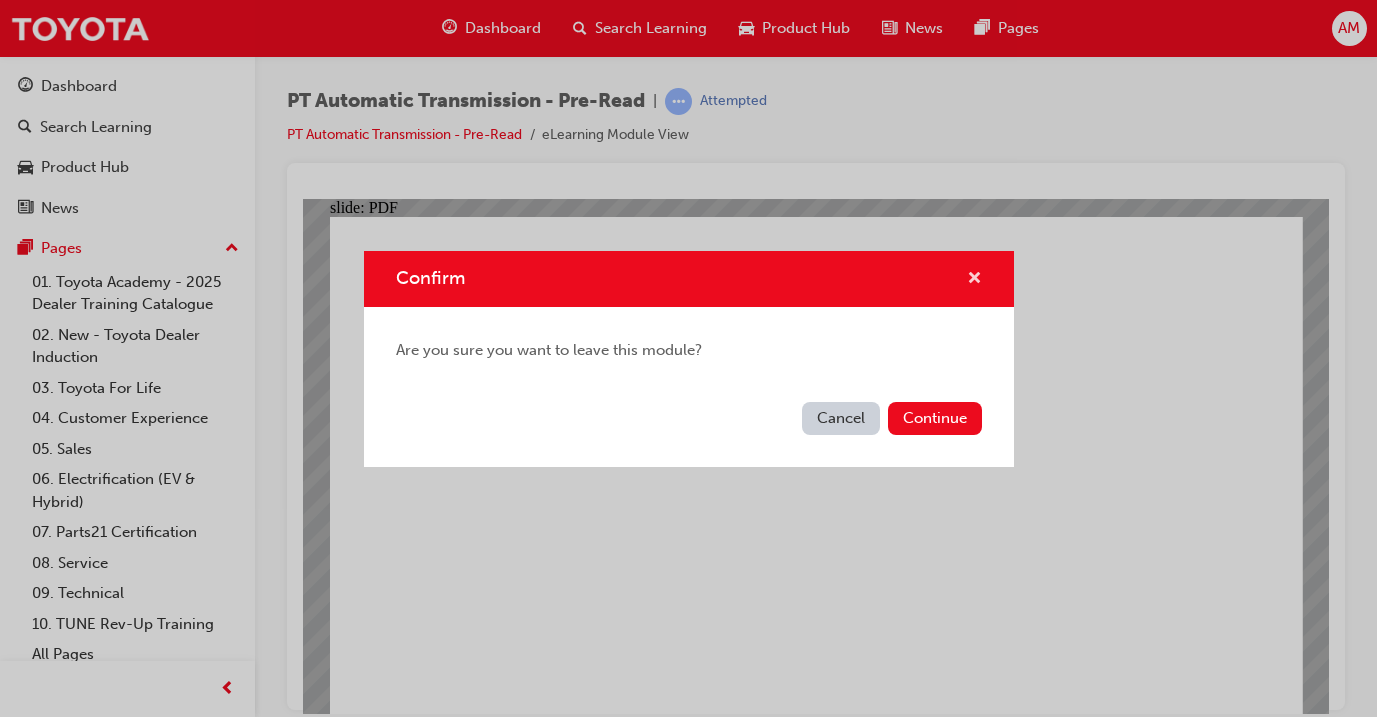 click at bounding box center [974, 280] 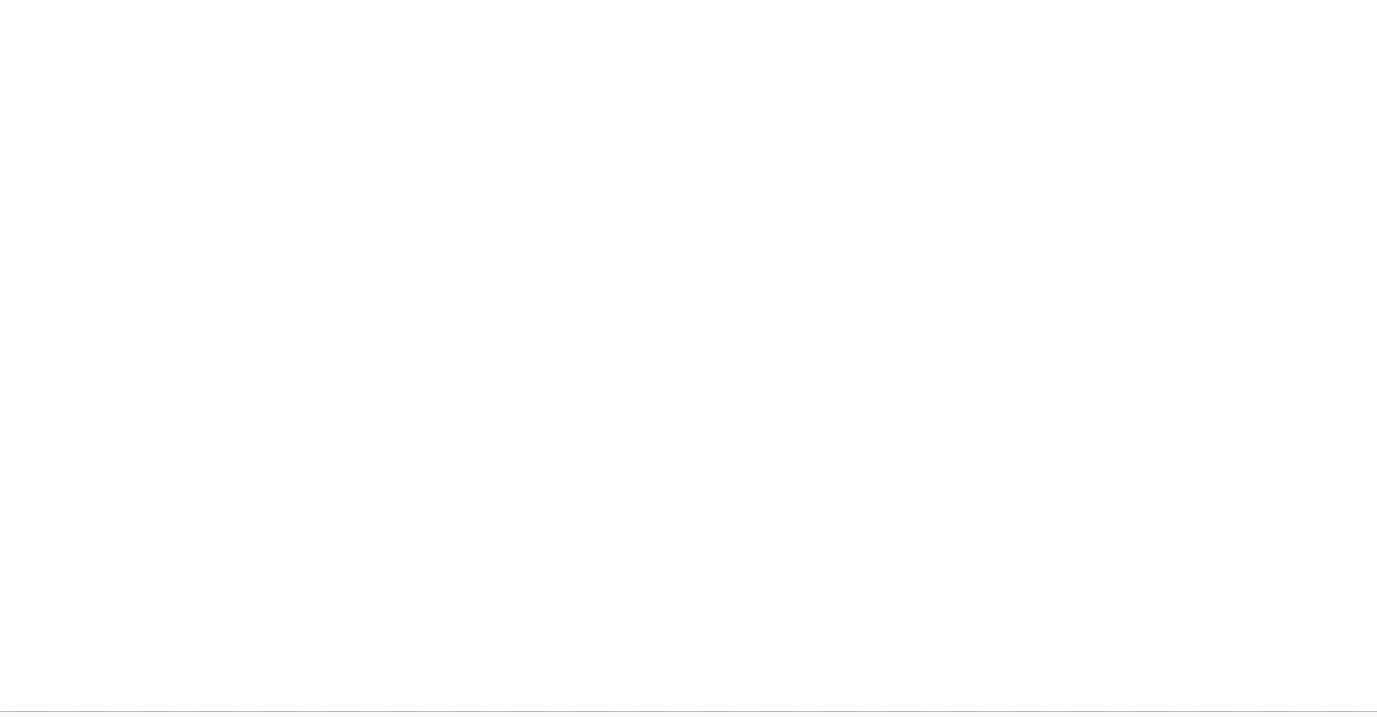 scroll, scrollTop: 0, scrollLeft: 0, axis: both 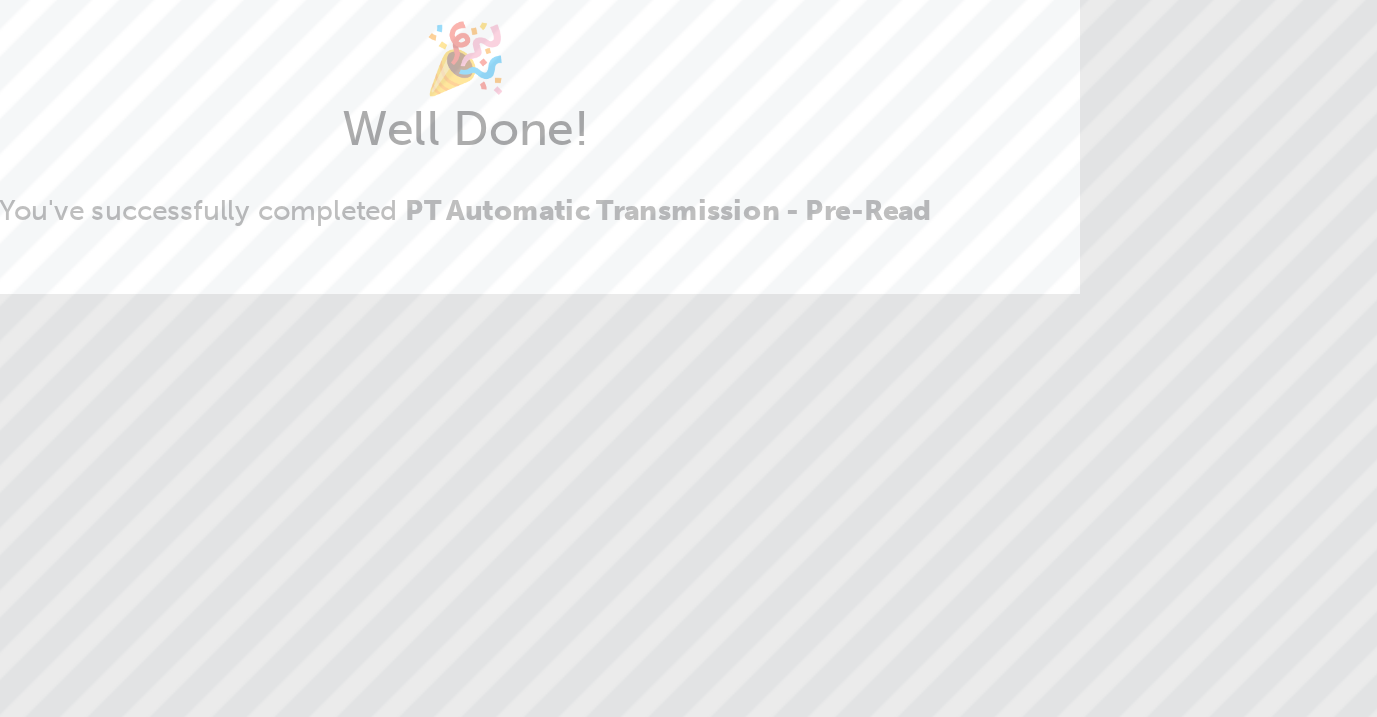 click on "Congratulations! 🎉 Well Done! You've successfully completed   PT Automatic Transmission - Pre-Read" at bounding box center [688, 358] 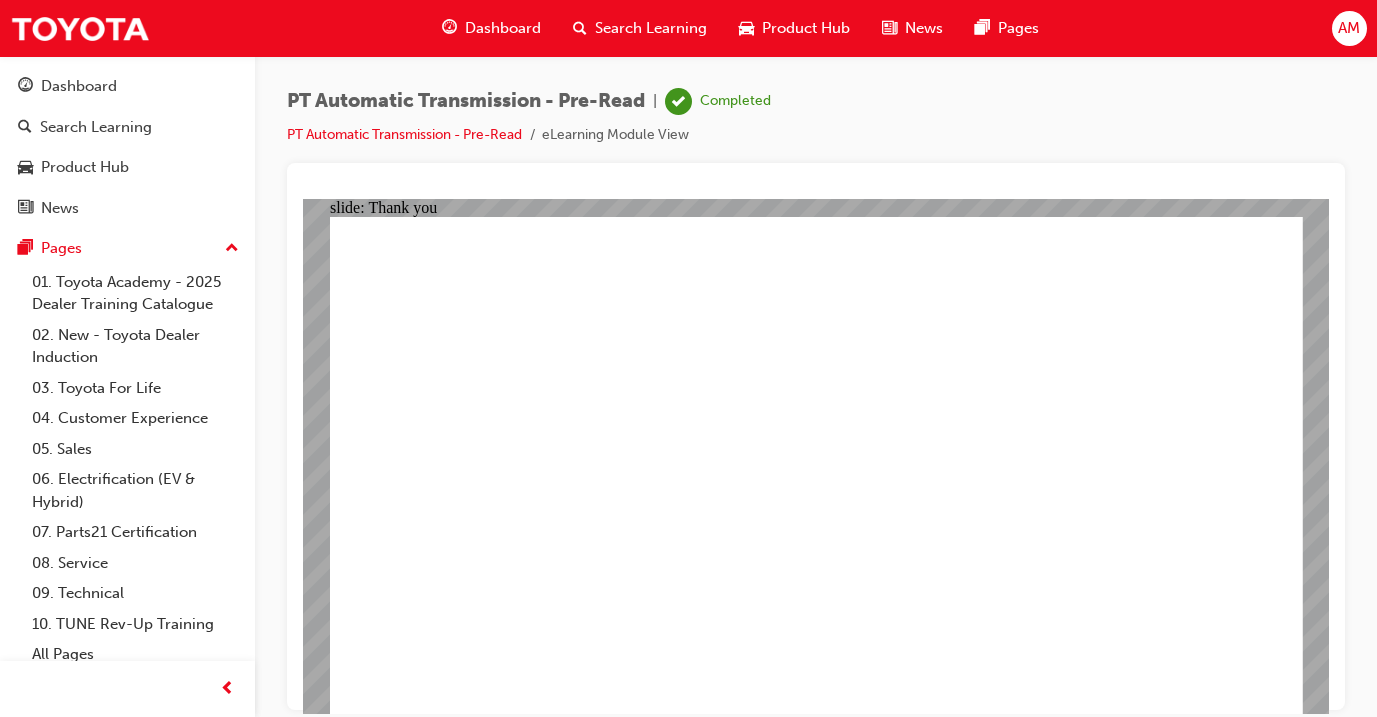 scroll, scrollTop: 0, scrollLeft: 0, axis: both 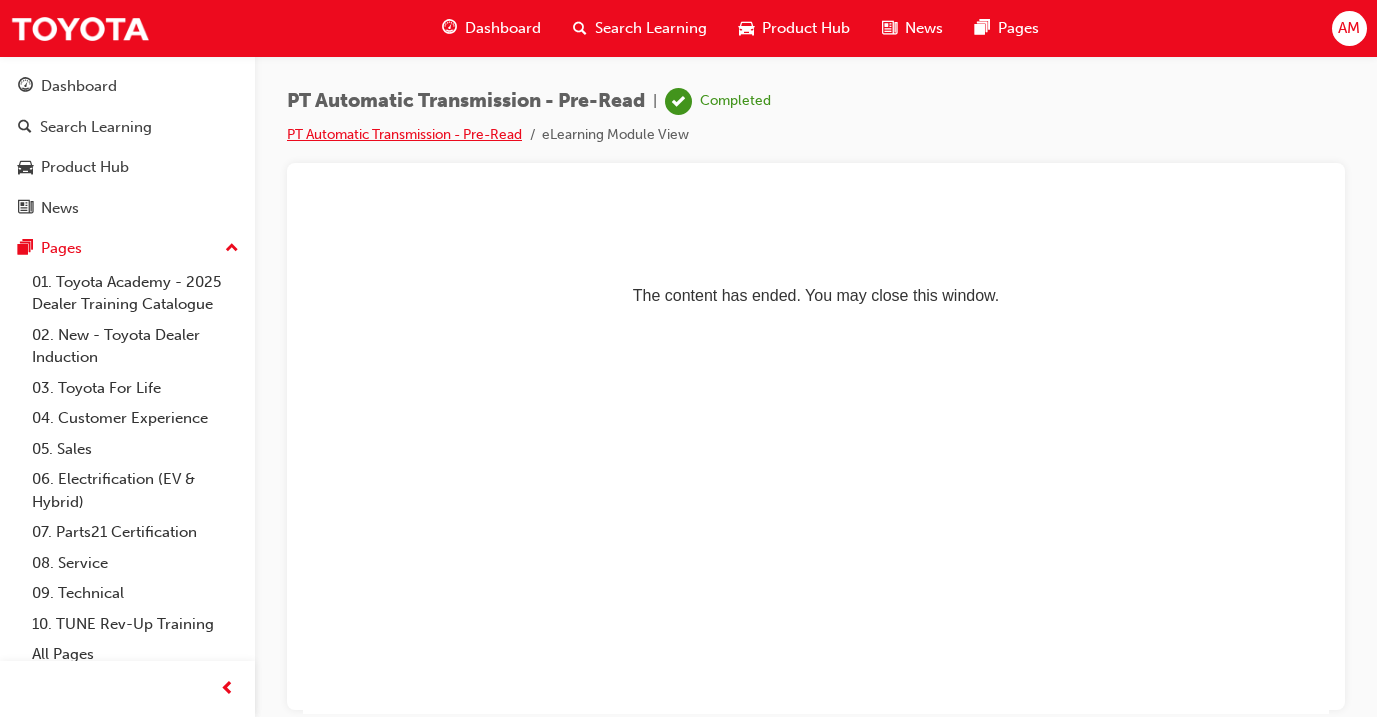 click on "PT Automatic Transmission - Pre-Read" at bounding box center (404, 134) 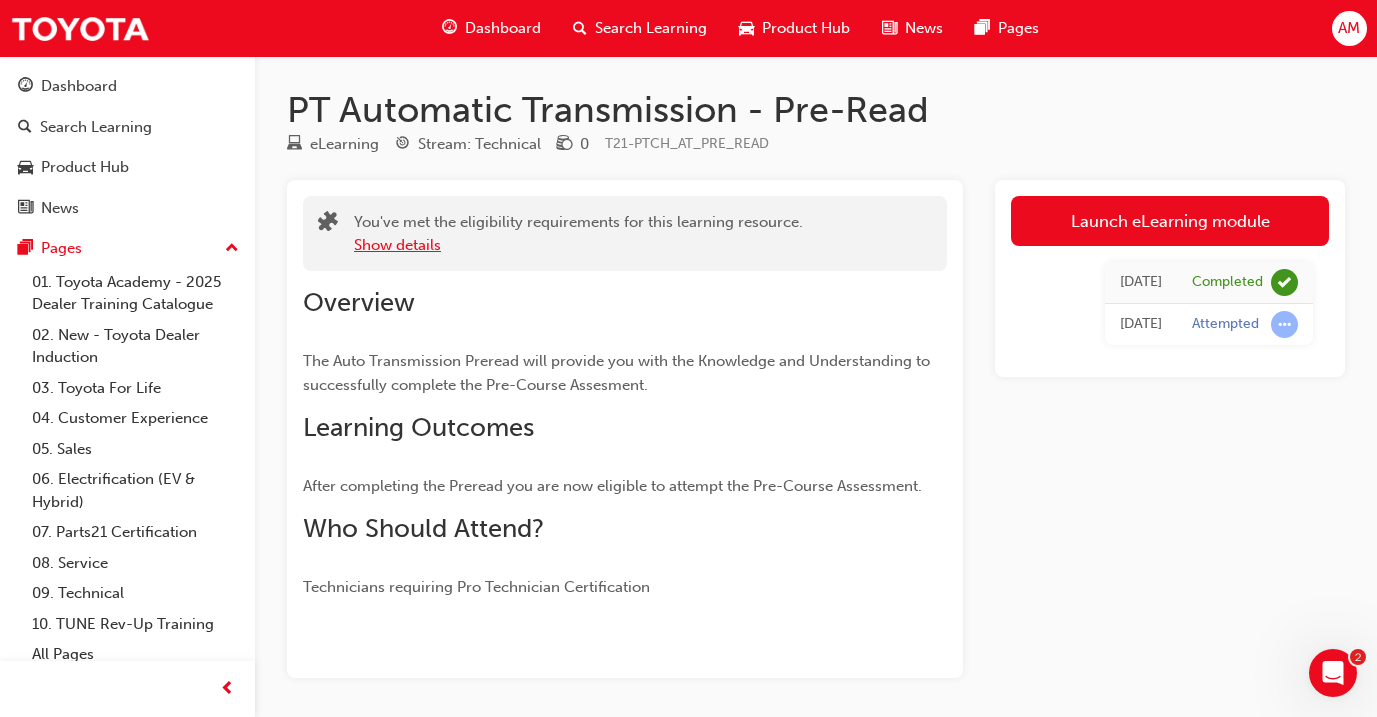click on "Show details" at bounding box center (397, 245) 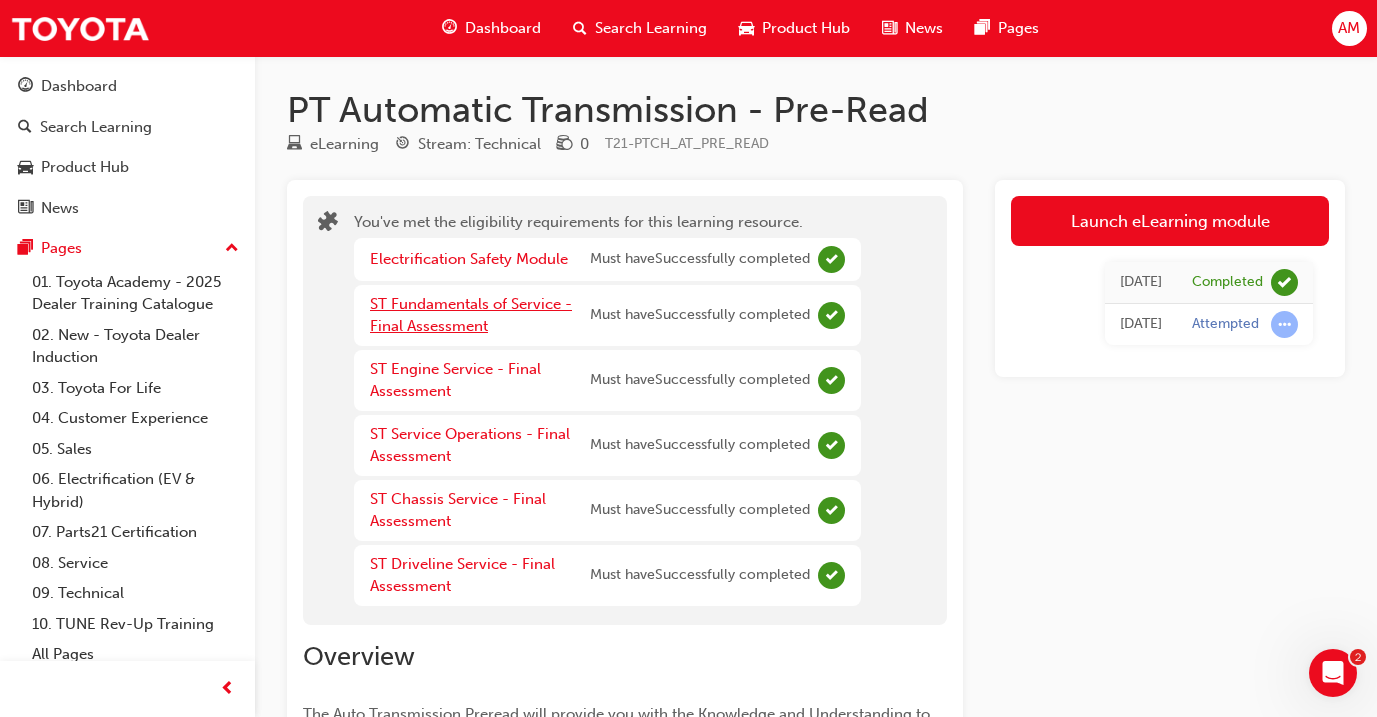 click on "ST Fundamentals of Service - Final Assessment" at bounding box center (471, 315) 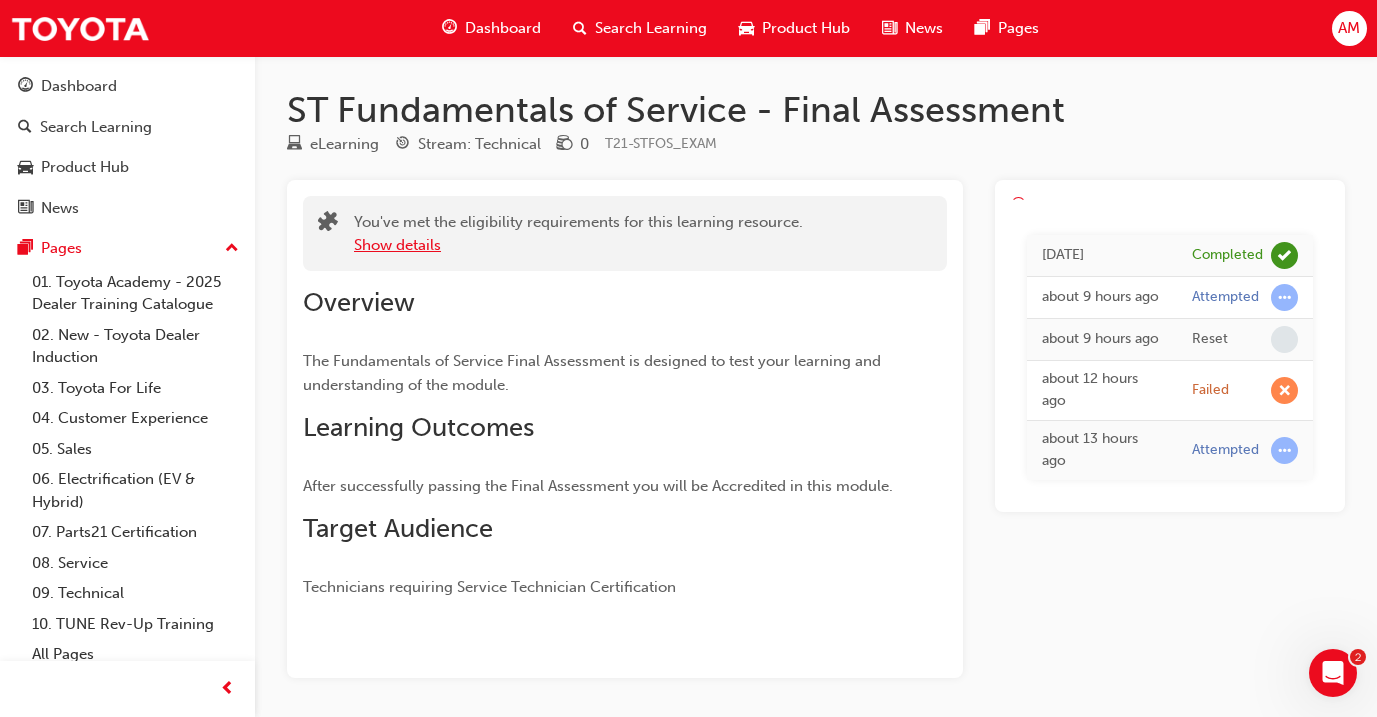 click on "Show details" at bounding box center [397, 245] 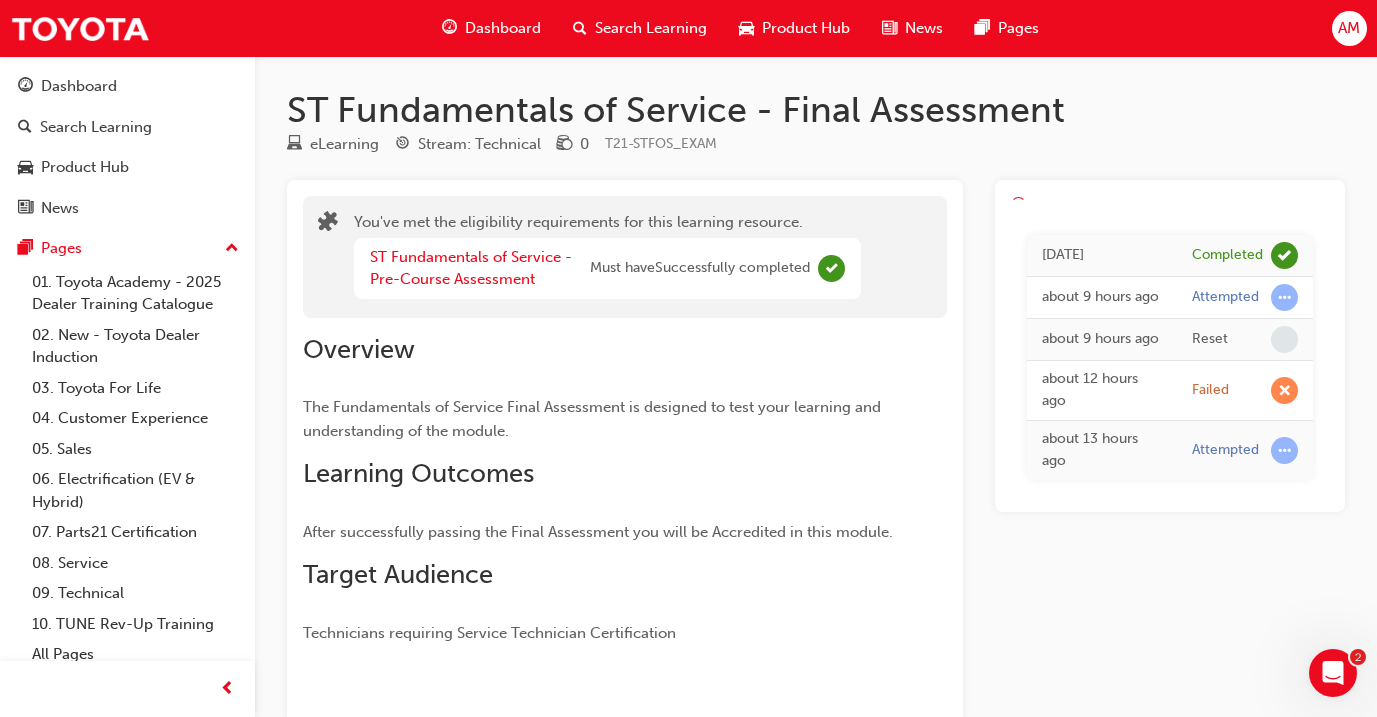 scroll, scrollTop: 0, scrollLeft: 0, axis: both 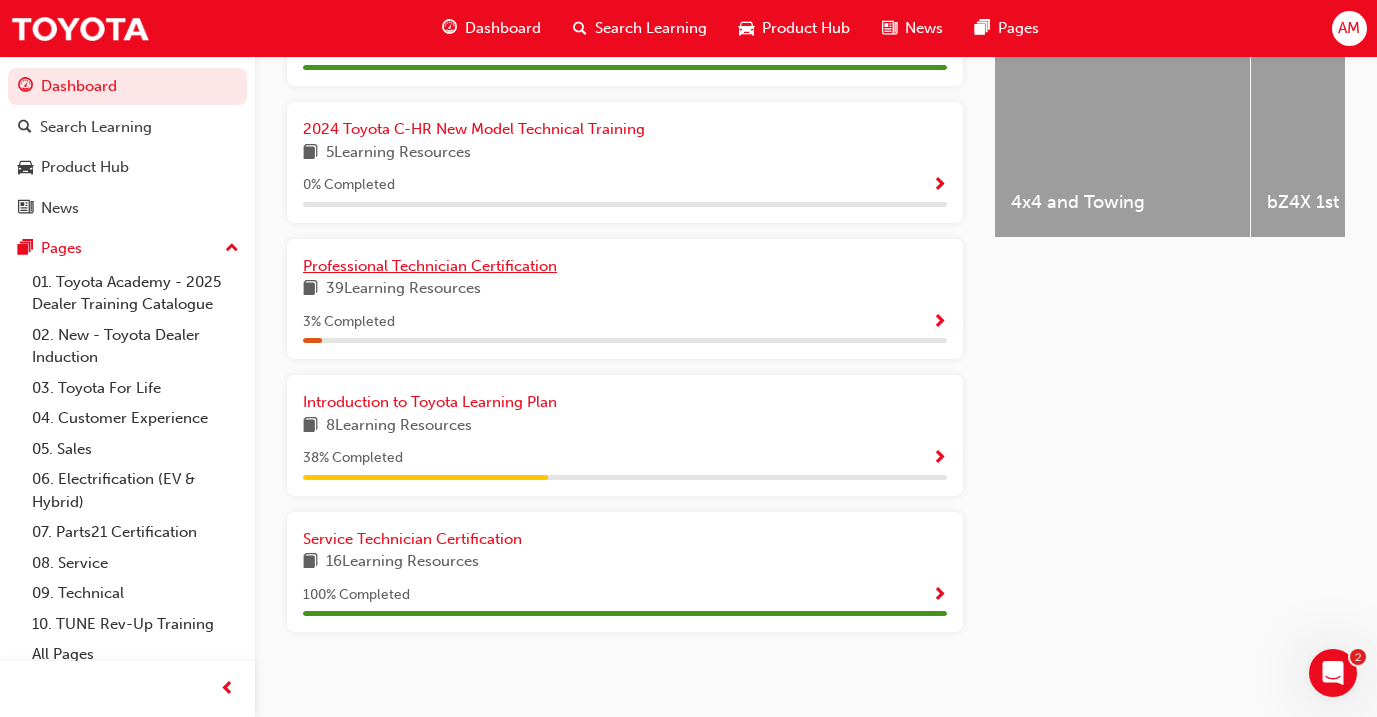 click on "Professional Technician Certification" at bounding box center [430, 266] 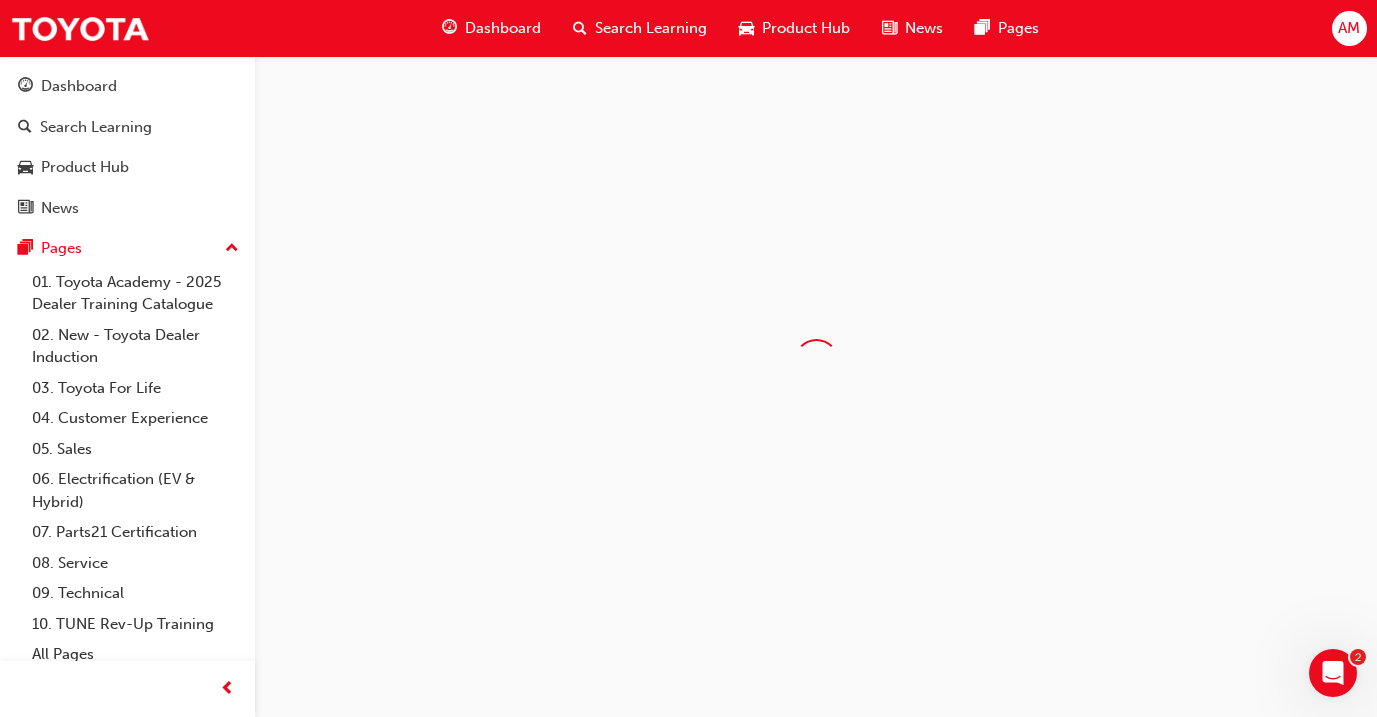 scroll, scrollTop: 0, scrollLeft: 0, axis: both 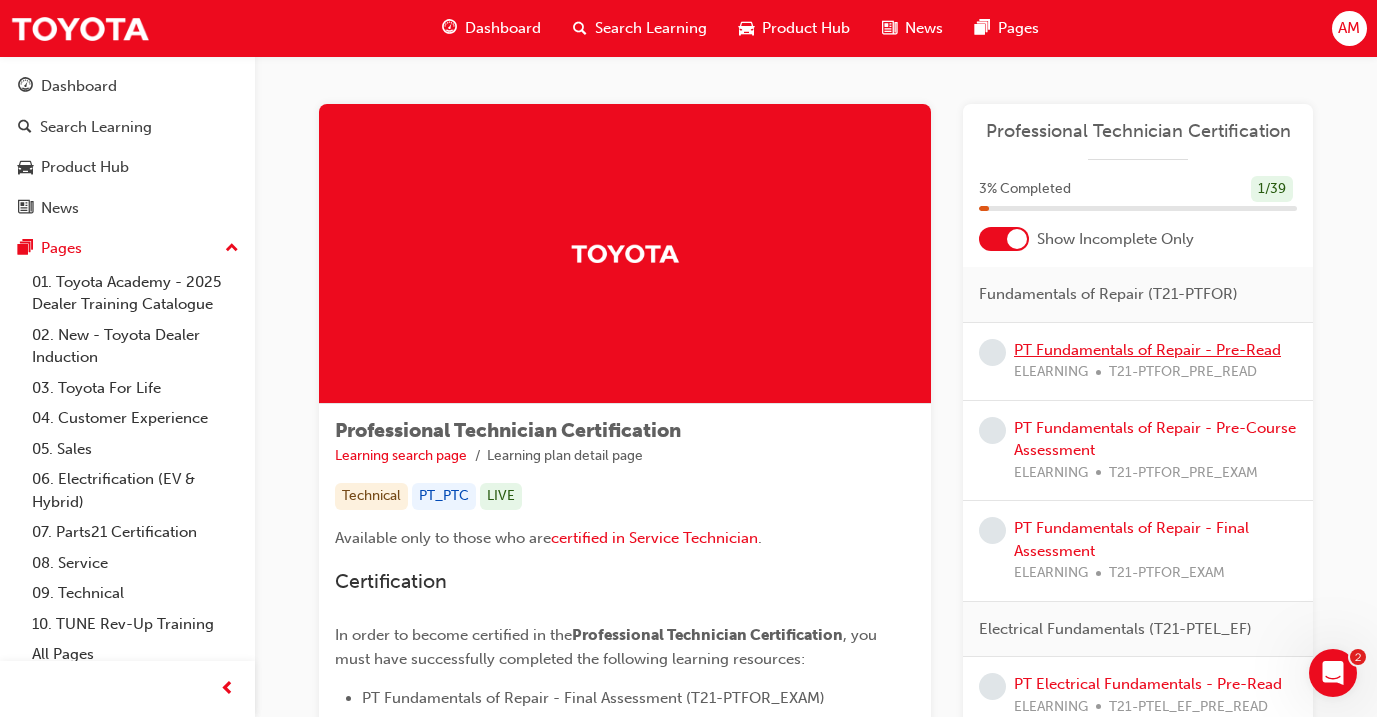 click on "PT Fundamentals of Repair - Pre-Read" at bounding box center [1147, 350] 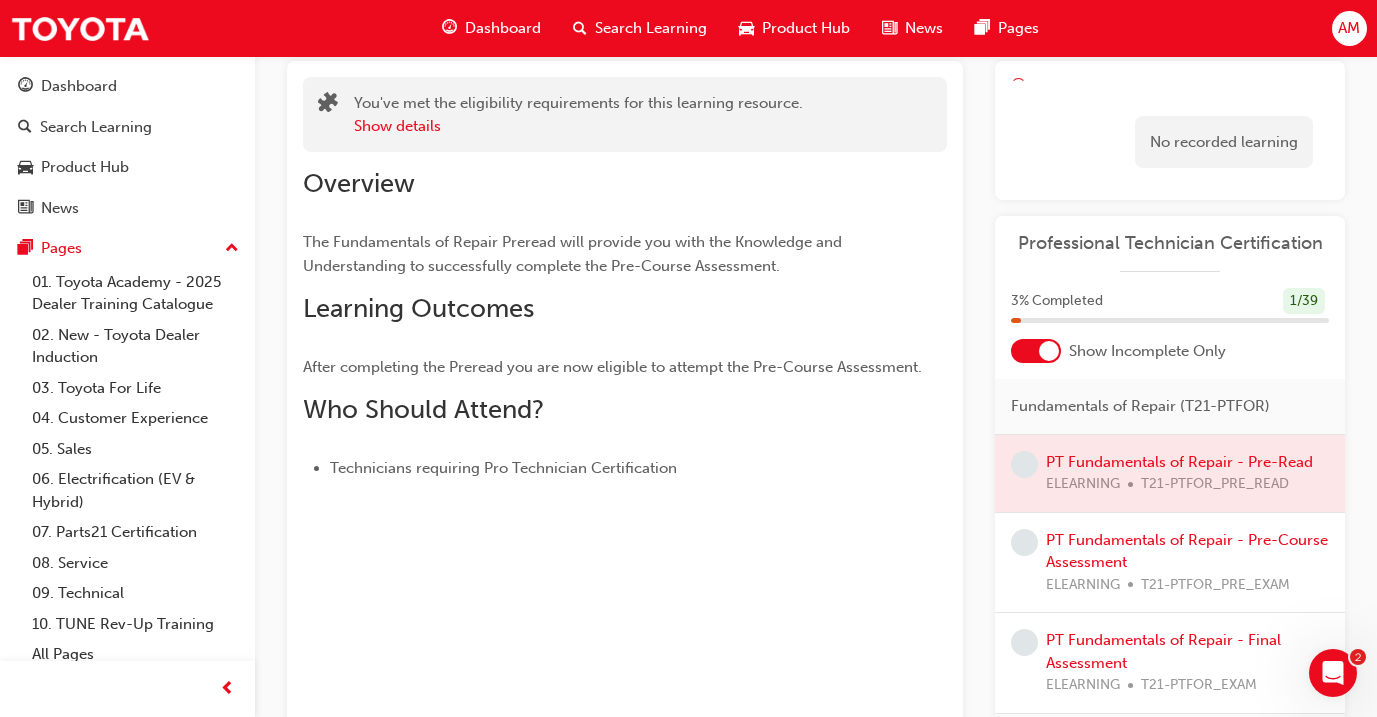 scroll, scrollTop: 135, scrollLeft: 0, axis: vertical 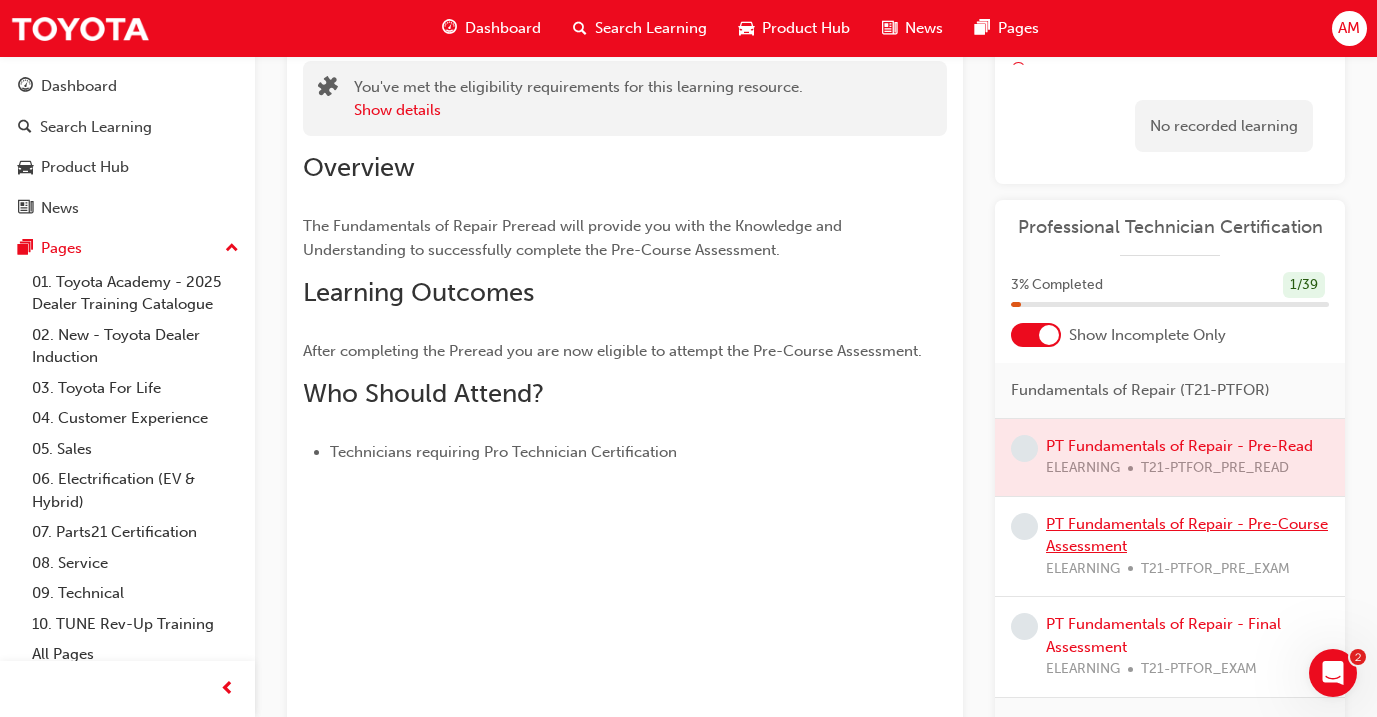 click on "PT Fundamentals of Repair - Pre-Course Assessment" at bounding box center [1187, 535] 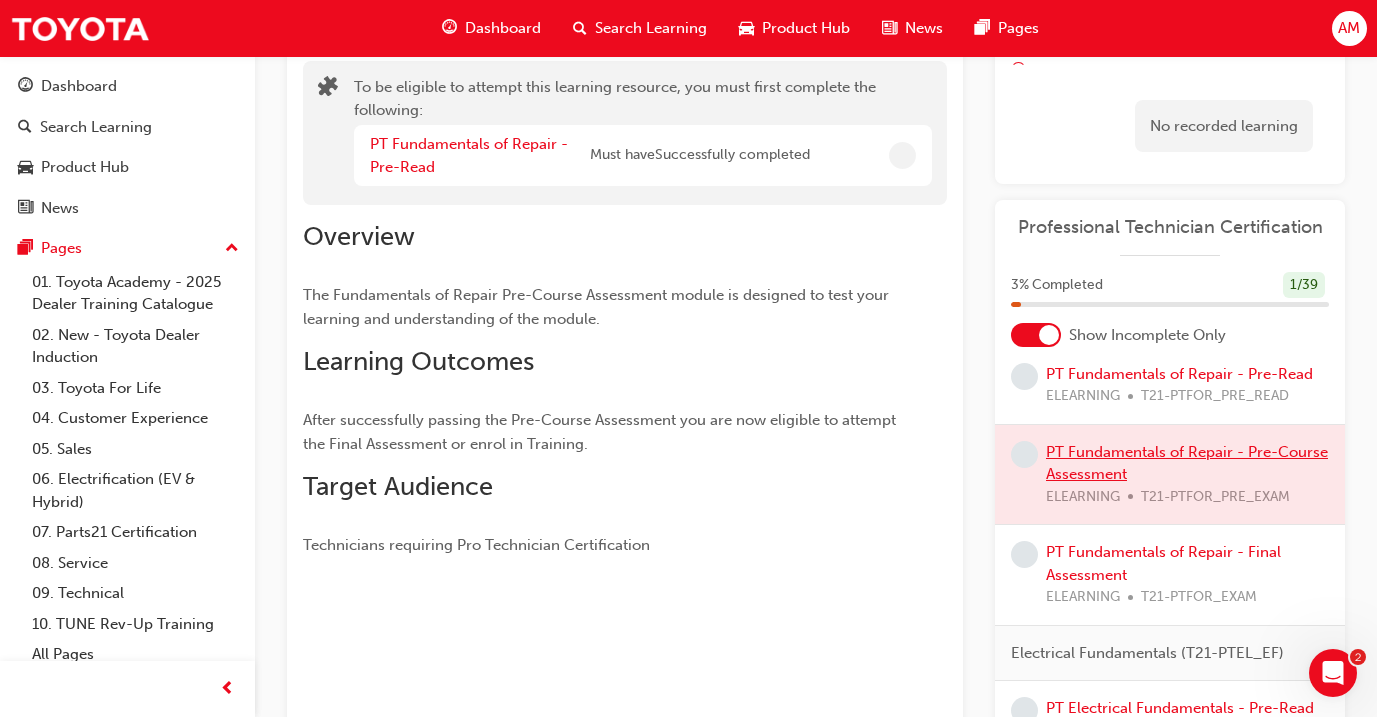 scroll, scrollTop: 73, scrollLeft: 0, axis: vertical 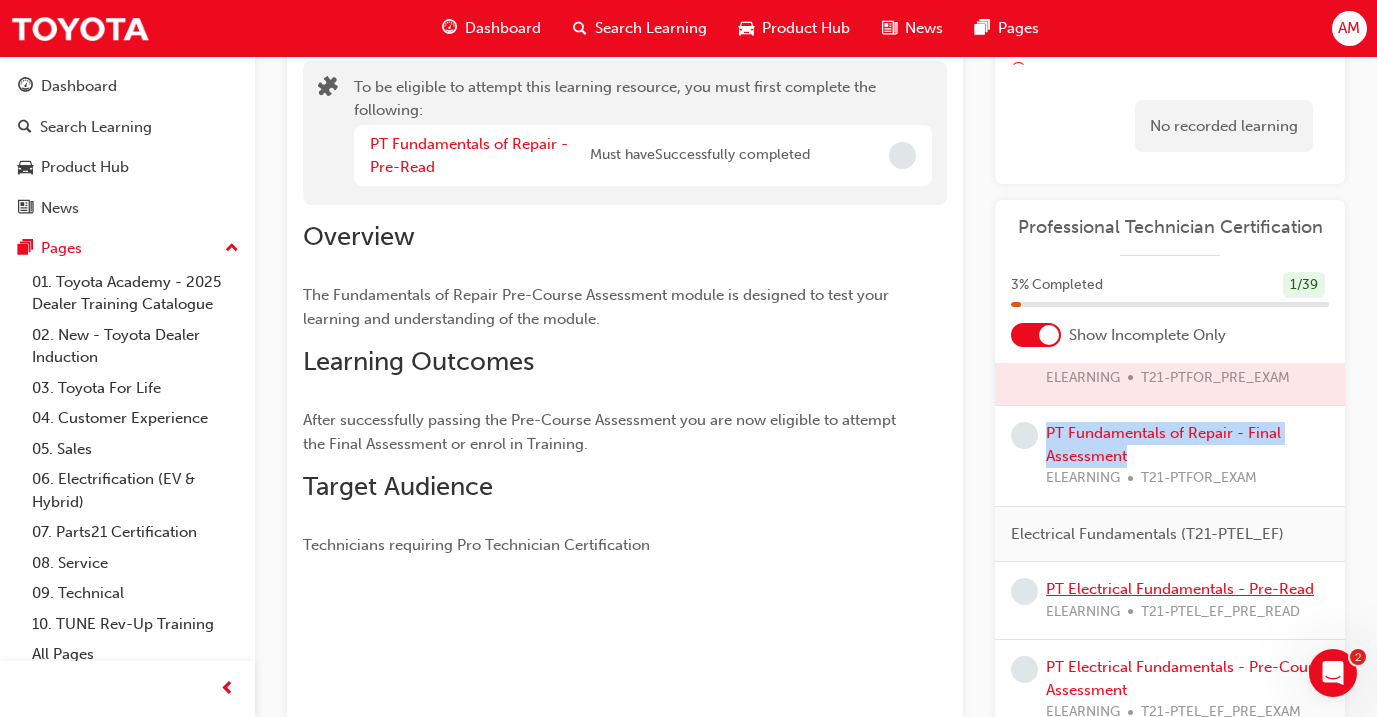 click on "PT Electrical Fundamentals - Pre-Read" at bounding box center [1180, 589] 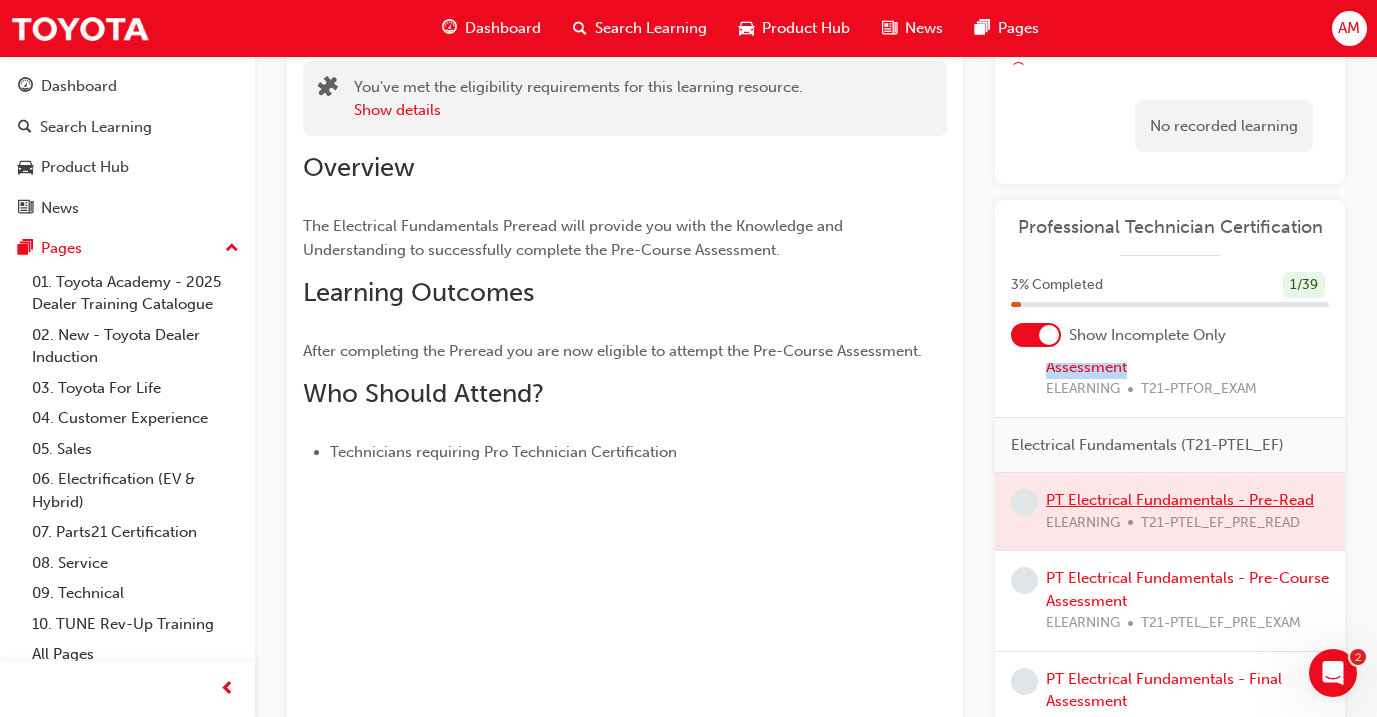 scroll, scrollTop: 279, scrollLeft: 0, axis: vertical 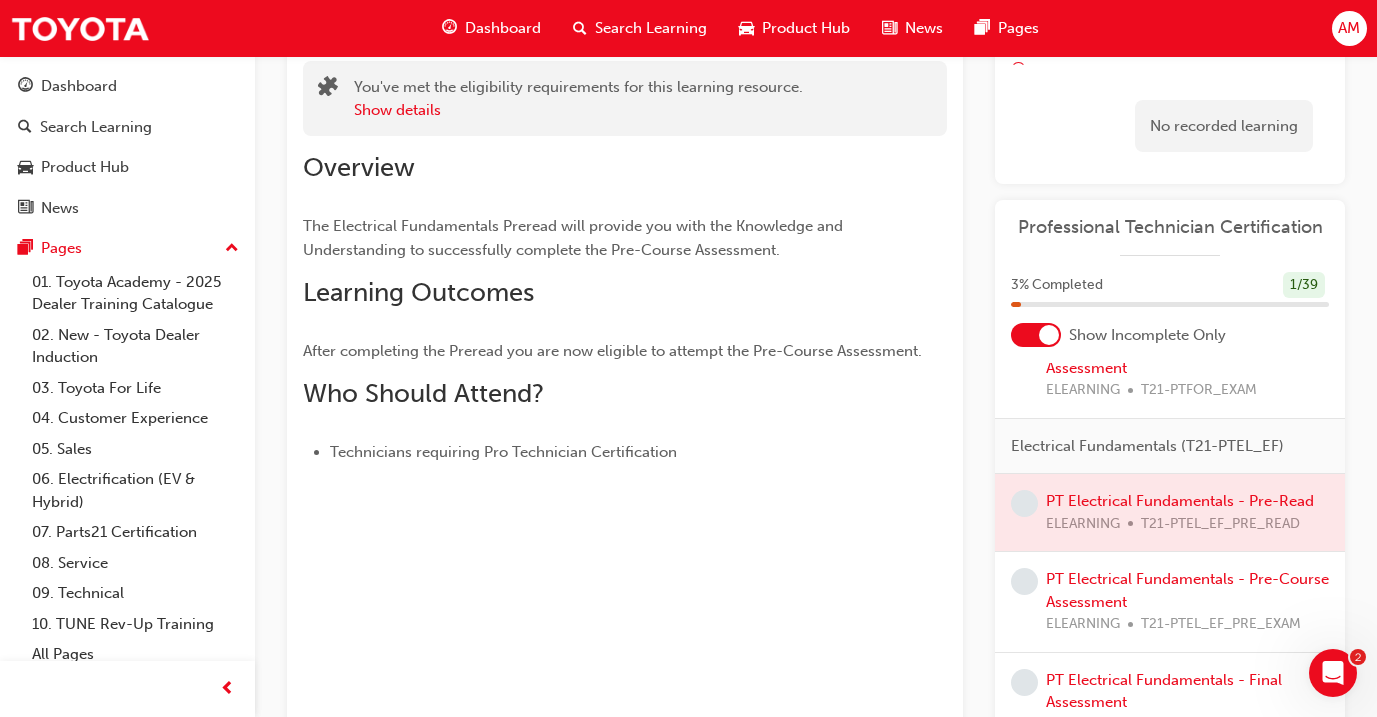 click on "PT Electrical Fundamentals - Pre-Course Assessment ELEARNING T21-PTEL_EF_PRE_EXAM" at bounding box center [1187, 602] 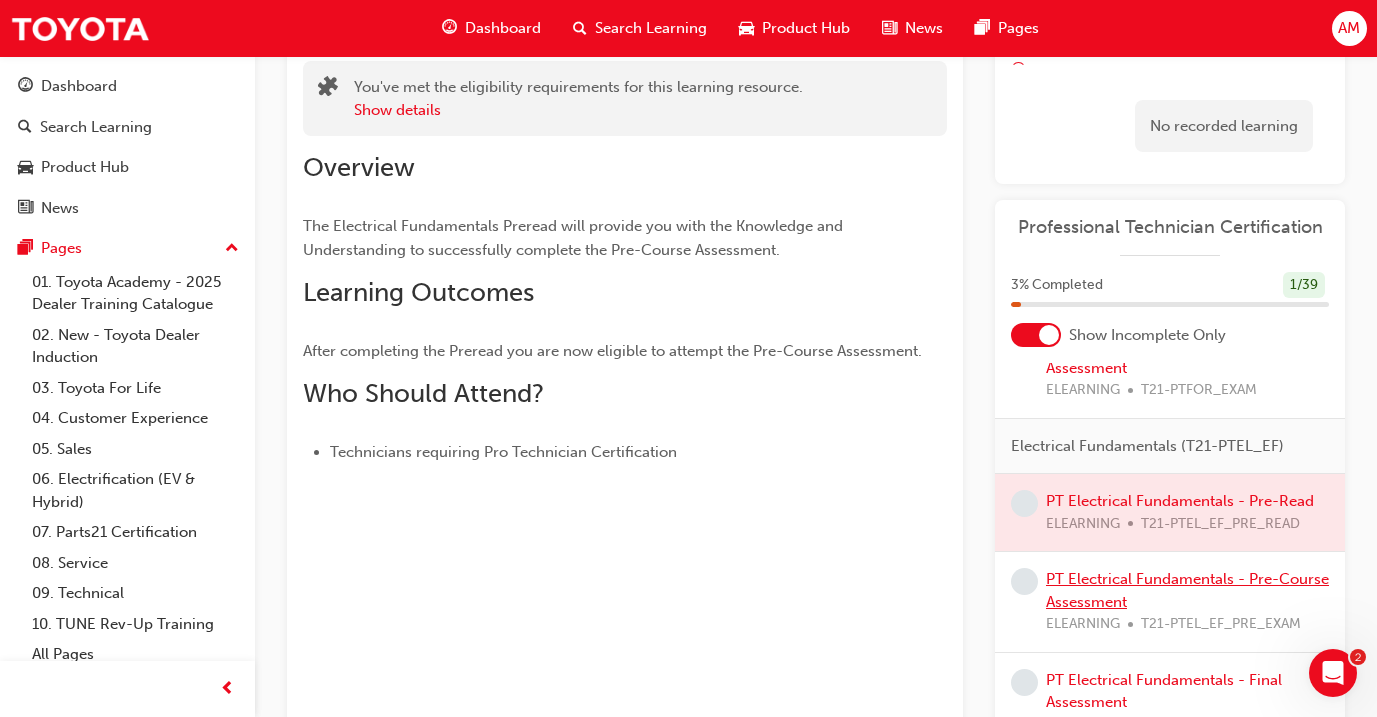 click on "PT Electrical Fundamentals - Pre-Course Assessment" at bounding box center [1187, 590] 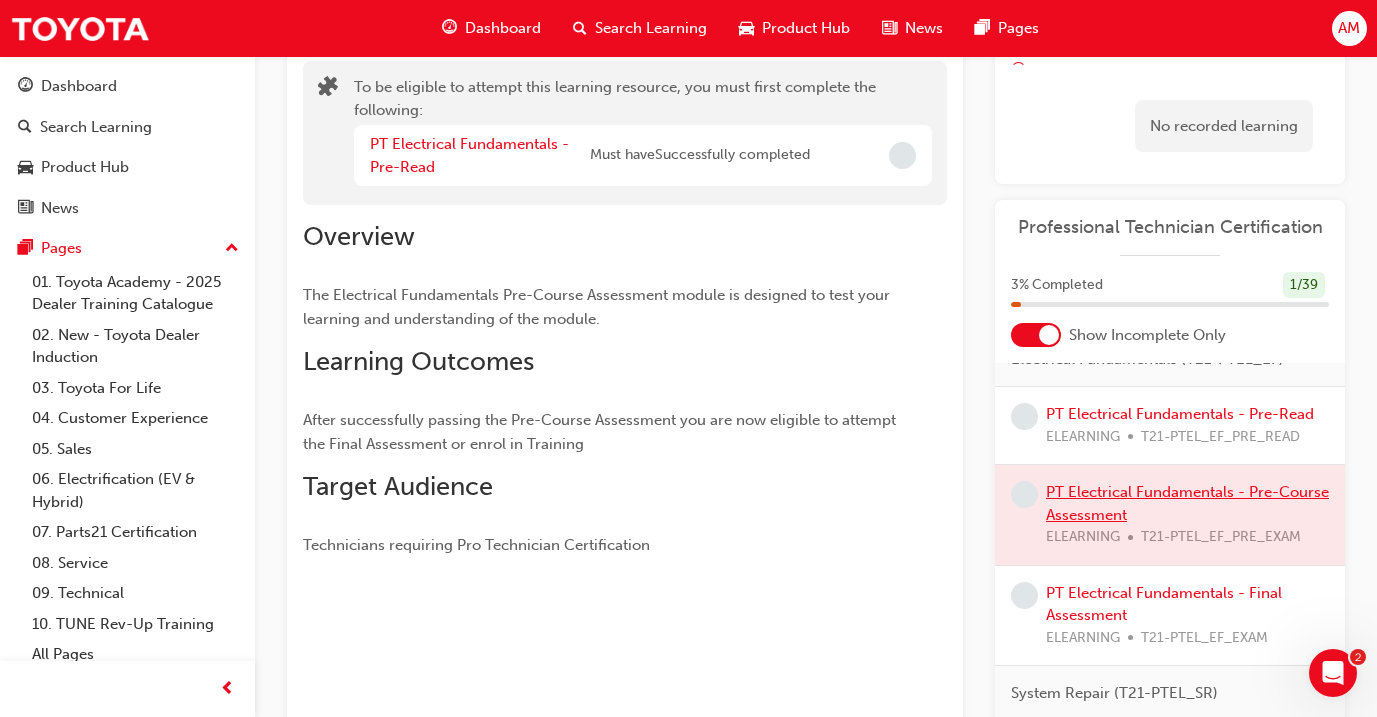 scroll, scrollTop: 368, scrollLeft: 0, axis: vertical 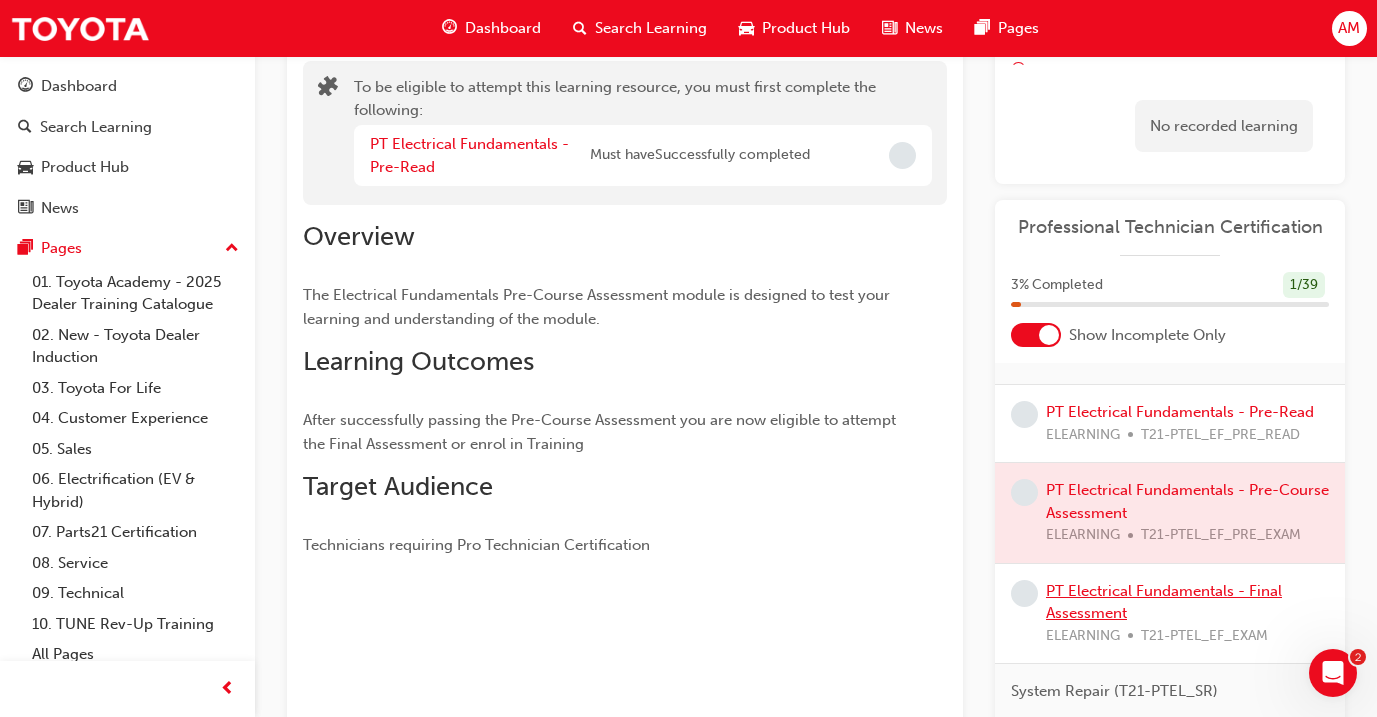 click on "PT Electrical Fundamentals - Final Assessment" at bounding box center (1164, 602) 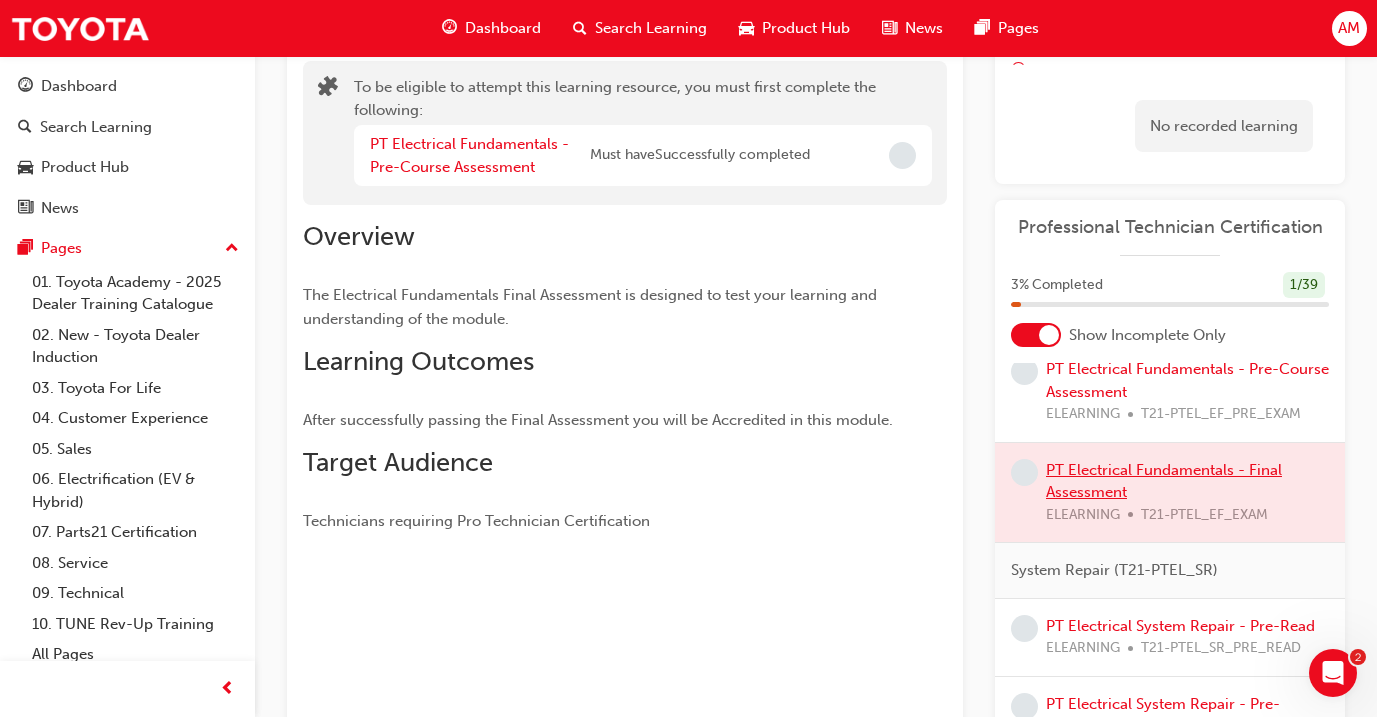 scroll, scrollTop: 502, scrollLeft: 0, axis: vertical 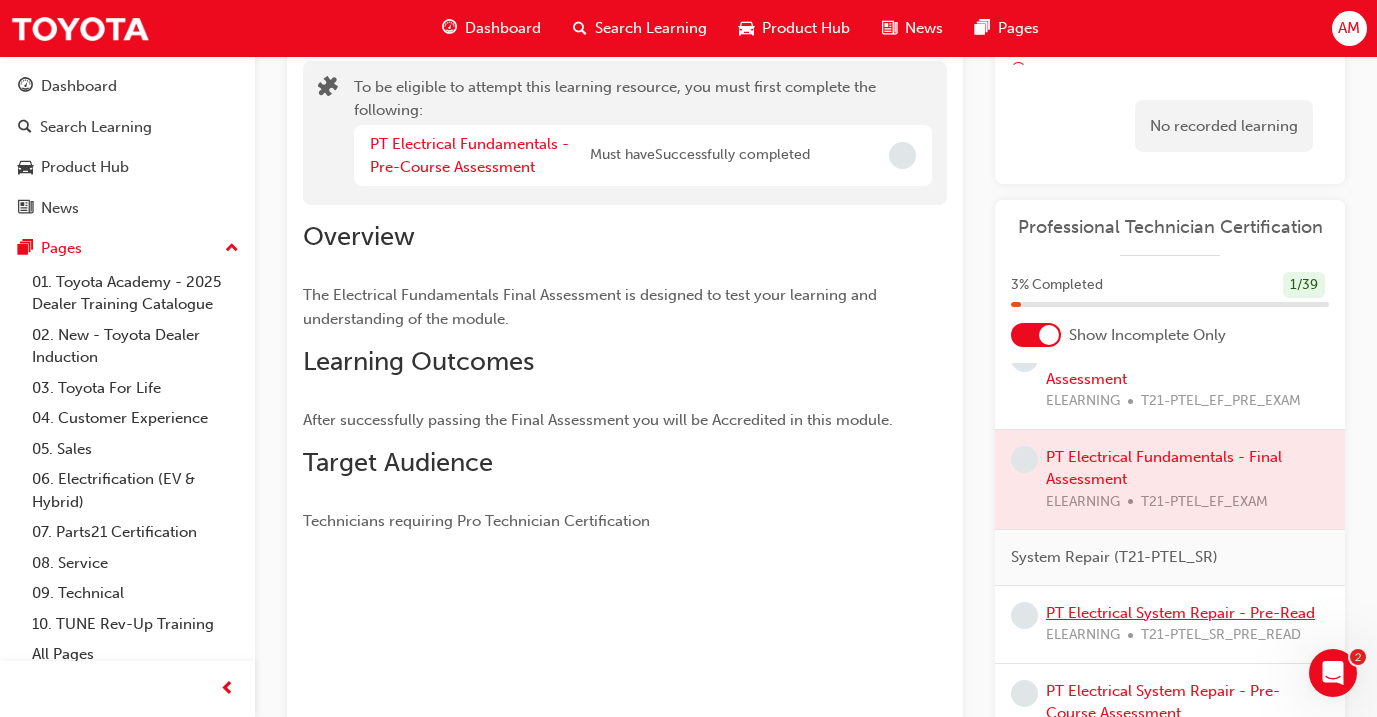 click on "PT Electrical System Repair - Pre-Read" at bounding box center (1180, 613) 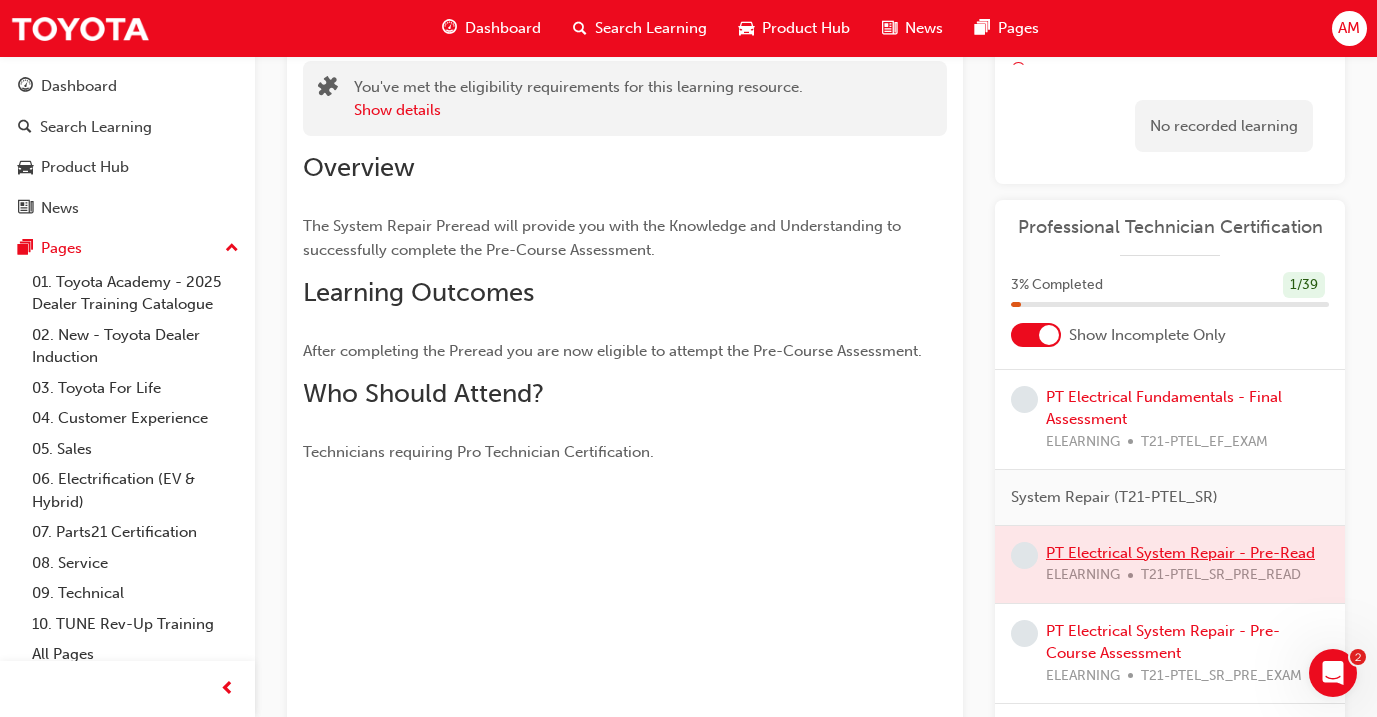 scroll, scrollTop: 567, scrollLeft: 0, axis: vertical 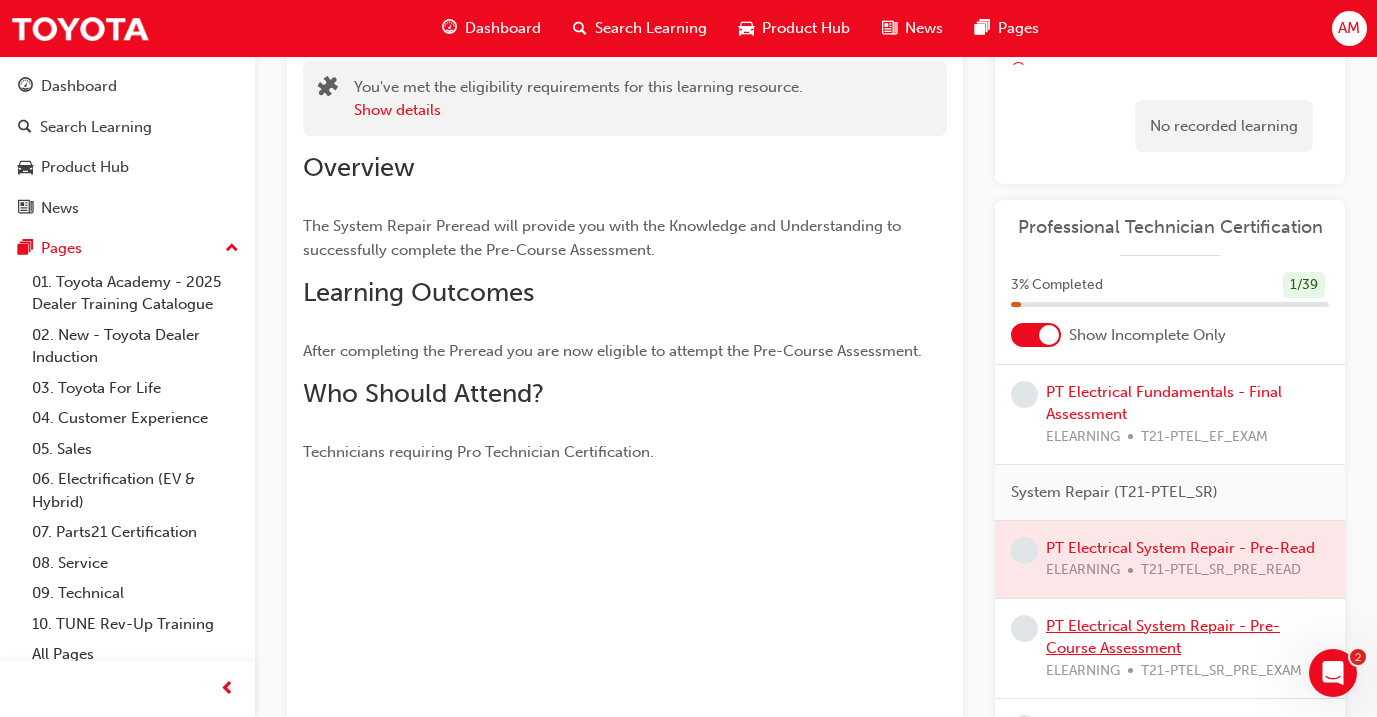 click on "PT Electrical System Repair - Pre-Course Assessment" at bounding box center (1163, 637) 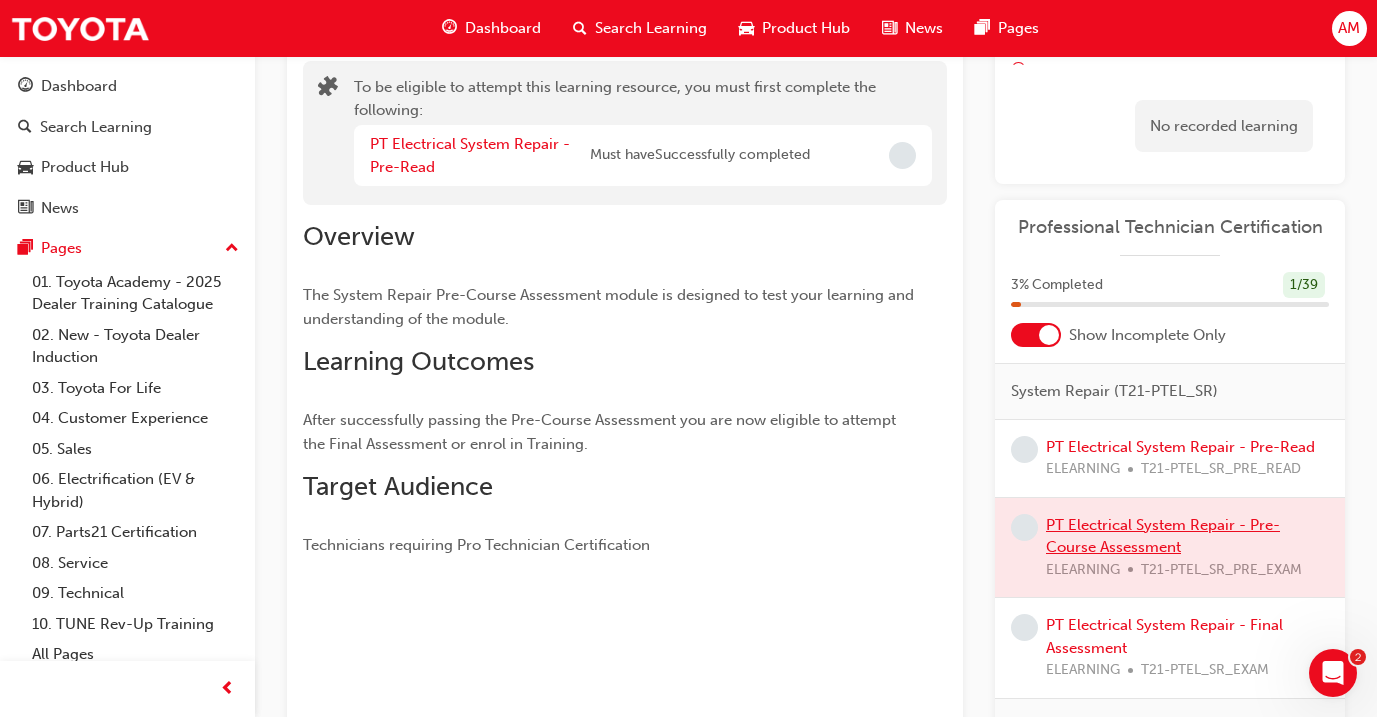scroll, scrollTop: 674, scrollLeft: 0, axis: vertical 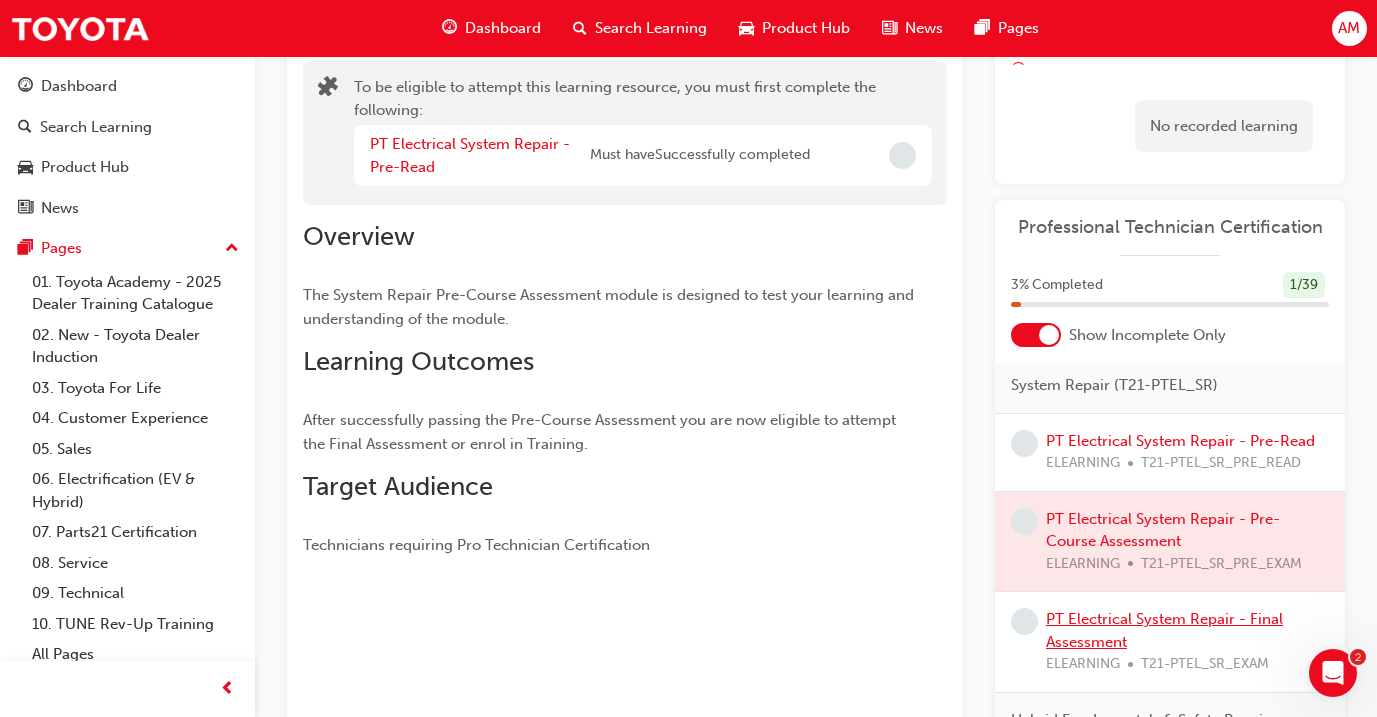 click on "PT Electrical System Repair - Final Assessment" at bounding box center [1164, 630] 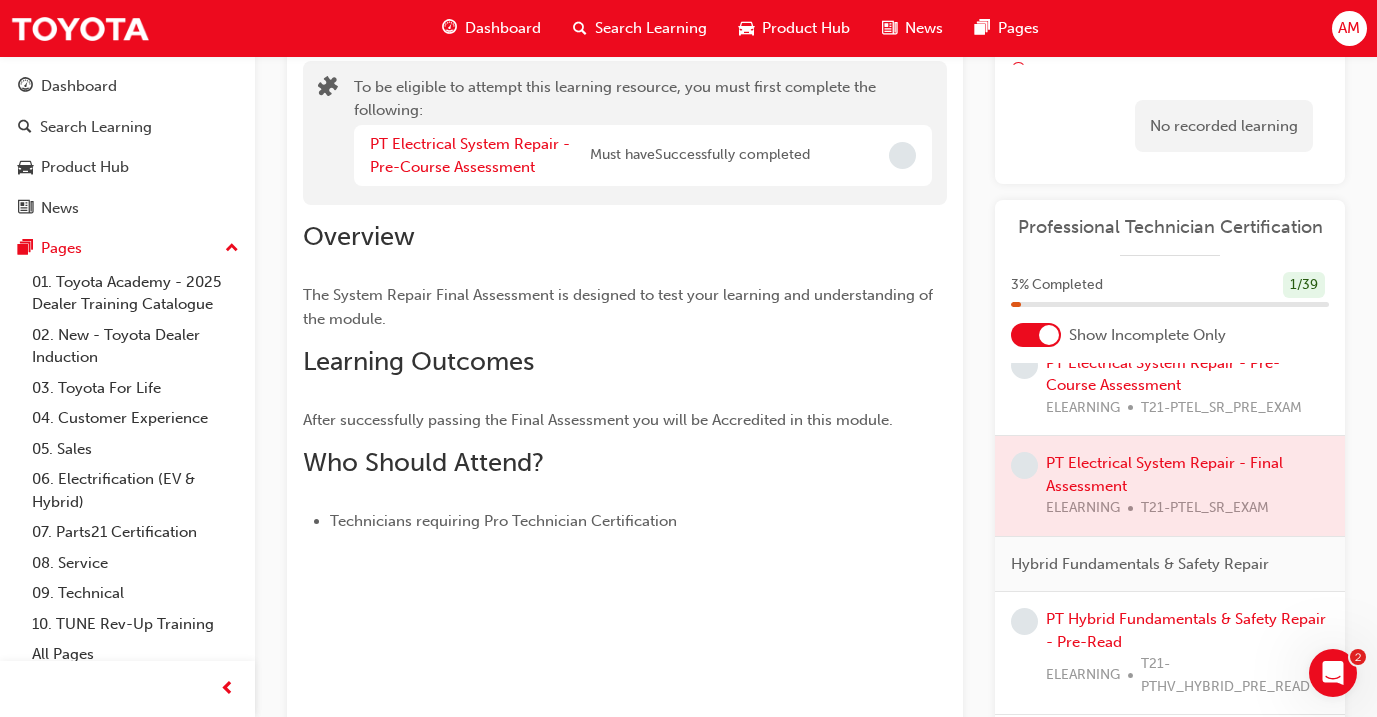scroll, scrollTop: 838, scrollLeft: 0, axis: vertical 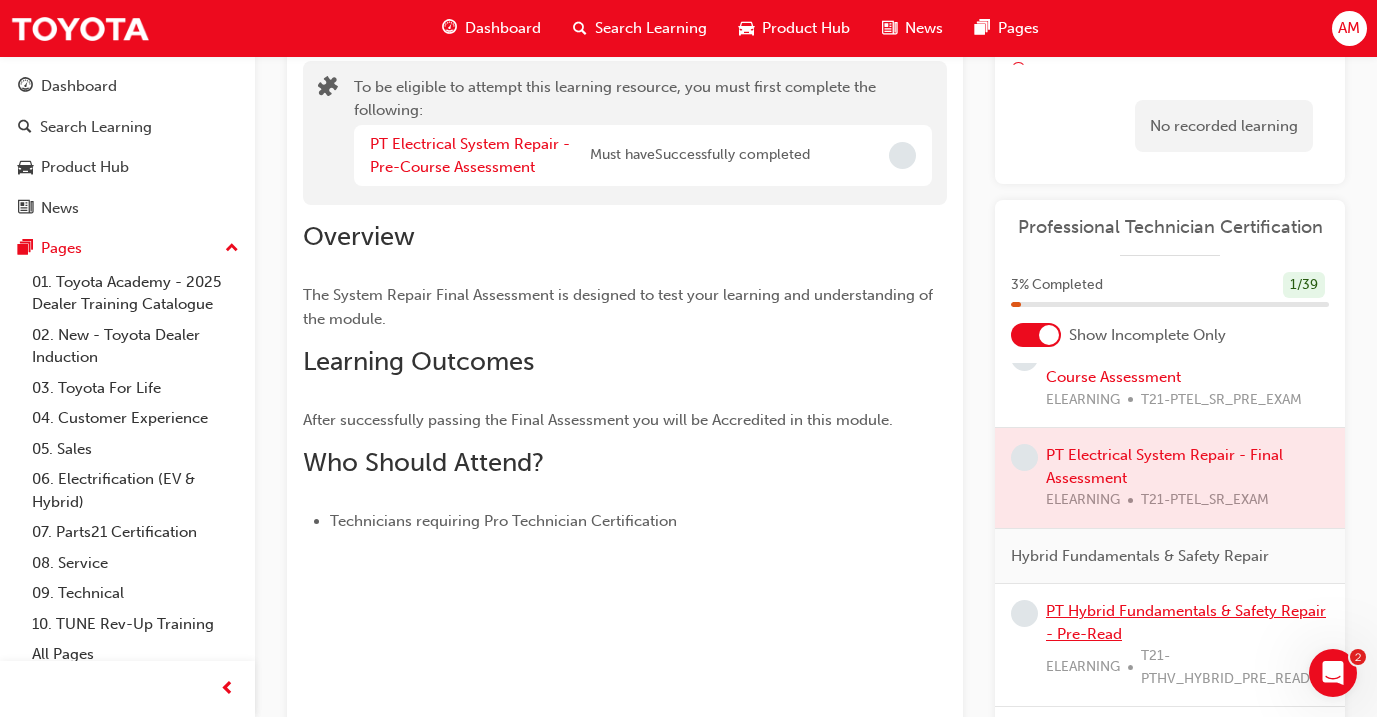 click on "PT Hybrid Fundamentals & Safety Repair - Pre-Read" at bounding box center [1186, 622] 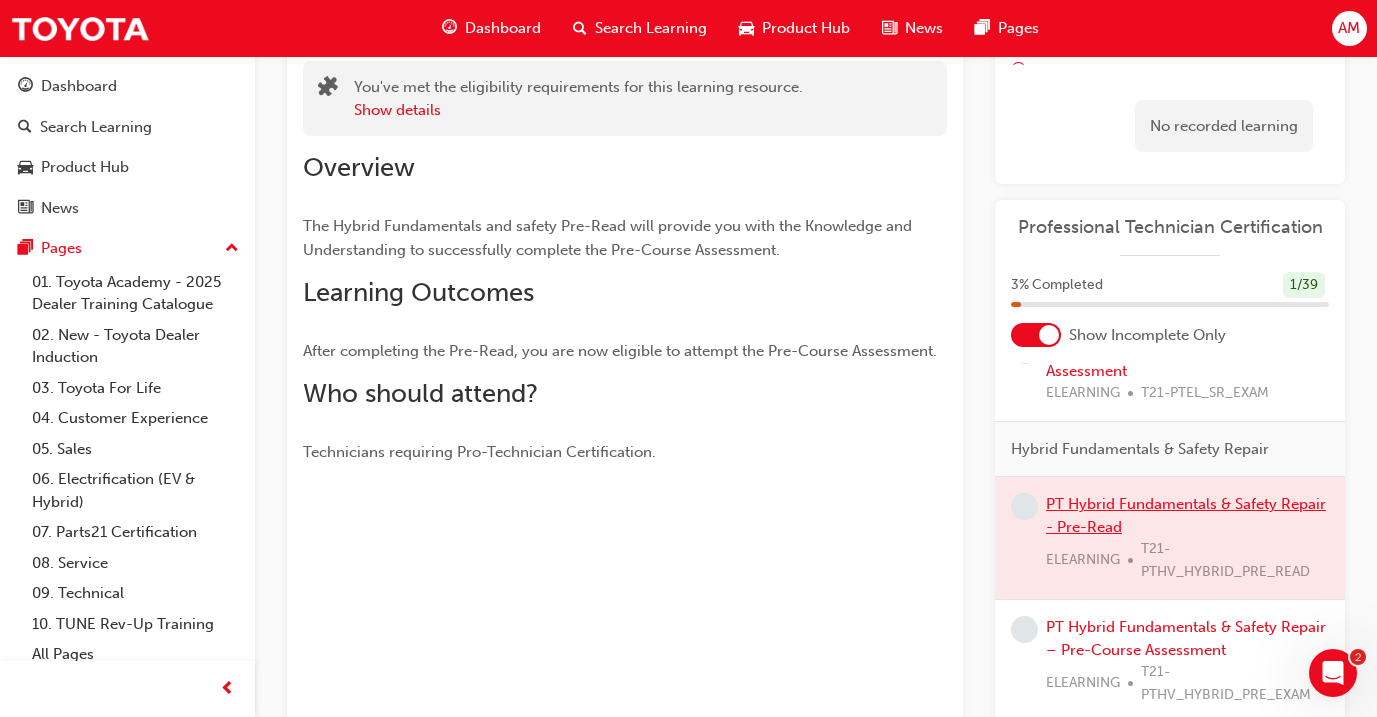scroll, scrollTop: 949, scrollLeft: 0, axis: vertical 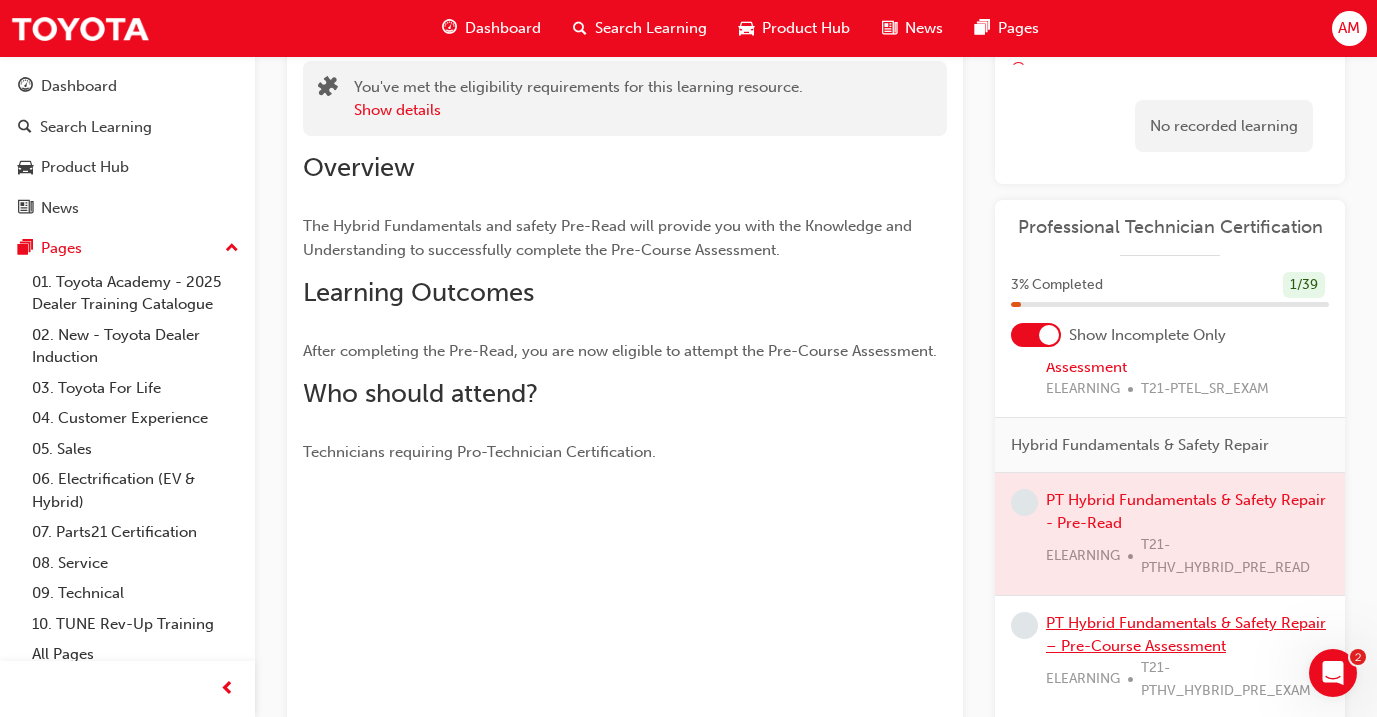 click on "PT Hybrid Fundamentals & Safety Repair – Pre-Course Assessment" at bounding box center (1186, 634) 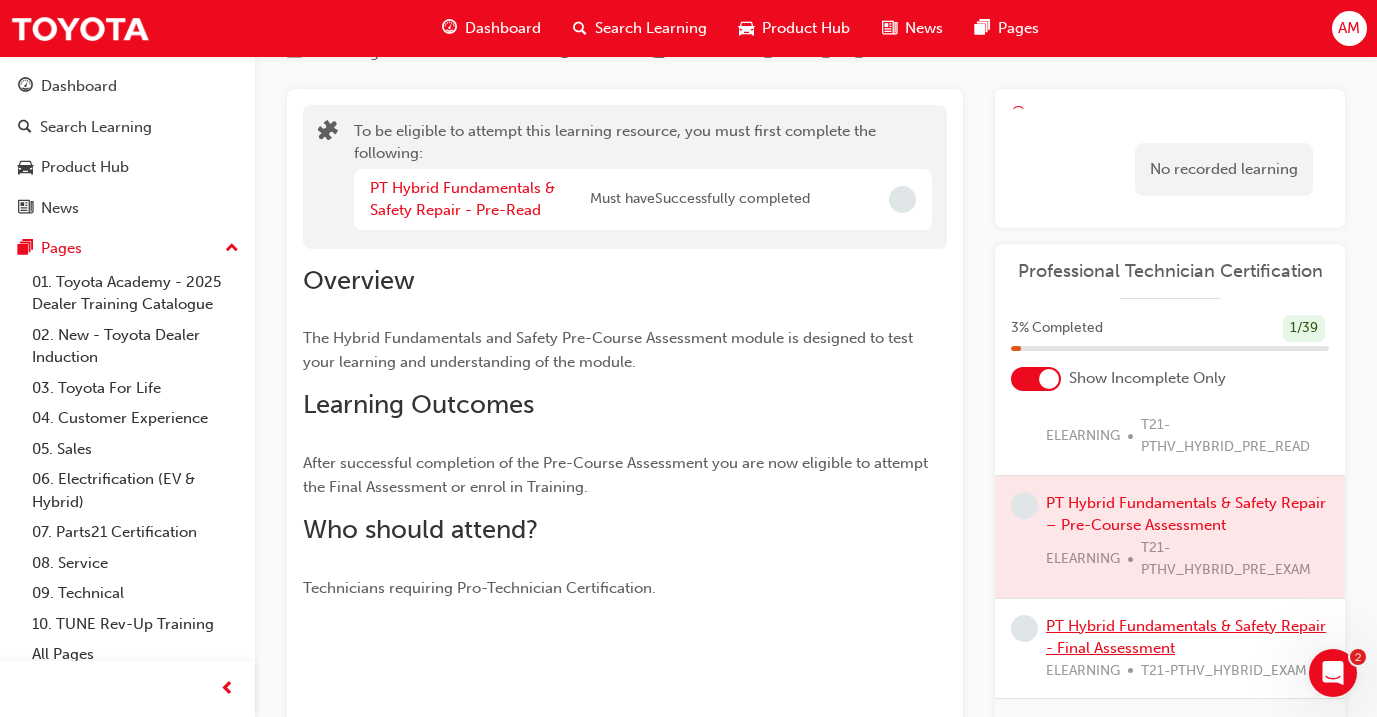 scroll, scrollTop: 1117, scrollLeft: 0, axis: vertical 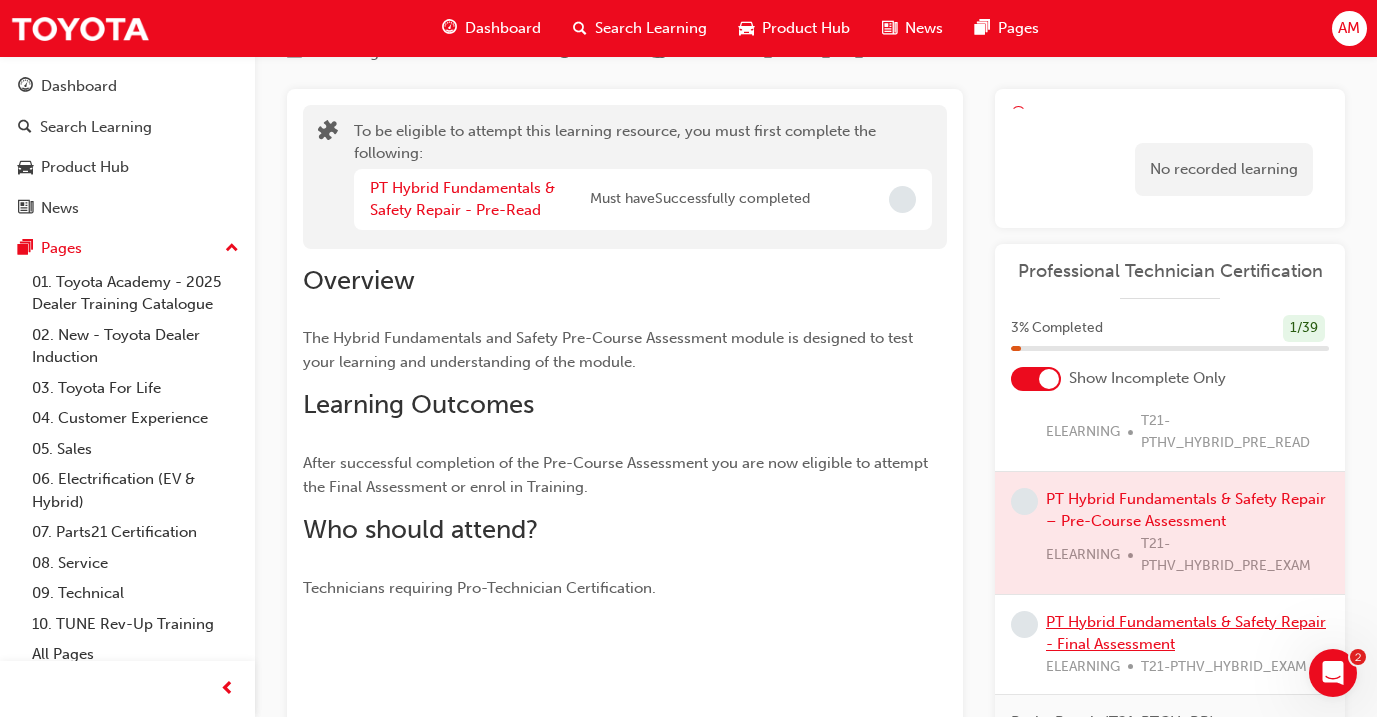 click on "PT Hybrid Fundamentals & Safety Repair - Final Assessment" at bounding box center [1186, 633] 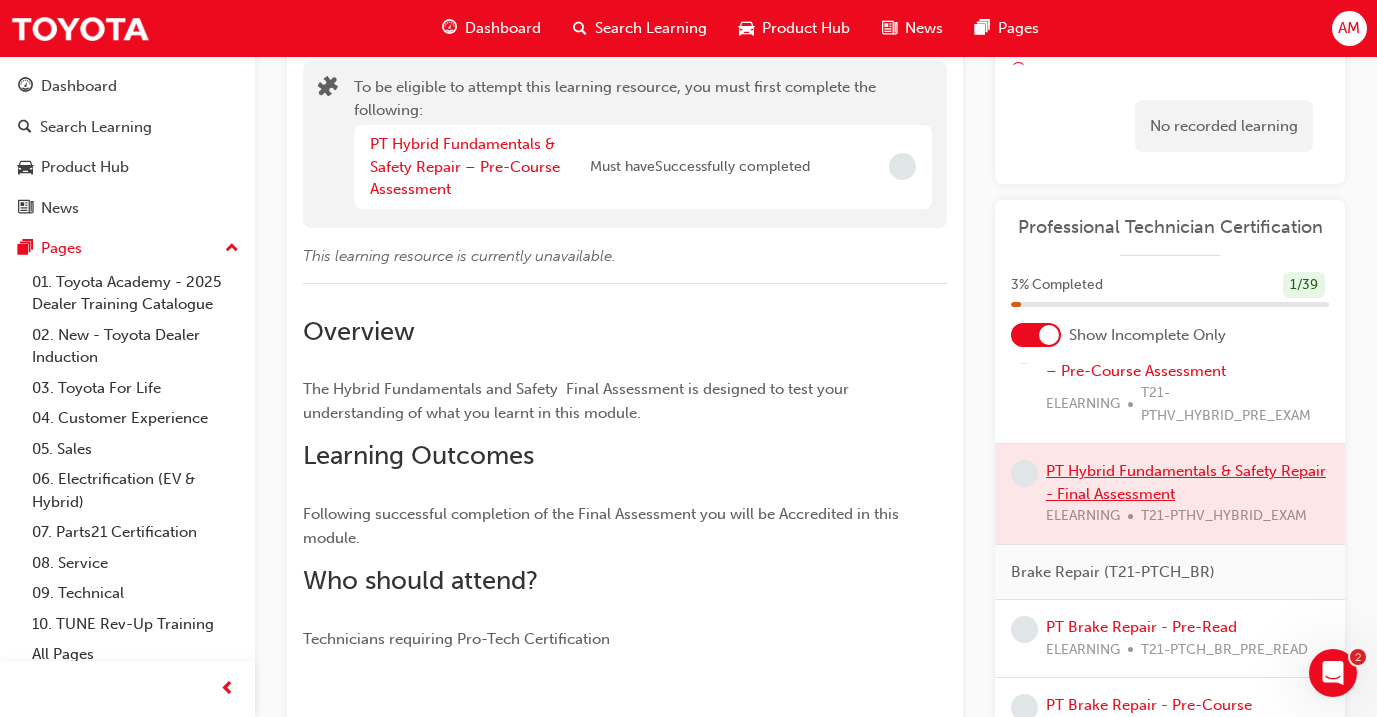 scroll, scrollTop: 1249, scrollLeft: 0, axis: vertical 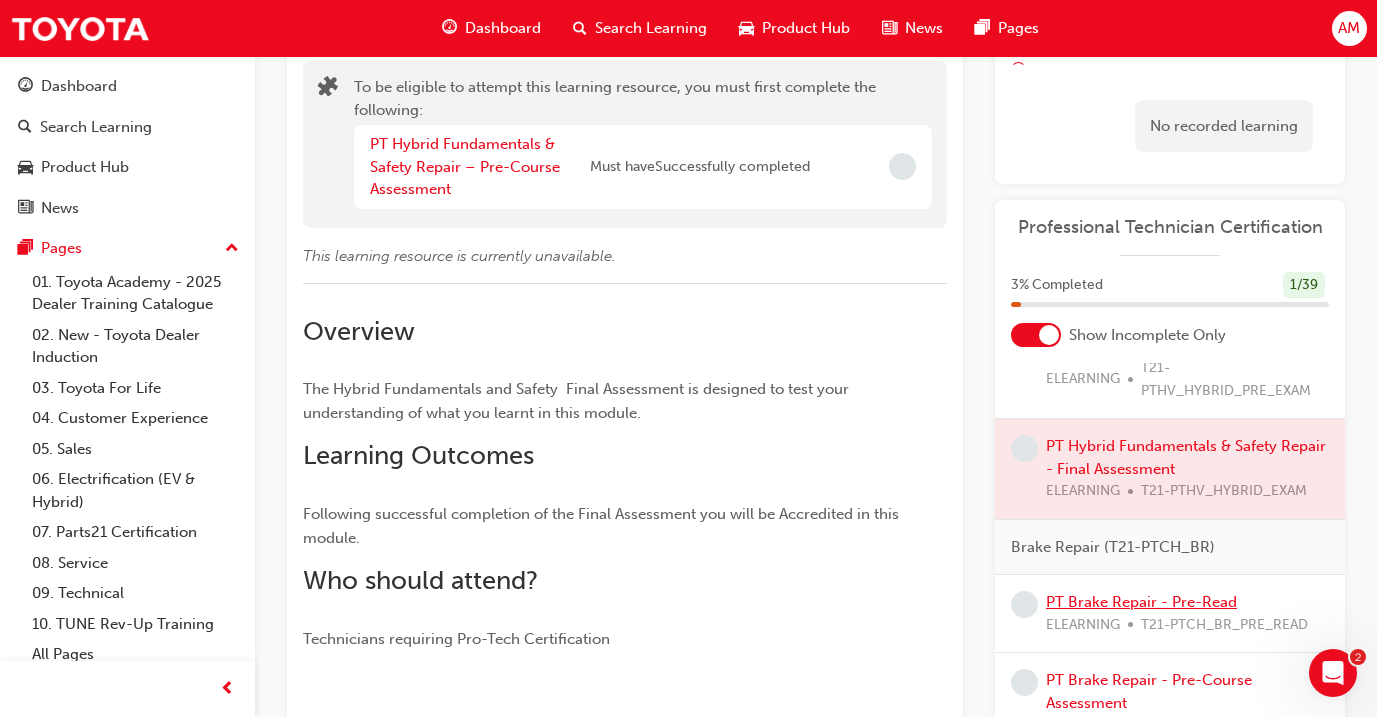 click on "PT Brake Repair - Pre-Read" at bounding box center [1141, 602] 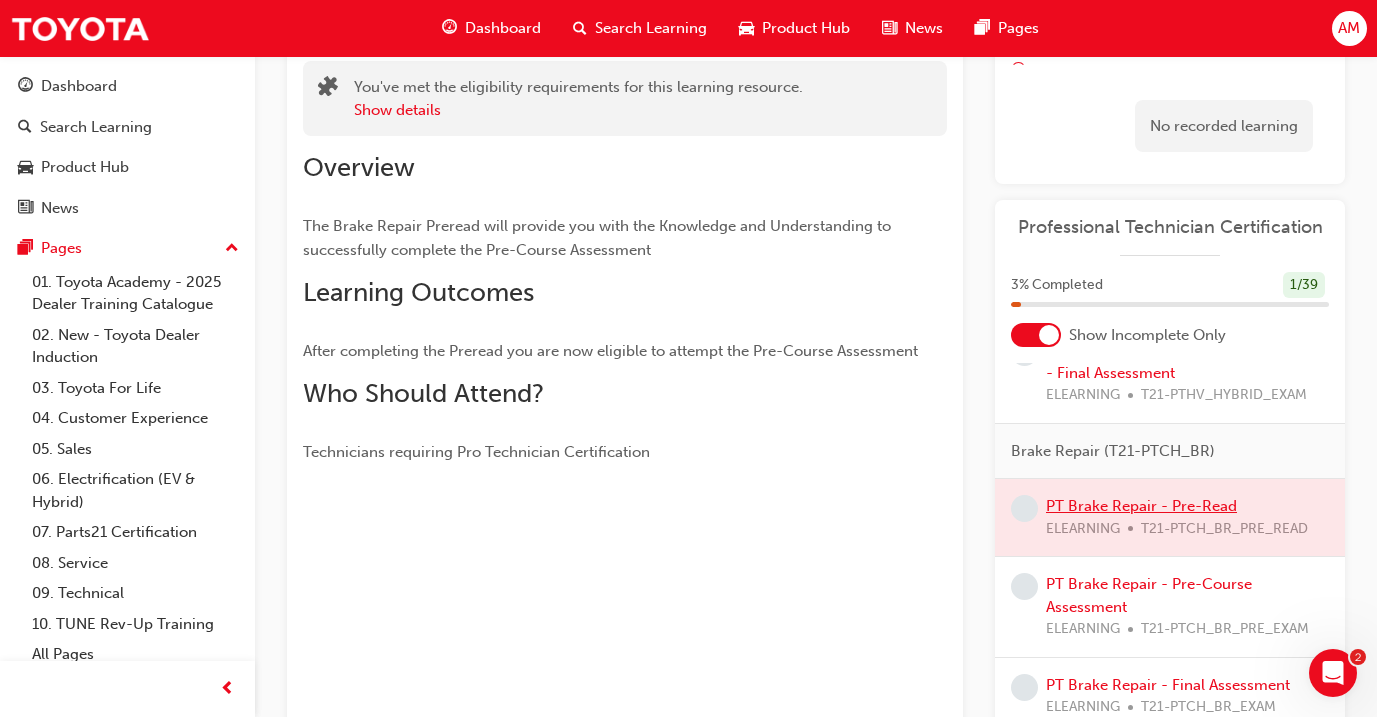 scroll, scrollTop: 1345, scrollLeft: 0, axis: vertical 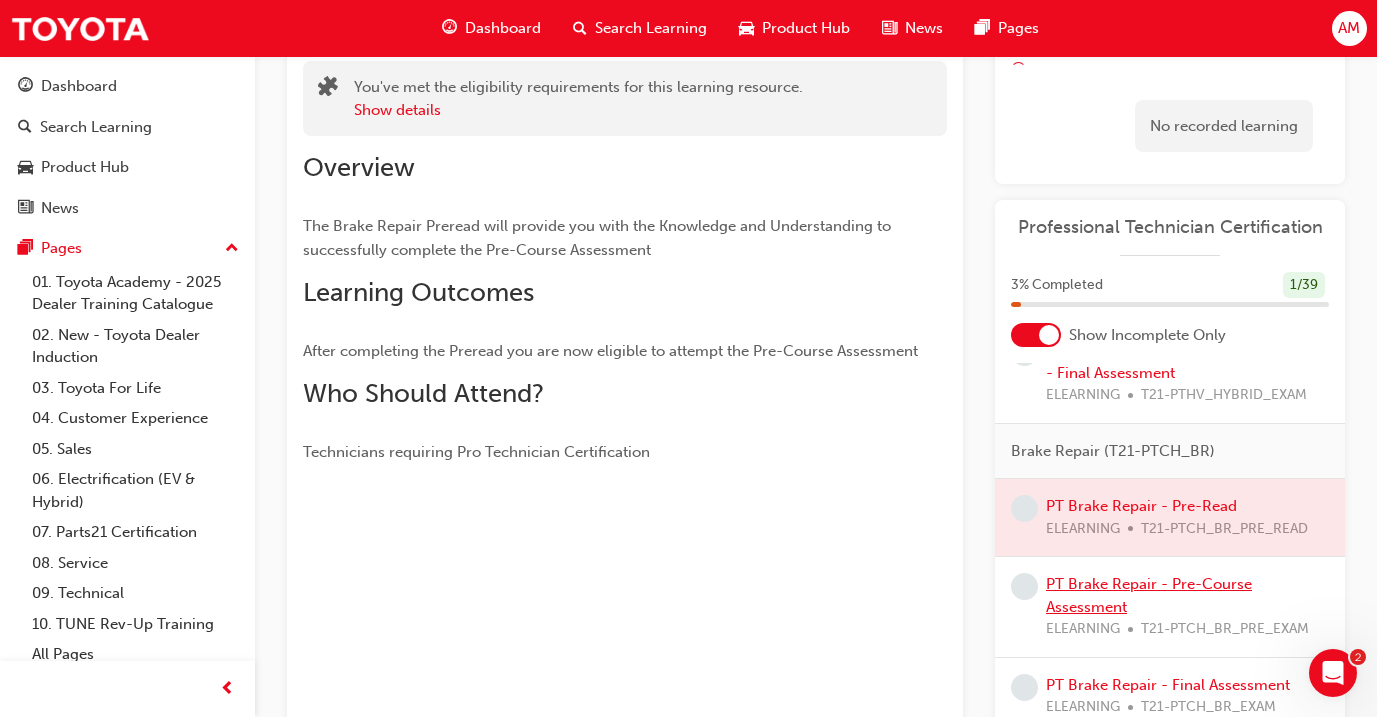click on "PT Brake Repair - Pre-Course Assessment" at bounding box center [1149, 595] 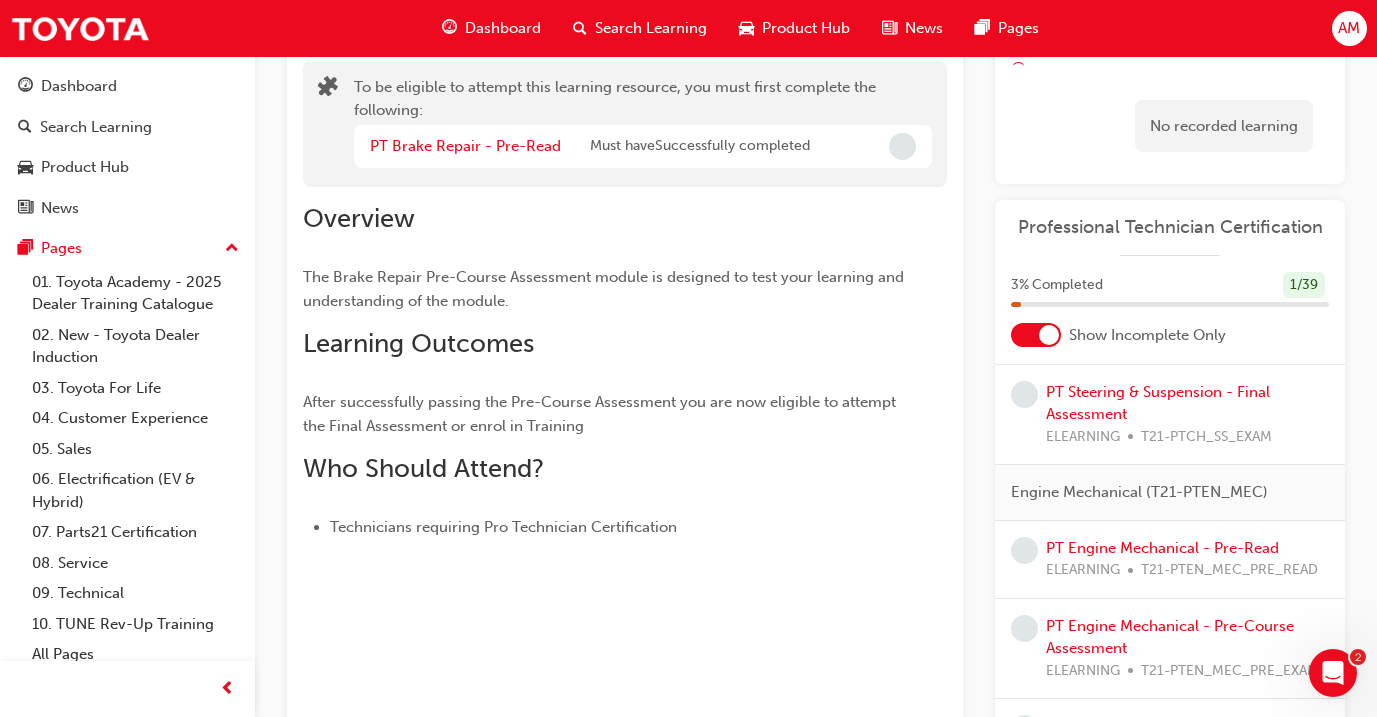 scroll, scrollTop: 1954, scrollLeft: 0, axis: vertical 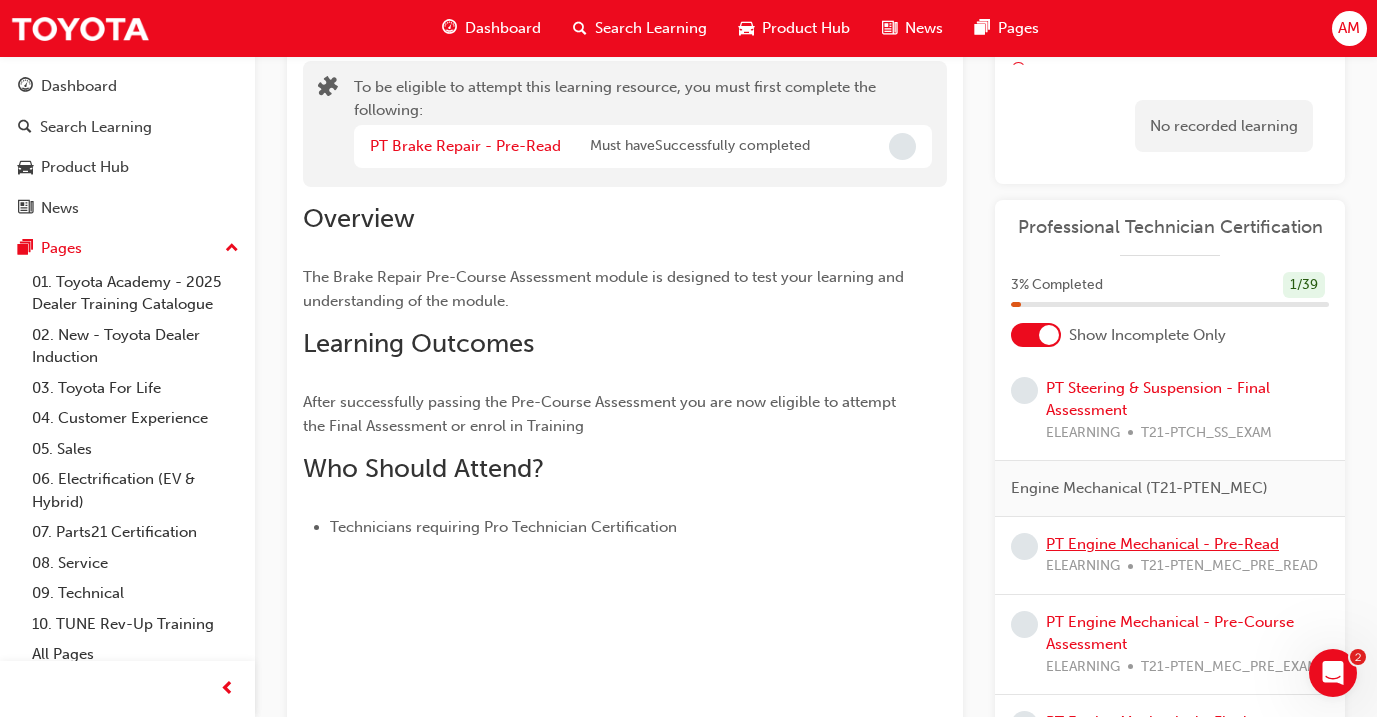 click on "PT Engine Mechanical - Pre-Read" at bounding box center (1162, 544) 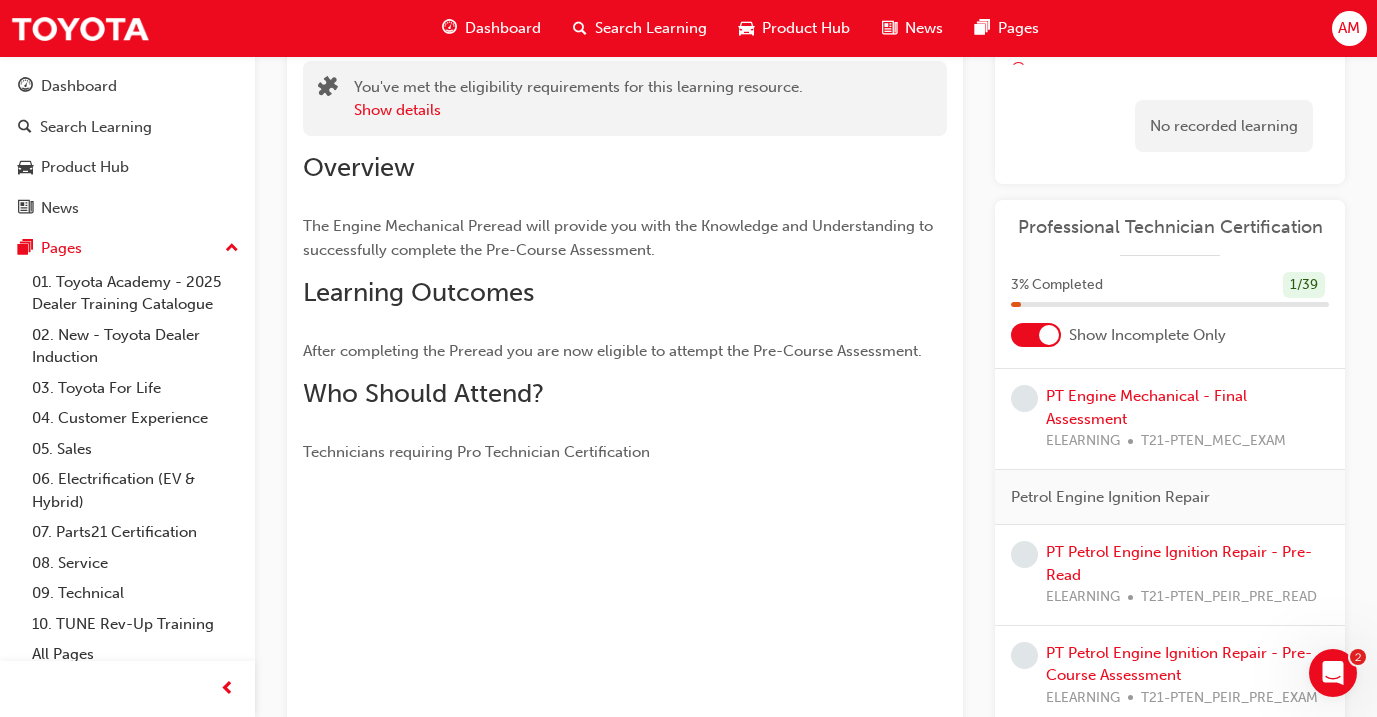 scroll, scrollTop: 2284, scrollLeft: 0, axis: vertical 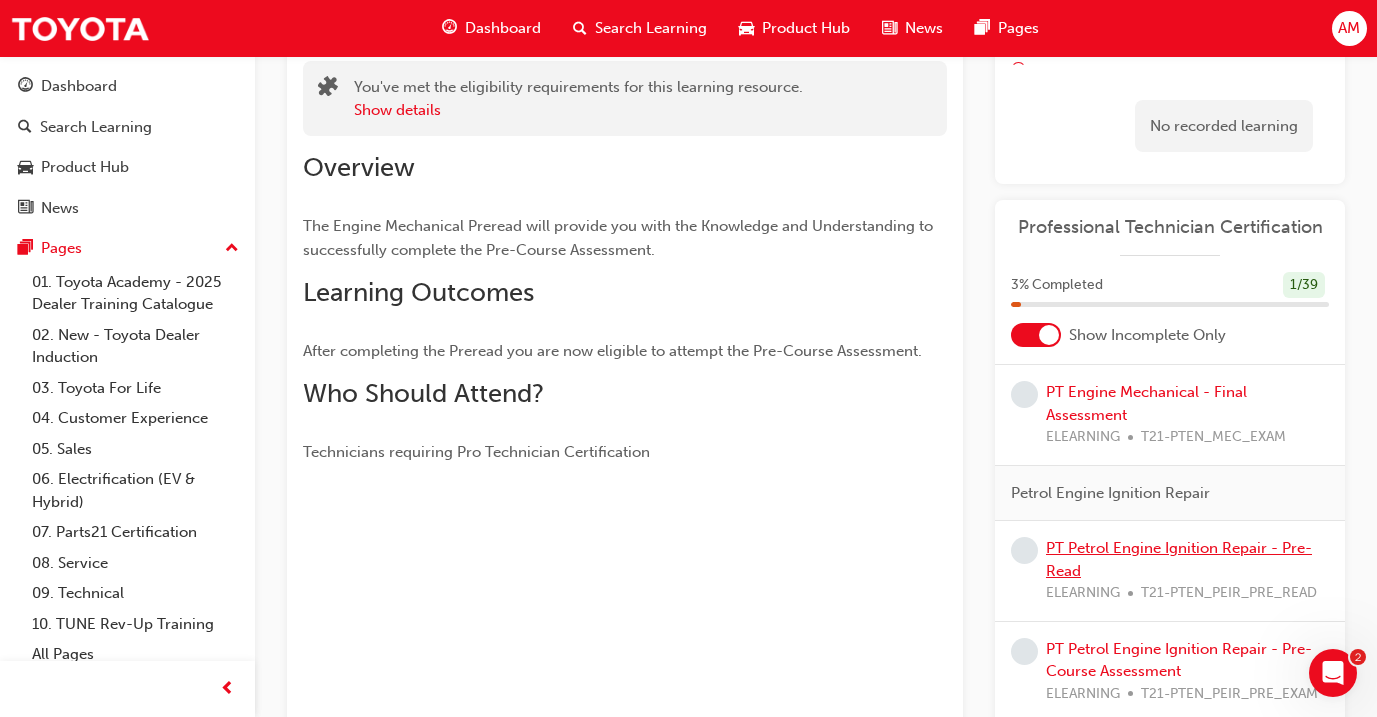 click on "PT Petrol Engine Ignition Repair - Pre-Read" at bounding box center (1179, 559) 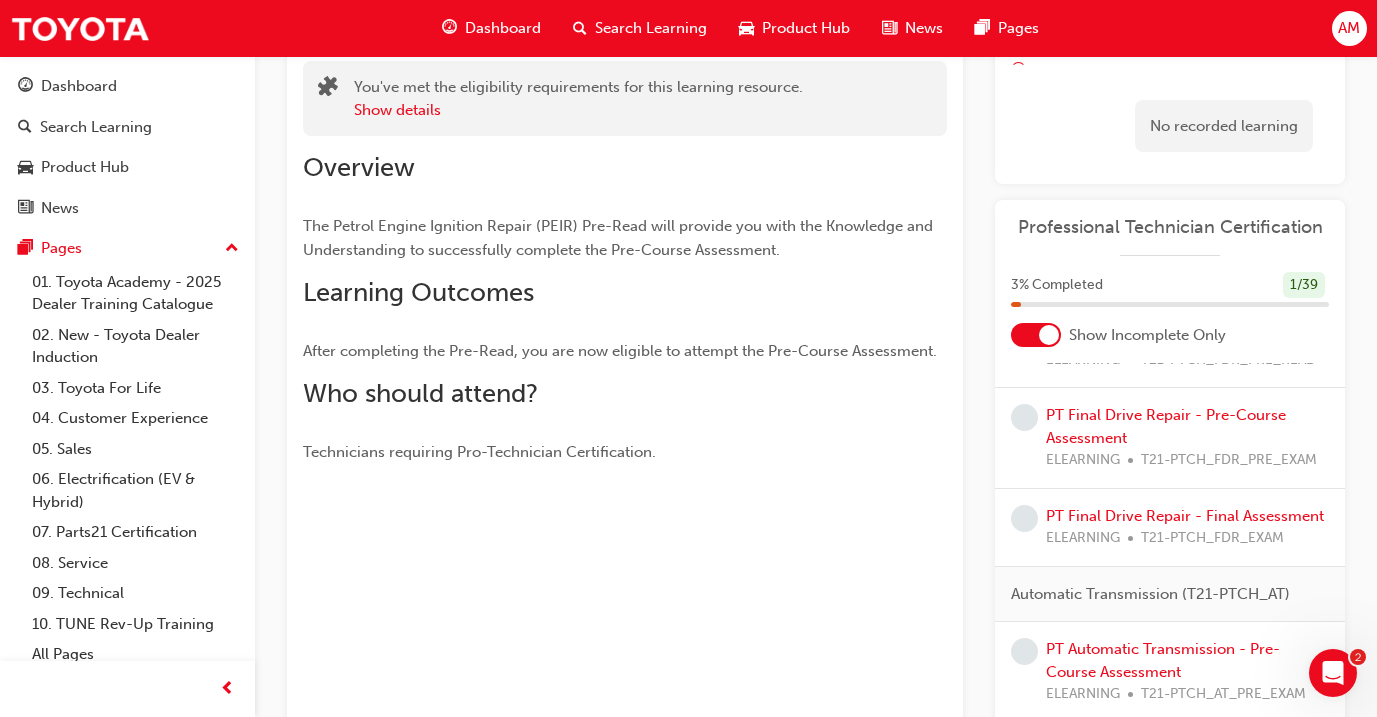 scroll, scrollTop: 4011, scrollLeft: 0, axis: vertical 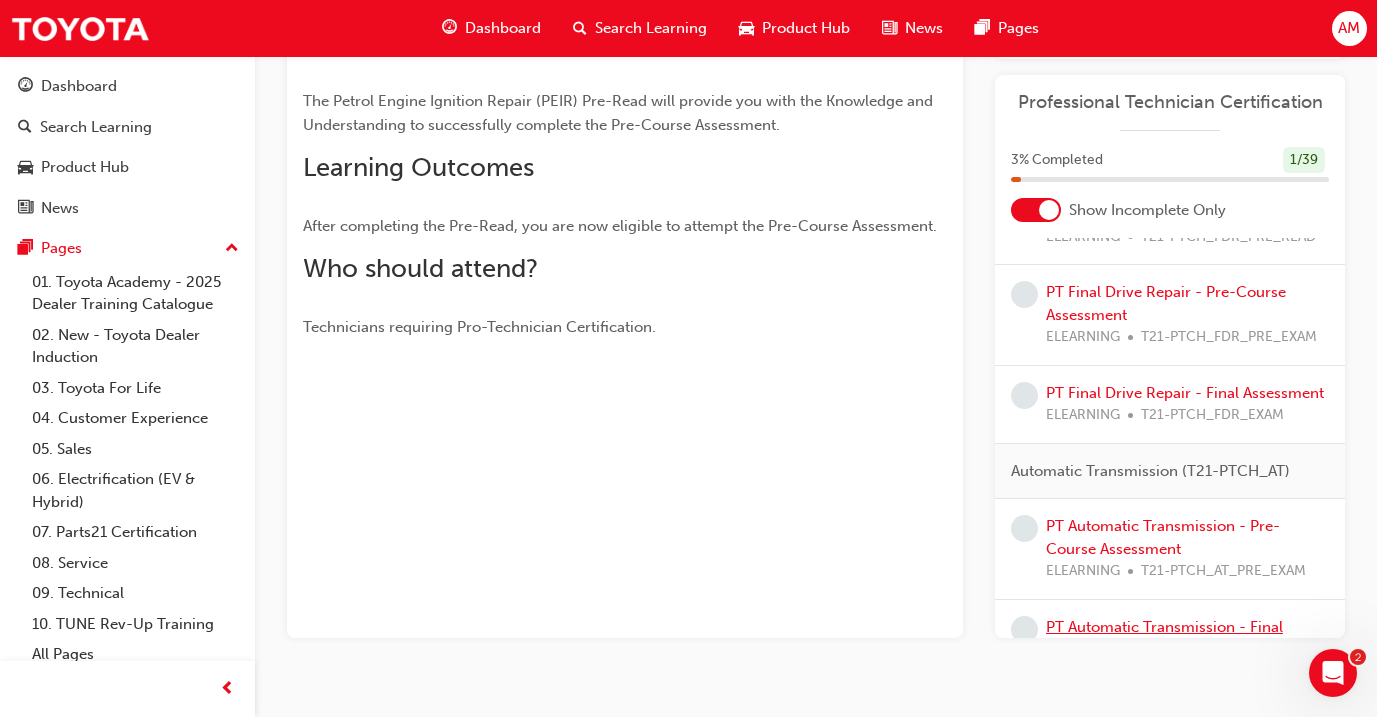 click on "PT Automatic Transmission - Final Assessment" at bounding box center [1164, 638] 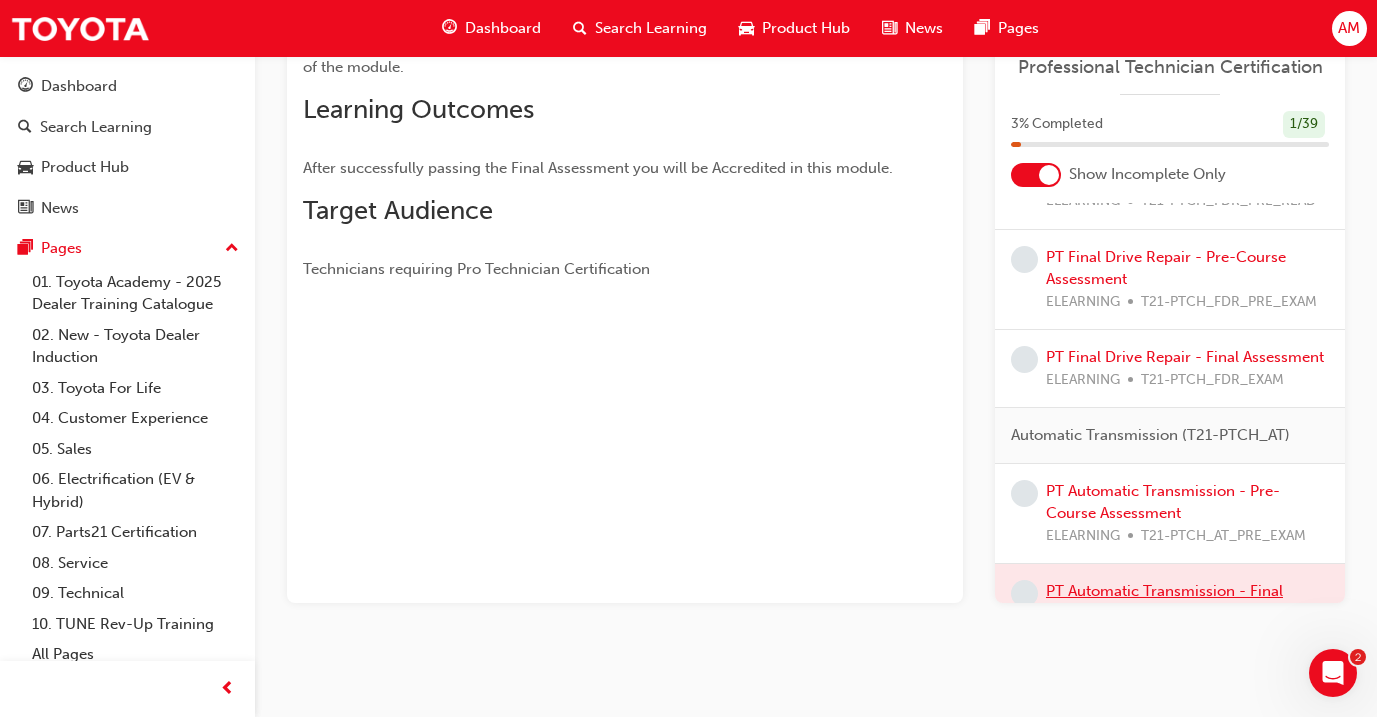 scroll, scrollTop: 240, scrollLeft: 0, axis: vertical 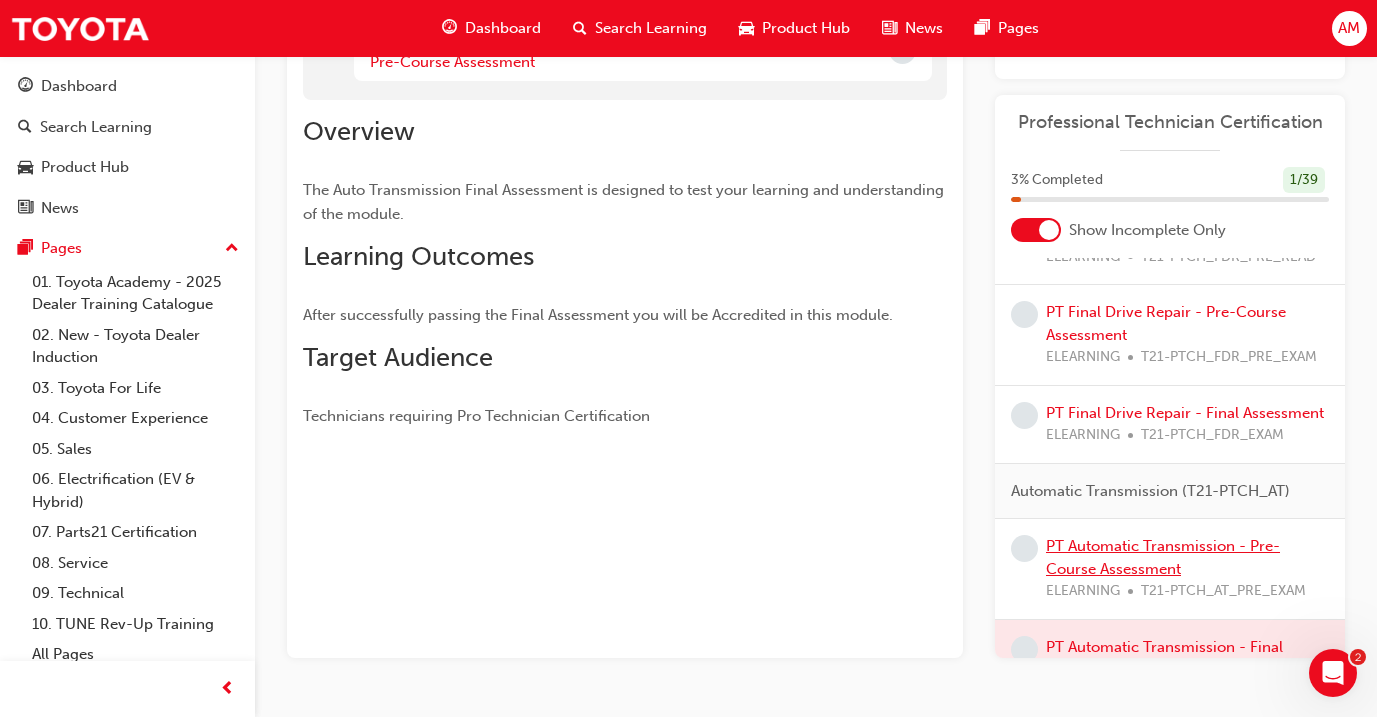 click on "PT Automatic Transmission - Pre-Course Assessment" at bounding box center (1163, 557) 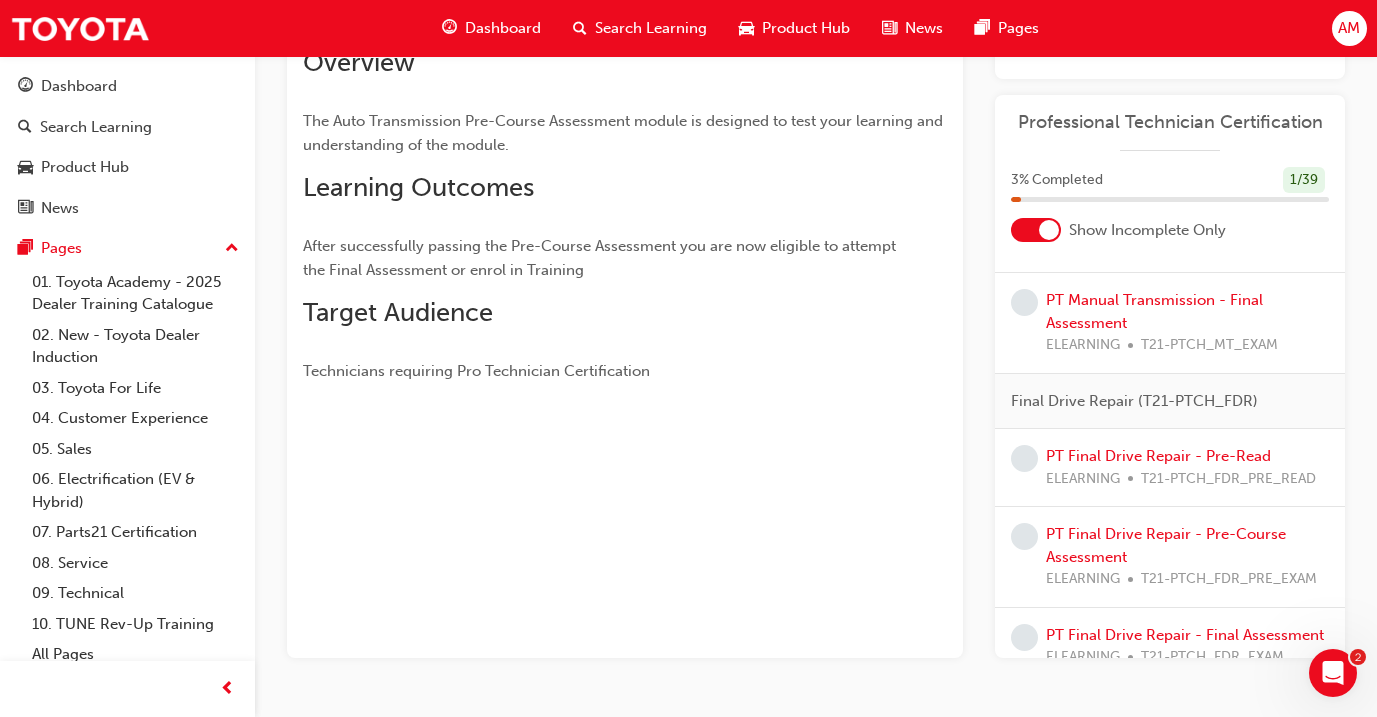 scroll, scrollTop: 3786, scrollLeft: 0, axis: vertical 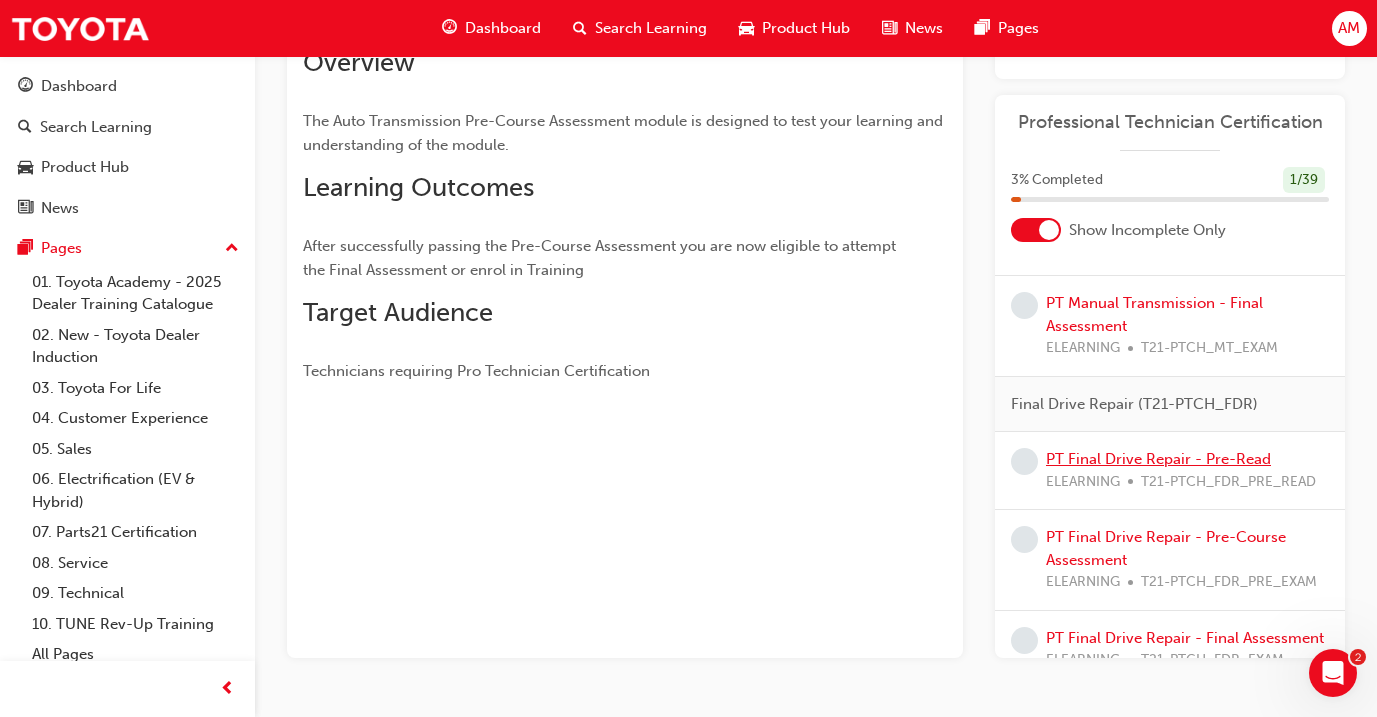 click on "PT Final Drive Repair - Pre-Read" at bounding box center [1158, 459] 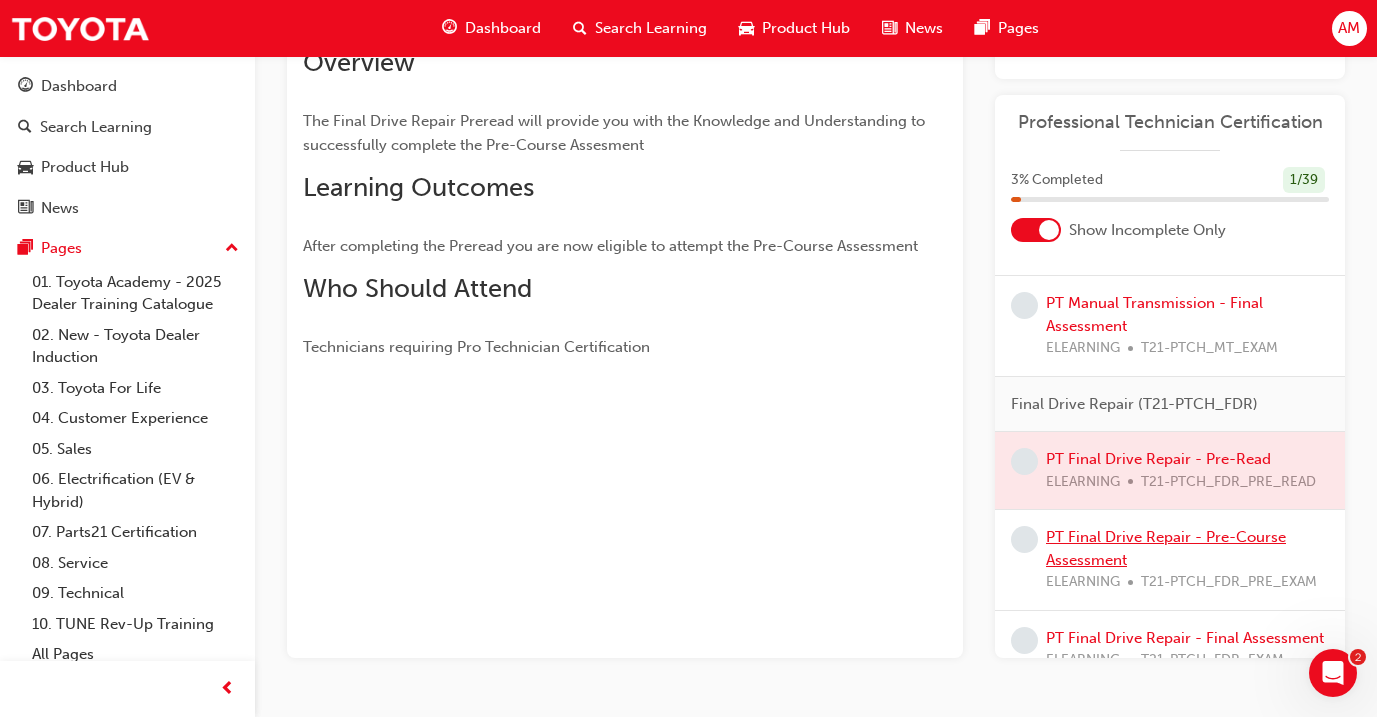 click on "PT Final Drive Repair - Pre-Course Assessment" at bounding box center (1166, 548) 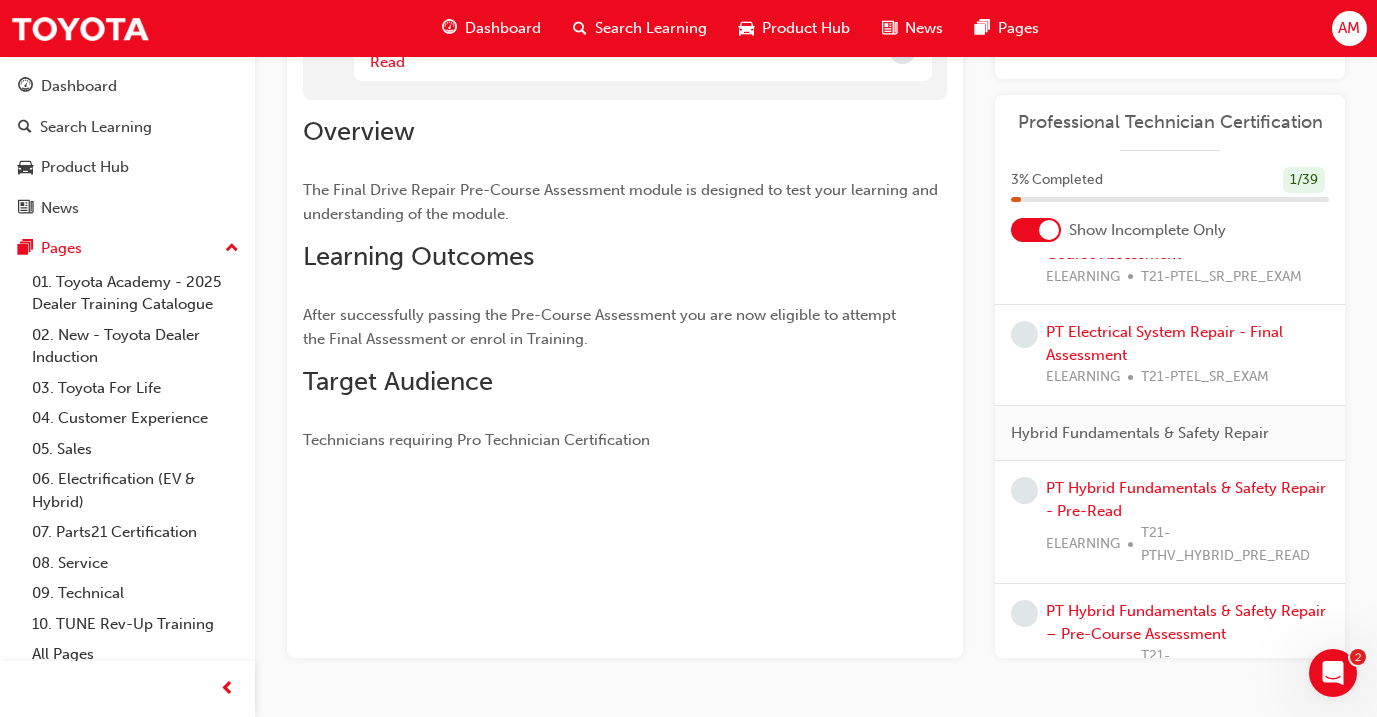 scroll, scrollTop: 724, scrollLeft: 0, axis: vertical 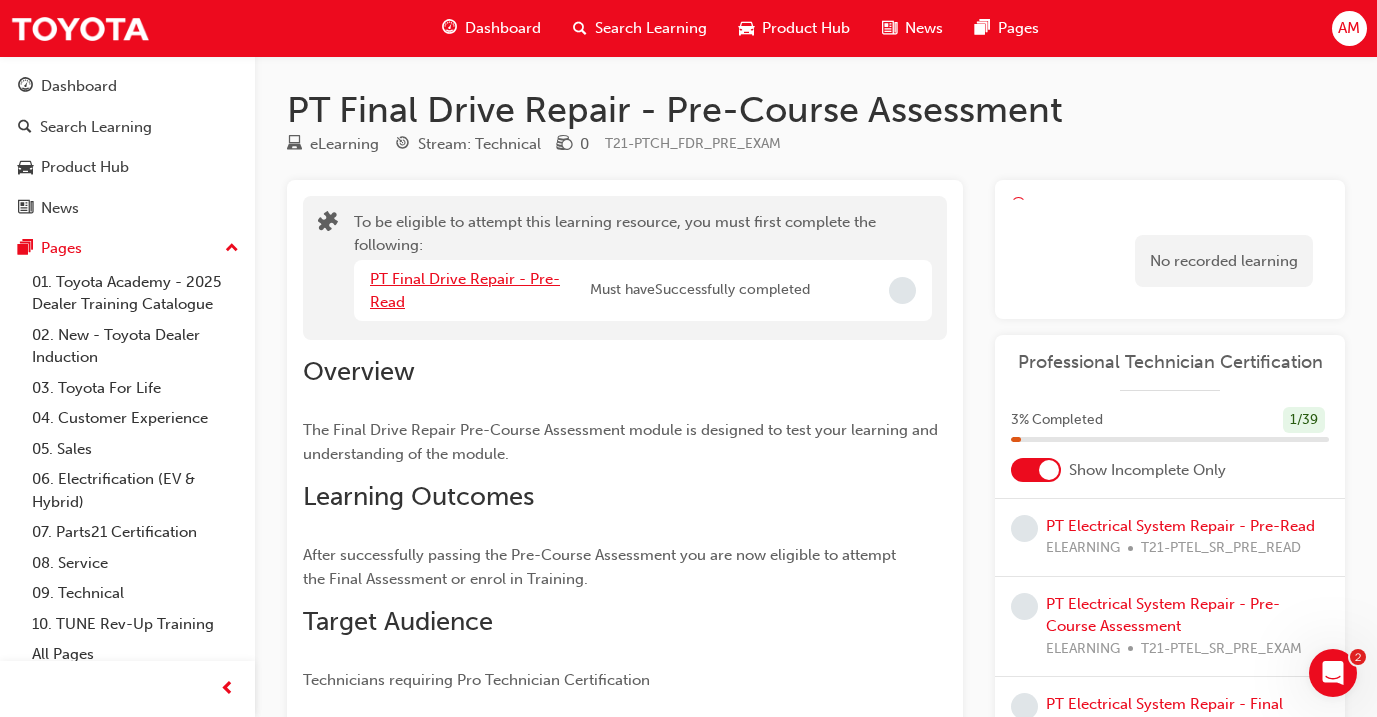 click on "PT Final Drive Repair - Pre-Read" at bounding box center [465, 290] 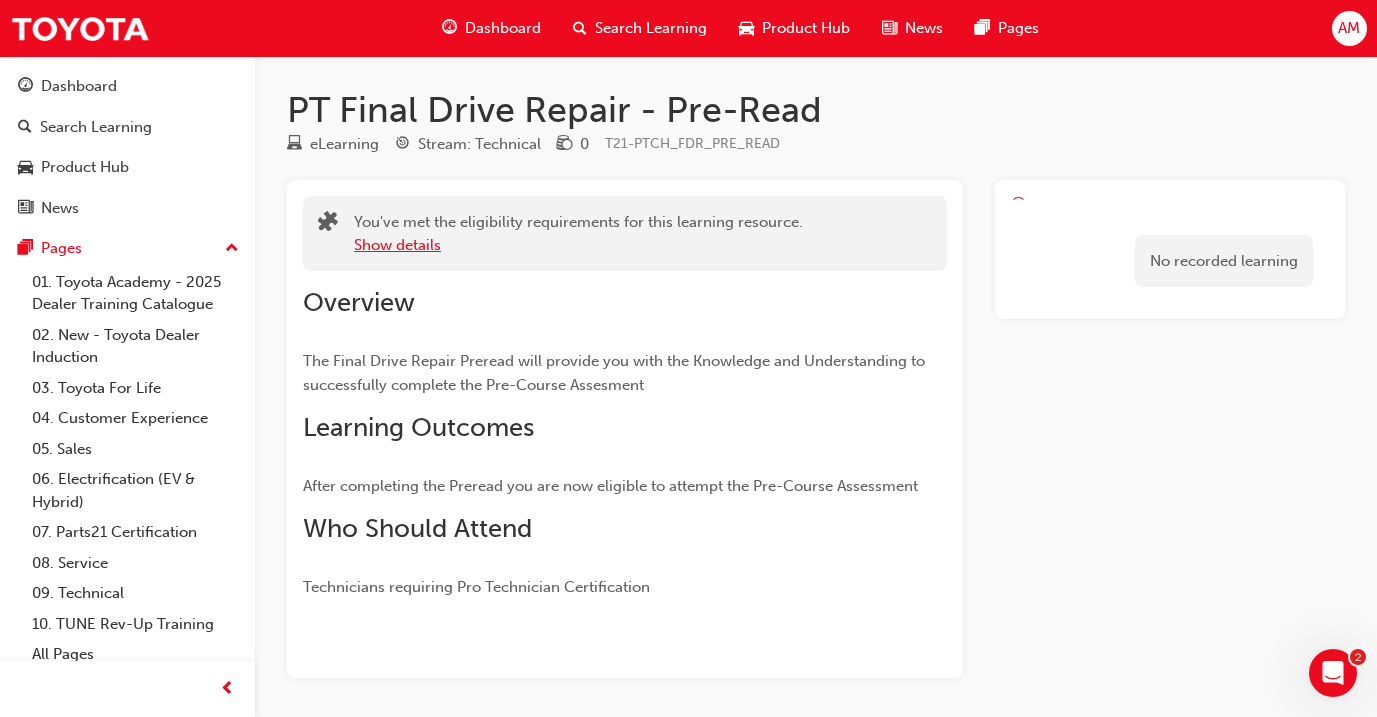 click on "Show details" at bounding box center (397, 245) 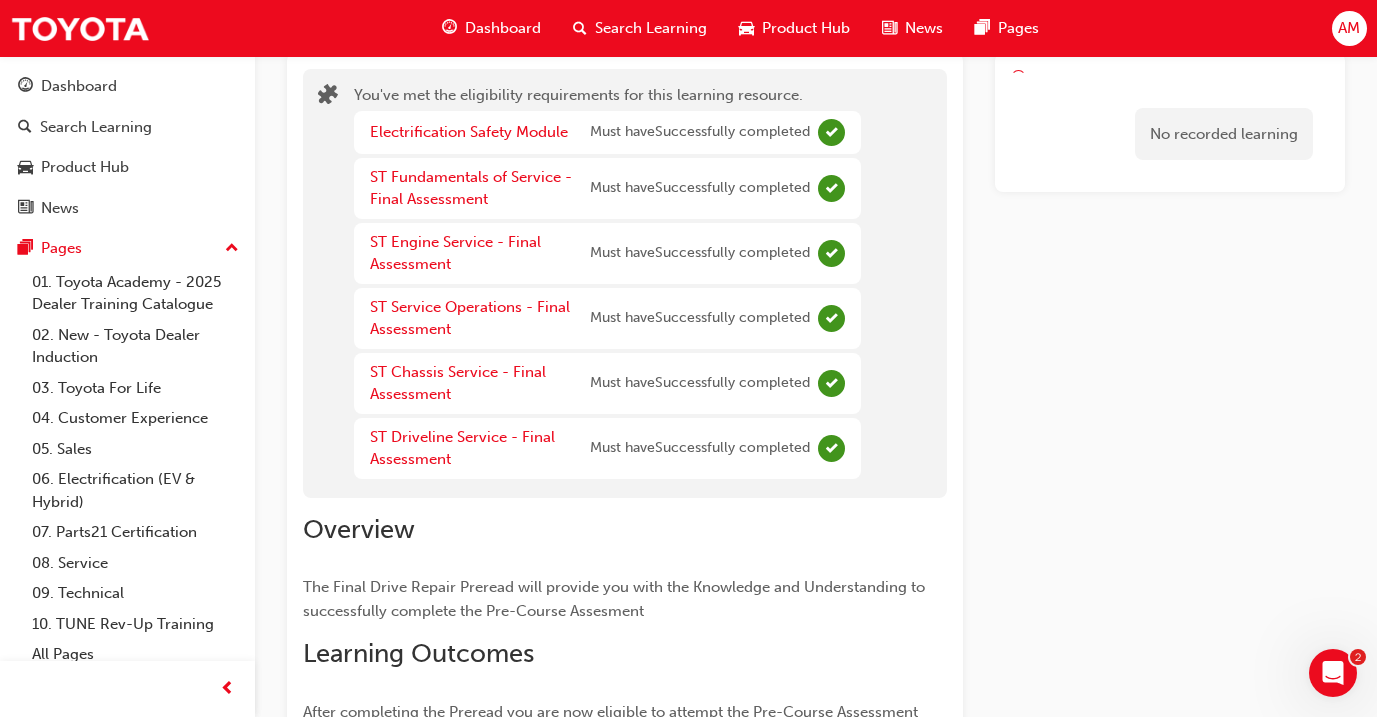 scroll, scrollTop: 129, scrollLeft: 0, axis: vertical 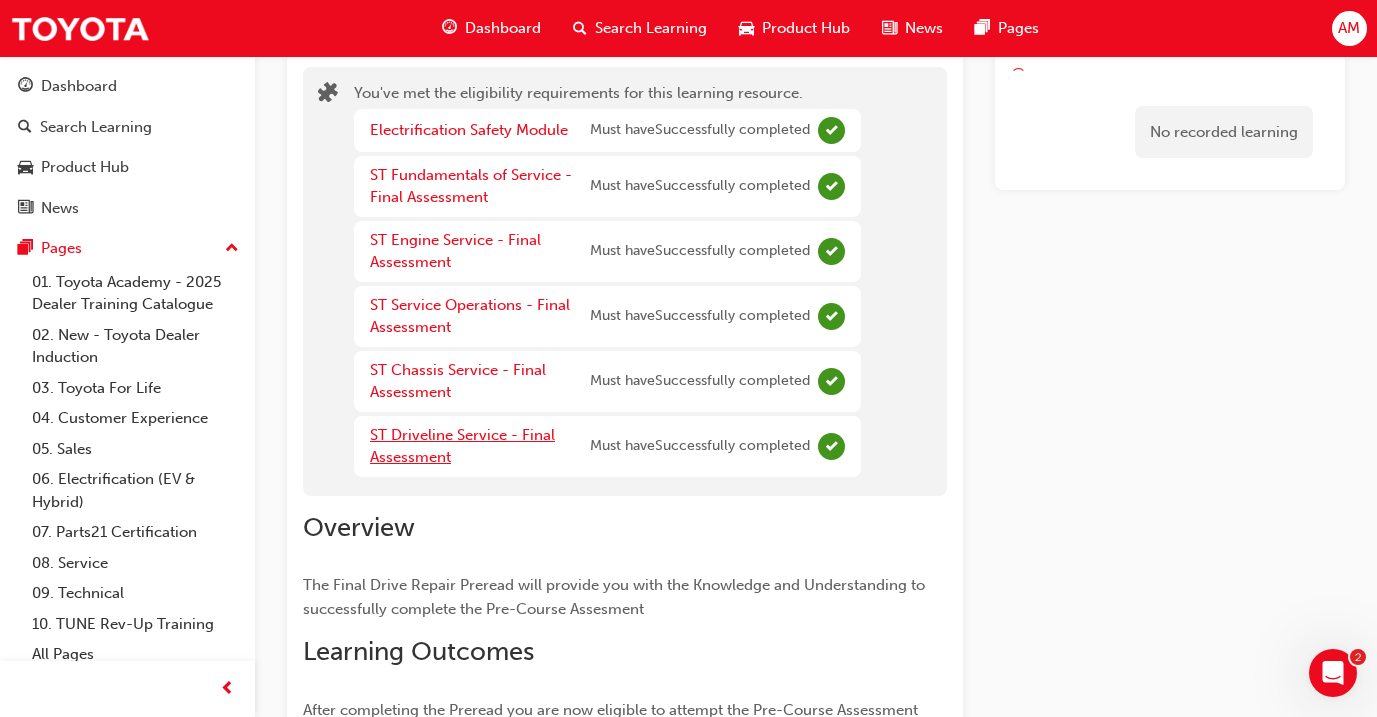 click on "ST Driveline Service - Final Assessment" at bounding box center (462, 446) 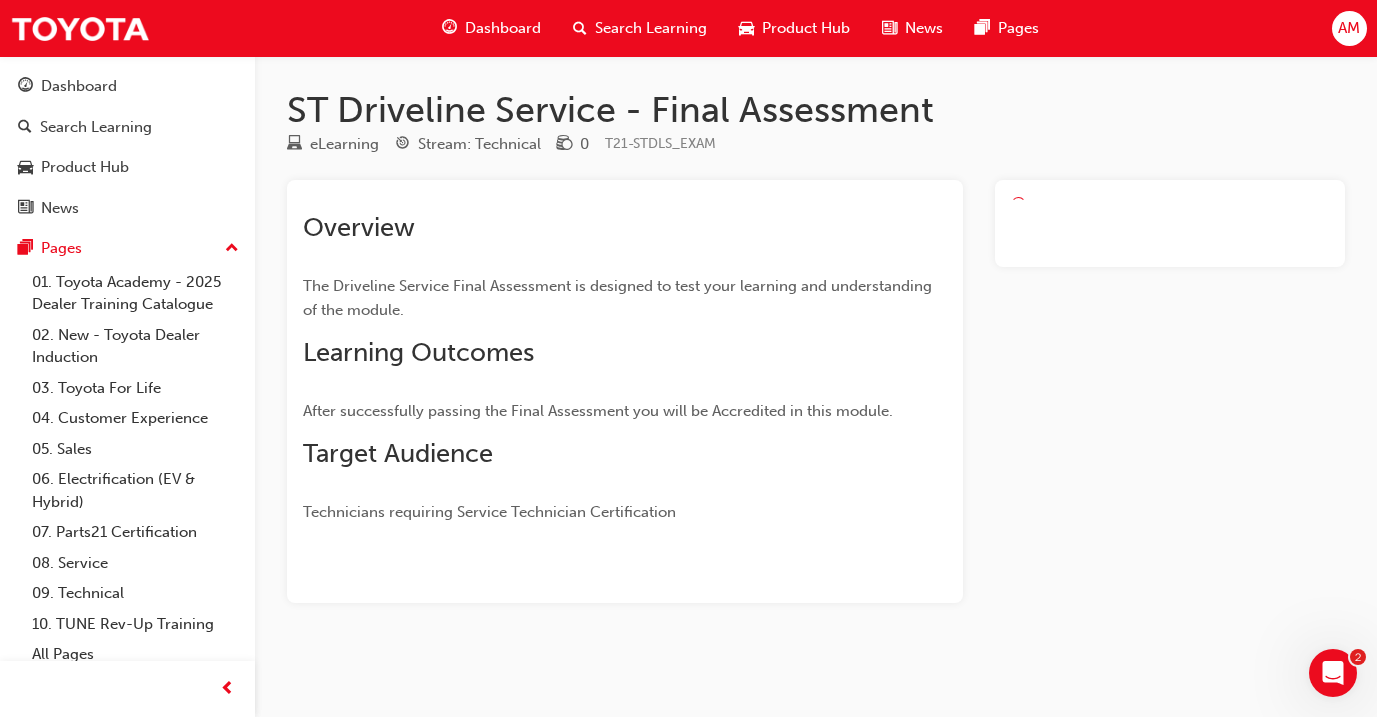 scroll, scrollTop: 0, scrollLeft: 0, axis: both 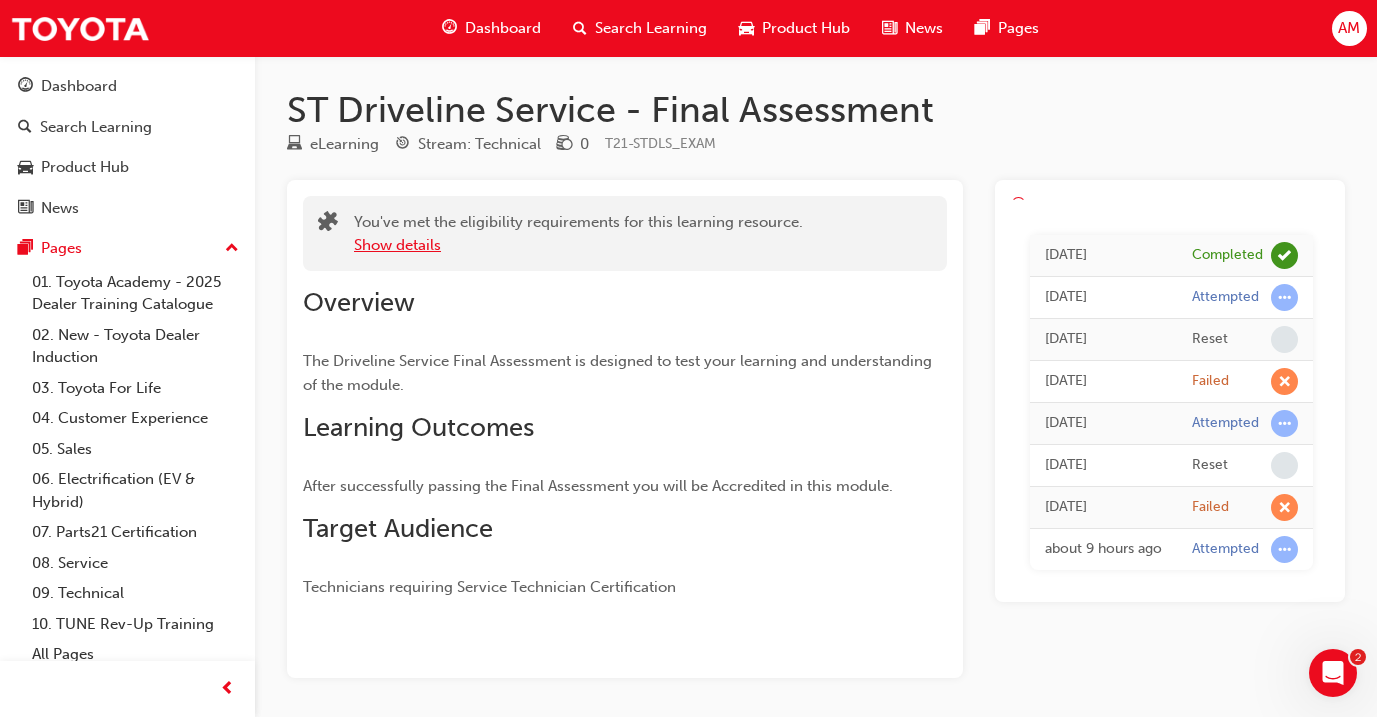 click on "Show details" at bounding box center [397, 245] 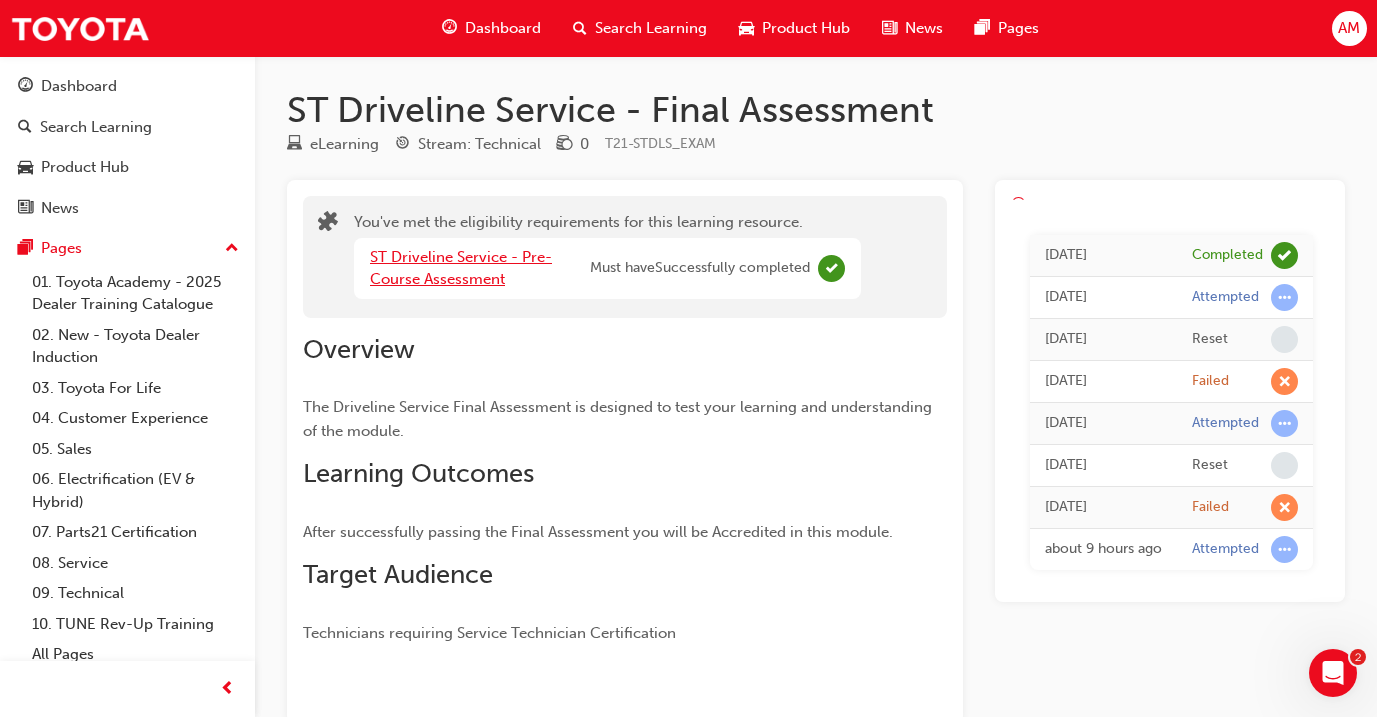 click on "ST Driveline Service - Pre-Course Assessment" at bounding box center (461, 268) 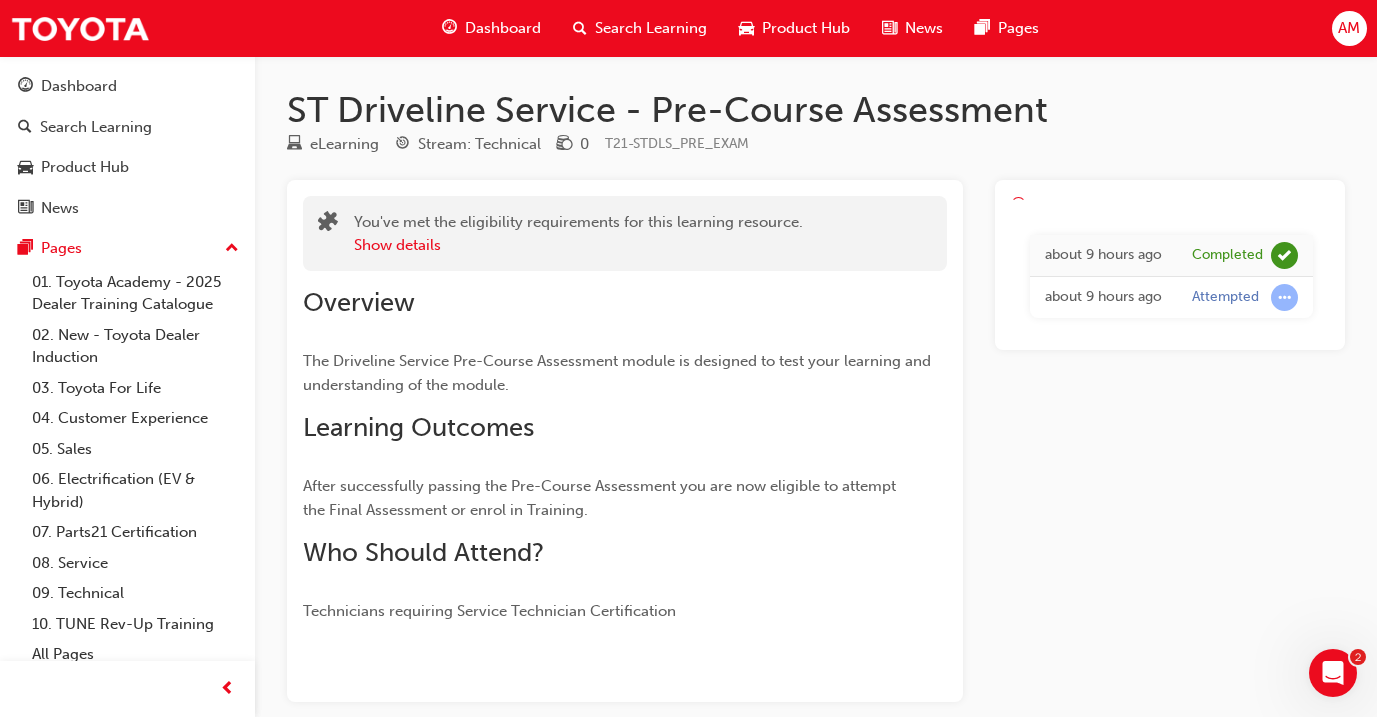 click on "Show details" at bounding box center (397, 245) 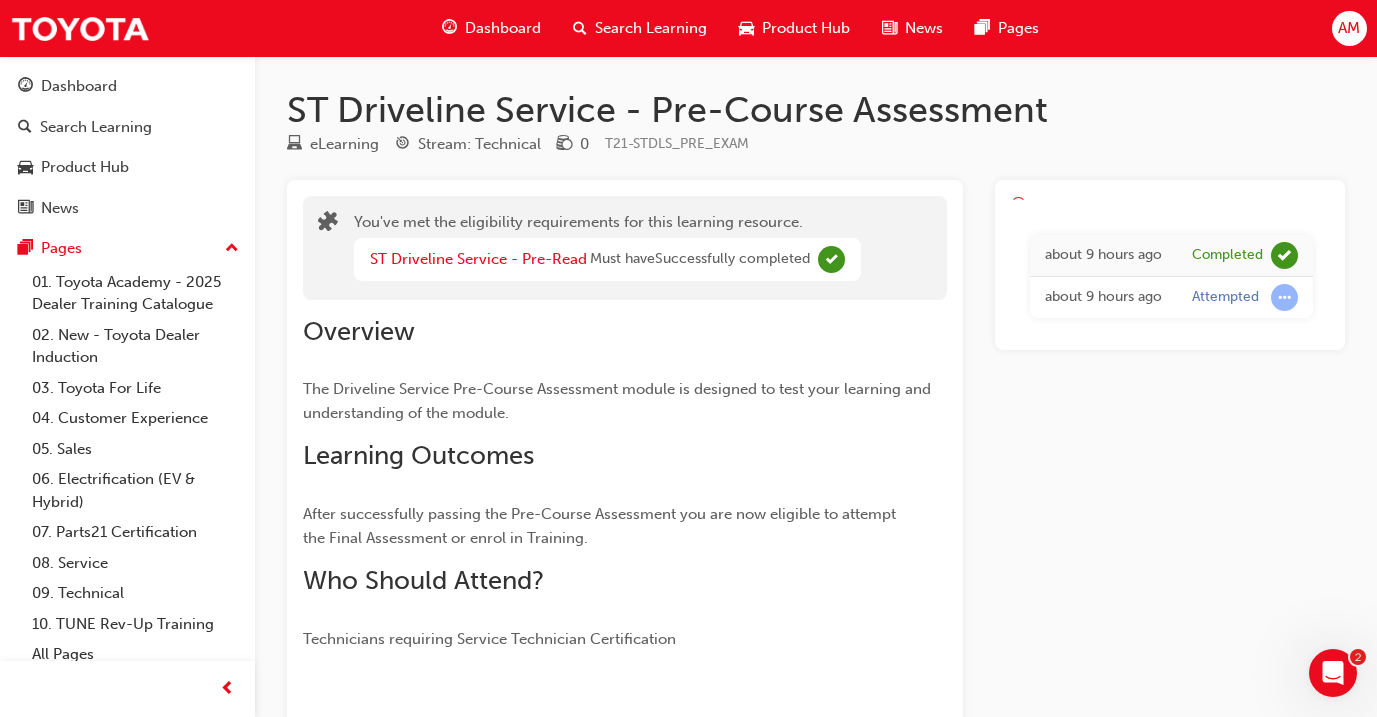 click on "ST Driveline Service - Pre-Read" at bounding box center [478, 259] 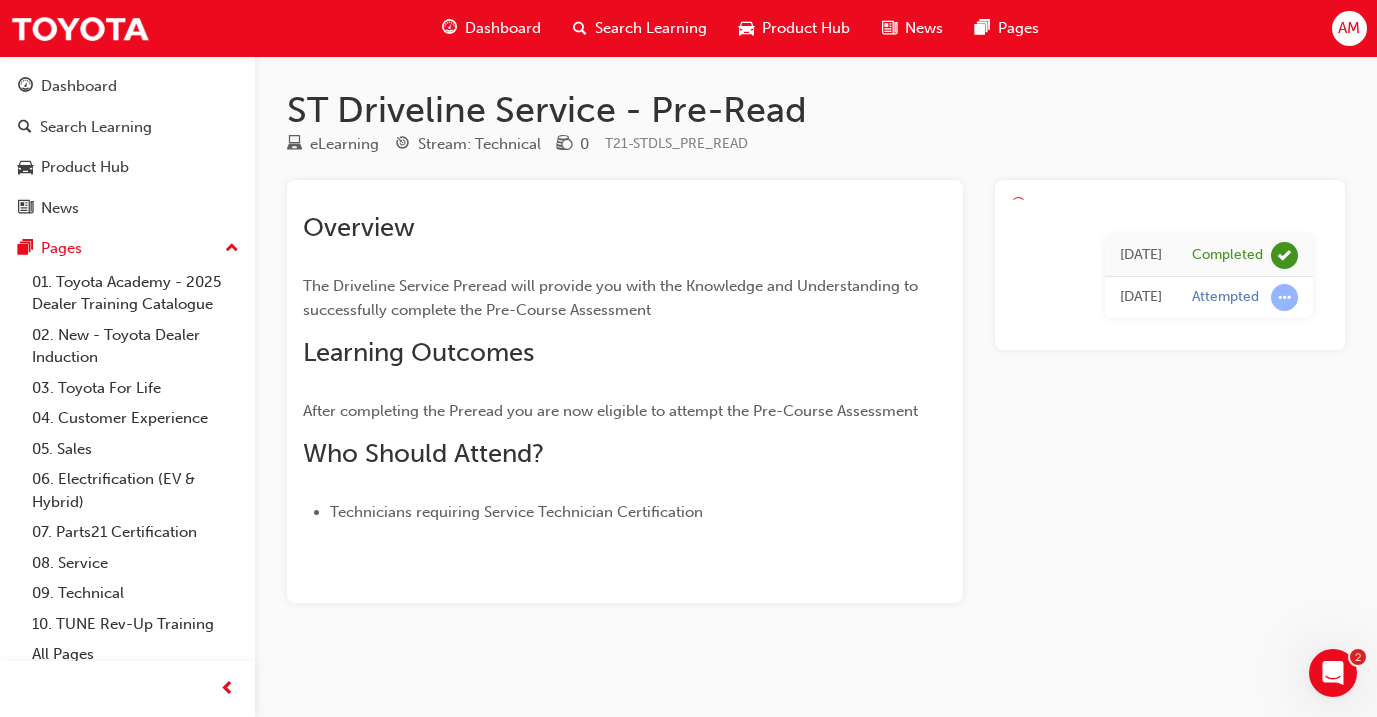 click on "Overview The Driveline Service Preread will provide you with the Knowledge and Understanding to successfully complete the Pre-Course Assessment Learning Outcomes After completing the Preread you are now eligible to attempt the Pre-Course Assessment Who Should Attend? Technicians requiring Service Technician Certification" at bounding box center (625, 368) 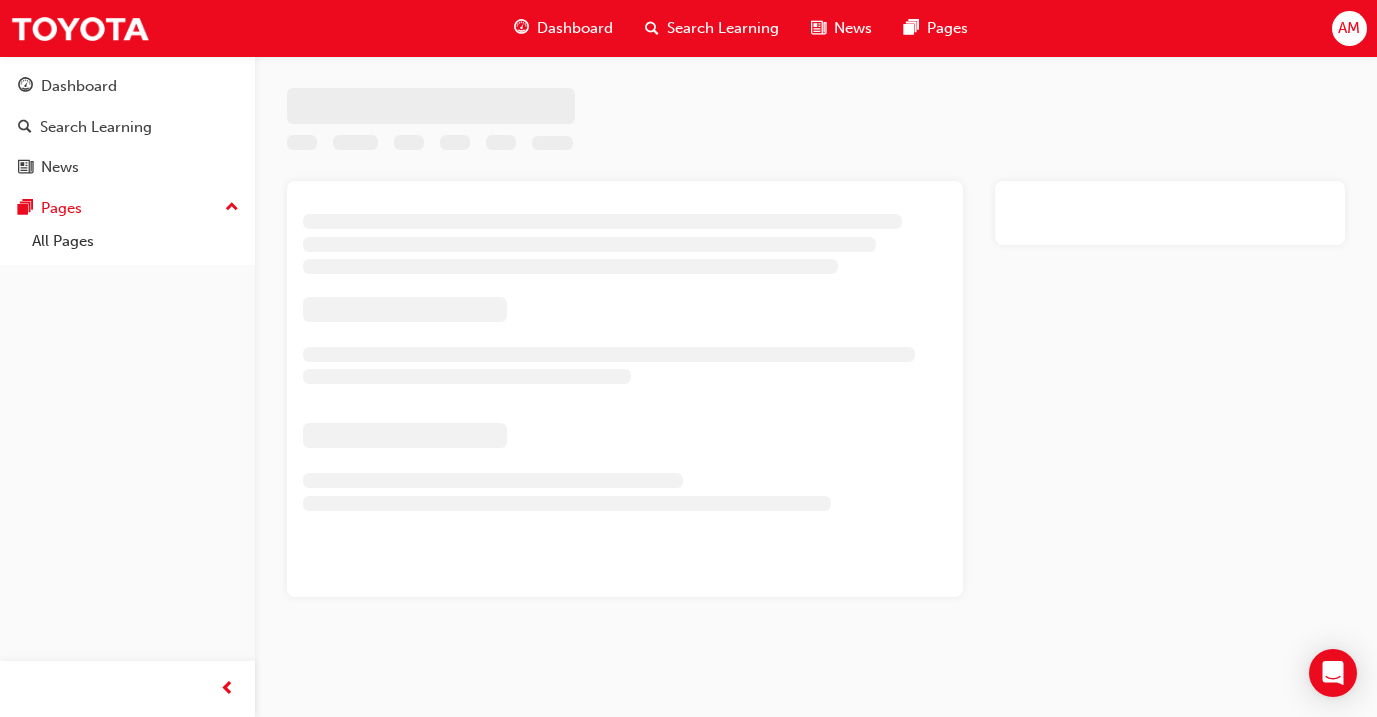 scroll, scrollTop: 0, scrollLeft: 0, axis: both 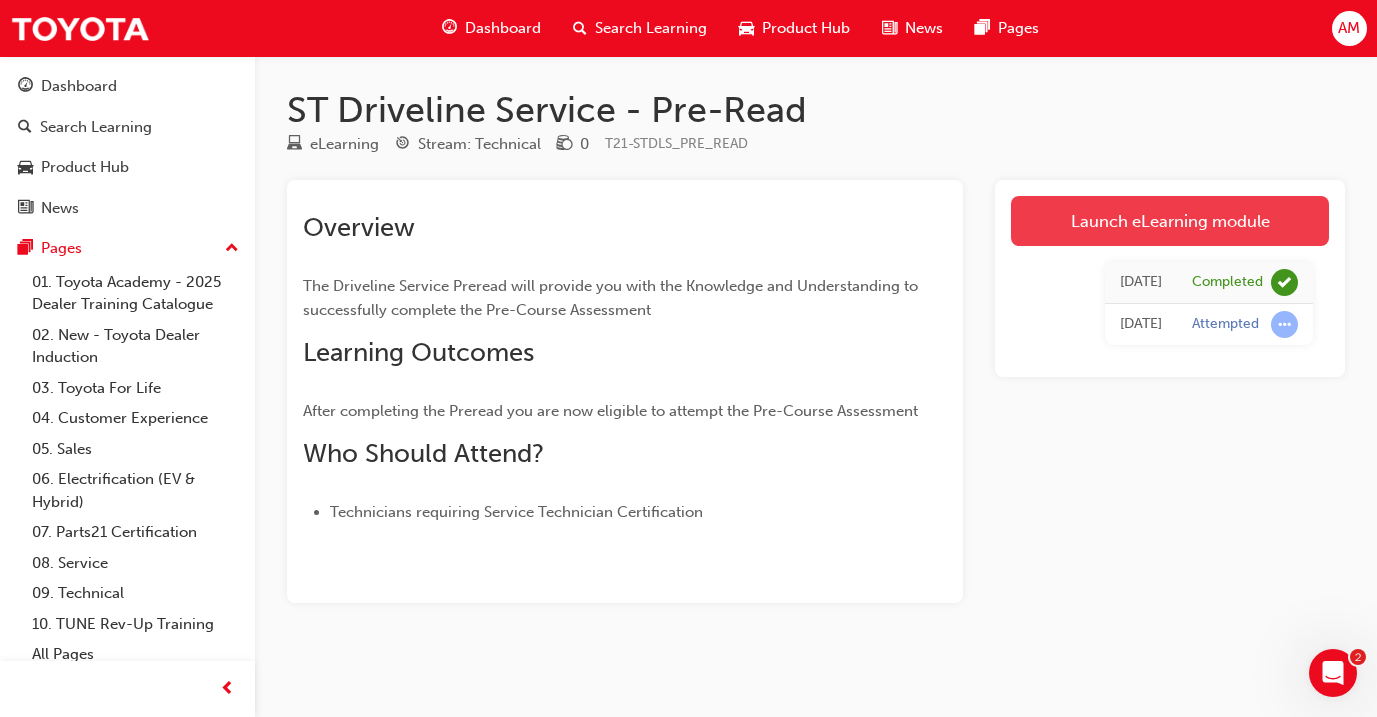 click on "Launch eLearning module" at bounding box center [1170, 221] 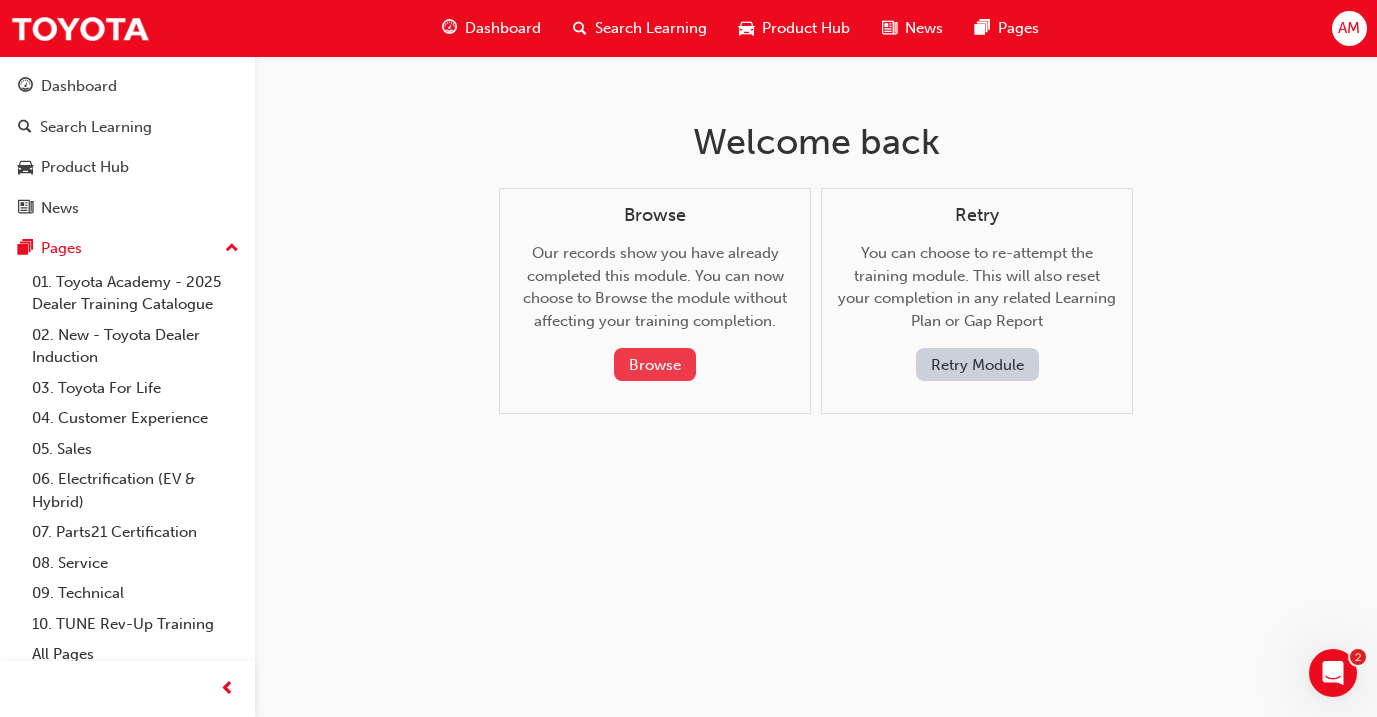 click on "Browse" at bounding box center [655, 364] 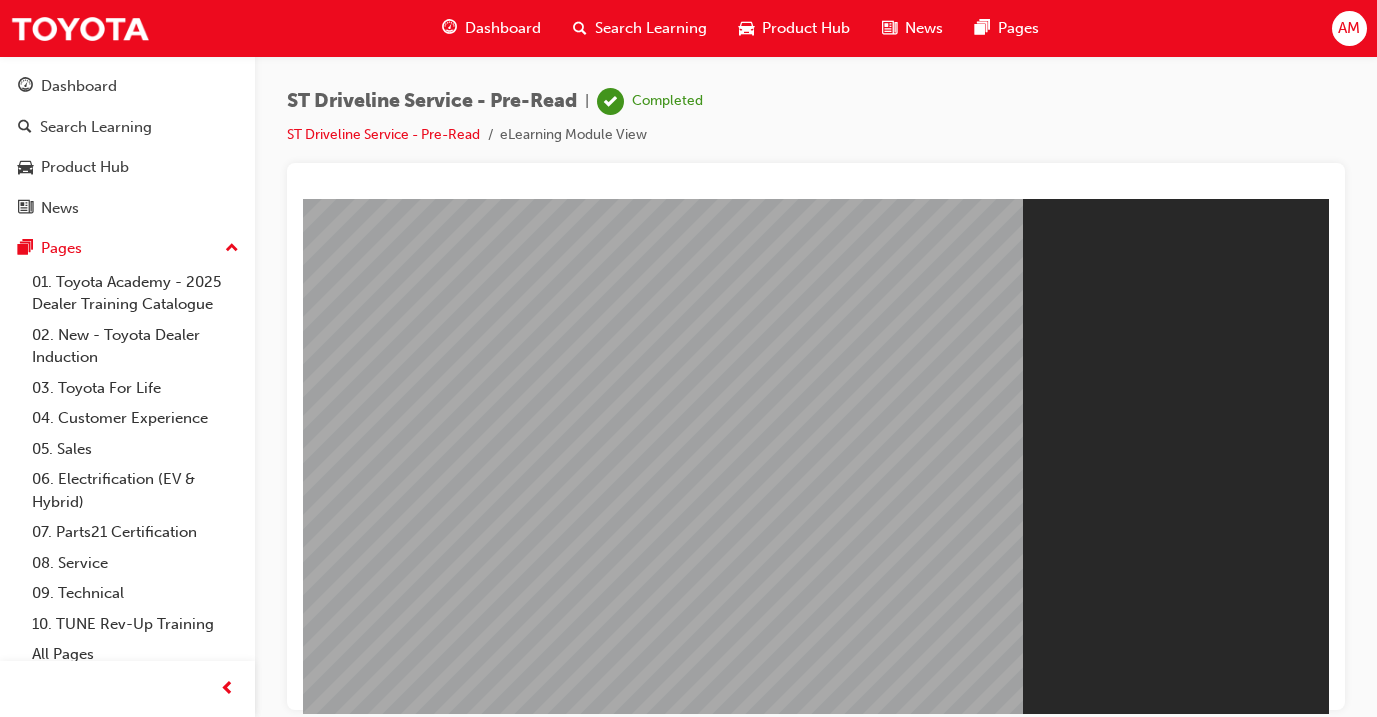 scroll, scrollTop: 0, scrollLeft: 0, axis: both 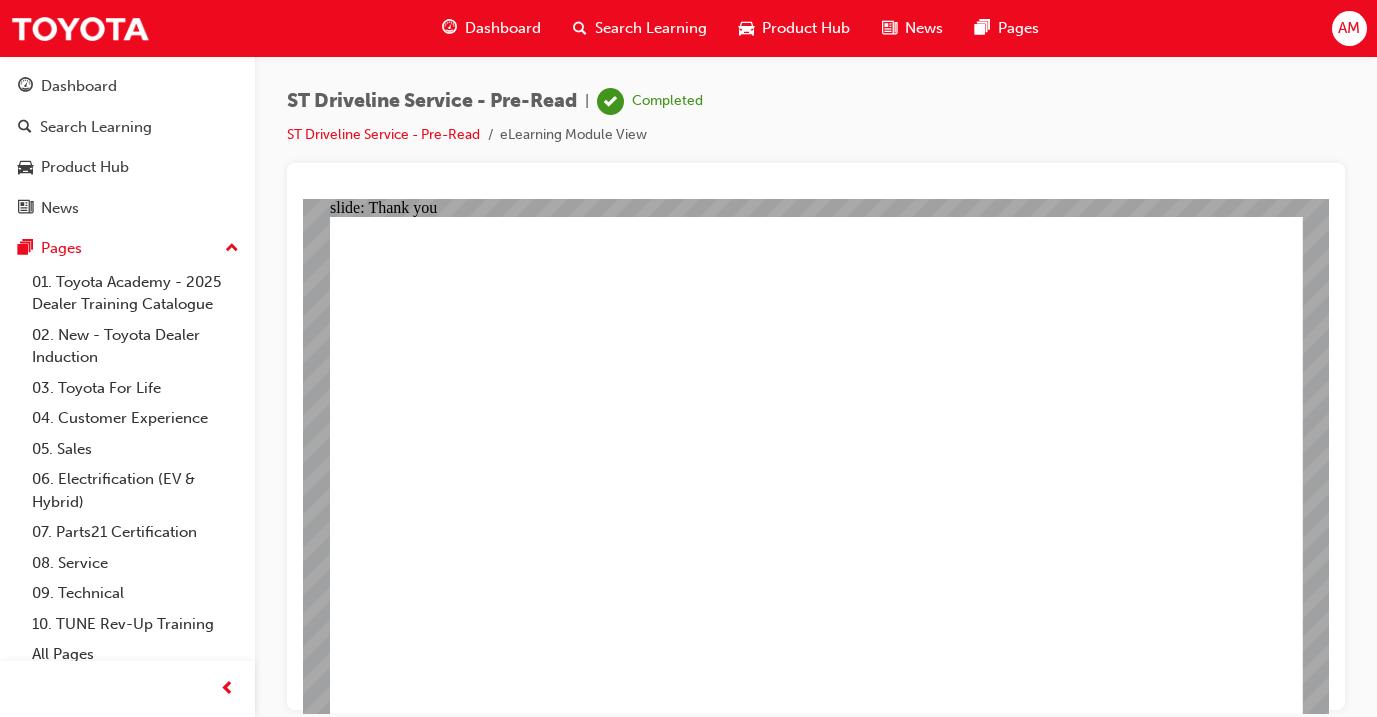 click 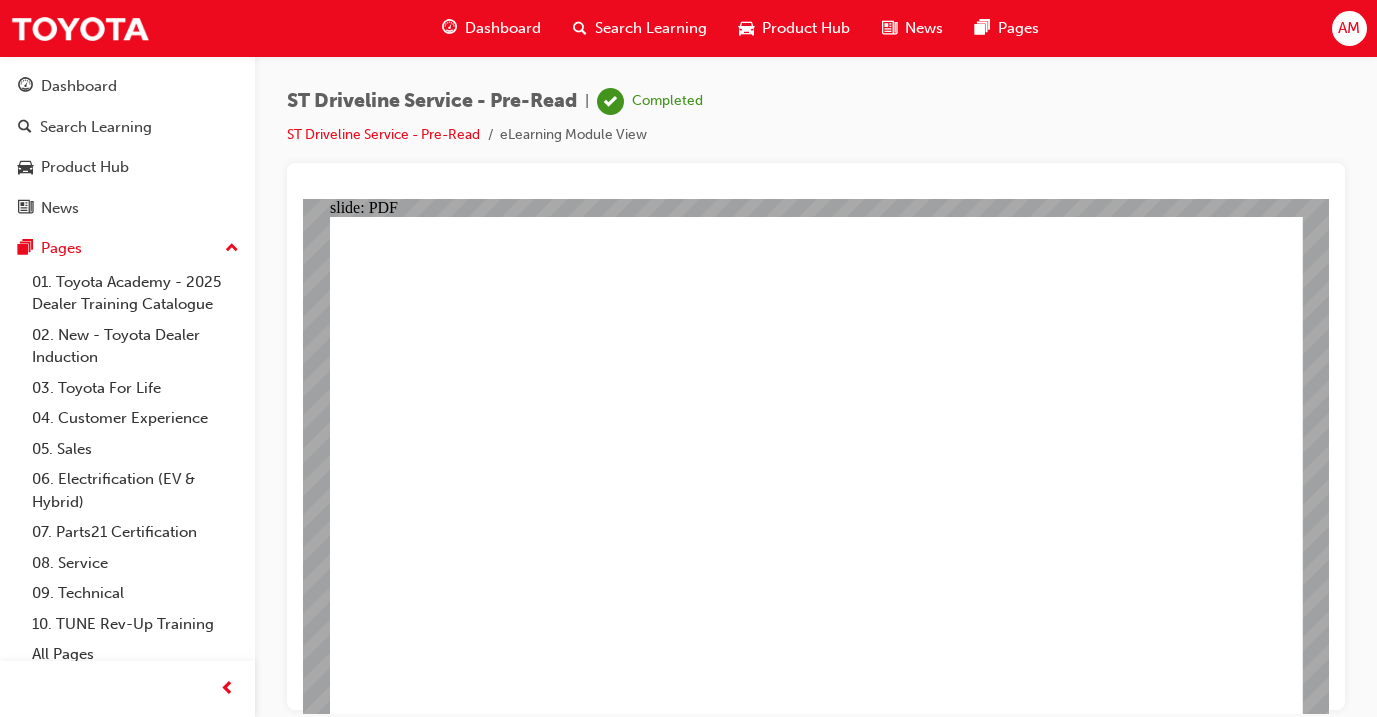 scroll, scrollTop: 0, scrollLeft: 0, axis: both 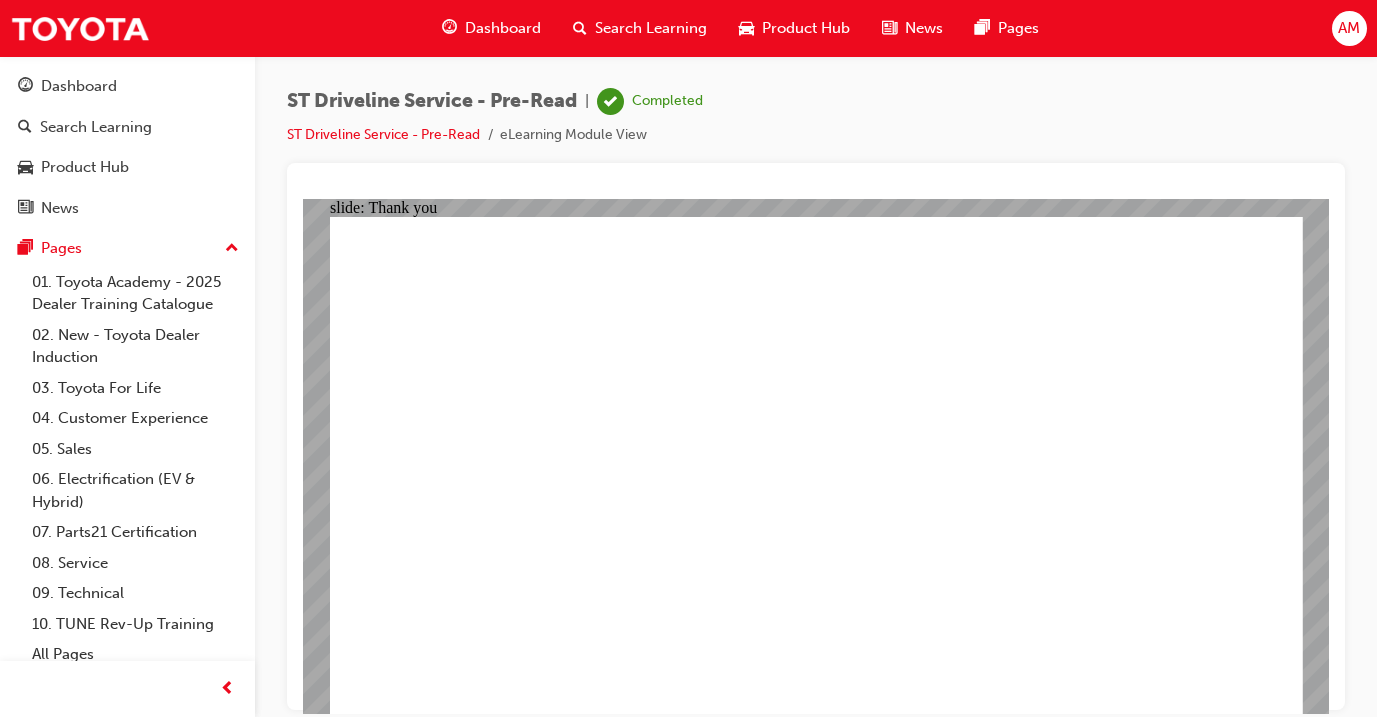 click 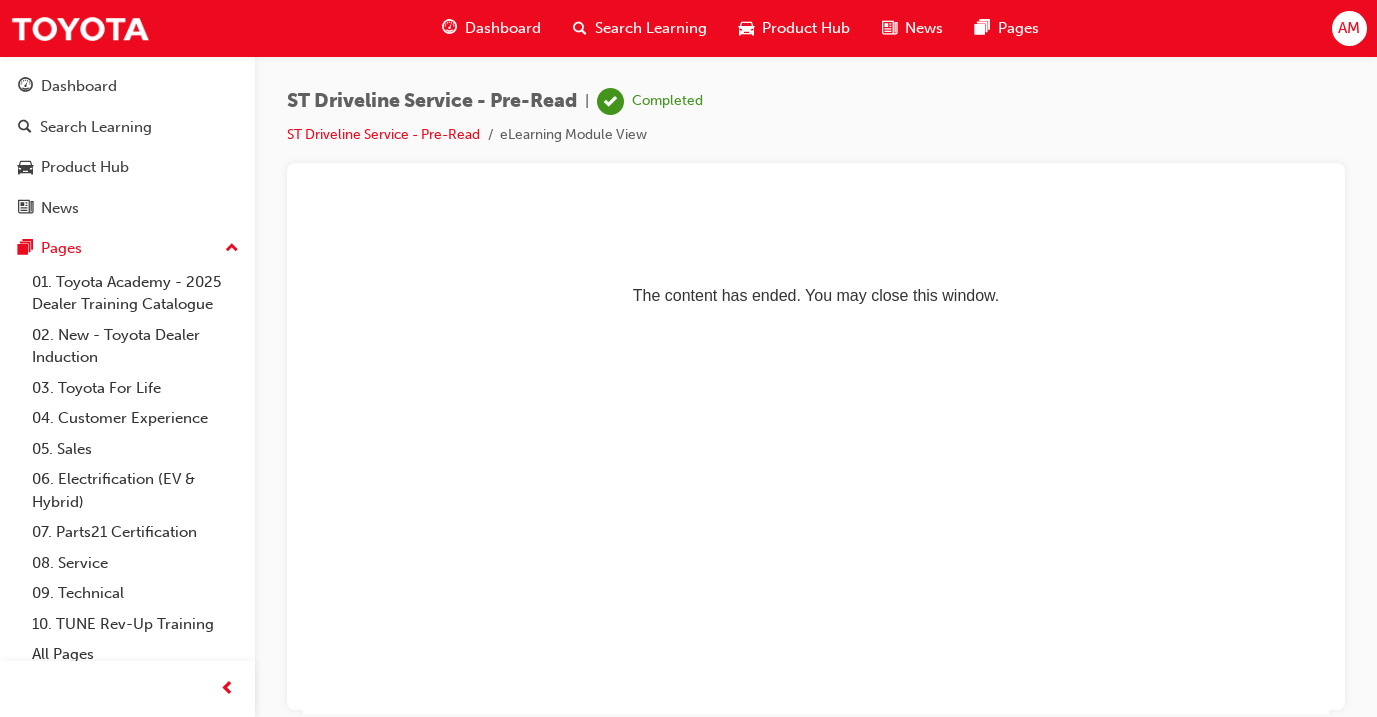 scroll, scrollTop: 0, scrollLeft: 0, axis: both 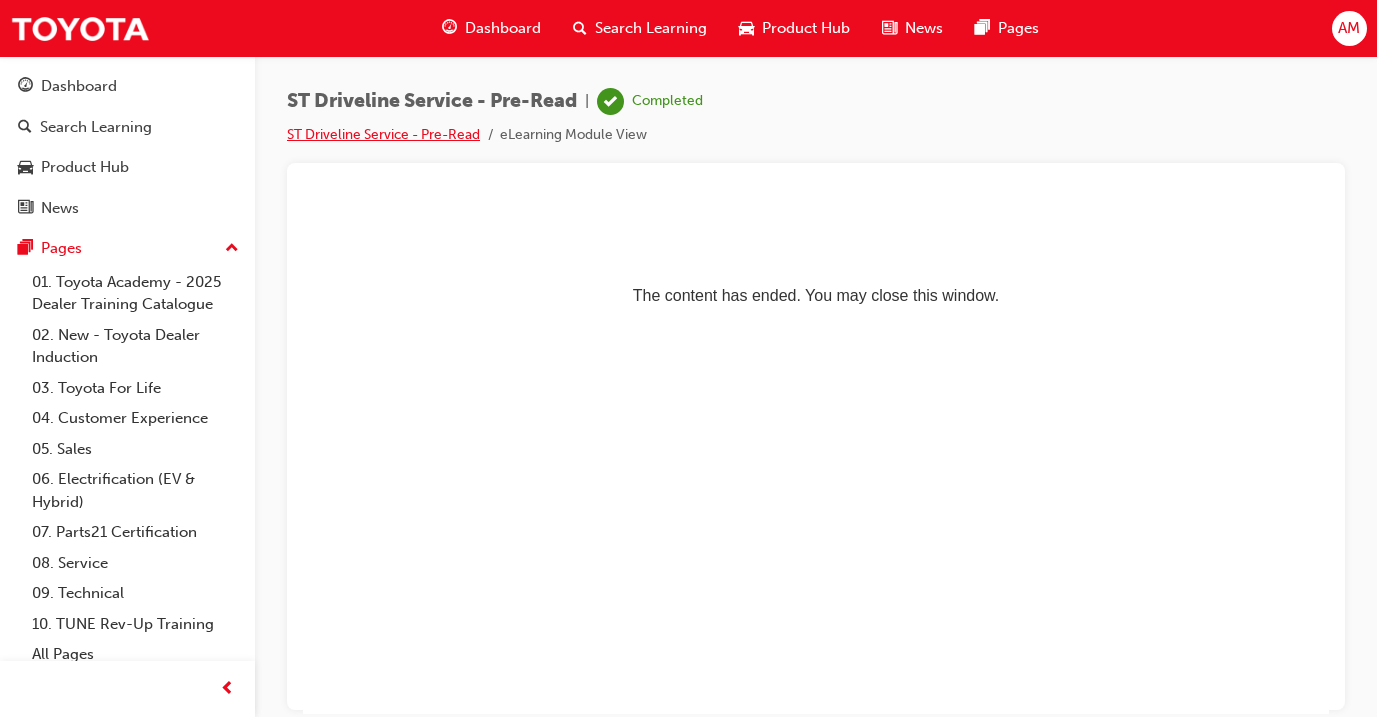 click on "ST Driveline Service - Pre-Read" at bounding box center [383, 134] 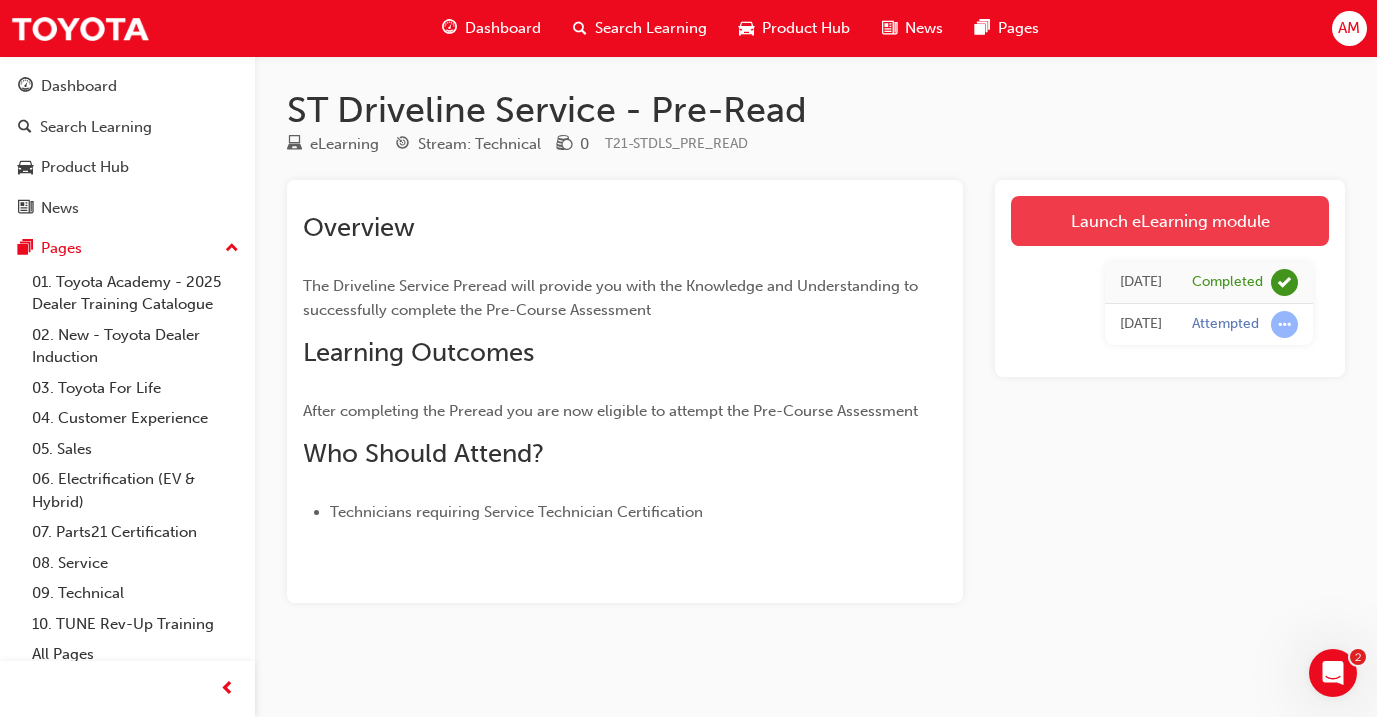 click on "Launch eLearning module" at bounding box center [1170, 221] 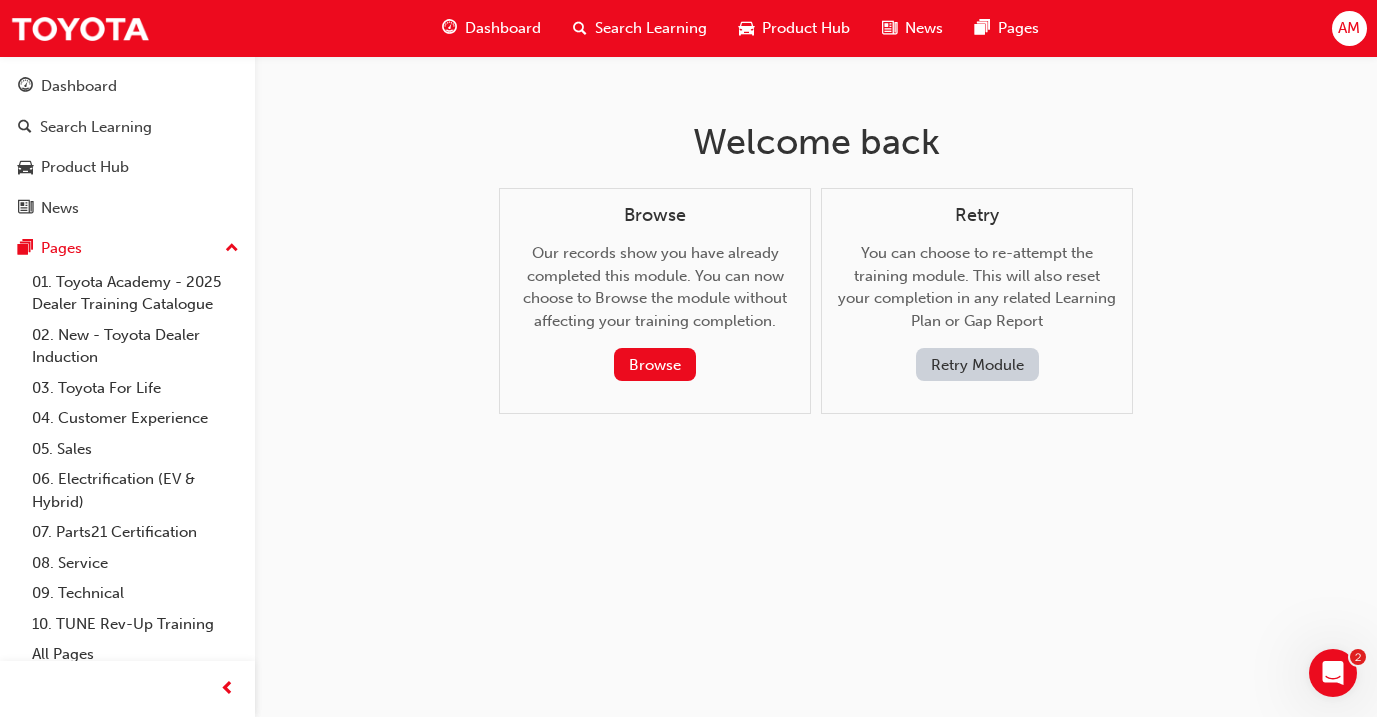 click on "Retry Module" at bounding box center (977, 364) 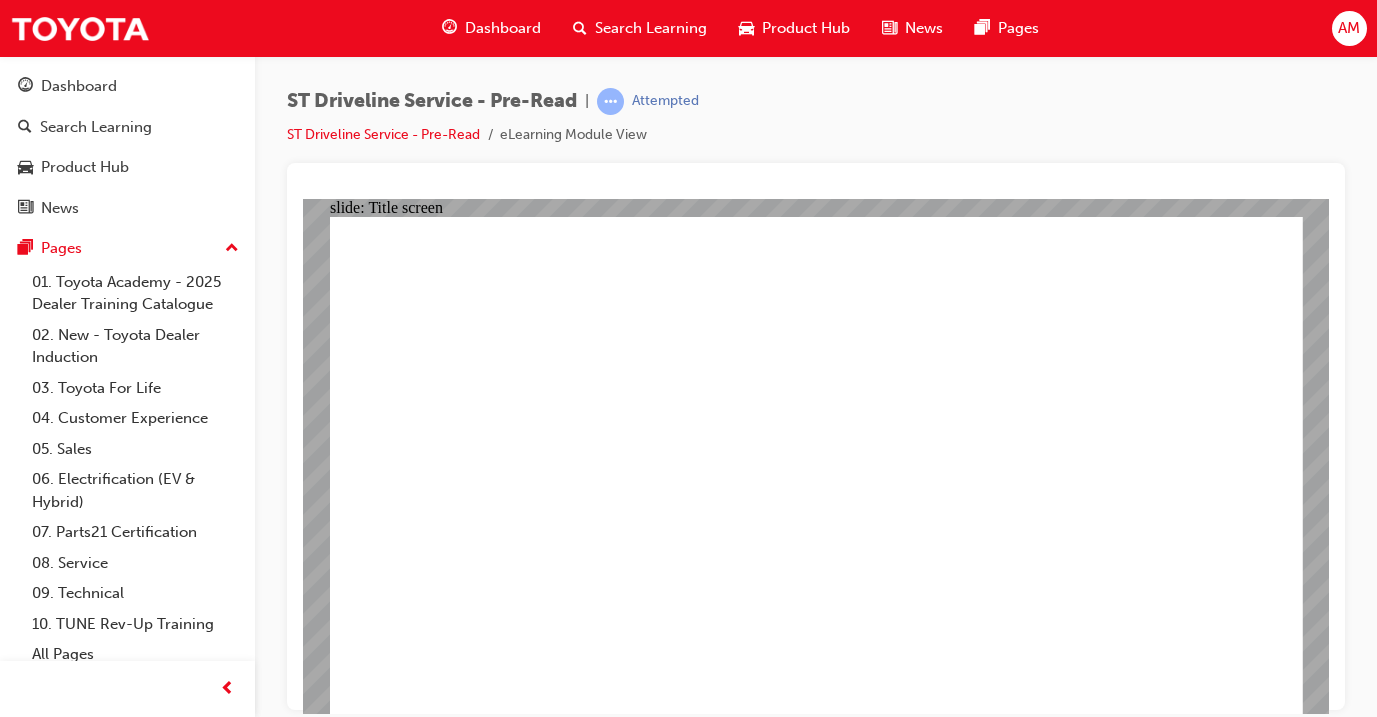 scroll, scrollTop: 0, scrollLeft: 0, axis: both 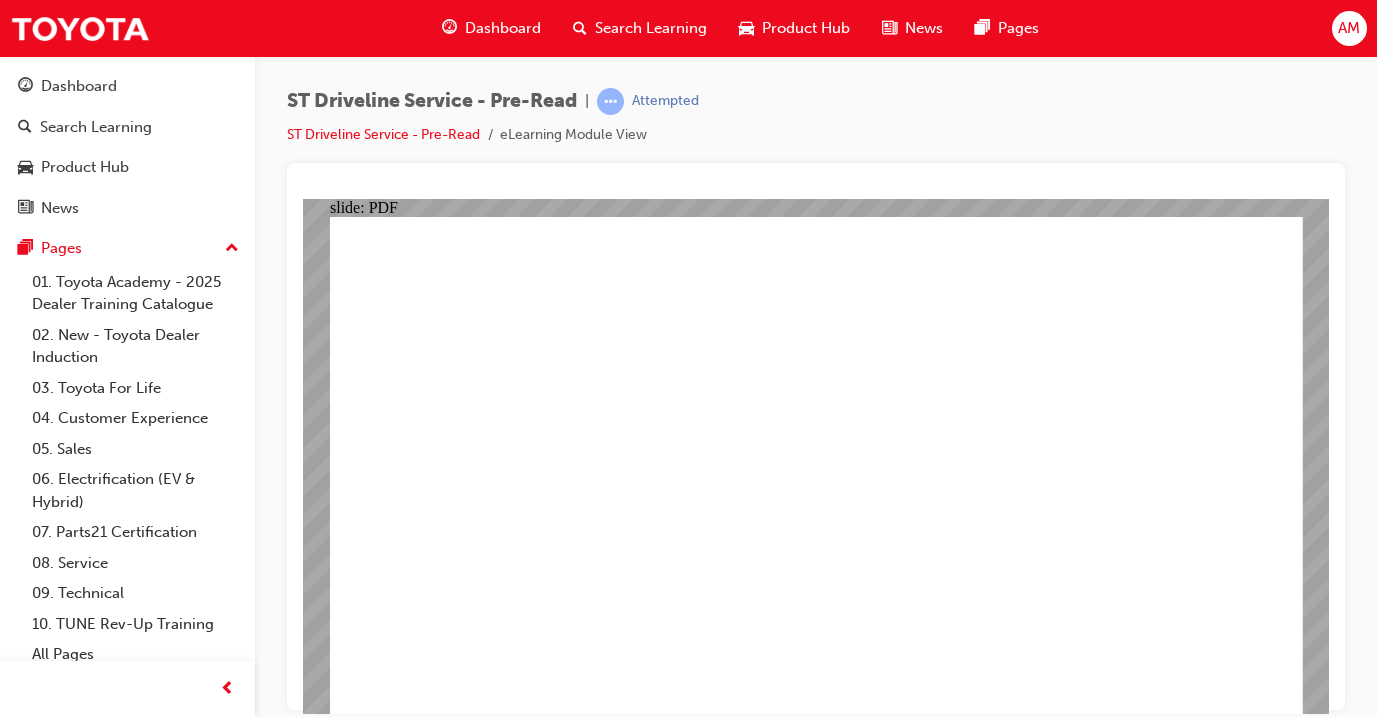 click 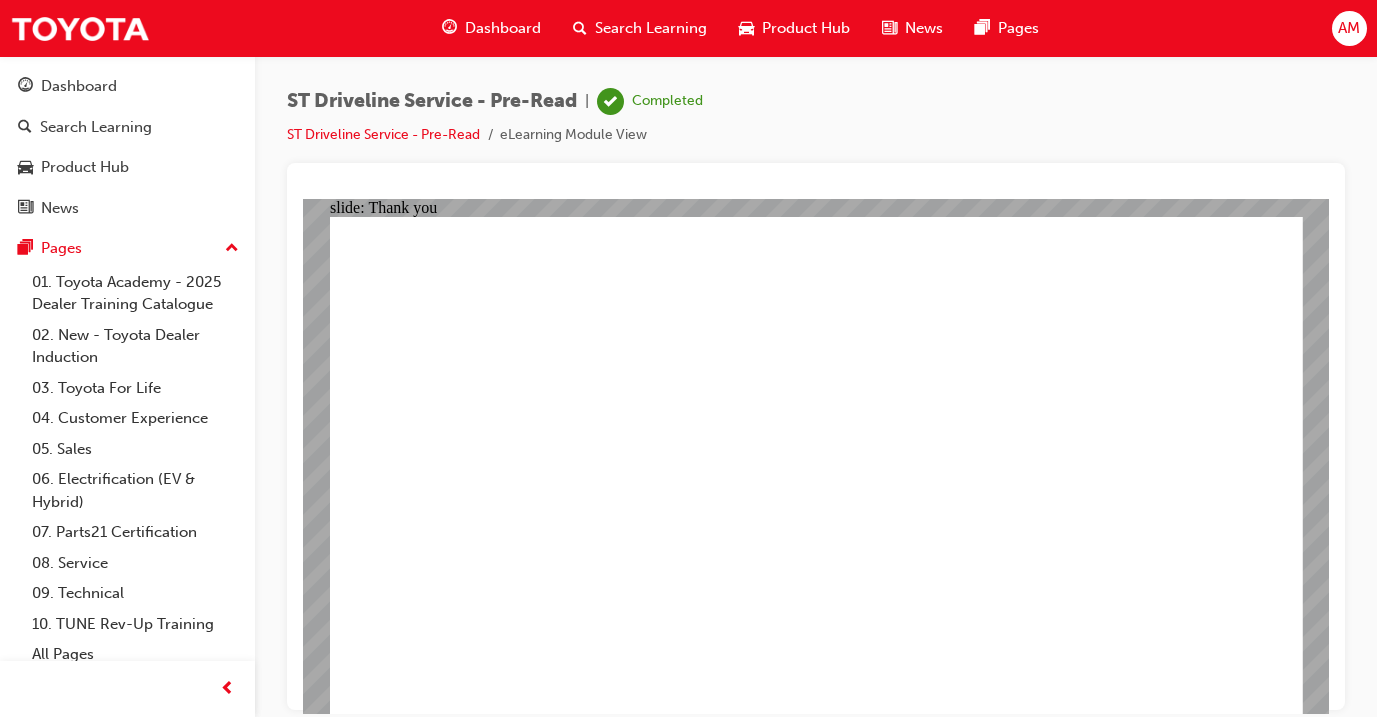 click 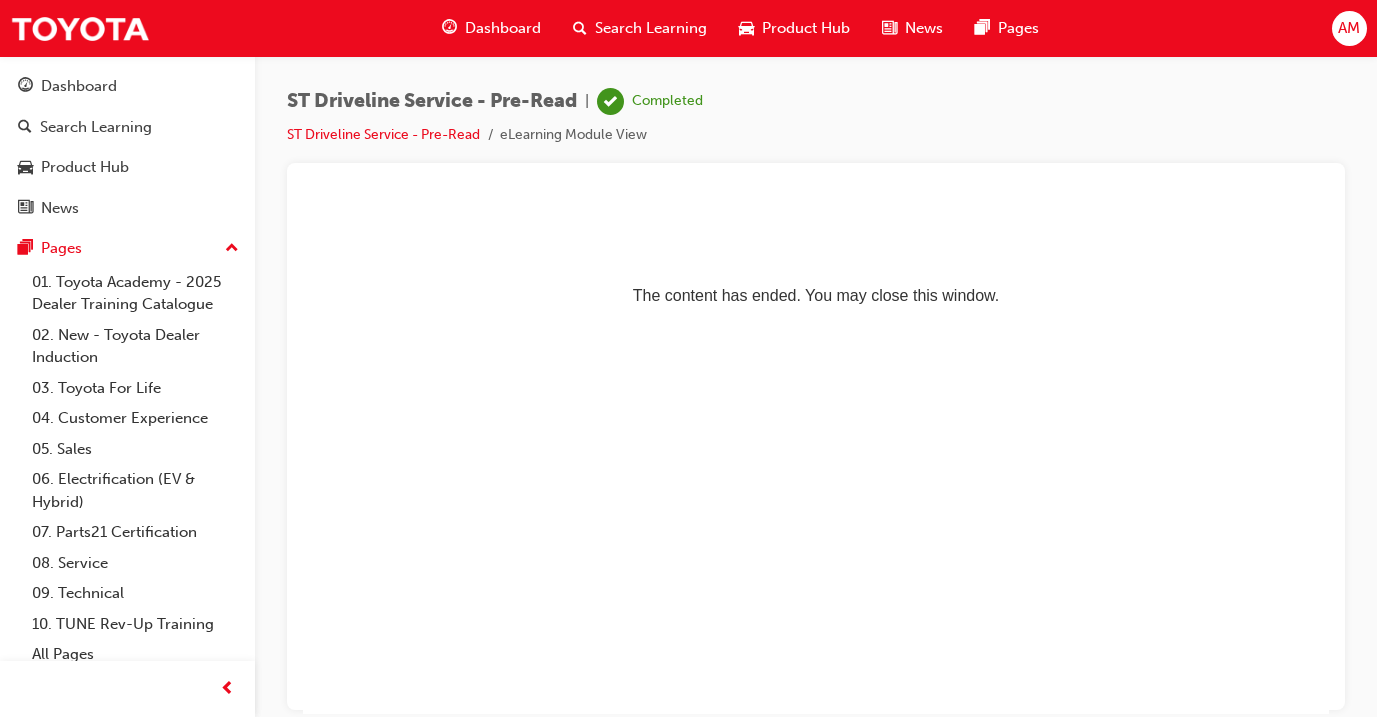 scroll, scrollTop: 0, scrollLeft: 0, axis: both 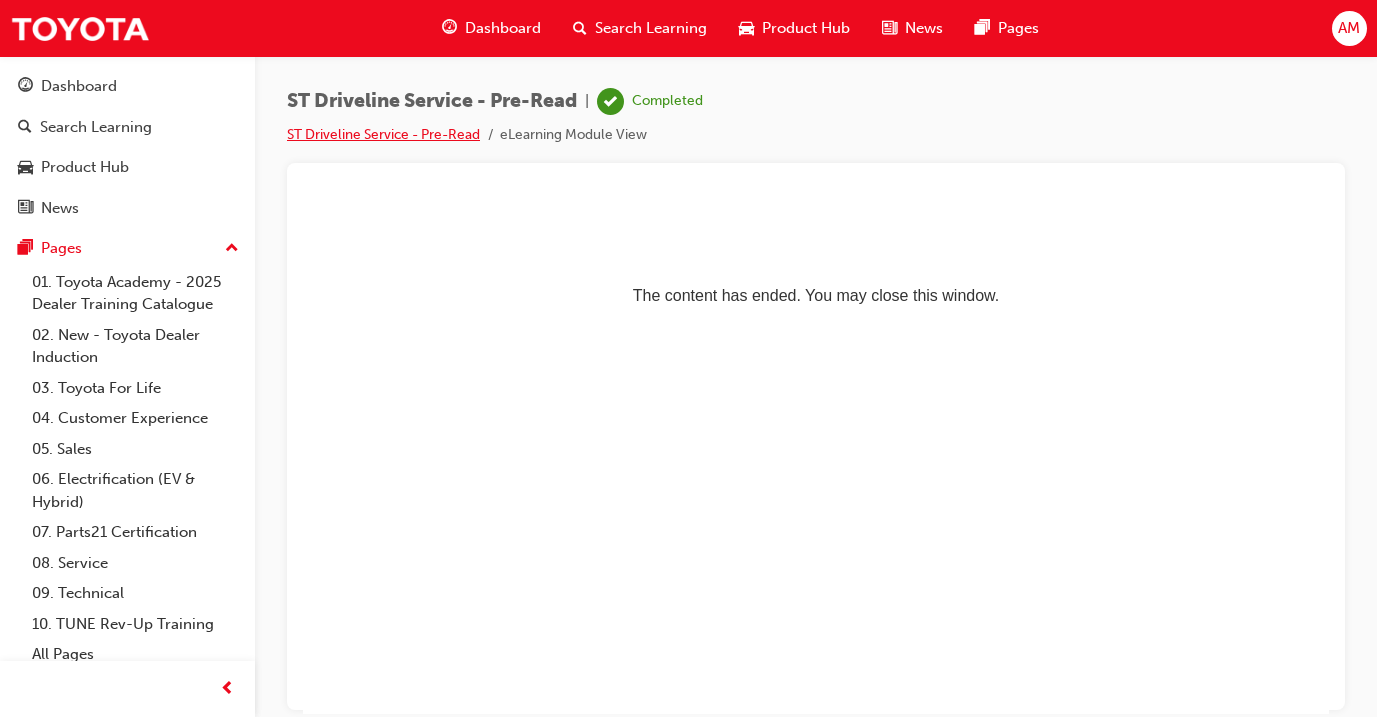 click on "ST Driveline Service - Pre-Read" at bounding box center [383, 134] 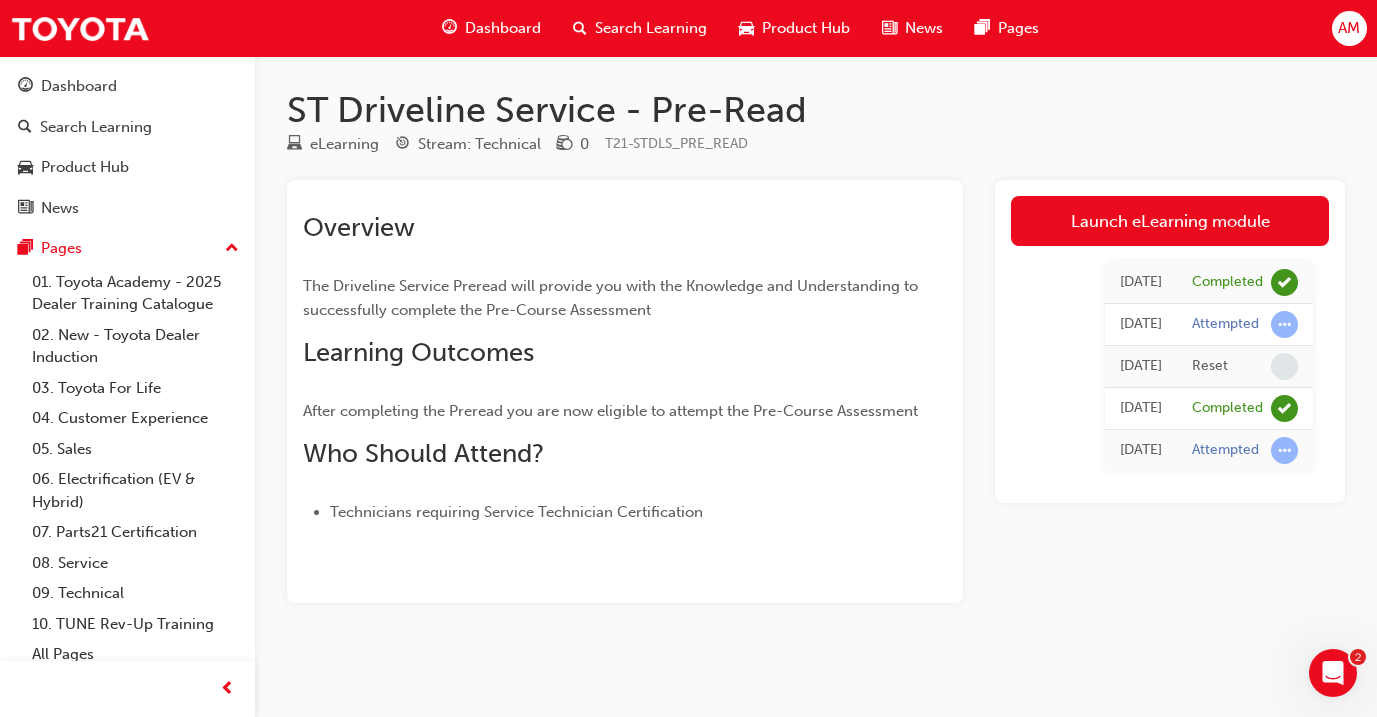 scroll, scrollTop: 0, scrollLeft: 0, axis: both 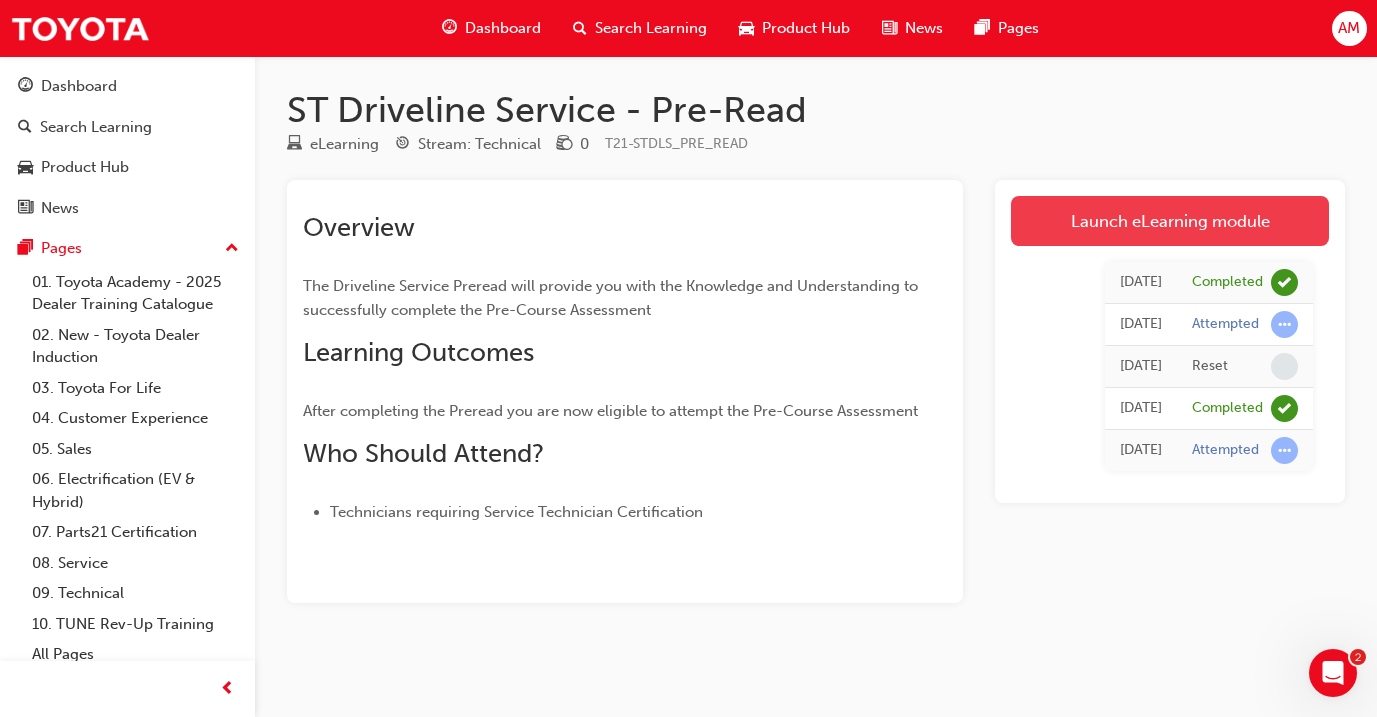 click on "Launch eLearning module" at bounding box center [1170, 221] 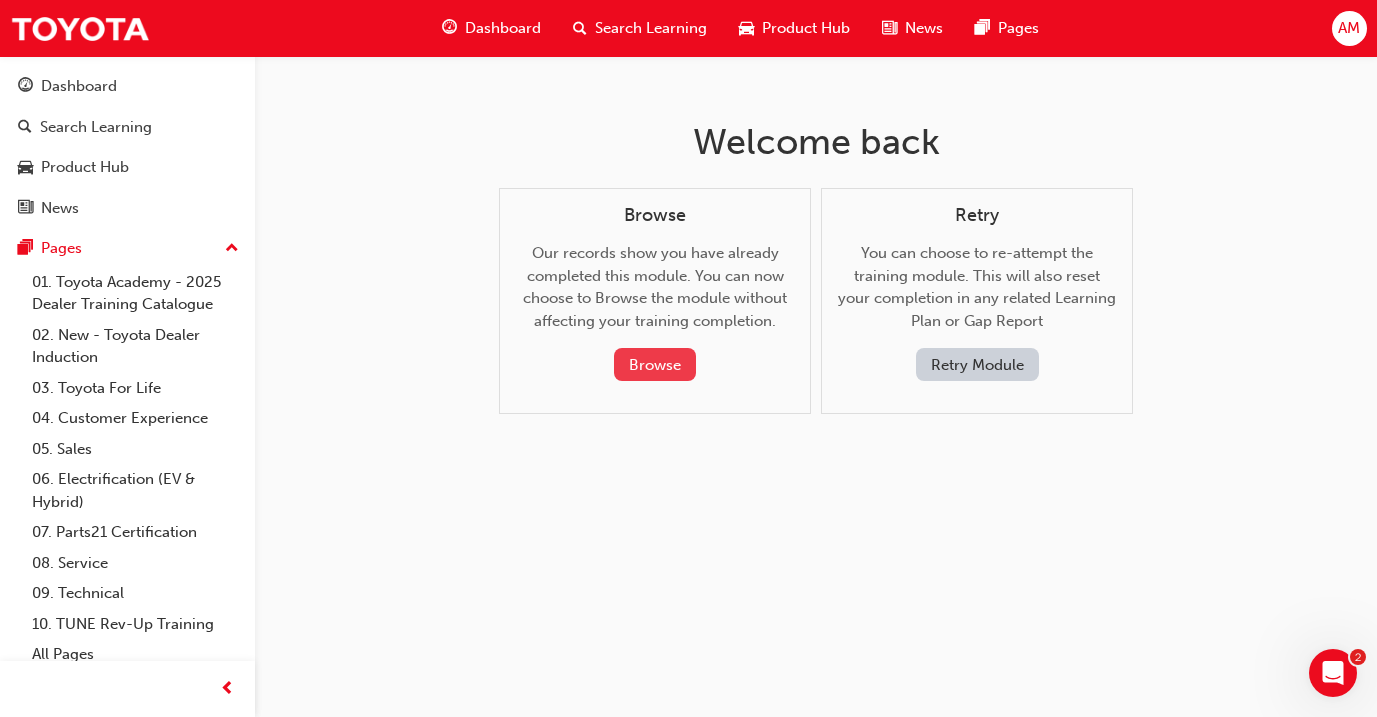 click on "Browse" at bounding box center [655, 364] 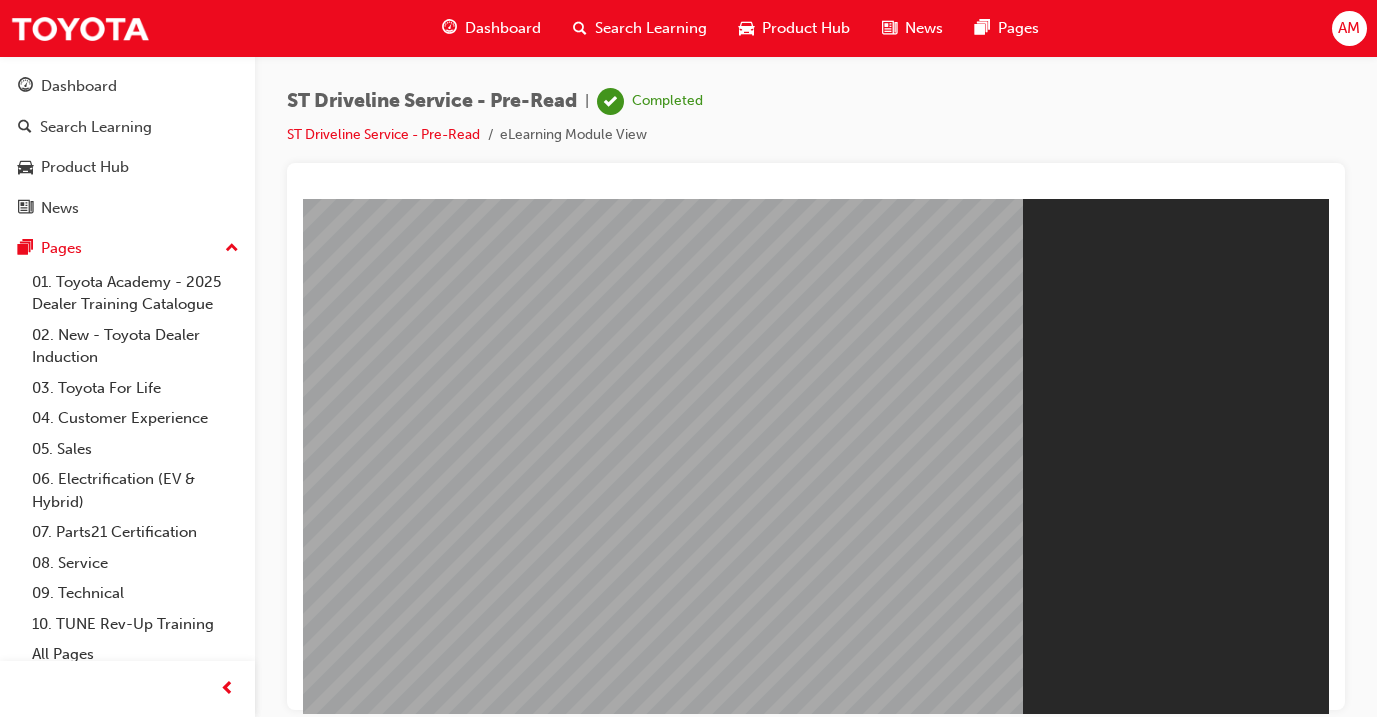 scroll, scrollTop: 0, scrollLeft: 0, axis: both 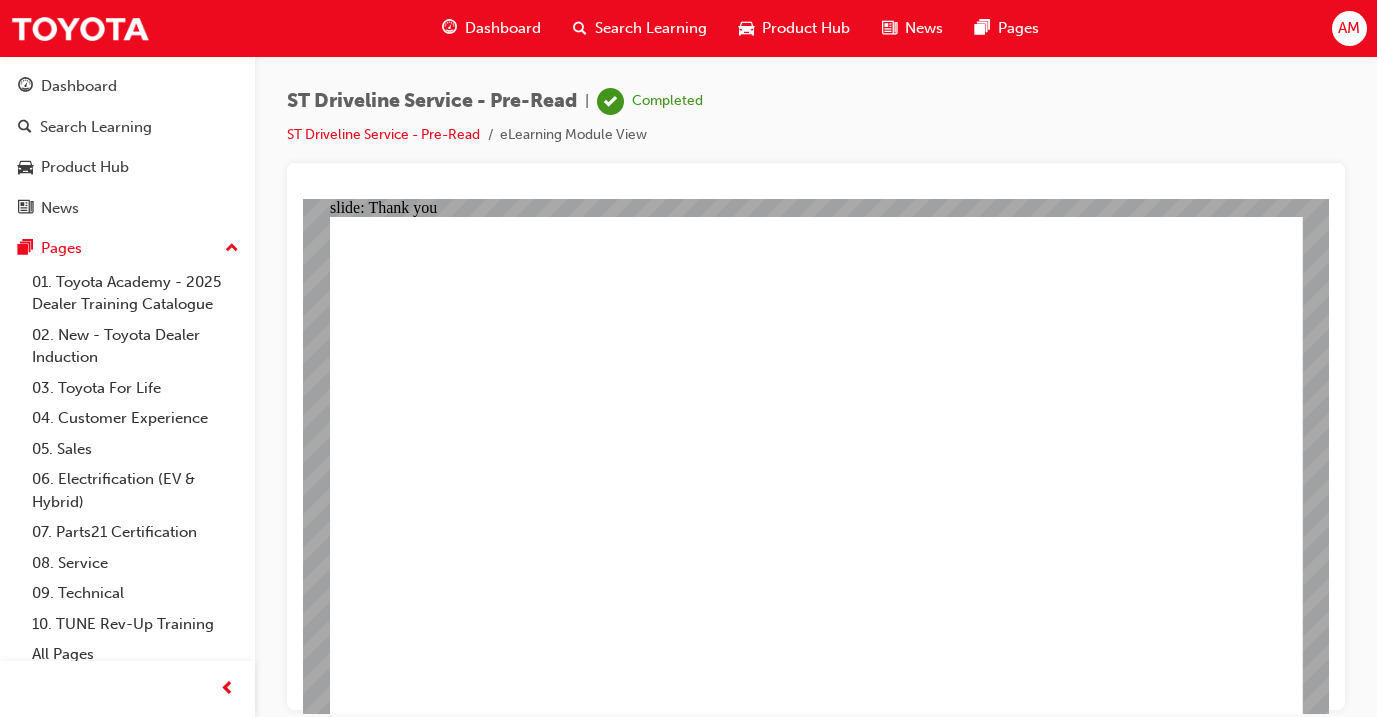 click 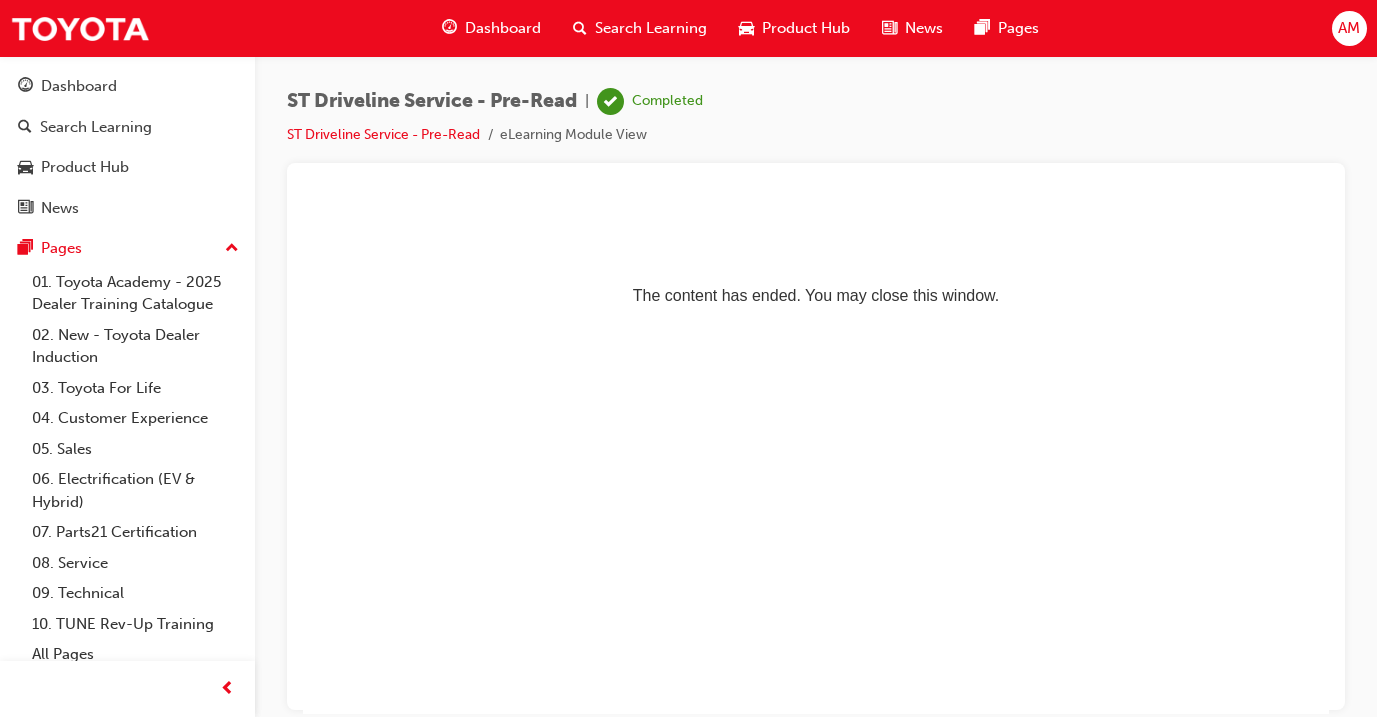 scroll, scrollTop: 0, scrollLeft: 0, axis: both 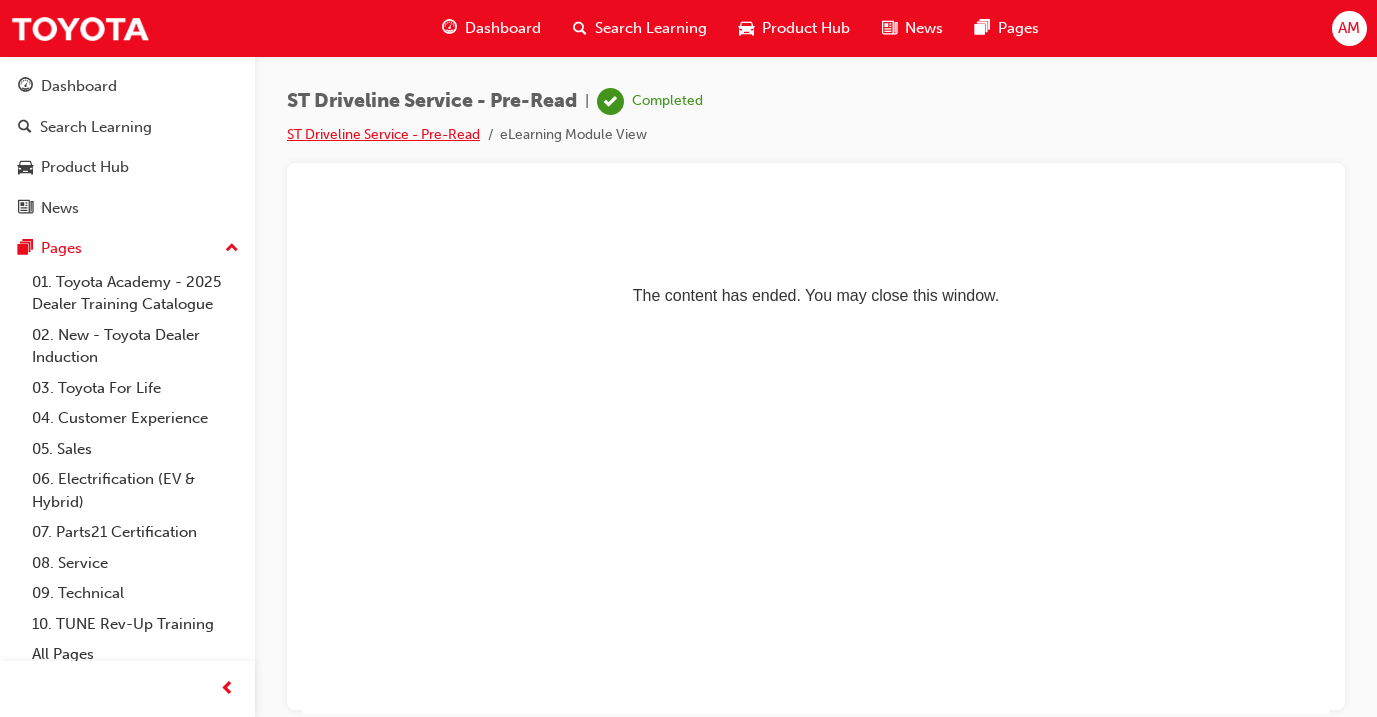 click on "ST Driveline Service - Pre-Read" at bounding box center (383, 134) 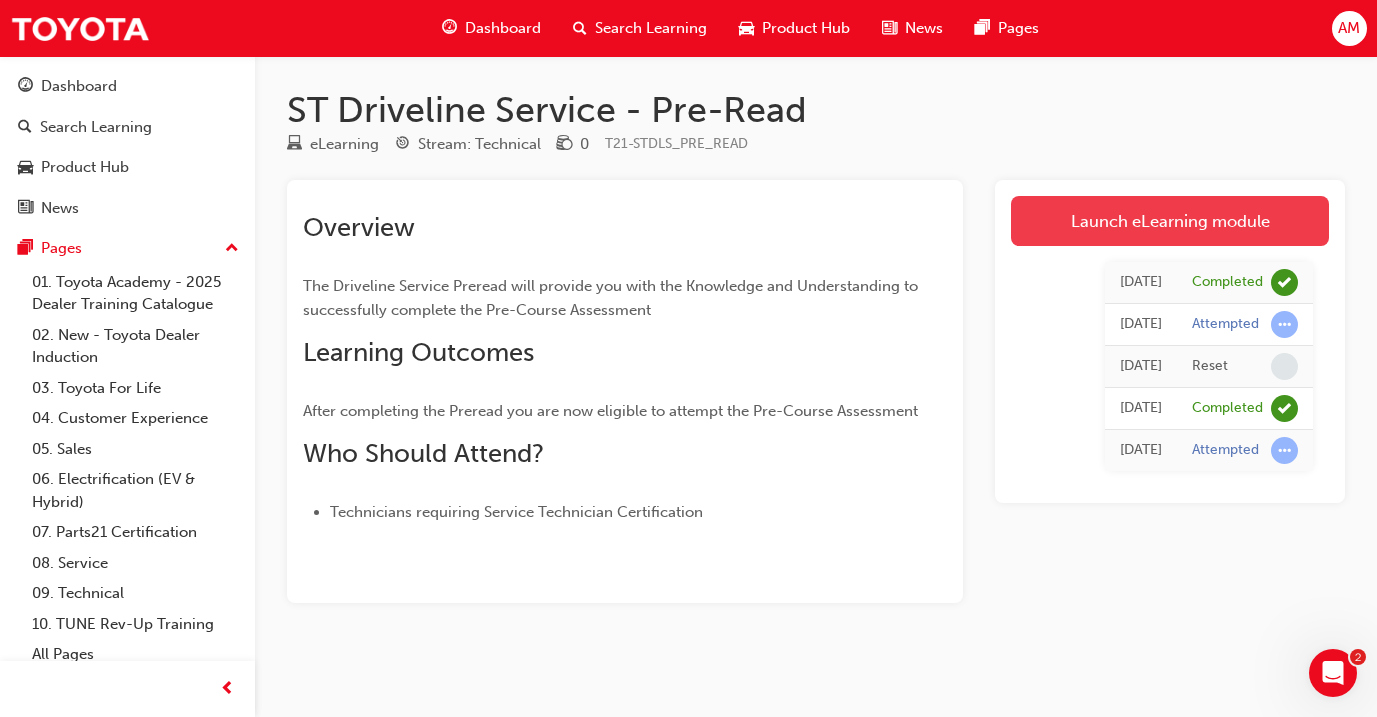 click on "Launch eLearning module" at bounding box center (1170, 221) 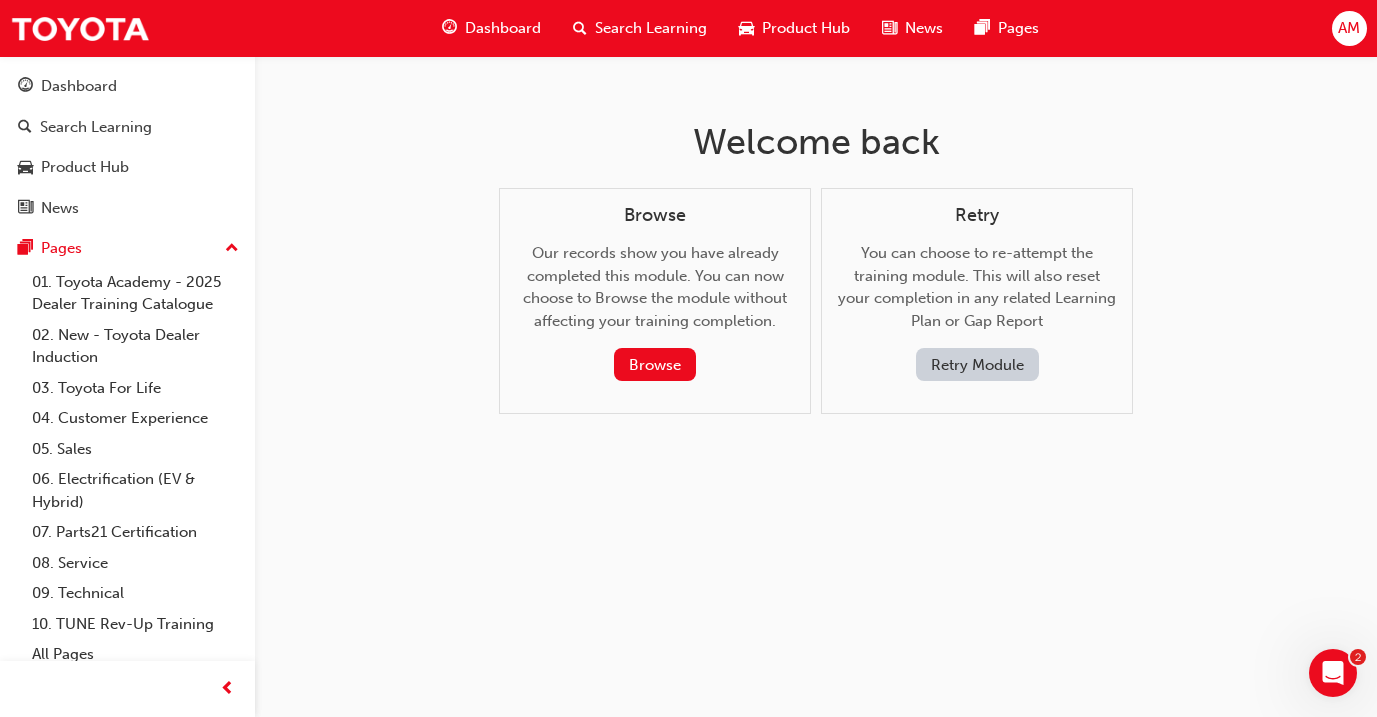 click on "Search Learning" at bounding box center [651, 28] 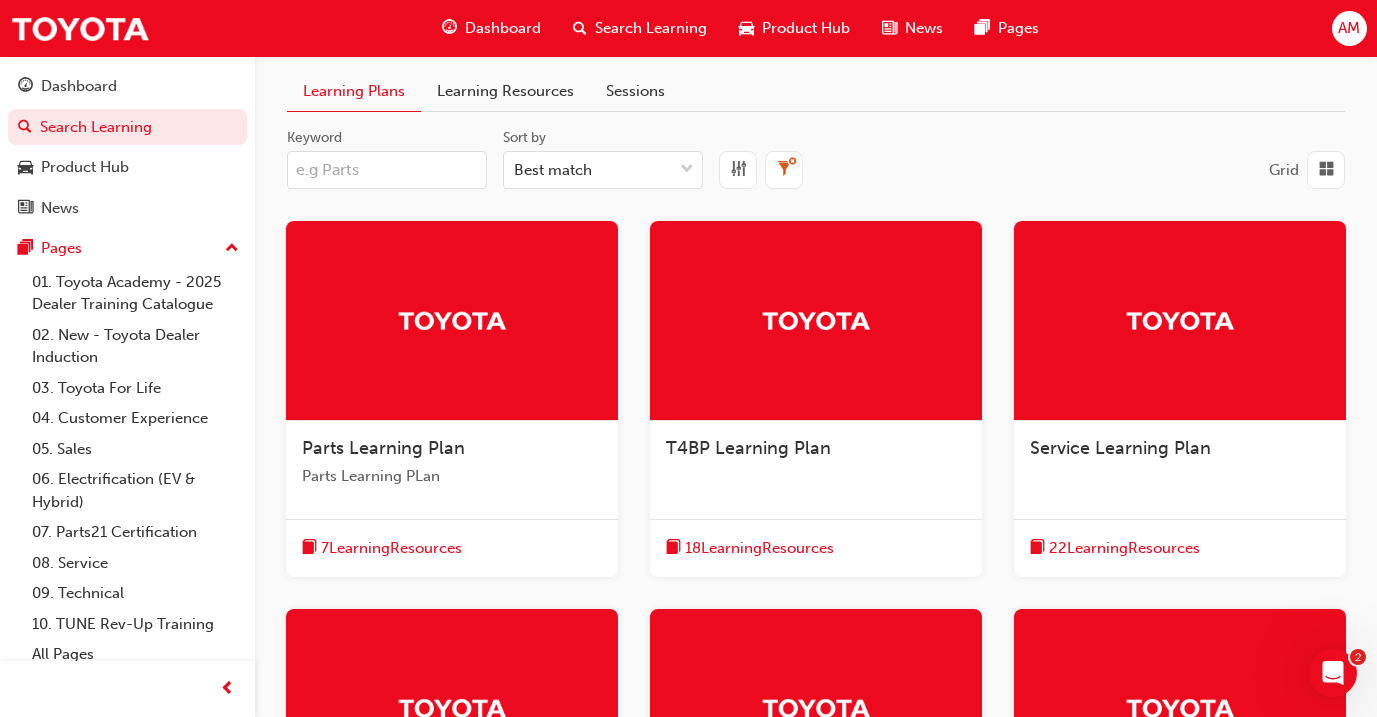 click on "Dashboard" at bounding box center (503, 28) 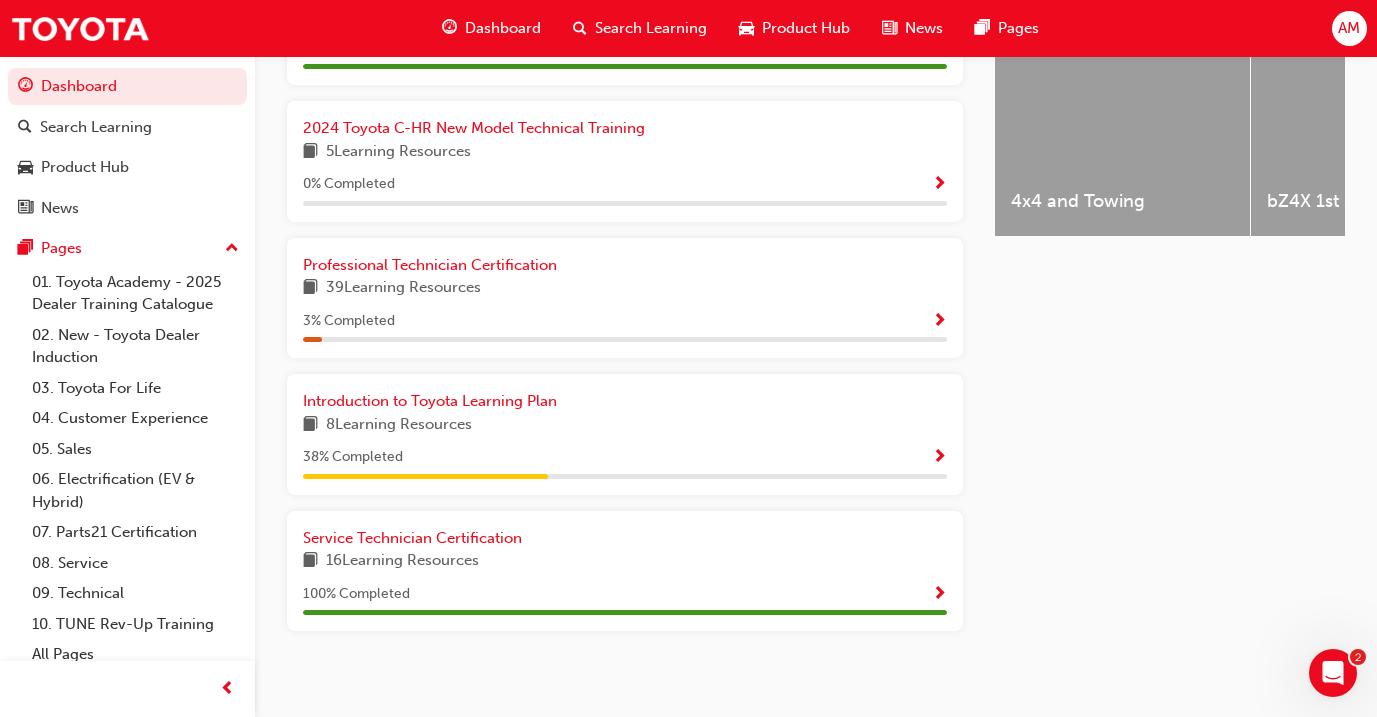 scroll, scrollTop: 856, scrollLeft: 0, axis: vertical 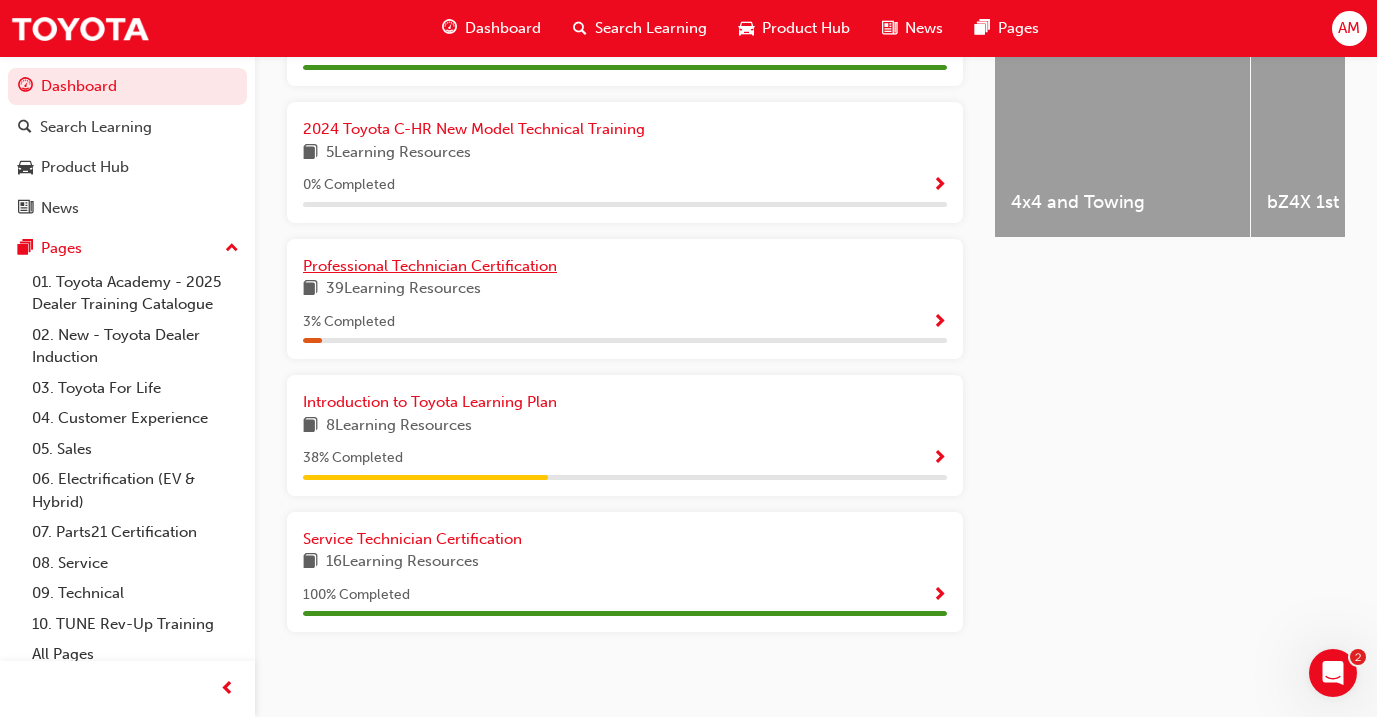 click on "Professional Technician Certification" at bounding box center (430, 266) 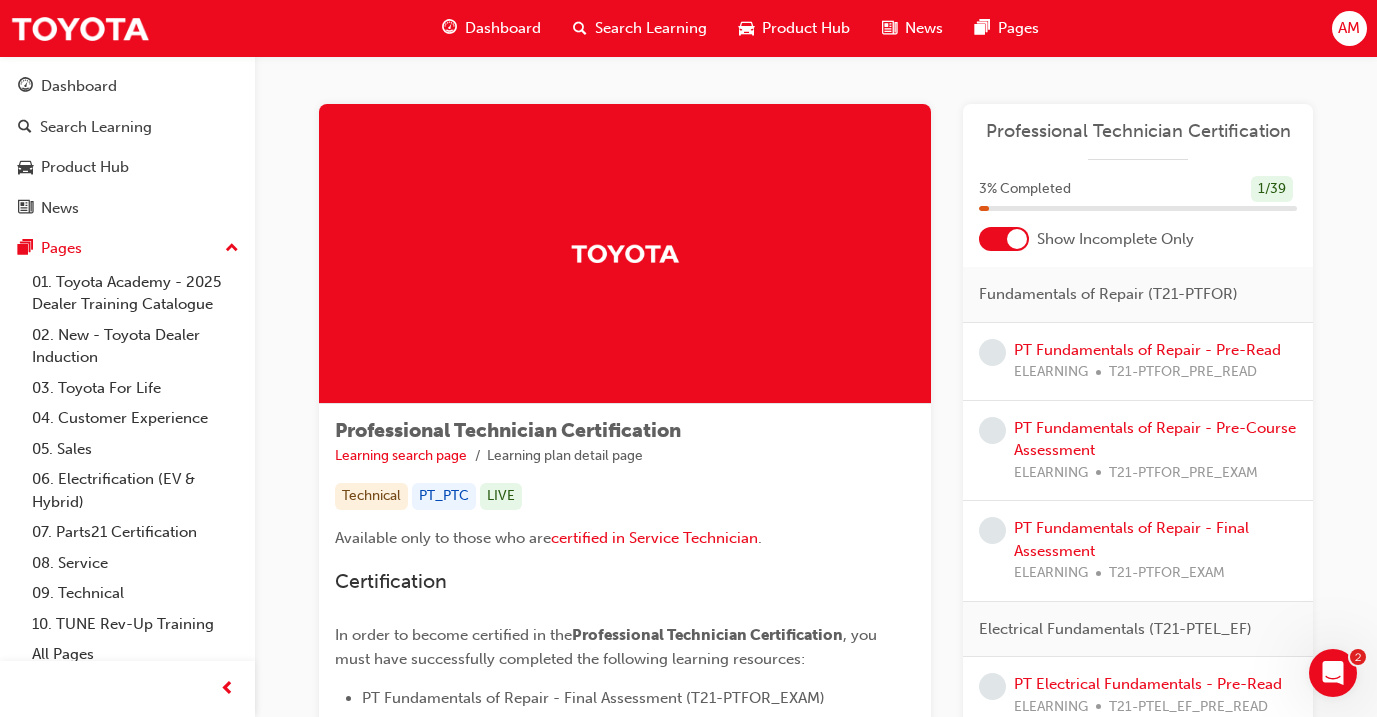 scroll, scrollTop: 6, scrollLeft: 0, axis: vertical 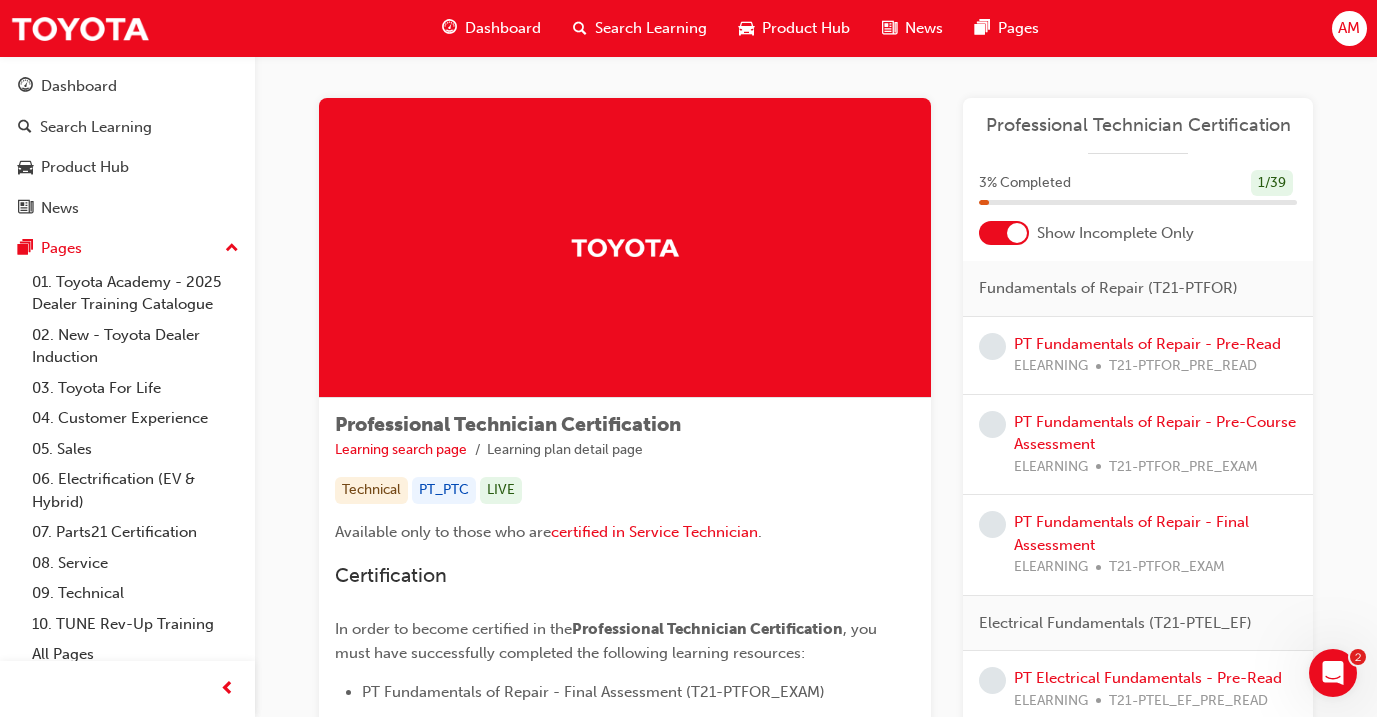 click on "Fundamentals of Repair (T21-PTFOR)" at bounding box center (1108, 288) 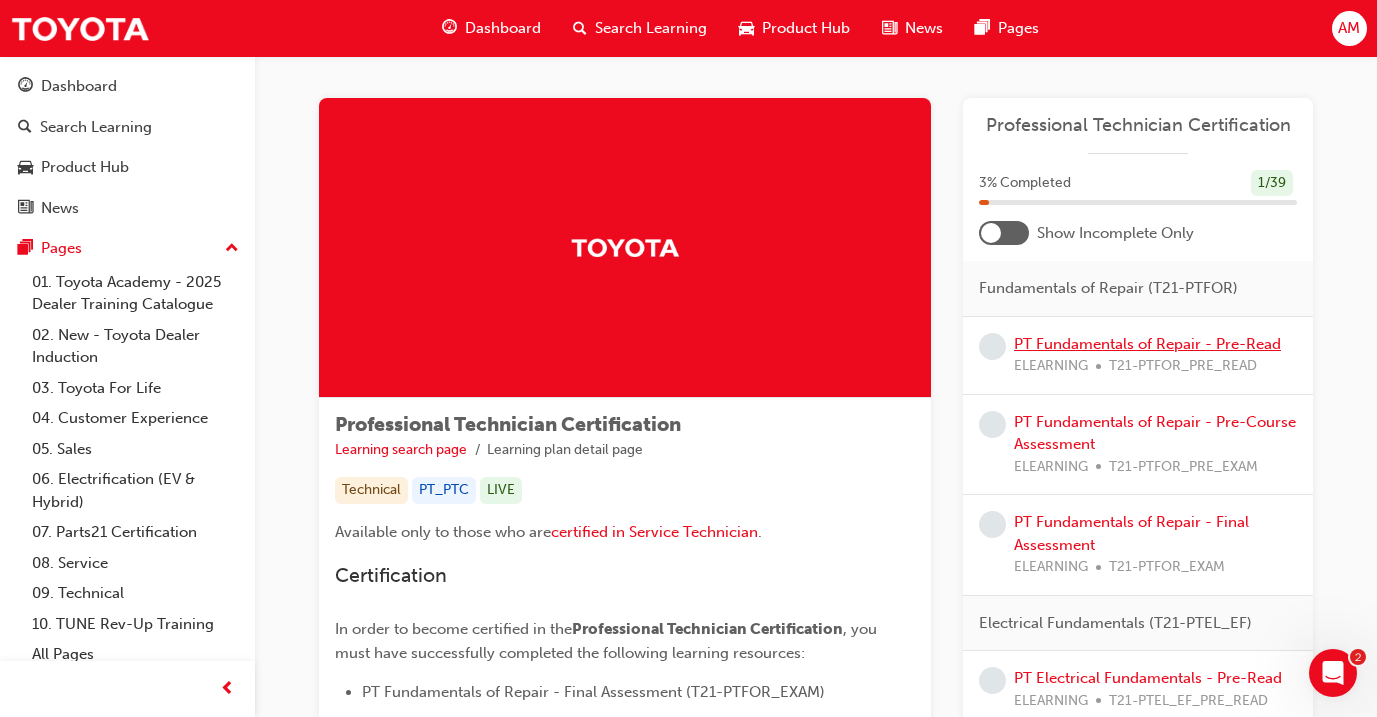 click on "PT Fundamentals of Repair - Pre-Read" at bounding box center (1147, 344) 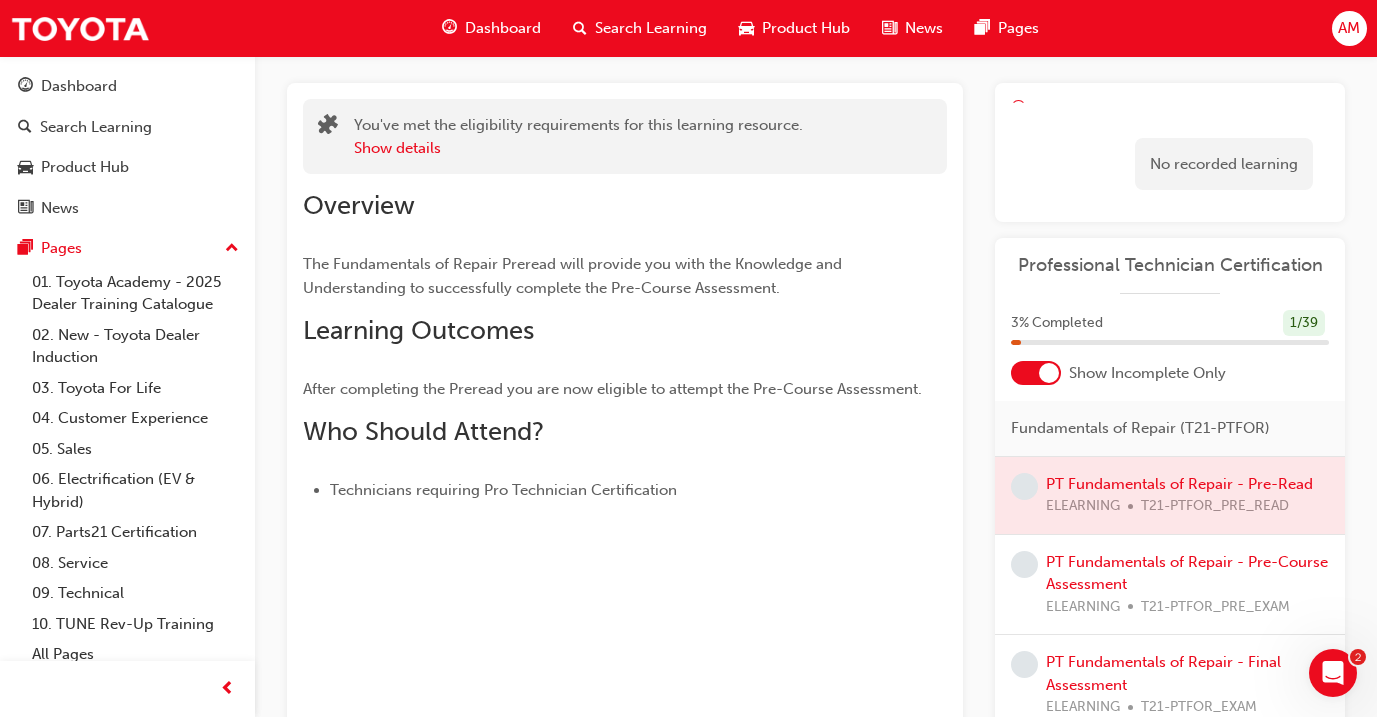scroll, scrollTop: 97, scrollLeft: 0, axis: vertical 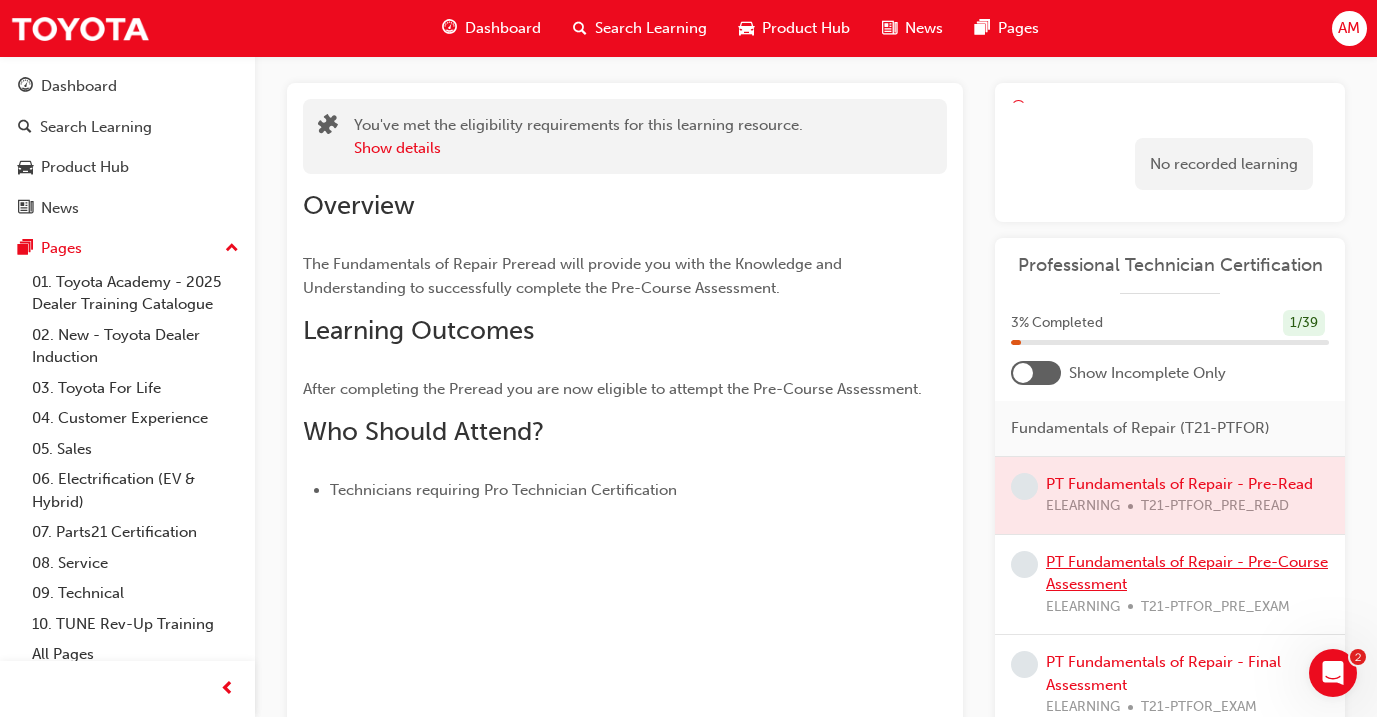 click on "PT Fundamentals of Repair - Pre-Course Assessment" at bounding box center (1187, 573) 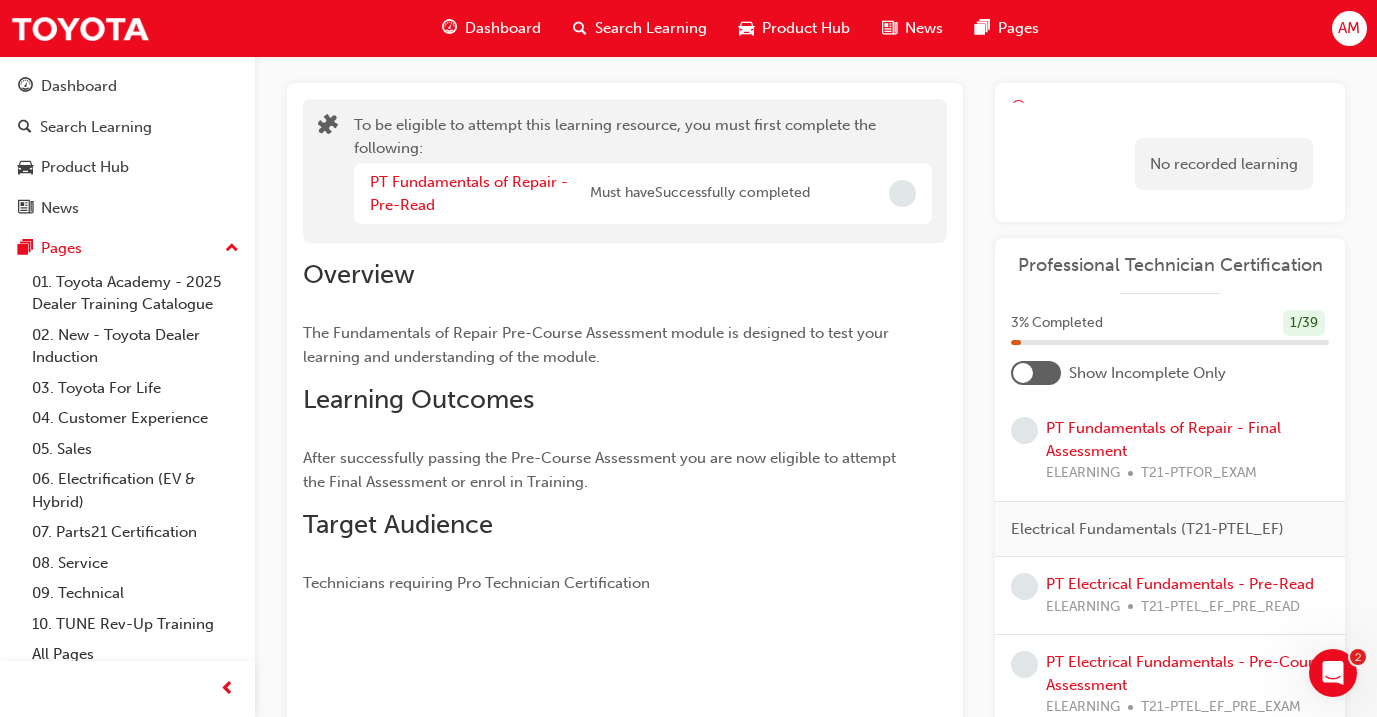 scroll, scrollTop: 235, scrollLeft: 0, axis: vertical 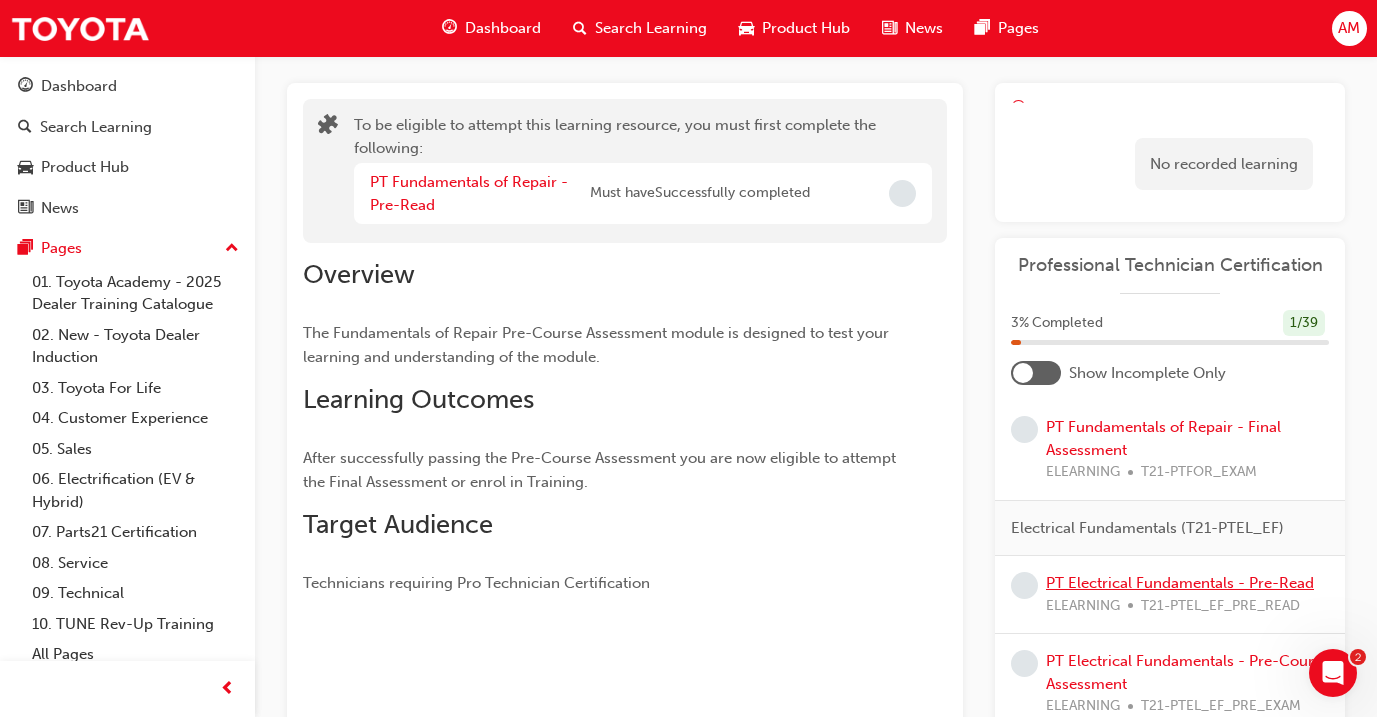 click on "PT Electrical Fundamentals - Pre-Read" at bounding box center [1180, 583] 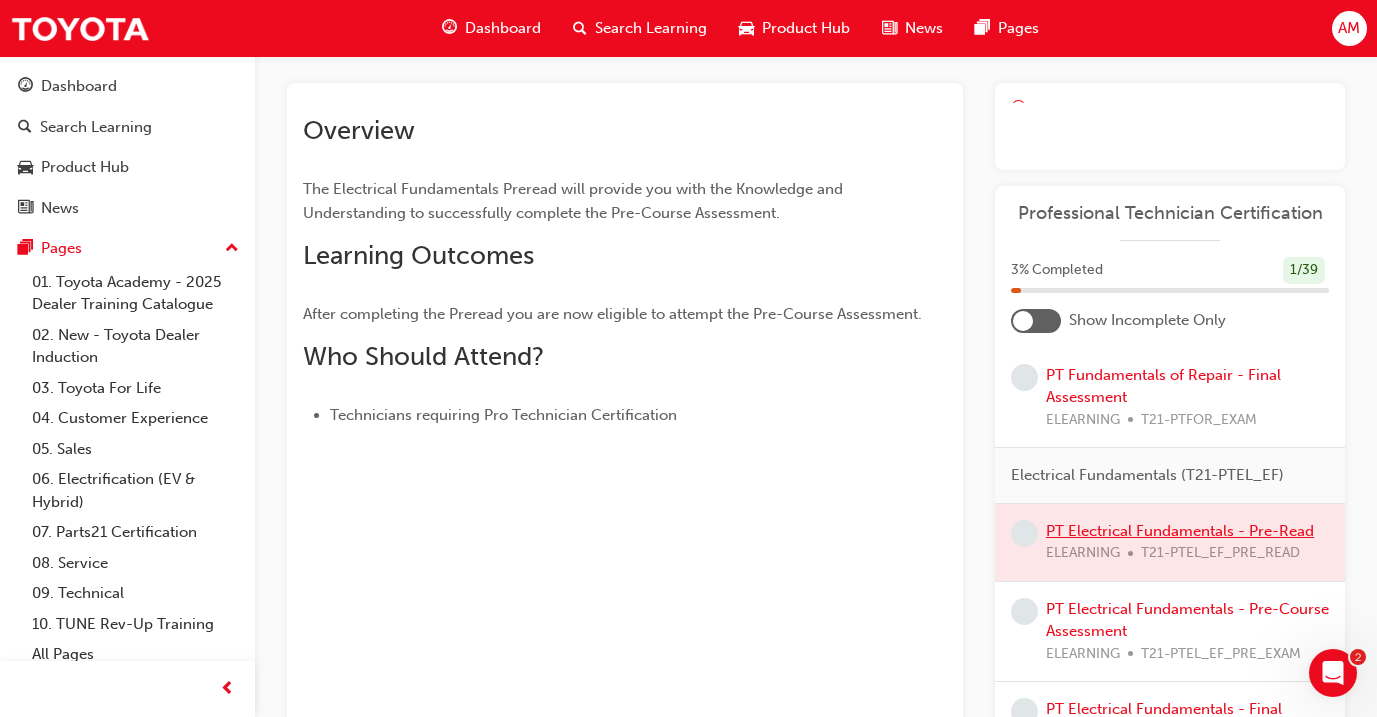 click at bounding box center (1170, 542) 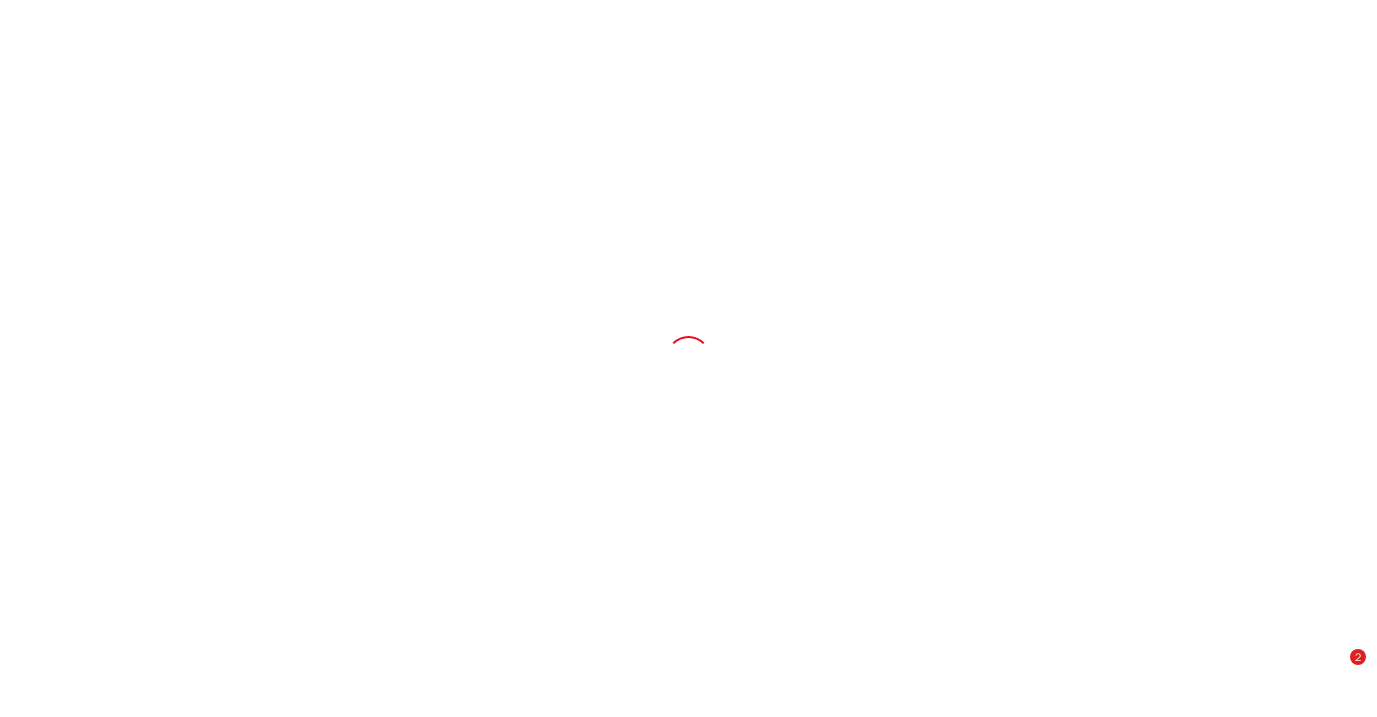 scroll, scrollTop: 0, scrollLeft: 0, axis: both 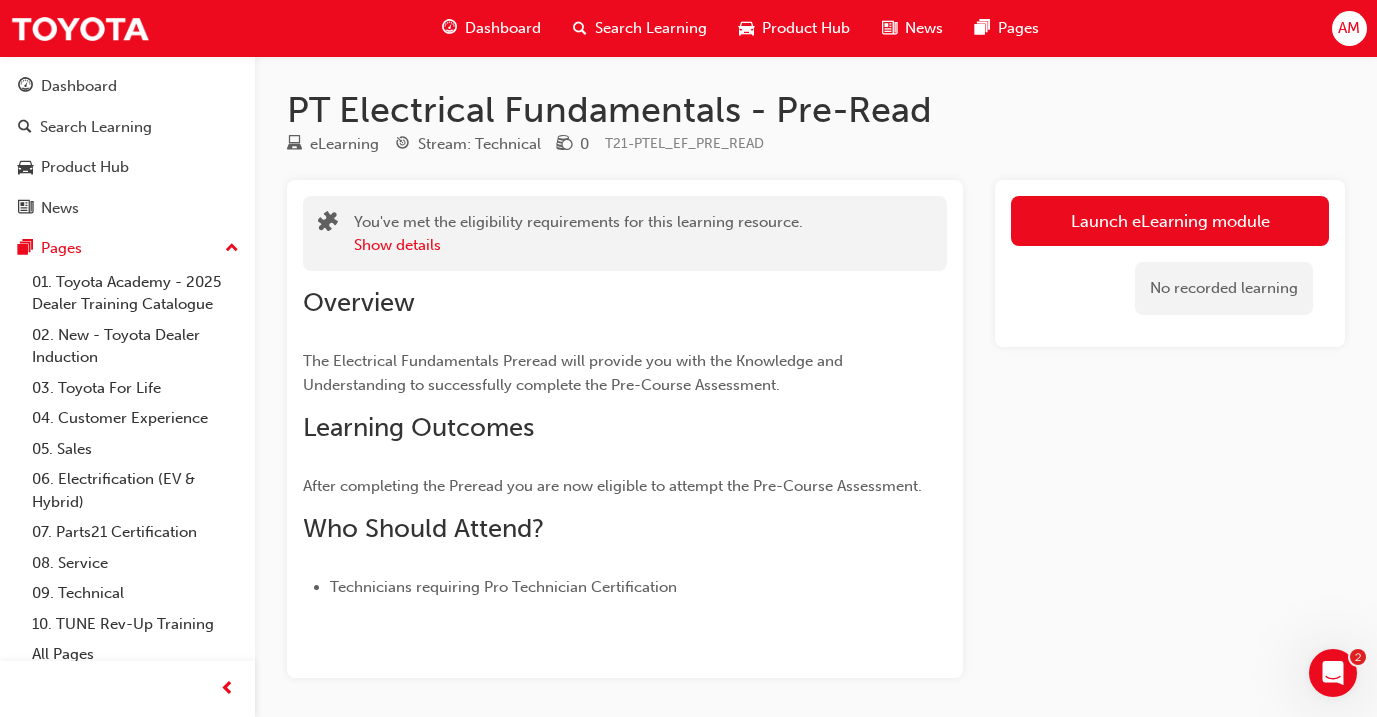 click on "You've met the eligibility requirements for this learning resource. Show details Overview The Electrical Fundamentals Preread will provide you with the Knowledge and Understanding to successfully complete the Pre-Course Assessment. Learning Outcomes After completing the Preread you are now eligible to attempt the Pre-Course Assessment. Who Should Attend? Technicians requiring Pro Technician Certification" at bounding box center [625, 429] 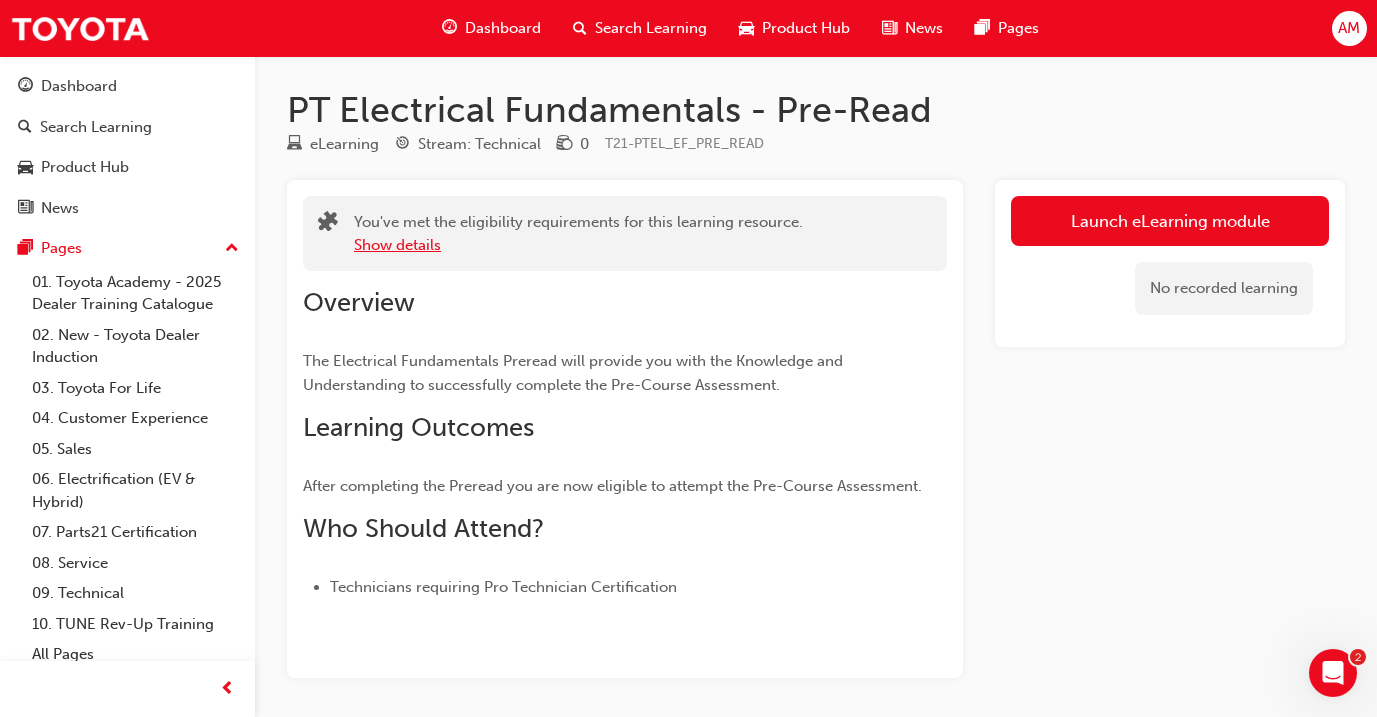 click on "Show details" at bounding box center [397, 245] 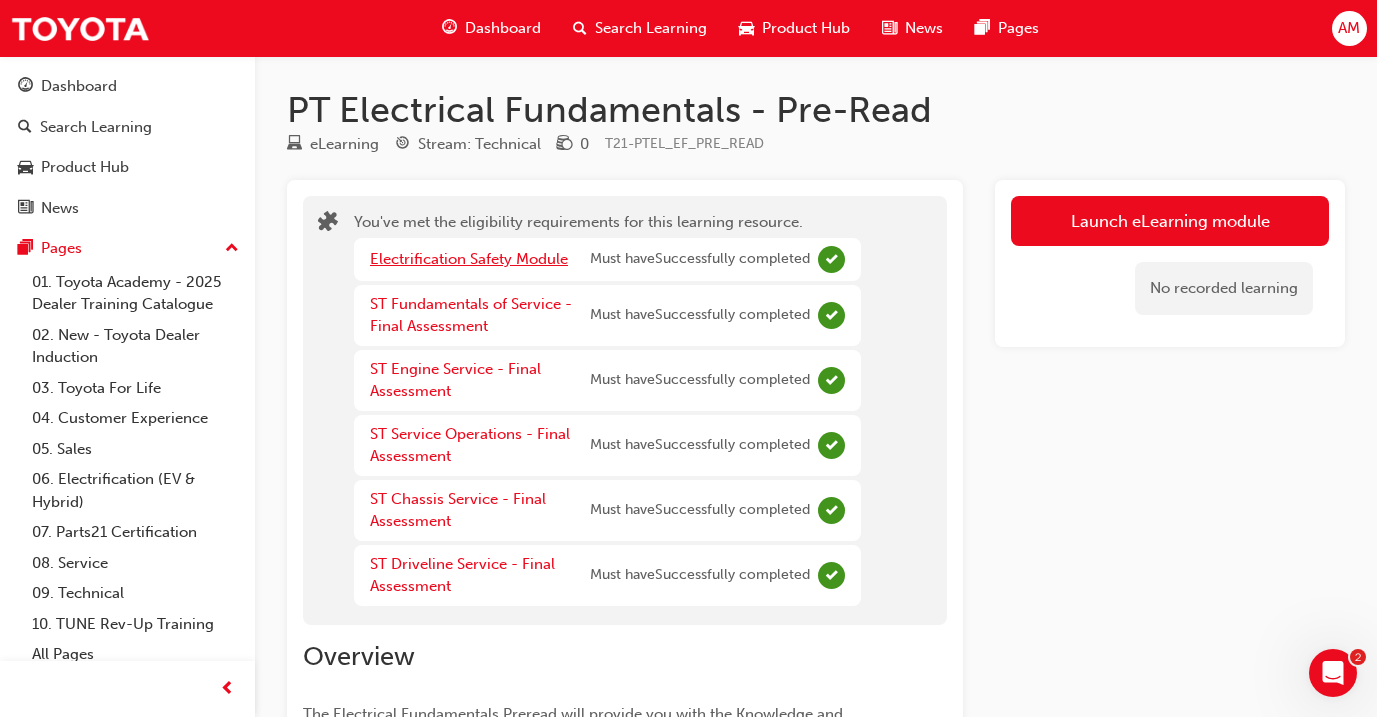click on "Electrification Safety Module" at bounding box center (469, 259) 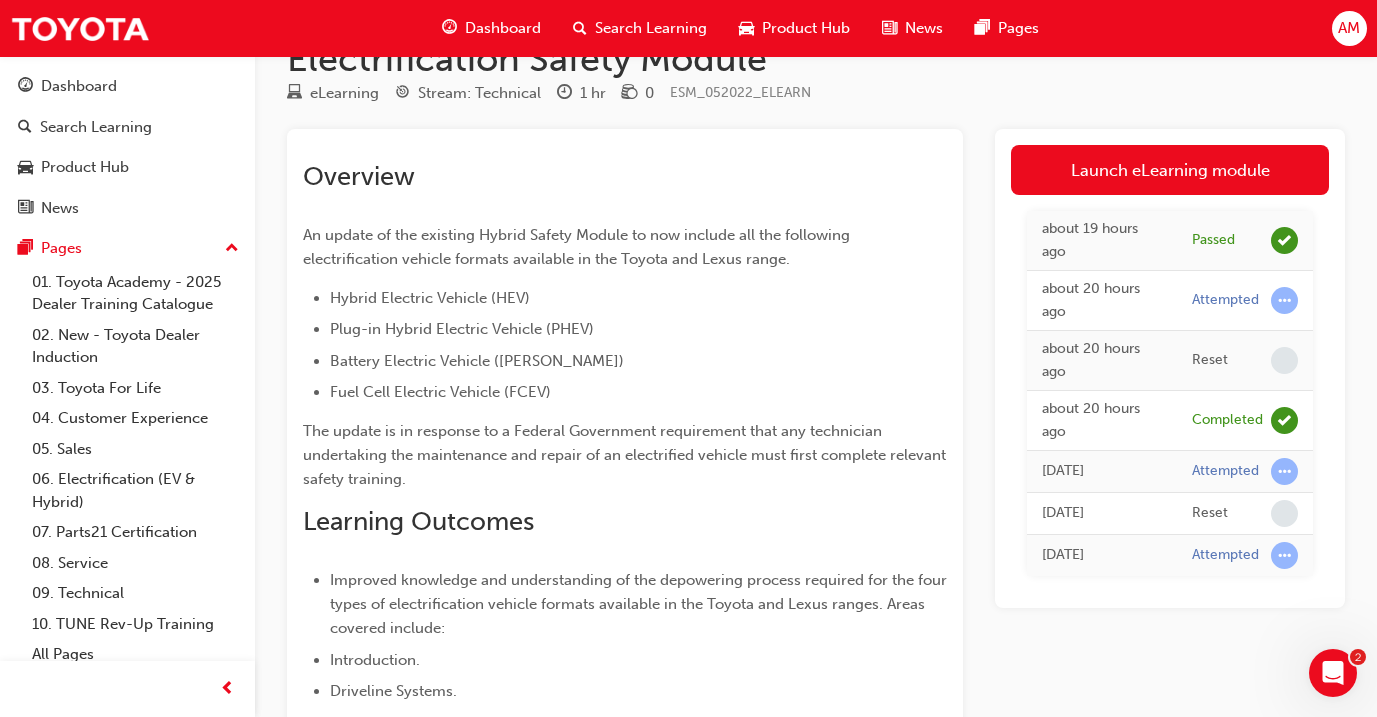 scroll, scrollTop: 0, scrollLeft: 0, axis: both 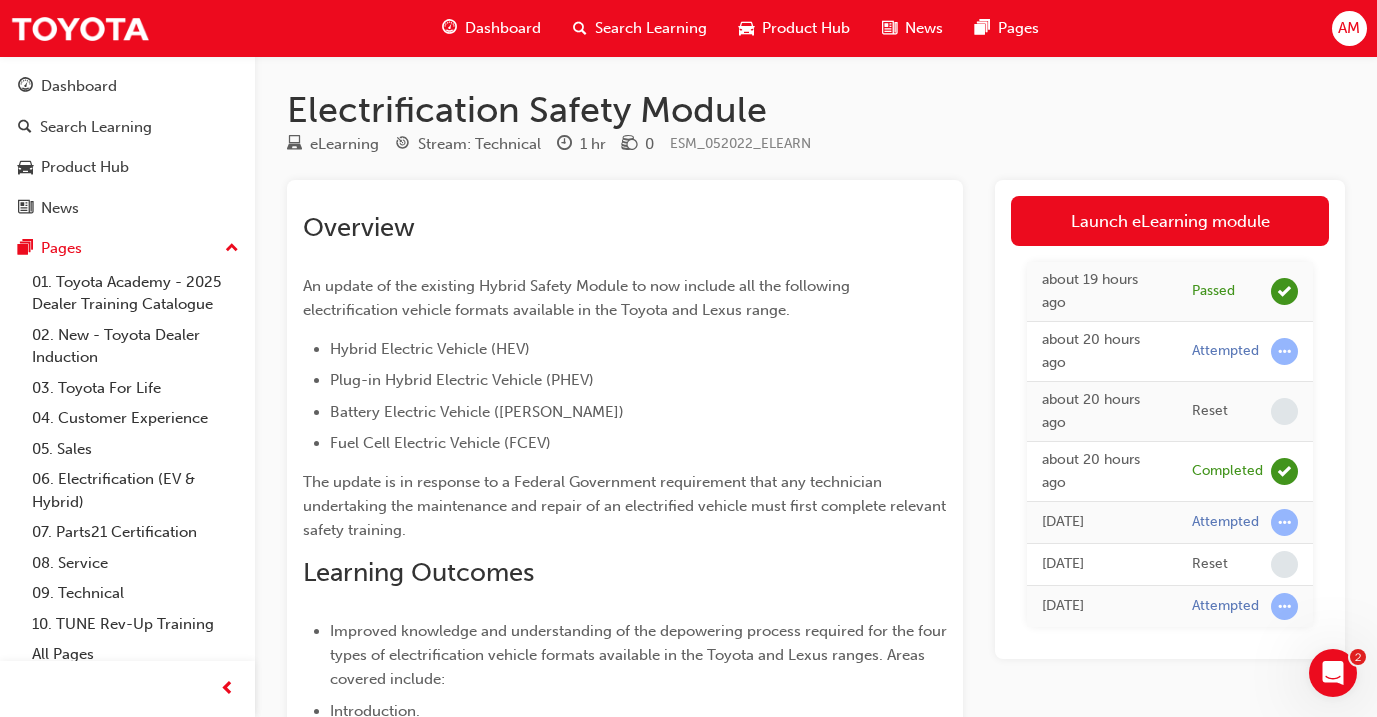 click on "An update of the existing Hybrid Safety Module to now include all the following electrification vehicle formats available in the Toyota and Lexus range." at bounding box center (578, 298) 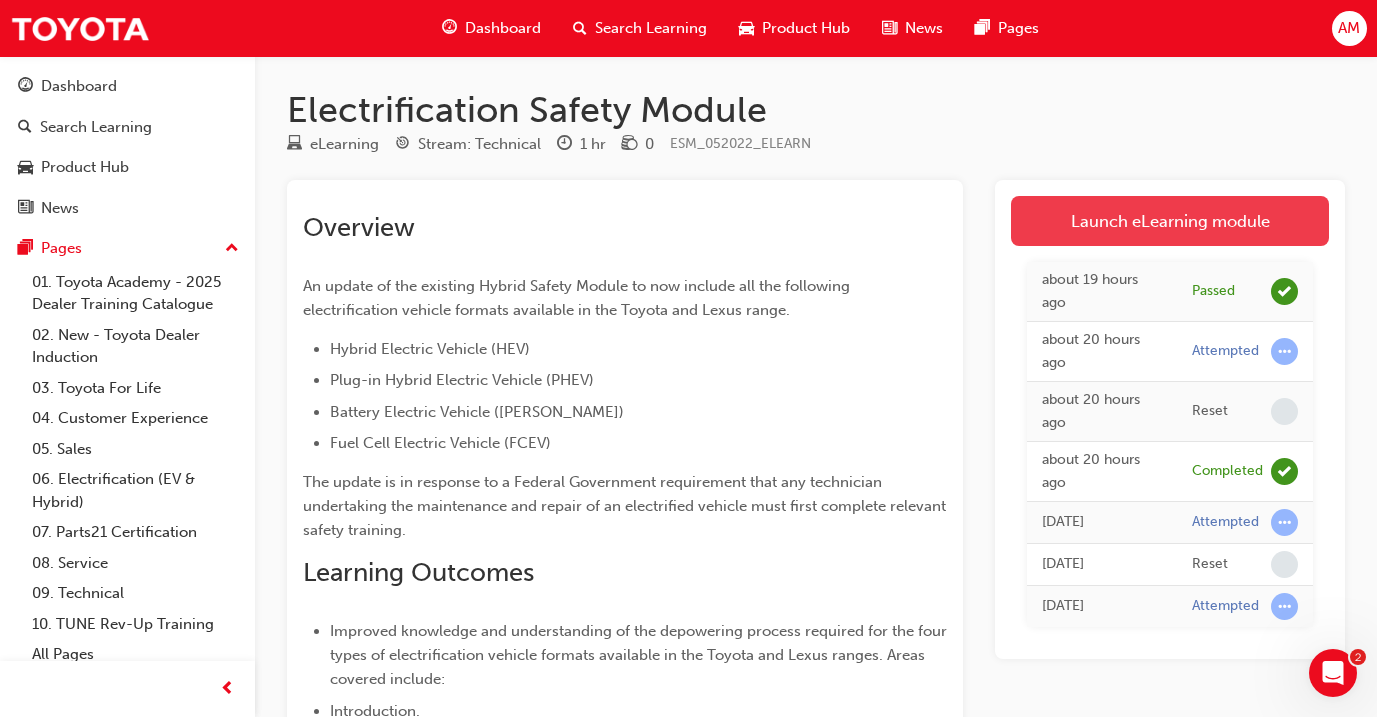 click on "Launch eLearning module" at bounding box center [1170, 221] 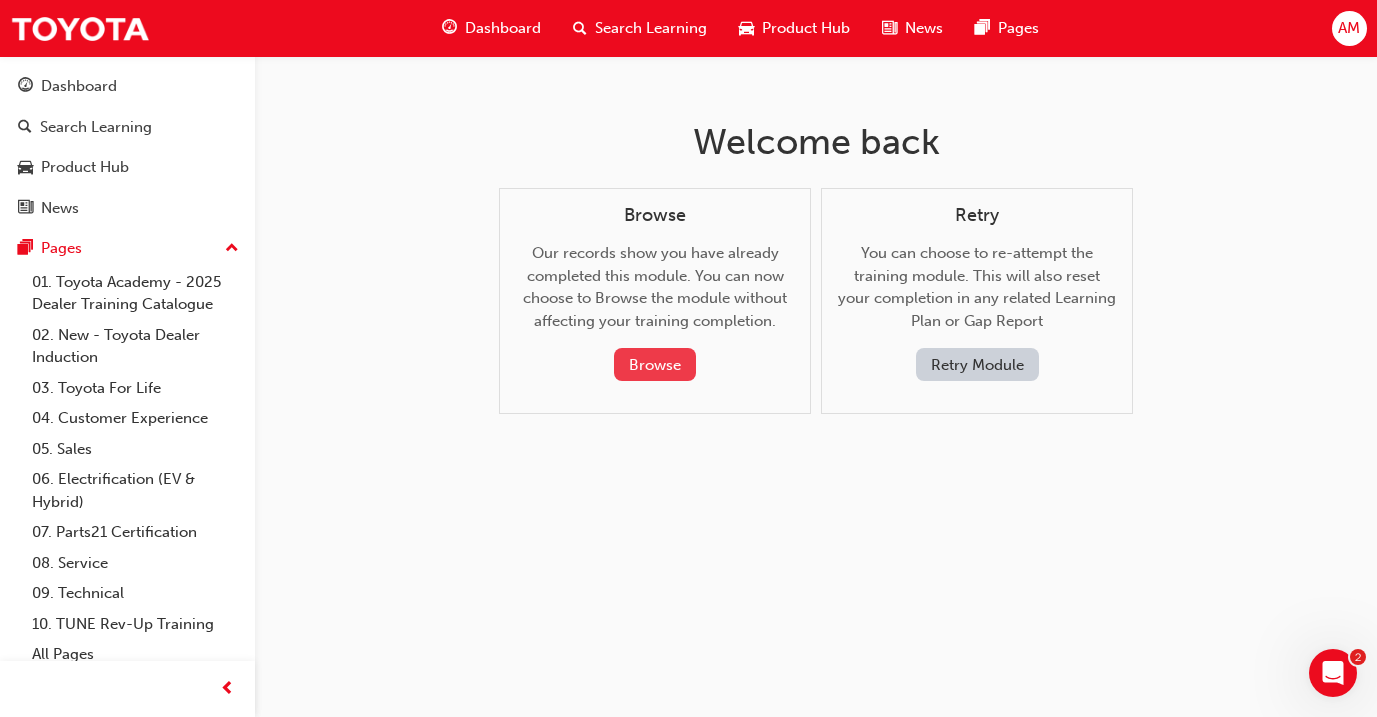 click on "Browse" at bounding box center (655, 364) 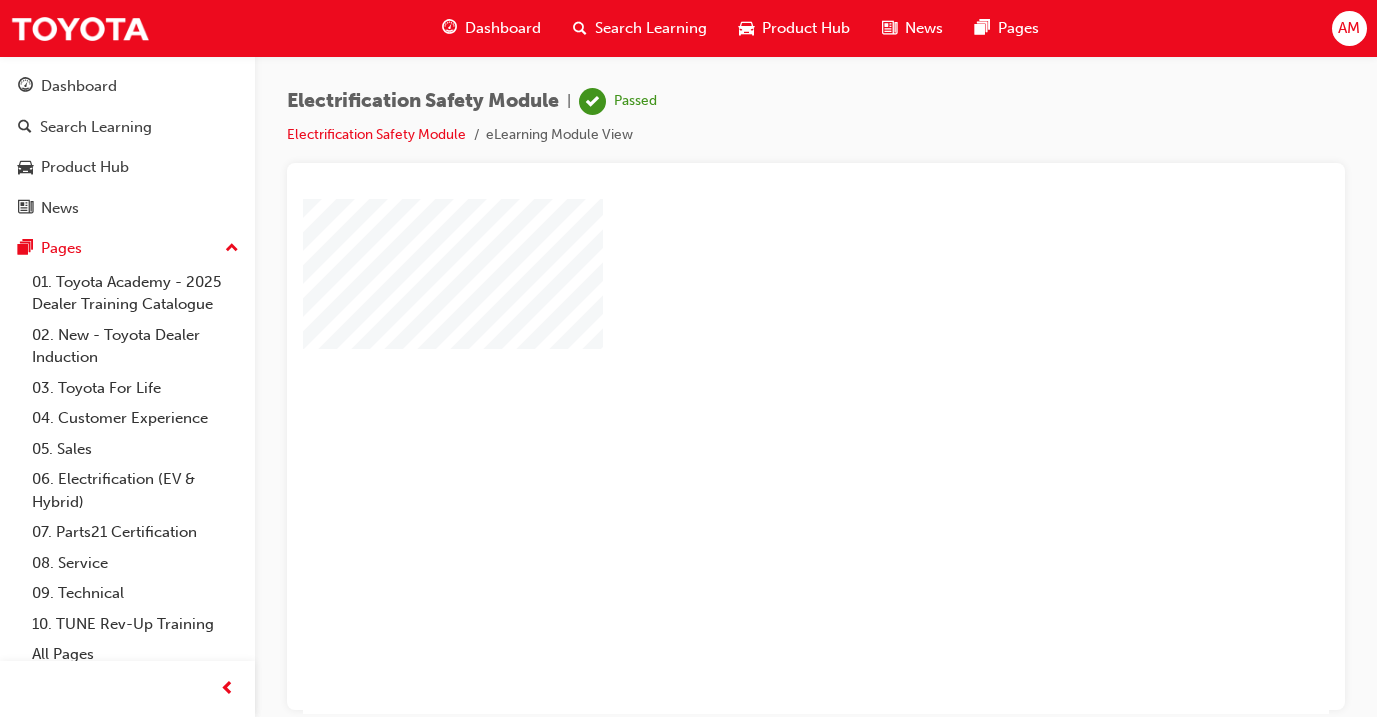 scroll, scrollTop: 0, scrollLeft: 0, axis: both 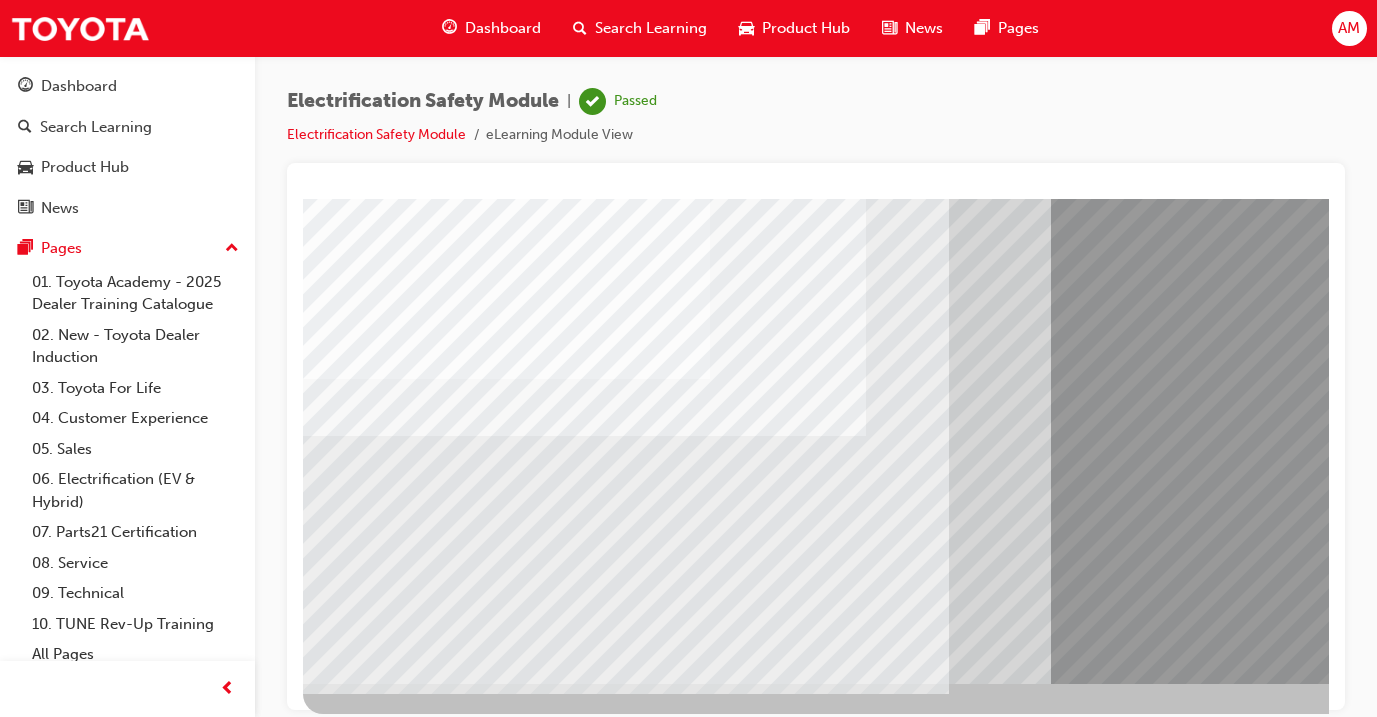 click at bounding box center (366, 3469) 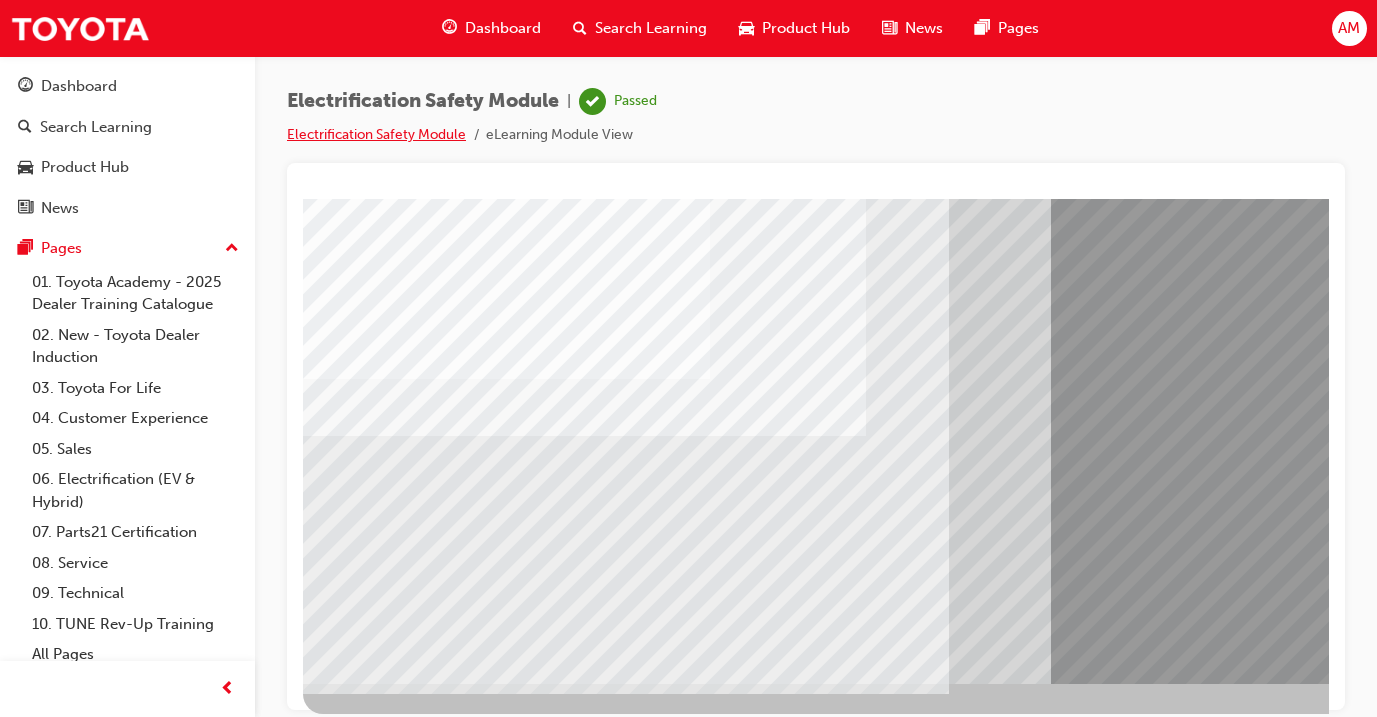 click on "Electrification Safety Module" at bounding box center (376, 134) 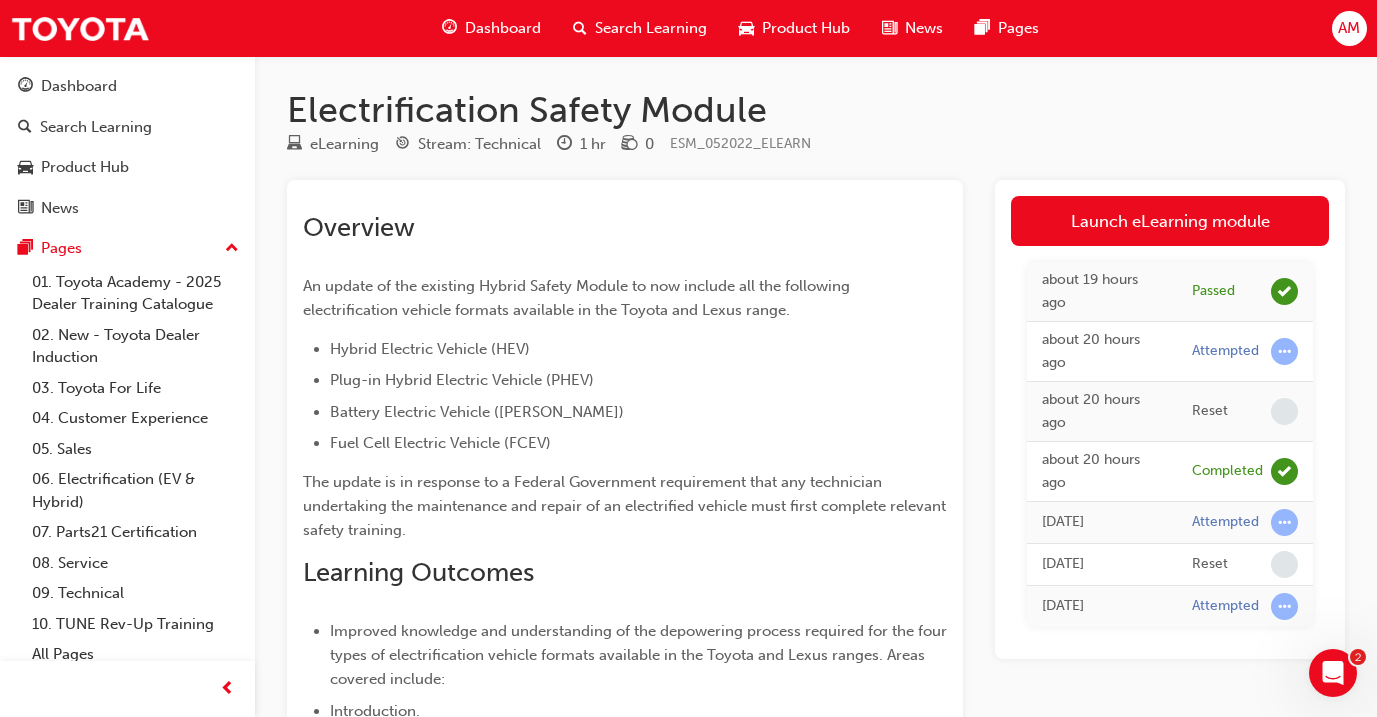 scroll, scrollTop: 0, scrollLeft: 0, axis: both 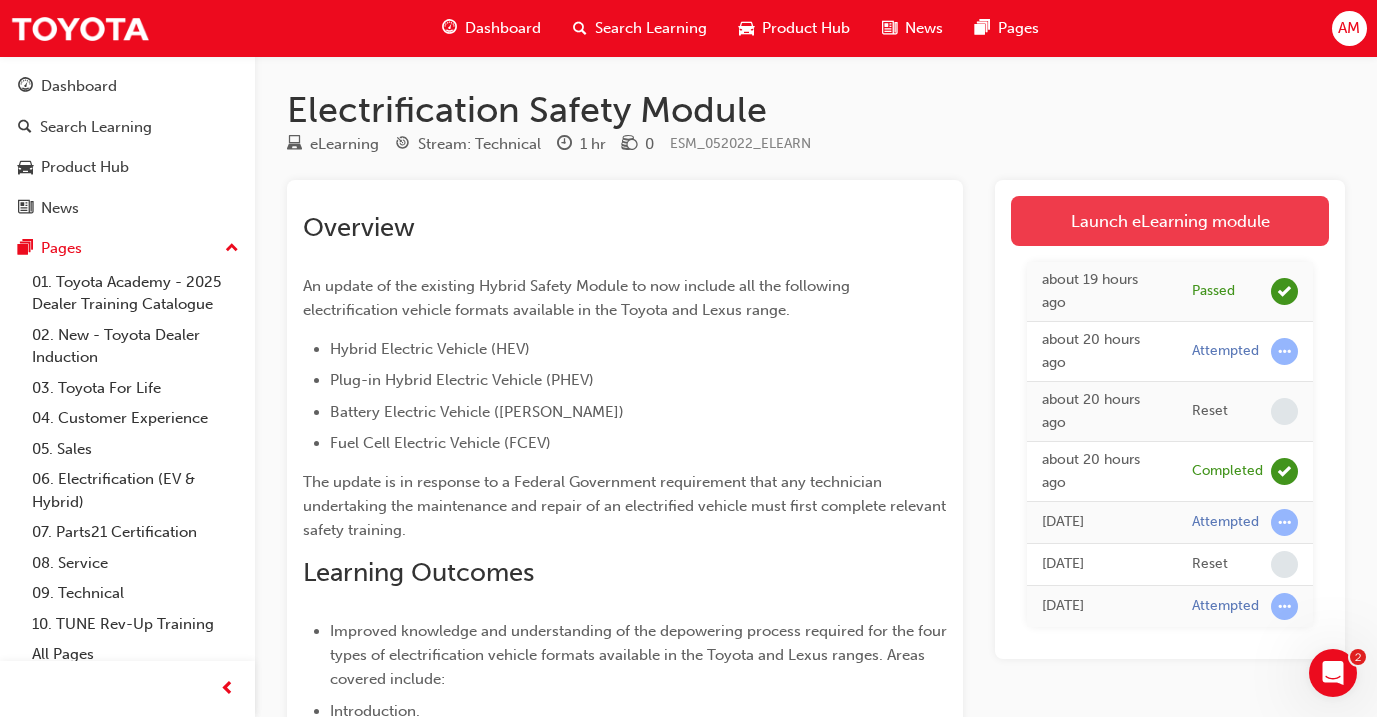 click on "Launch eLearning module" at bounding box center (1170, 221) 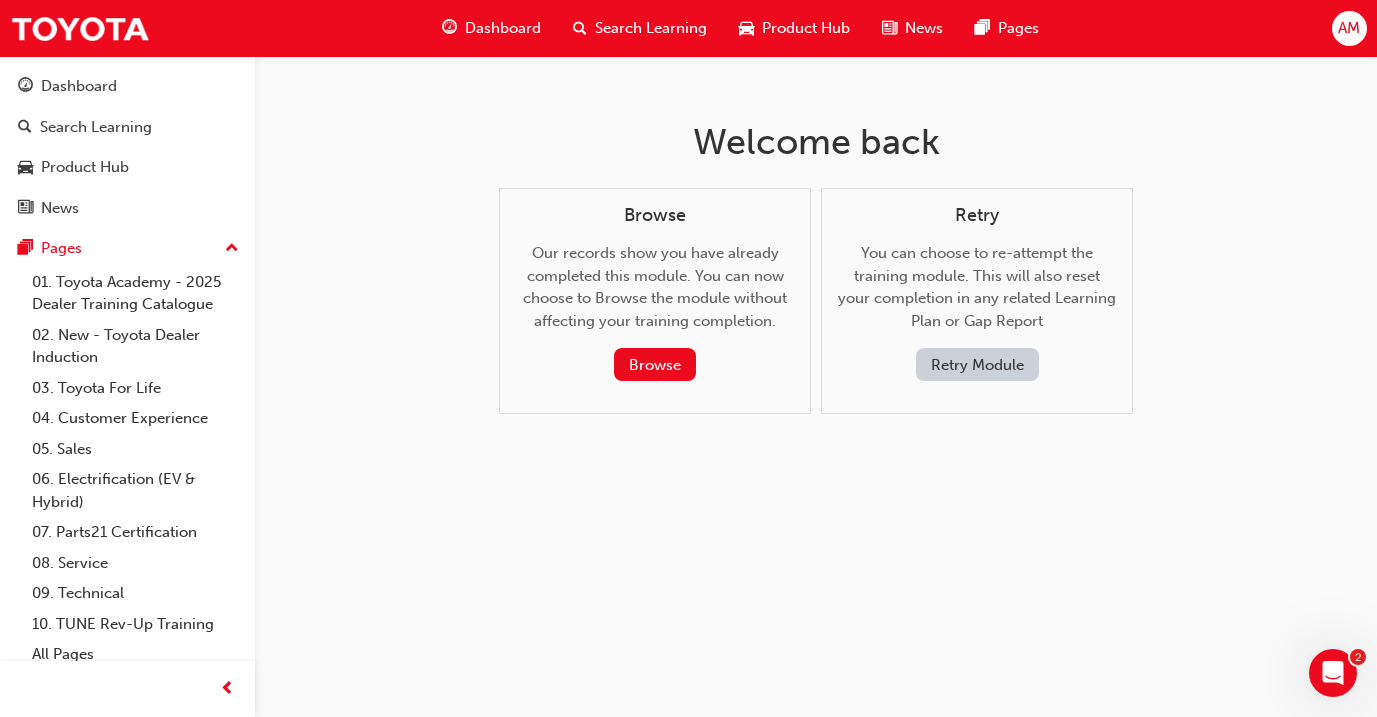click on "Retry Module" at bounding box center [977, 364] 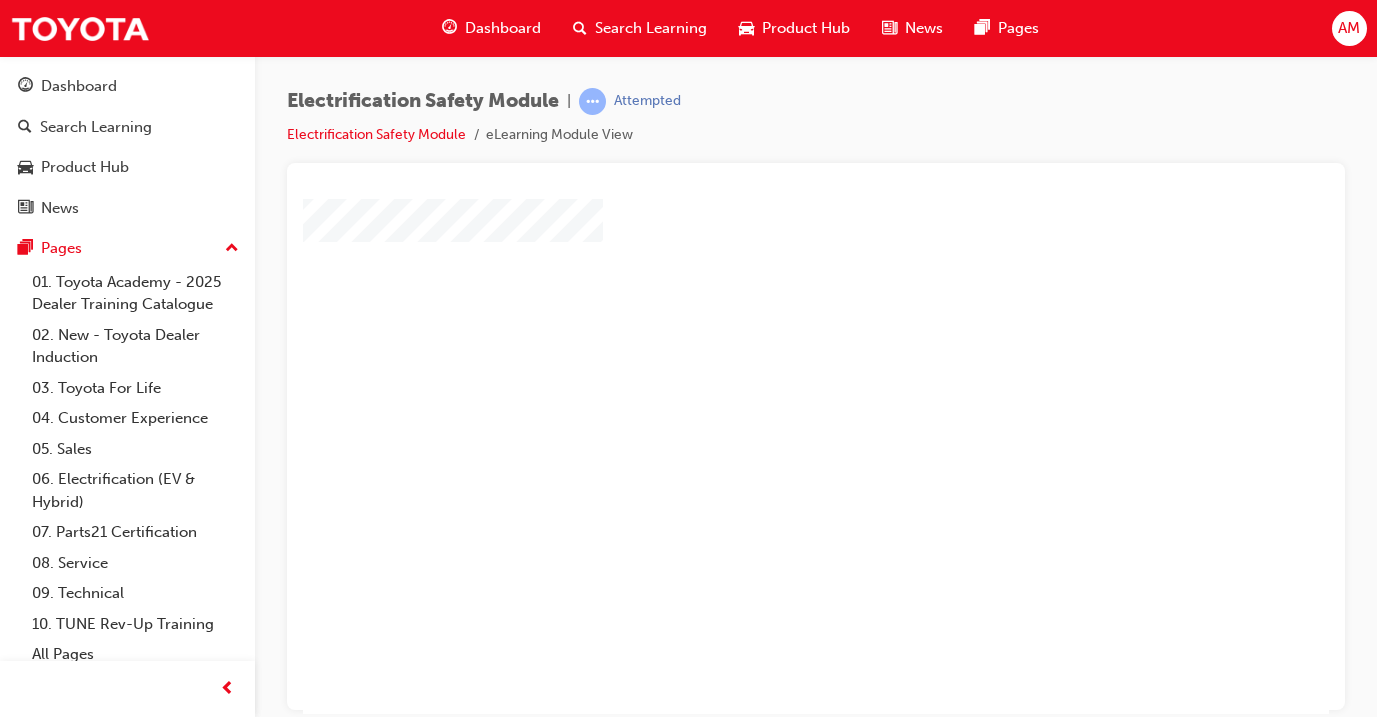 scroll, scrollTop: 110, scrollLeft: 0, axis: vertical 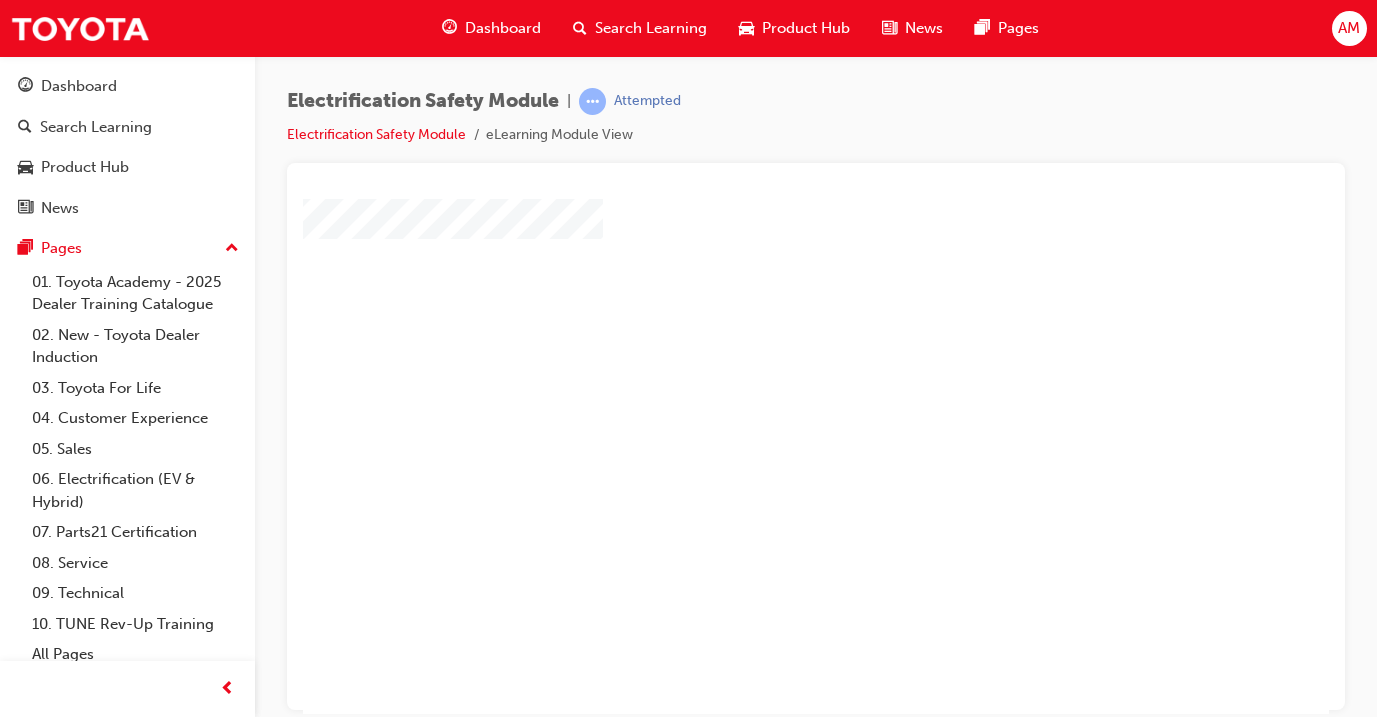click at bounding box center [758, 288] 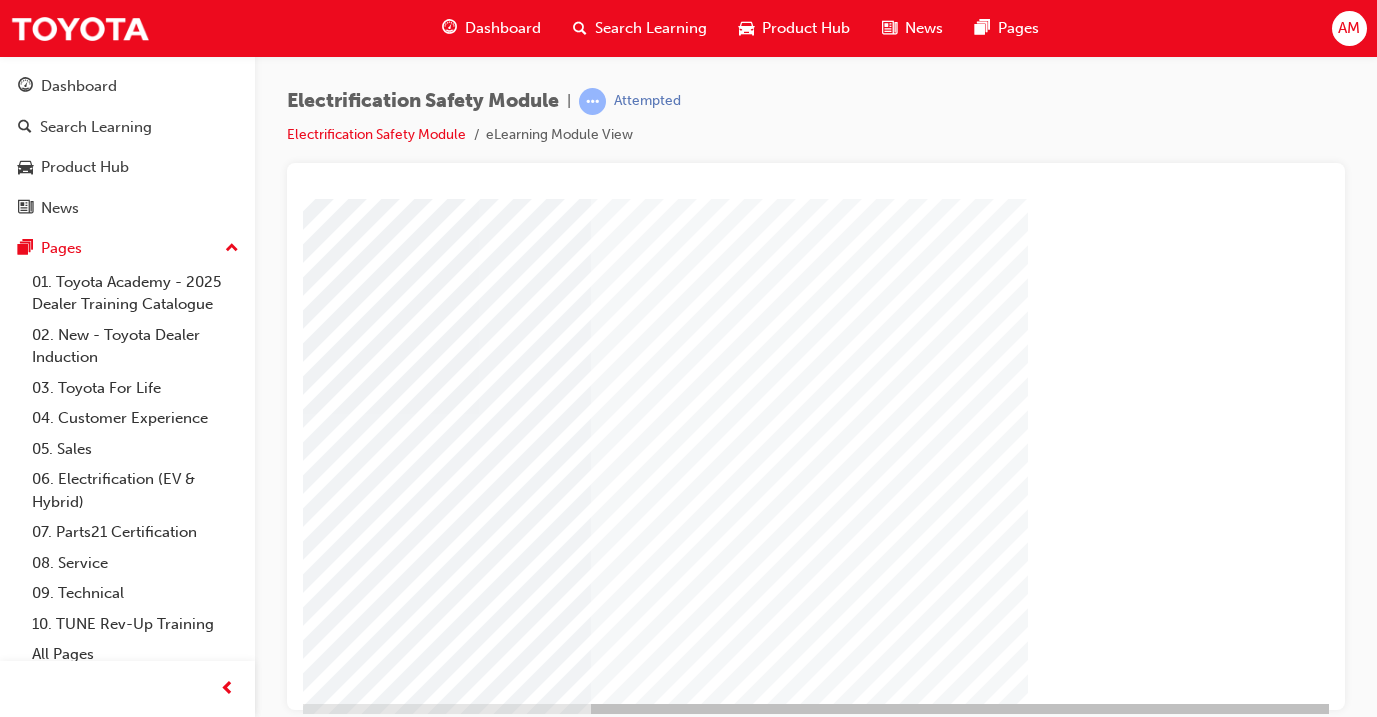 scroll, scrollTop: 0, scrollLeft: 0, axis: both 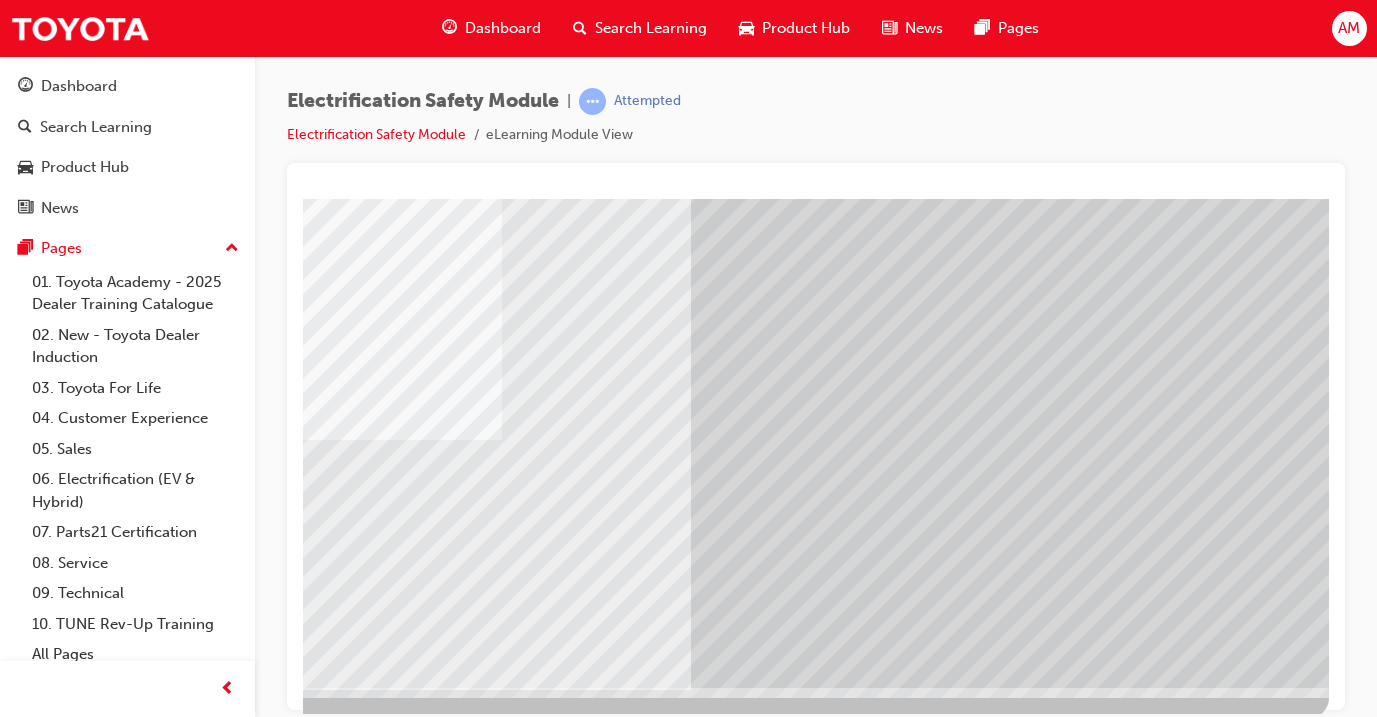 click at bounding box center (32, 3475) 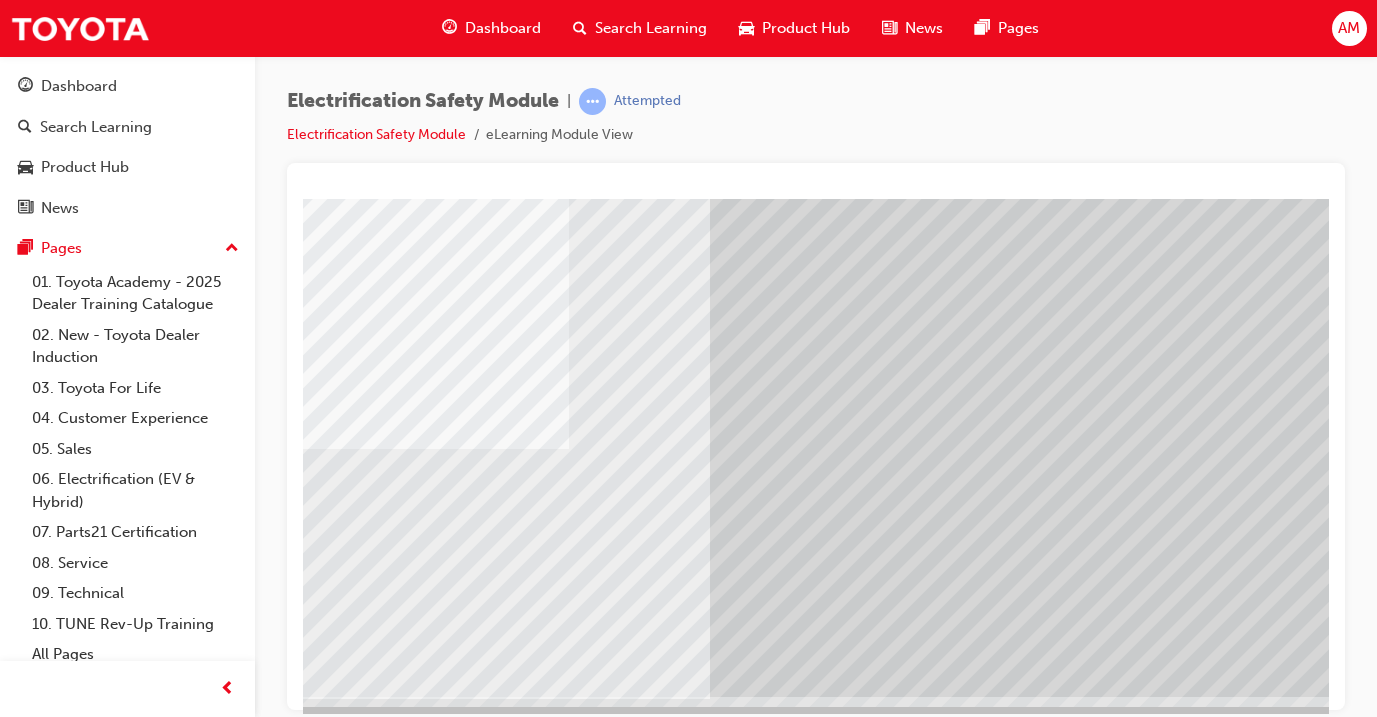 scroll, scrollTop: 225, scrollLeft: 315, axis: both 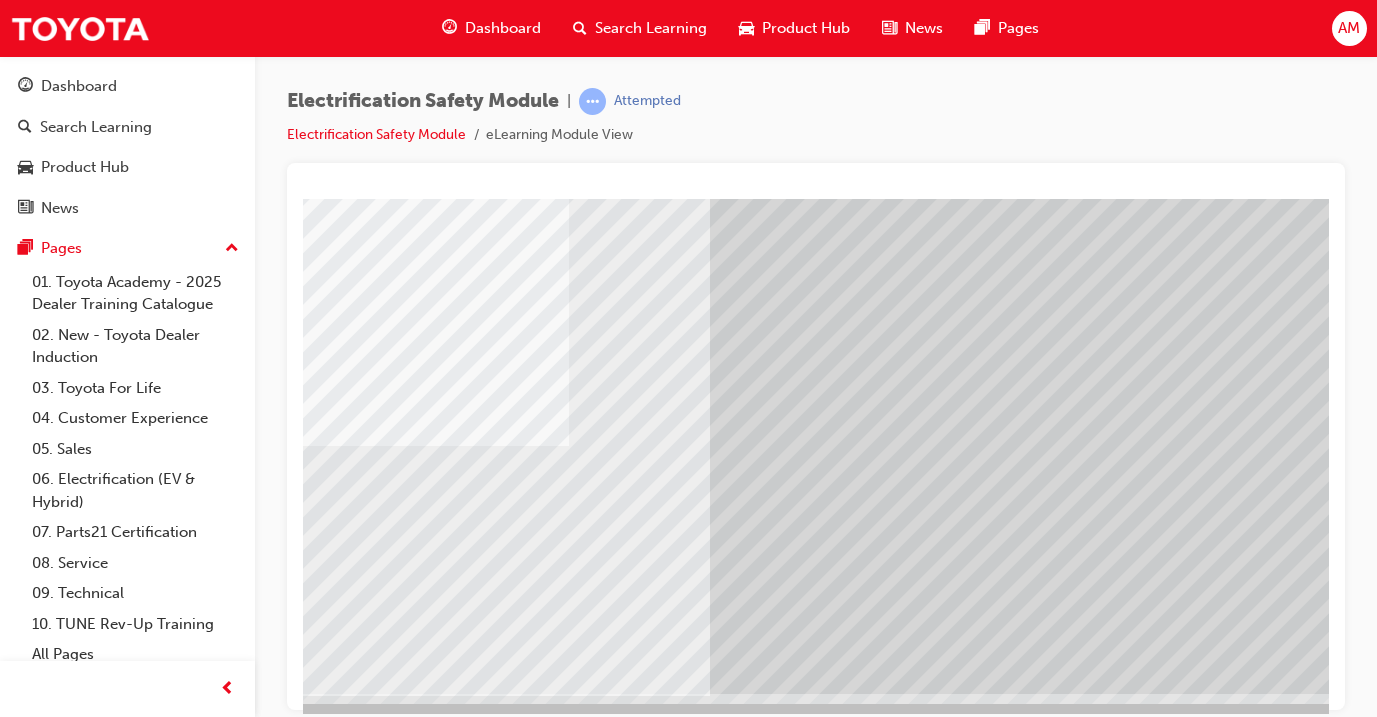 click at bounding box center (51, 3481) 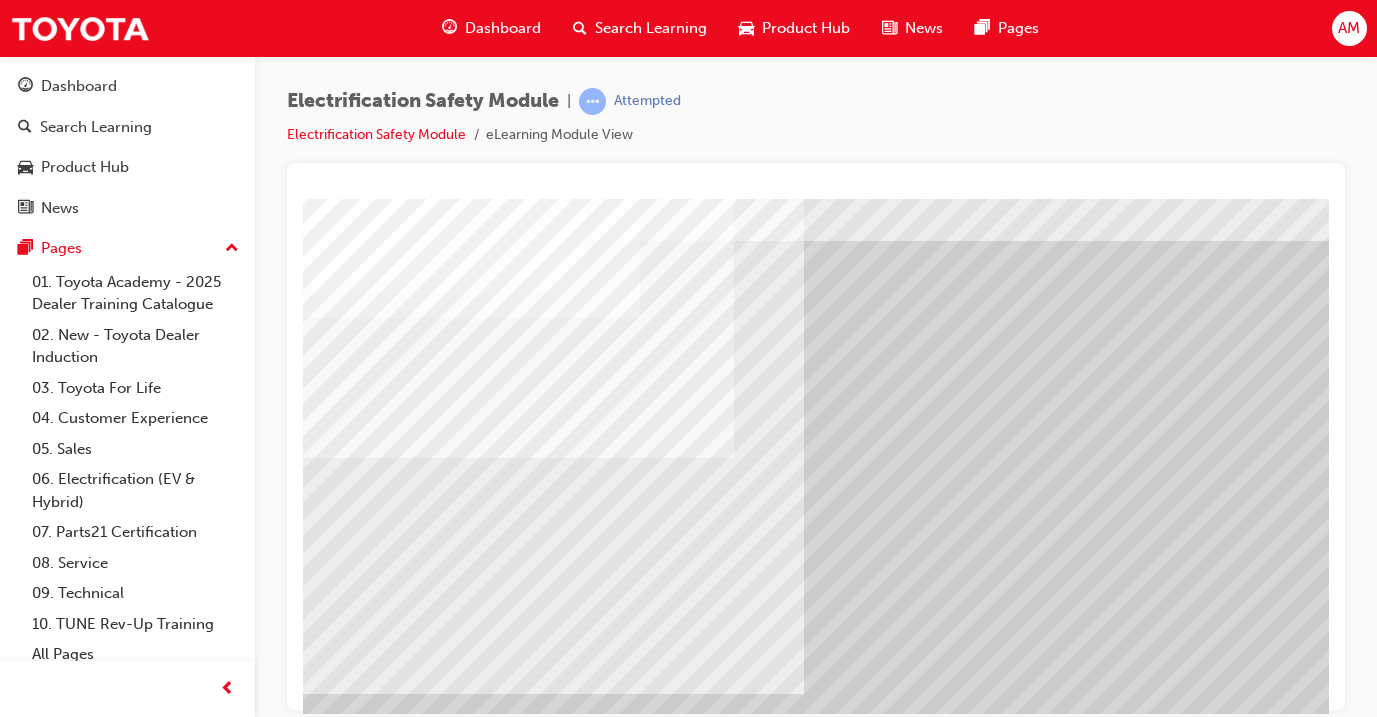 scroll, scrollTop: 75, scrollLeft: 37, axis: both 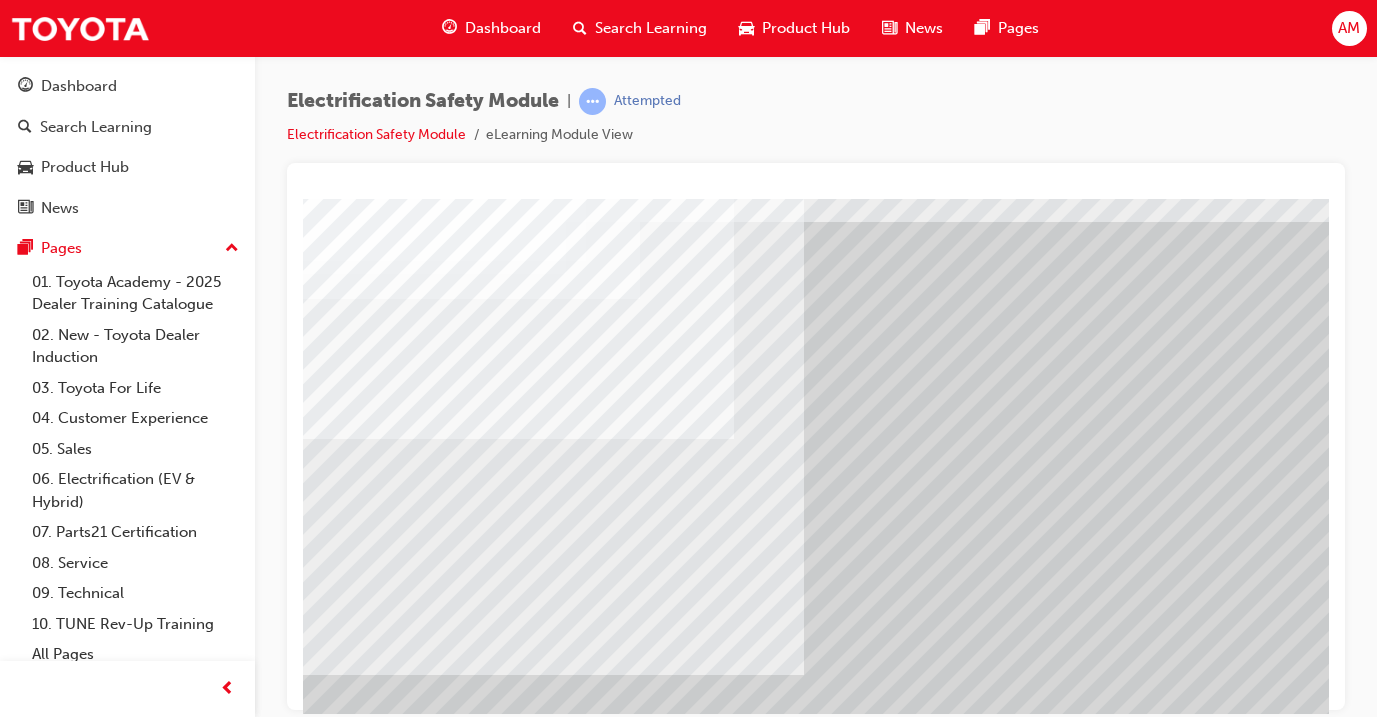 click at bounding box center (329, 3058) 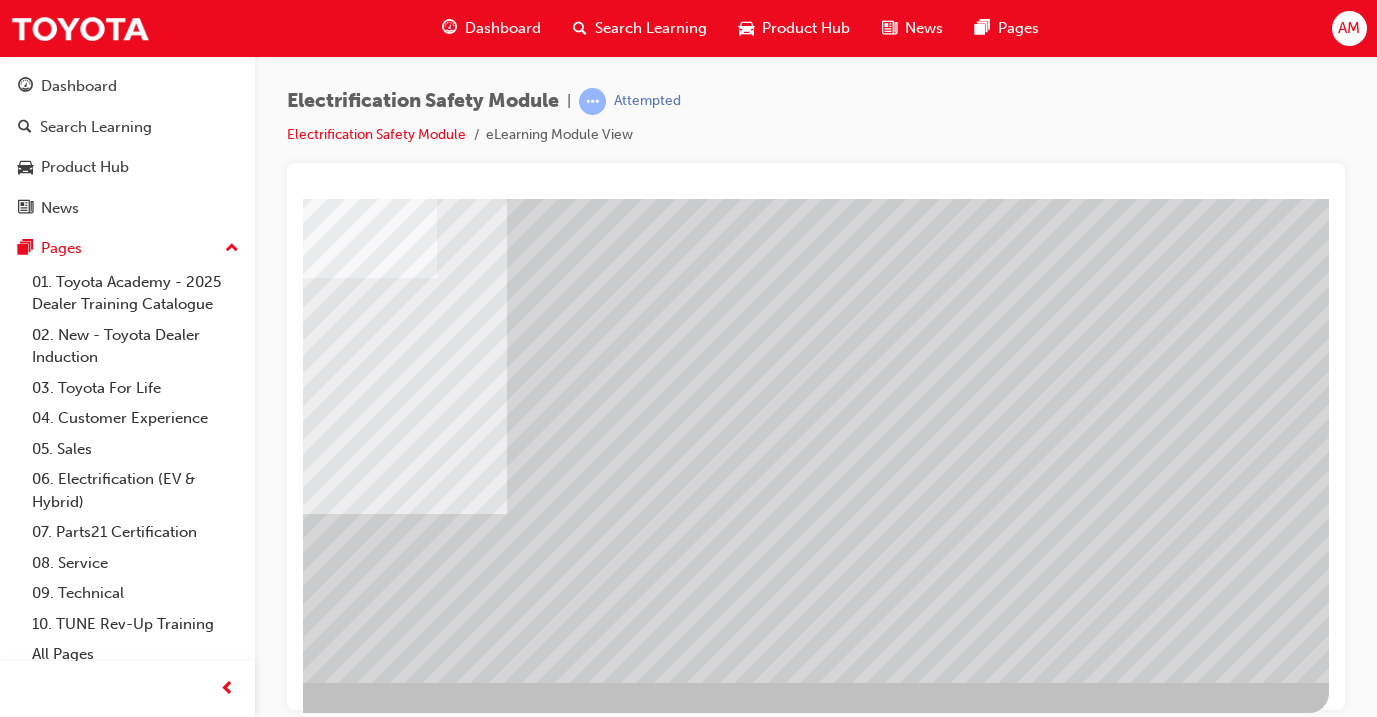 scroll, scrollTop: 235, scrollLeft: 334, axis: both 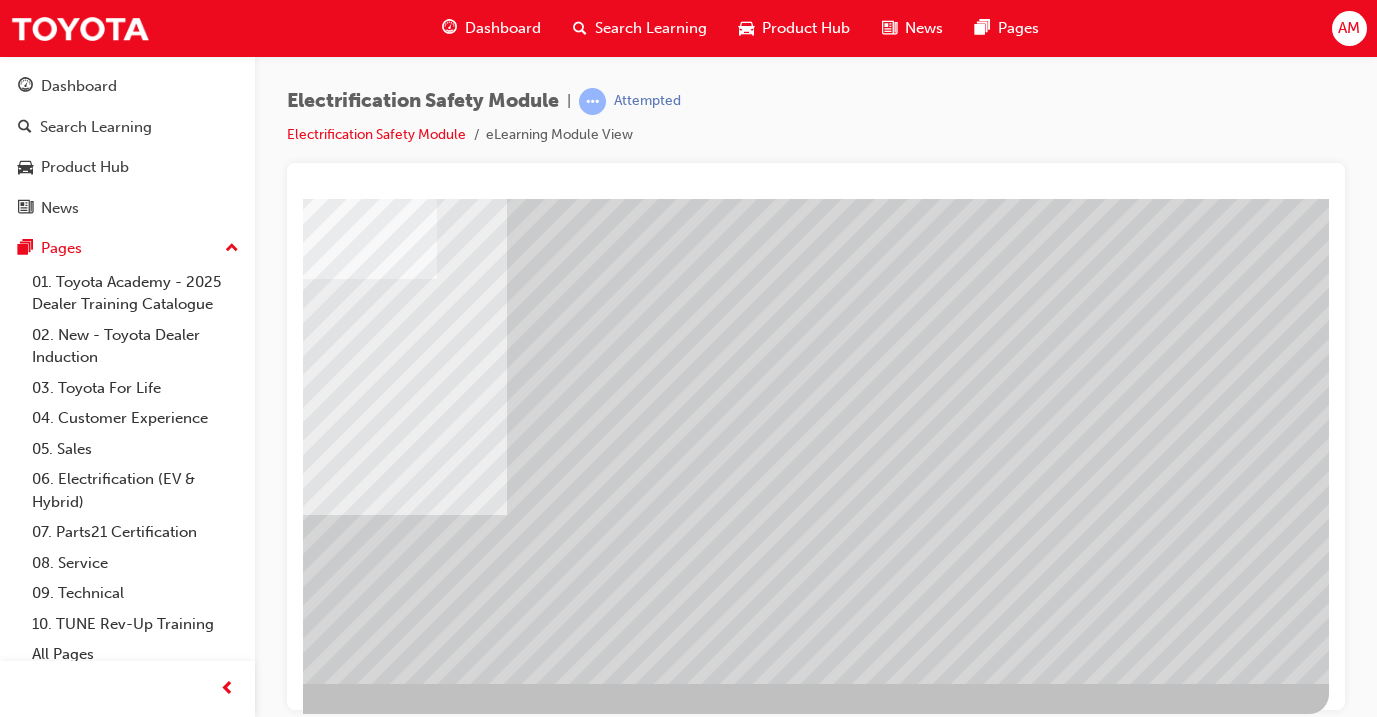 click at bounding box center (32, 3652) 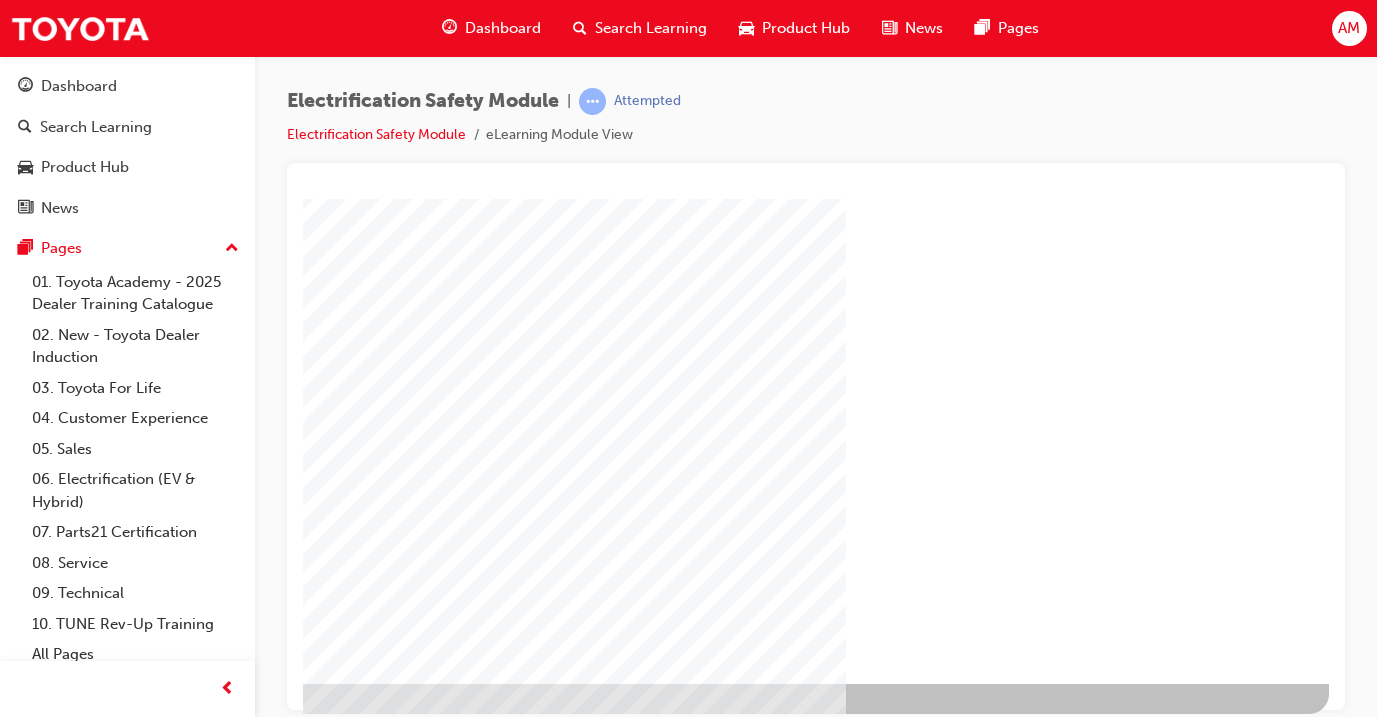 click at bounding box center (32, 1315) 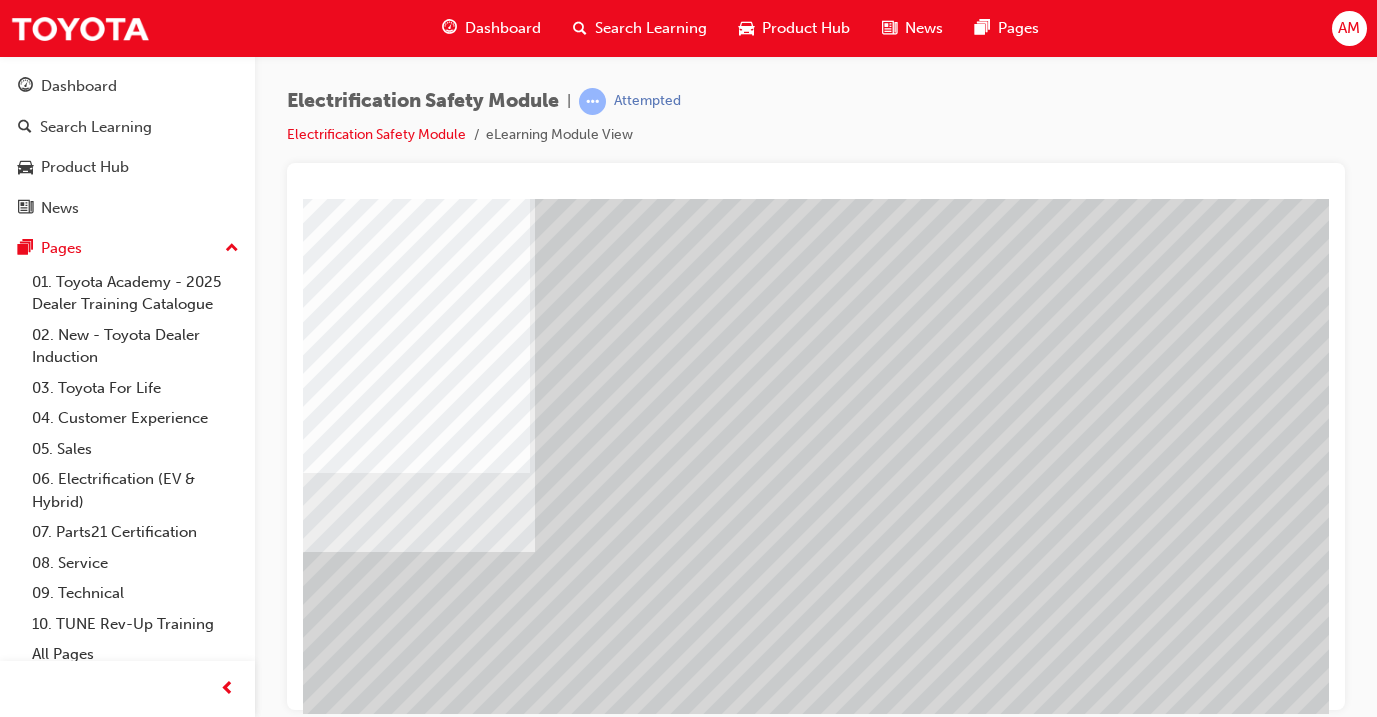 scroll, scrollTop: 198, scrollLeft: 318, axis: both 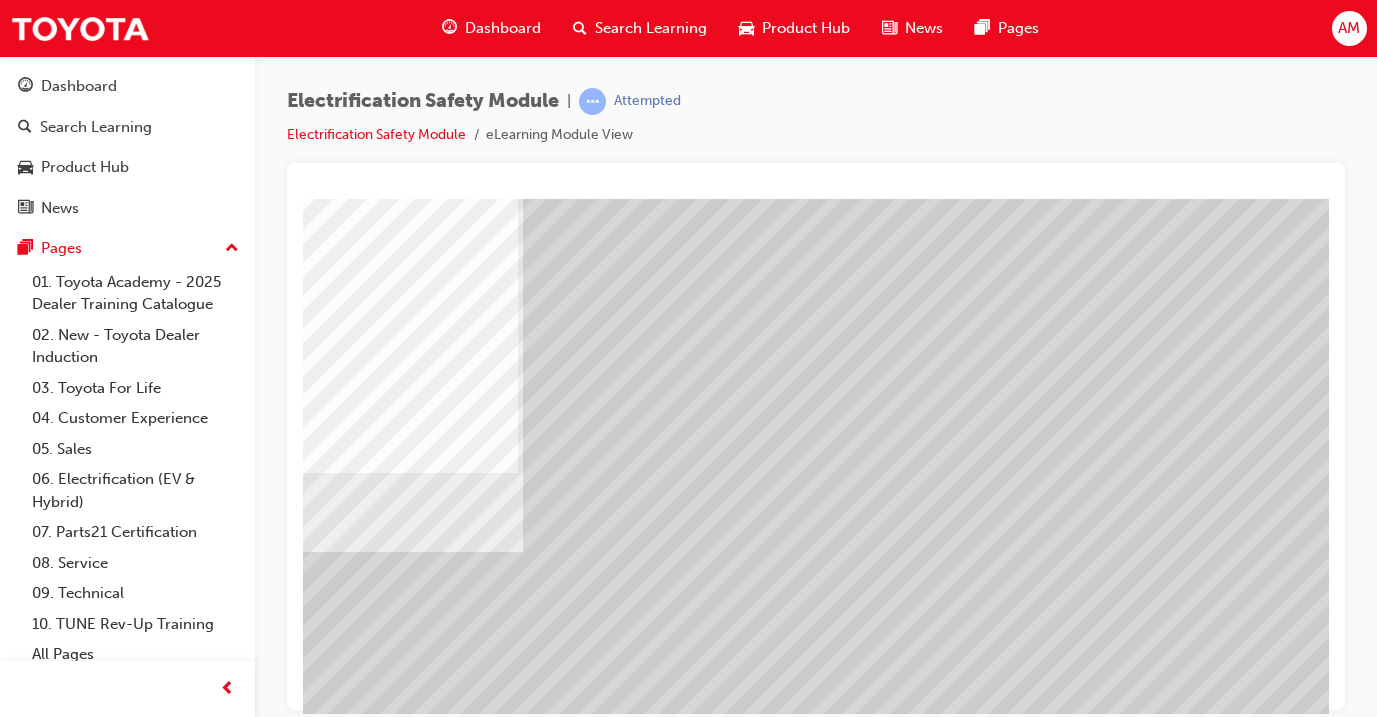 click at bounding box center (48, 2863) 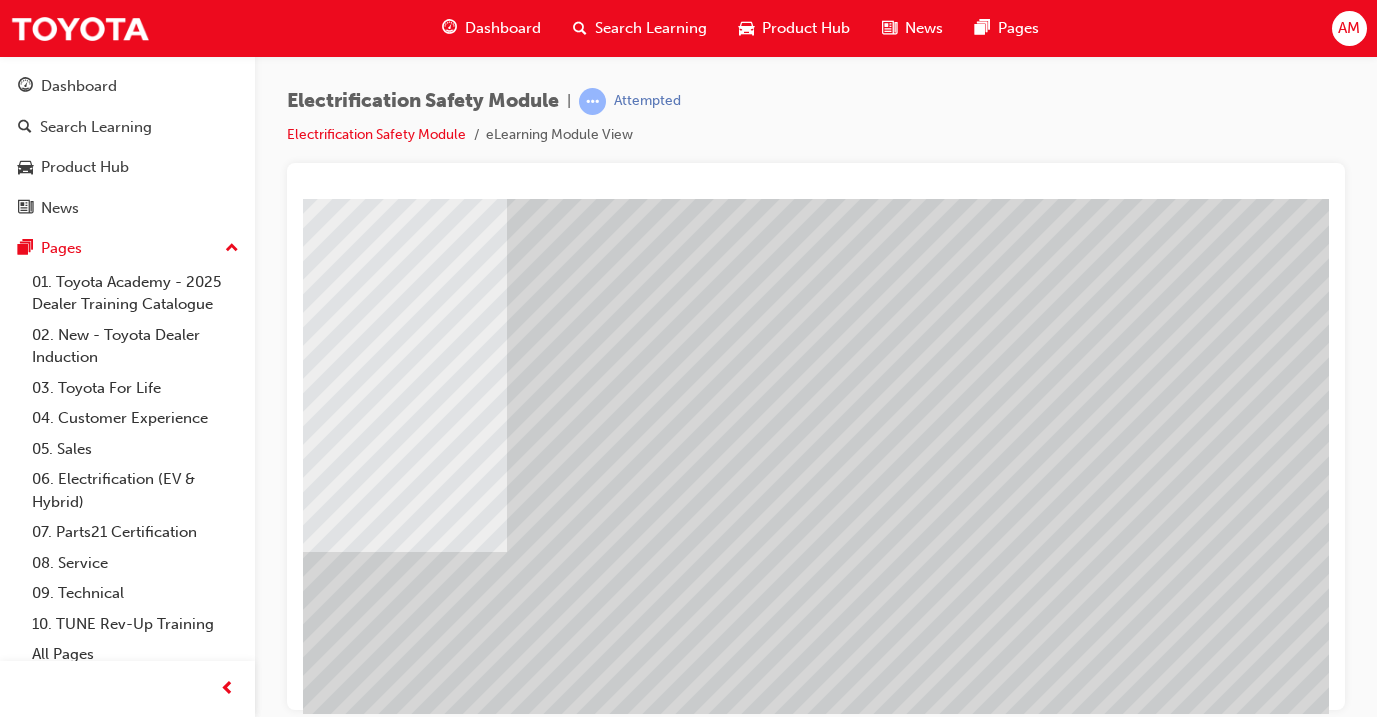scroll, scrollTop: 198, scrollLeft: 334, axis: both 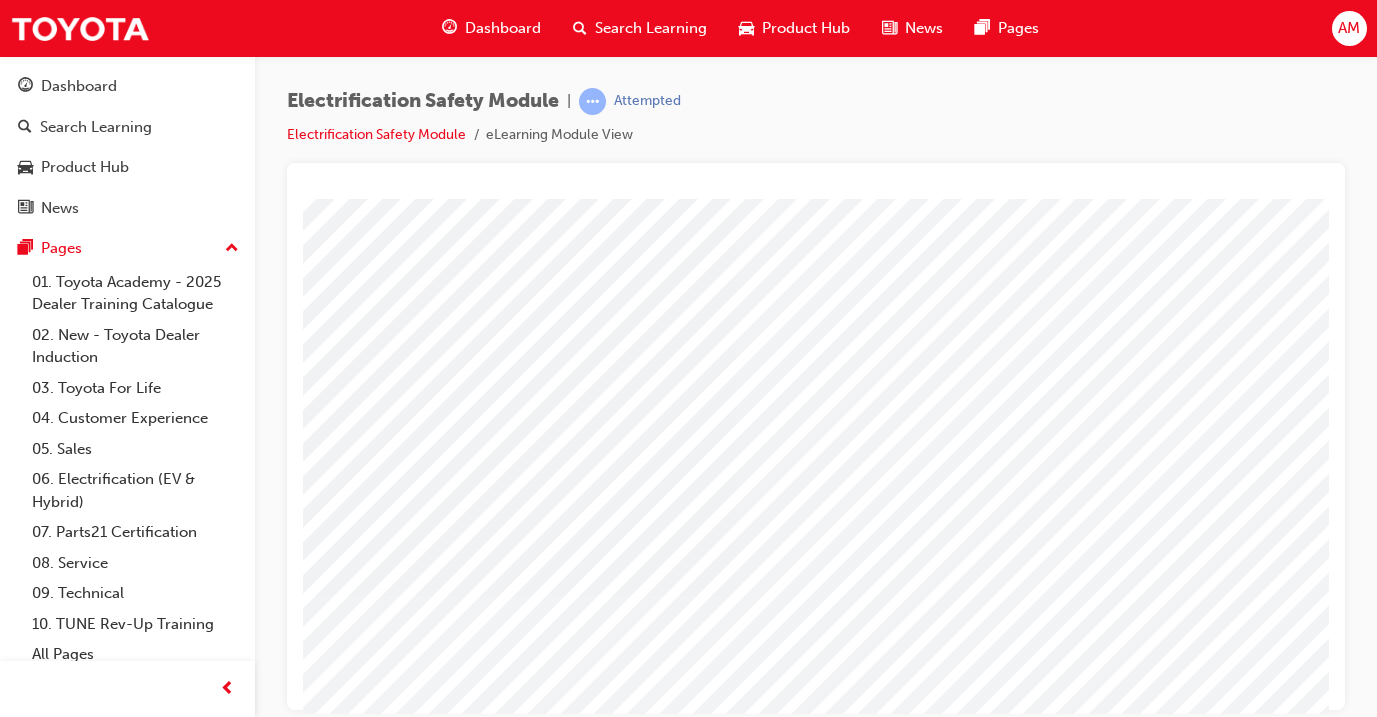 click at bounding box center [32, 3204] 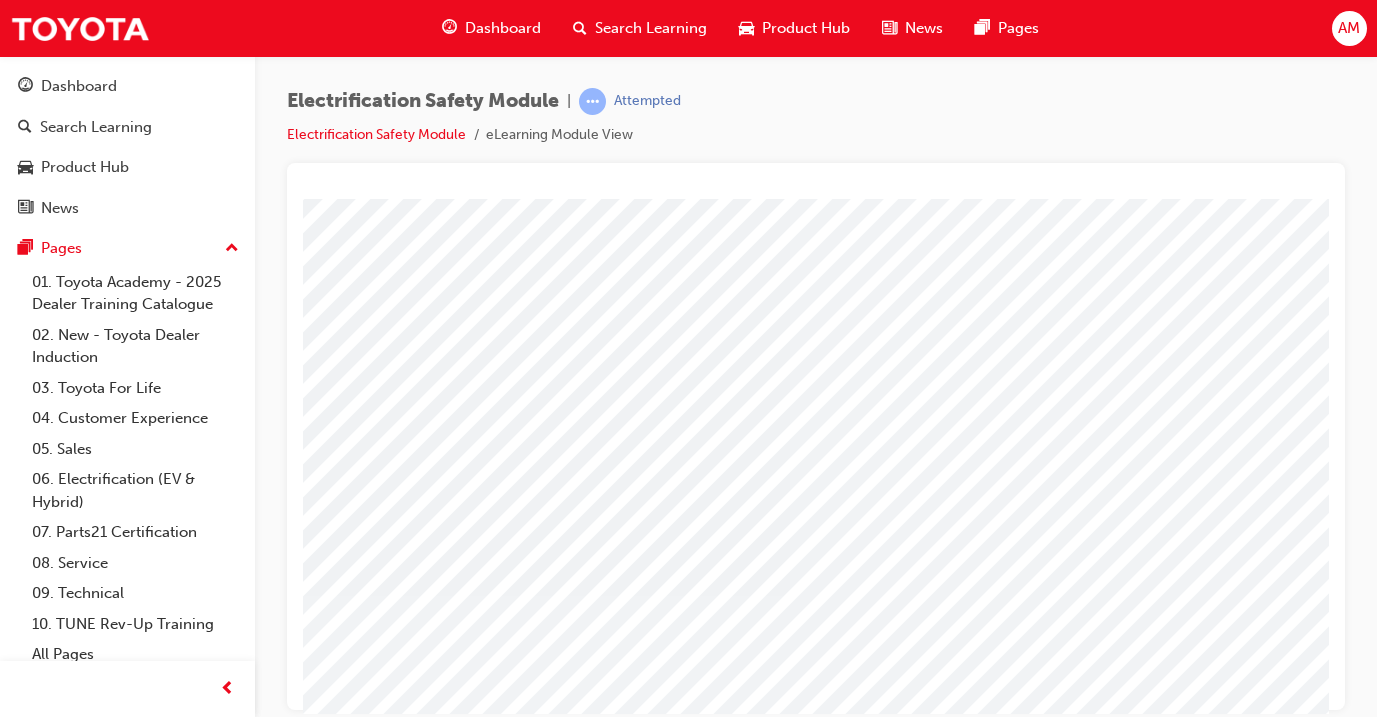 scroll, scrollTop: 188, scrollLeft: 266, axis: both 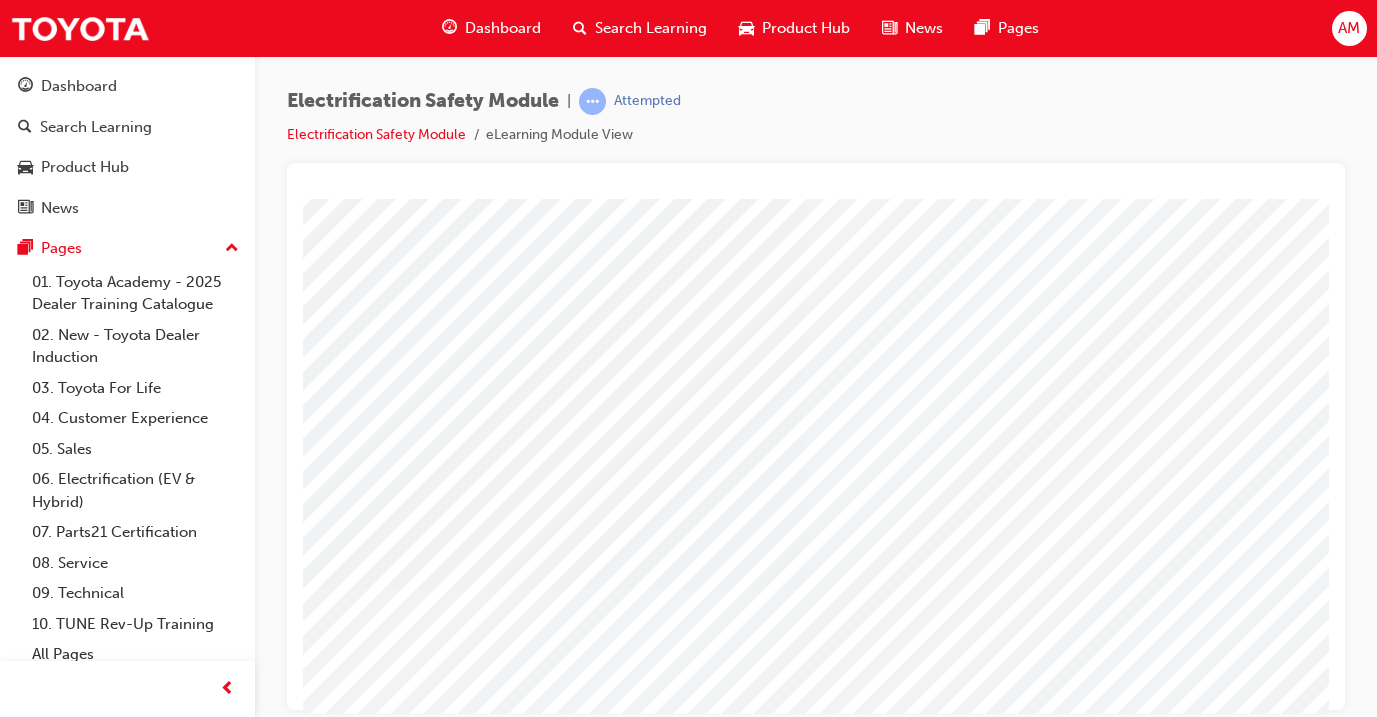 click at bounding box center [716, 1847] 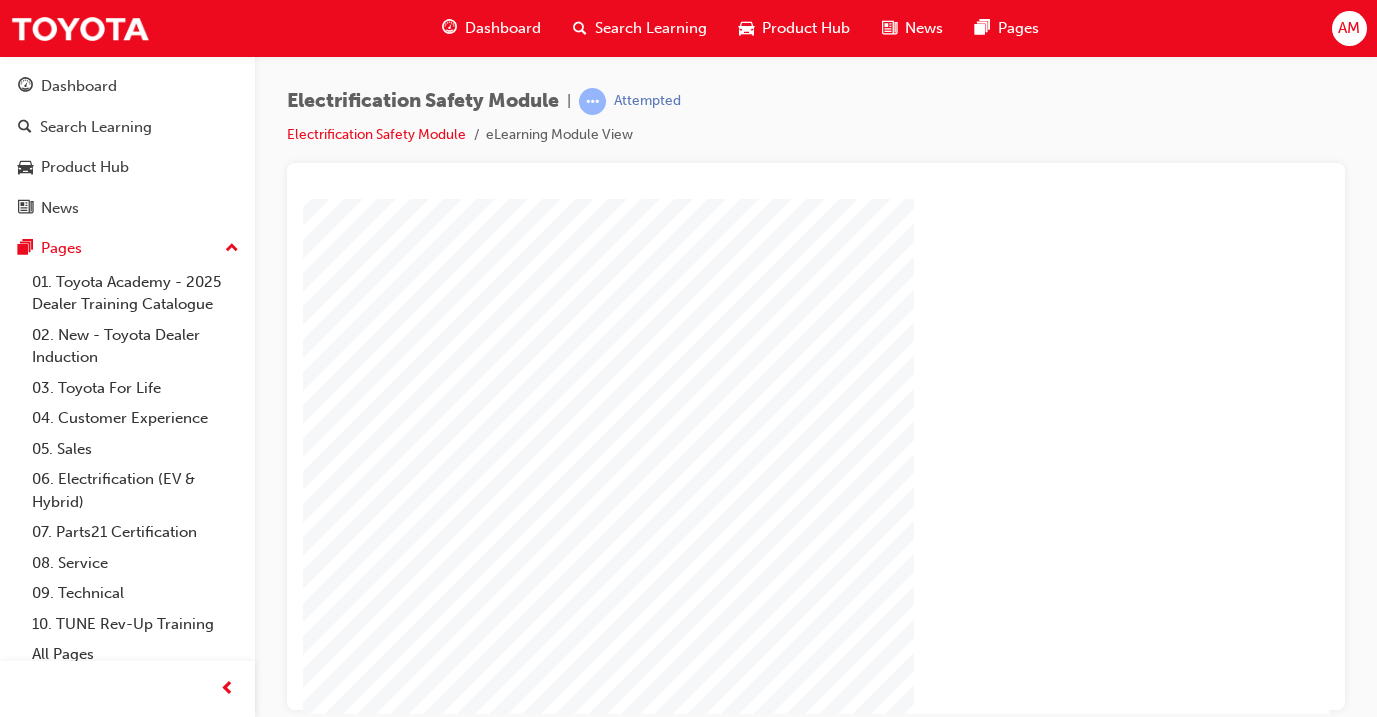 click at bounding box center [100, 1362] 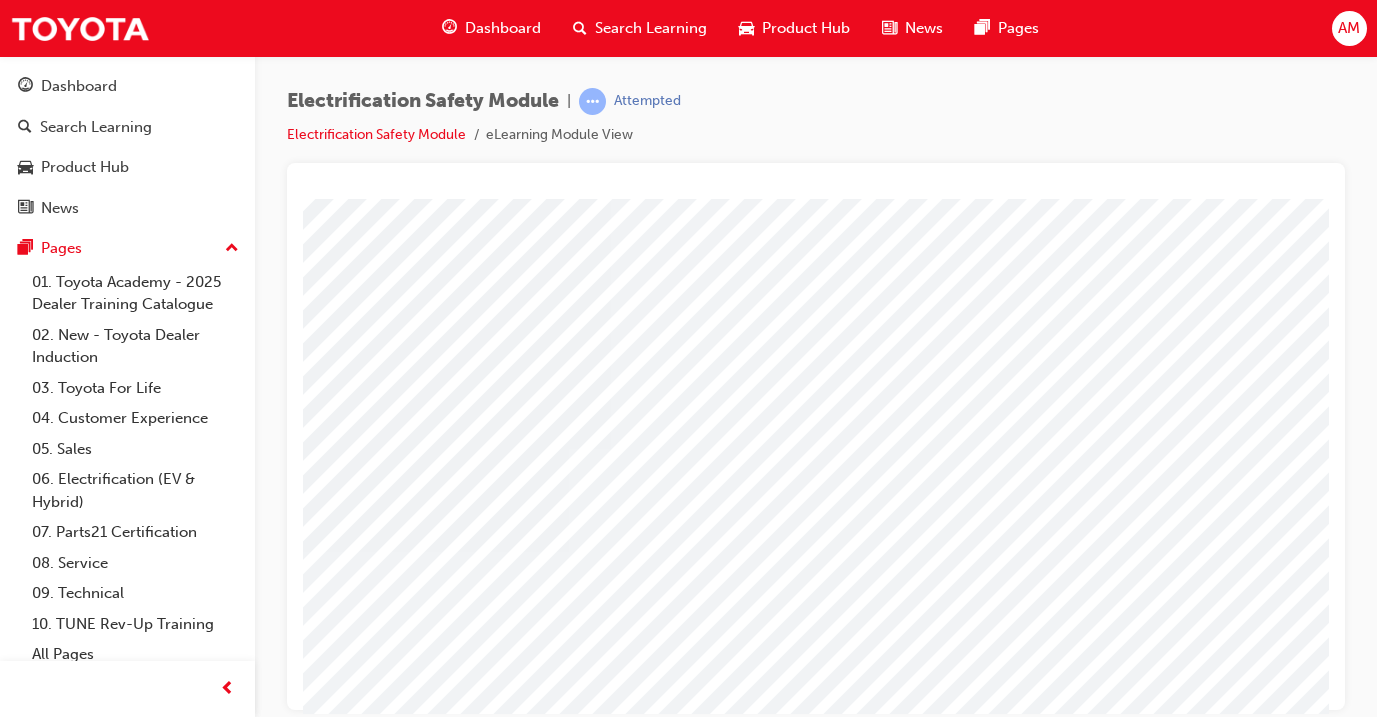 scroll, scrollTop: 110, scrollLeft: 331, axis: both 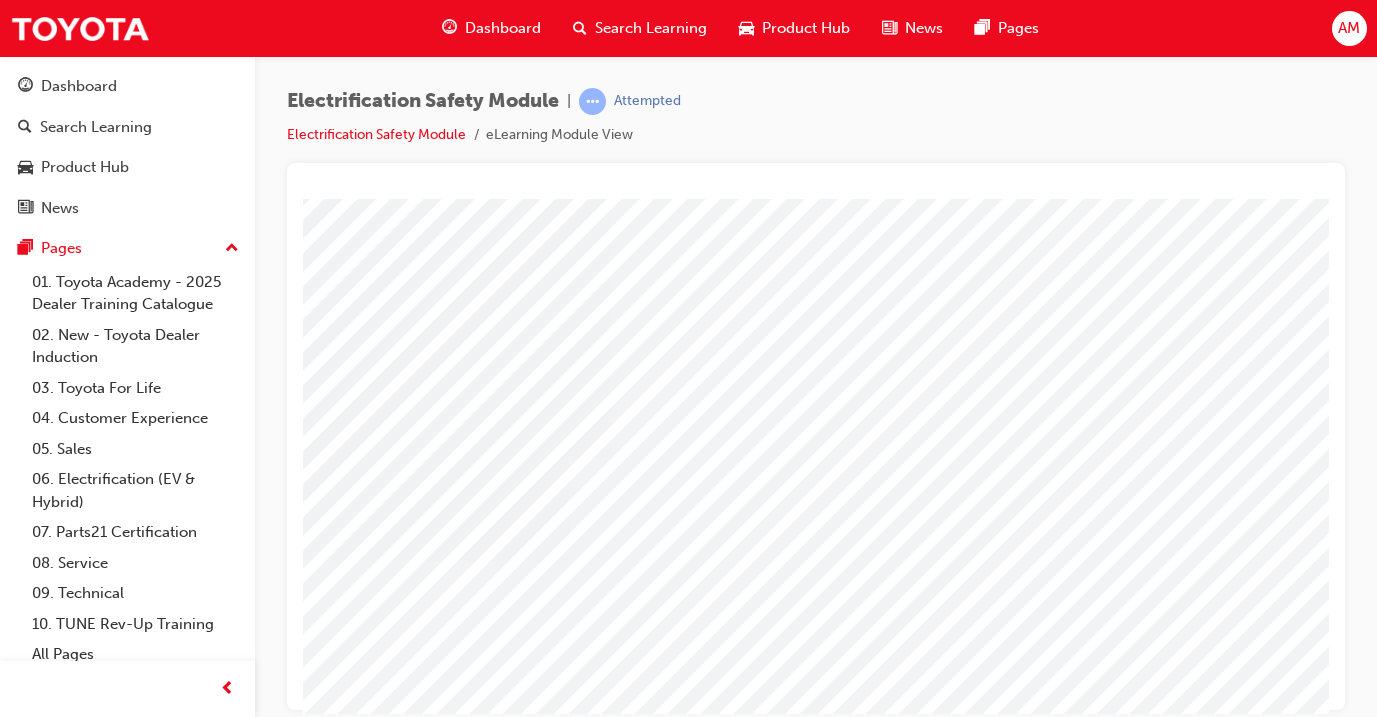 click at bounding box center (1, 4070) 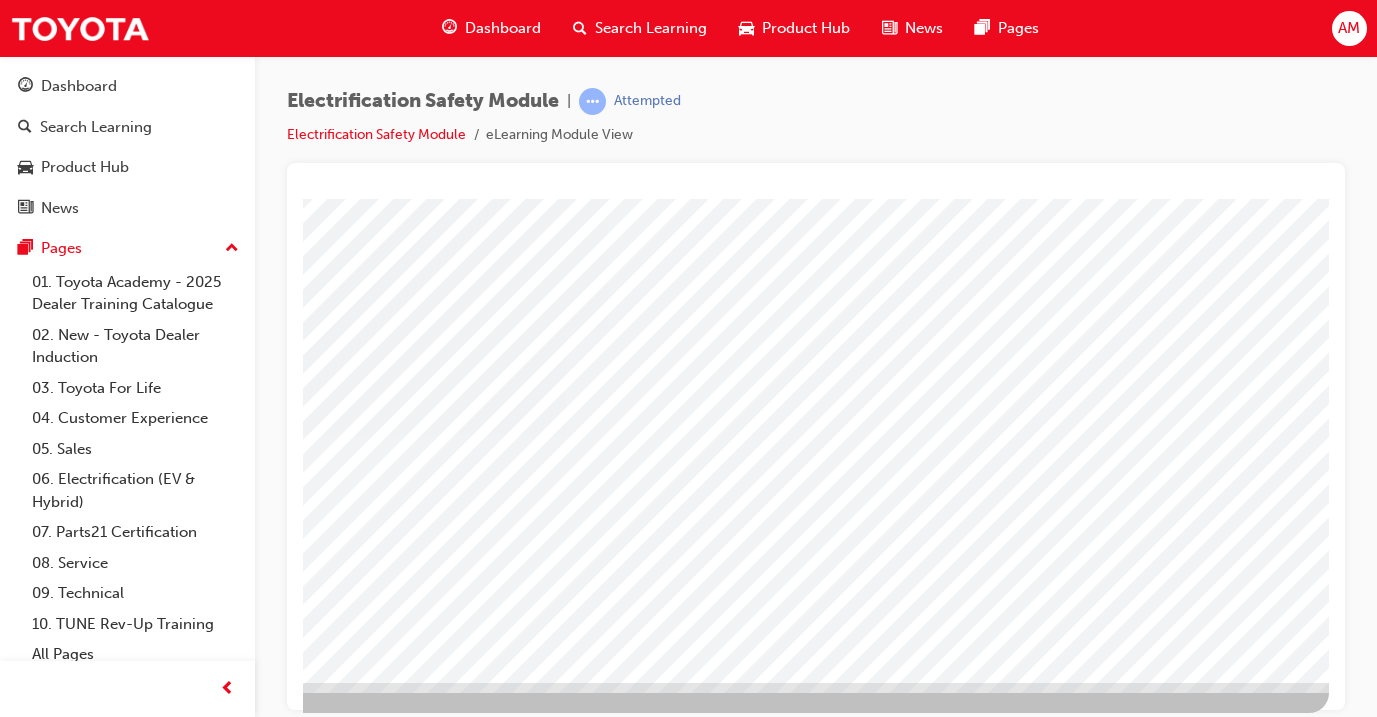 scroll, scrollTop: 235, scrollLeft: 334, axis: both 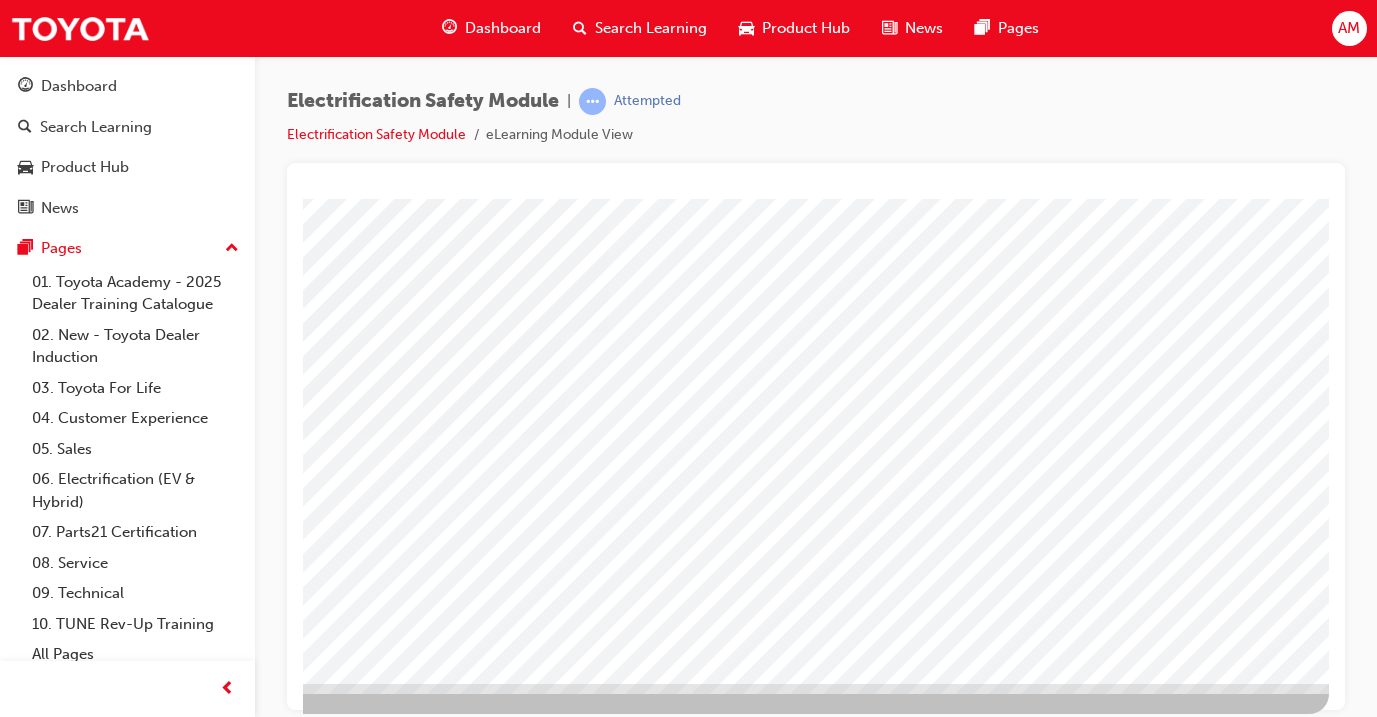 click at bounding box center (32, 2749) 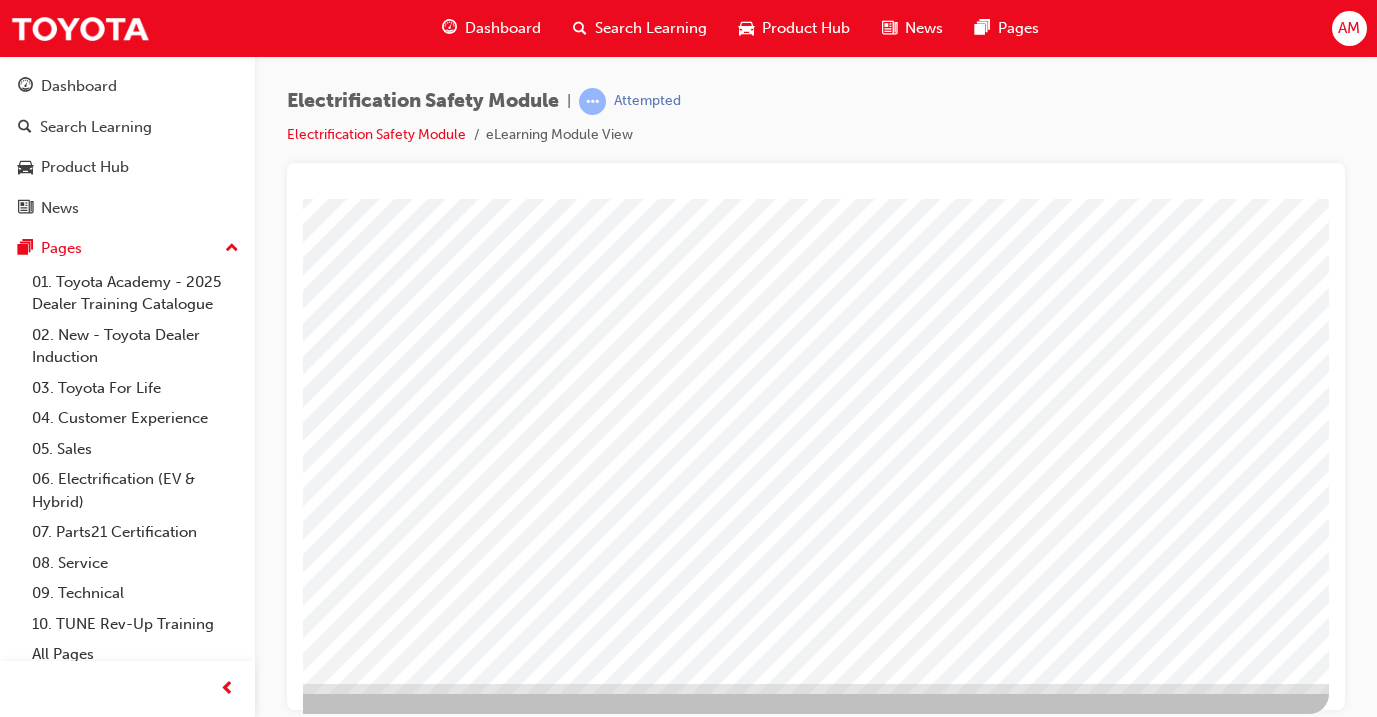 click at bounding box center [-2, 3763] 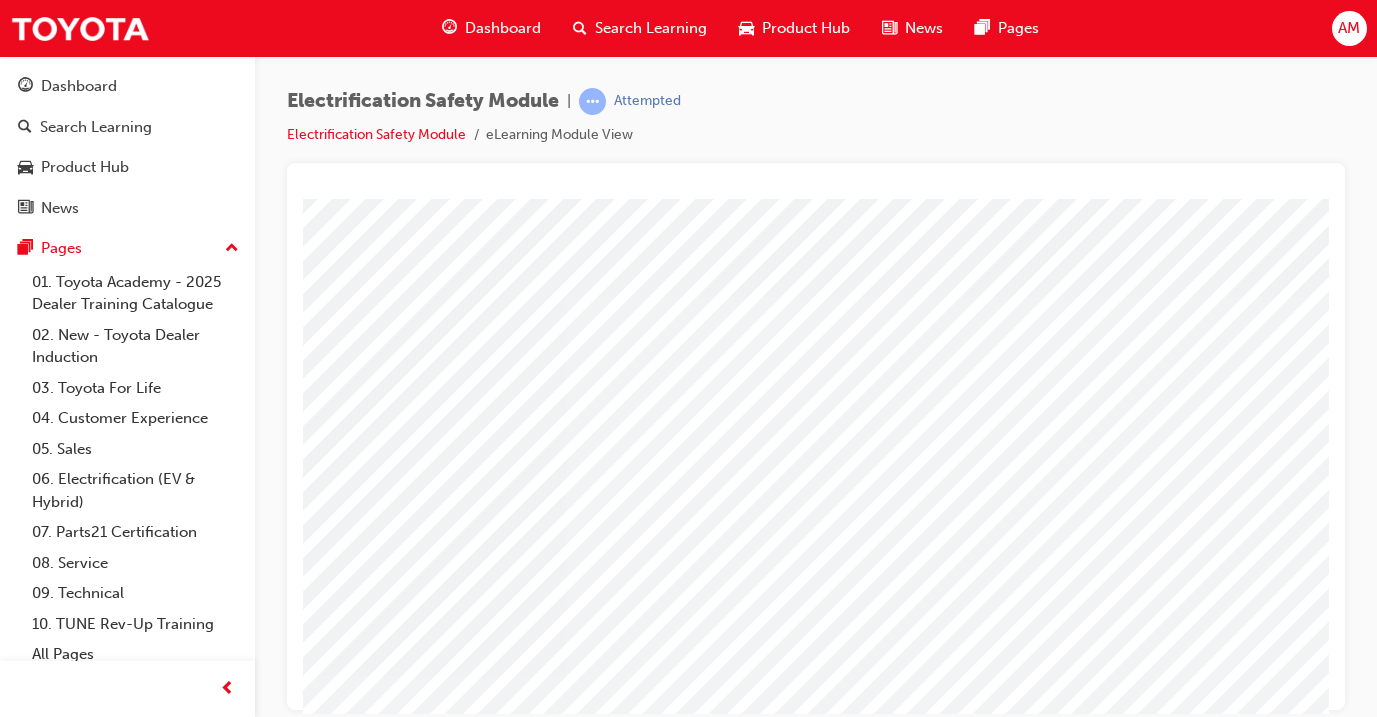 scroll, scrollTop: 0, scrollLeft: 334, axis: horizontal 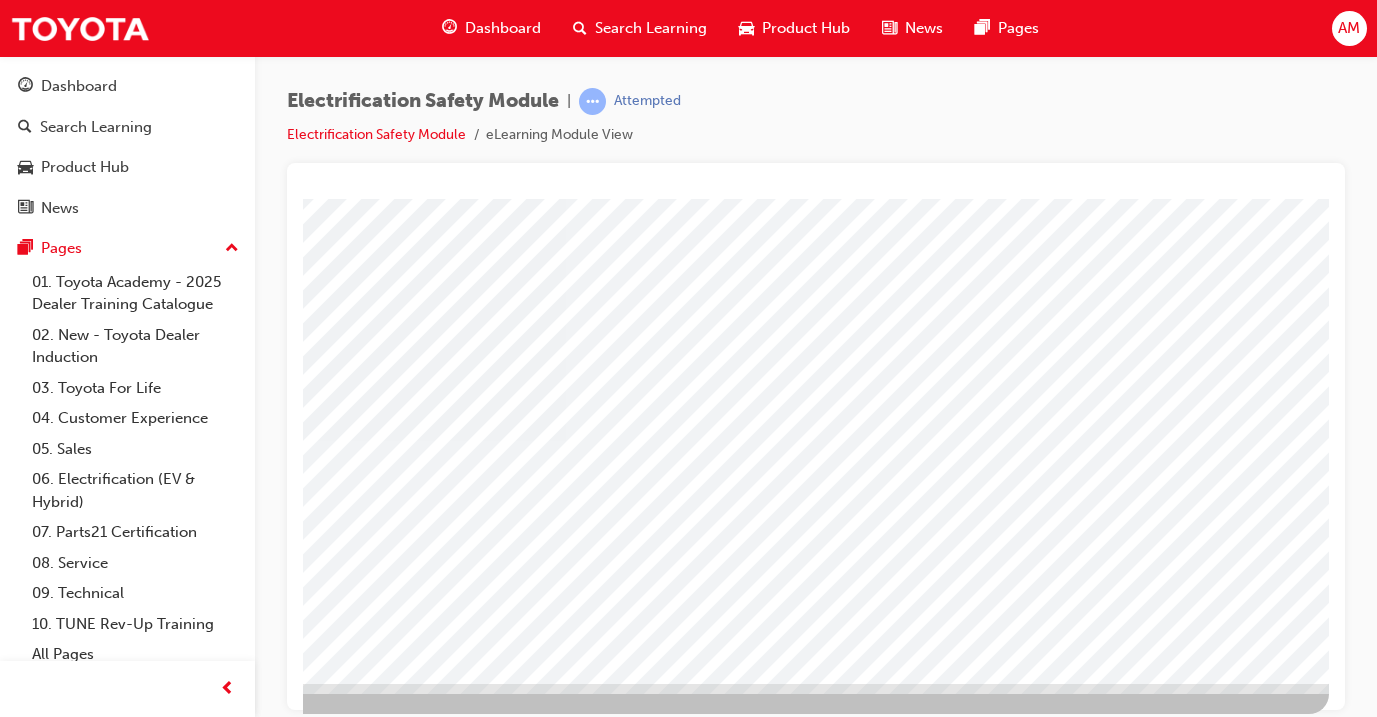 click at bounding box center [32, 2749] 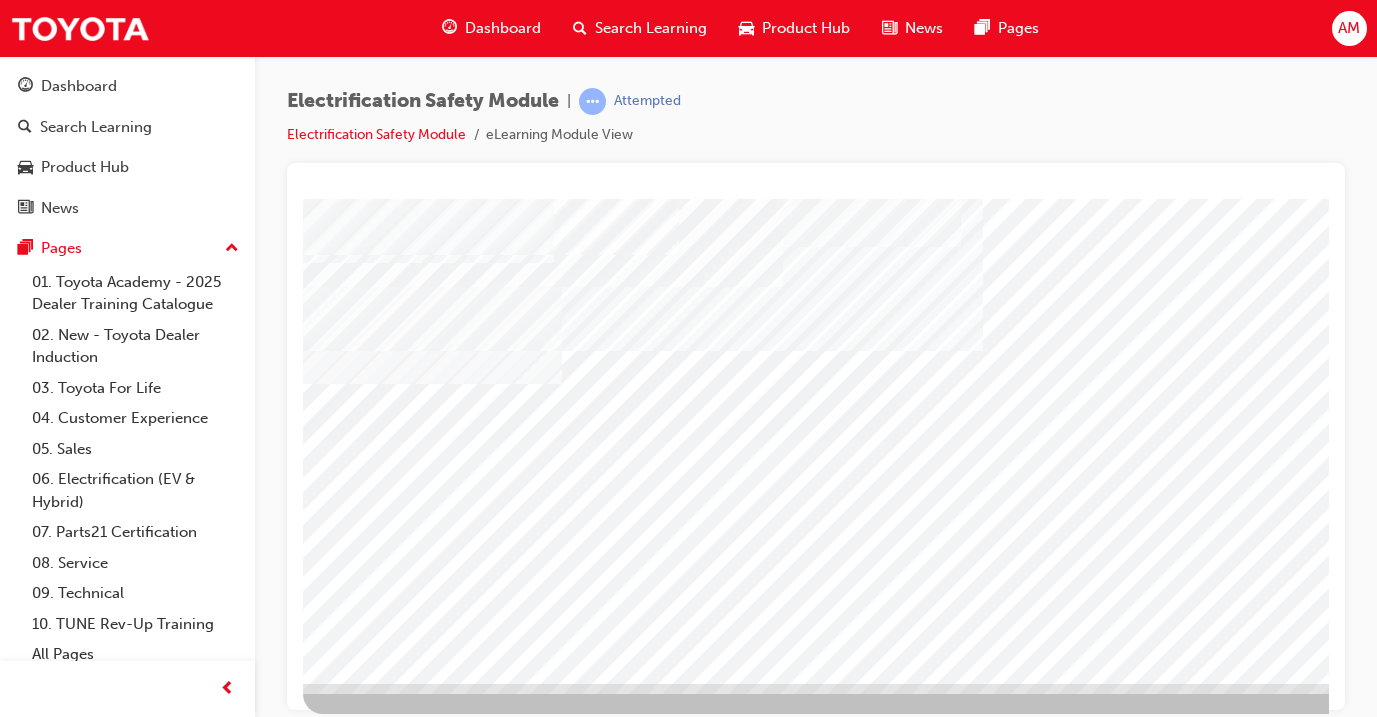 scroll, scrollTop: 235, scrollLeft: 0, axis: vertical 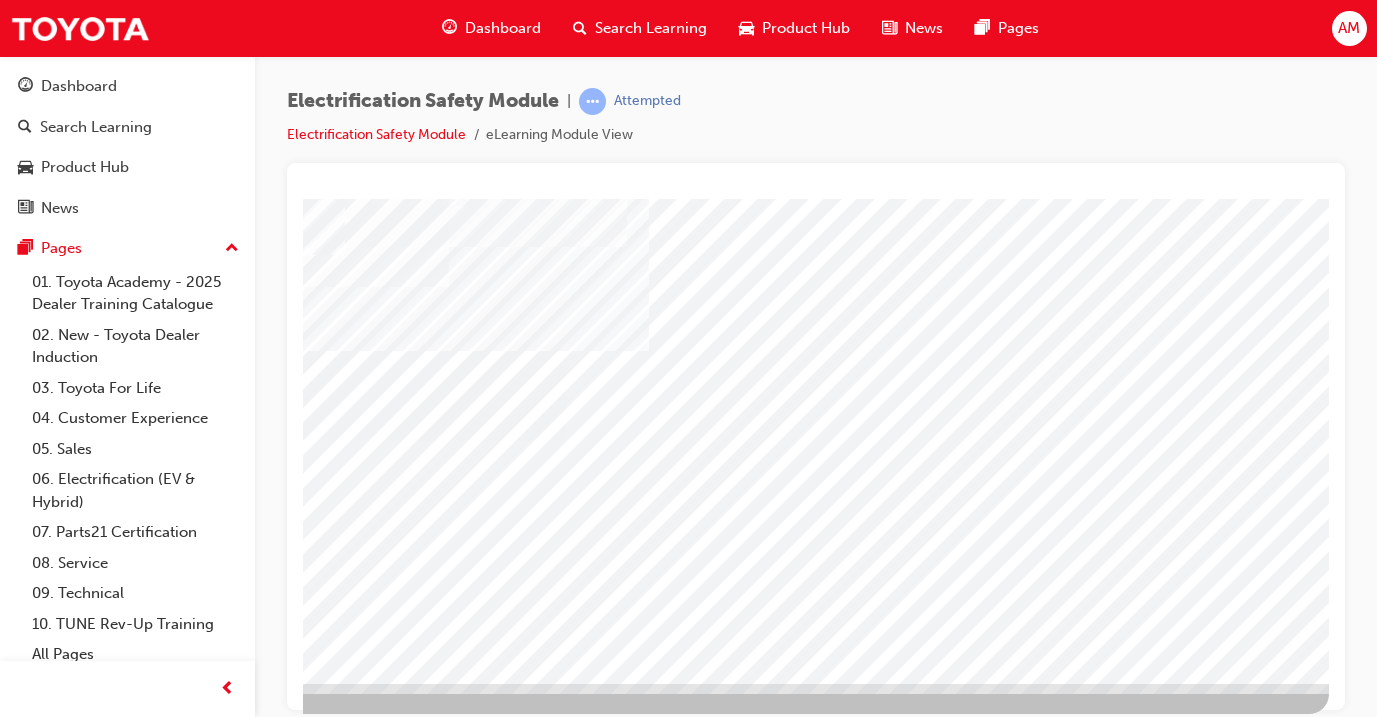 click at bounding box center (-2, 5213) 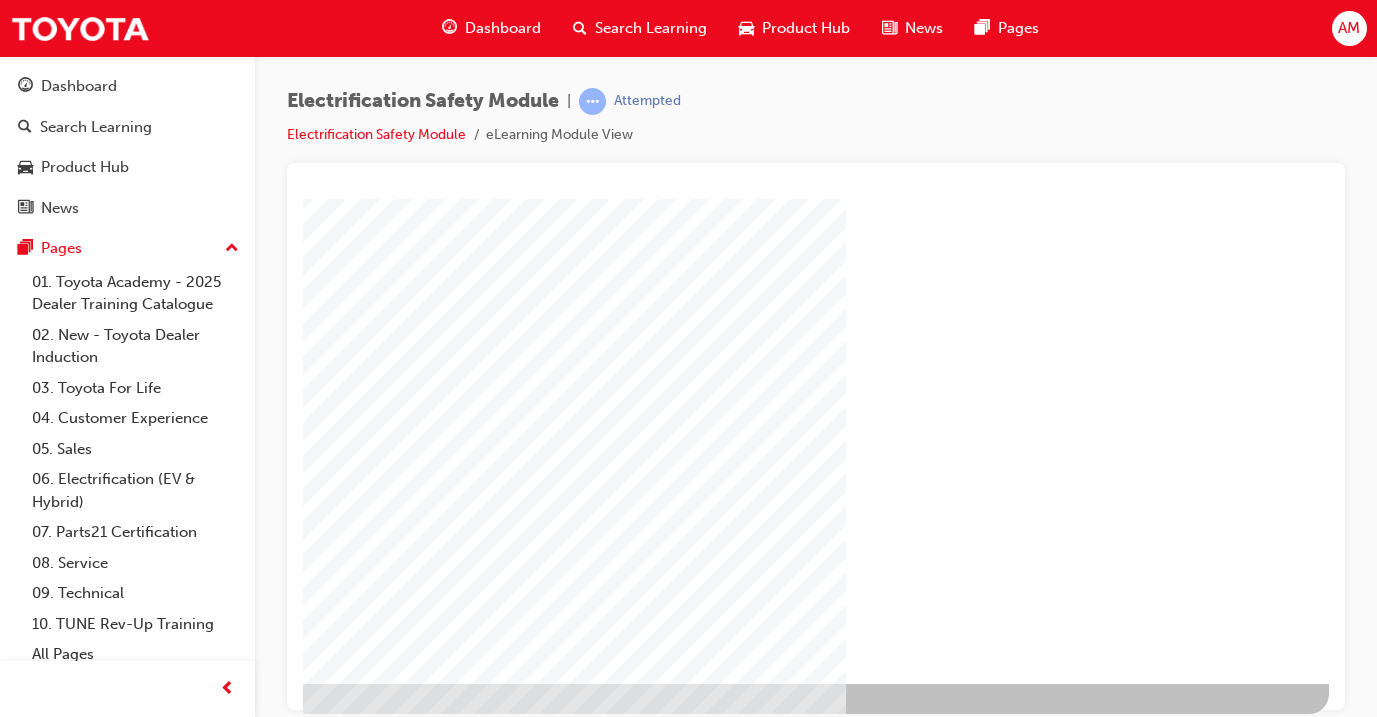 click at bounding box center (32, 1315) 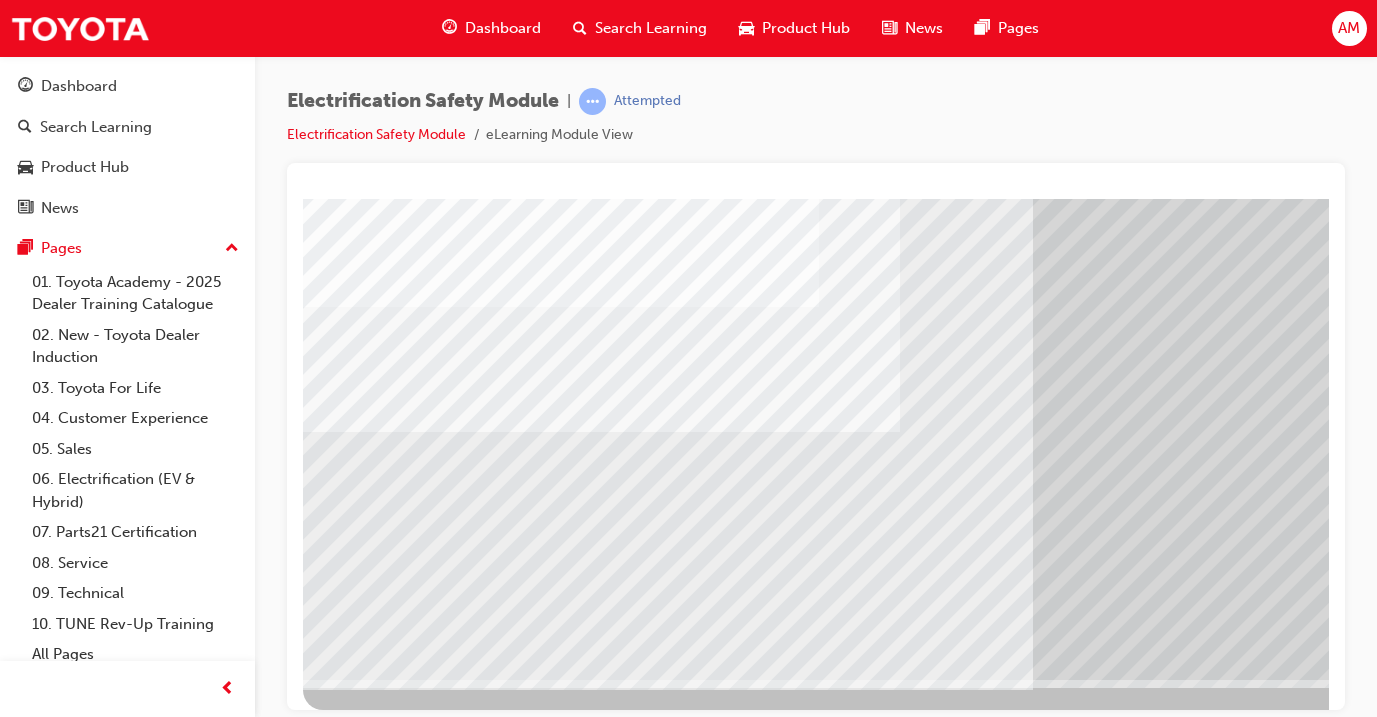 scroll, scrollTop: 235, scrollLeft: 0, axis: vertical 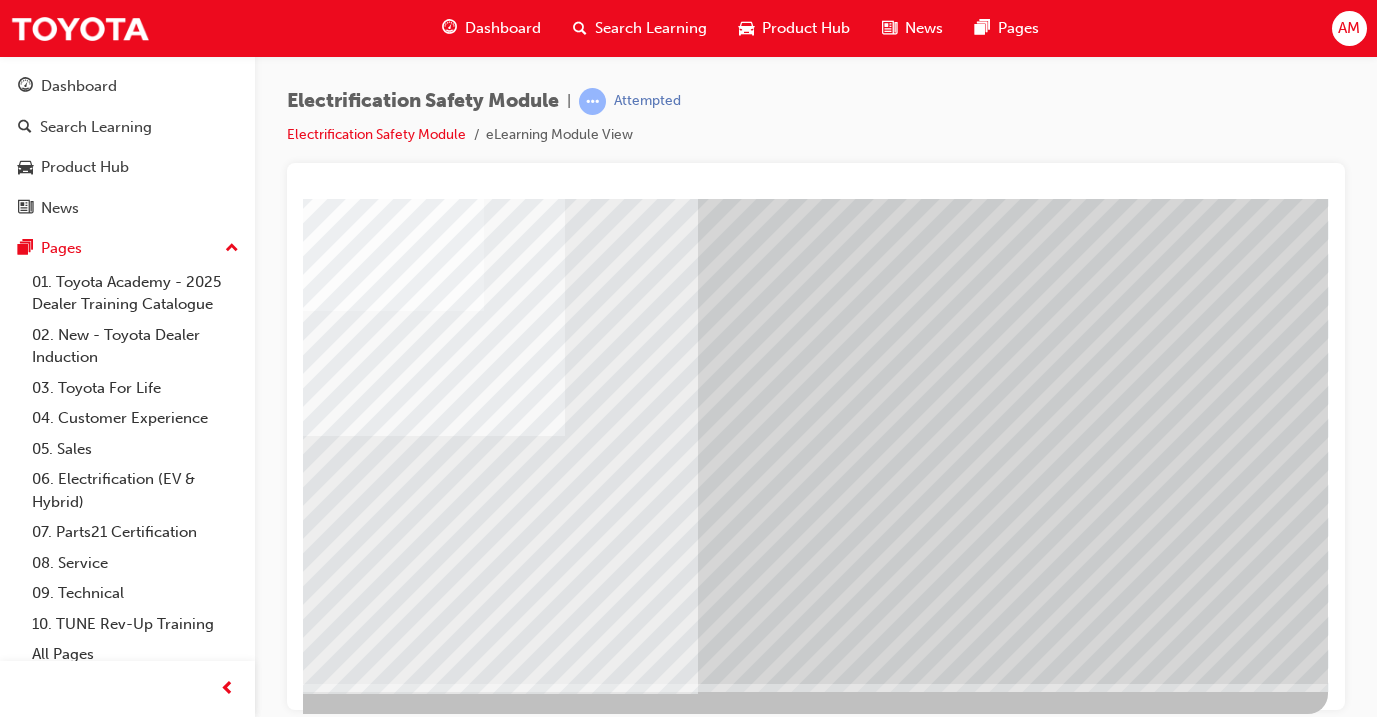 click at bounding box center (31, 2997) 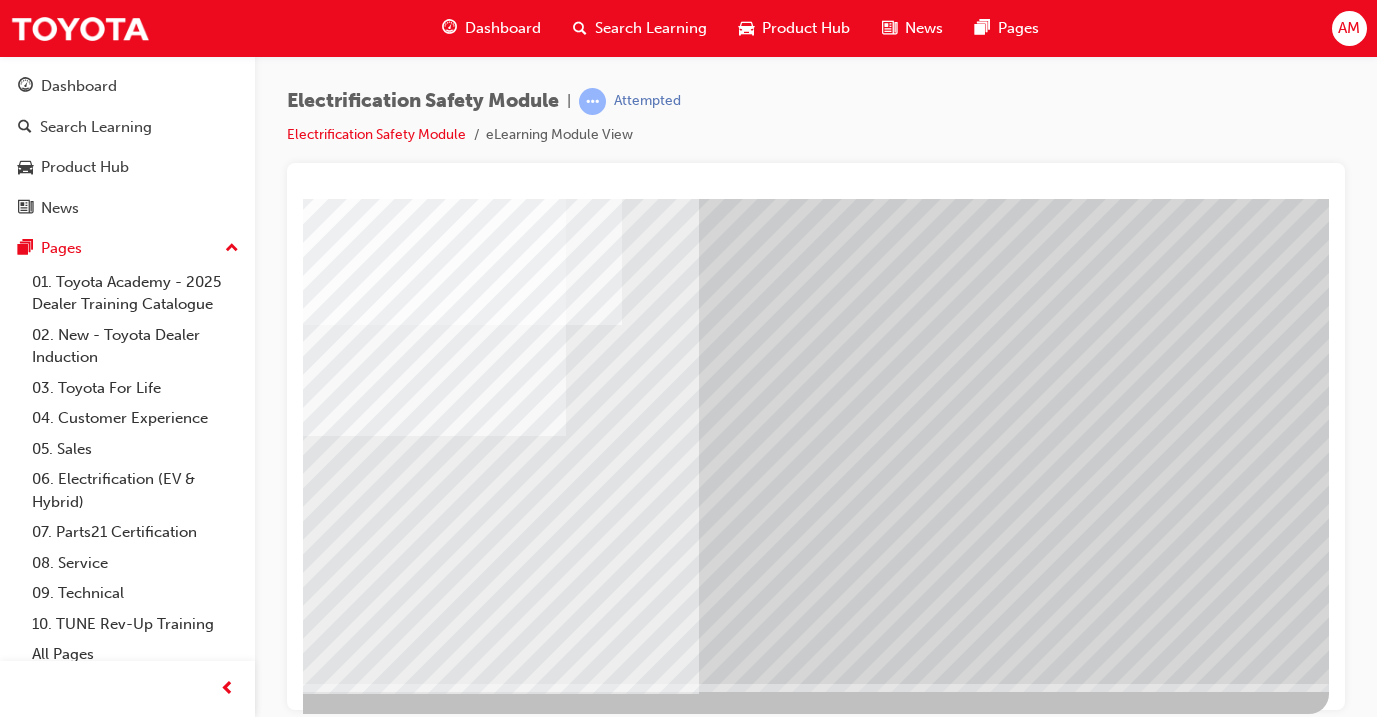 click at bounding box center (32, 2997) 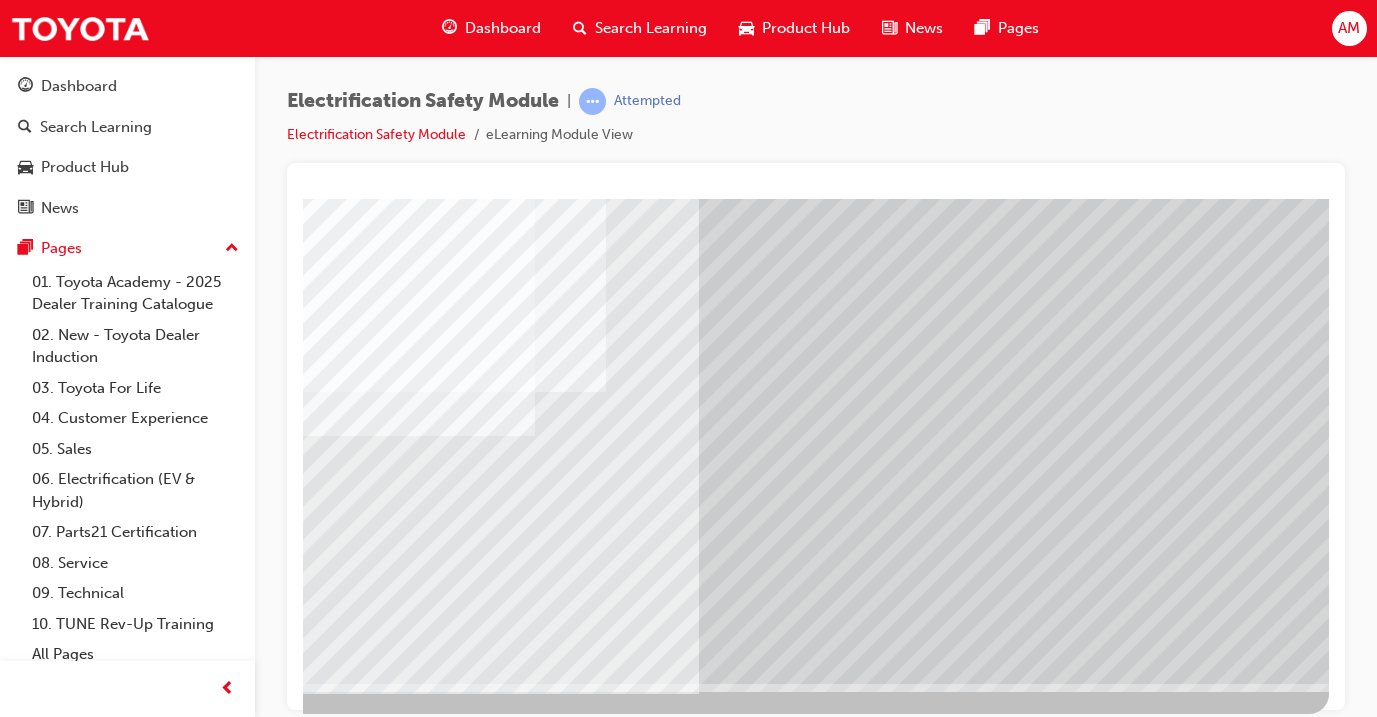 click at bounding box center [32, 2997] 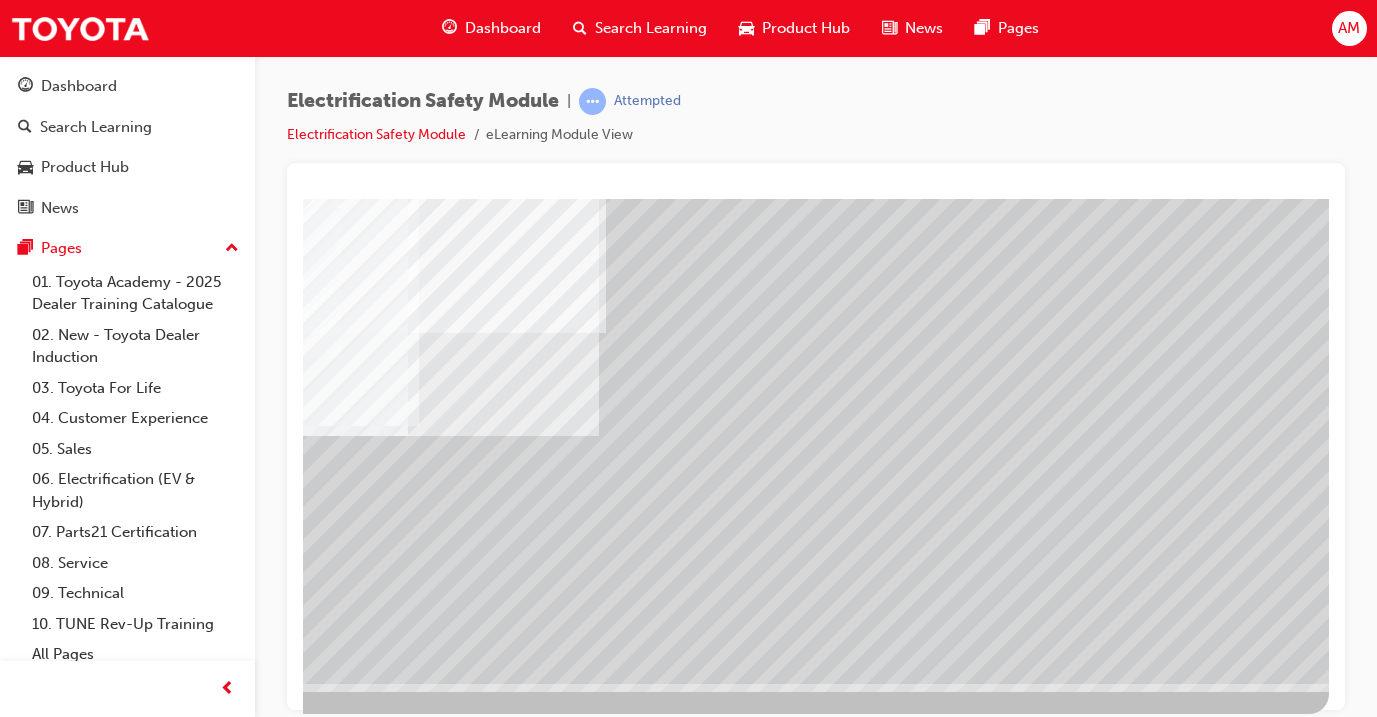 click at bounding box center [32, 2275] 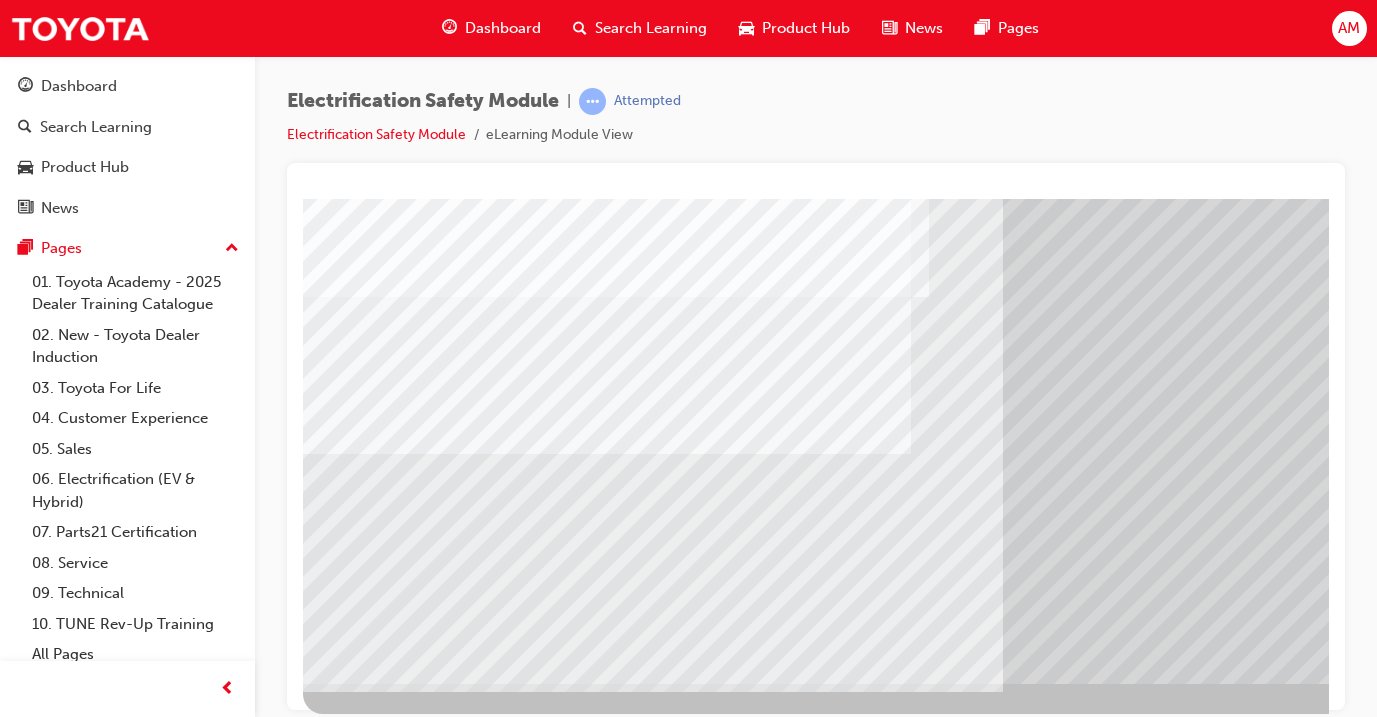 click at bounding box center [323, 5635] 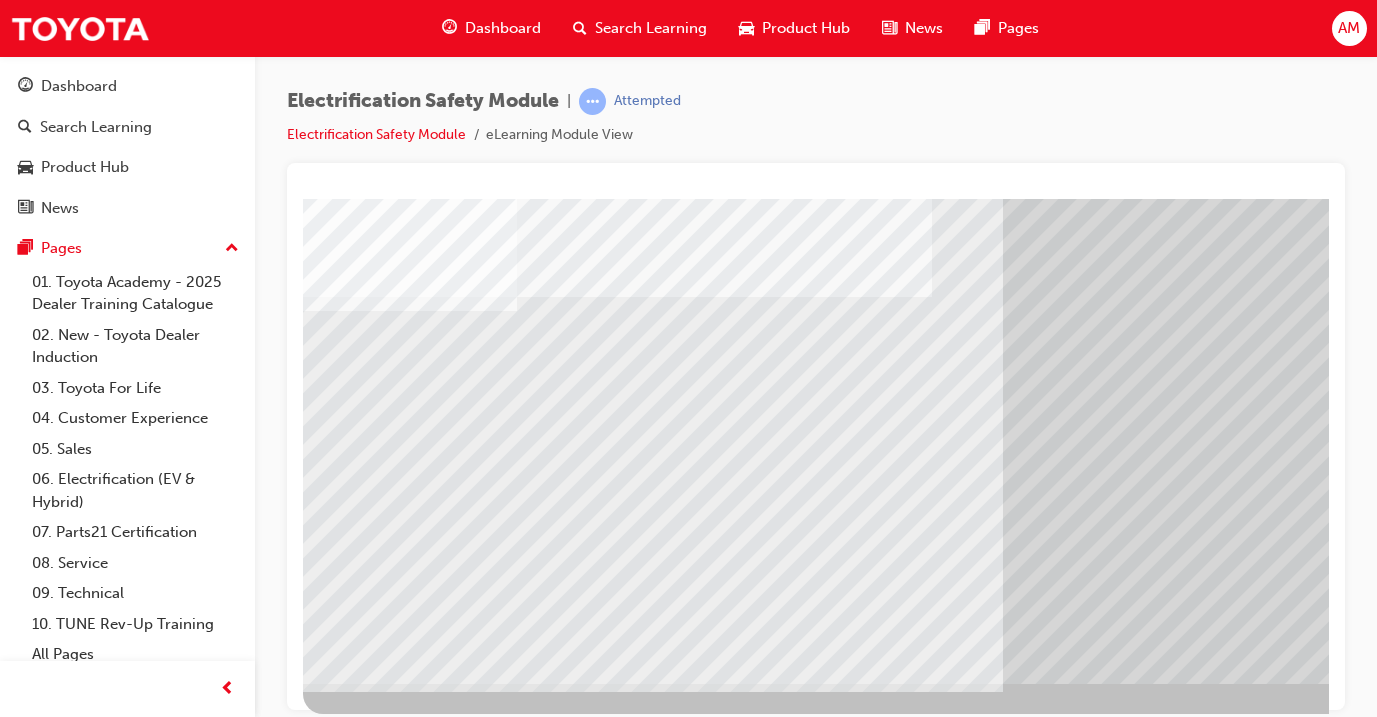 click at bounding box center (323, 5675) 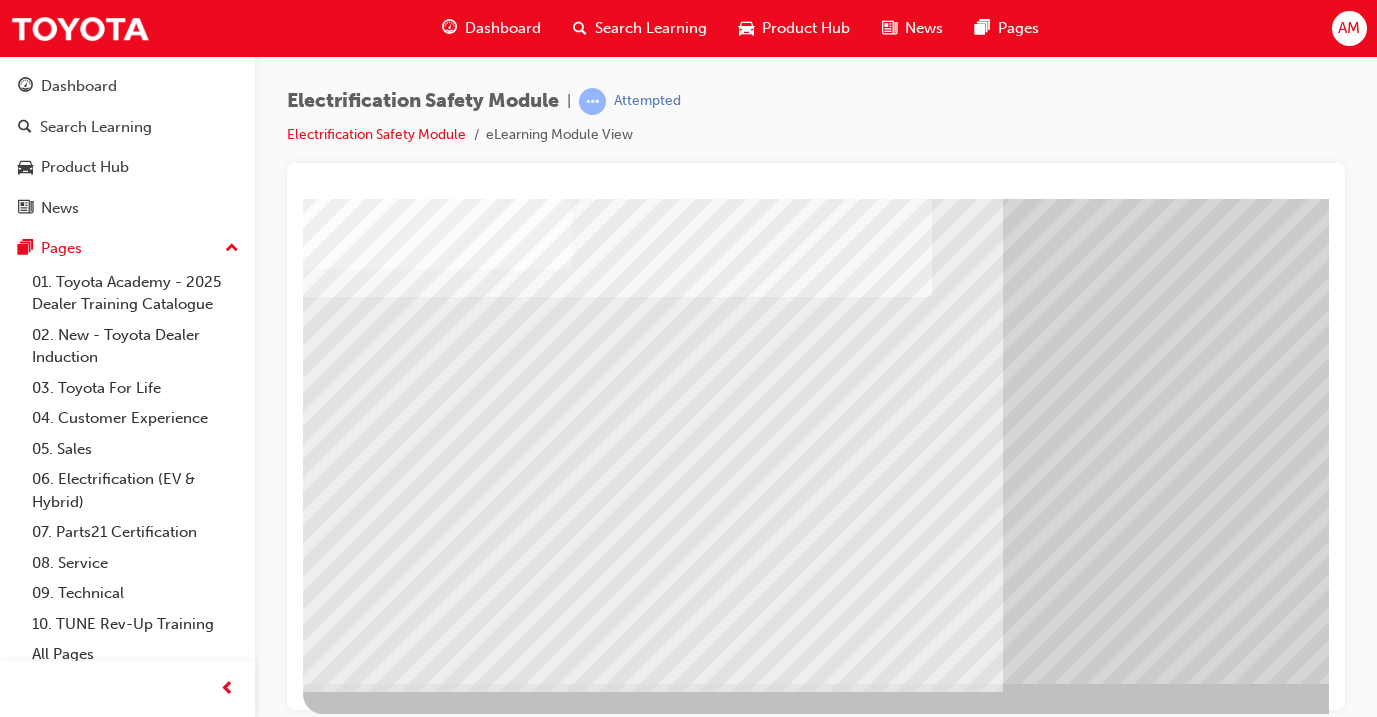 click at bounding box center [323, 5715] 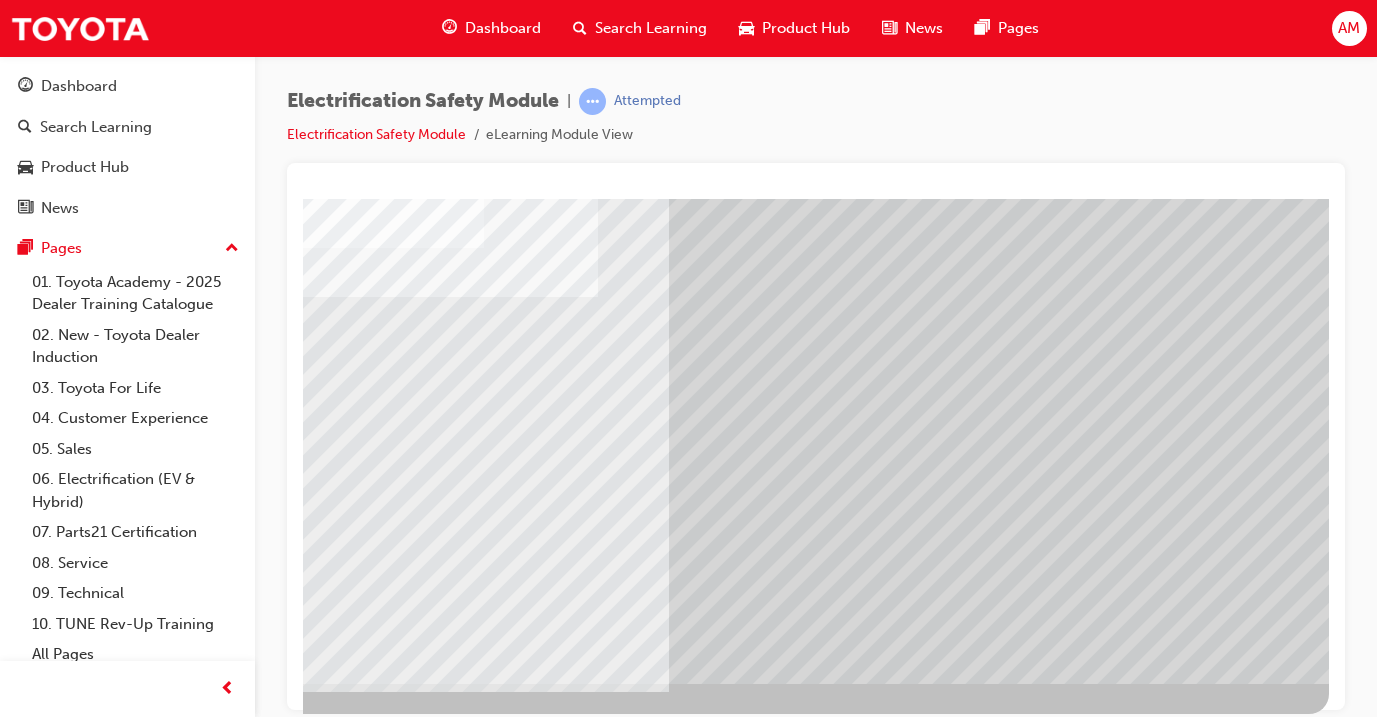 click at bounding box center (32, 5597) 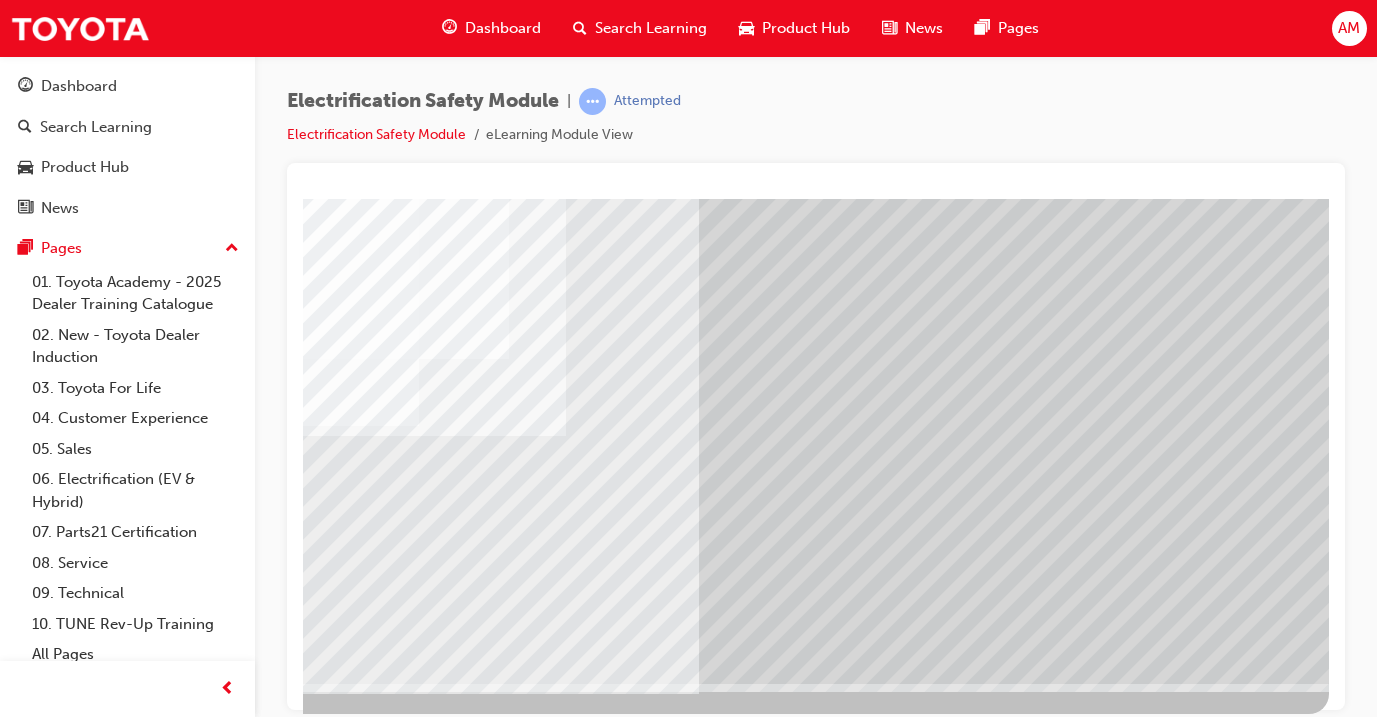 click at bounding box center (32, 2997) 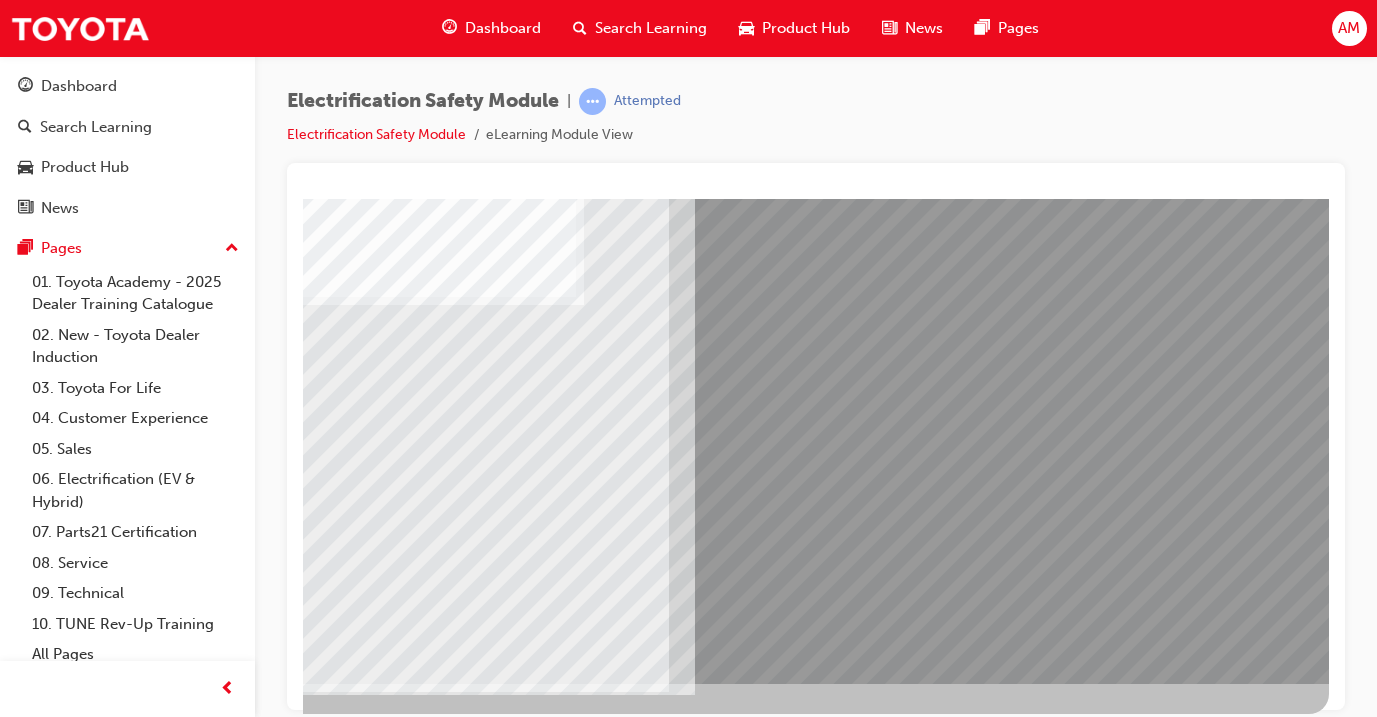 click at bounding box center (328, 2520) 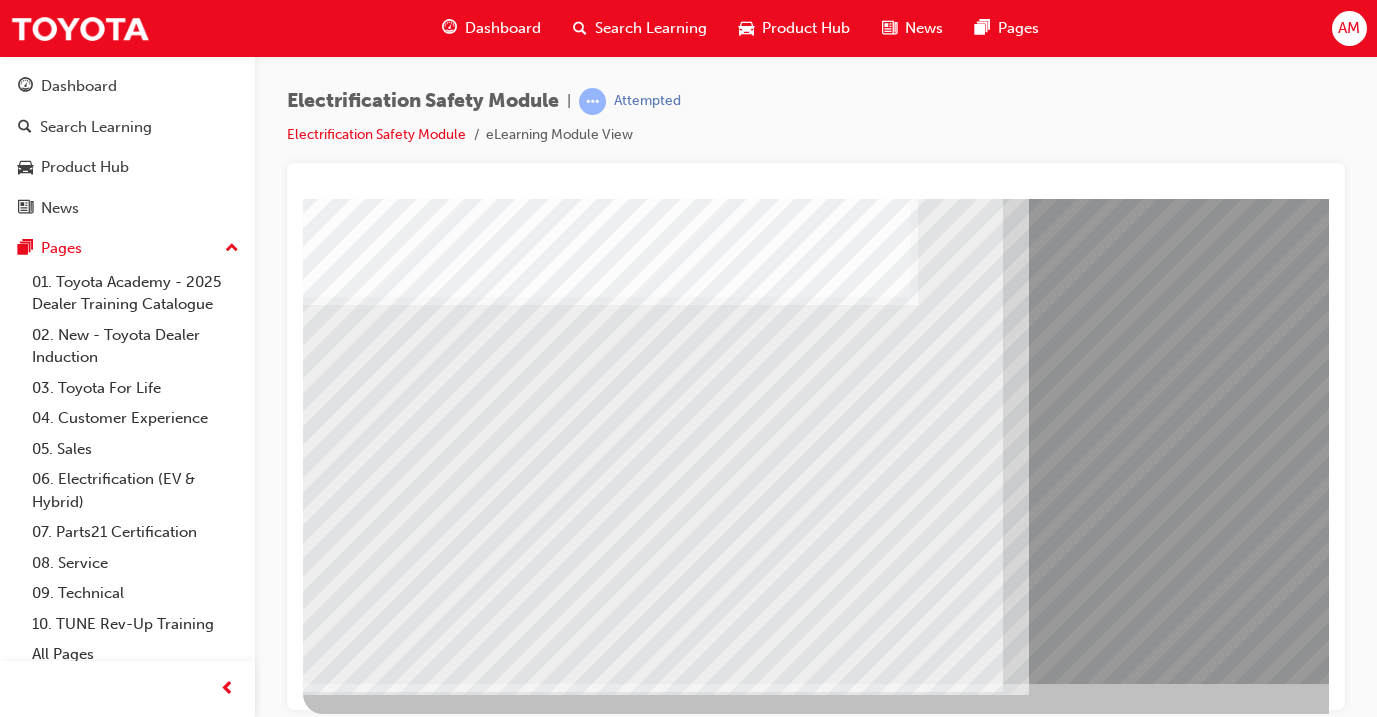 click at bounding box center [368, 9019] 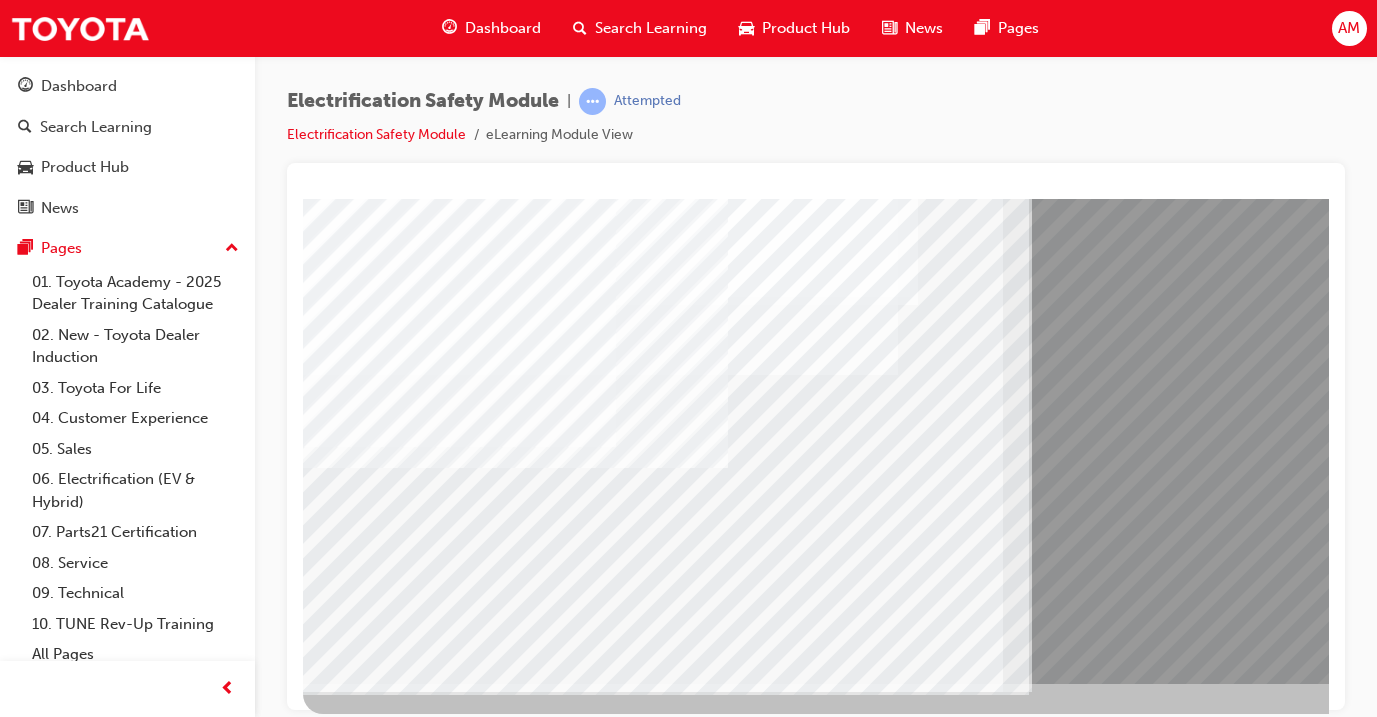click at bounding box center (368, 9187) 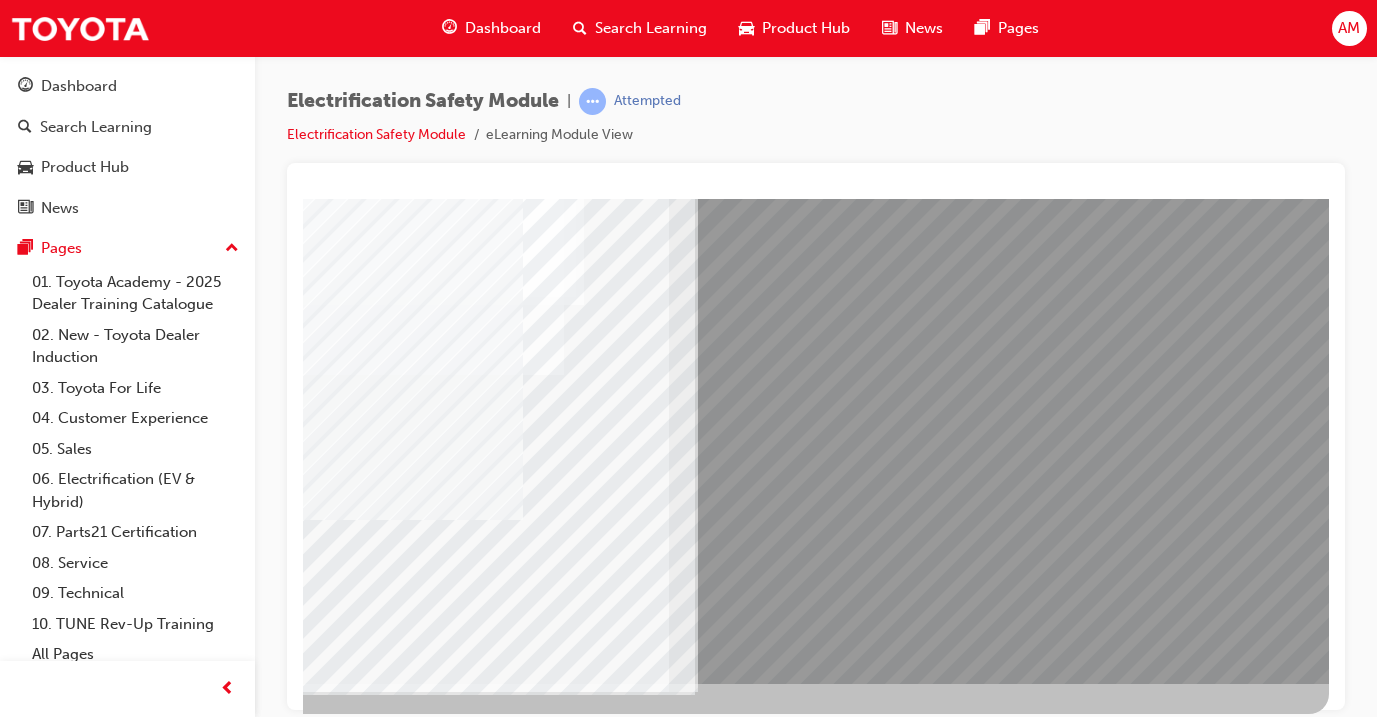 click at bounding box center (32, 8936) 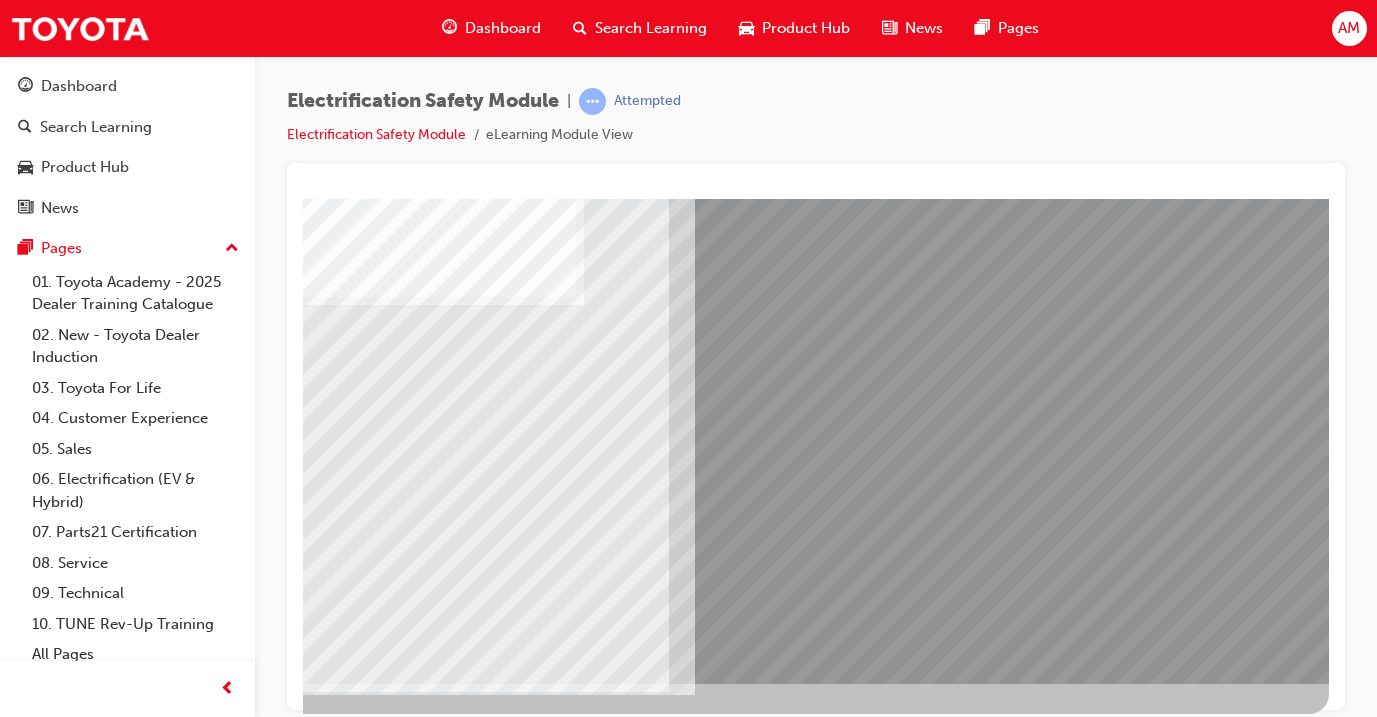 click at bounding box center (328, 2520) 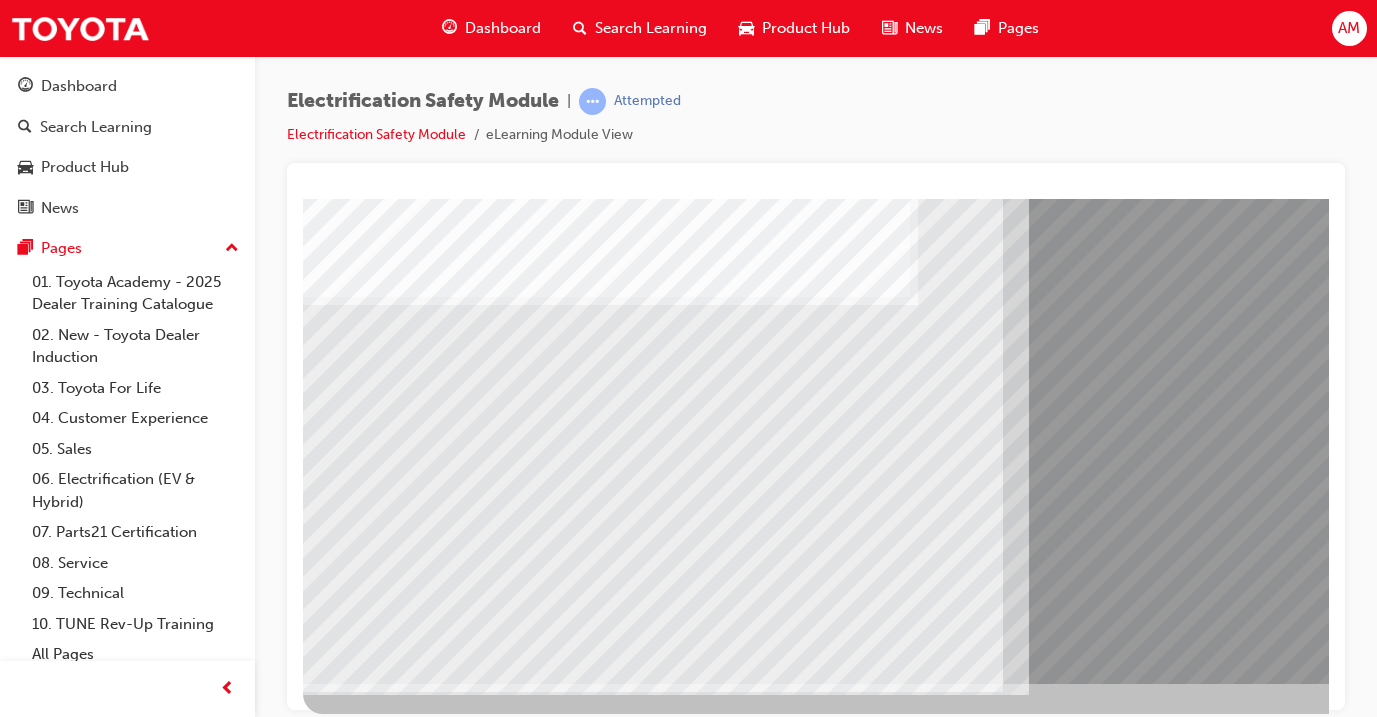 click at bounding box center (368, 10481) 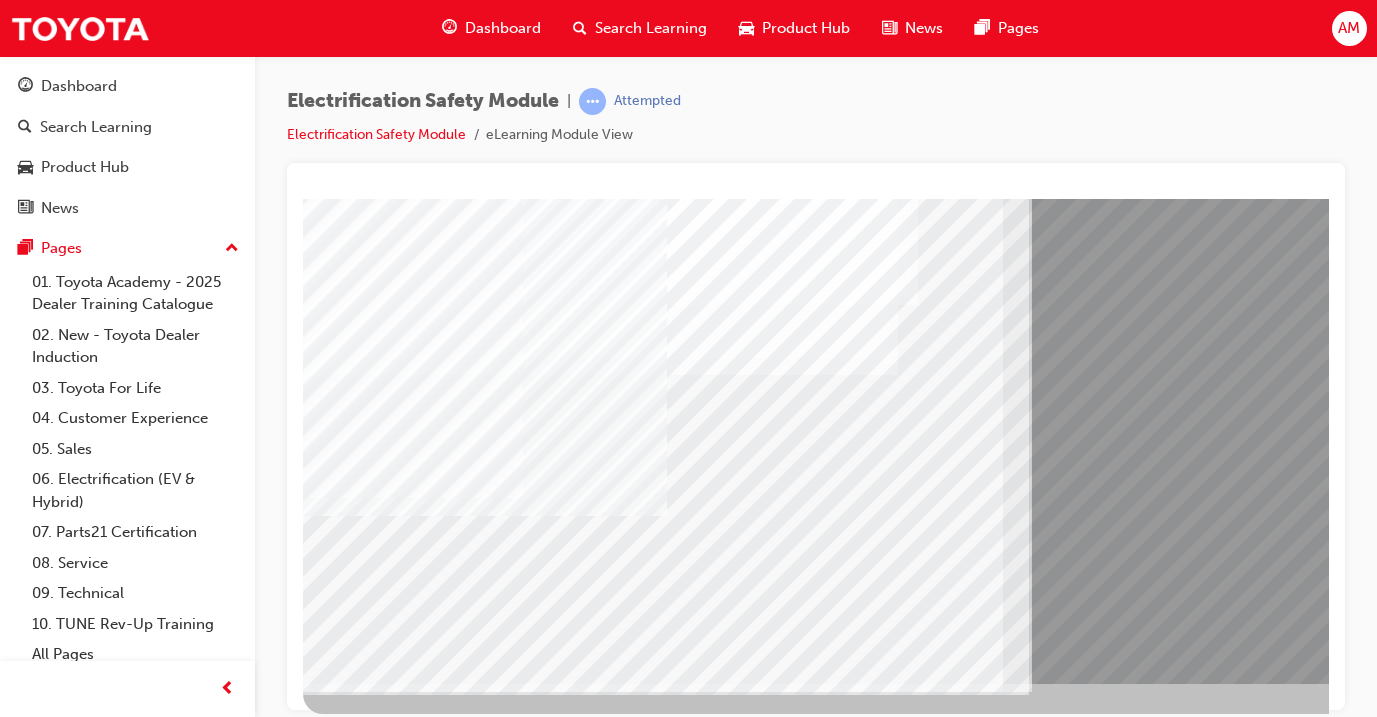 click at bounding box center (368, 10835) 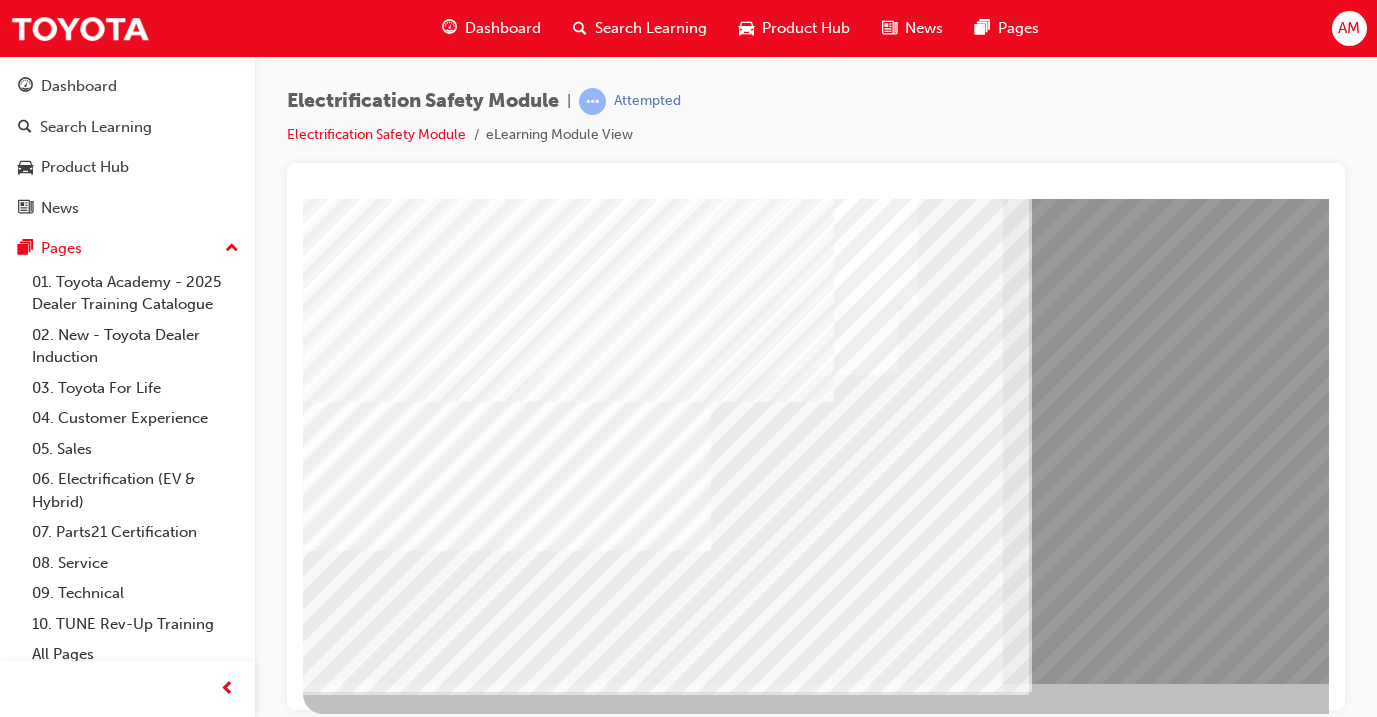 click at bounding box center [368, 10611] 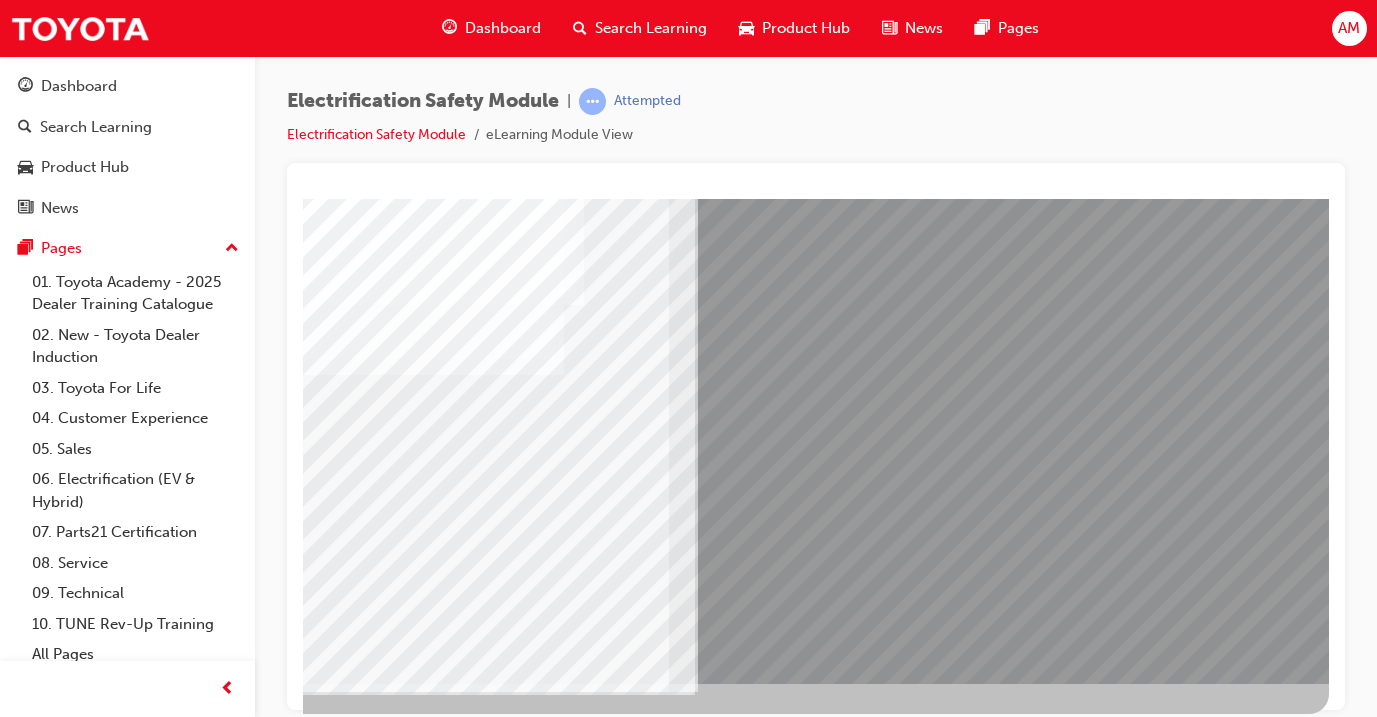 click at bounding box center [32, 10398] 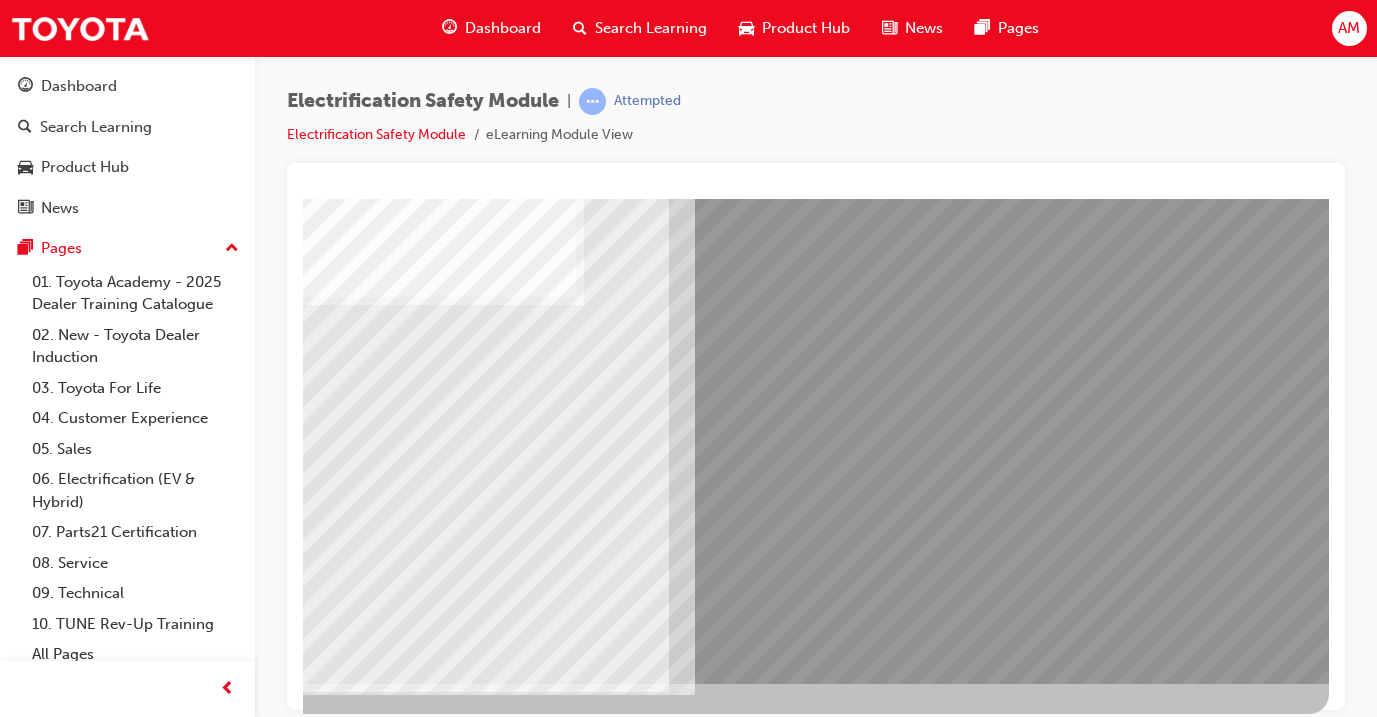 click at bounding box center (328, 2520) 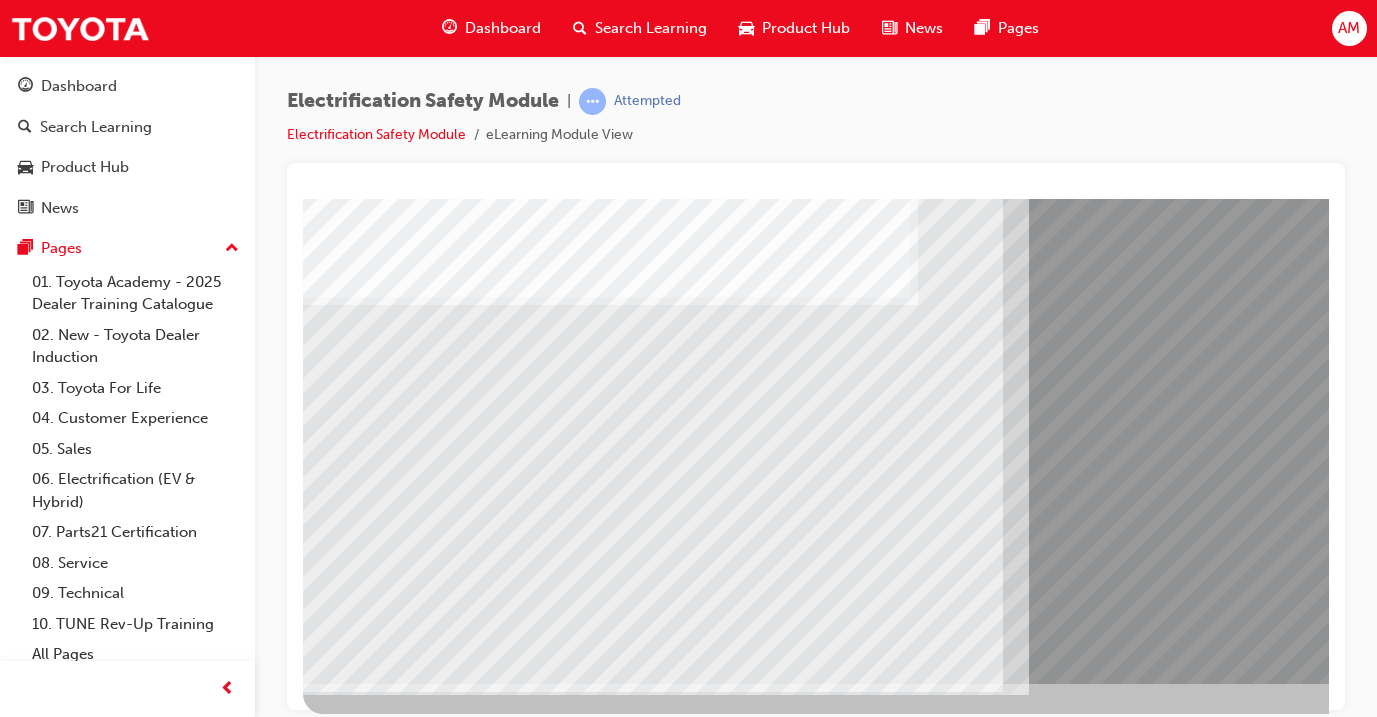 click at bounding box center [368, 8326] 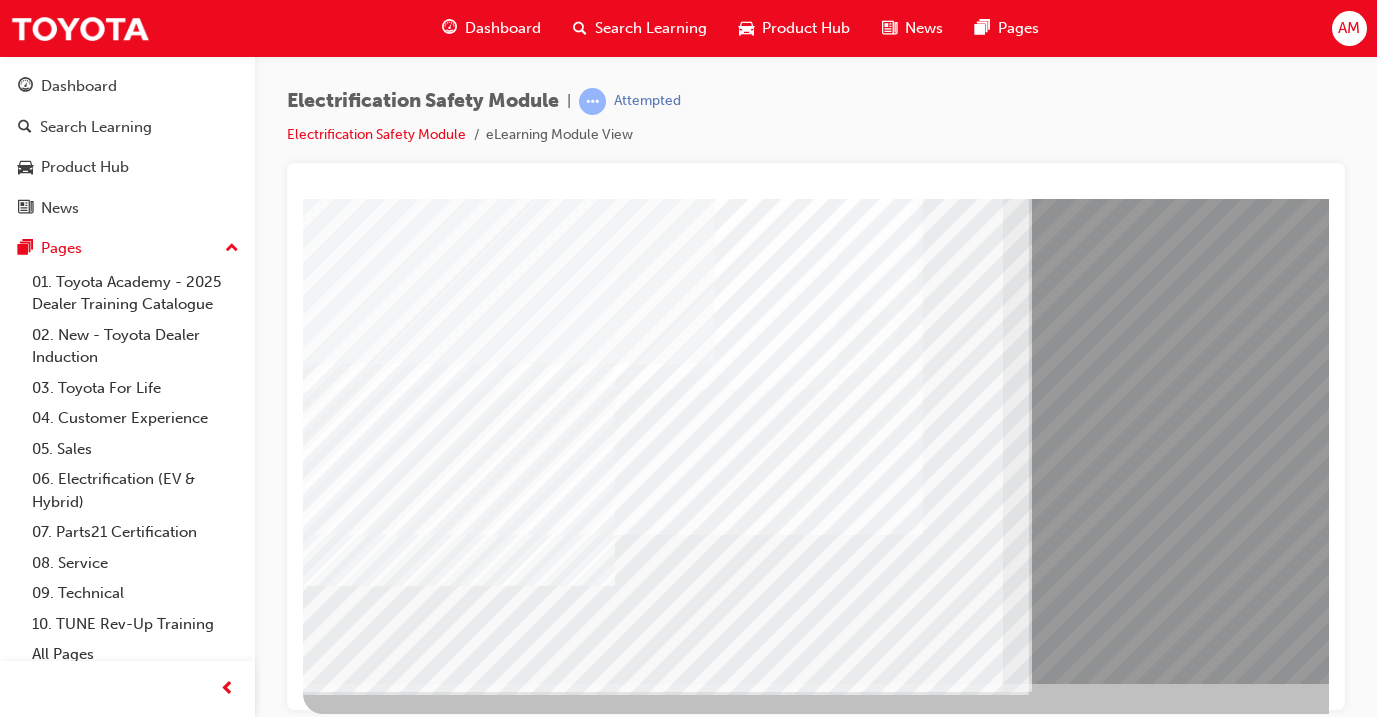 click at bounding box center (368, 13073) 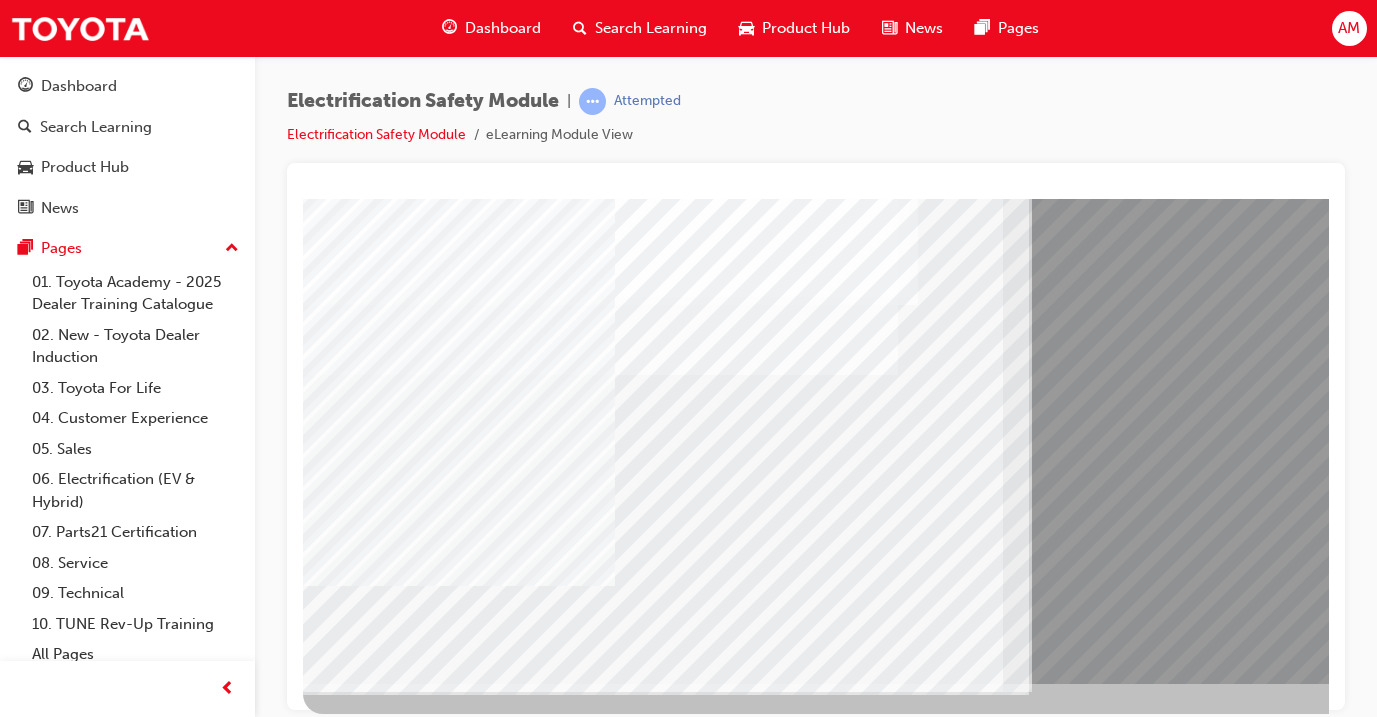 click at bounding box center (368, 13203) 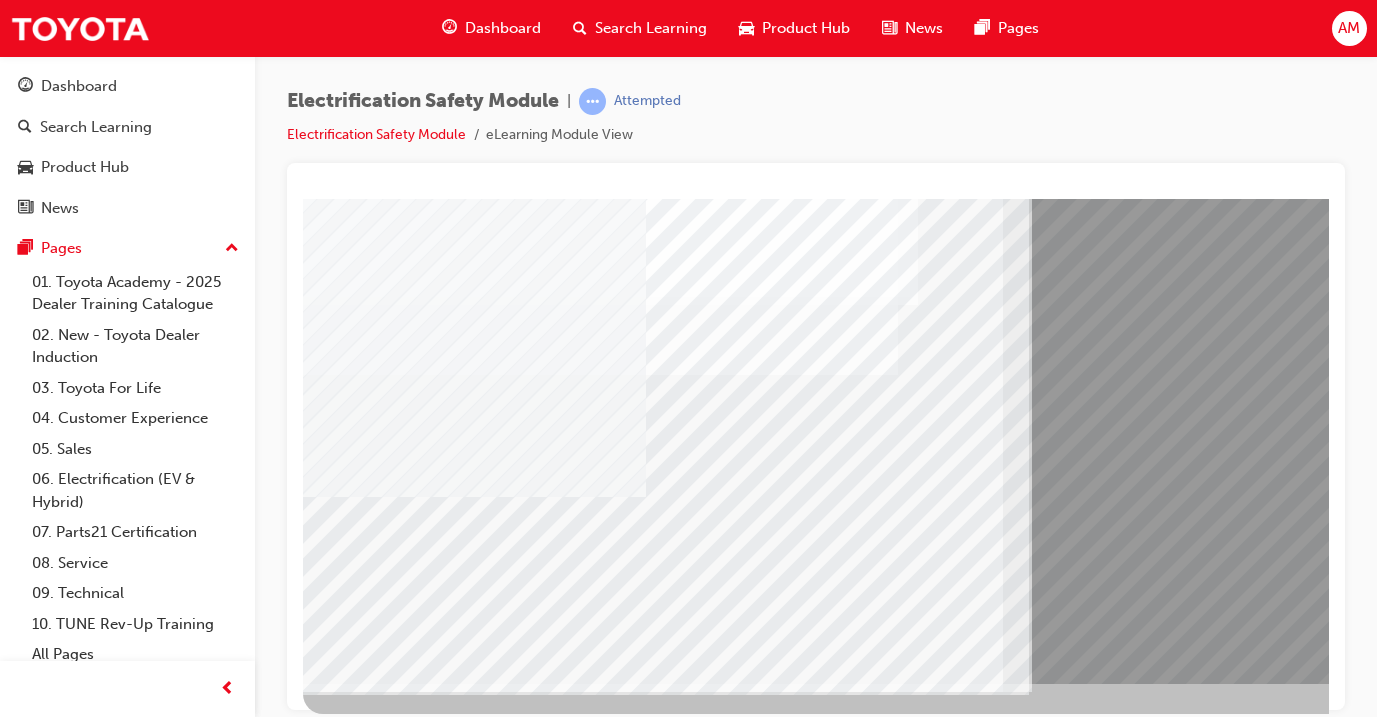 click at bounding box center (368, 13749) 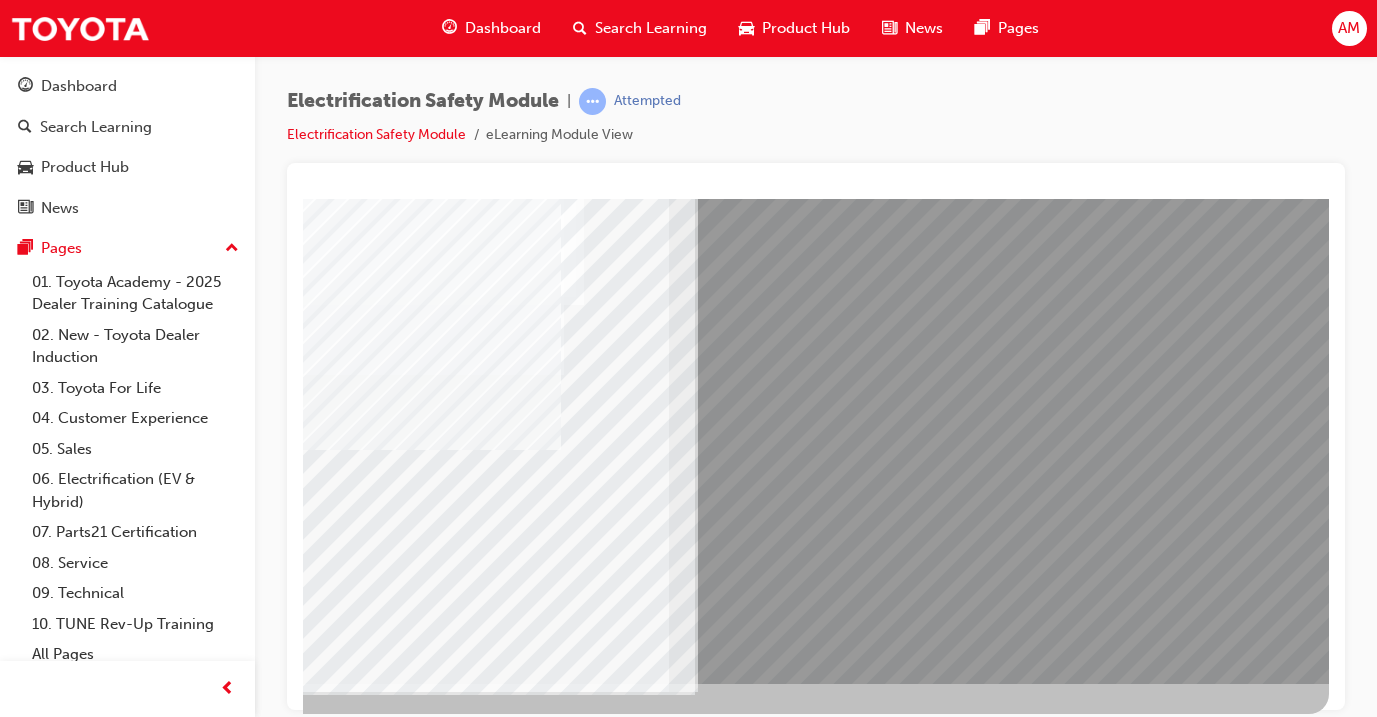 click at bounding box center (32, 13992) 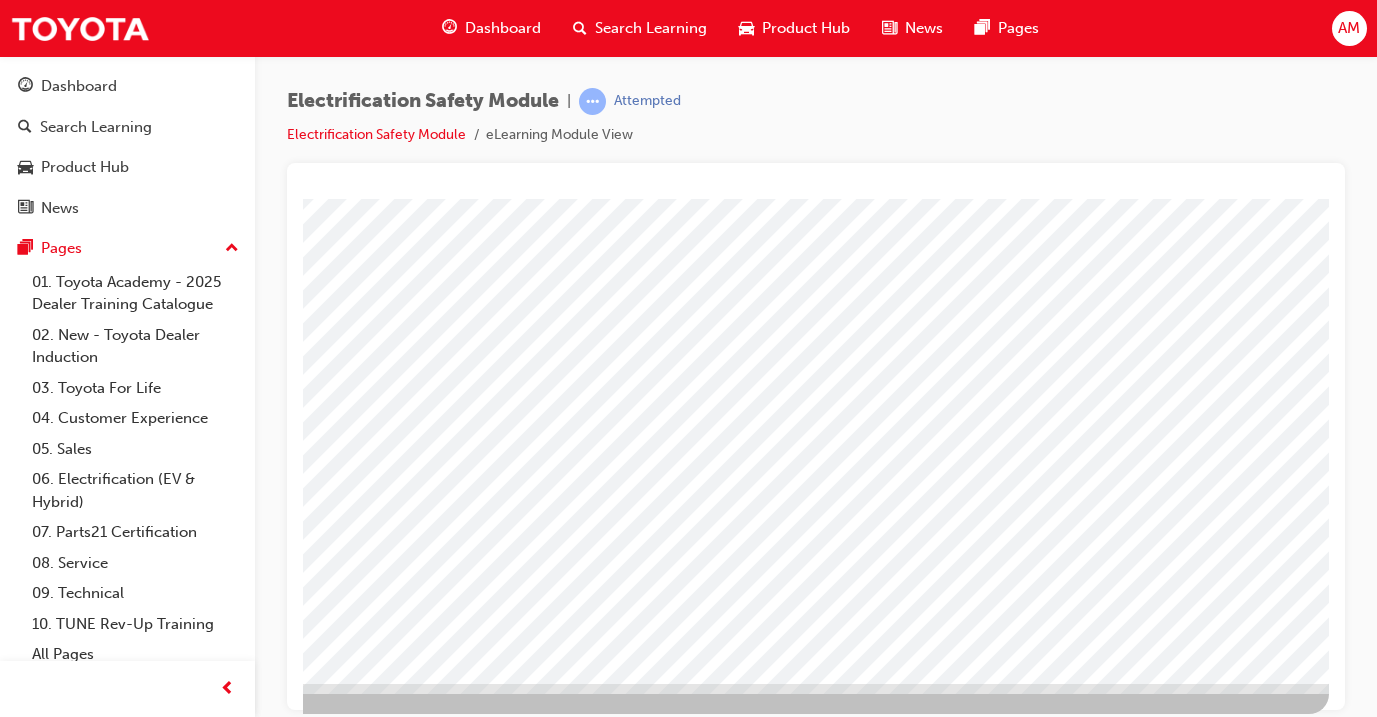 click at bounding box center (32, 3469) 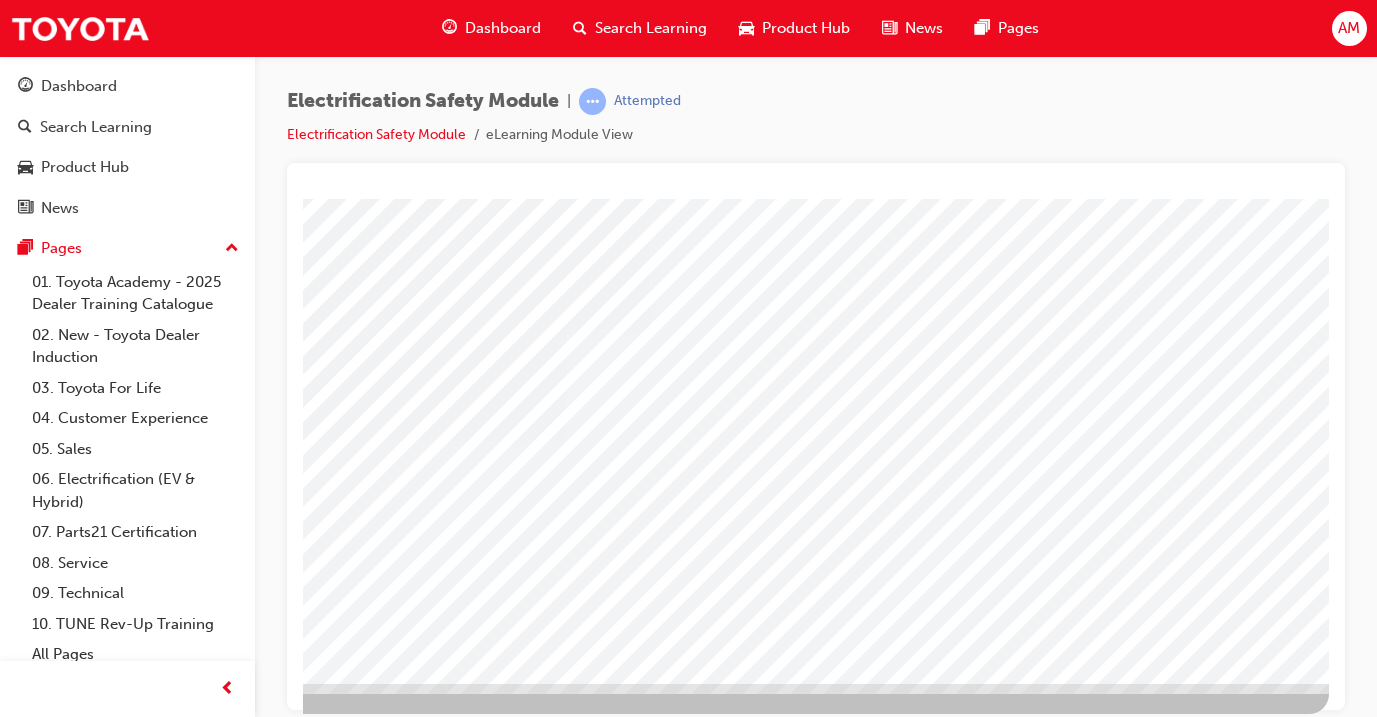click at bounding box center (648, 1800) 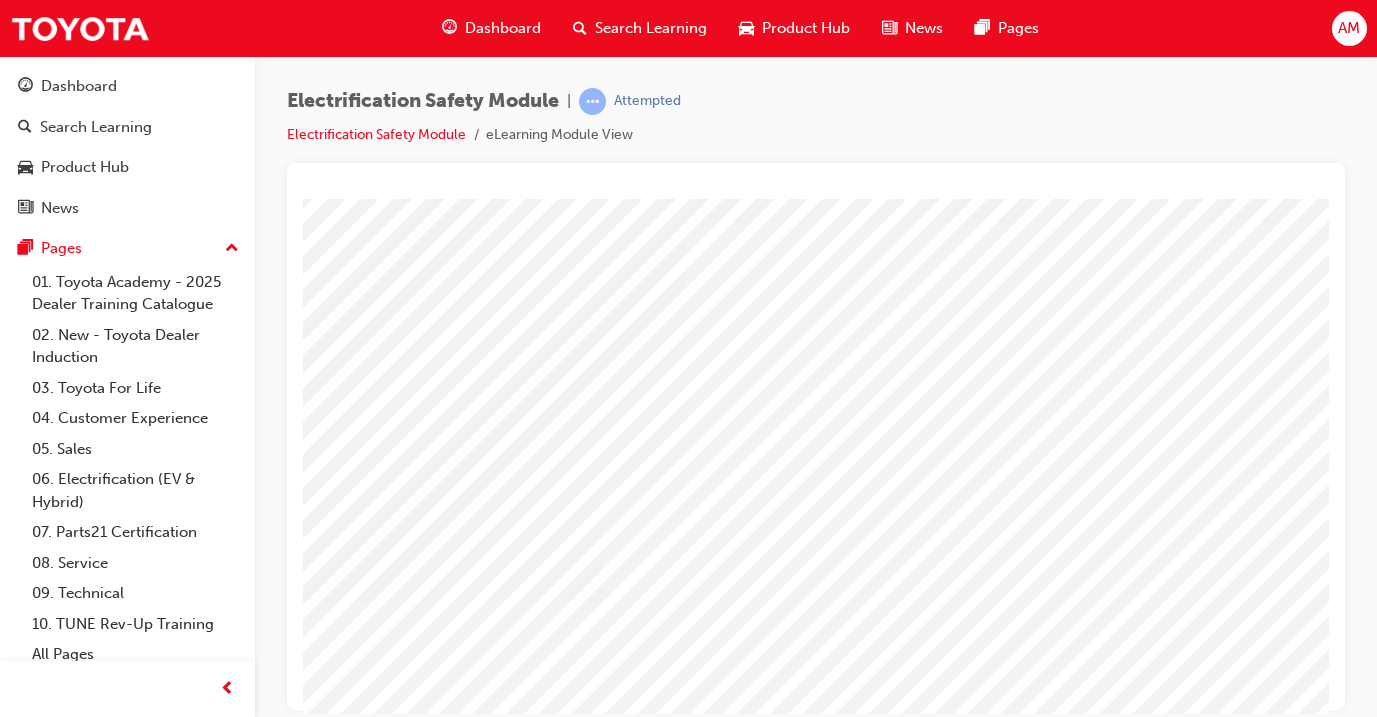 click at bounding box center (34, 3836) 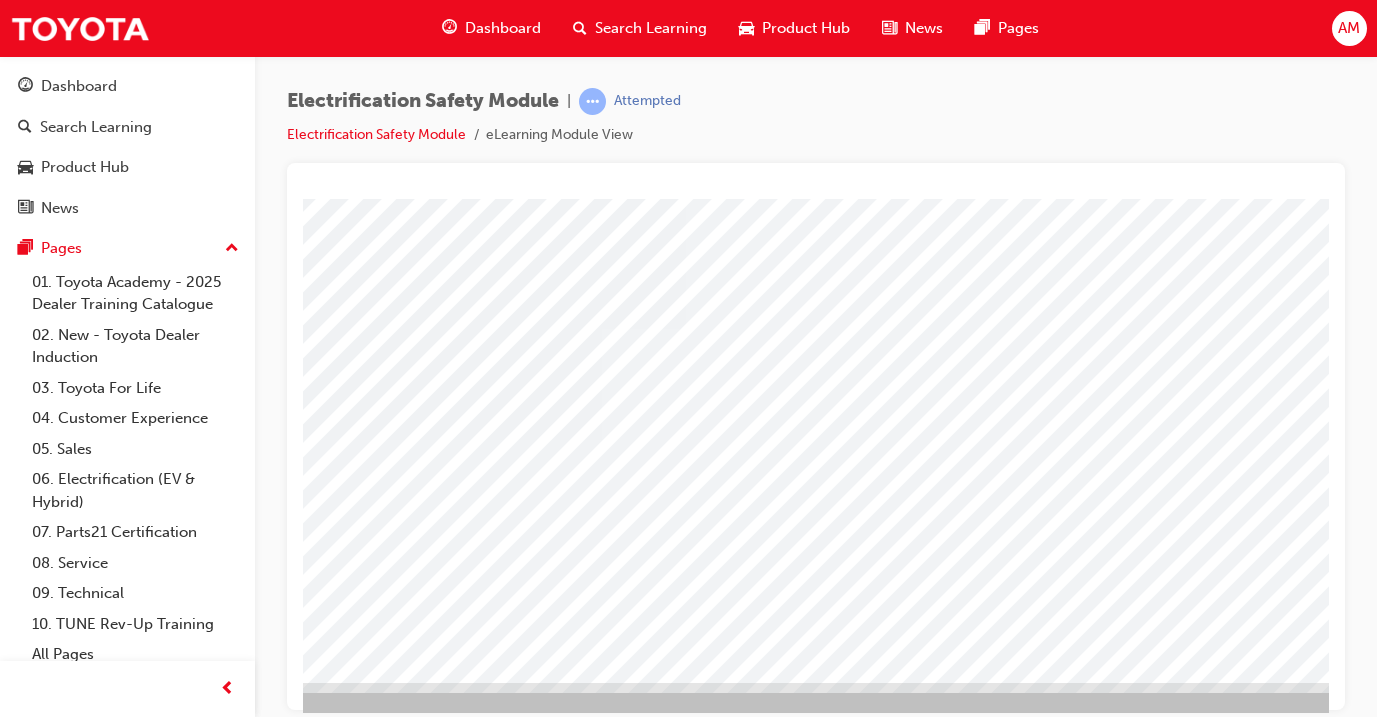 scroll, scrollTop: 235, scrollLeft: 298, axis: both 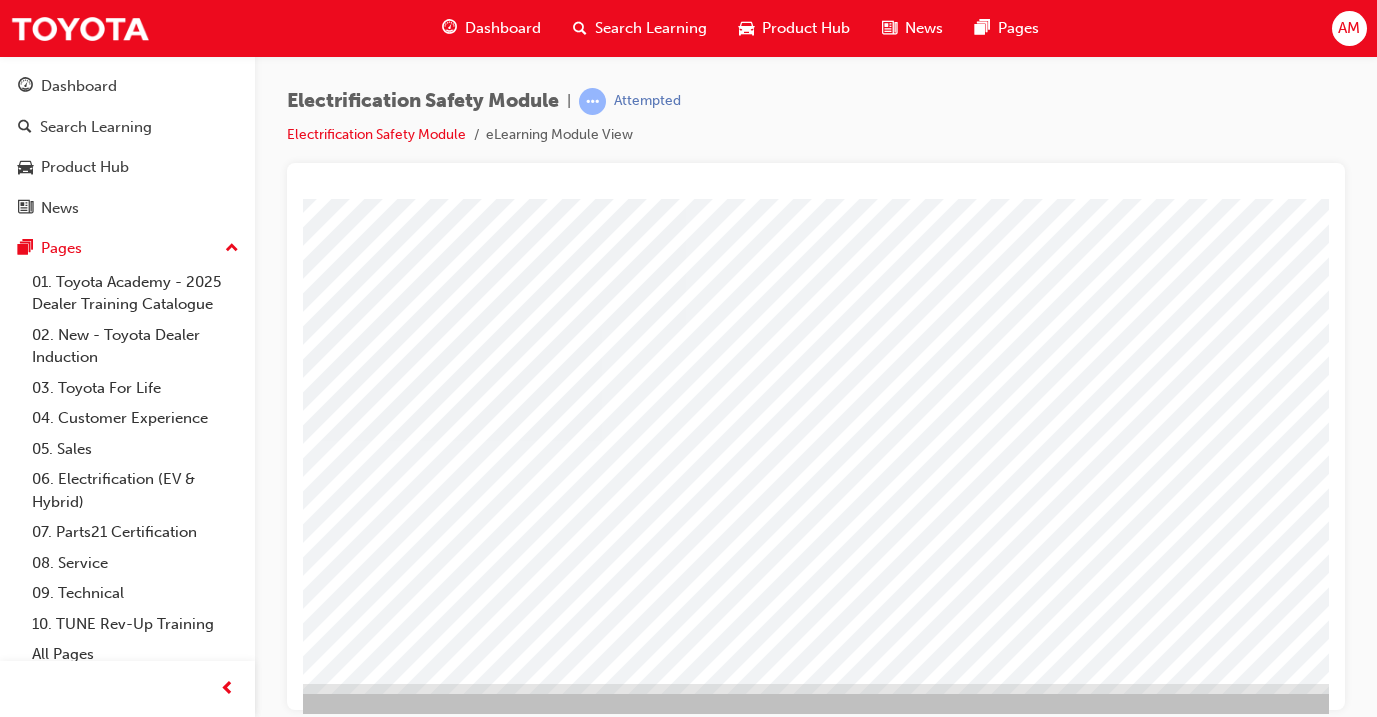click at bounding box center (68, 2749) 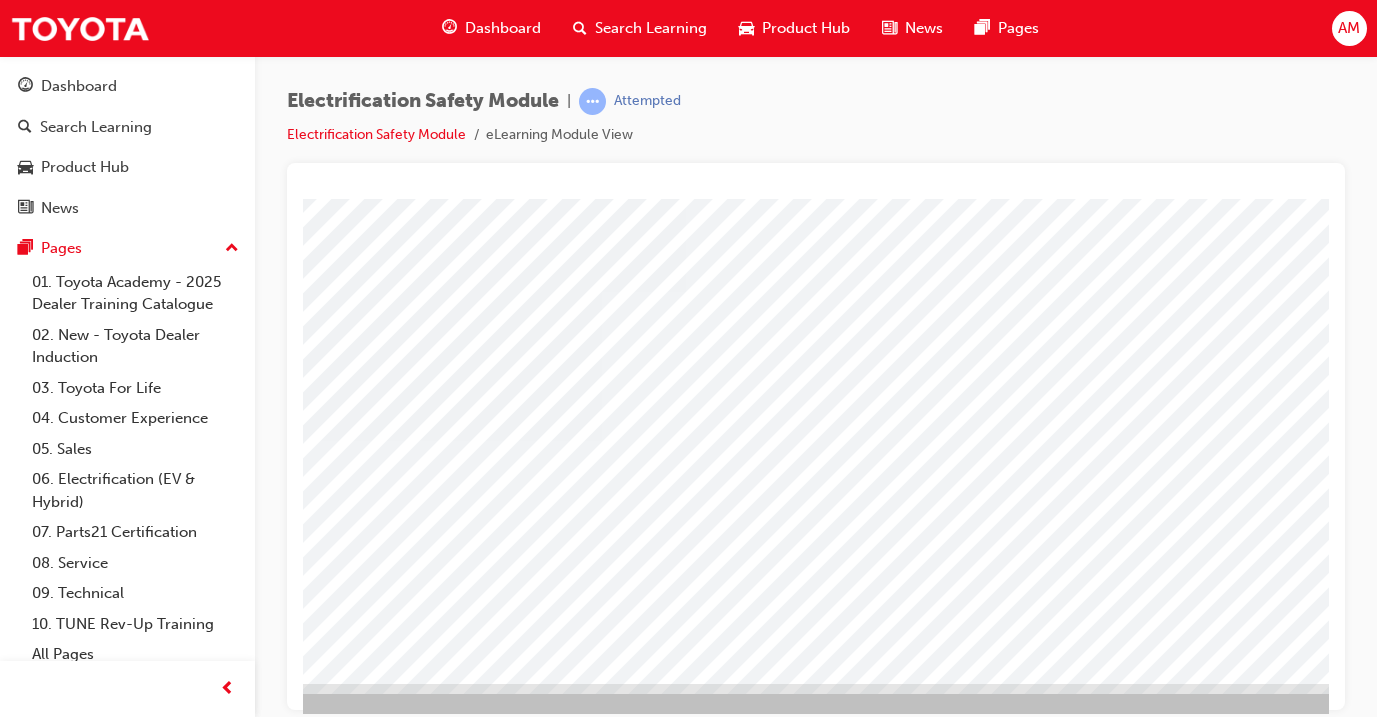 click at bounding box center [684, 1800] 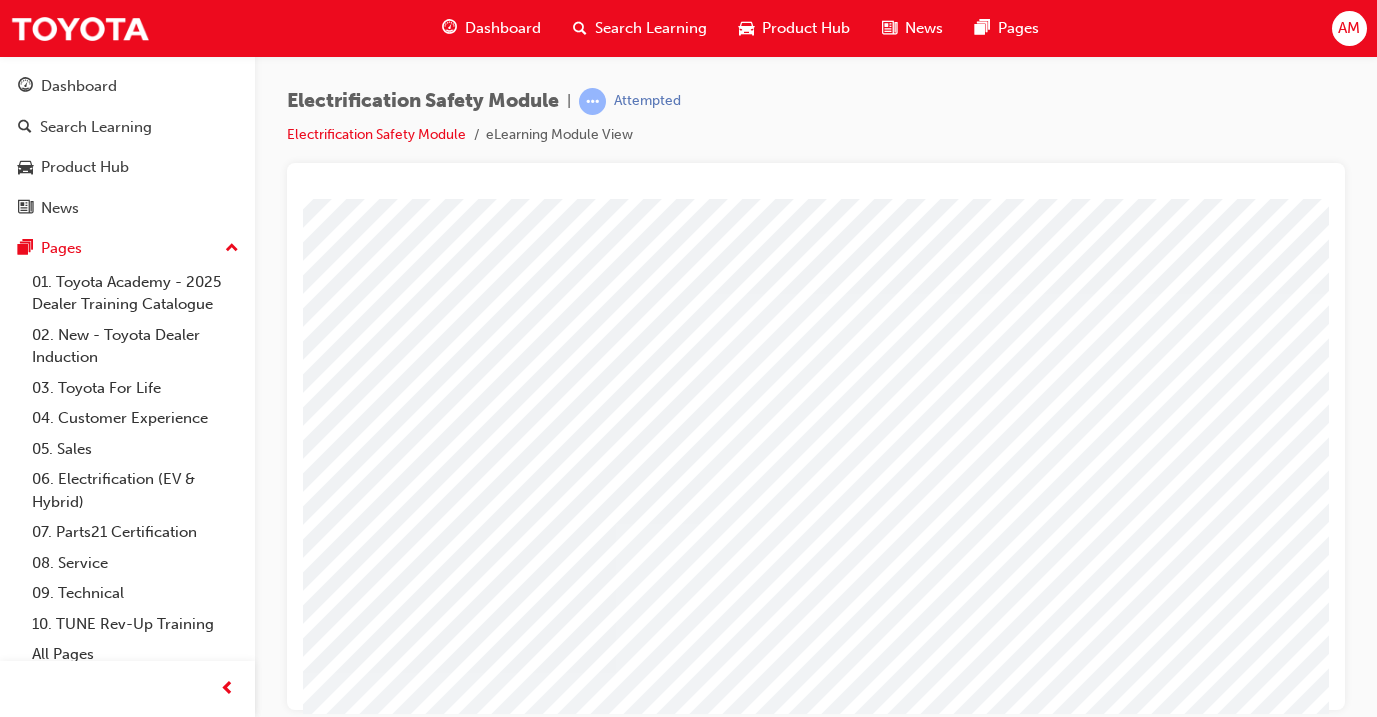 scroll, scrollTop: 0, scrollLeft: 284, axis: horizontal 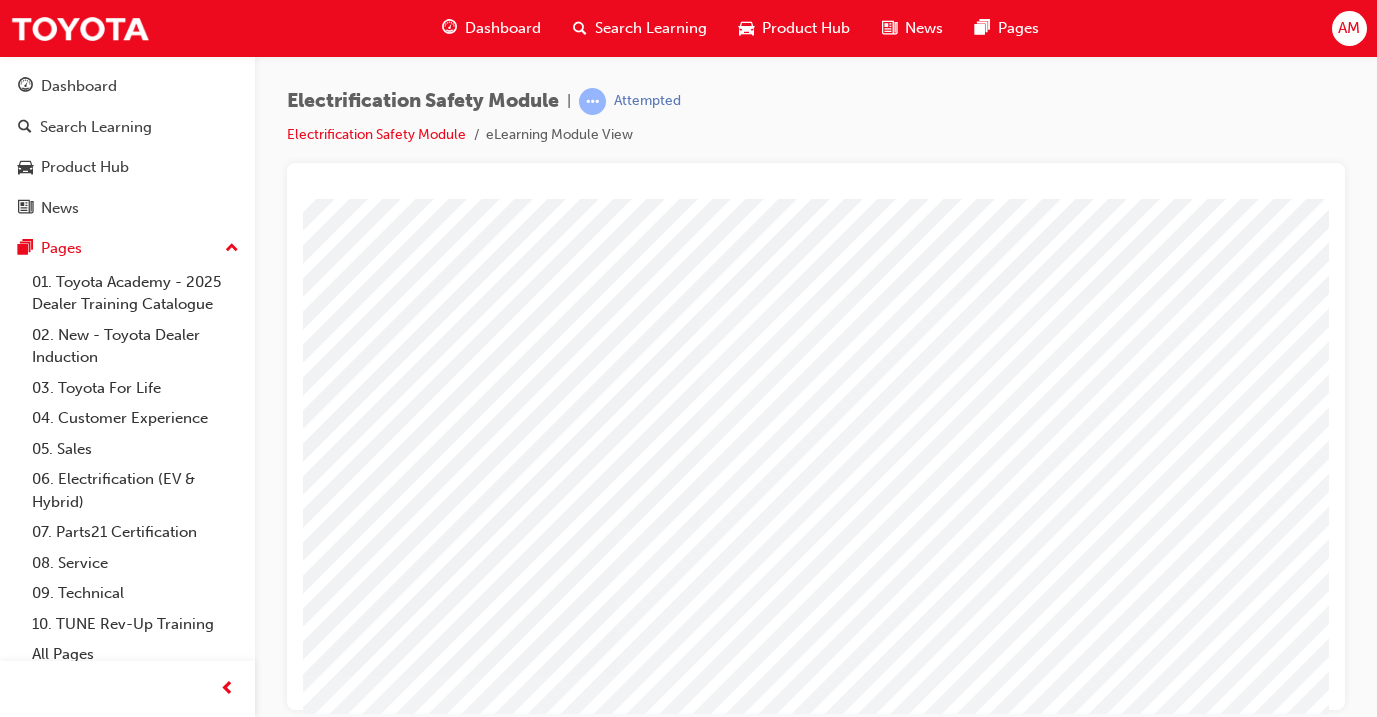 click at bounding box center [48, 3872] 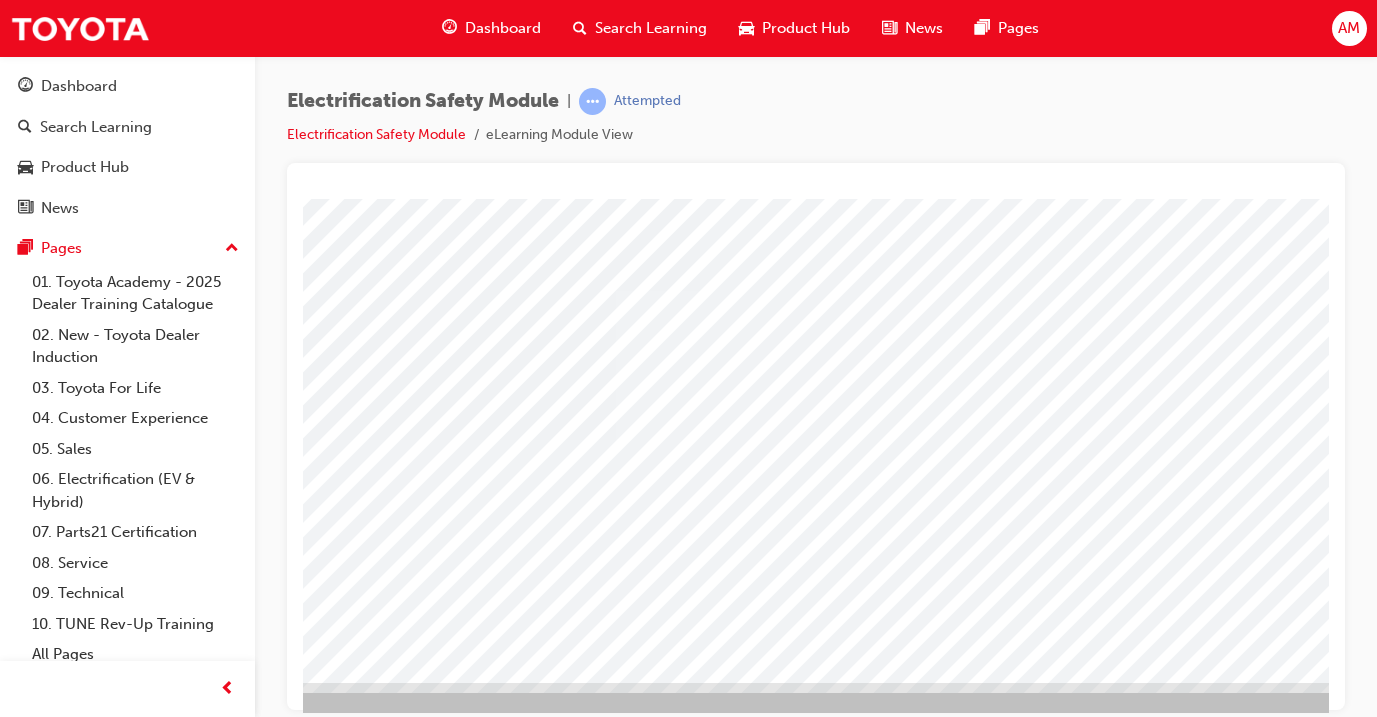 scroll, scrollTop: 235, scrollLeft: 284, axis: both 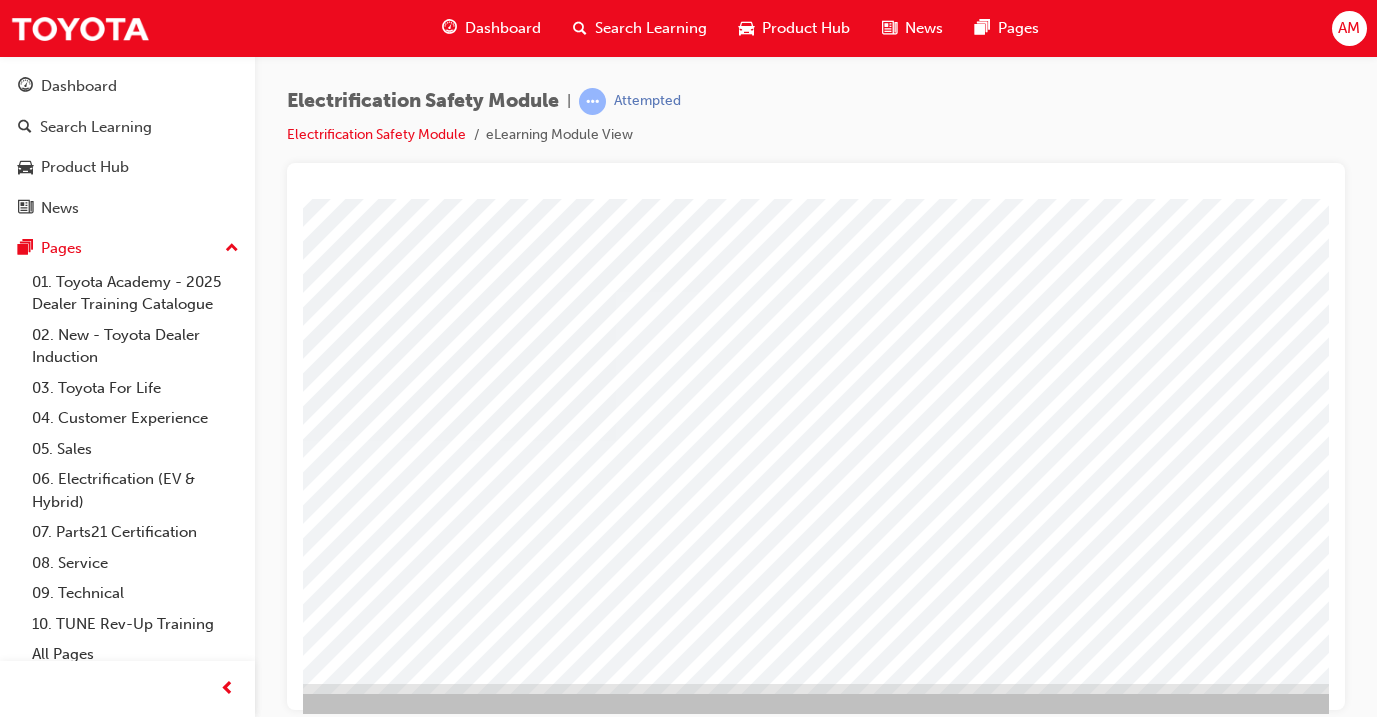 click at bounding box center (82, 2749) 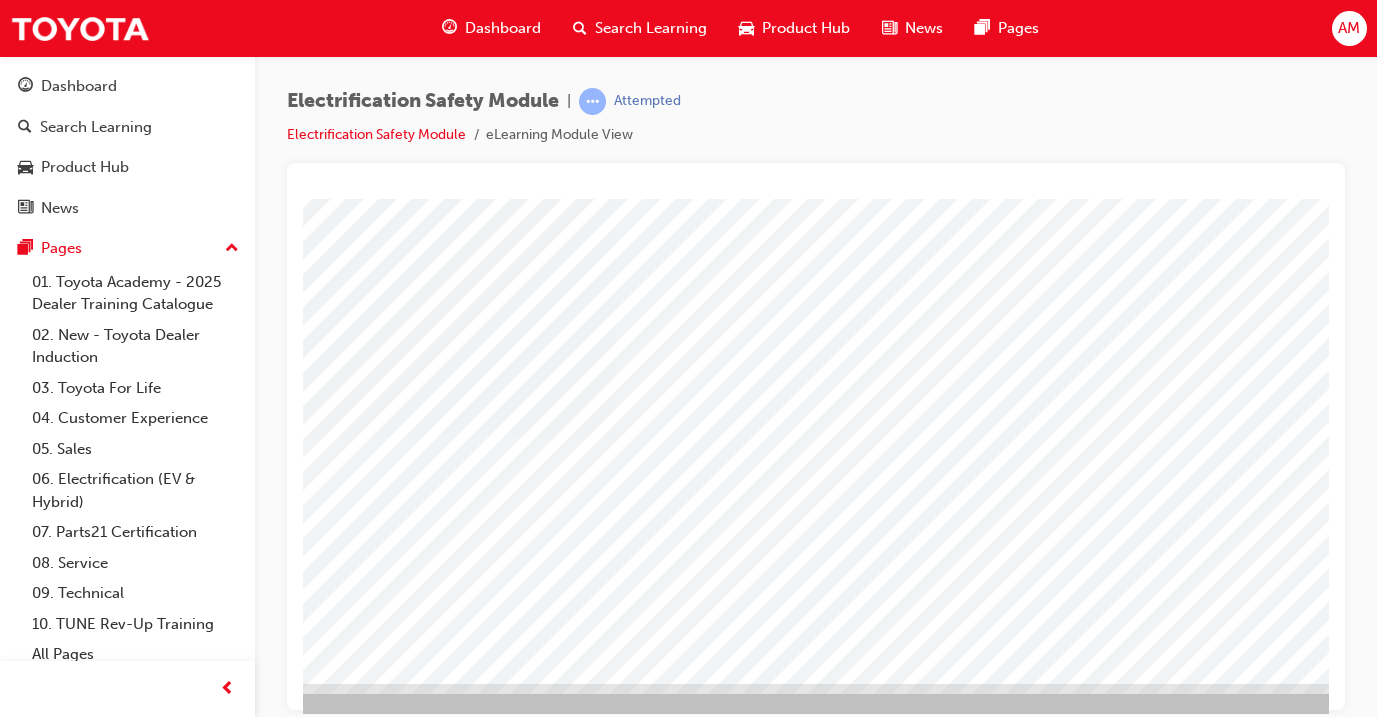 click at bounding box center (82, 3046) 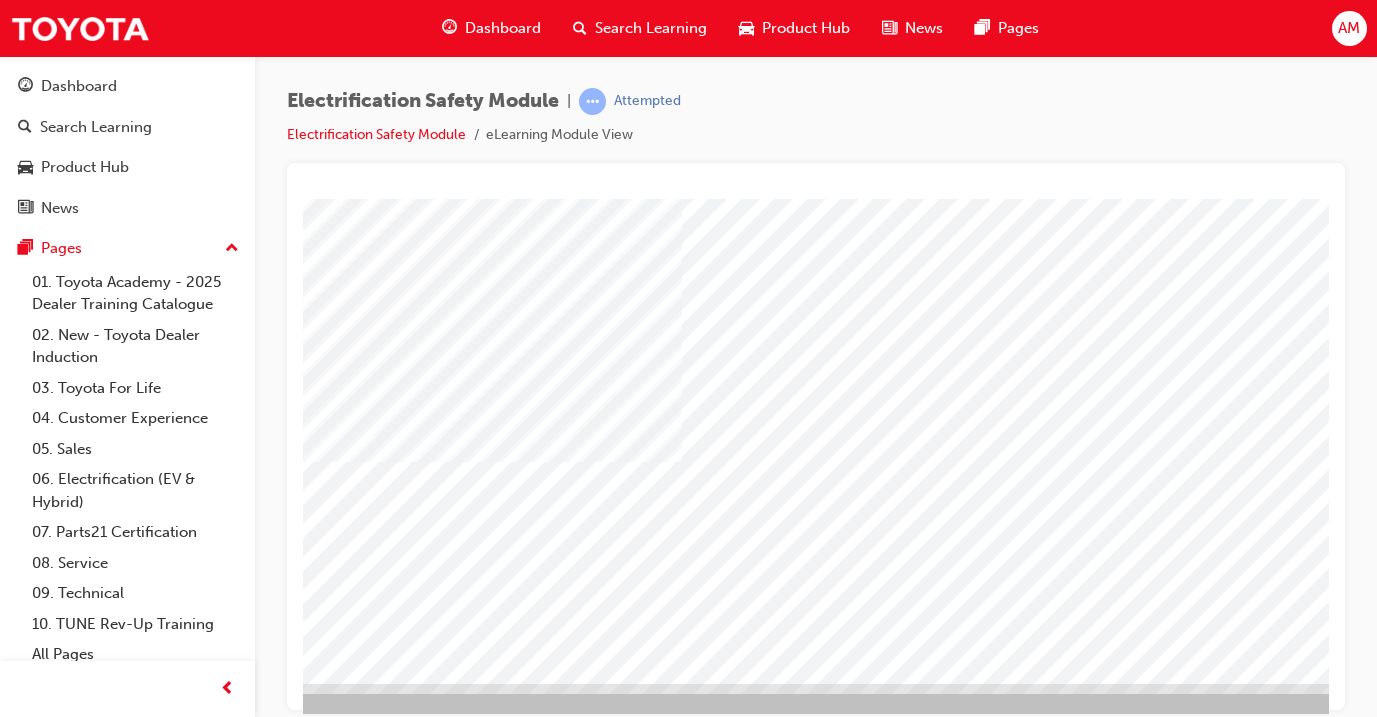 click at bounding box center (82, 3150) 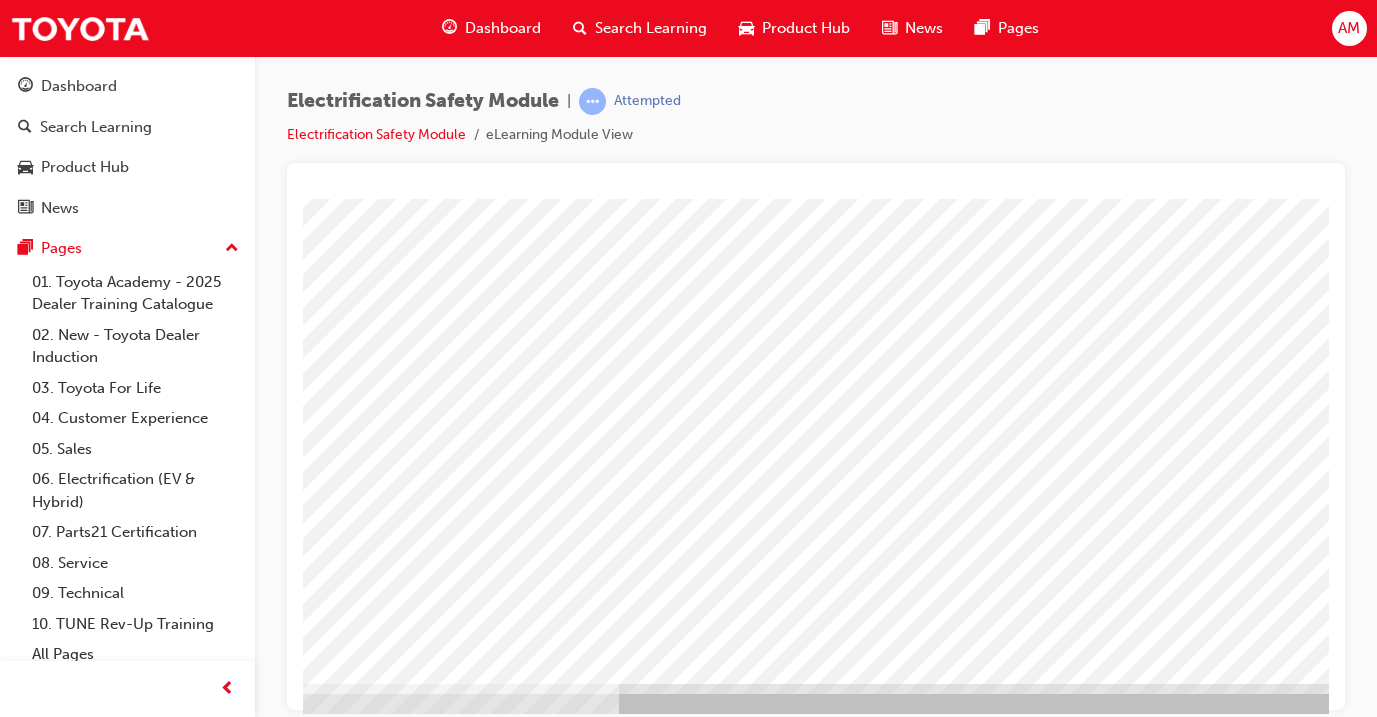 click at bounding box center (82, 3469) 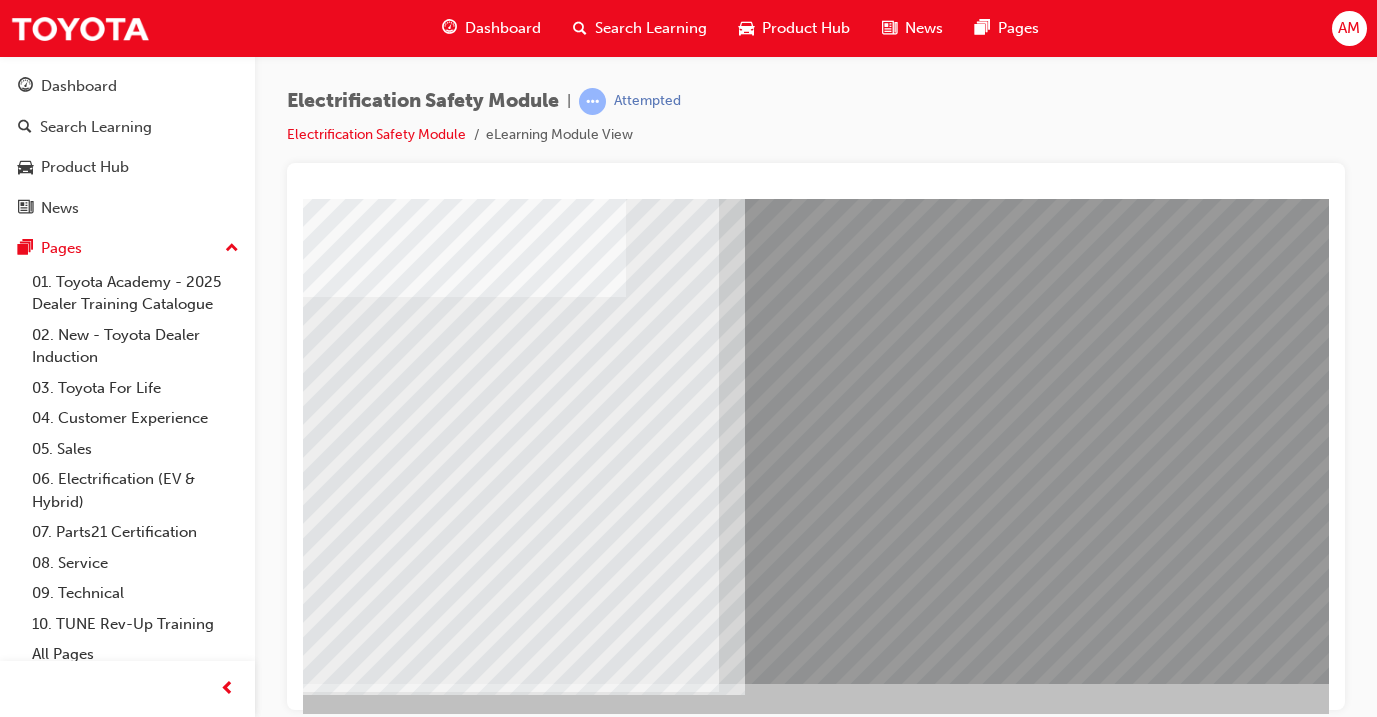 click at bounding box center [378, 2520] 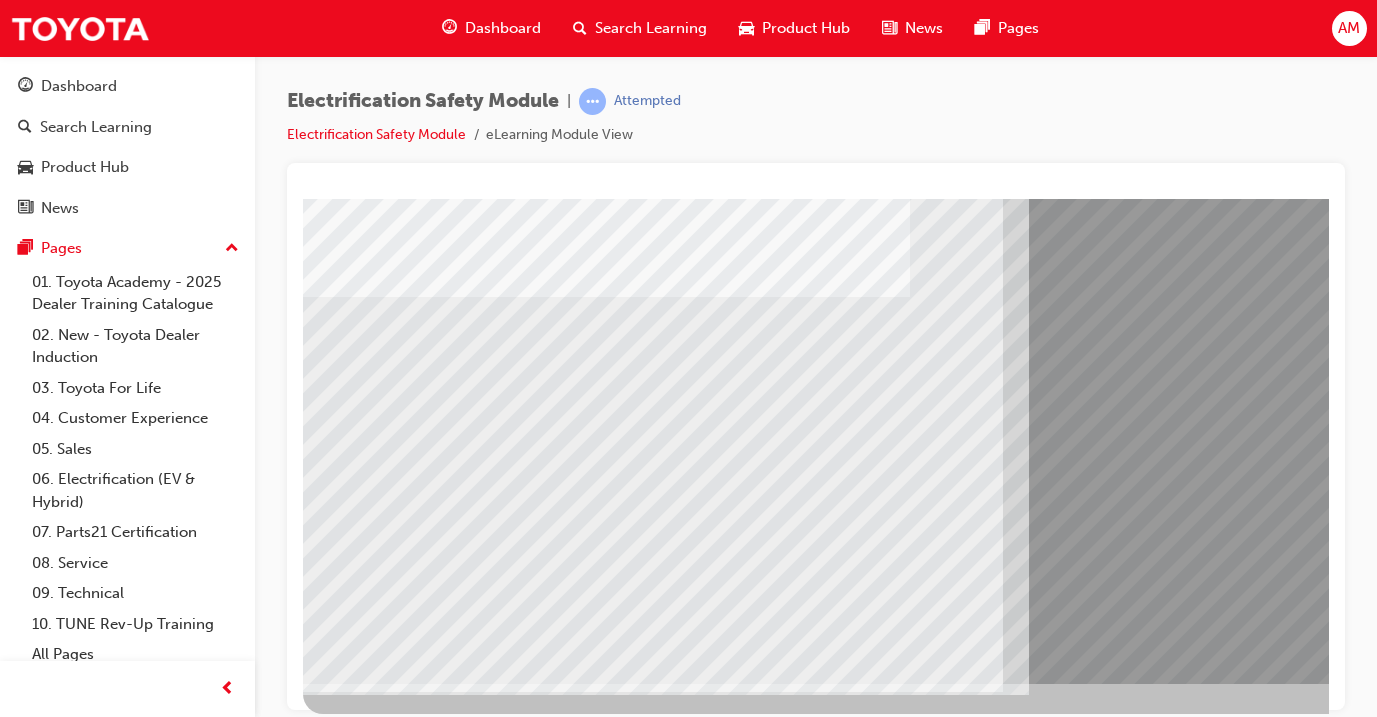 scroll, scrollTop: 235, scrollLeft: 0, axis: vertical 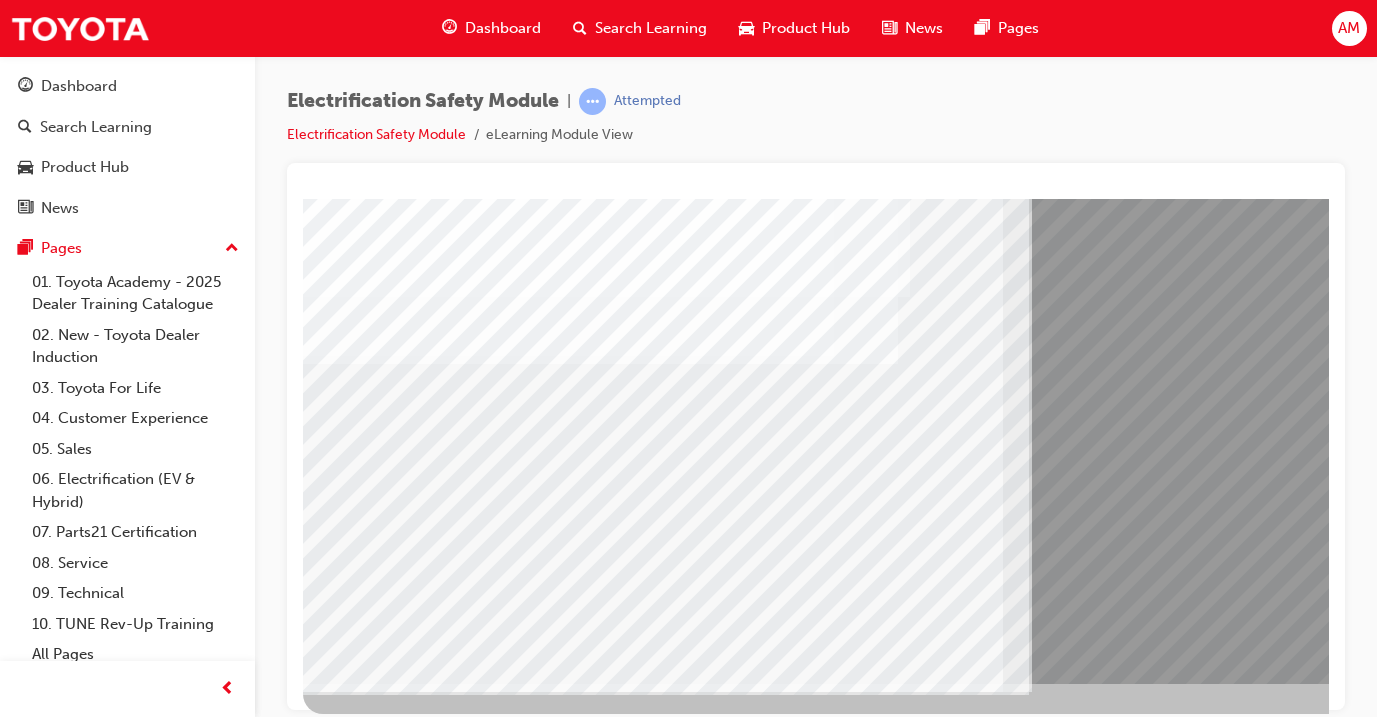 click at bounding box center (368, 8891) 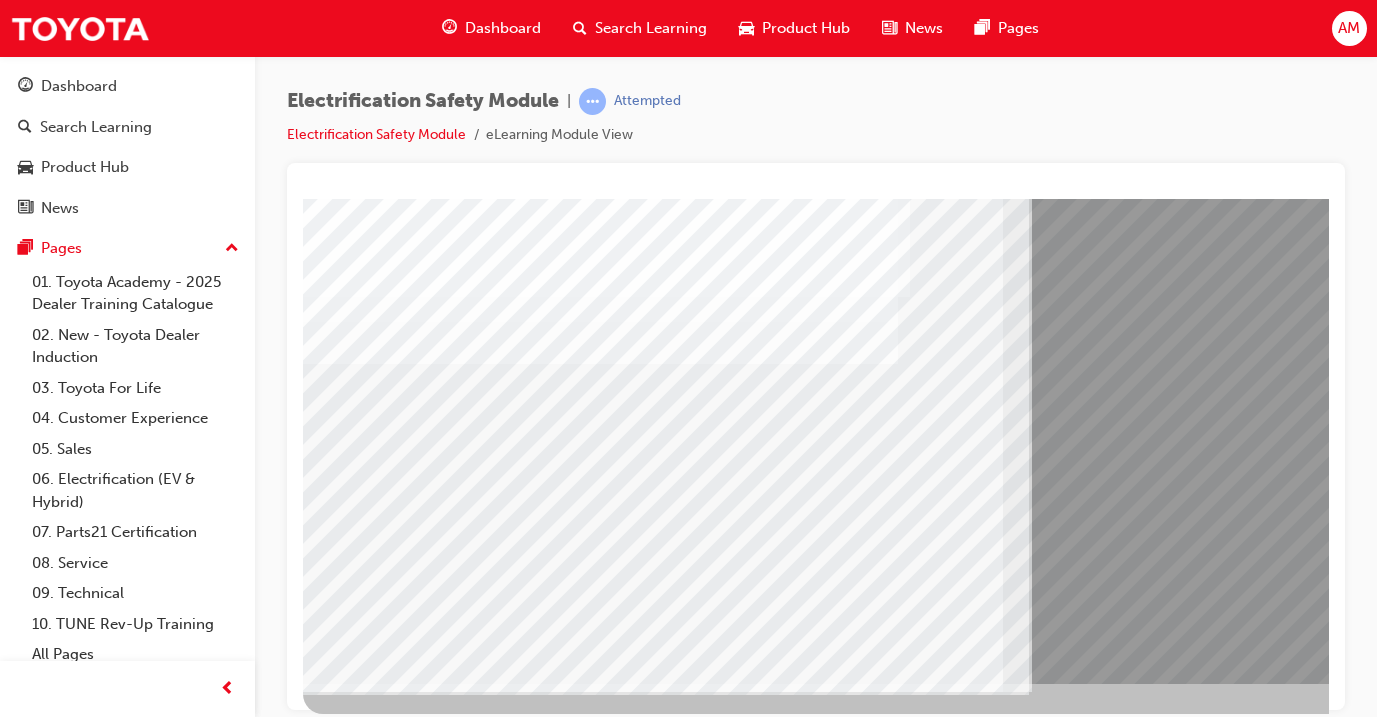 click at bounding box center (368, 9021) 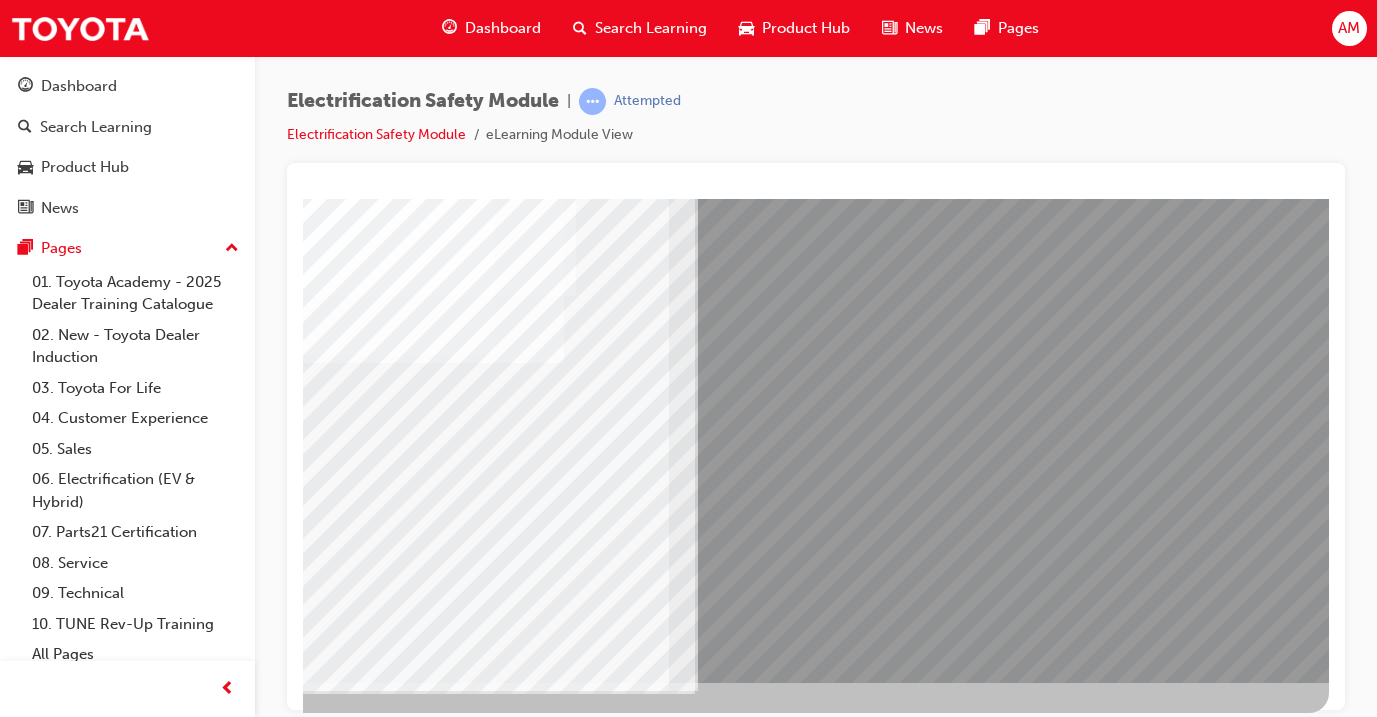 scroll, scrollTop: 235, scrollLeft: 334, axis: both 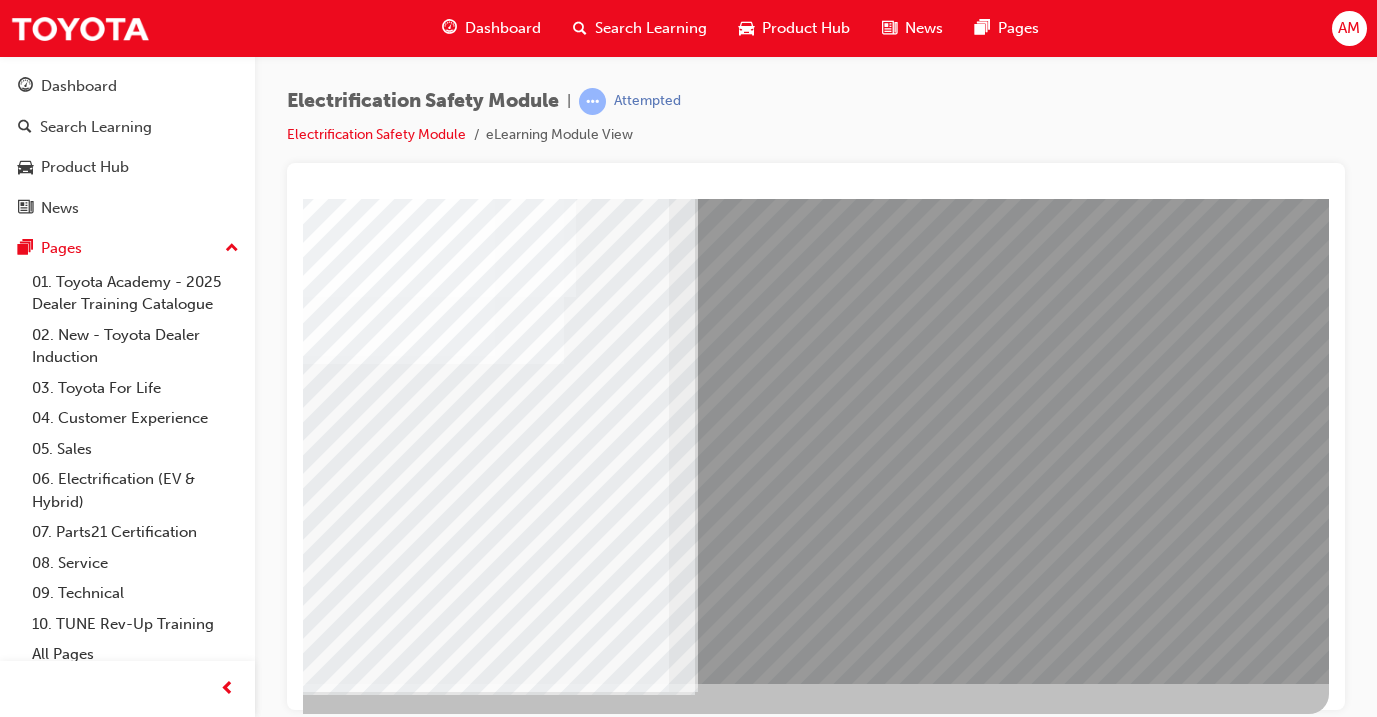click at bounding box center [32, 8678] 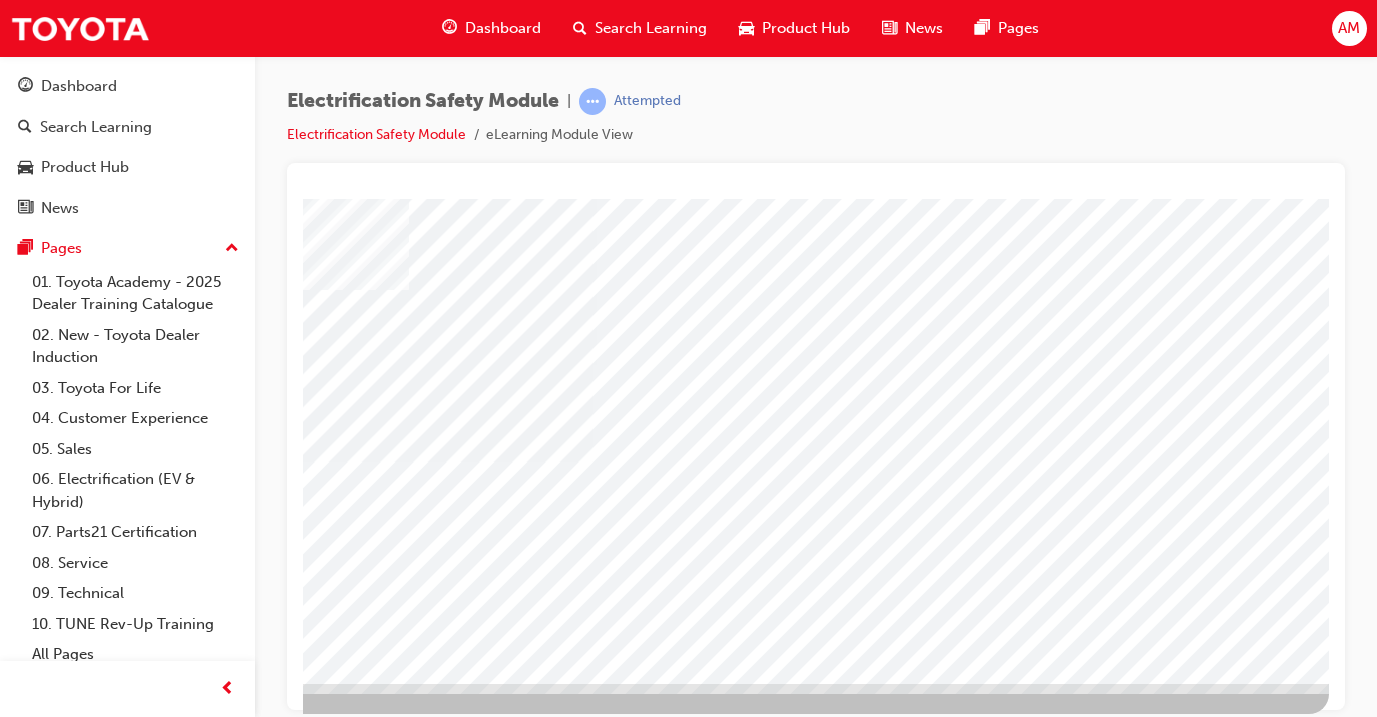 click at bounding box center [32, 3150] 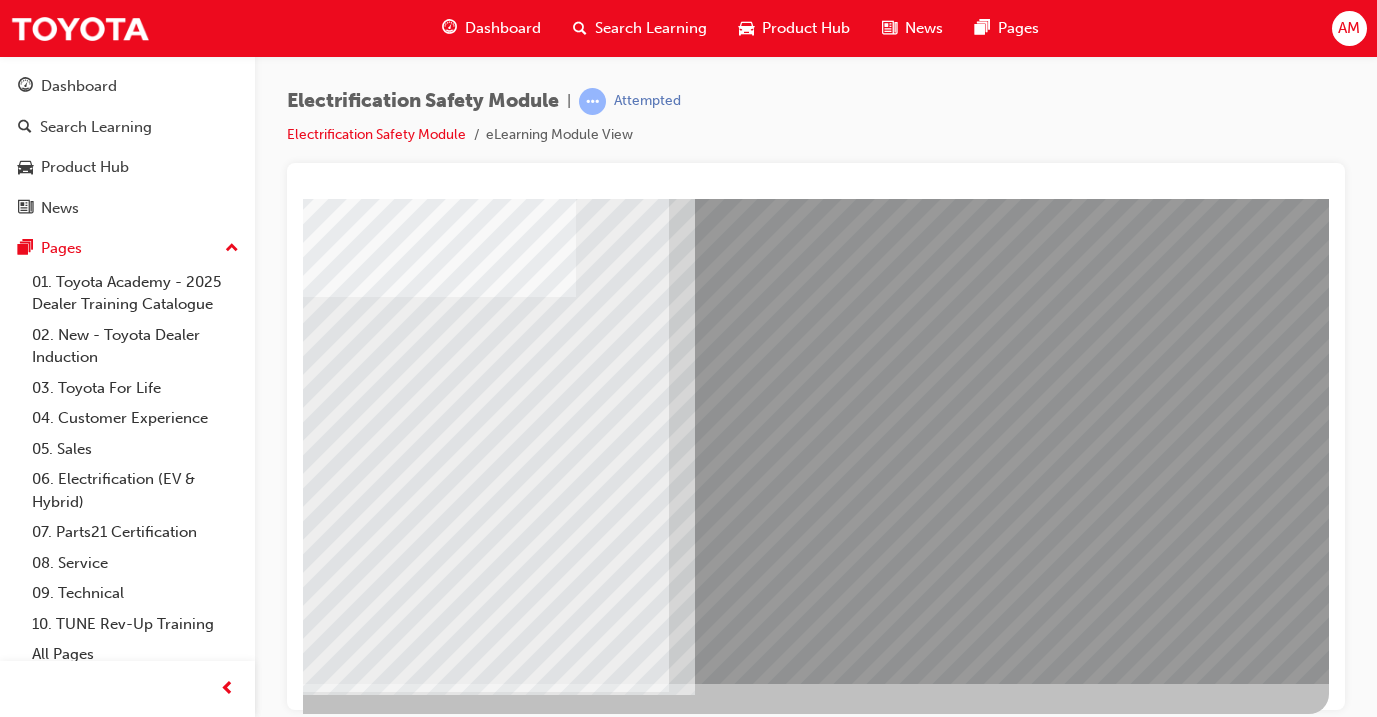 click at bounding box center [328, 2520] 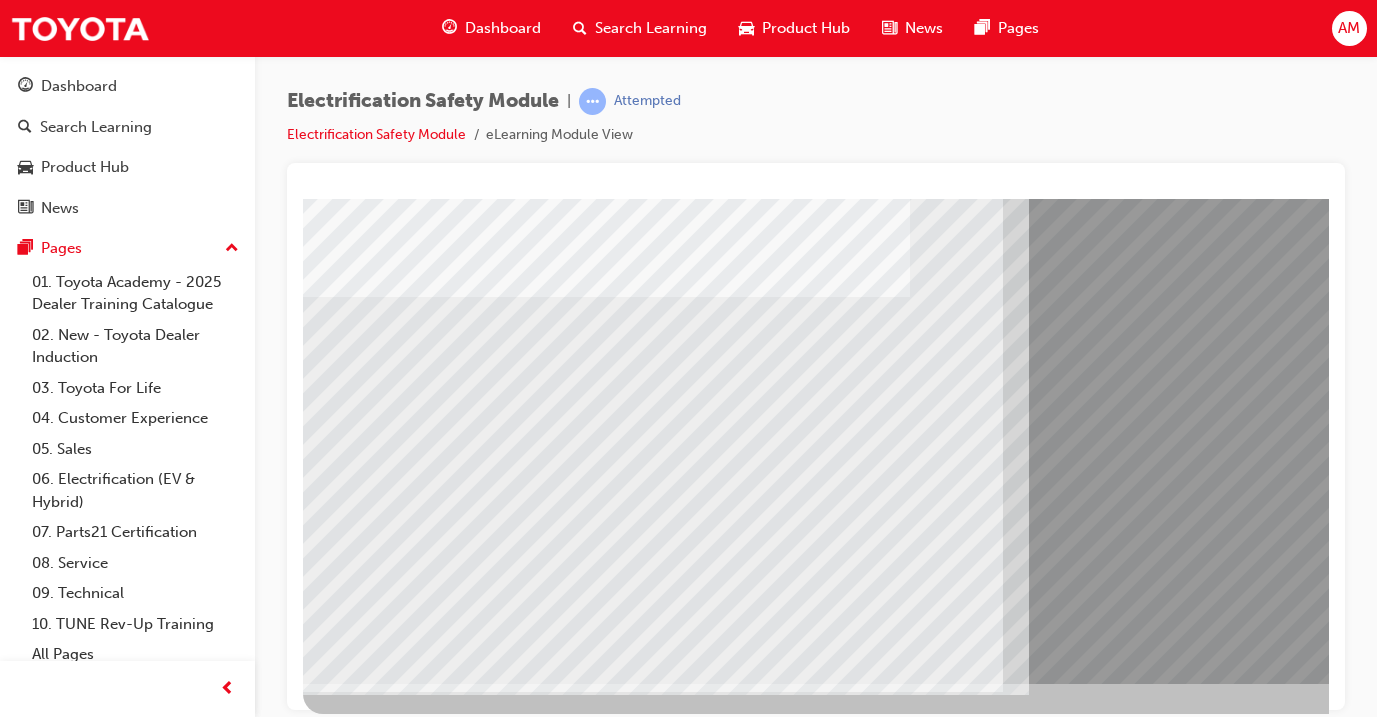 scroll, scrollTop: 235, scrollLeft: 0, axis: vertical 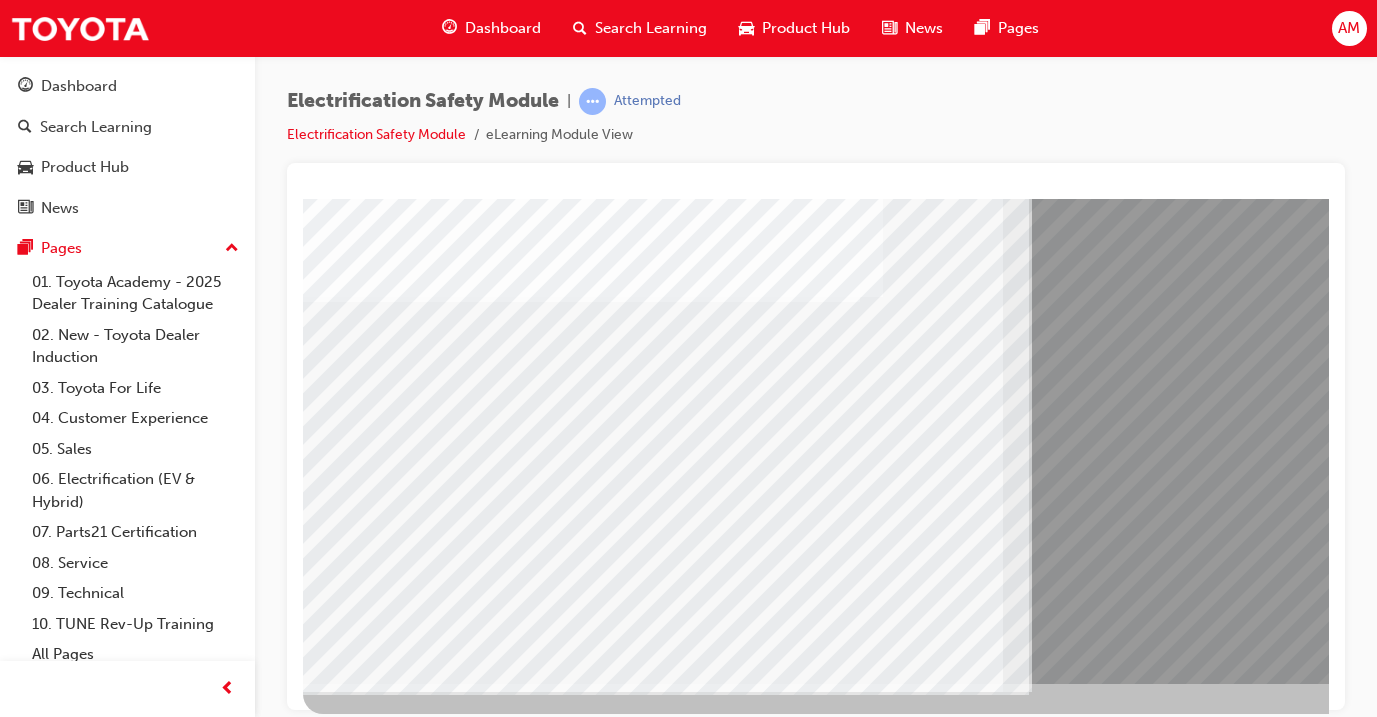 click at bounding box center [368, 7249] 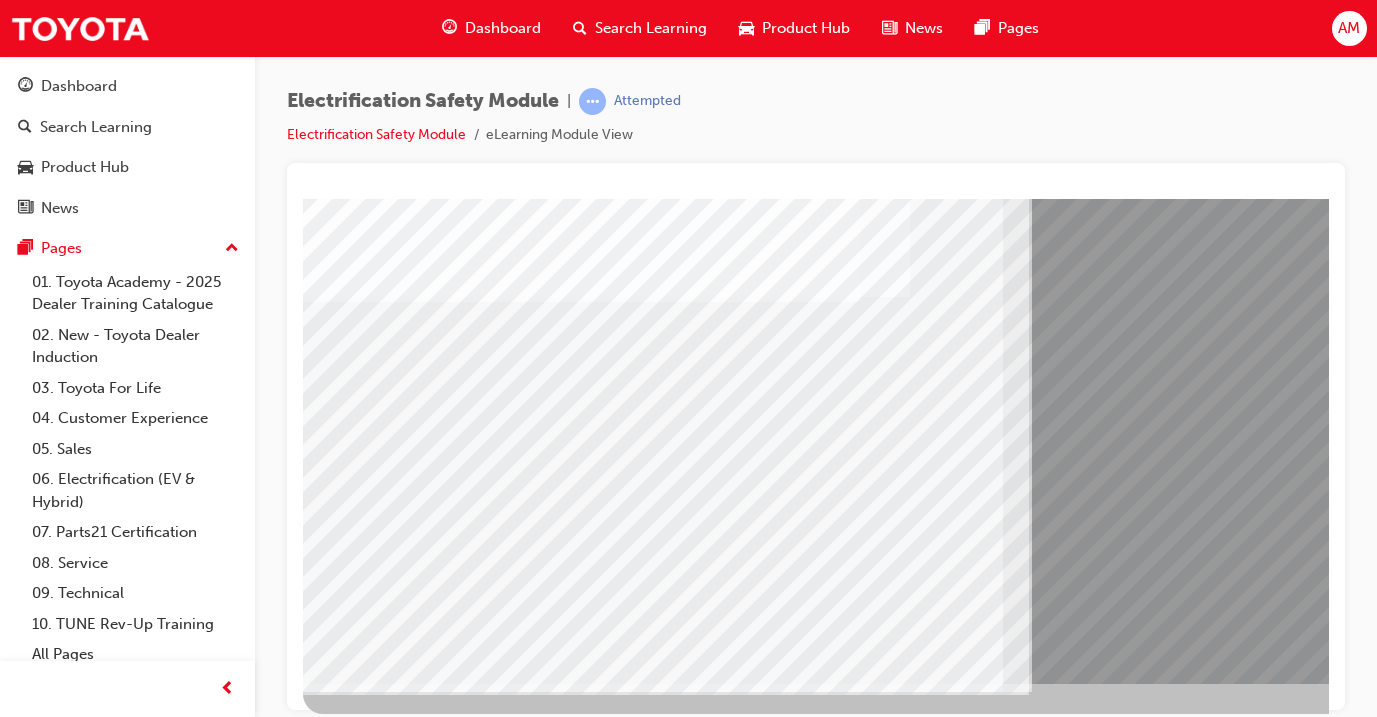 click at bounding box center (368, 7379) 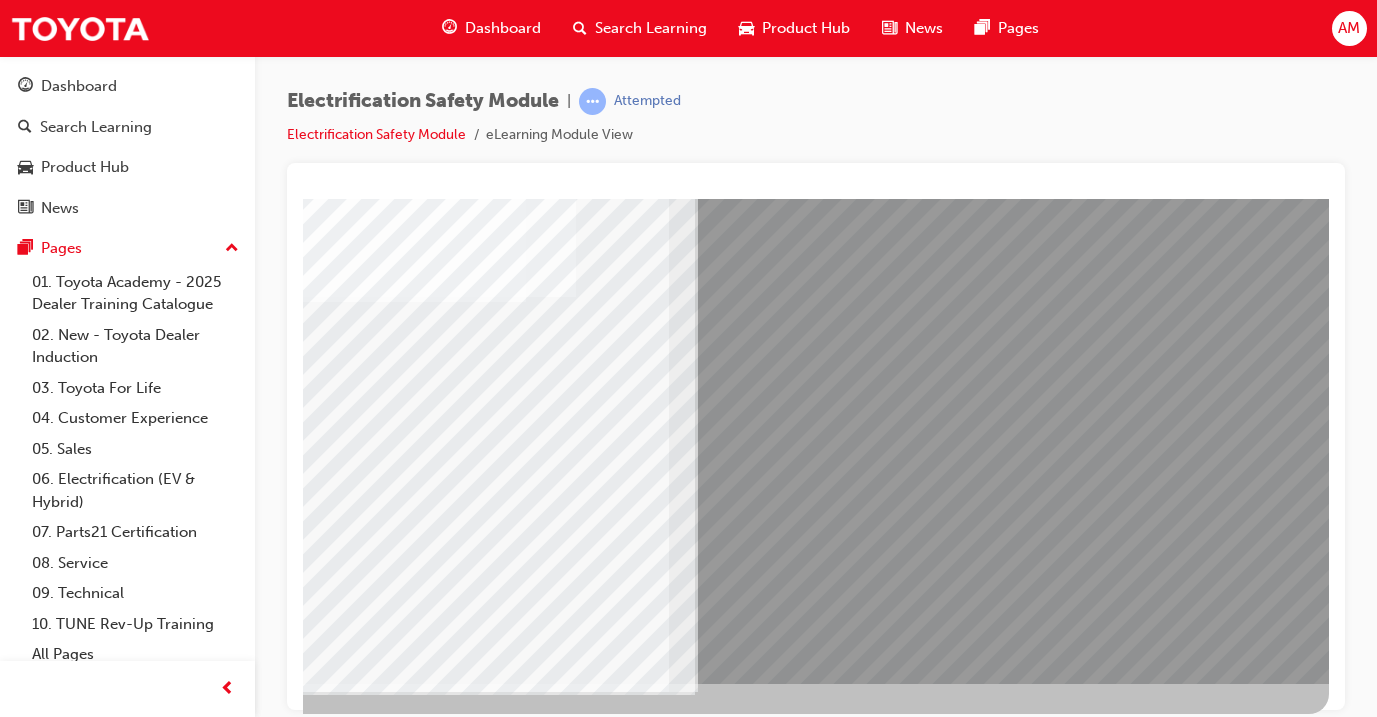 scroll, scrollTop: 235, scrollLeft: 334, axis: both 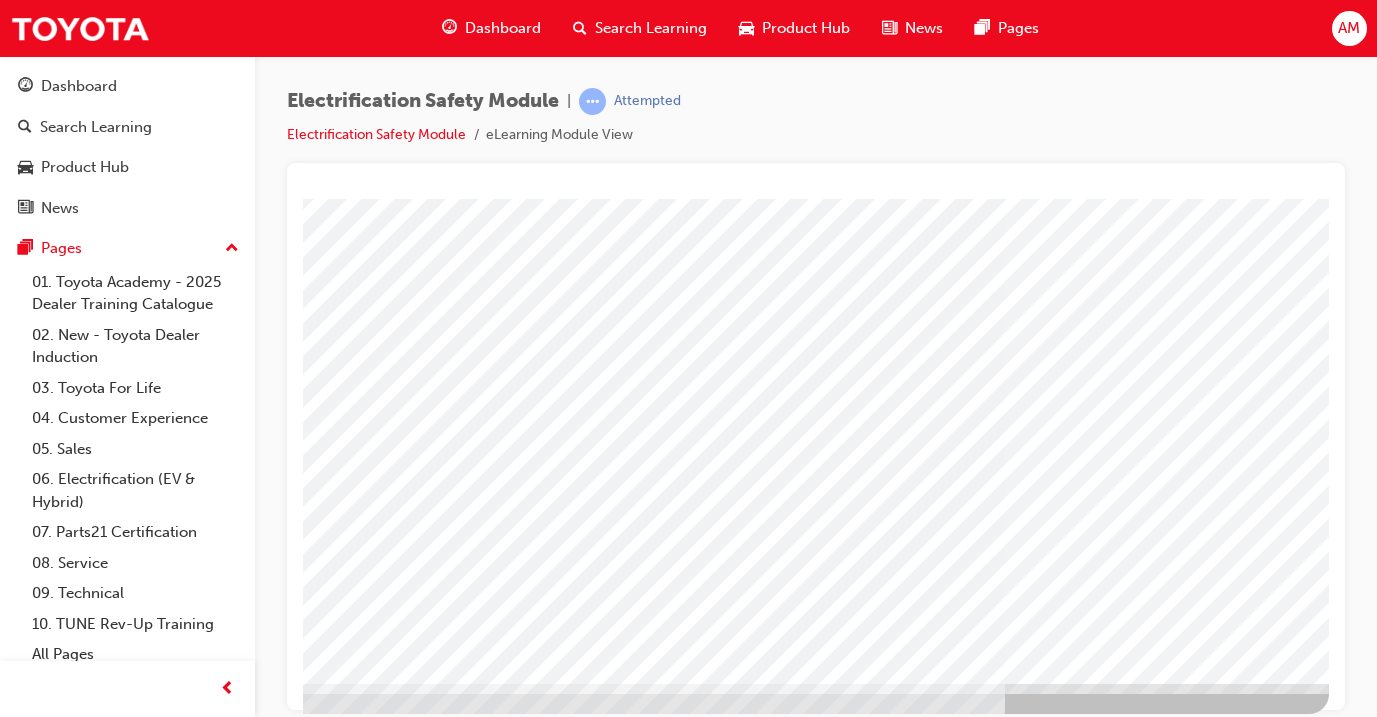 click at bounding box center (32, 3122) 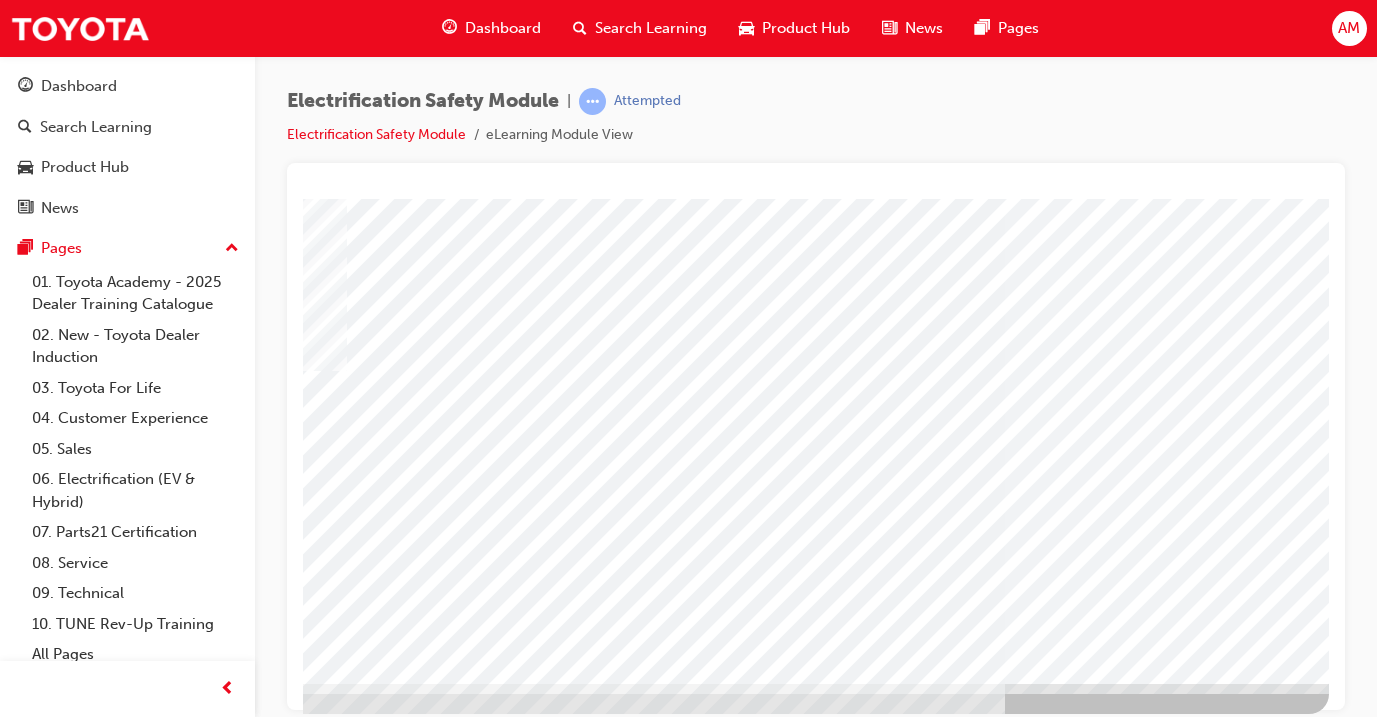 click at bounding box center [648, 1800] 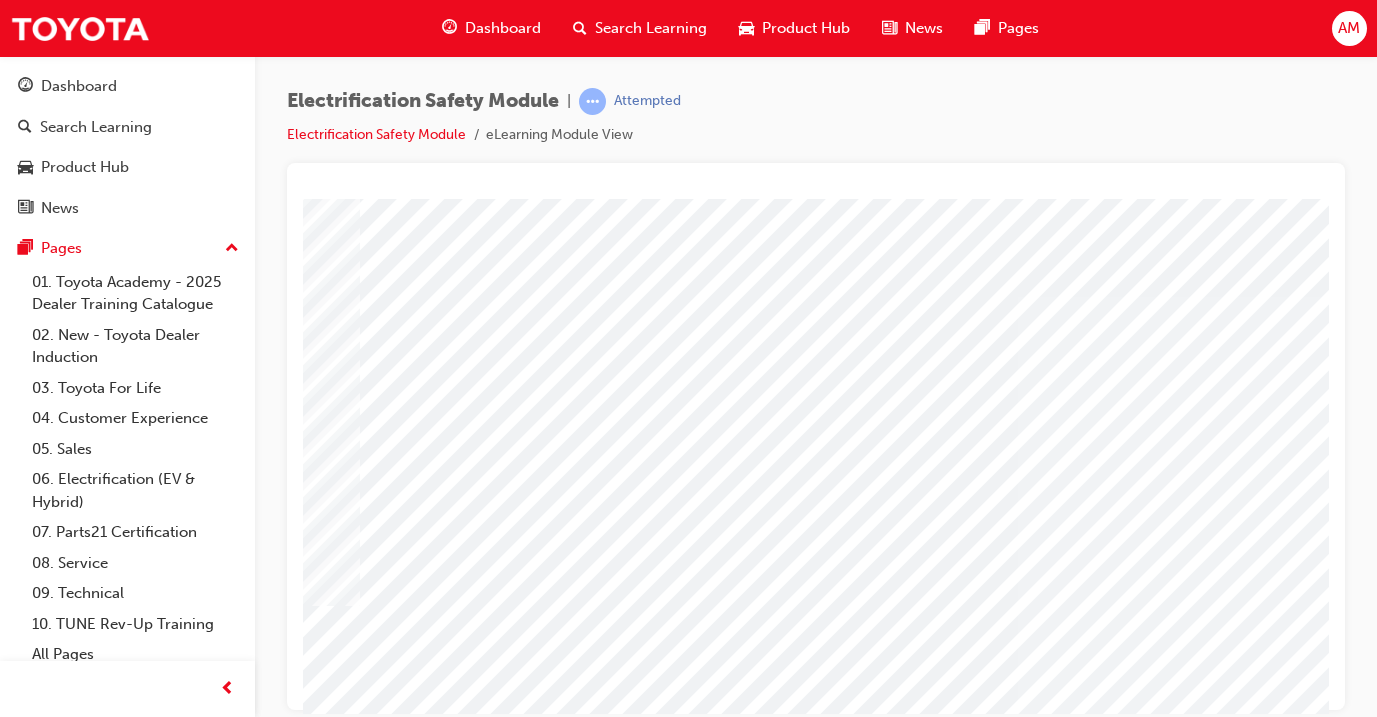 scroll, scrollTop: 0, scrollLeft: 0, axis: both 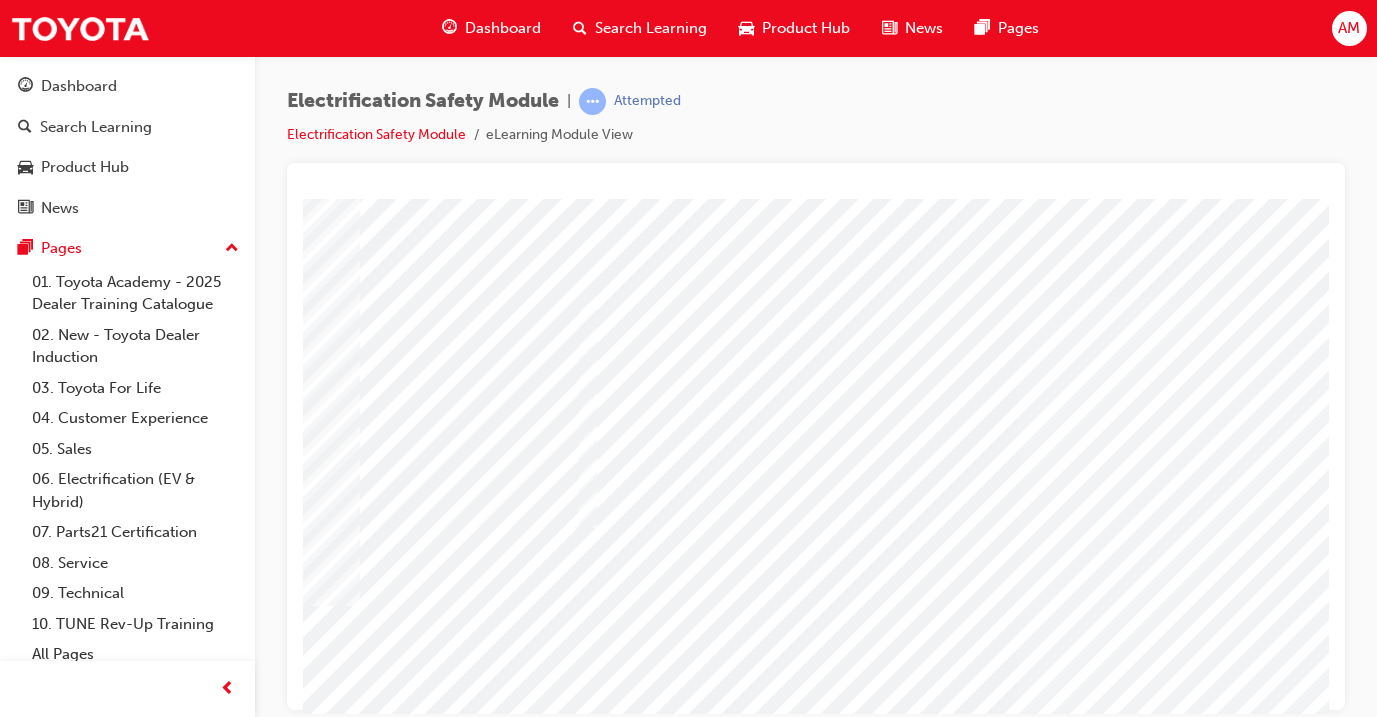 click at bounding box center (290, 3095) 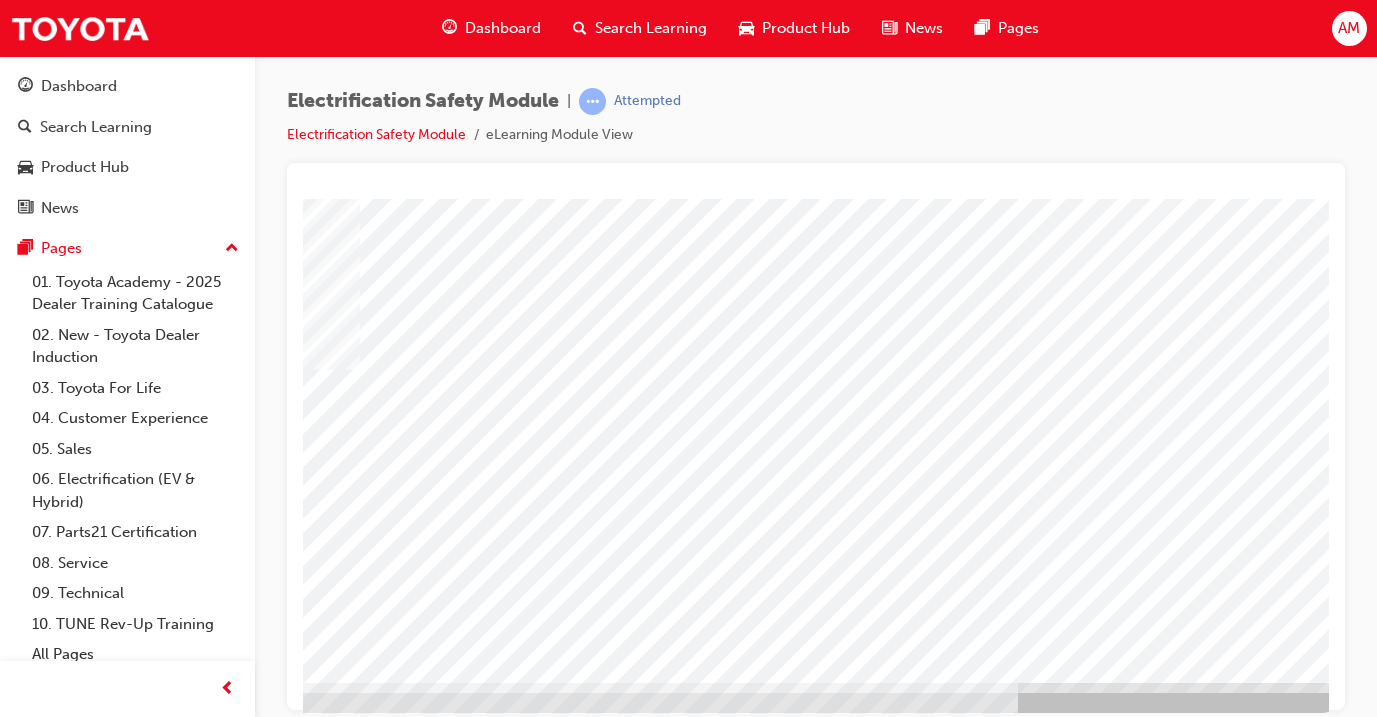scroll, scrollTop: 235, scrollLeft: 321, axis: both 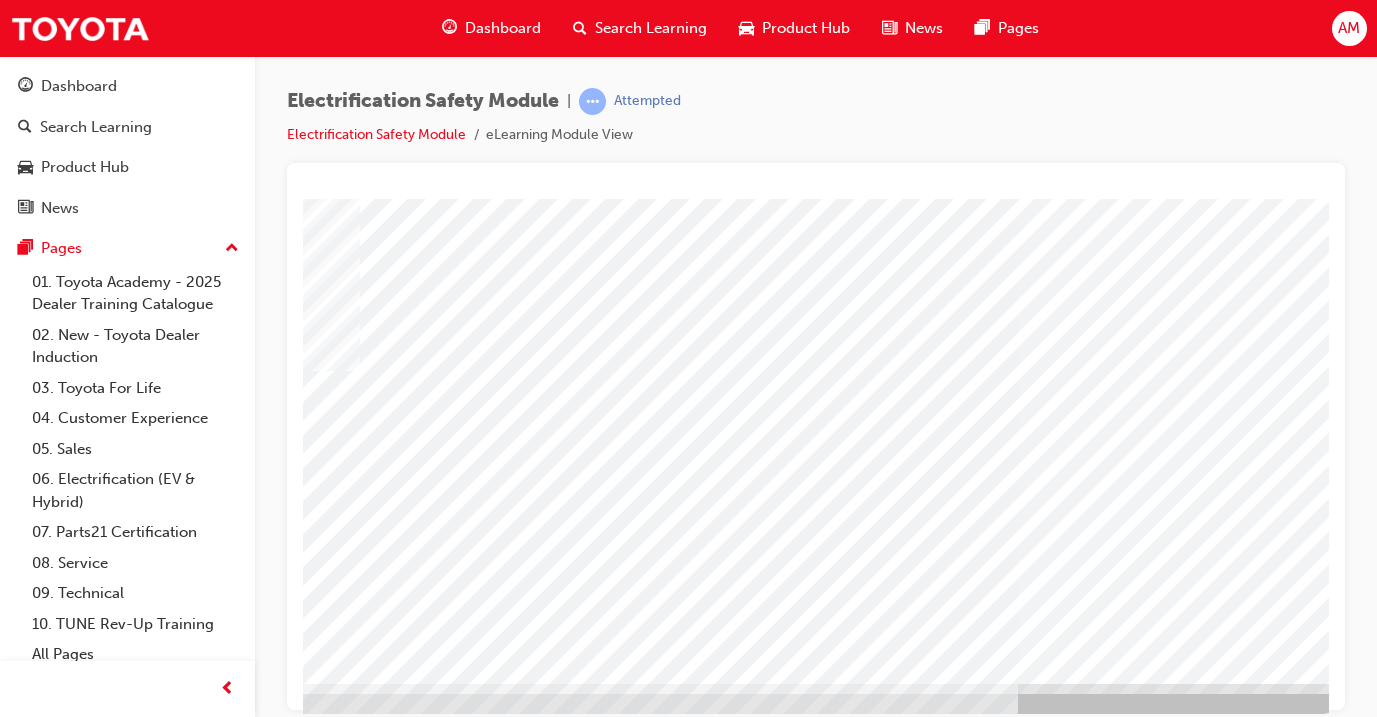 click at bounding box center [45, 3614] 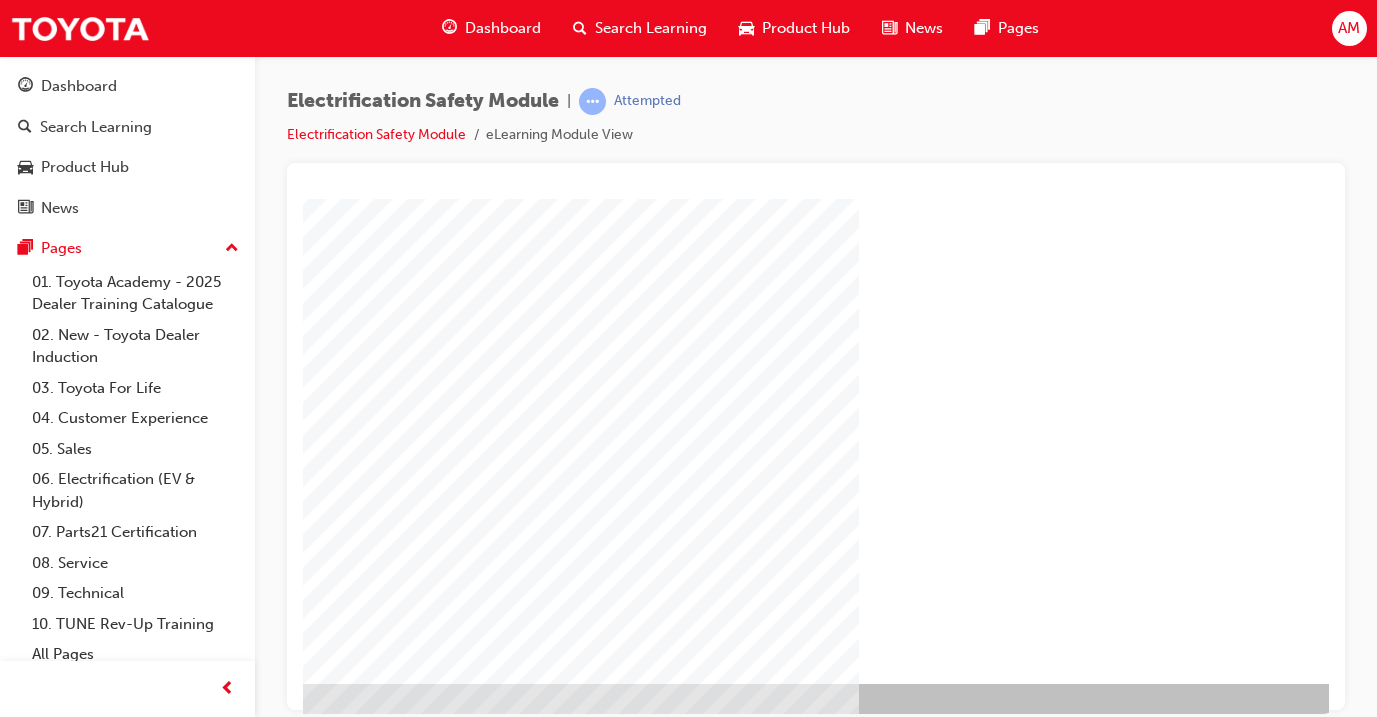 click at bounding box center [45, 1315] 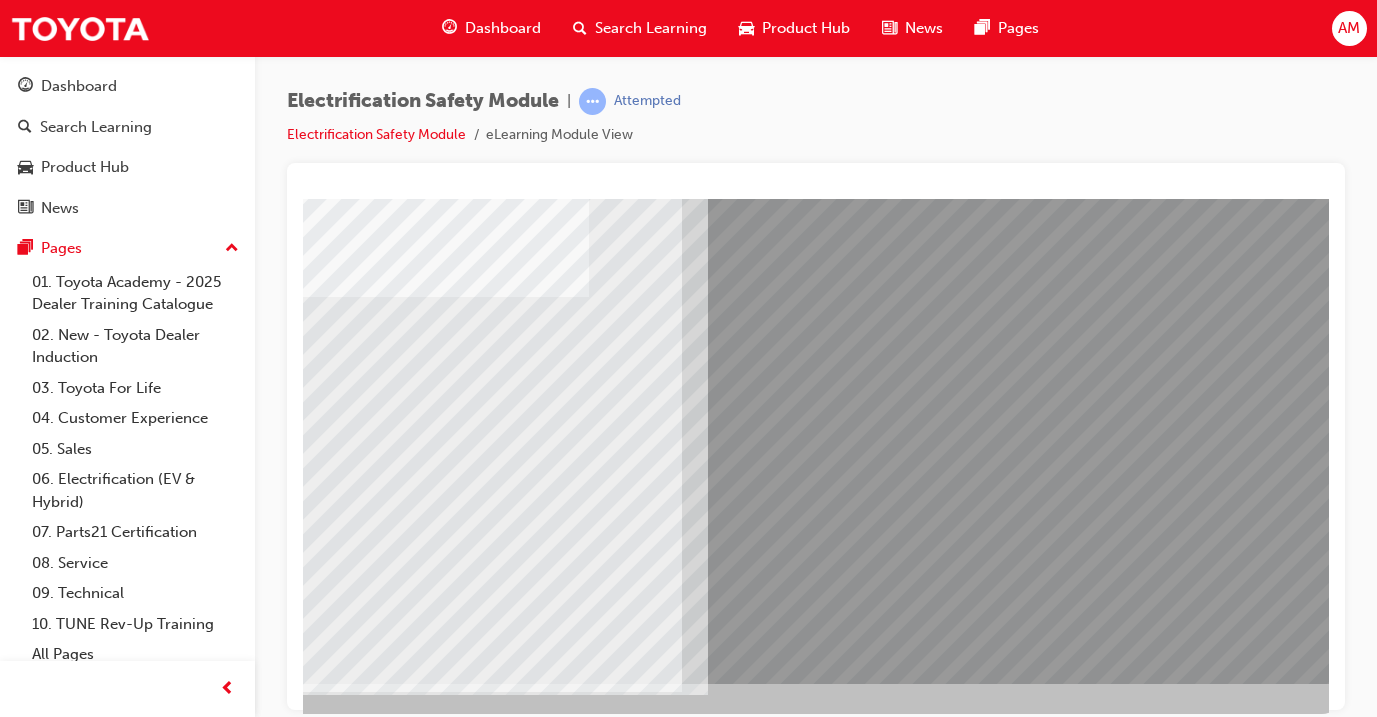 click at bounding box center (341, 2520) 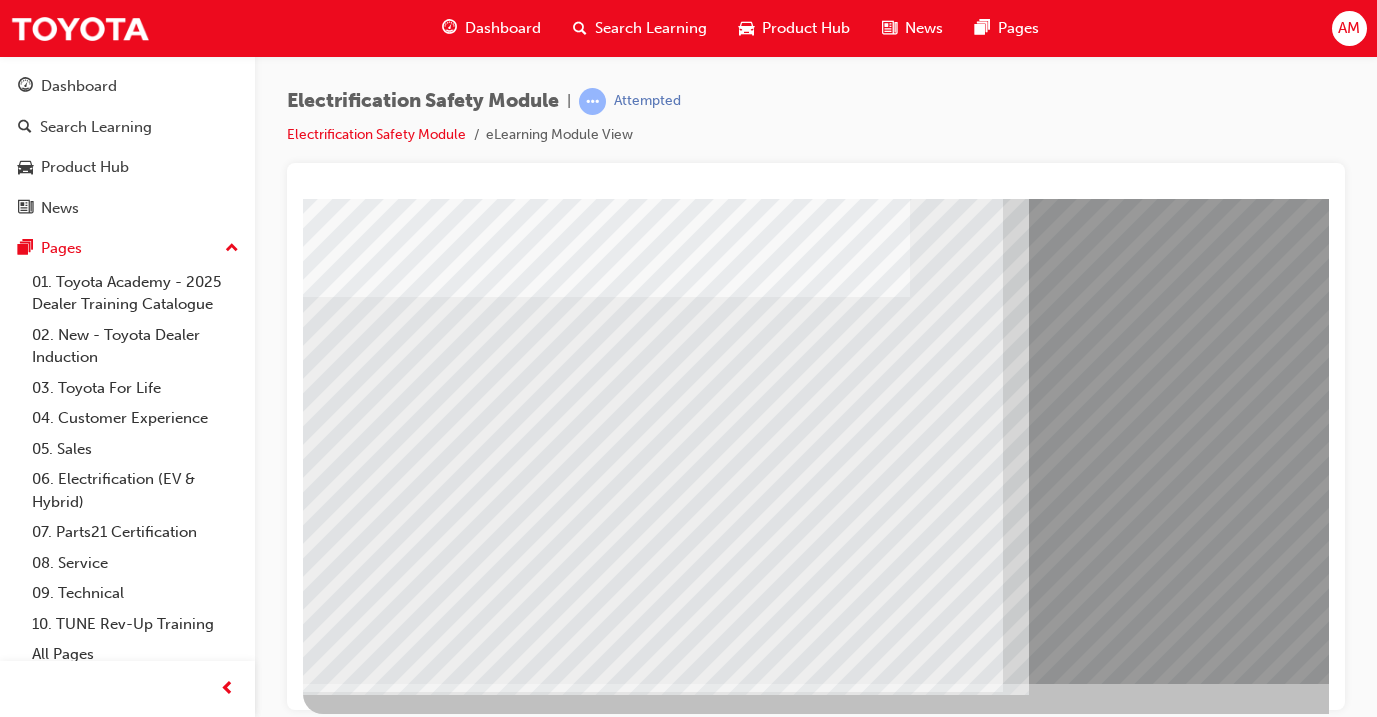 scroll, scrollTop: 235, scrollLeft: 0, axis: vertical 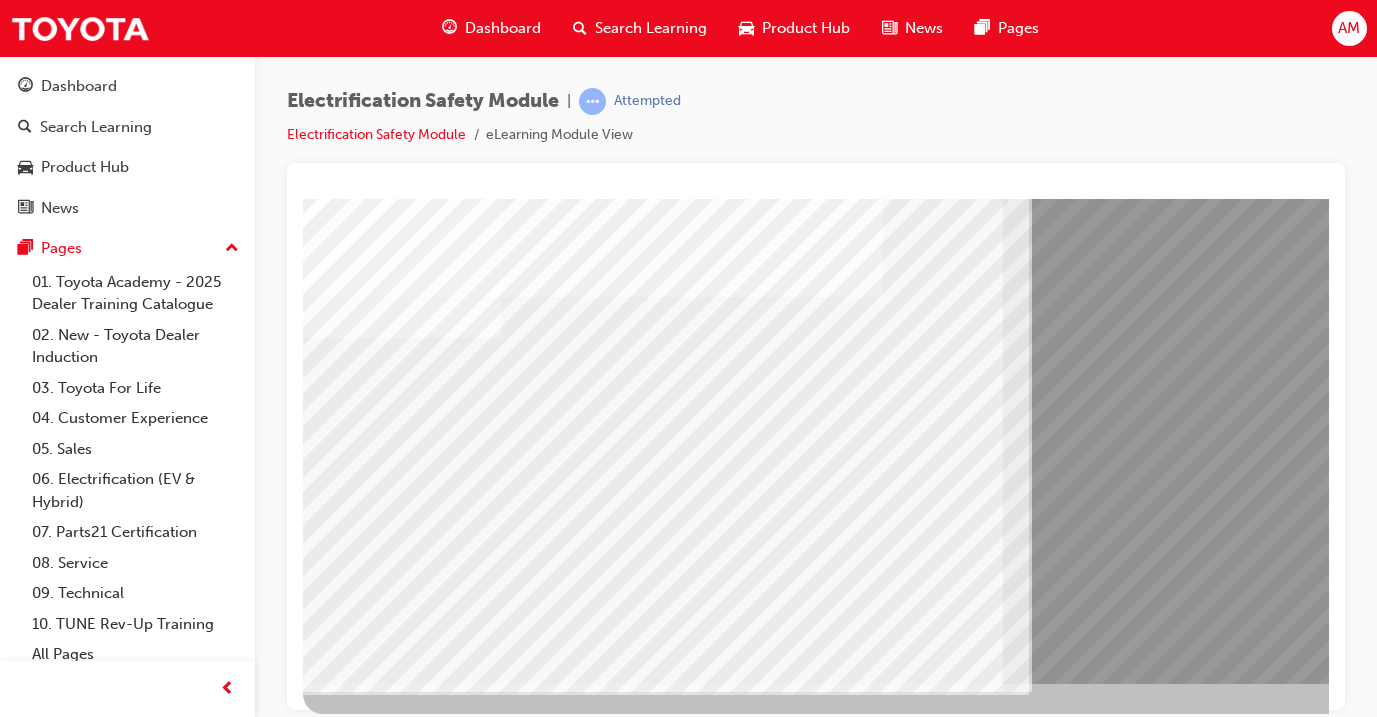 click at bounding box center (368, 8021) 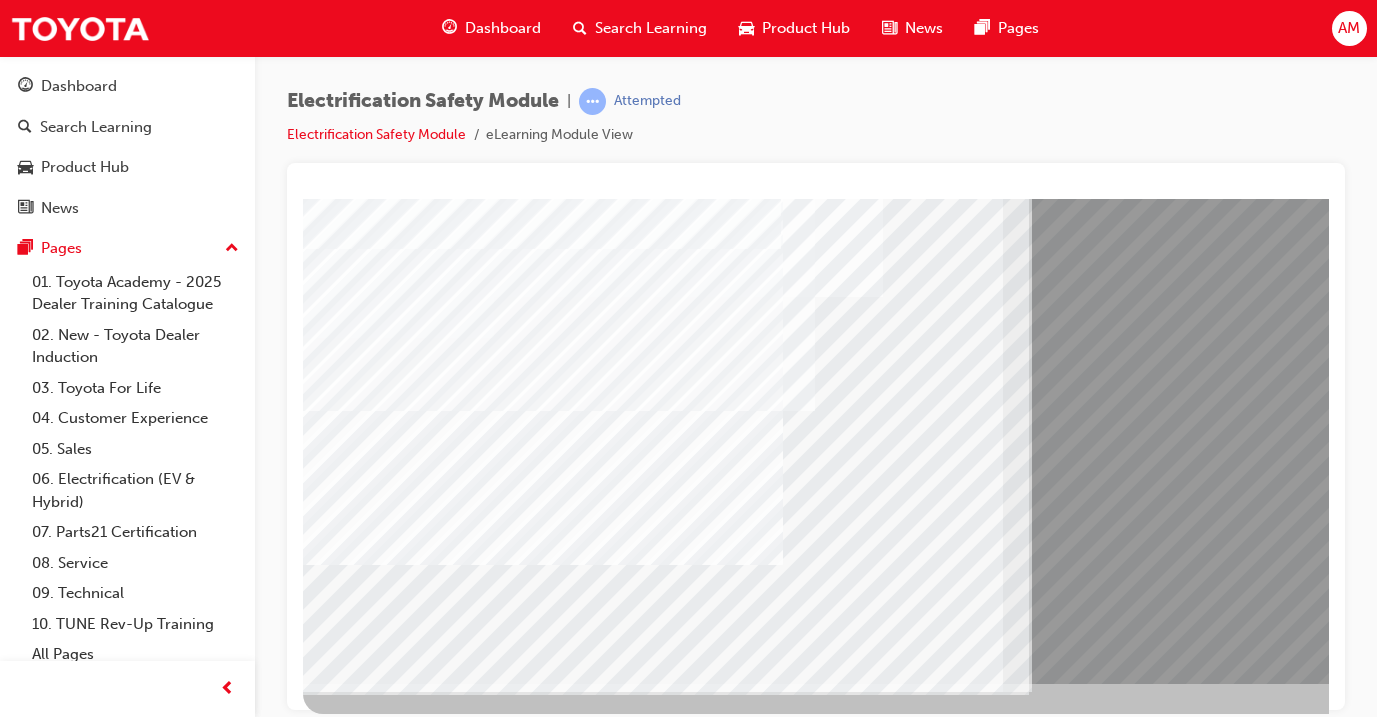 click at bounding box center [368, 8151] 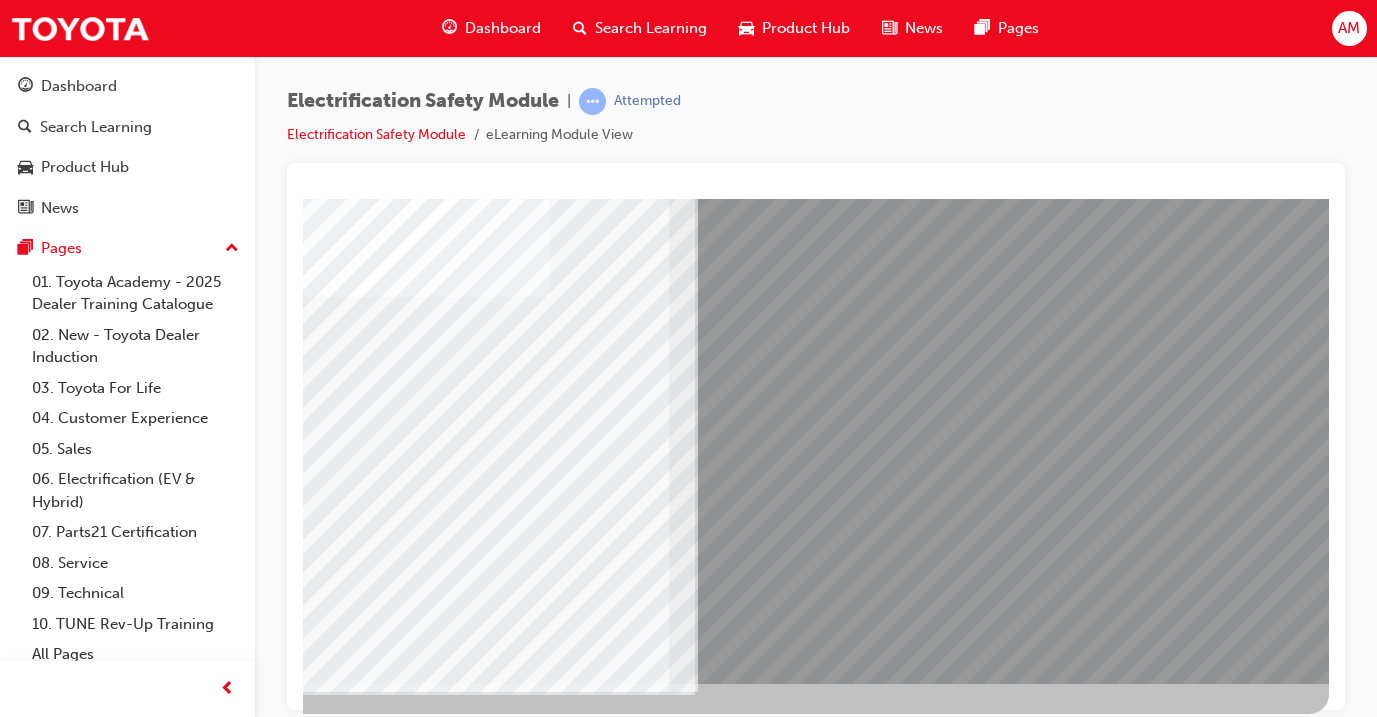 click at bounding box center [32, 7808] 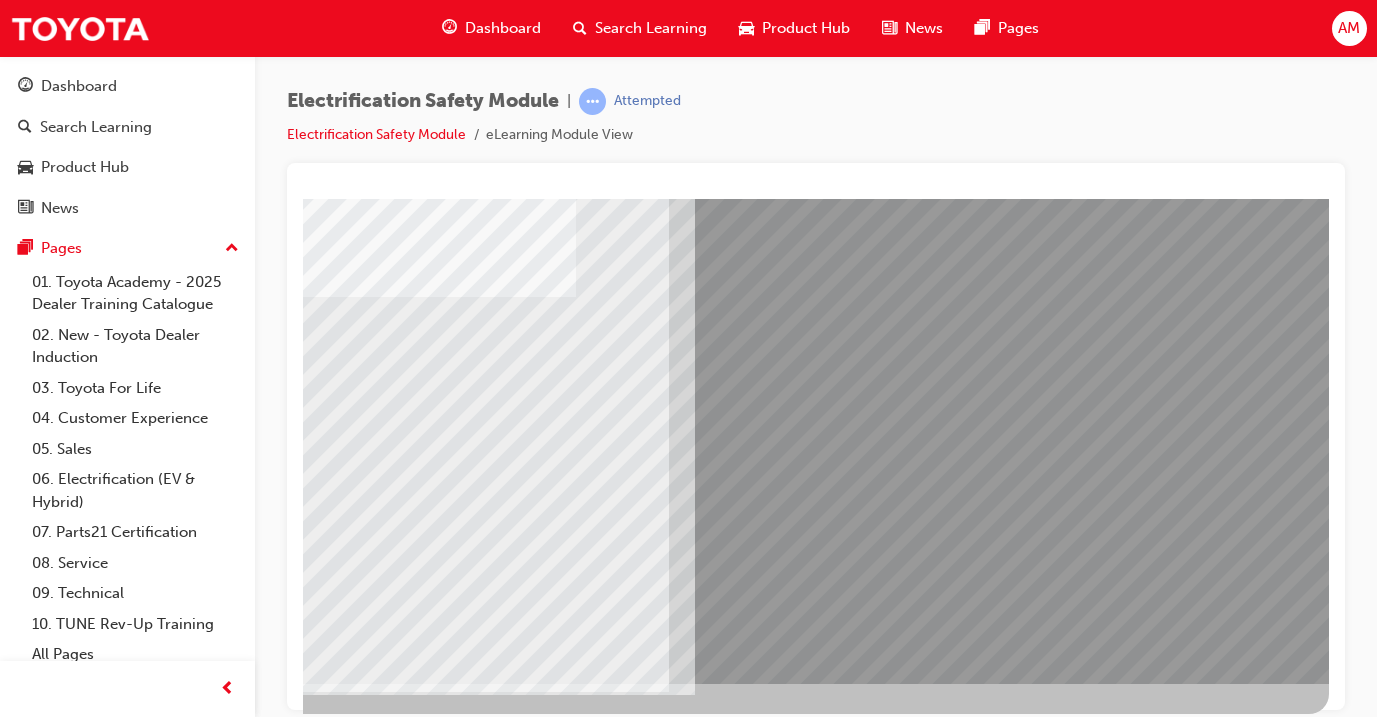 click at bounding box center (328, 2520) 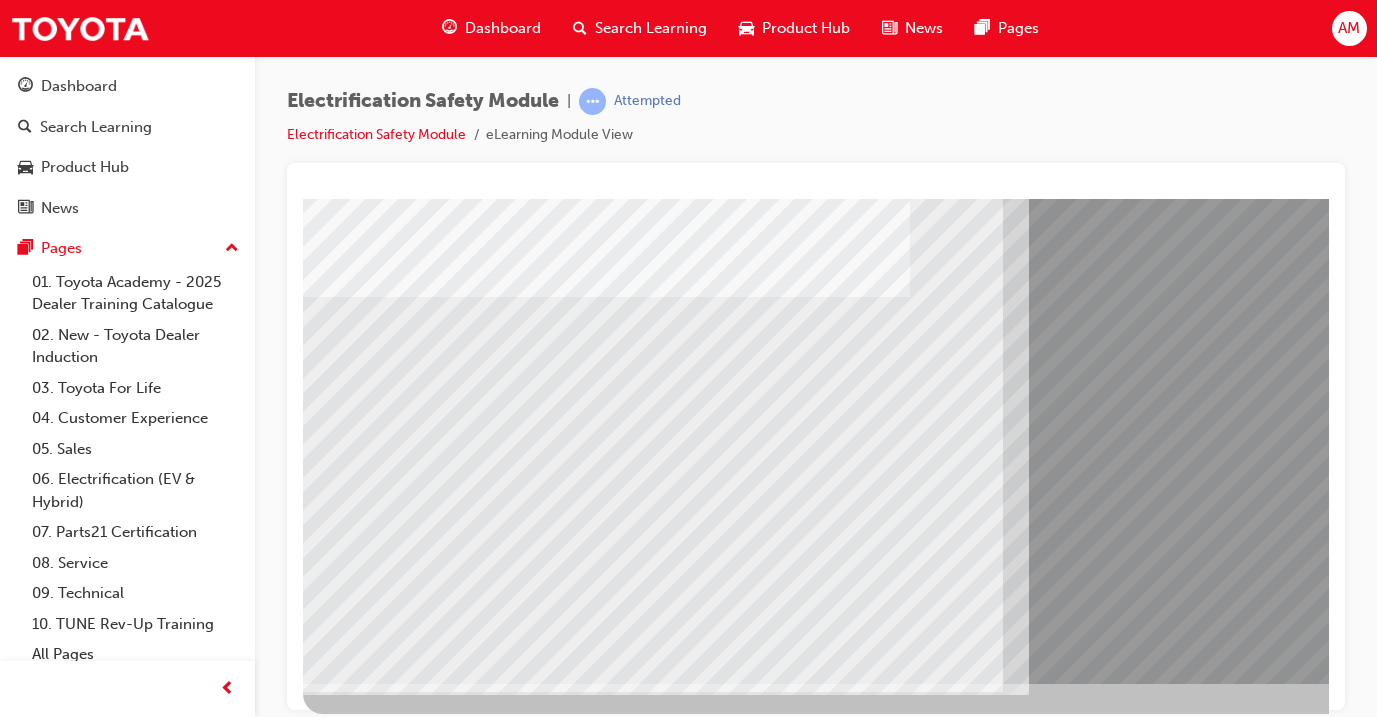 click at bounding box center (368, 7476) 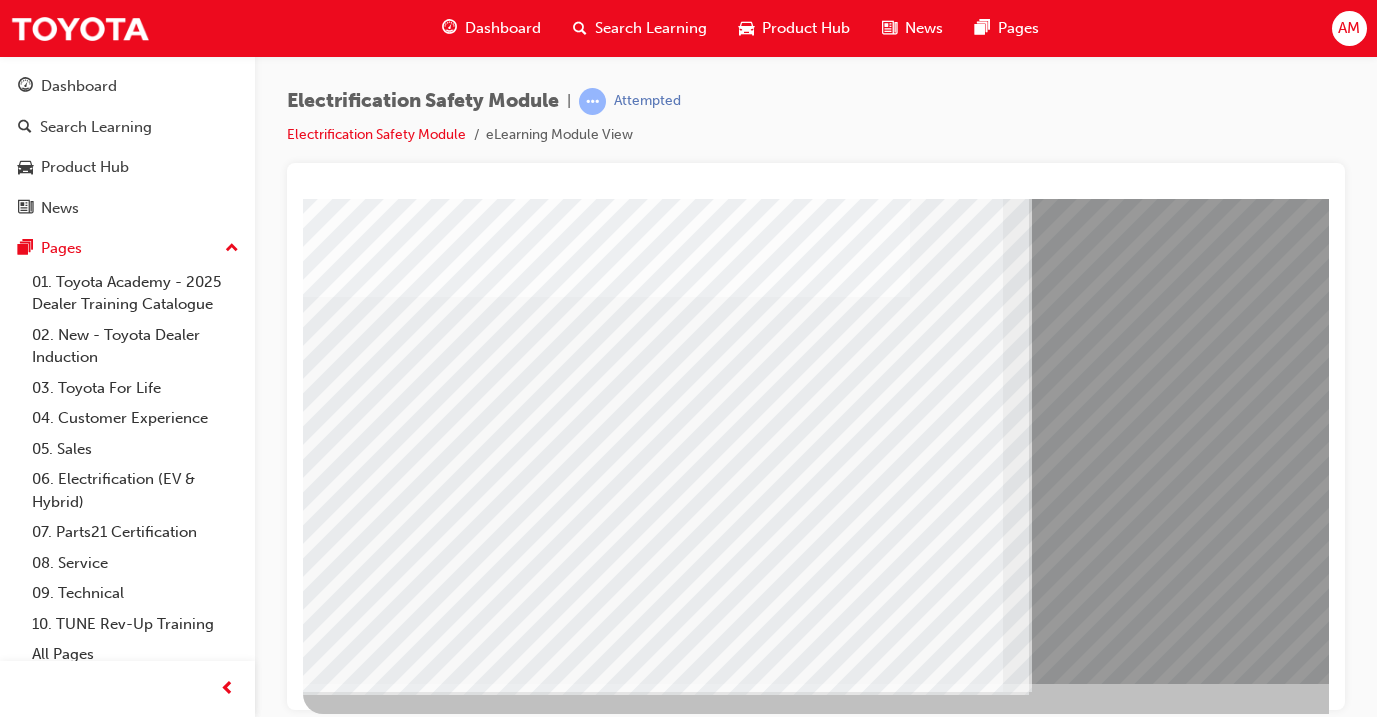 click at bounding box center [368, 7606] 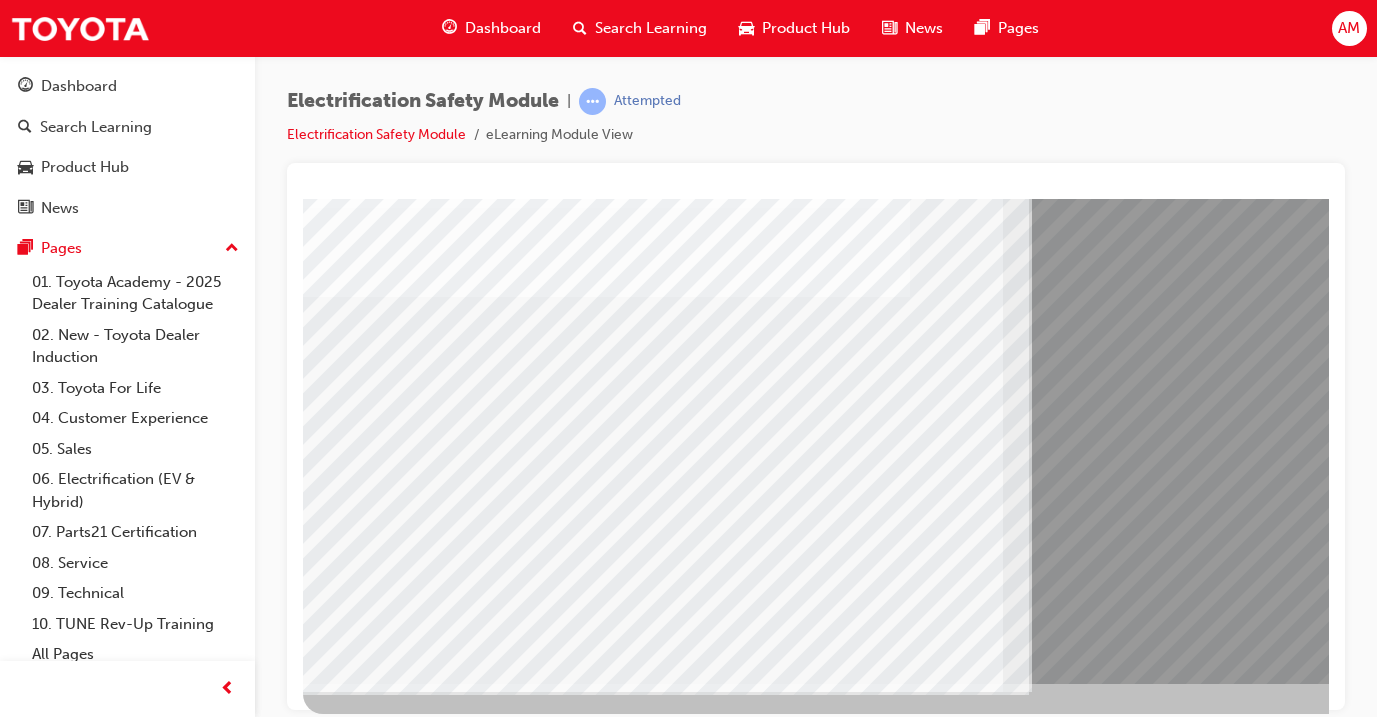 click at bounding box center (368, 7736) 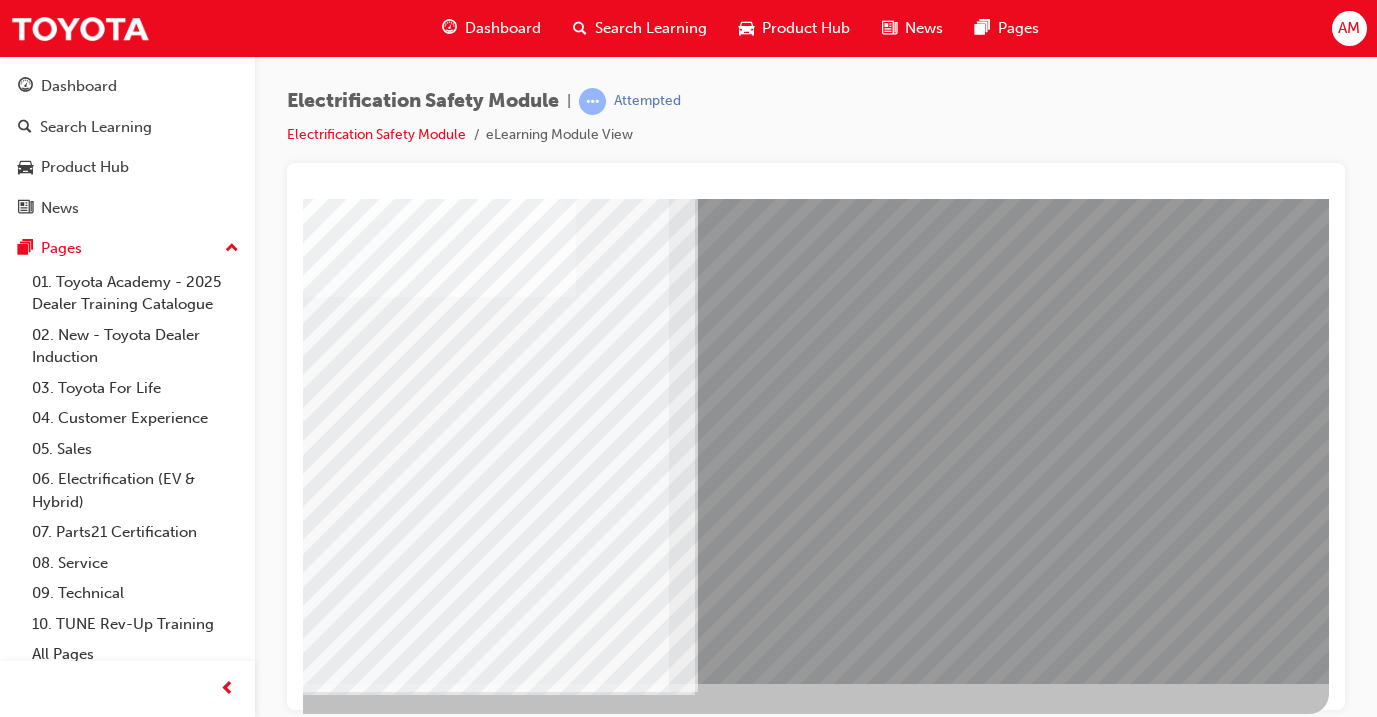 click at bounding box center (32, 7393) 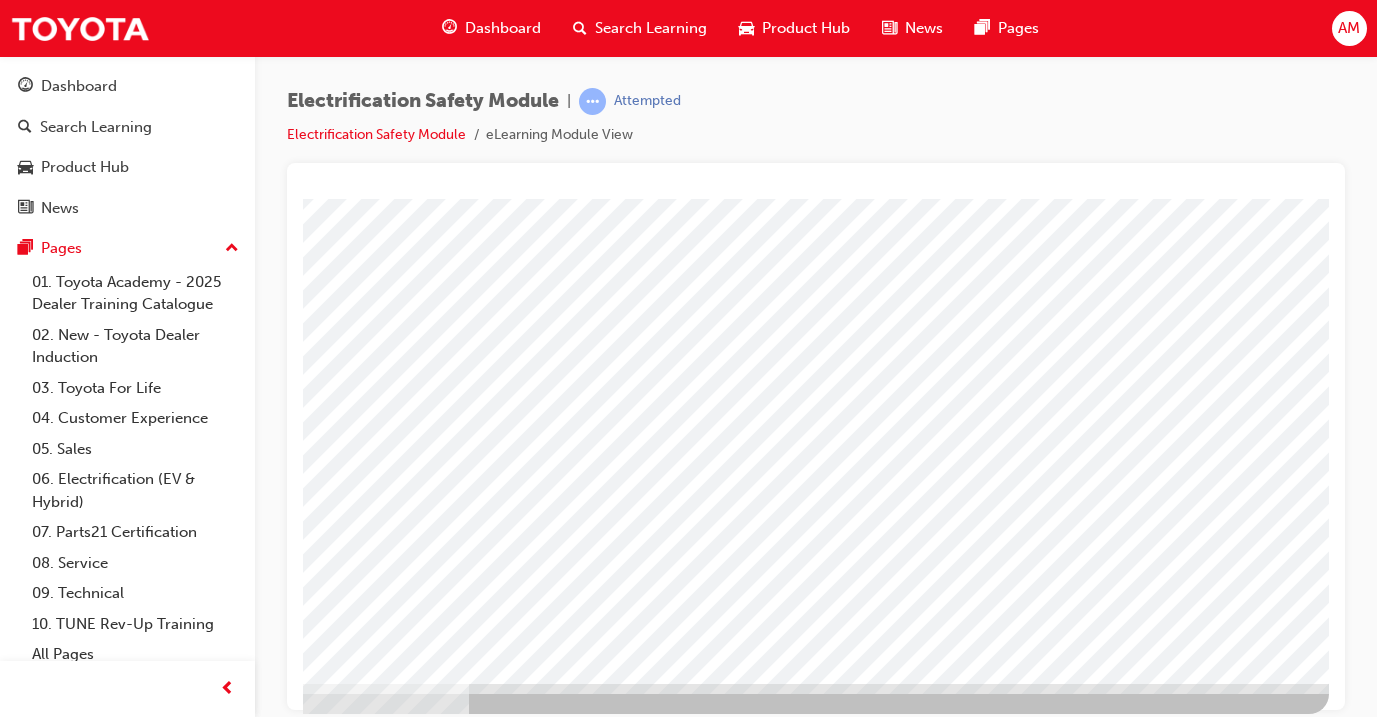 click at bounding box center (32, 2997) 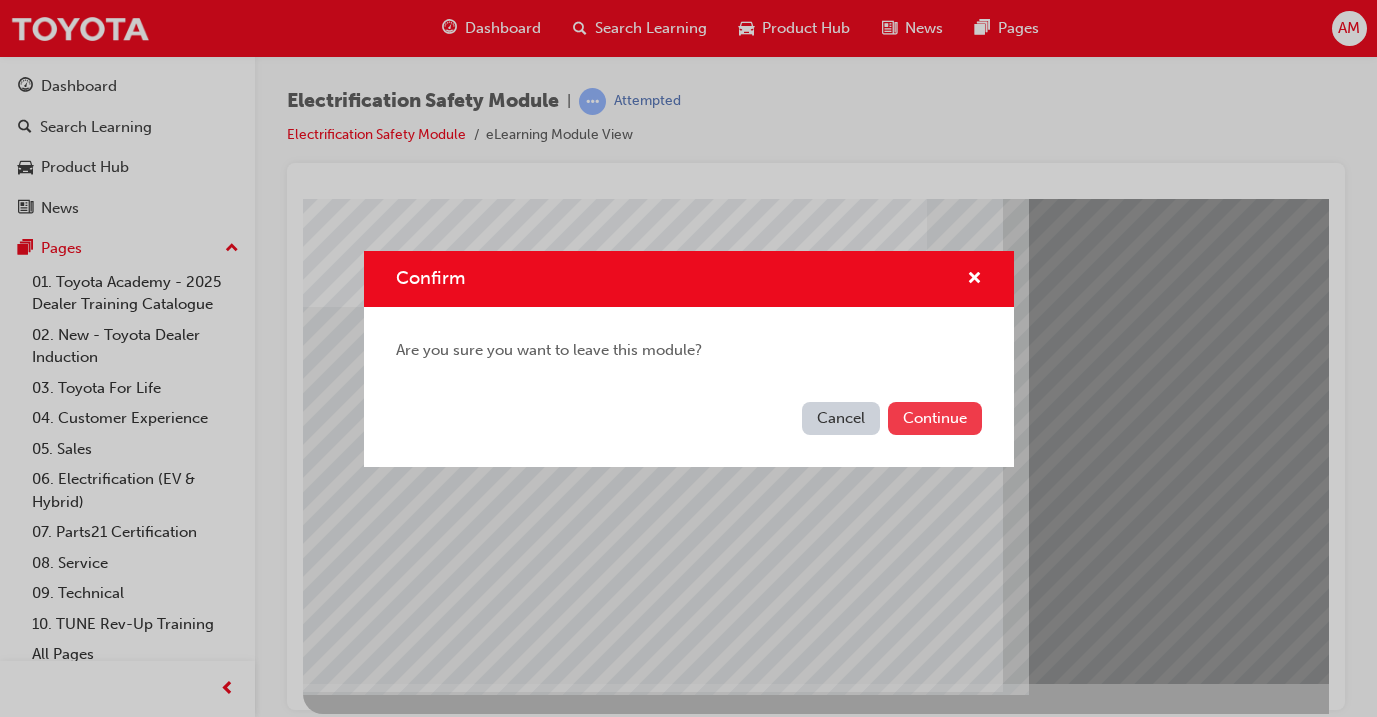 click on "Continue" at bounding box center (935, 418) 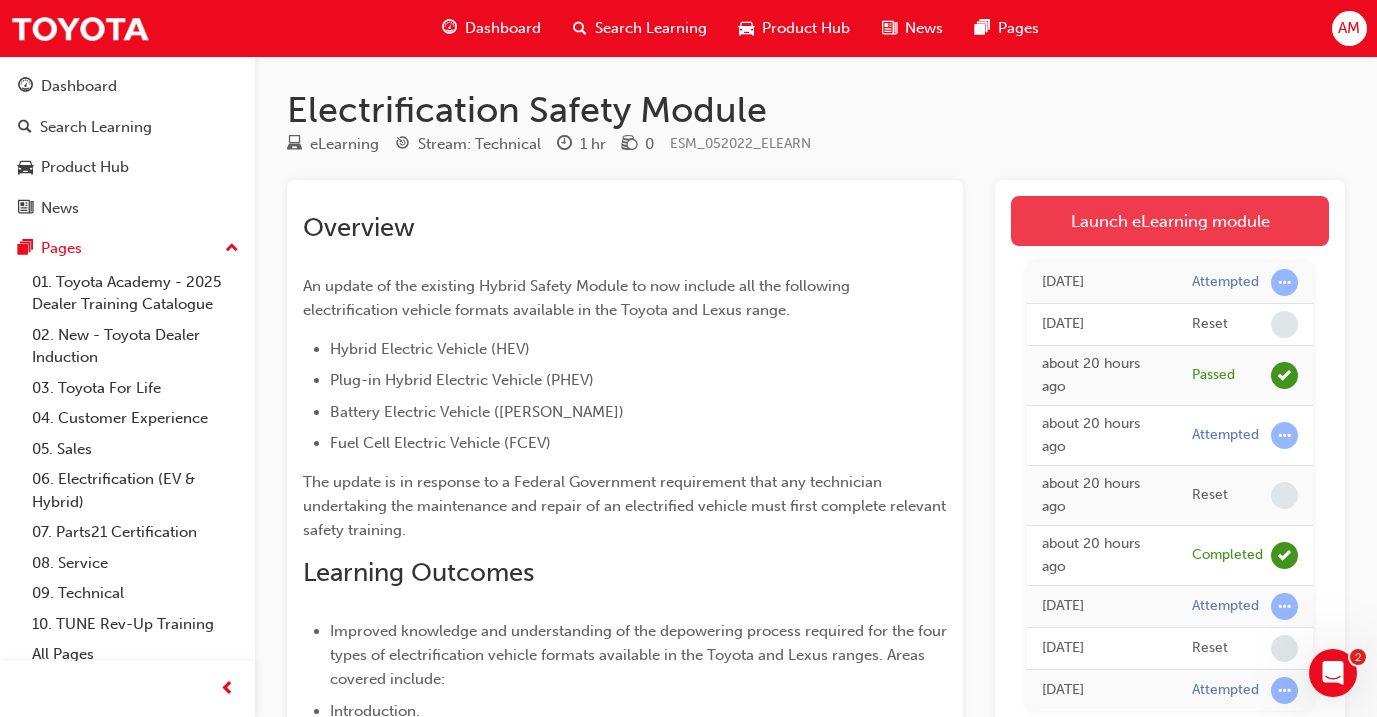 click on "Launch eLearning module" at bounding box center (1170, 221) 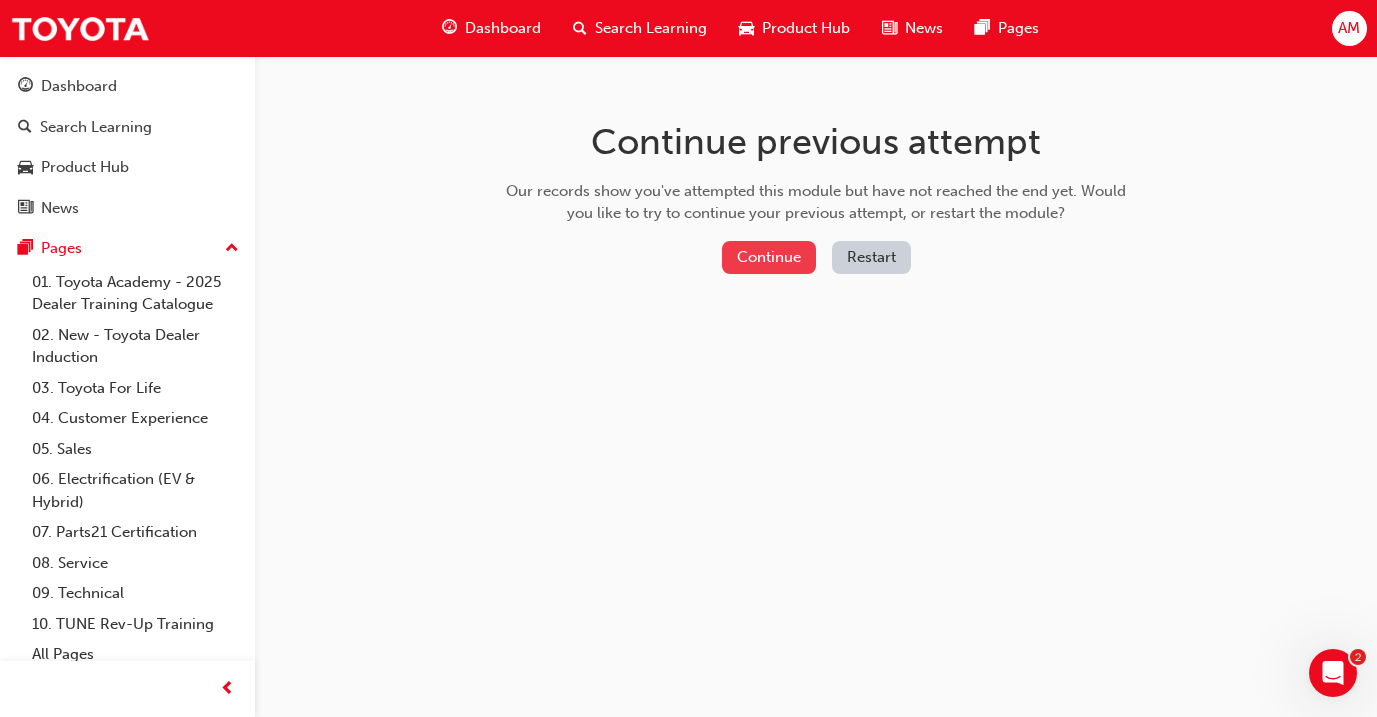 click on "Continue" at bounding box center (769, 257) 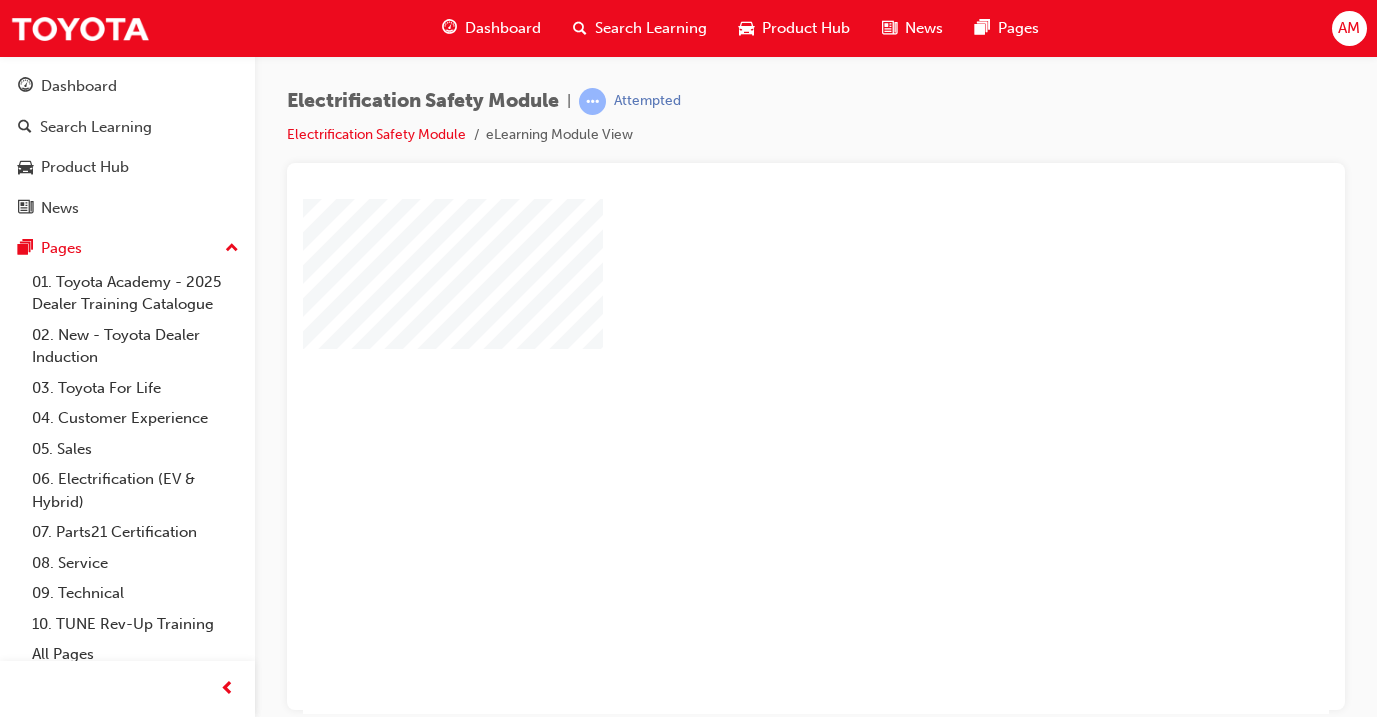 click at bounding box center [758, 398] 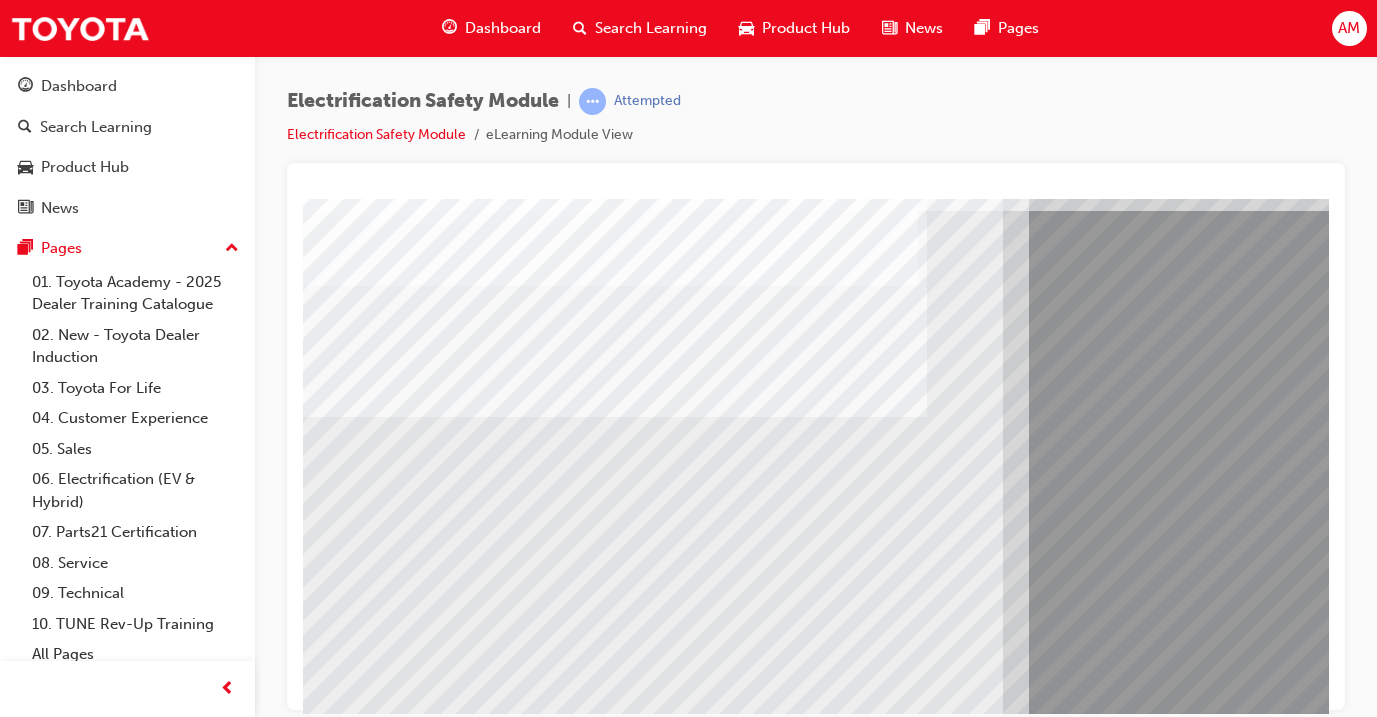 click at bounding box center (368, 6212) 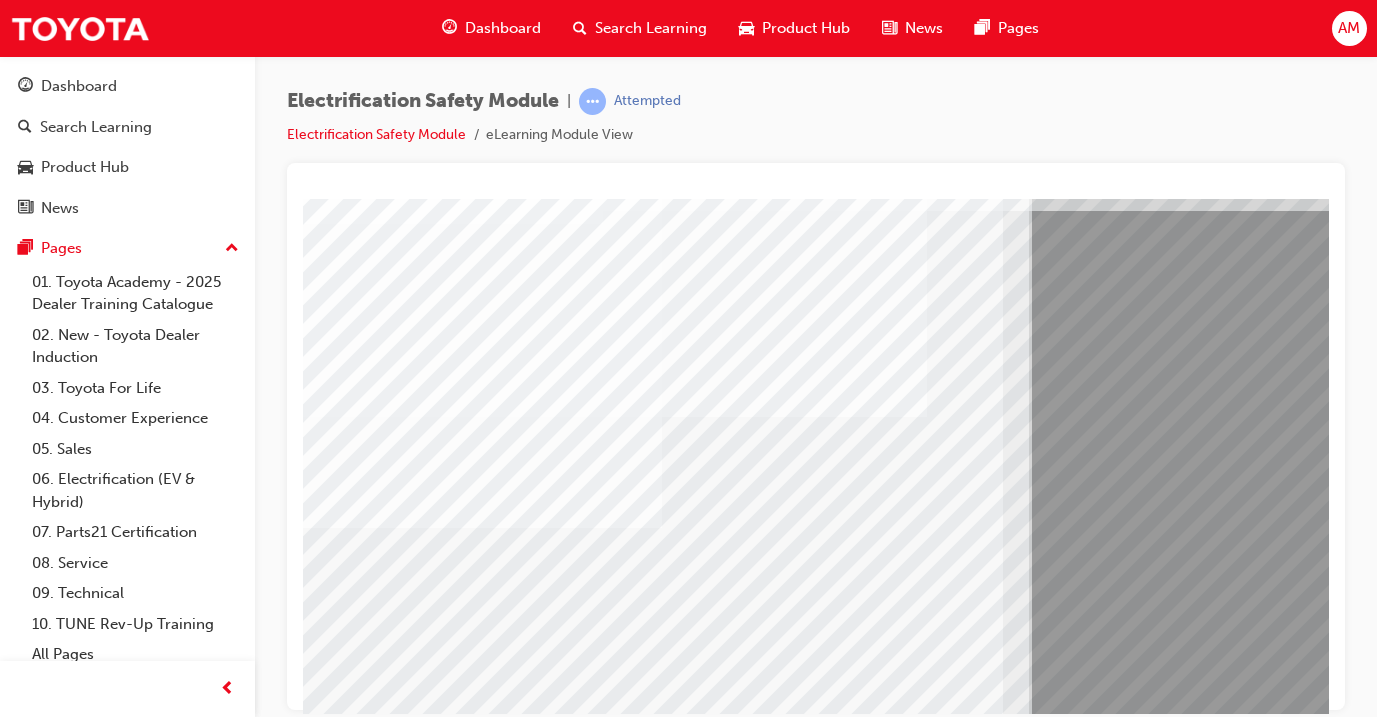 click at bounding box center (368, 6342) 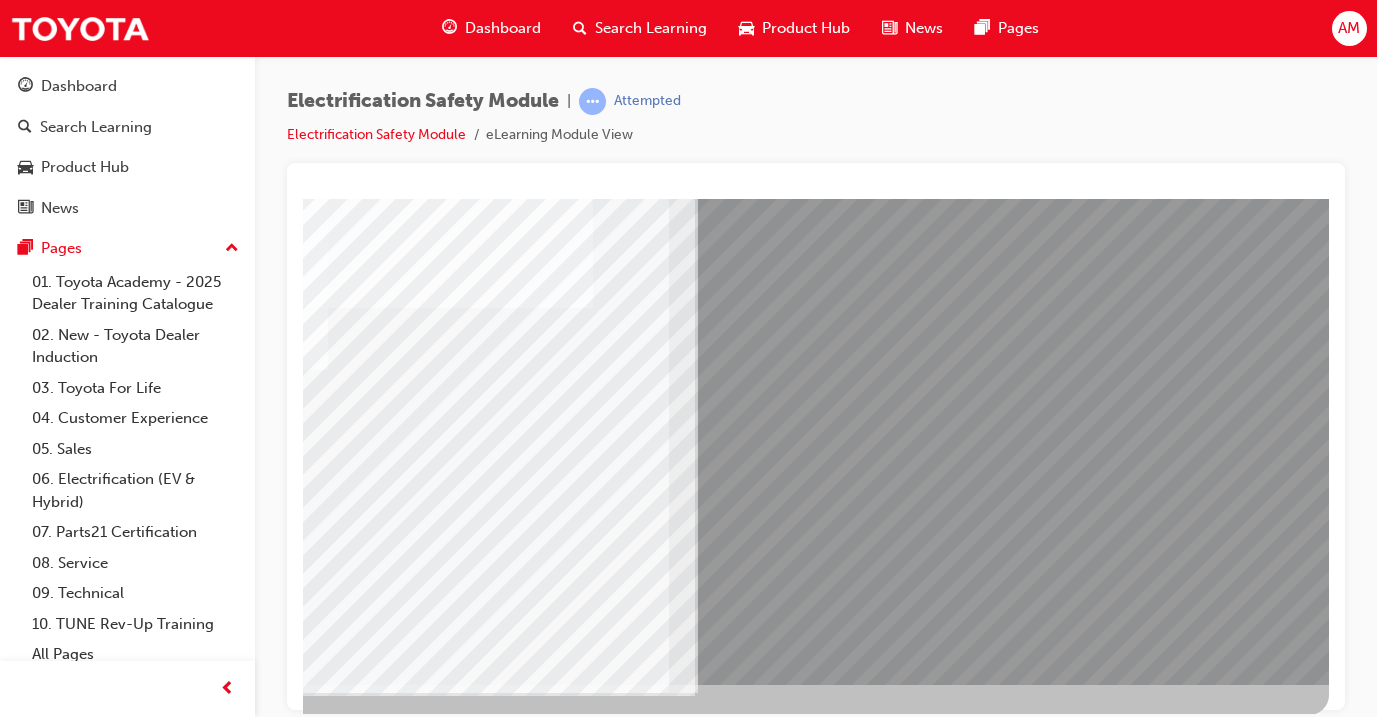 click at bounding box center (32, 6020) 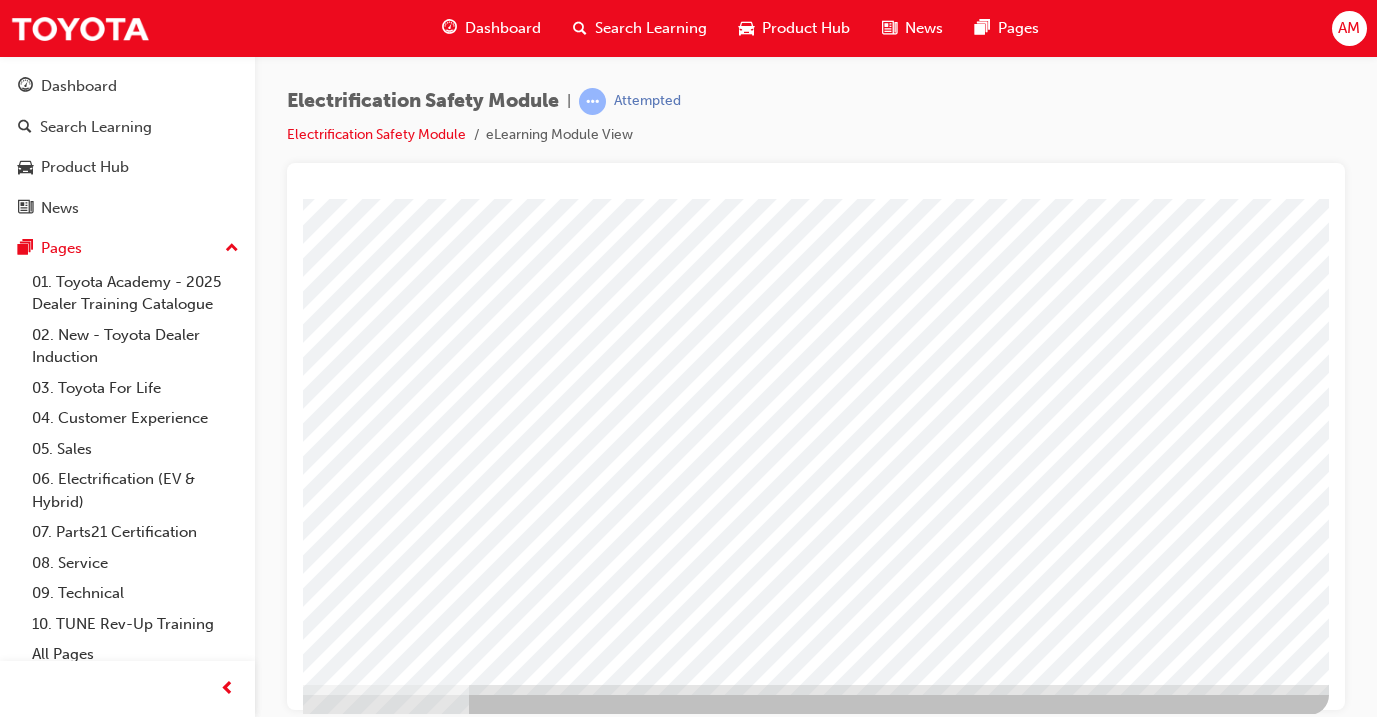 click at bounding box center [32, 2998] 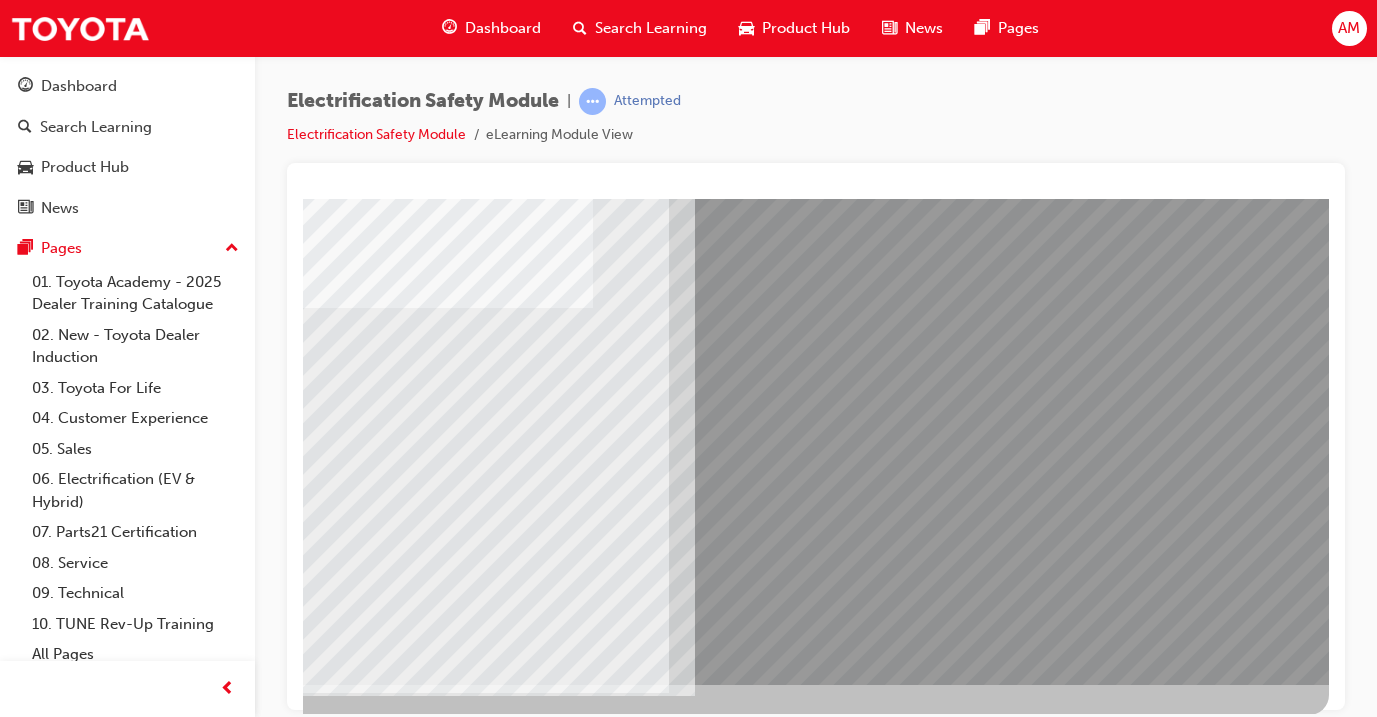 click at bounding box center (328, 2521) 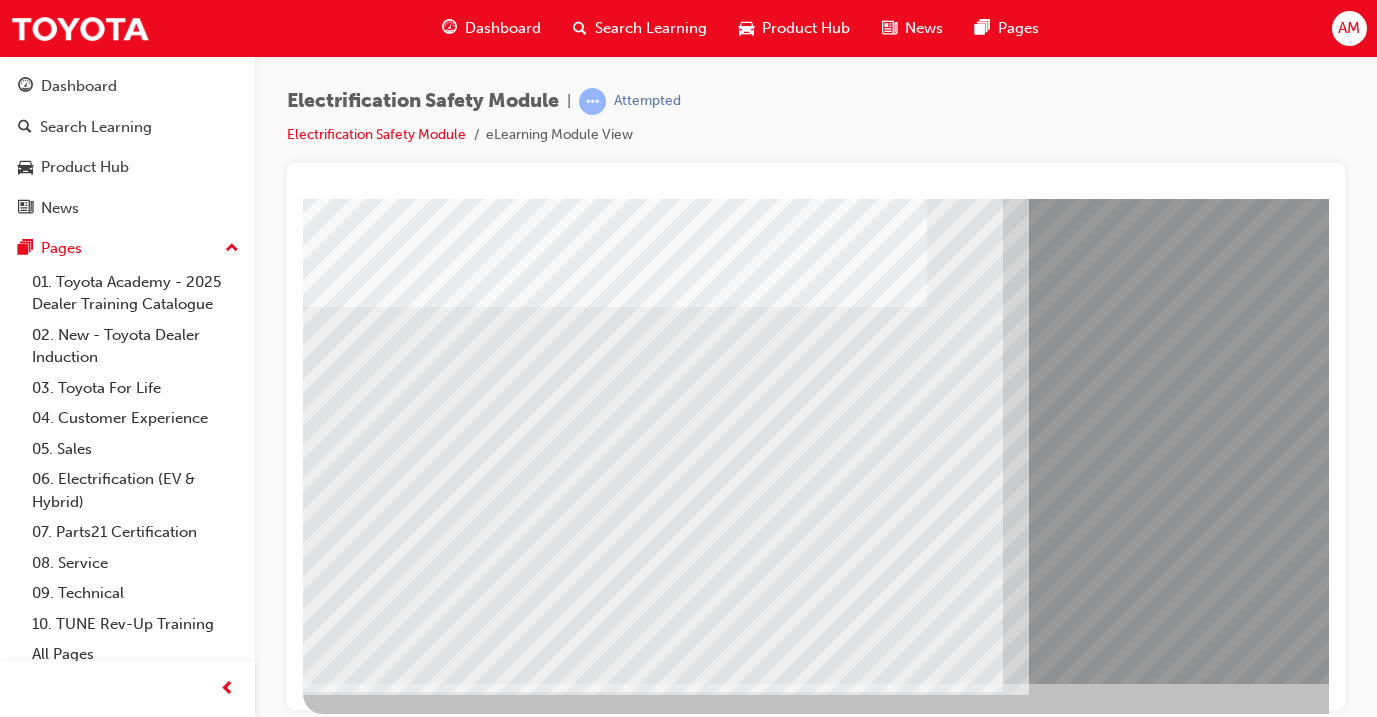 click at bounding box center [368, 6049] 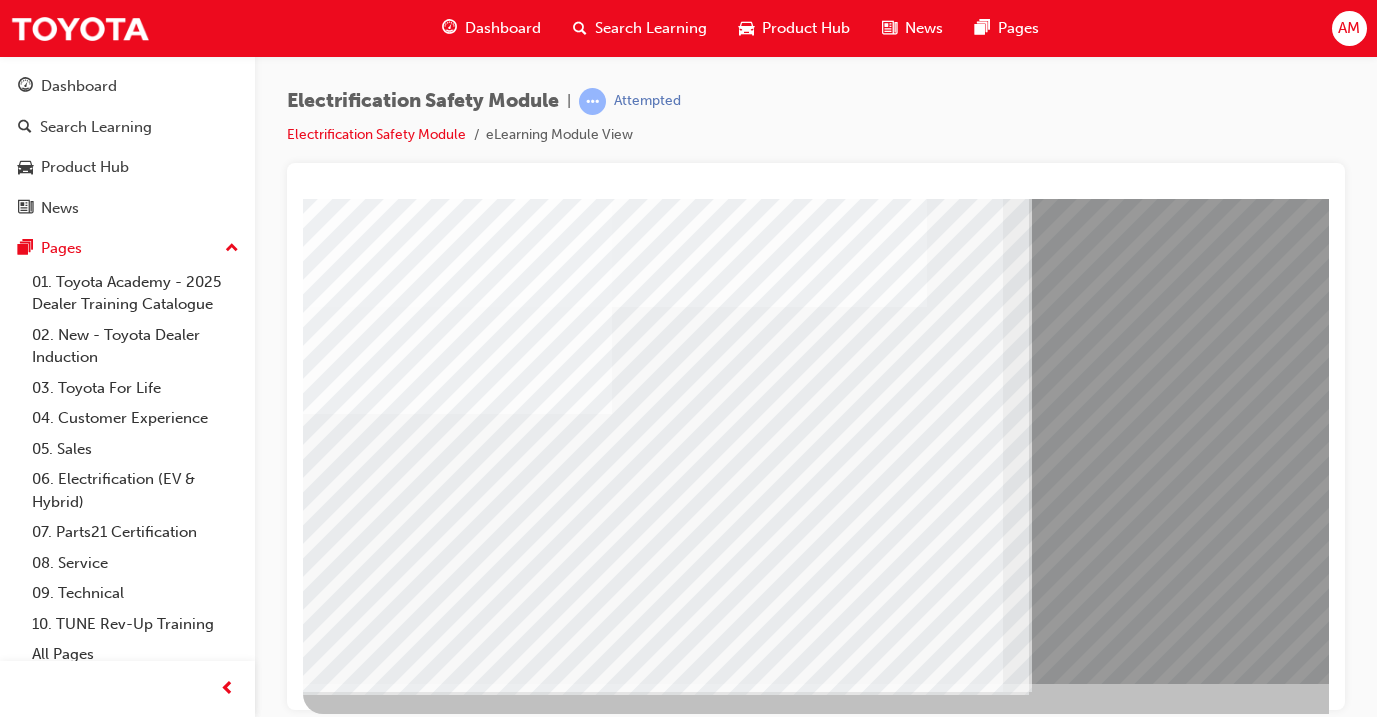 click at bounding box center [368, 6179] 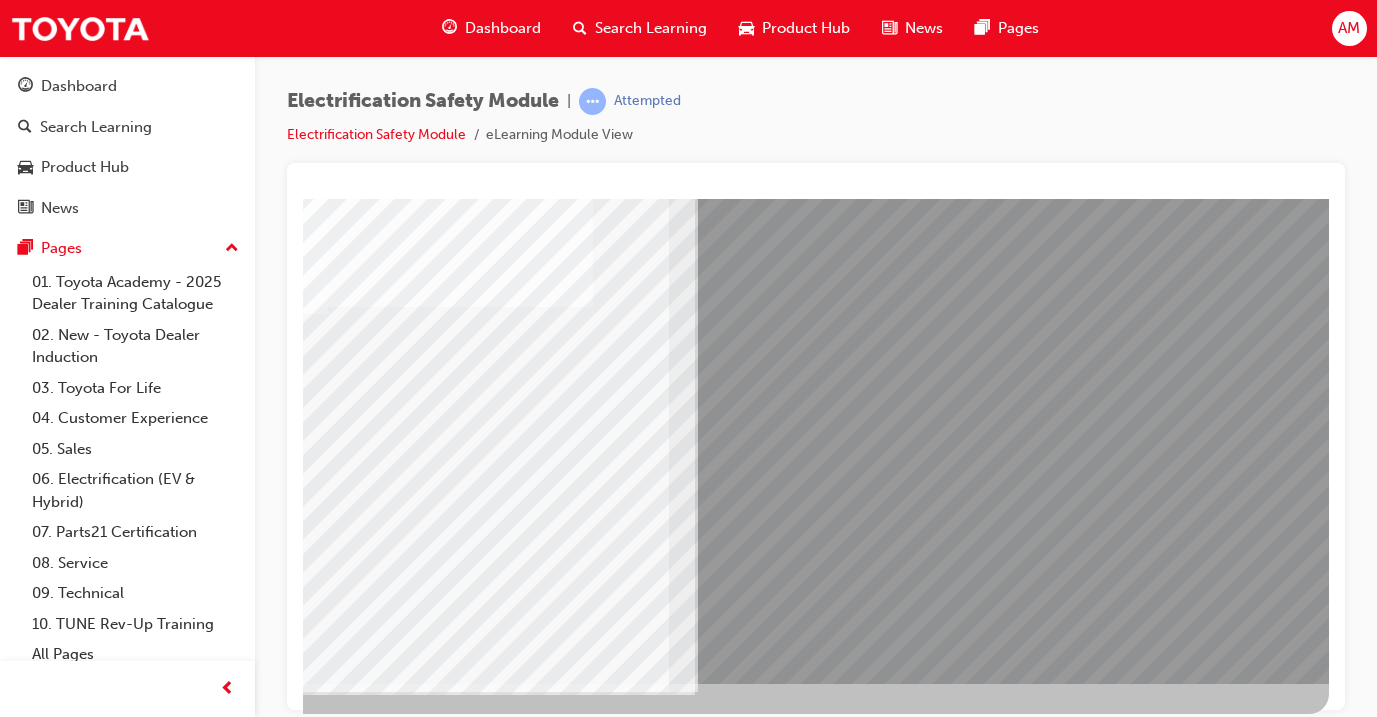 click at bounding box center (32, 5966) 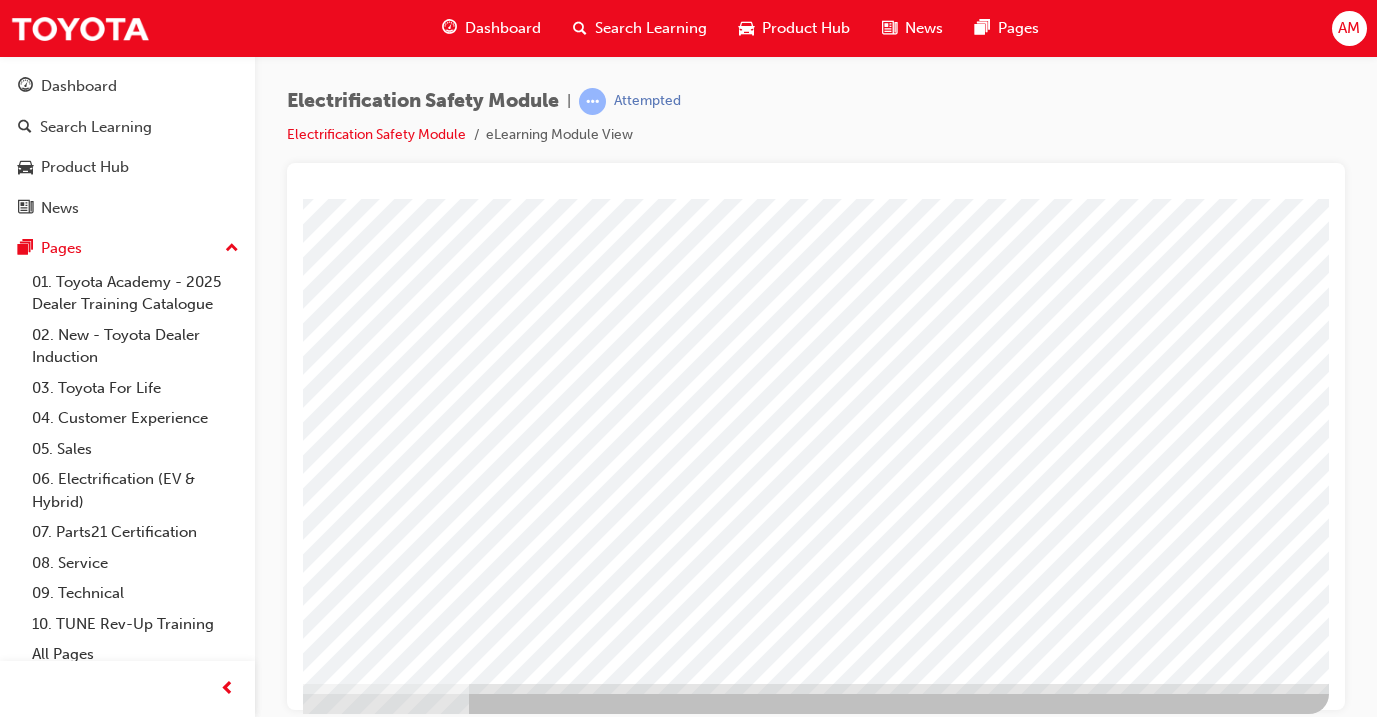 click at bounding box center (32, 2997) 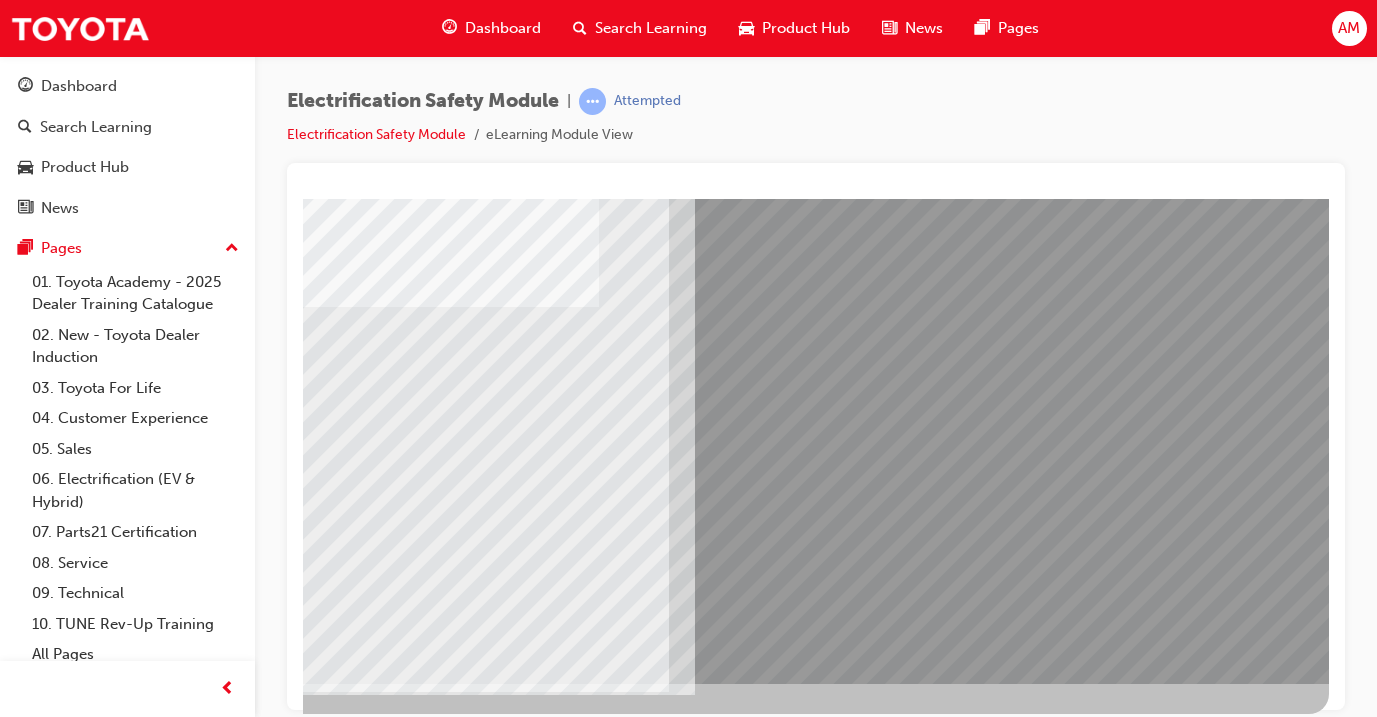 click at bounding box center (328, 2520) 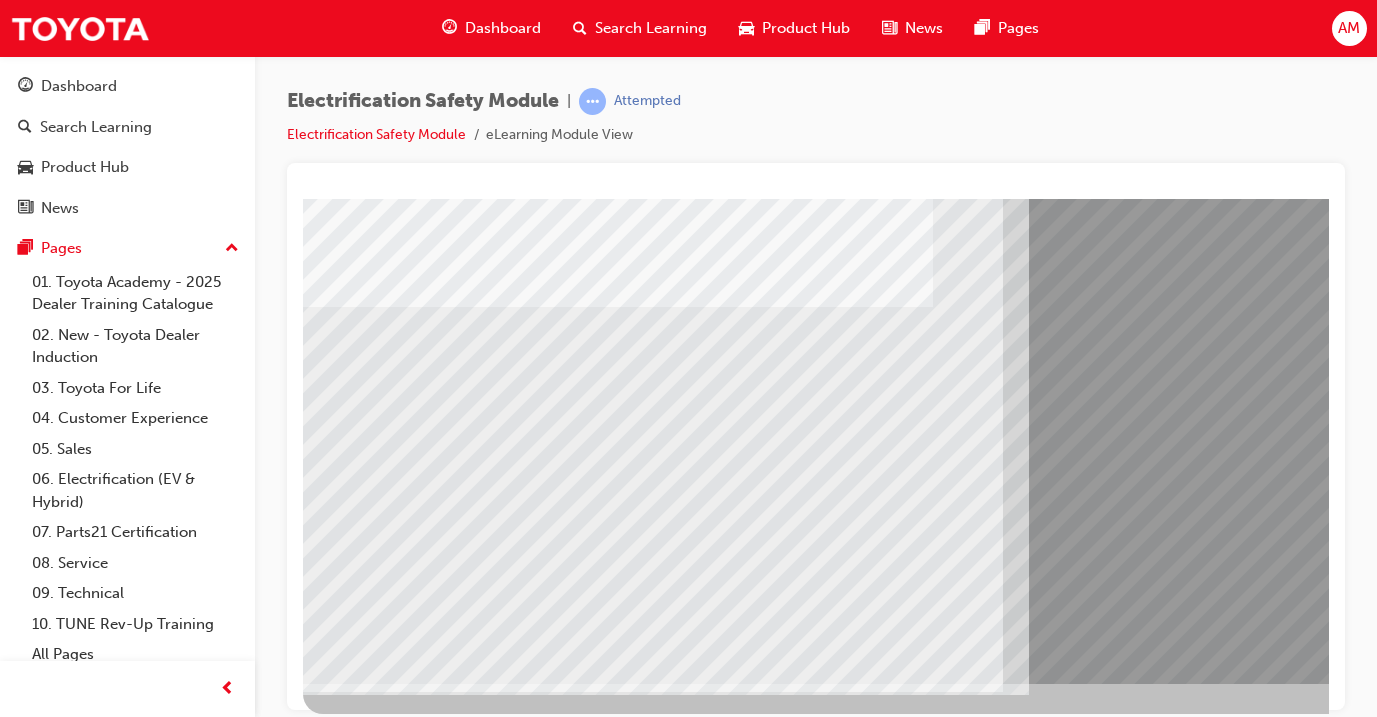 click at bounding box center [368, 5971] 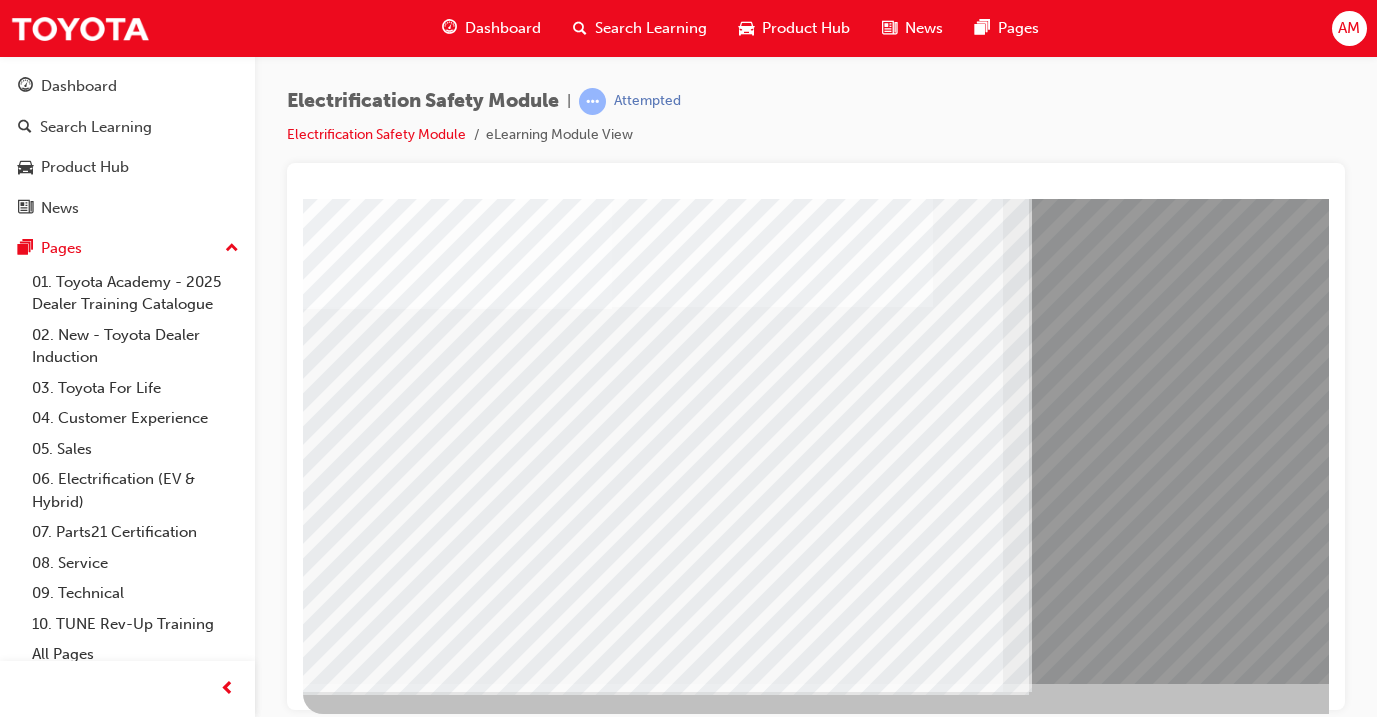 click at bounding box center (649, 1799) 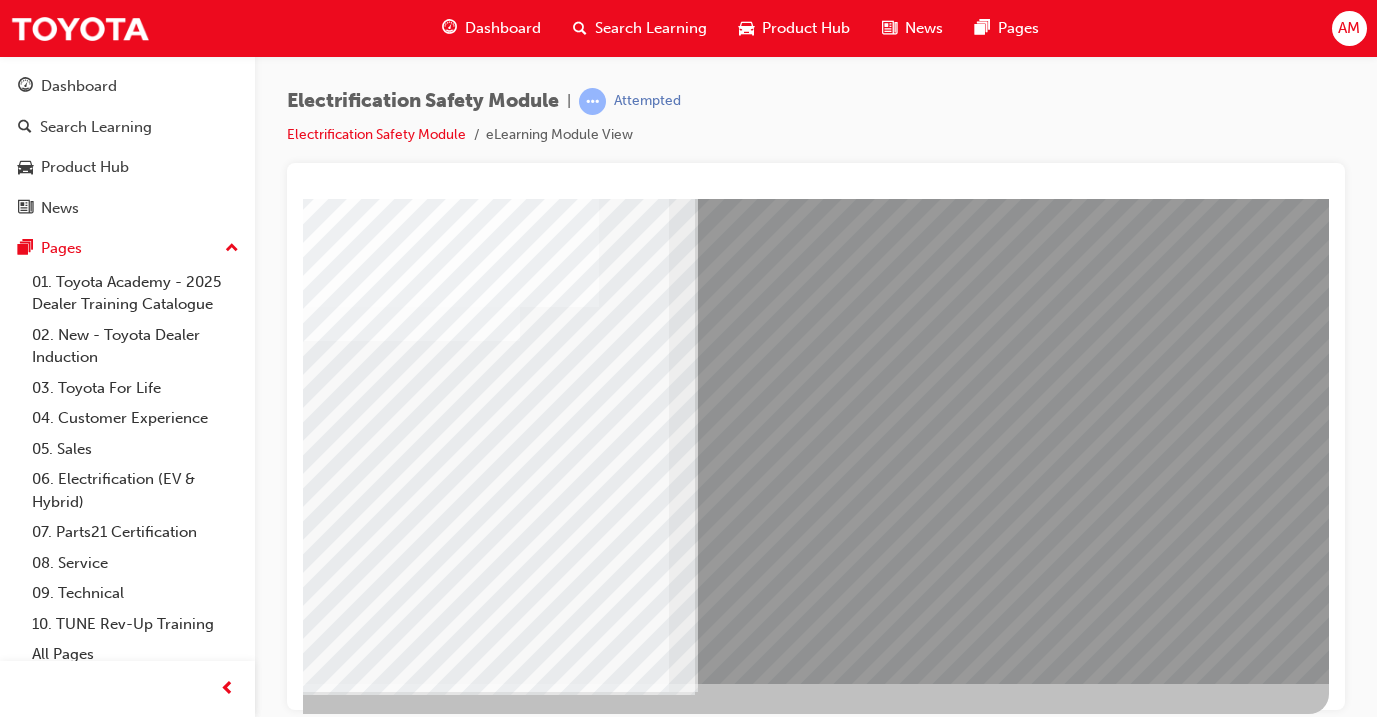 click at bounding box center (32, 5888) 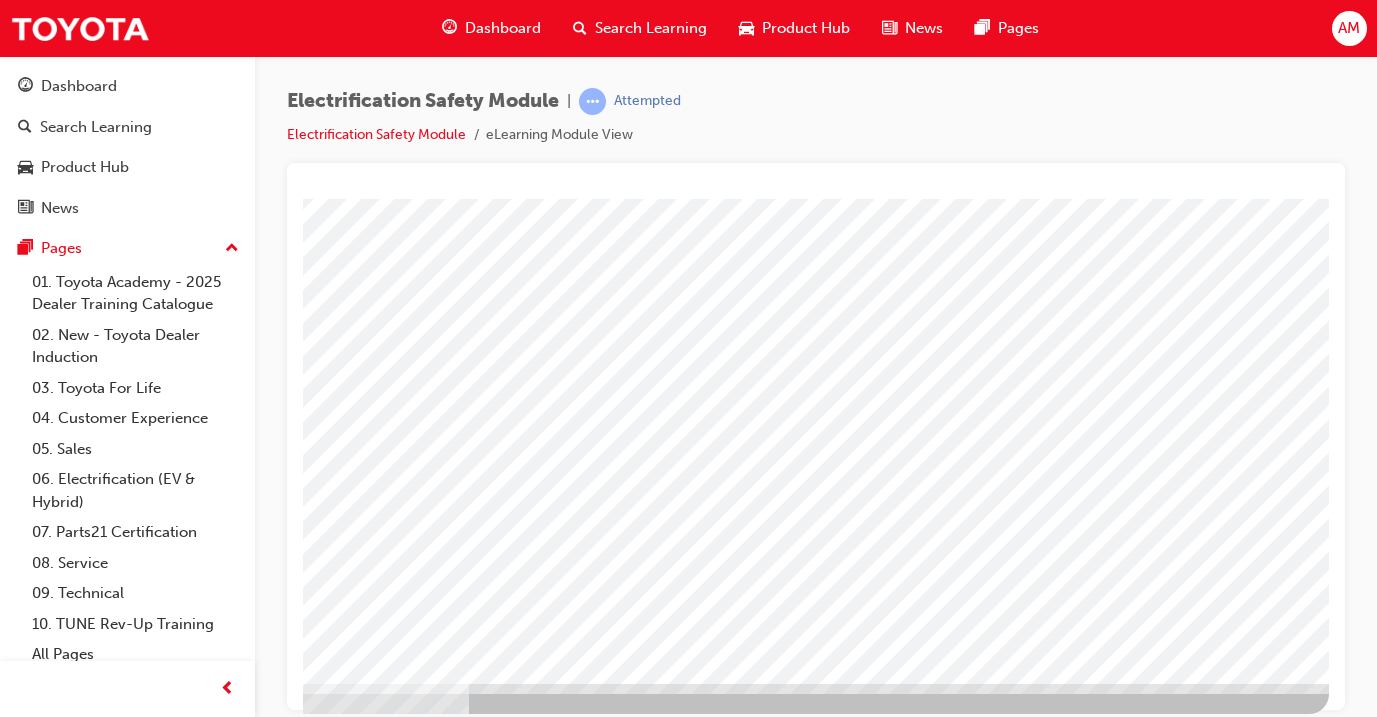 click at bounding box center (32, 2997) 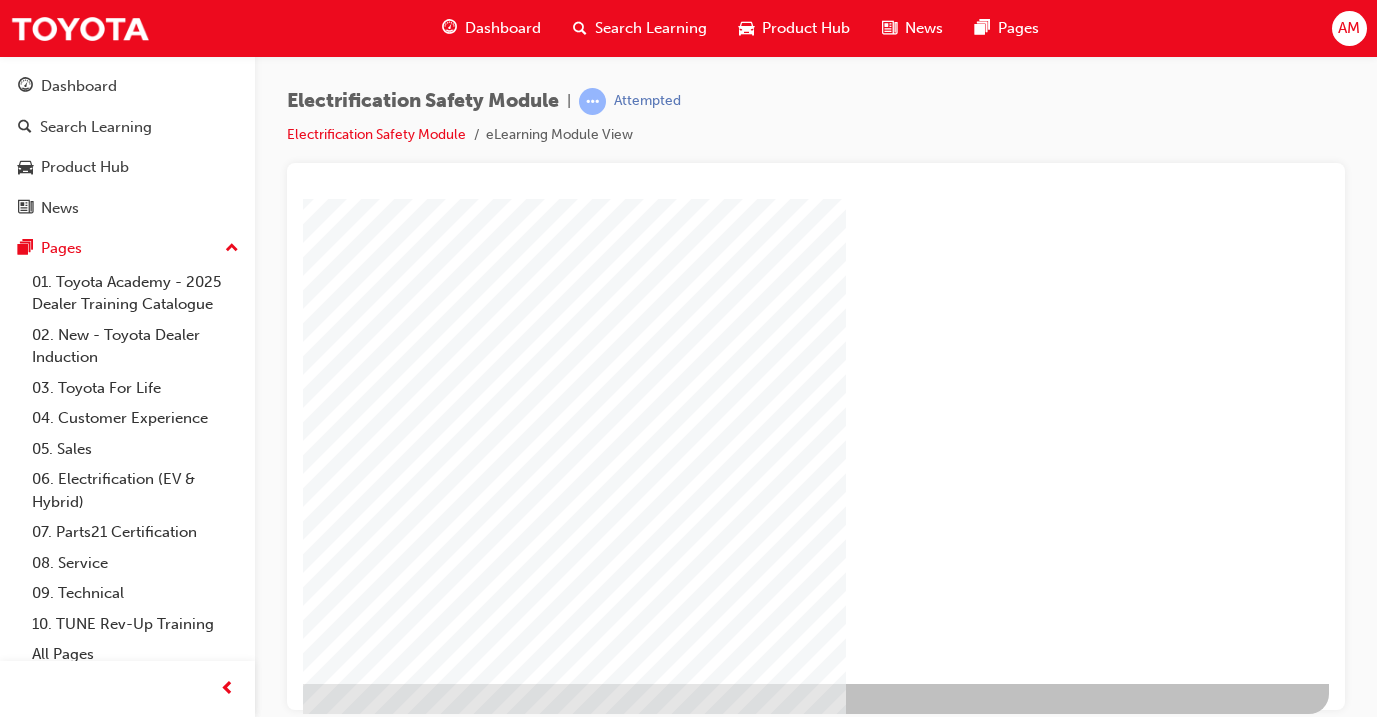 click at bounding box center [32, 1315] 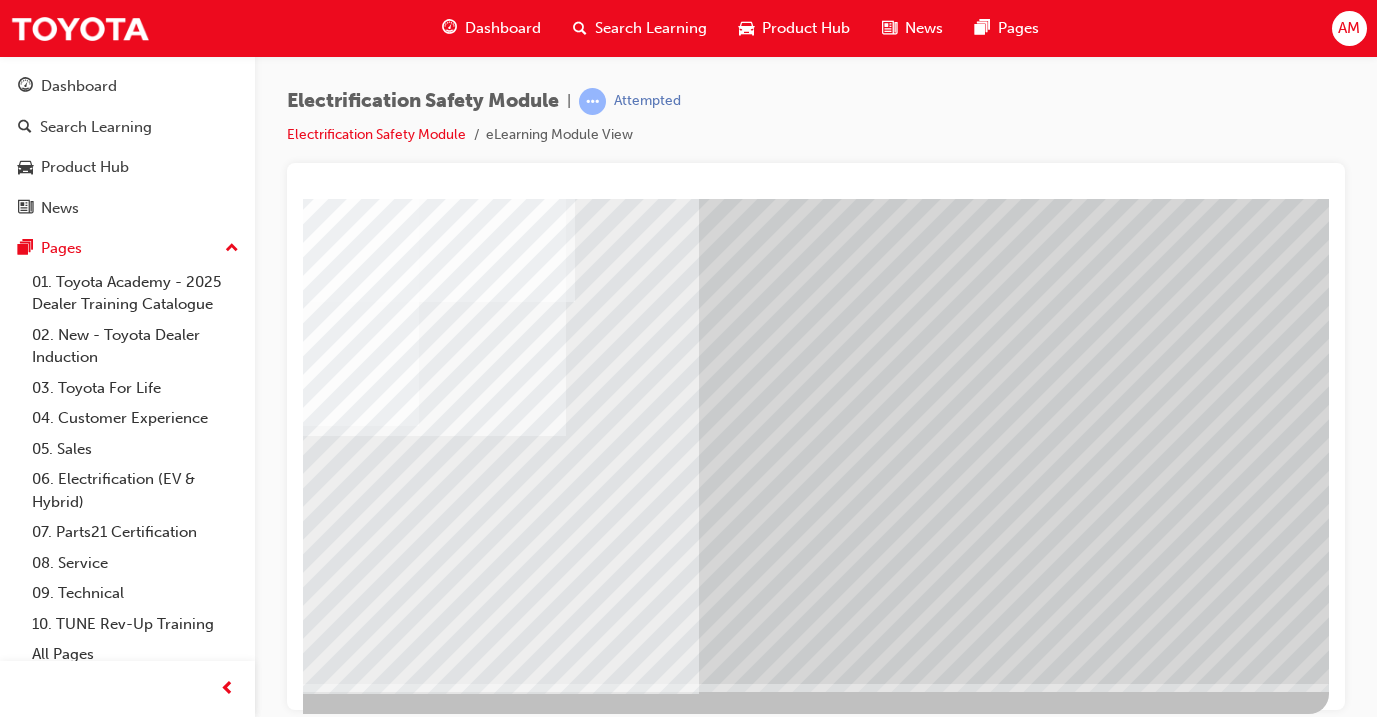 click at bounding box center [32, 2997] 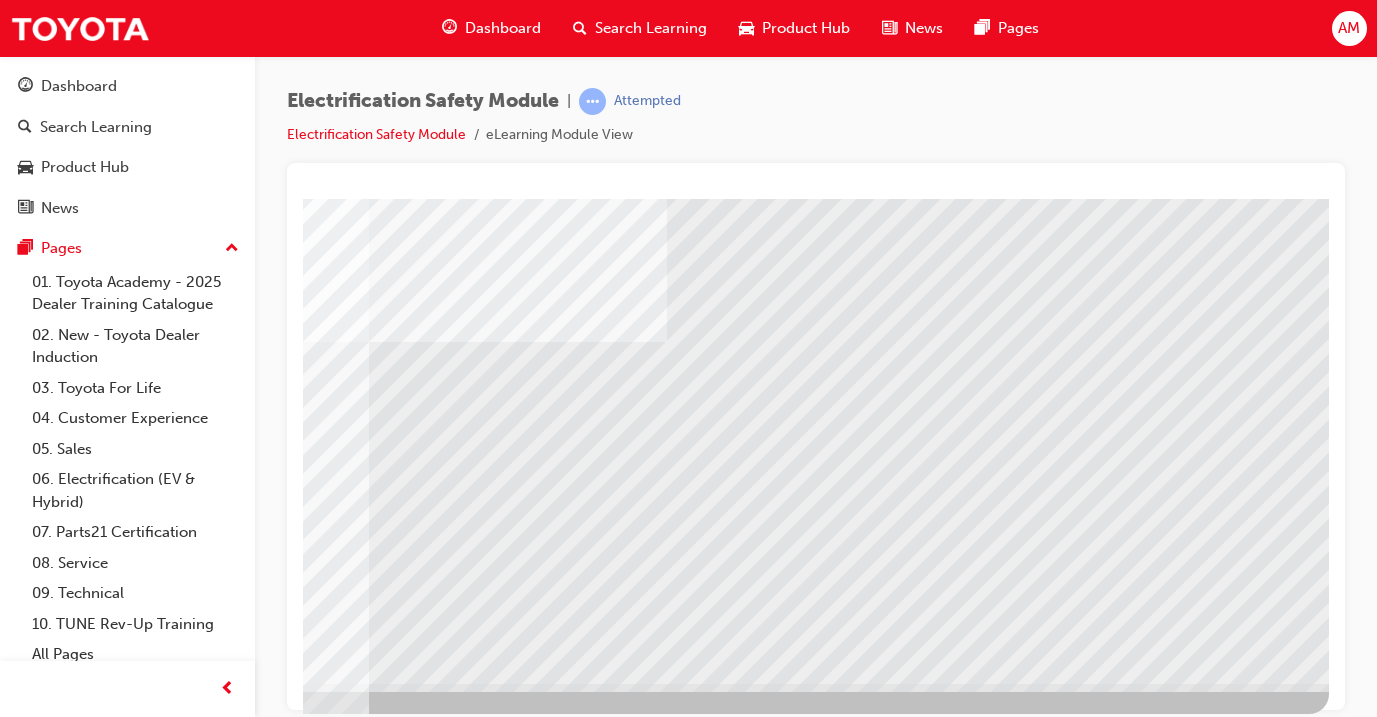 click at bounding box center (649, 2519) 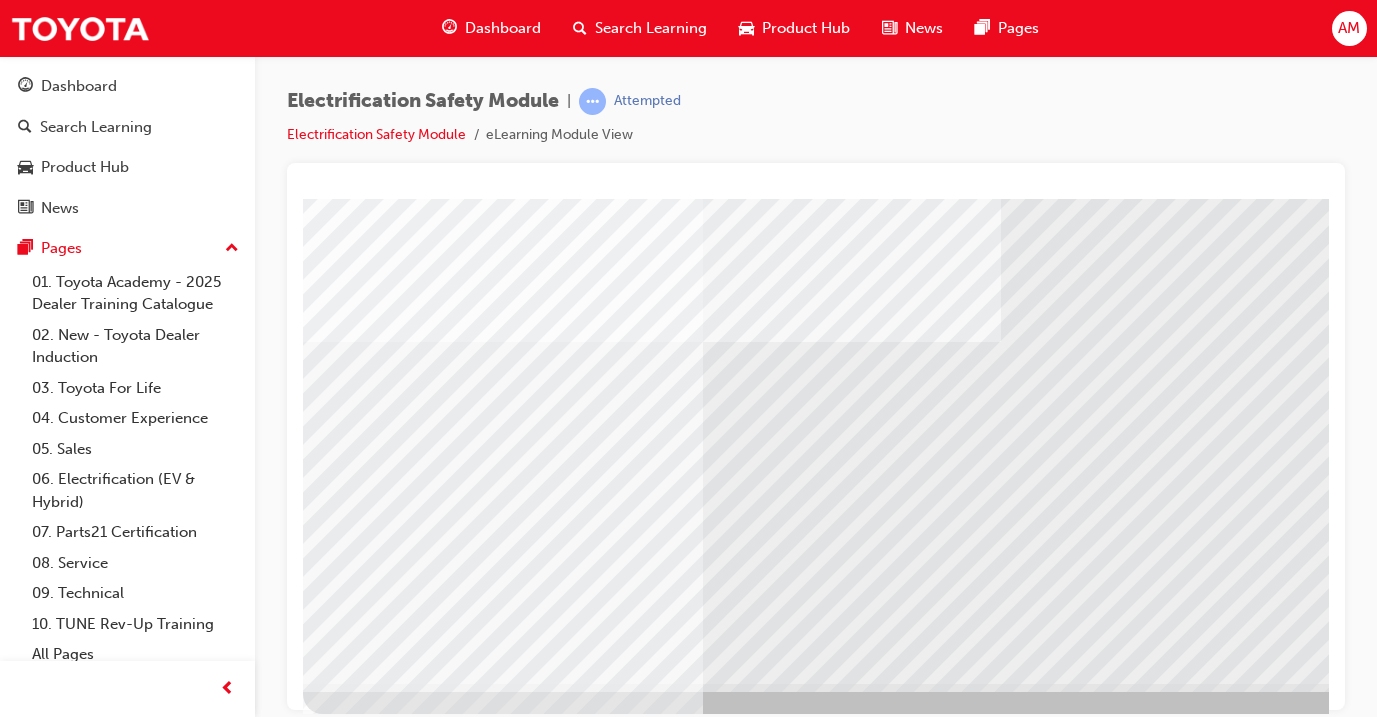 click at bounding box center (383, 5527) 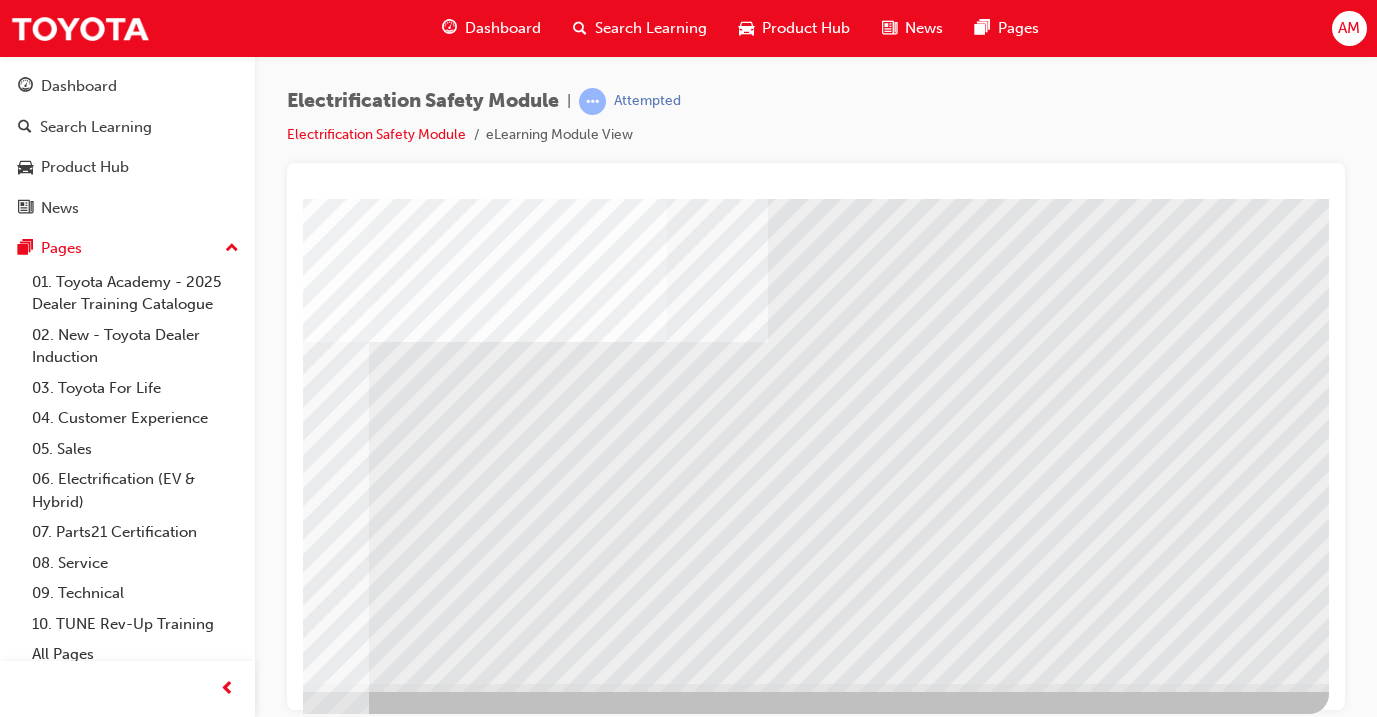 click at bounding box center [32, 5495] 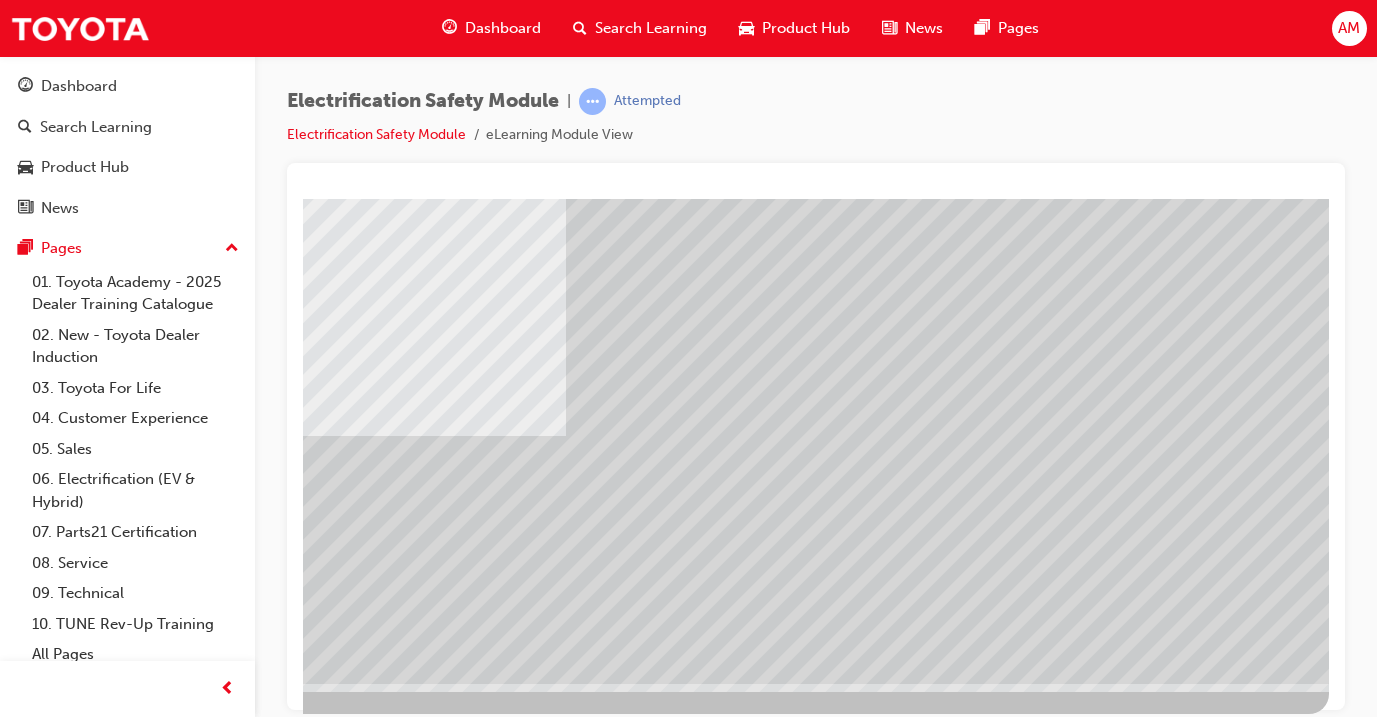 click at bounding box center [32, 2275] 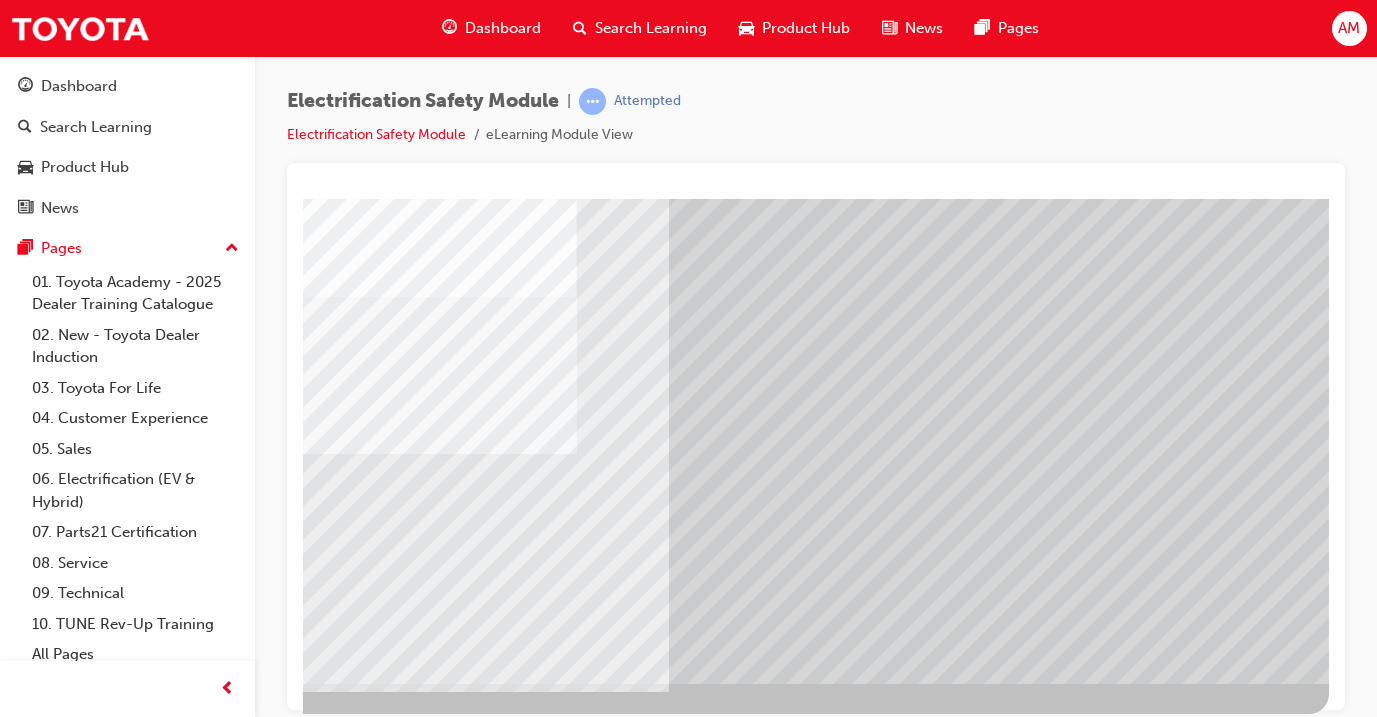 click at bounding box center [649, 2519] 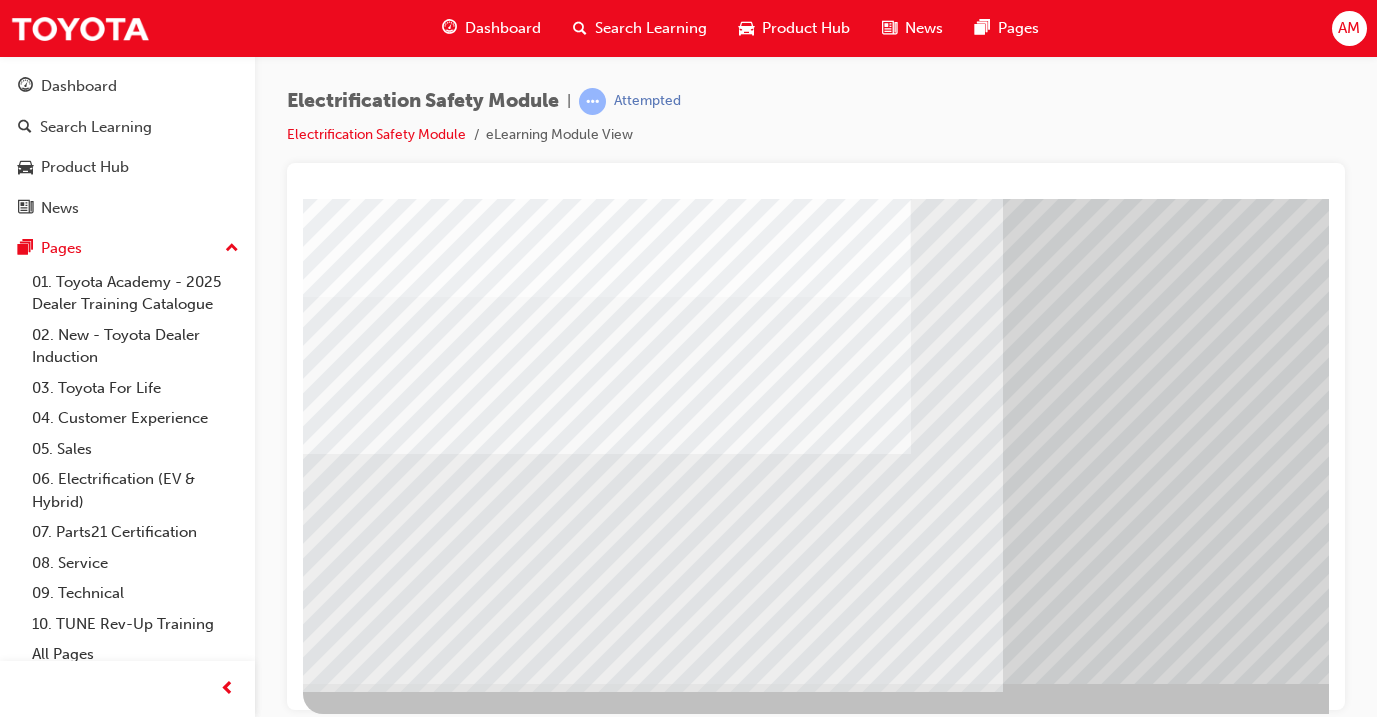 click at bounding box center [368, 6661] 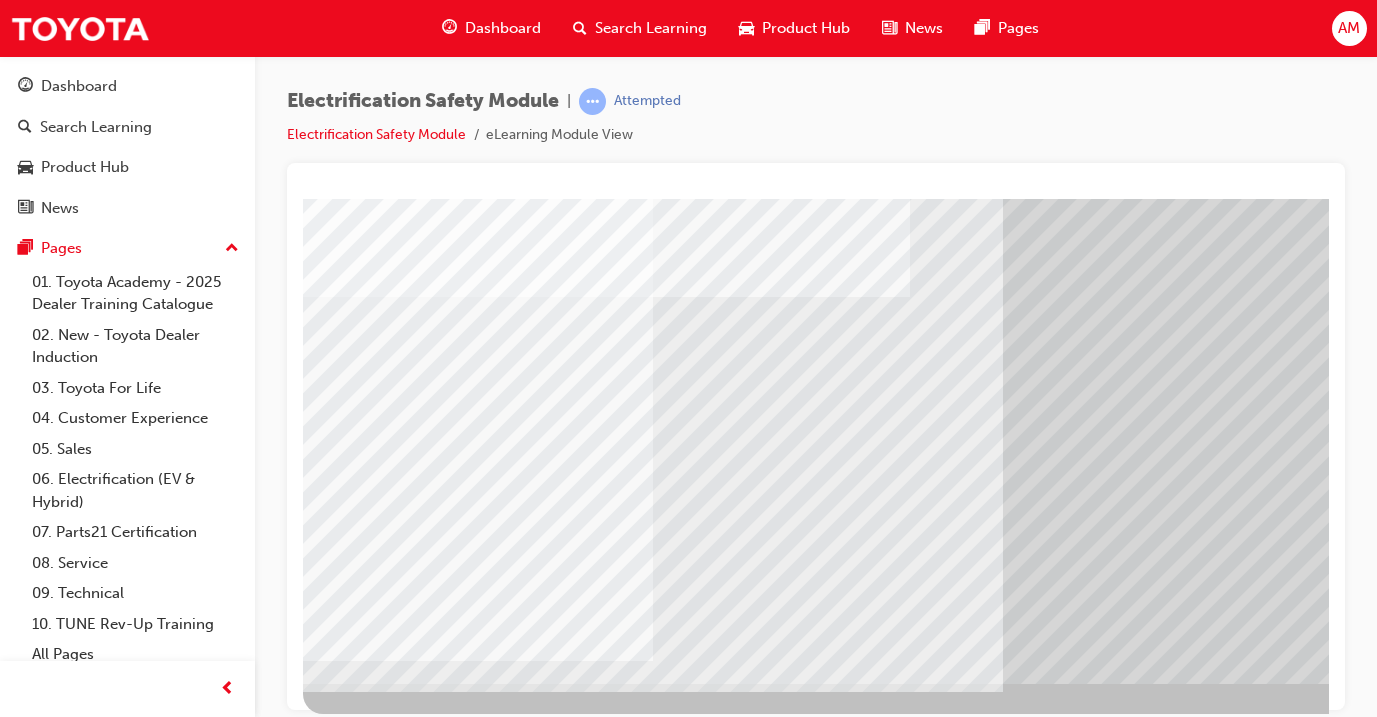 click at bounding box center [368, 6791] 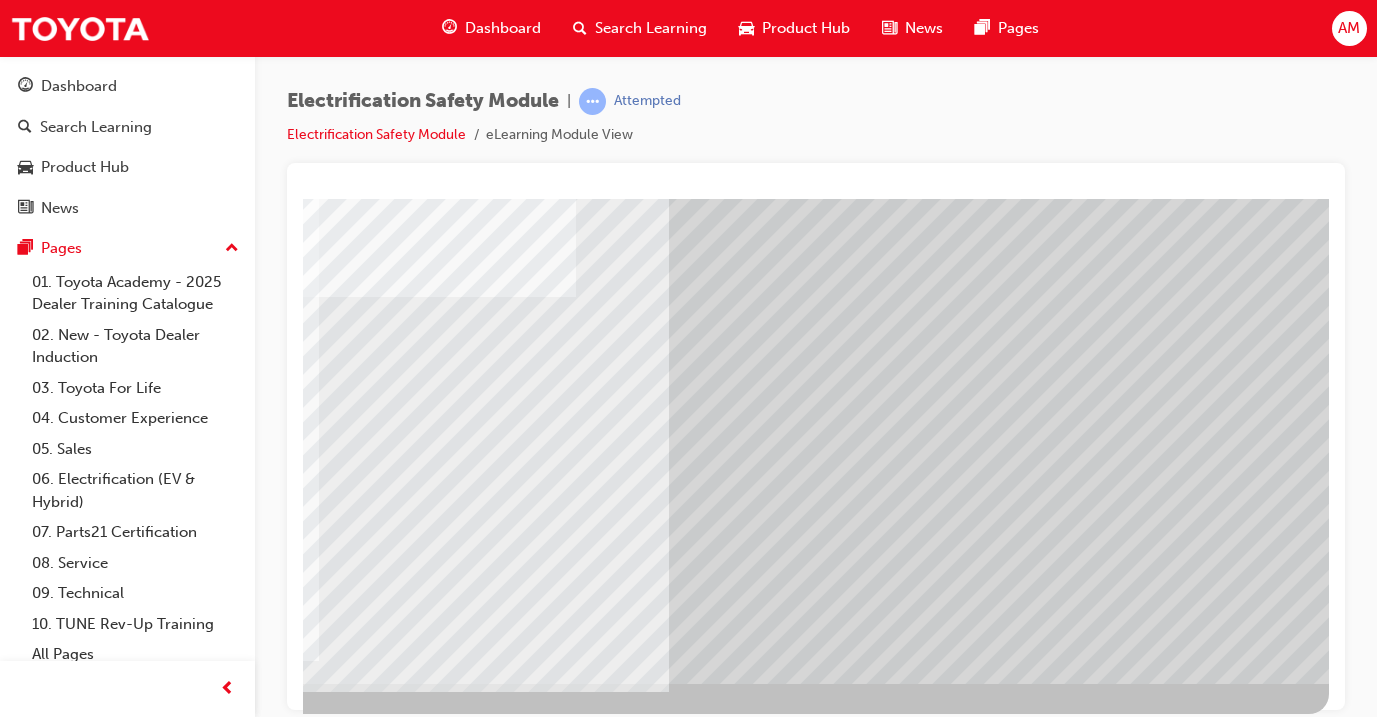 click at bounding box center [32, 6578] 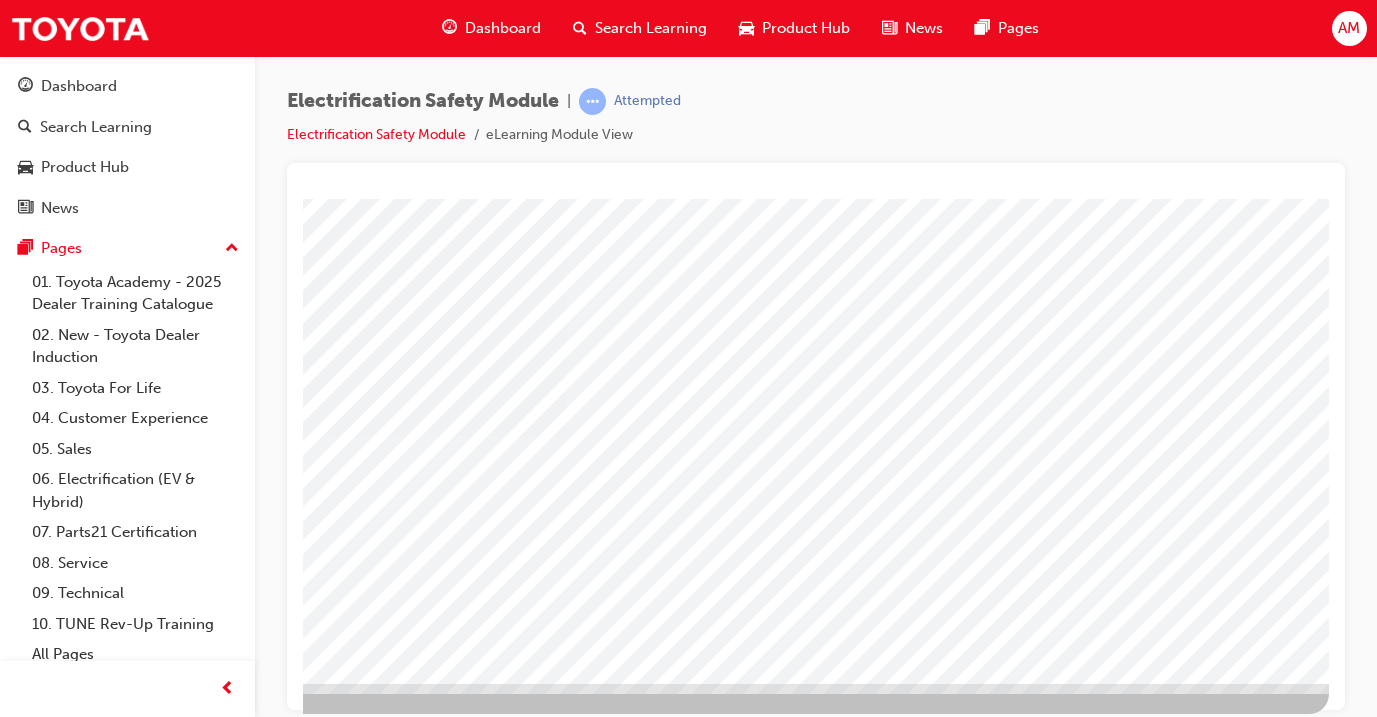 click at bounding box center (32, 2749) 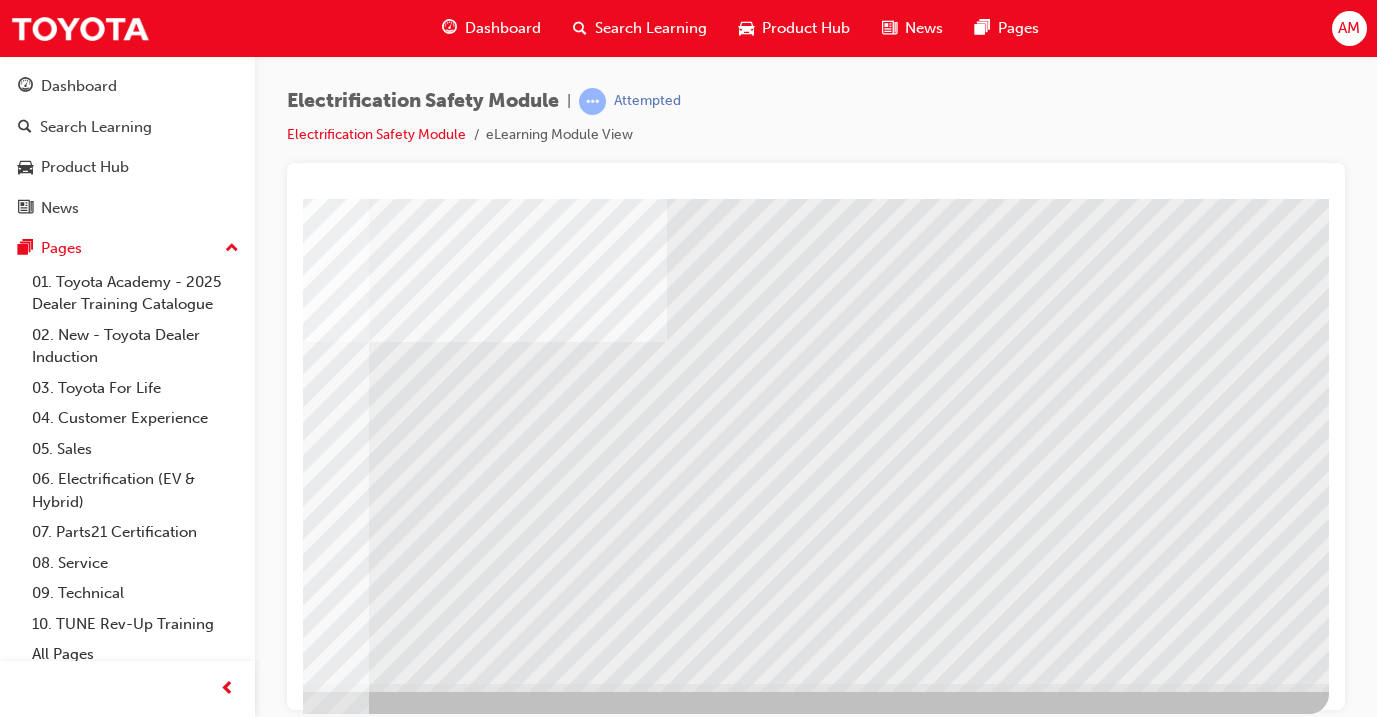 click at bounding box center (649, 2519) 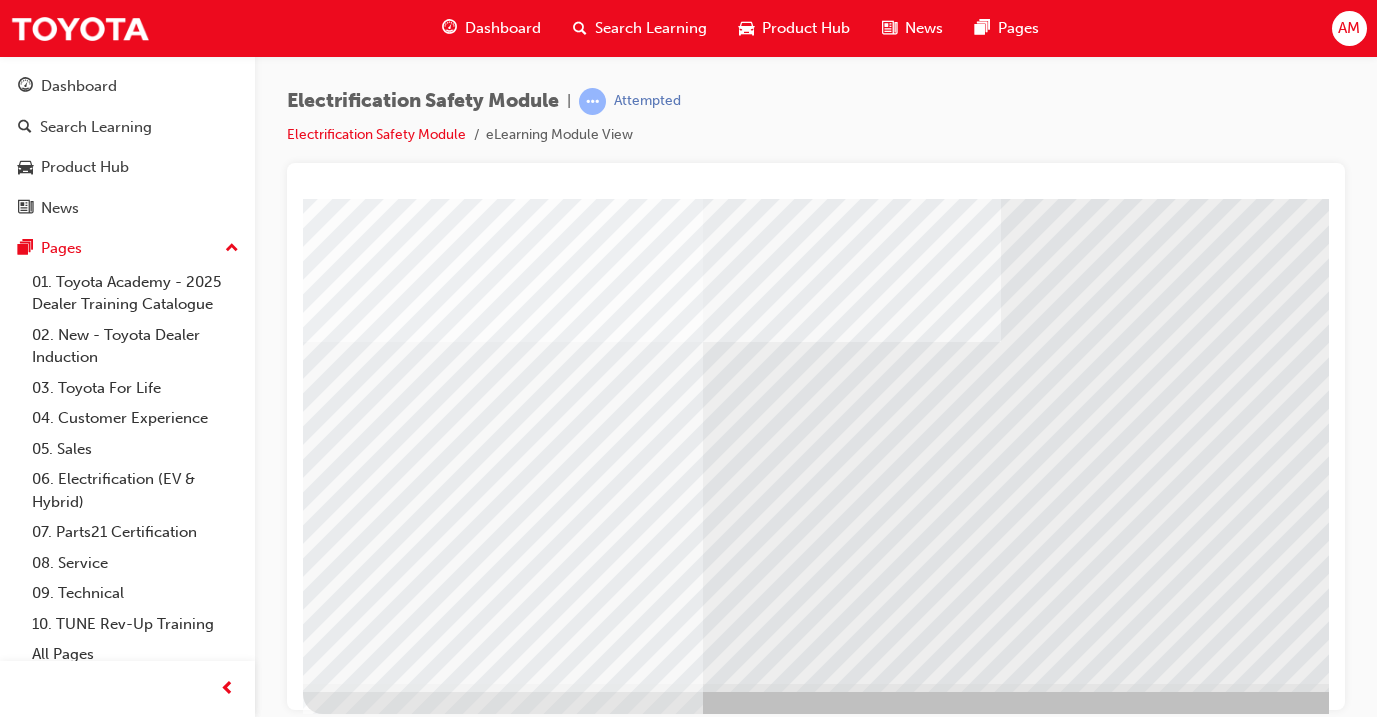 click at bounding box center (390, 5693) 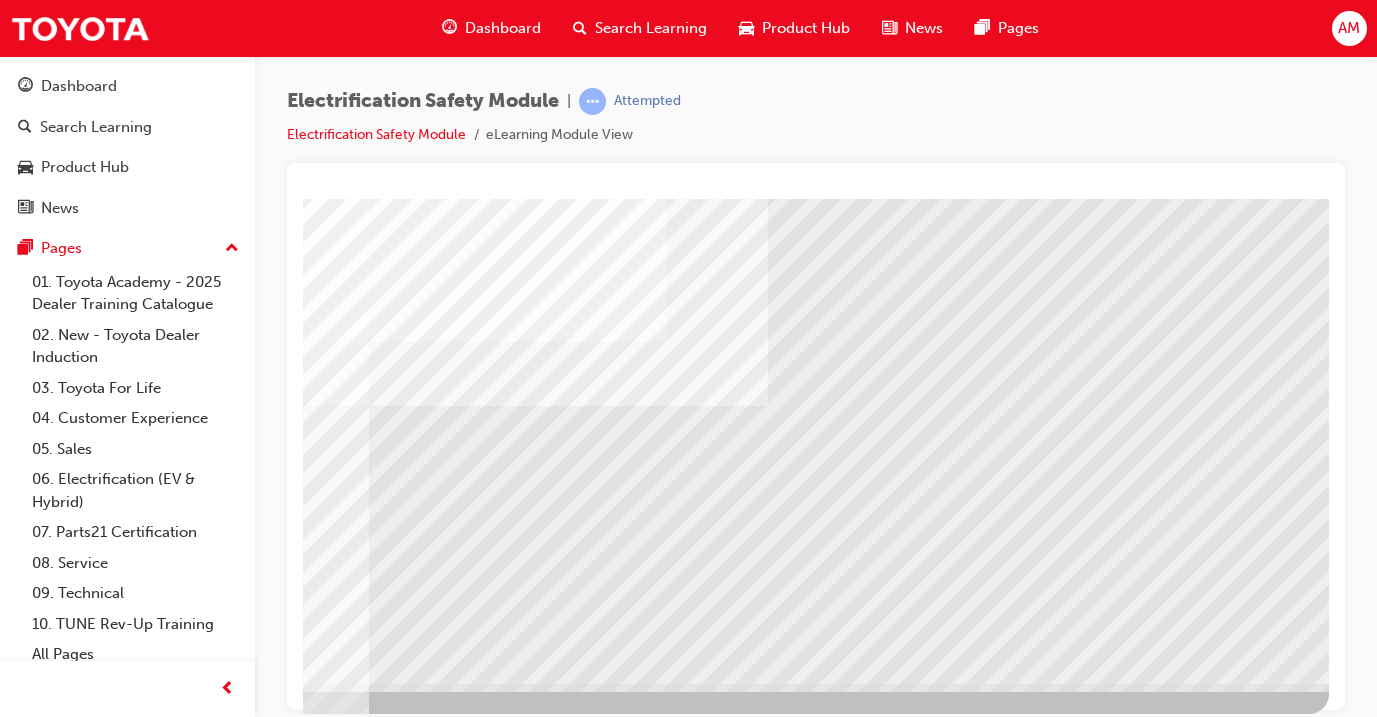 click at bounding box center (32, 5661) 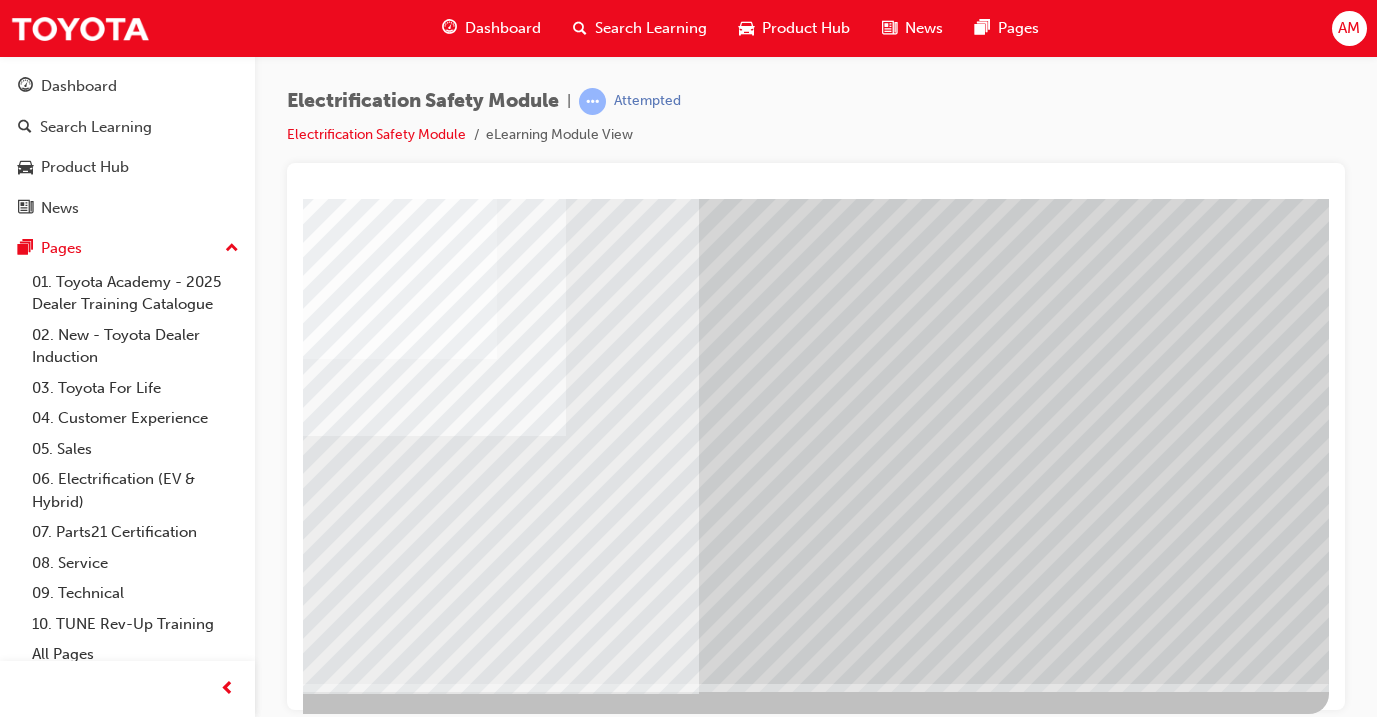 click at bounding box center [32, 2997] 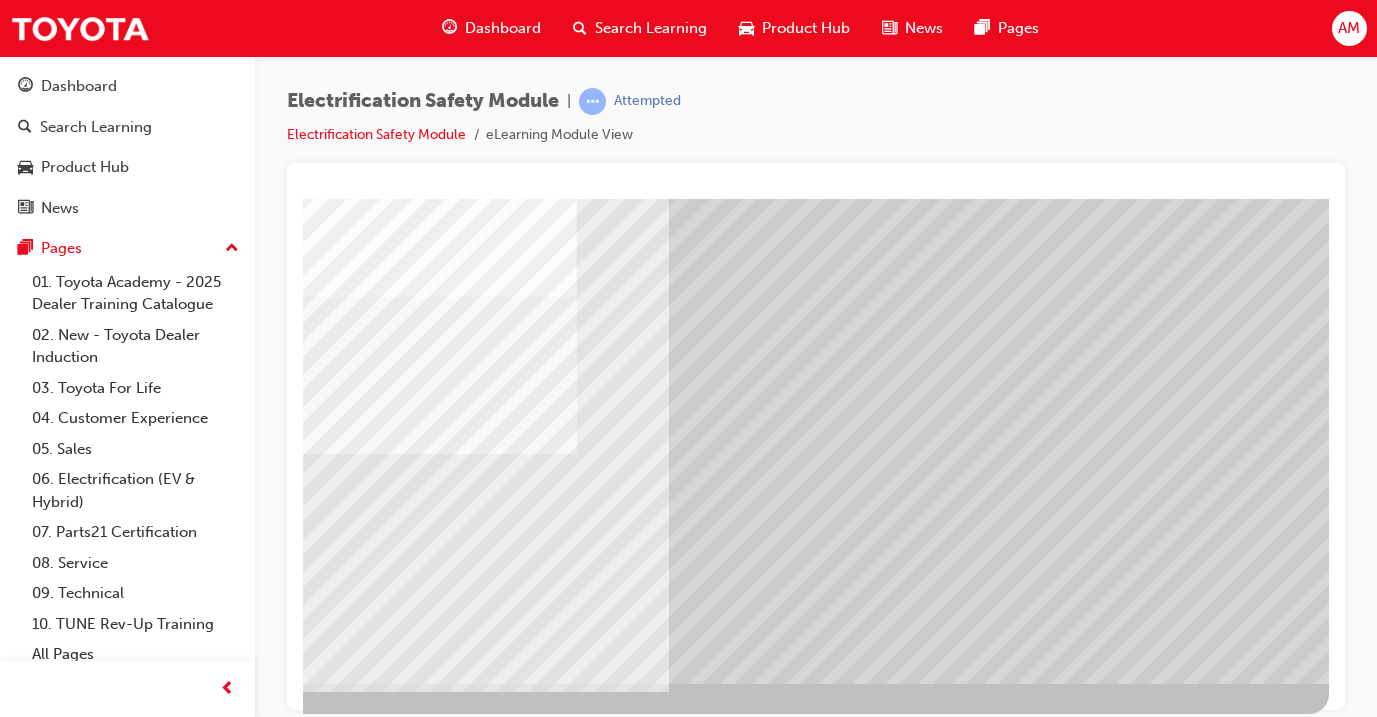 click at bounding box center (649, 2519) 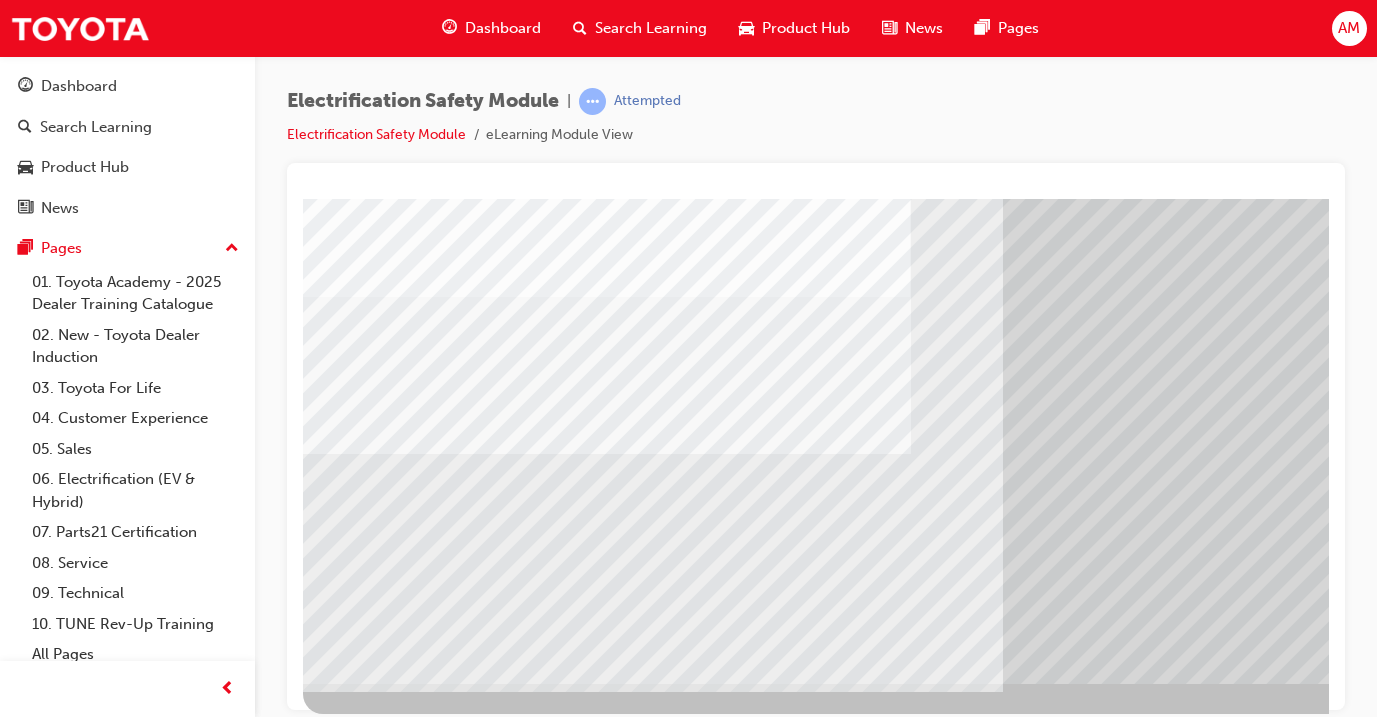 click at bounding box center (368, 6537) 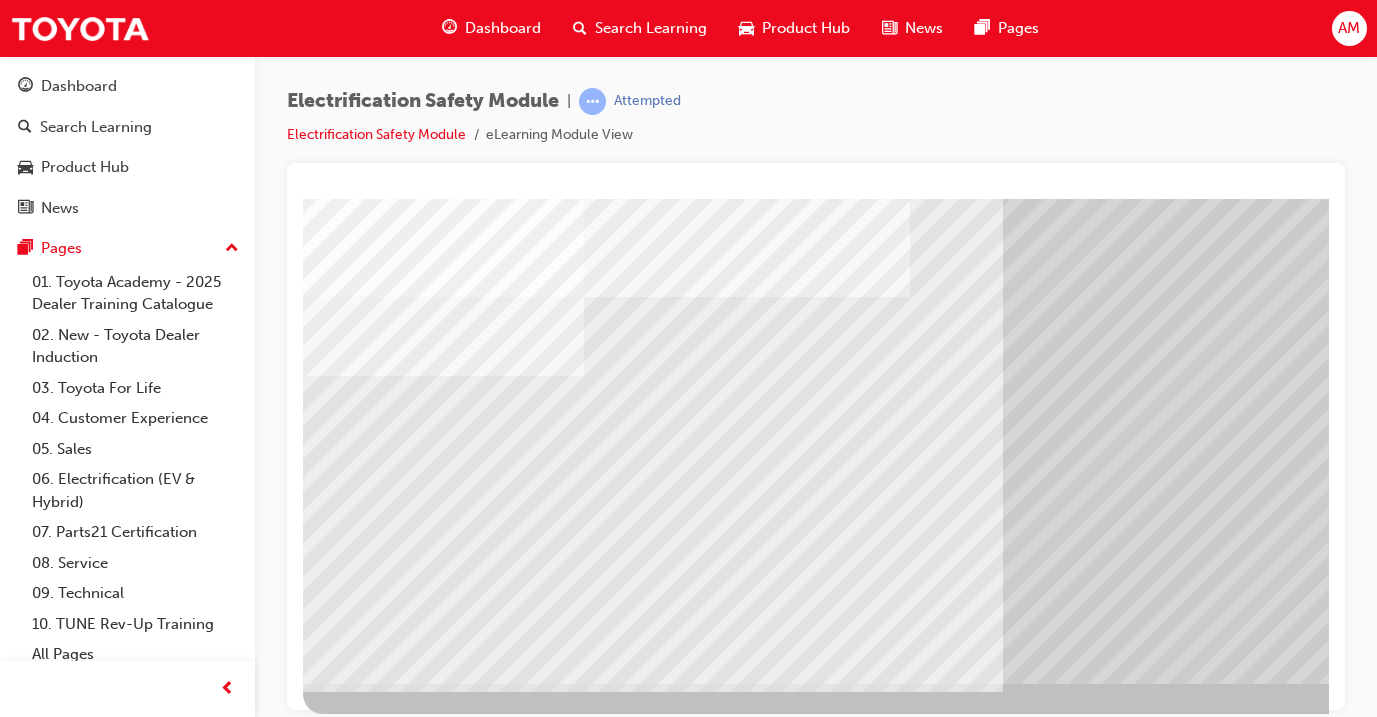 click at bounding box center [368, 6667] 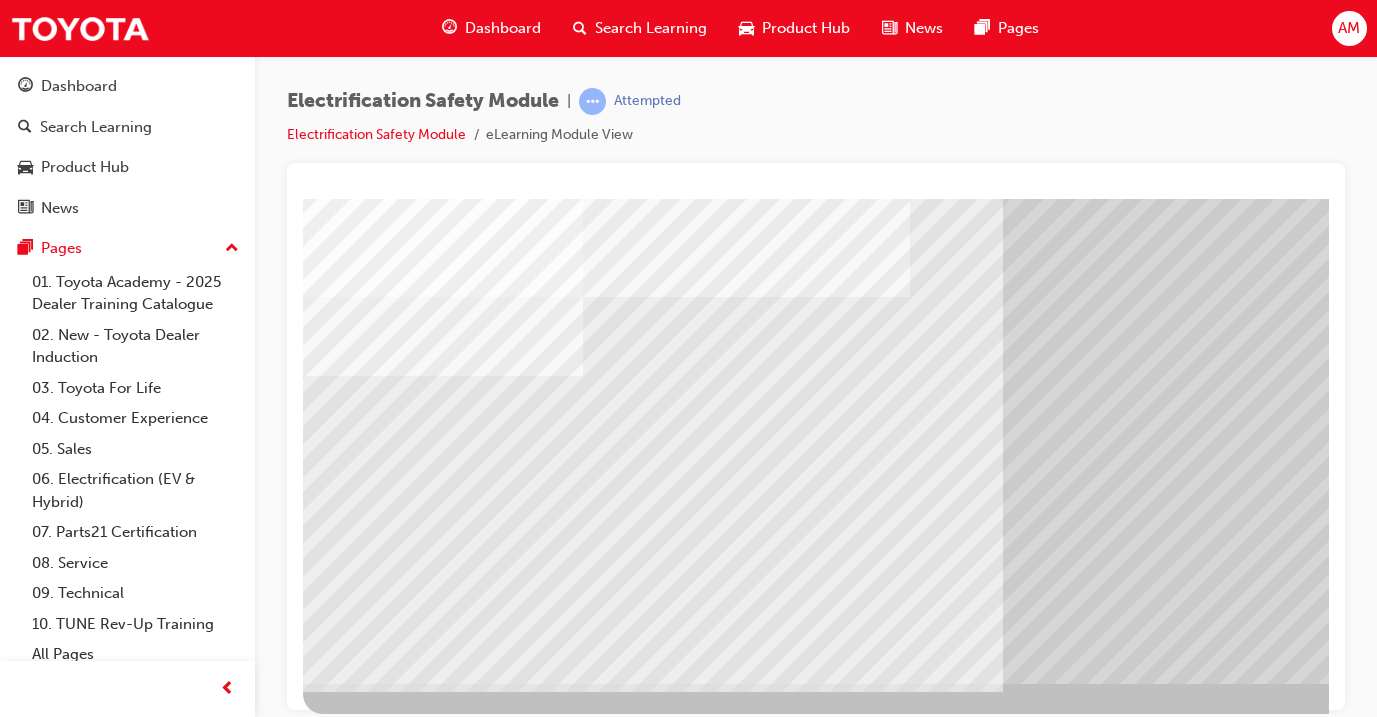 click at bounding box center [368, 6797] 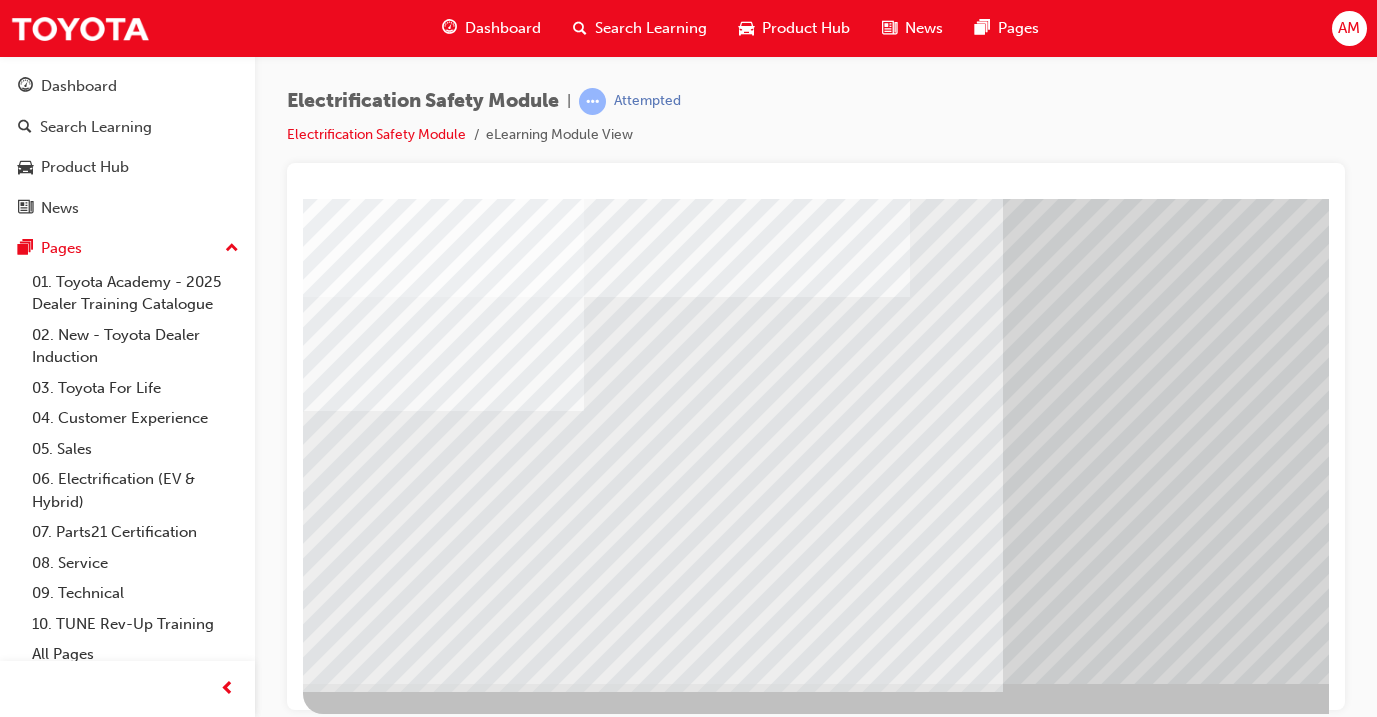 click at bounding box center (368, 6927) 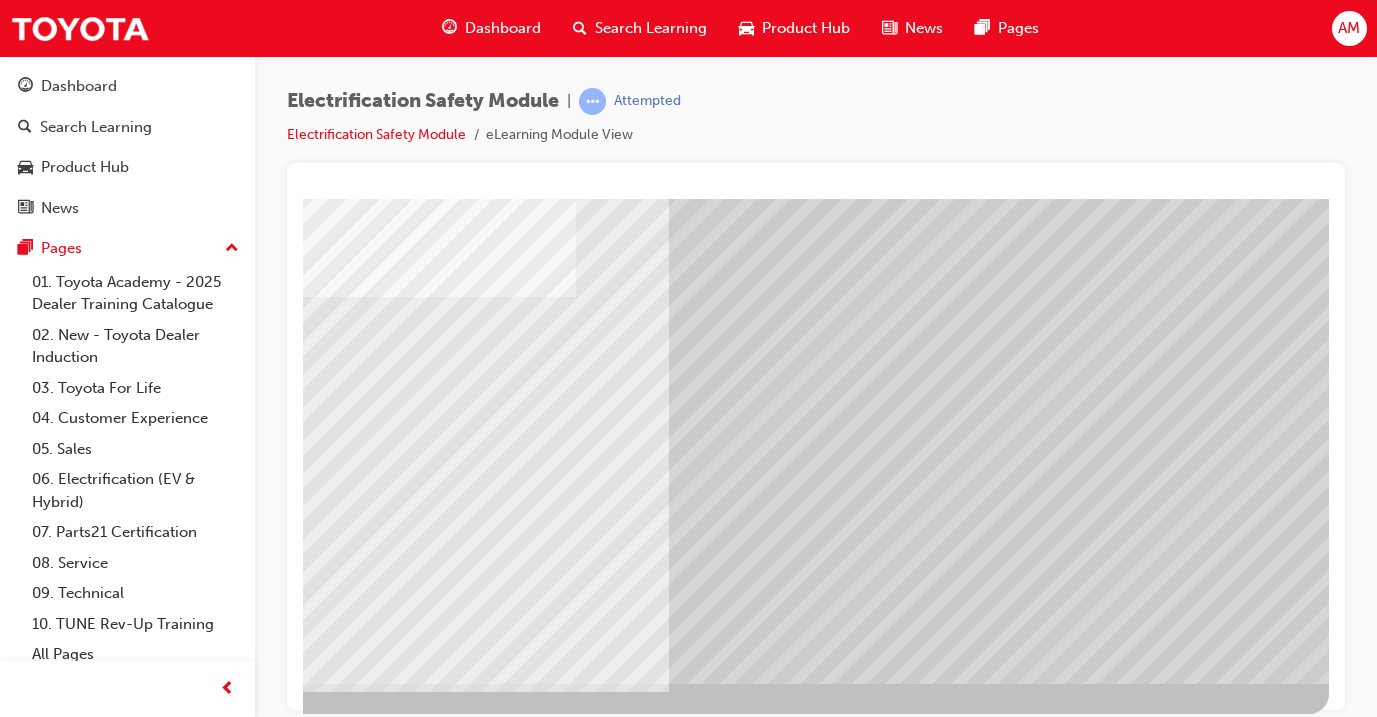 click at bounding box center [32, 6454] 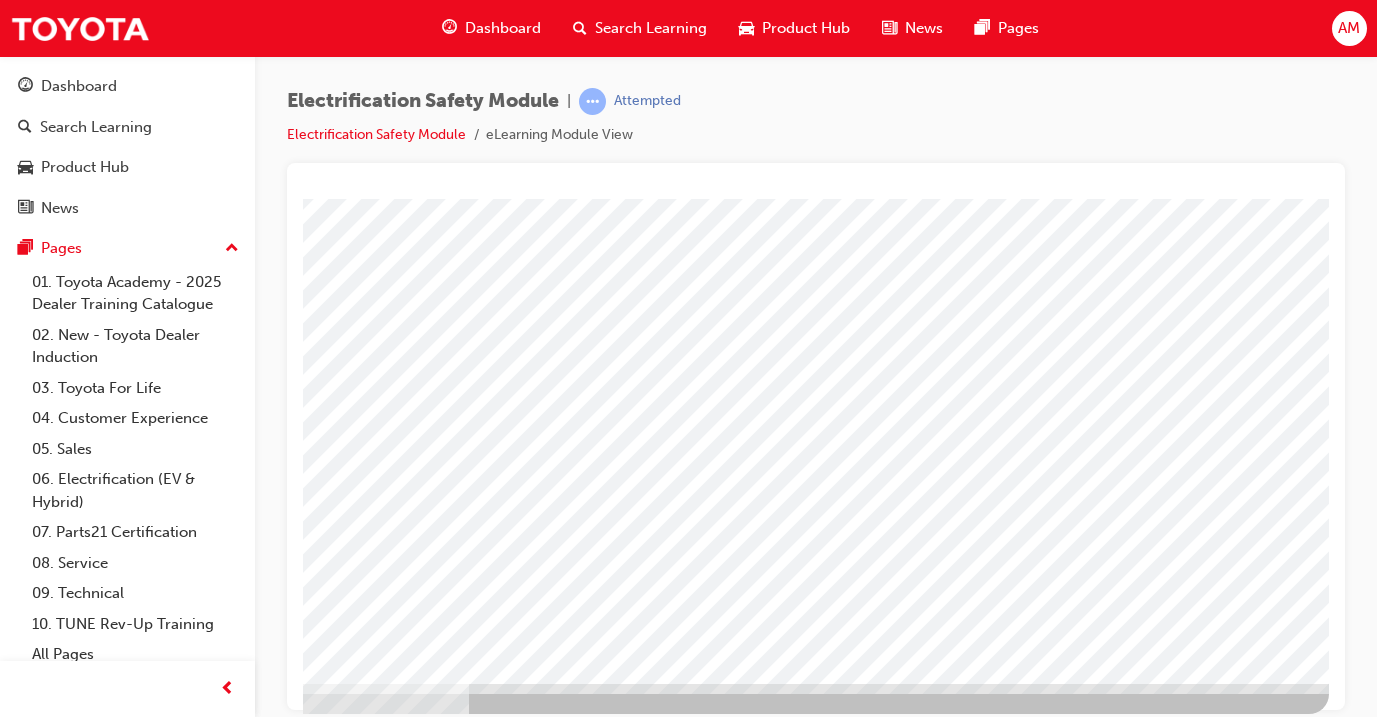 click at bounding box center [32, 2997] 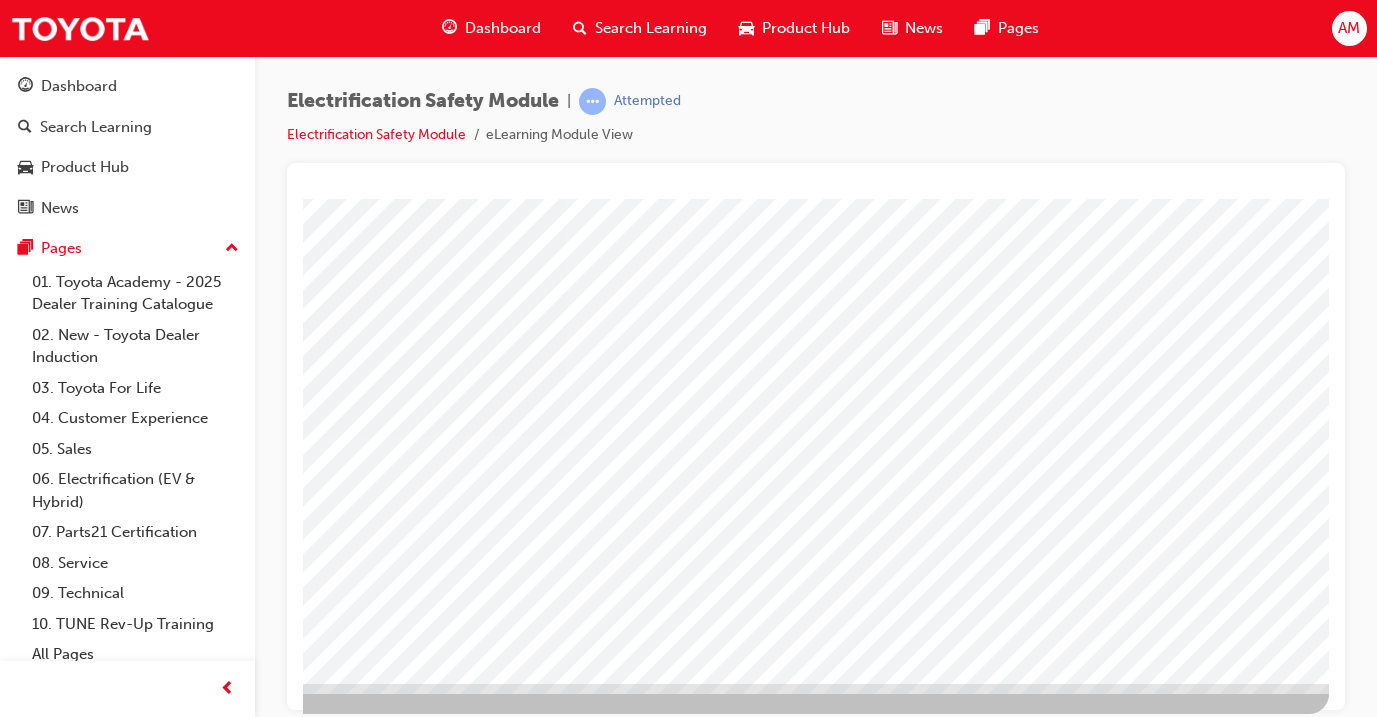 click at bounding box center (32, 2749) 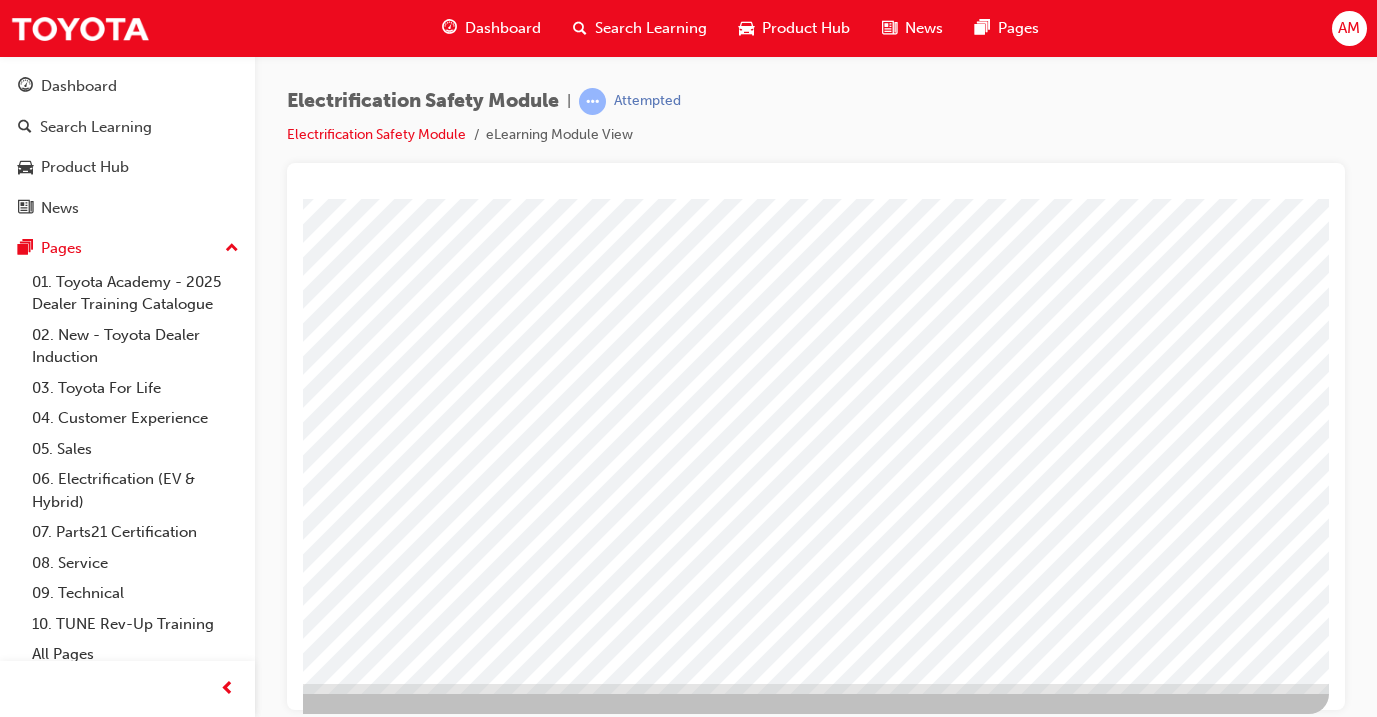 click at bounding box center [32, 3469] 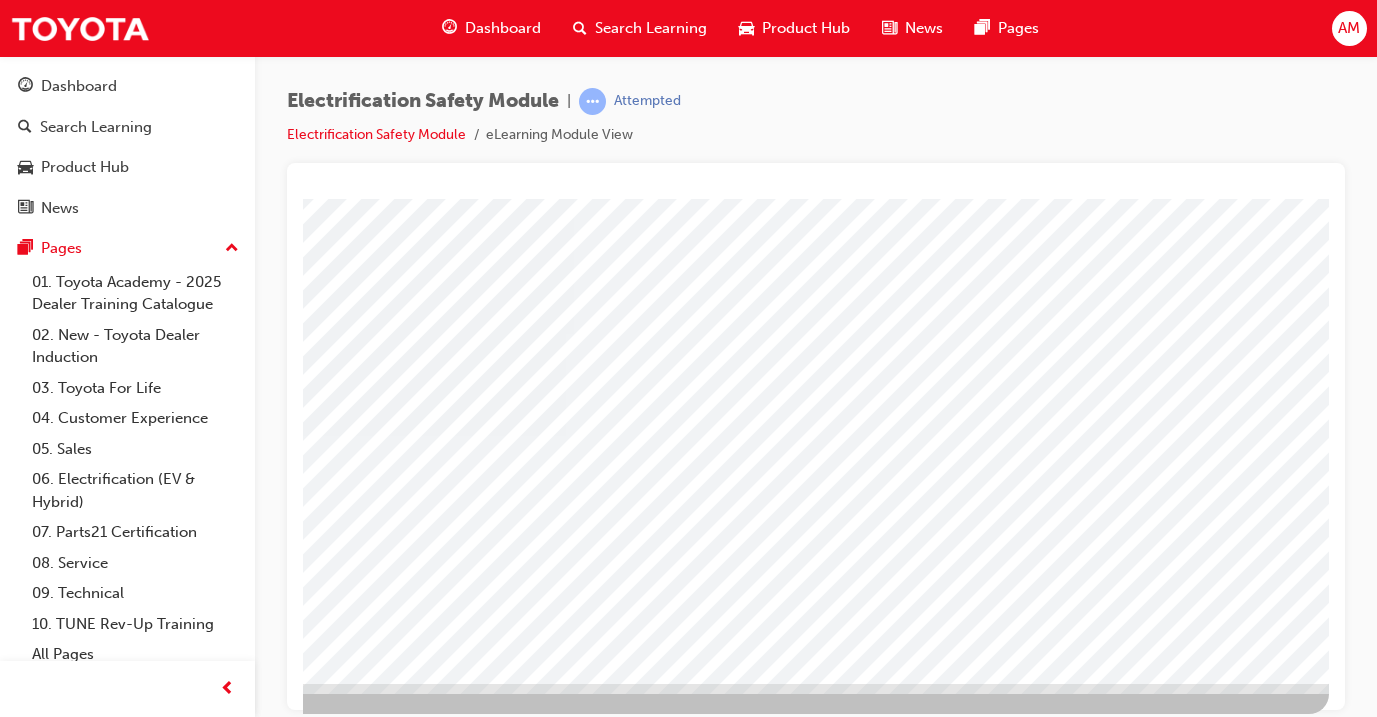 click at bounding box center [32, 2749] 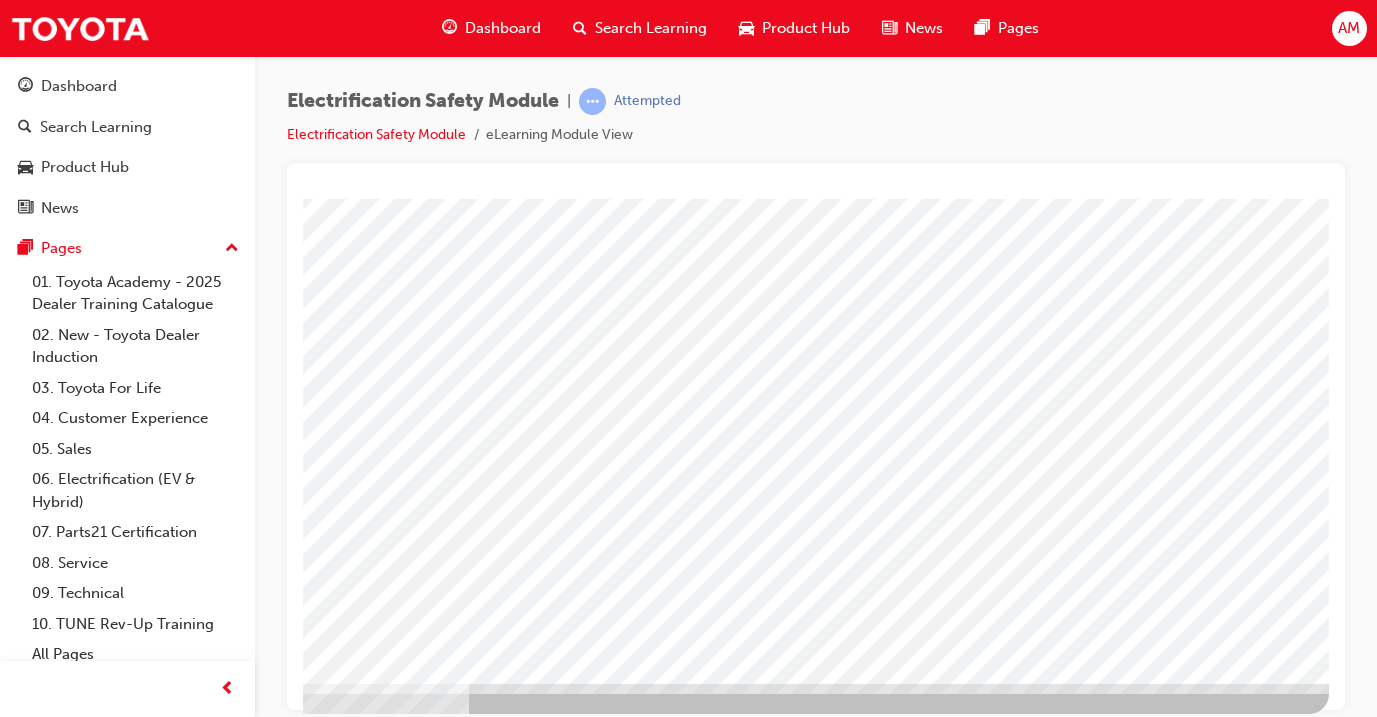 click at bounding box center (32, 2997) 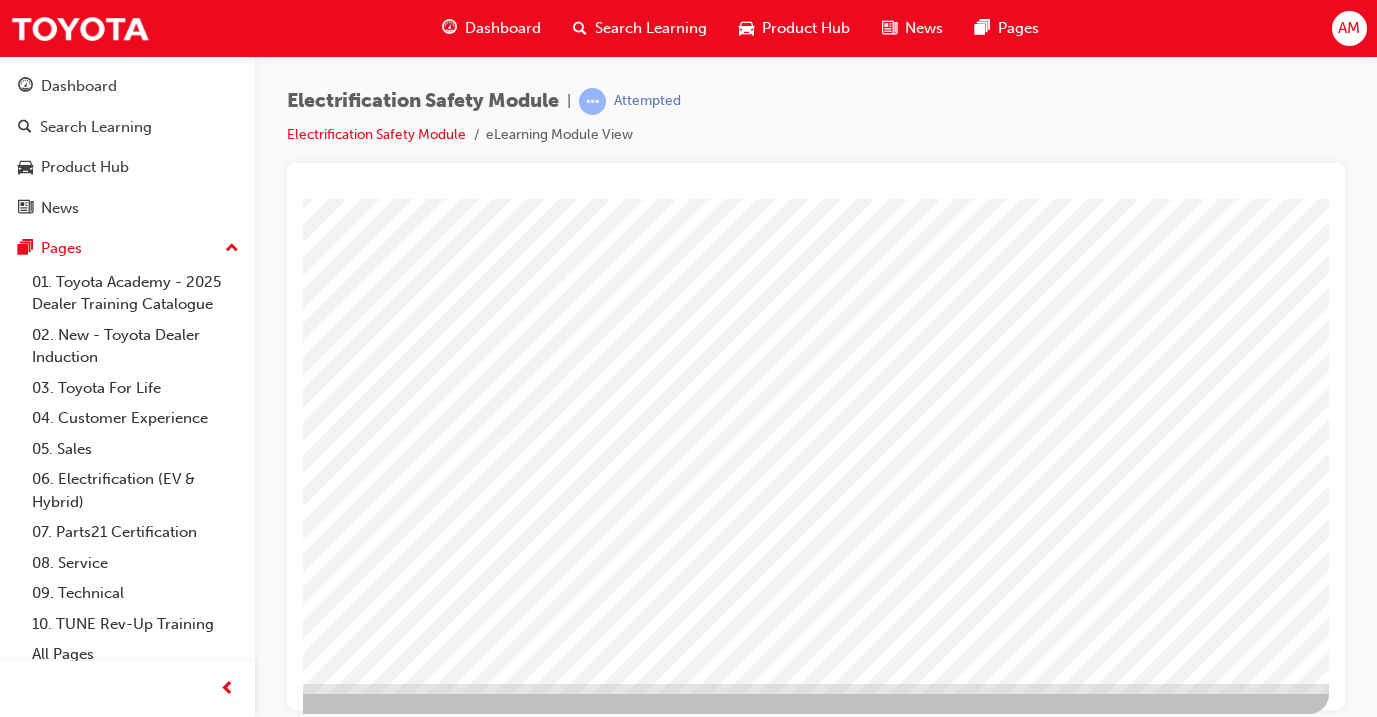 click at bounding box center (32, 2749) 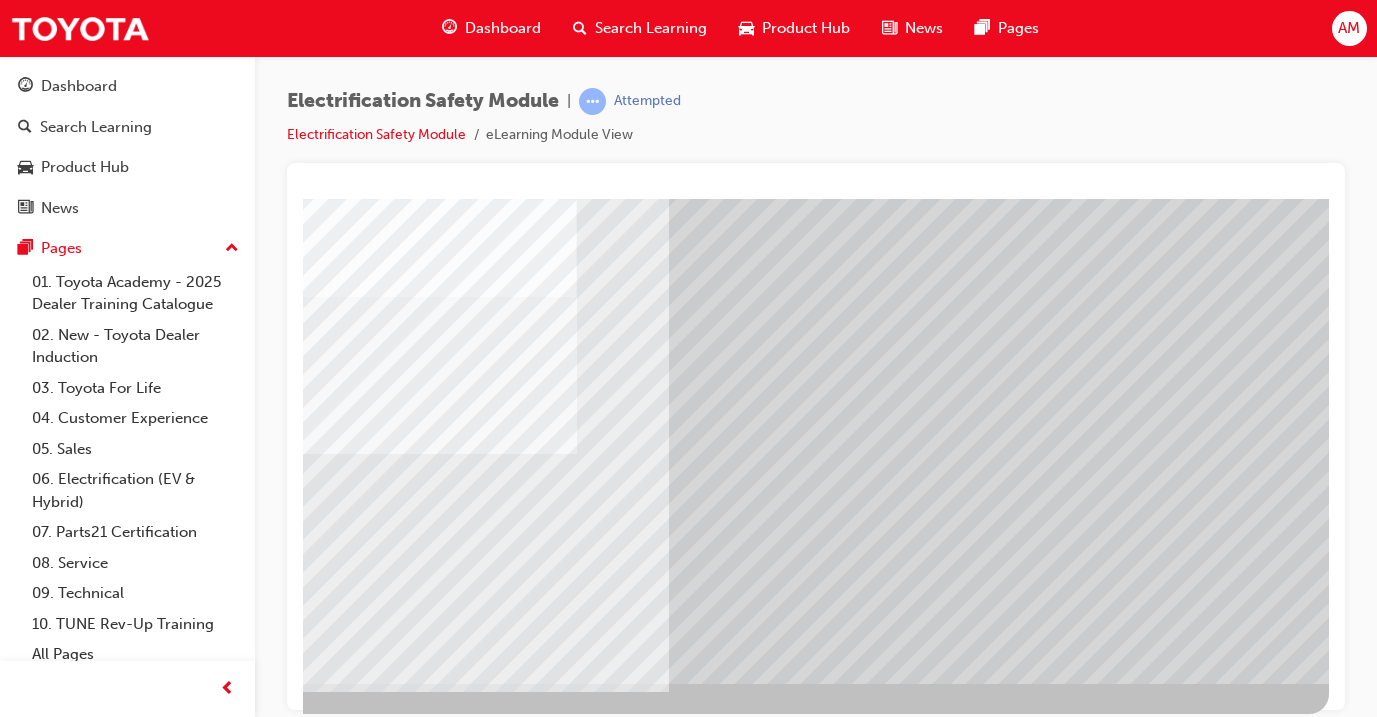 click at bounding box center (649, 2519) 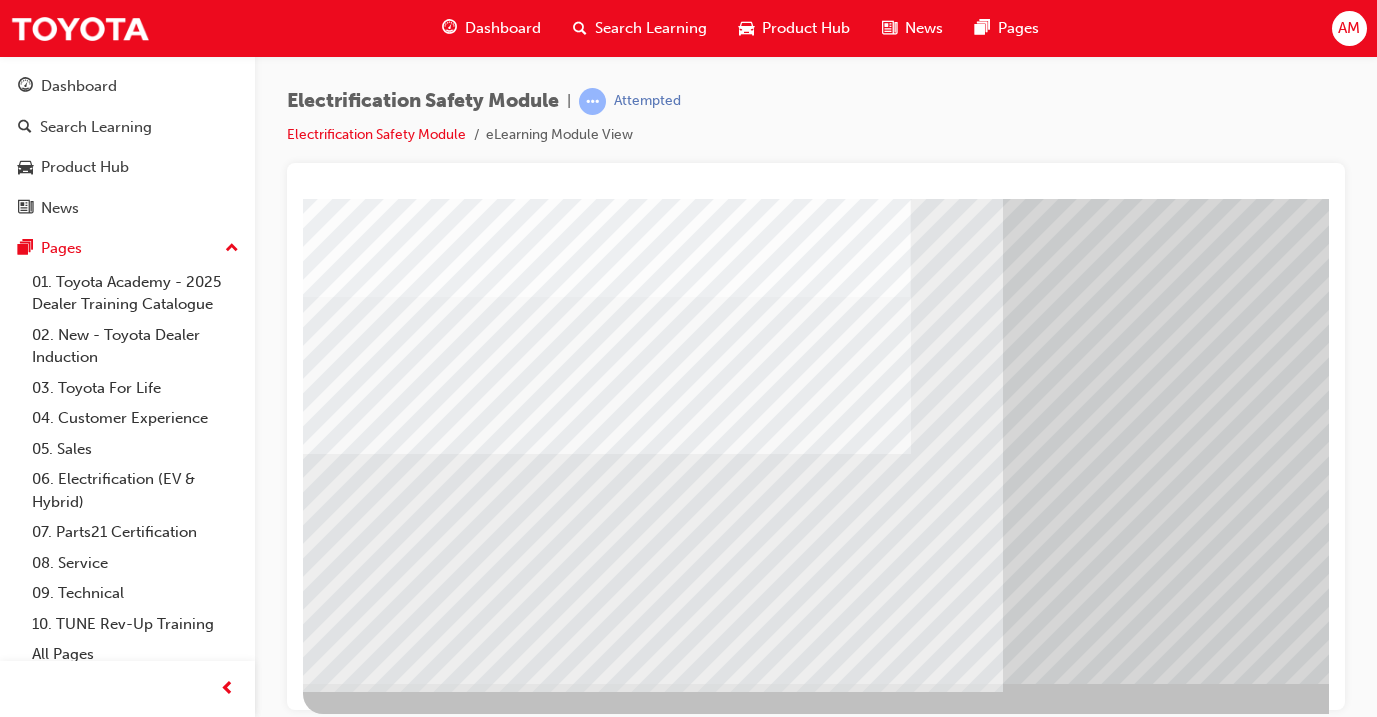 click at bounding box center [343, 8940] 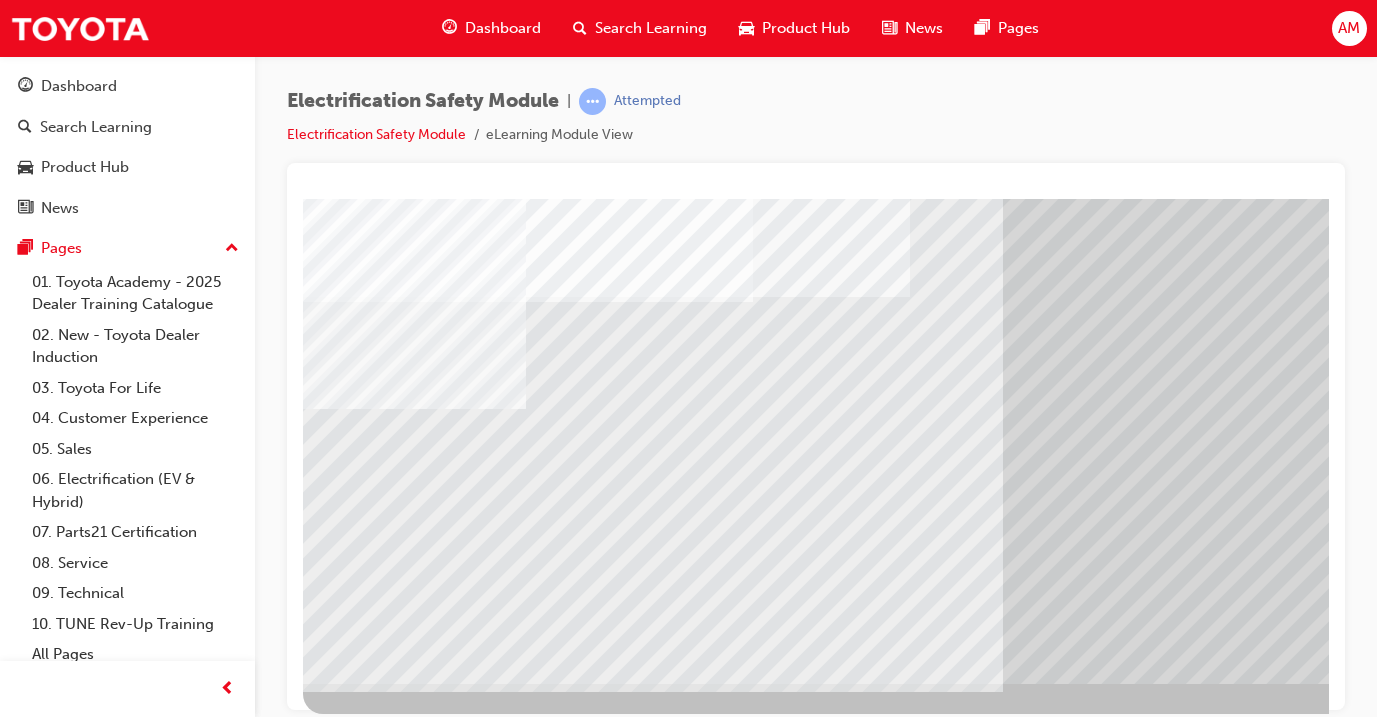click at bounding box center [343, 8860] 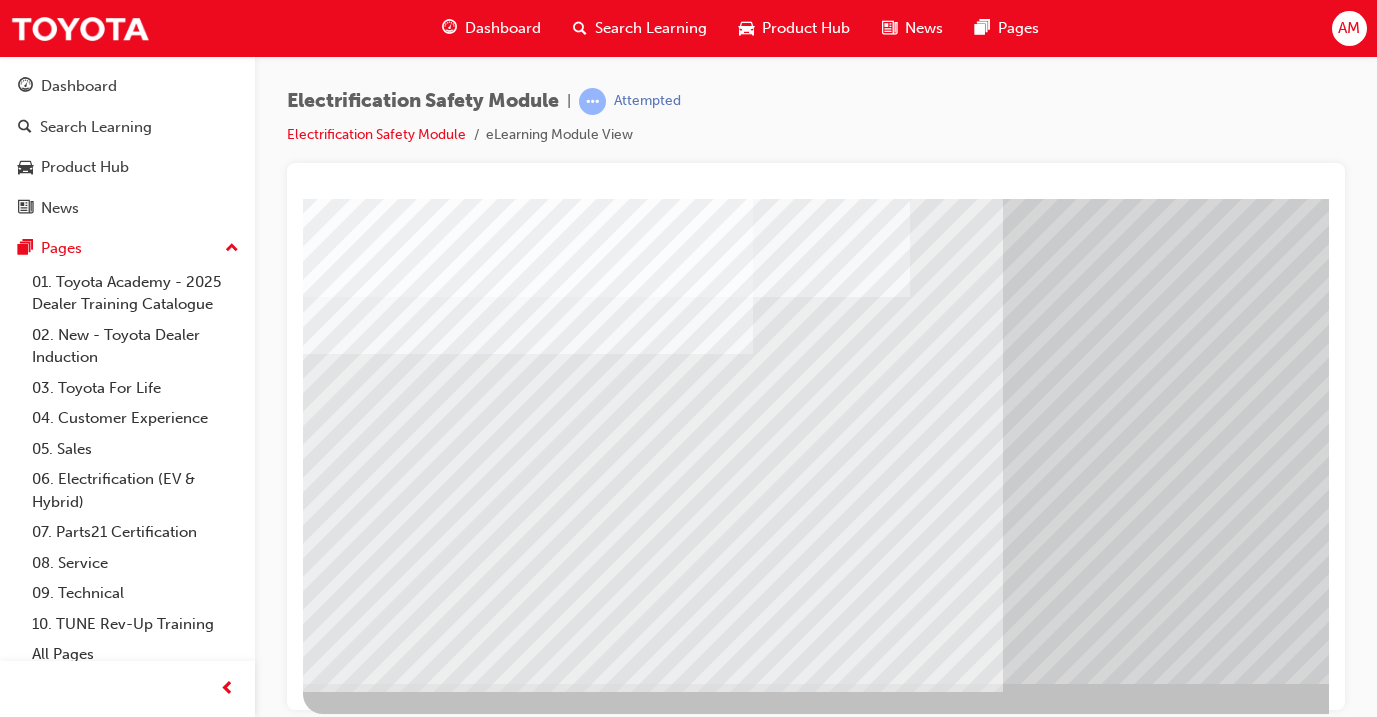 click at bounding box center [343, 9020] 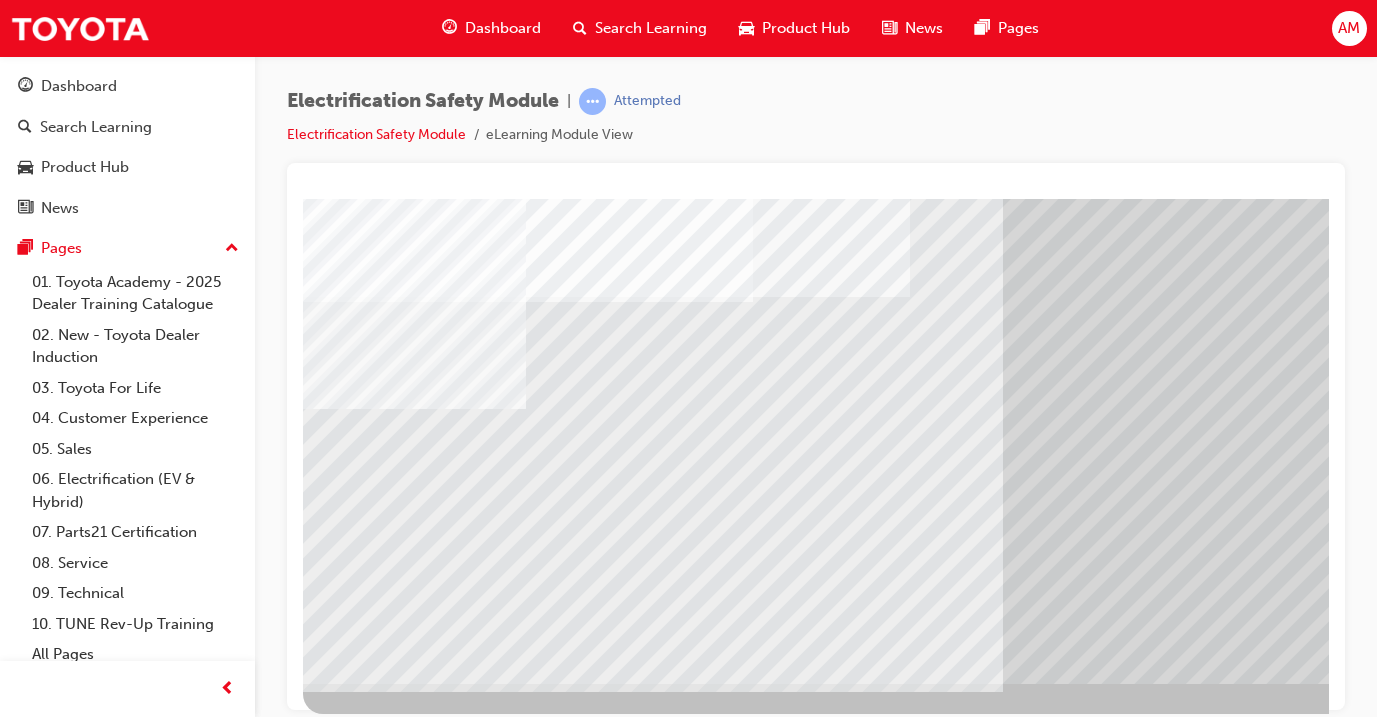 click at bounding box center [343, 9100] 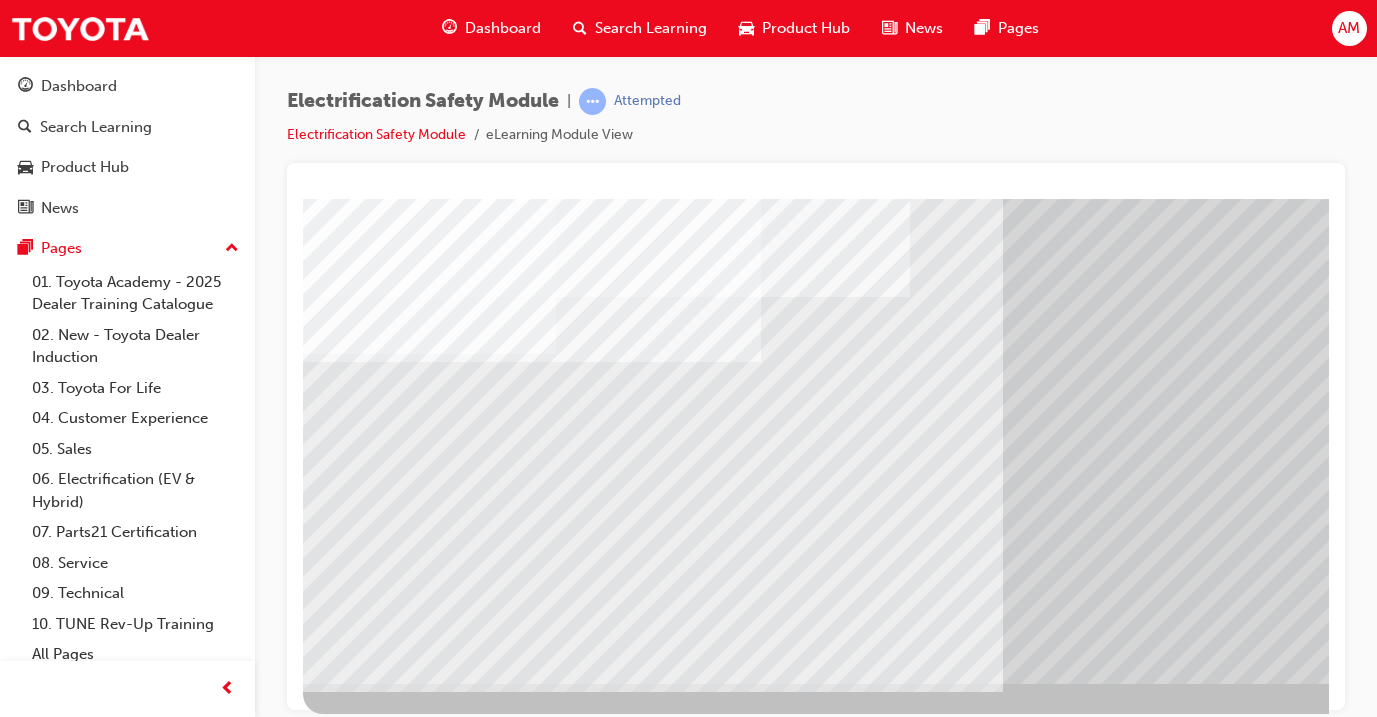 click at bounding box center [343, 9180] 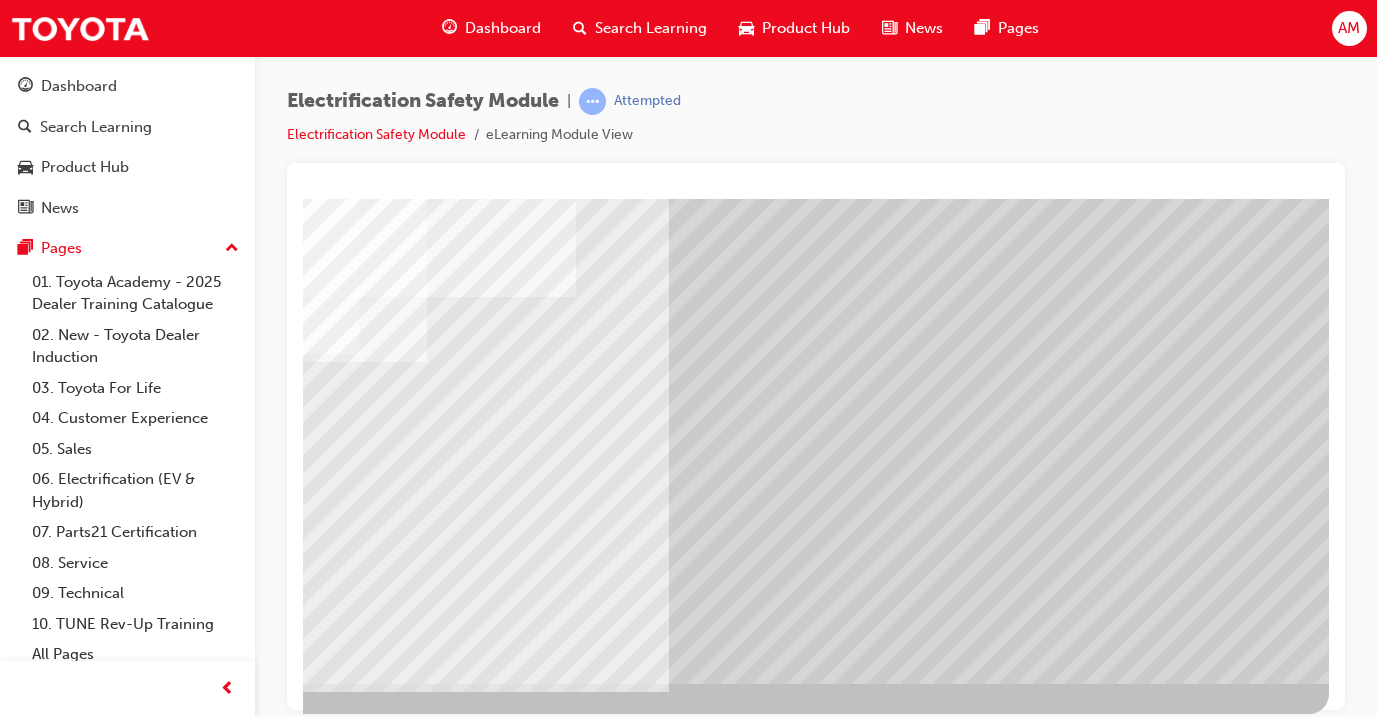 click at bounding box center (32, 8722) 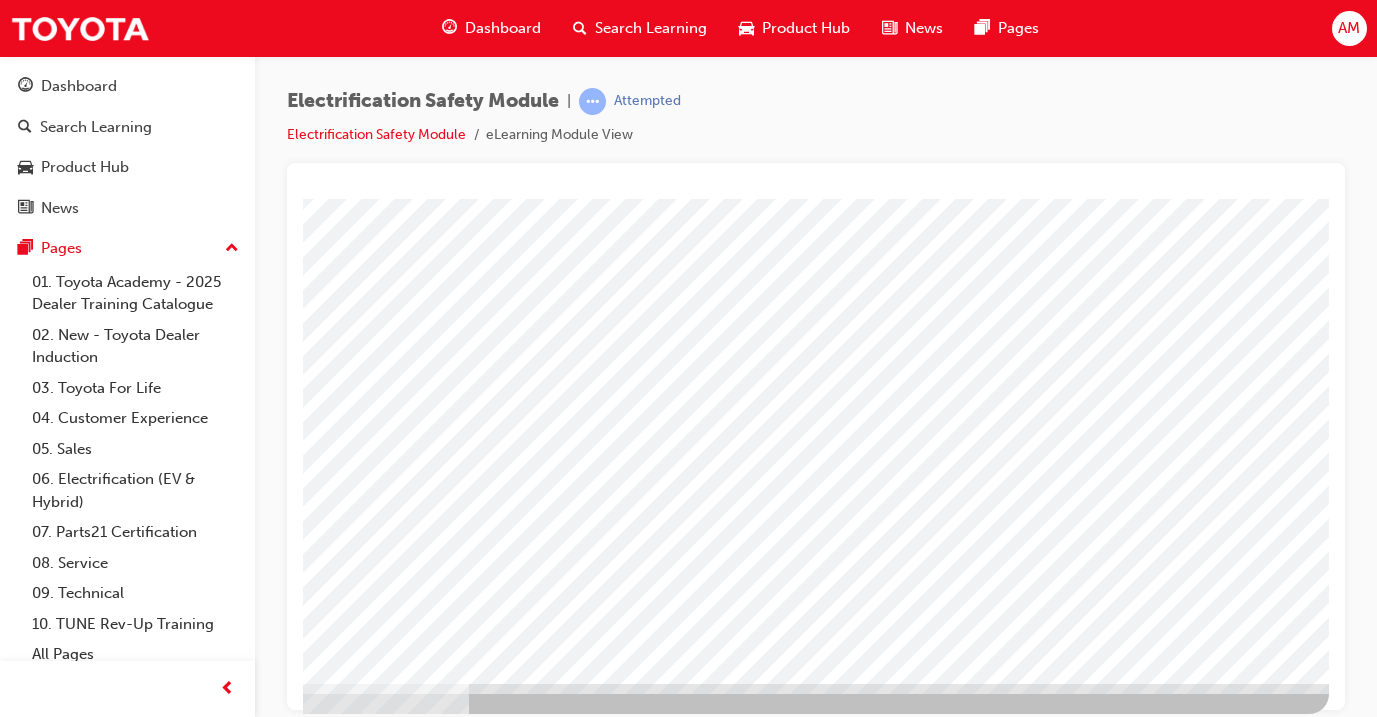 click at bounding box center (32, 2997) 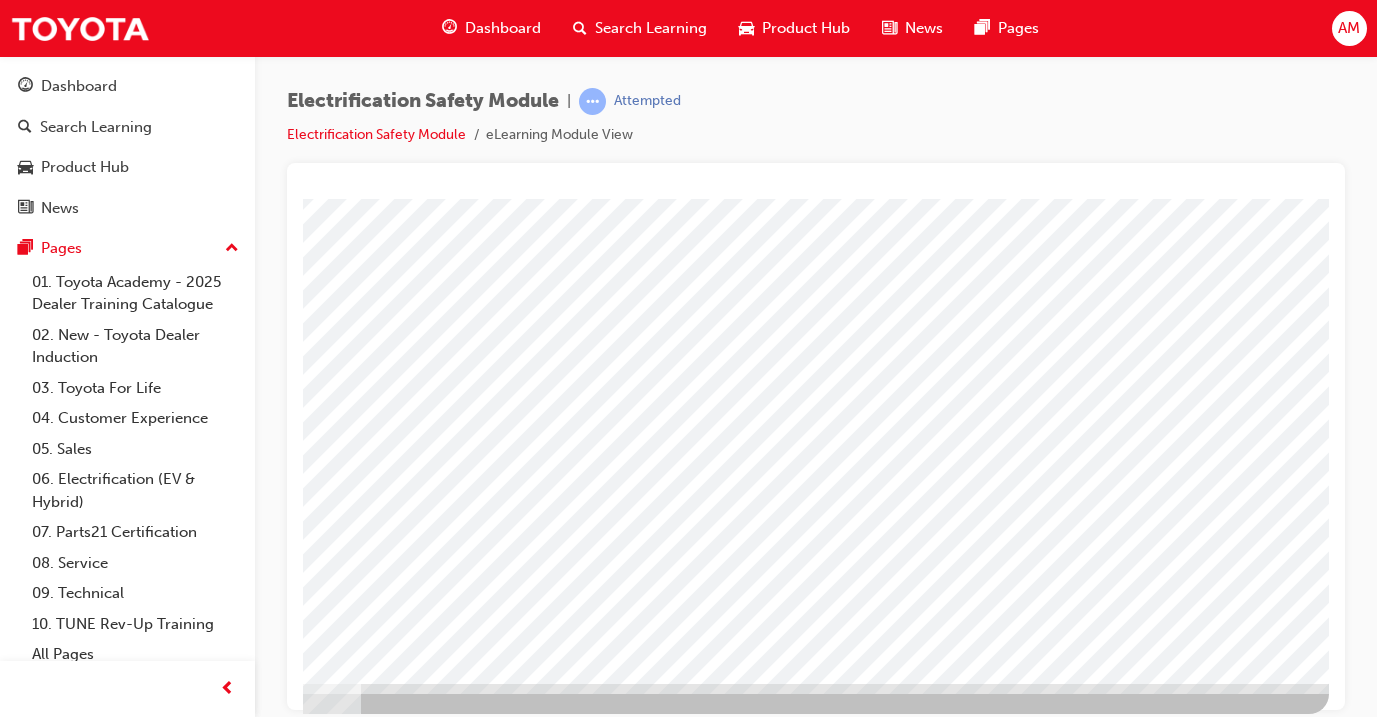 click at bounding box center (32, 3776) 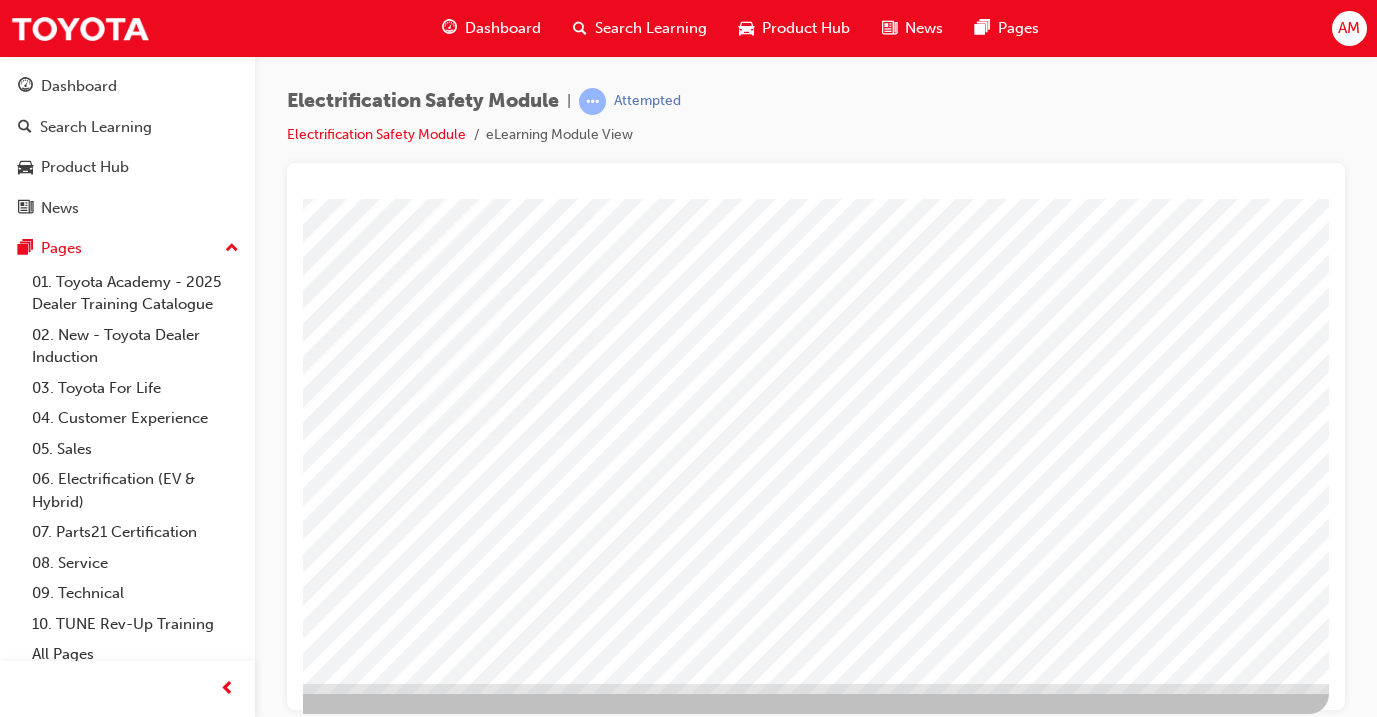 click at bounding box center [32, 2749] 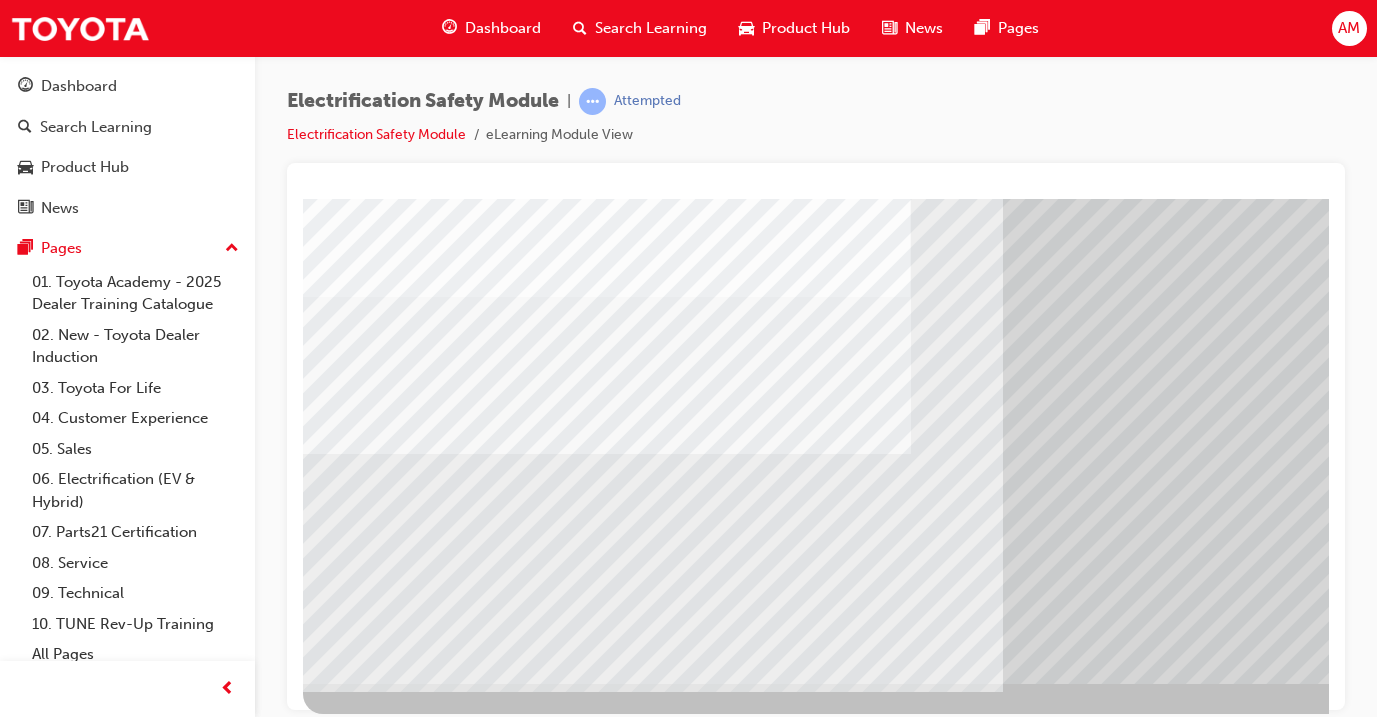 click at bounding box center (368, 6722) 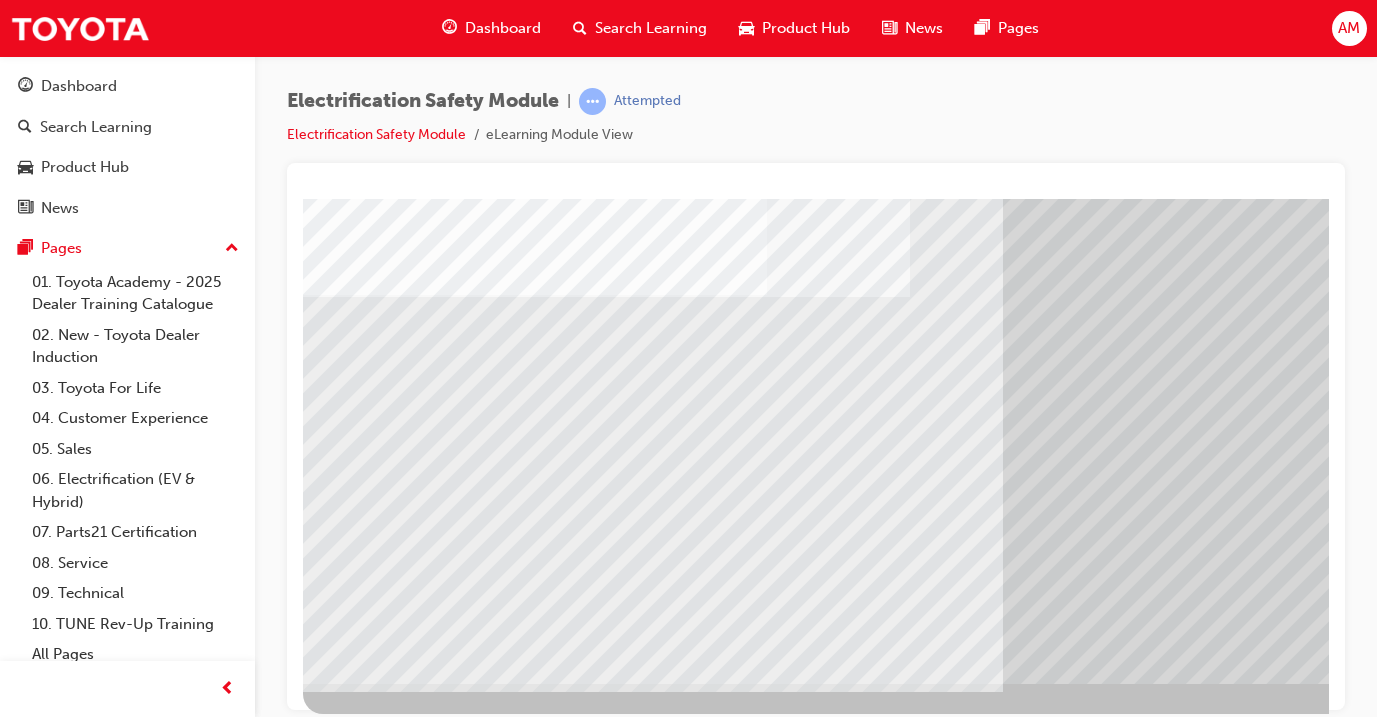 click at bounding box center [368, 6592] 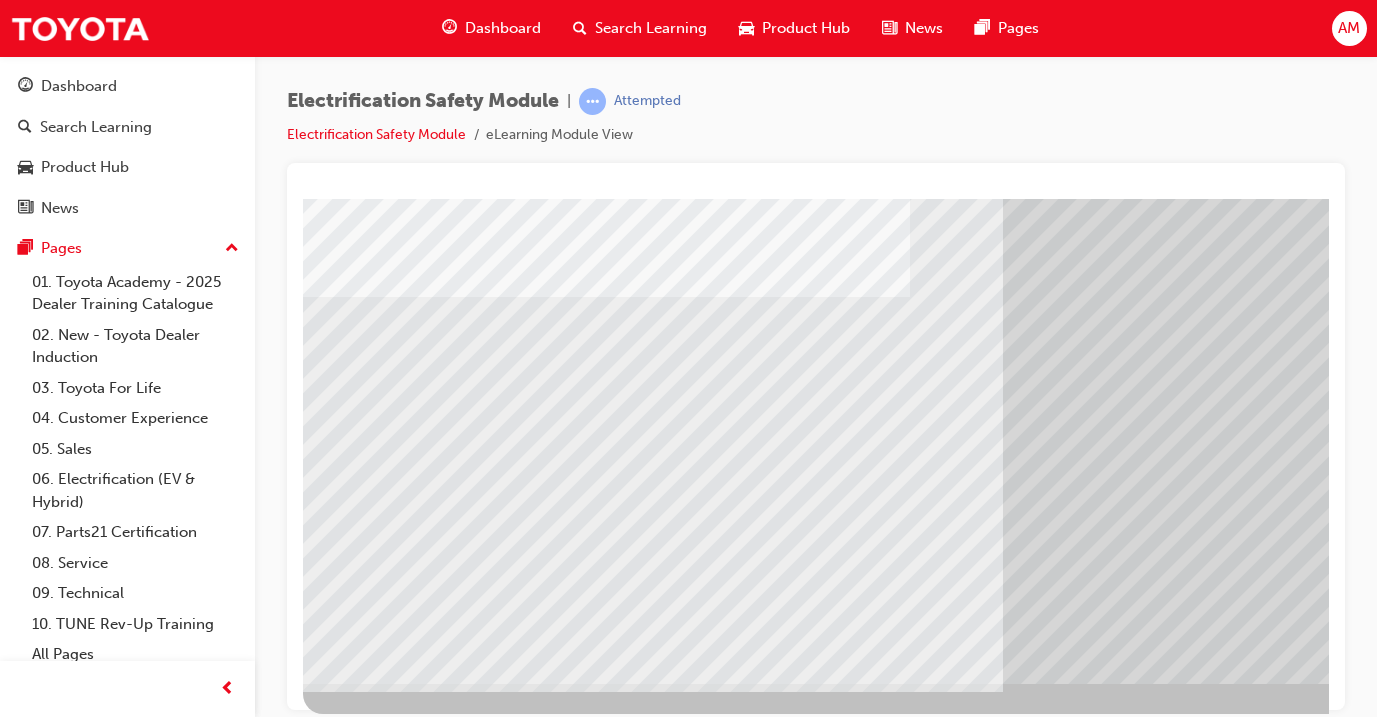 click at bounding box center (368, 6462) 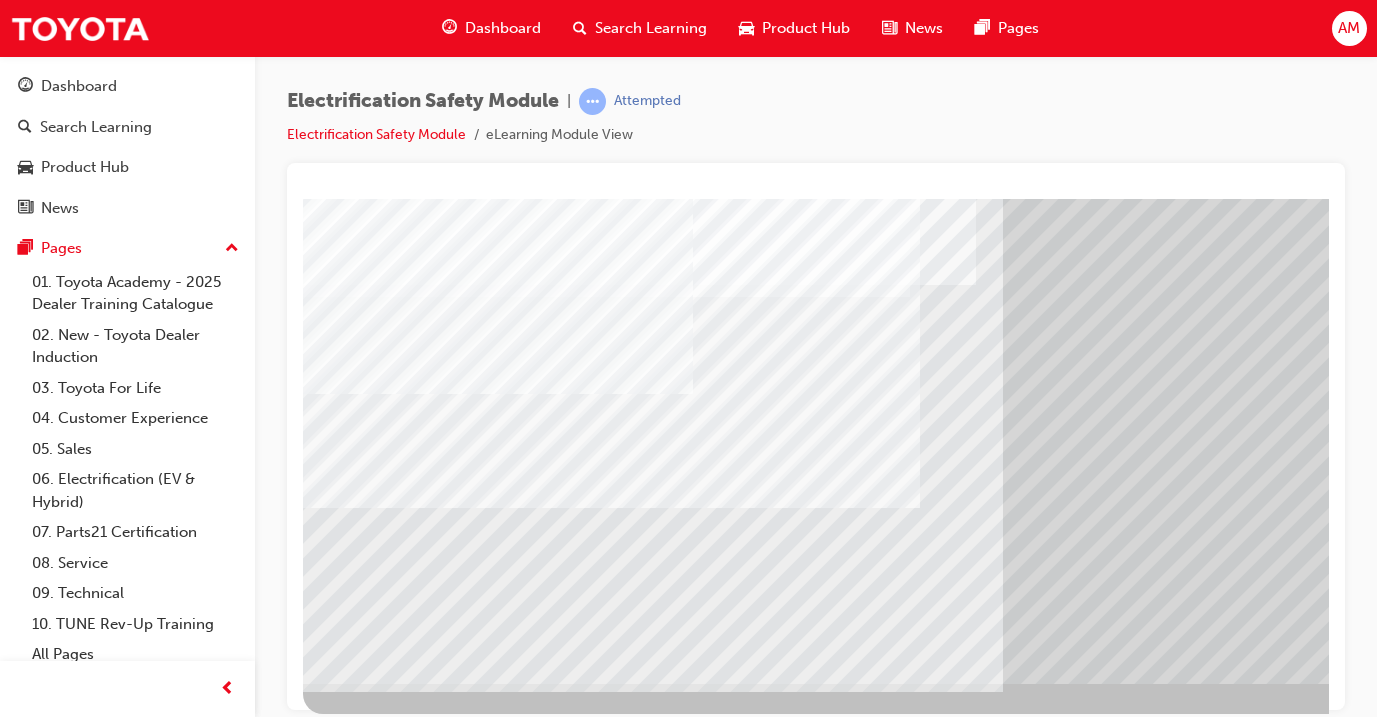 click at bounding box center (368, 6332) 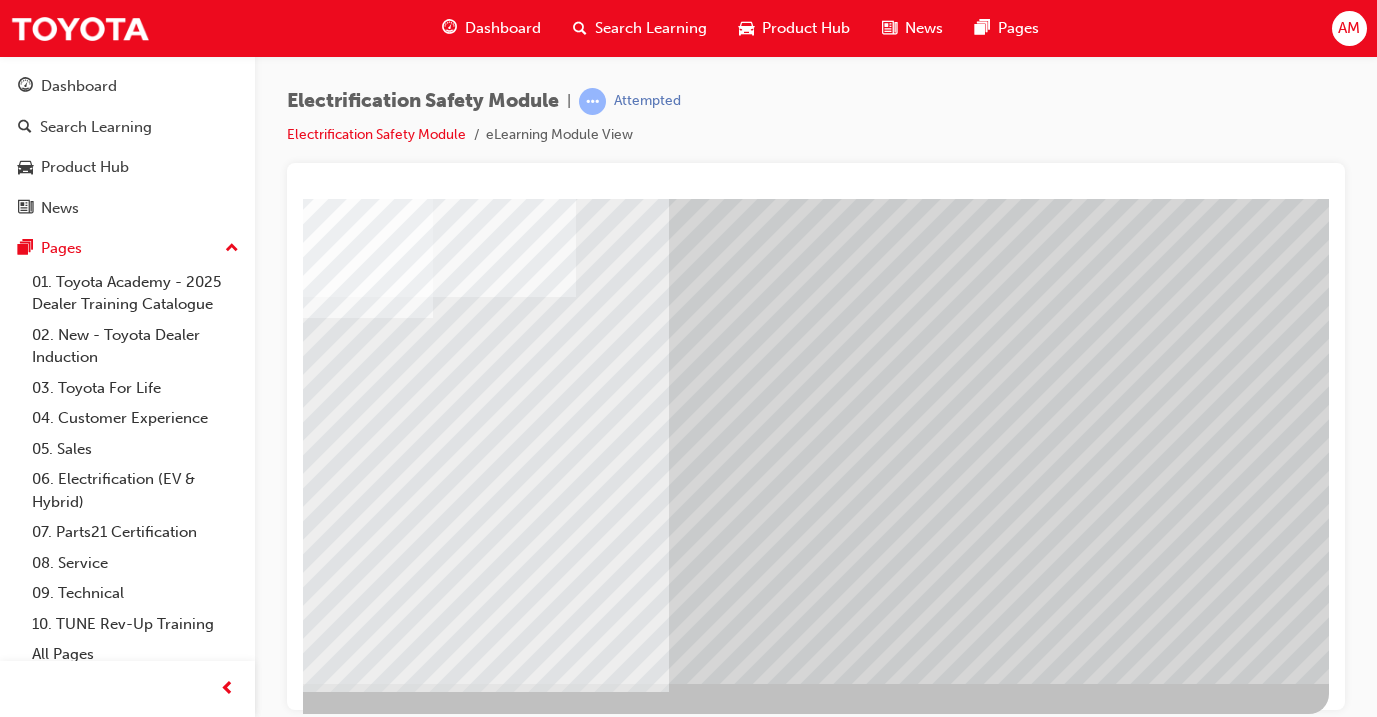 click at bounding box center (32, 6249) 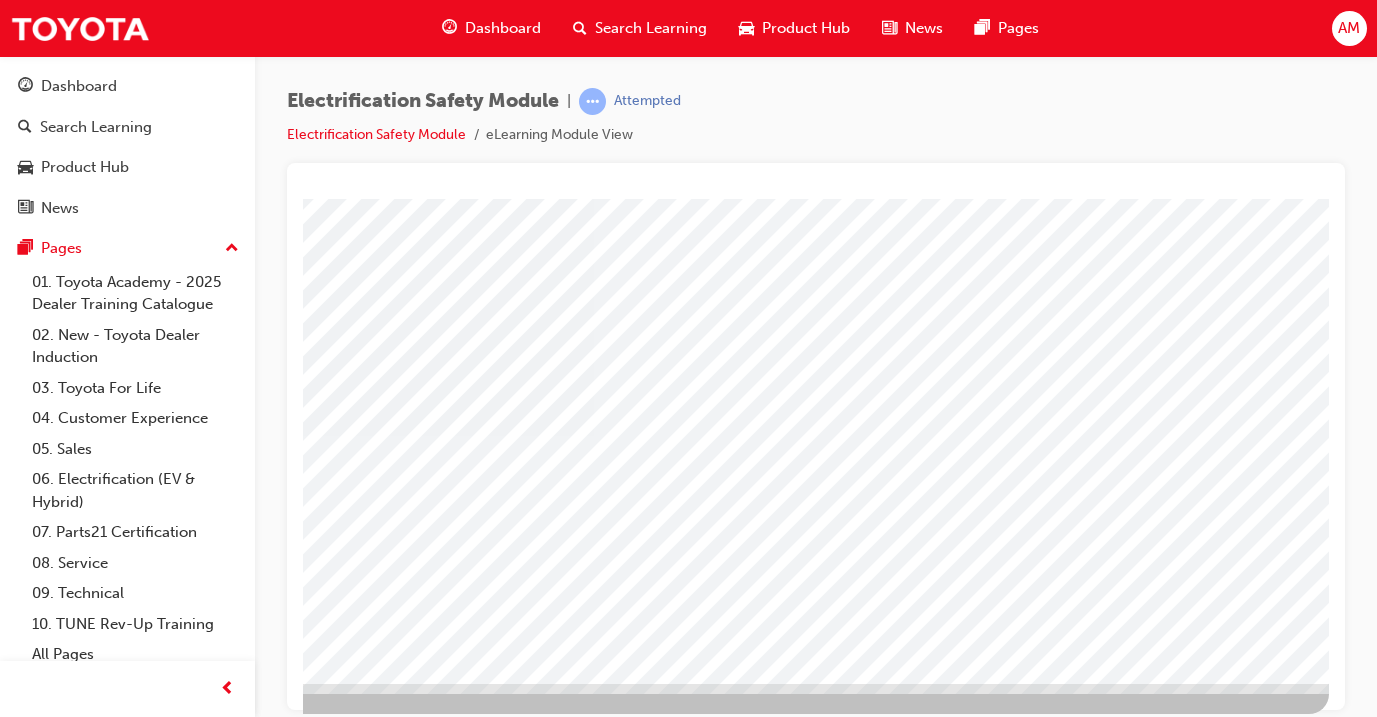 click at bounding box center (32, 2749) 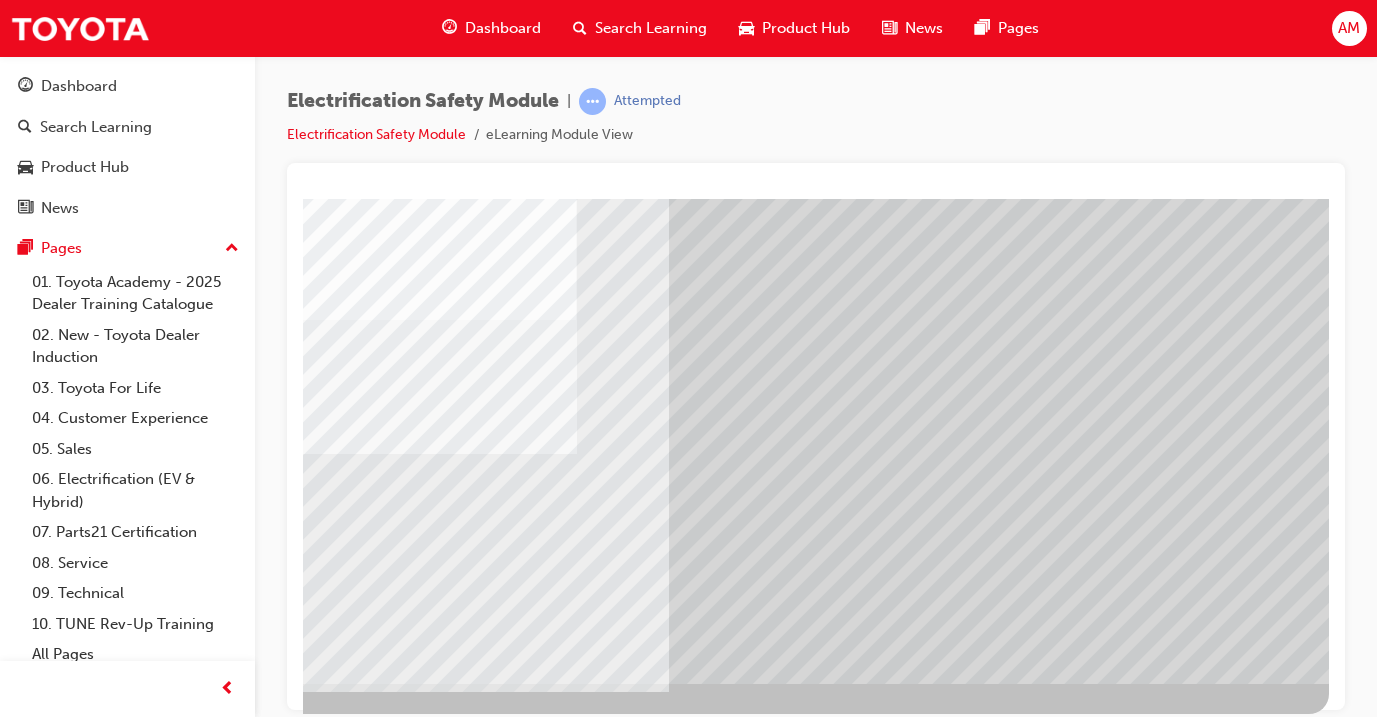 click at bounding box center [649, 2519] 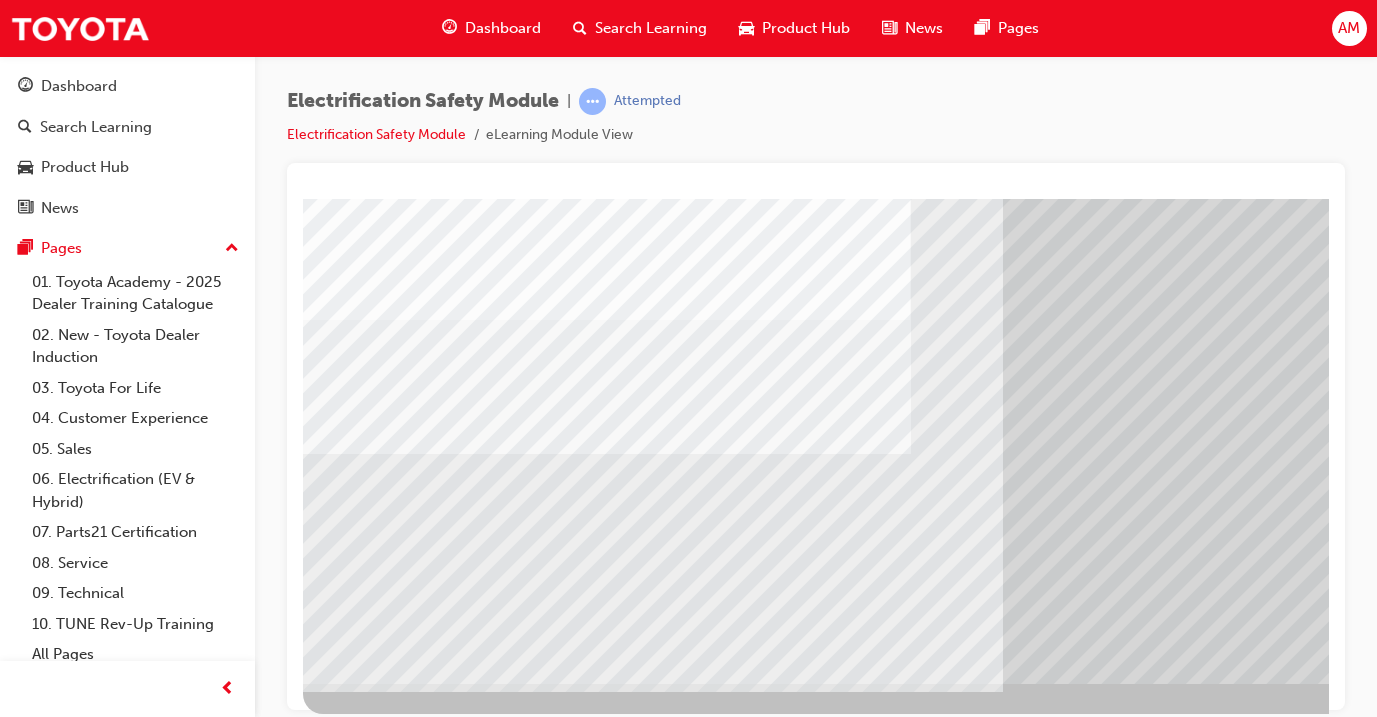 click at bounding box center [368, 5757] 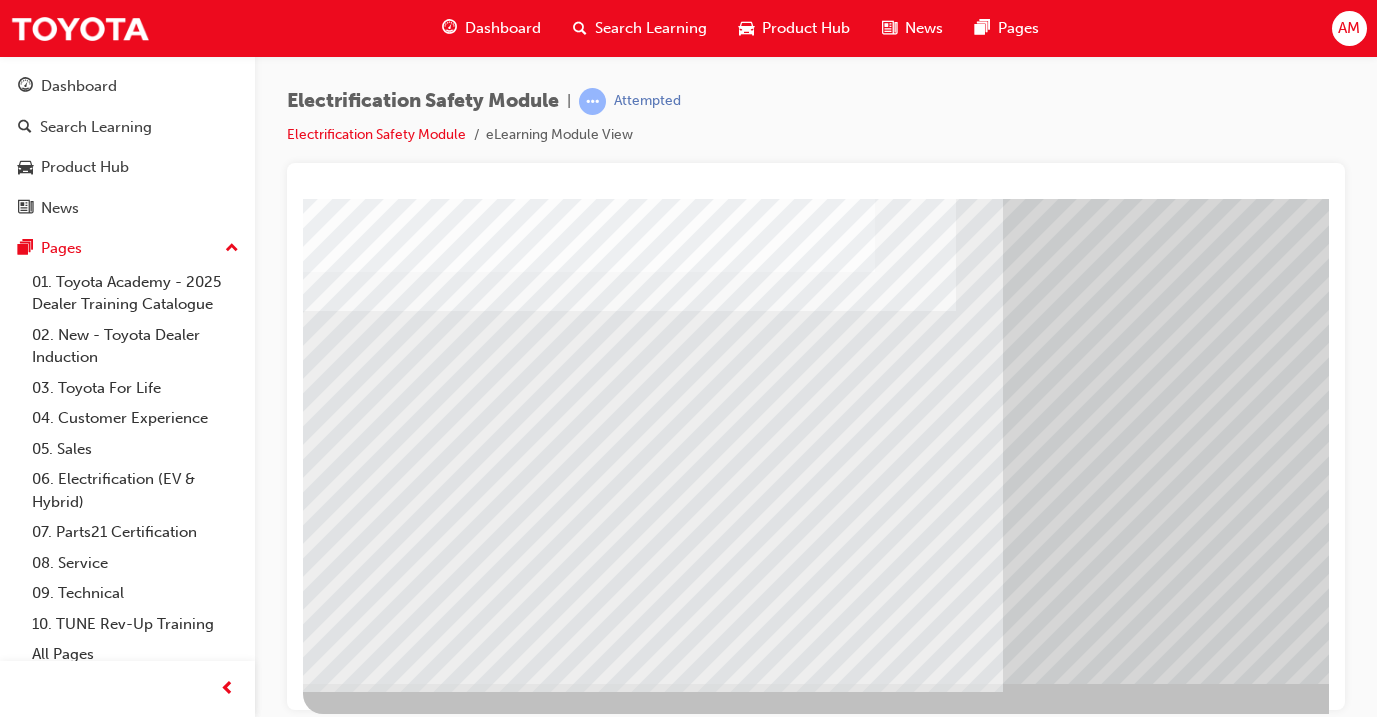 click at bounding box center [368, 5618] 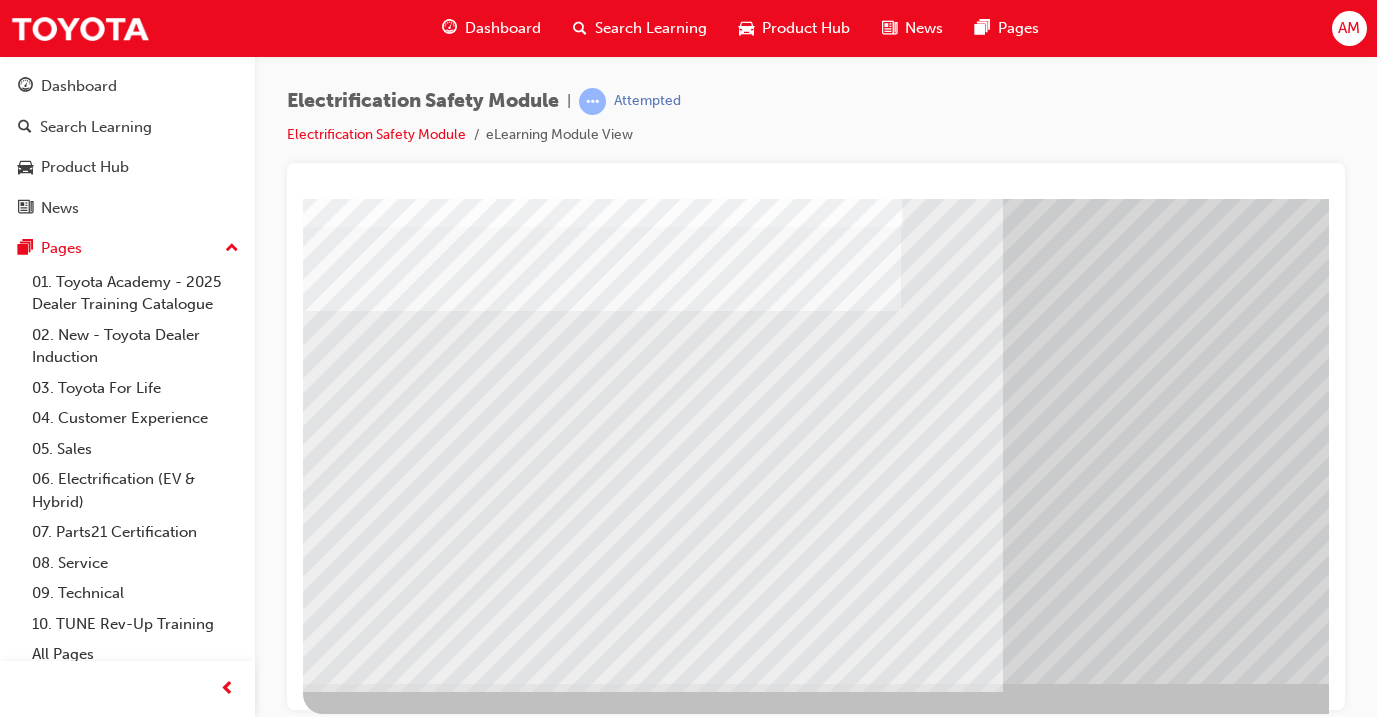 click at bounding box center [368, 5488] 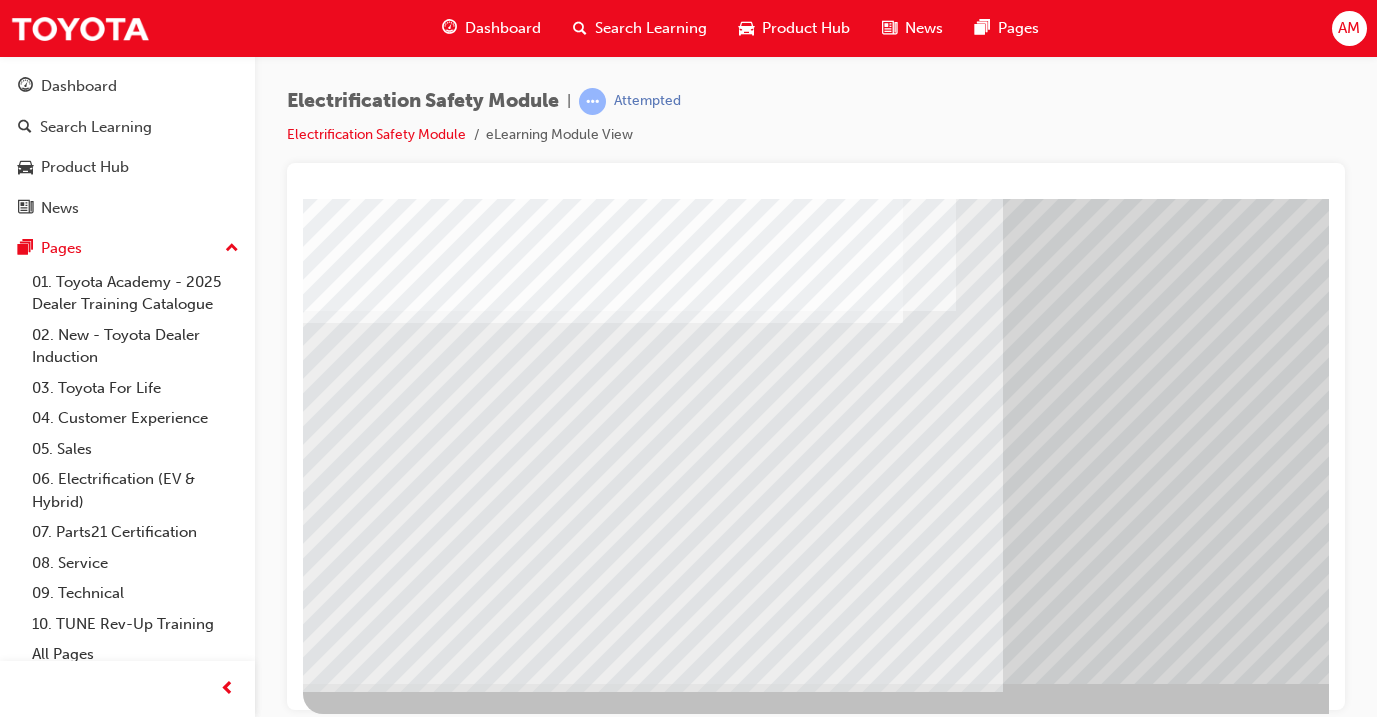 click at bounding box center [983, 2519] 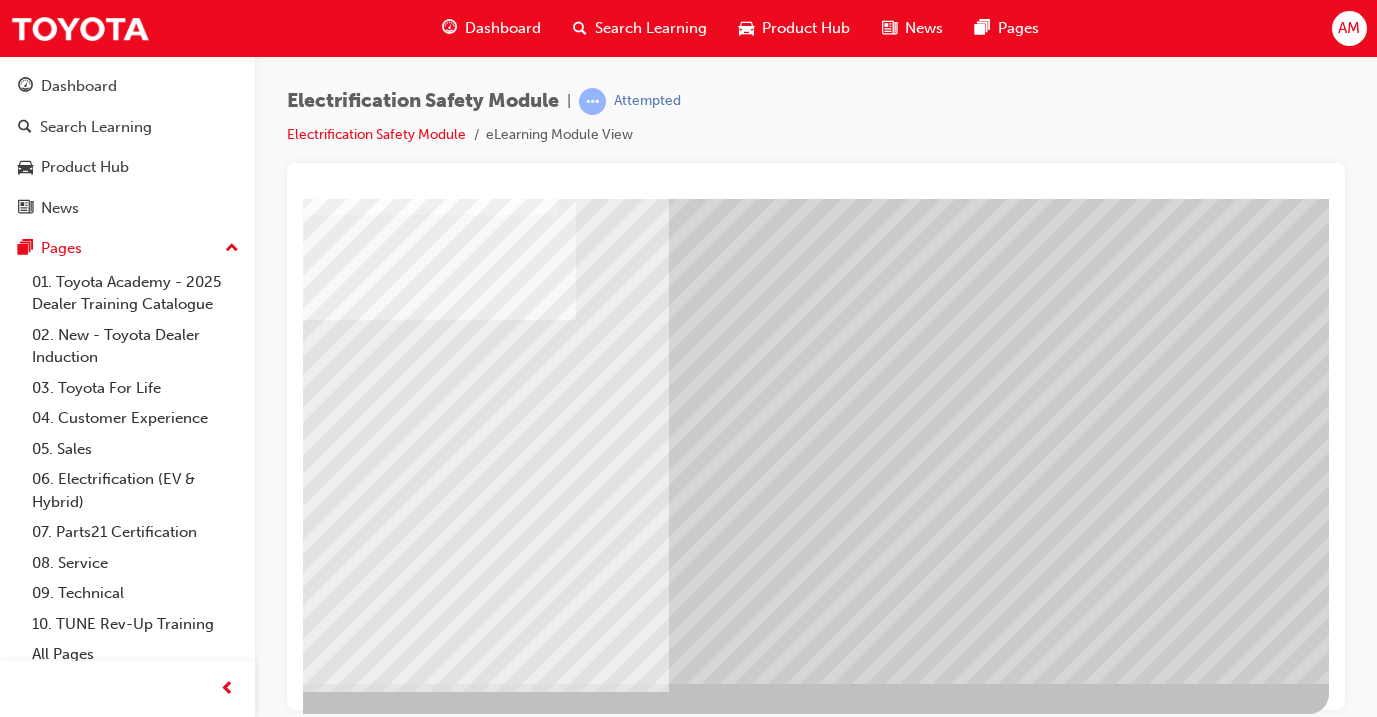 click at bounding box center [32, 5284] 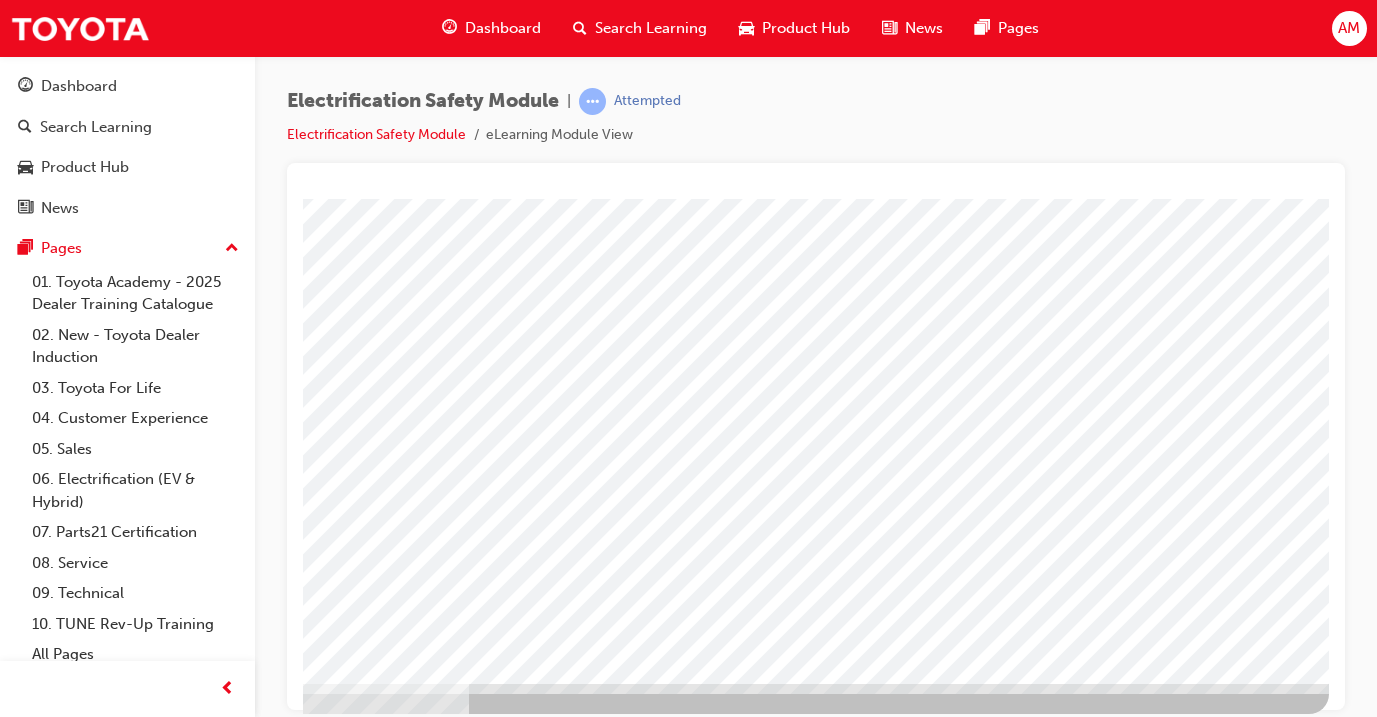 click at bounding box center [32, 2997] 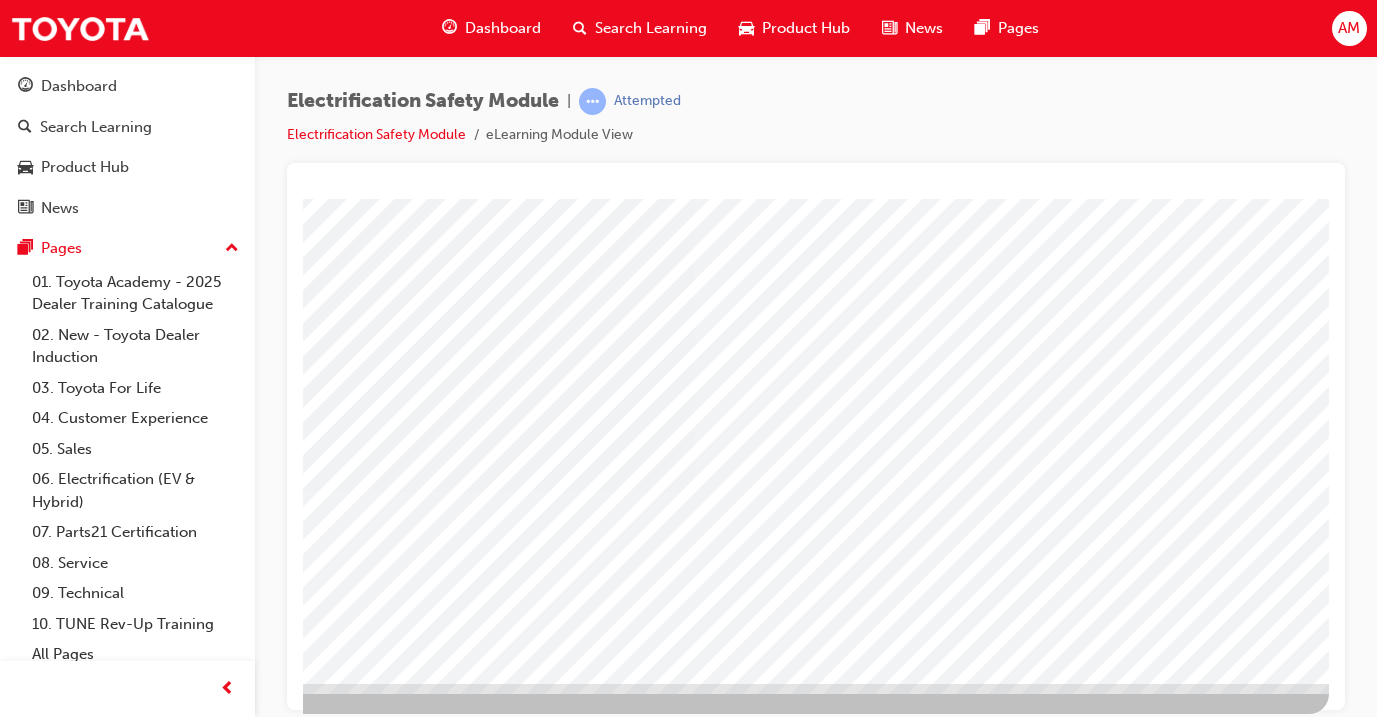 click at bounding box center (648, 1800) 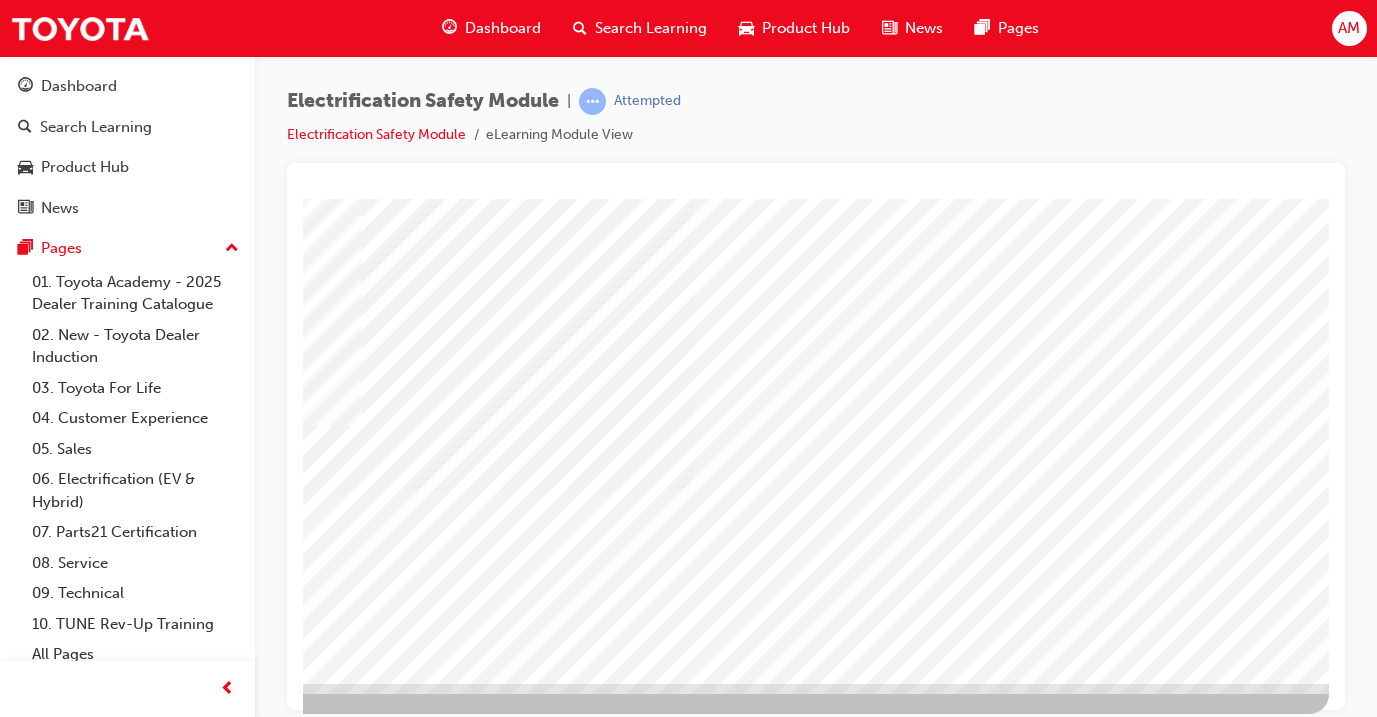 click at bounding box center (49, 5120) 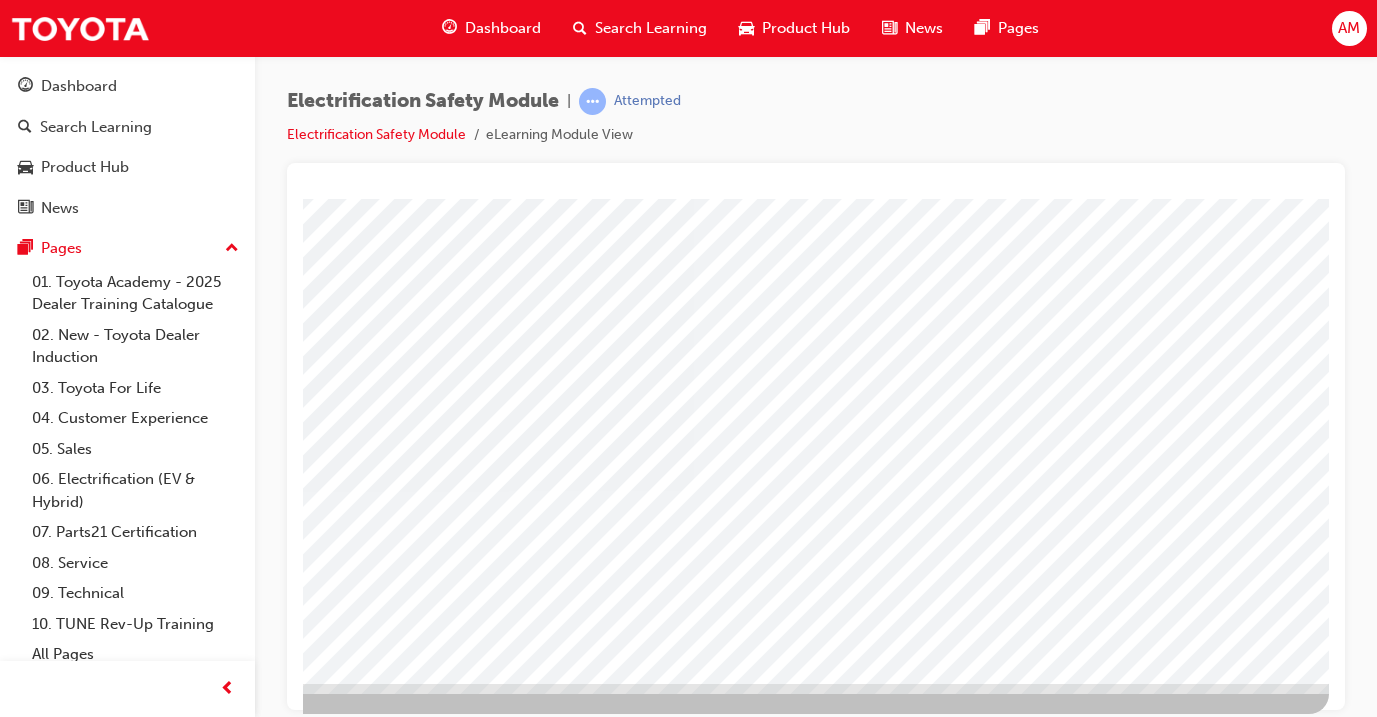 click at bounding box center (32, 3573) 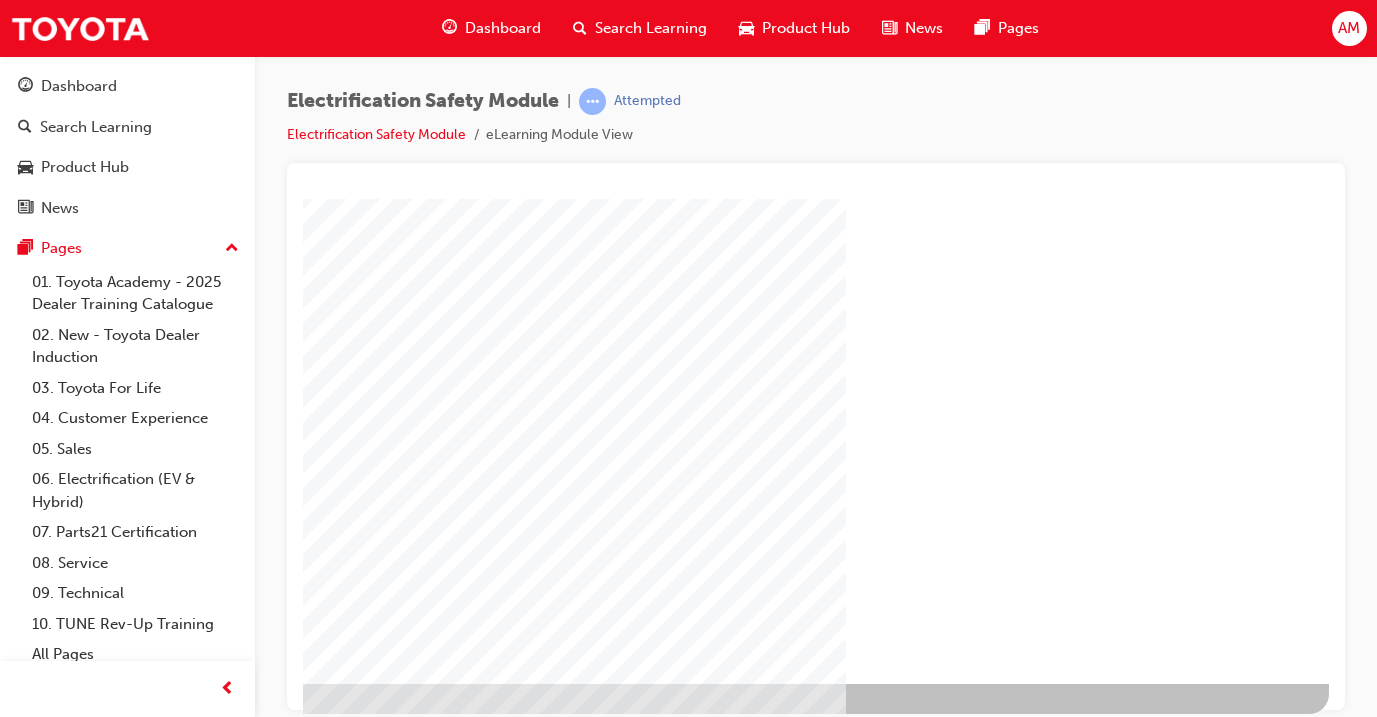 click at bounding box center [32, 1315] 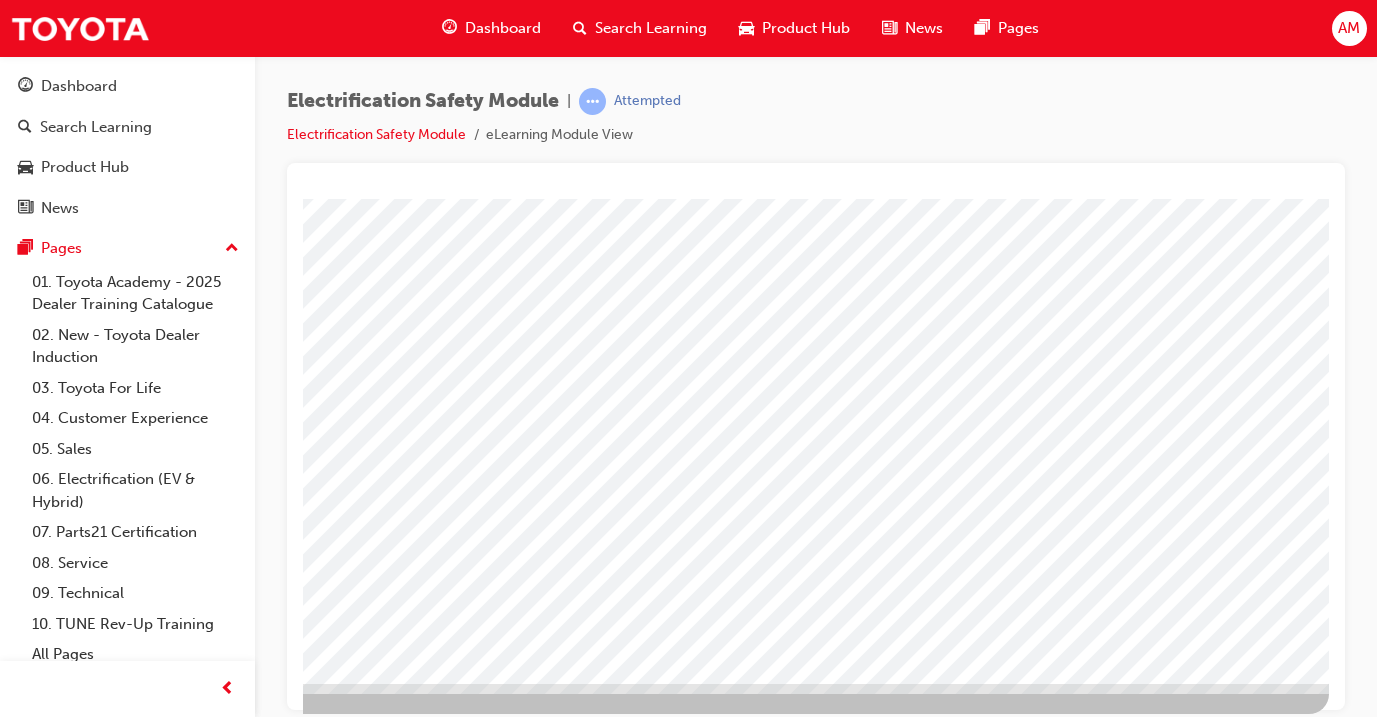 click at bounding box center [32, 3469] 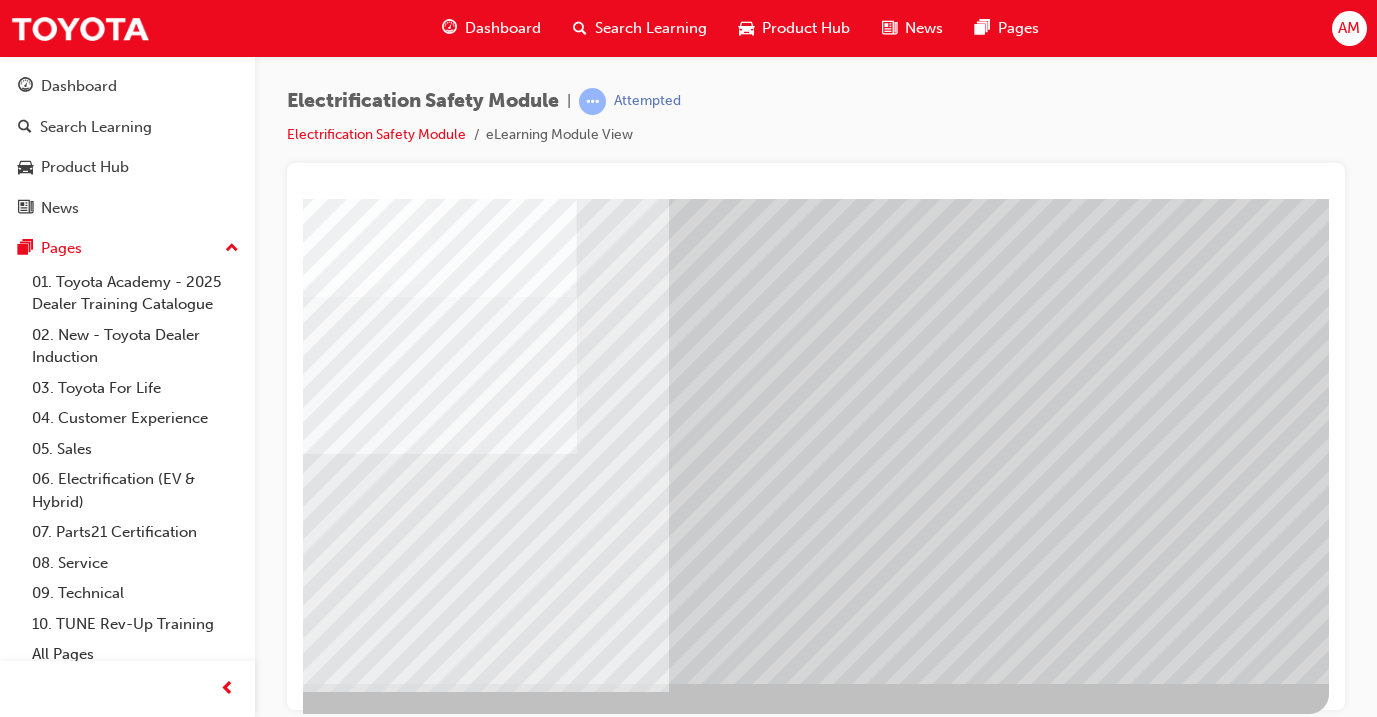 click at bounding box center (649, 2519) 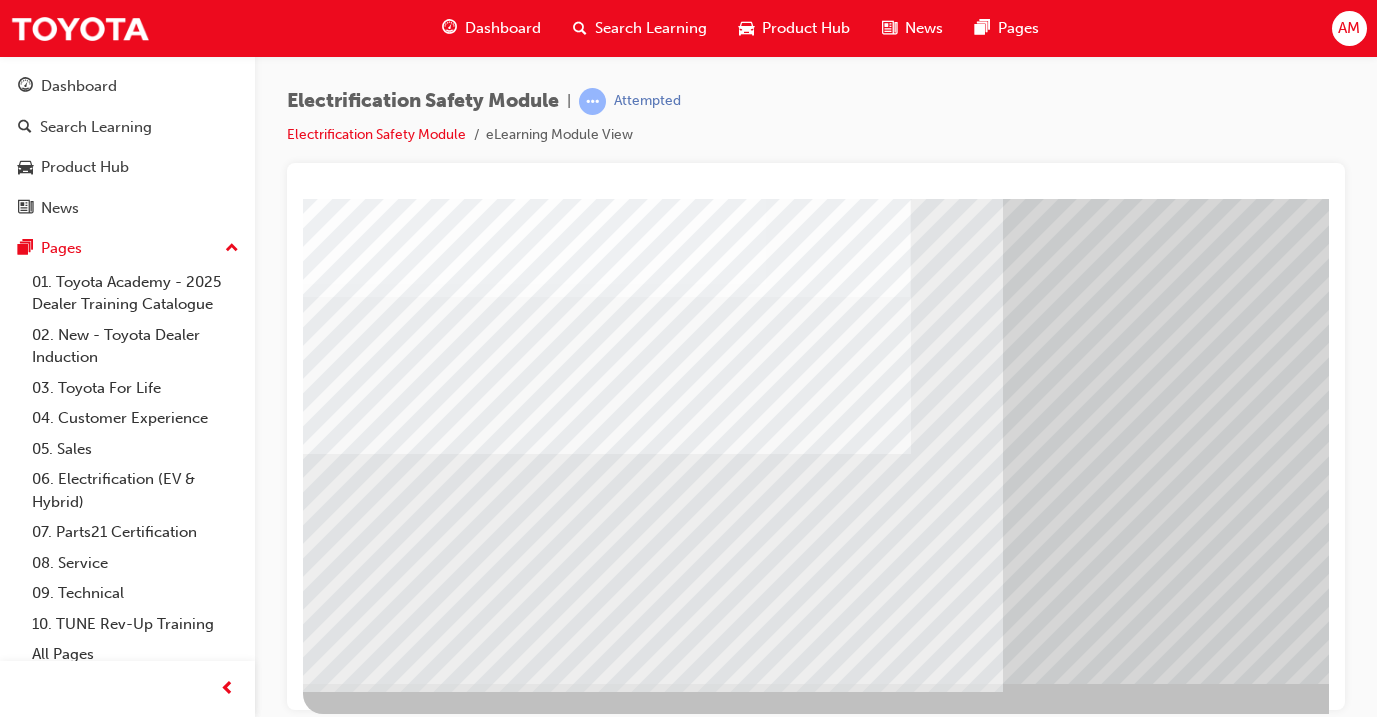 click at bounding box center (323, 7377) 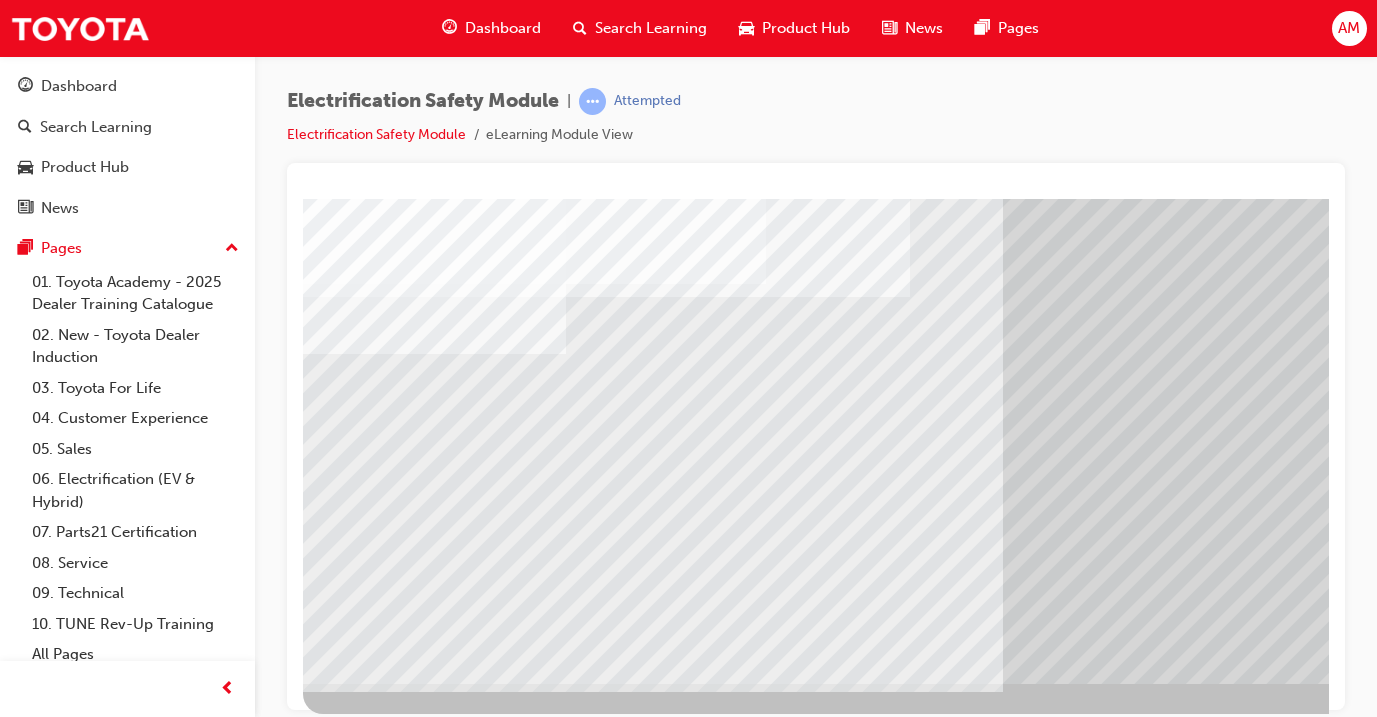 click at bounding box center [323, 7297] 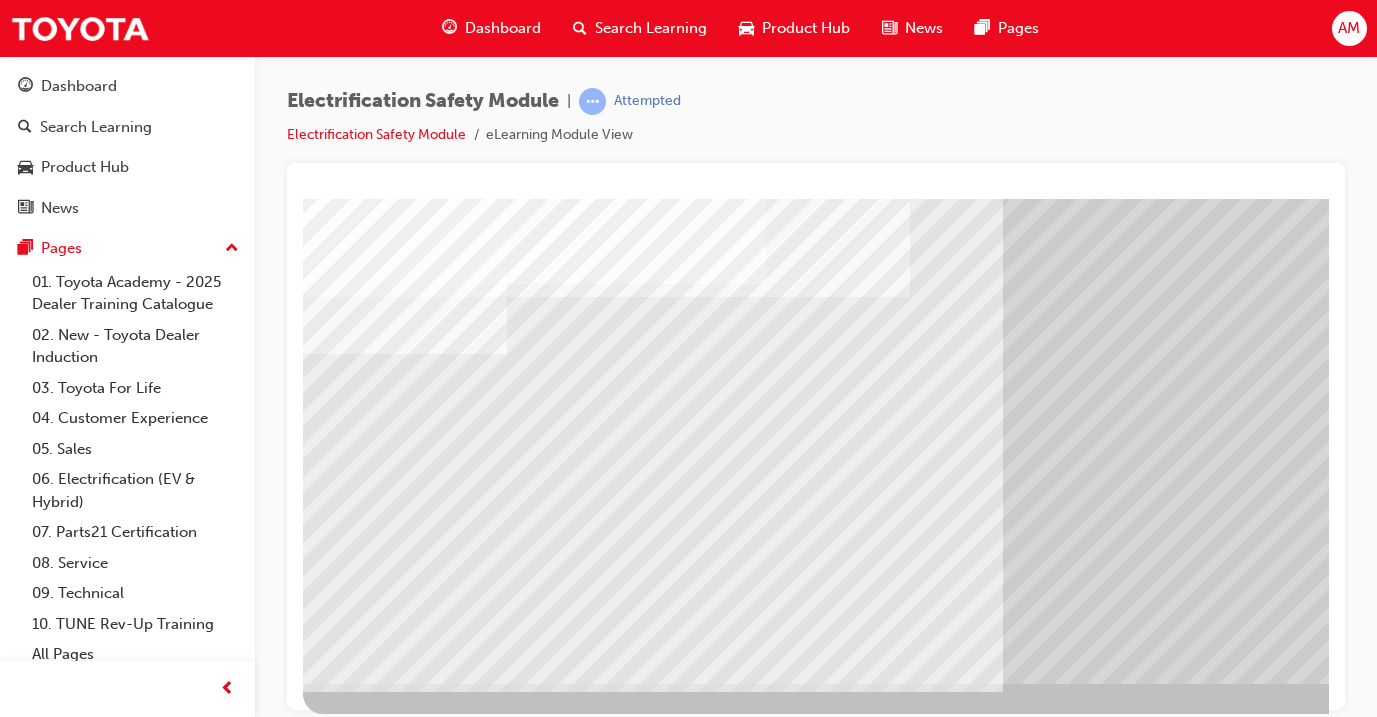 click at bounding box center [323, 7217] 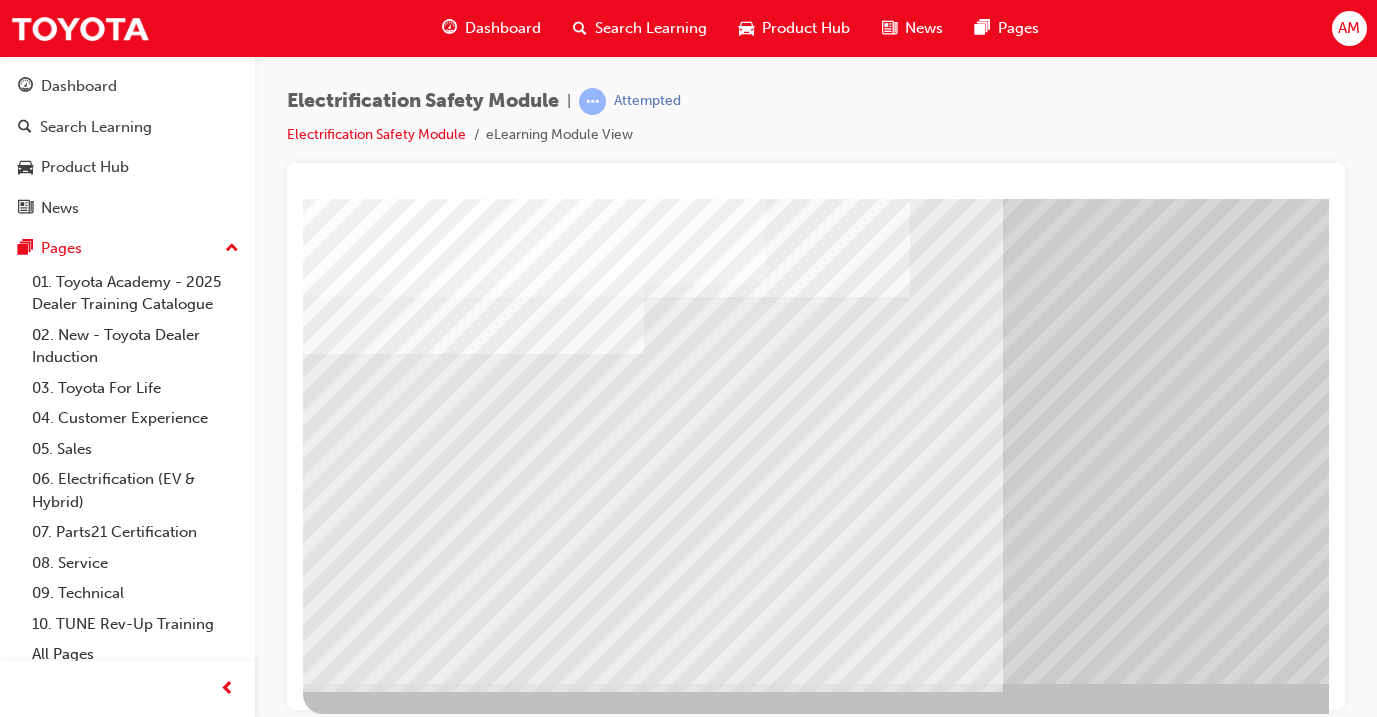 click at bounding box center [323, 7257] 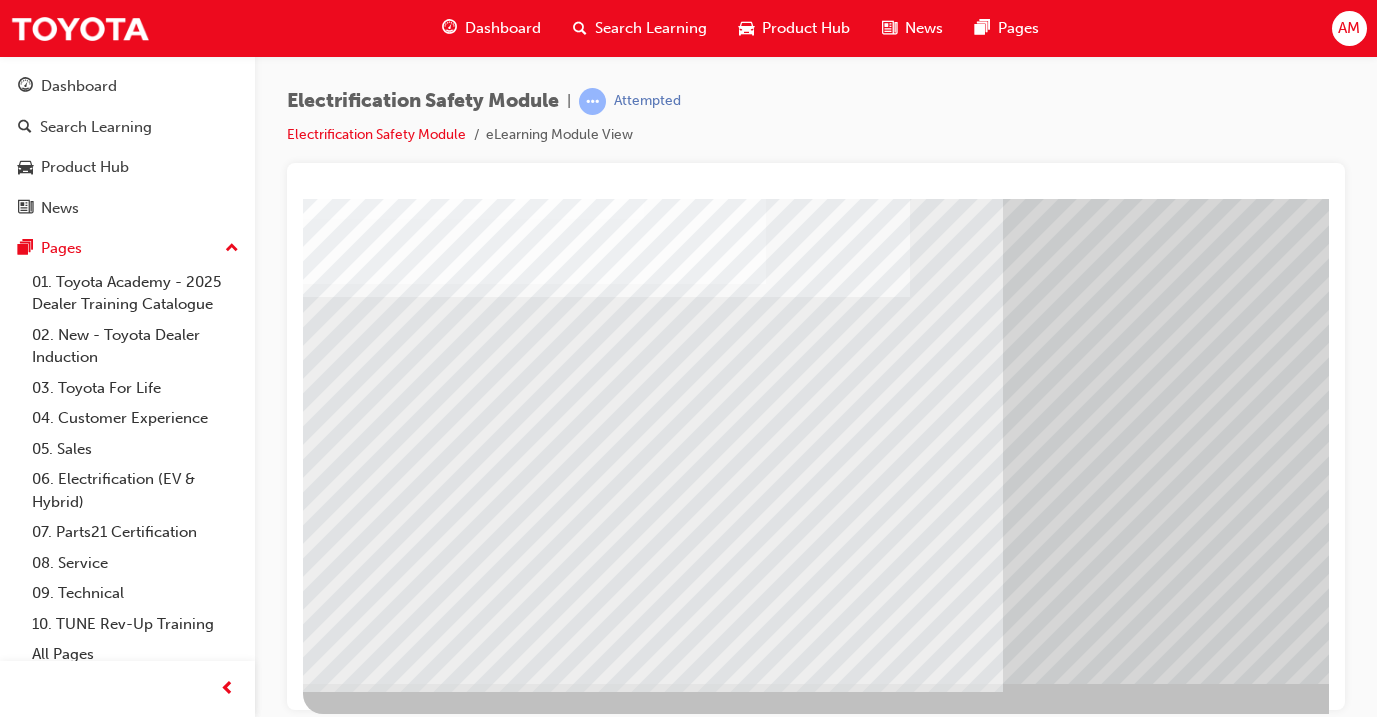 click at bounding box center (323, 7337) 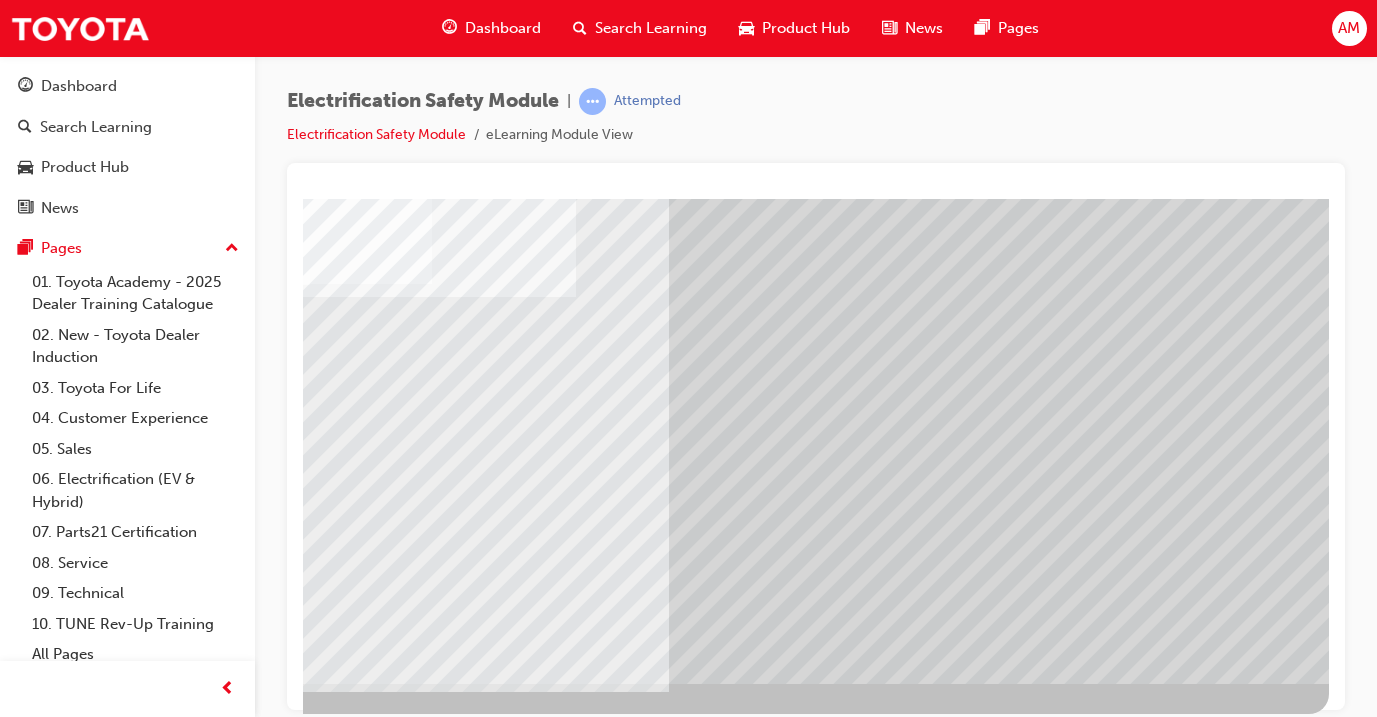 click at bounding box center (32, 7415) 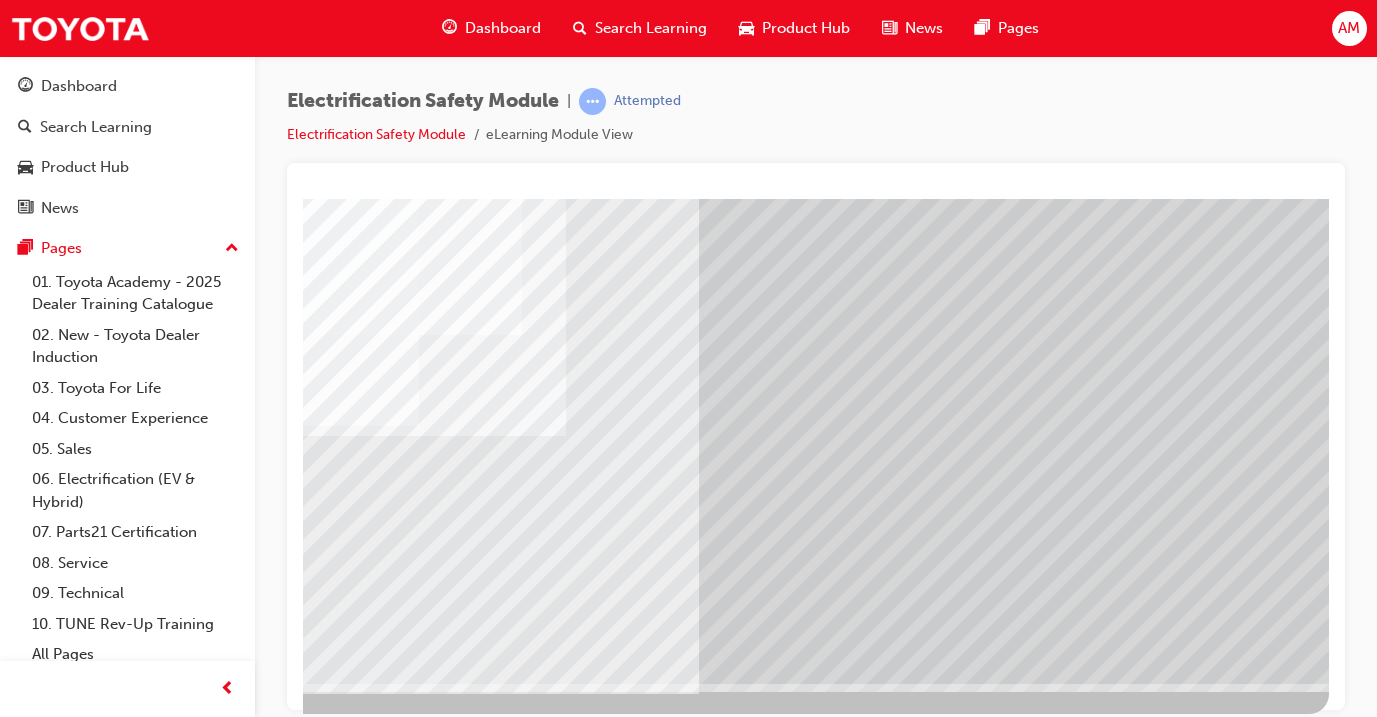 click at bounding box center [32, 2997] 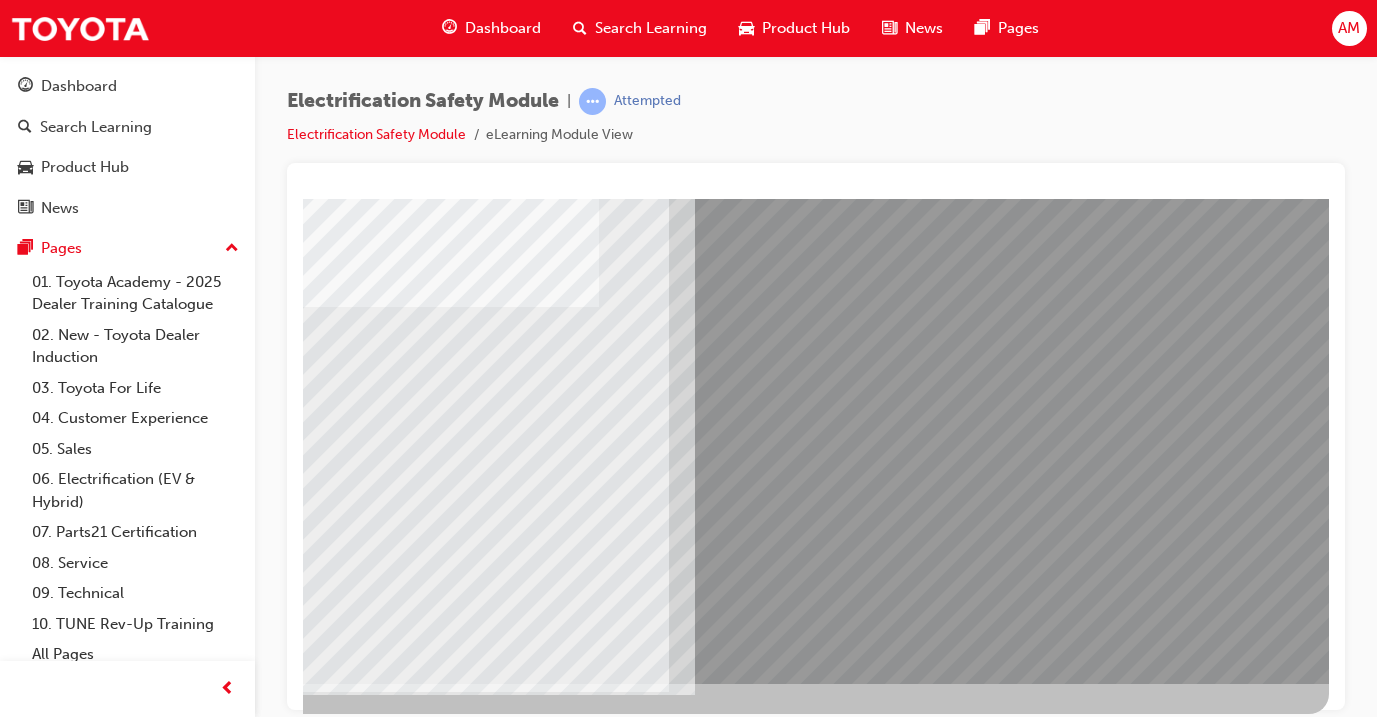 click at bounding box center (328, 2520) 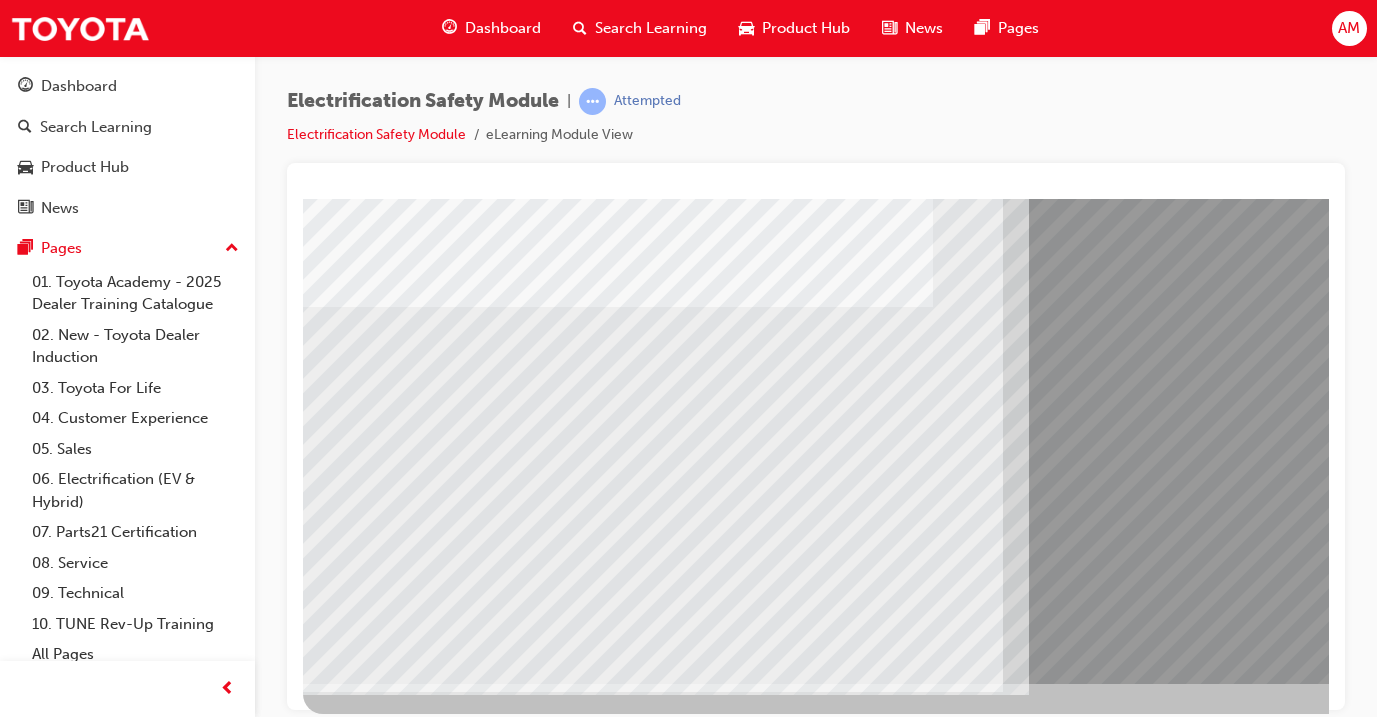 click at bounding box center [343, 11034] 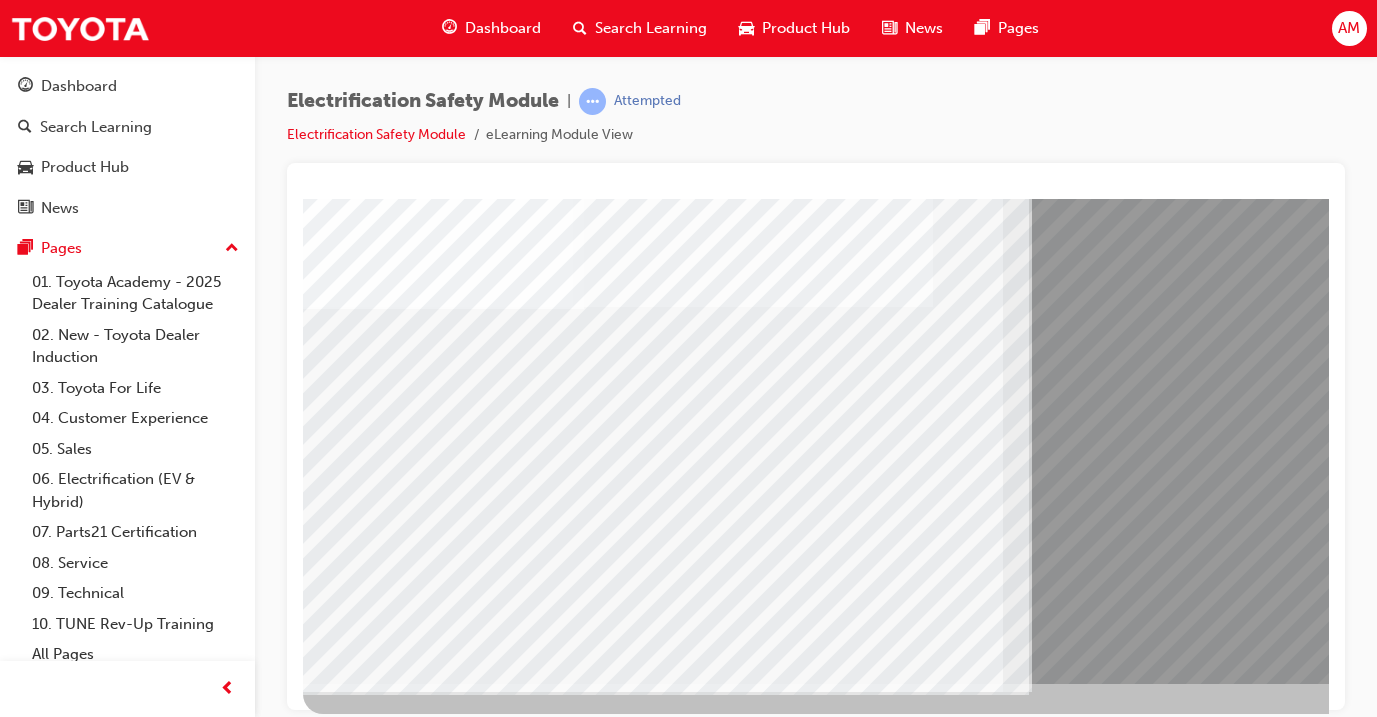 click at bounding box center (343, 10954) 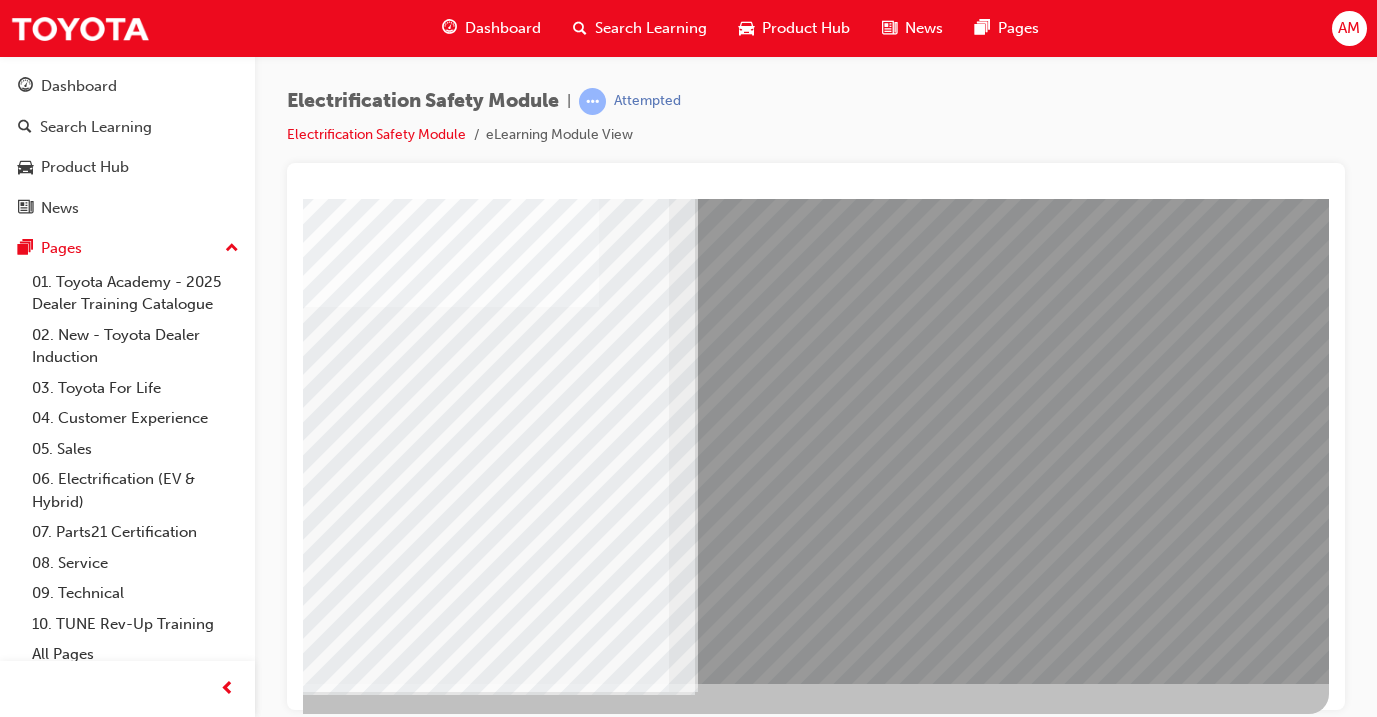 click at bounding box center (32, 11092) 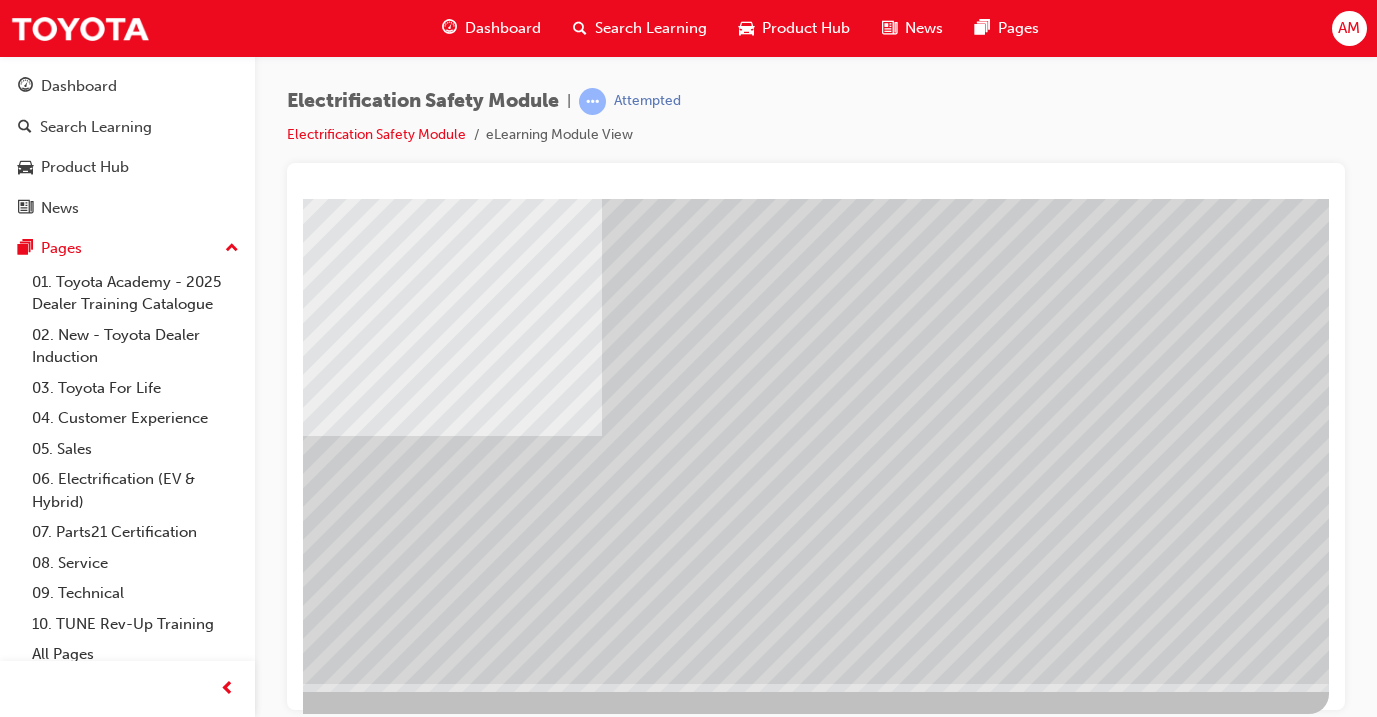 click at bounding box center [32, 2275] 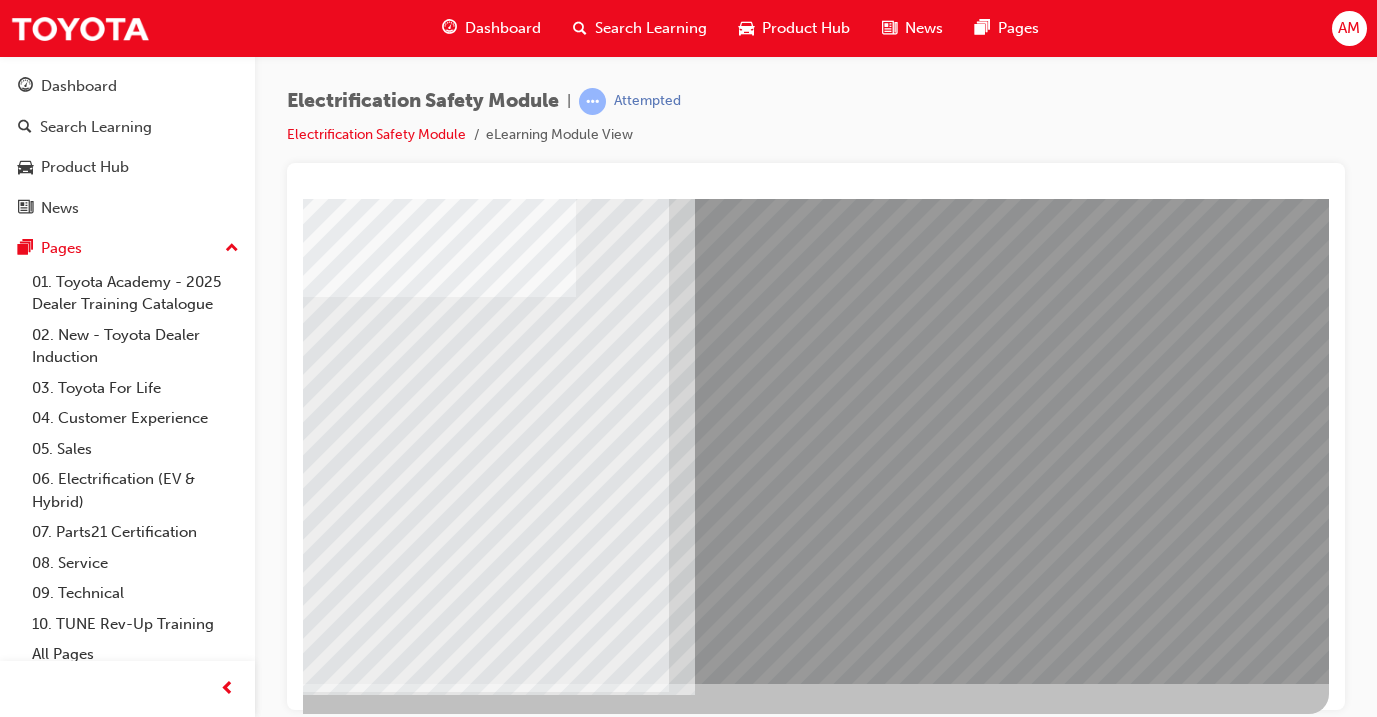 click at bounding box center [328, 2520] 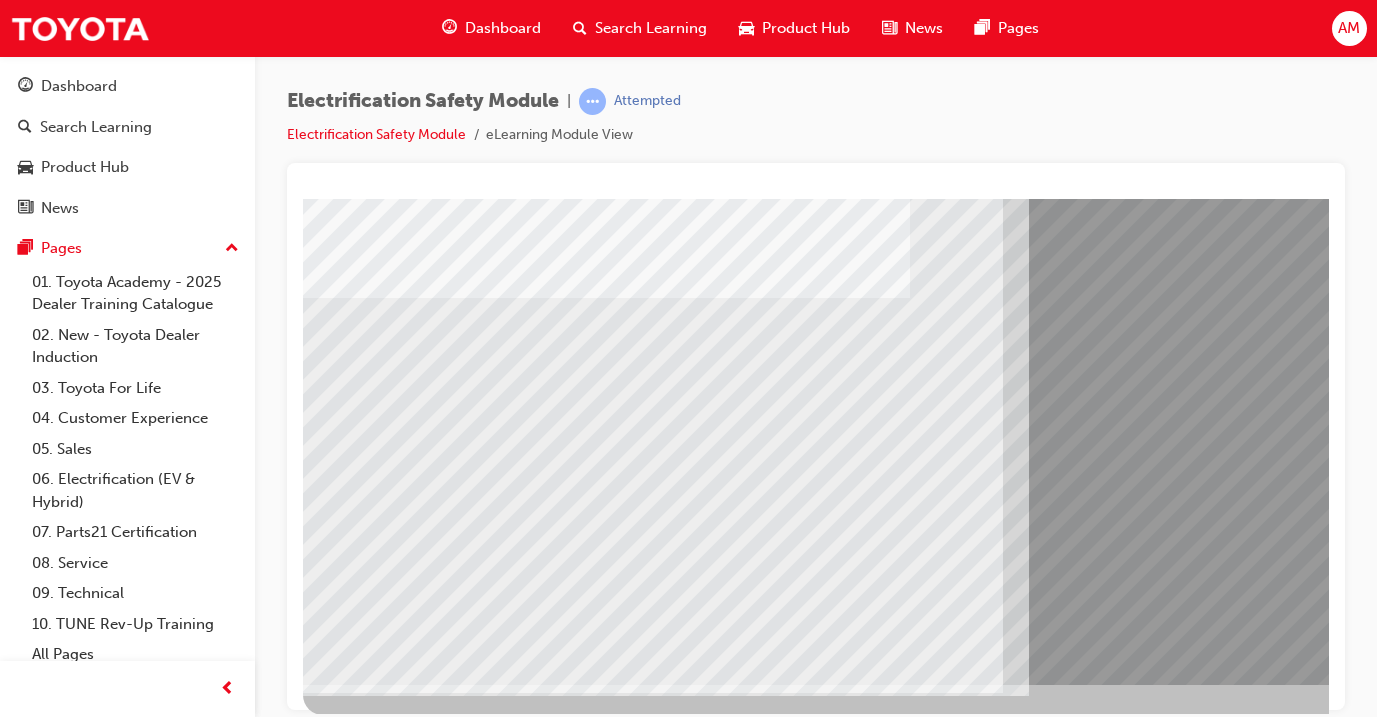 click at bounding box center [368, 8175] 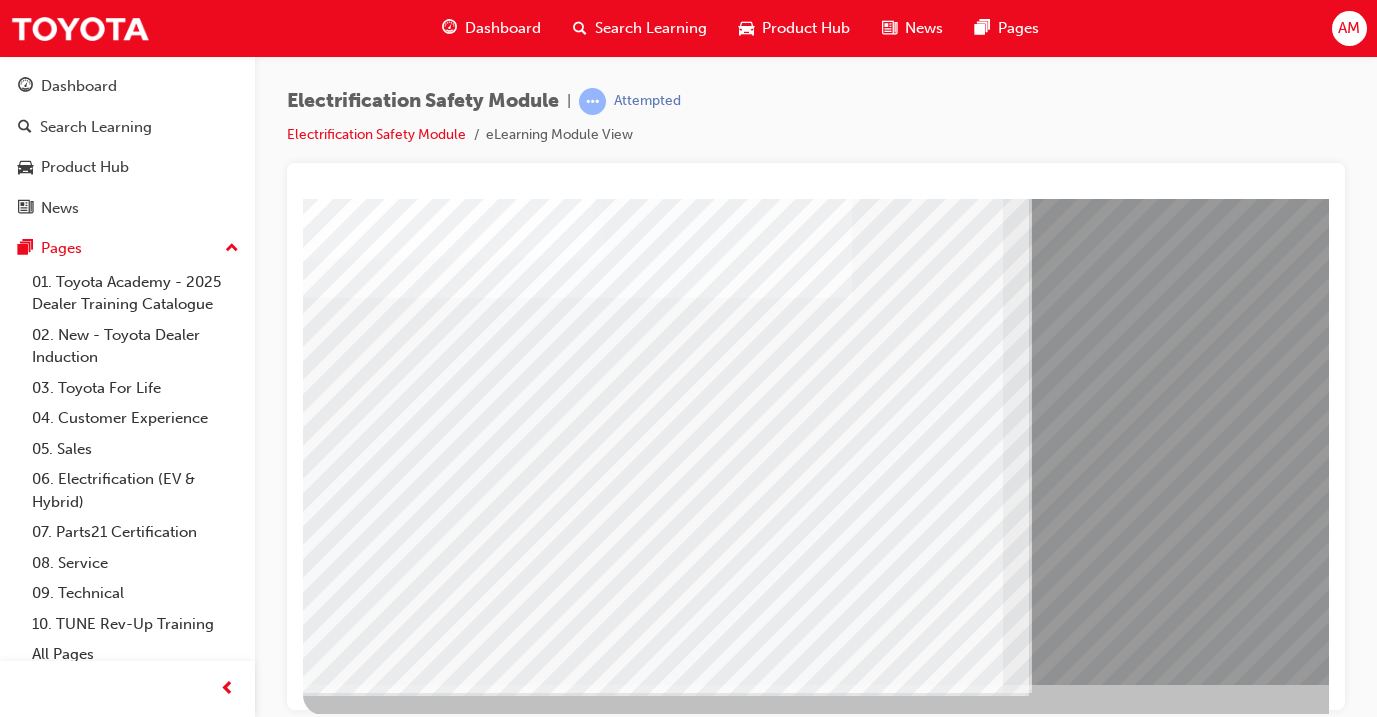 click at bounding box center [368, 8045] 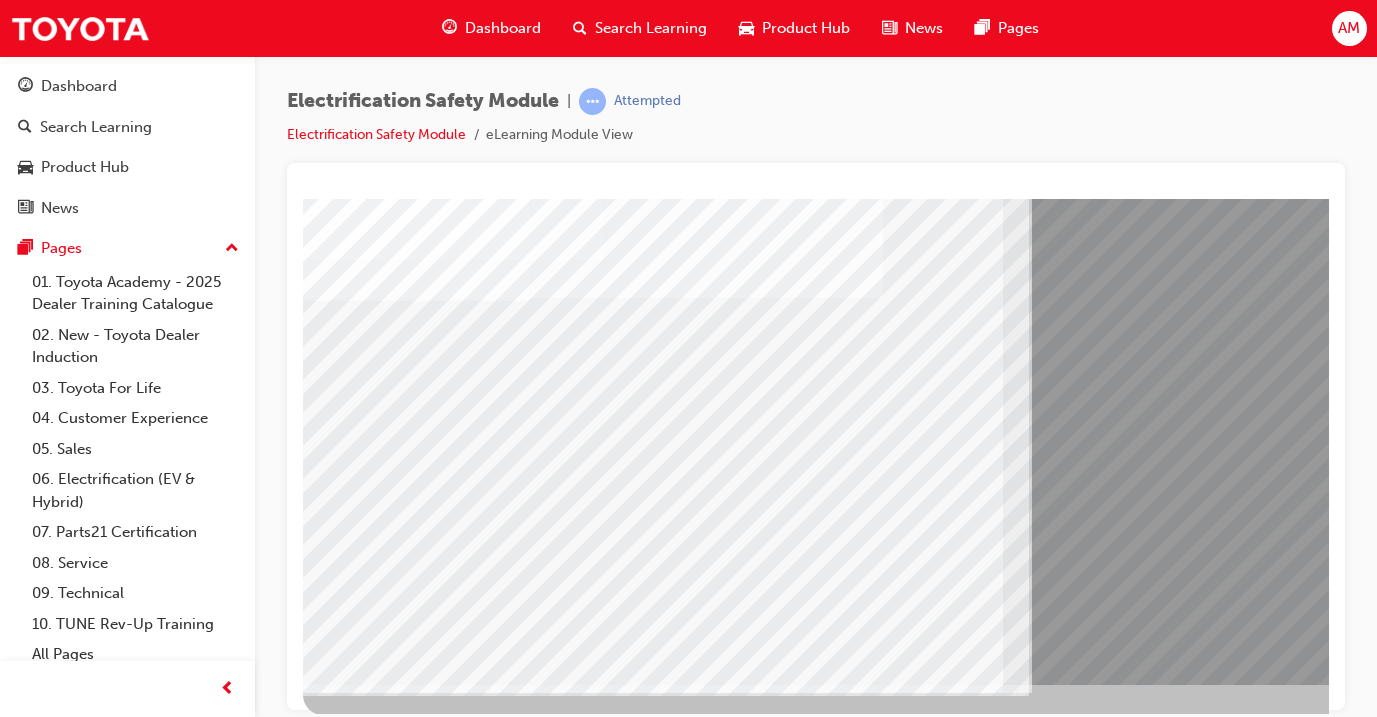 click at bounding box center (368, 7915) 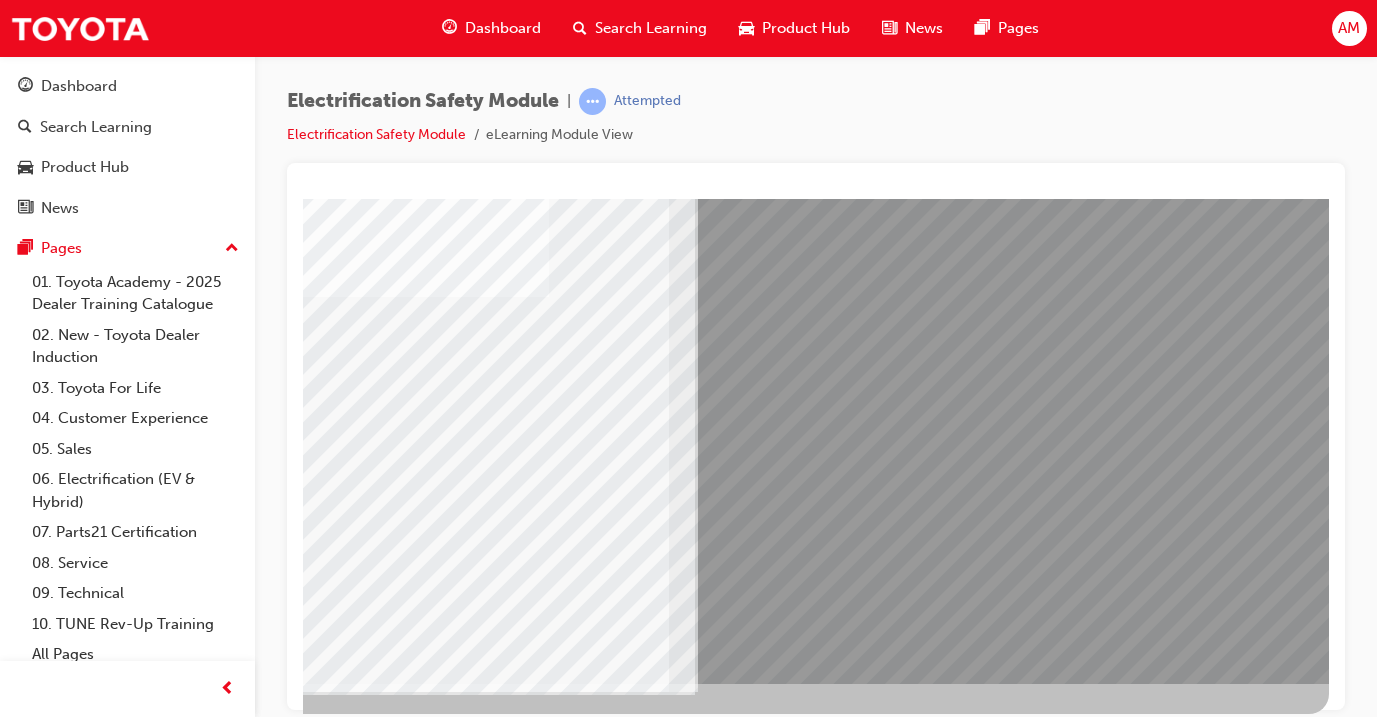 click at bounding box center [32, 7831] 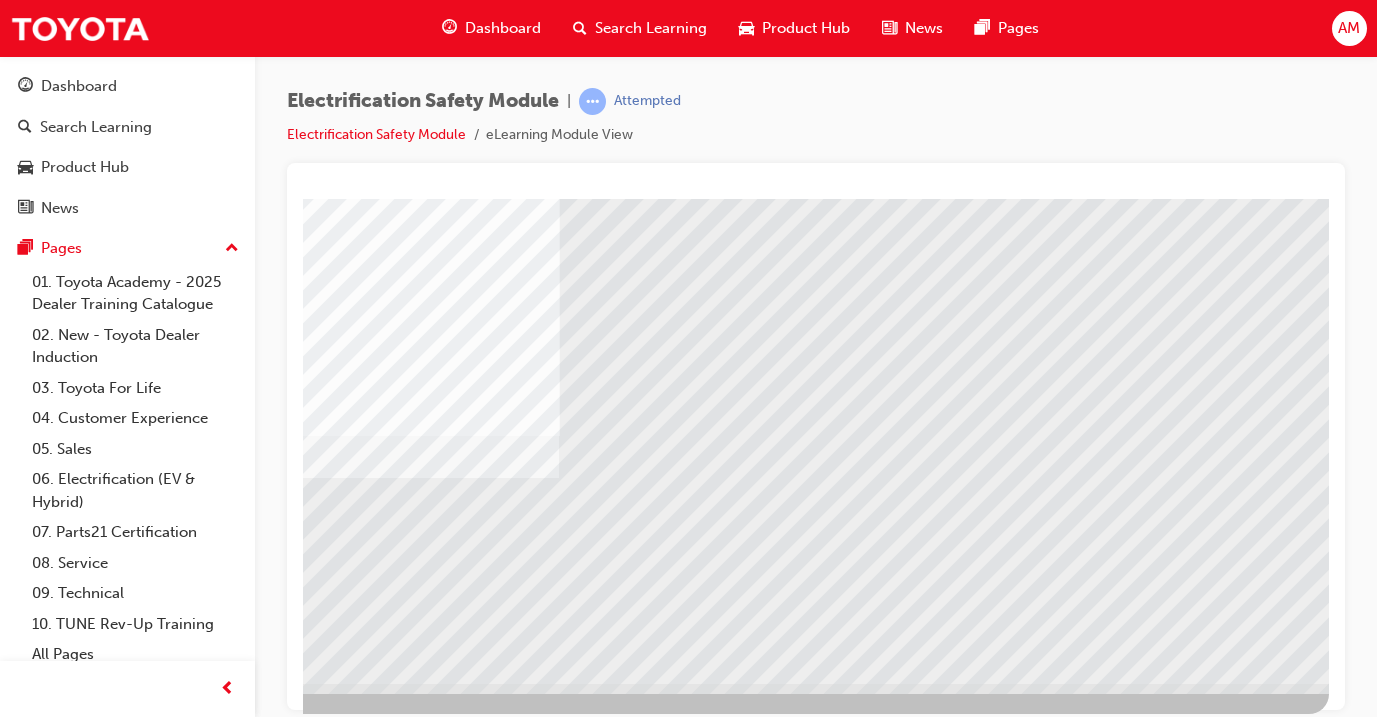 click at bounding box center [32, 3983] 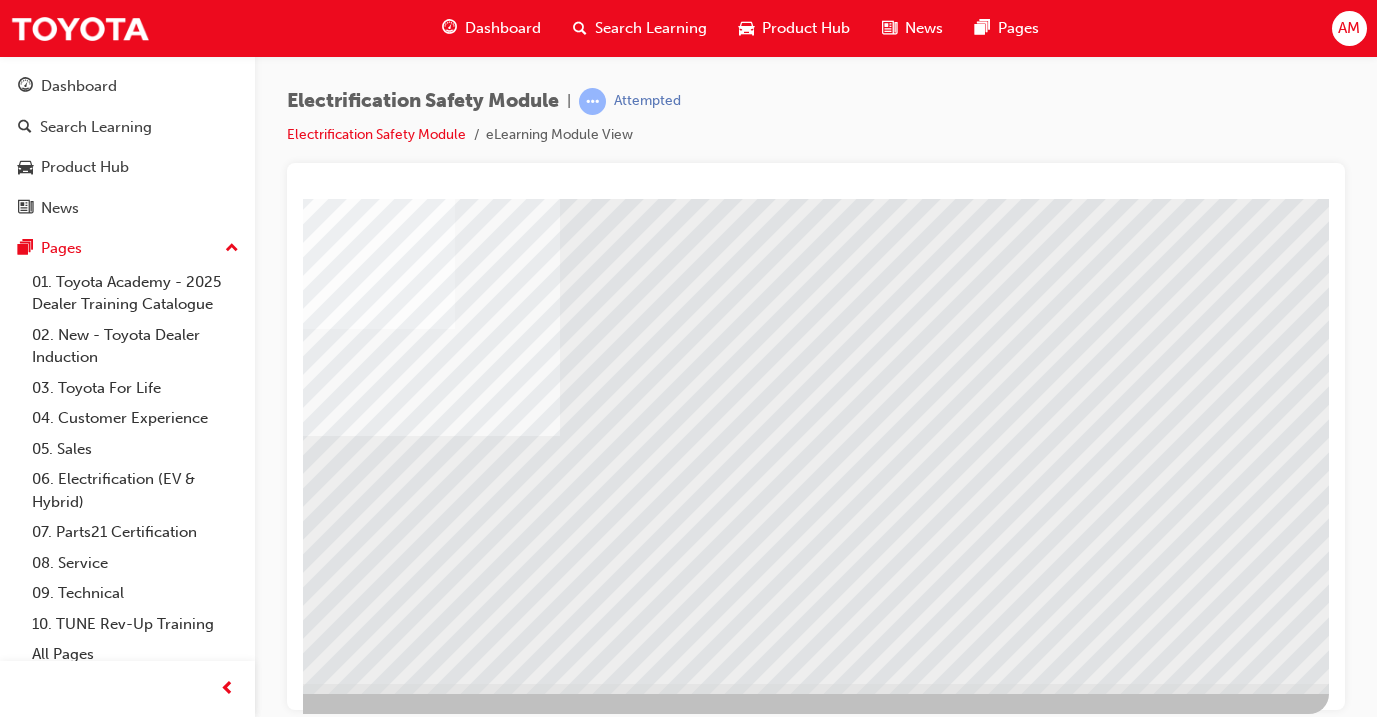click at bounding box center (32, 3834) 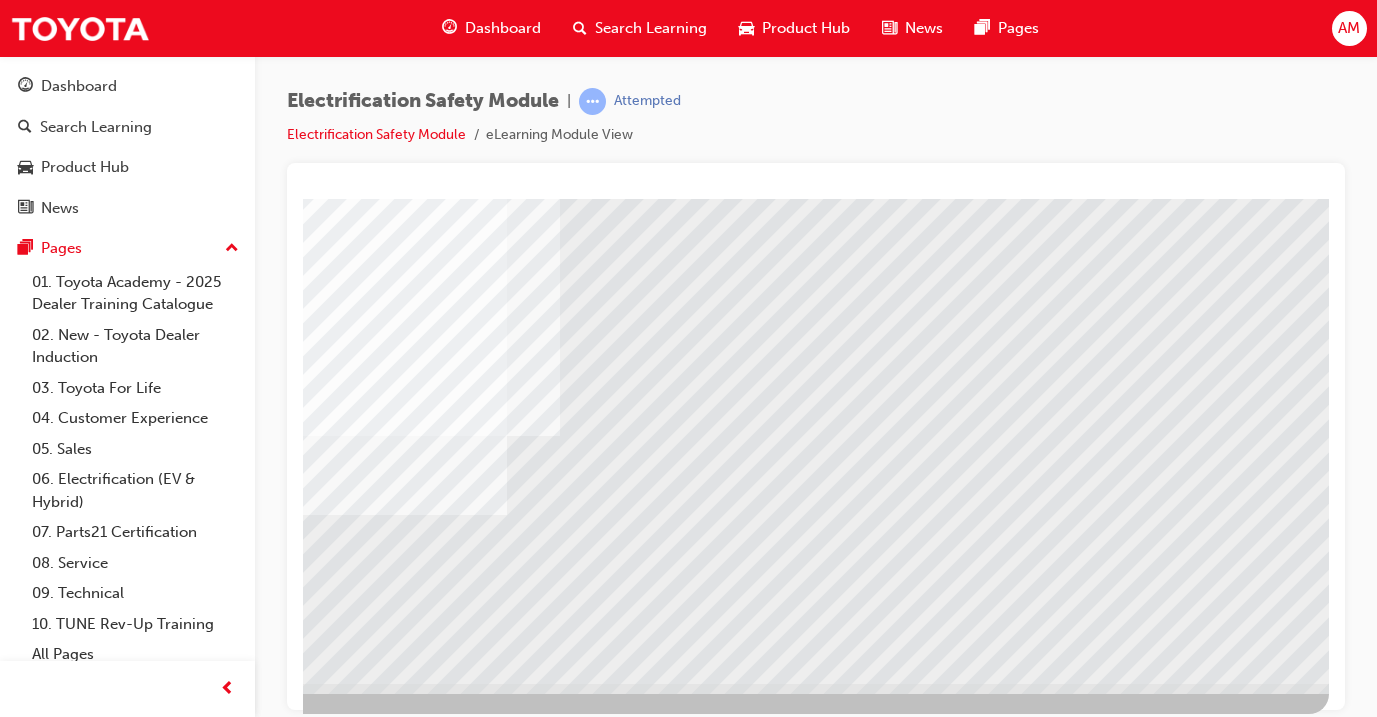 click at bounding box center (238, 3798) 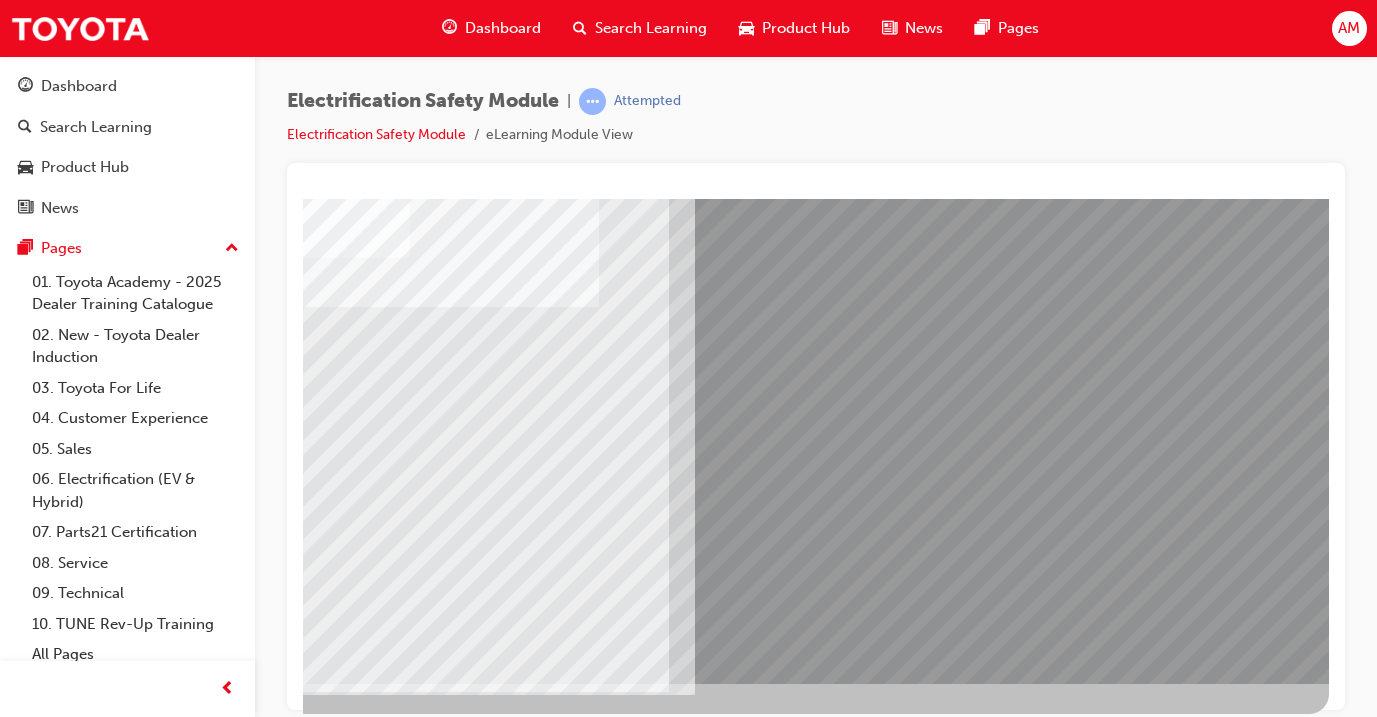 click at bounding box center (328, 2520) 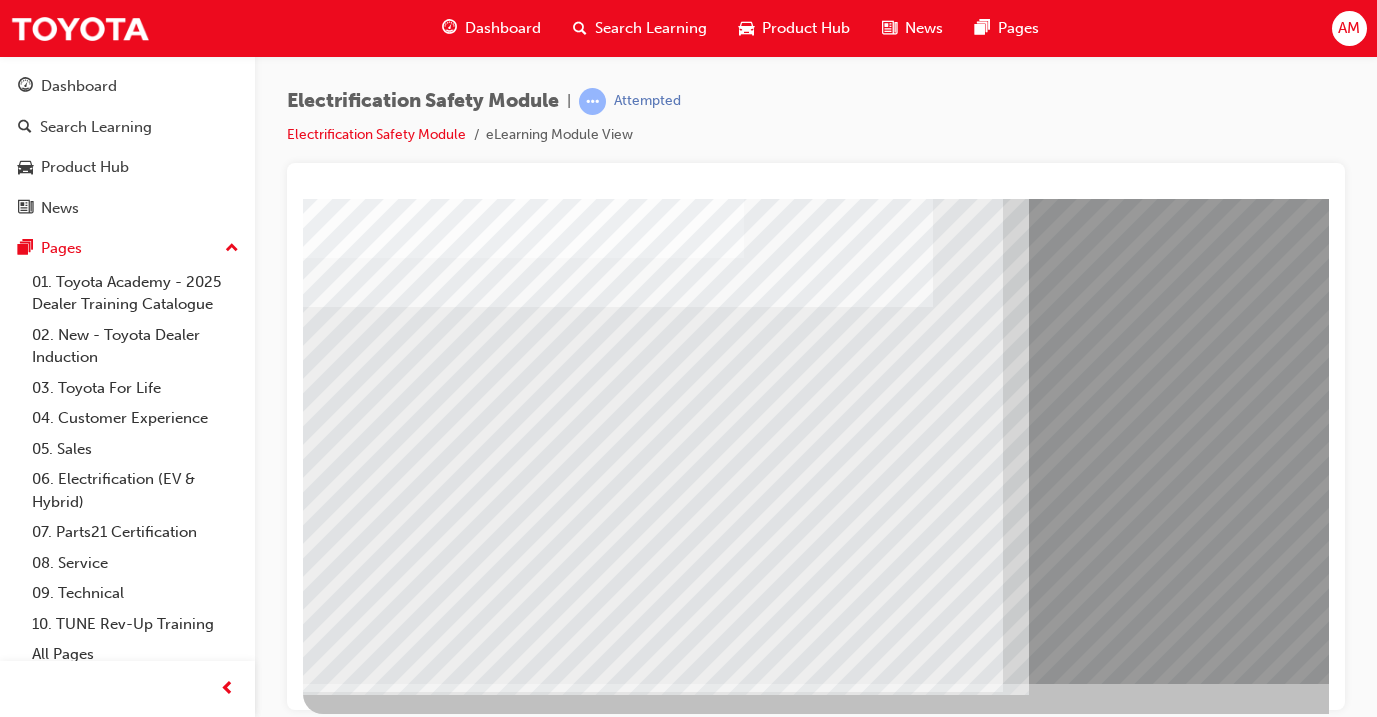 click at bounding box center [383, 7377] 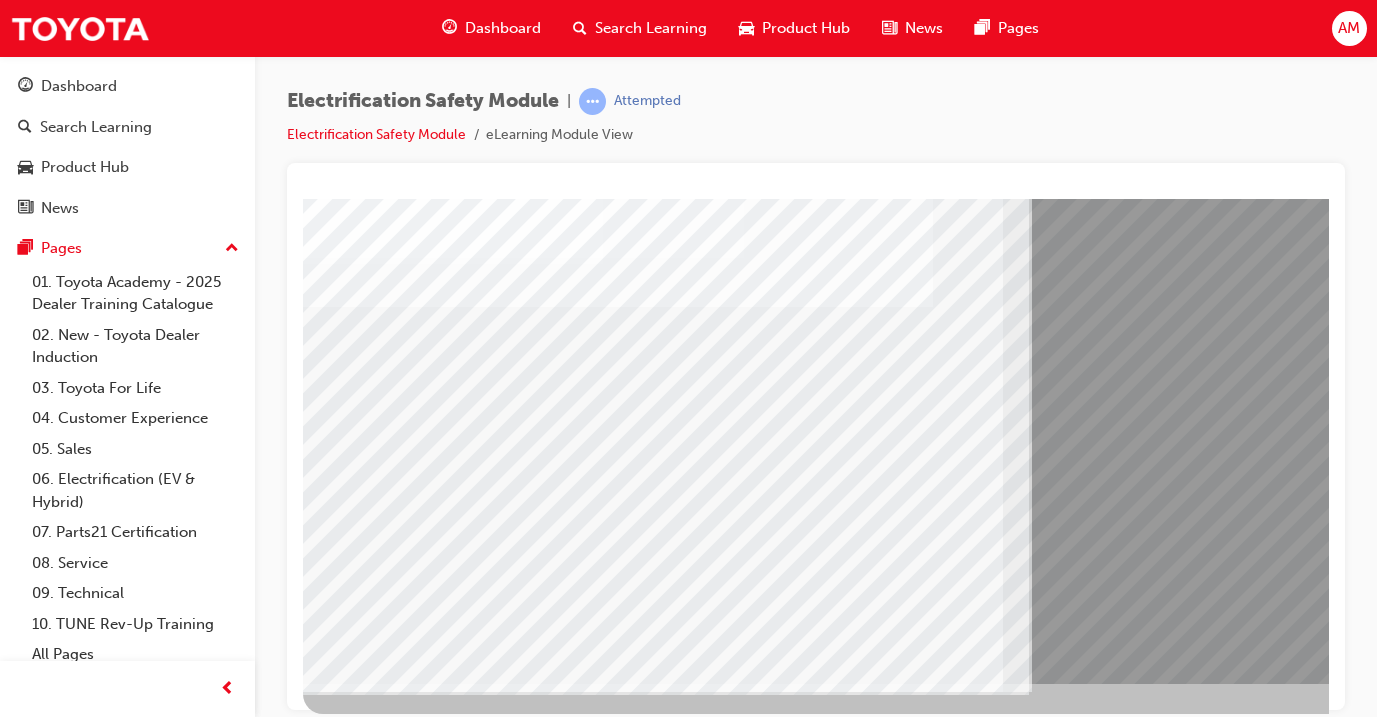 click at bounding box center [383, 7331] 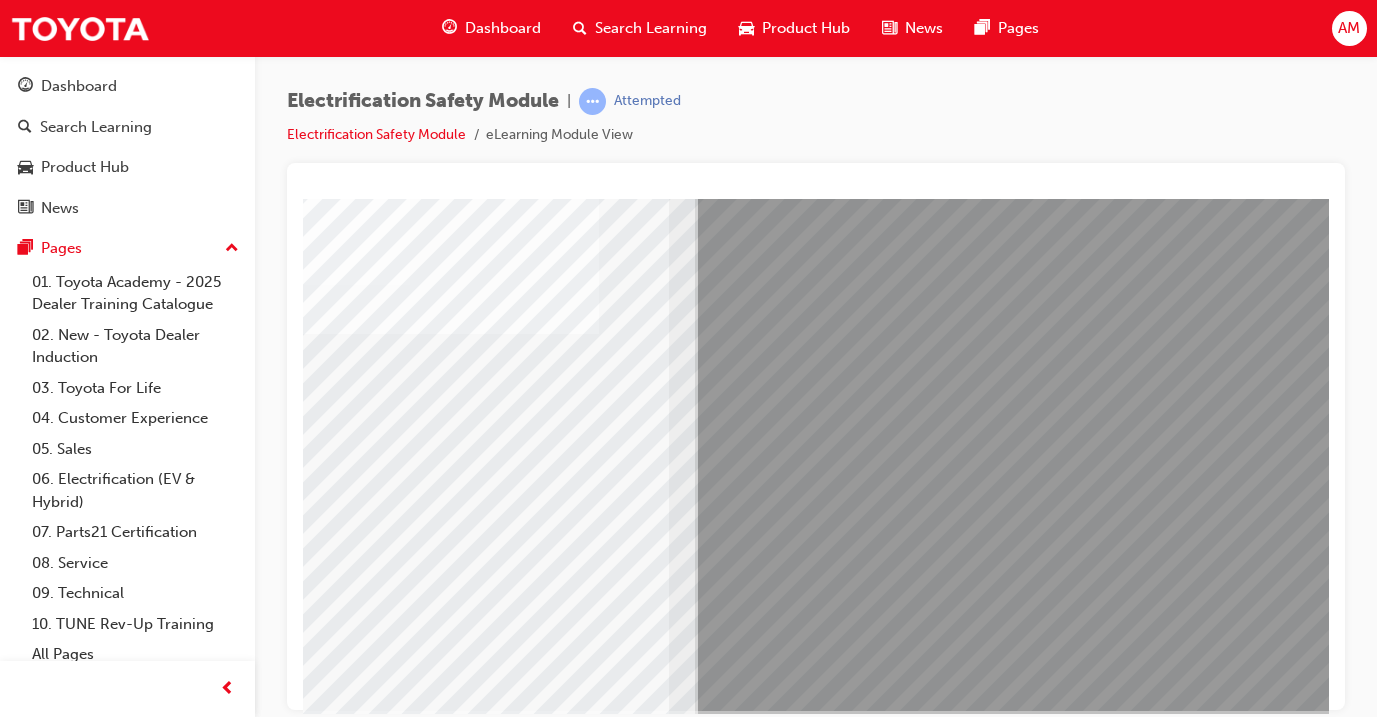 click at bounding box center (32, 7271) 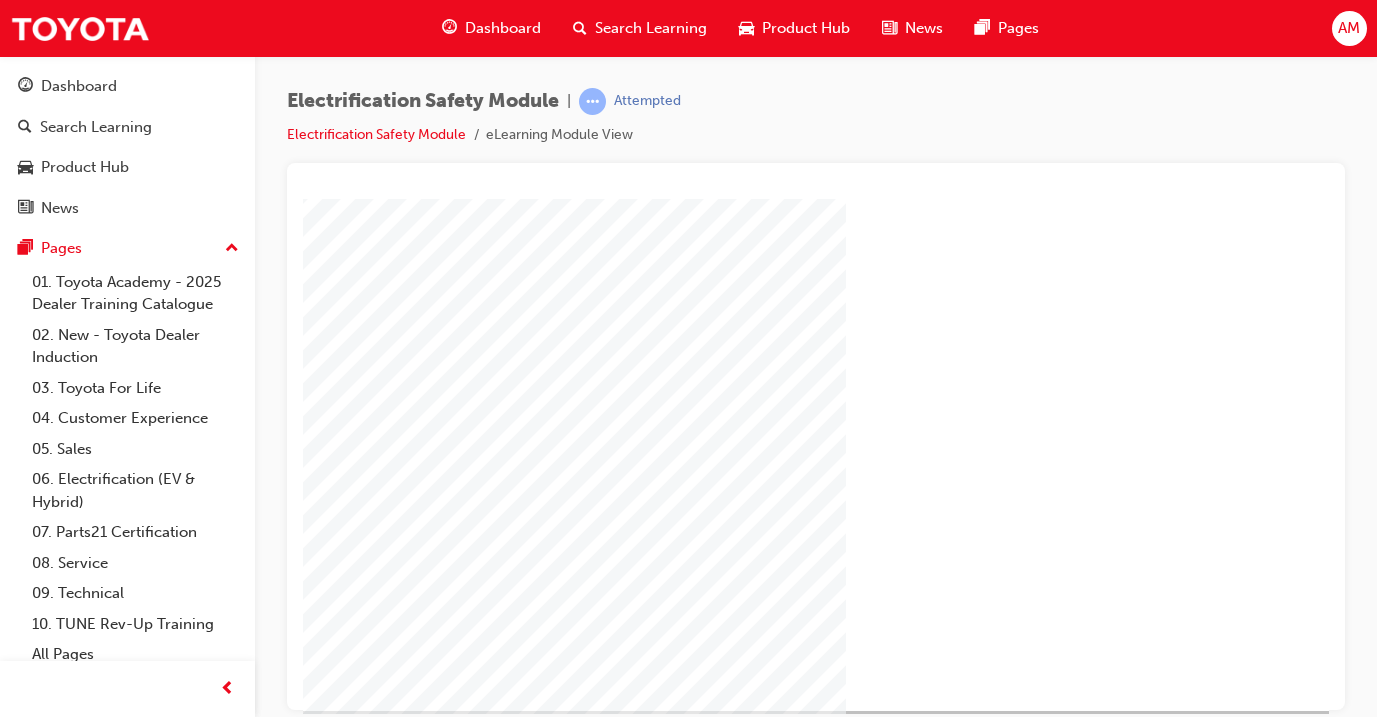 click at bounding box center [32, 1342] 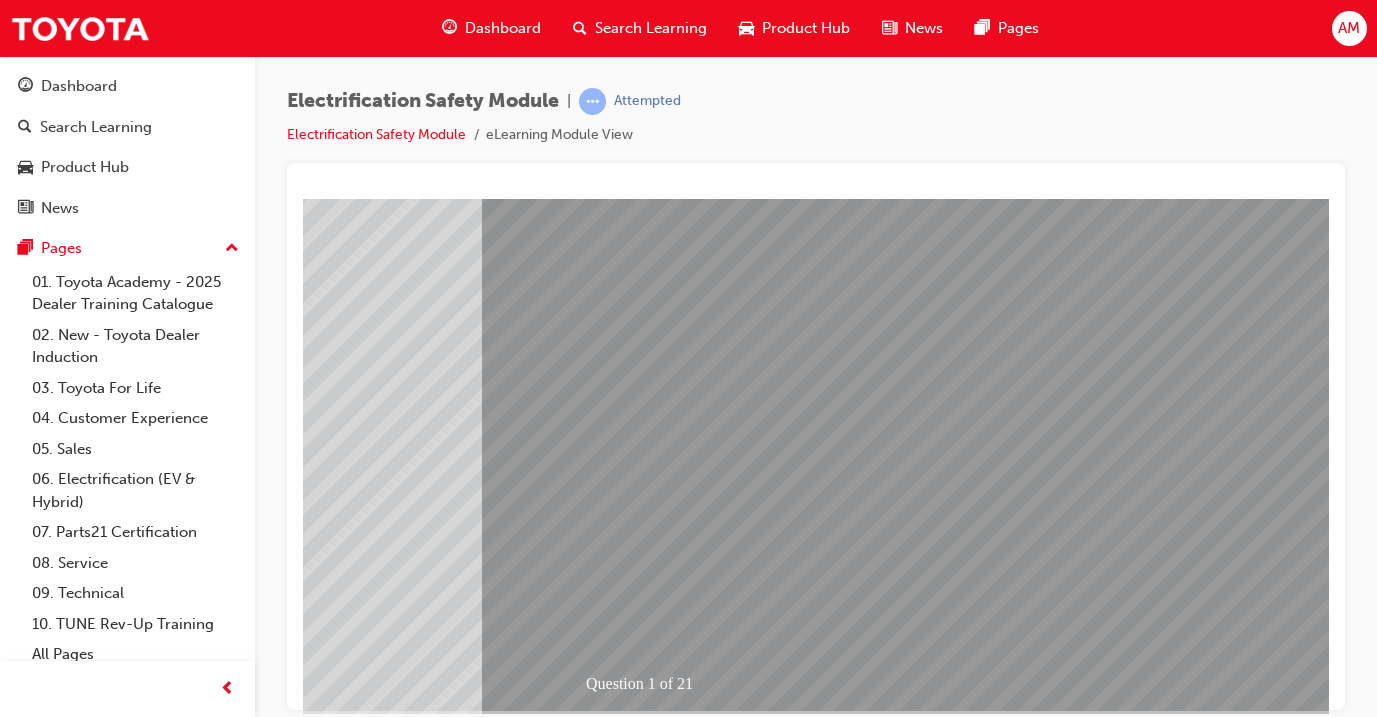 click at bounding box center [225, 1940] 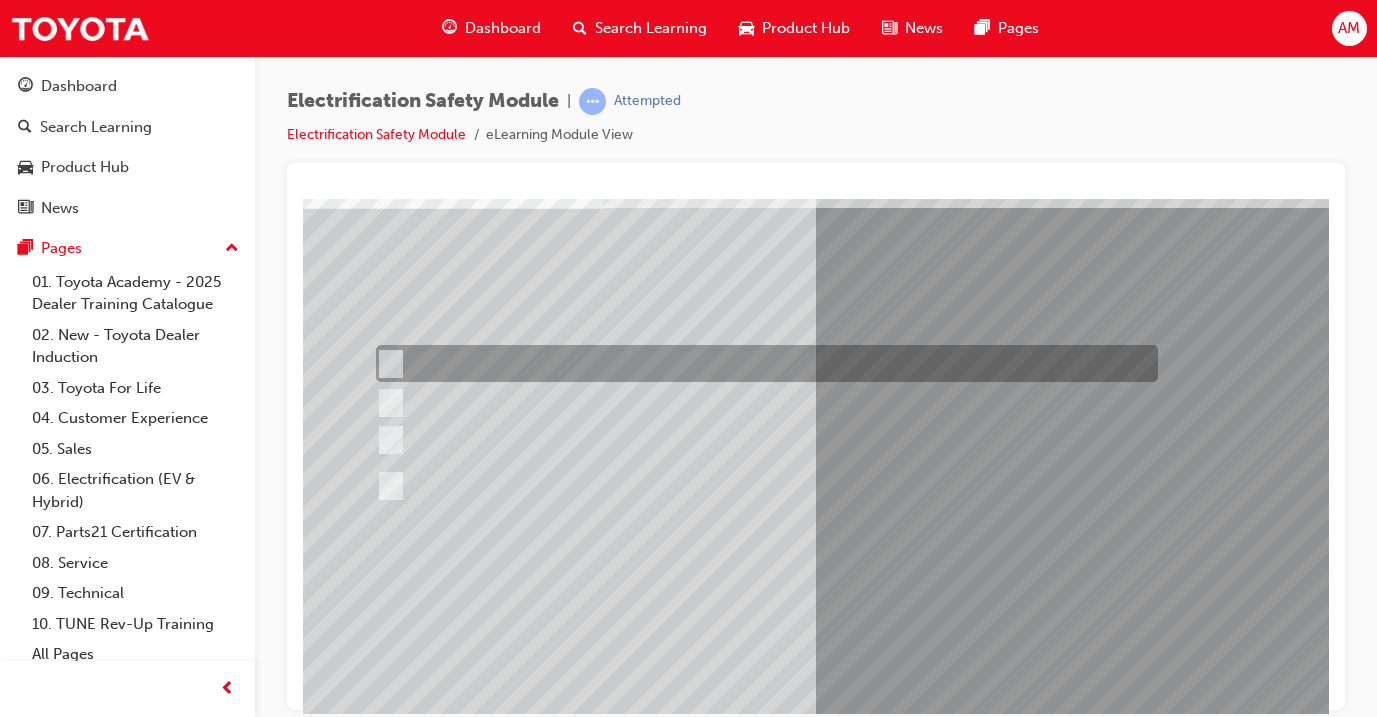 click at bounding box center (387, 364) 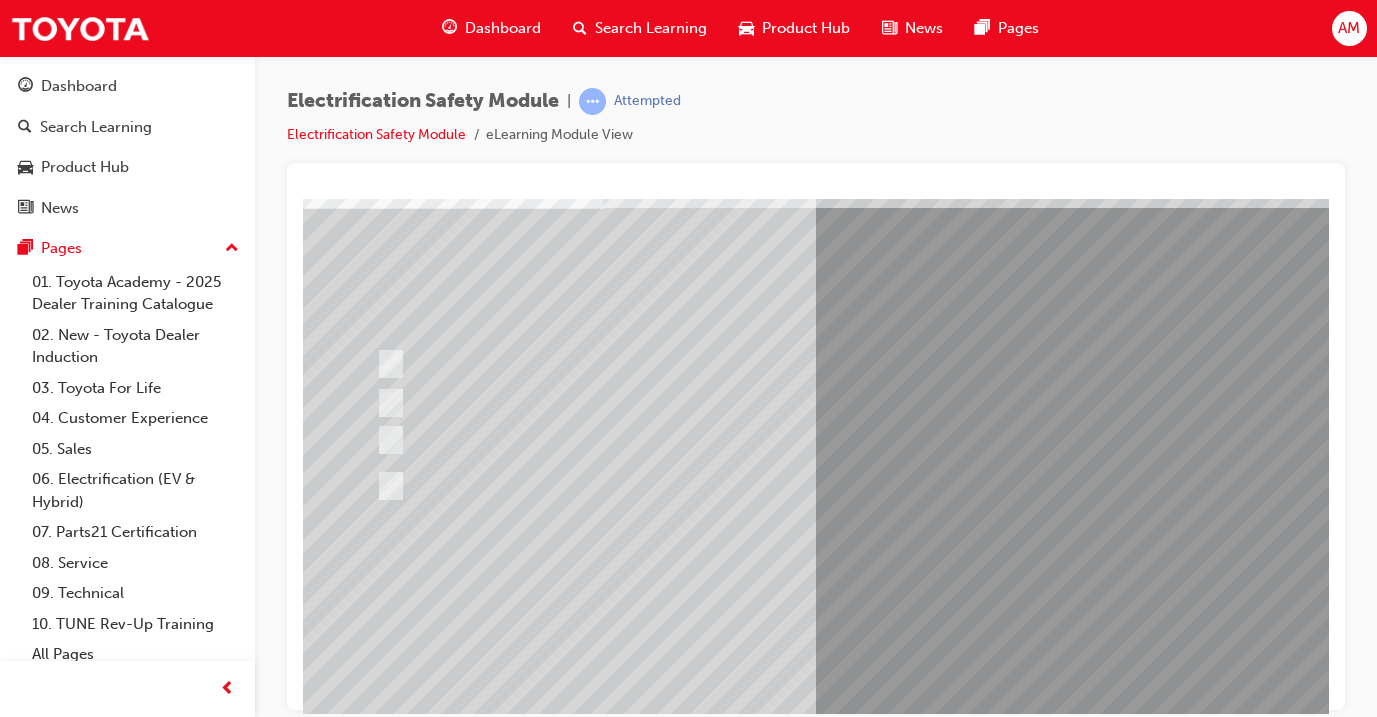 click on "Dashboard" at bounding box center (503, 28) 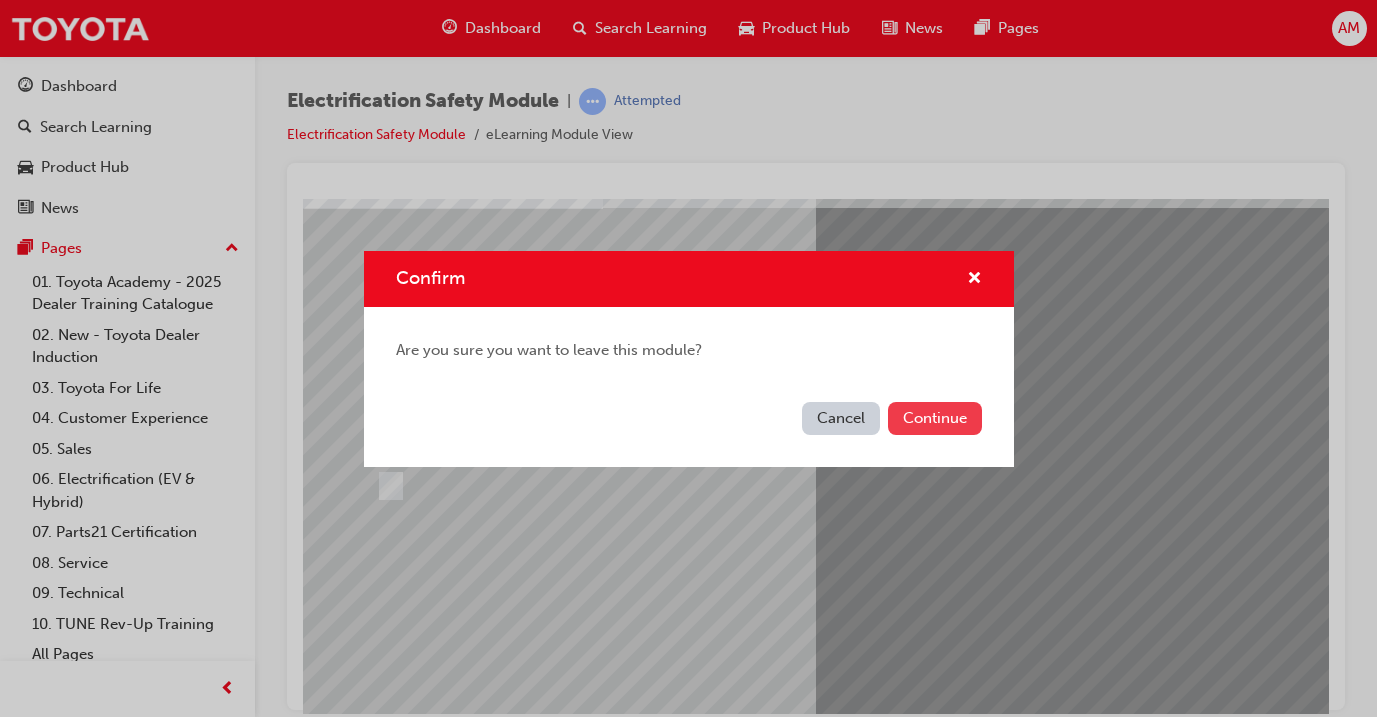 click on "Continue" at bounding box center [935, 418] 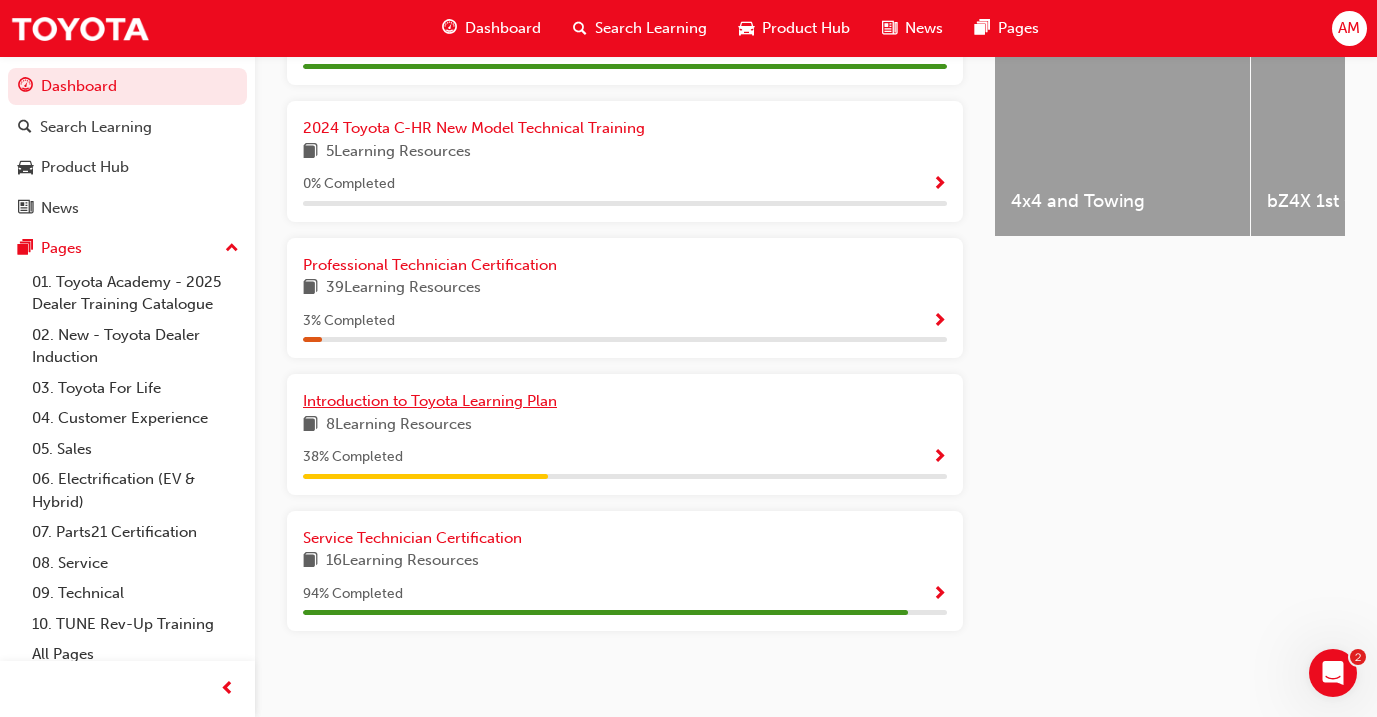 scroll, scrollTop: 856, scrollLeft: 0, axis: vertical 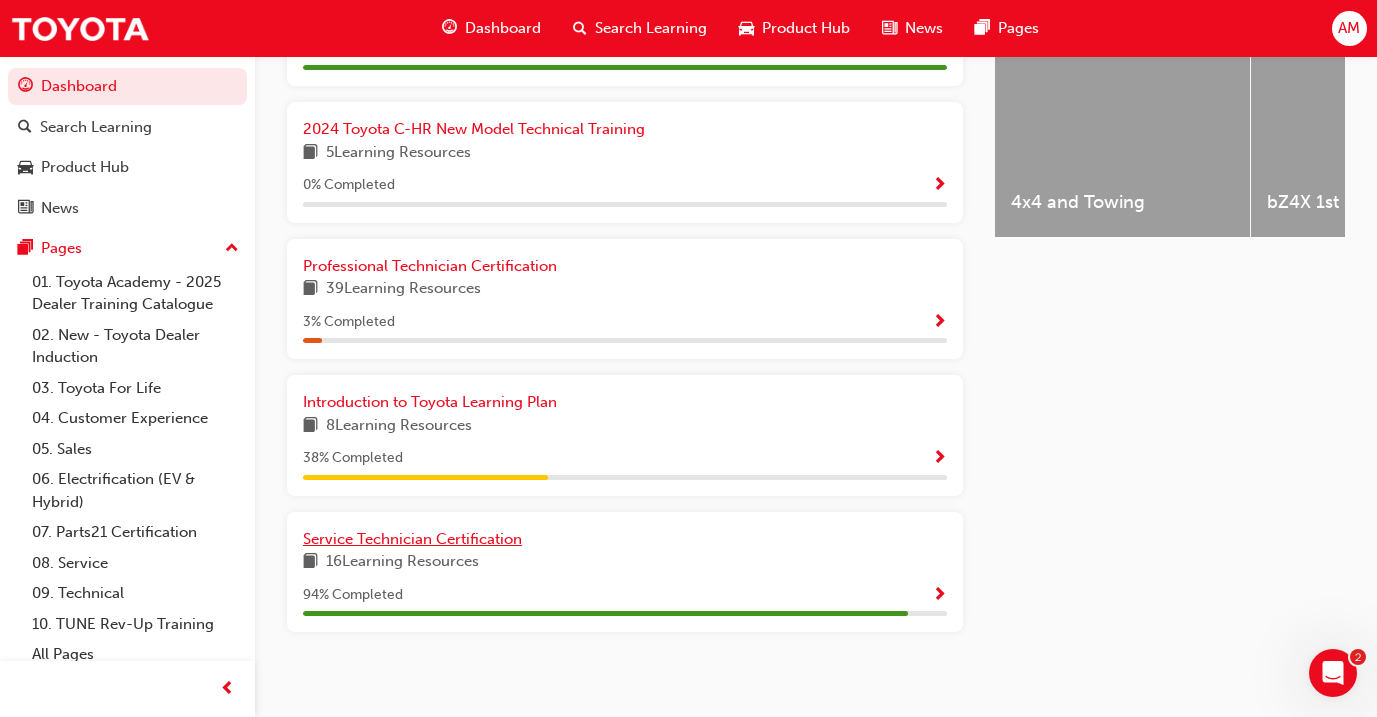 click on "Service Technician Certification" at bounding box center (412, 539) 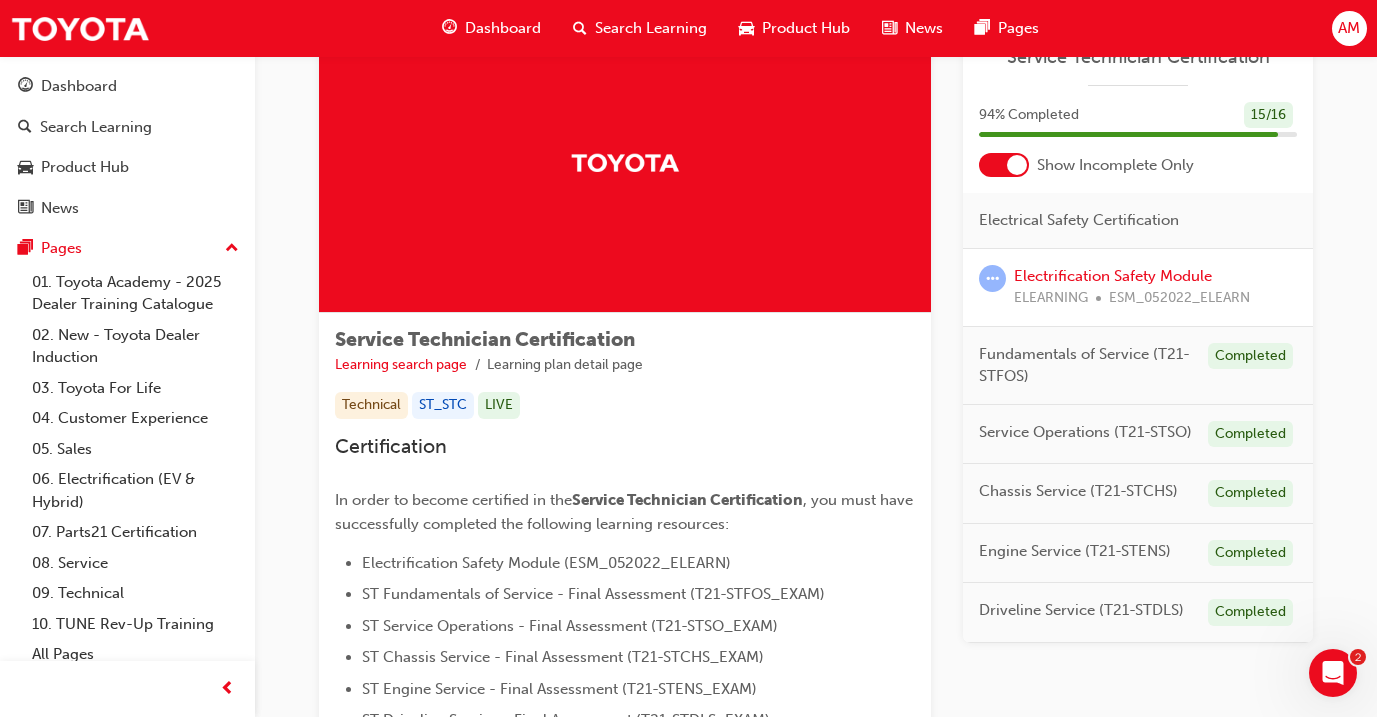scroll, scrollTop: 23, scrollLeft: 0, axis: vertical 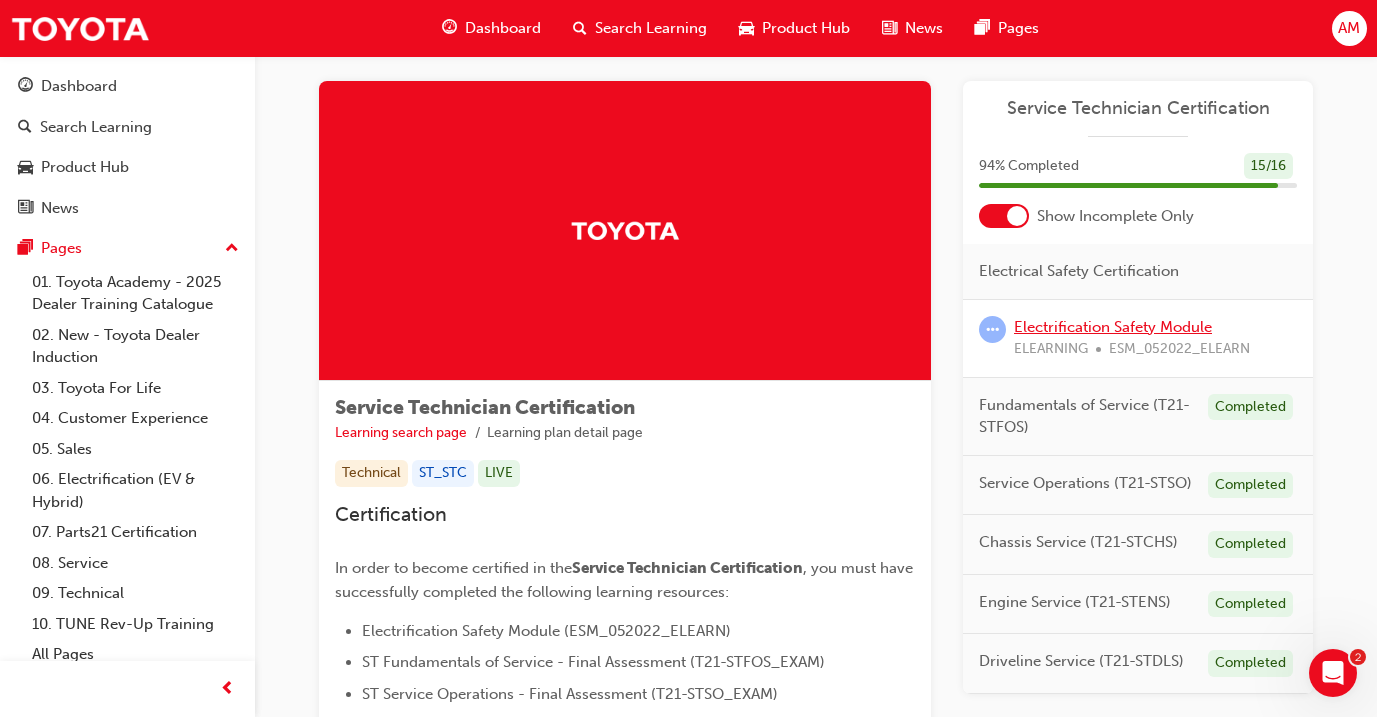 click on "Electrification Safety Module" at bounding box center (1113, 327) 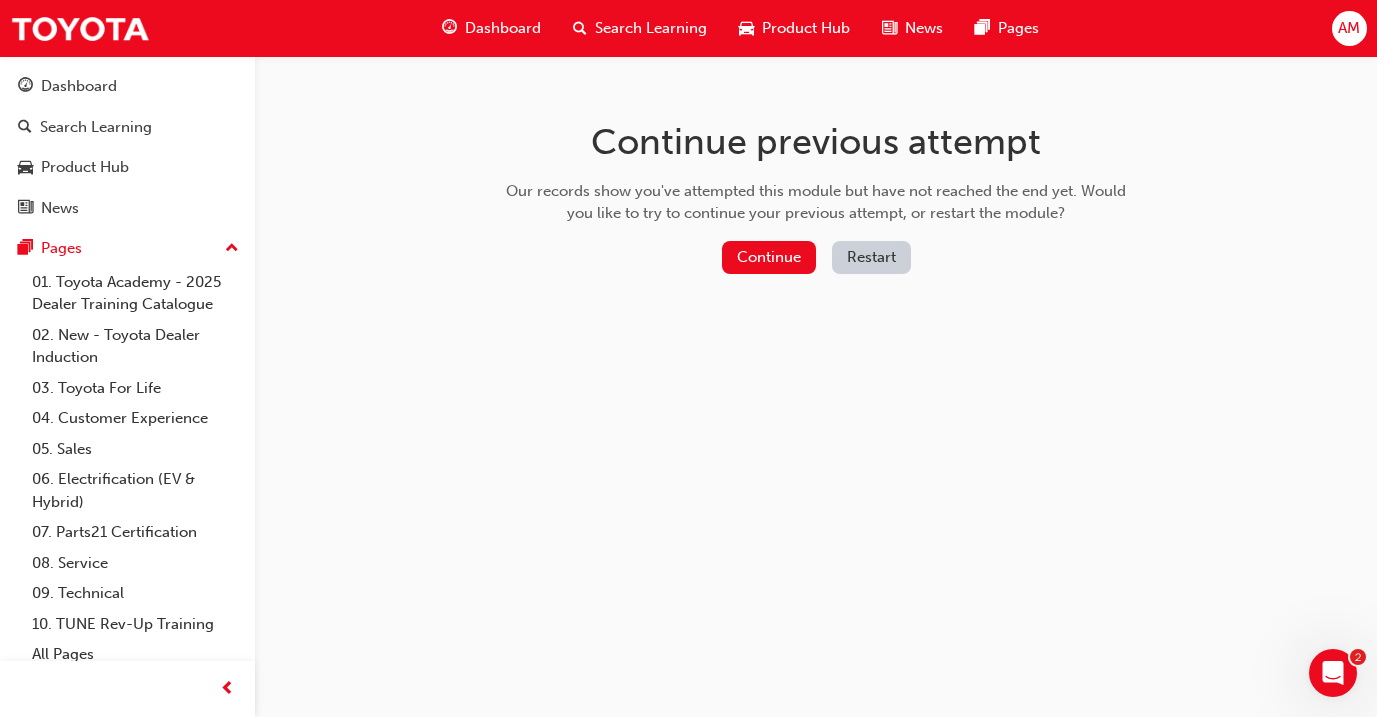 scroll, scrollTop: 0, scrollLeft: 0, axis: both 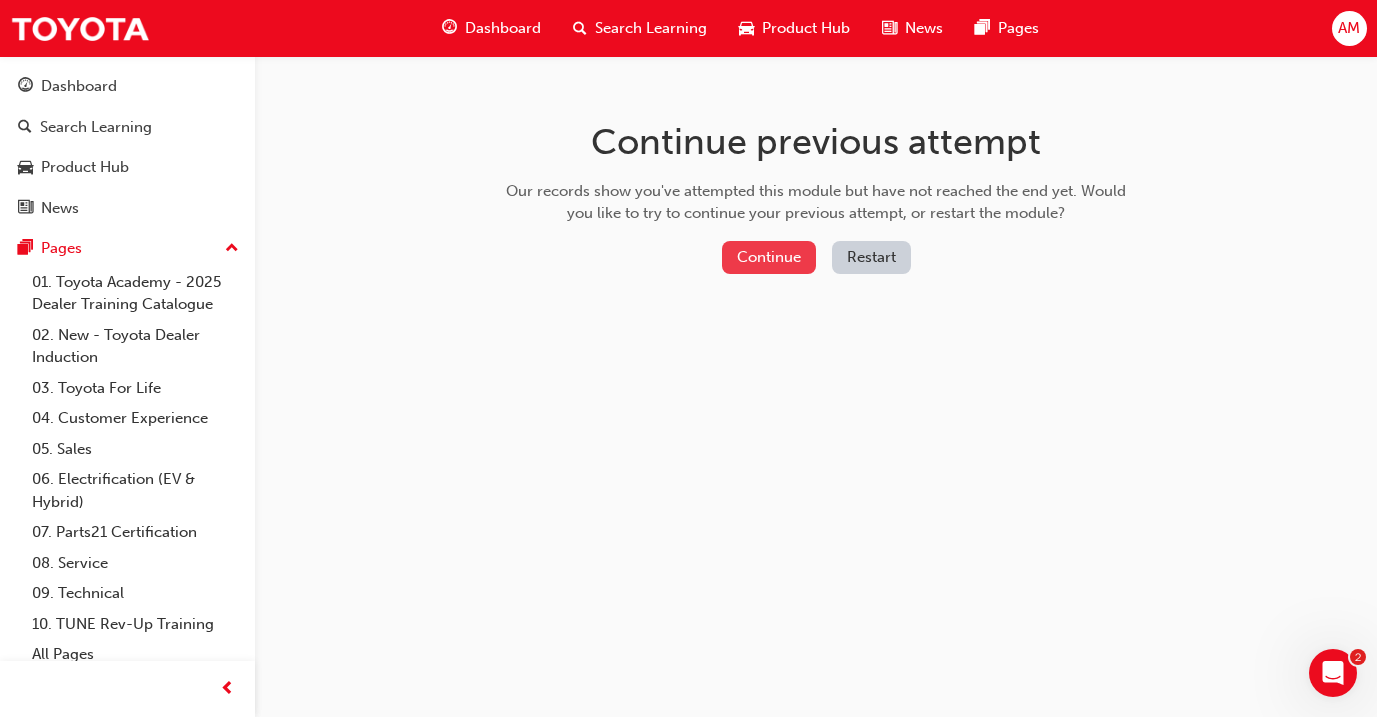 click on "Continue" at bounding box center [769, 257] 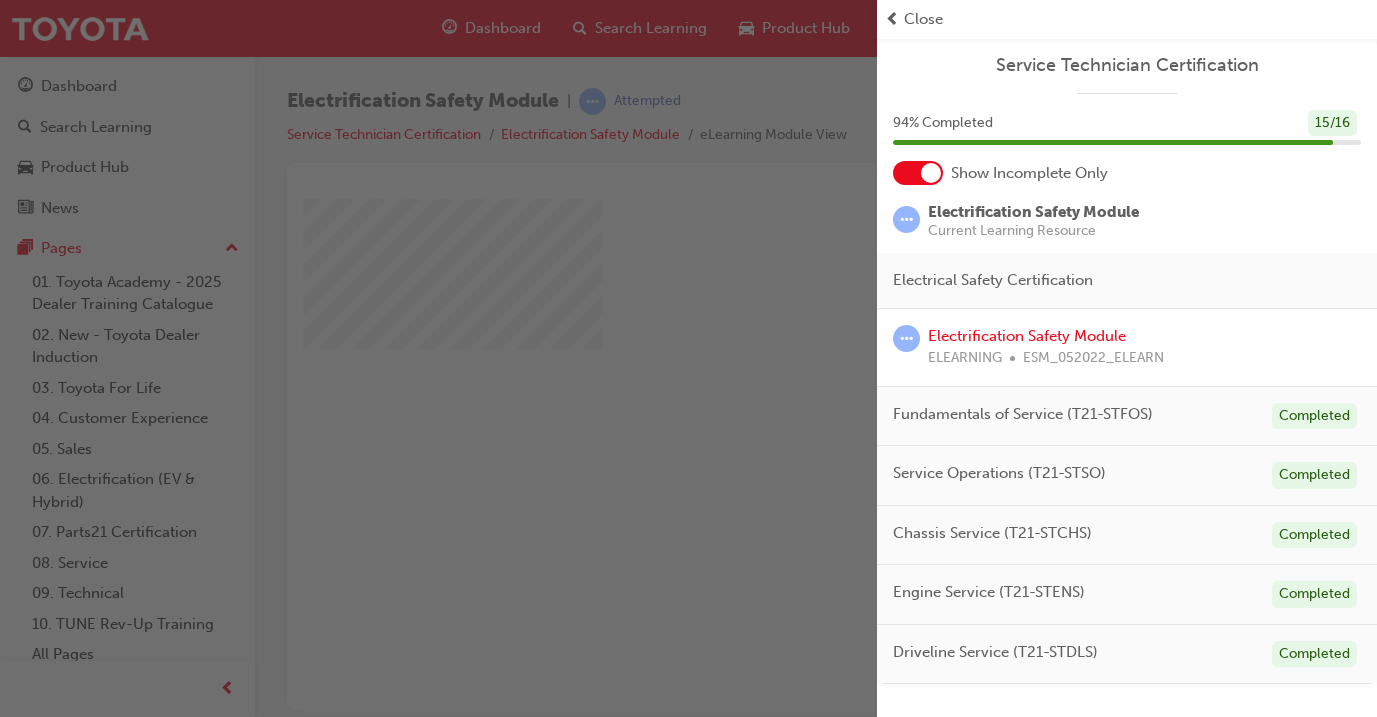 scroll, scrollTop: 0, scrollLeft: 0, axis: both 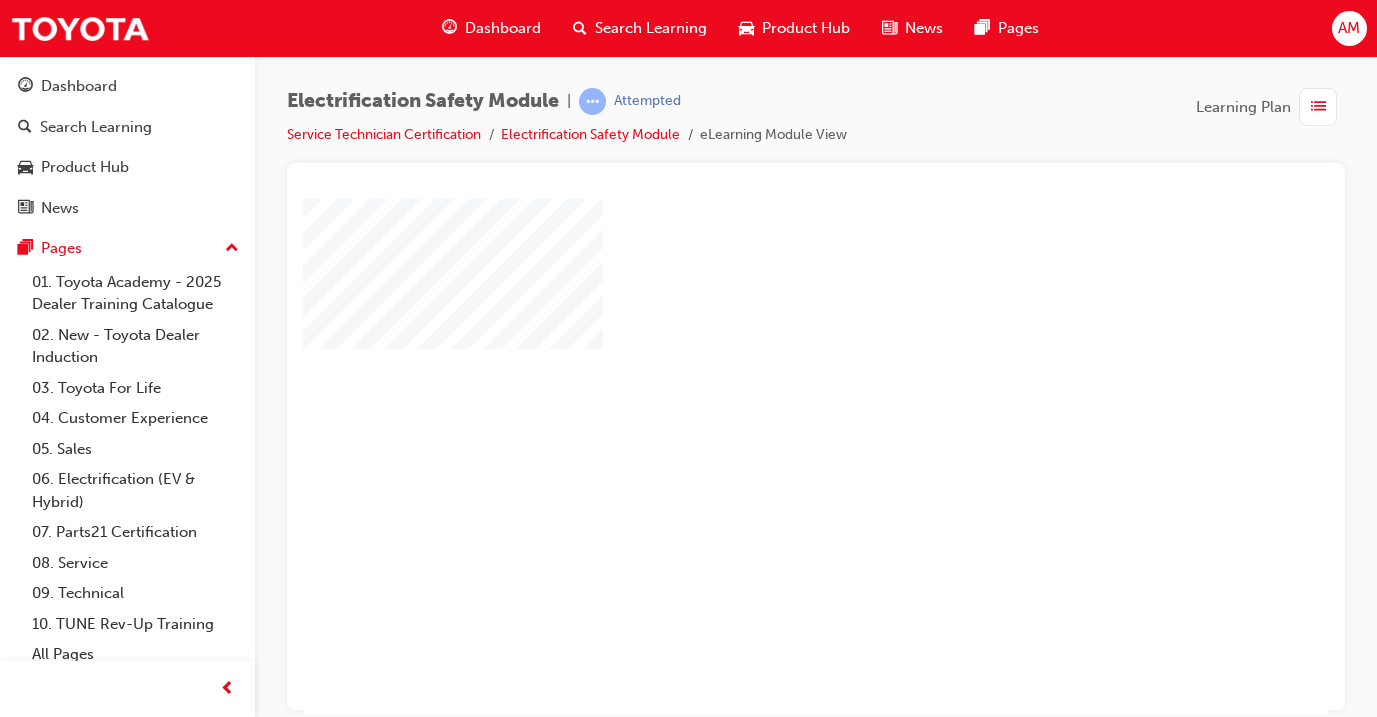 click at bounding box center (758, 398) 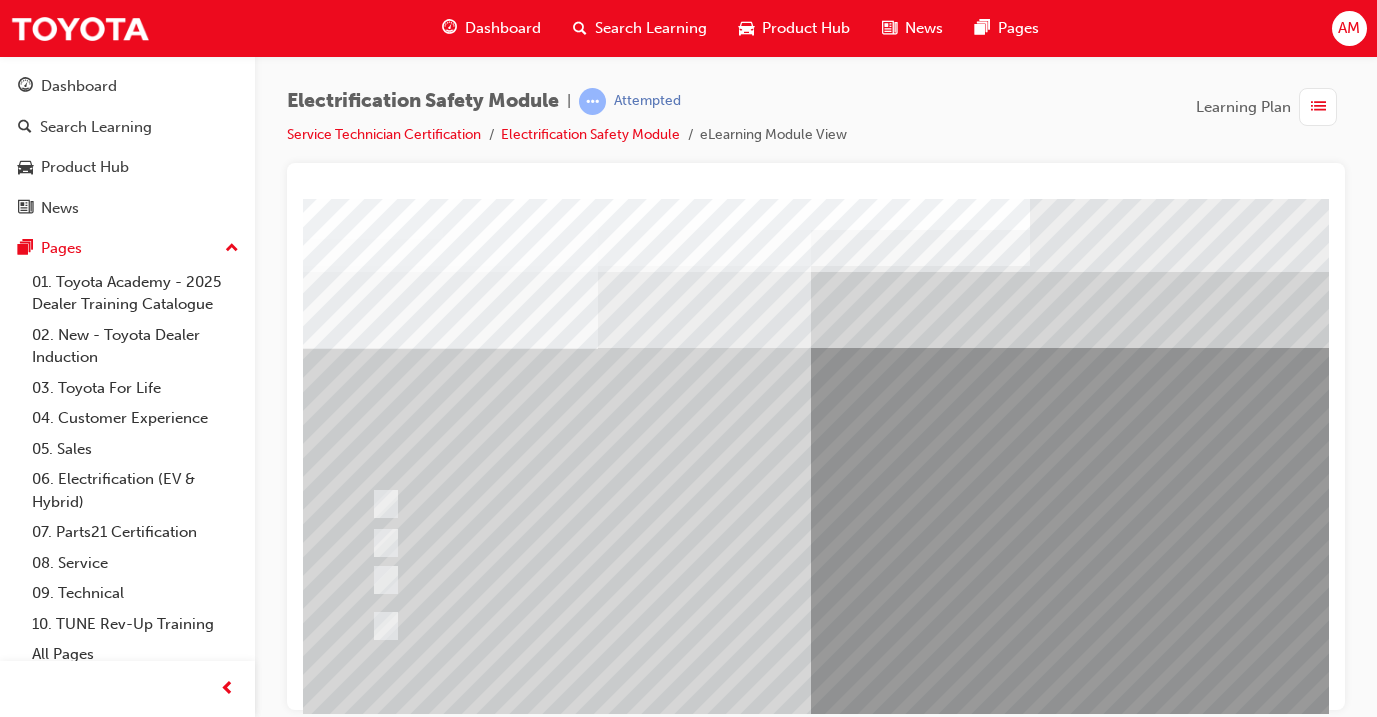 scroll, scrollTop: 0, scrollLeft: 8, axis: horizontal 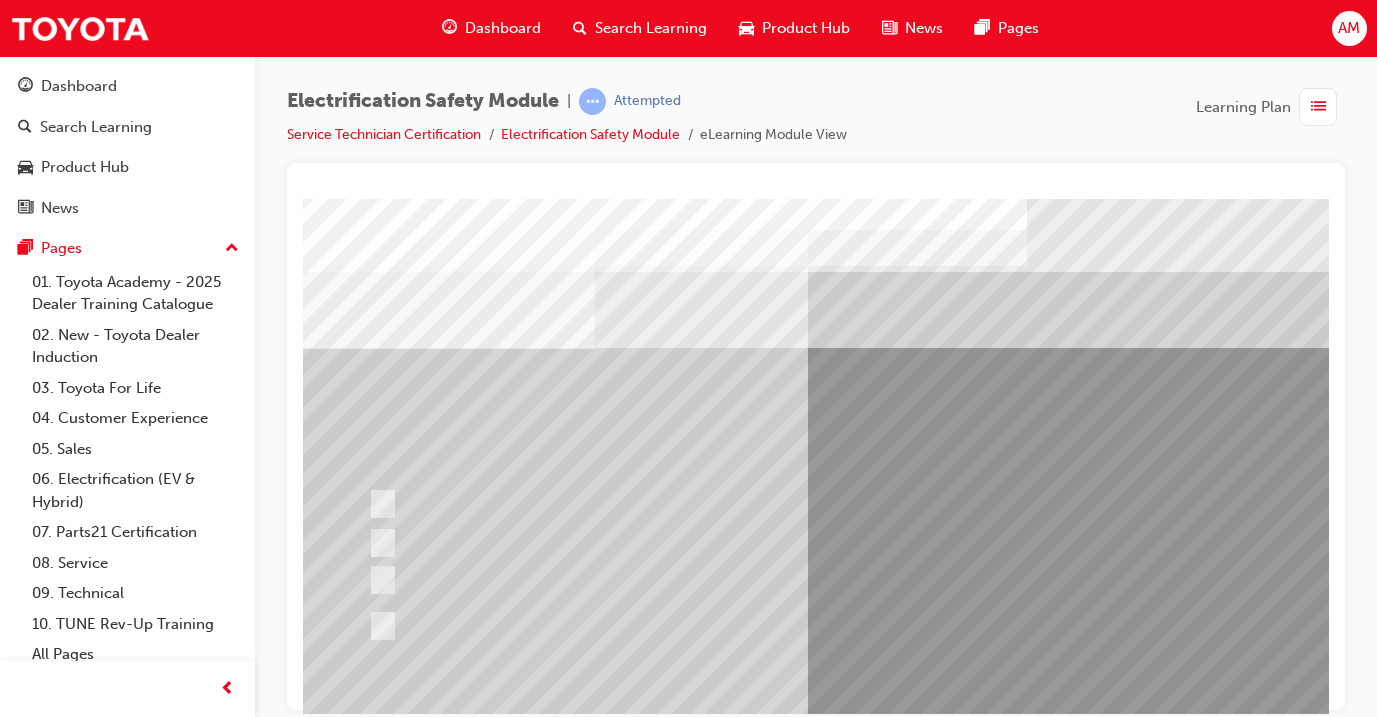 click at bounding box center [975, 1278] 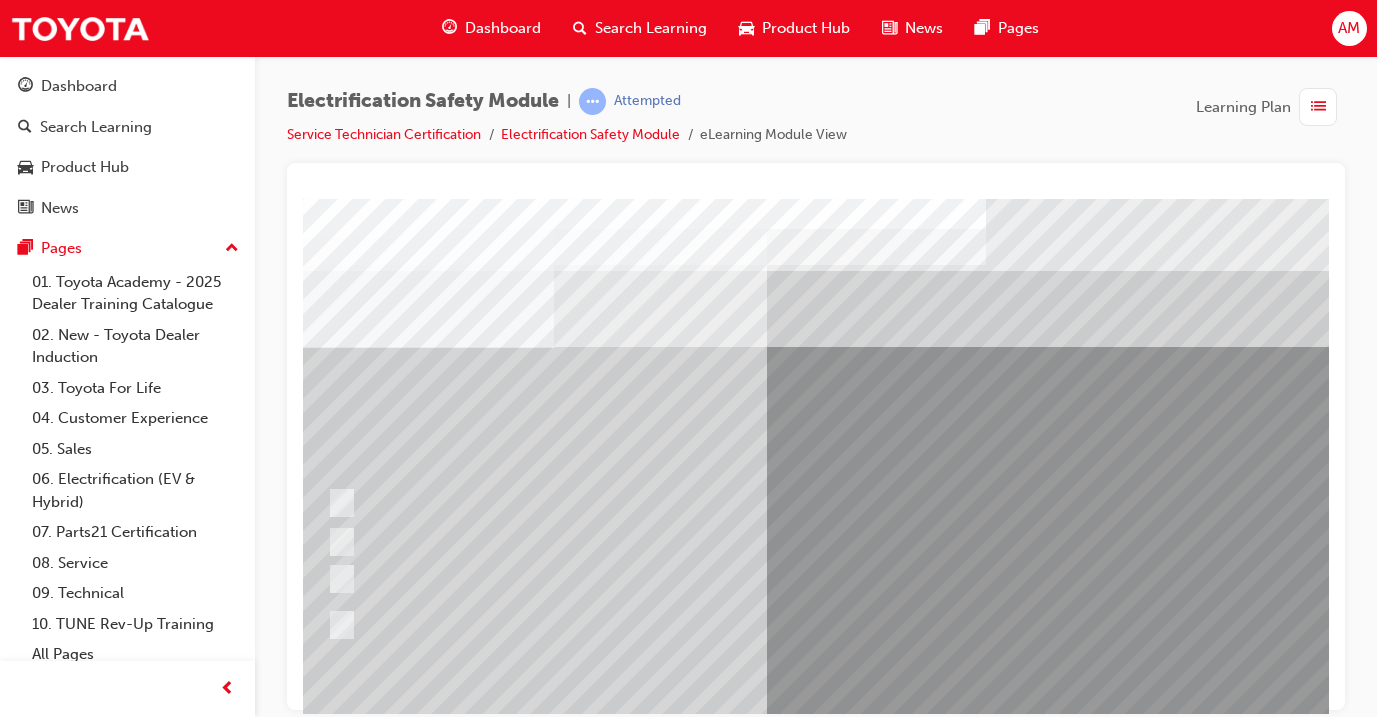 scroll, scrollTop: 0, scrollLeft: 49, axis: horizontal 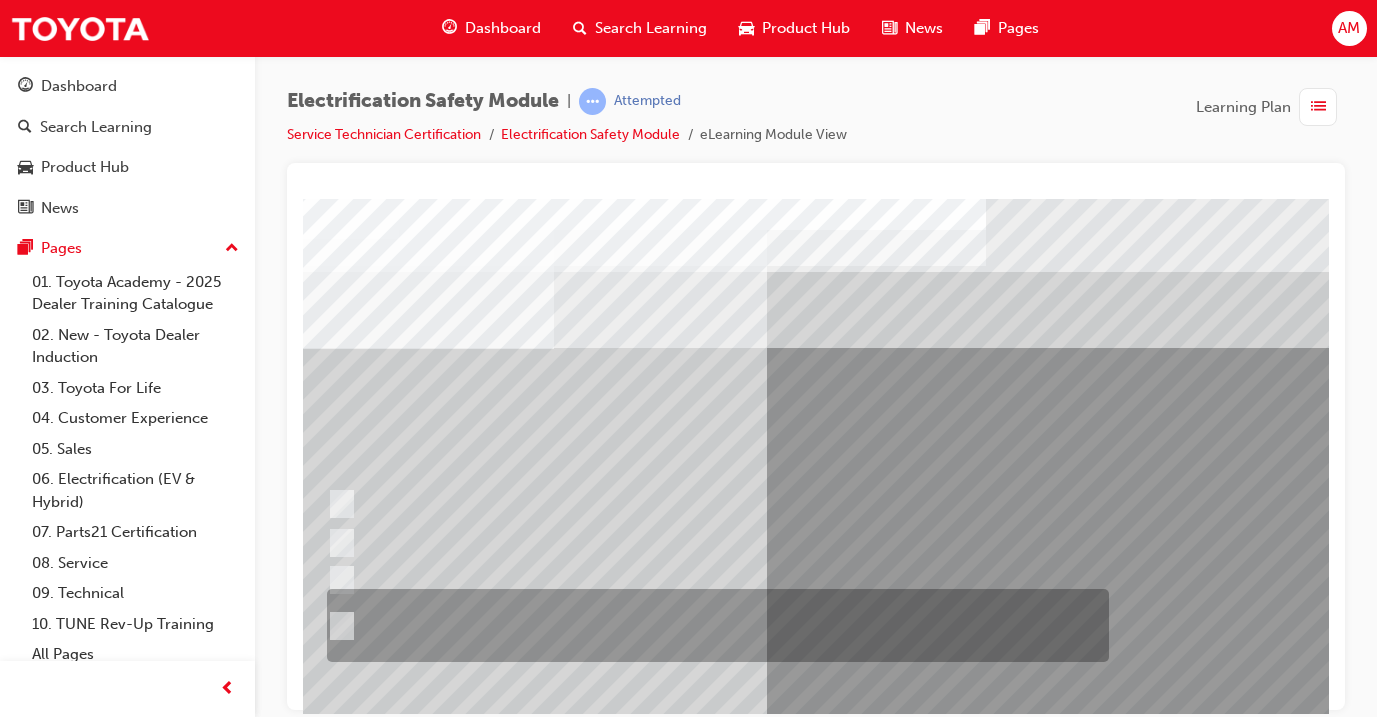 click at bounding box center (713, 625) 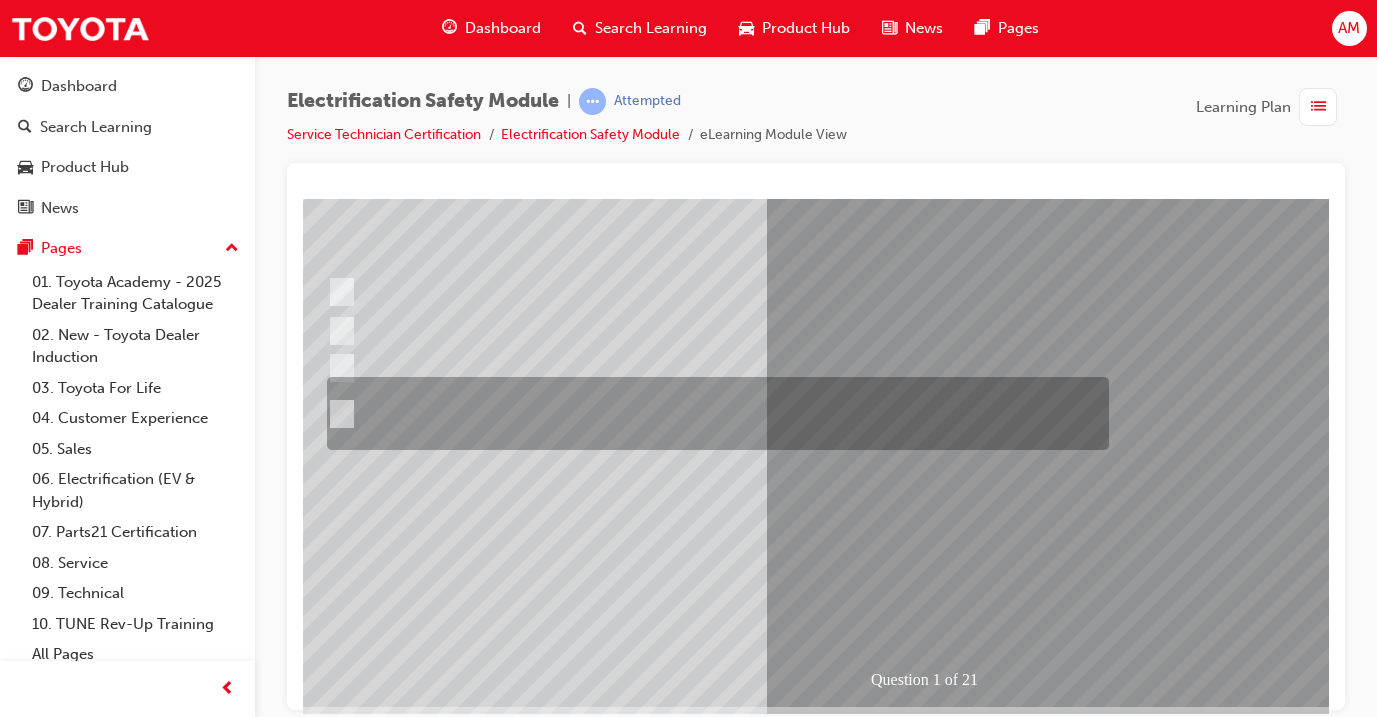 scroll, scrollTop: 219, scrollLeft: 49, axis: both 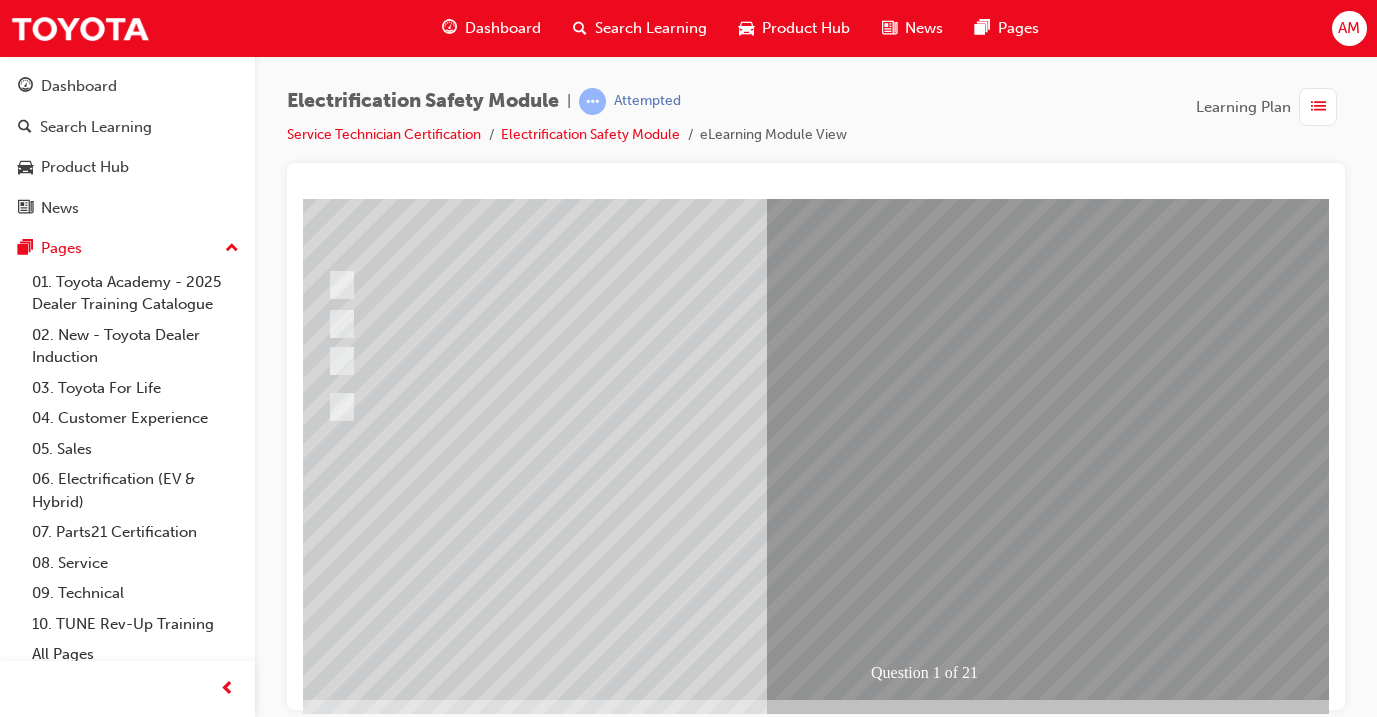click at bounding box center [326, 2768] 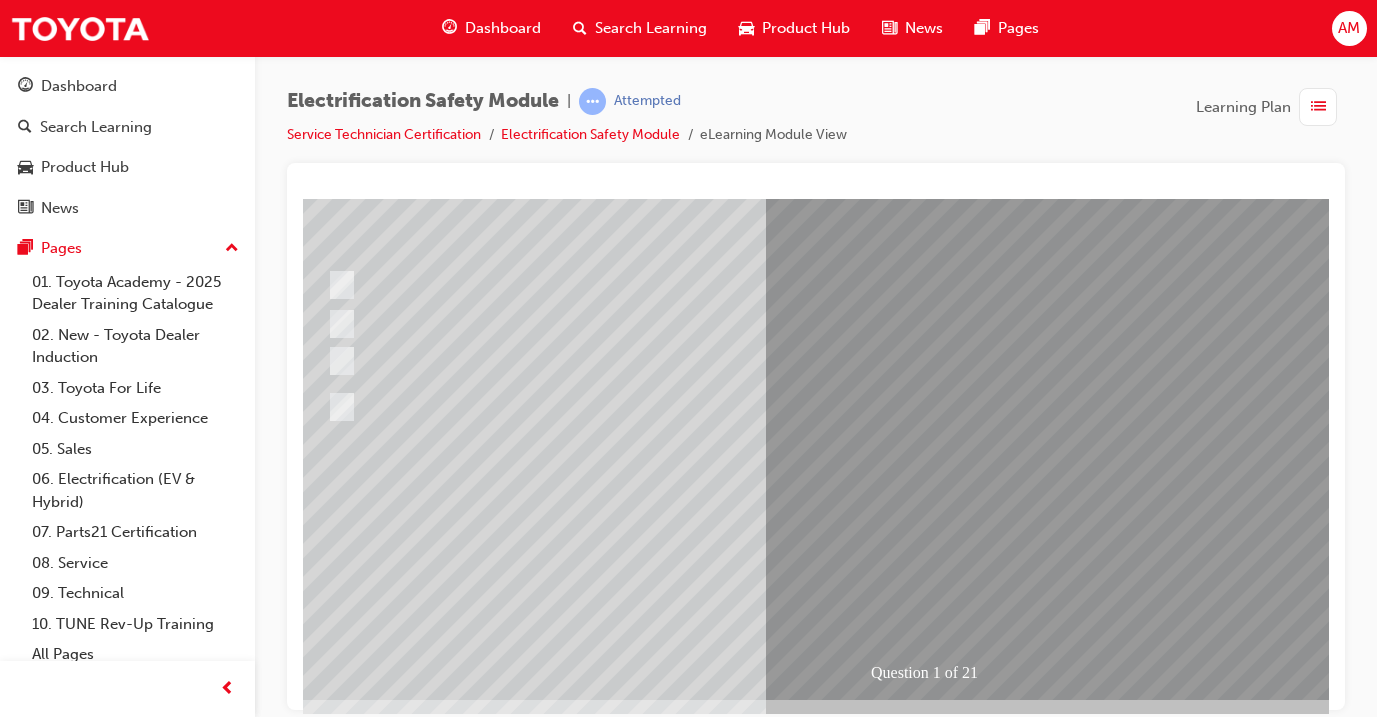 click at bounding box center [326, 2768] 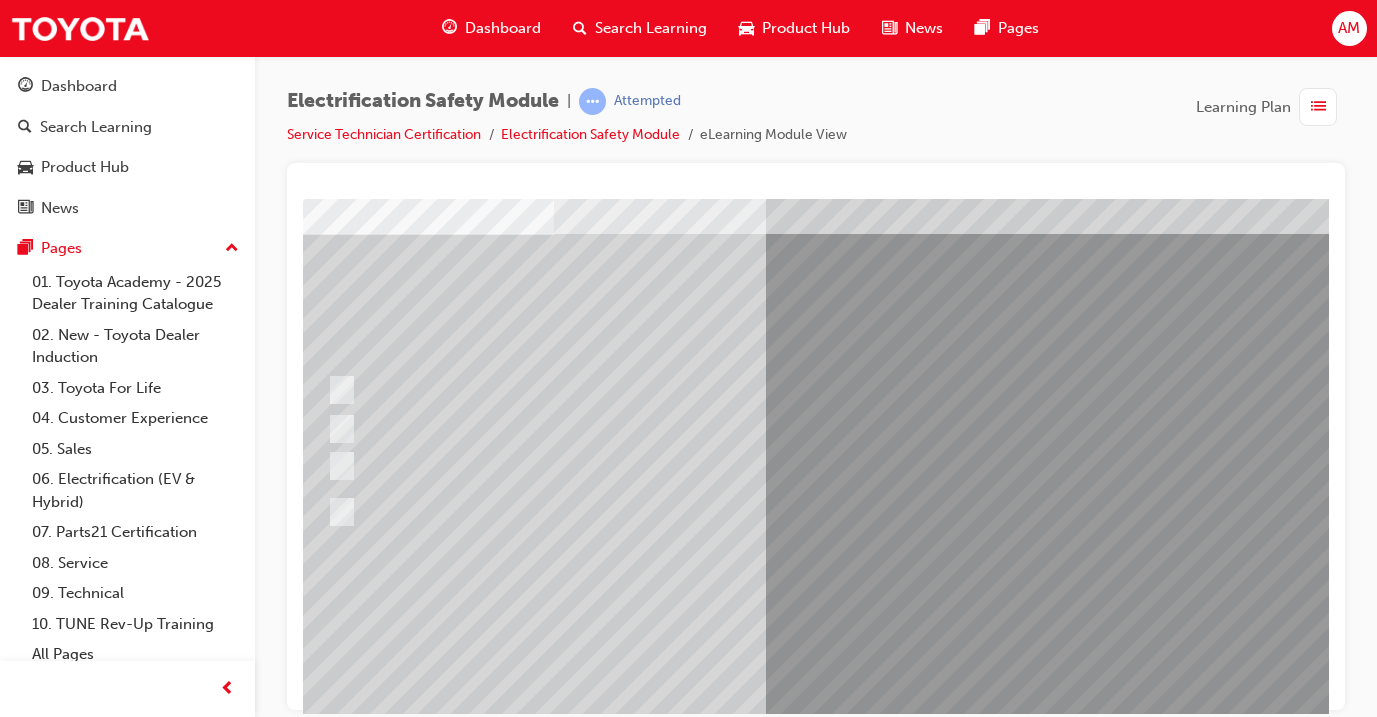 scroll, scrollTop: 132, scrollLeft: 49, axis: both 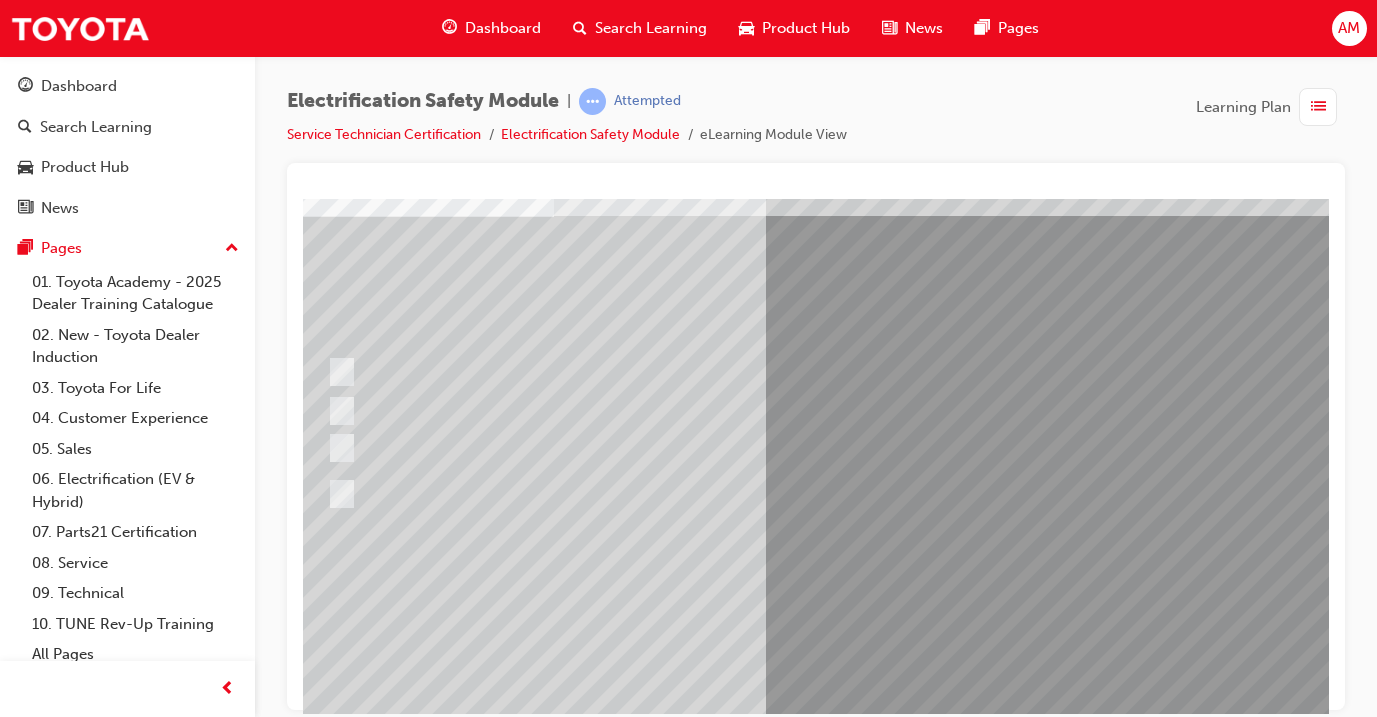 click at bounding box center [586, 2562] 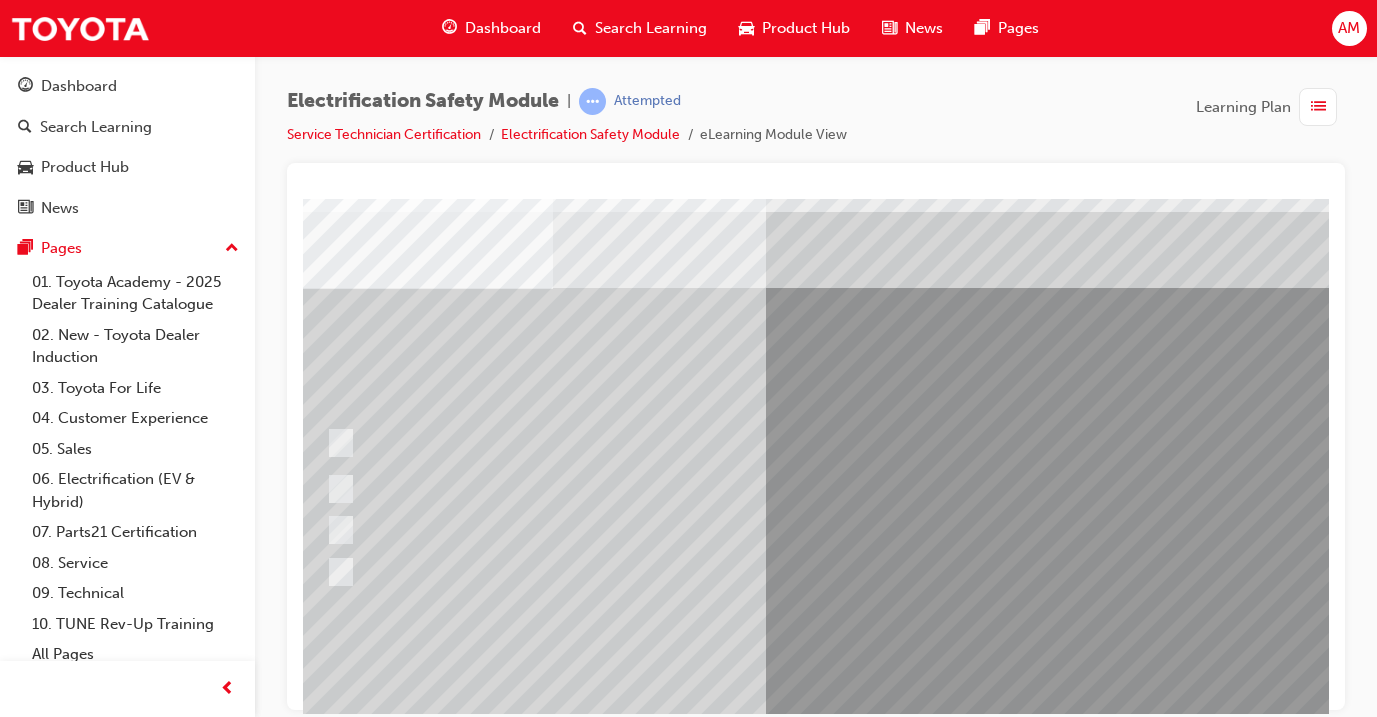 scroll, scrollTop: 67, scrollLeft: 50, axis: both 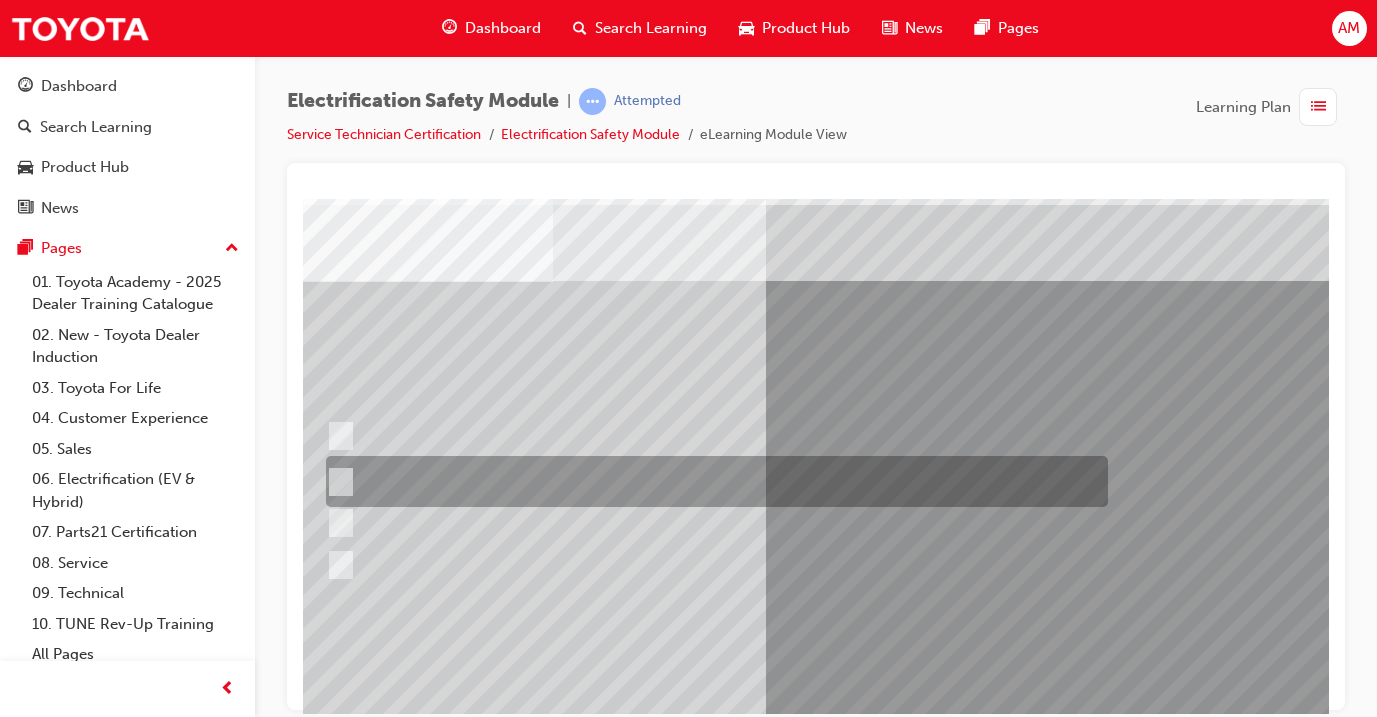 click at bounding box center (712, 481) 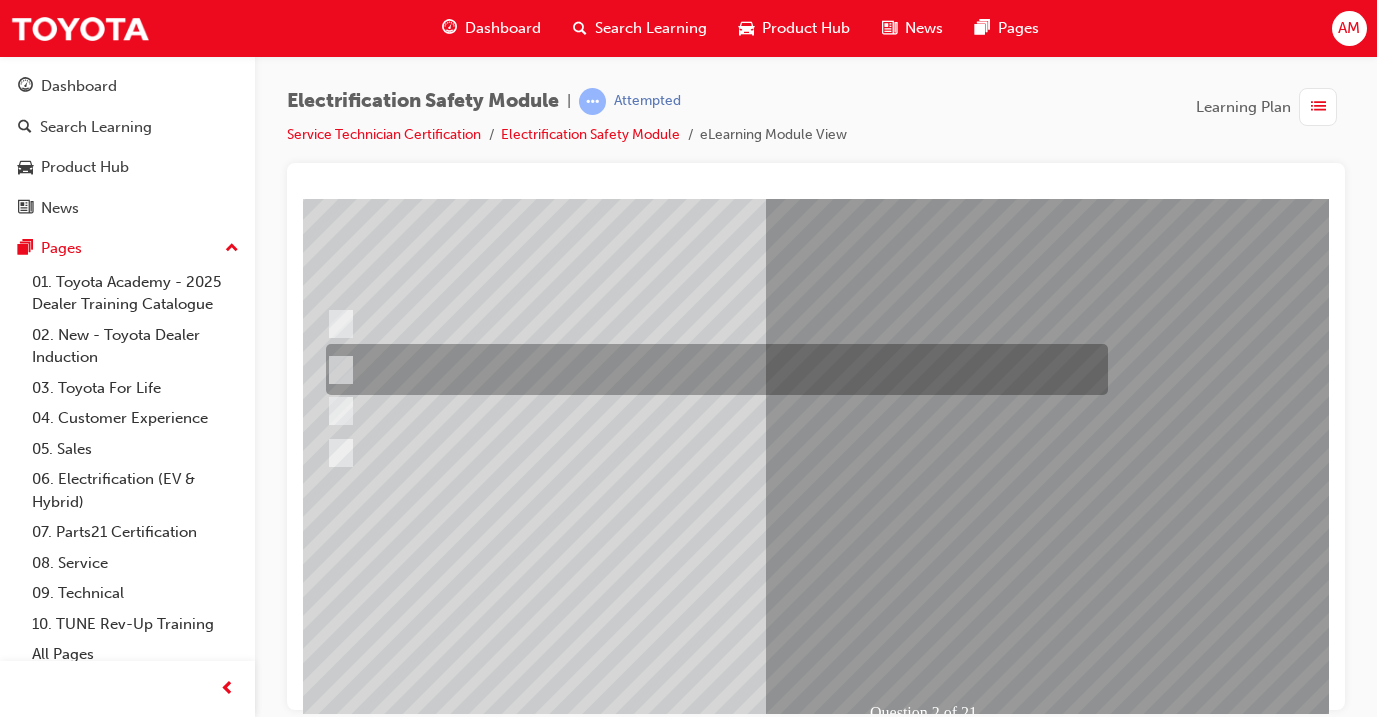 scroll, scrollTop: 188, scrollLeft: 50, axis: both 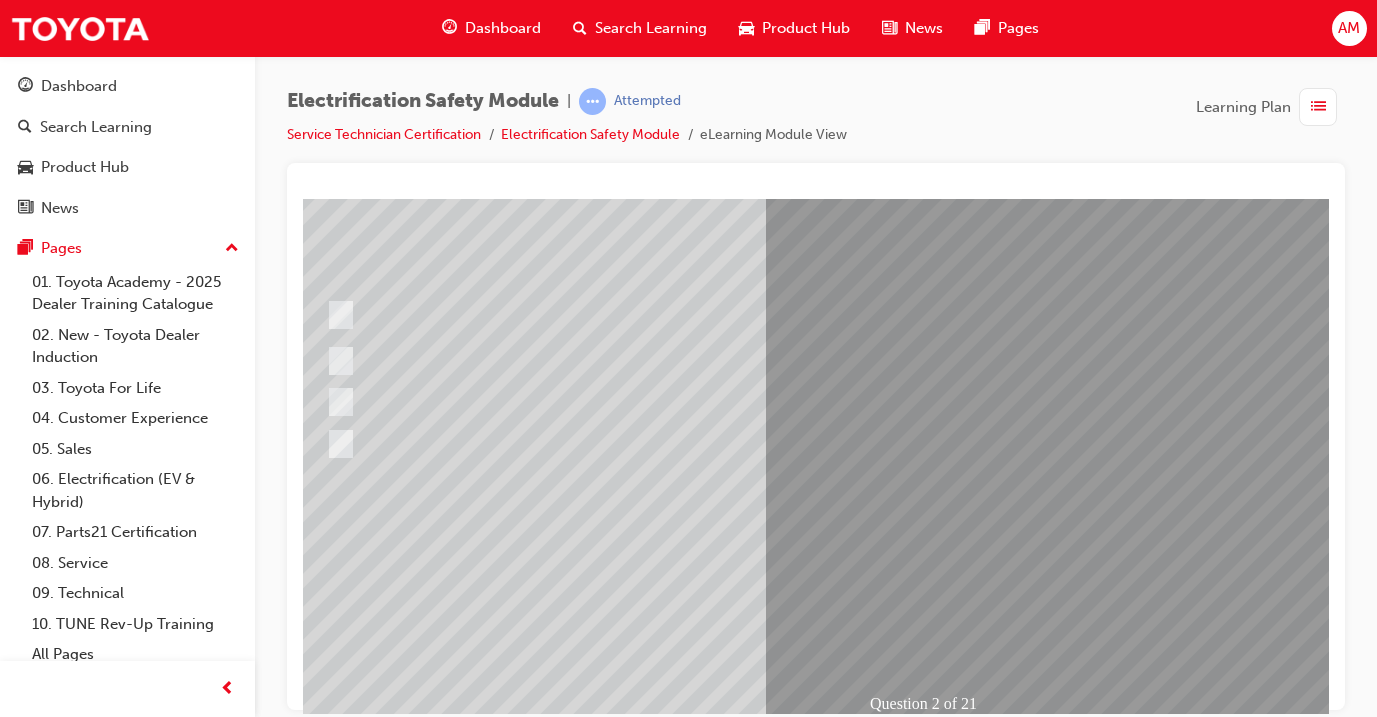 click at bounding box center (325, 2799) 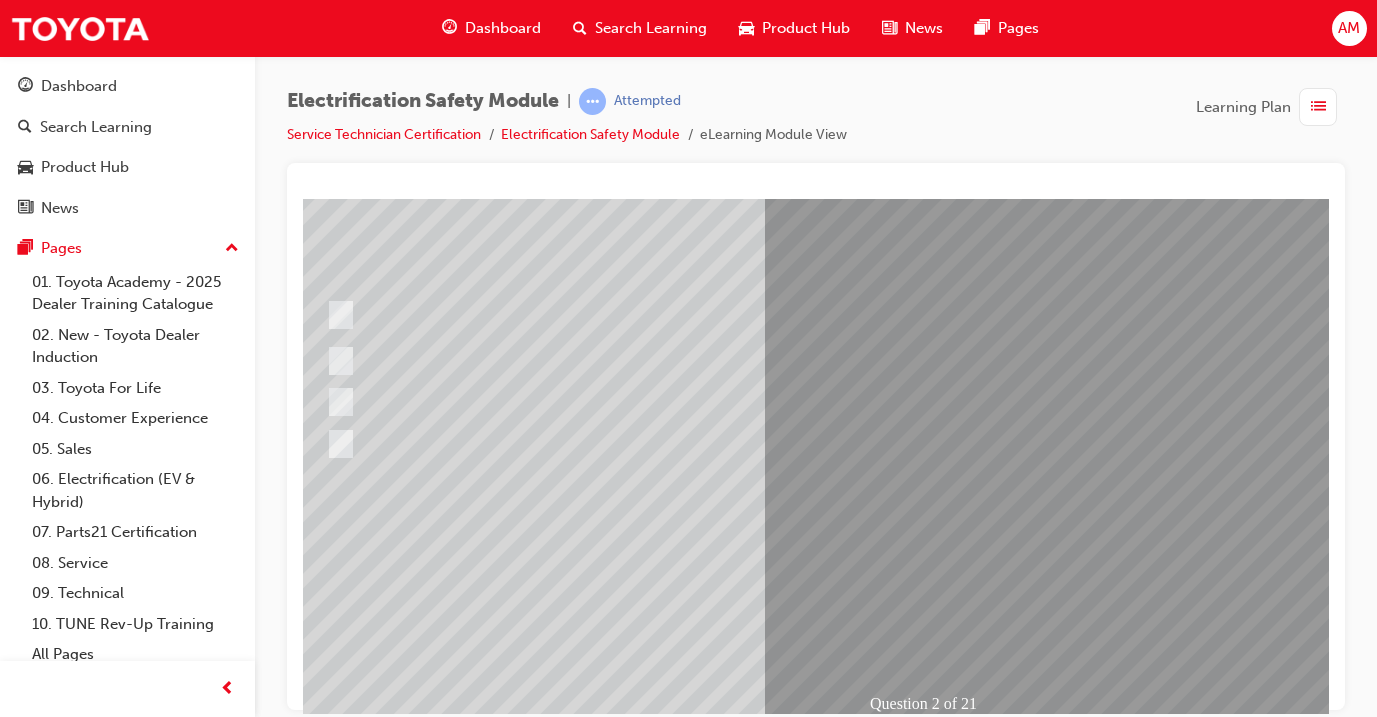 click at bounding box center (585, 2506) 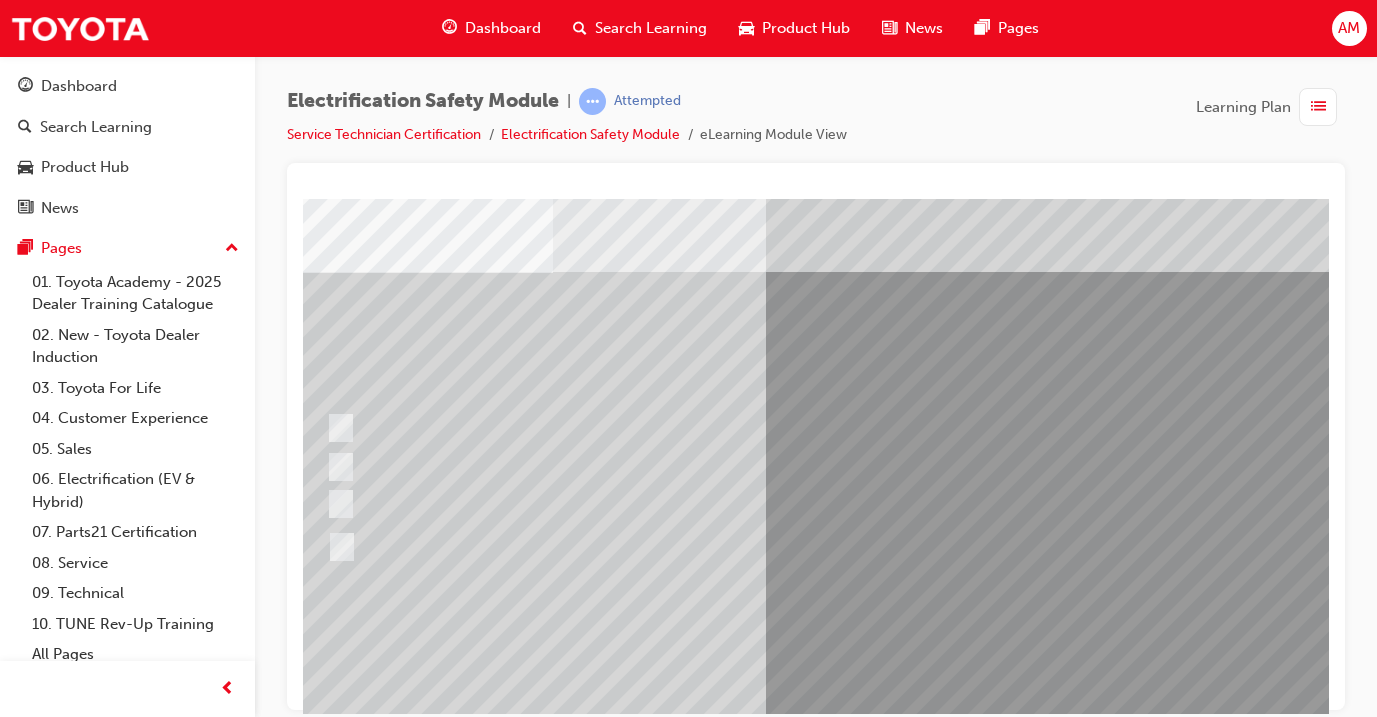 scroll, scrollTop: 76, scrollLeft: 54, axis: both 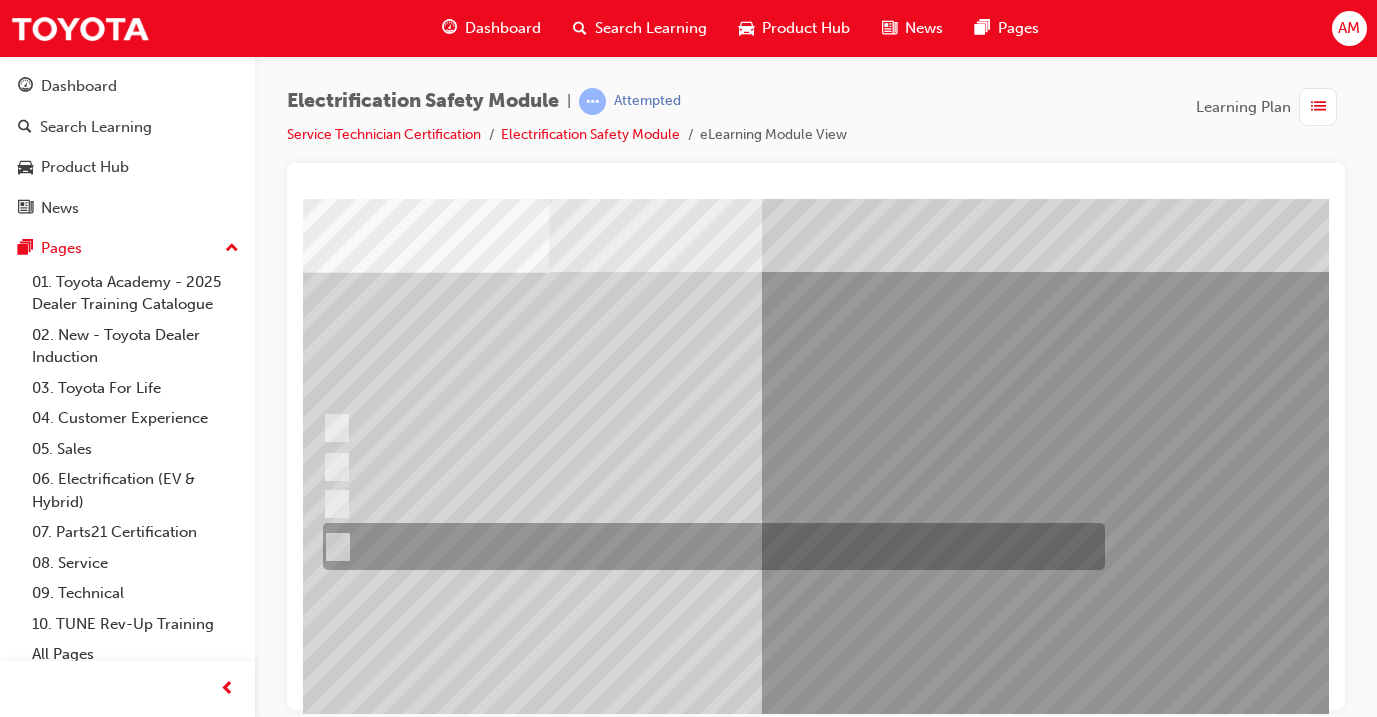 click at bounding box center (709, 546) 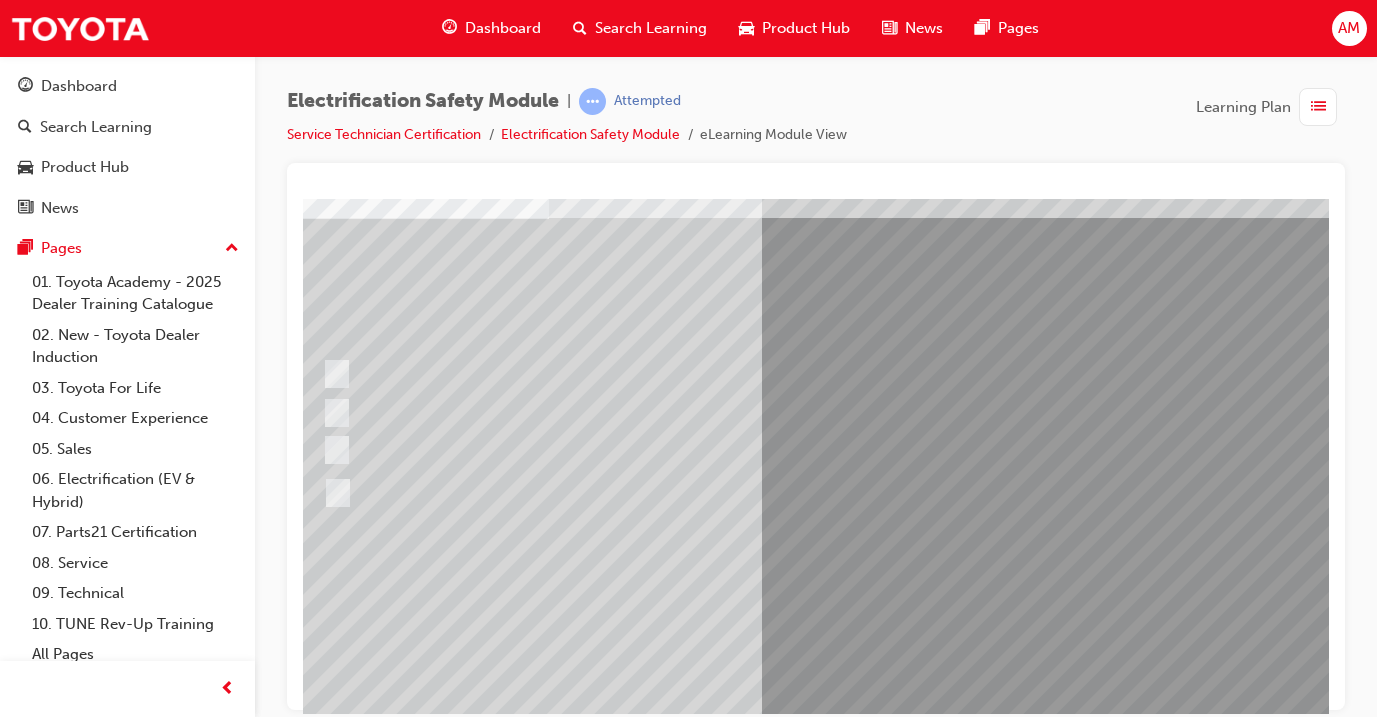 scroll, scrollTop: 135, scrollLeft: 54, axis: both 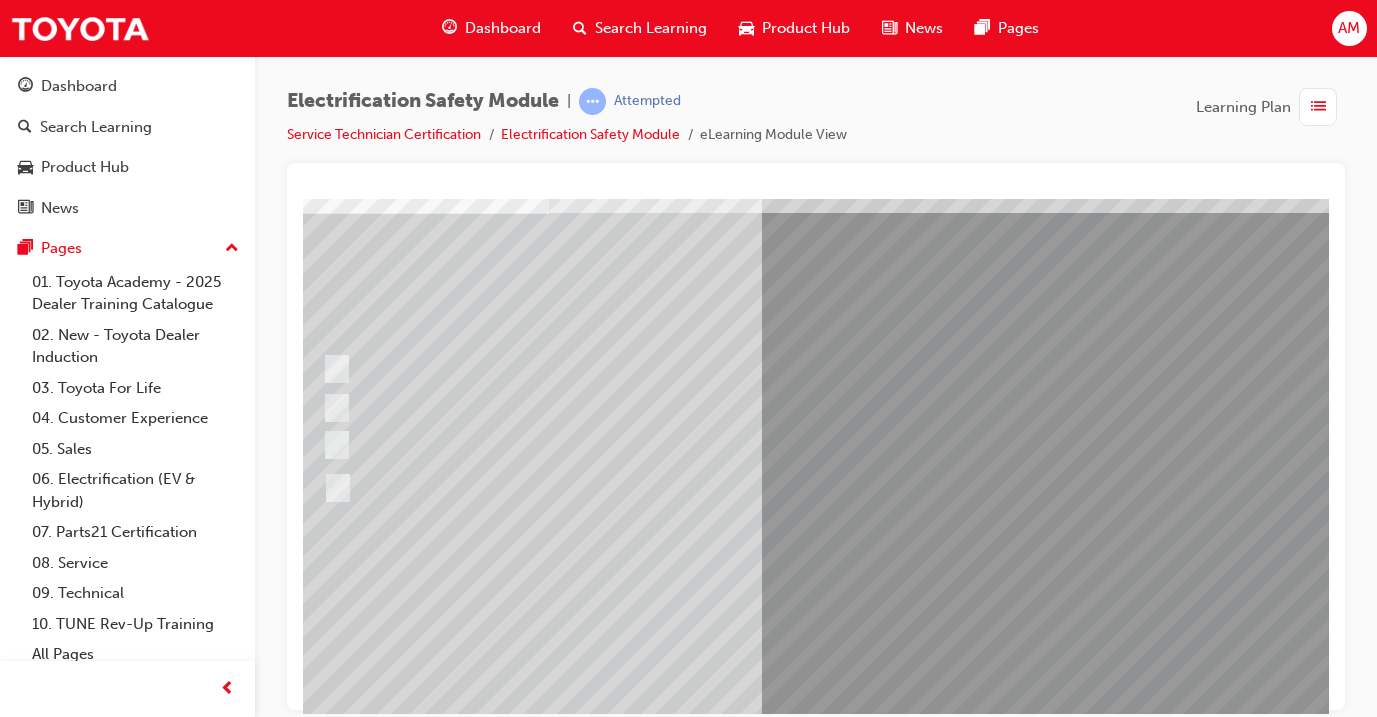 click at bounding box center (321, 2852) 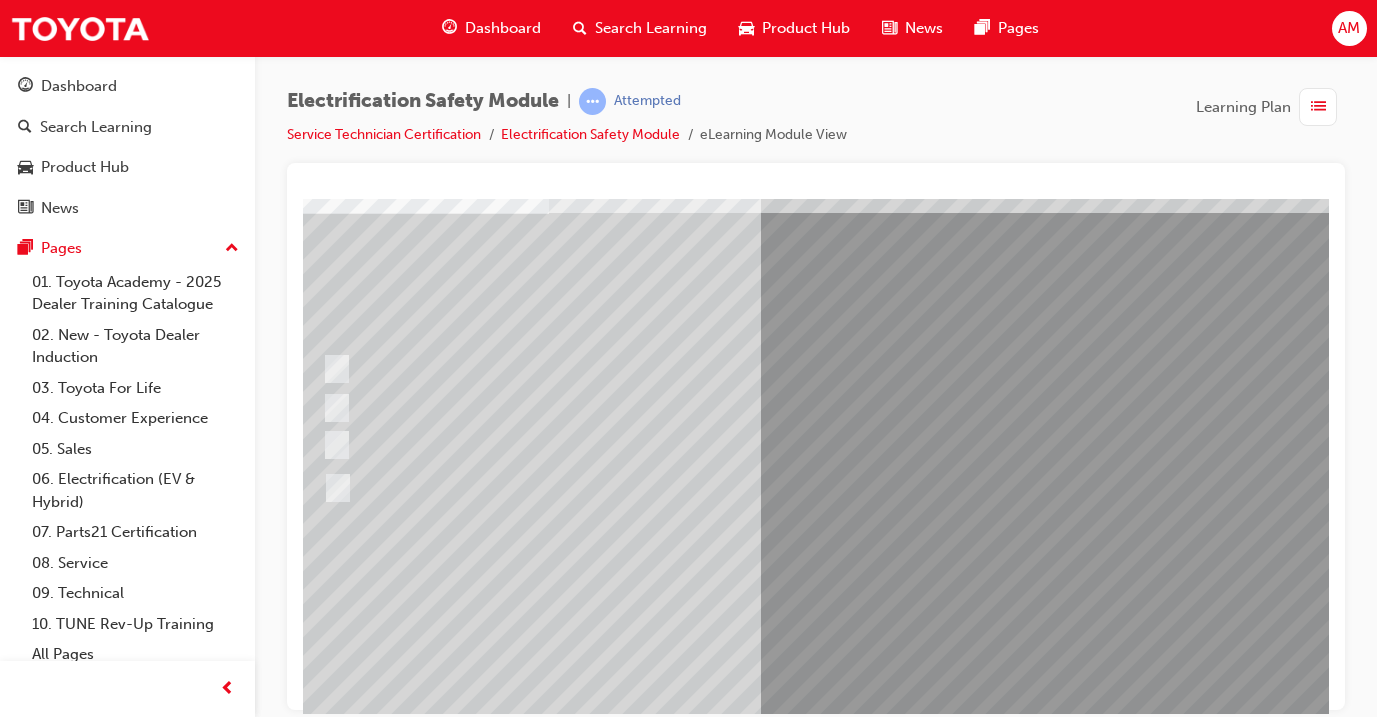 click at bounding box center (581, 2559) 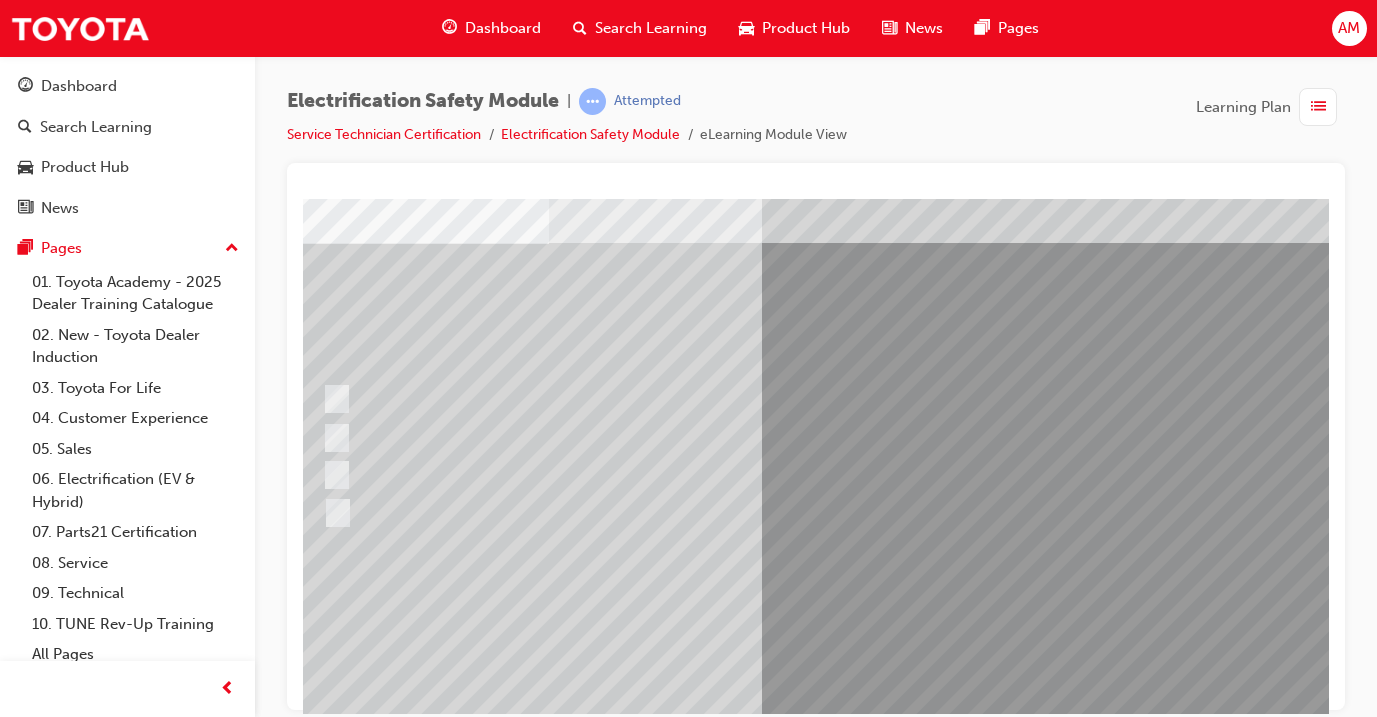 scroll, scrollTop: 99, scrollLeft: 53, axis: both 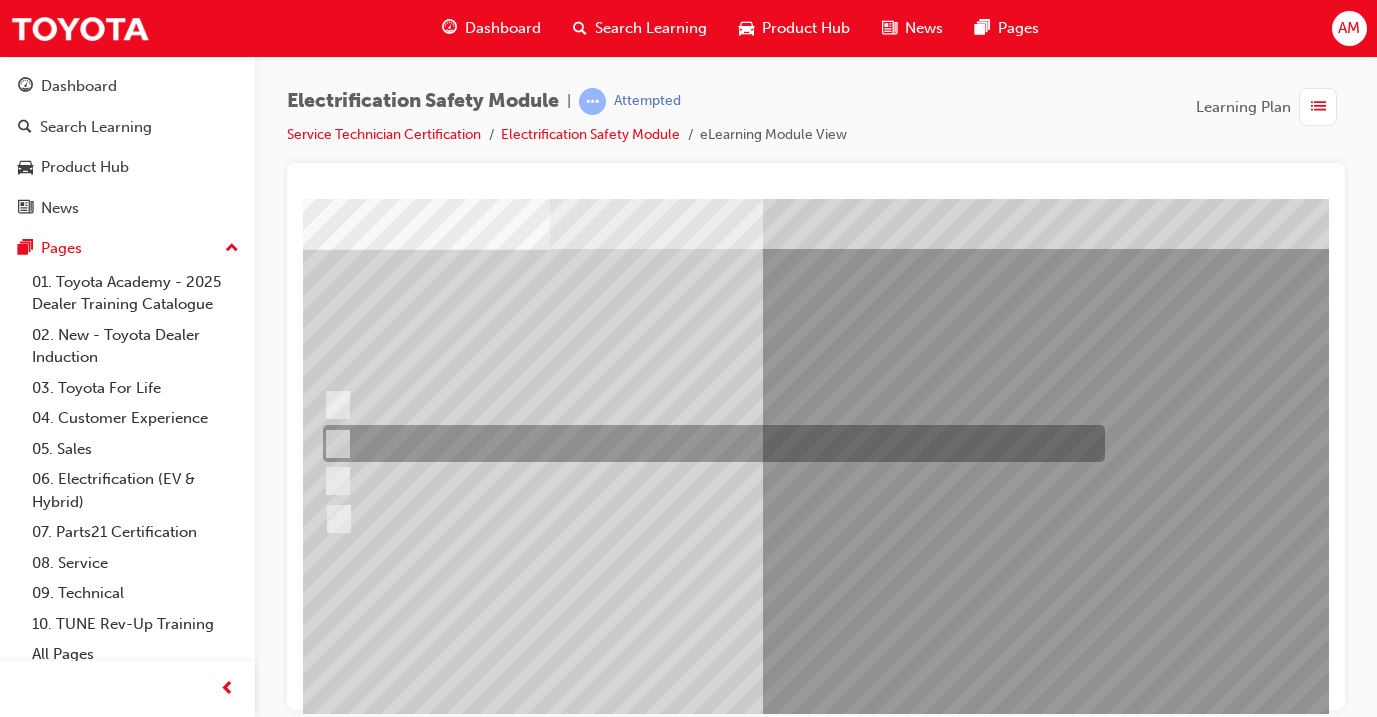 click at bounding box center [709, 443] 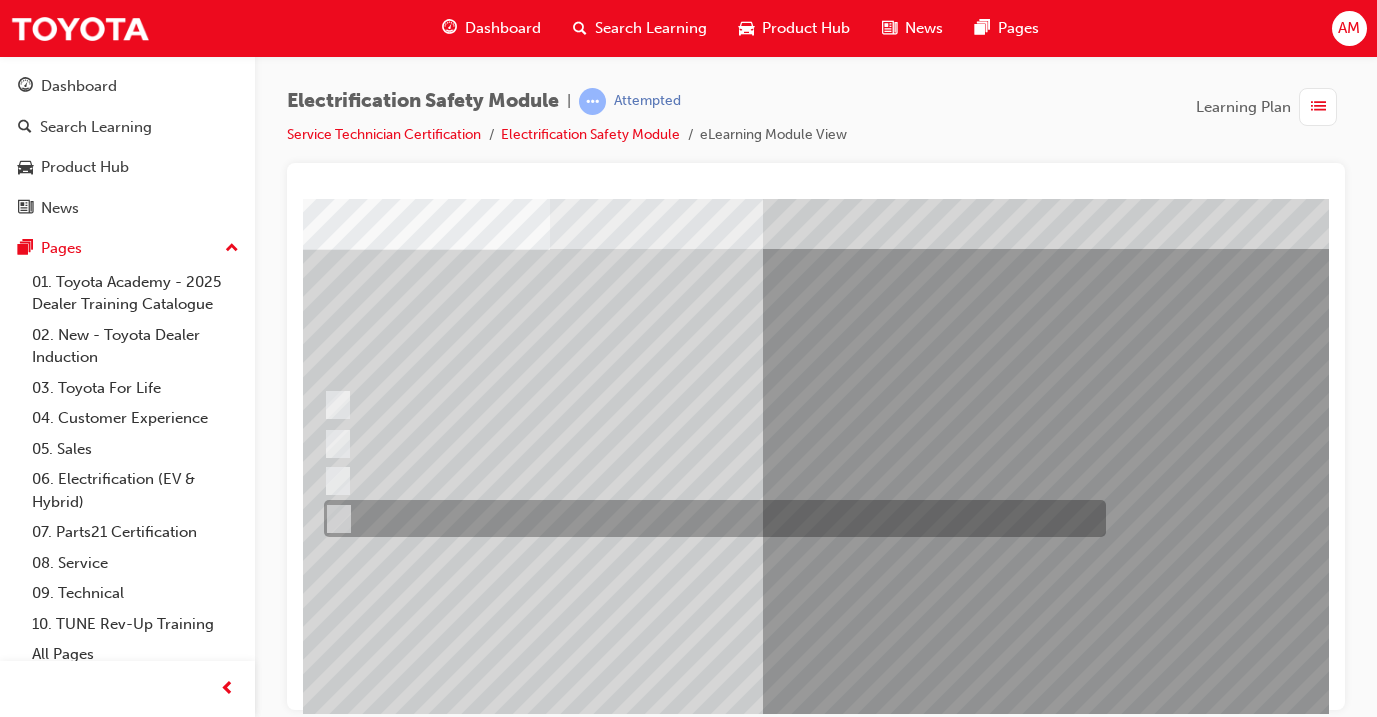 click at bounding box center (710, 518) 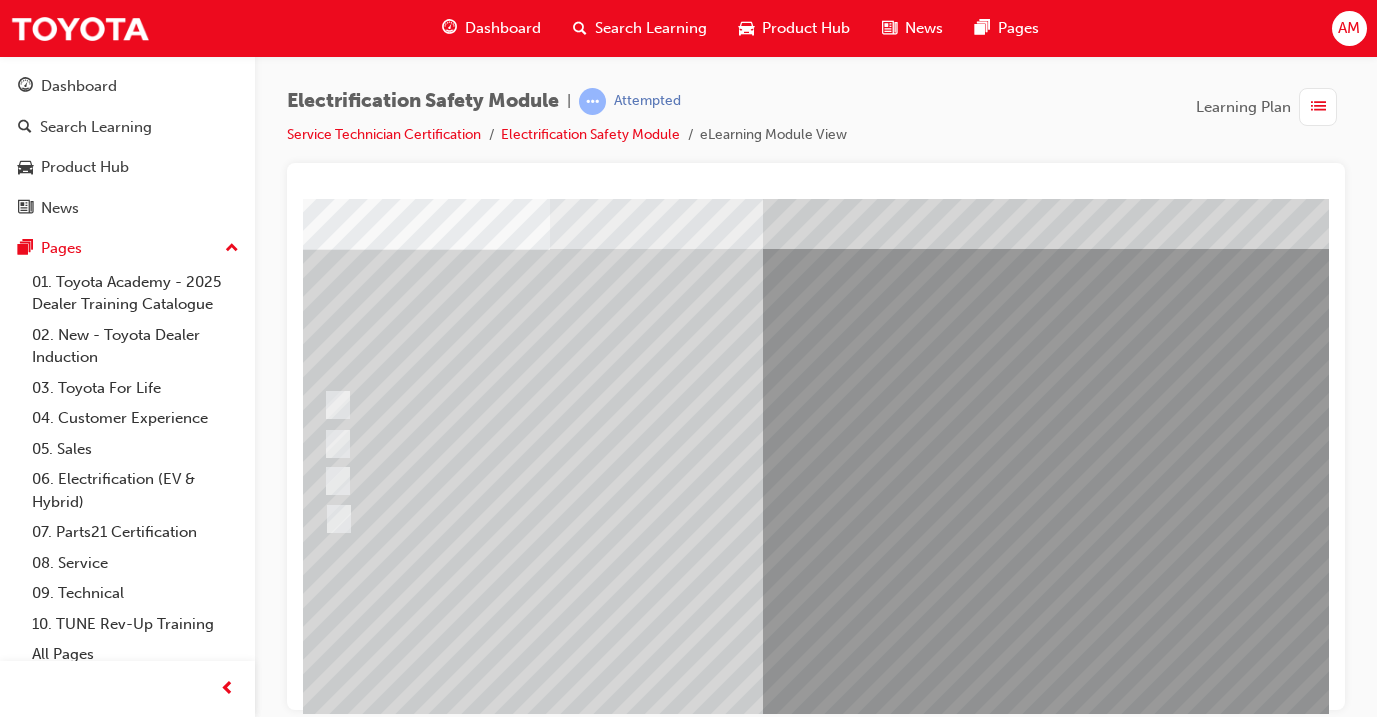 click at bounding box center (322, 2888) 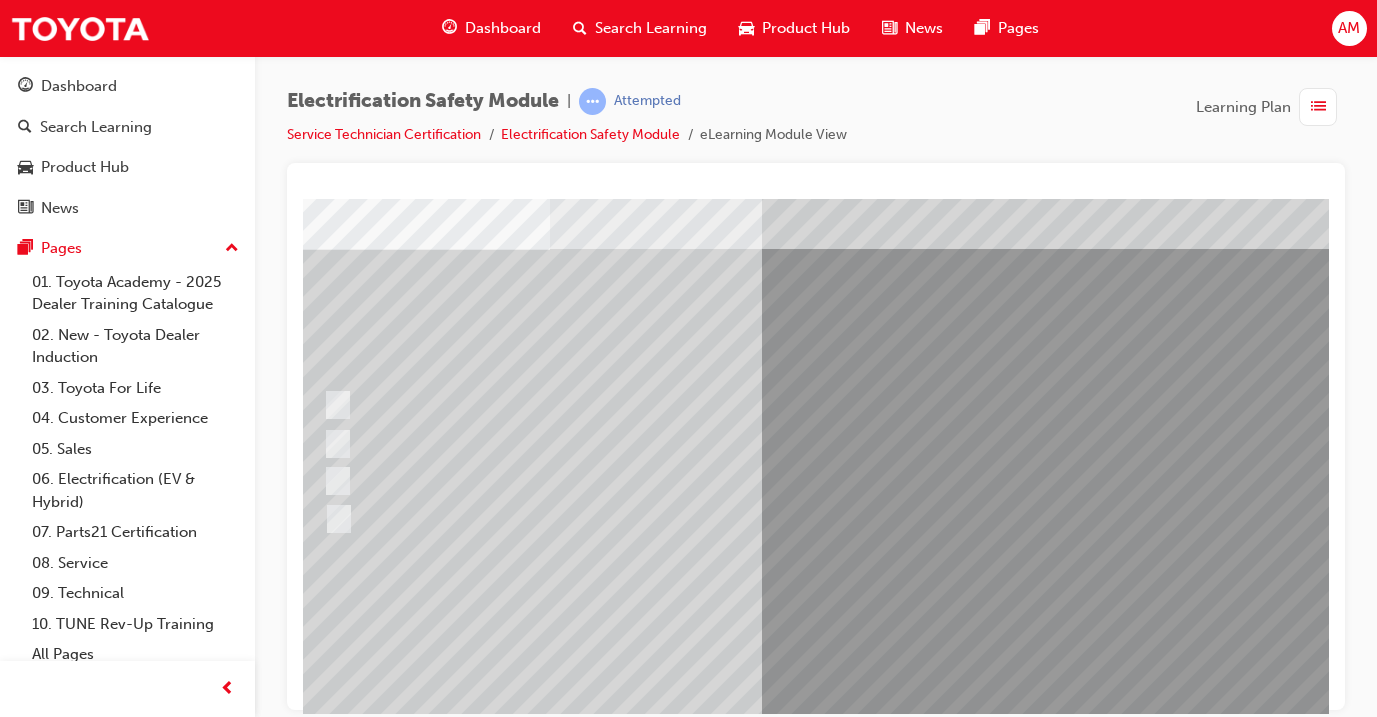 click at bounding box center [582, 2595] 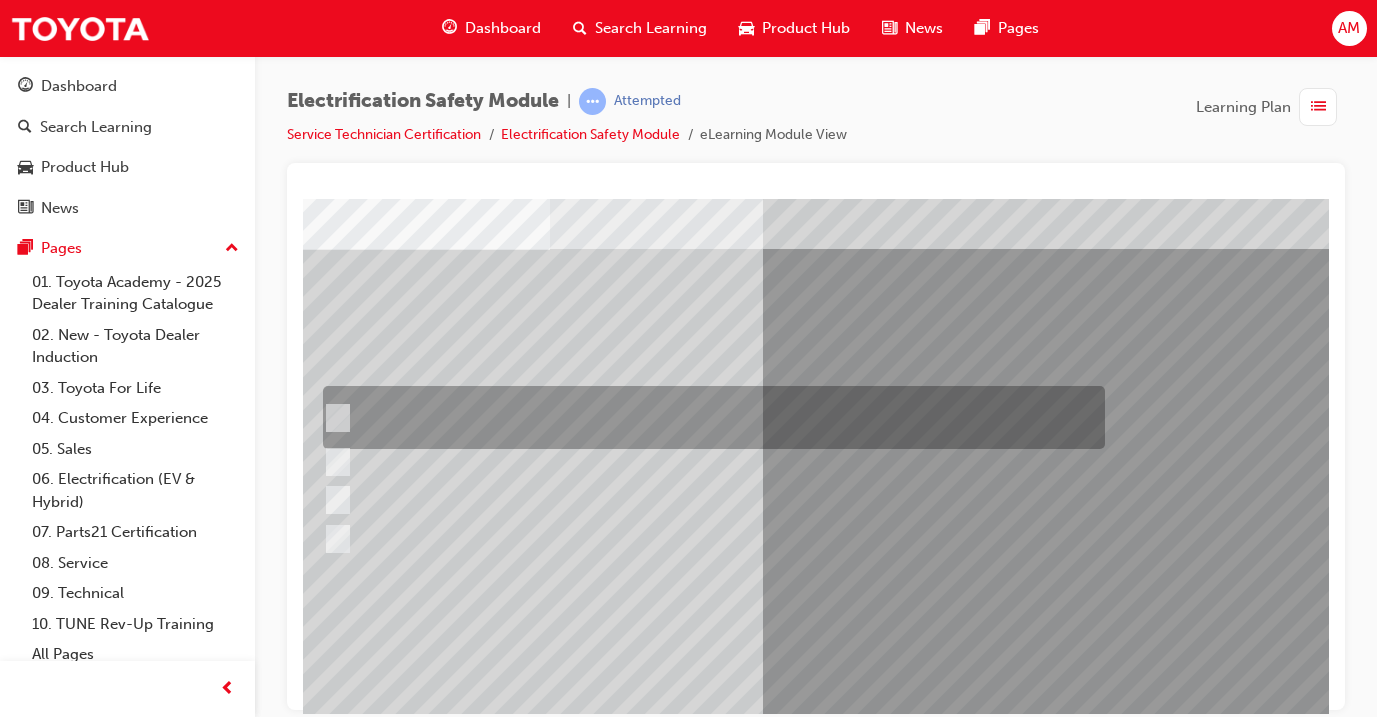 click at bounding box center [709, 417] 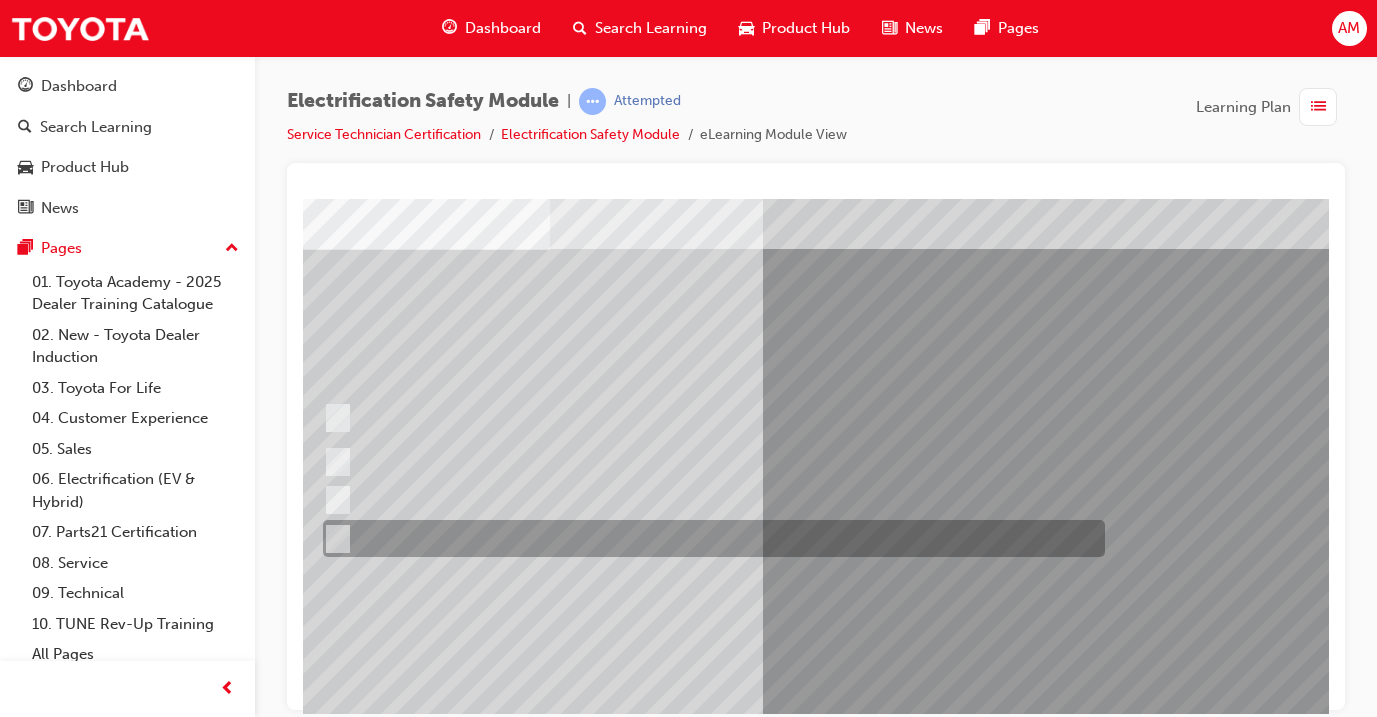 click at bounding box center (709, 538) 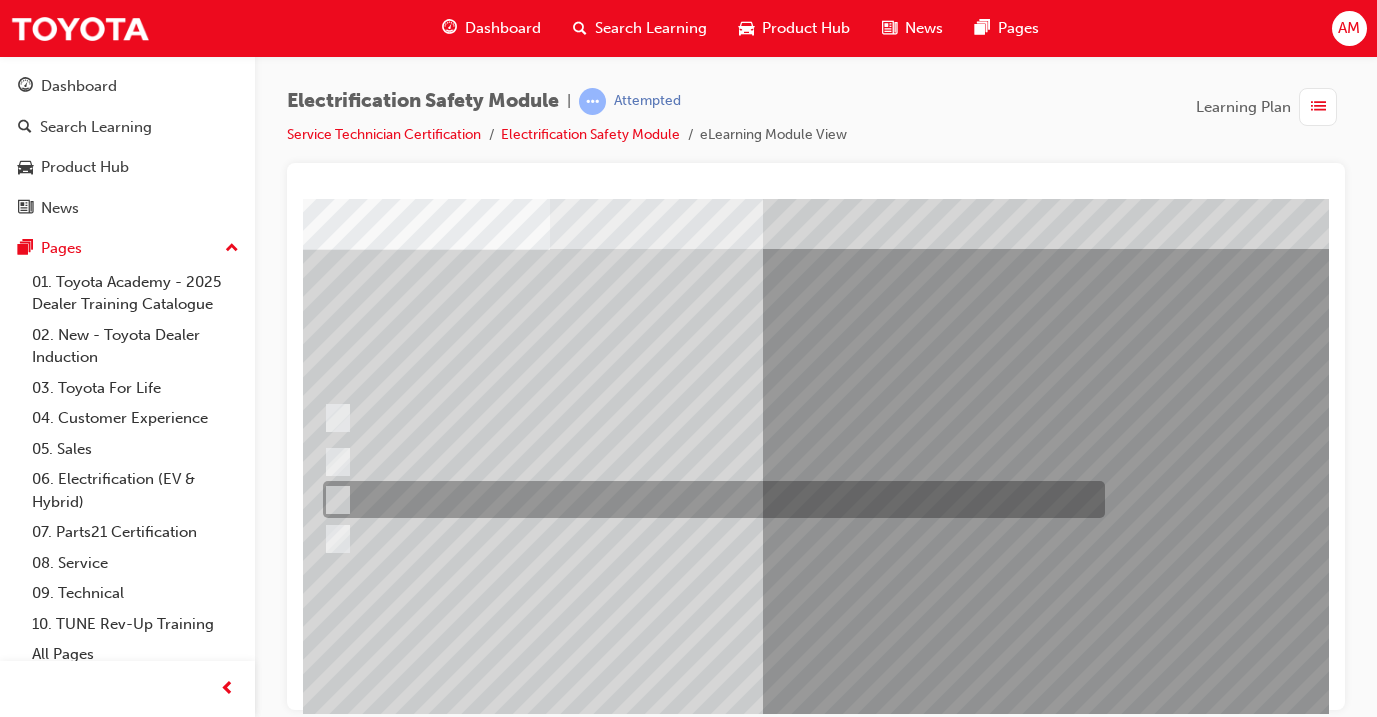 click at bounding box center (709, 499) 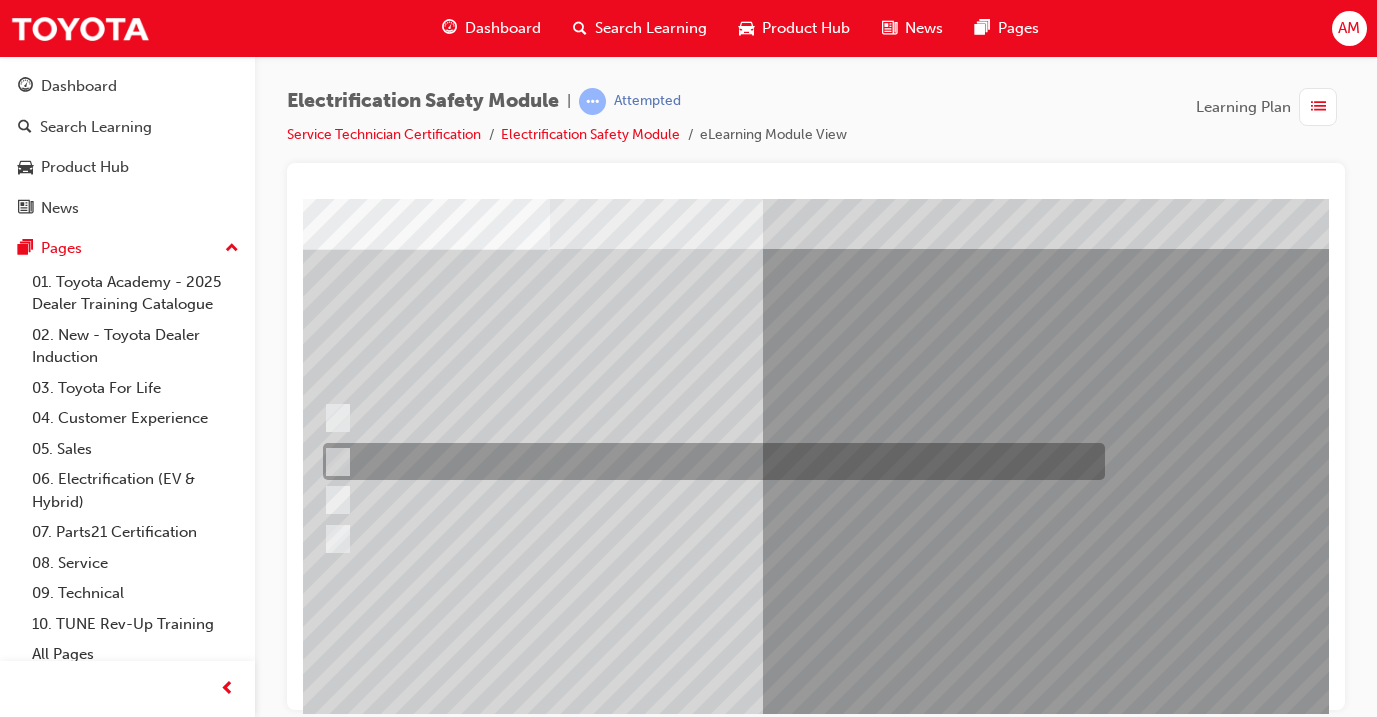click at bounding box center (709, 461) 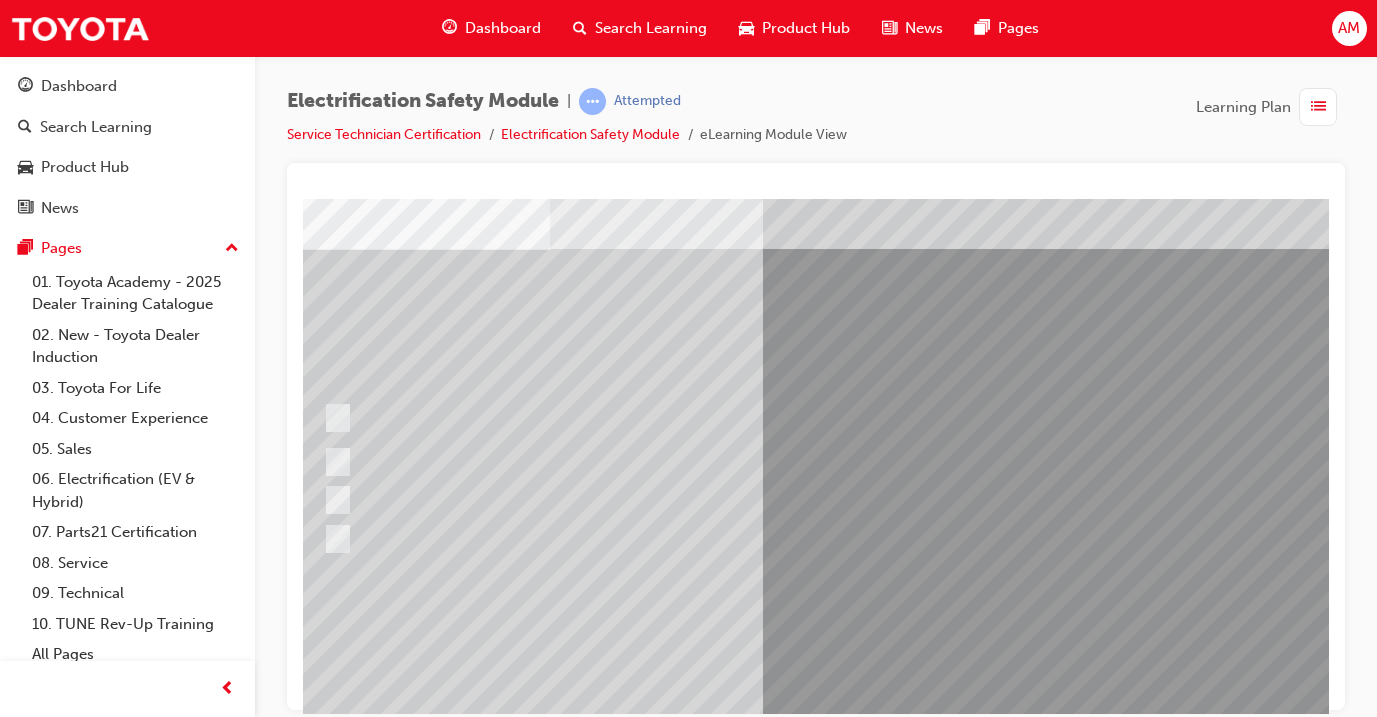click at bounding box center (322, 2888) 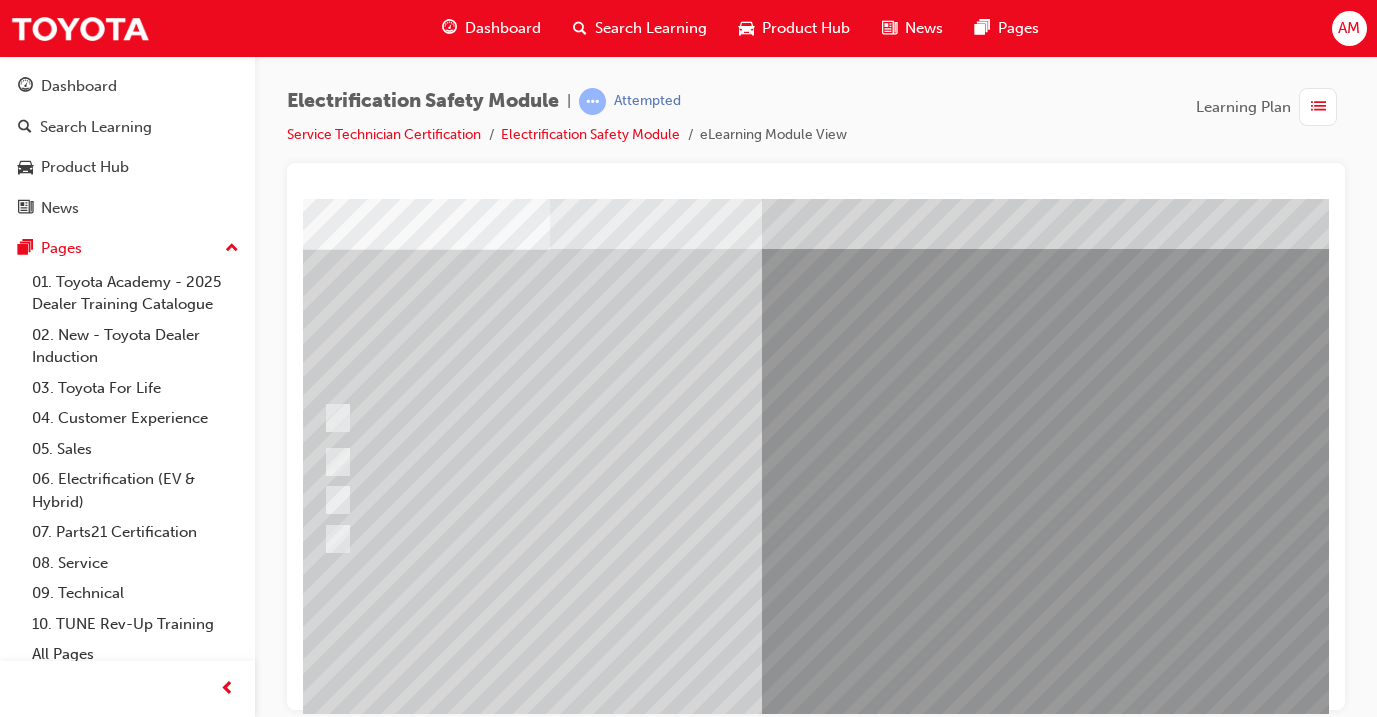 click on "Question 5 of 21" at bounding box center (930, 459) 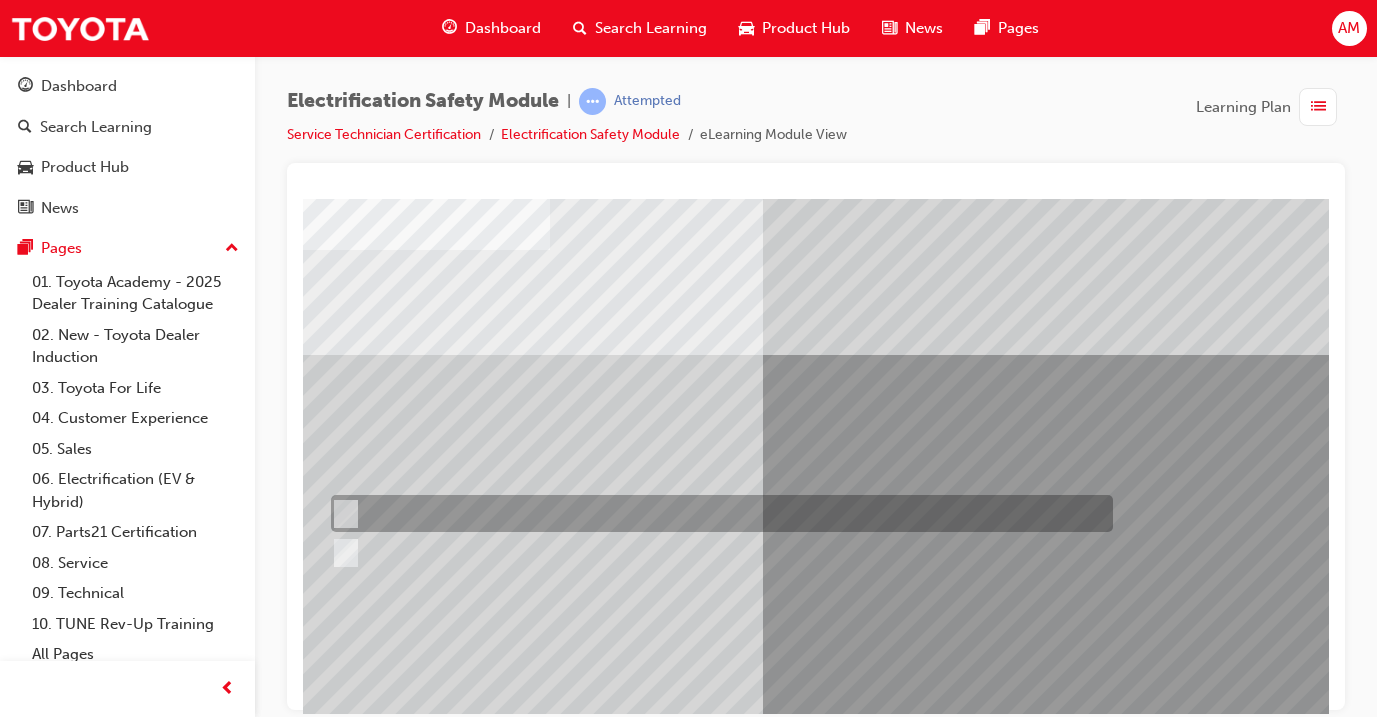 click at bounding box center [717, 513] 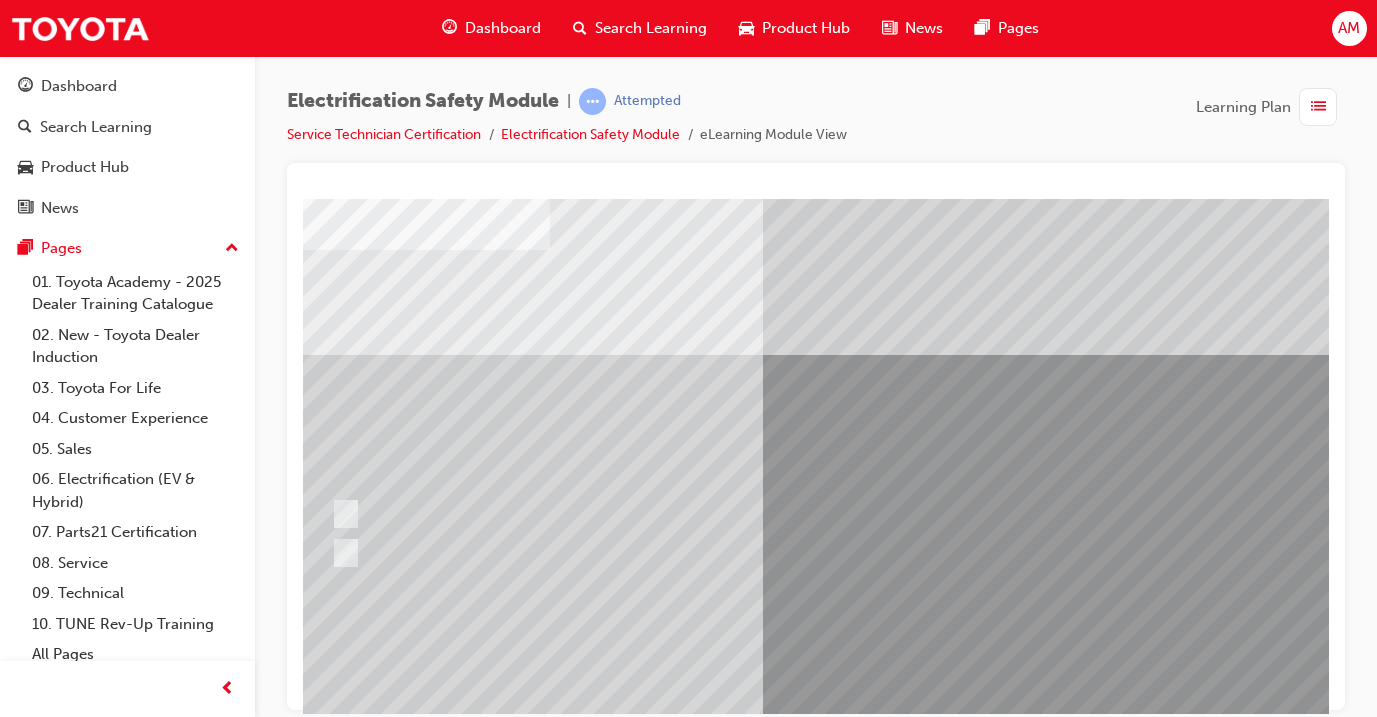 click at bounding box center (322, 2950) 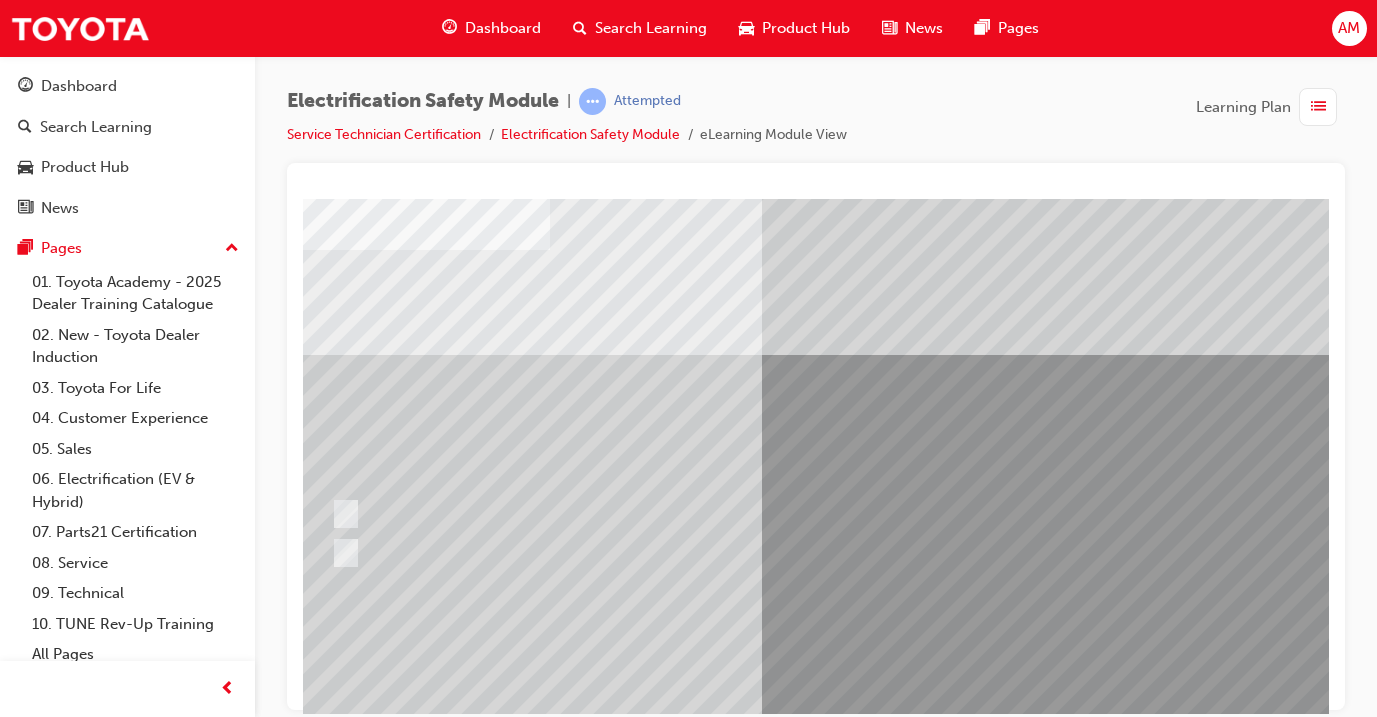click at bounding box center [582, 2595] 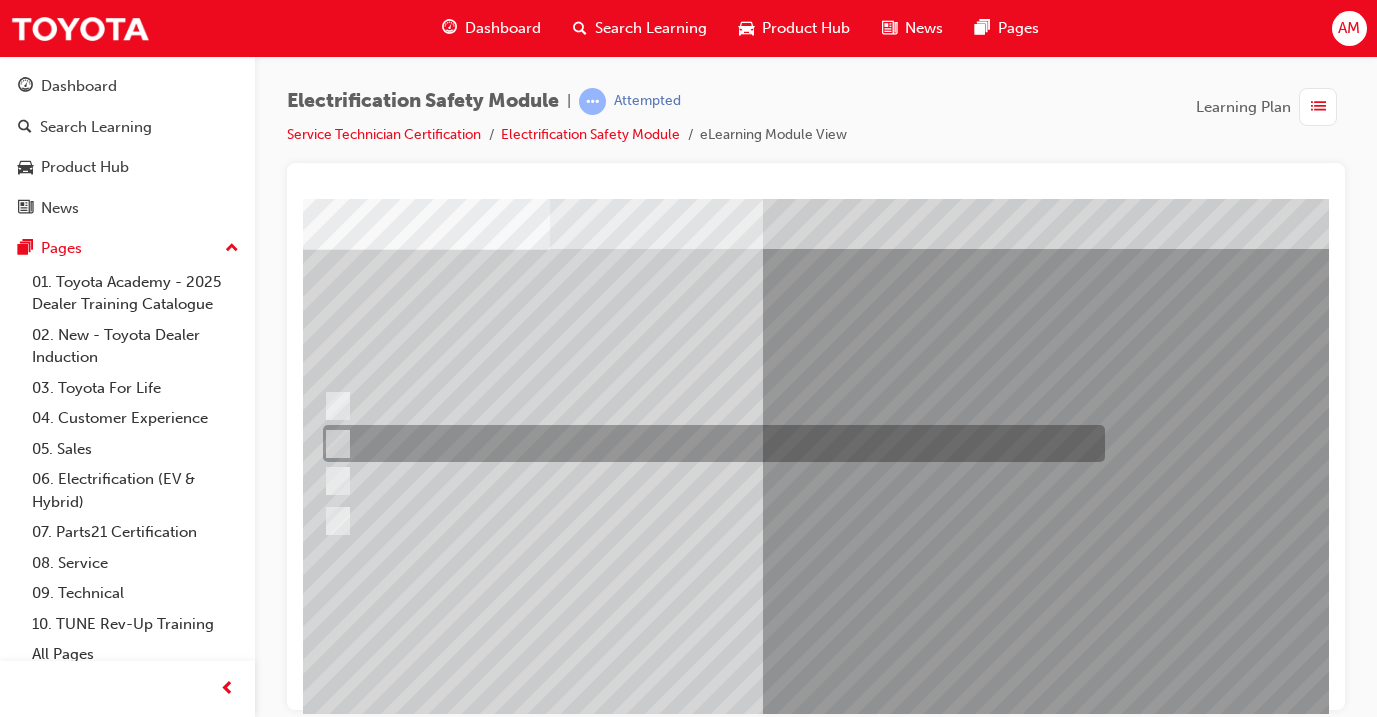 click at bounding box center [709, 443] 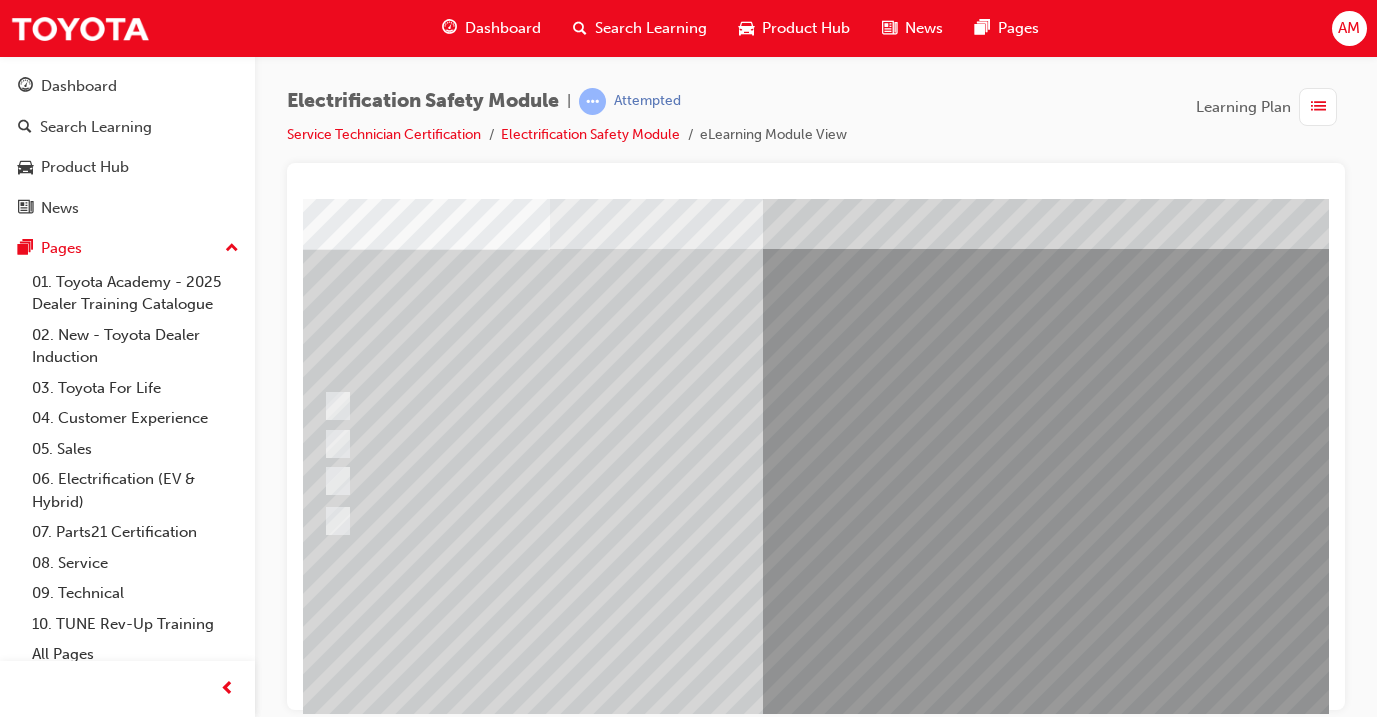 click at bounding box center (322, 2888) 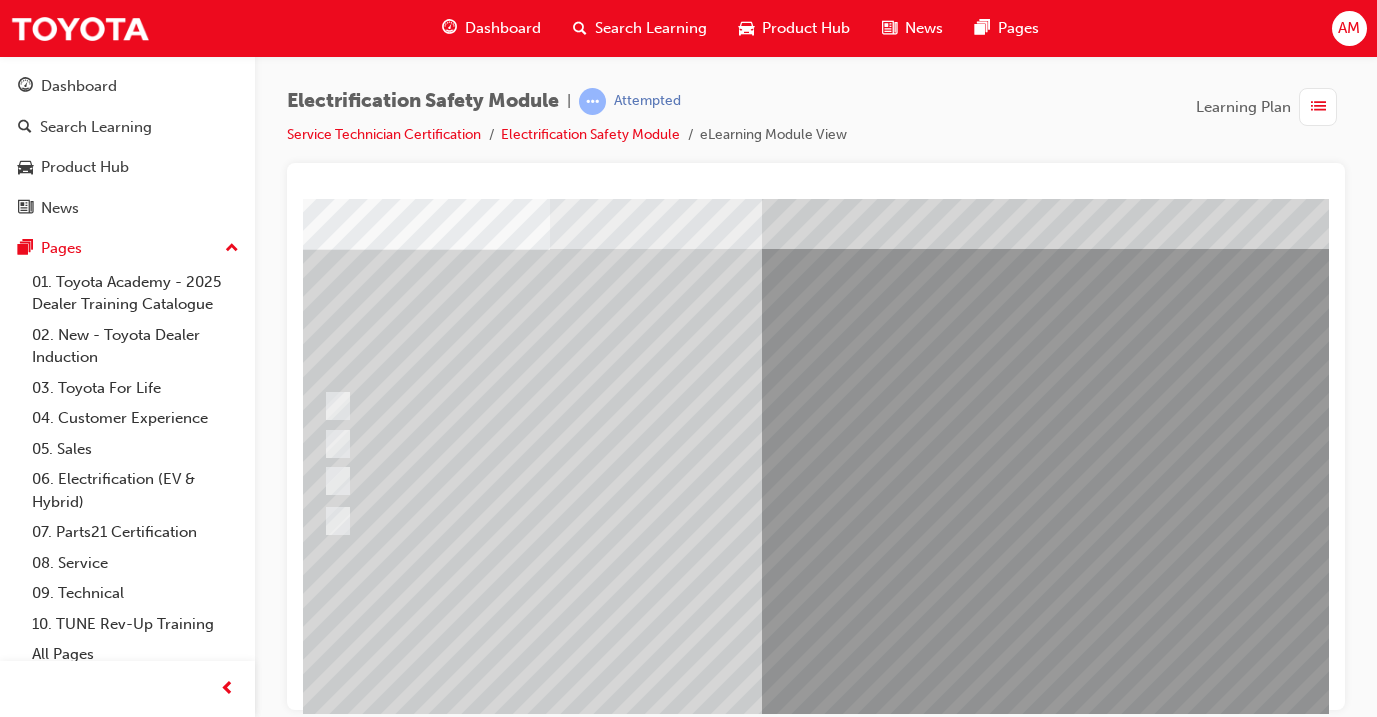 click at bounding box center (582, 2595) 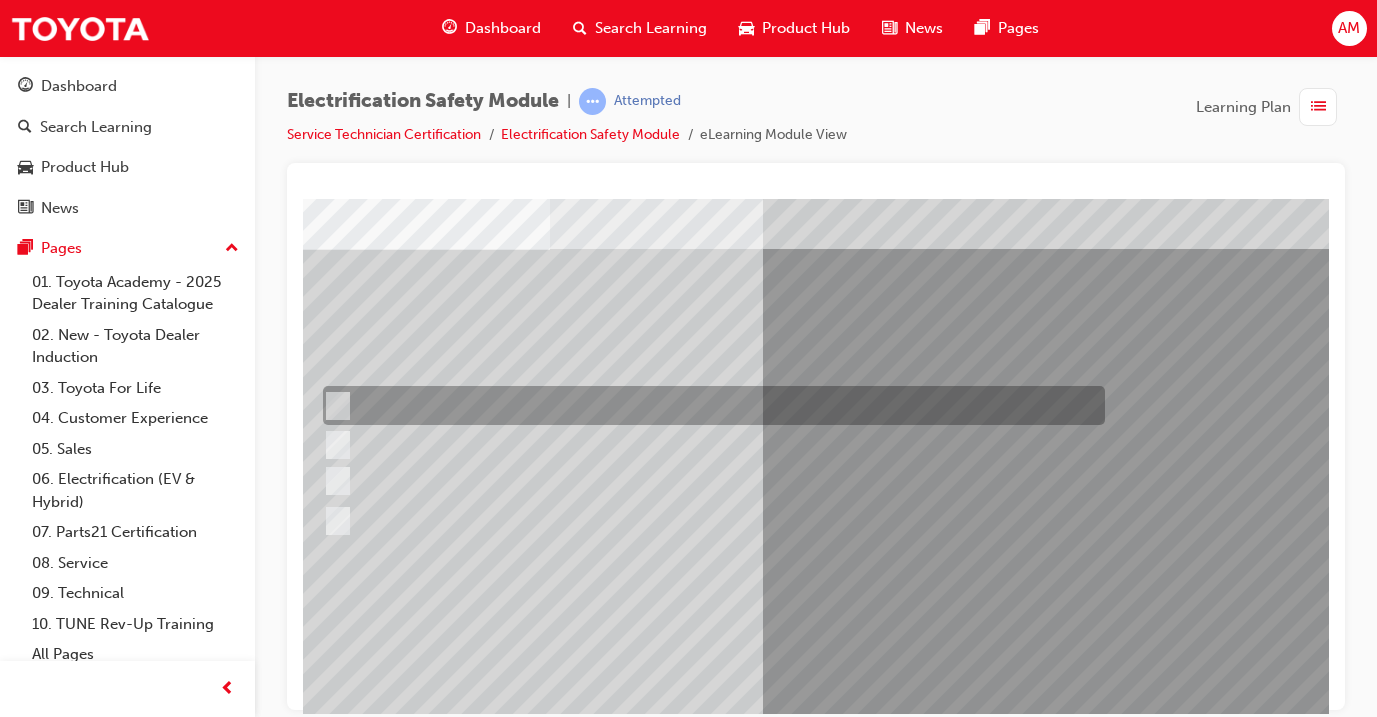 click at bounding box center (709, 405) 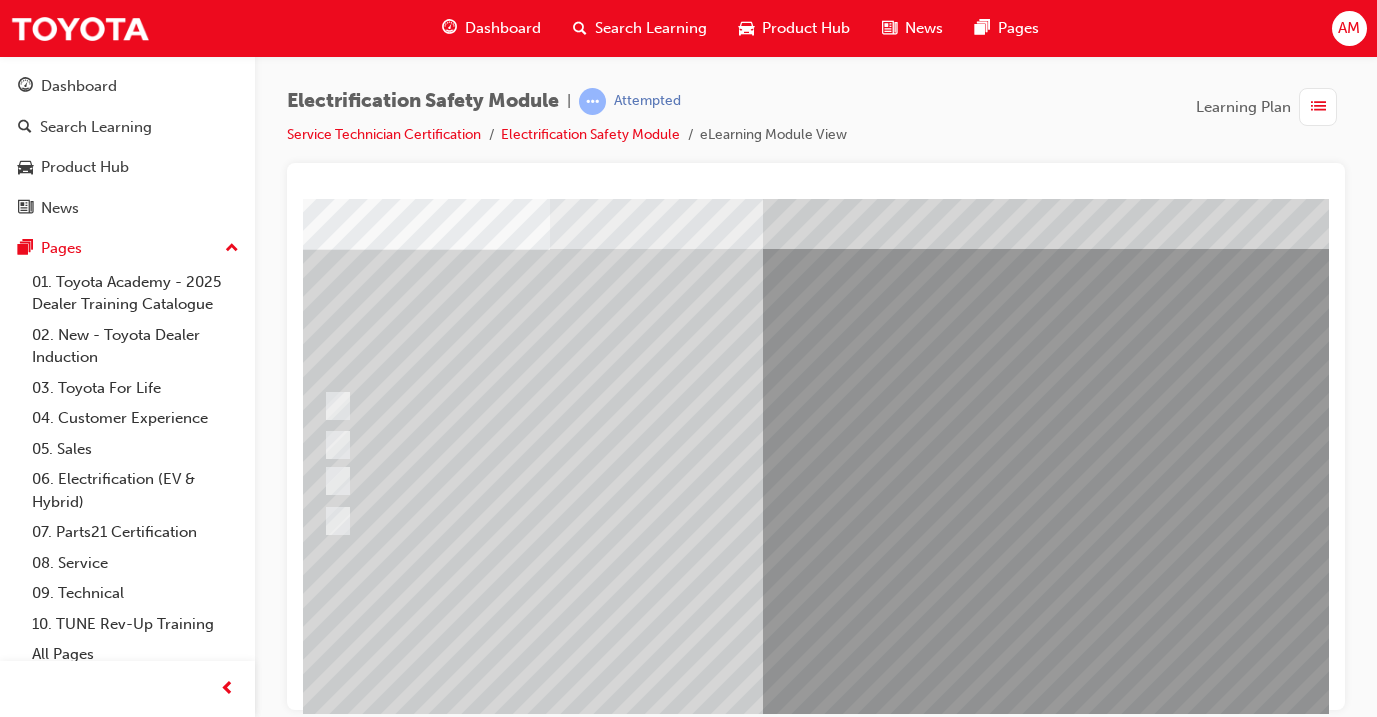 click at bounding box center [322, 2888] 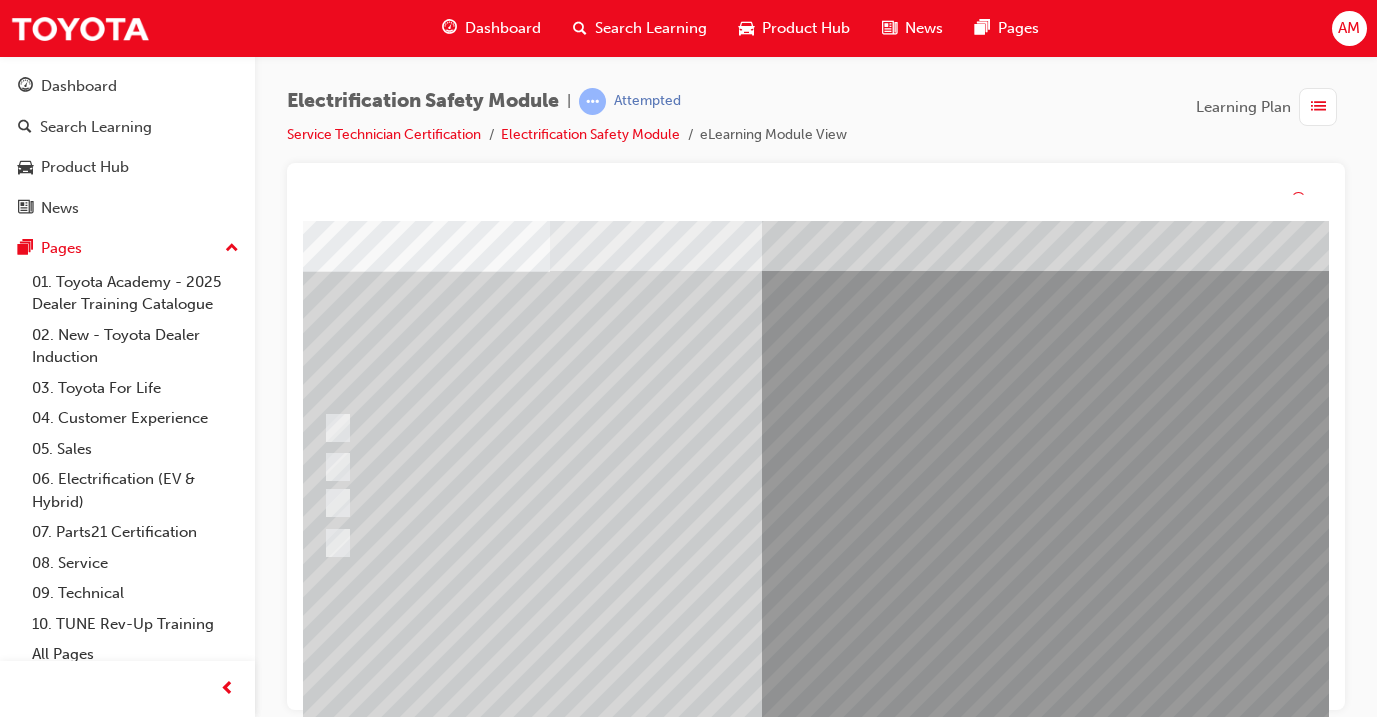 click at bounding box center [582, 2618] 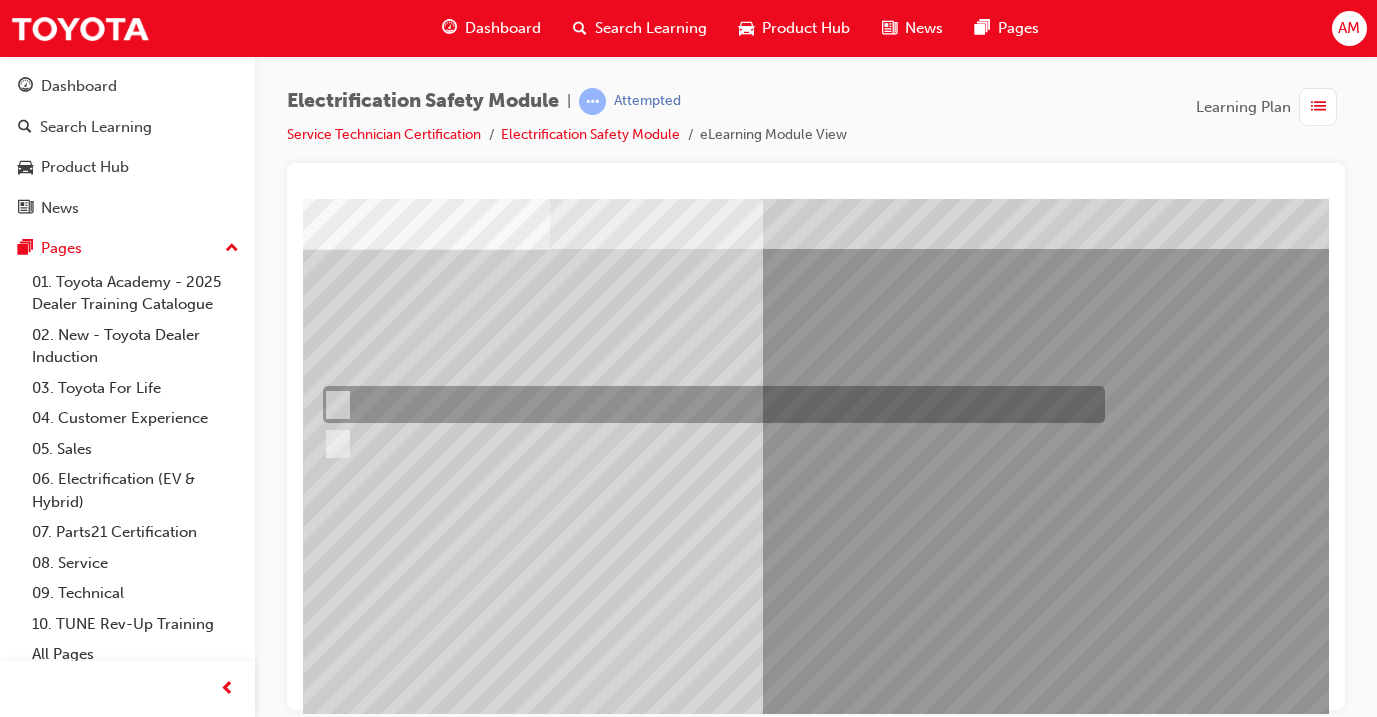 click at bounding box center [709, 404] 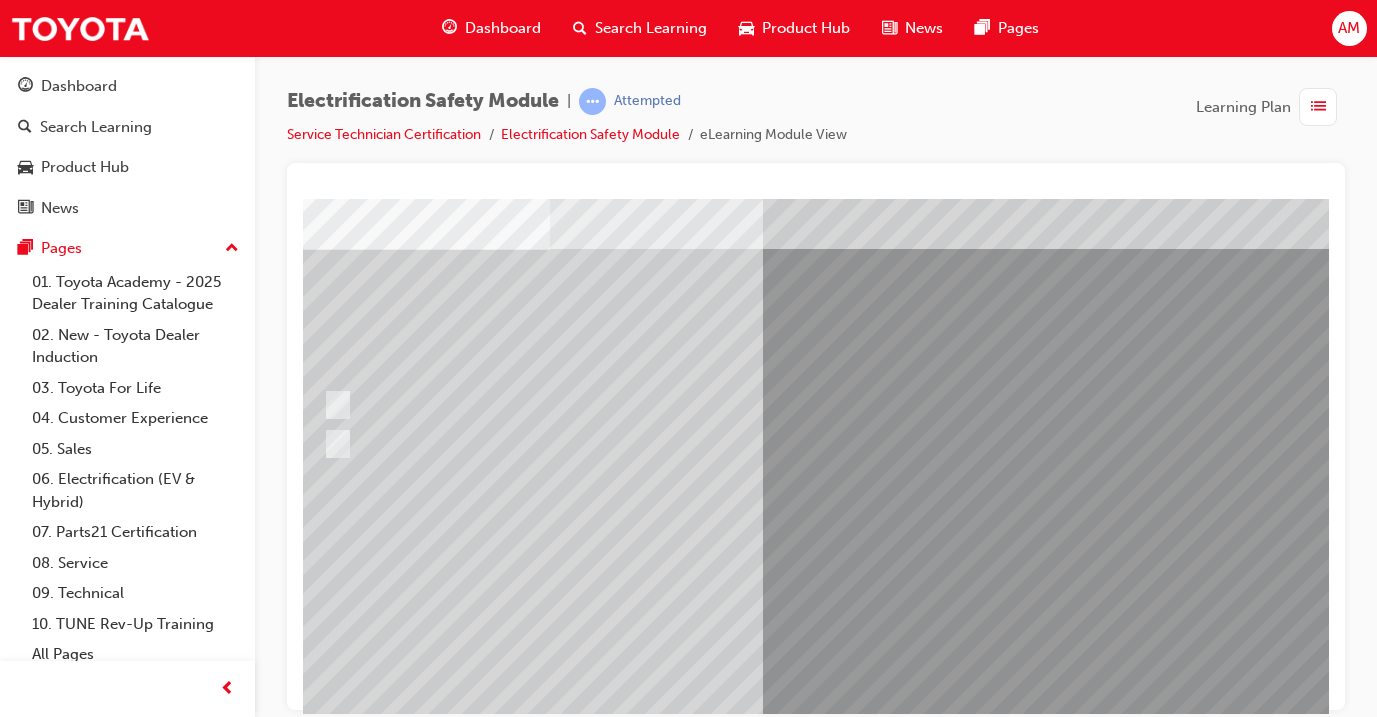 click at bounding box center (322, 2844) 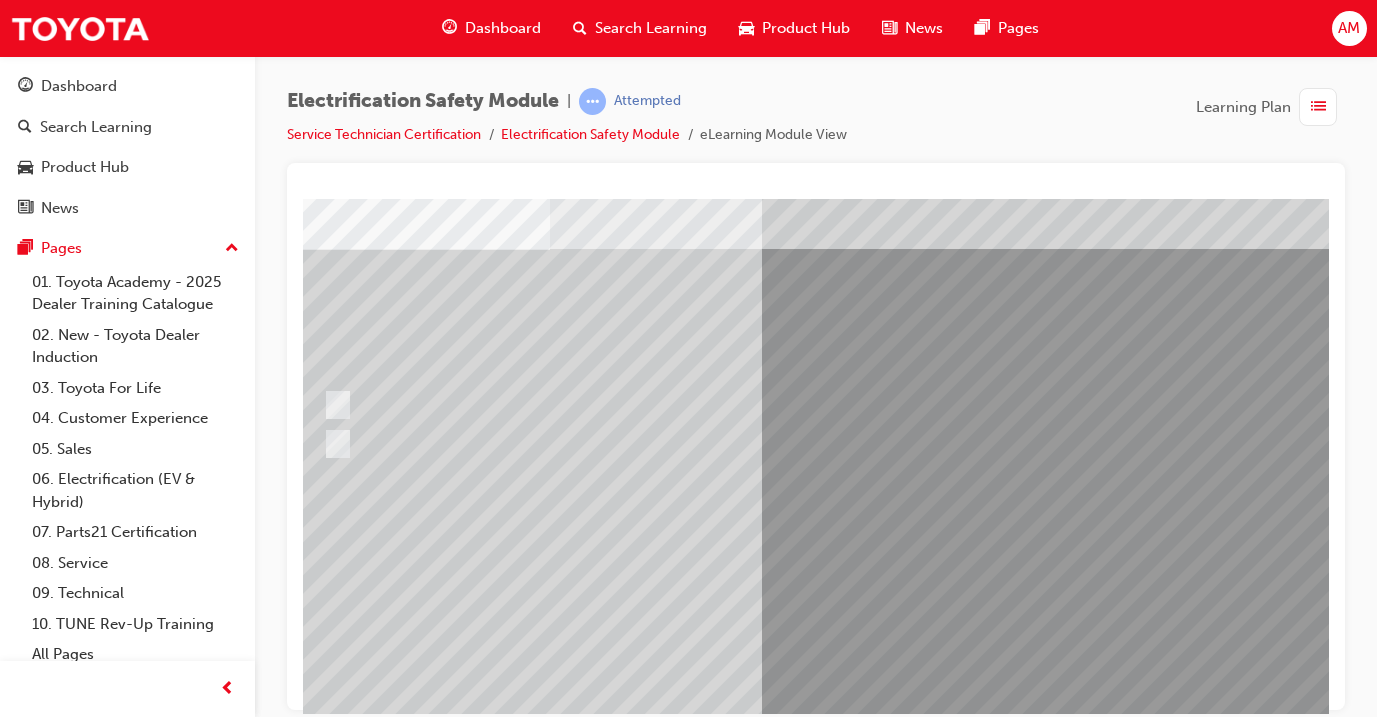 click at bounding box center (582, 2595) 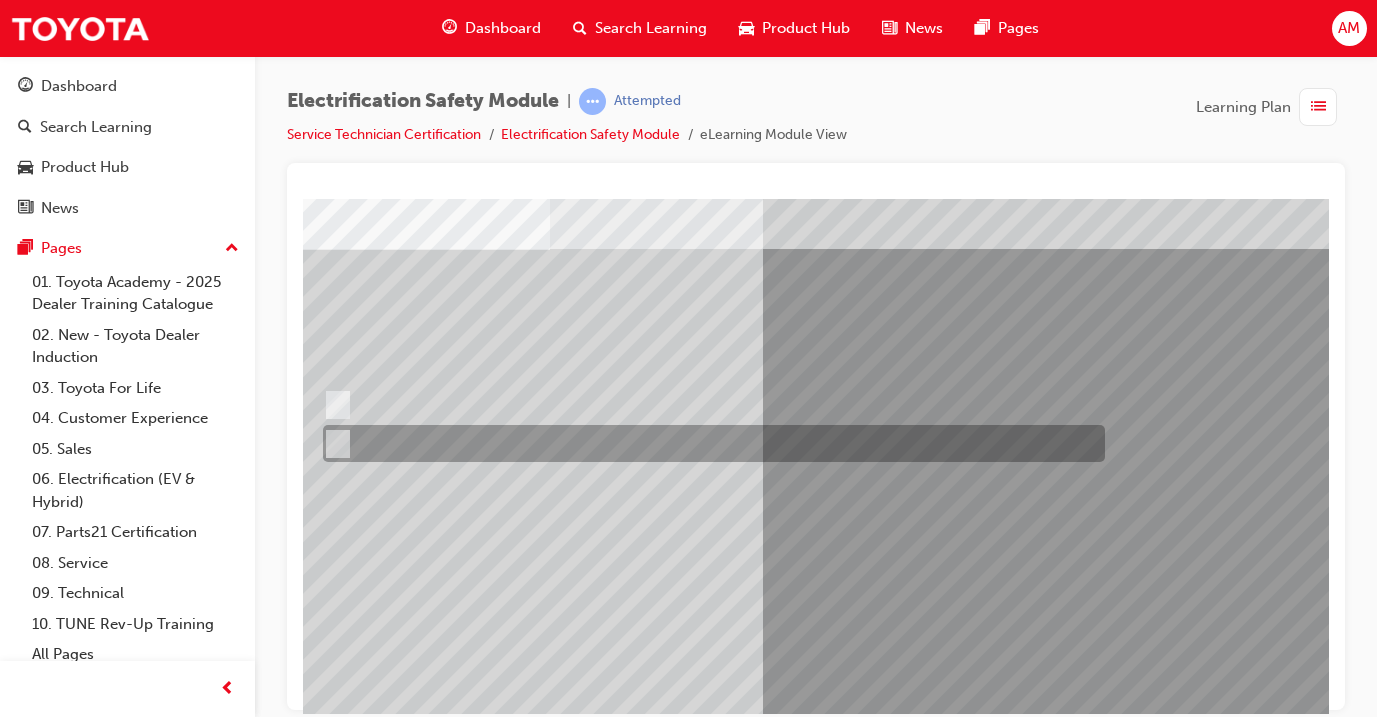 click at bounding box center [709, 443] 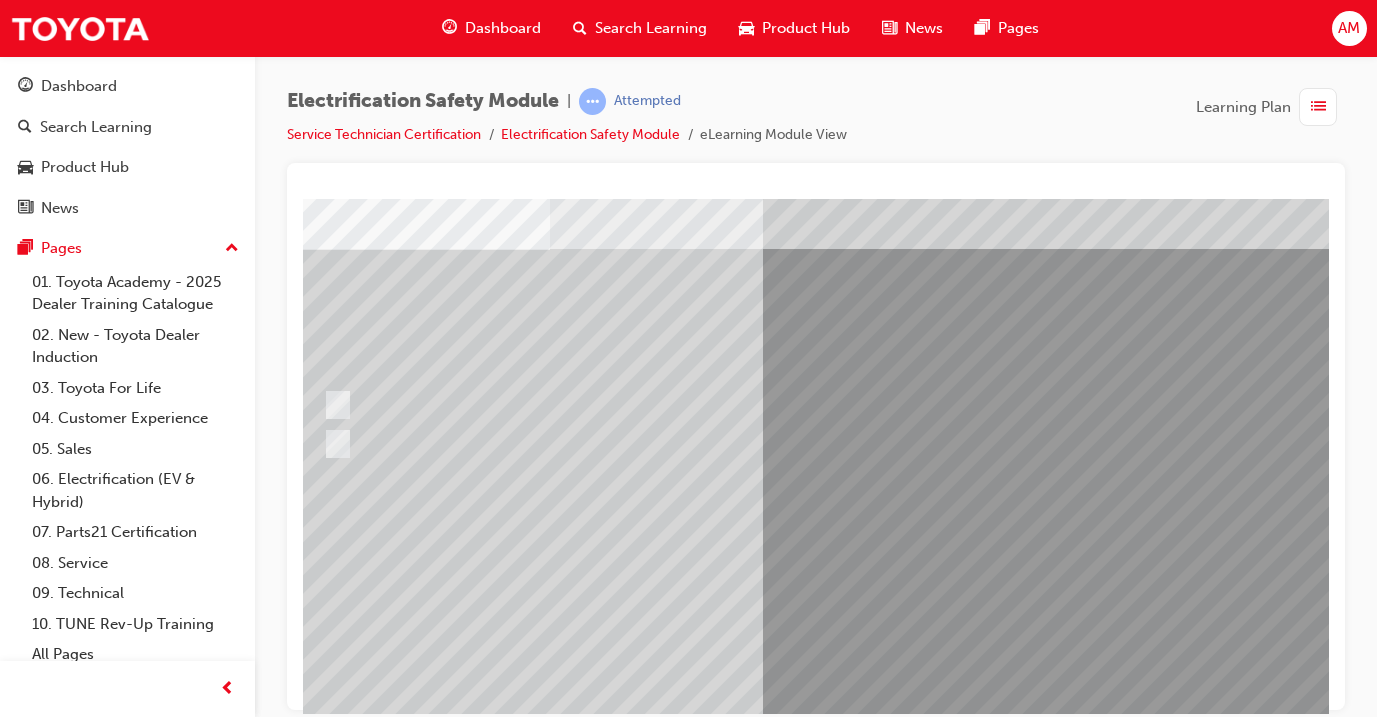 click at bounding box center (322, 2844) 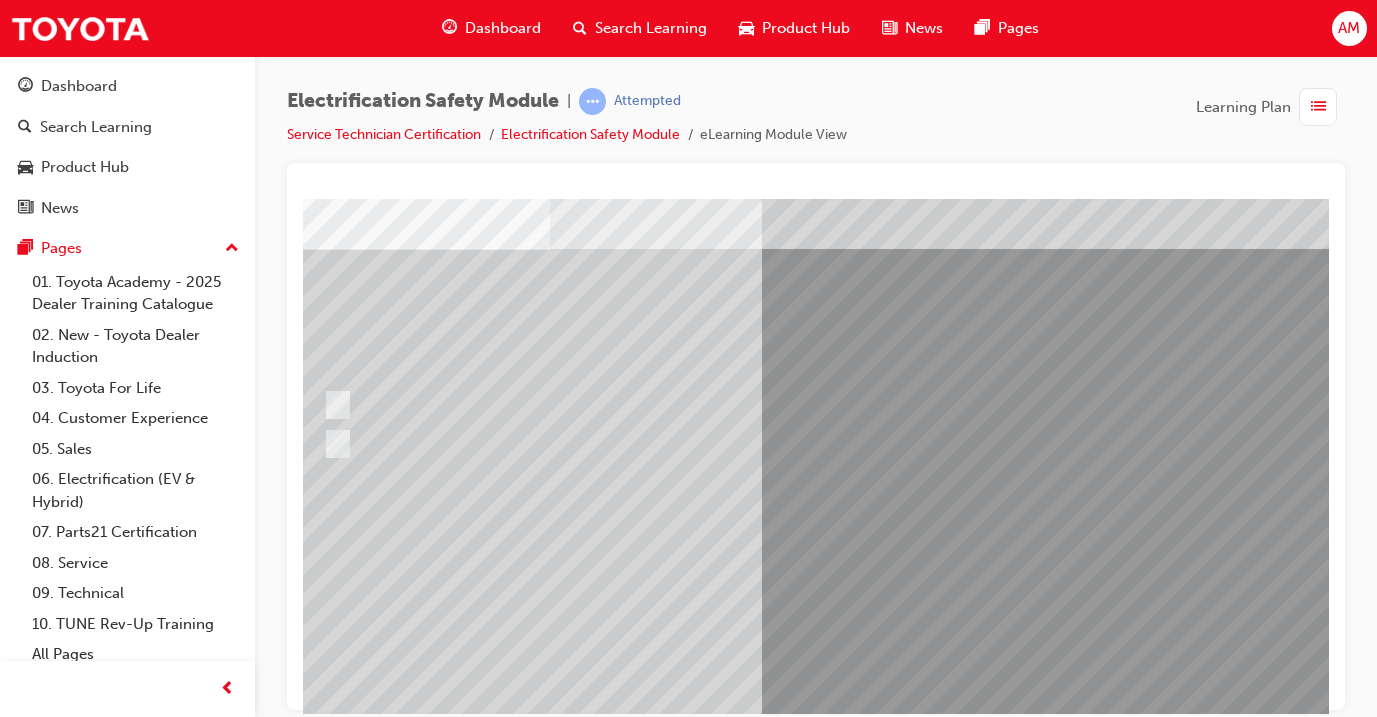 click at bounding box center (582, 2595) 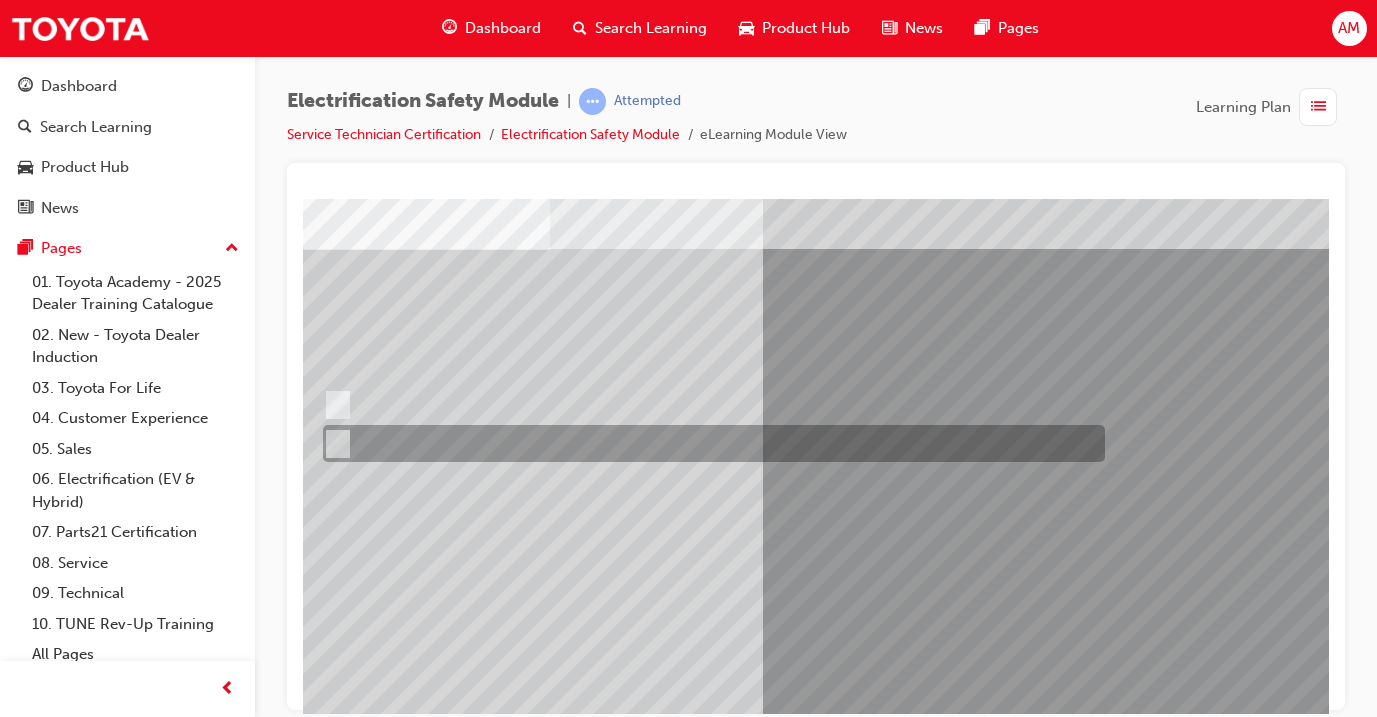 click at bounding box center [709, 443] 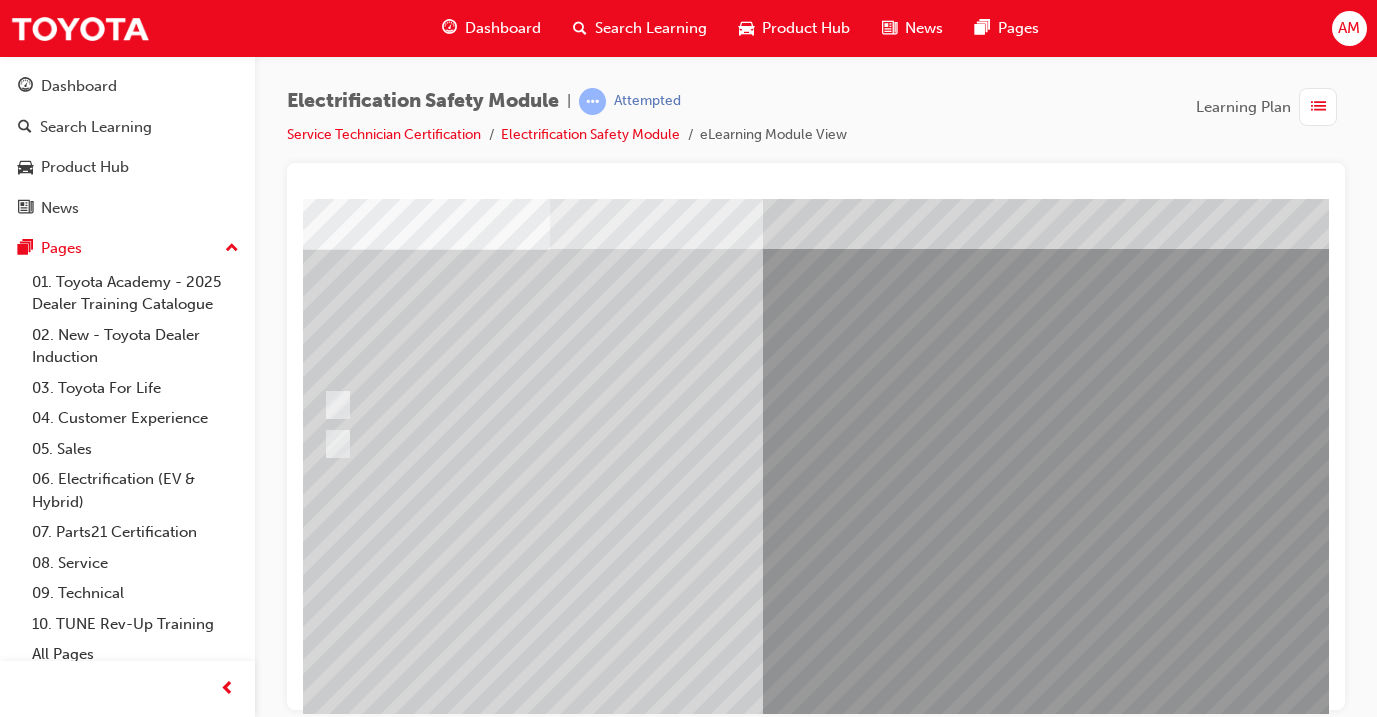 click at bounding box center (322, 2844) 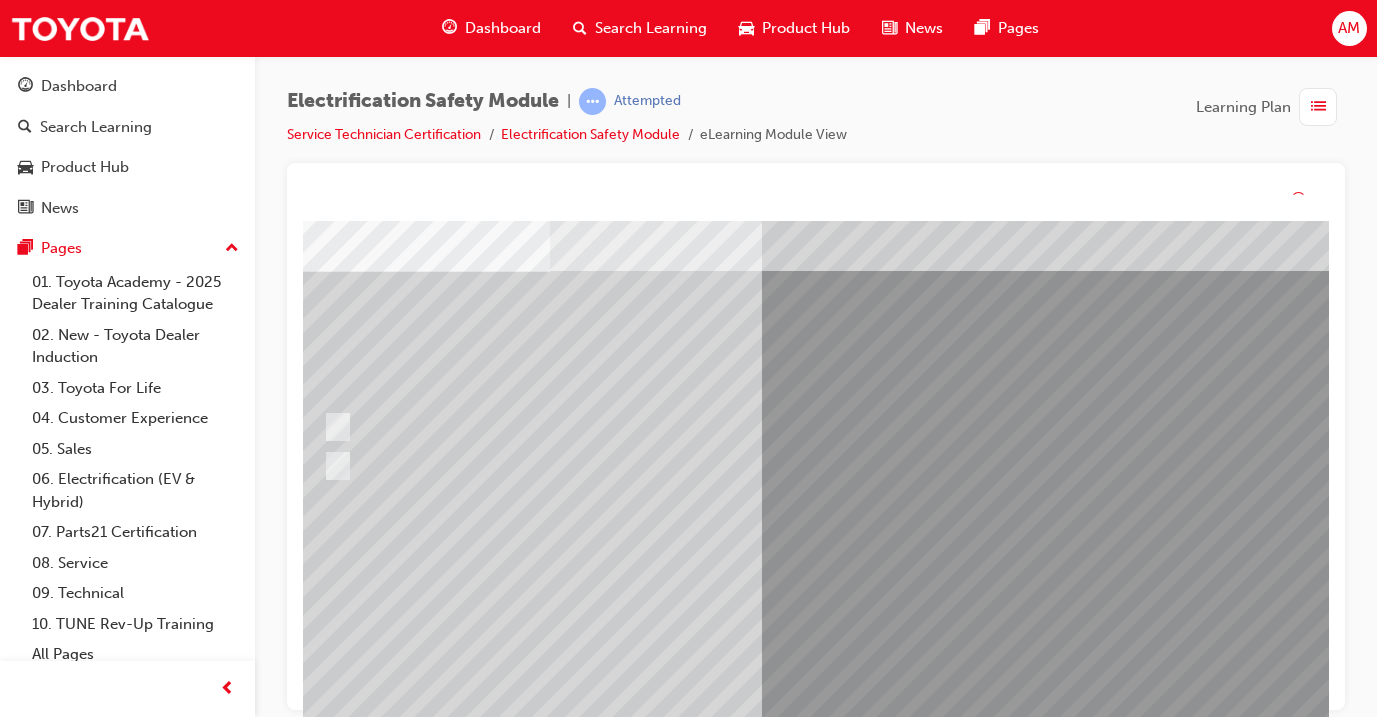 click at bounding box center [582, 2618] 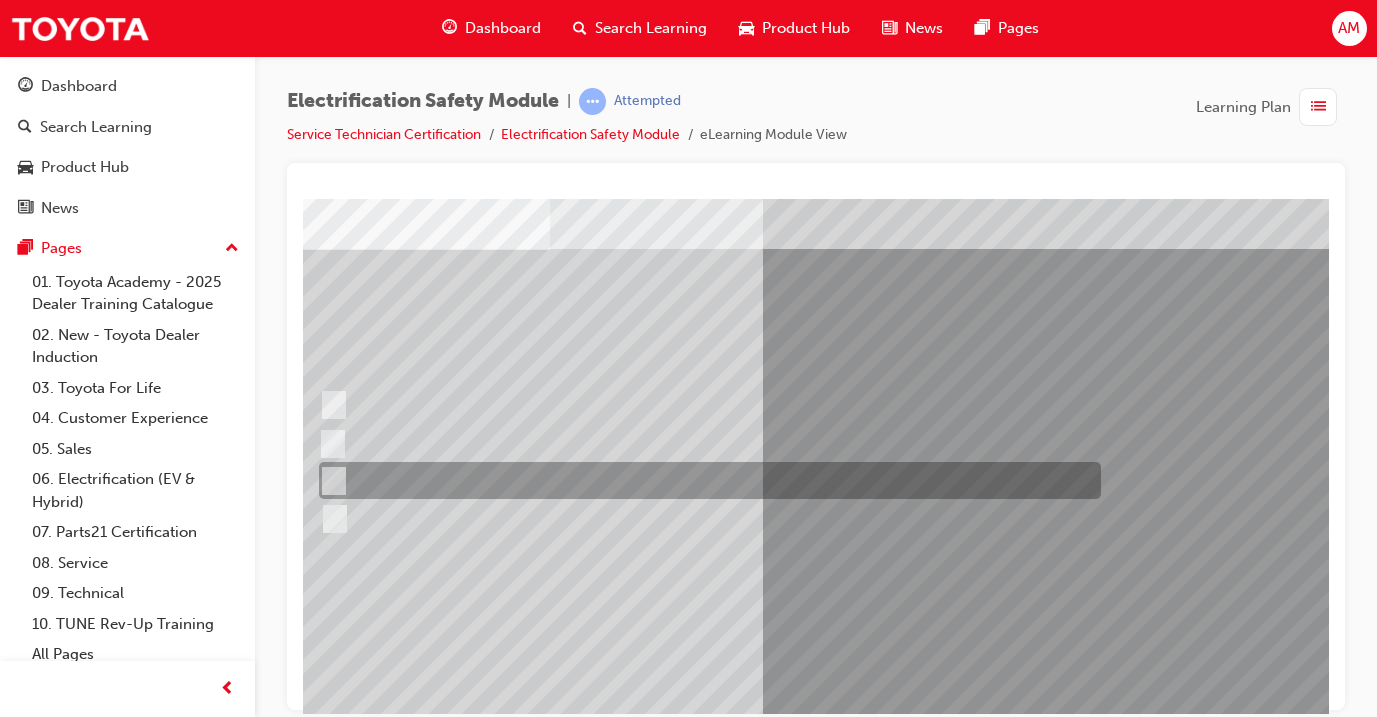 click at bounding box center [705, 480] 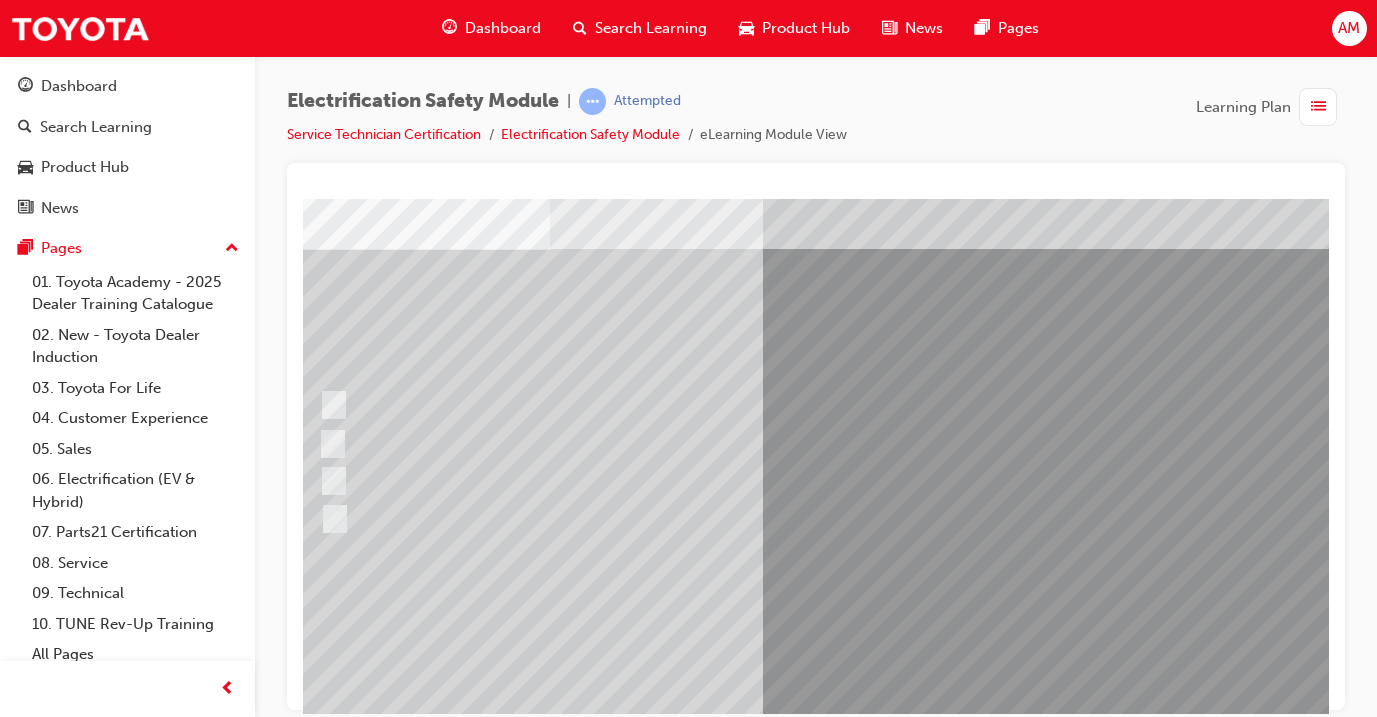 click at bounding box center [322, 2888] 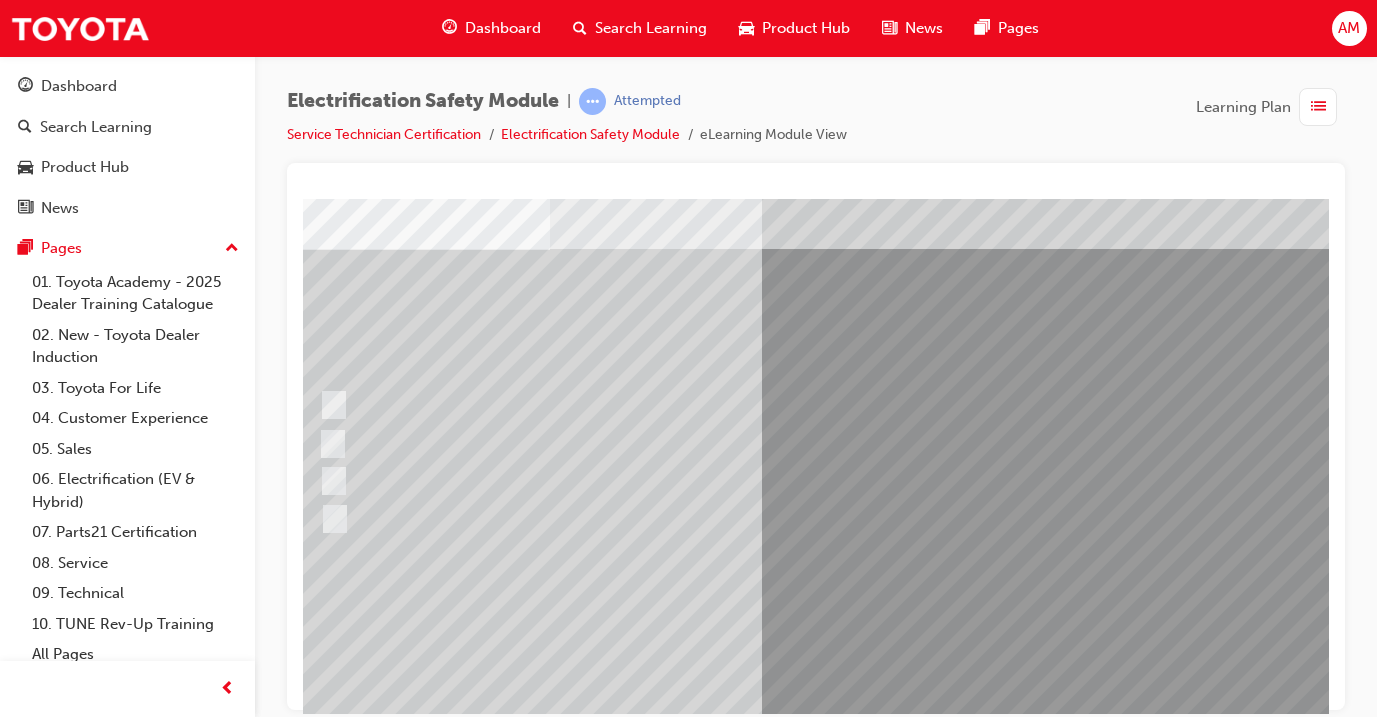 click at bounding box center [582, 2595] 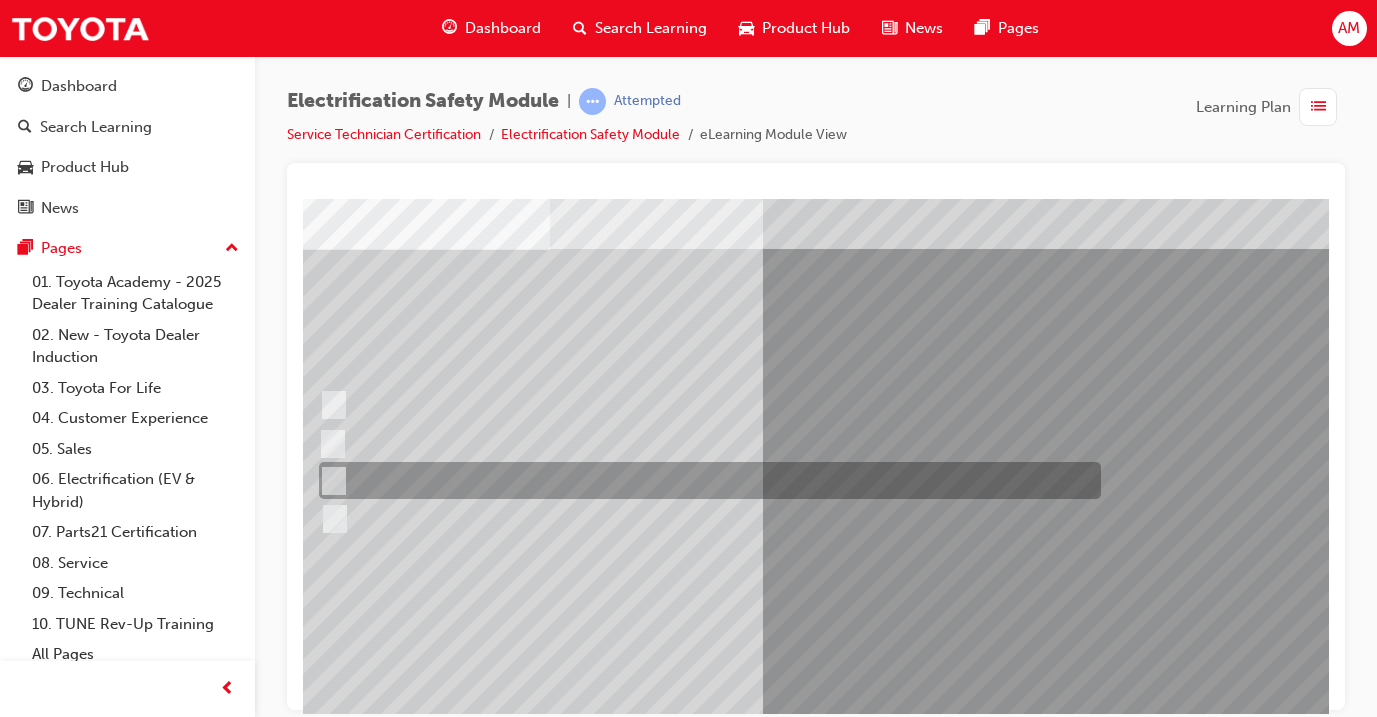 click at bounding box center [705, 480] 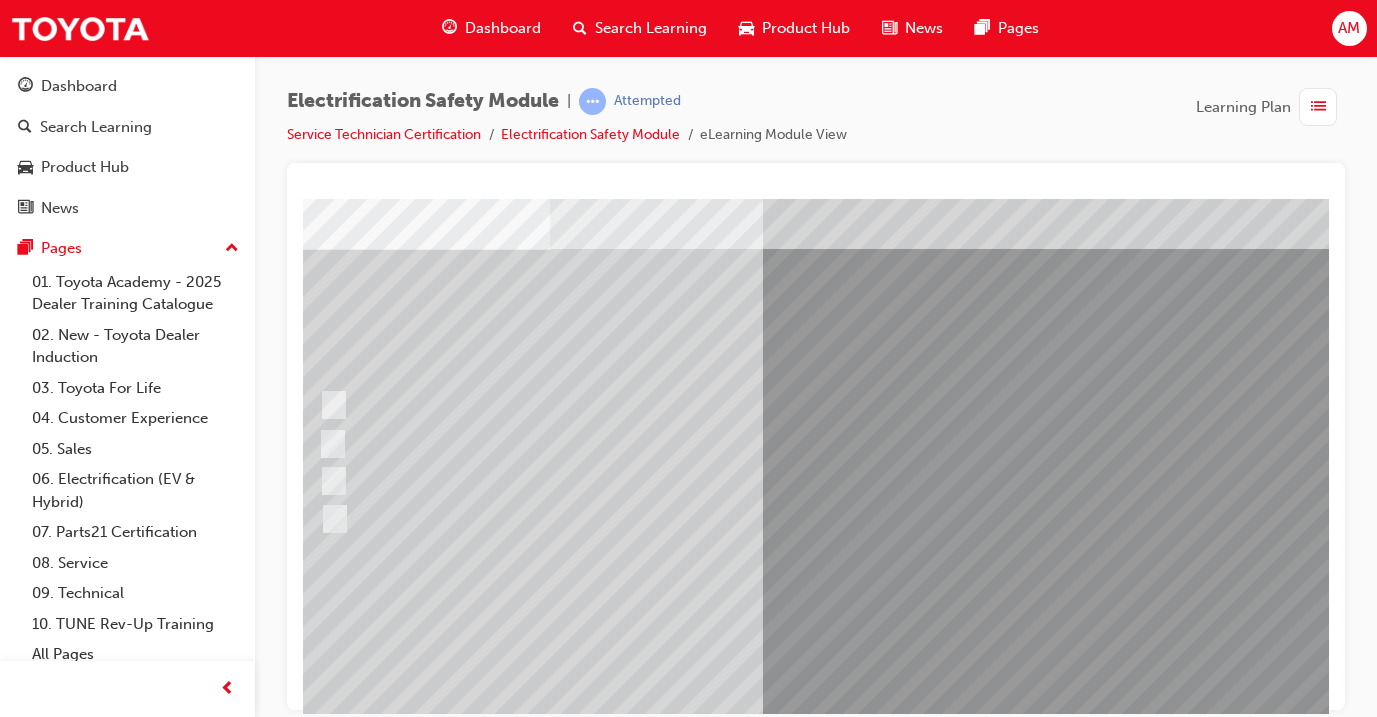 click at bounding box center (322, 2888) 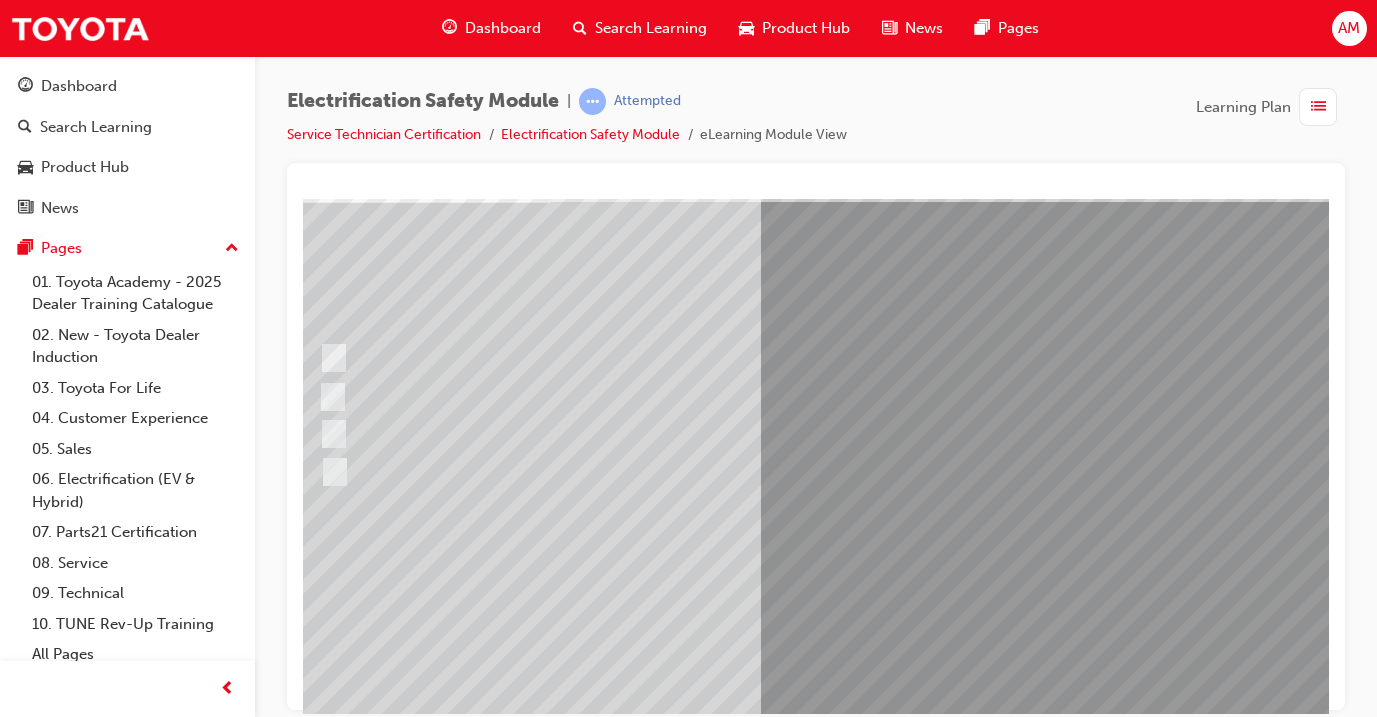 scroll, scrollTop: 175, scrollLeft: 53, axis: both 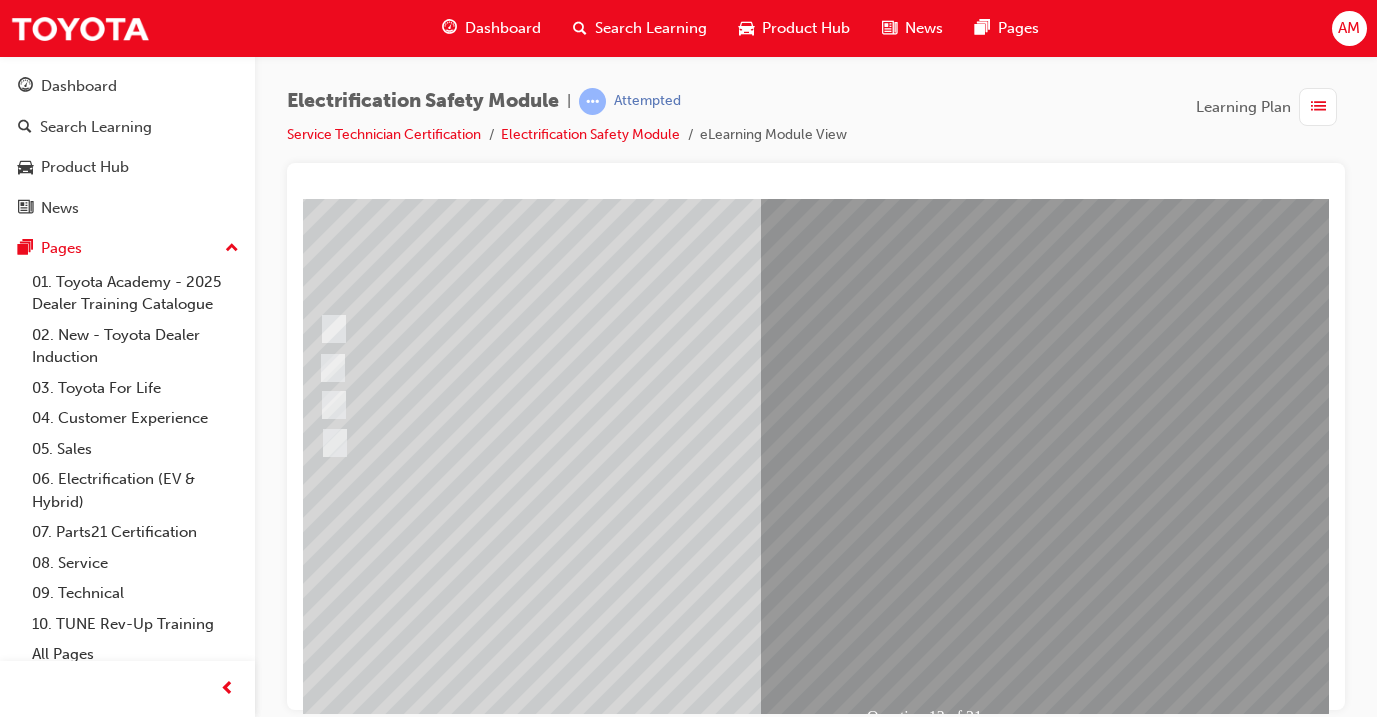 click at bounding box center (582, 2517) 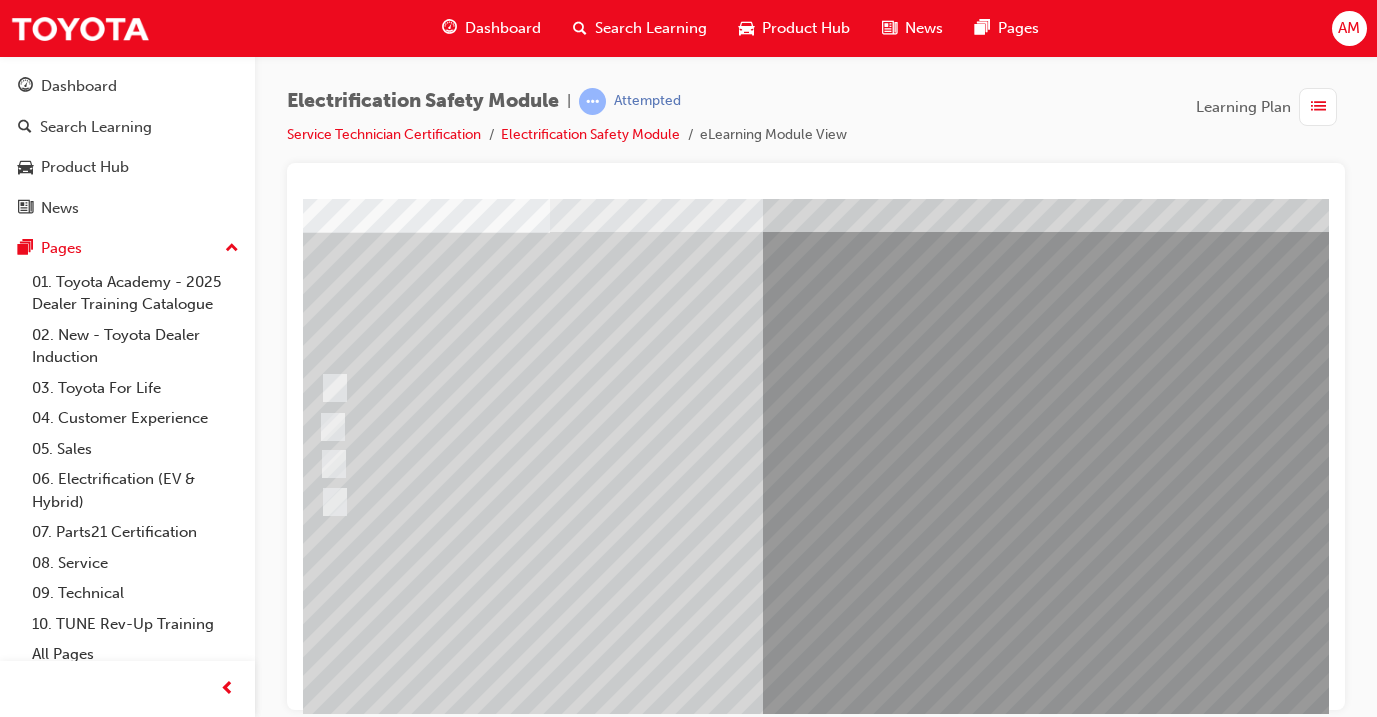 scroll, scrollTop: 112, scrollLeft: 53, axis: both 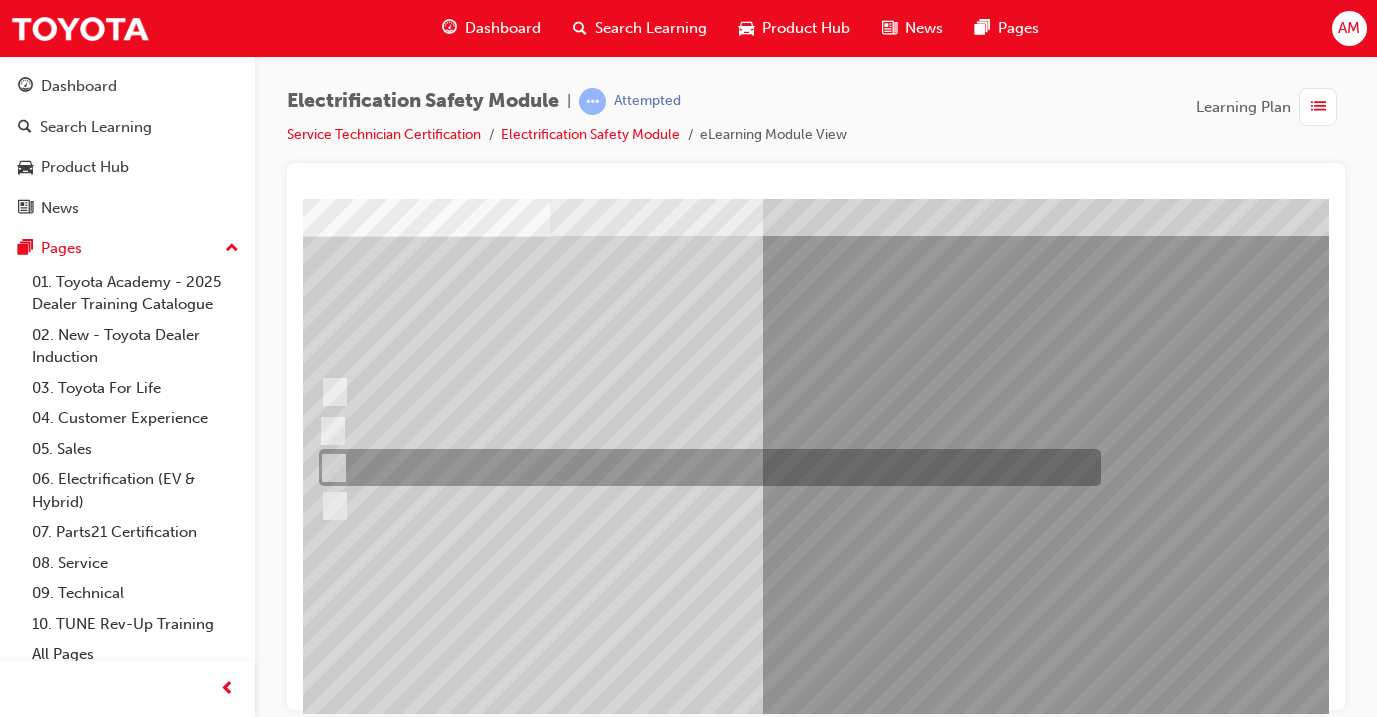 click at bounding box center (705, 467) 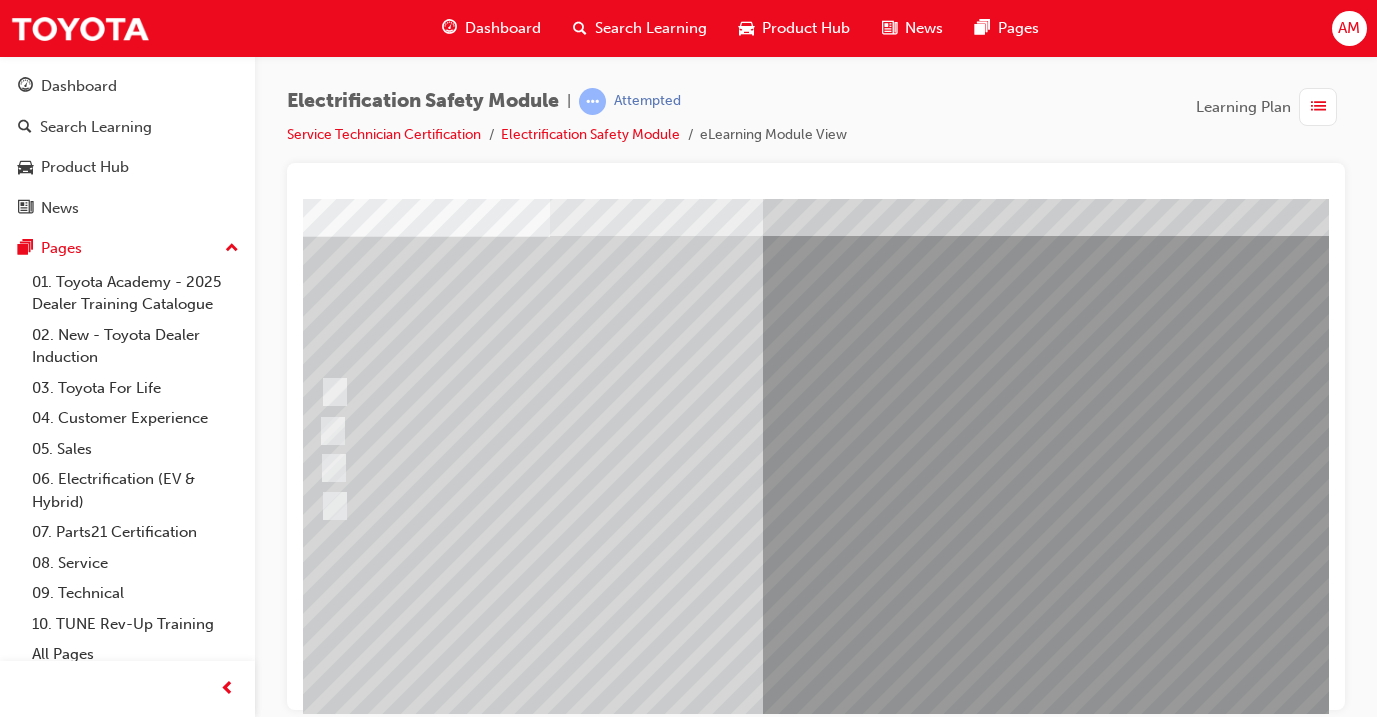click at bounding box center [322, 2875] 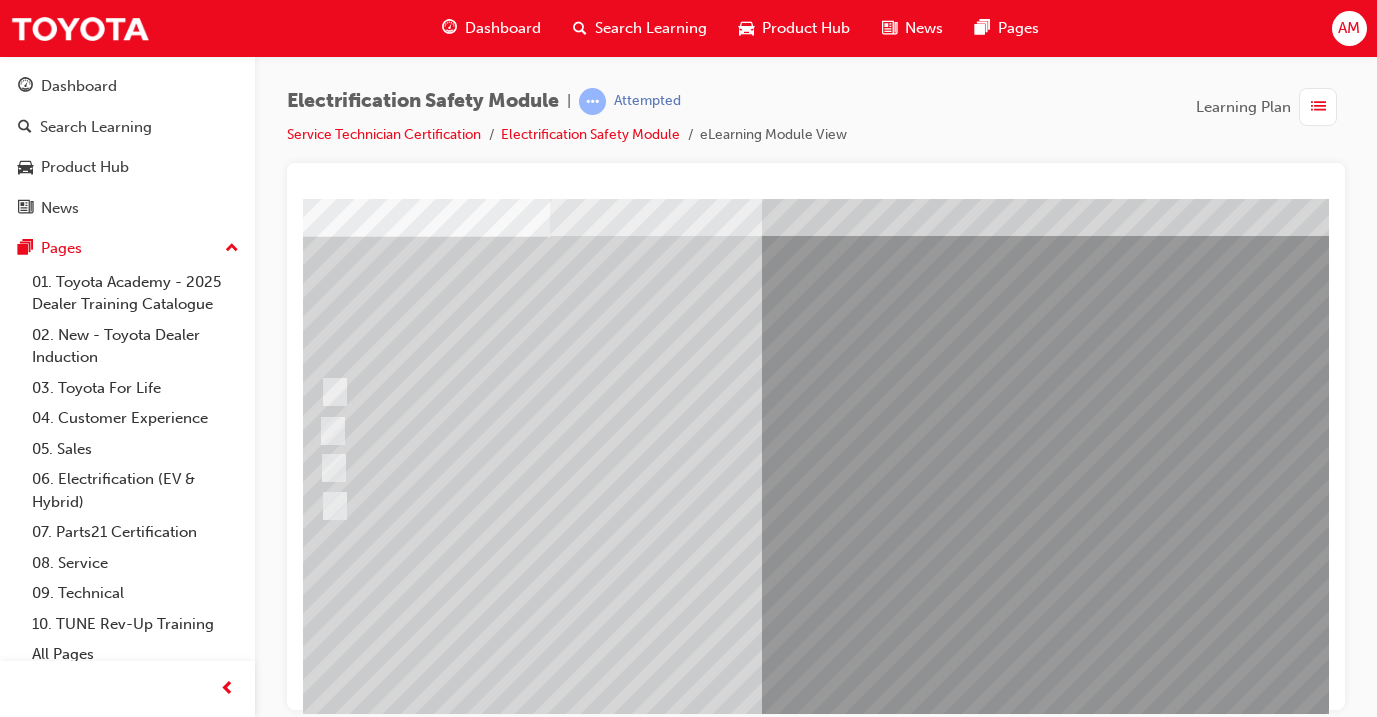 click at bounding box center [582, 2582] 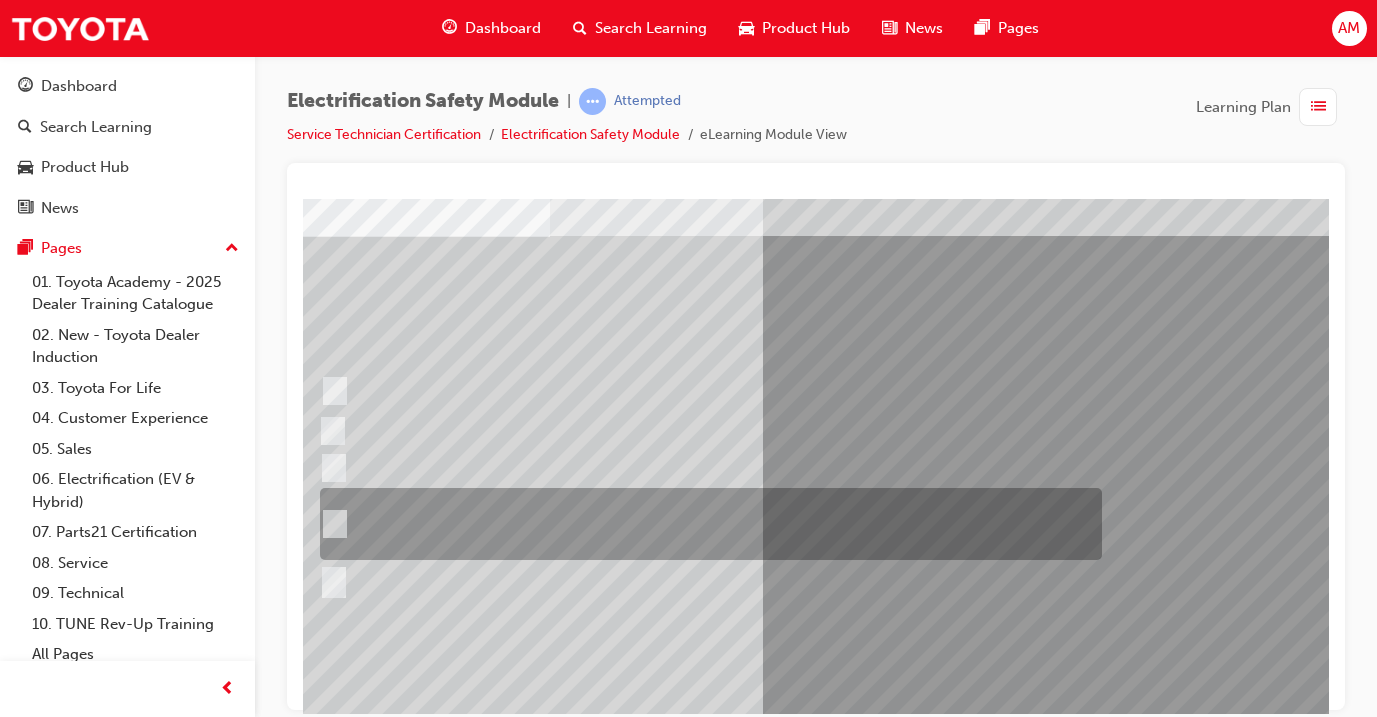 click at bounding box center (706, 524) 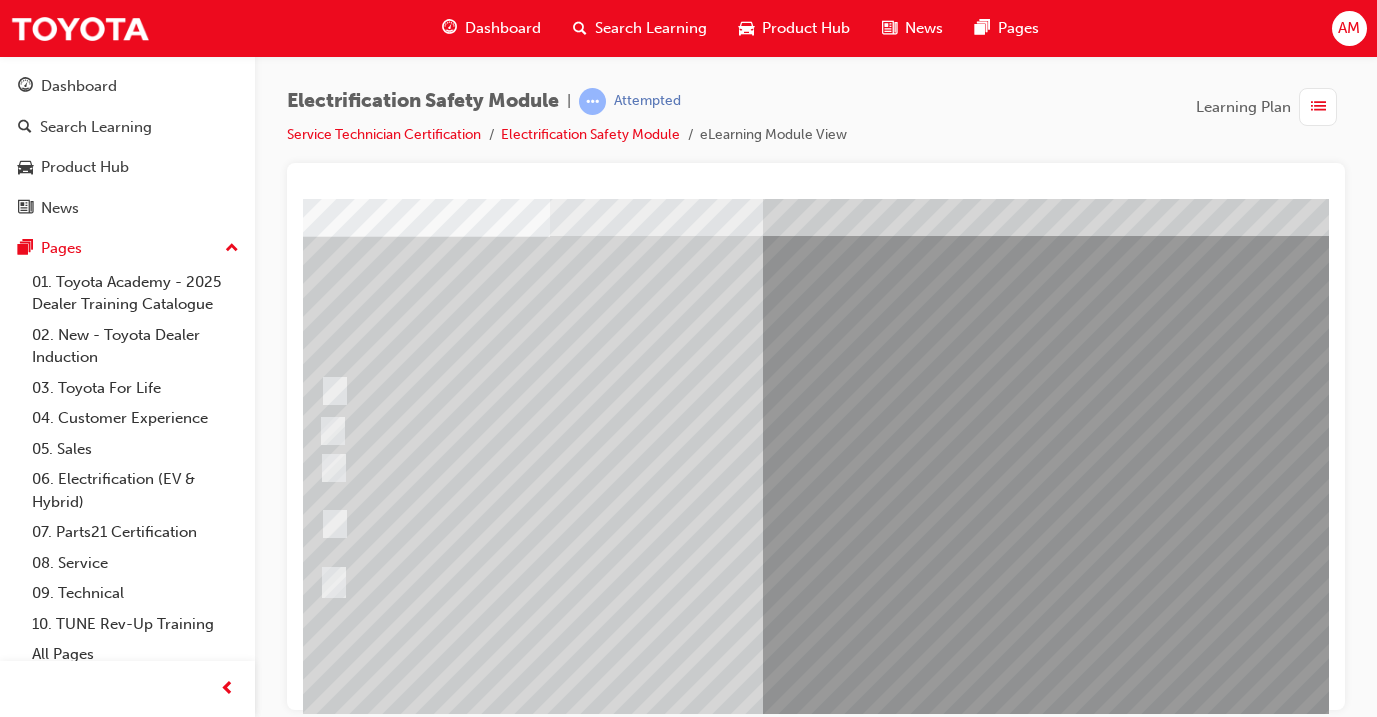 click at bounding box center (322, 2902) 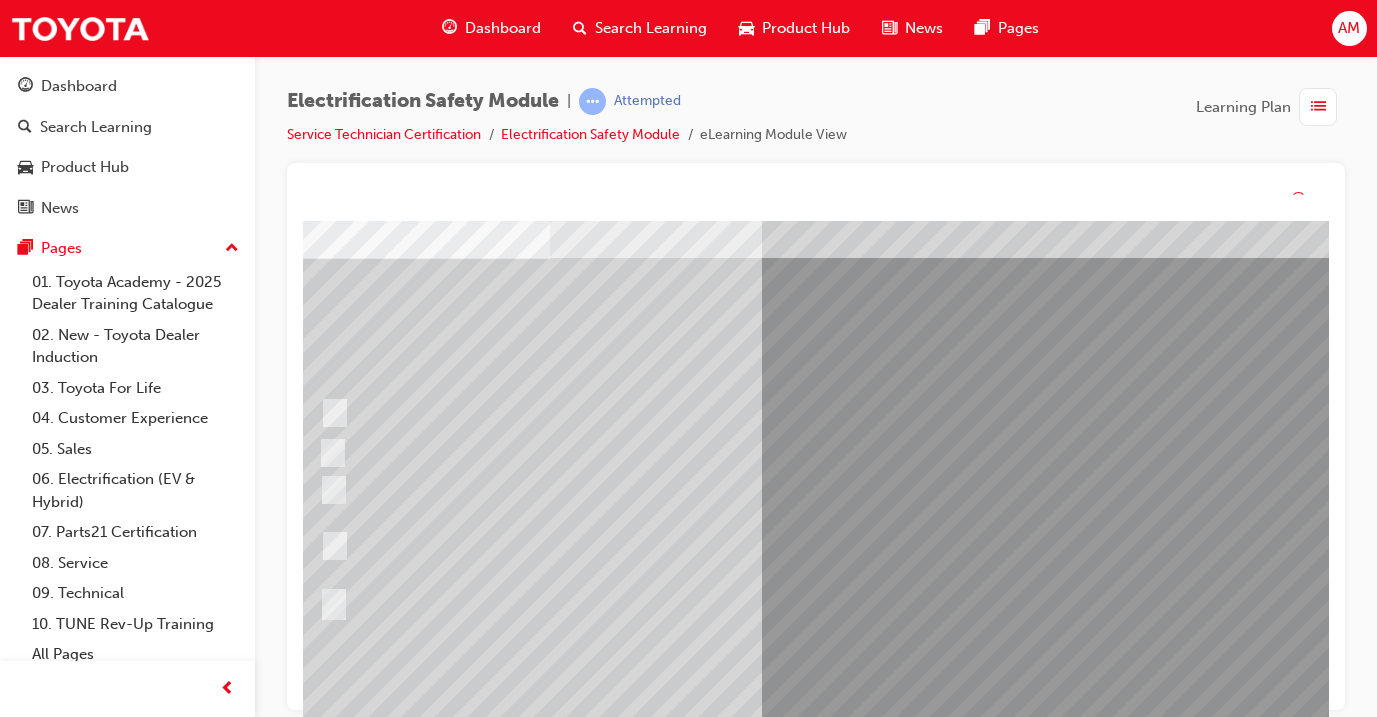 click at bounding box center [582, 2605] 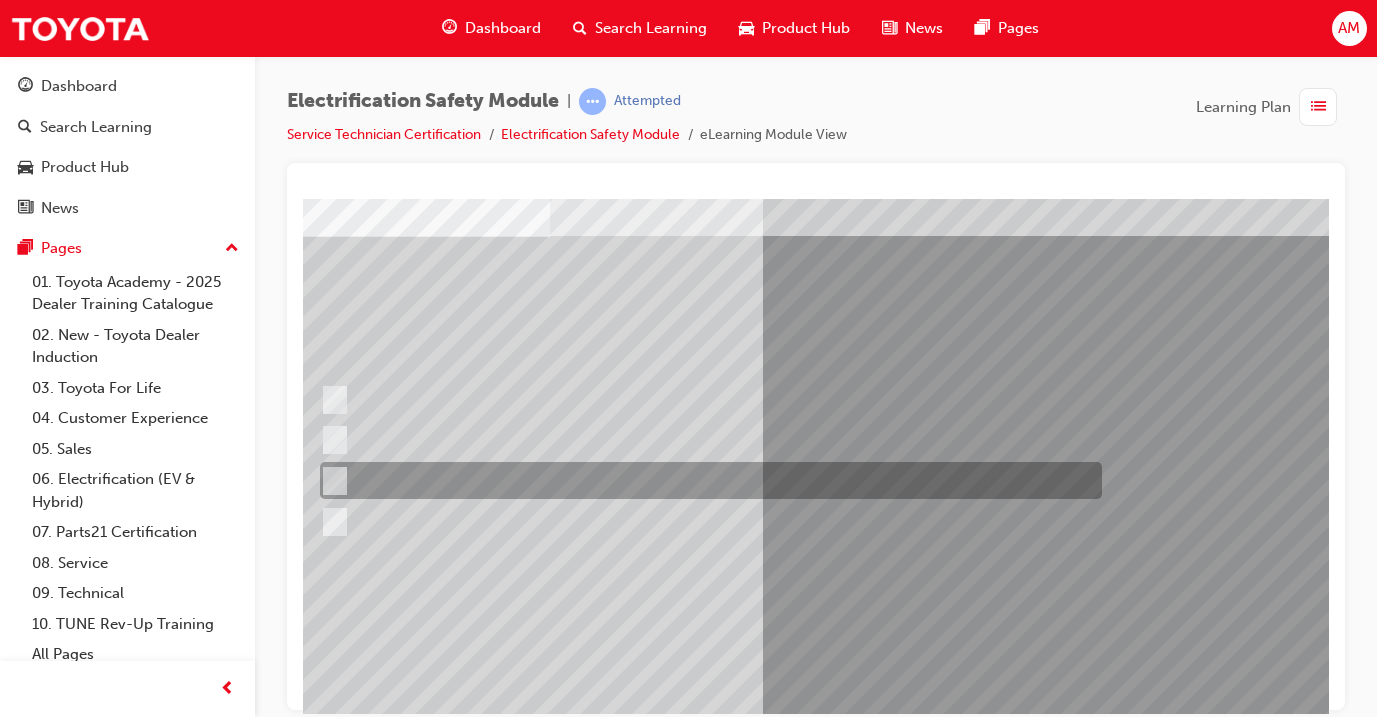 click at bounding box center [706, 480] 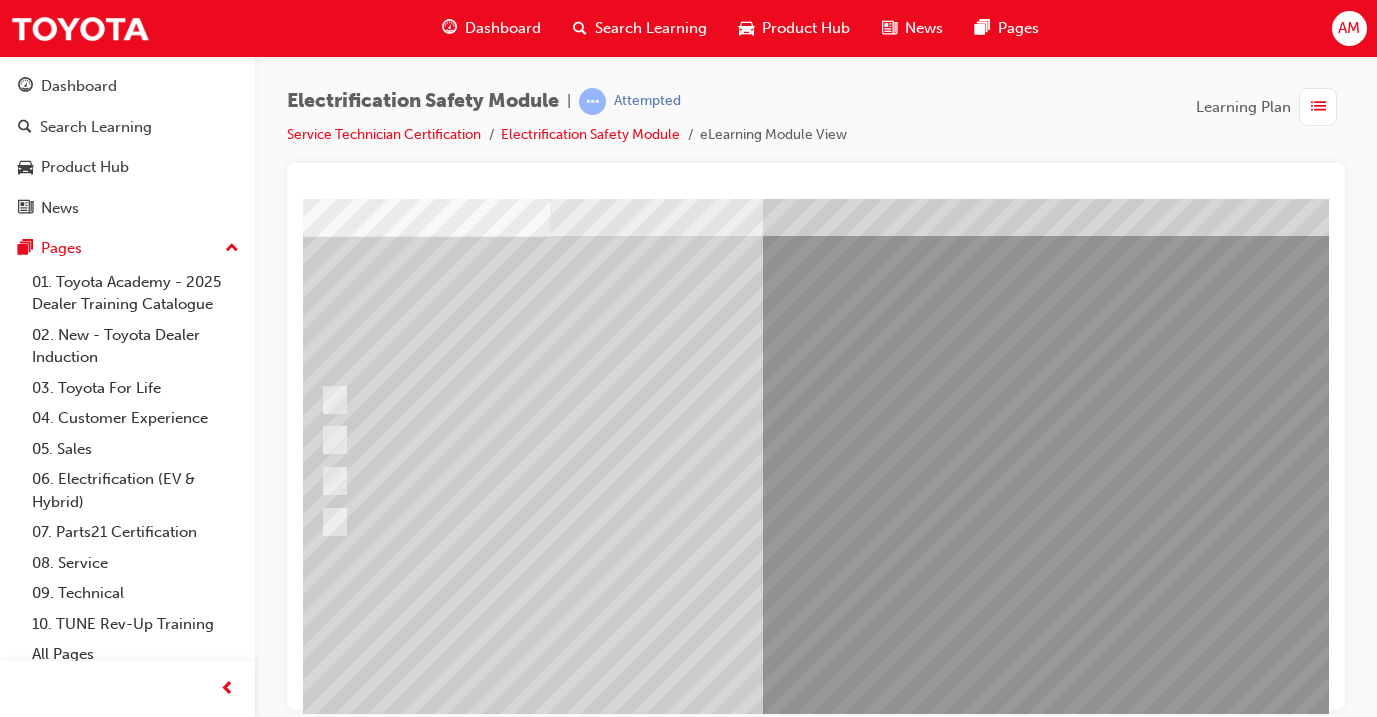 click at bounding box center [322, 2875] 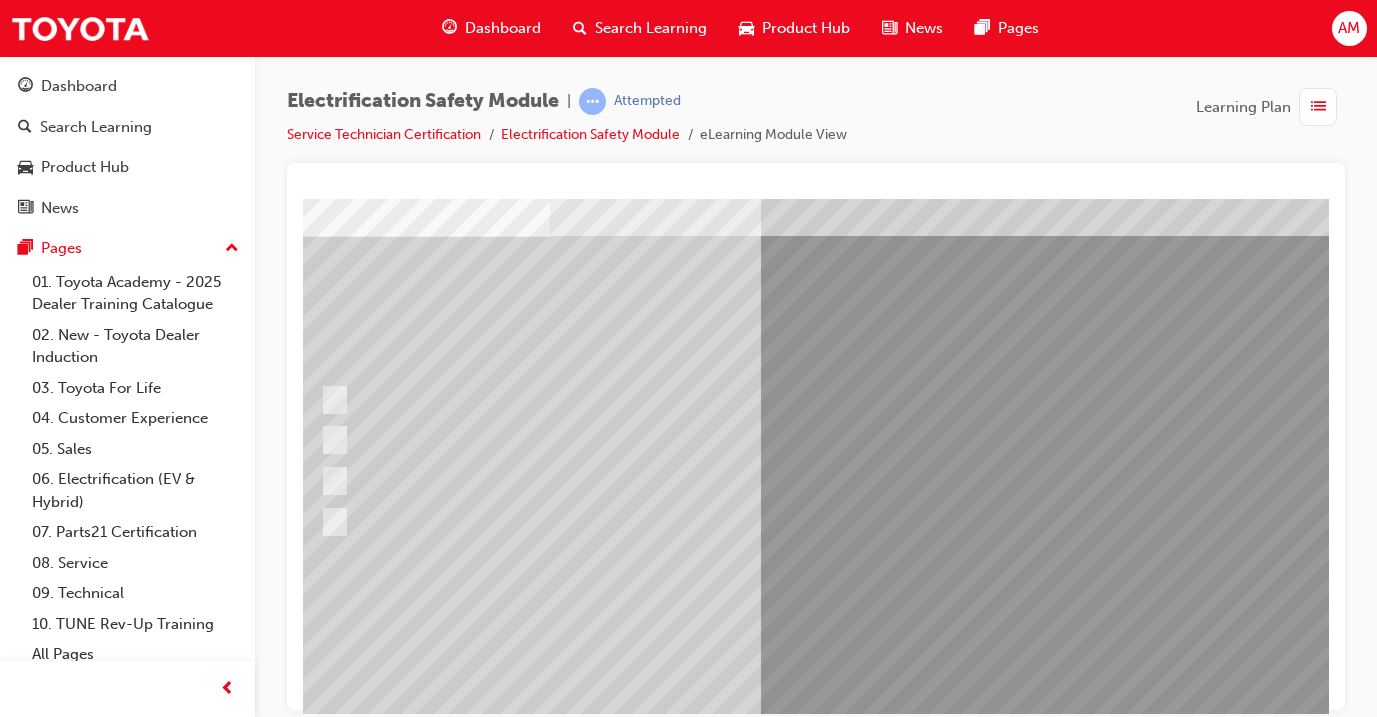 click at bounding box center [582, 2580] 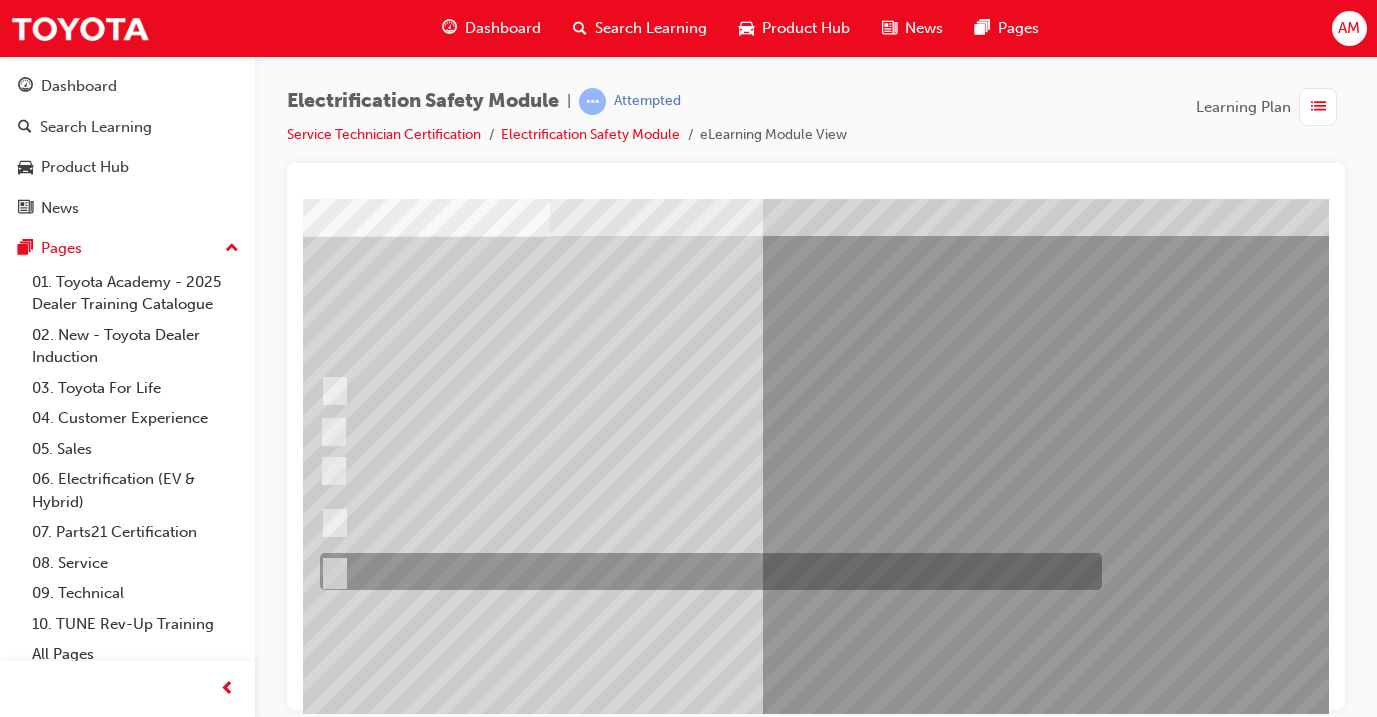 click at bounding box center (706, 571) 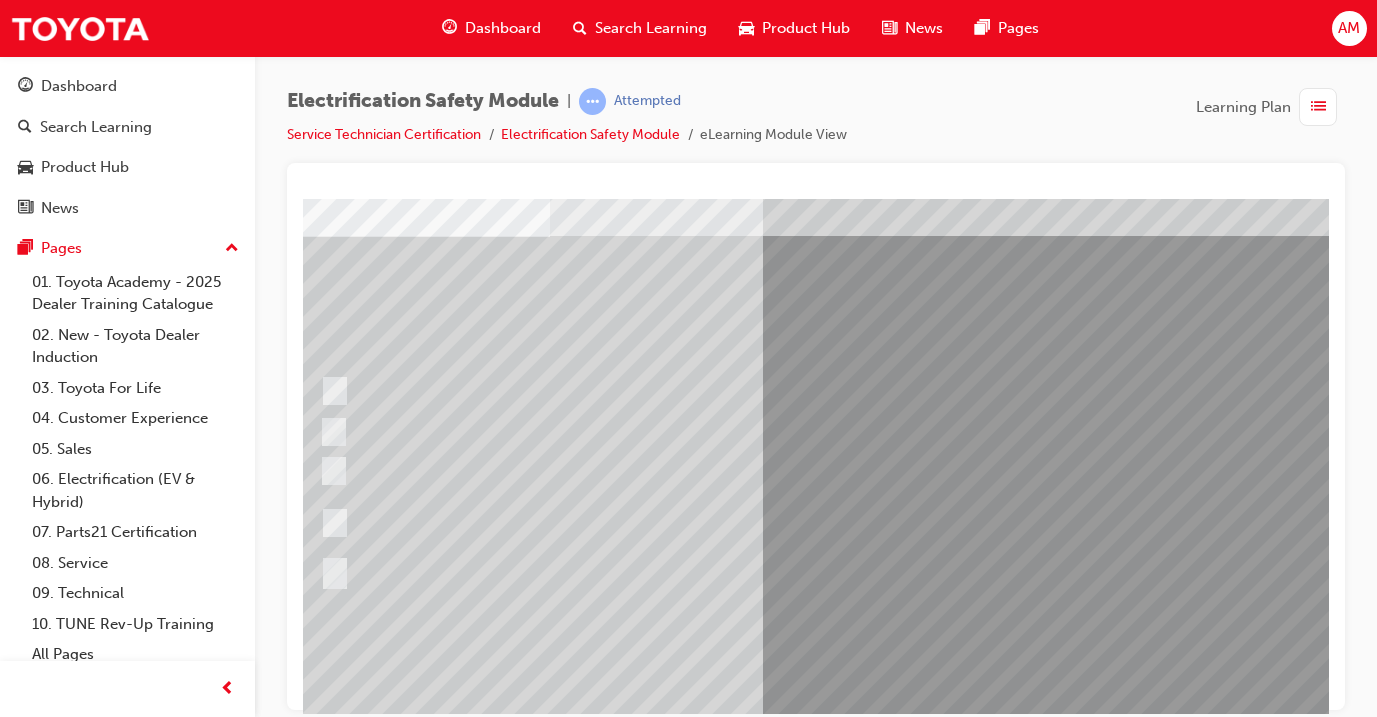 click at bounding box center [322, 2902] 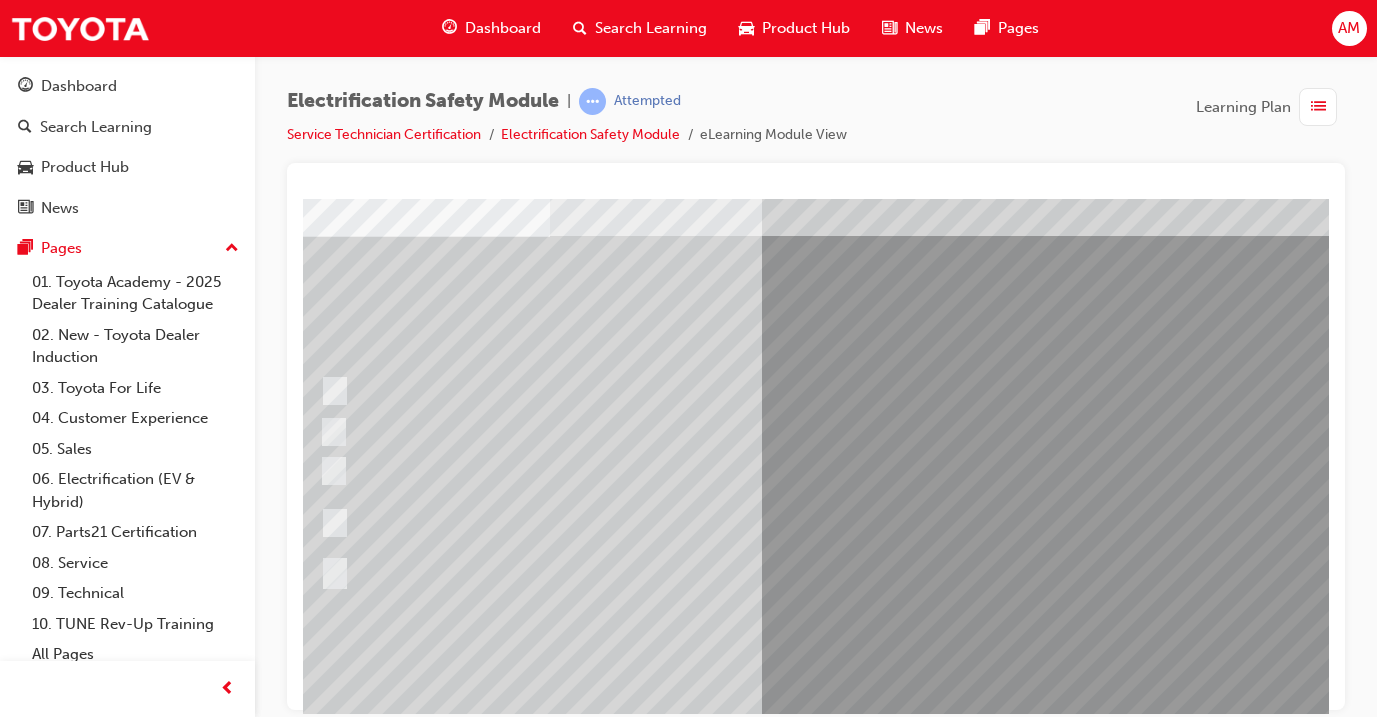 click at bounding box center [582, 2582] 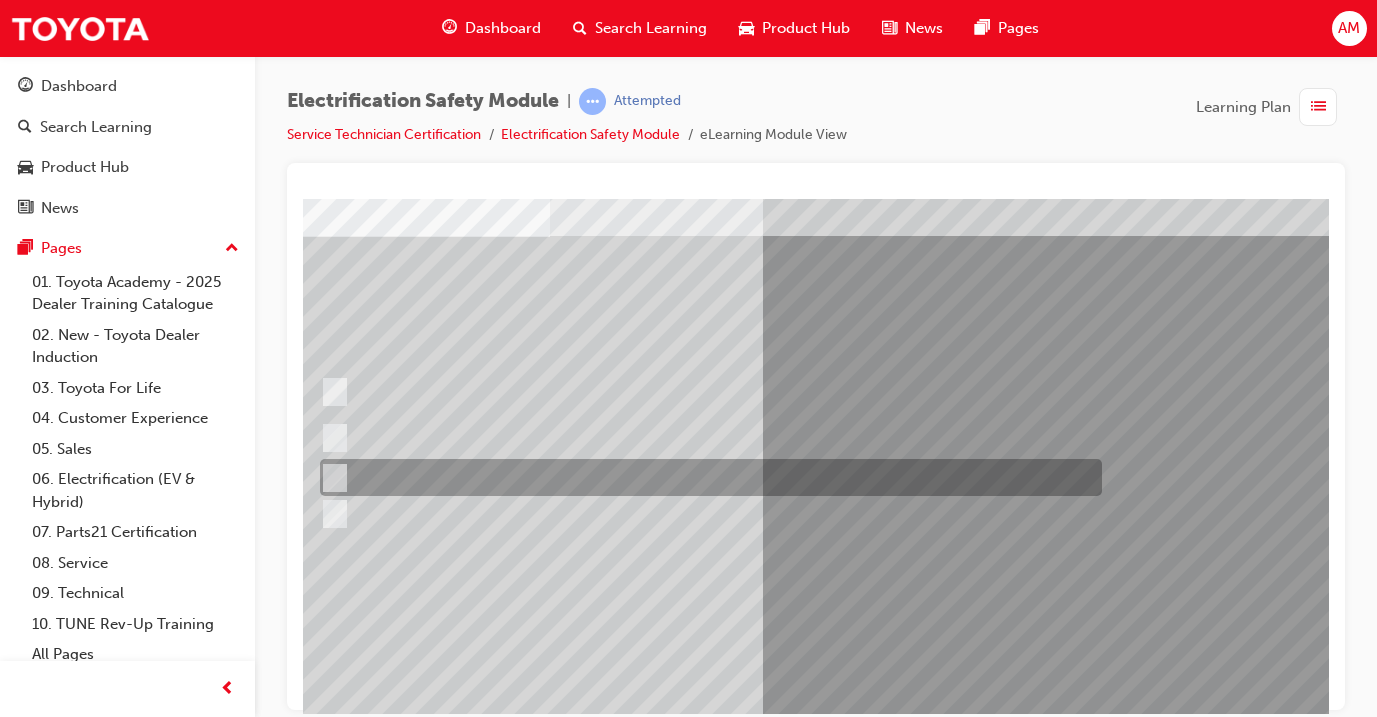 click at bounding box center [706, 477] 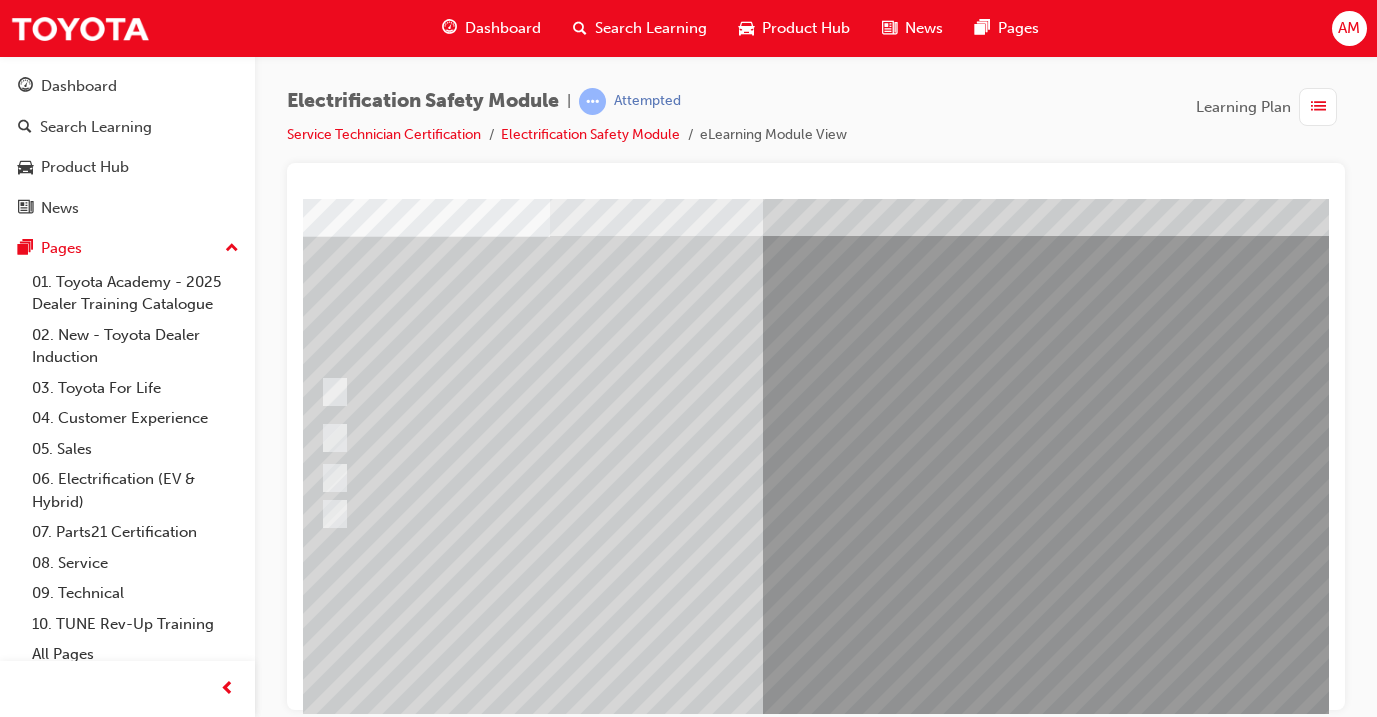 click at bounding box center [322, 2875] 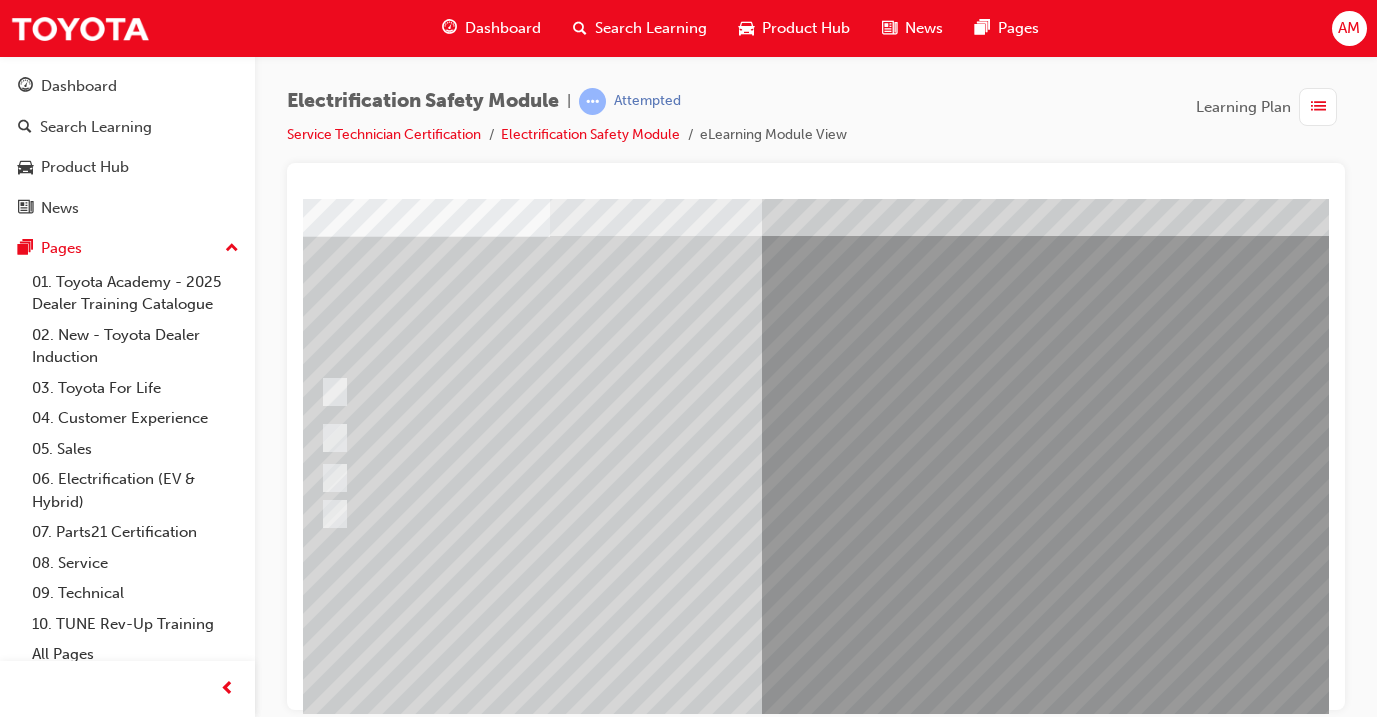 click at bounding box center [582, 2582] 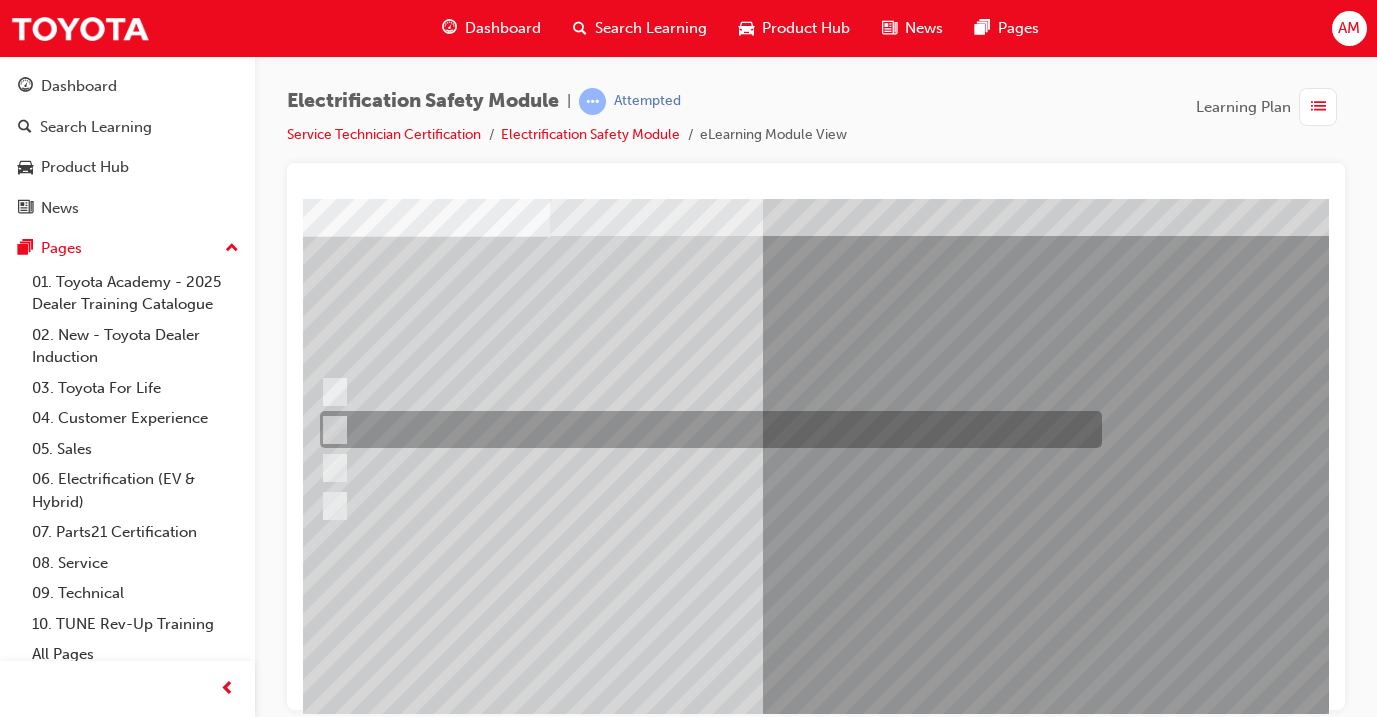 click at bounding box center [706, 429] 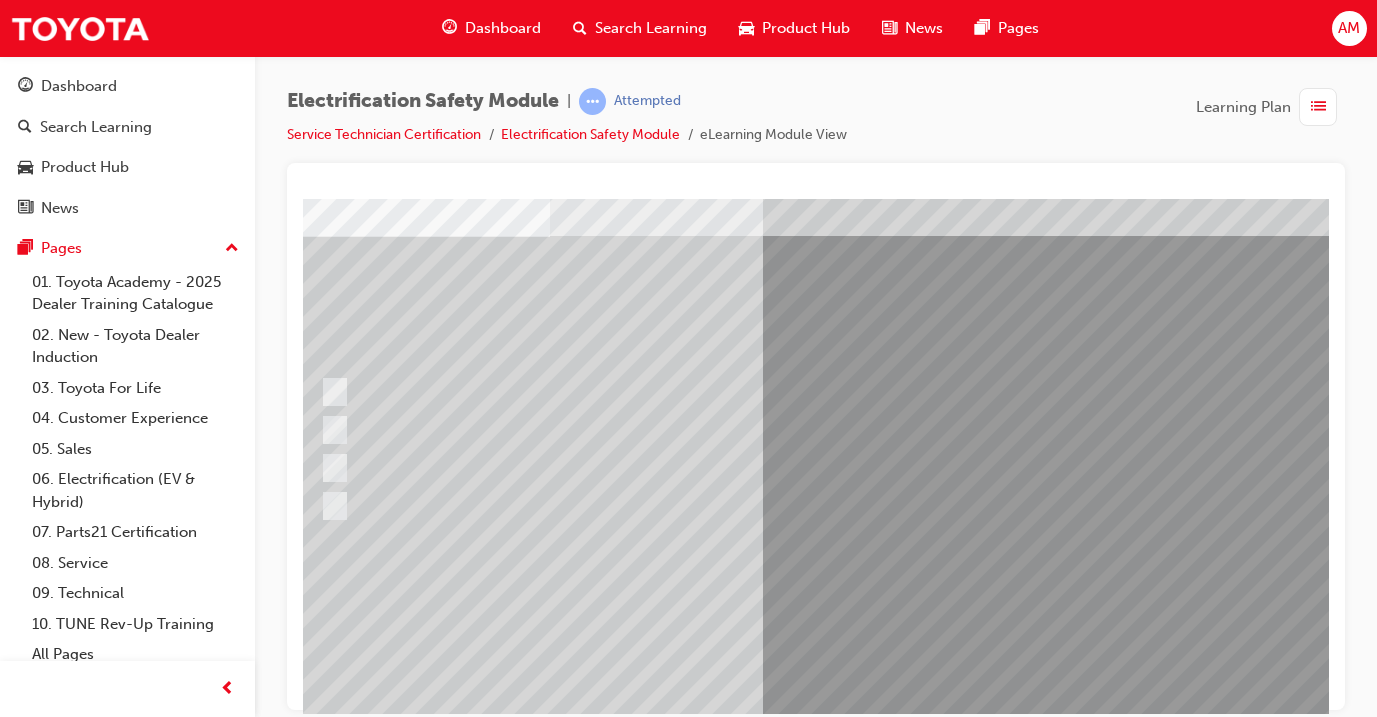 click at bounding box center [322, 2875] 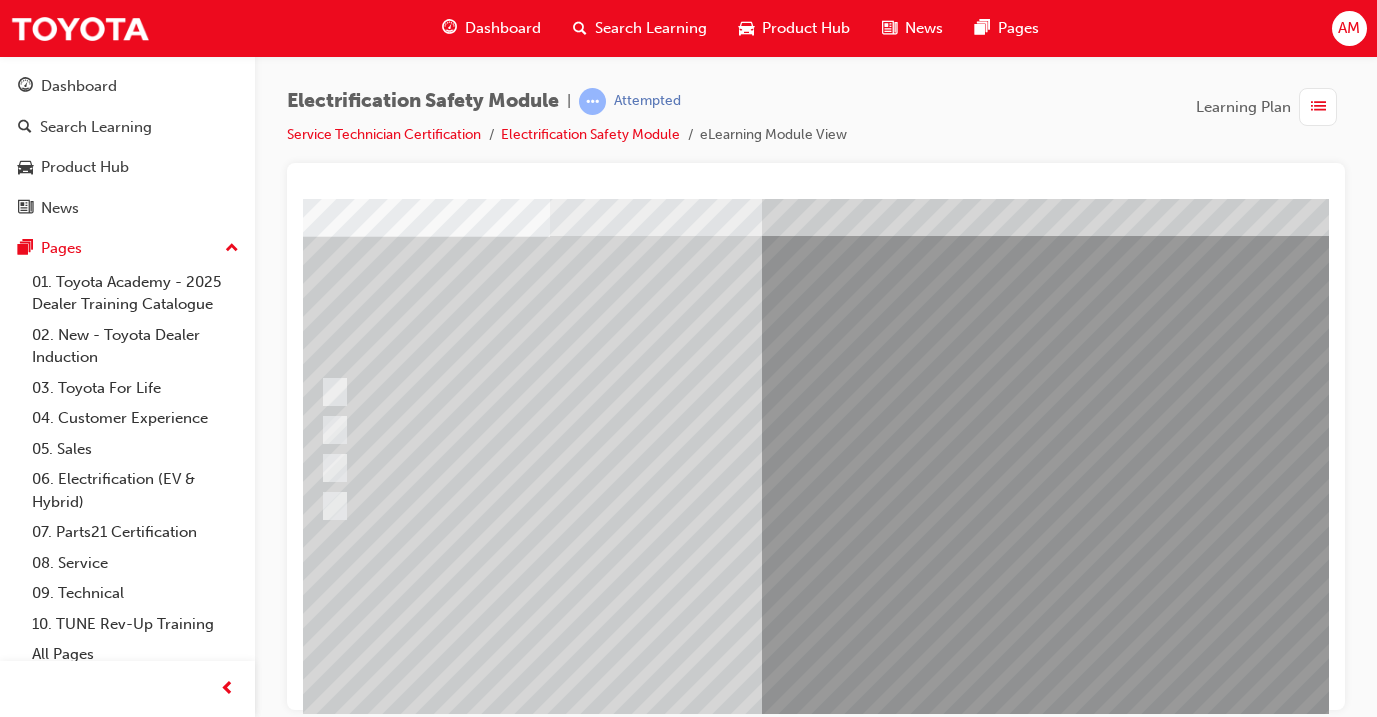 click at bounding box center (582, 2582) 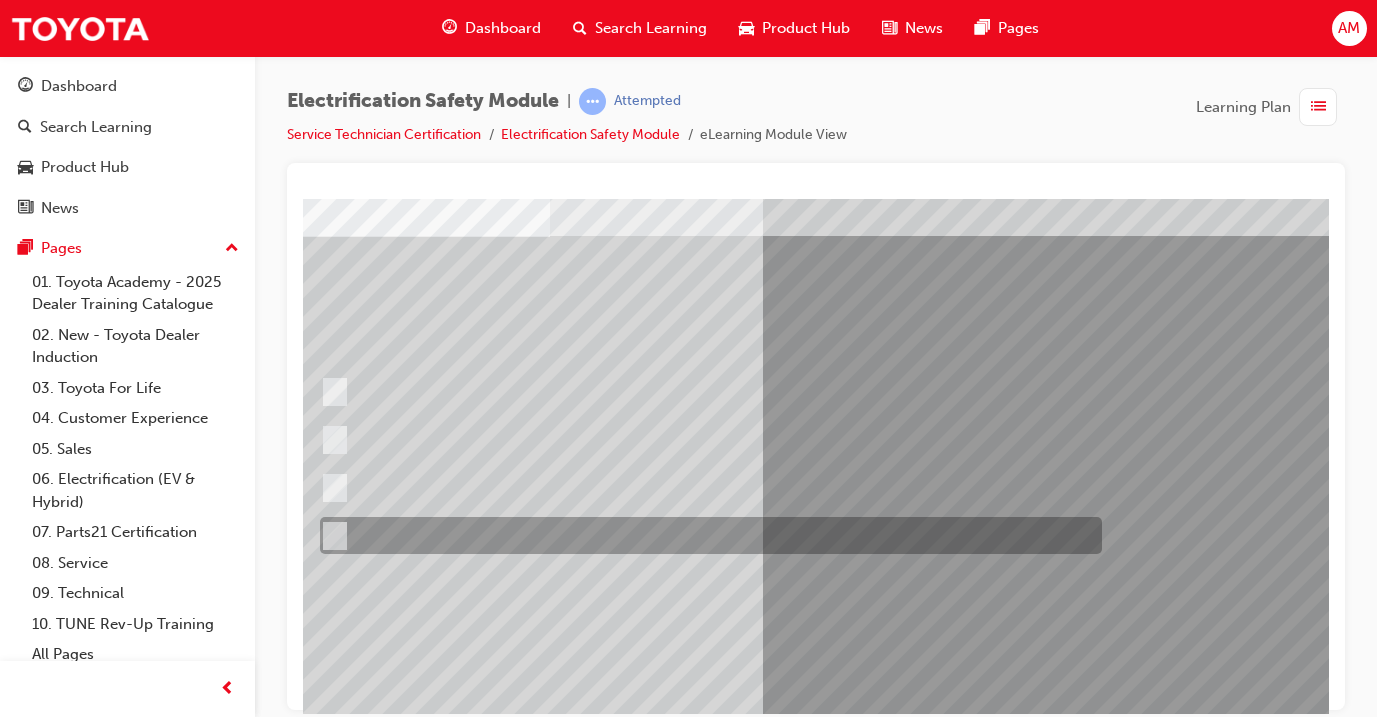 click at bounding box center (706, 535) 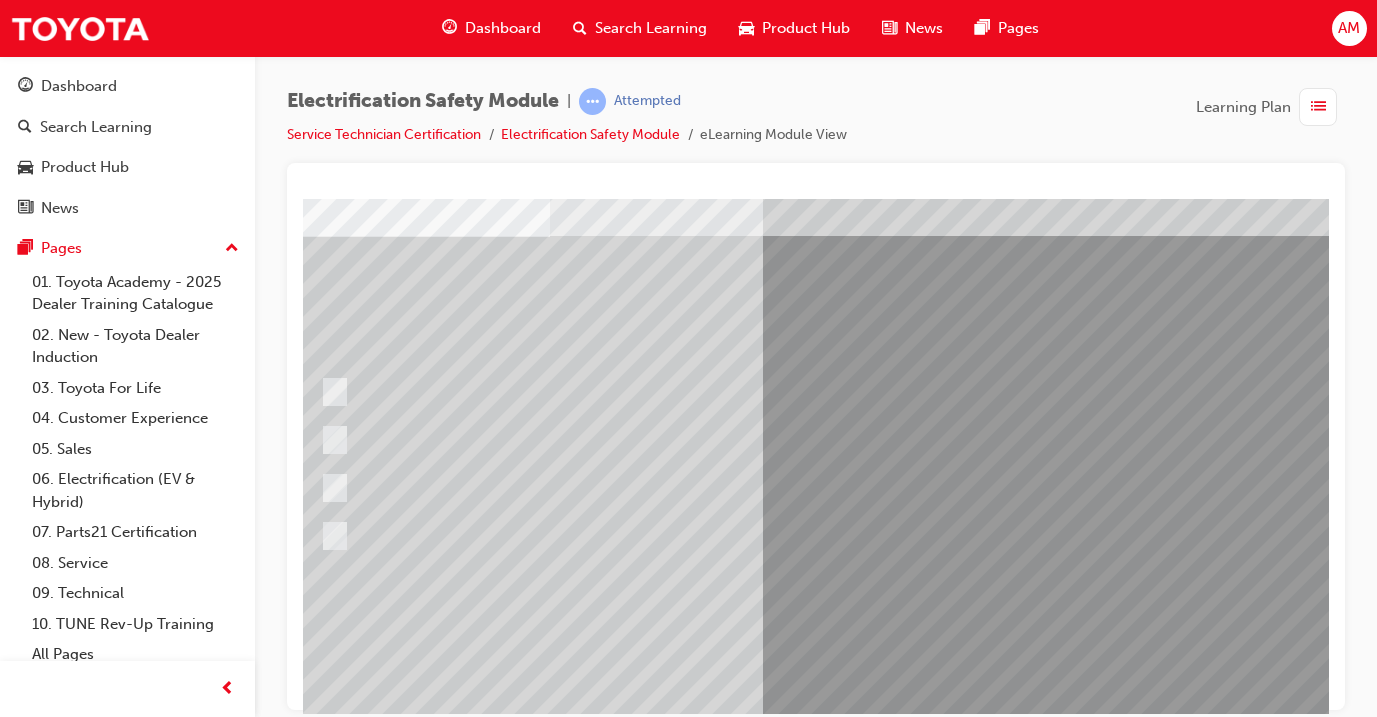 click at bounding box center (322, 2875) 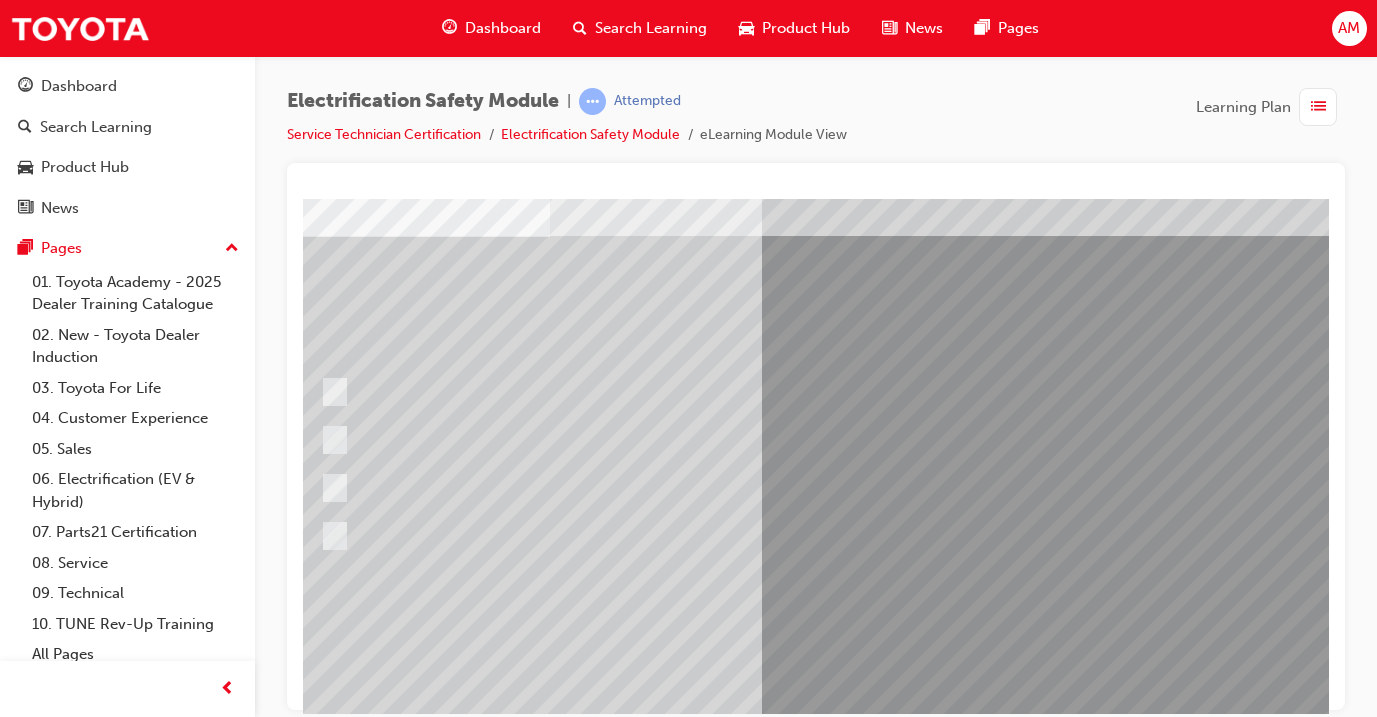 click at bounding box center [582, 2582] 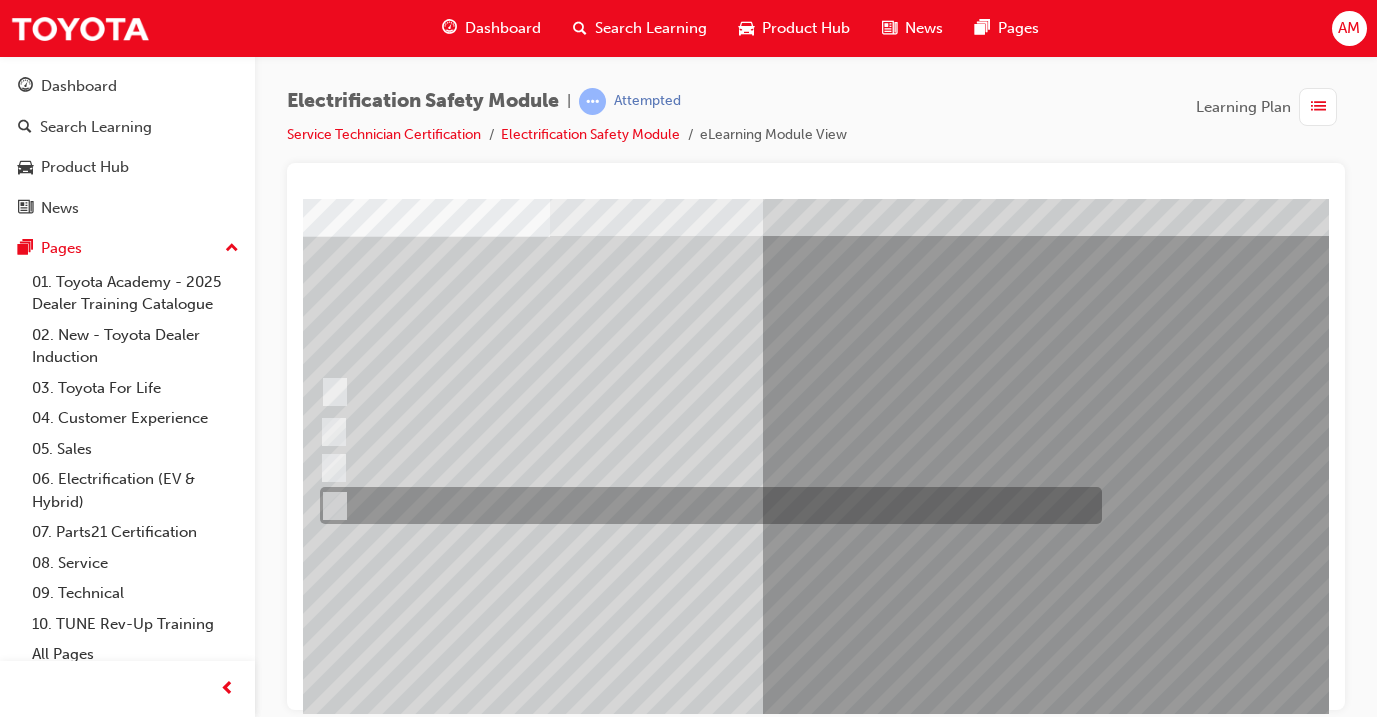 click at bounding box center [706, 505] 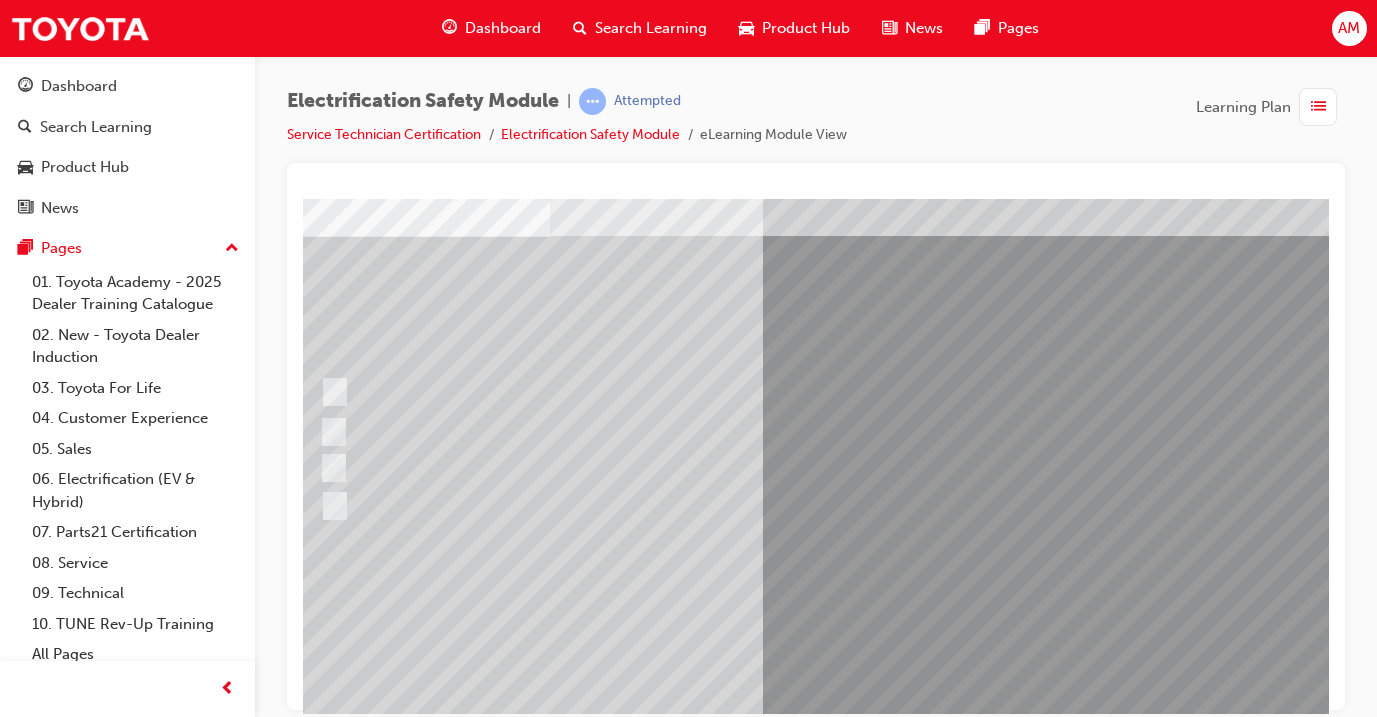 click at bounding box center [322, 2875] 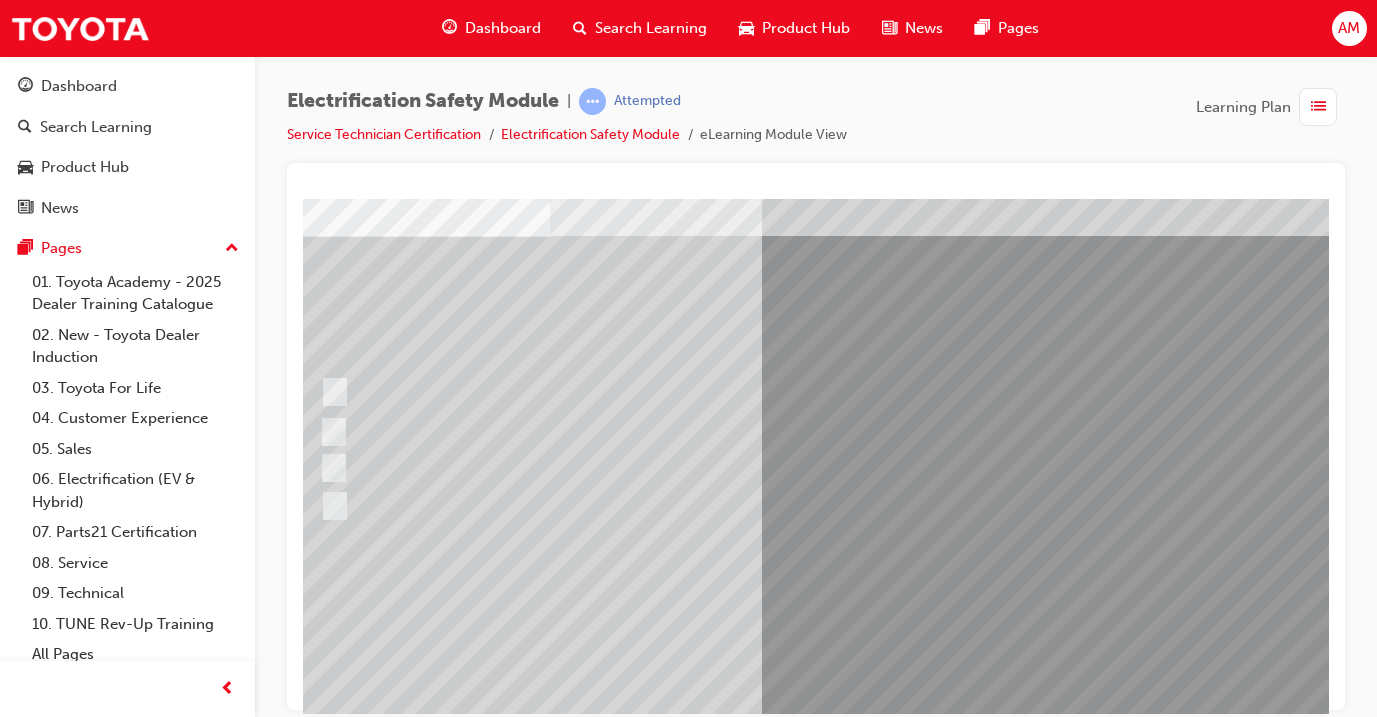 click at bounding box center (582, 2582) 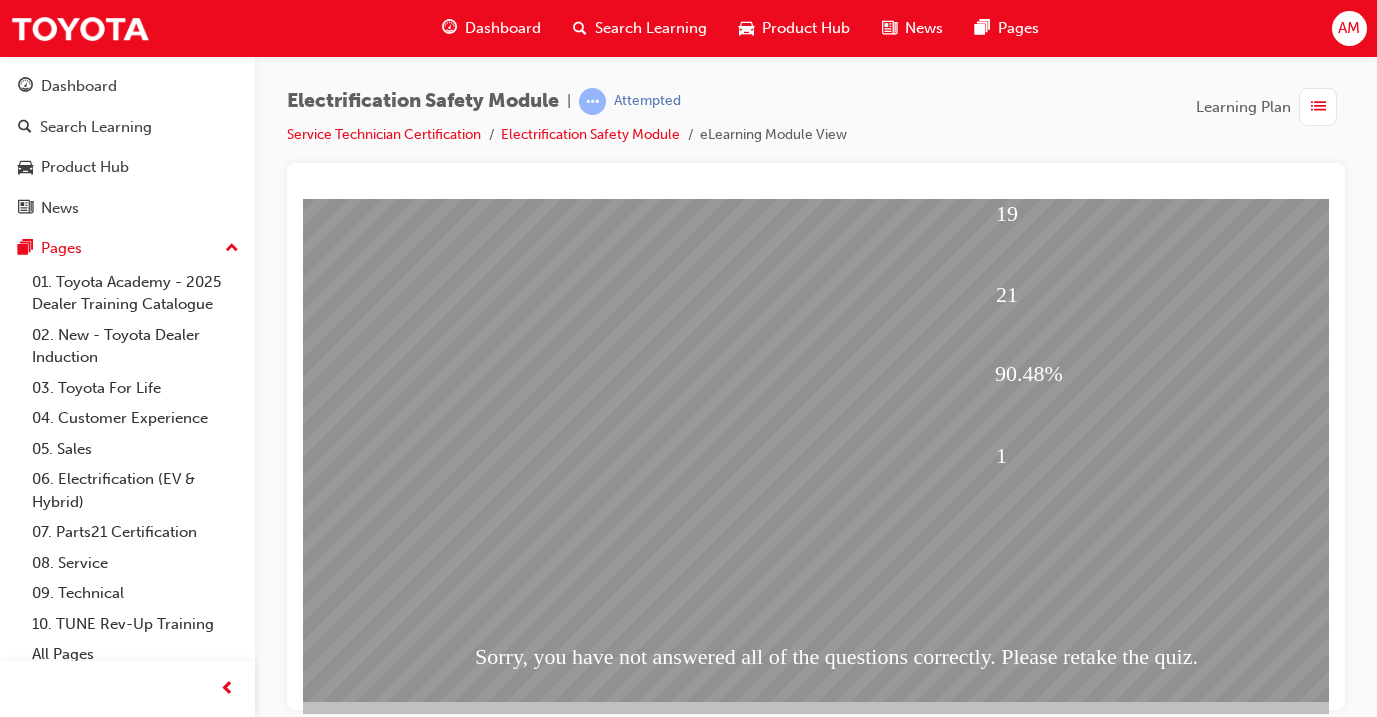 scroll, scrollTop: 217, scrollLeft: 52, axis: both 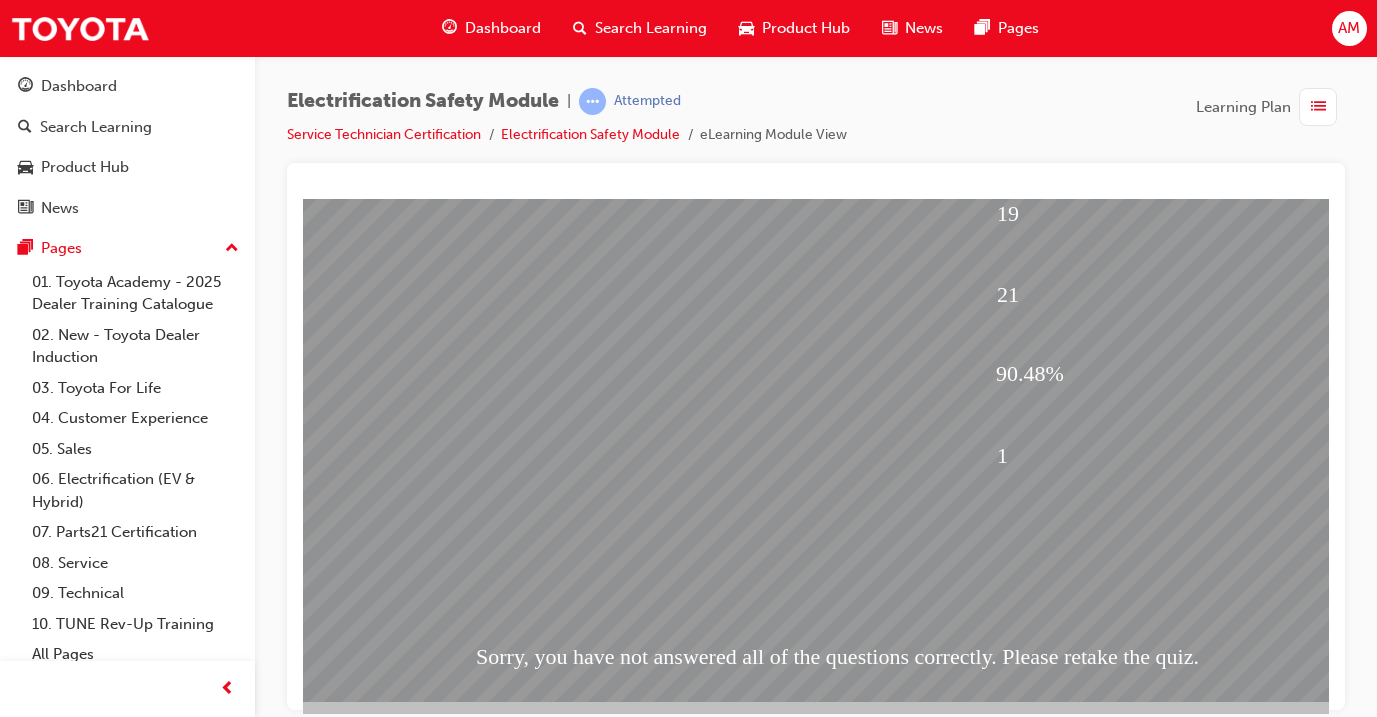 click at bounding box center (323, 1796) 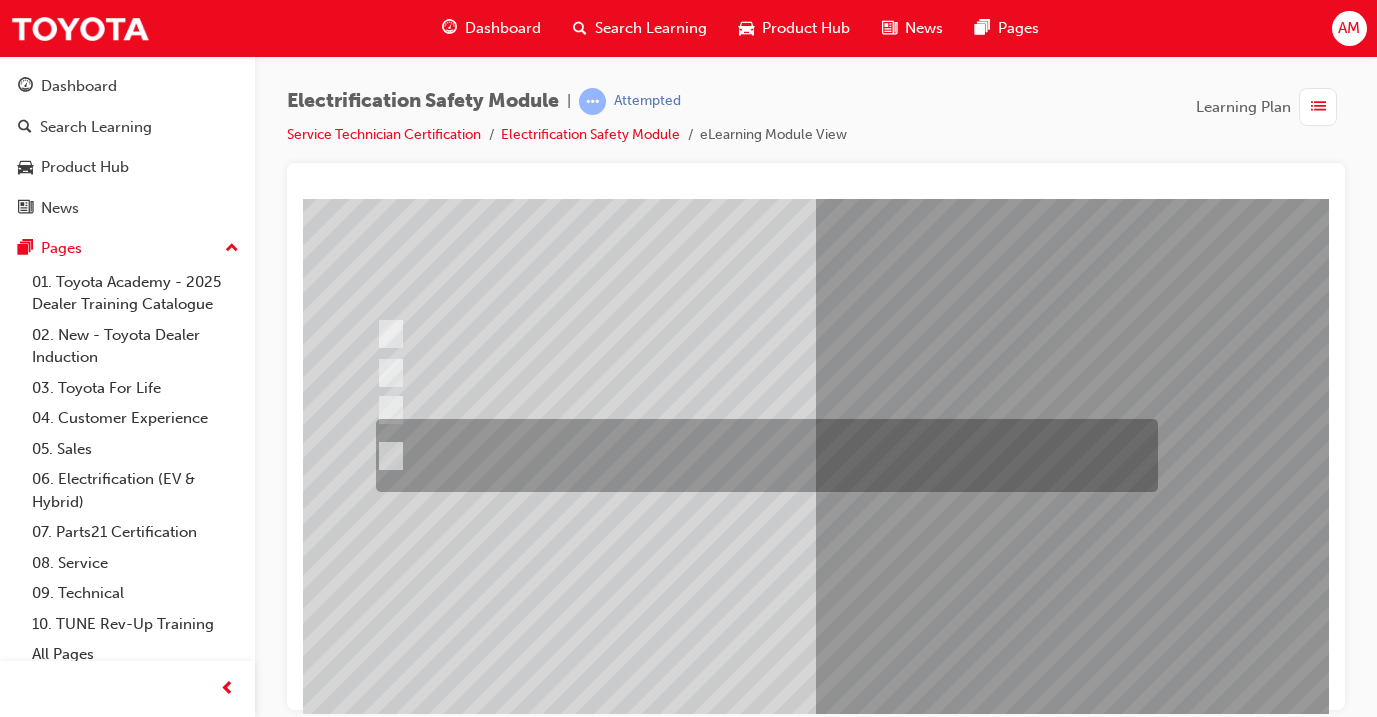 scroll, scrollTop: 168, scrollLeft: 0, axis: vertical 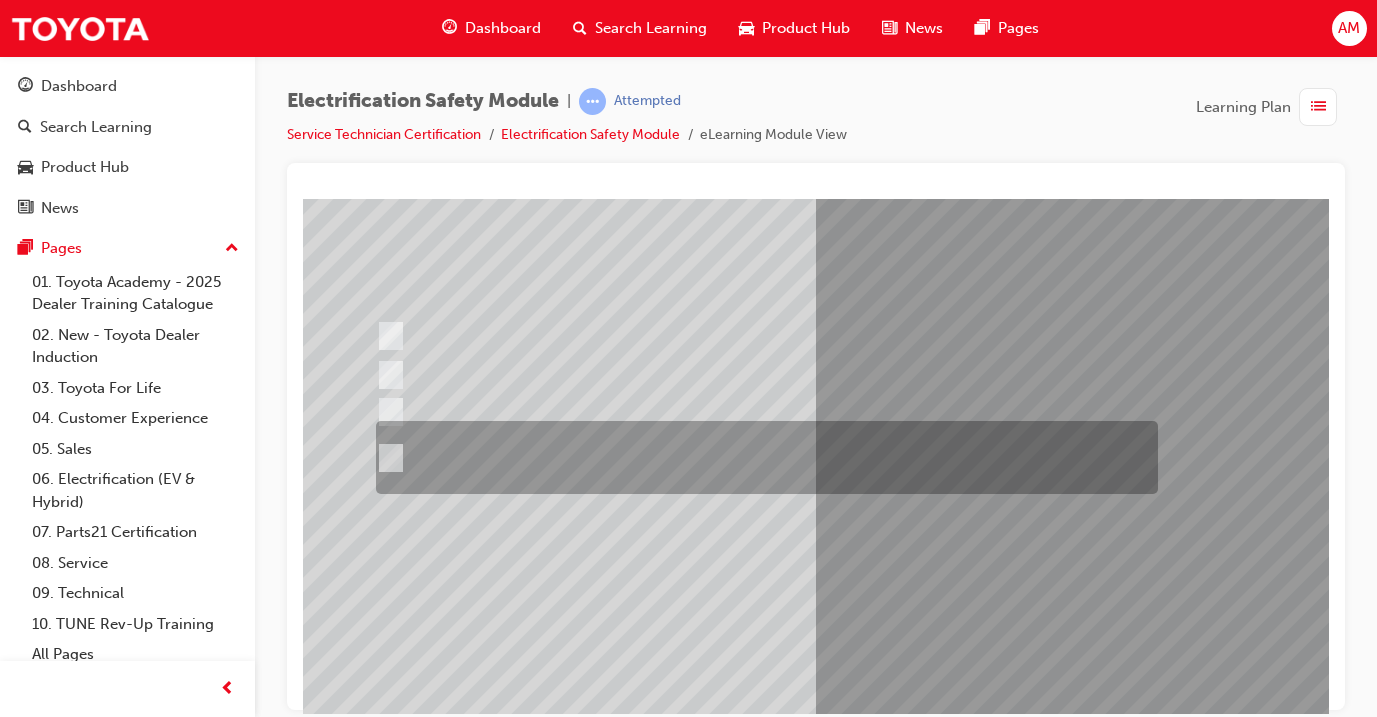 click at bounding box center [762, 457] 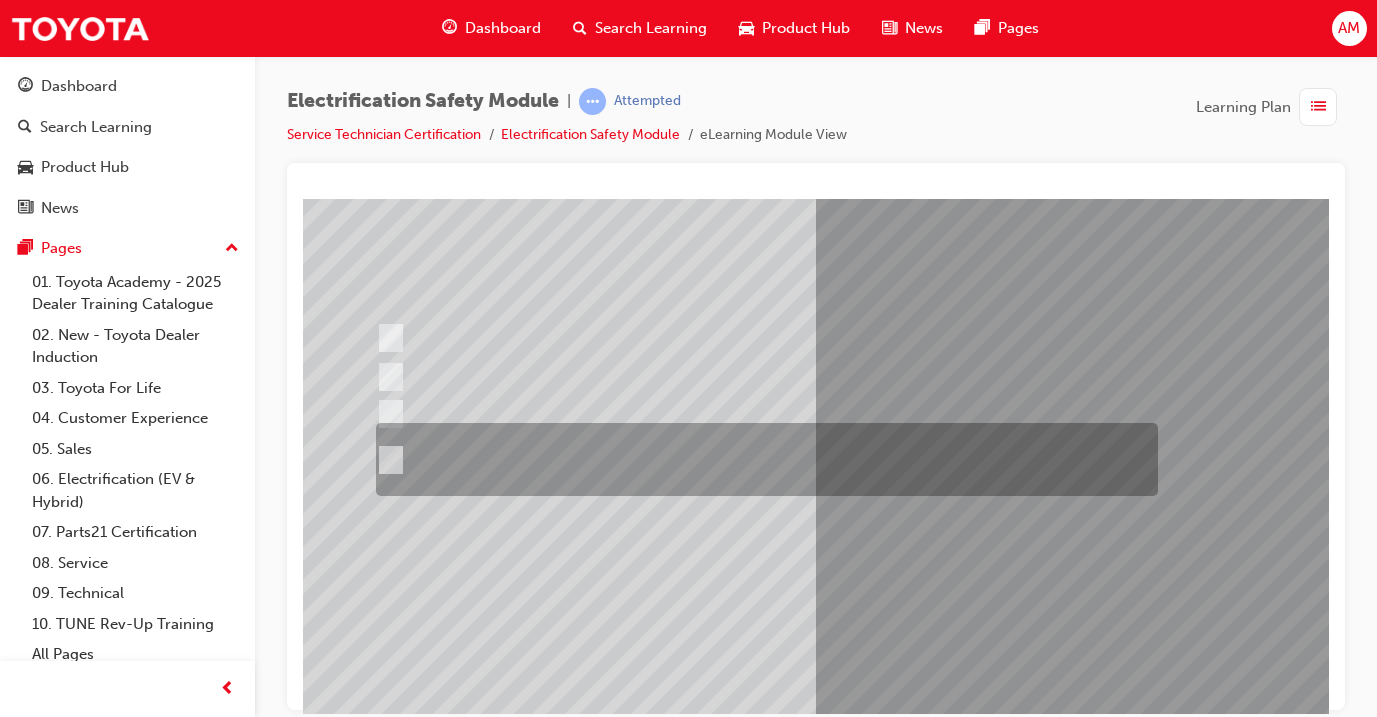 scroll, scrollTop: 166, scrollLeft: 2, axis: both 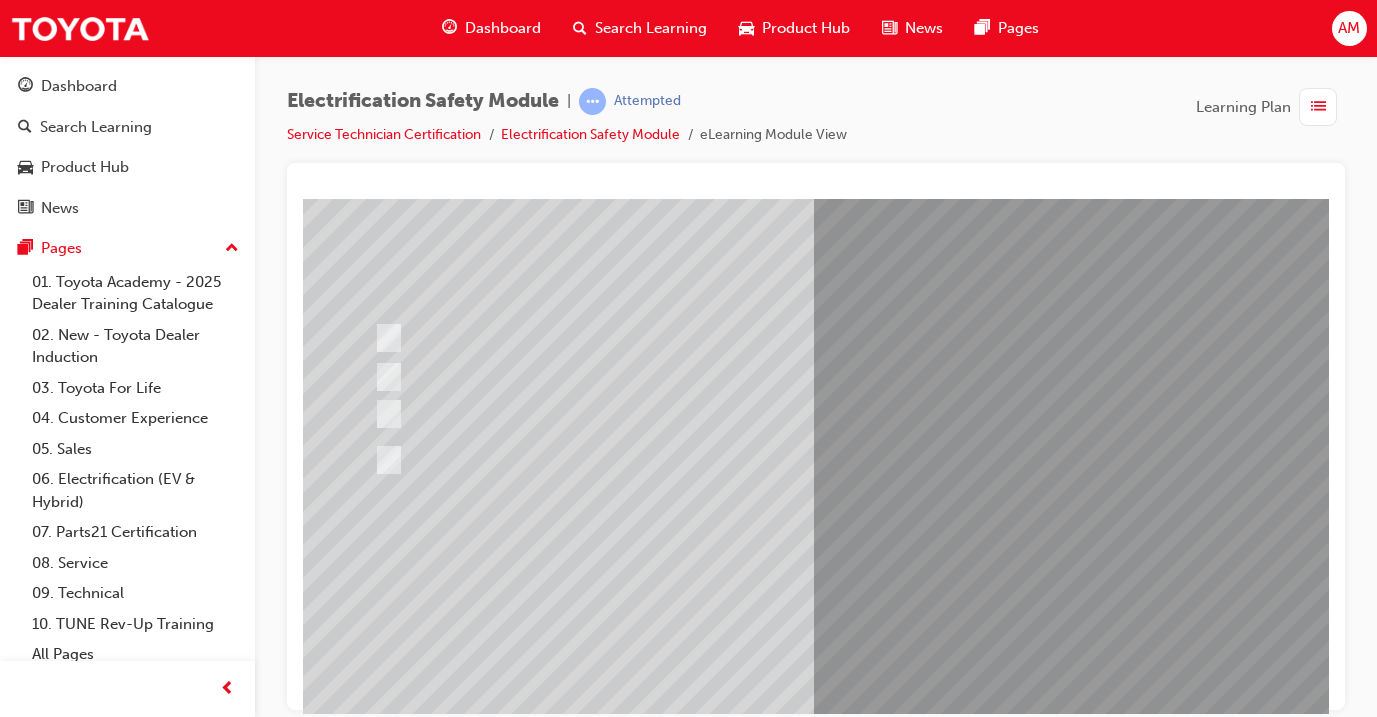 click at bounding box center [373, 2821] 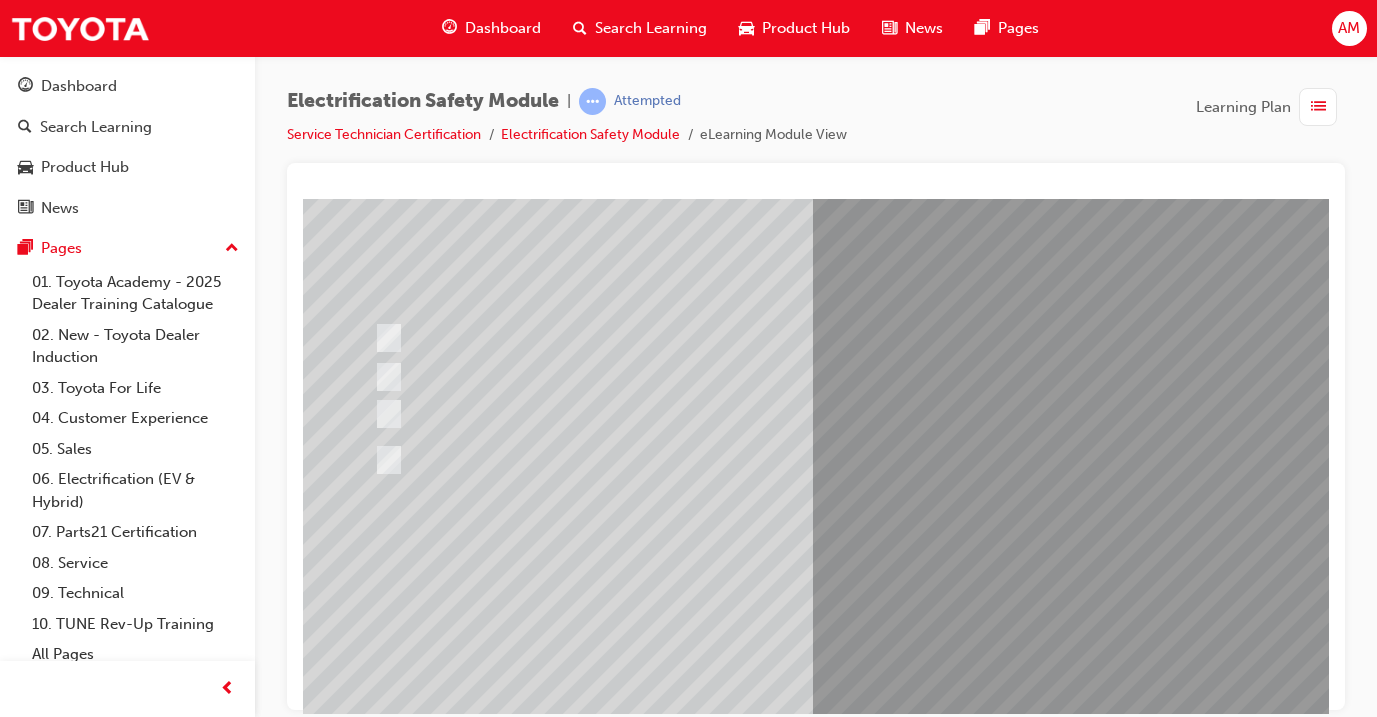 click at bounding box center (633, 2528) 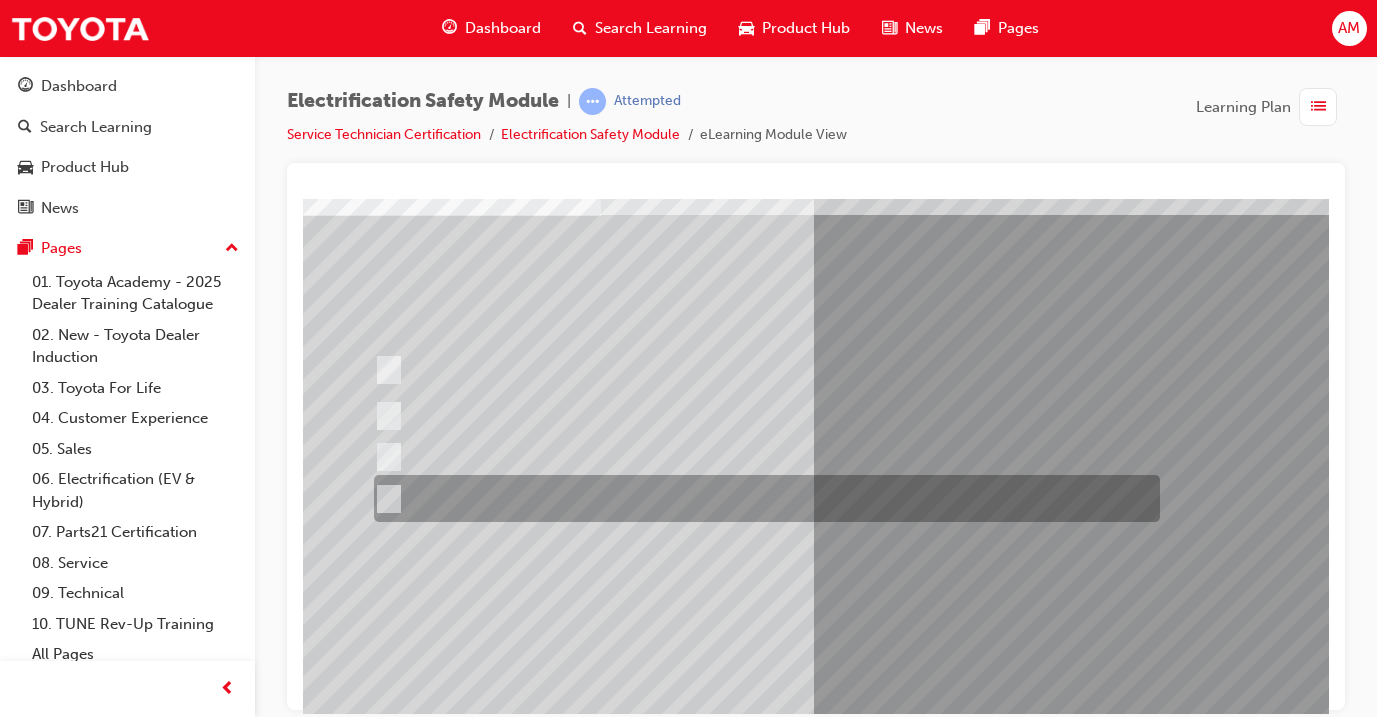 scroll, scrollTop: 127, scrollLeft: 2, axis: both 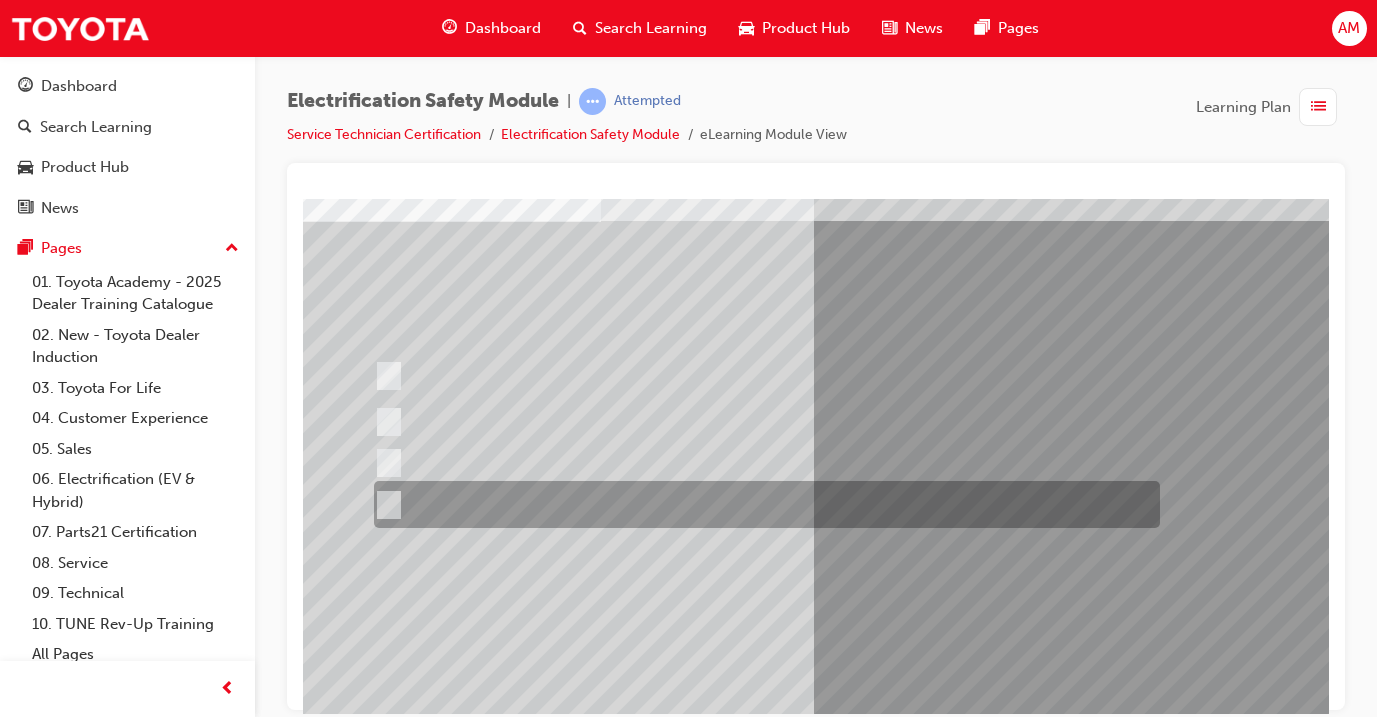click at bounding box center [762, 504] 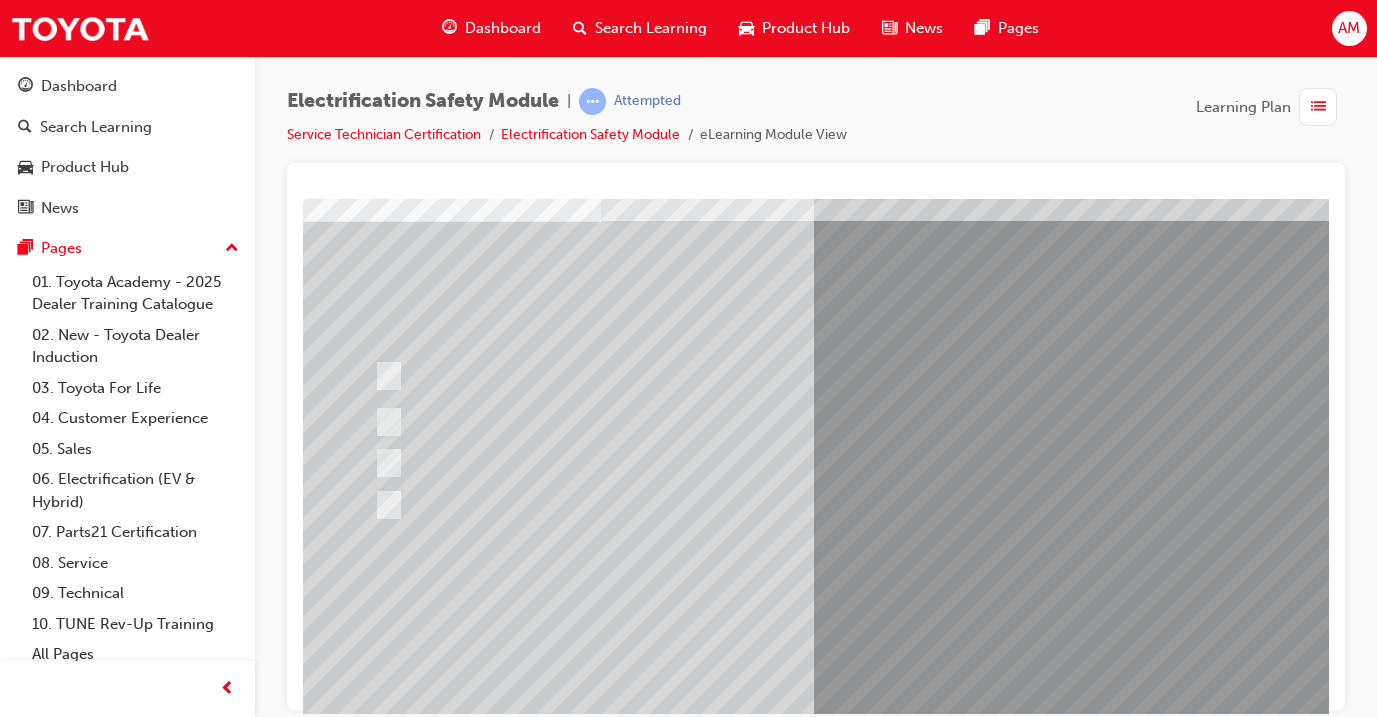 click at bounding box center (373, 2860) 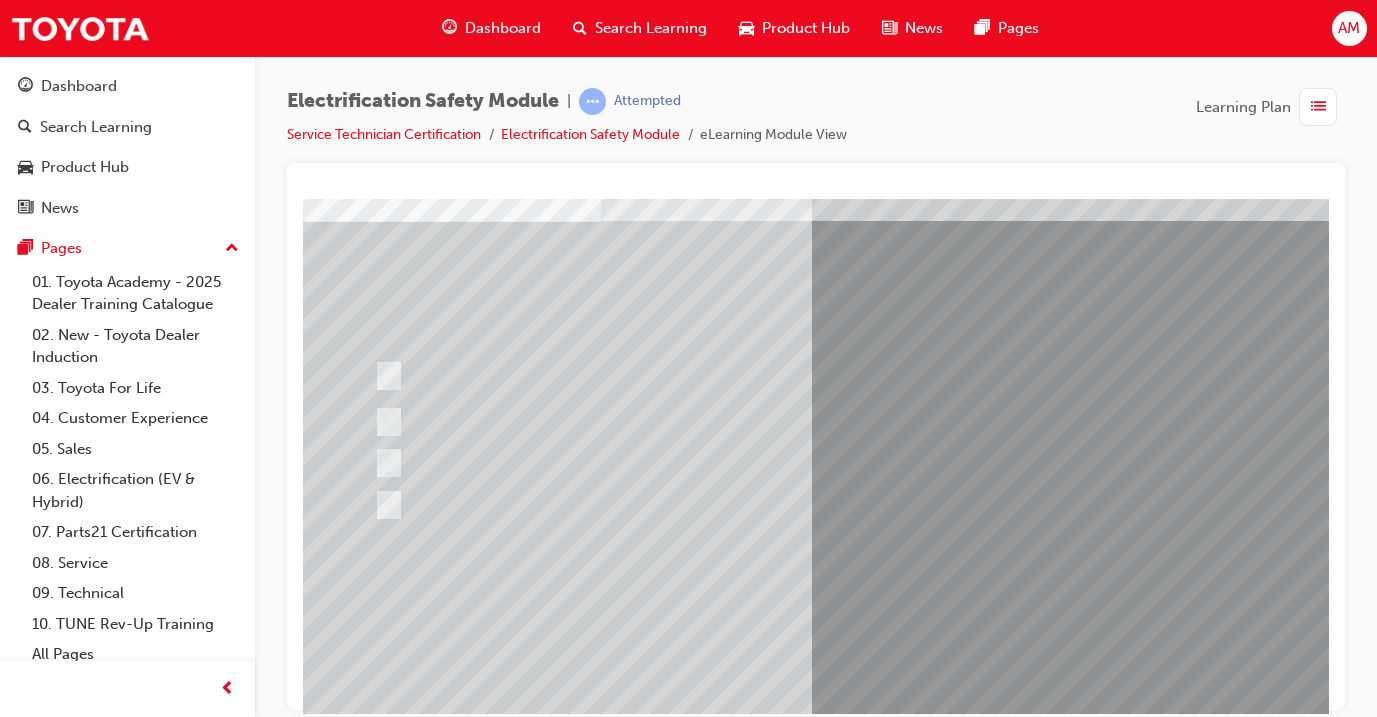 click at bounding box center (633, 2565) 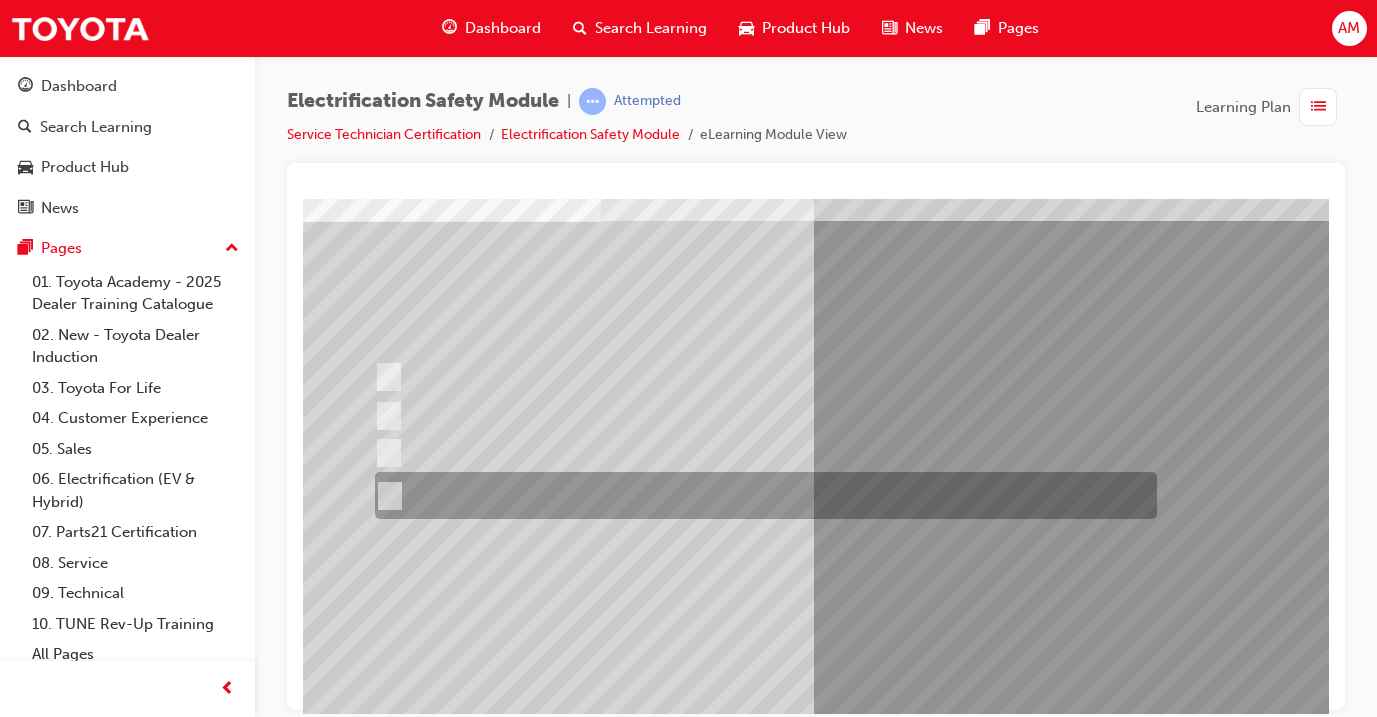 click at bounding box center (761, 495) 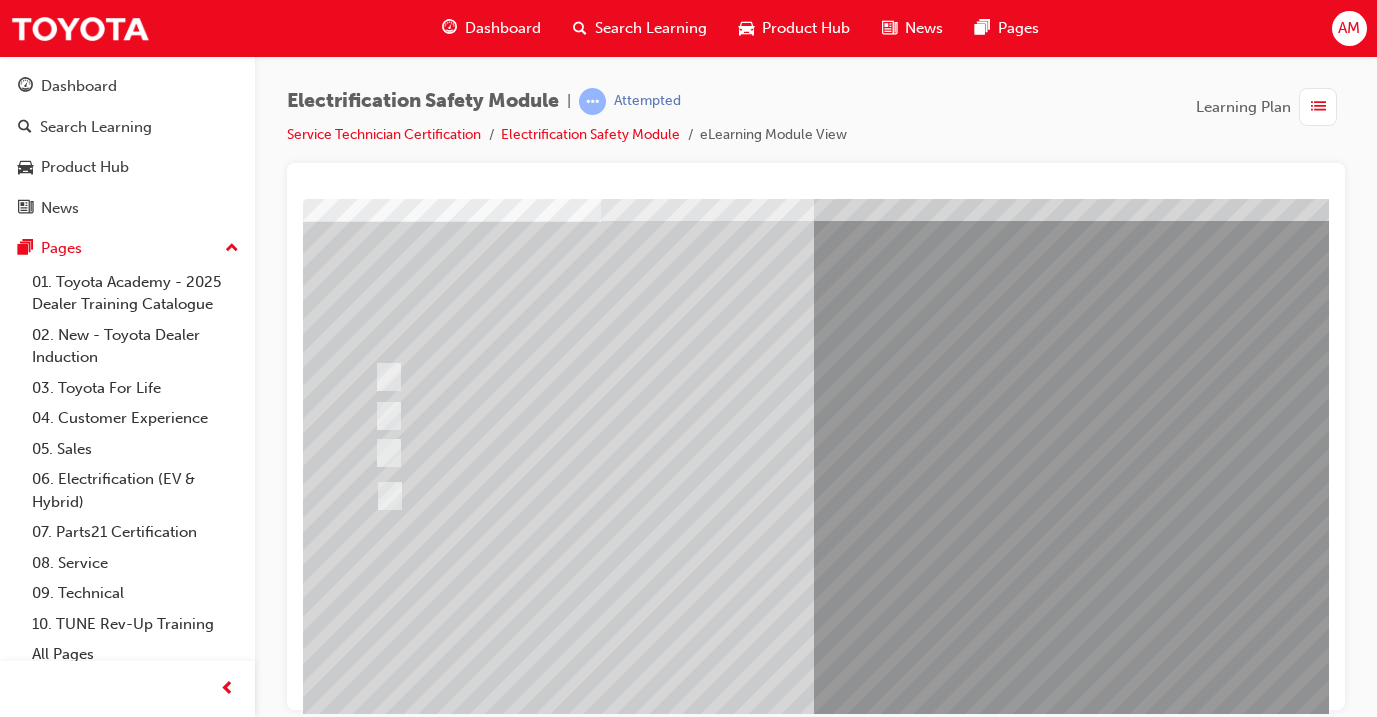 click at bounding box center (373, 2860) 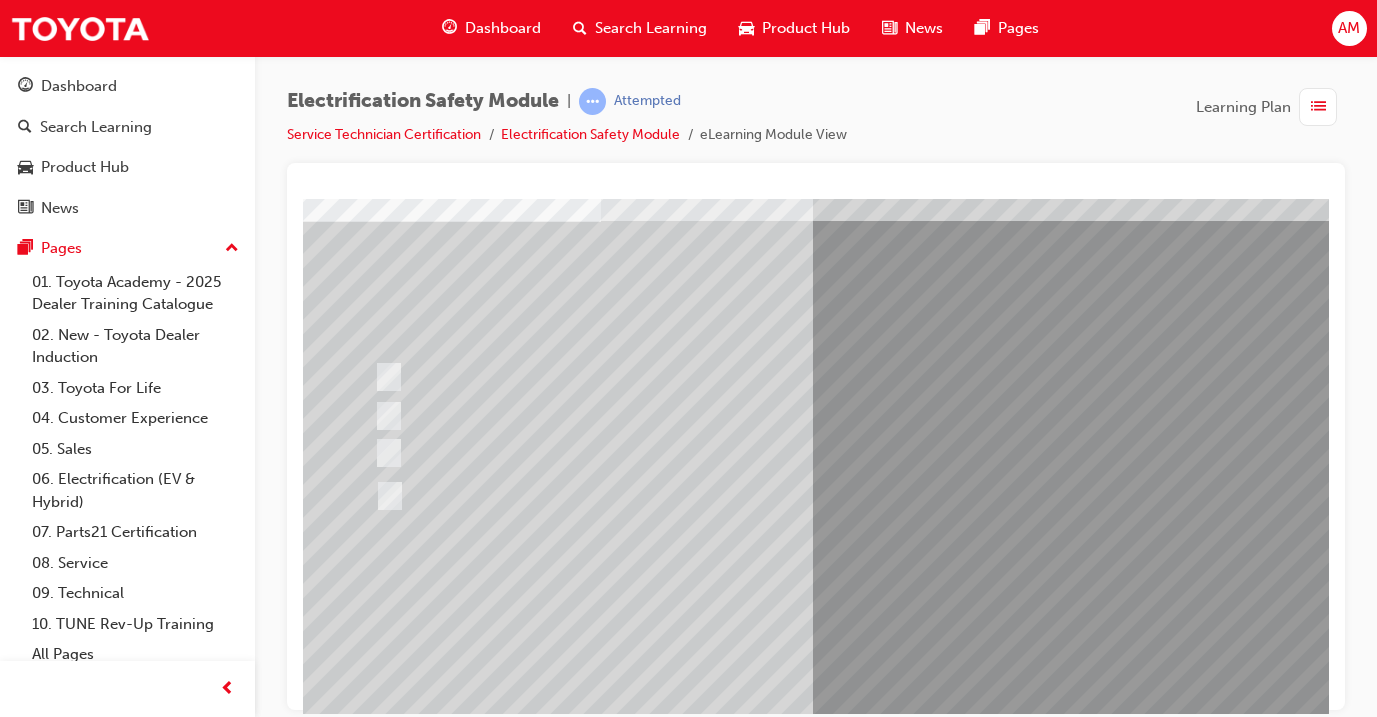 click at bounding box center [633, 2567] 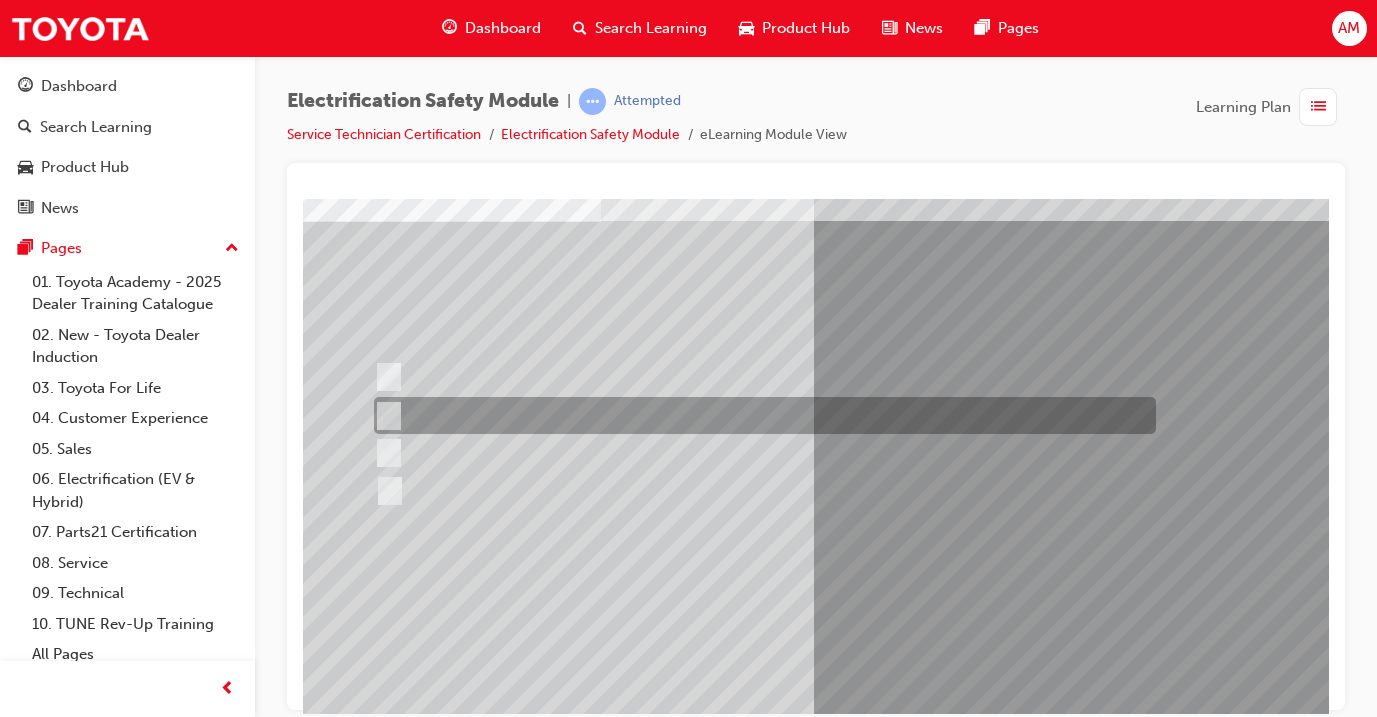 click at bounding box center [760, 415] 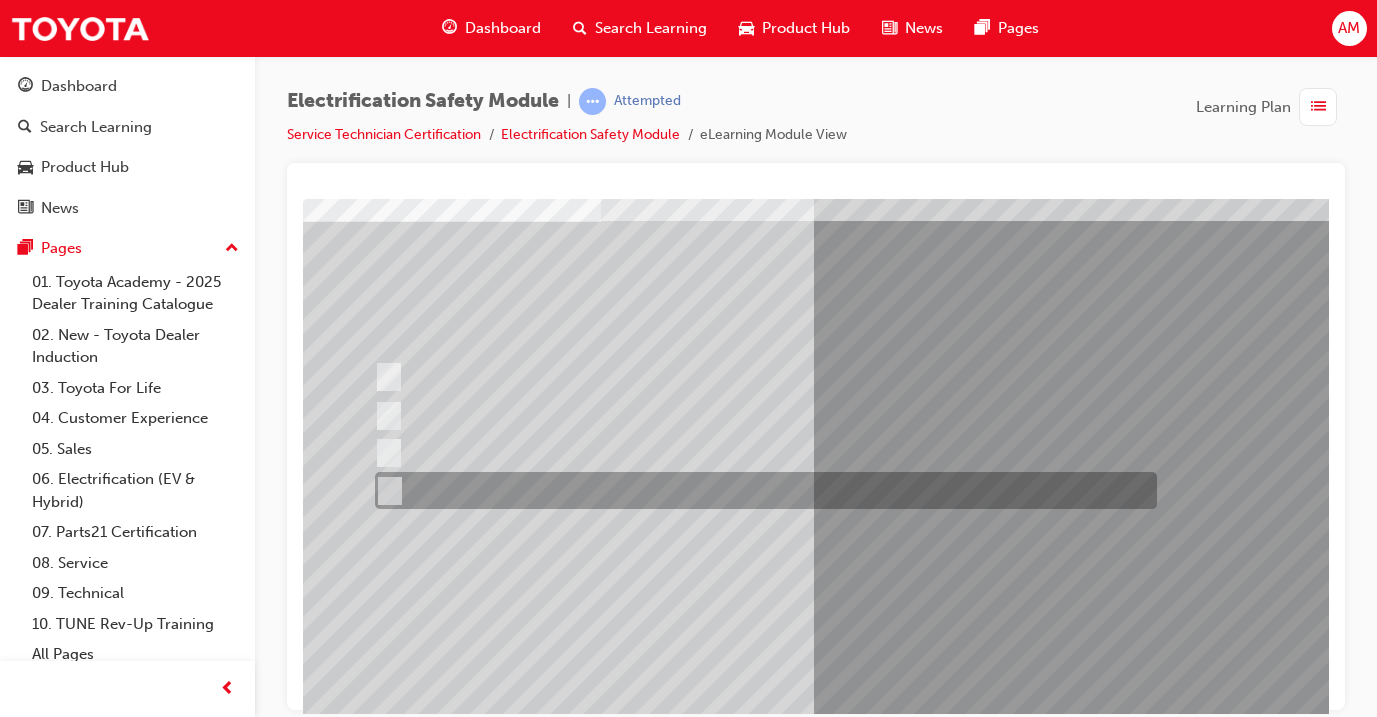click at bounding box center [761, 490] 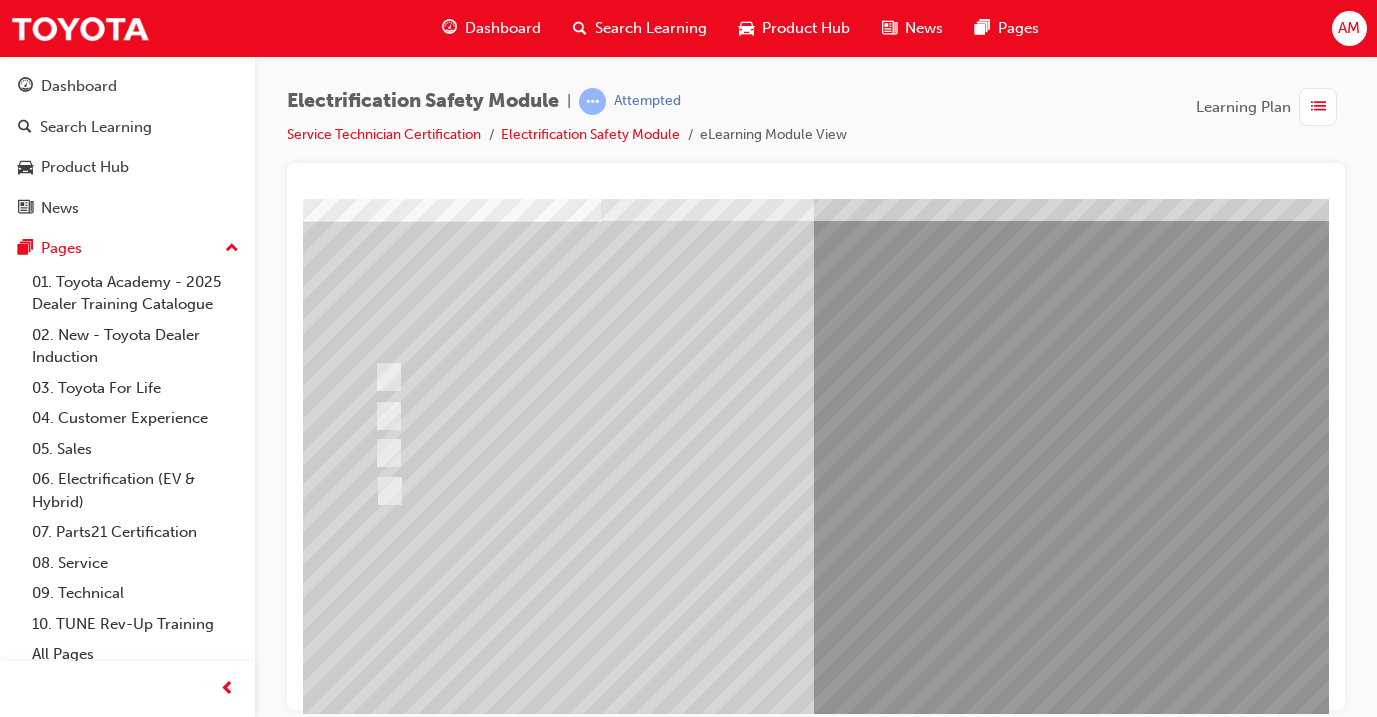 click at bounding box center [373, 2860] 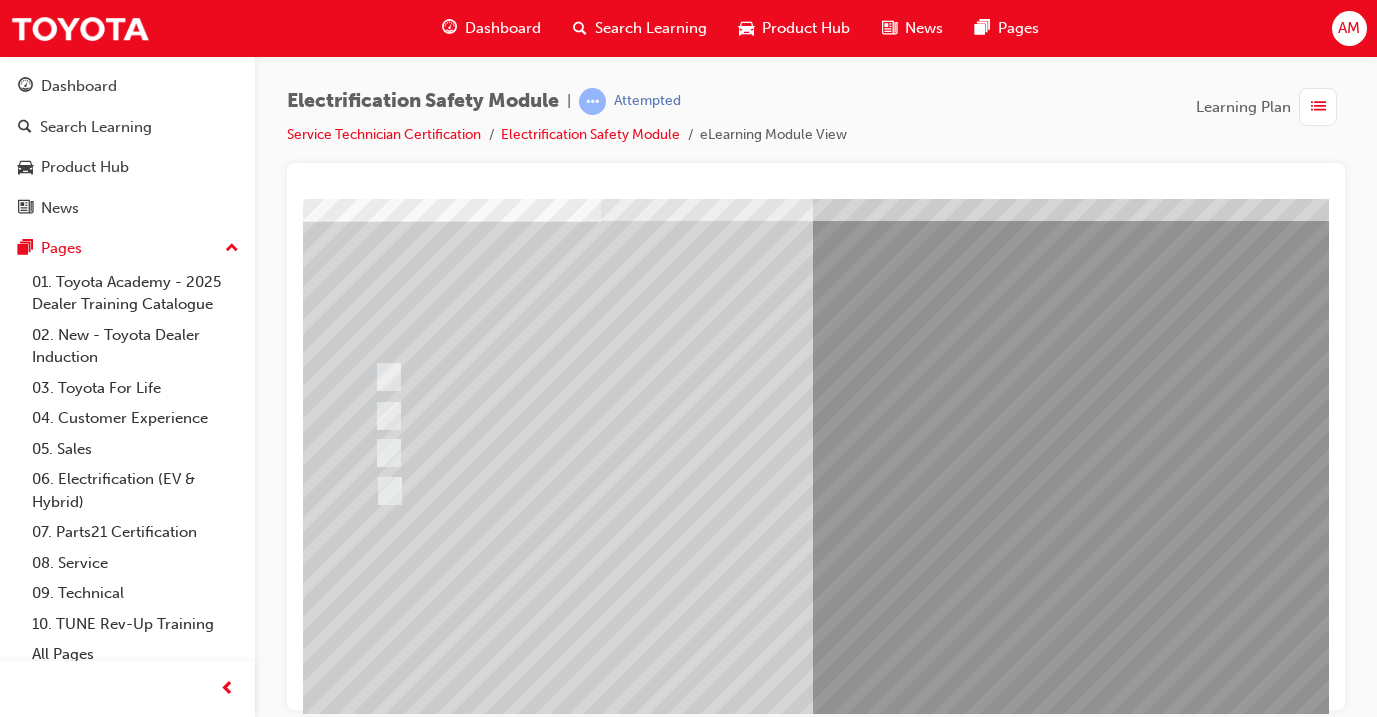 click at bounding box center [633, 2567] 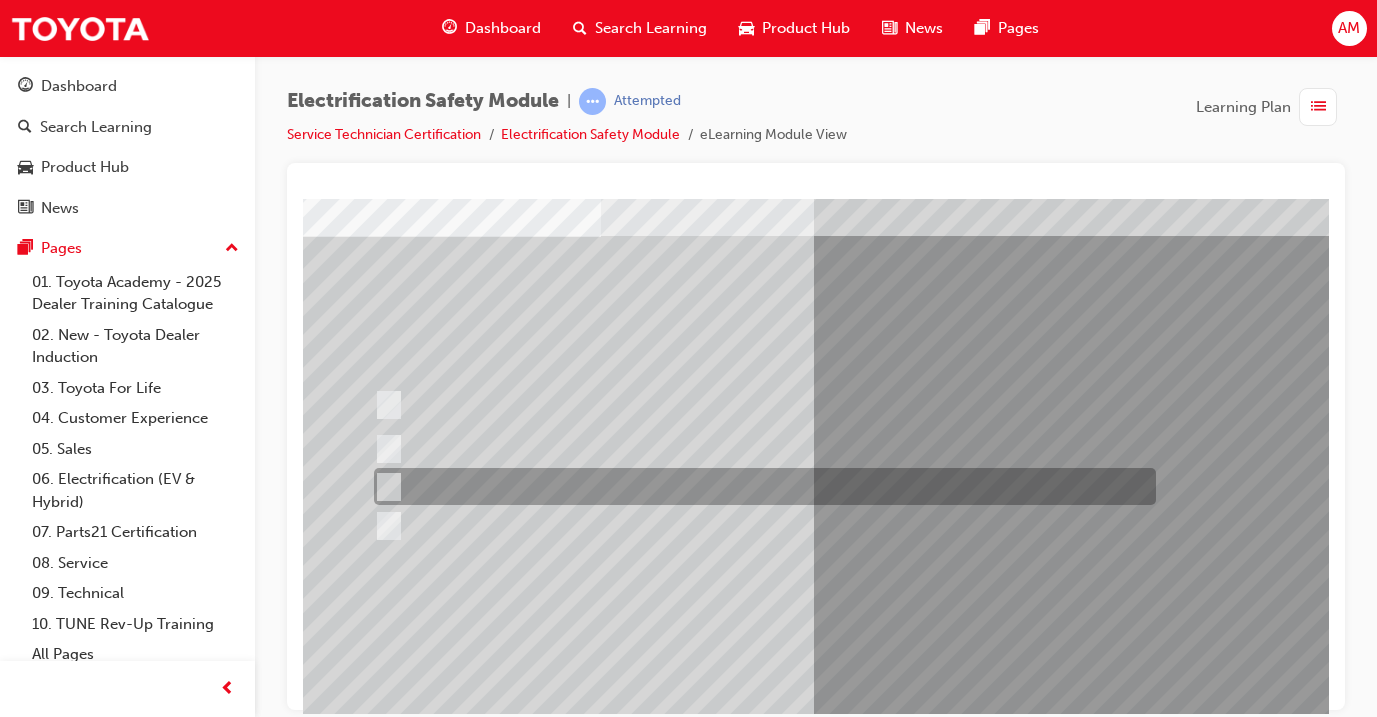 scroll, scrollTop: 106, scrollLeft: 2, axis: both 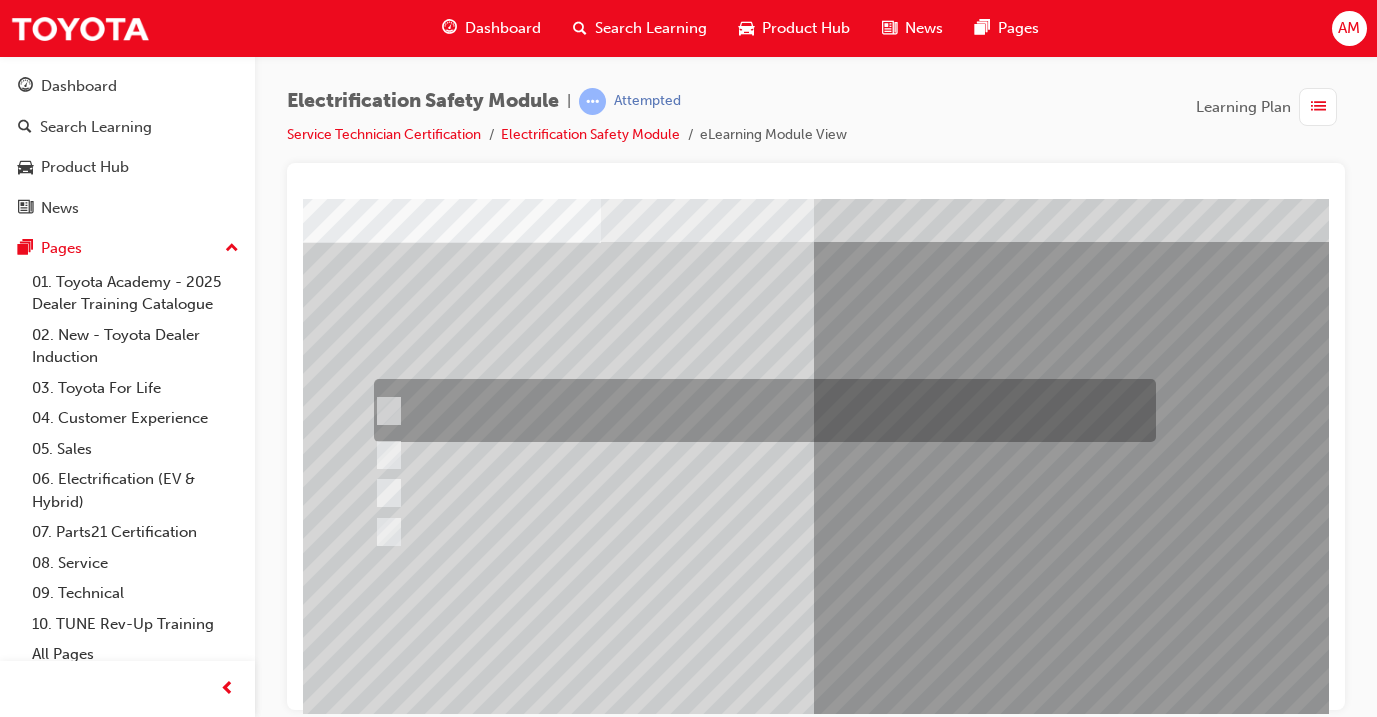 click at bounding box center [760, 410] 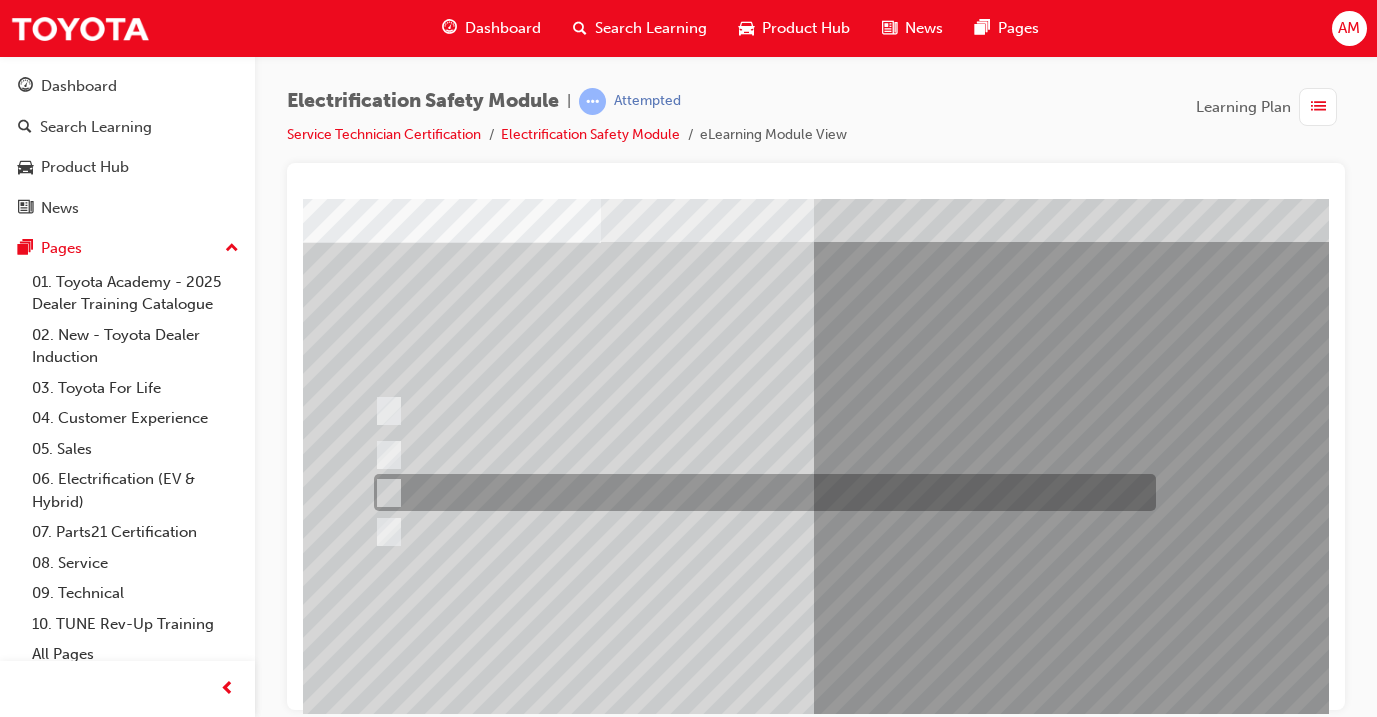 click at bounding box center (760, 492) 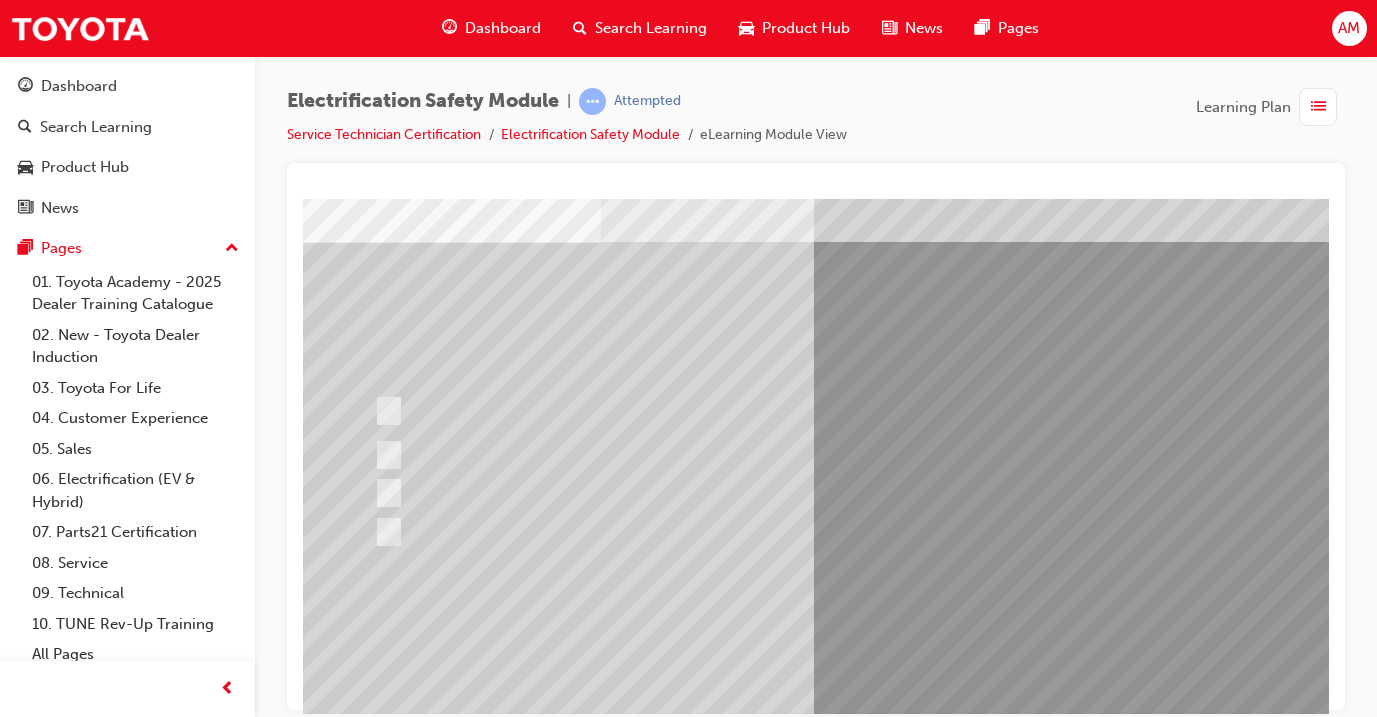 click at bounding box center (373, 2881) 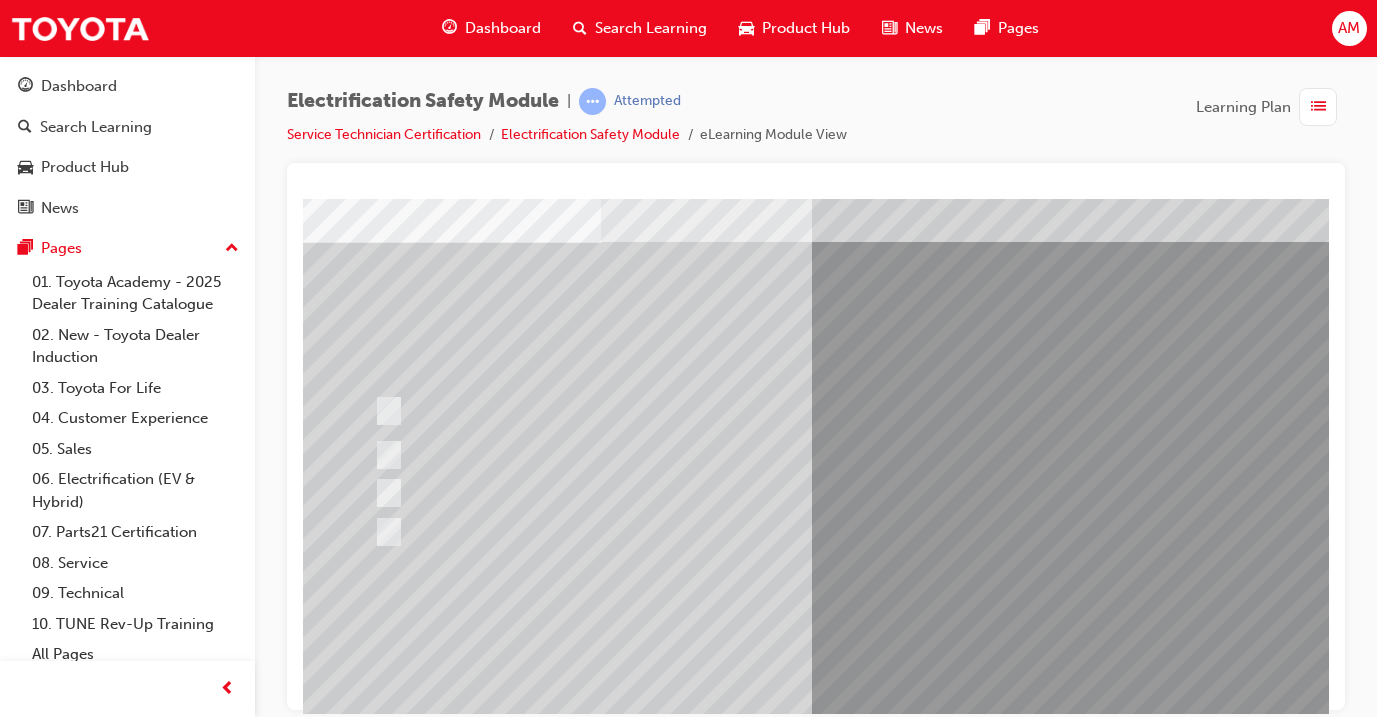 click at bounding box center [633, 2586] 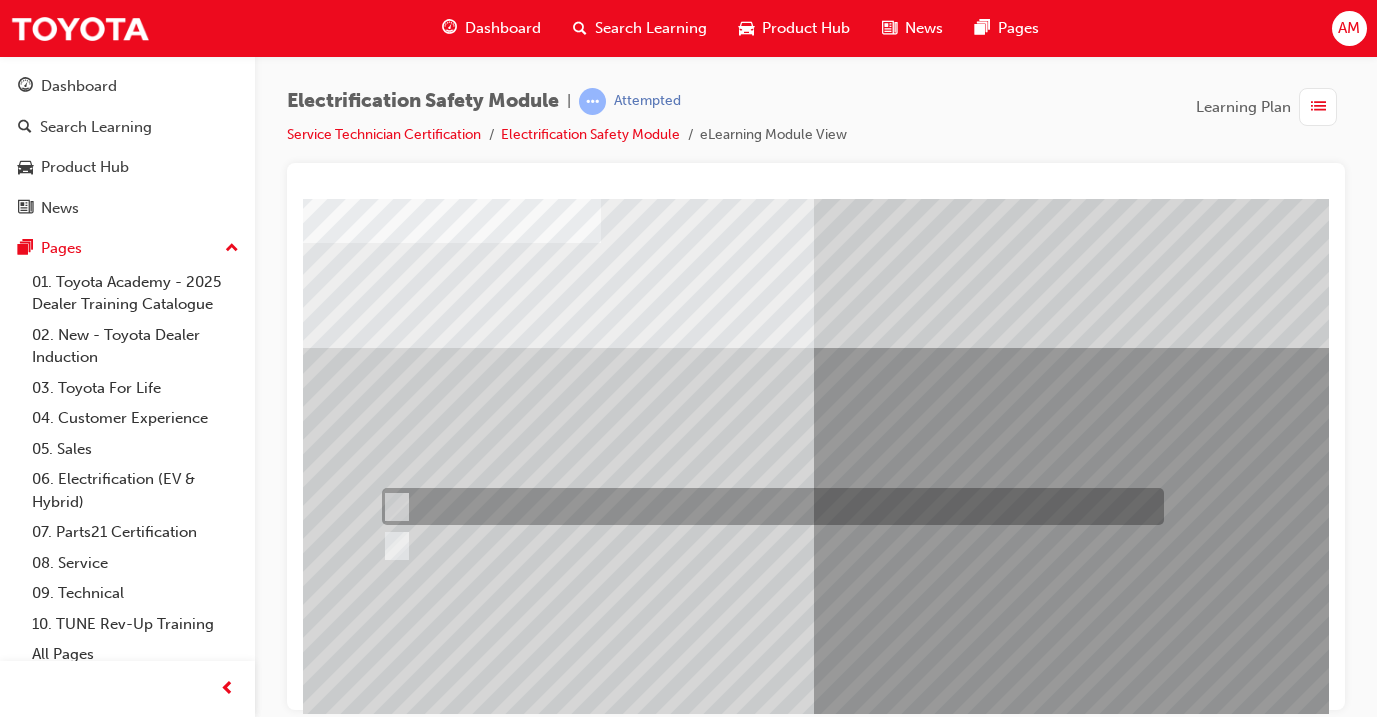 click at bounding box center (768, 506) 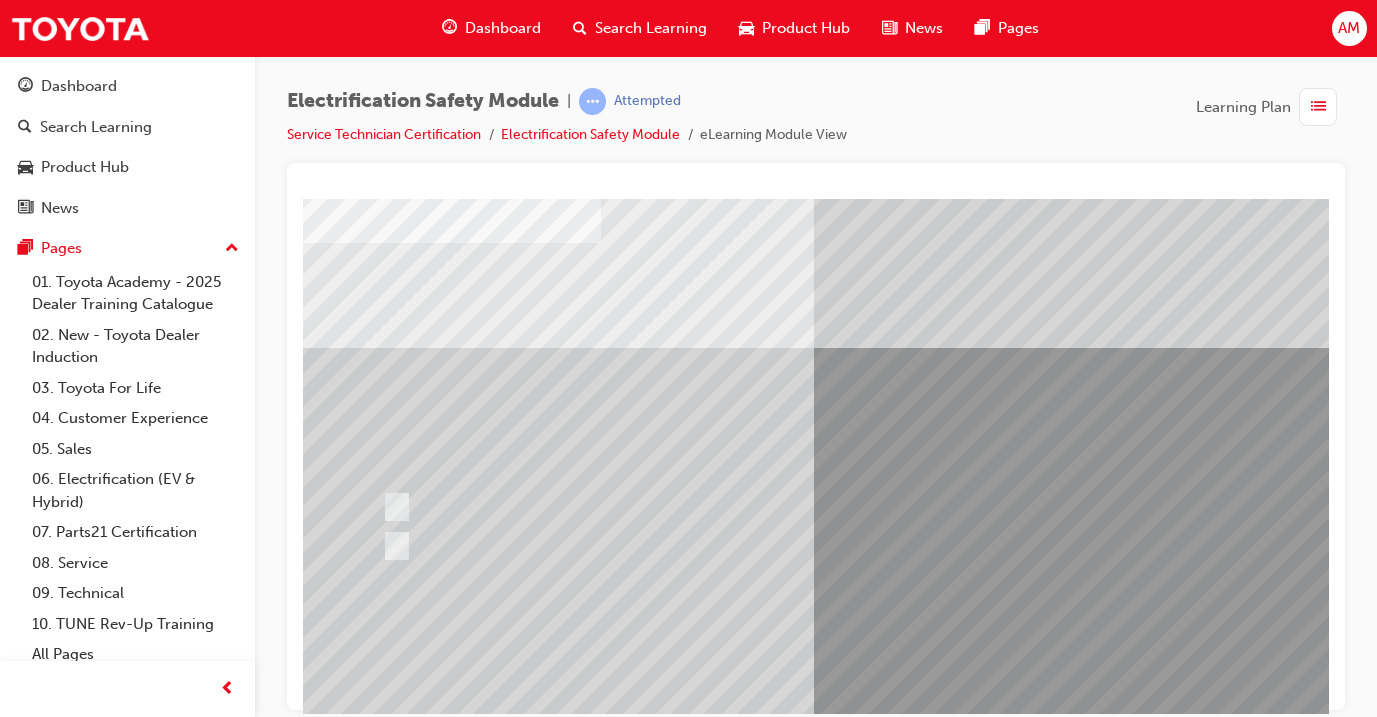 click at bounding box center (373, 2943) 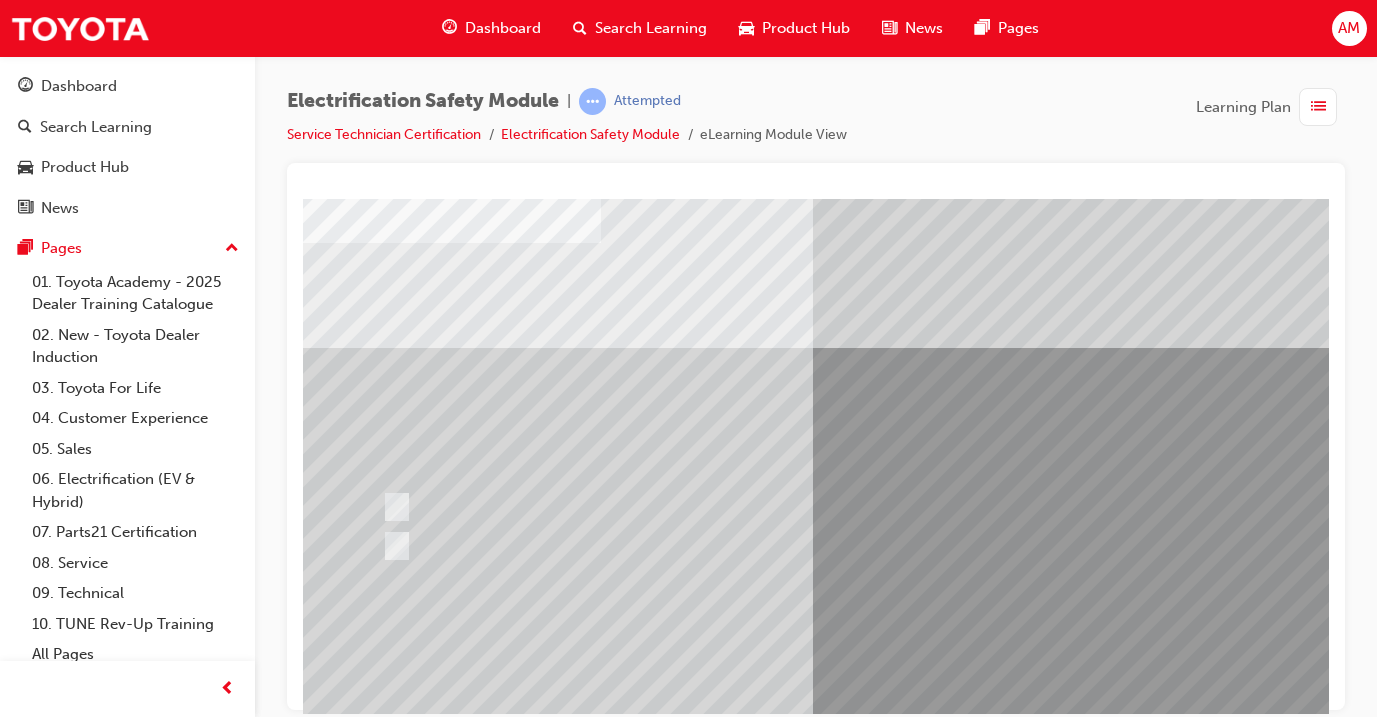 click at bounding box center (633, 2588) 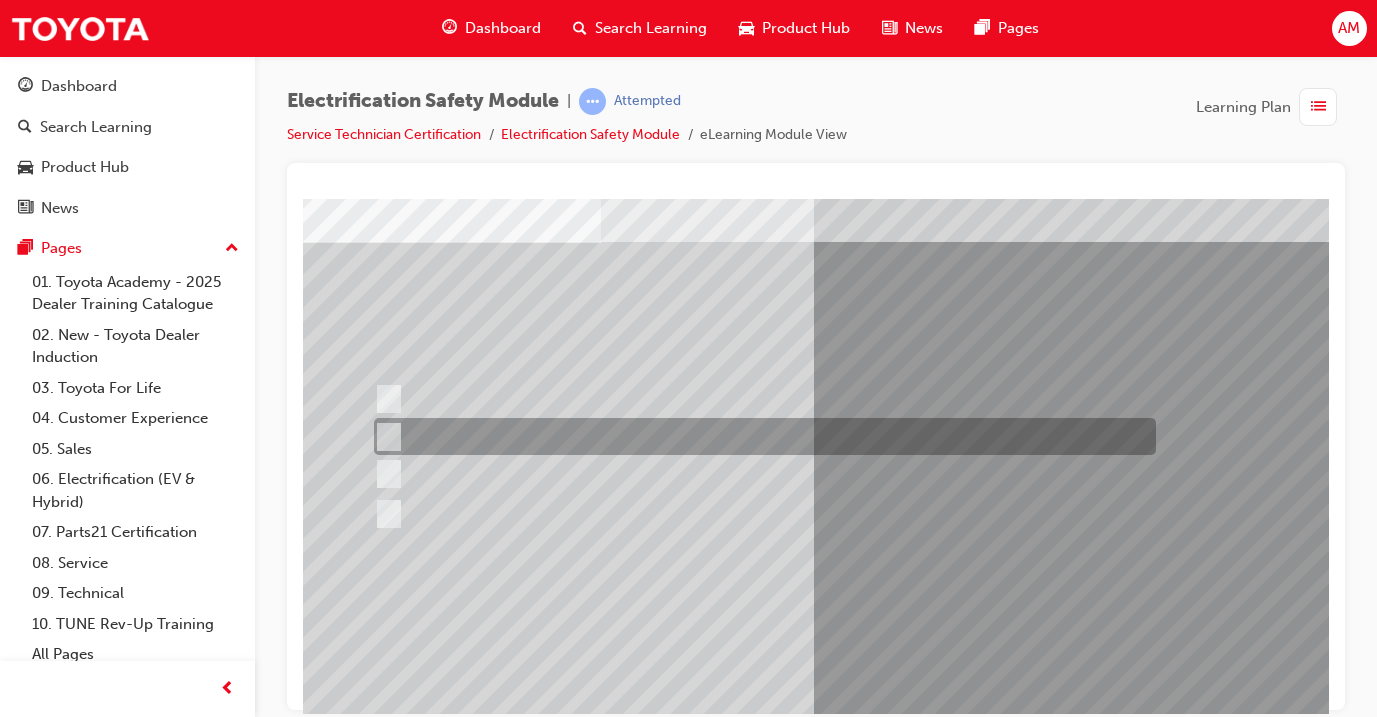 click at bounding box center [760, 436] 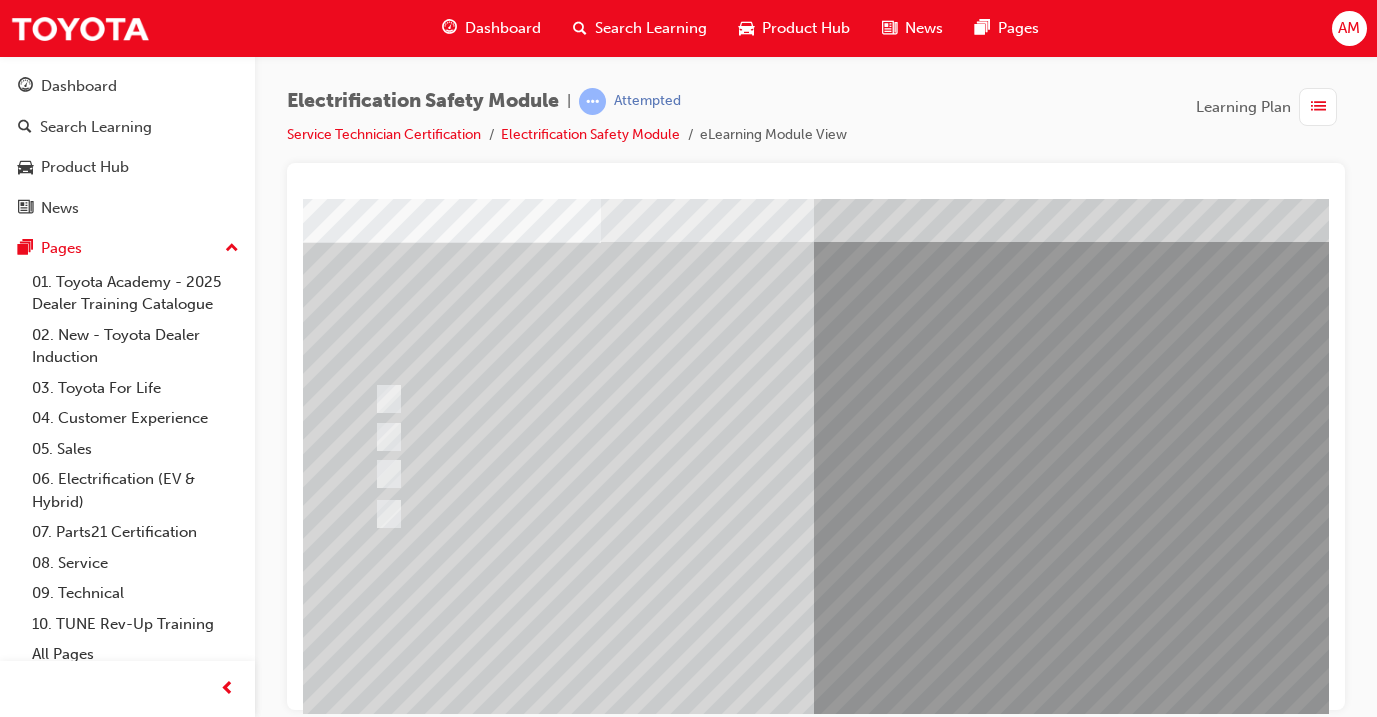 click at bounding box center (373, 2881) 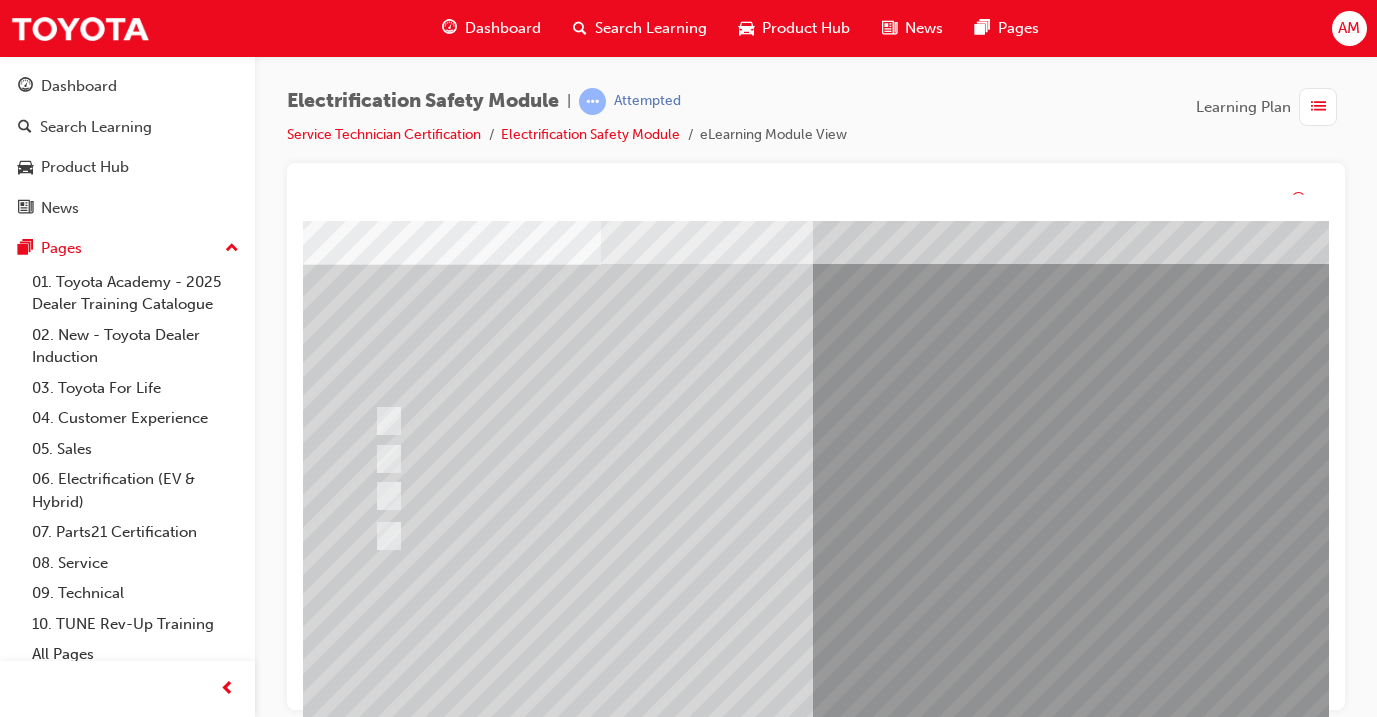 click at bounding box center (633, 2611) 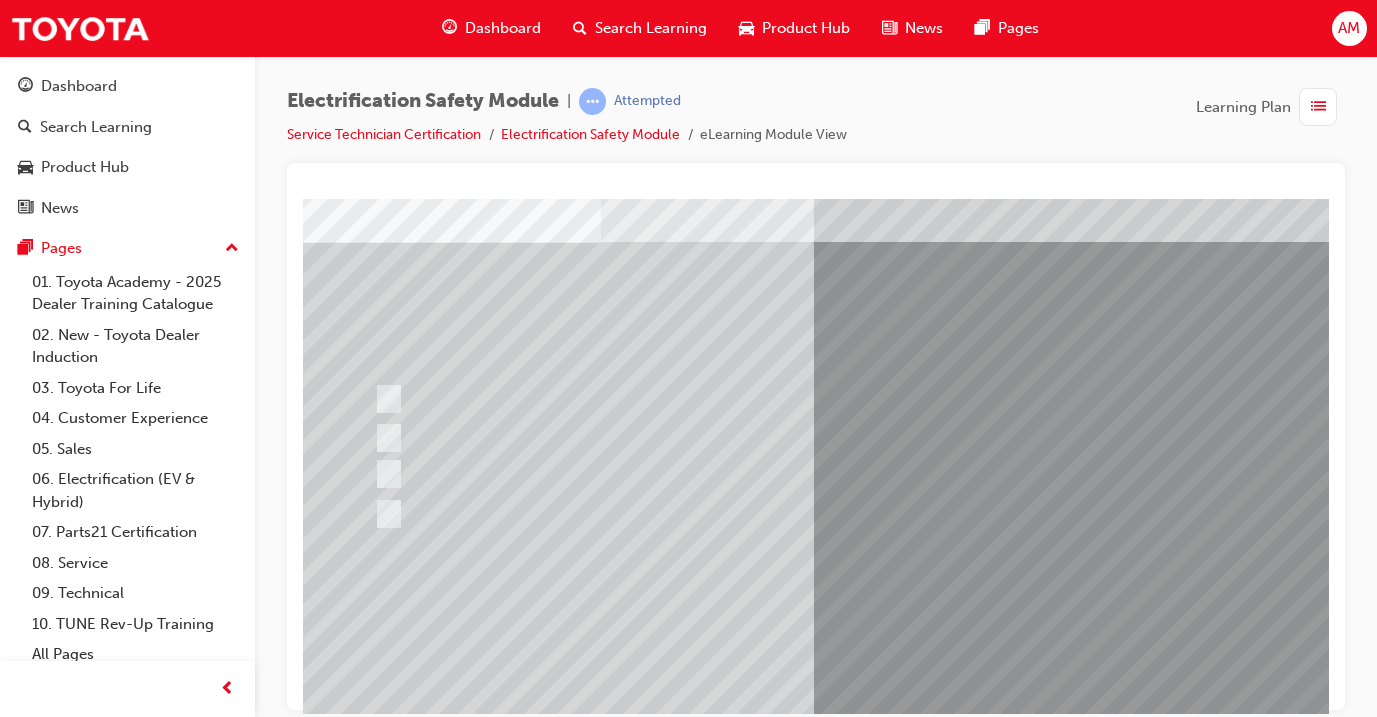 click at bounding box center (633, 2588) 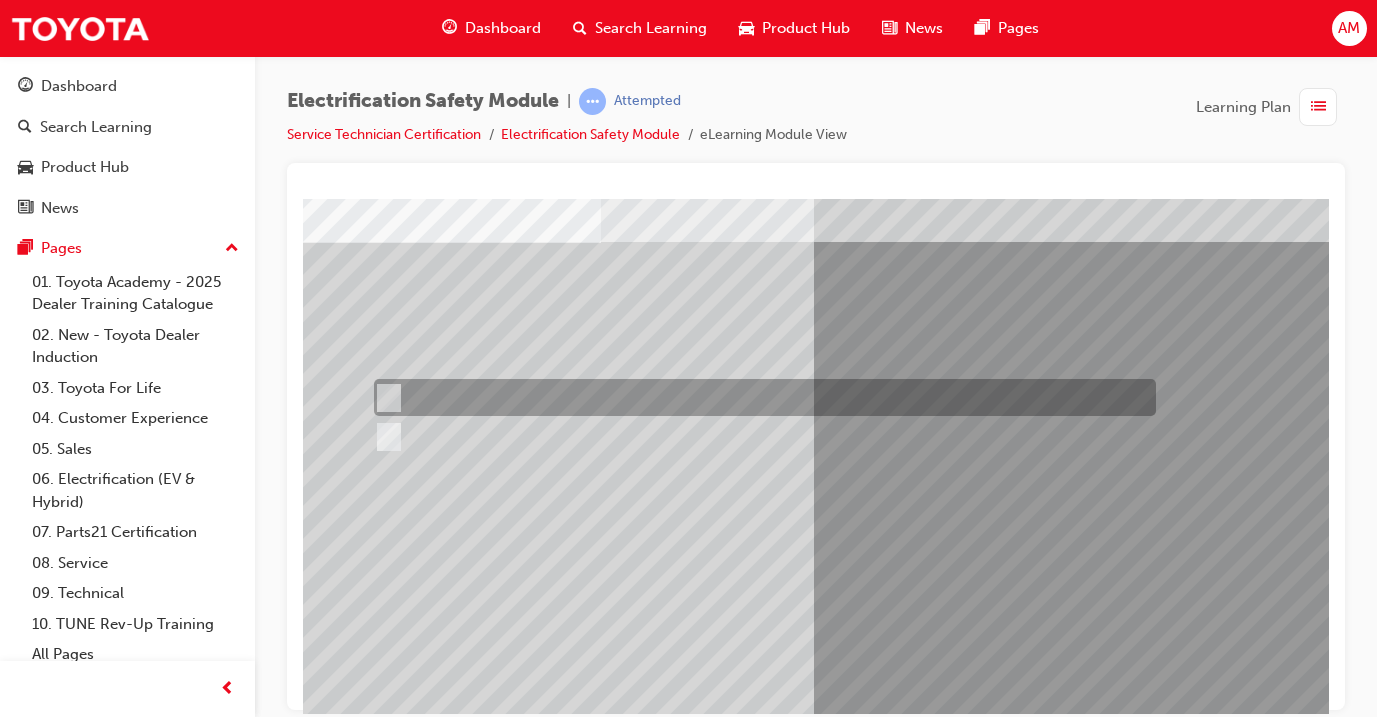 click at bounding box center (760, 397) 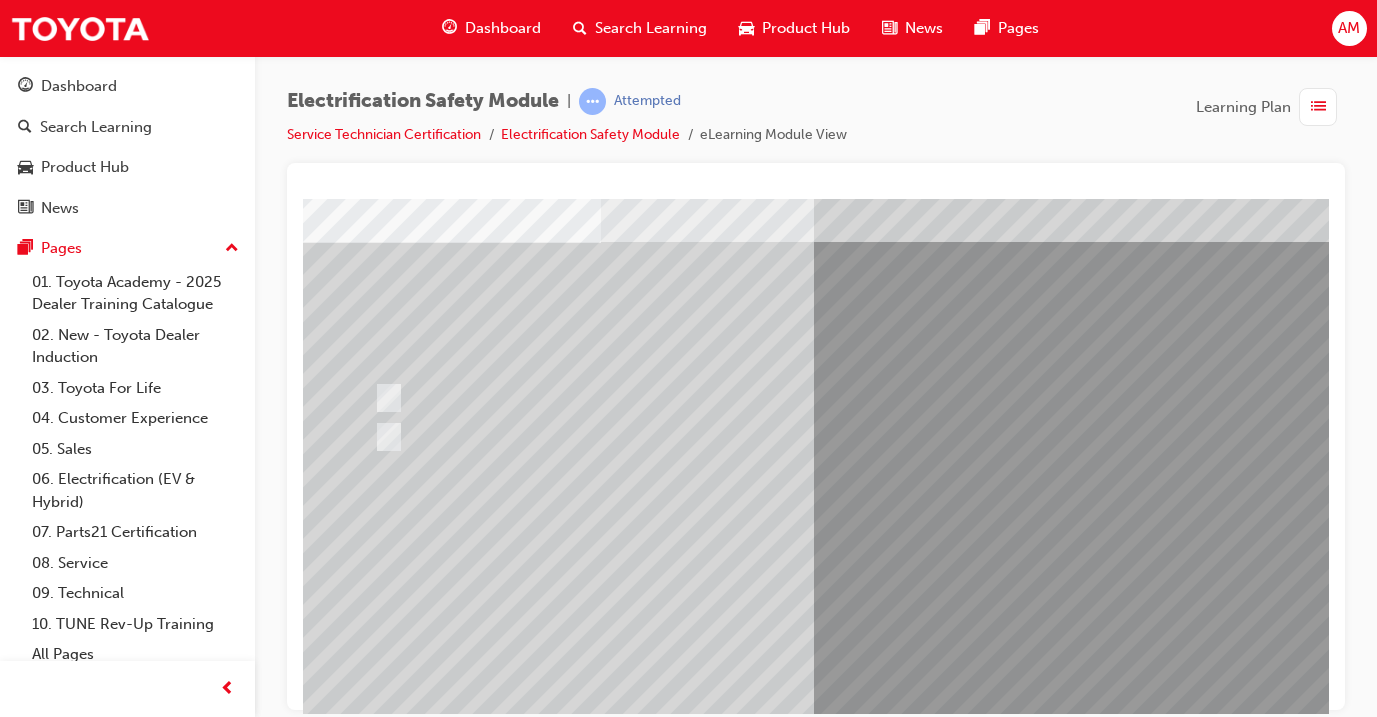 click at bounding box center (373, 2837) 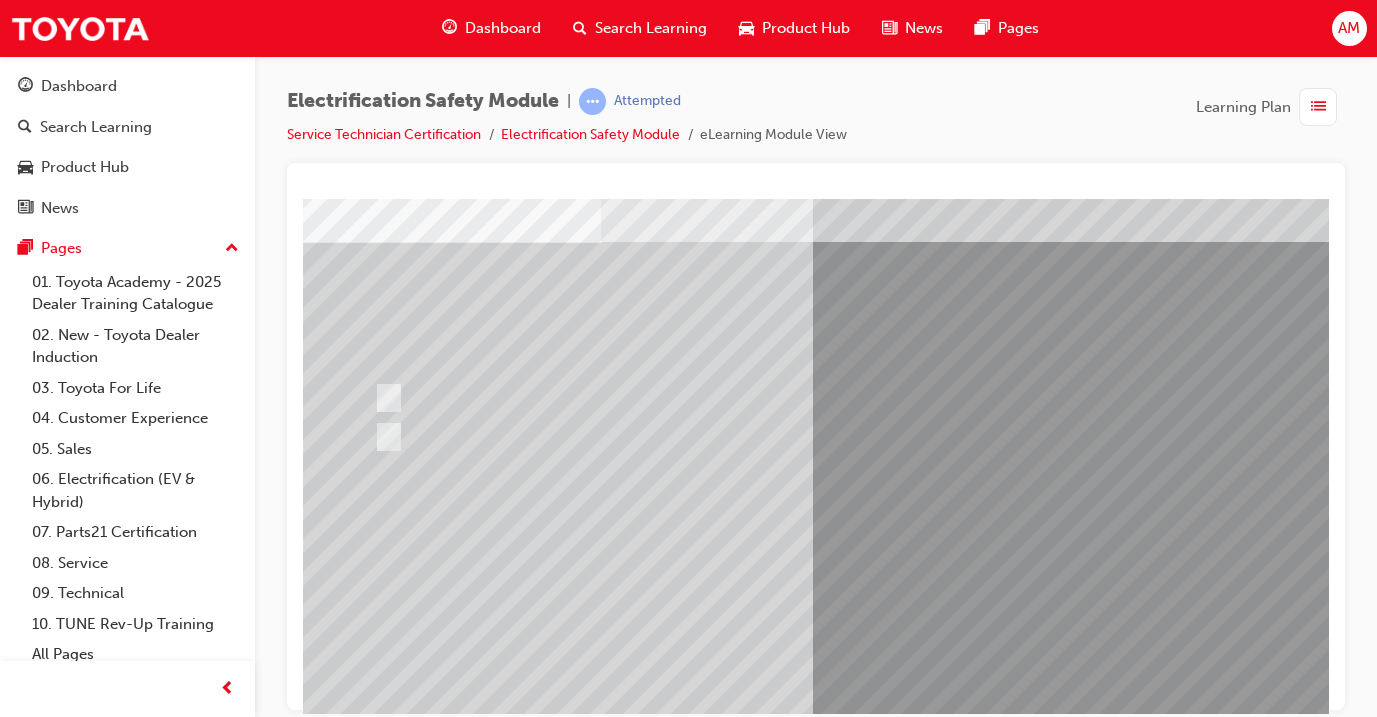 click at bounding box center [633, 2588] 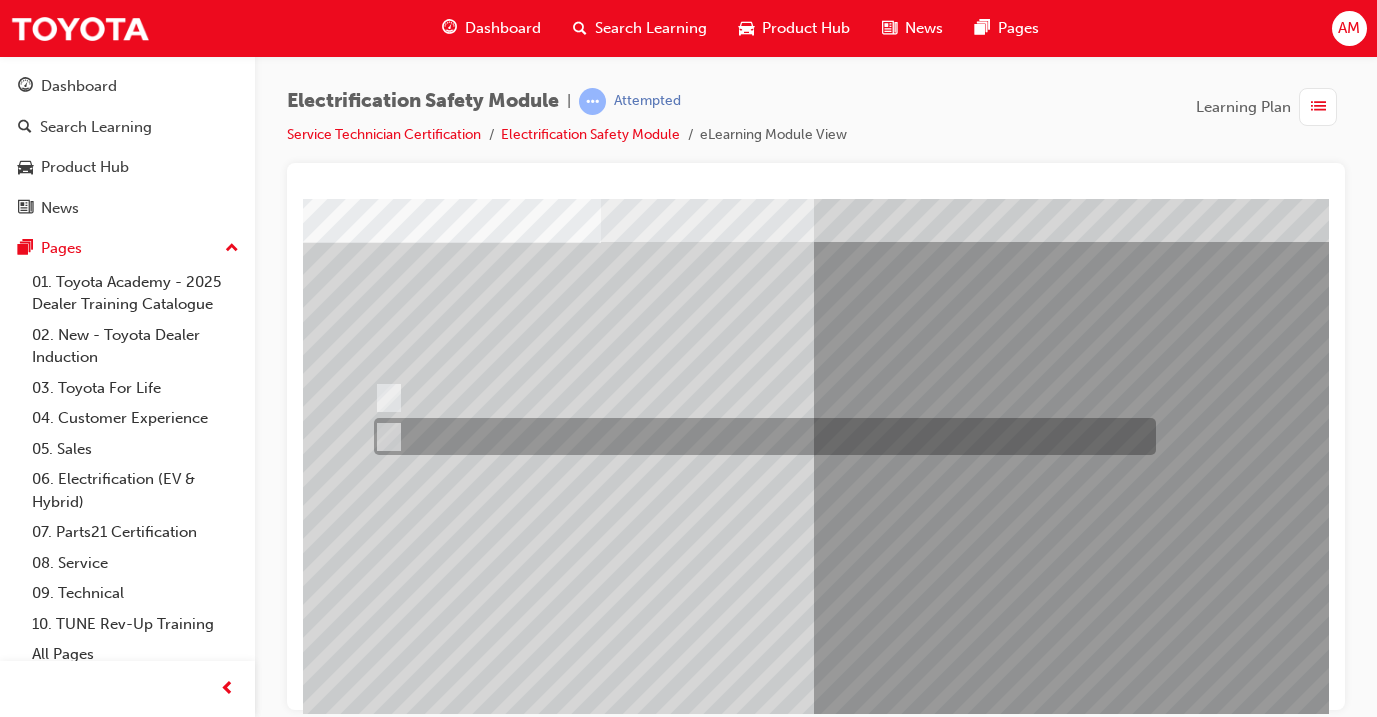 click at bounding box center (760, 436) 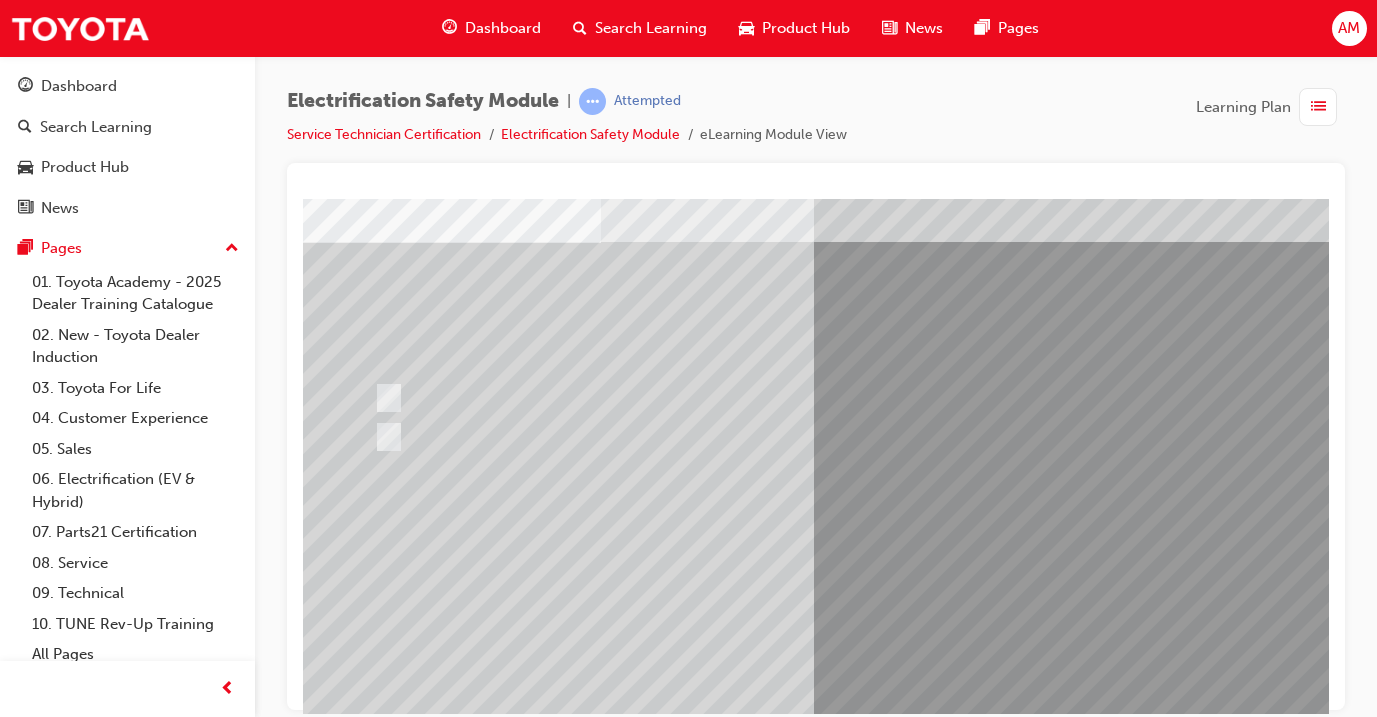 click at bounding box center (373, 2837) 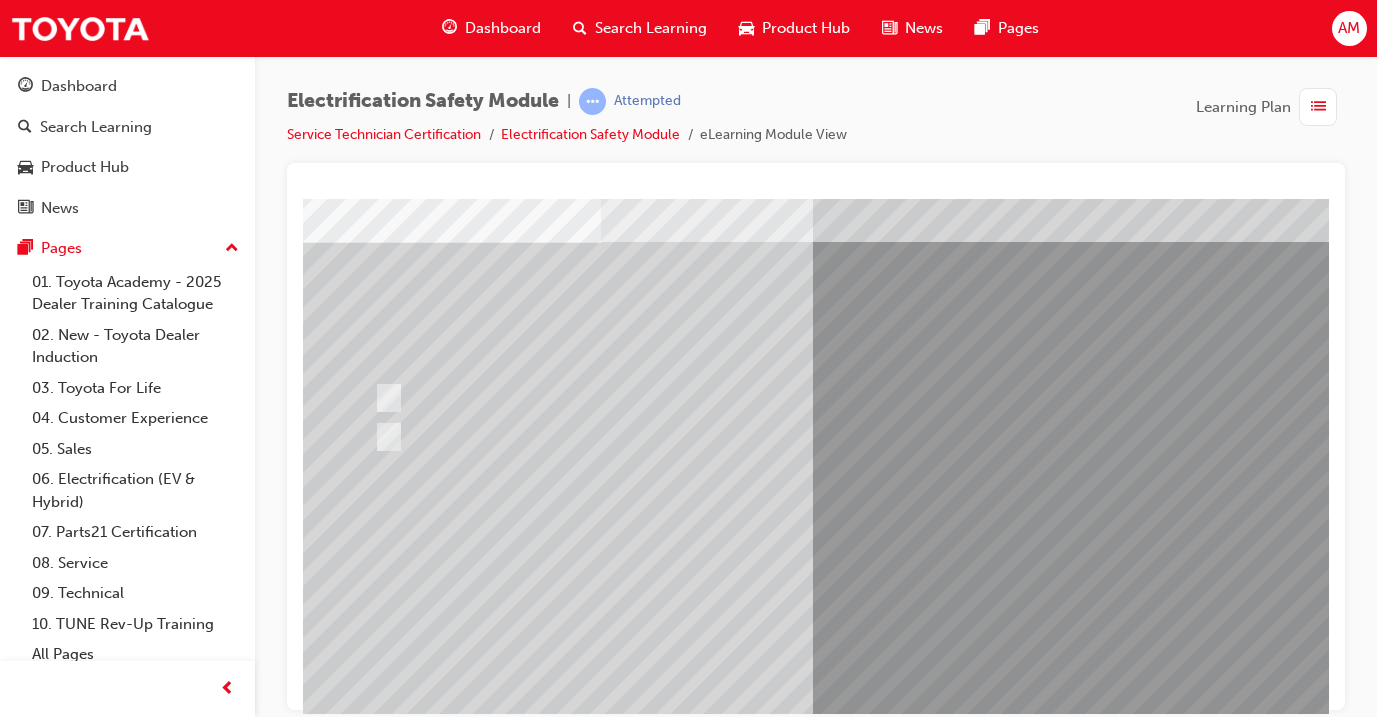 click at bounding box center [633, 2588] 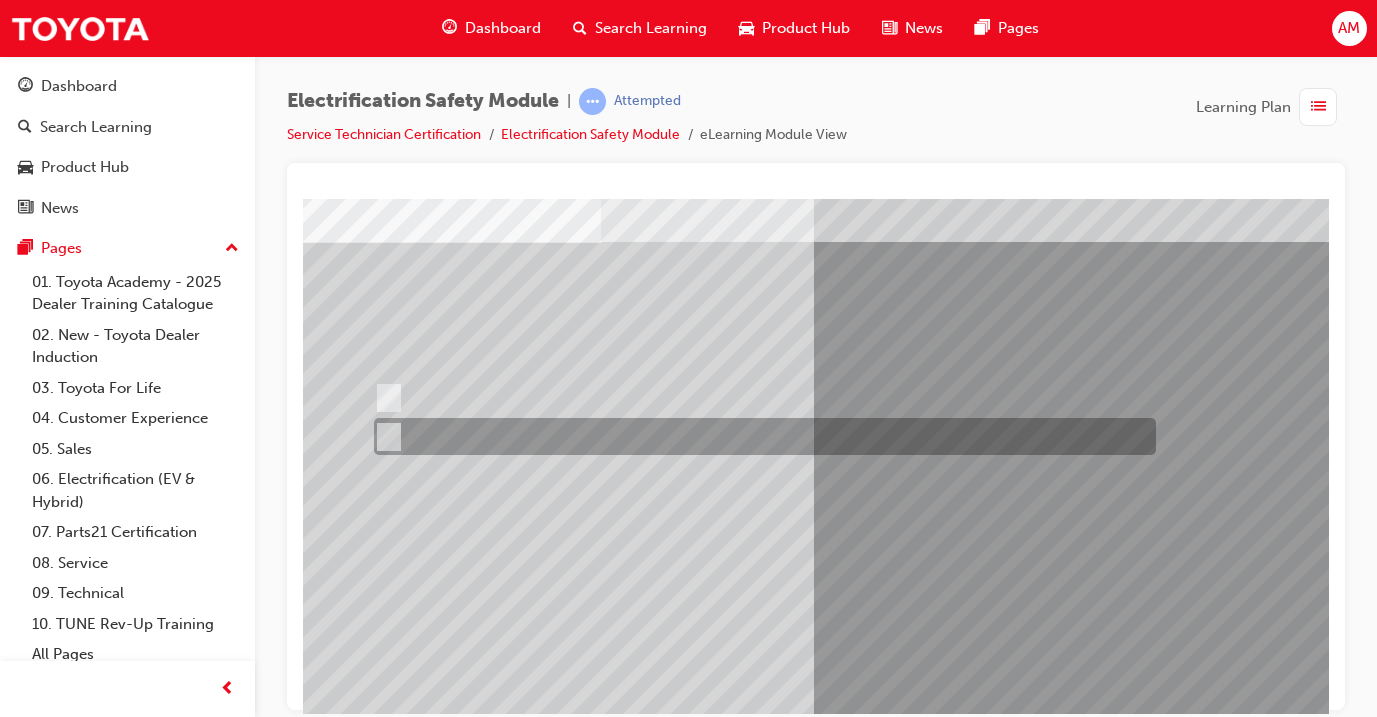 click at bounding box center (760, 436) 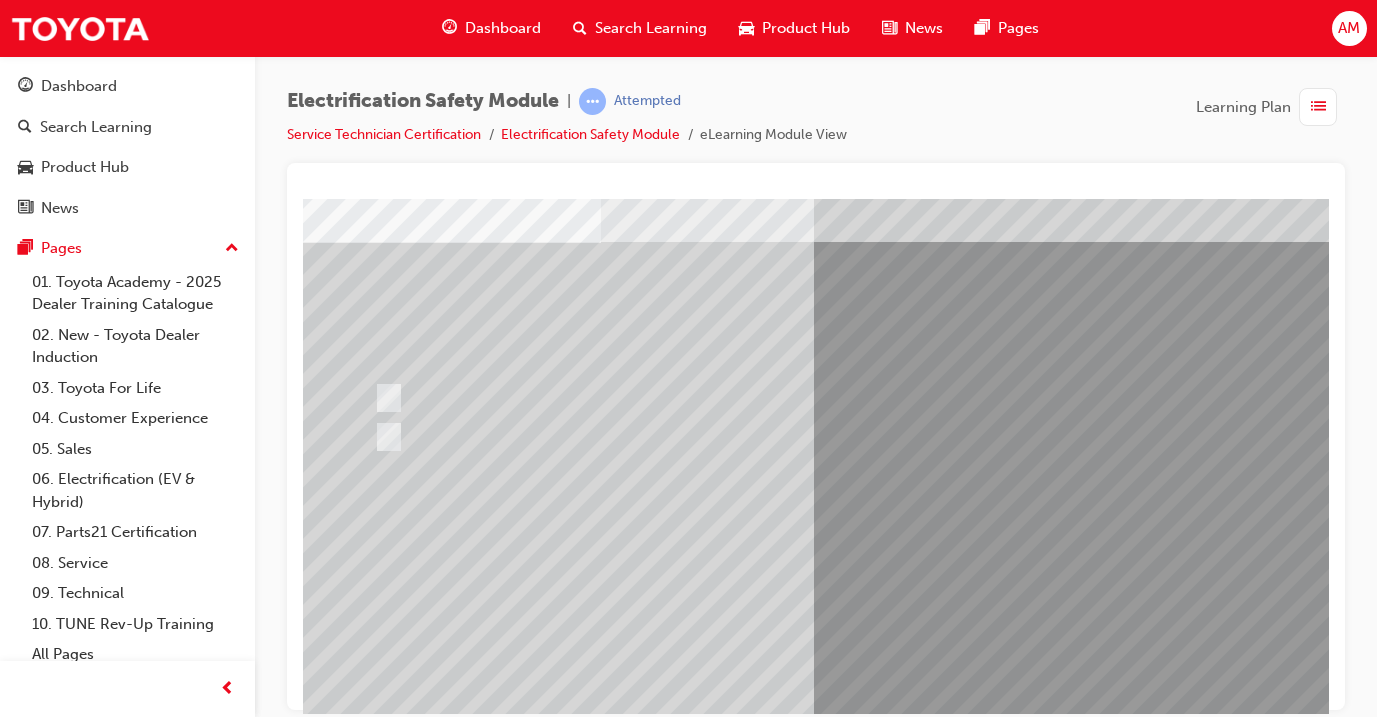 click at bounding box center (373, 2837) 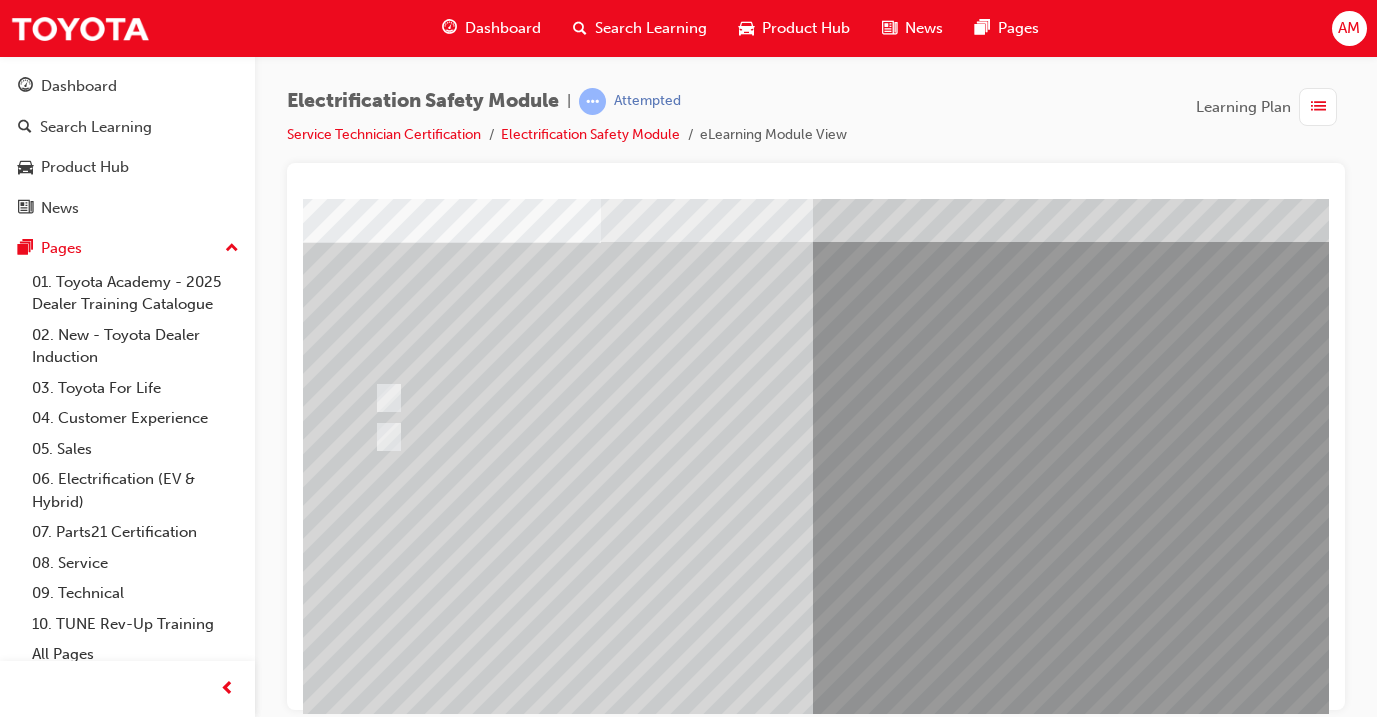 click at bounding box center (633, 2588) 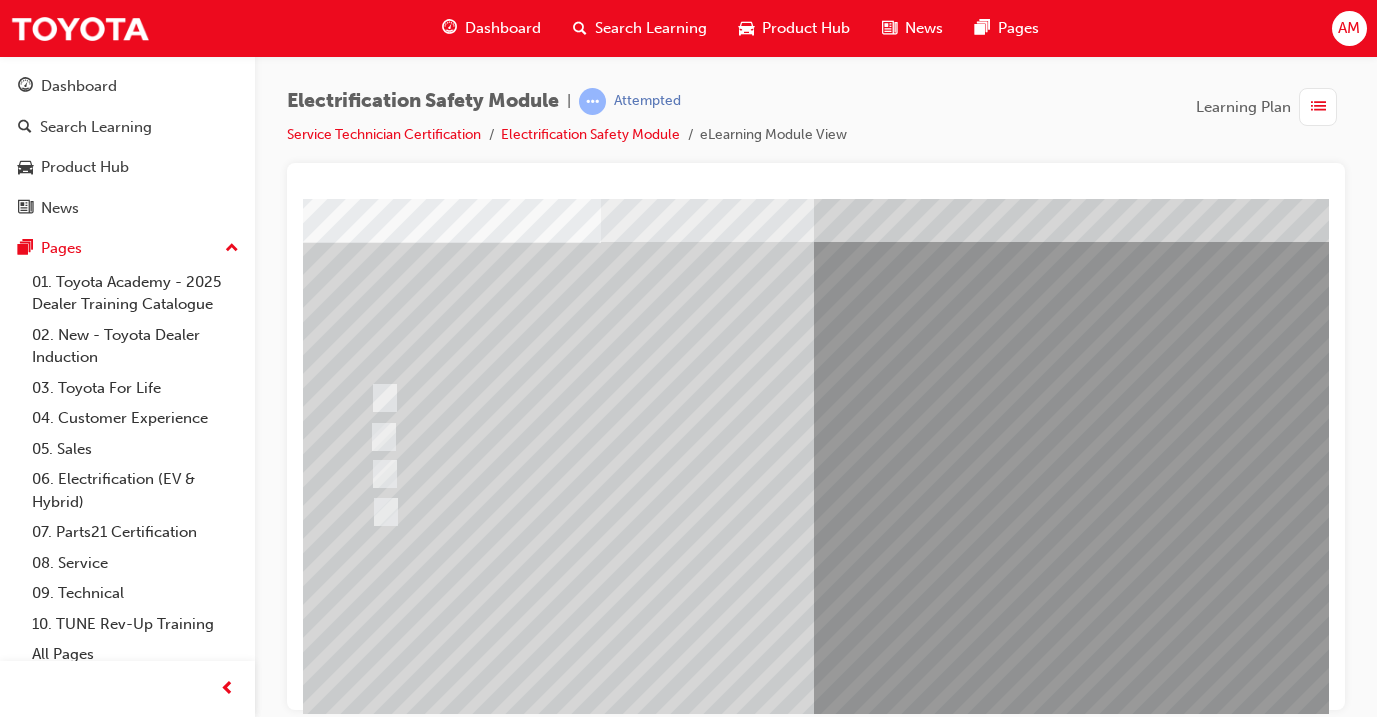 scroll, scrollTop: 106, scrollLeft: 5, axis: both 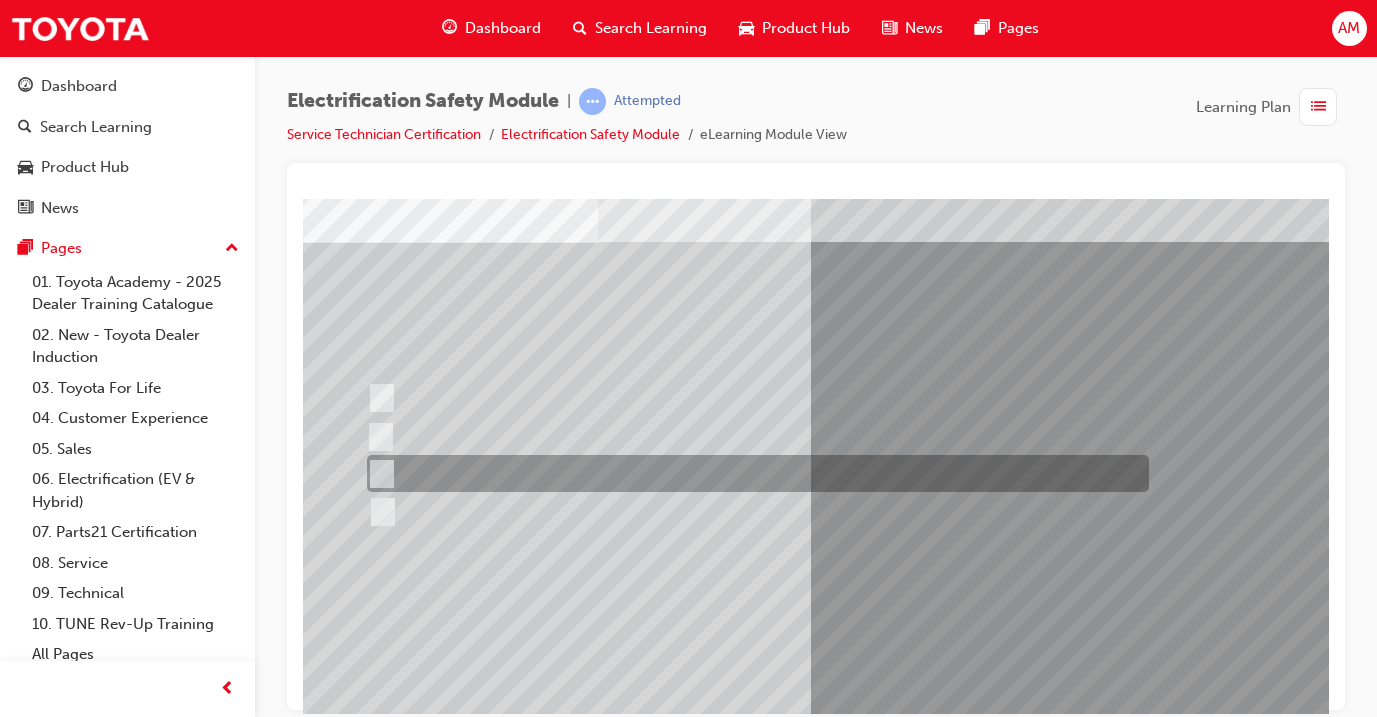 click at bounding box center [753, 473] 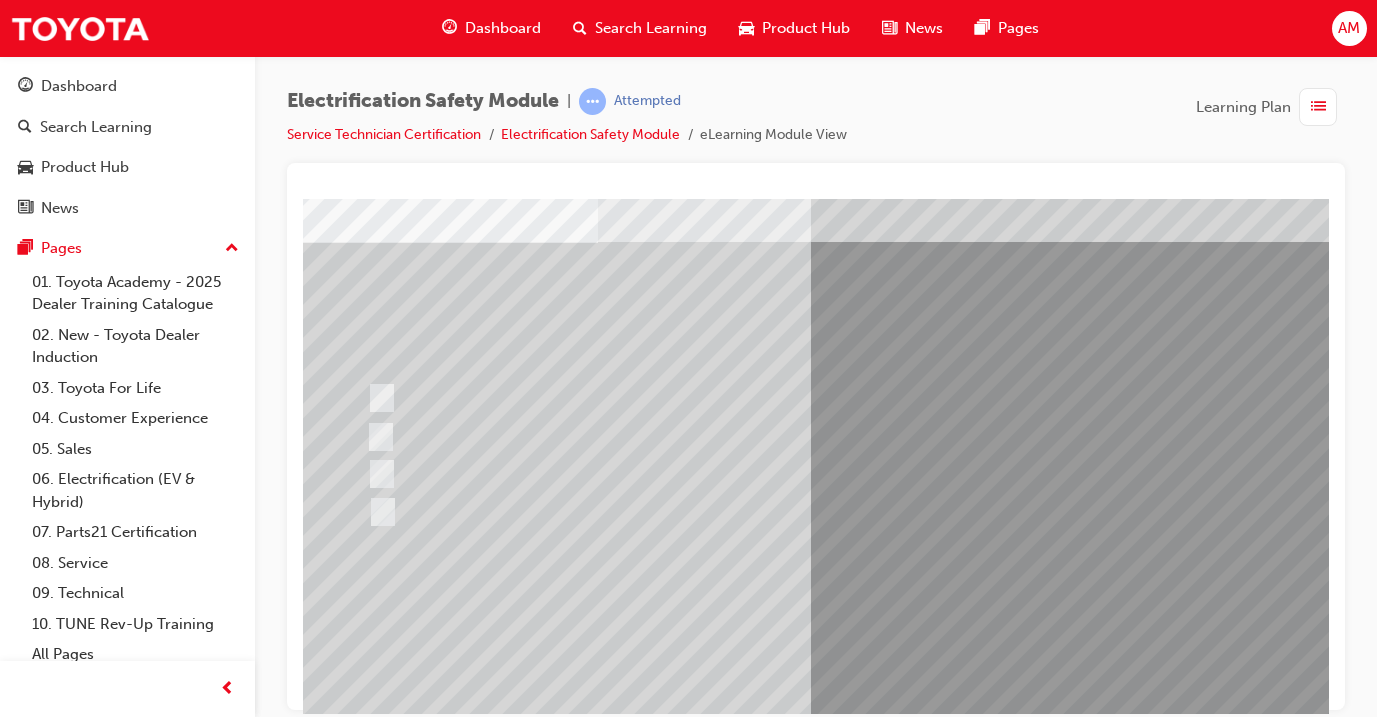 click at bounding box center [370, 2881] 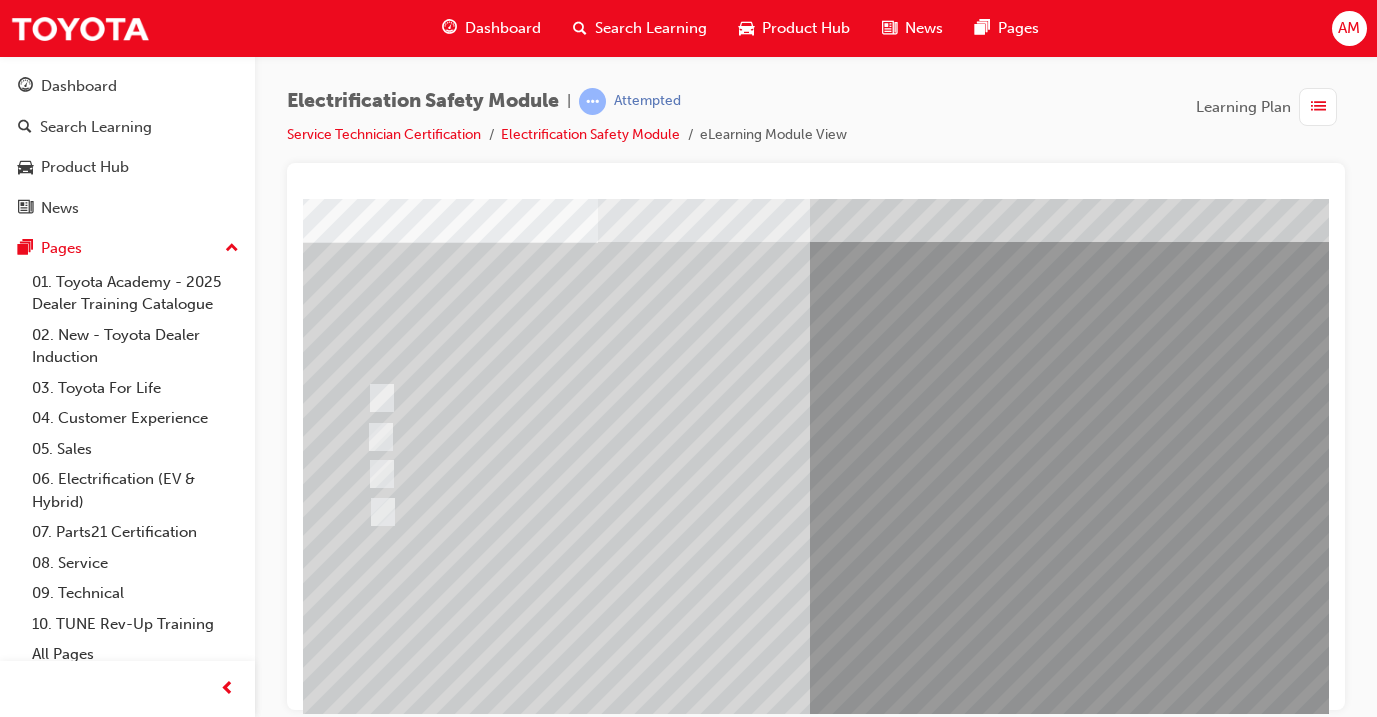 click at bounding box center (630, 2588) 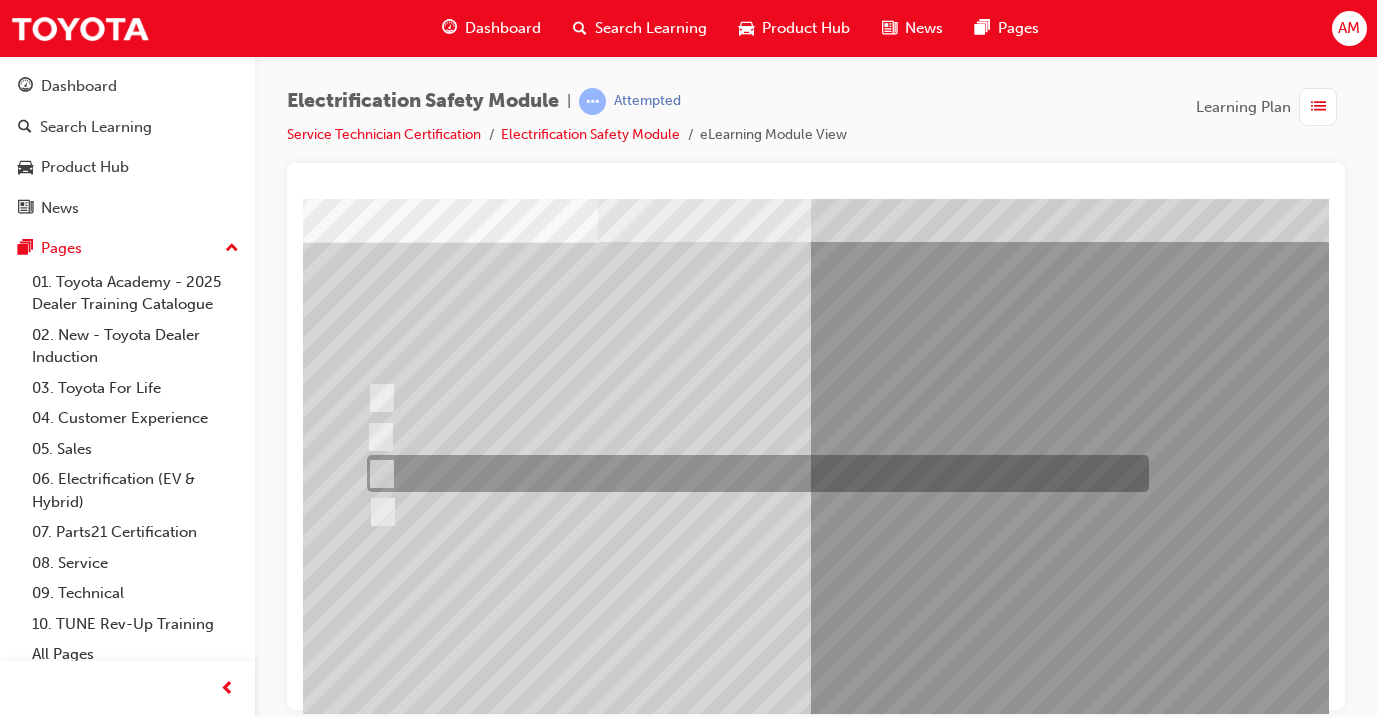 click at bounding box center (753, 473) 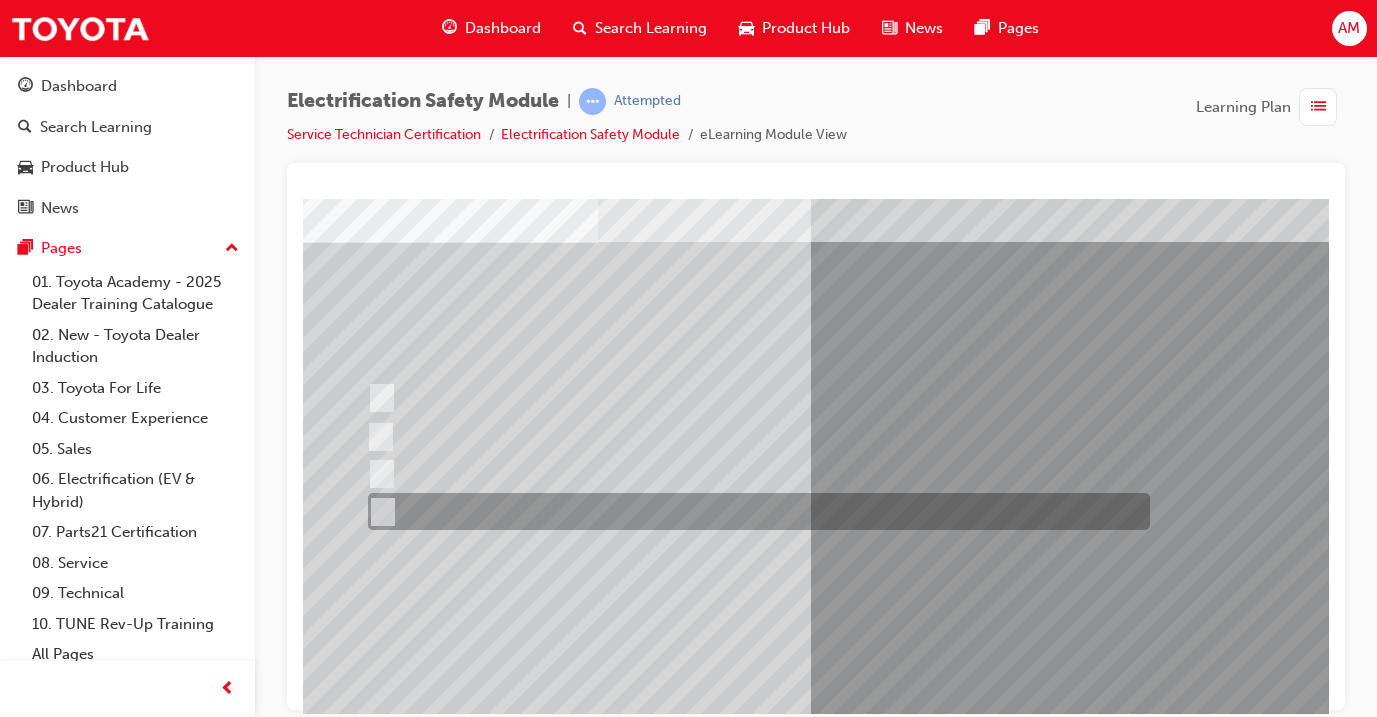 click at bounding box center [754, 511] 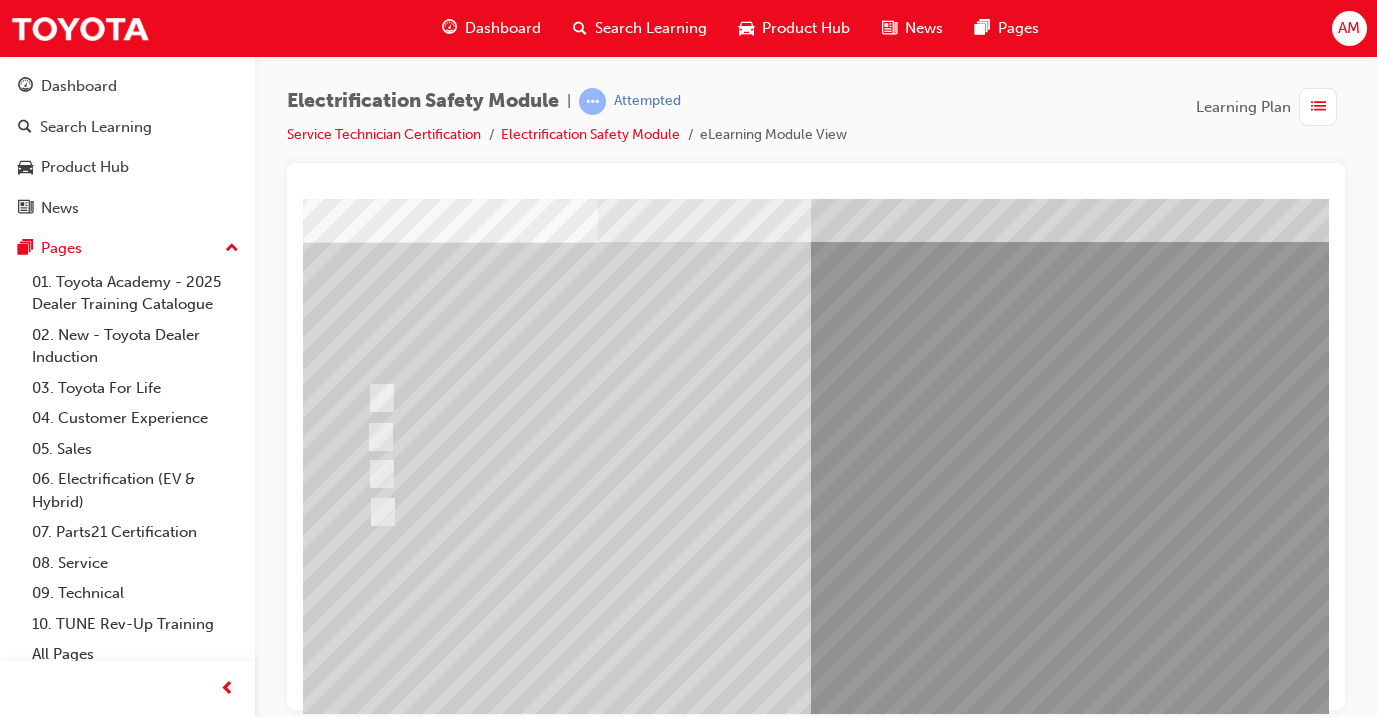 click at bounding box center (370, 2881) 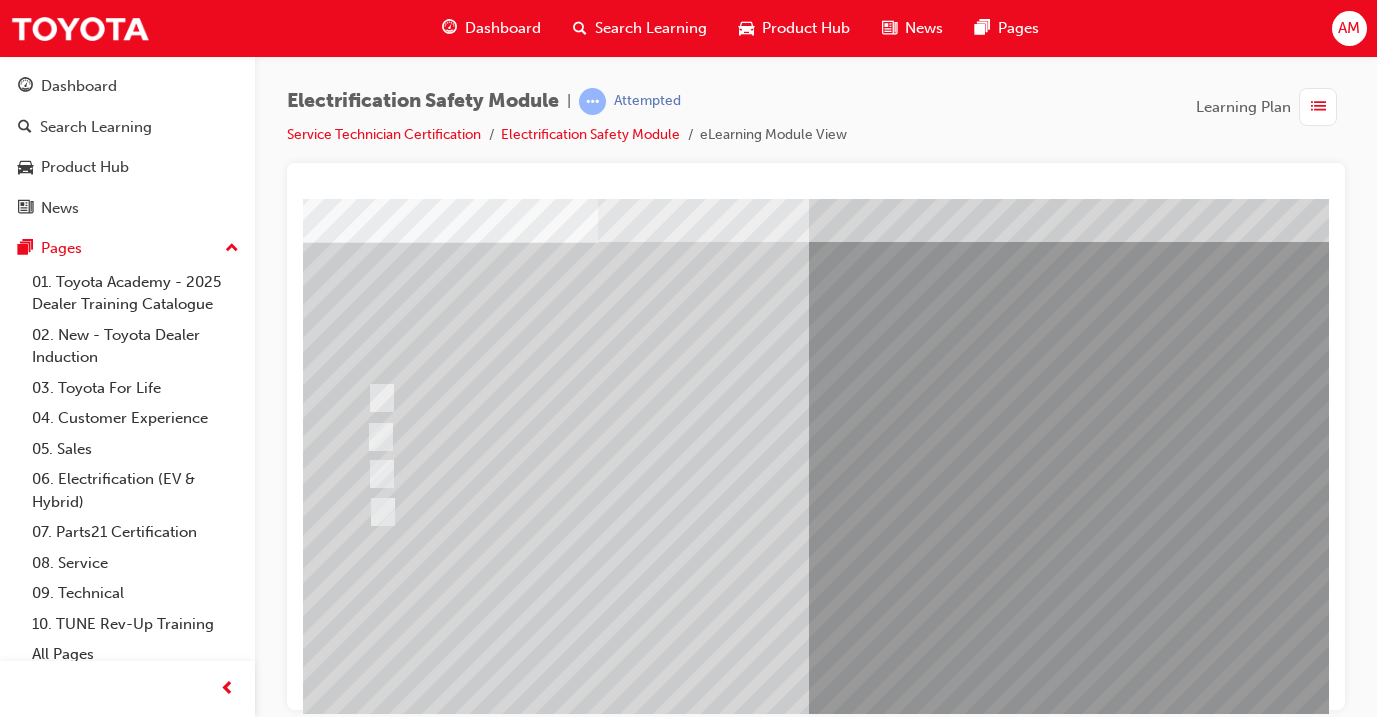click at bounding box center (630, 2586) 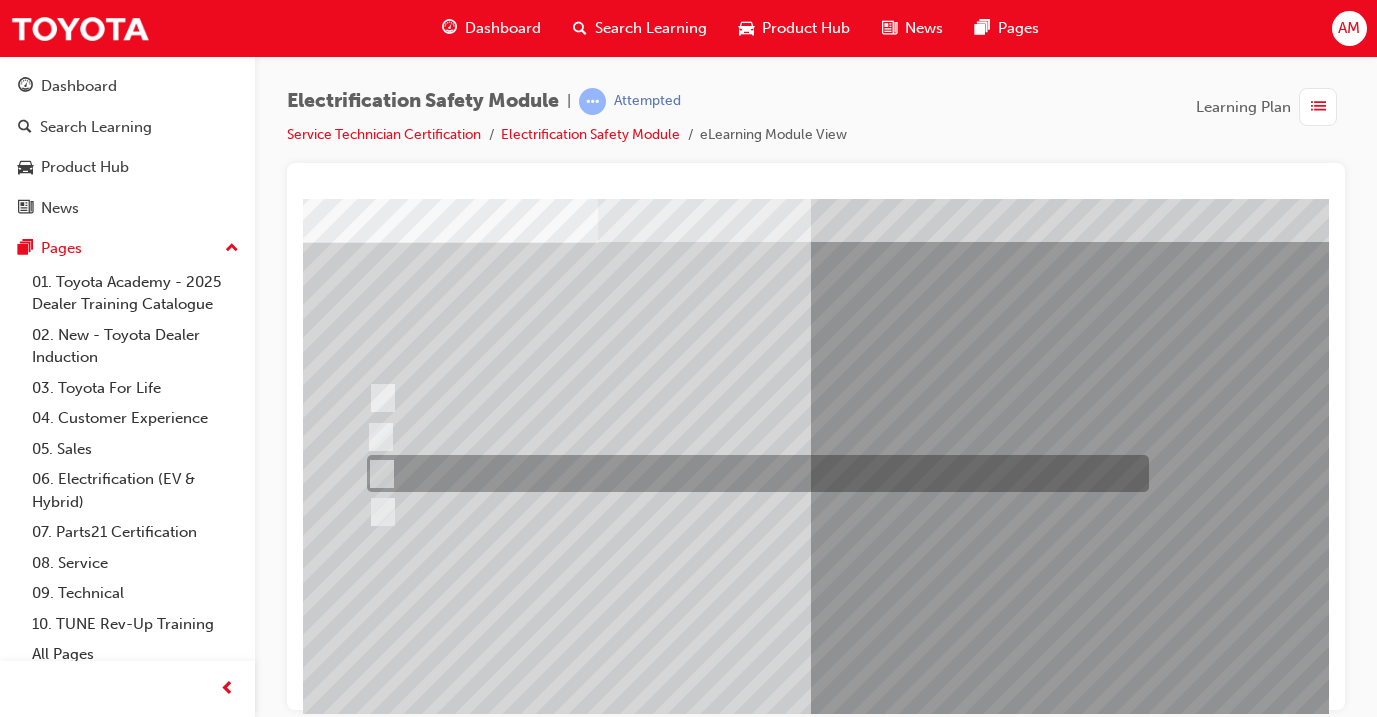 click at bounding box center [753, 473] 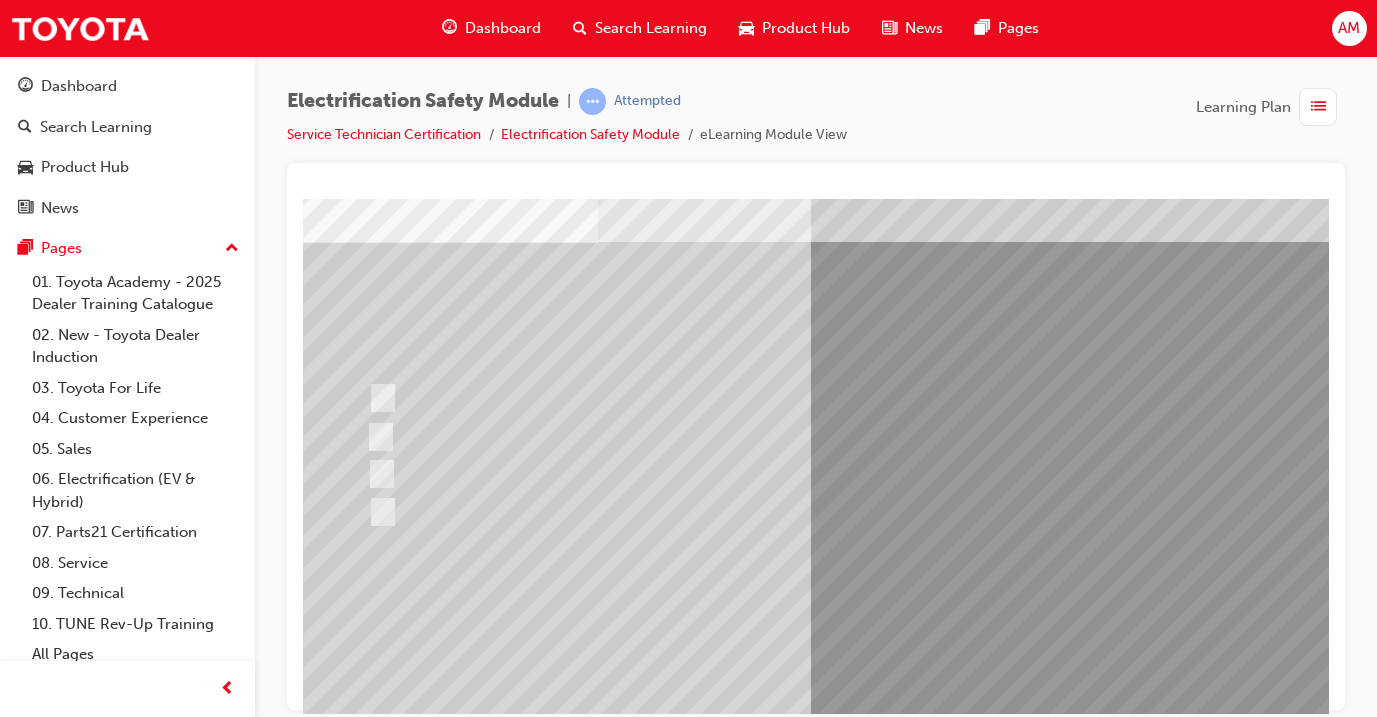 click at bounding box center [370, 2881] 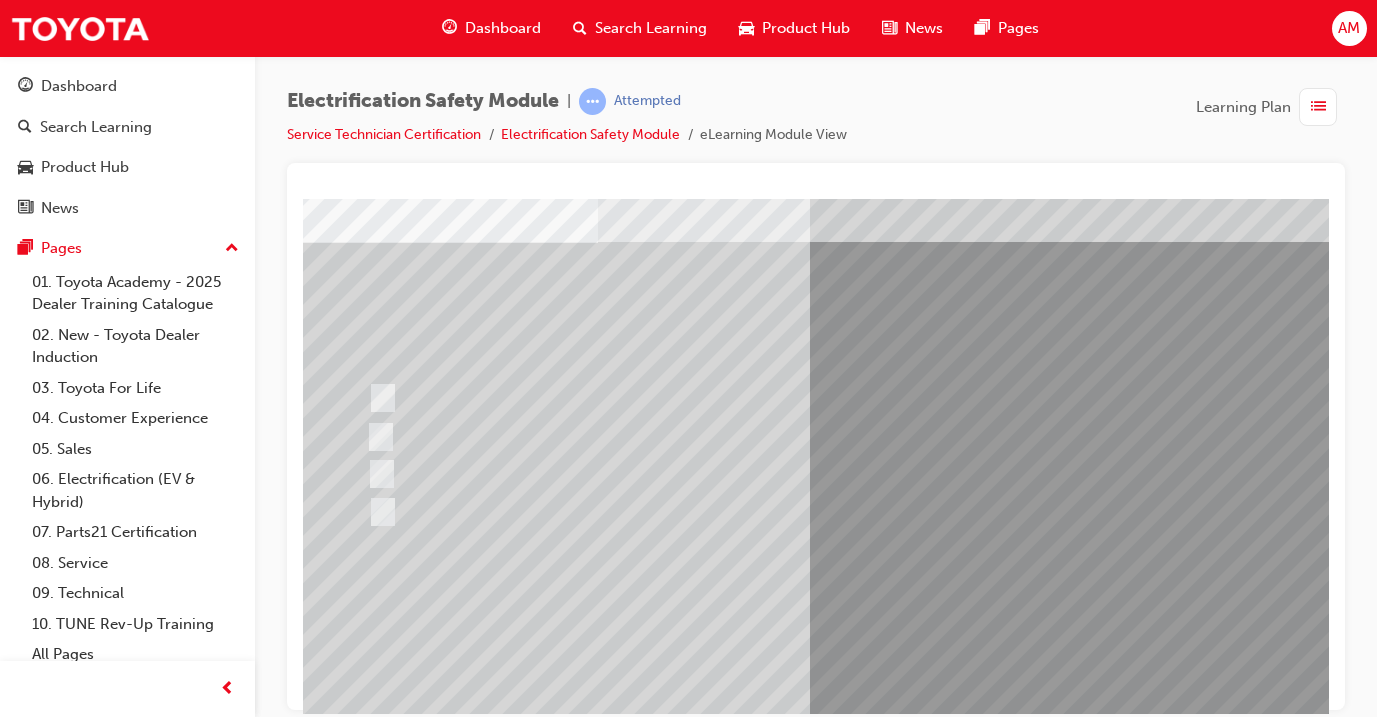 click at bounding box center [630, 2588] 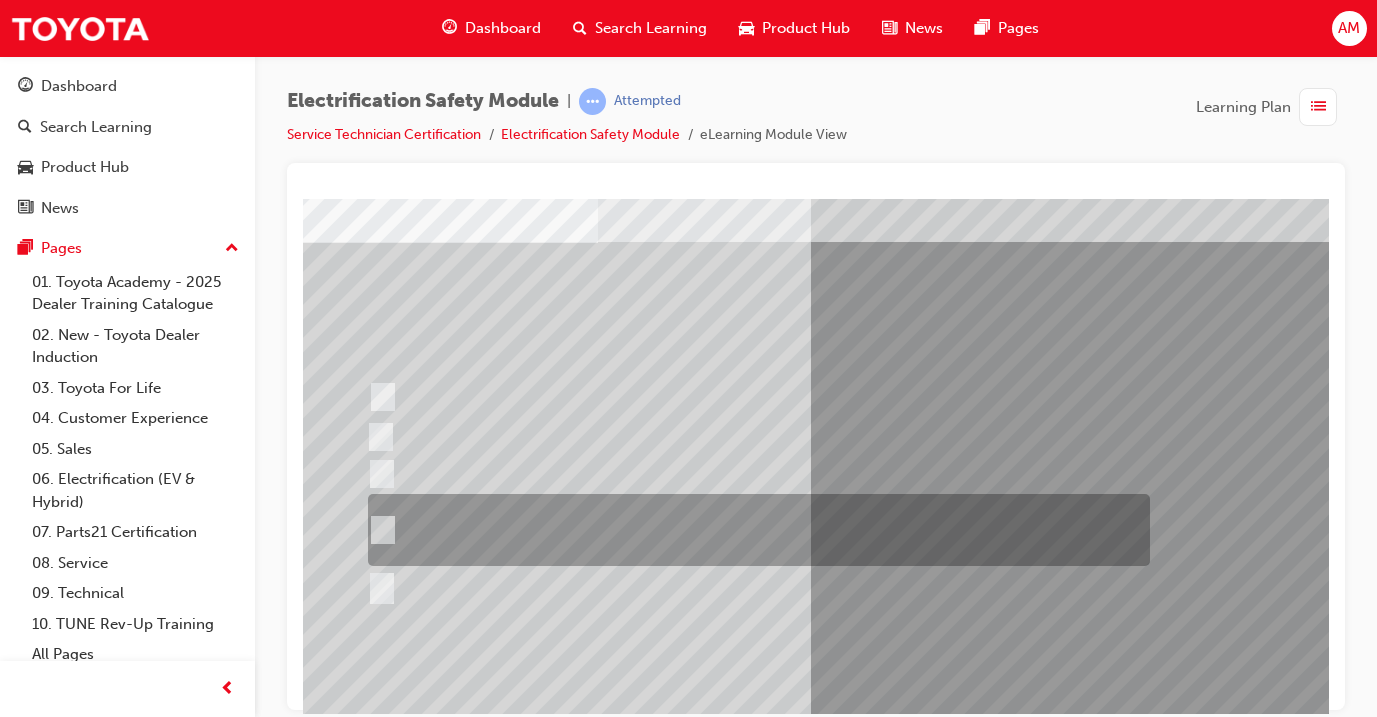 click at bounding box center (754, 530) 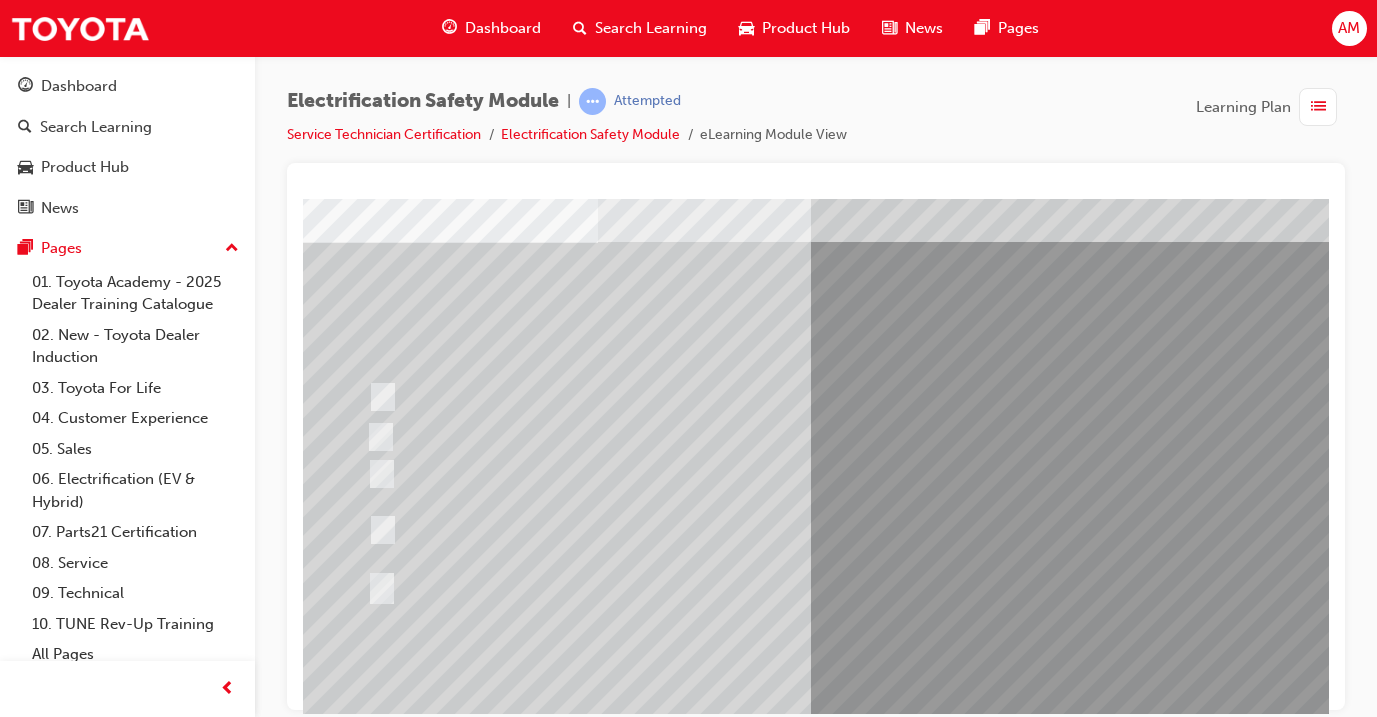 click at bounding box center [370, 2908] 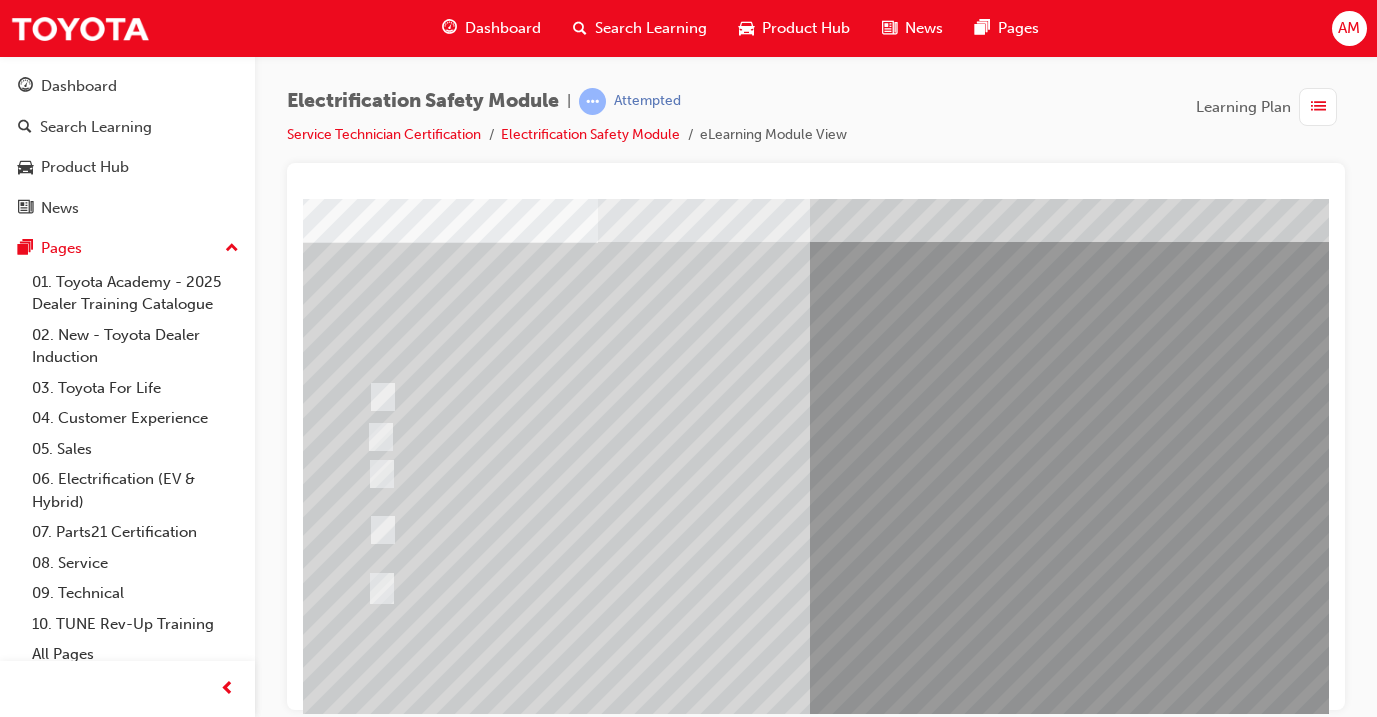 click at bounding box center [630, 2588] 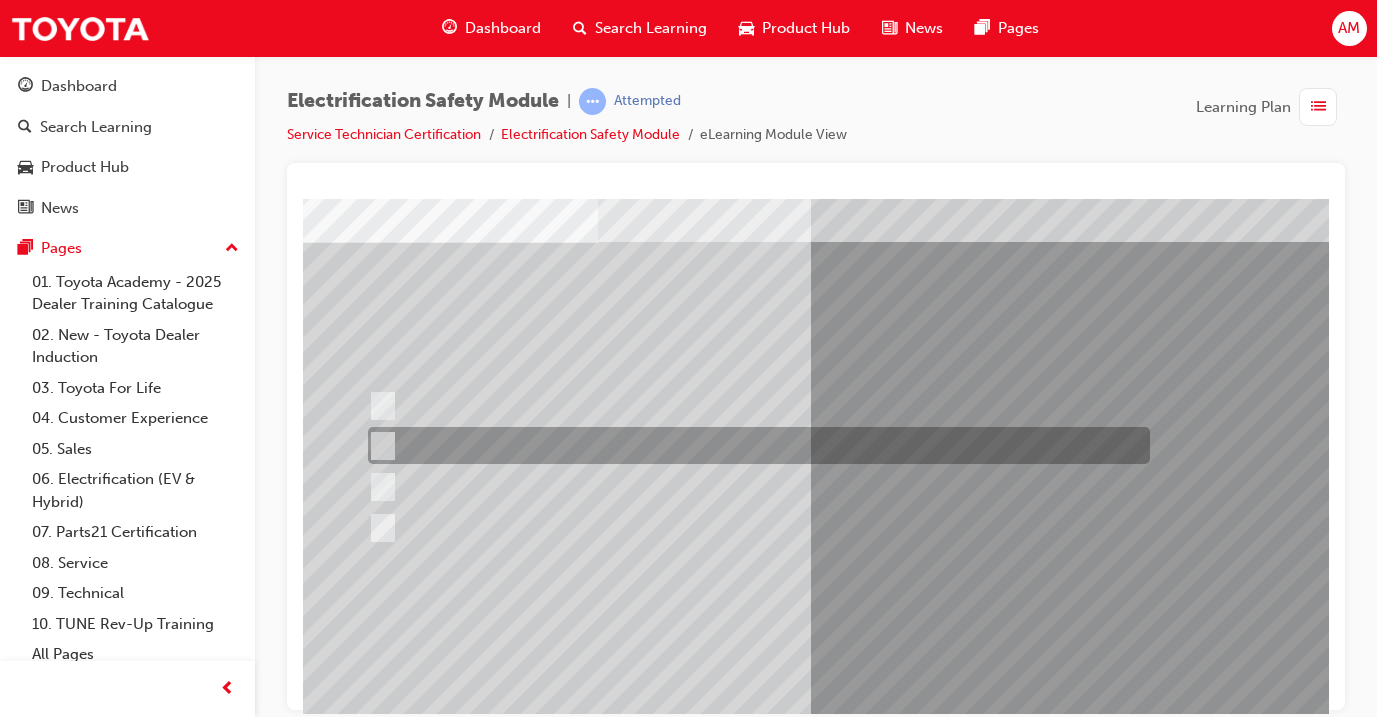 click at bounding box center [754, 445] 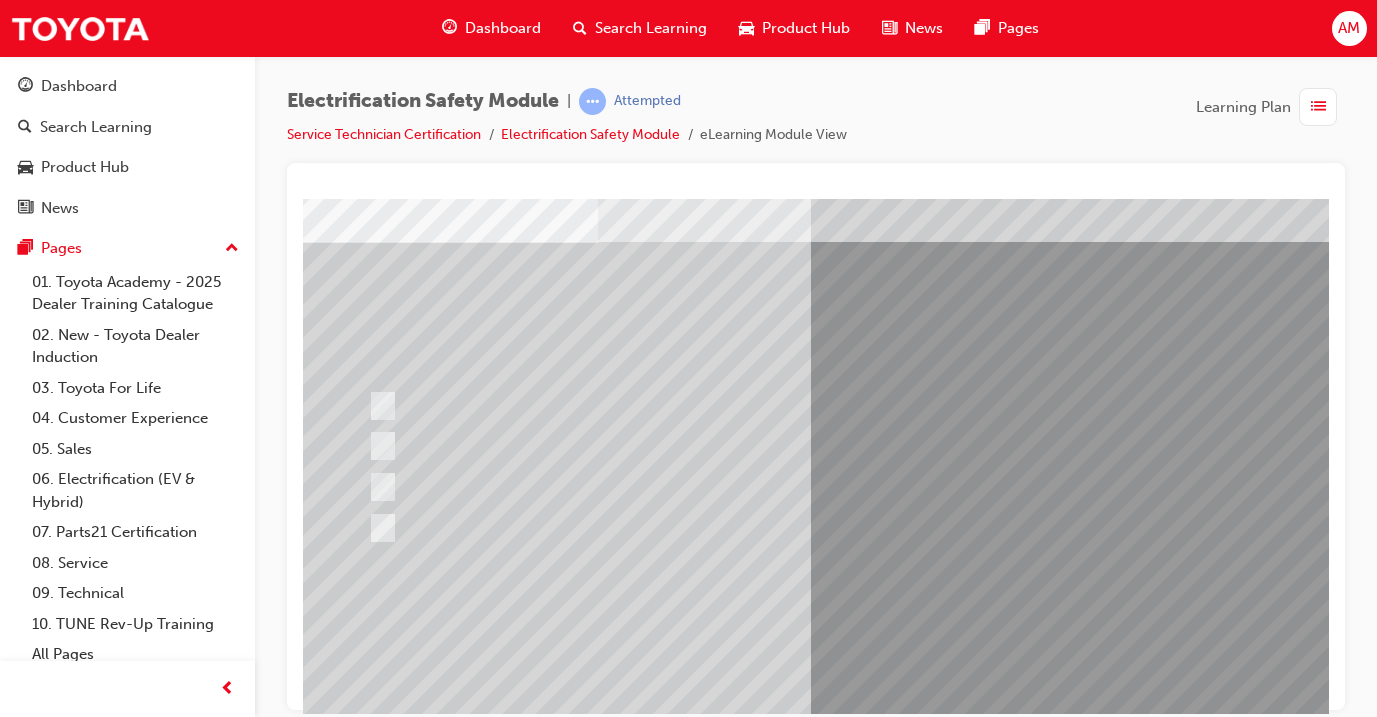 click at bounding box center [370, 2881] 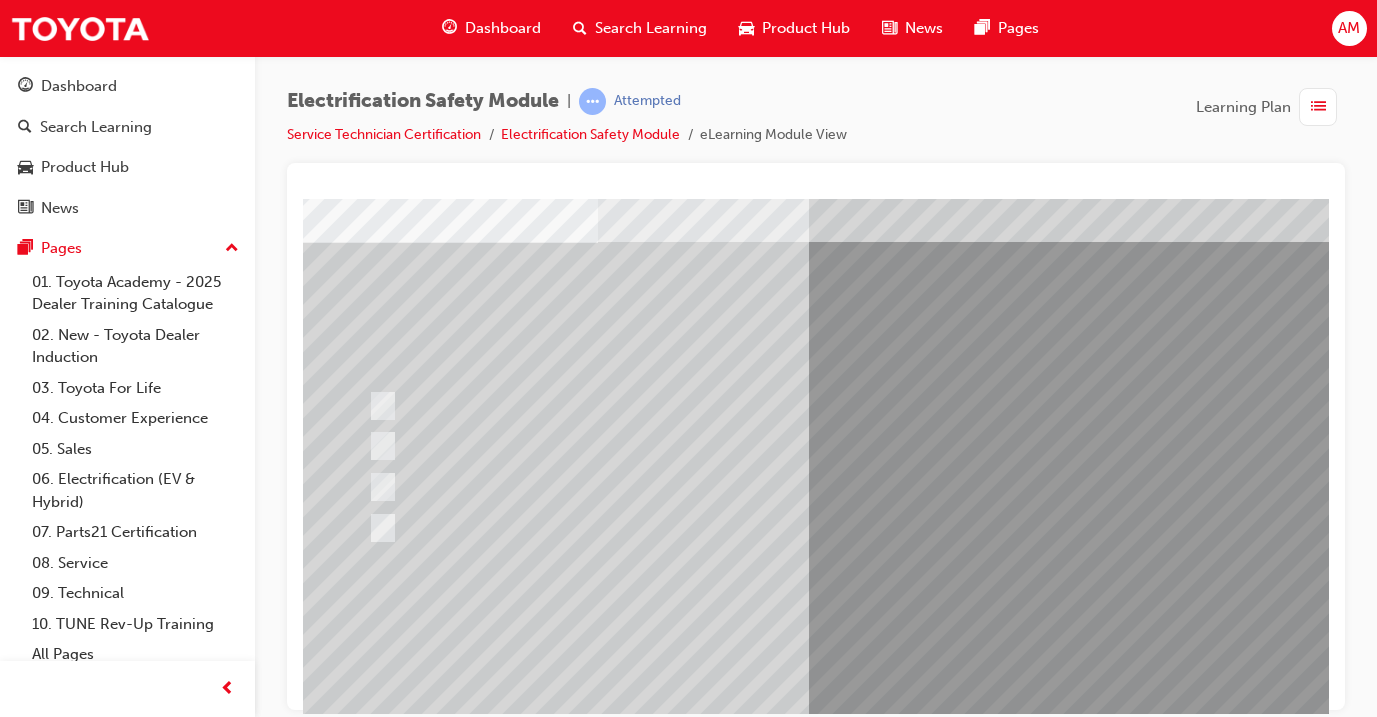 click at bounding box center (630, 2586) 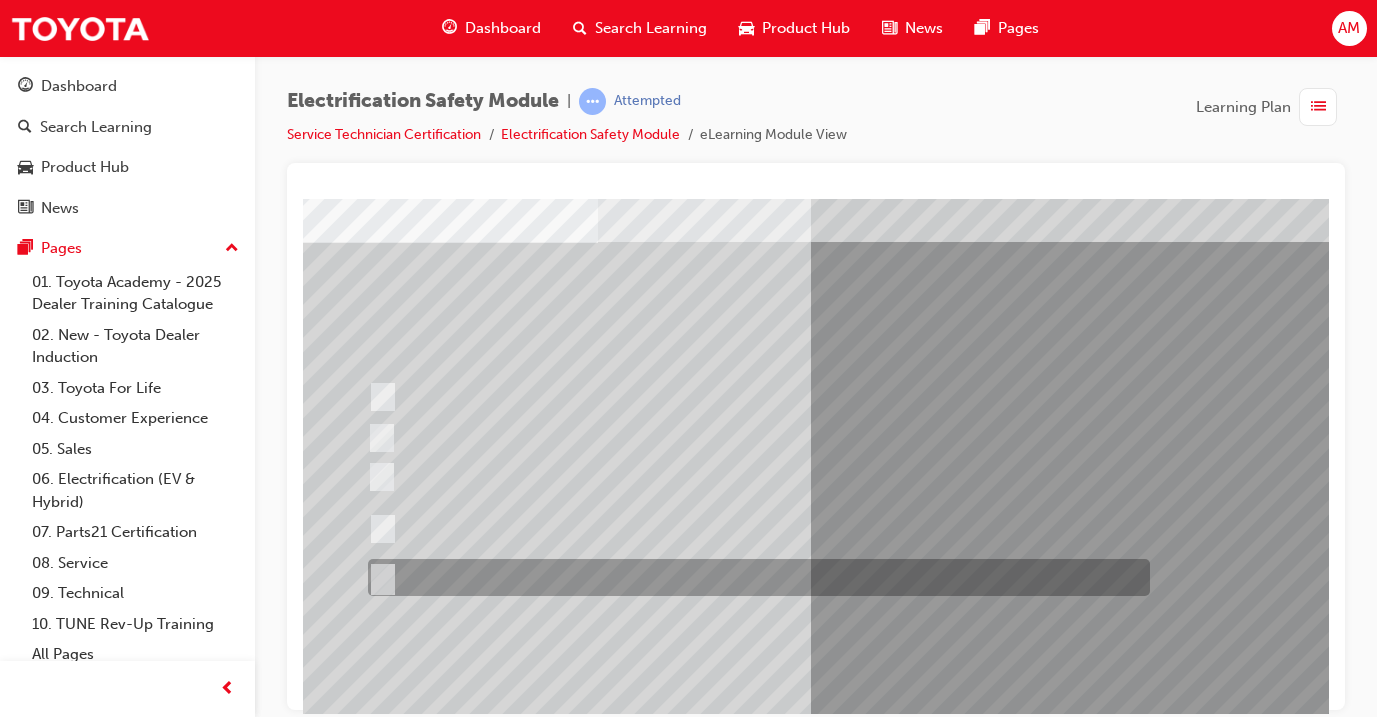 click at bounding box center (754, 577) 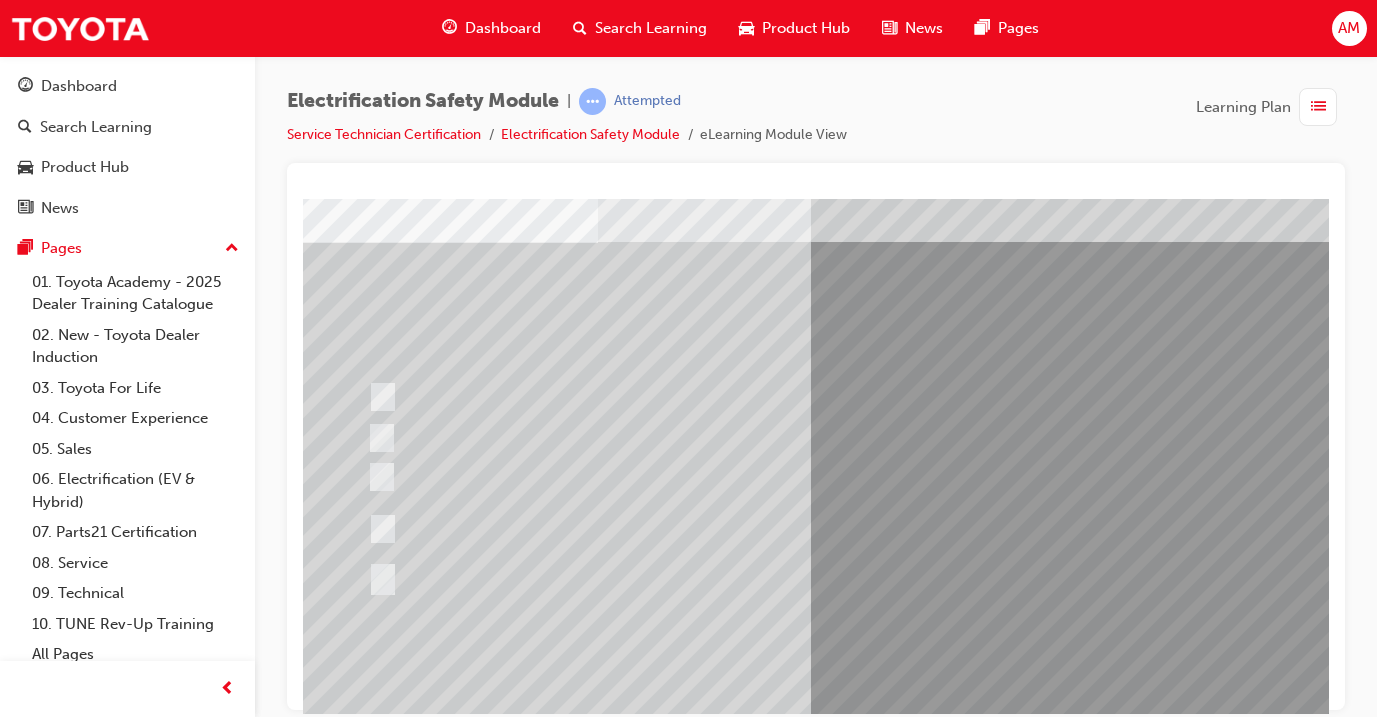 click at bounding box center [370, 2908] 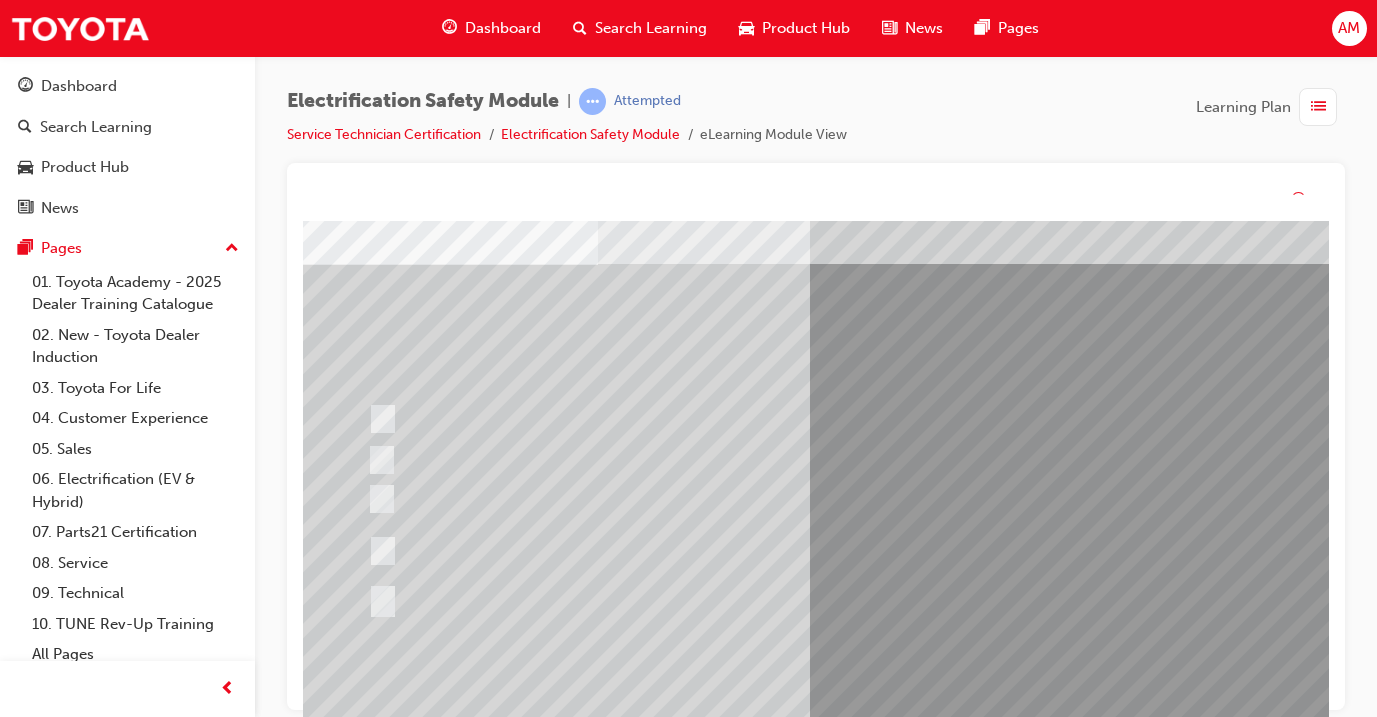 click on "Question 17 of 21" at bounding box center (978, 475) 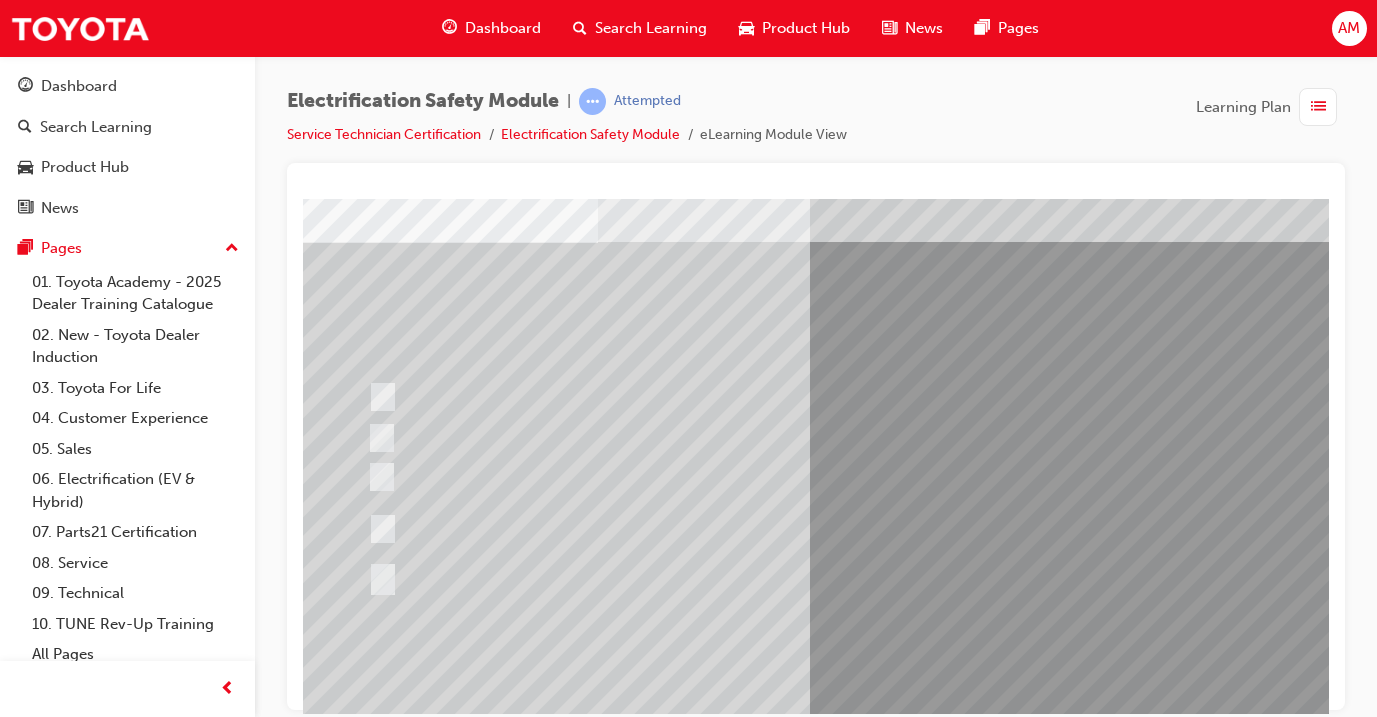 click at bounding box center [630, 2588] 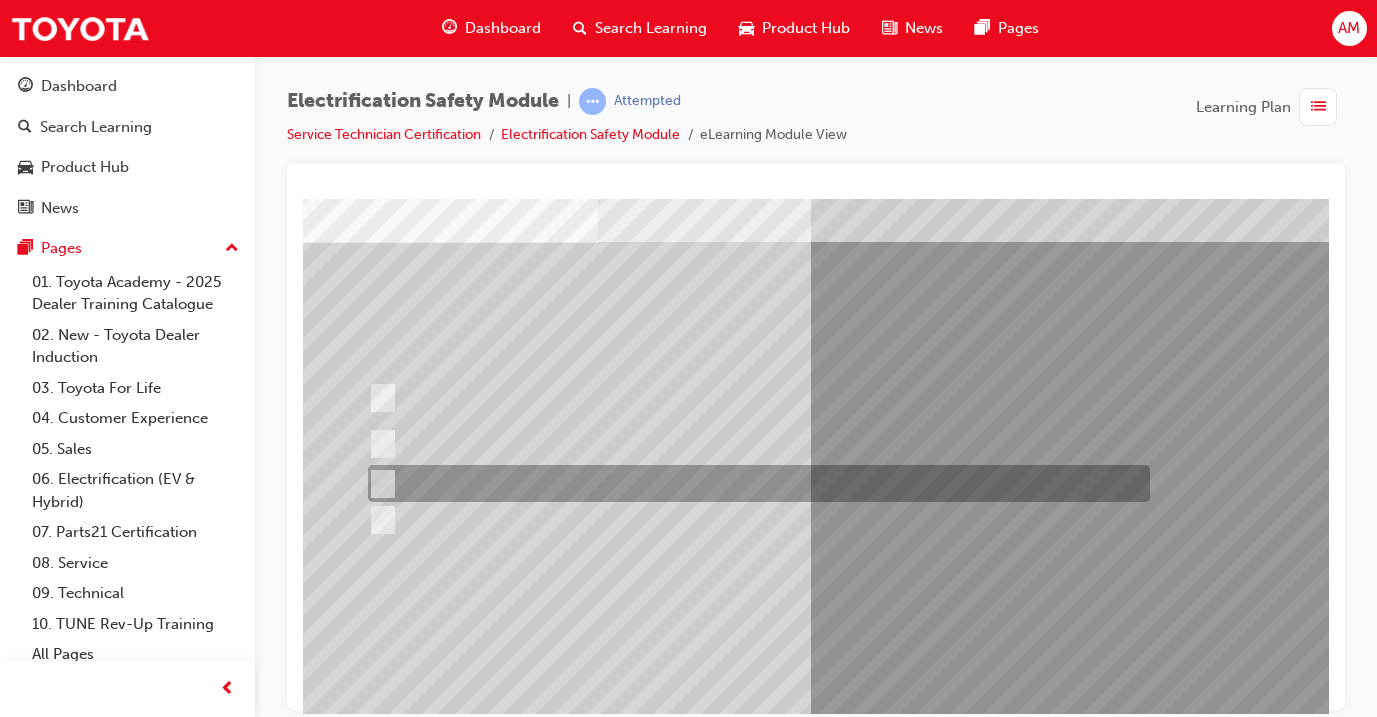click at bounding box center [754, 483] 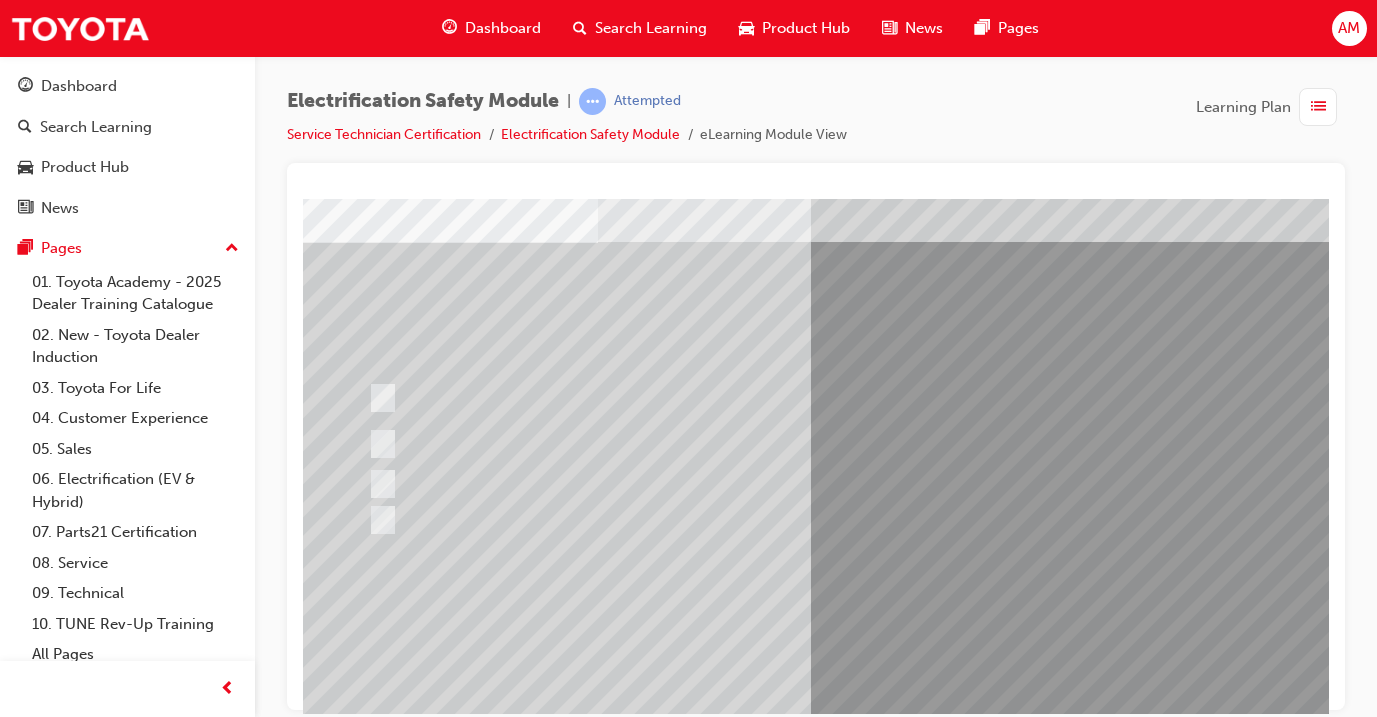 click at bounding box center [978, 1172] 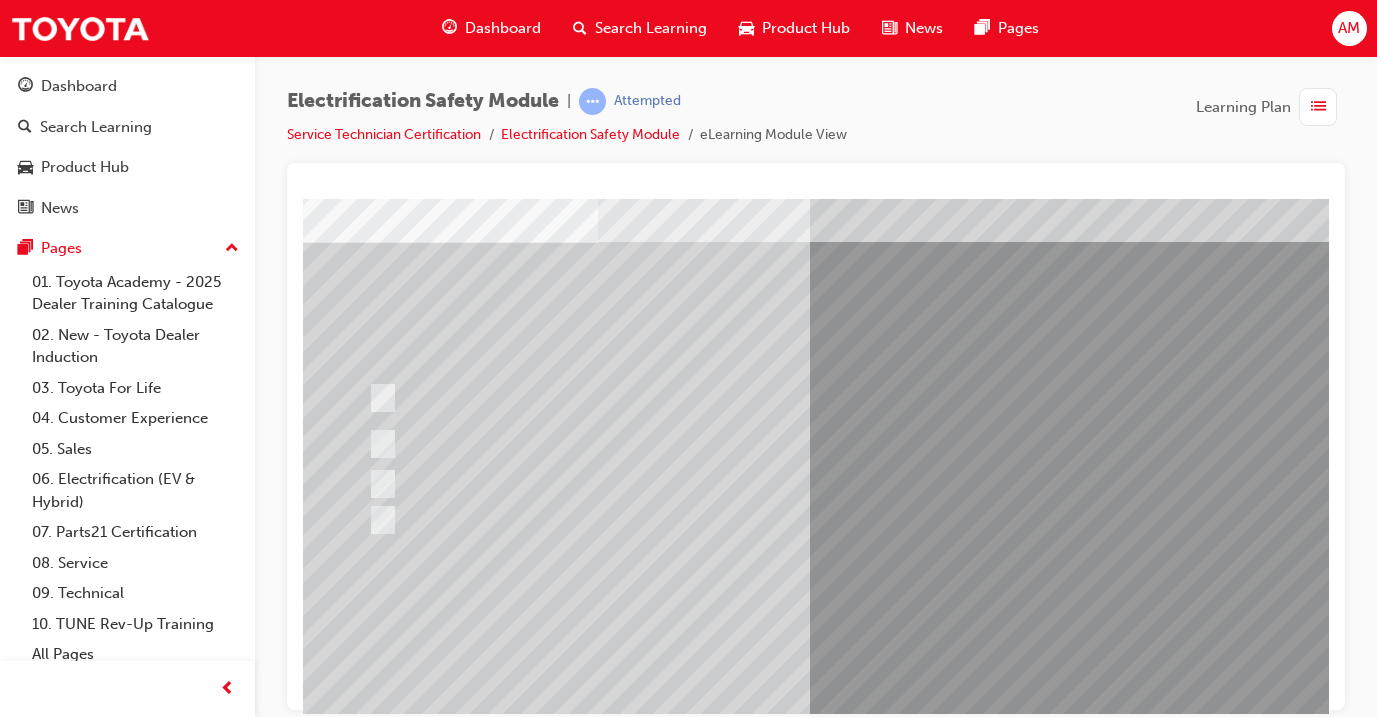 click at bounding box center (630, 2588) 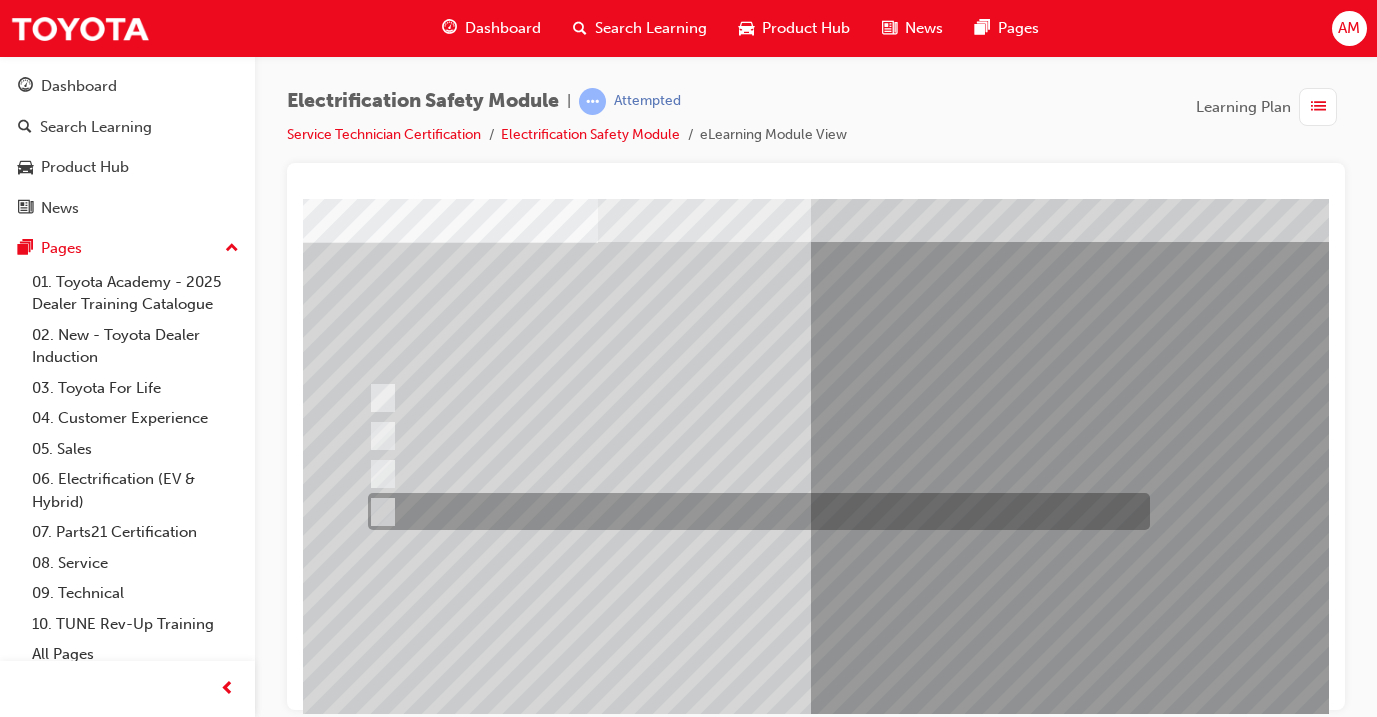 click at bounding box center [754, 511] 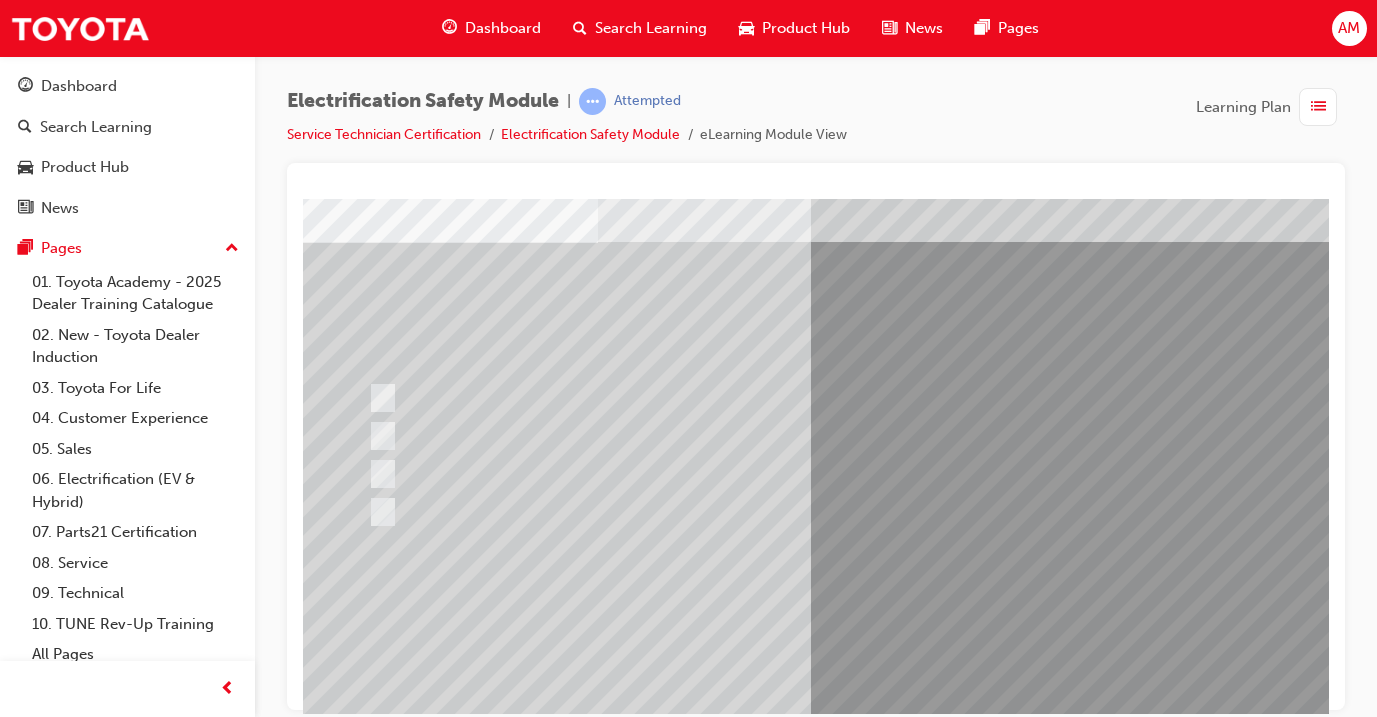 click at bounding box center [370, 2881] 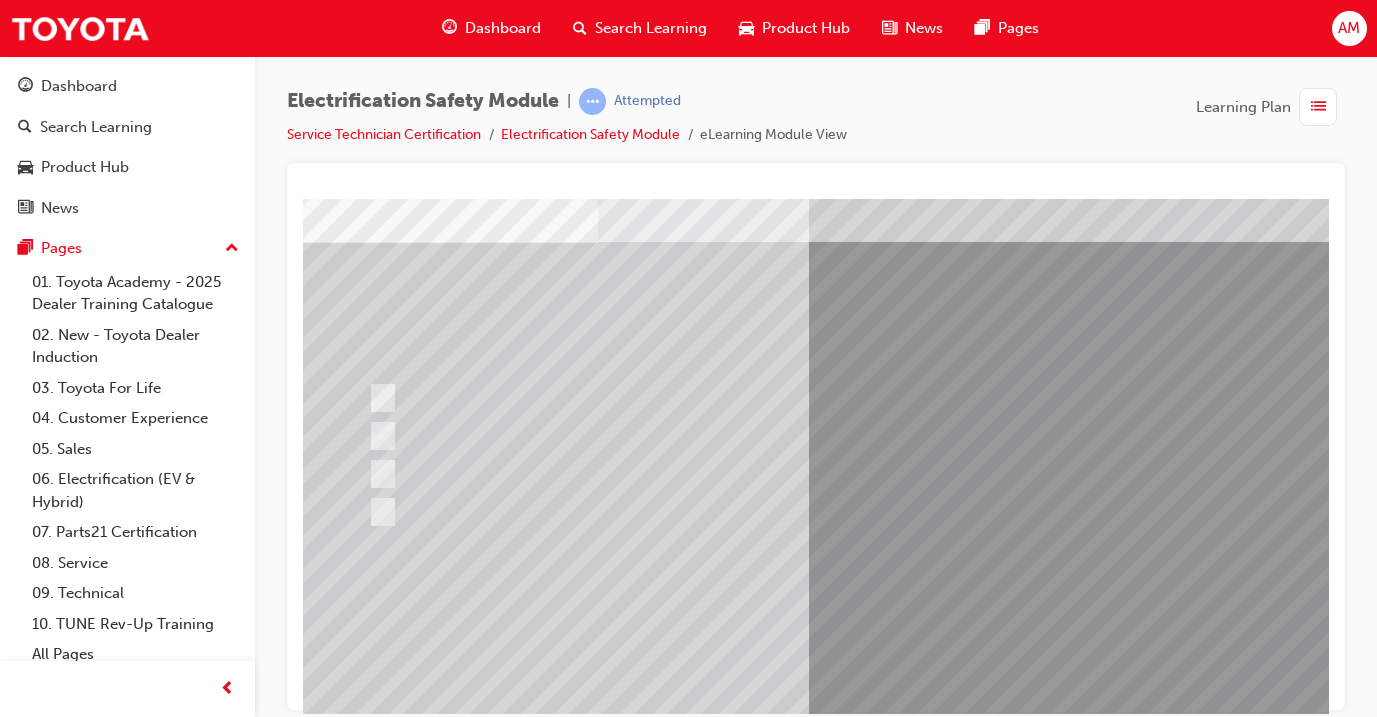 click at bounding box center (630, 2586) 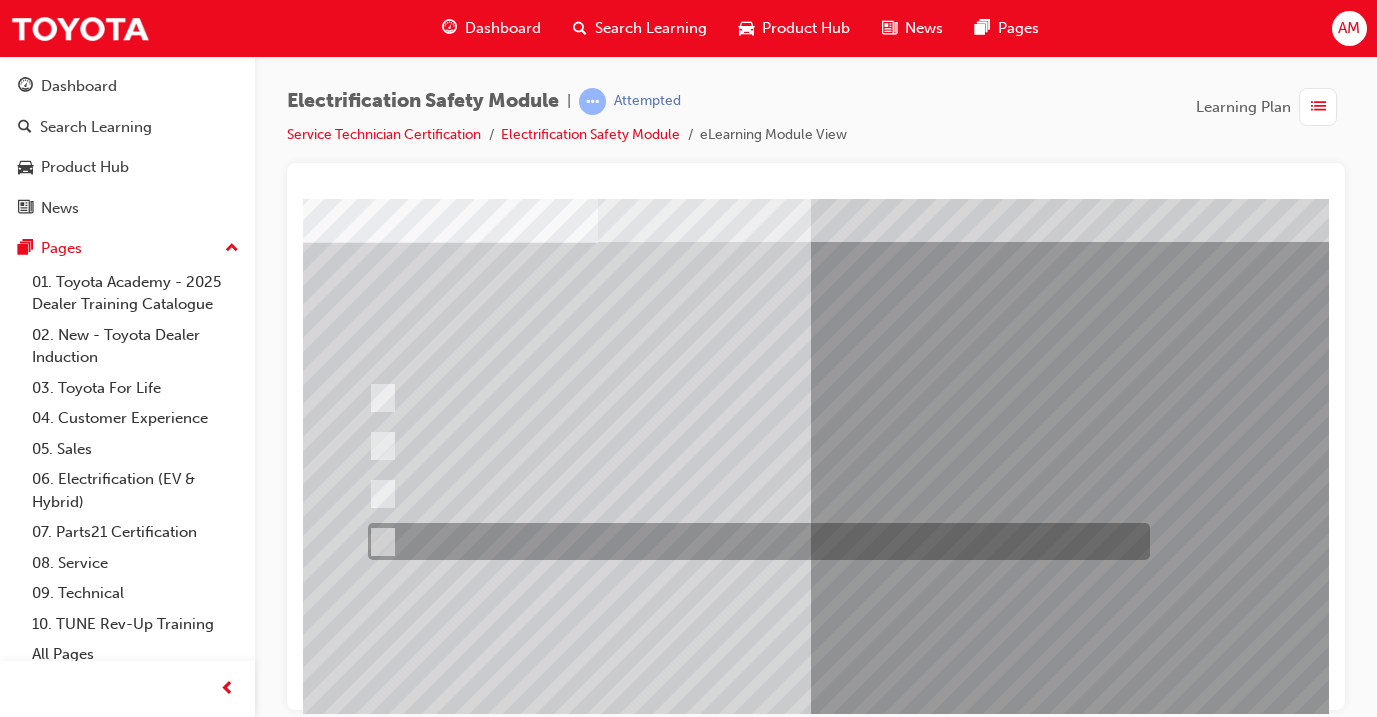 click at bounding box center (754, 541) 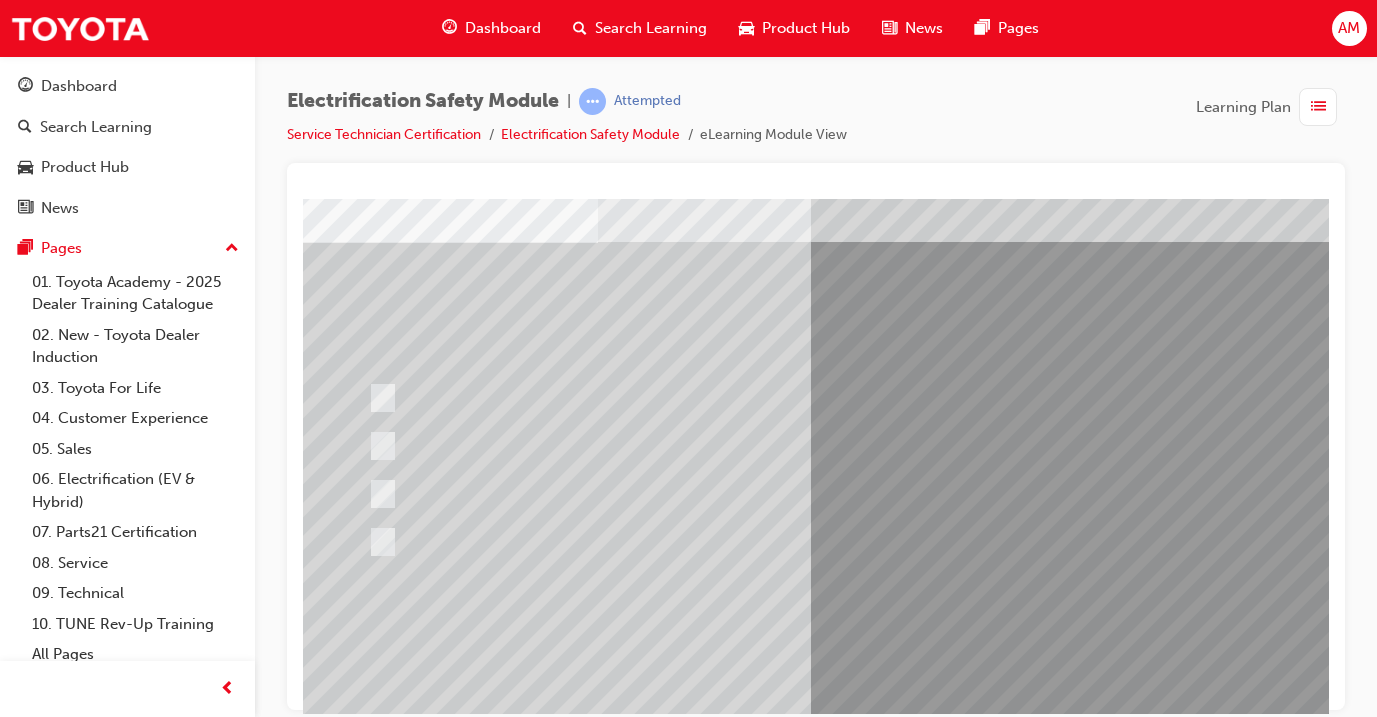 click at bounding box center [370, 2881] 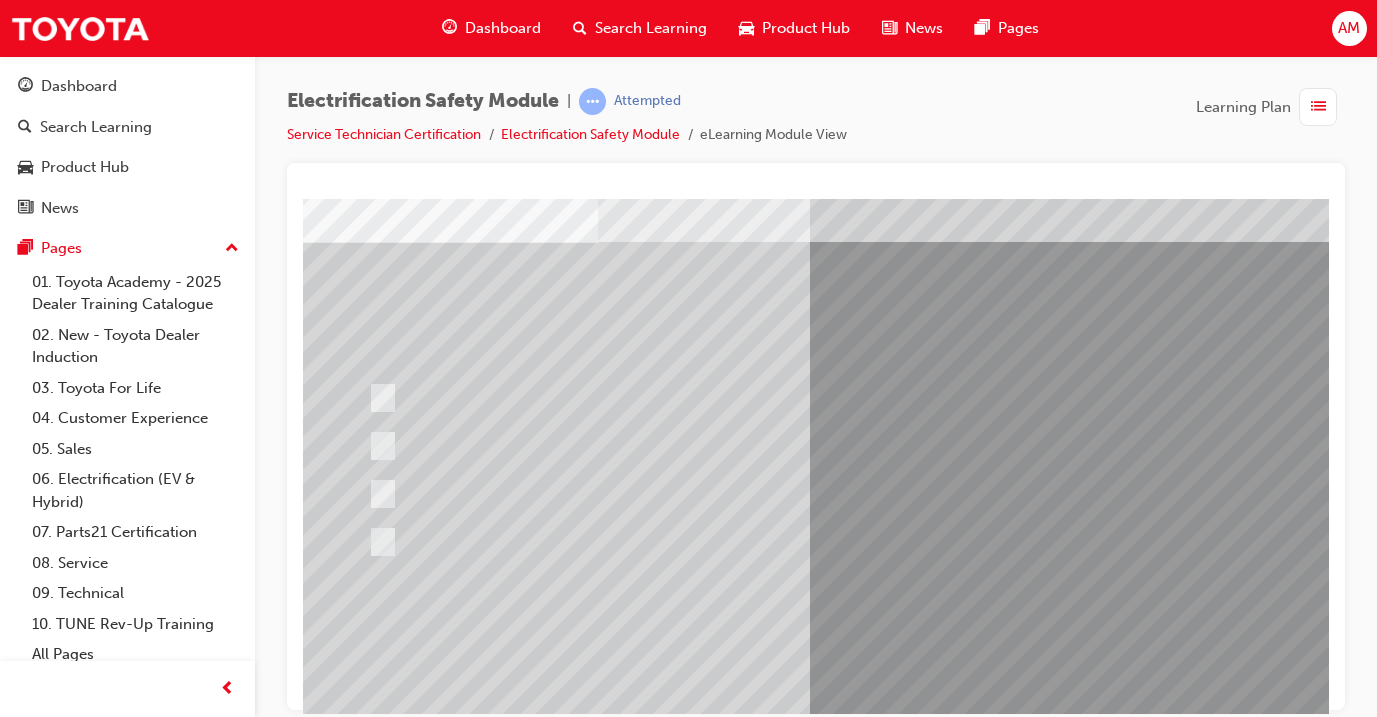 click at bounding box center (630, 2588) 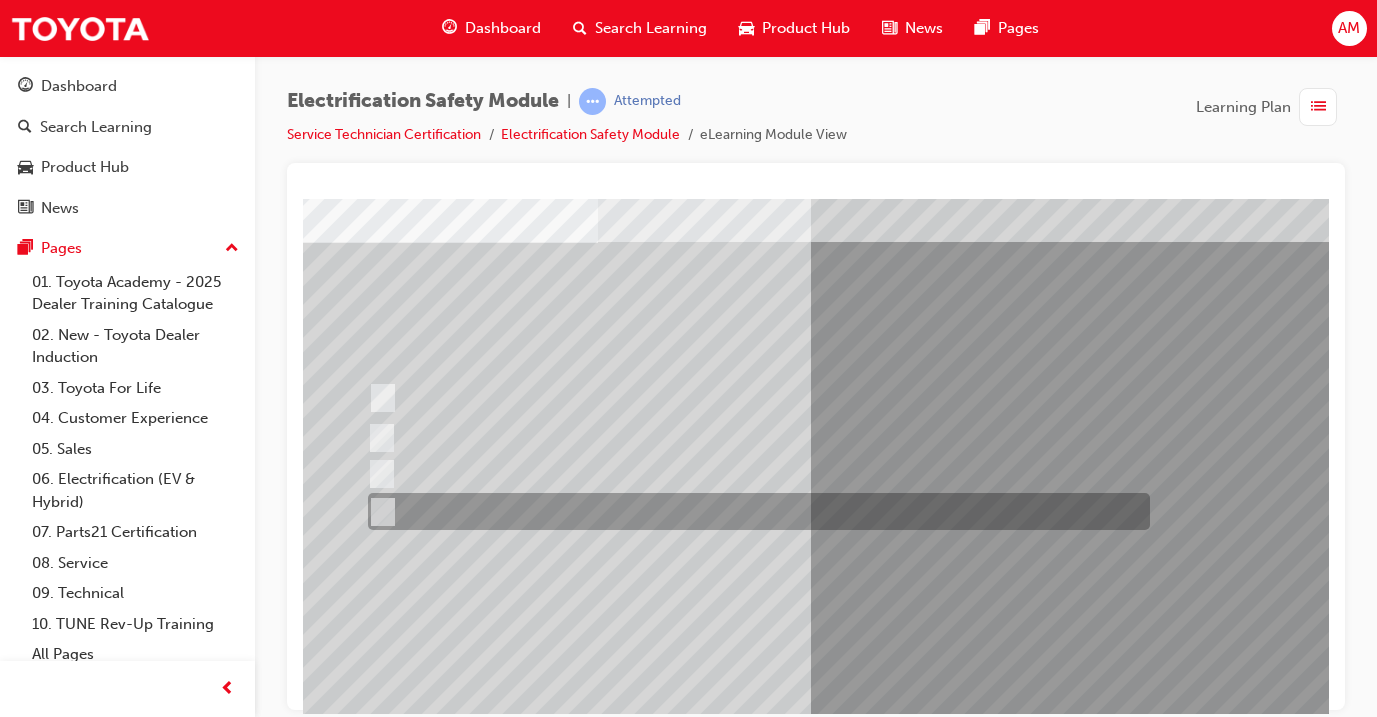 click at bounding box center [754, 511] 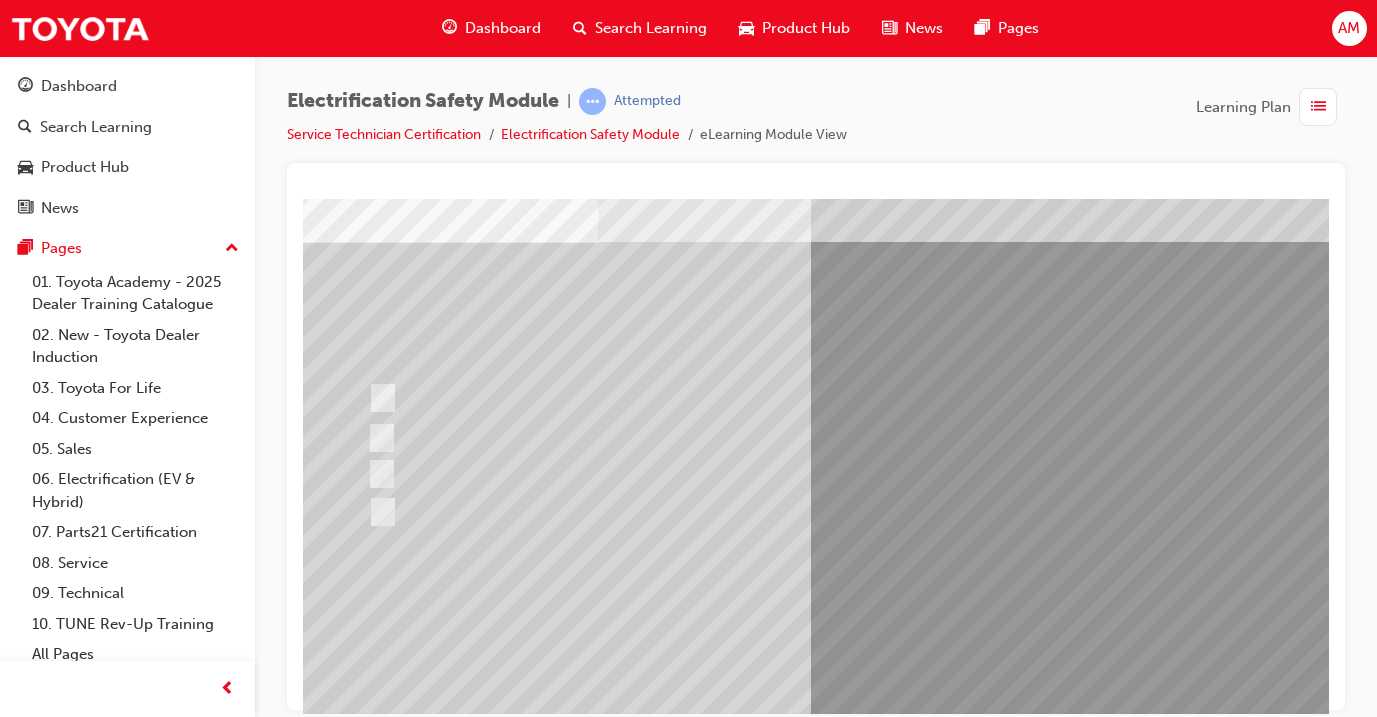 click at bounding box center (370, 2881) 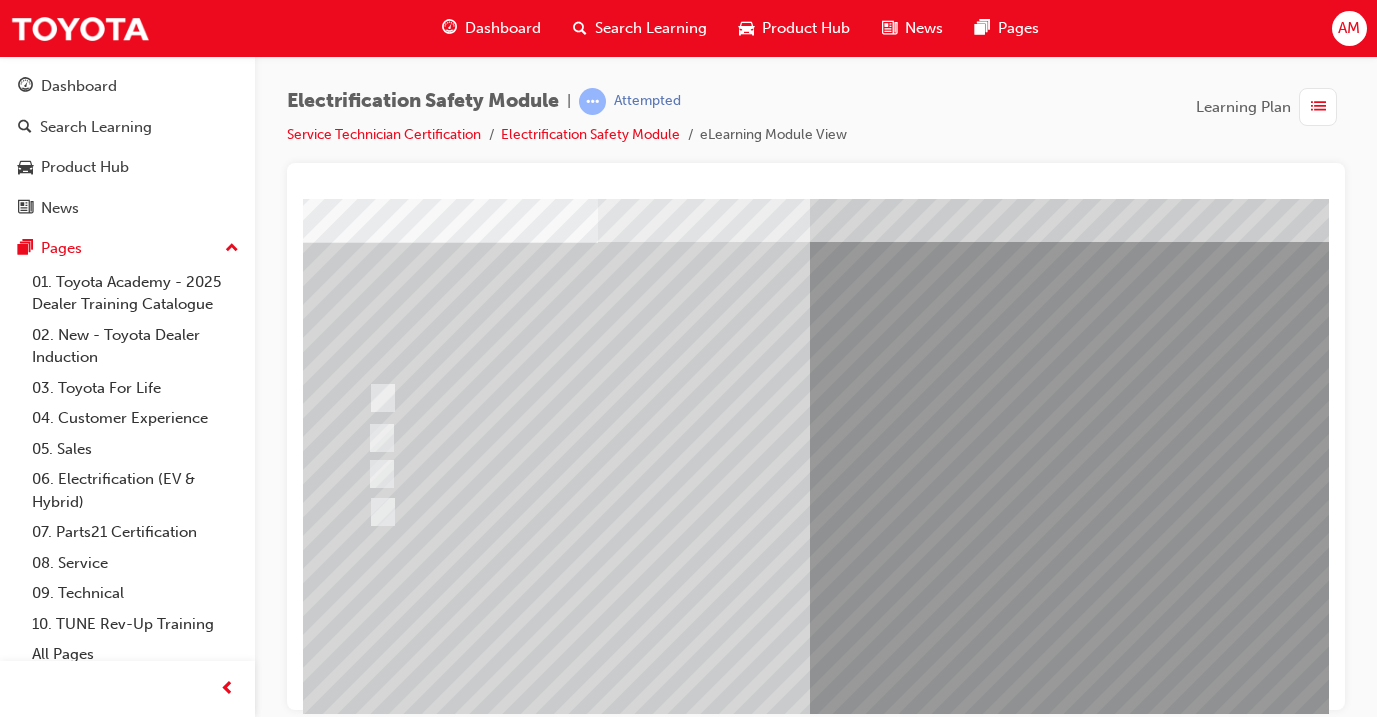 click at bounding box center (630, 2588) 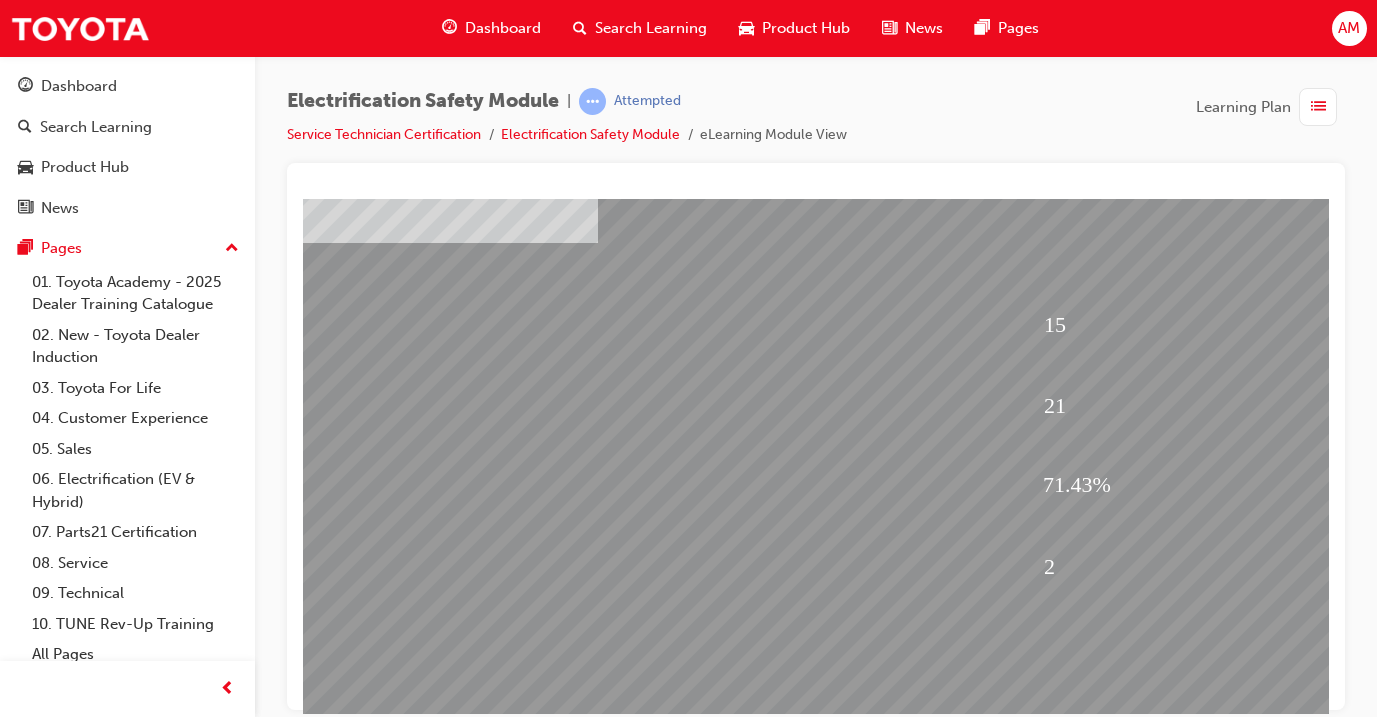 click at bounding box center [370, 1907] 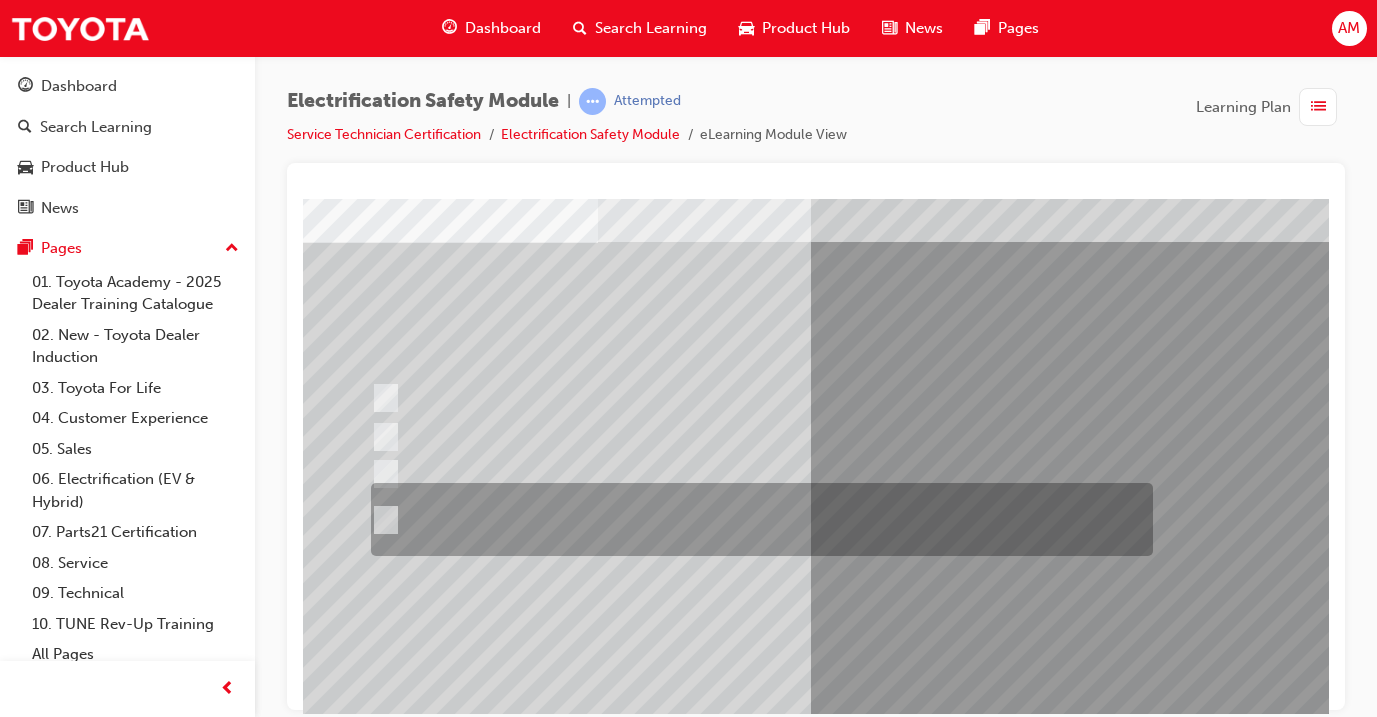 click at bounding box center [757, 519] 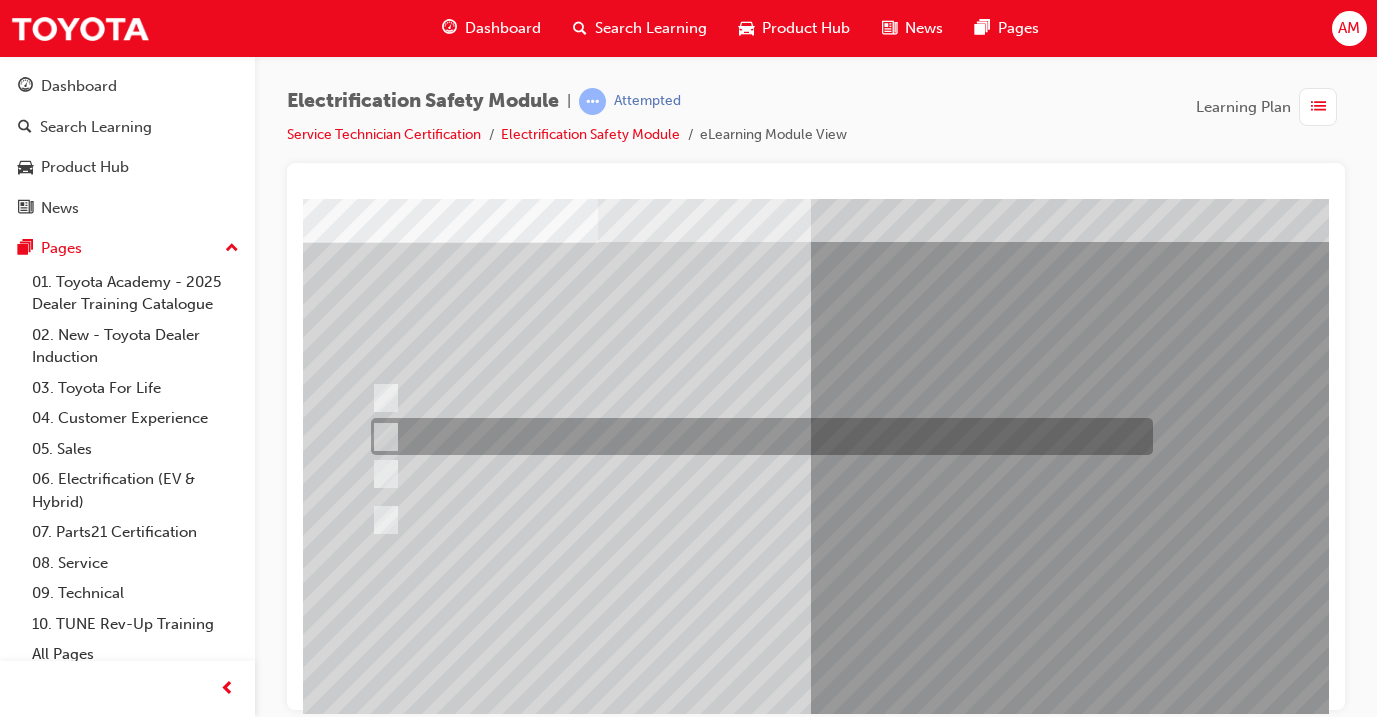 scroll, scrollTop: 113, scrollLeft: 0, axis: vertical 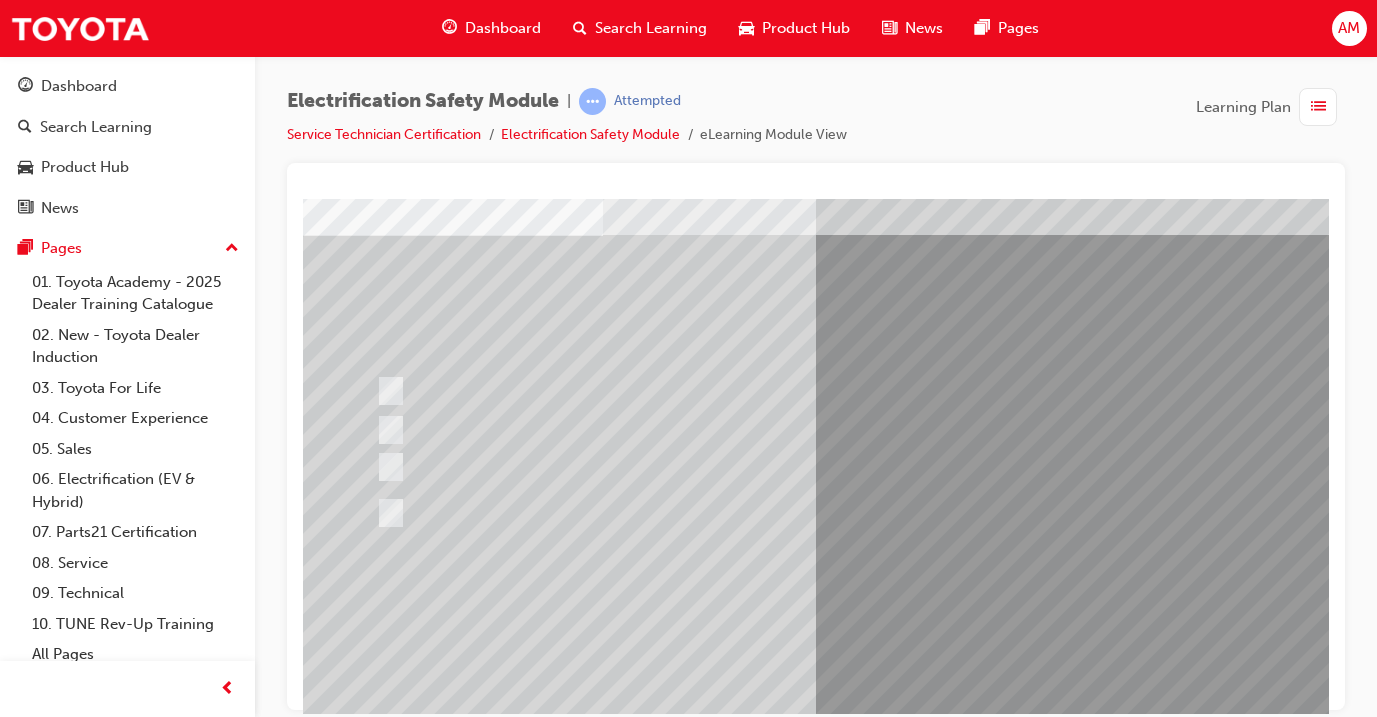 click at bounding box center [375, 2874] 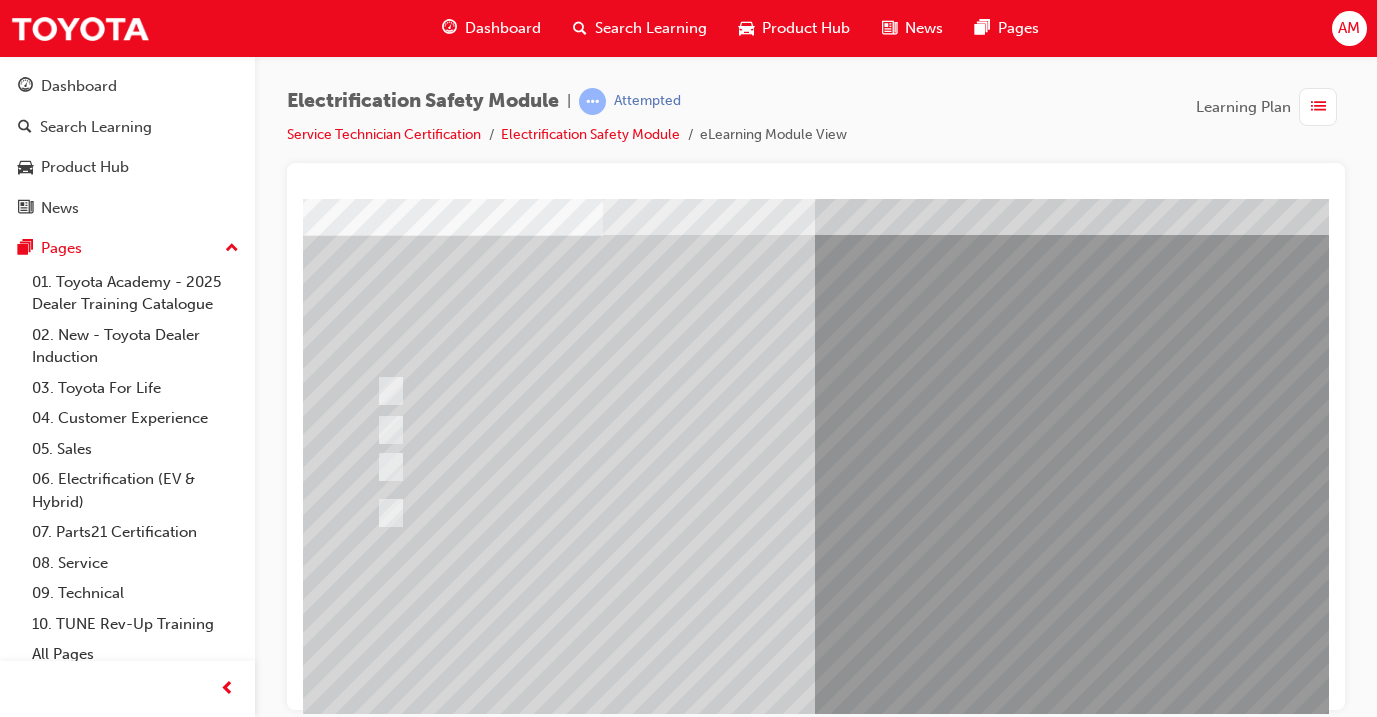 click at bounding box center [635, 2581] 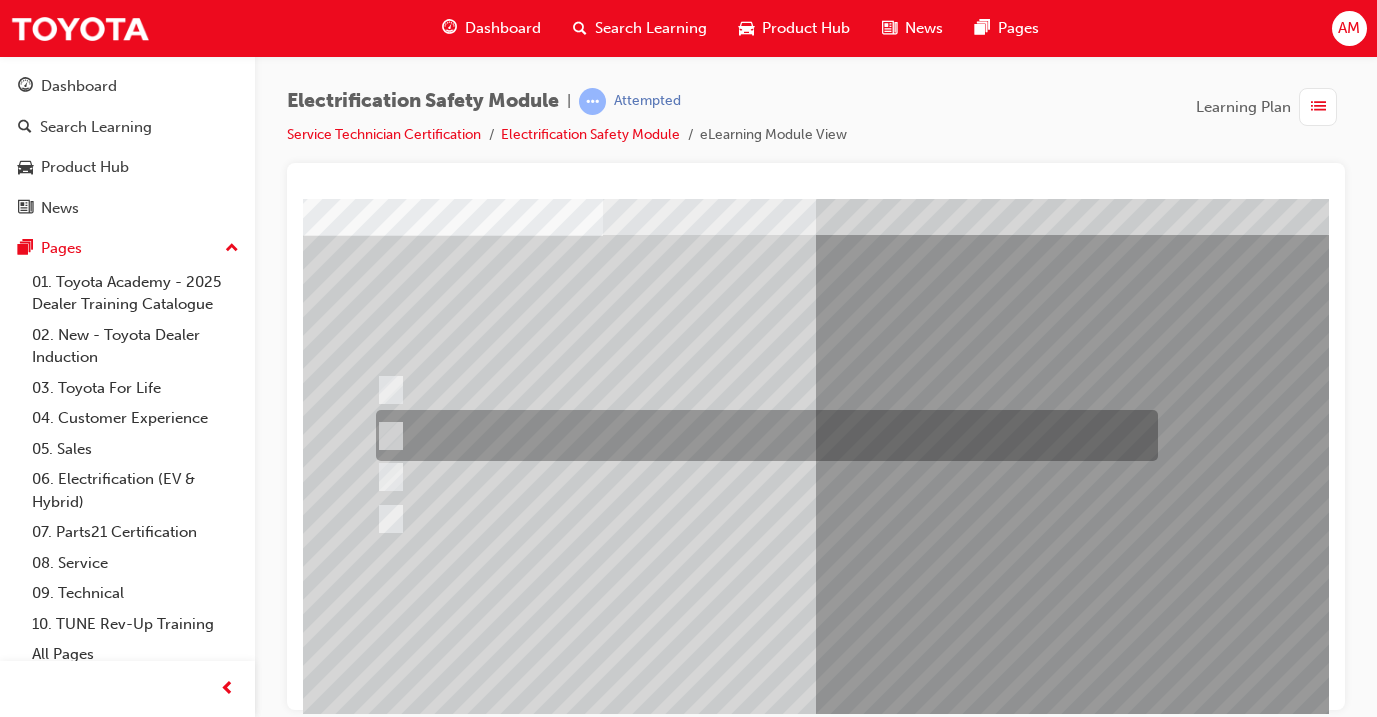 click at bounding box center [762, 435] 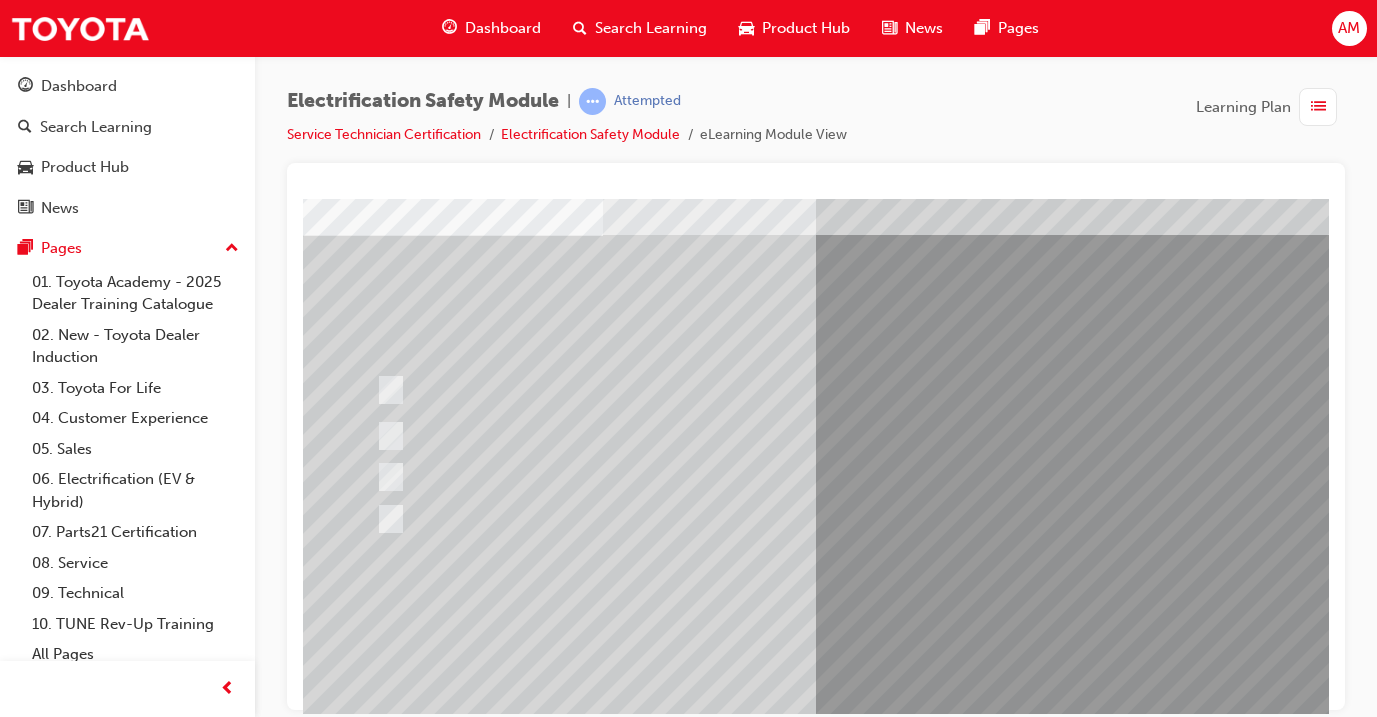 click at bounding box center (375, 2874) 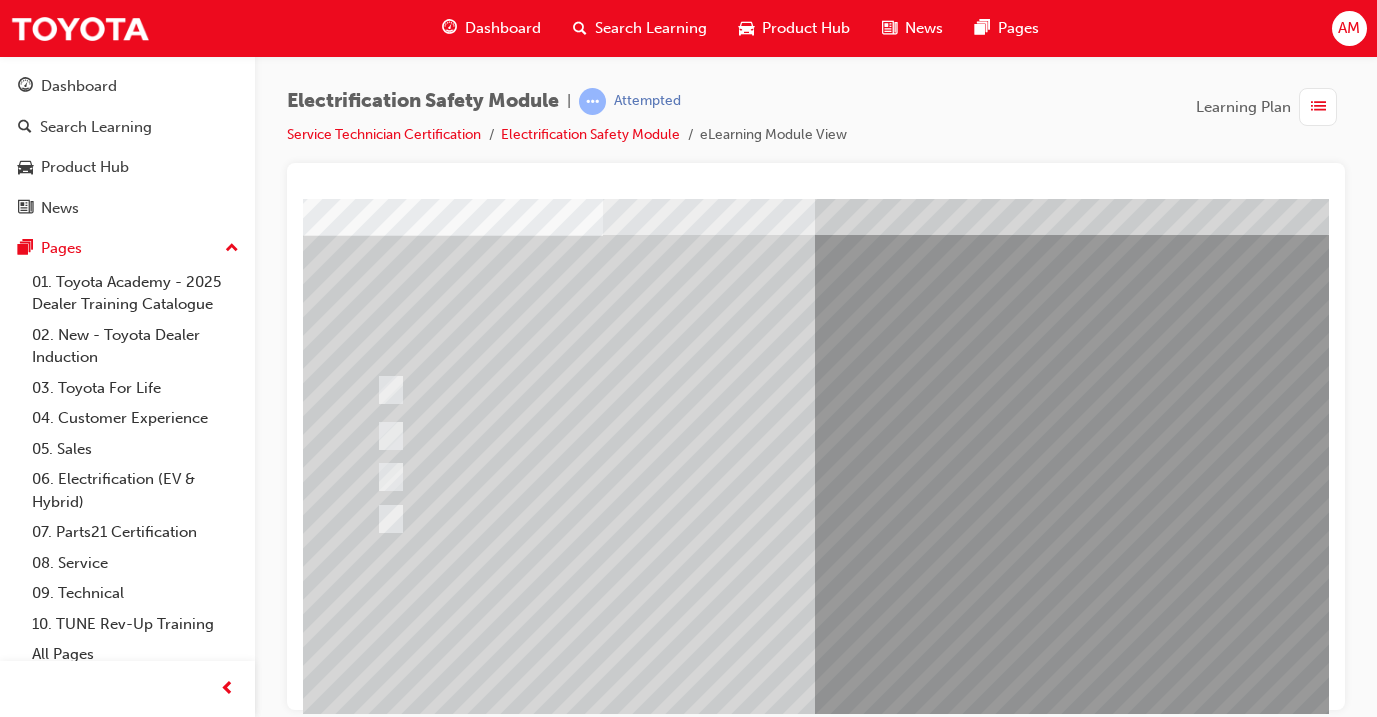 click at bounding box center (635, 2581) 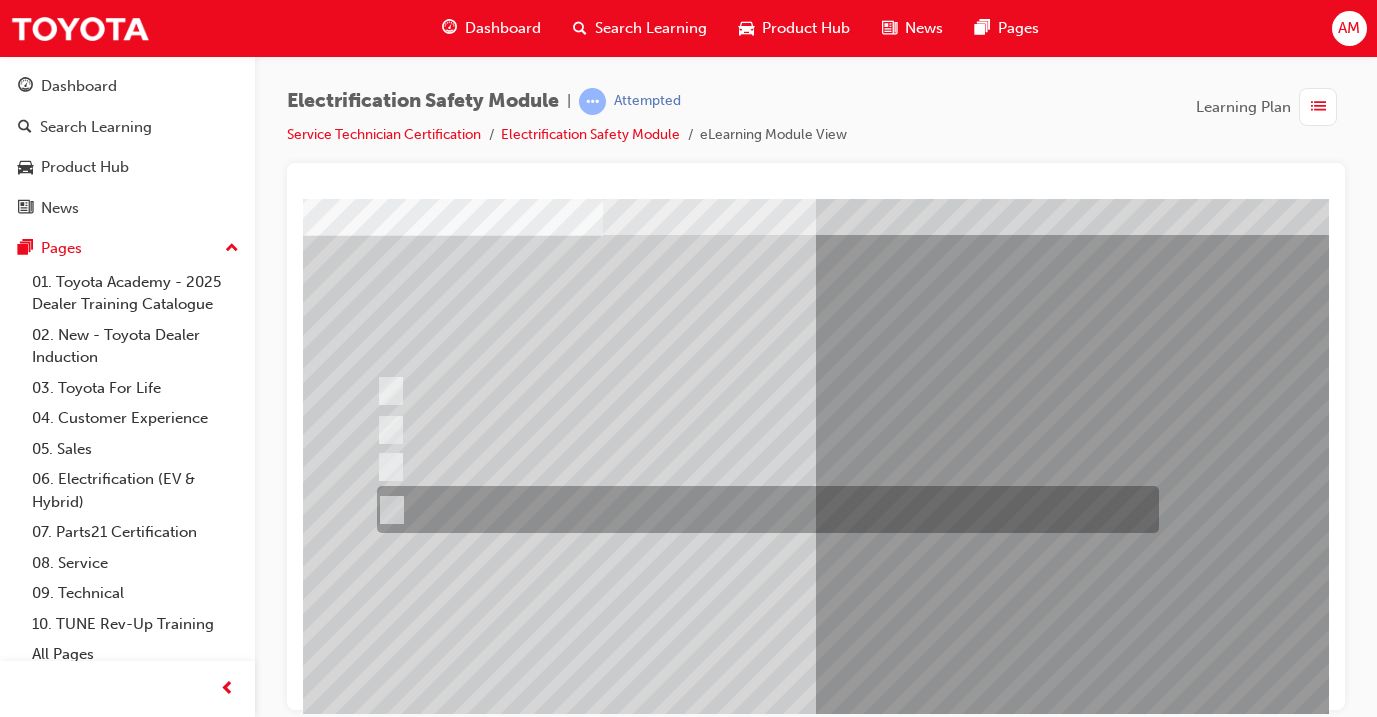click at bounding box center (763, 509) 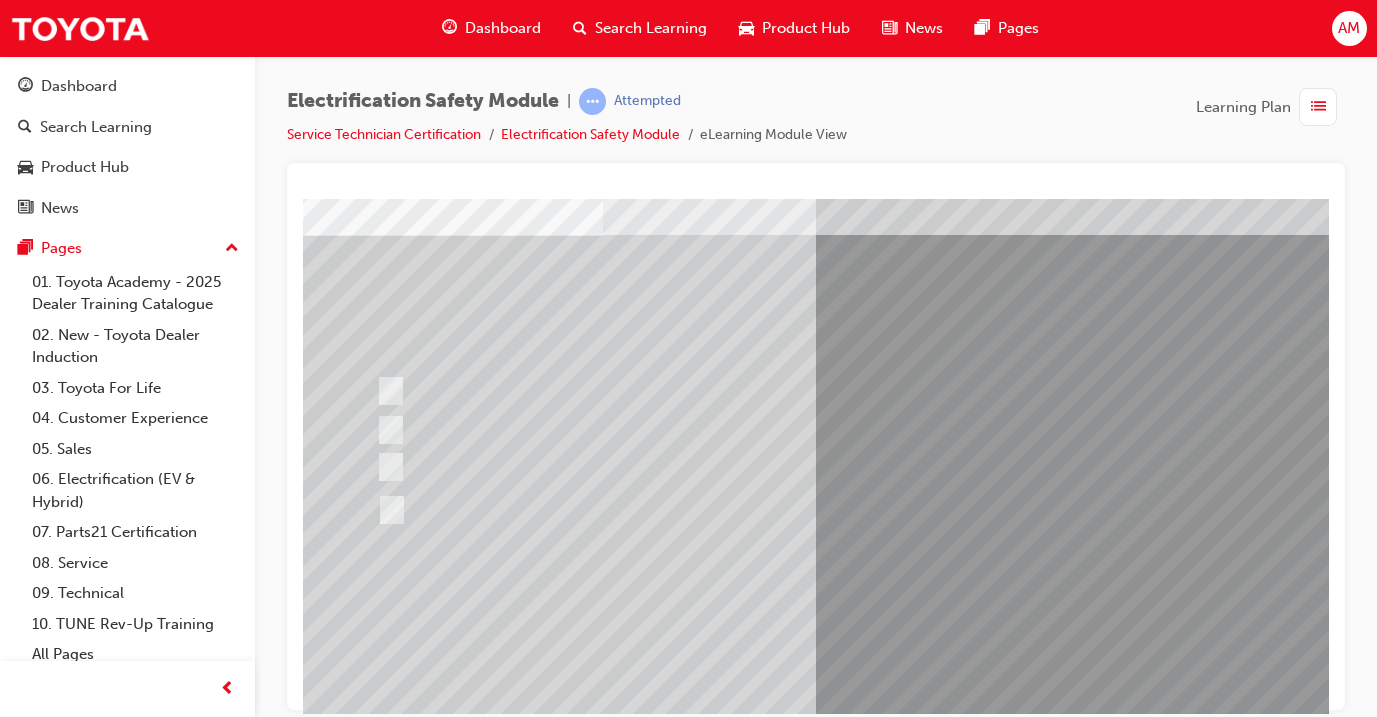 click at bounding box center [375, 2874] 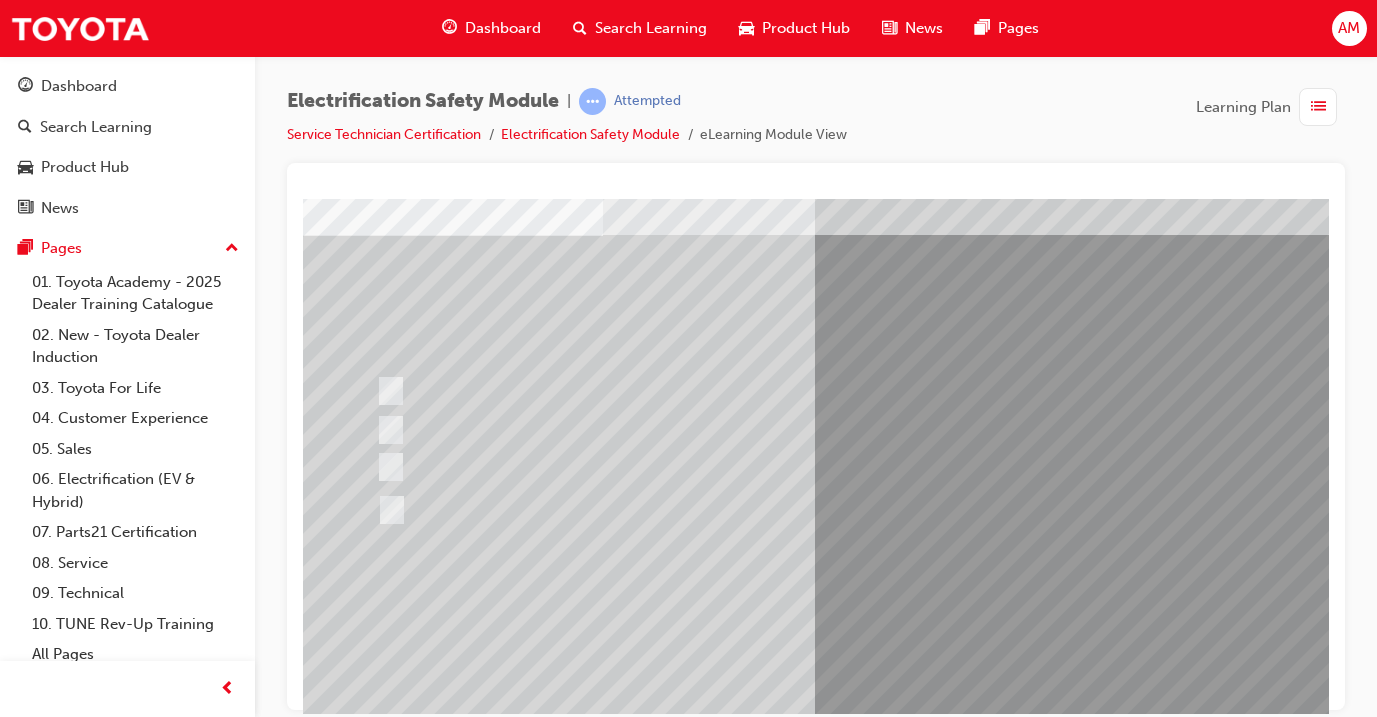 click at bounding box center (635, 2581) 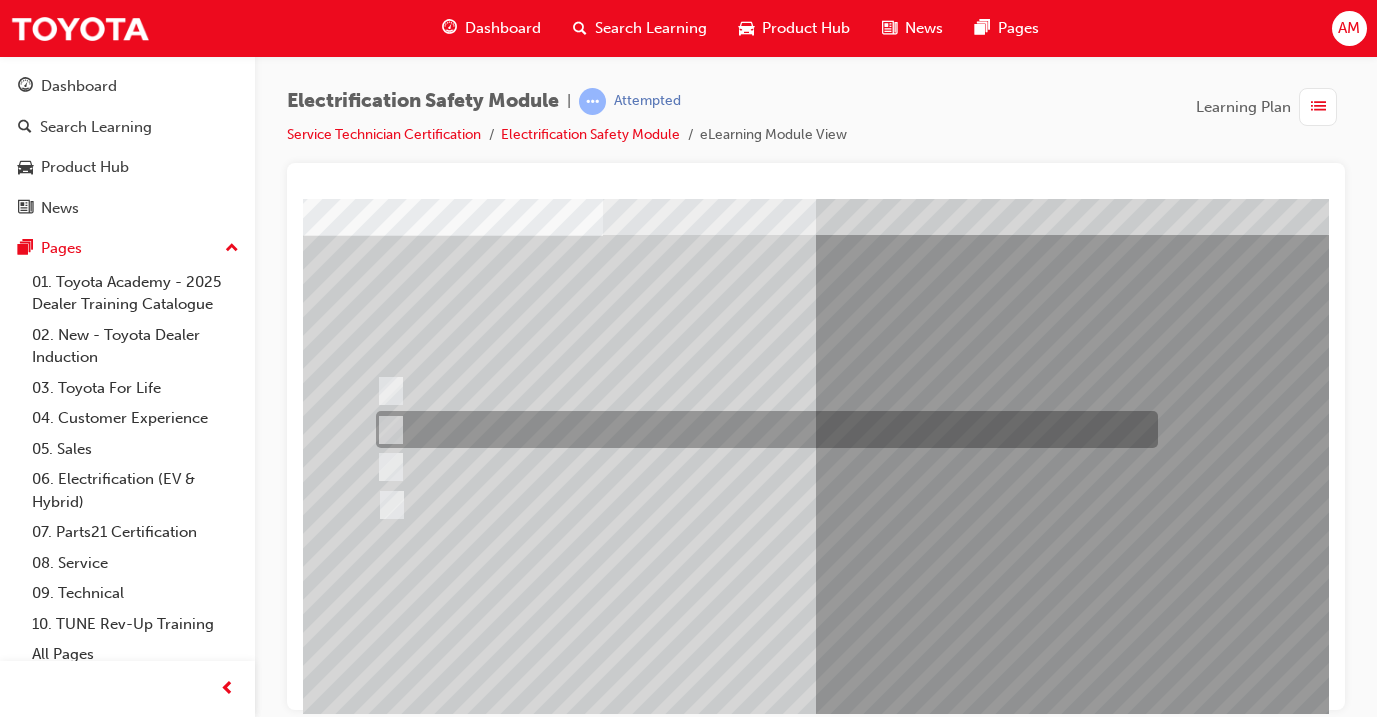 click at bounding box center (762, 429) 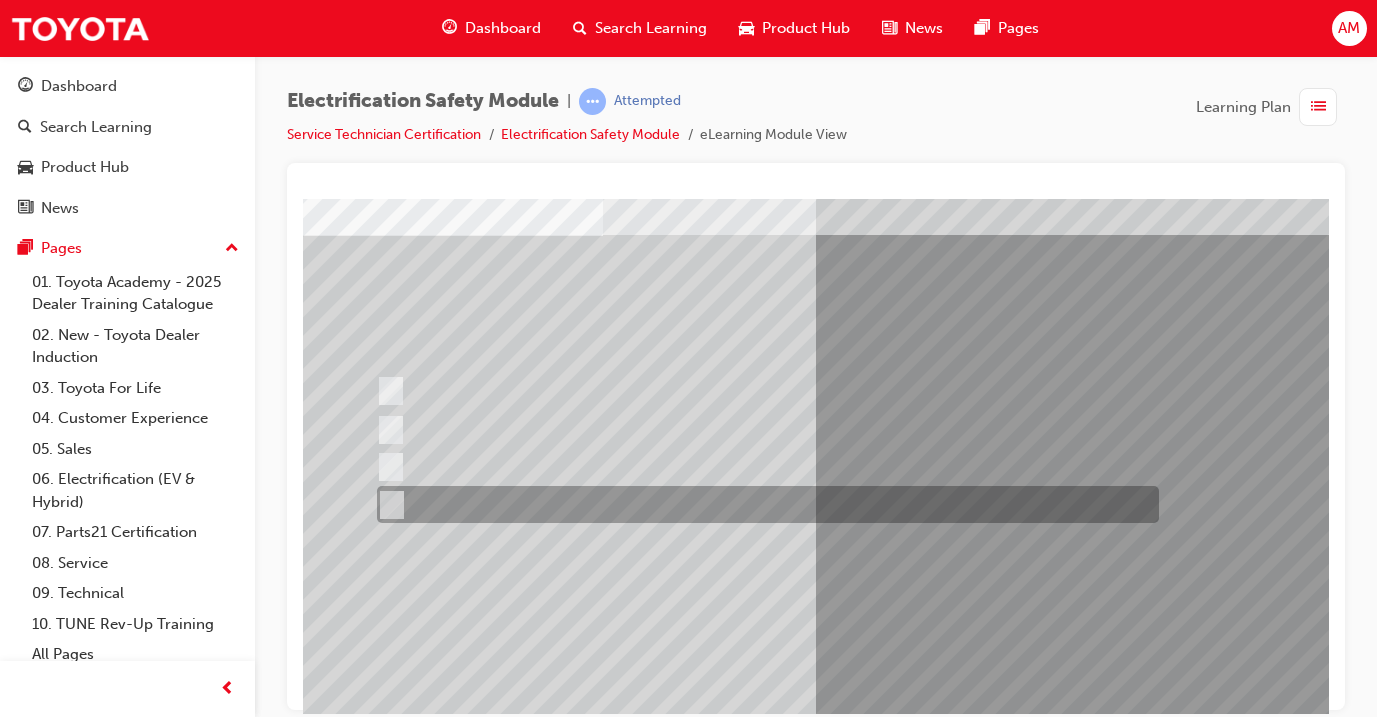 click at bounding box center [763, 504] 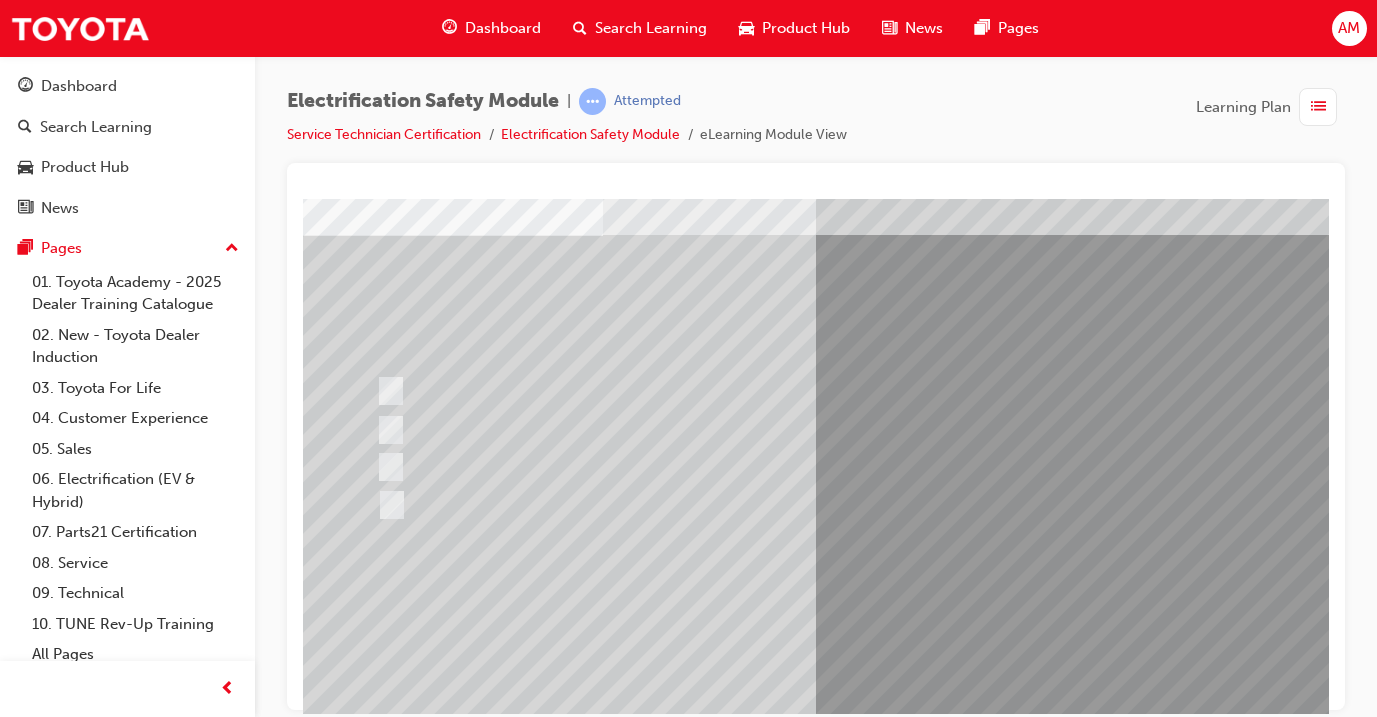 click at bounding box center [375, 2874] 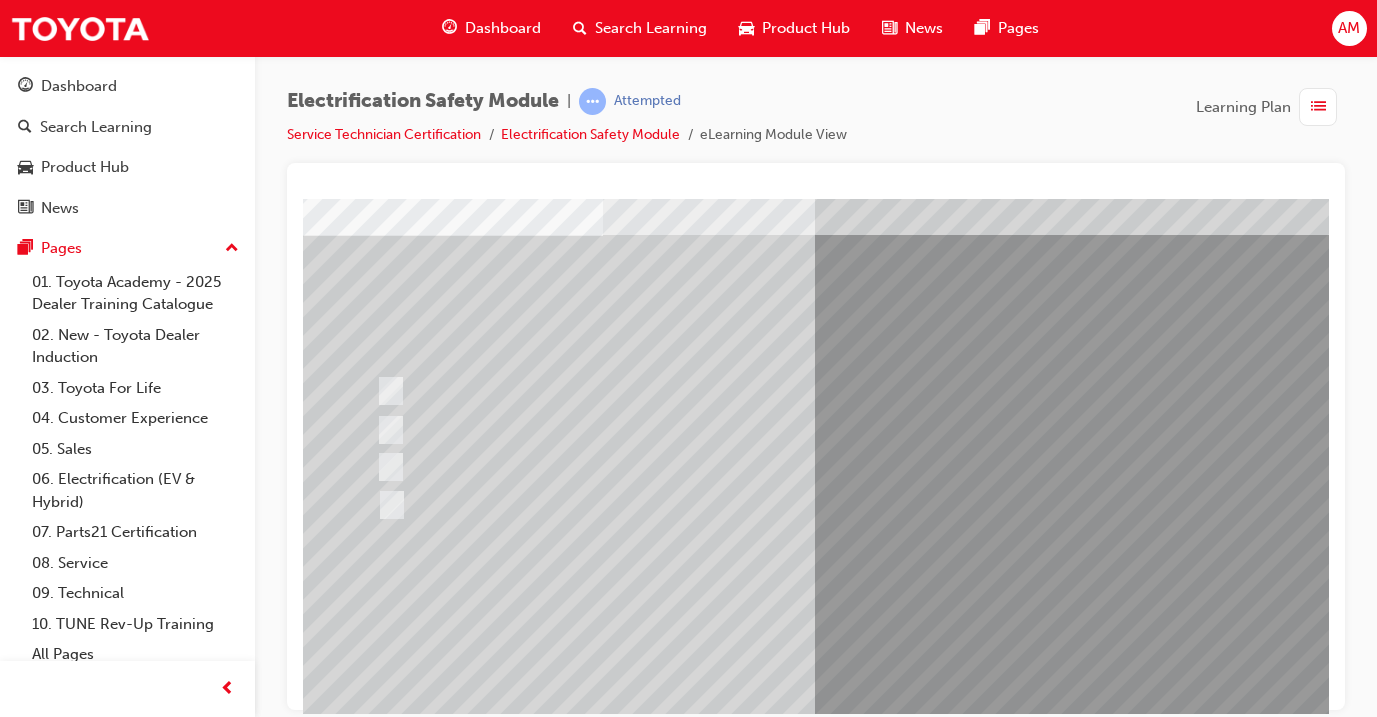 click at bounding box center [635, 2581] 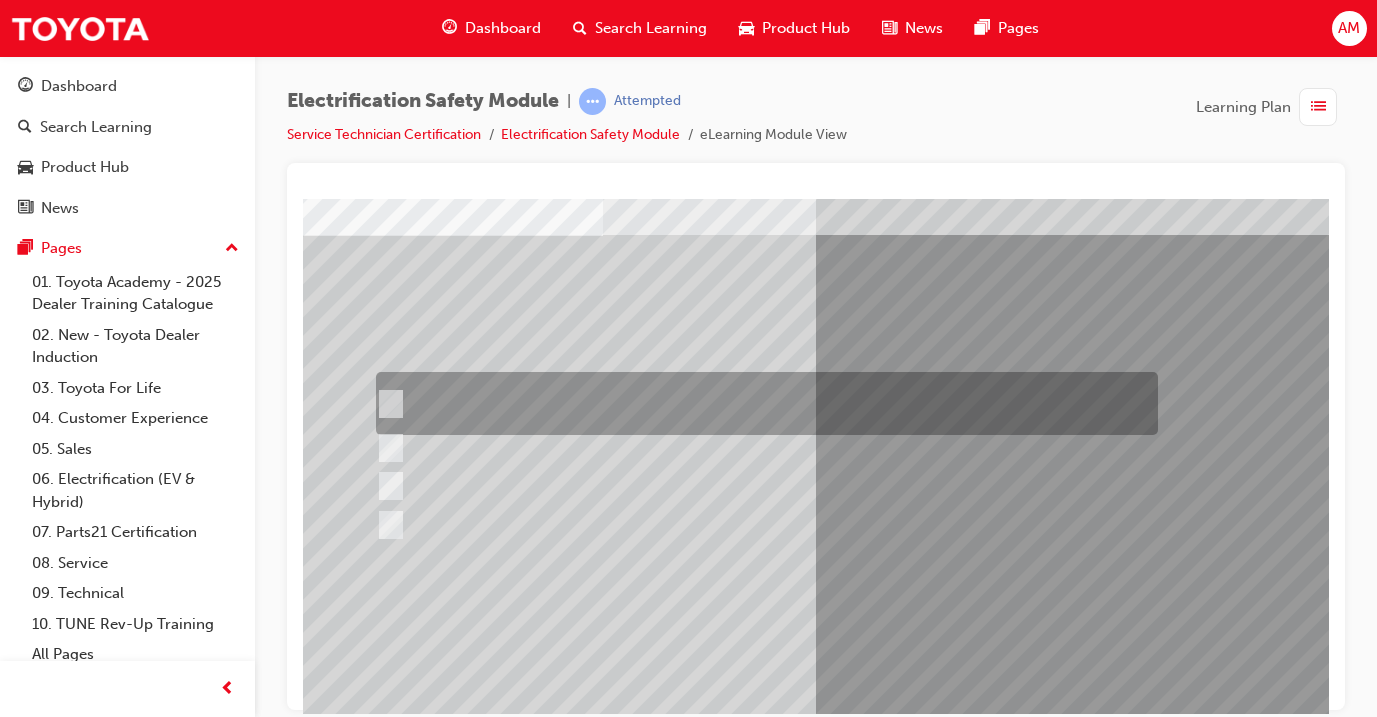 click at bounding box center (762, 403) 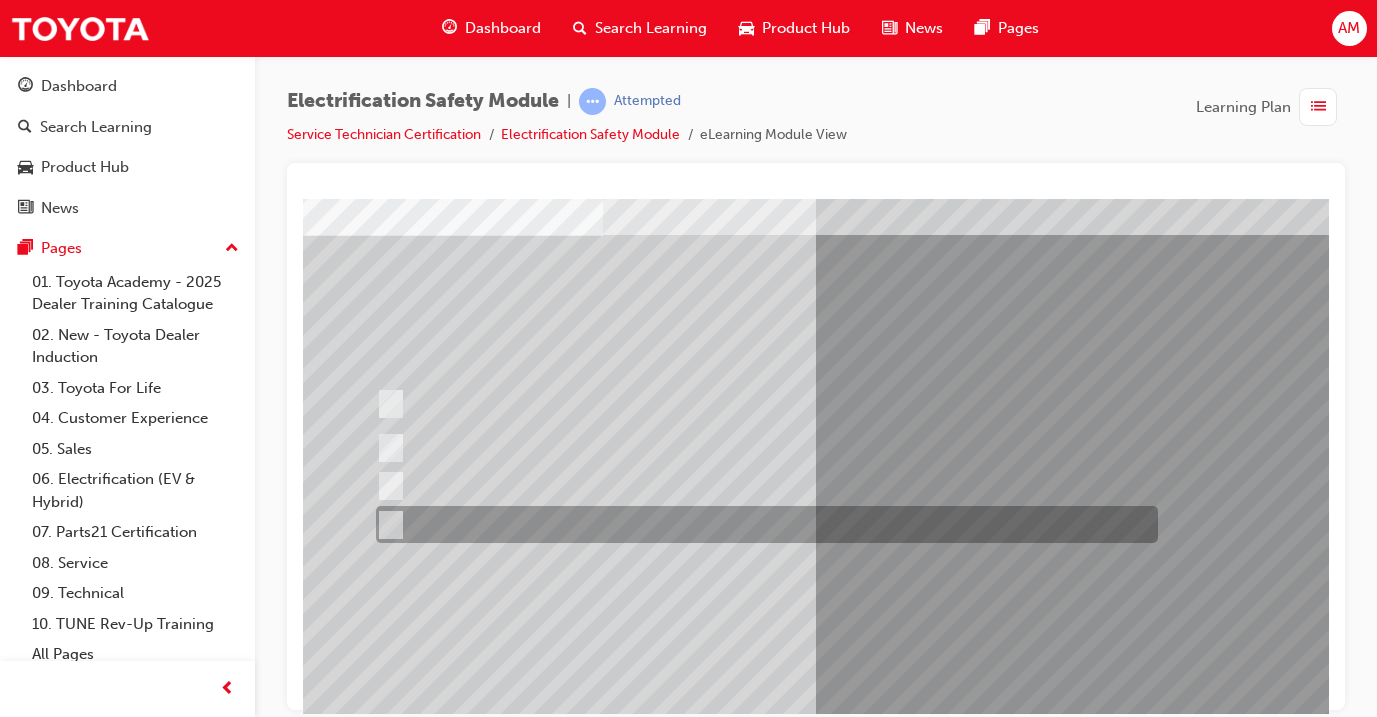 click at bounding box center [762, 524] 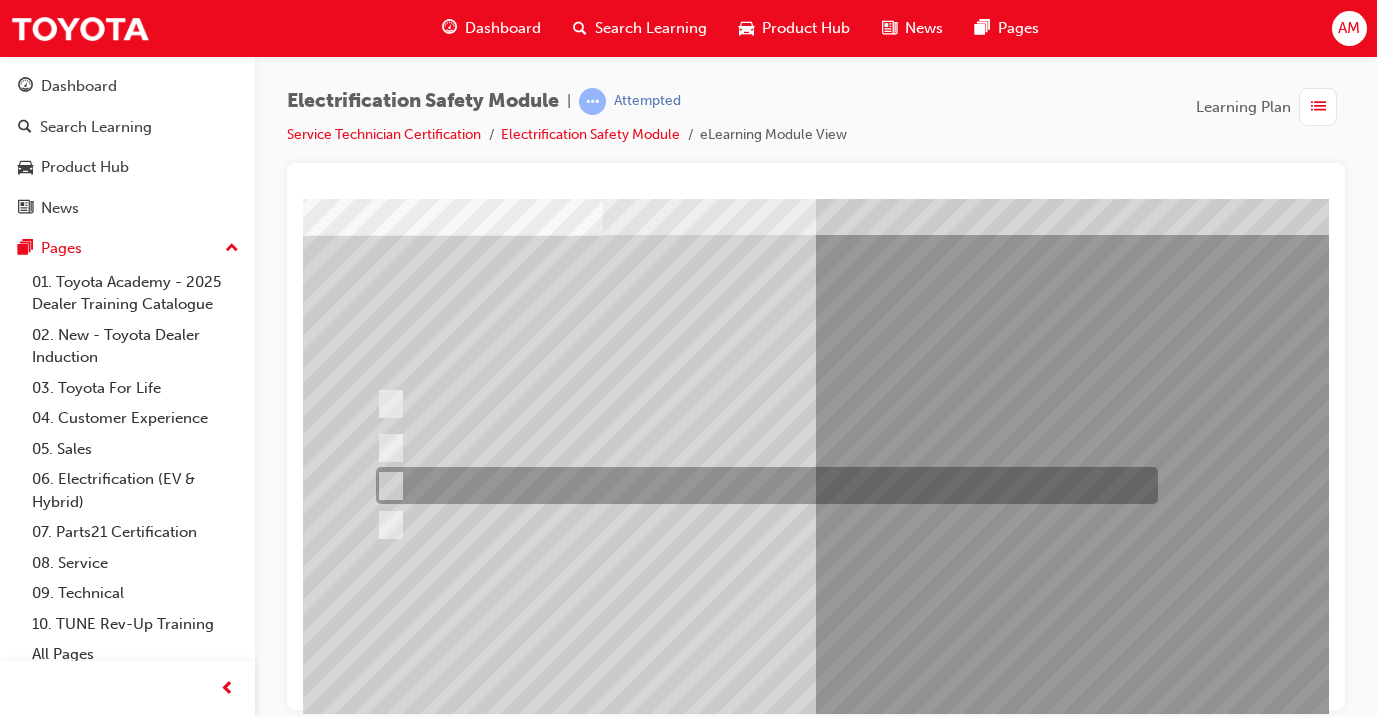 click at bounding box center (762, 485) 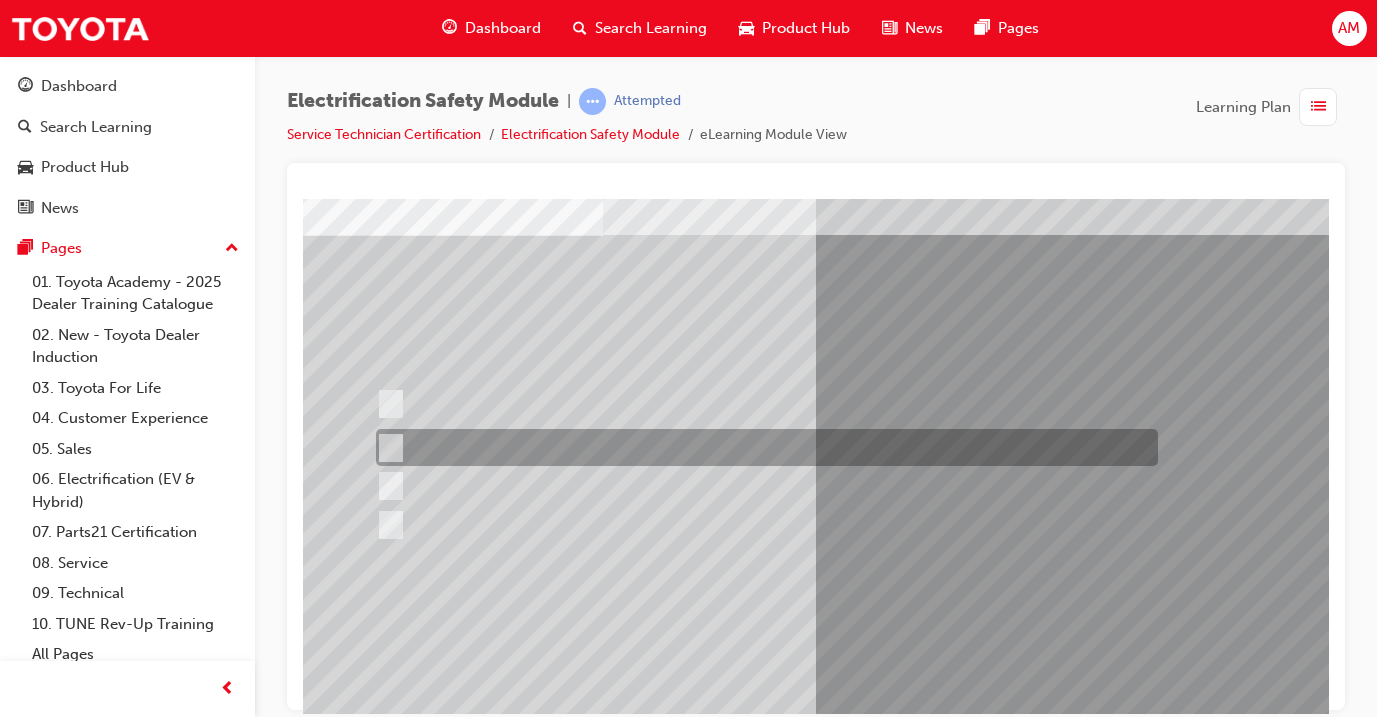 click at bounding box center (762, 447) 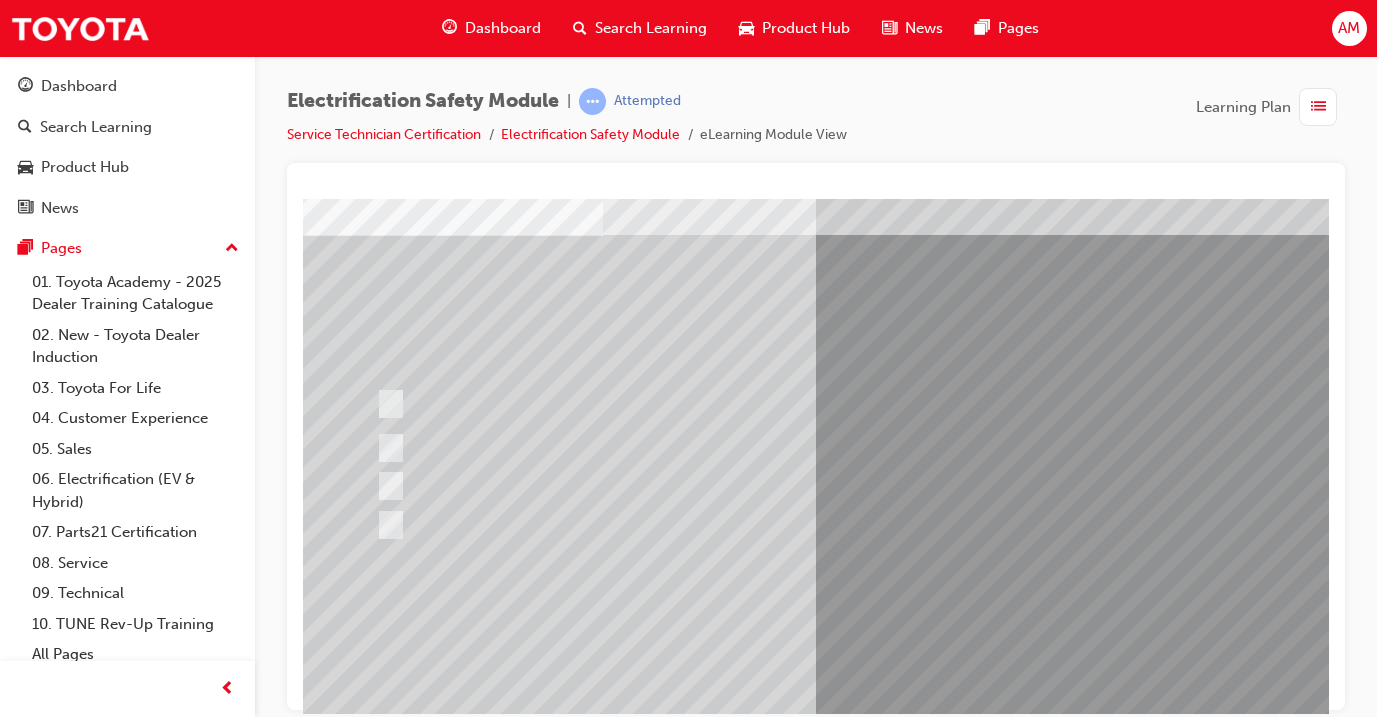 click at bounding box center (375, 2874) 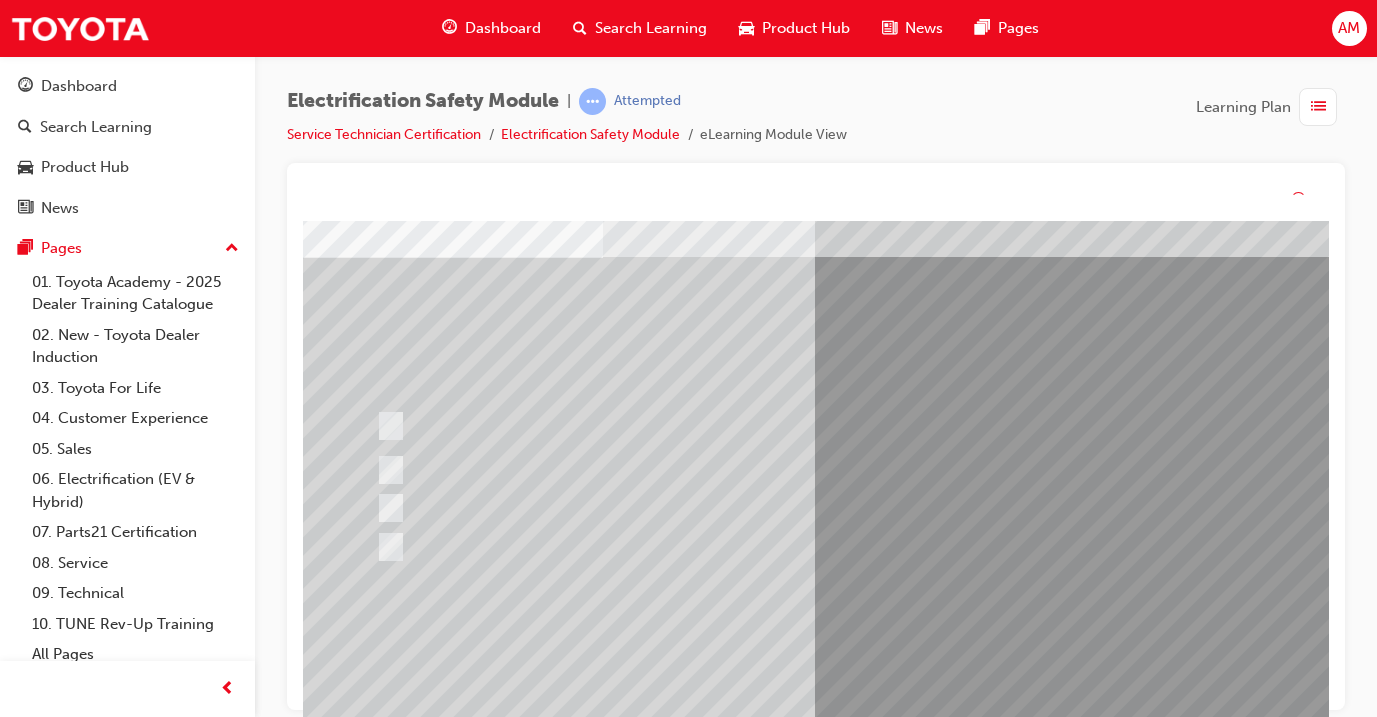 drag, startPoint x: 913, startPoint y: 650, endPoint x: 913, endPoint y: 672, distance: 22 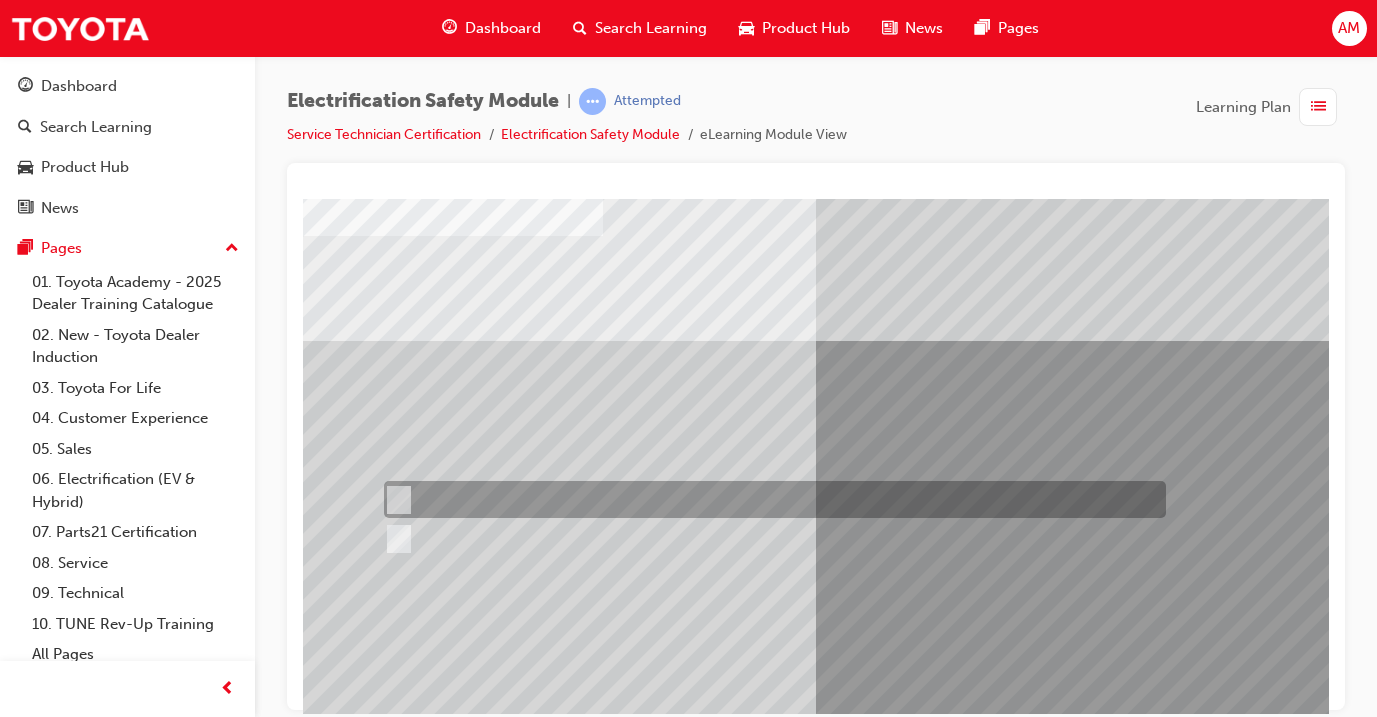 click at bounding box center [770, 499] 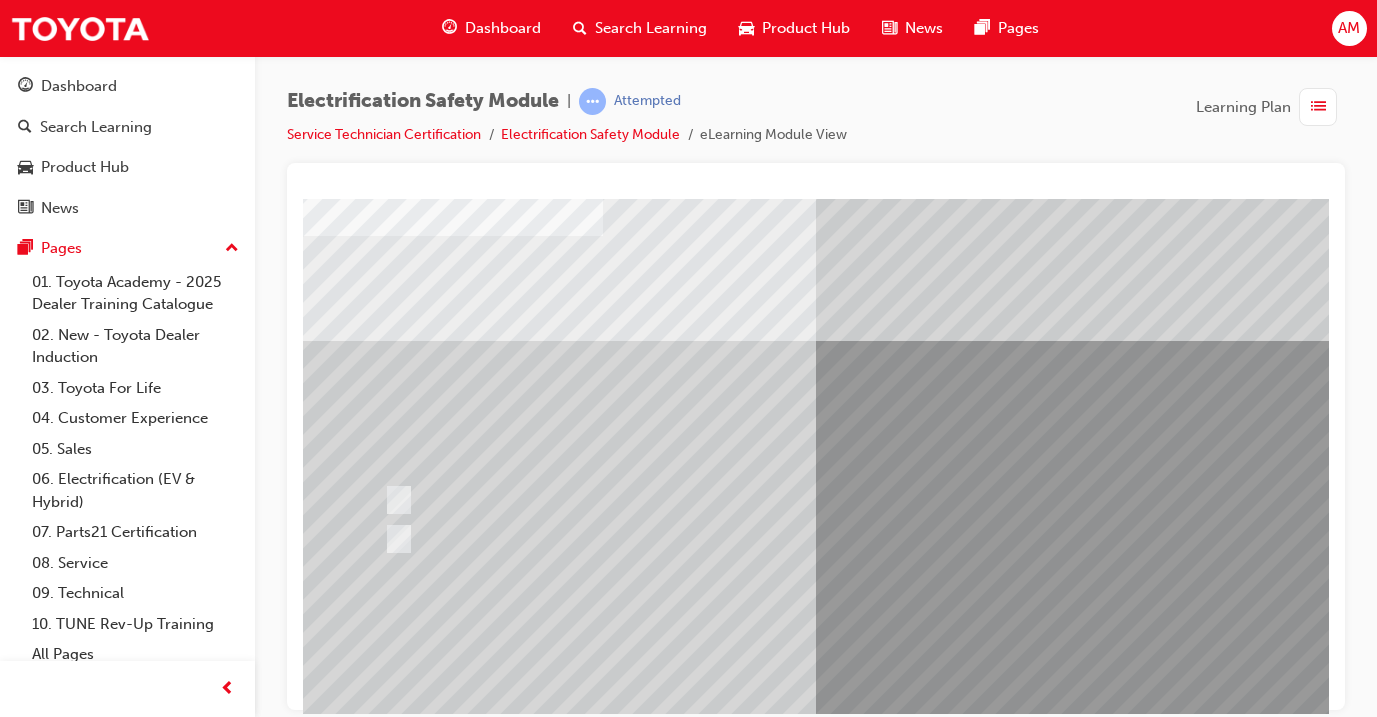 click at bounding box center [375, 2936] 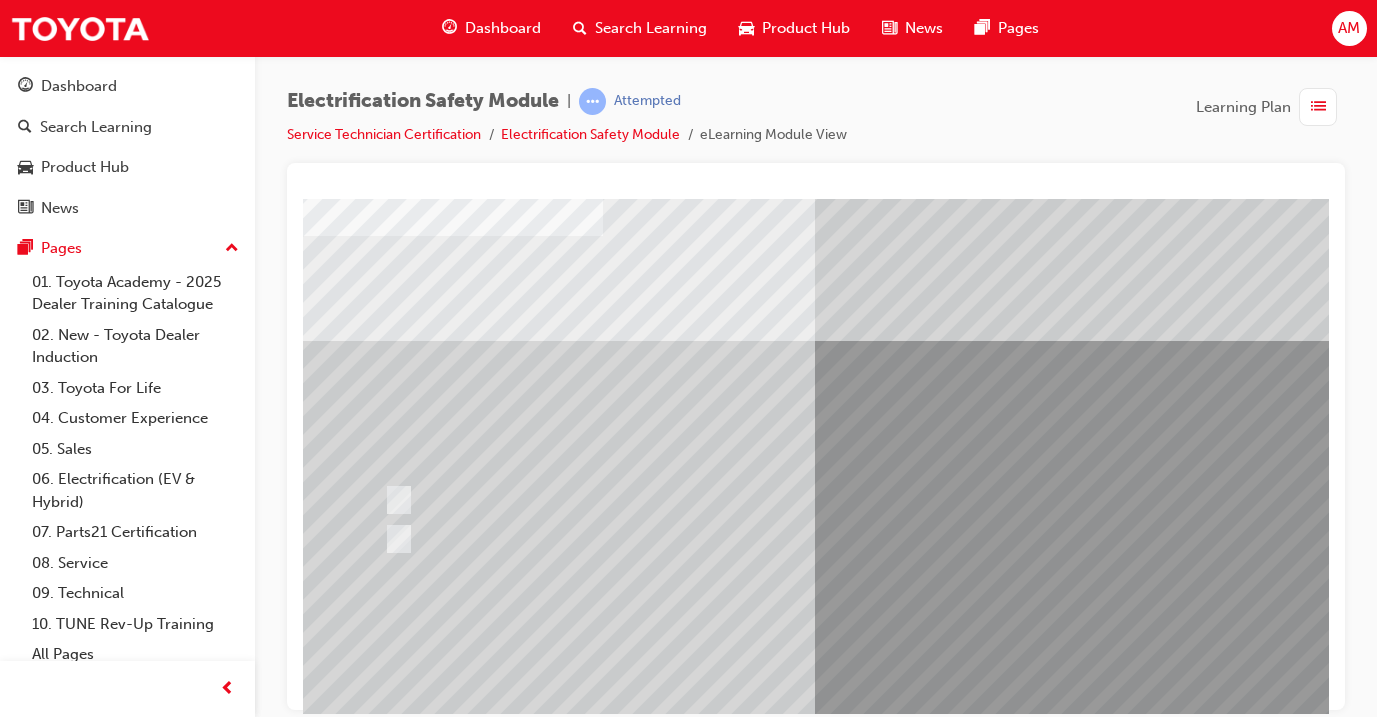 click on "Question 6 of 21" at bounding box center [983, 445] 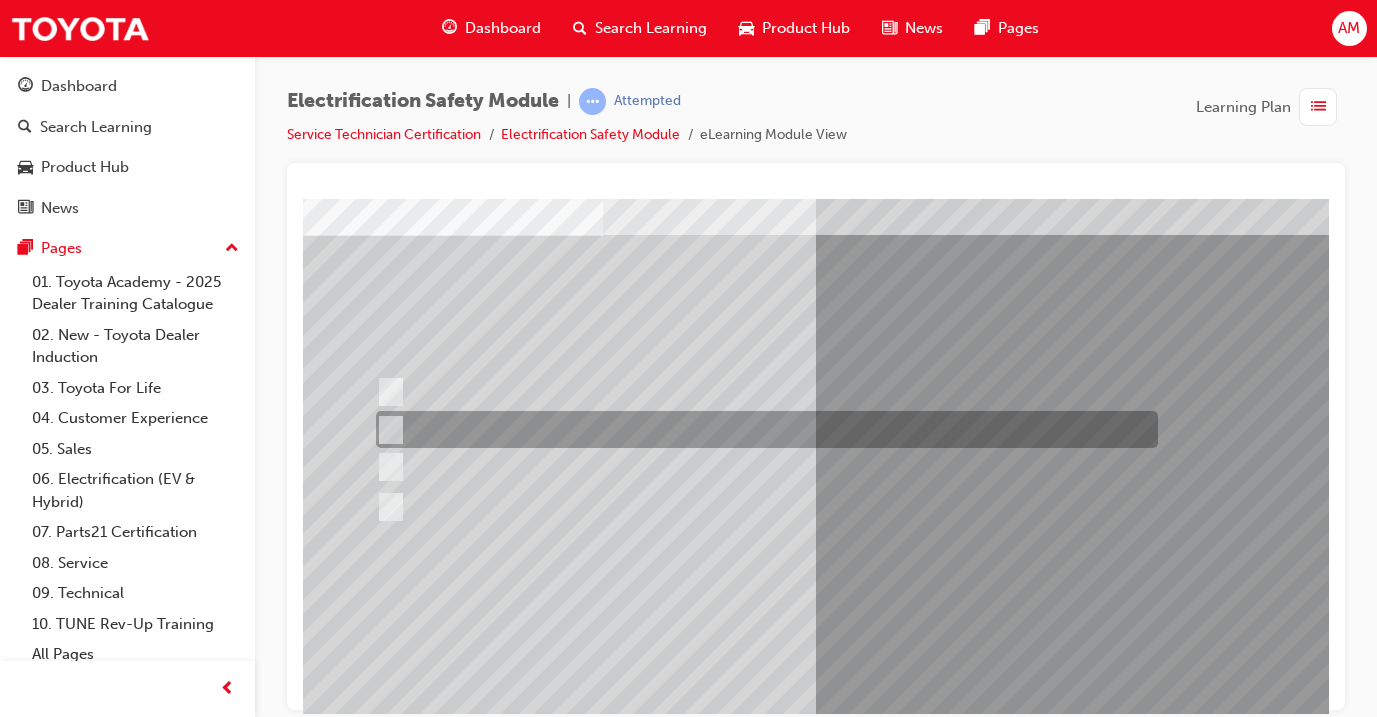 click at bounding box center (762, 429) 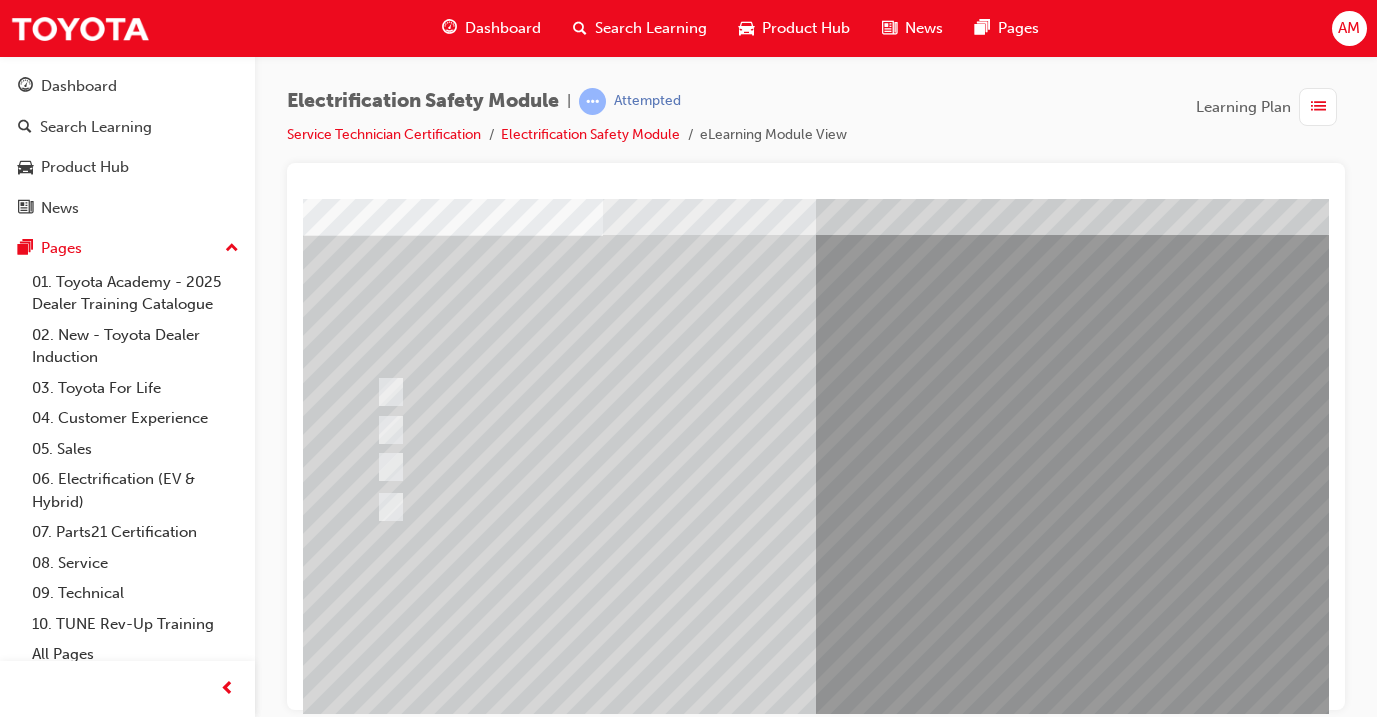 click at bounding box center (375, 2874) 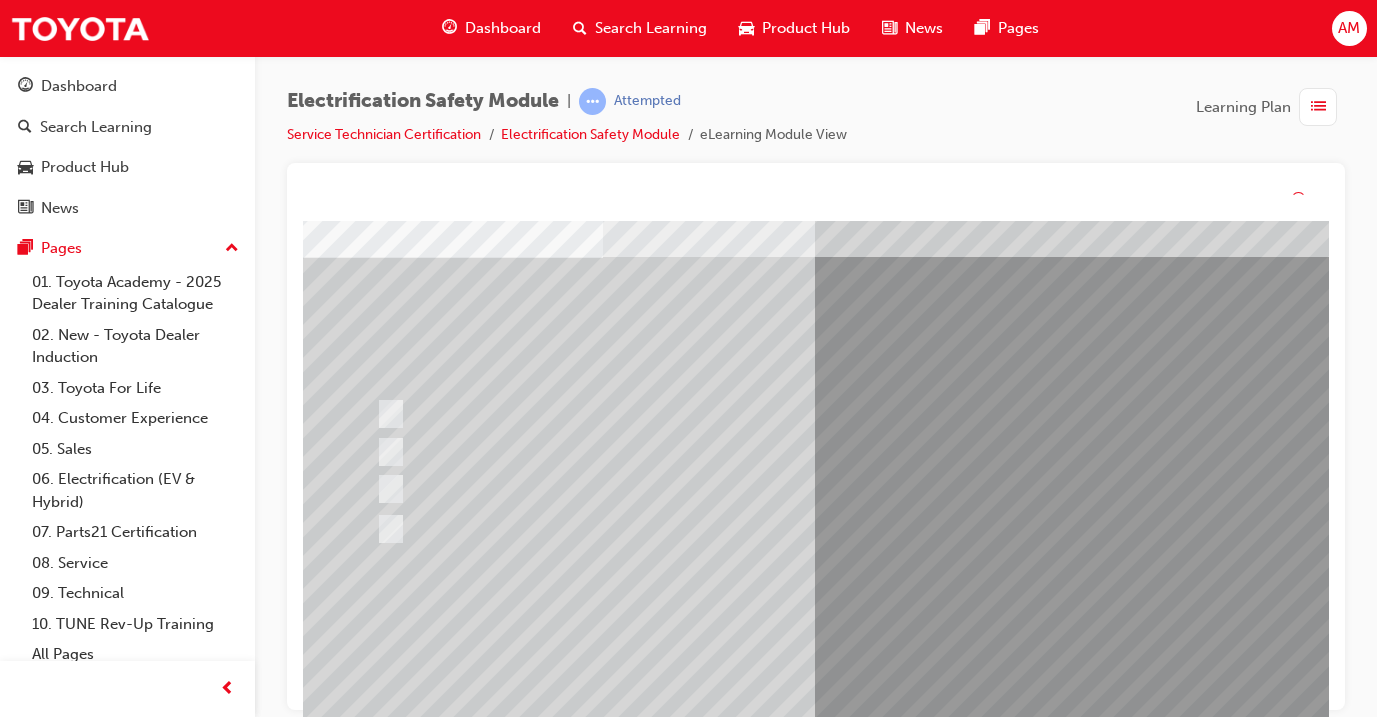 click at bounding box center (635, 2604) 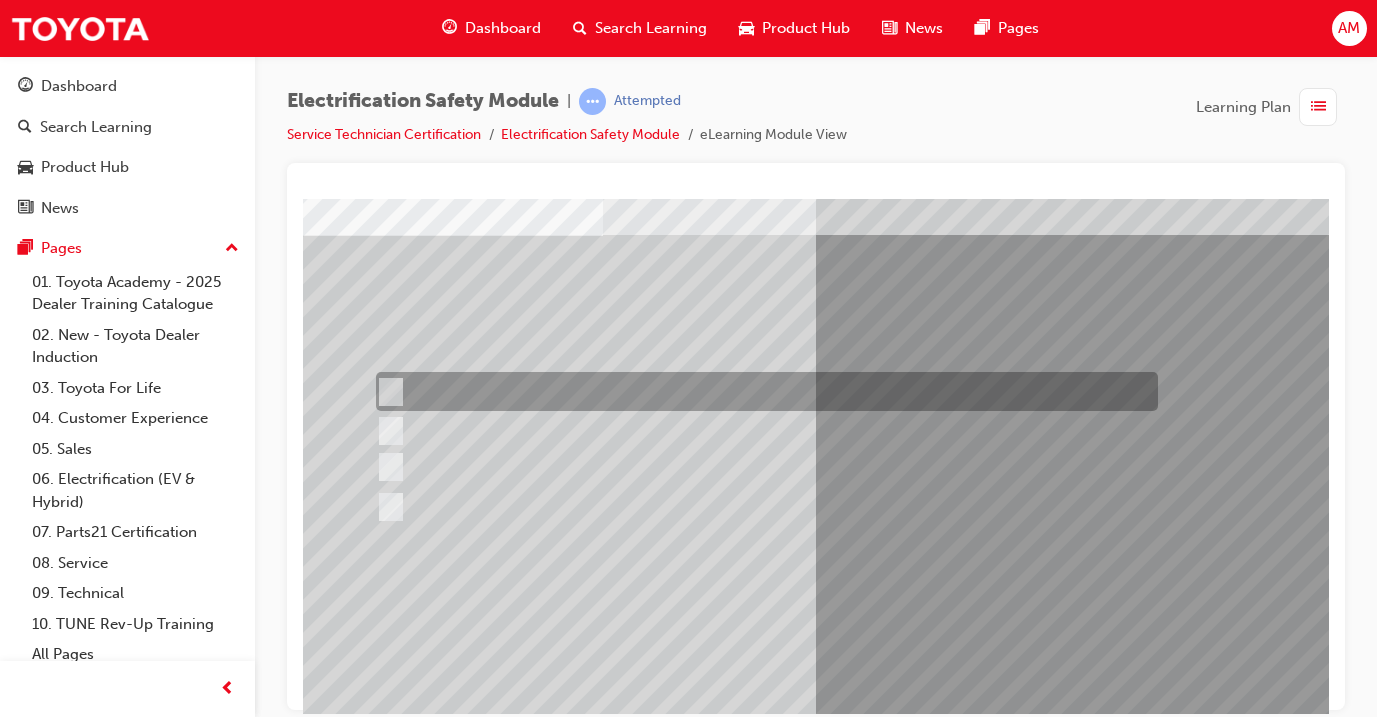 click at bounding box center (762, 391) 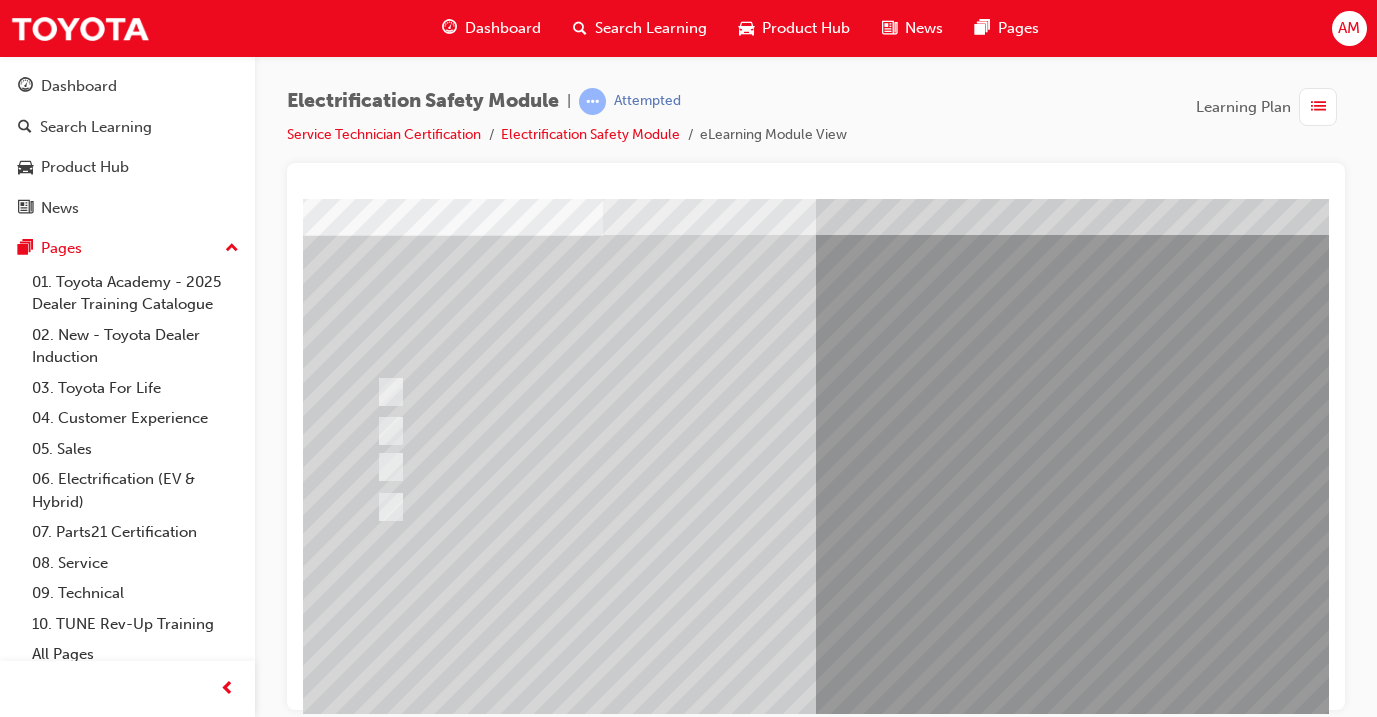 click at bounding box center [375, 2874] 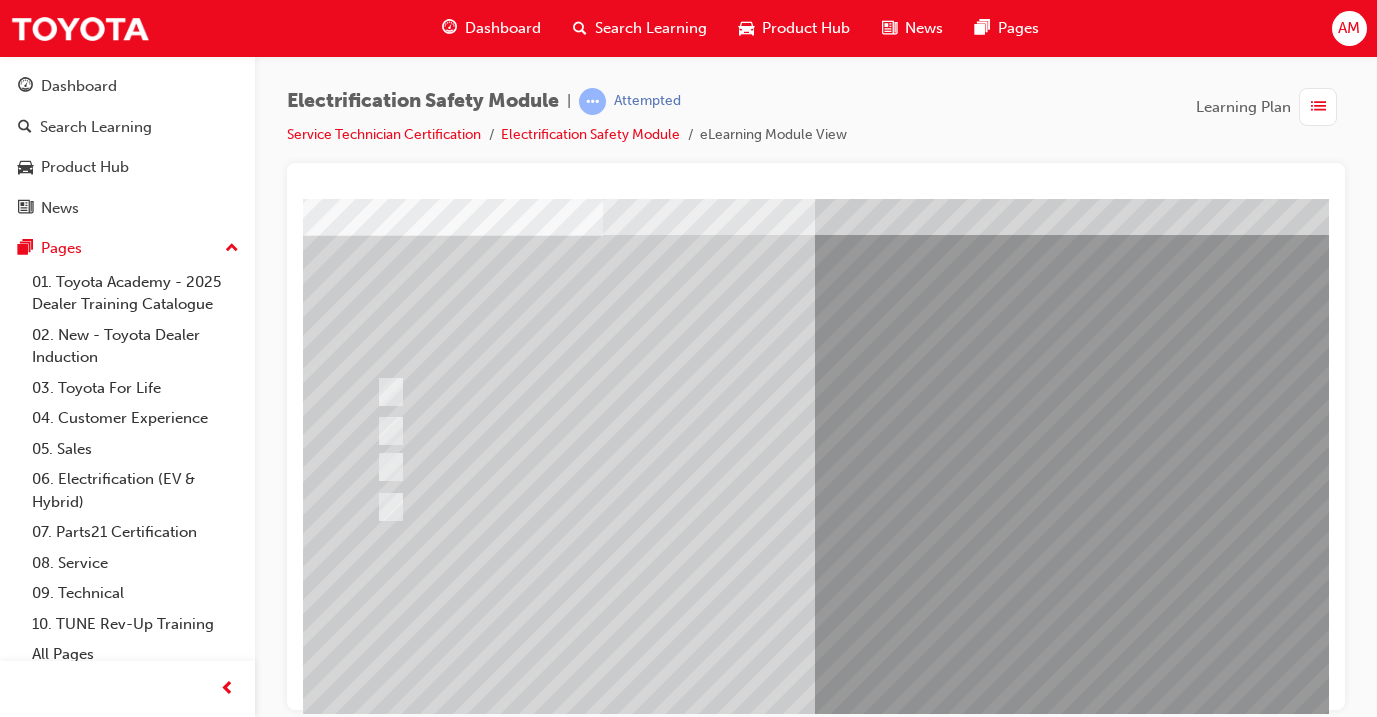 click at bounding box center [635, 2581] 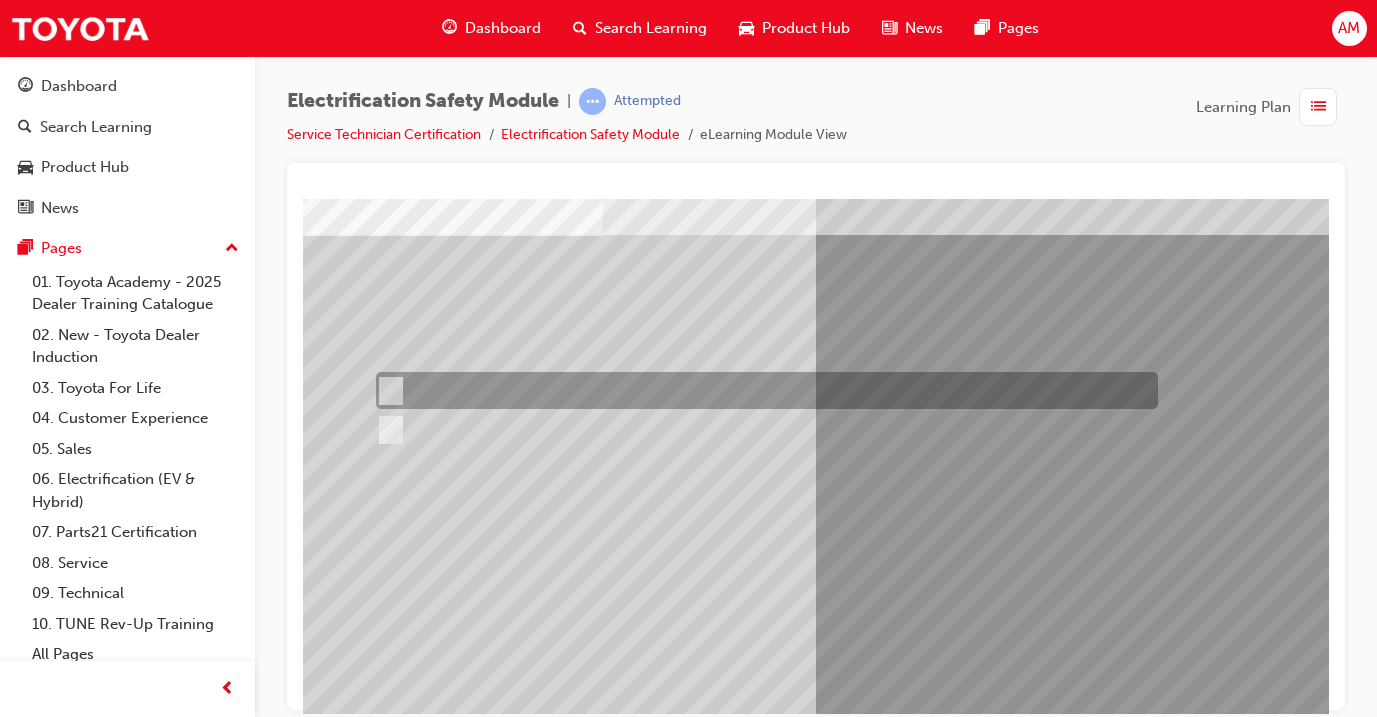 click at bounding box center [762, 390] 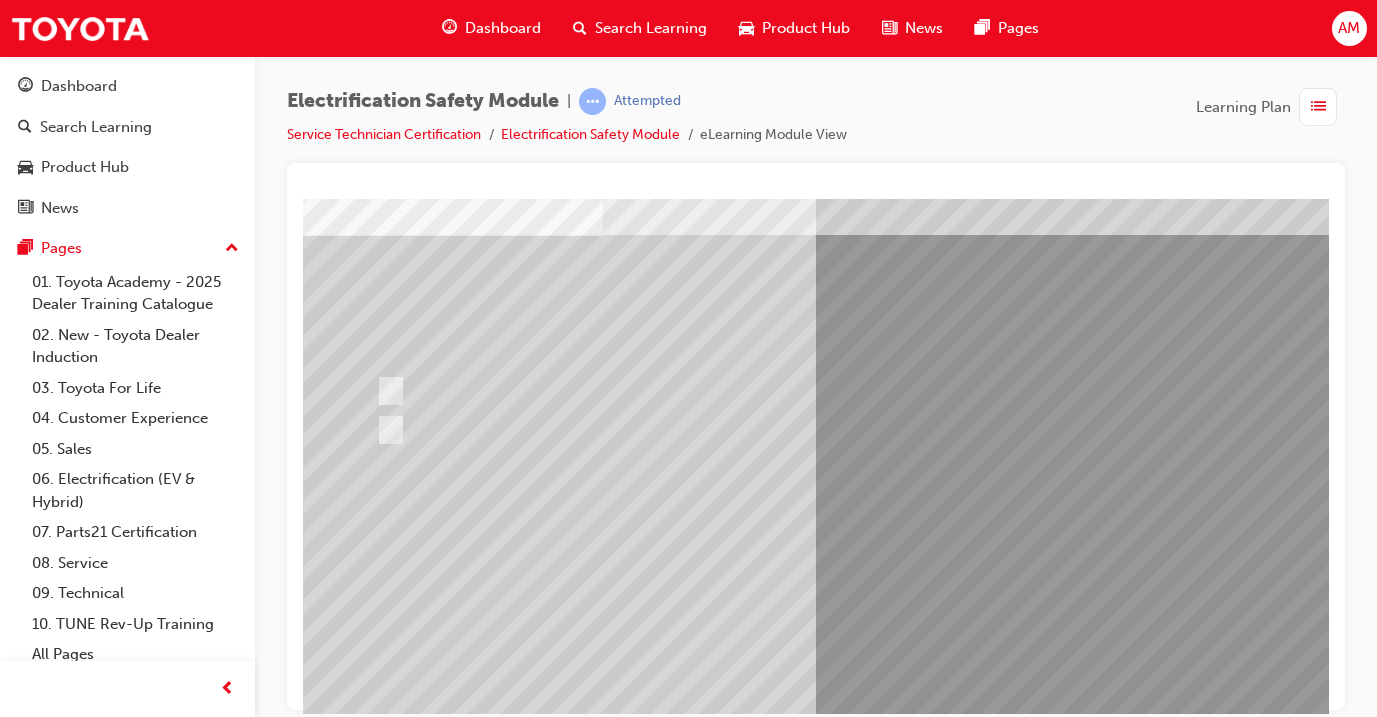 click at bounding box center [375, 2830] 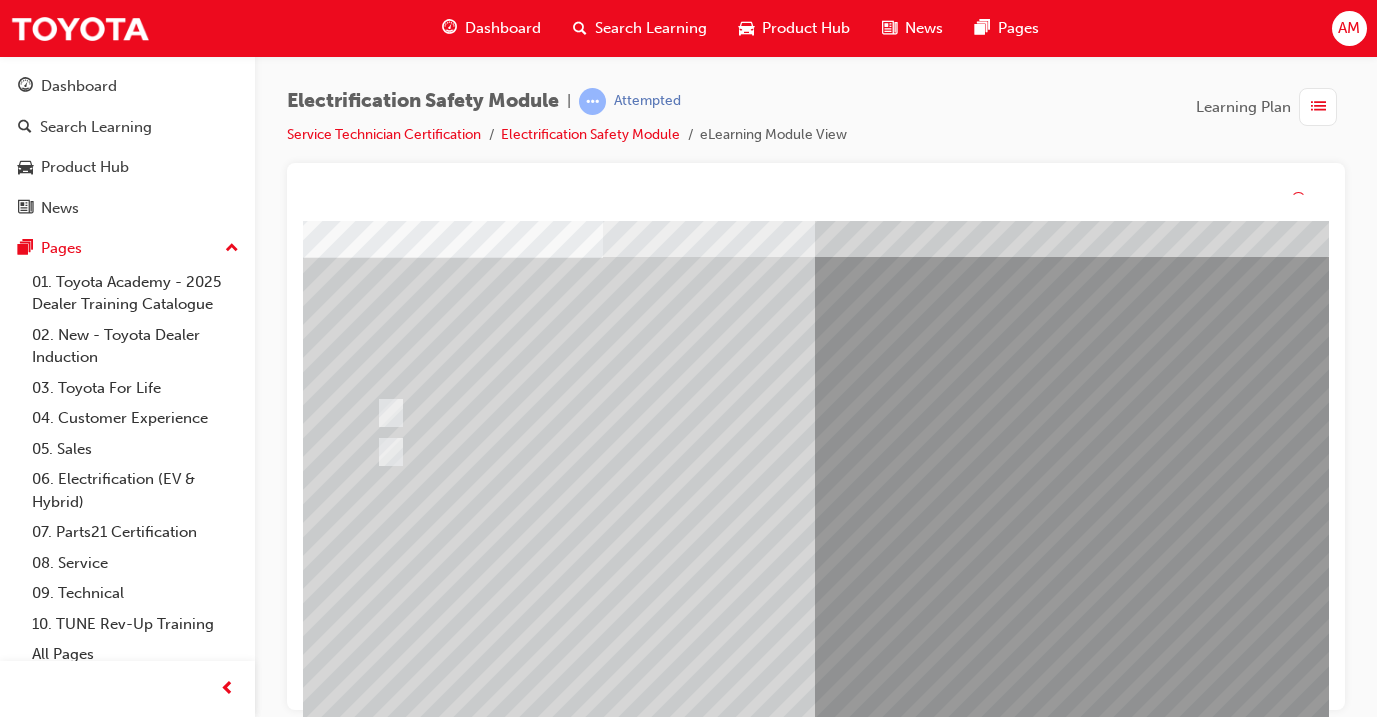 click at bounding box center [635, 2604] 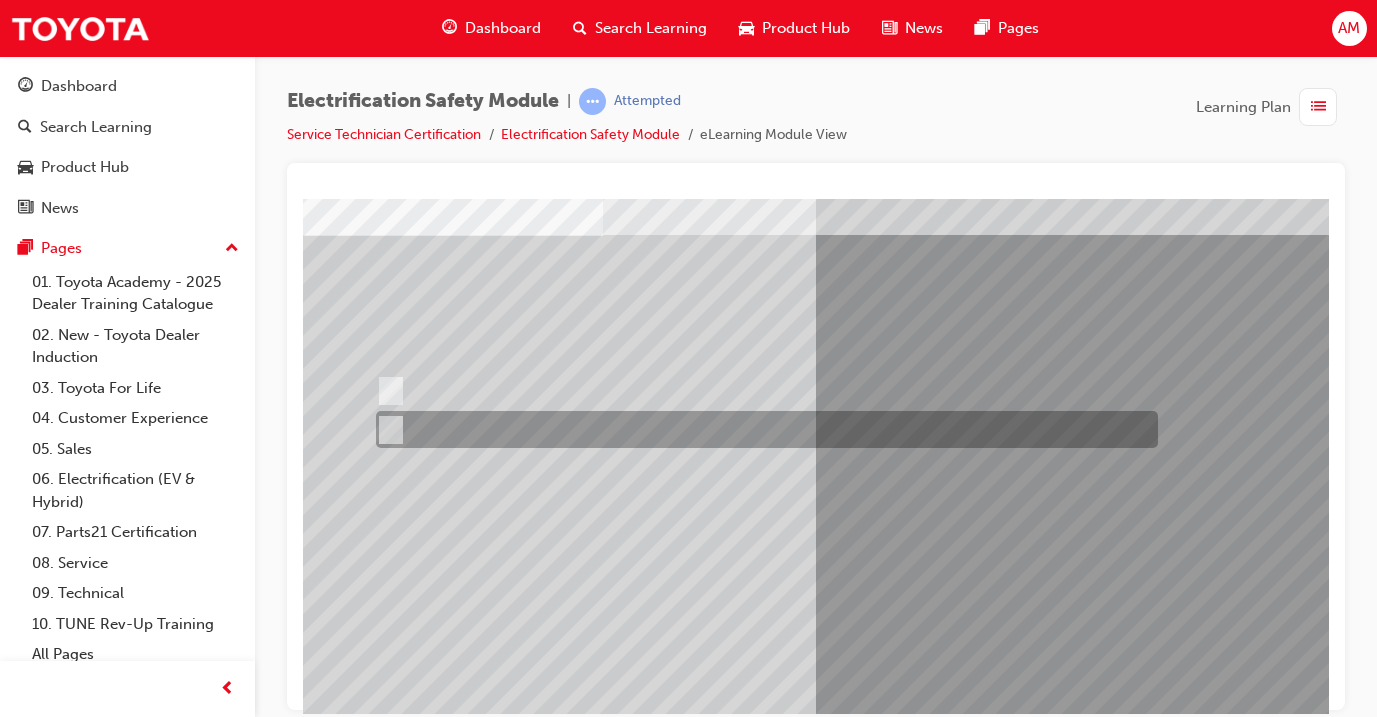 click at bounding box center [762, 429] 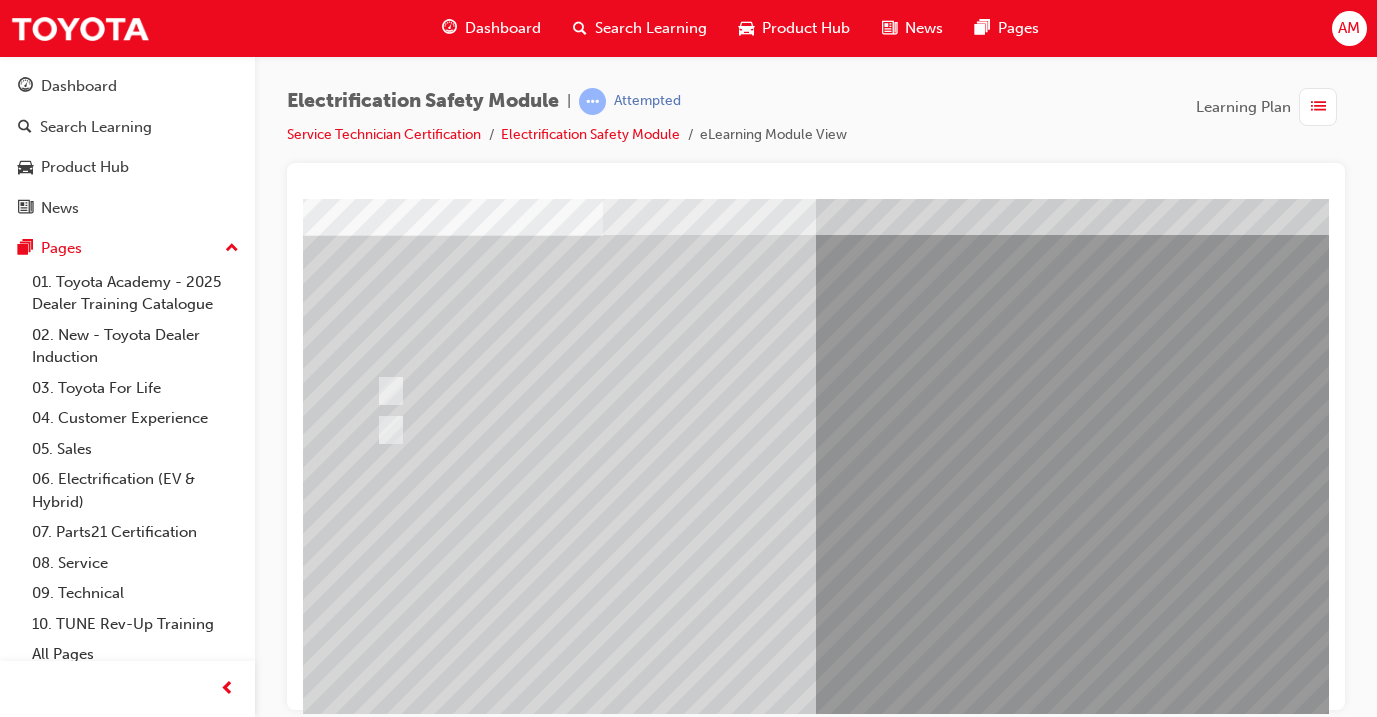 click at bounding box center [375, 2830] 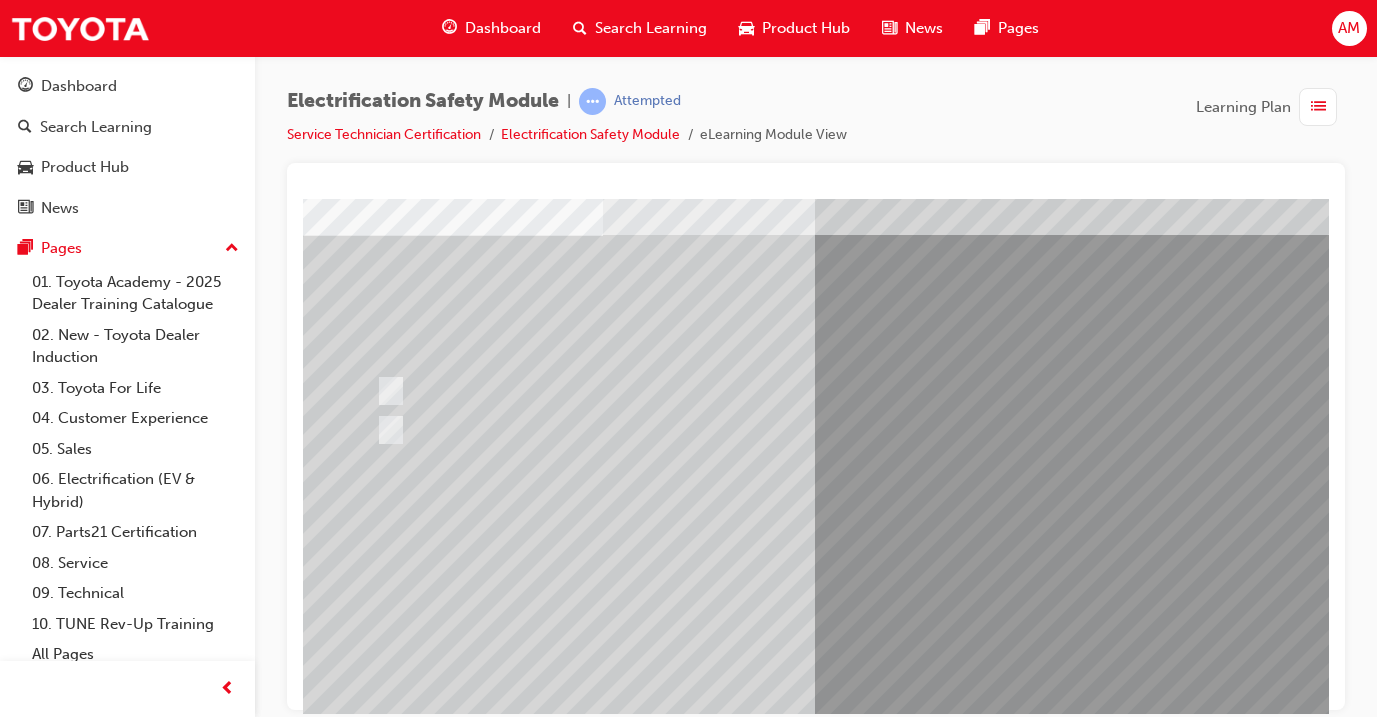 drag, startPoint x: 889, startPoint y: 646, endPoint x: 889, endPoint y: 624, distance: 22 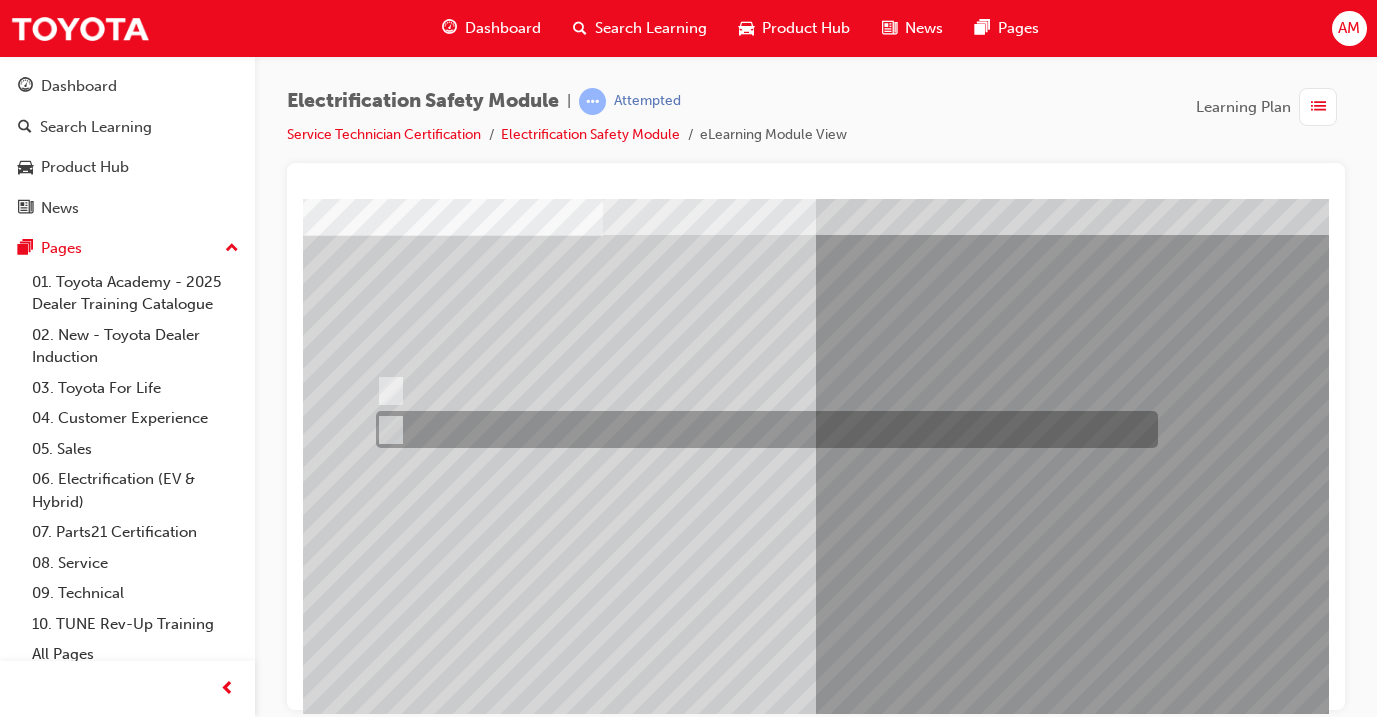 click at bounding box center (762, 429) 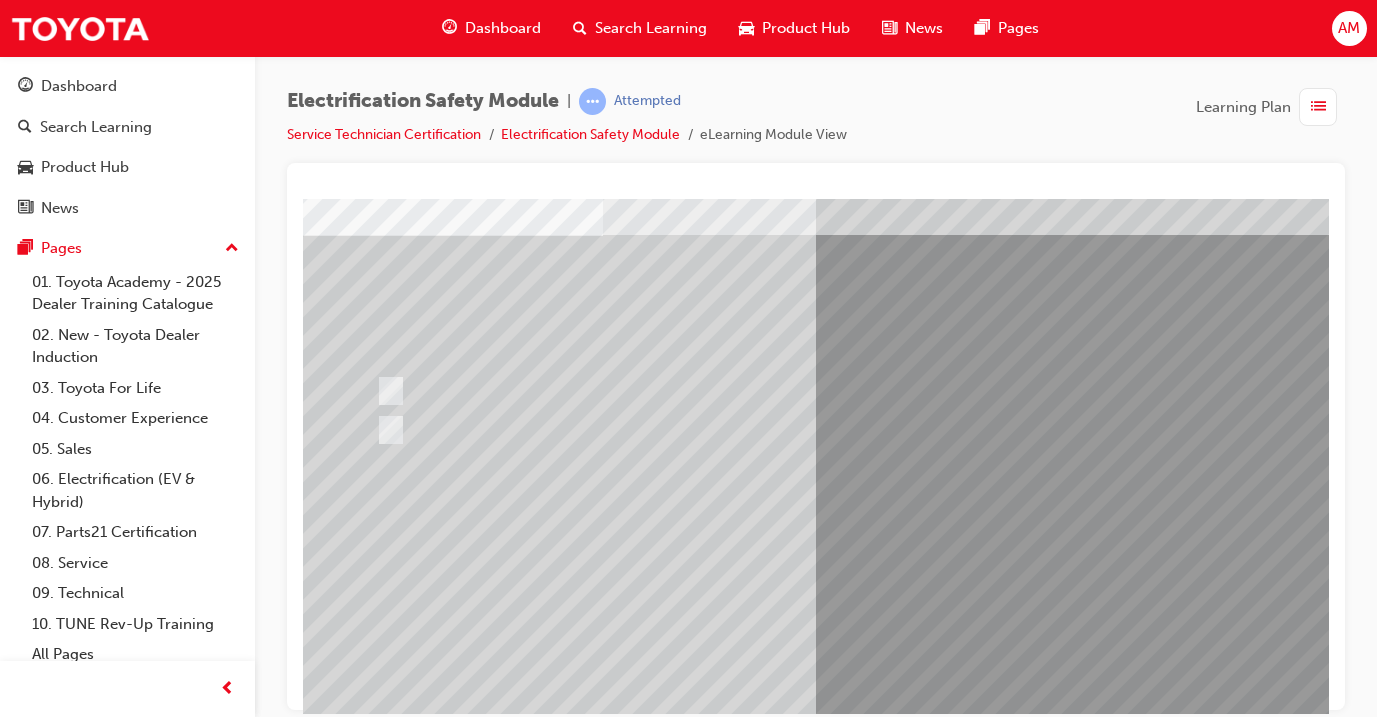 click at bounding box center [375, 2830] 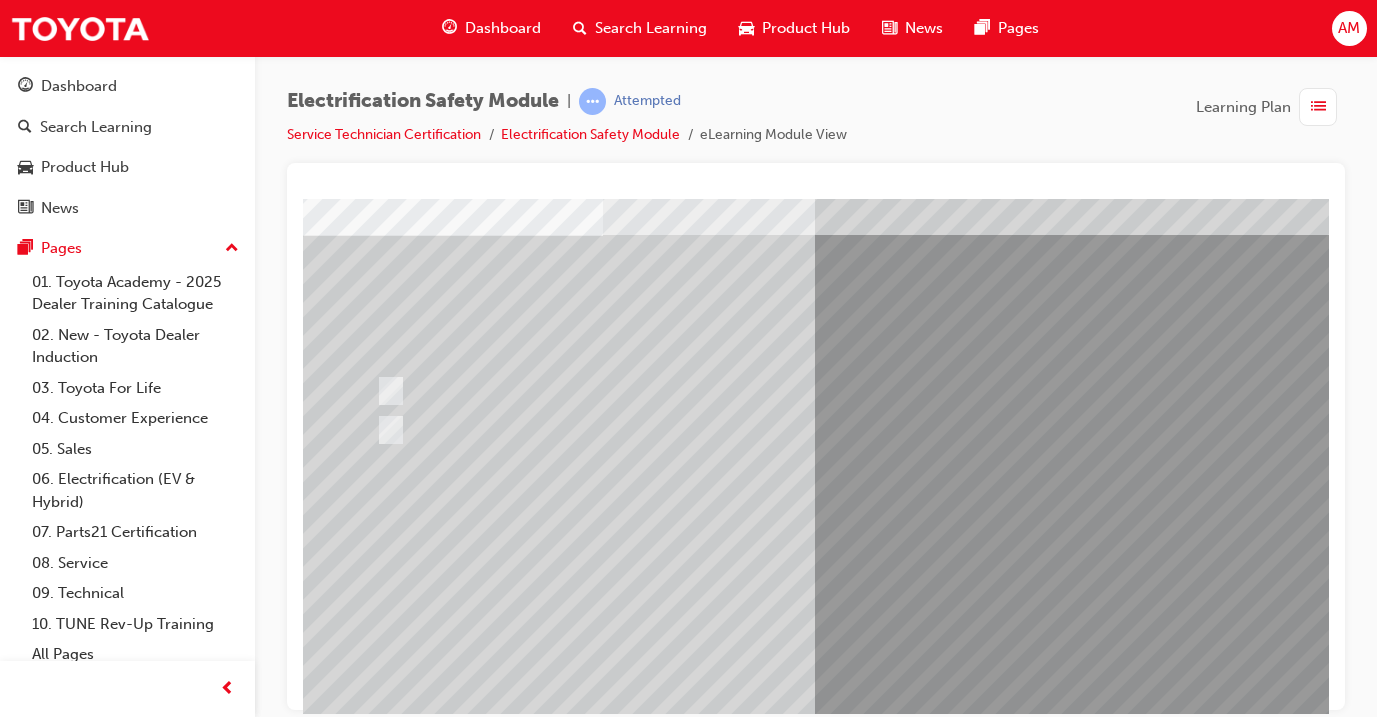click at bounding box center [635, 2581] 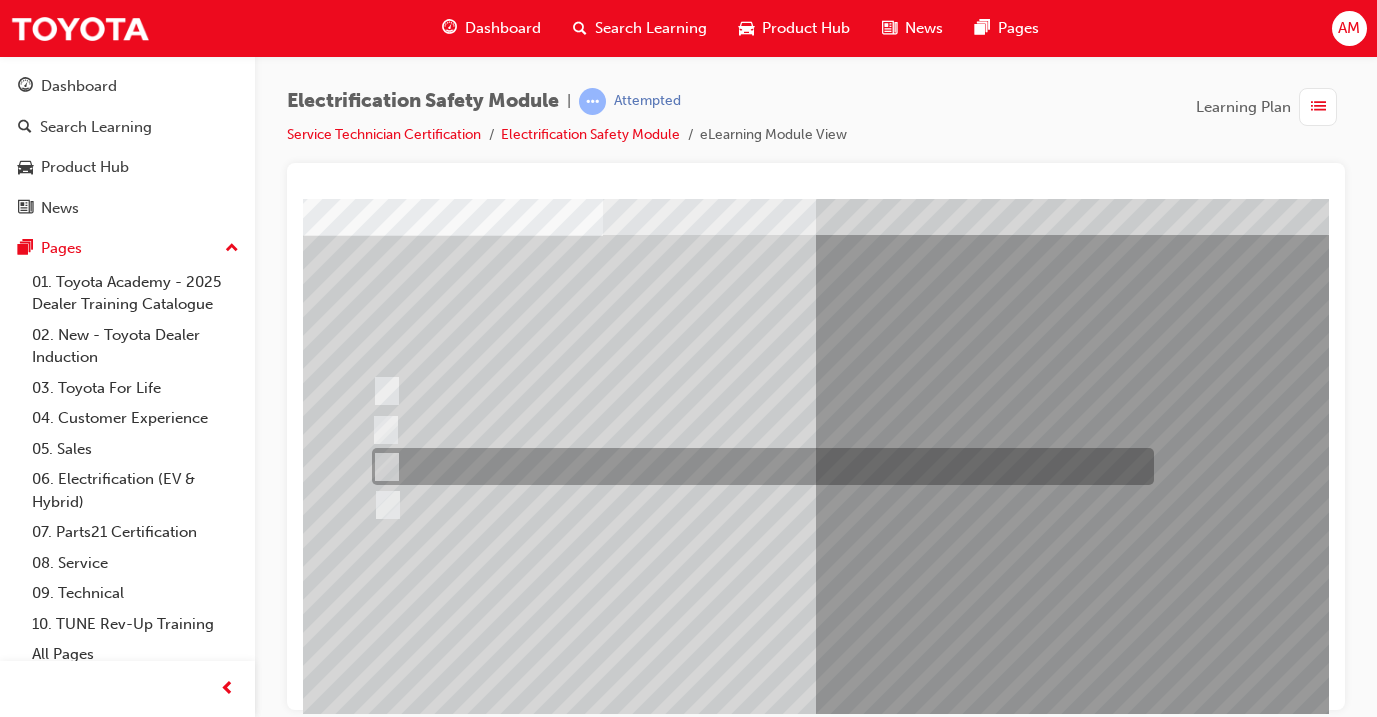 click at bounding box center [758, 466] 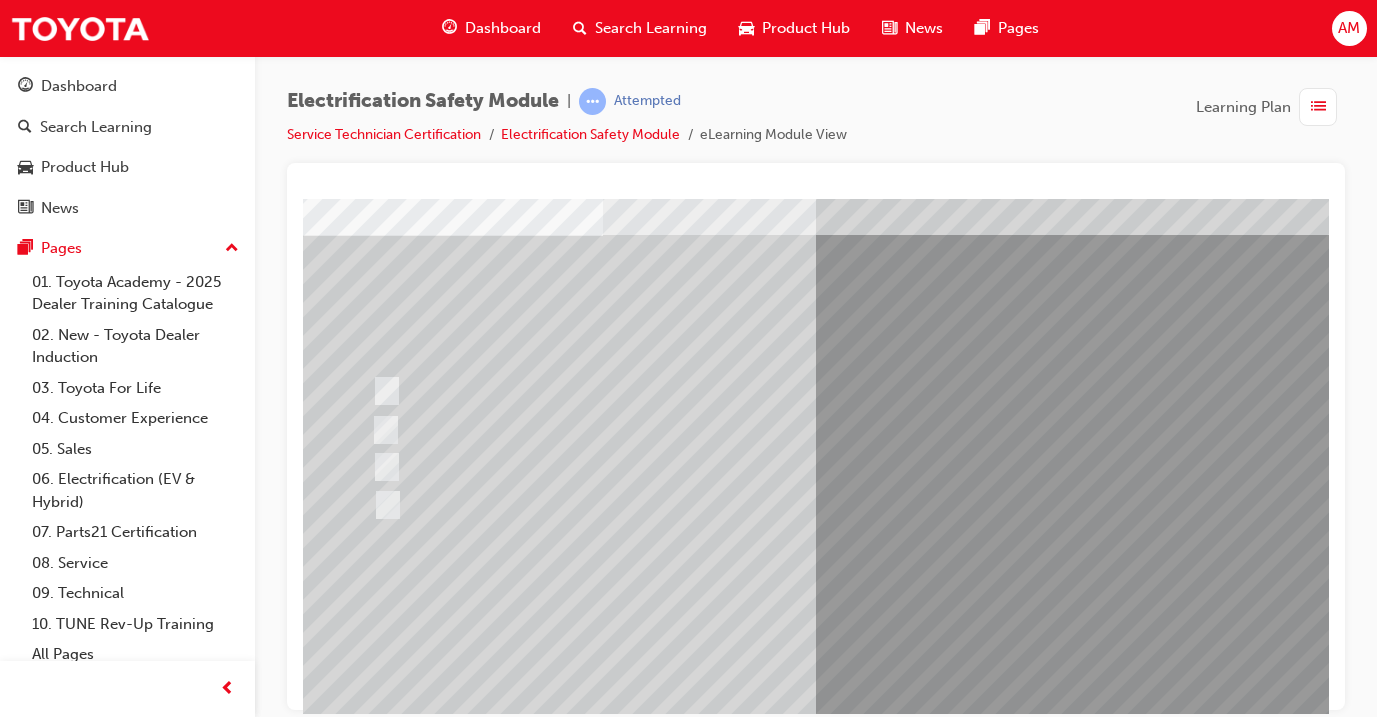 click at bounding box center (375, 2874) 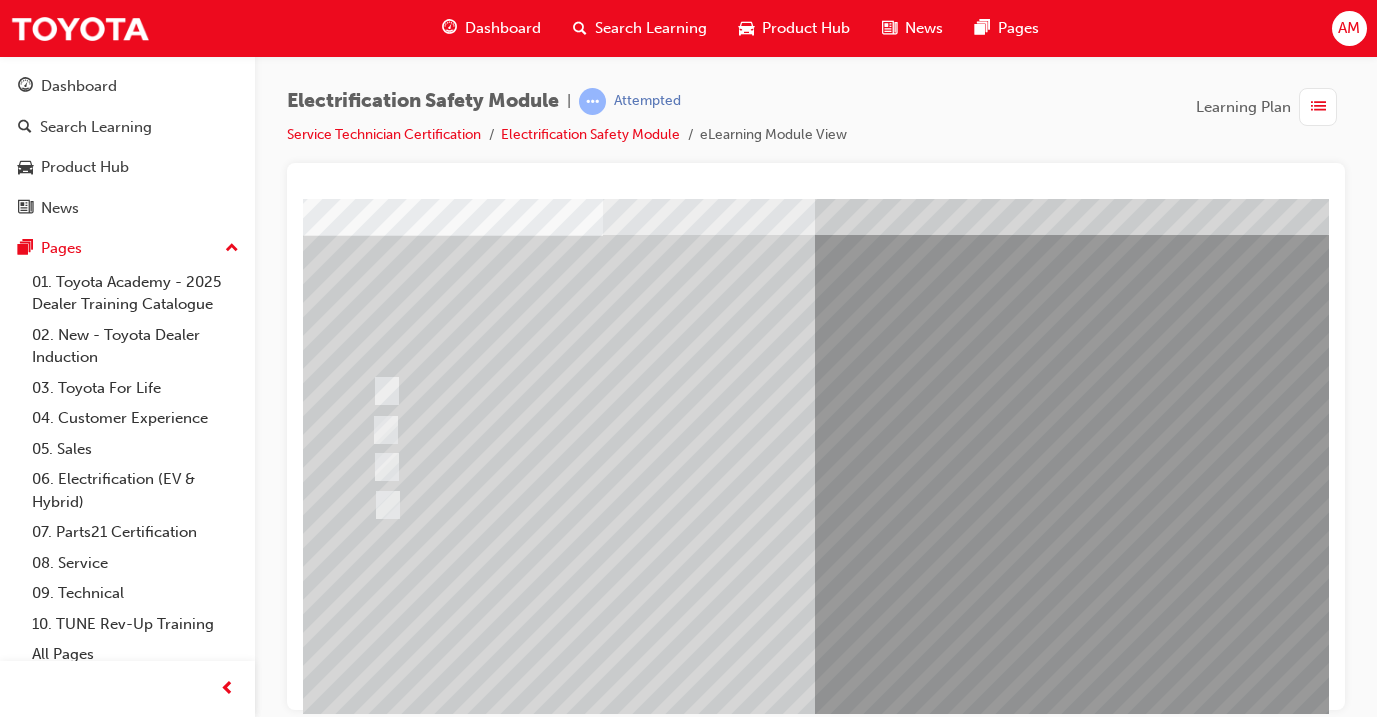 click at bounding box center [635, 2581] 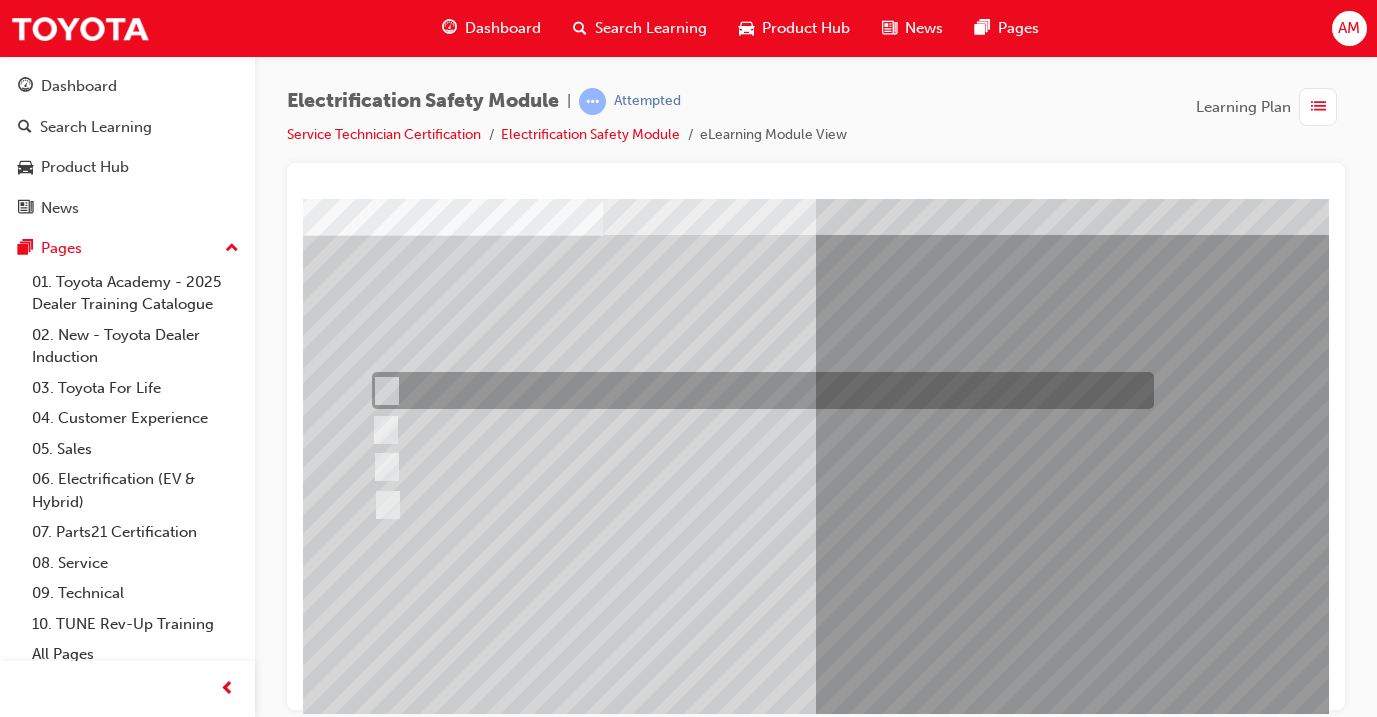 click at bounding box center (758, 390) 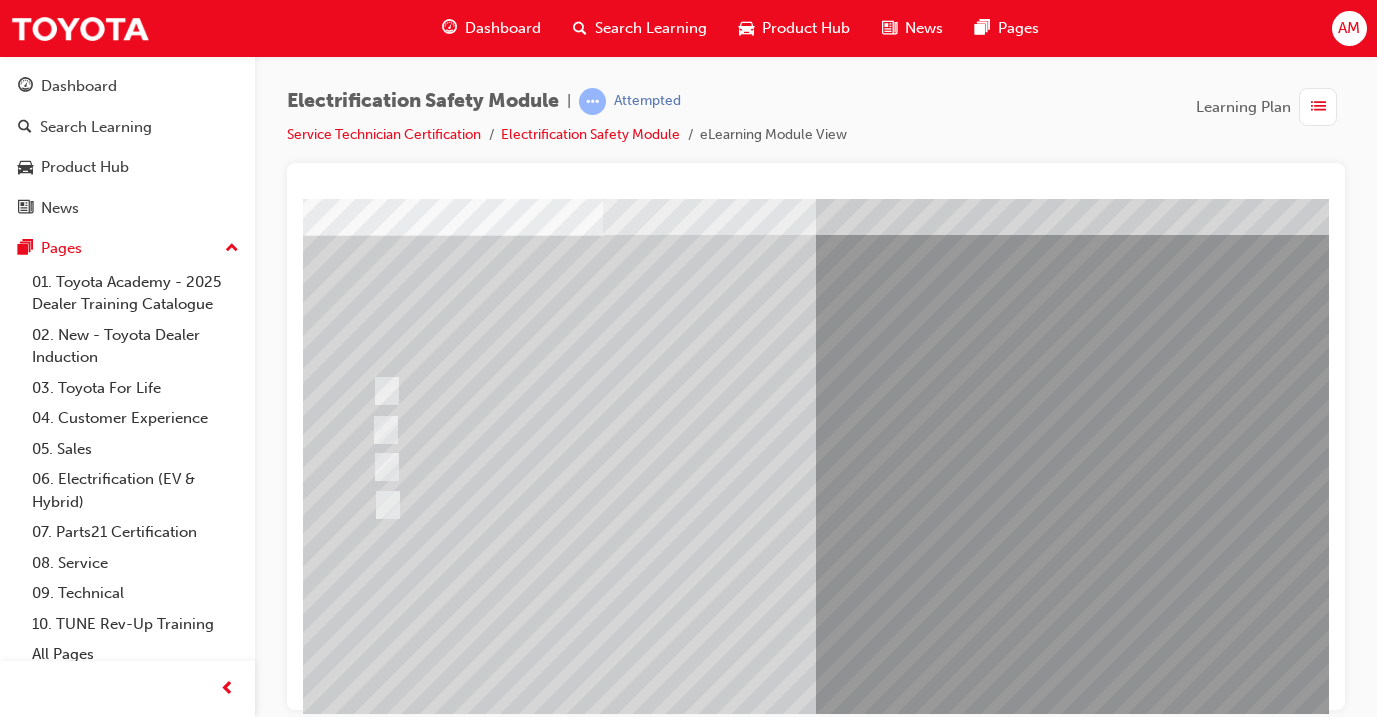 click at bounding box center [375, 2874] 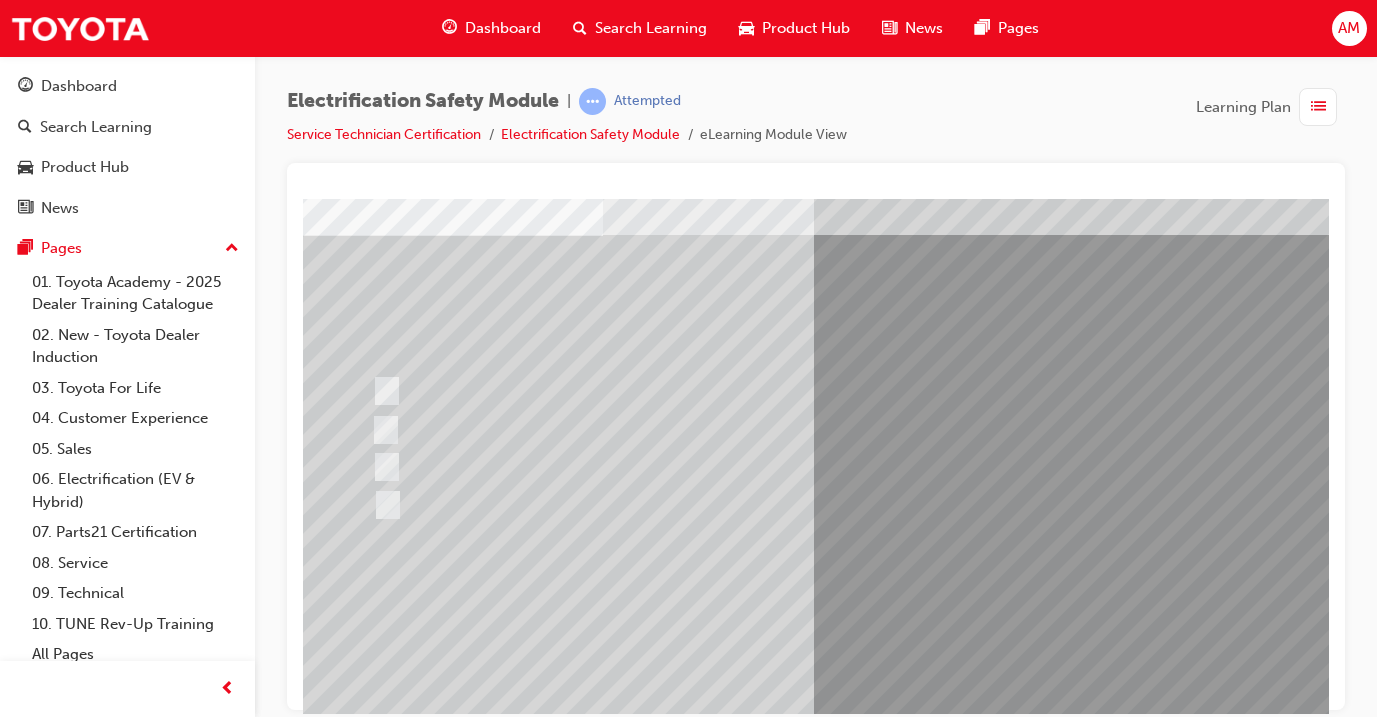 click at bounding box center [635, 2579] 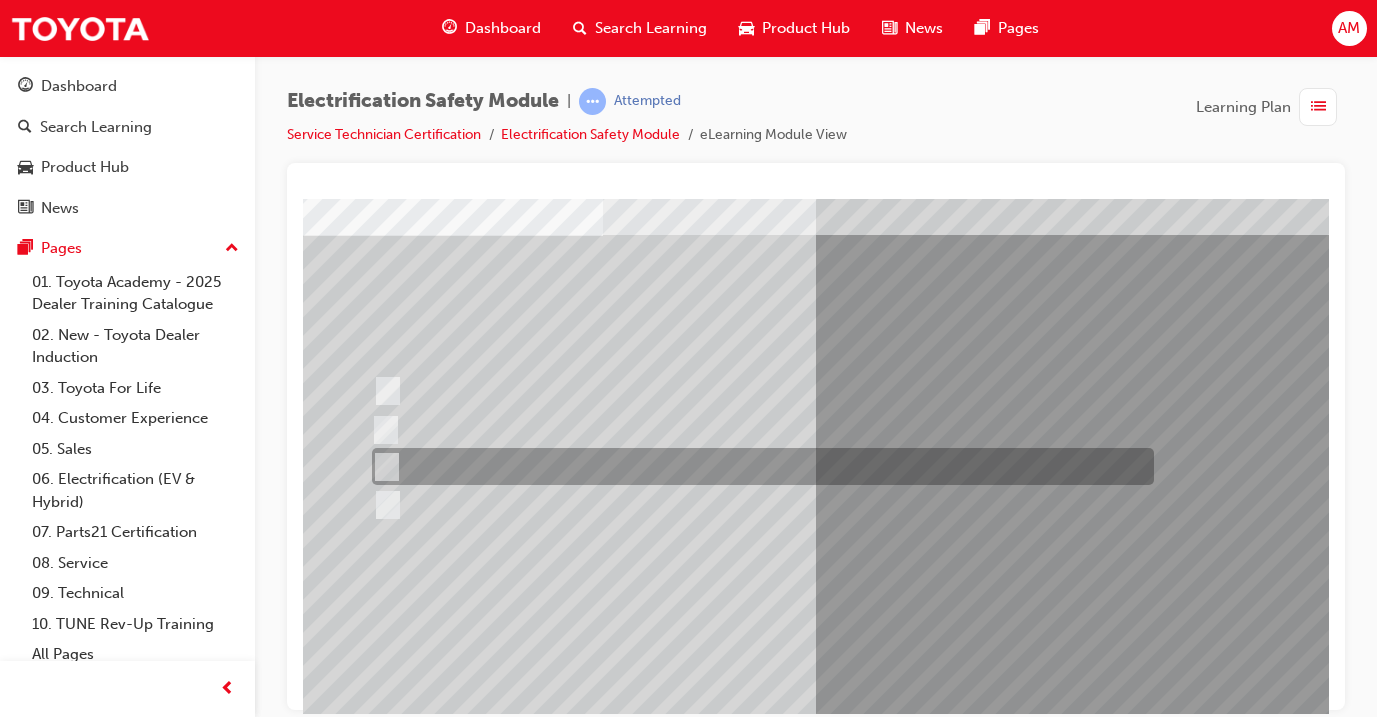 click at bounding box center (758, 466) 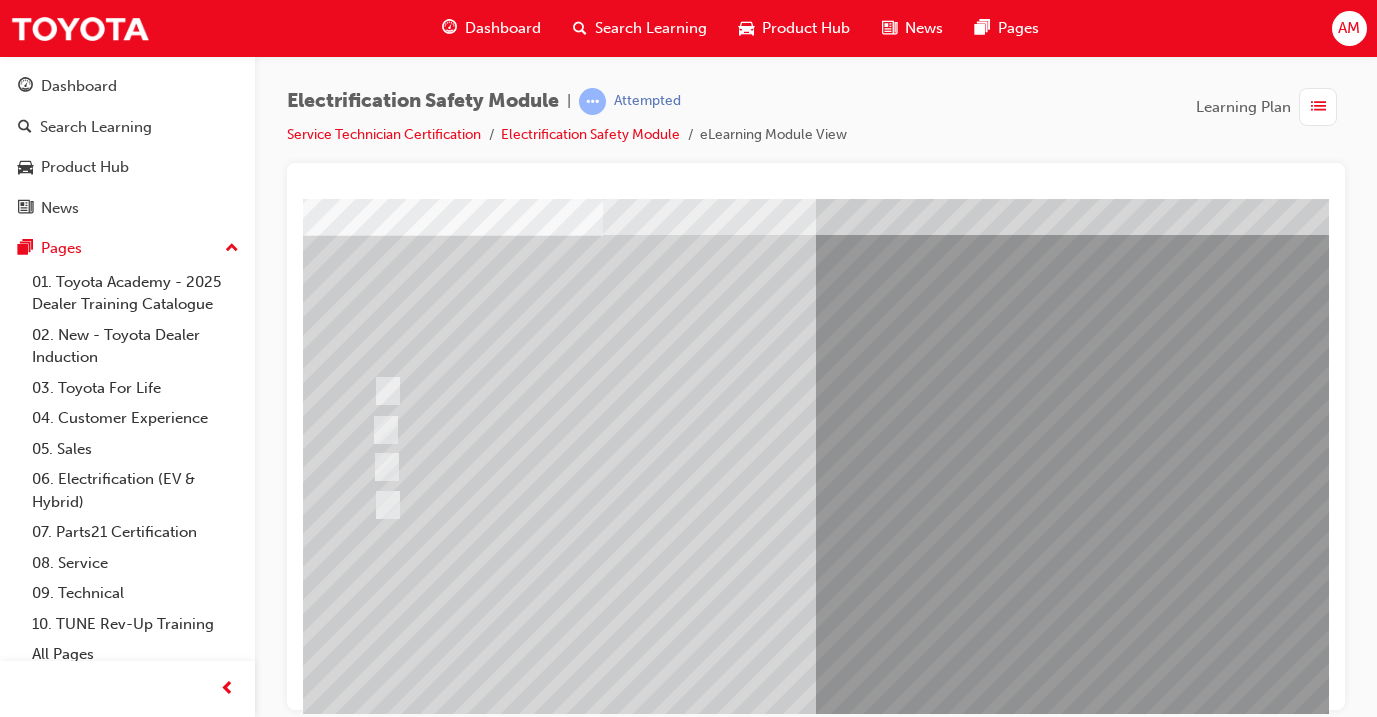 click at bounding box center (375, 2874) 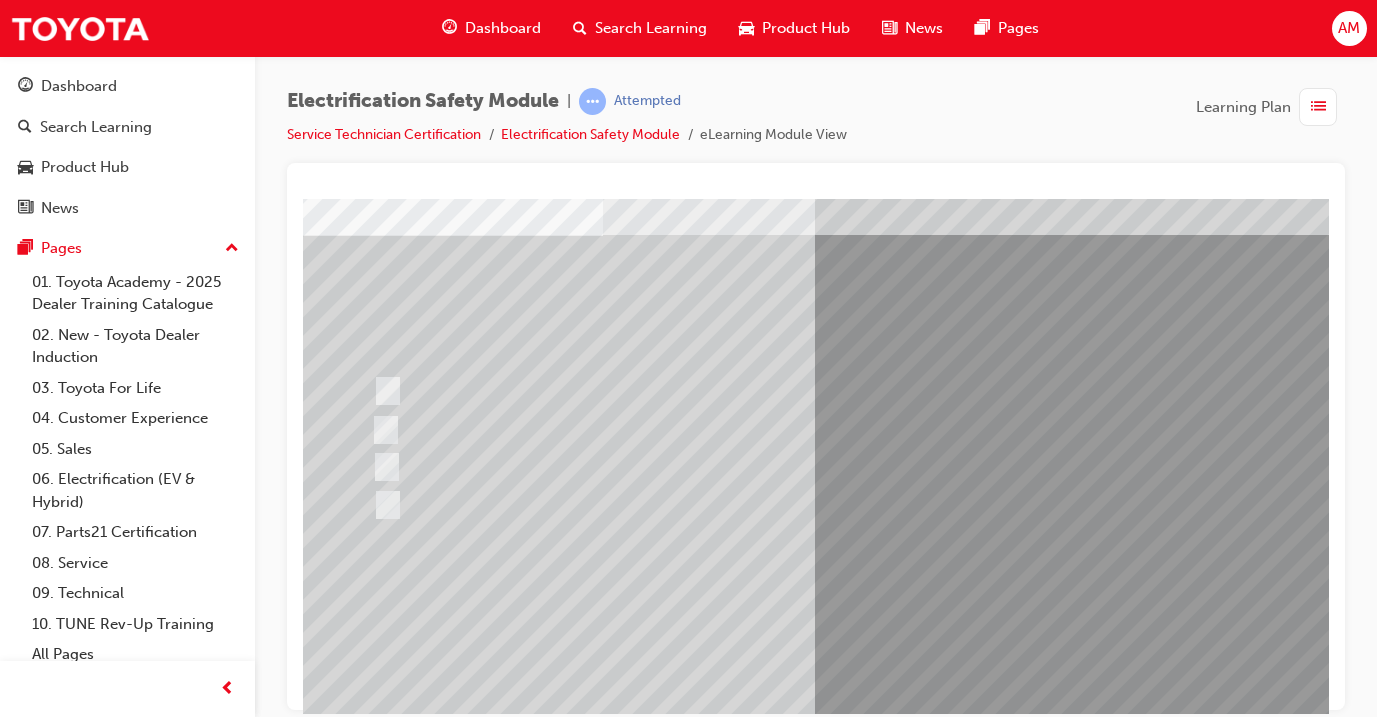 click at bounding box center [635, 2581] 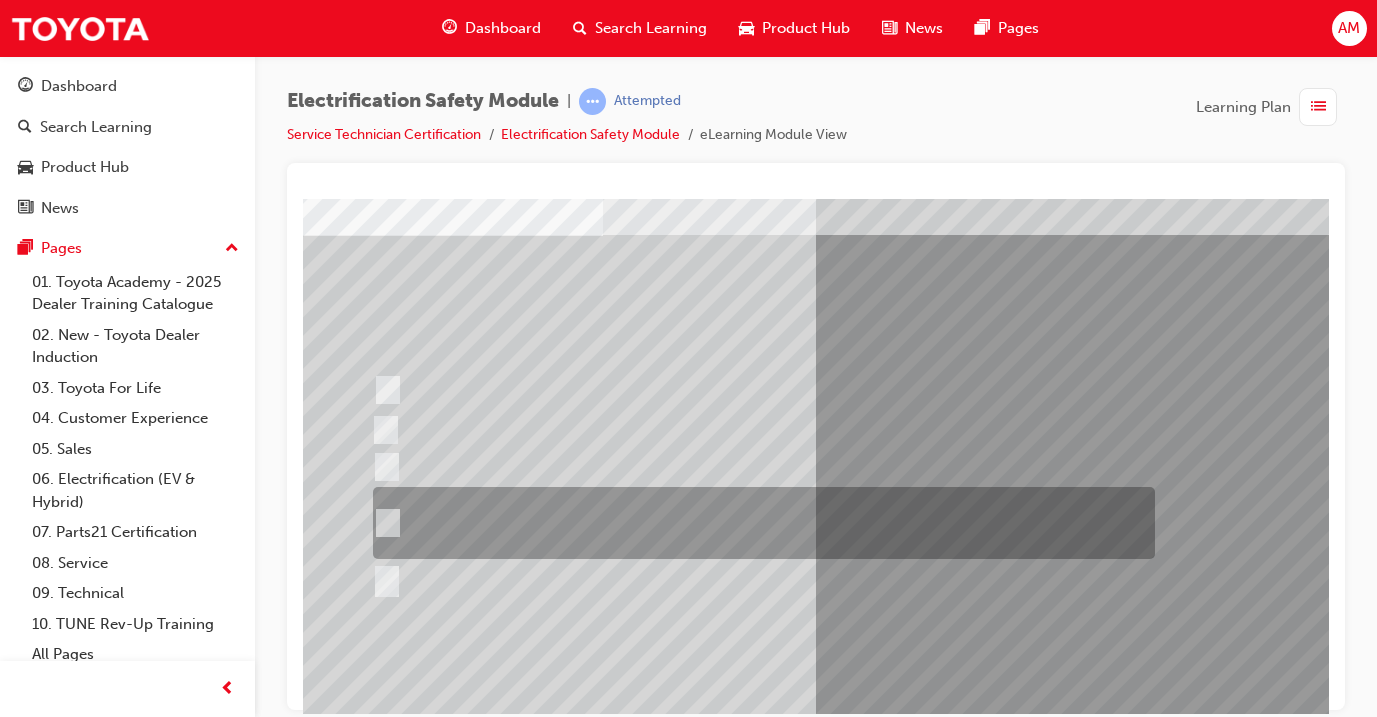 click at bounding box center (759, 523) 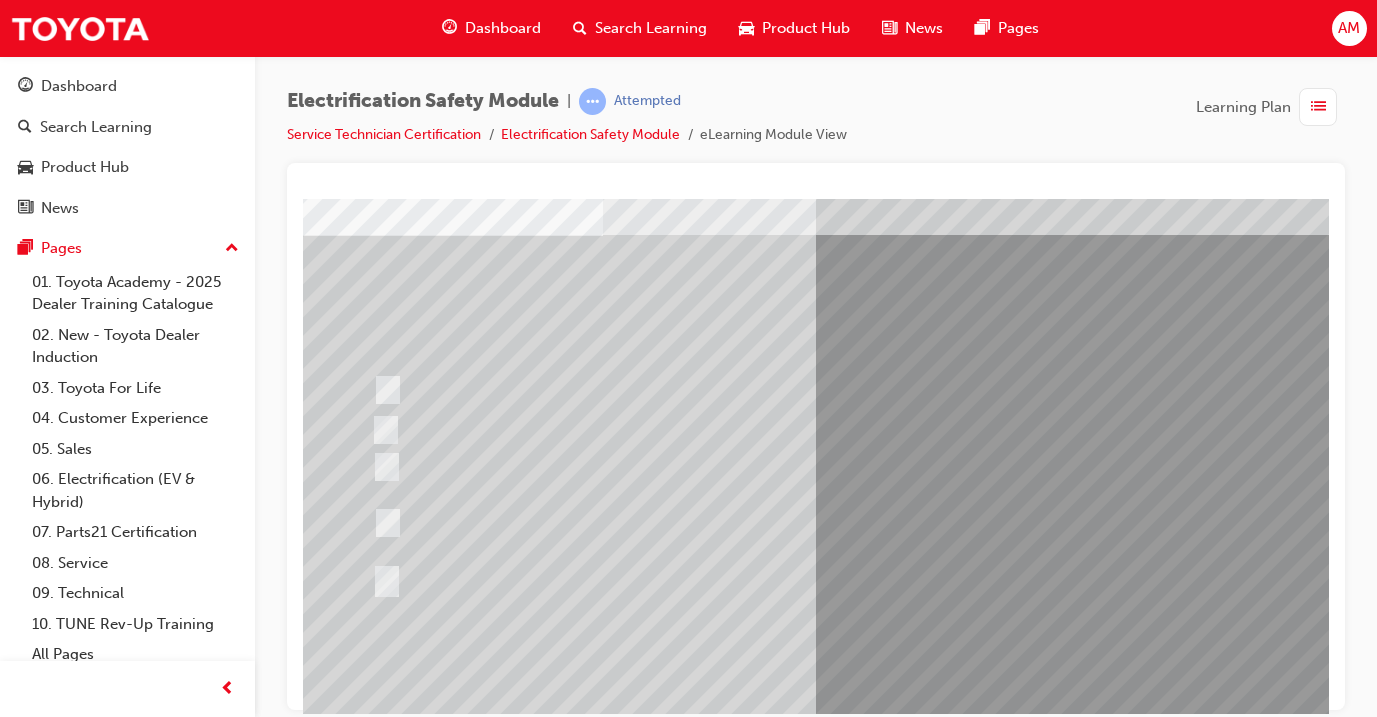 click at bounding box center (375, 2901) 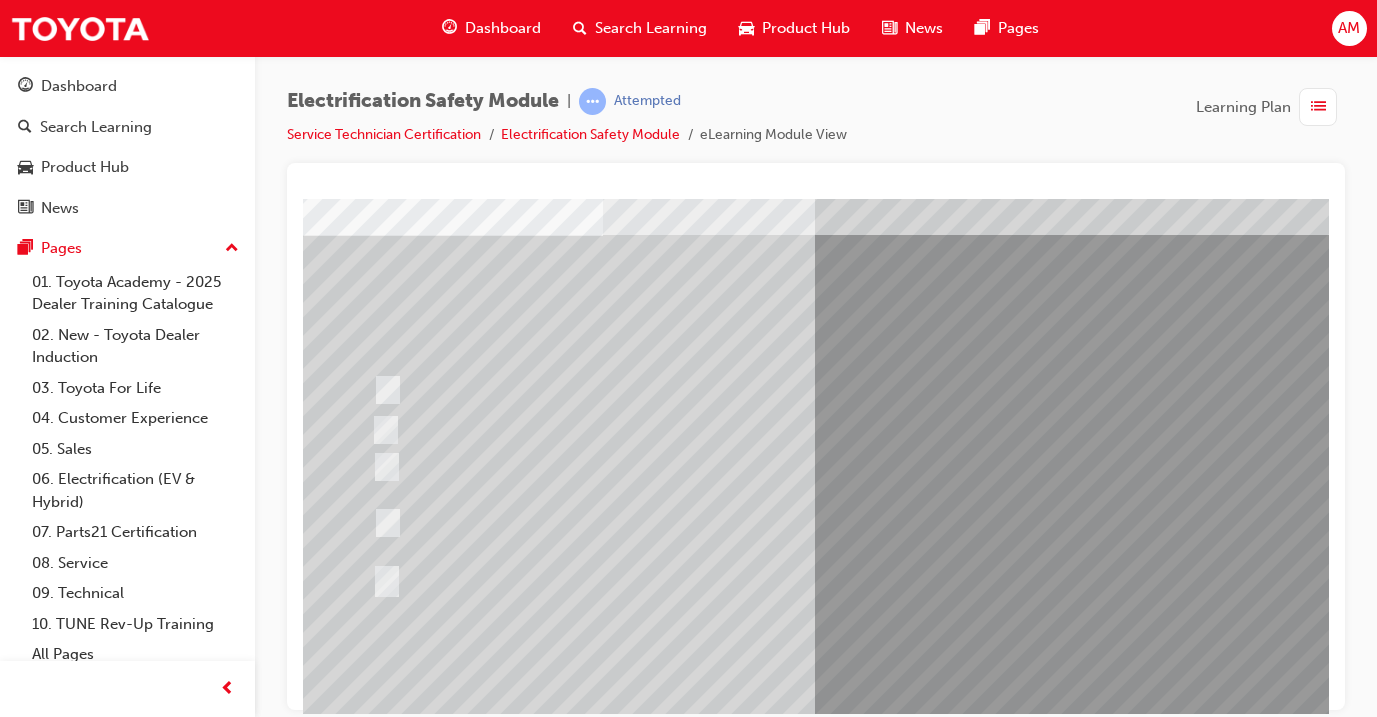 click at bounding box center (635, 2581) 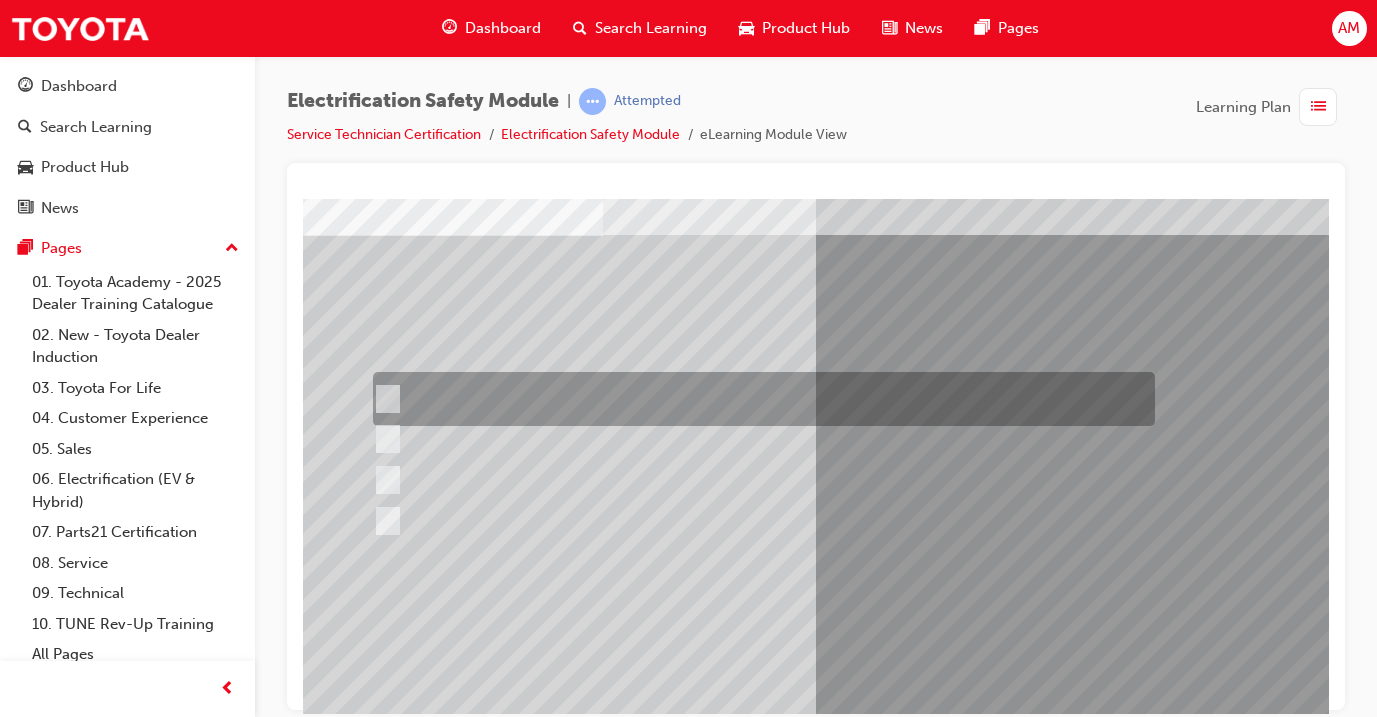 click at bounding box center (759, 399) 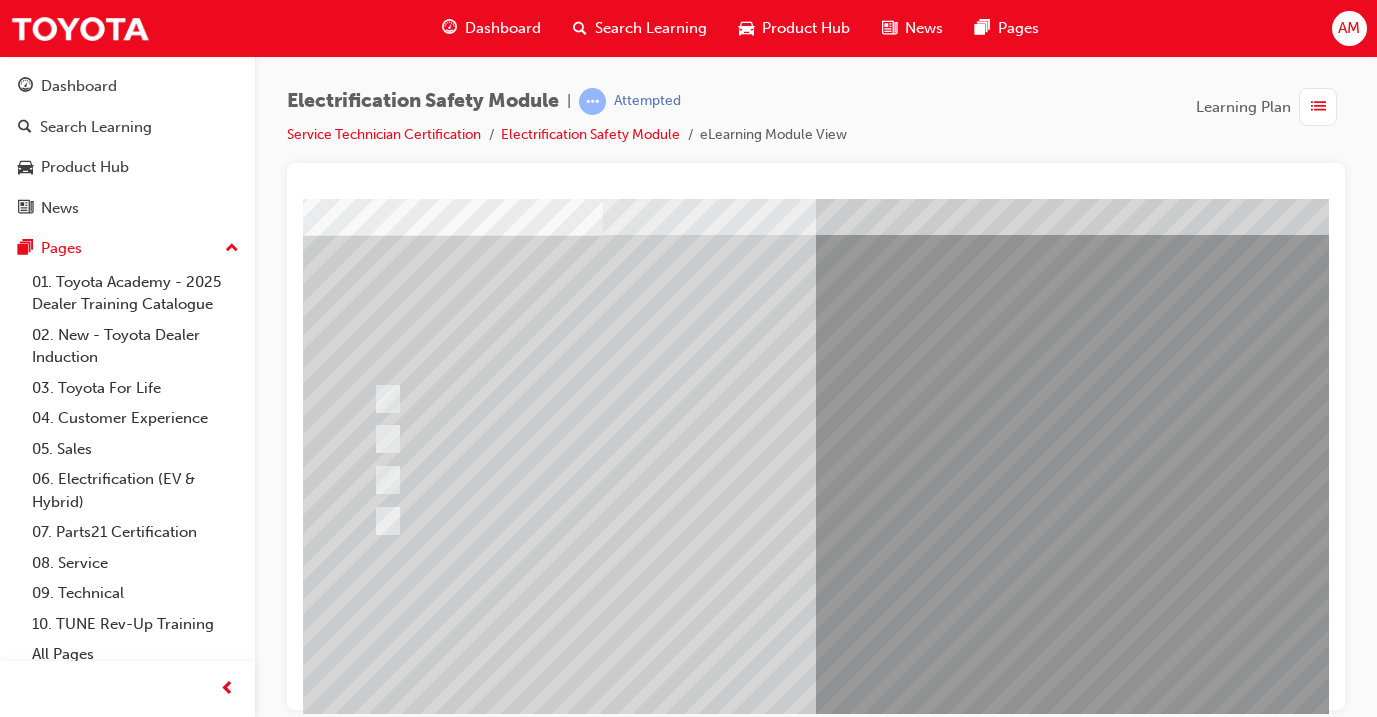 click at bounding box center (375, 2874) 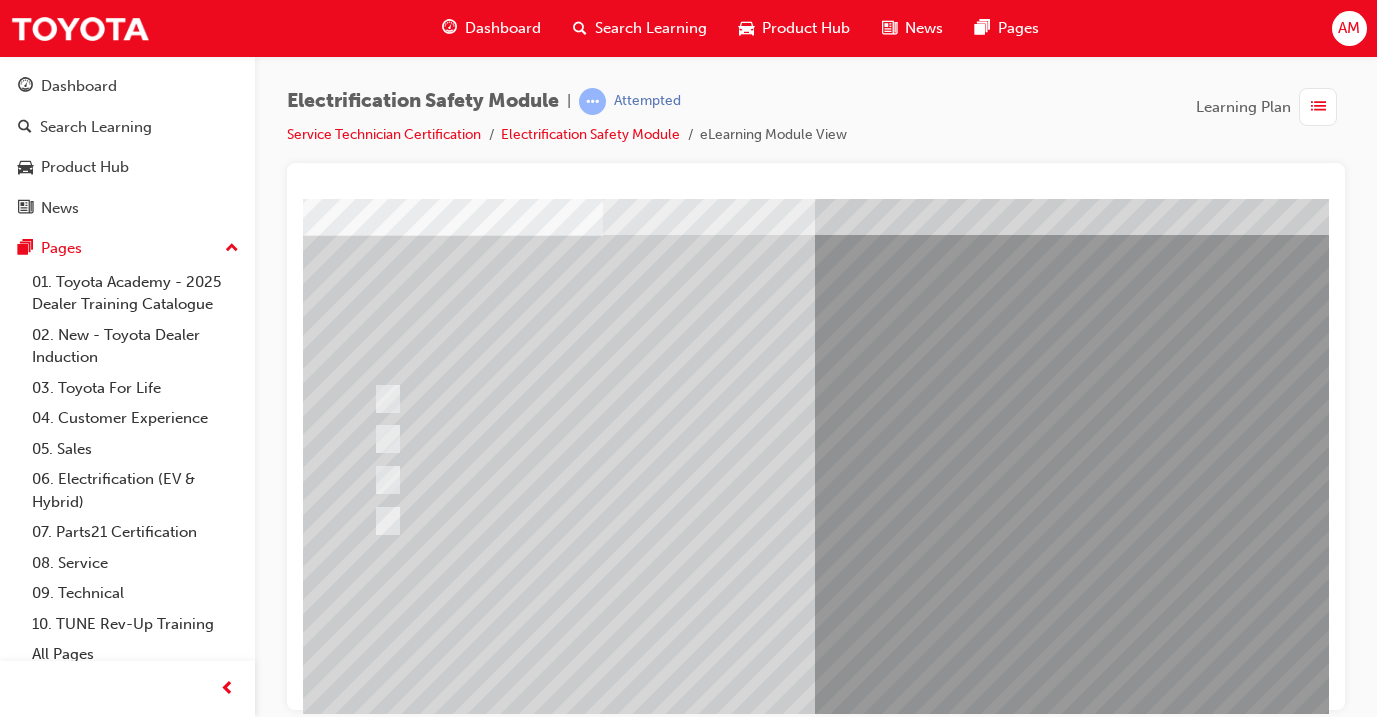 click at bounding box center [635, 2581] 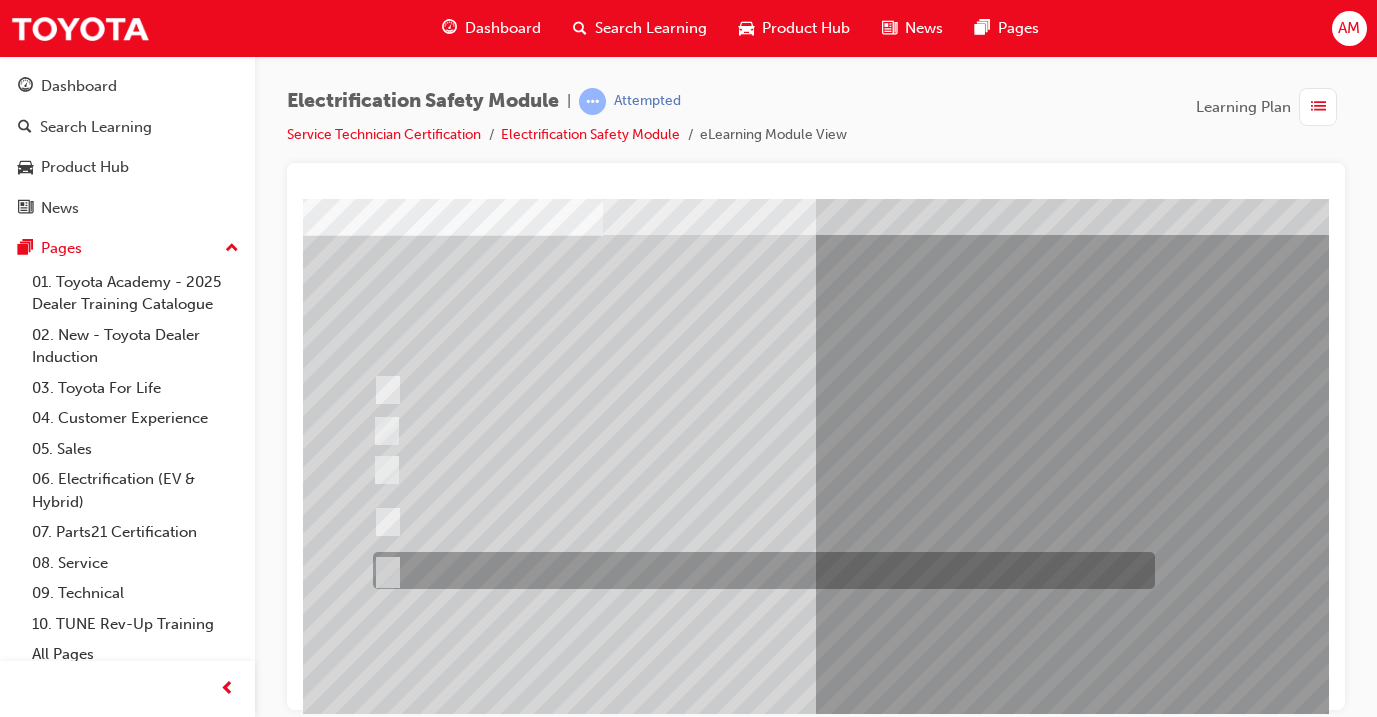click at bounding box center (759, 570) 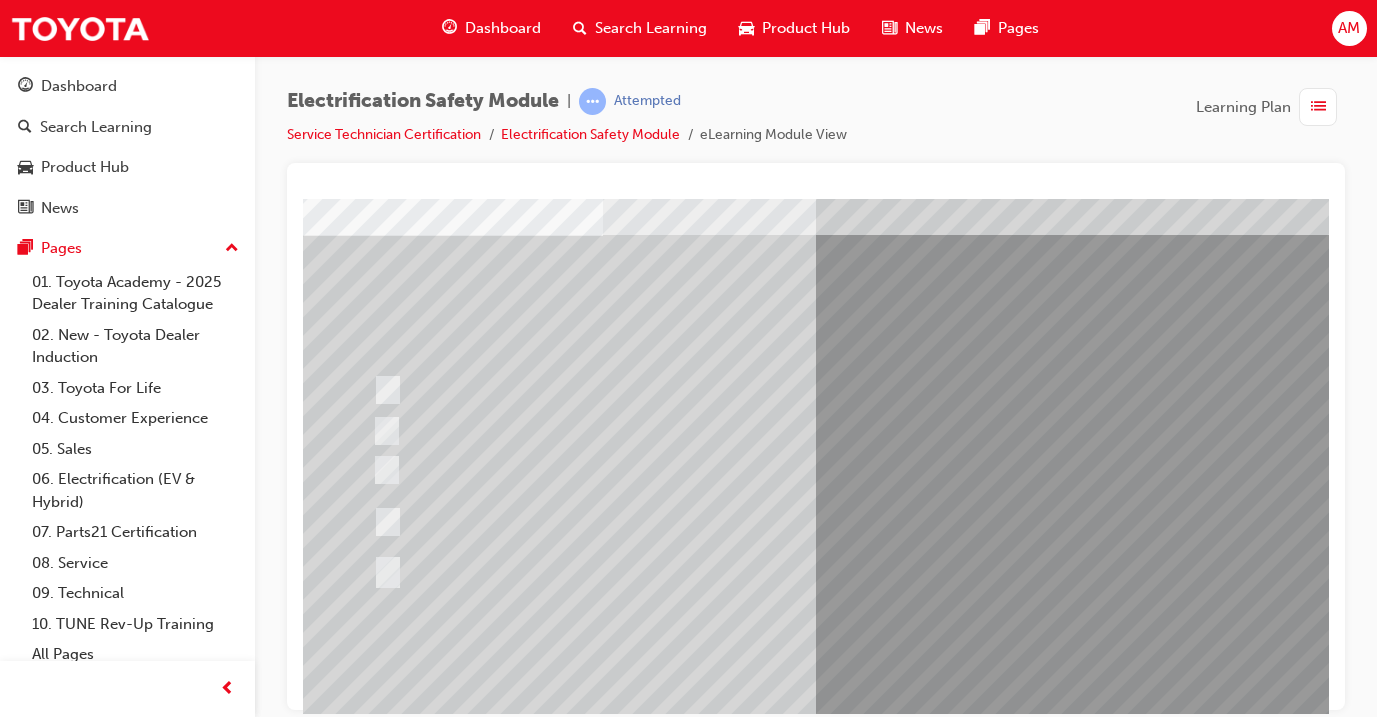 click at bounding box center [375, 2901] 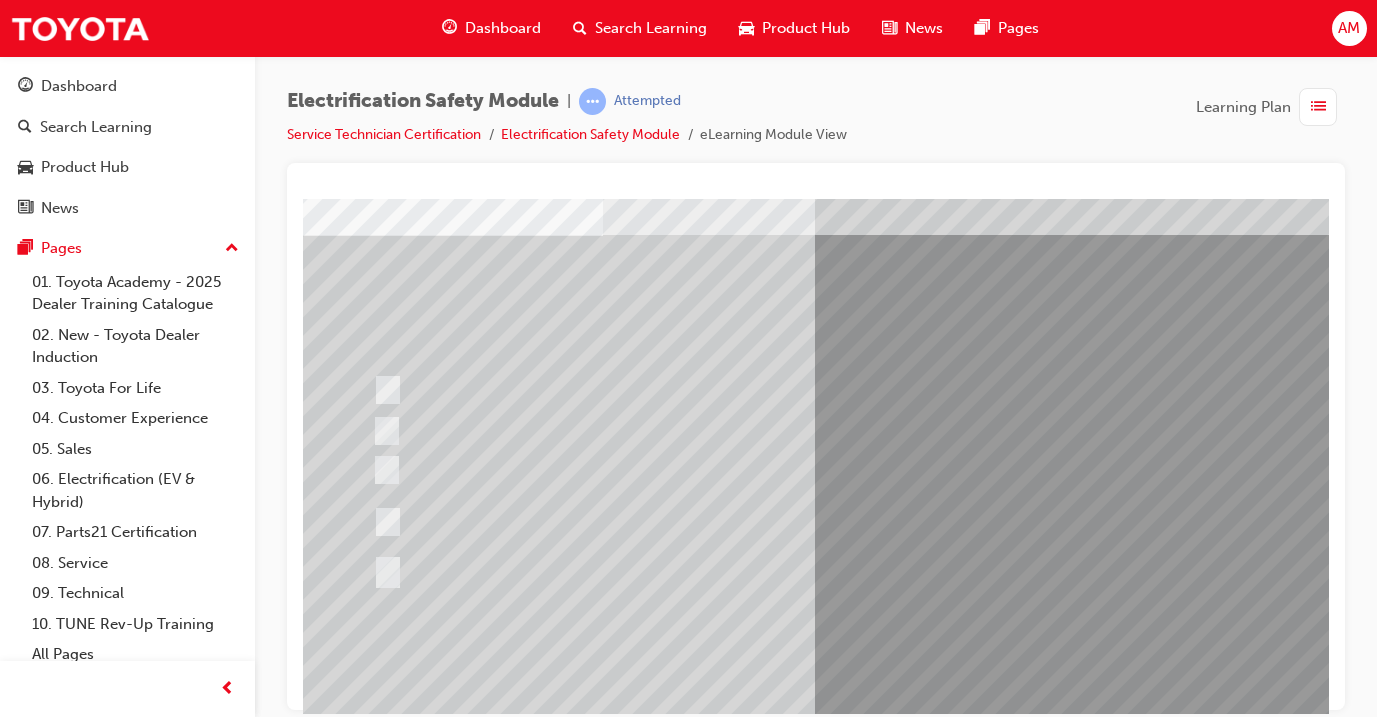 click at bounding box center (635, 2581) 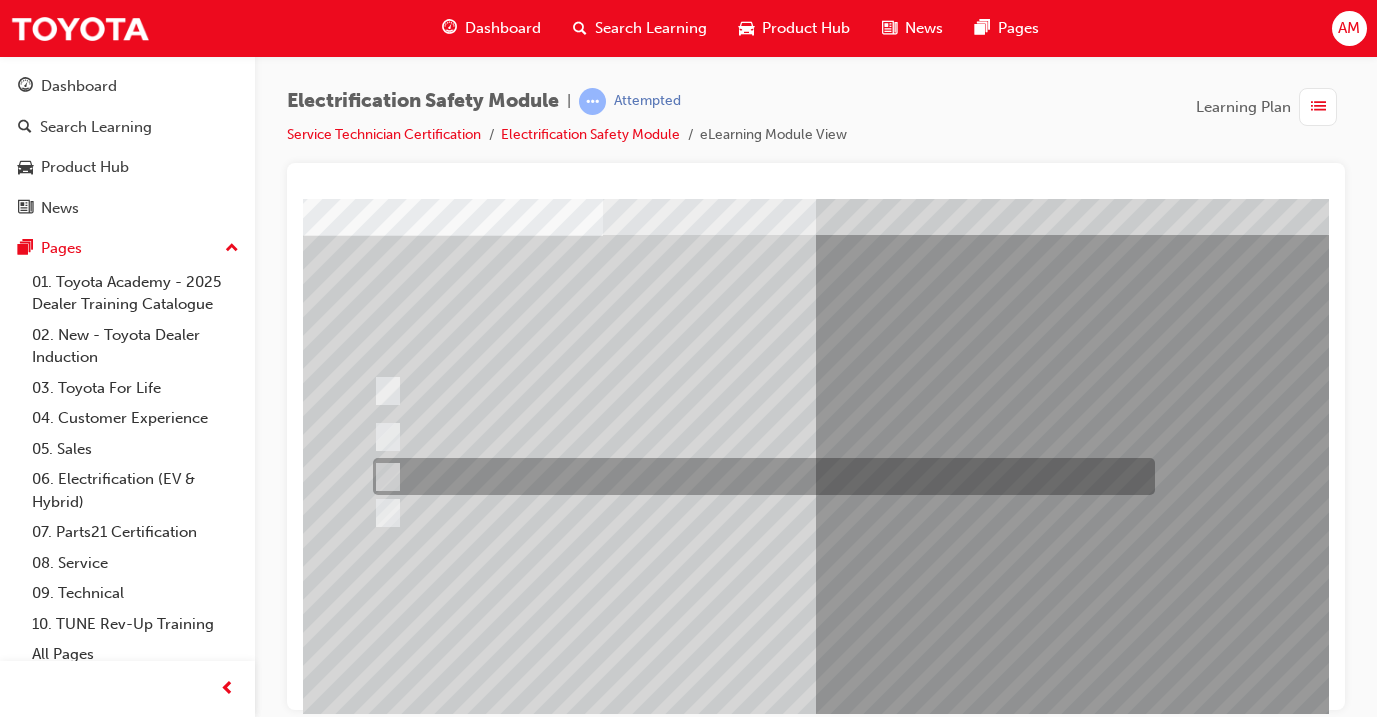 click at bounding box center [759, 476] 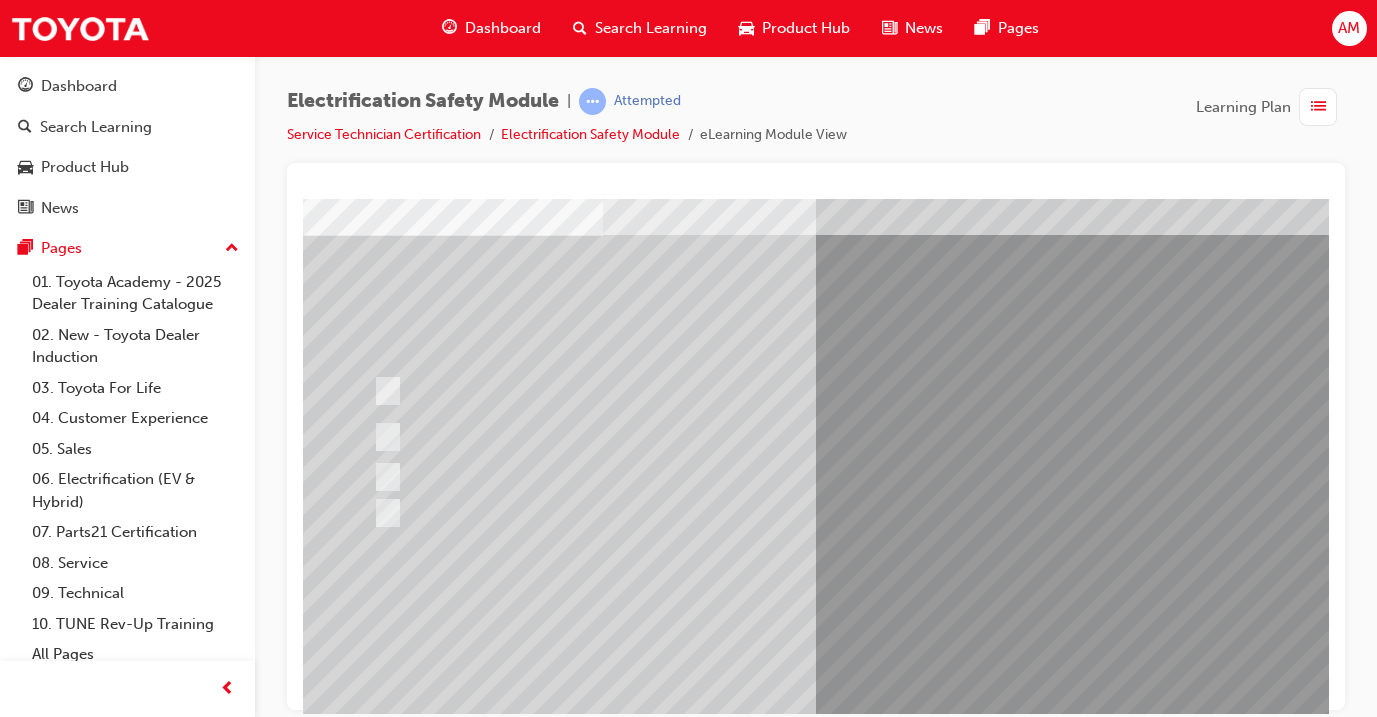 click at bounding box center [375, 2874] 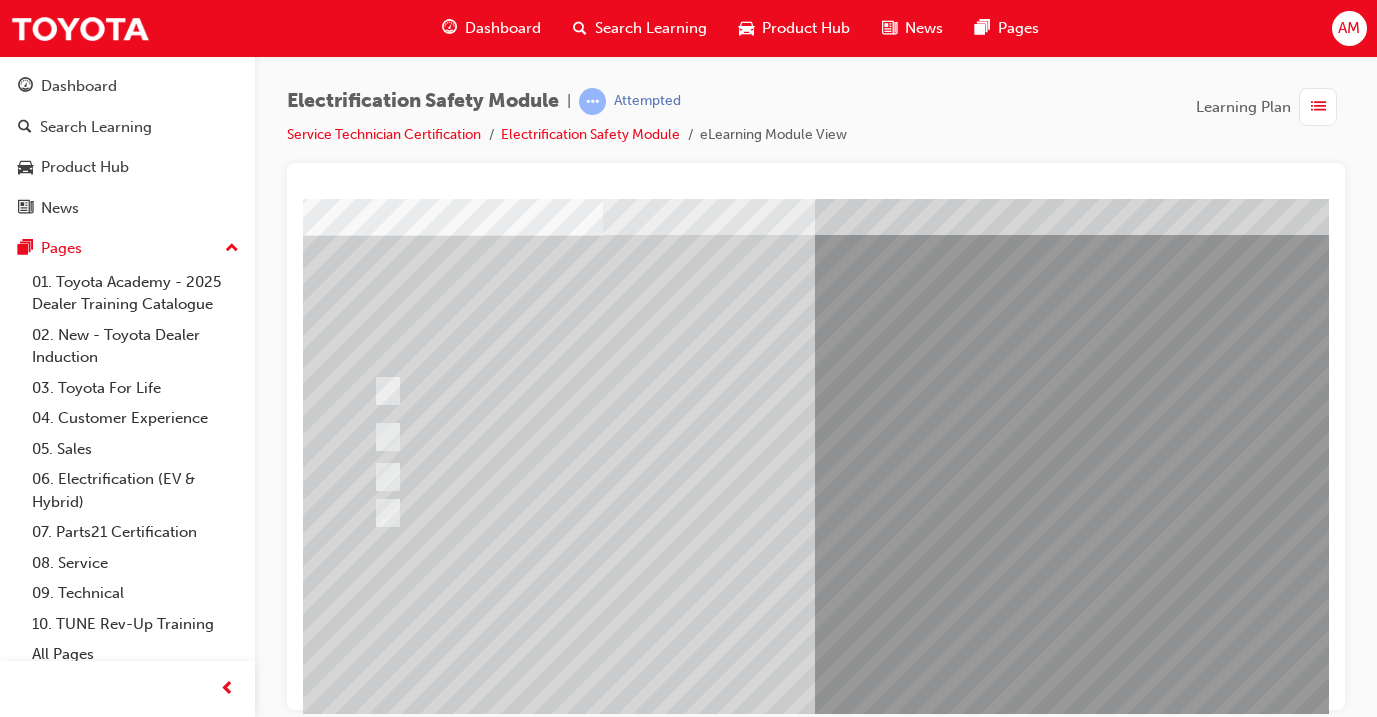 click at bounding box center [635, 2581] 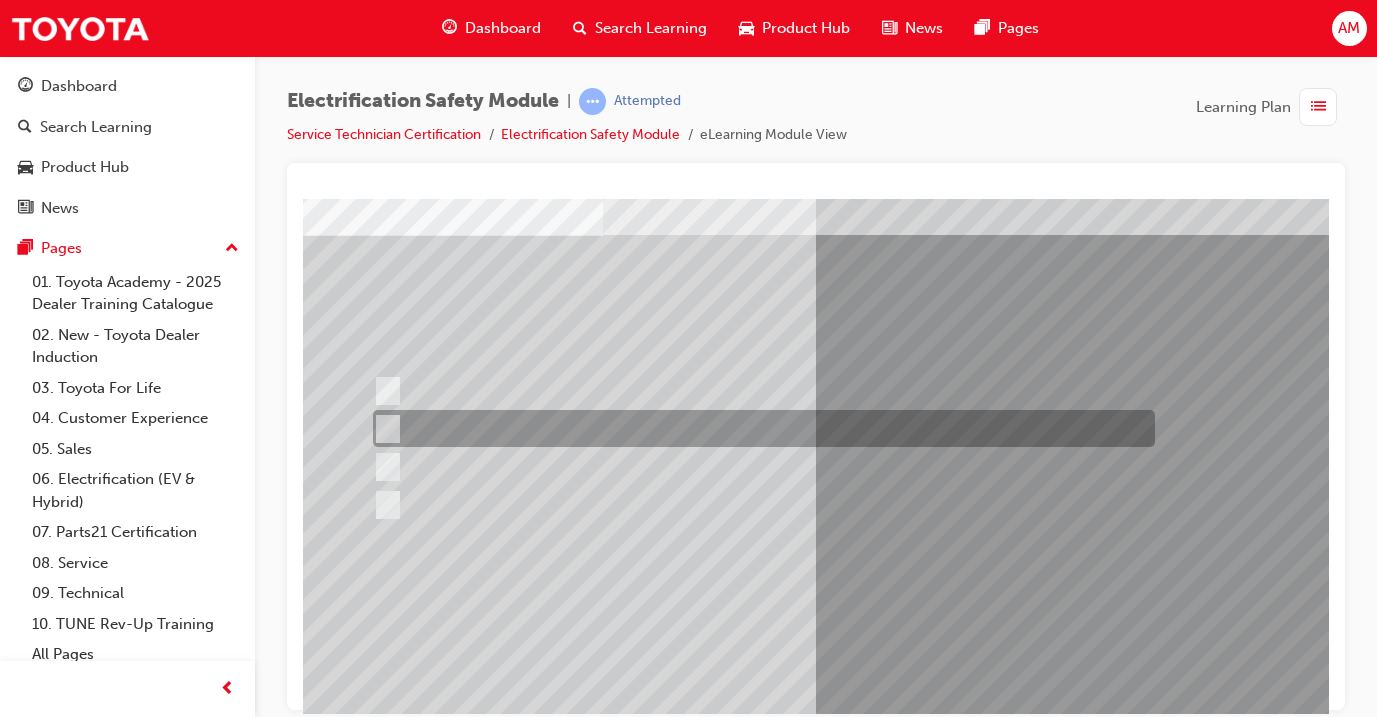 click at bounding box center [759, 428] 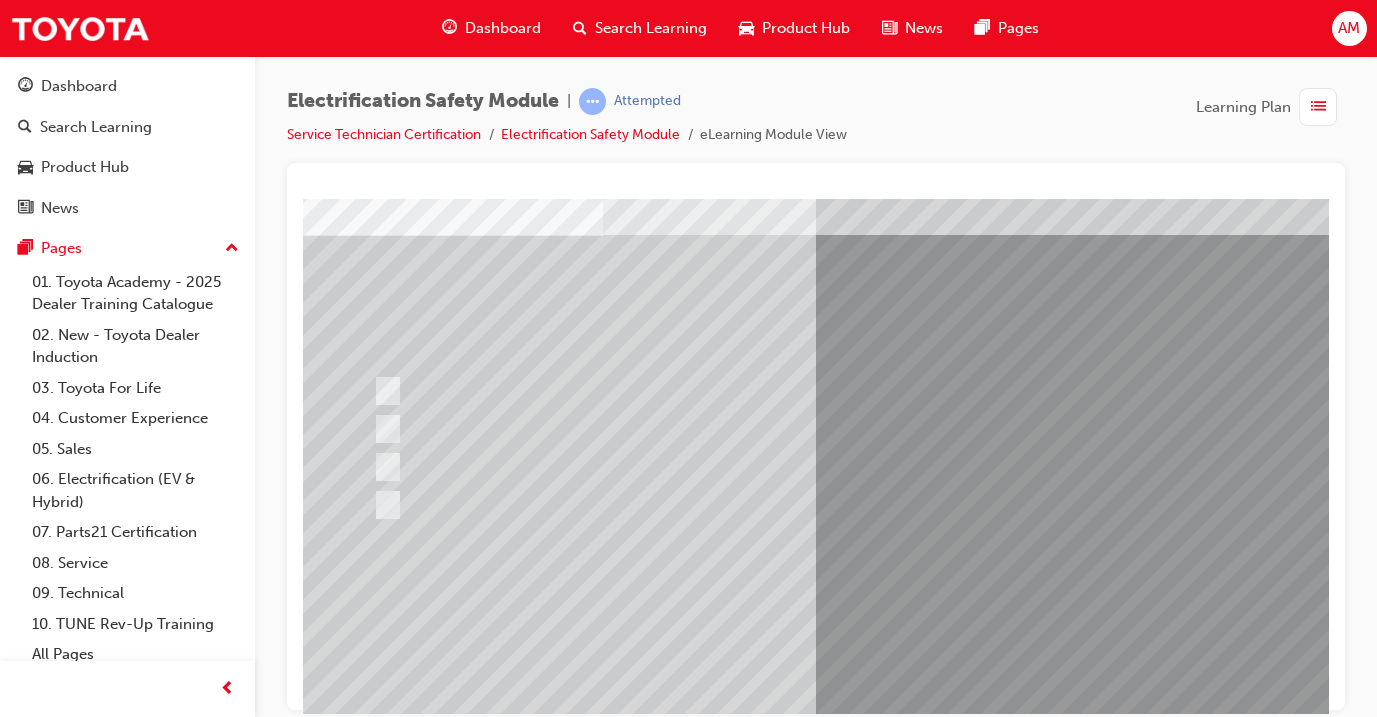 click at bounding box center [375, 2874] 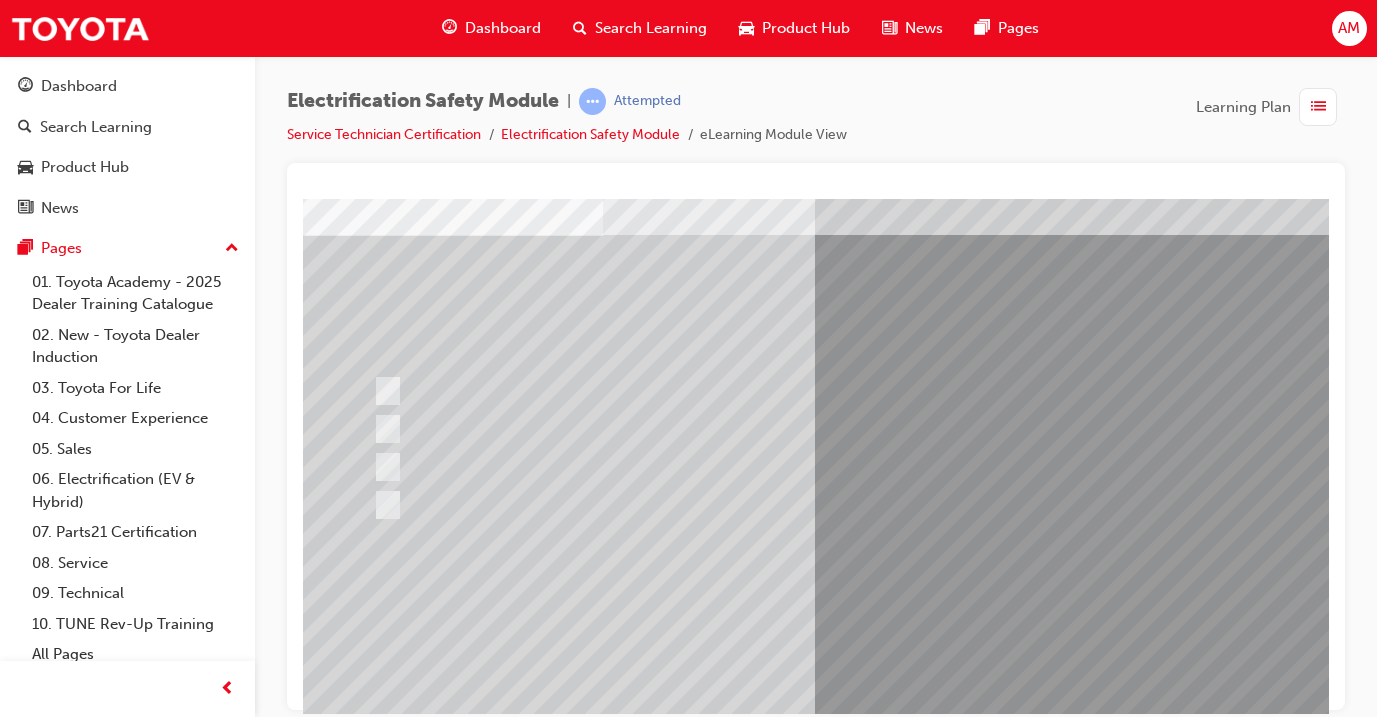 drag, startPoint x: 895, startPoint y: 618, endPoint x: 895, endPoint y: 640, distance: 22 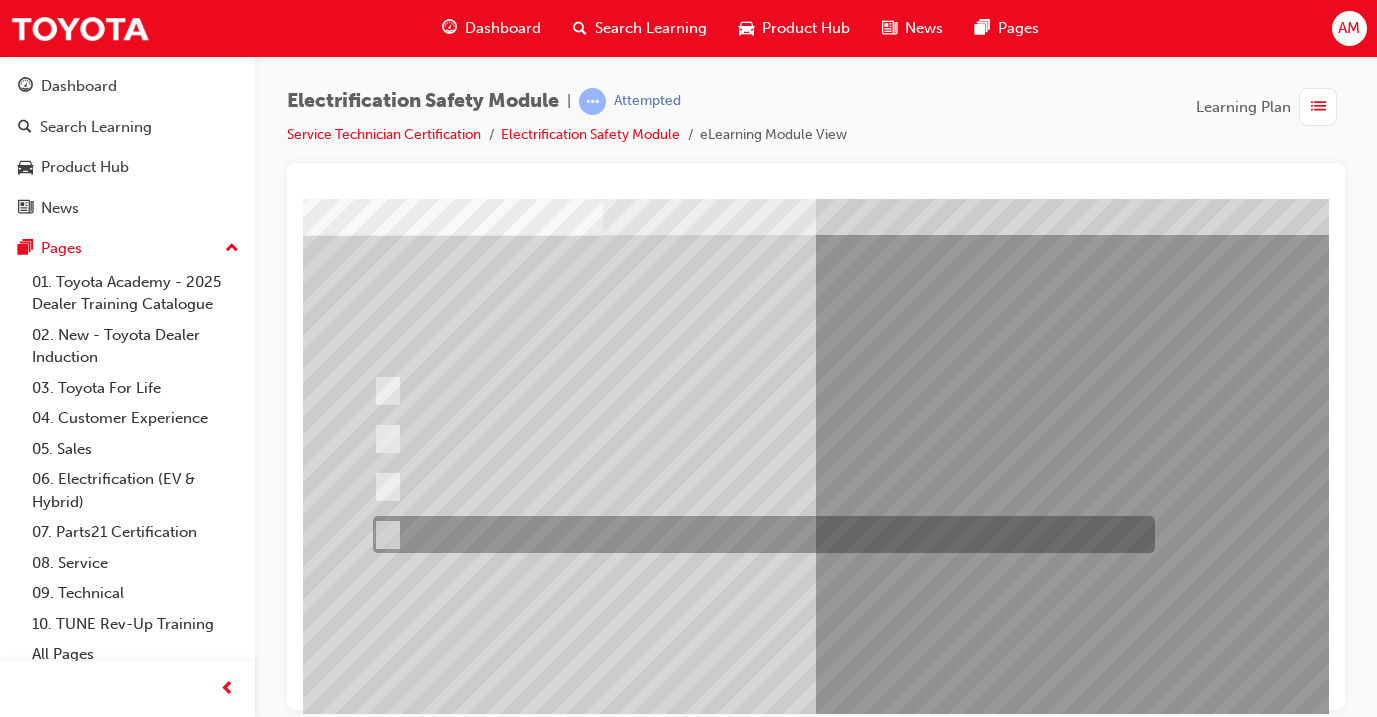 click at bounding box center [759, 534] 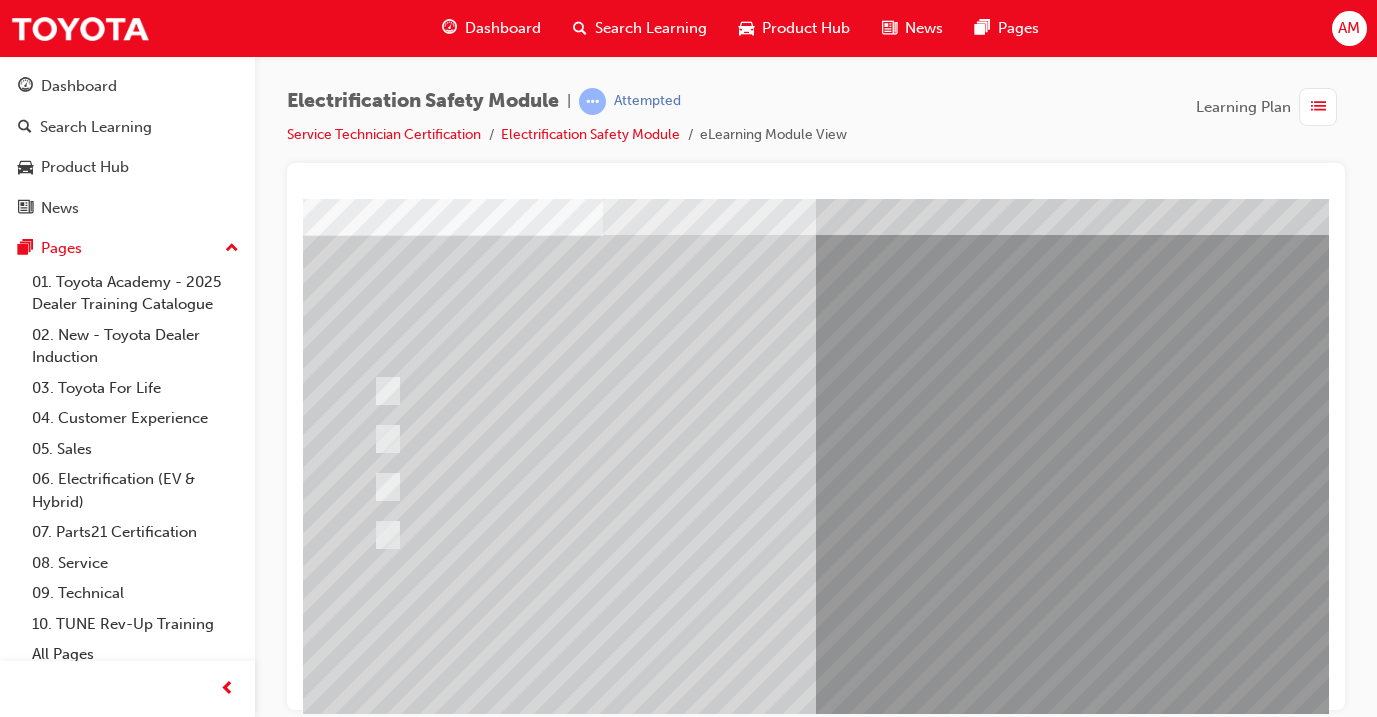 click at bounding box center [375, 2874] 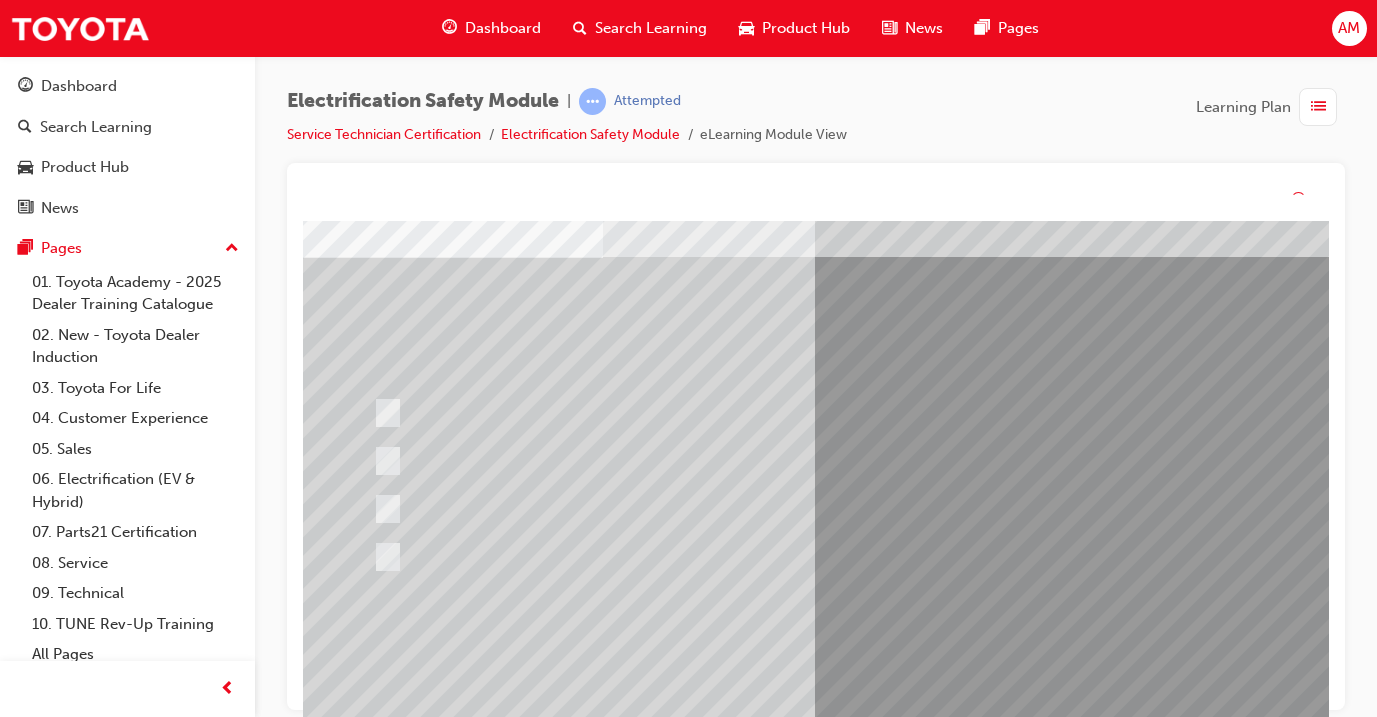 click at bounding box center (635, 2604) 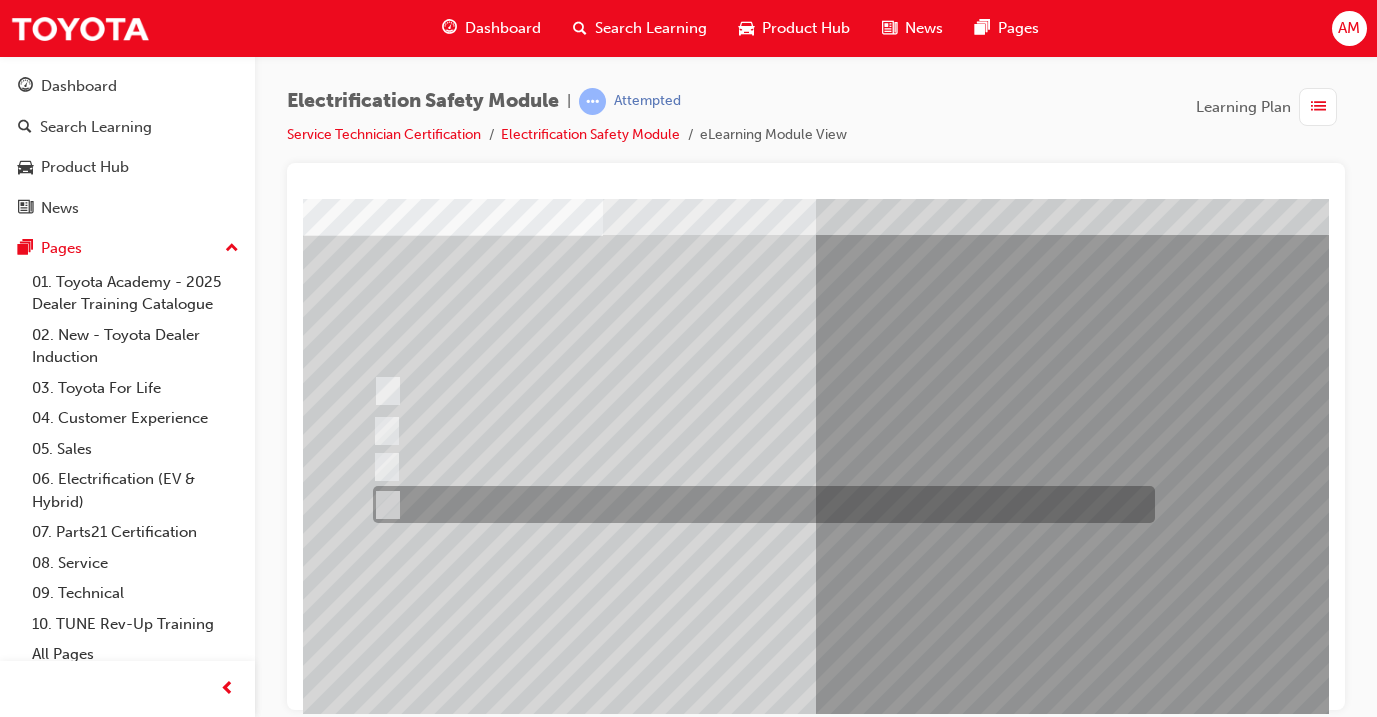 click at bounding box center [759, 504] 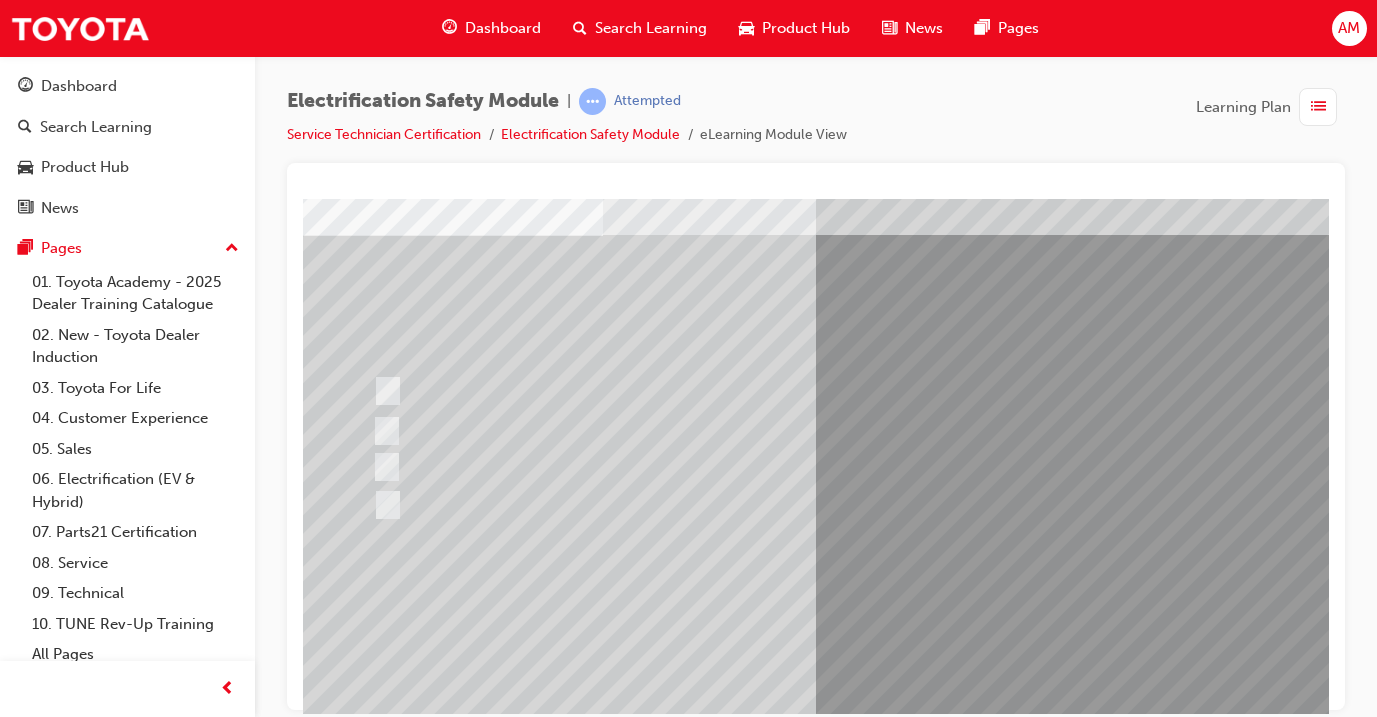 click at bounding box center [375, 2874] 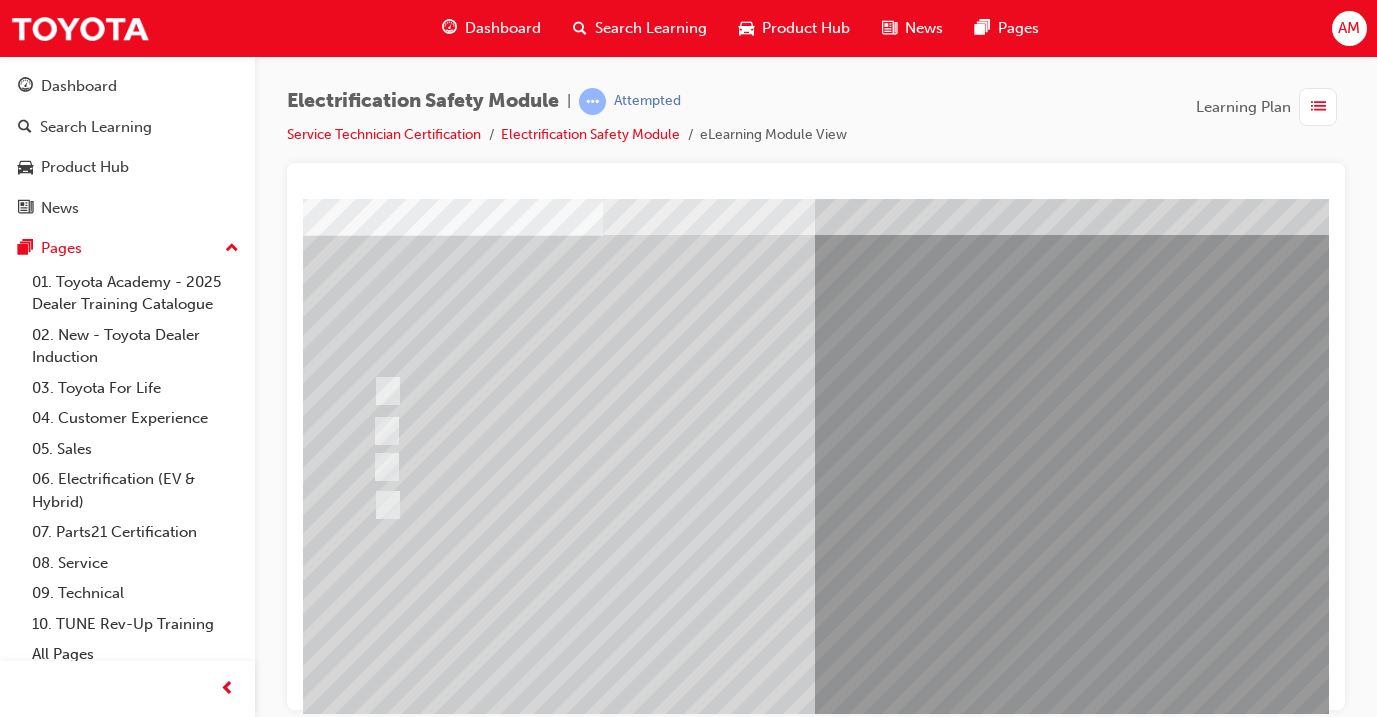 click at bounding box center [635, 2581] 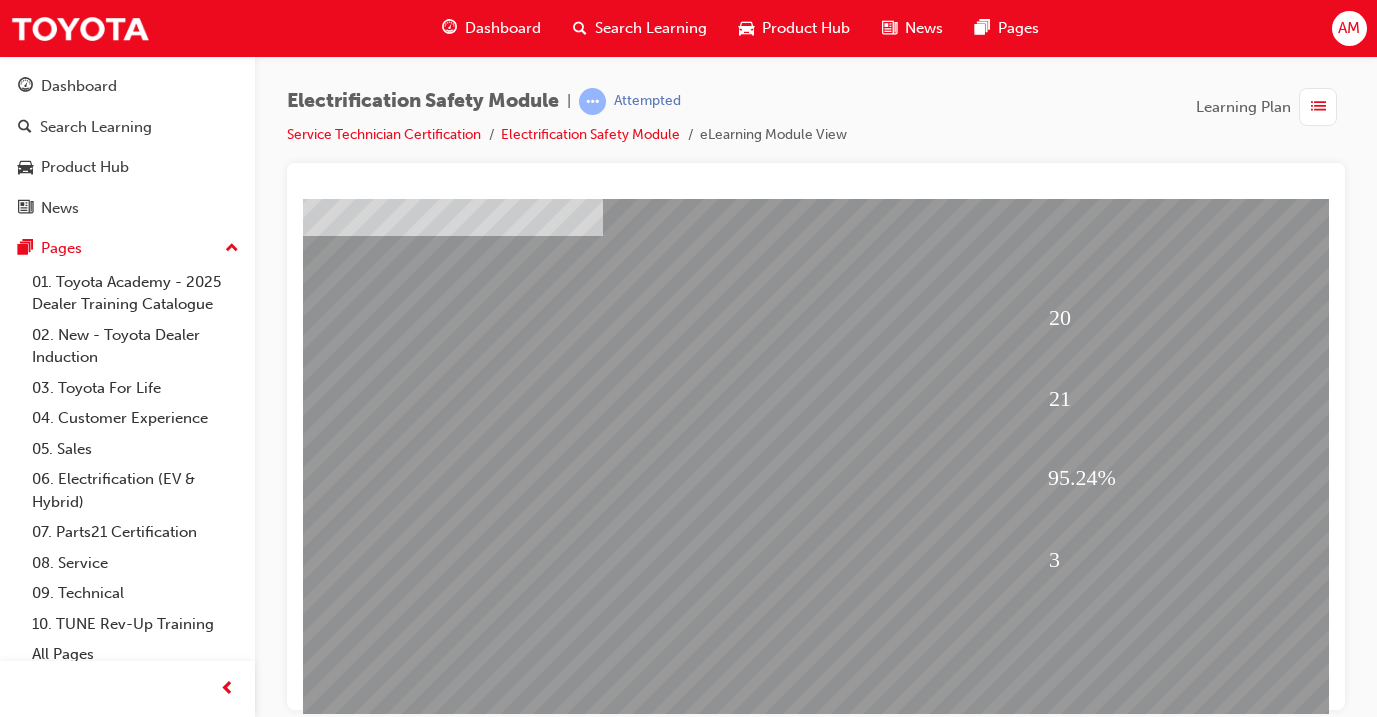 click at bounding box center (375, 1860) 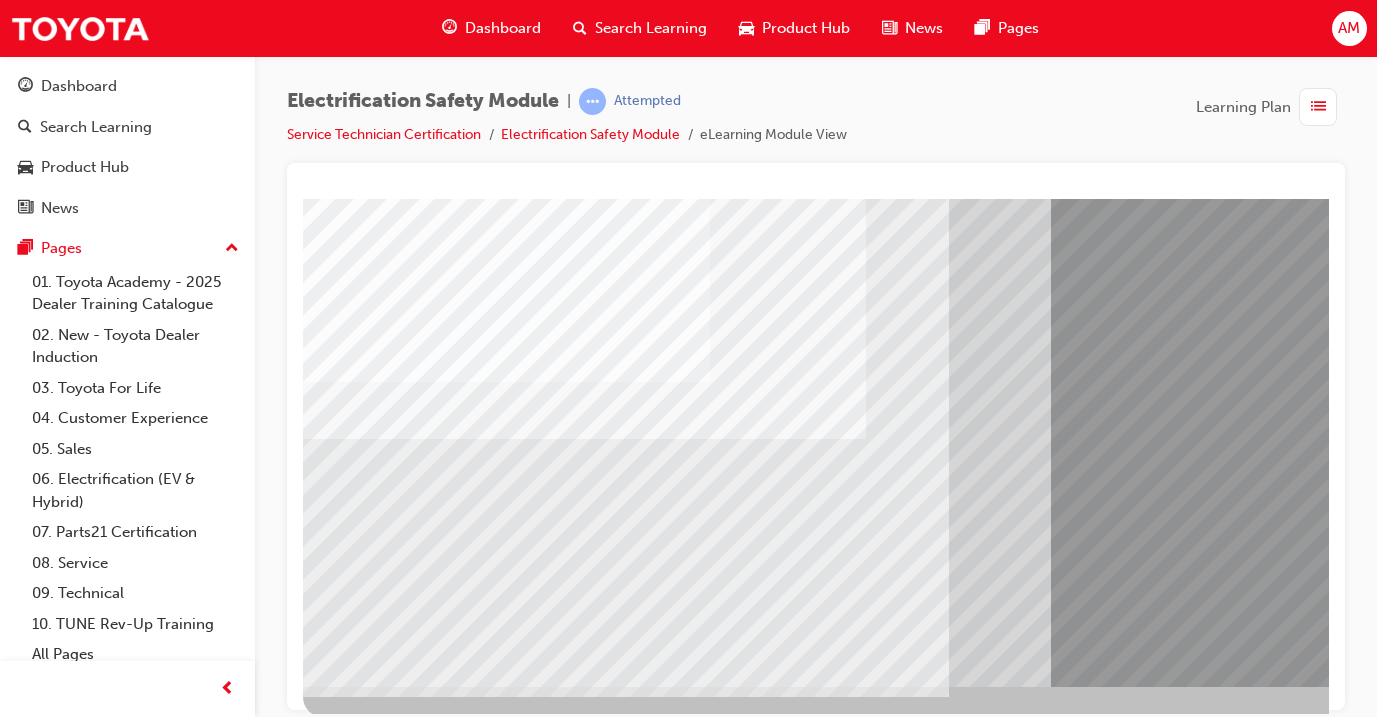 scroll, scrollTop: 234, scrollLeft: 0, axis: vertical 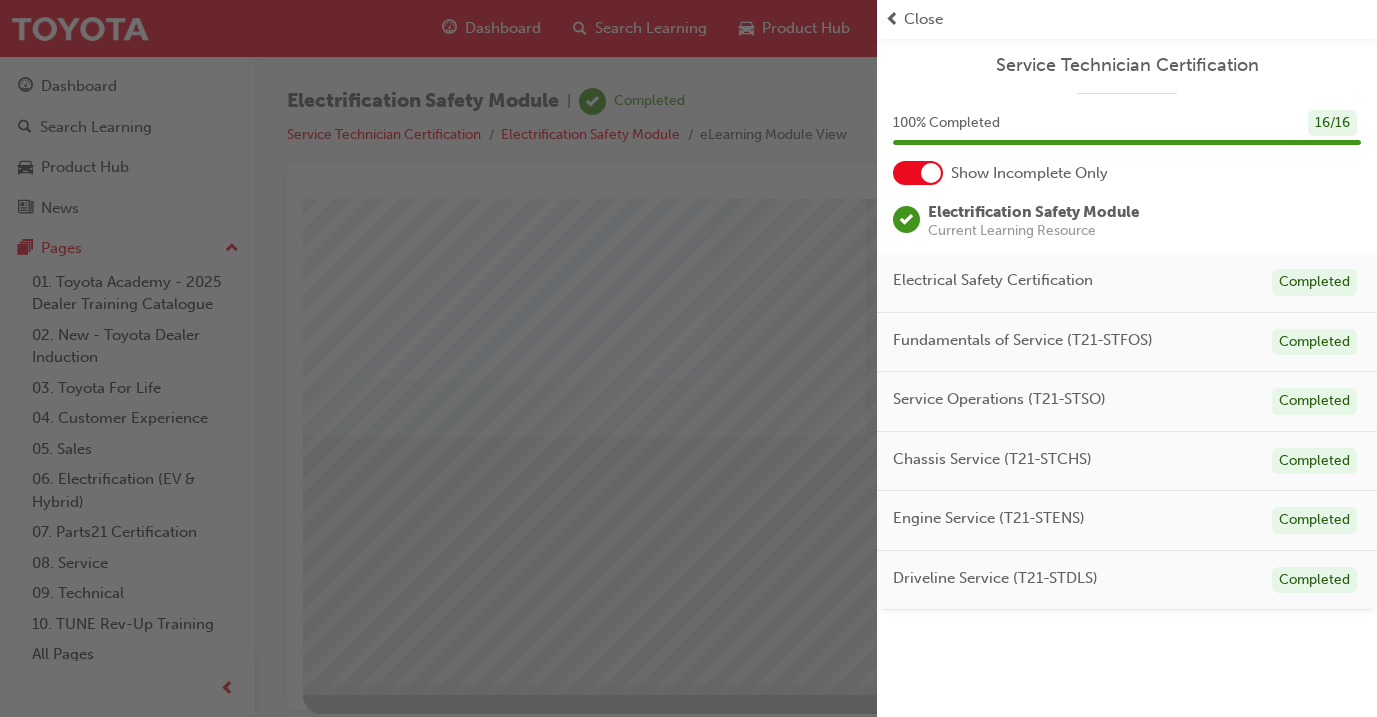 click at bounding box center [438, 358] 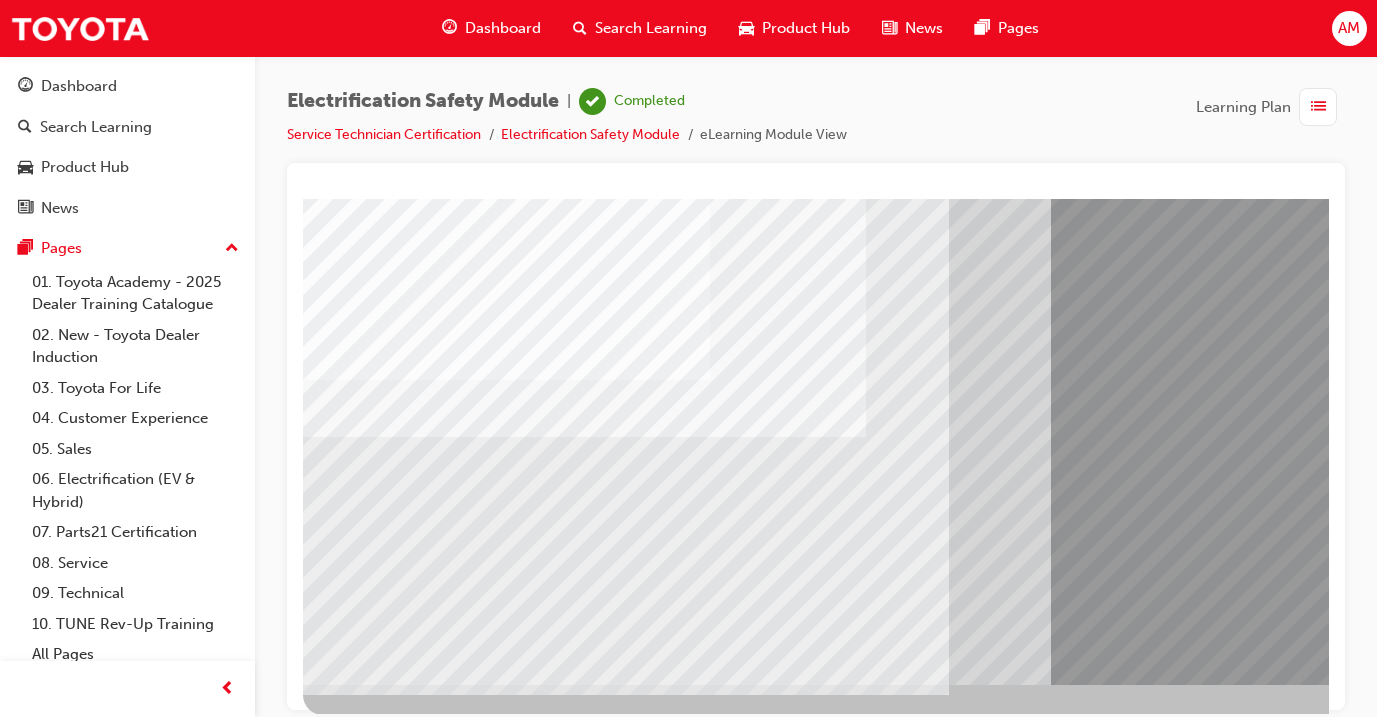 click at bounding box center (366, 3470) 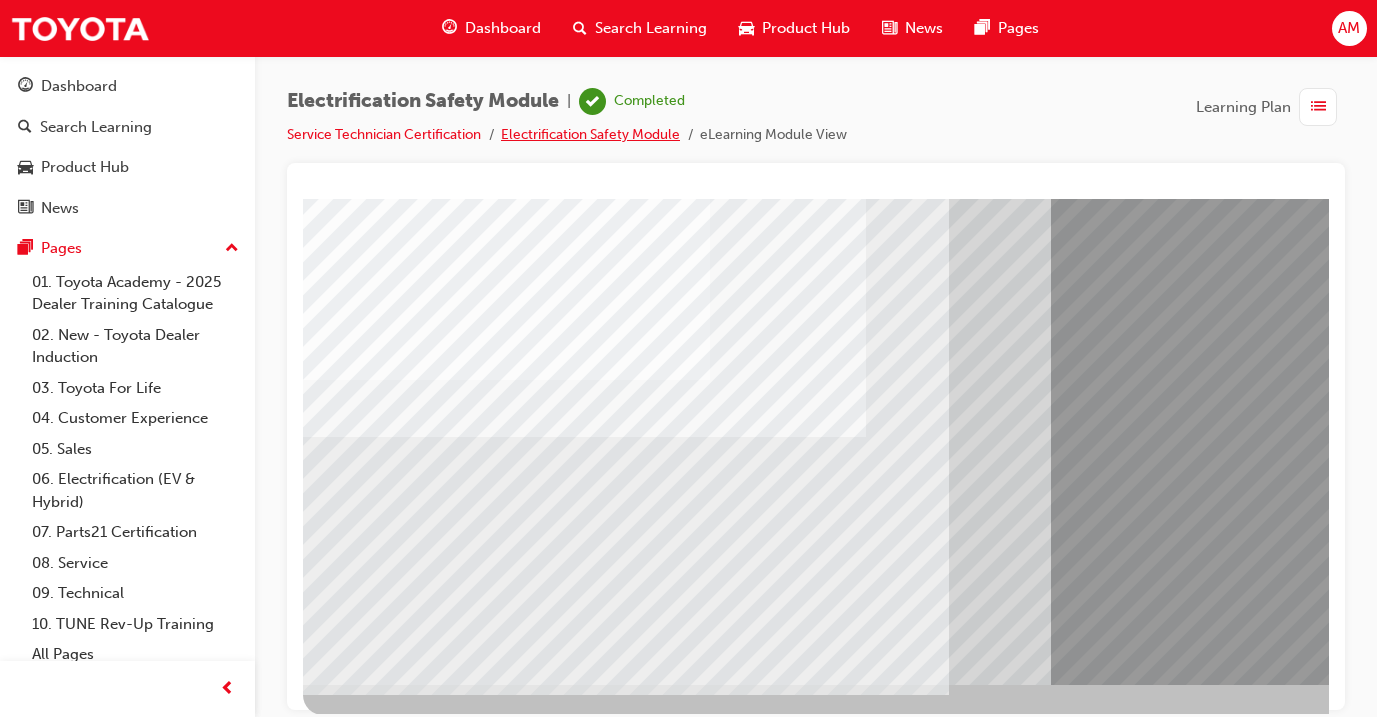 click on "Electrification Safety Module" at bounding box center (590, 134) 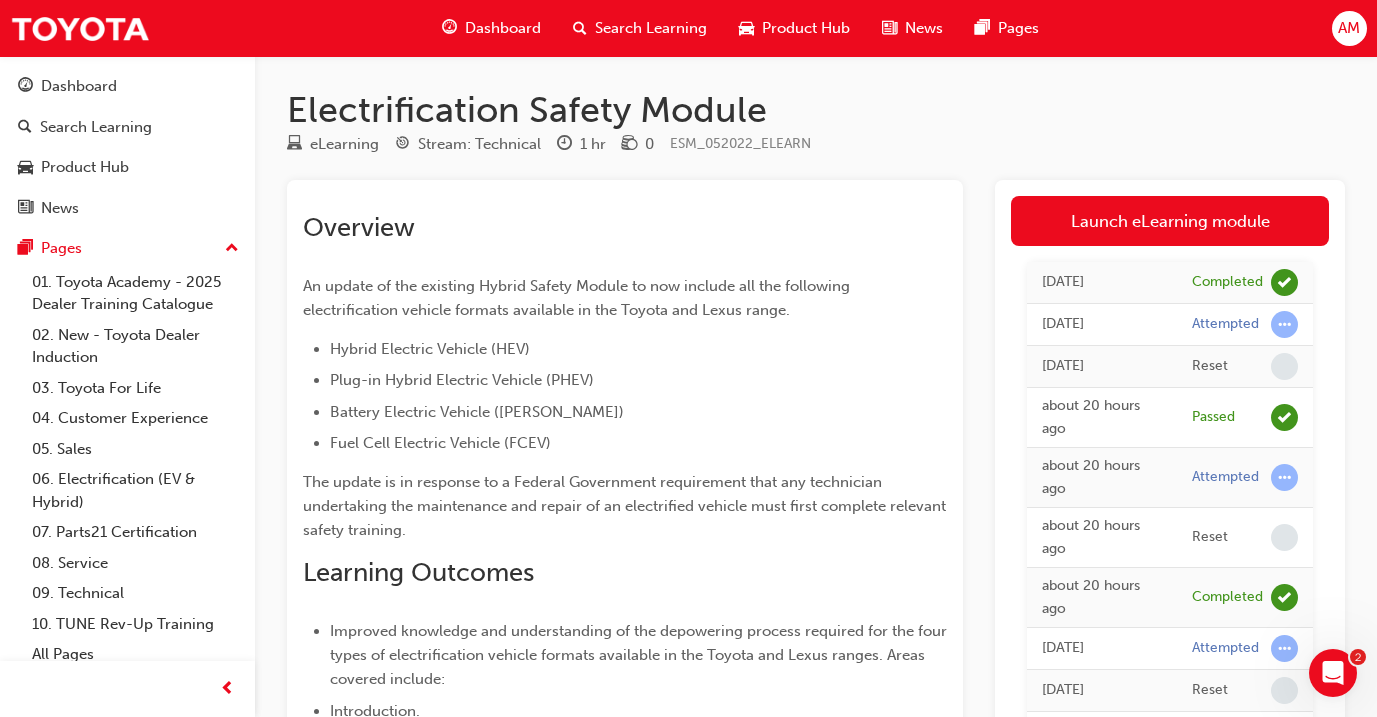 scroll, scrollTop: 0, scrollLeft: 0, axis: both 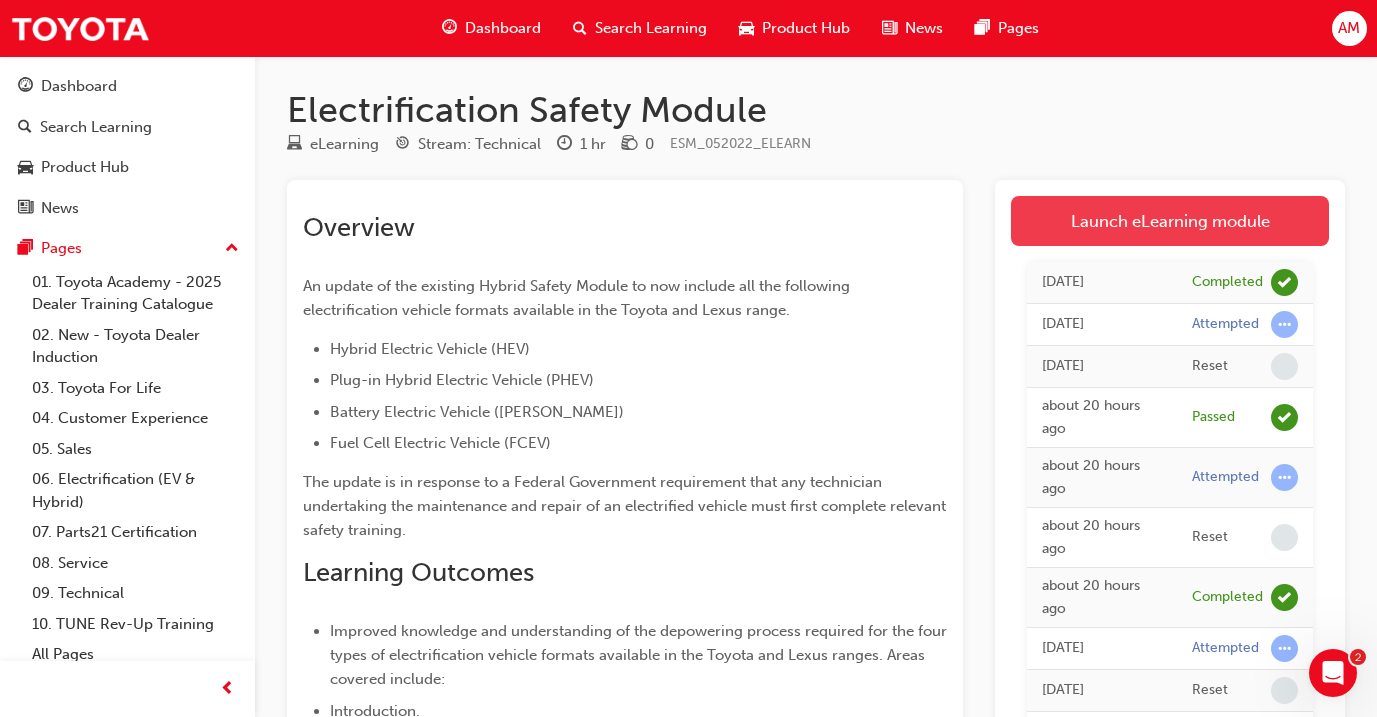 click on "Launch eLearning module" at bounding box center [1170, 221] 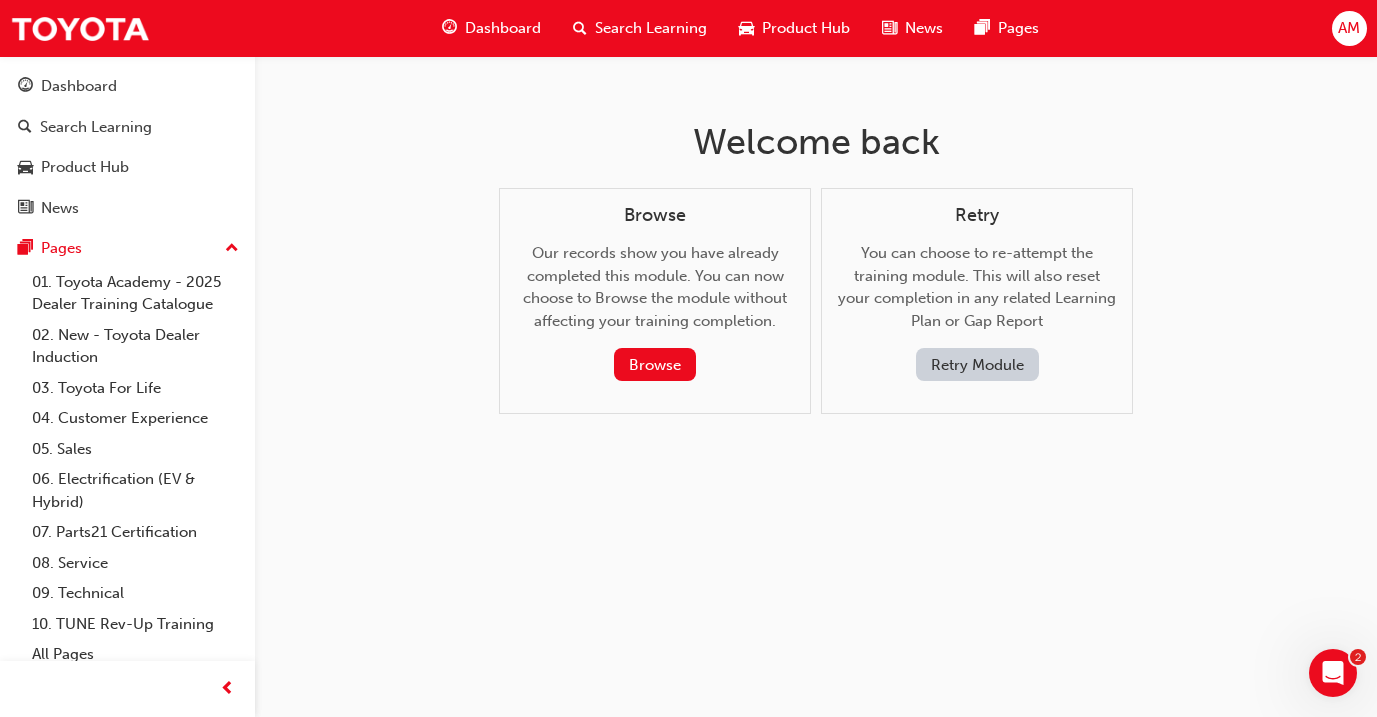 click on "Retry Module" at bounding box center (977, 364) 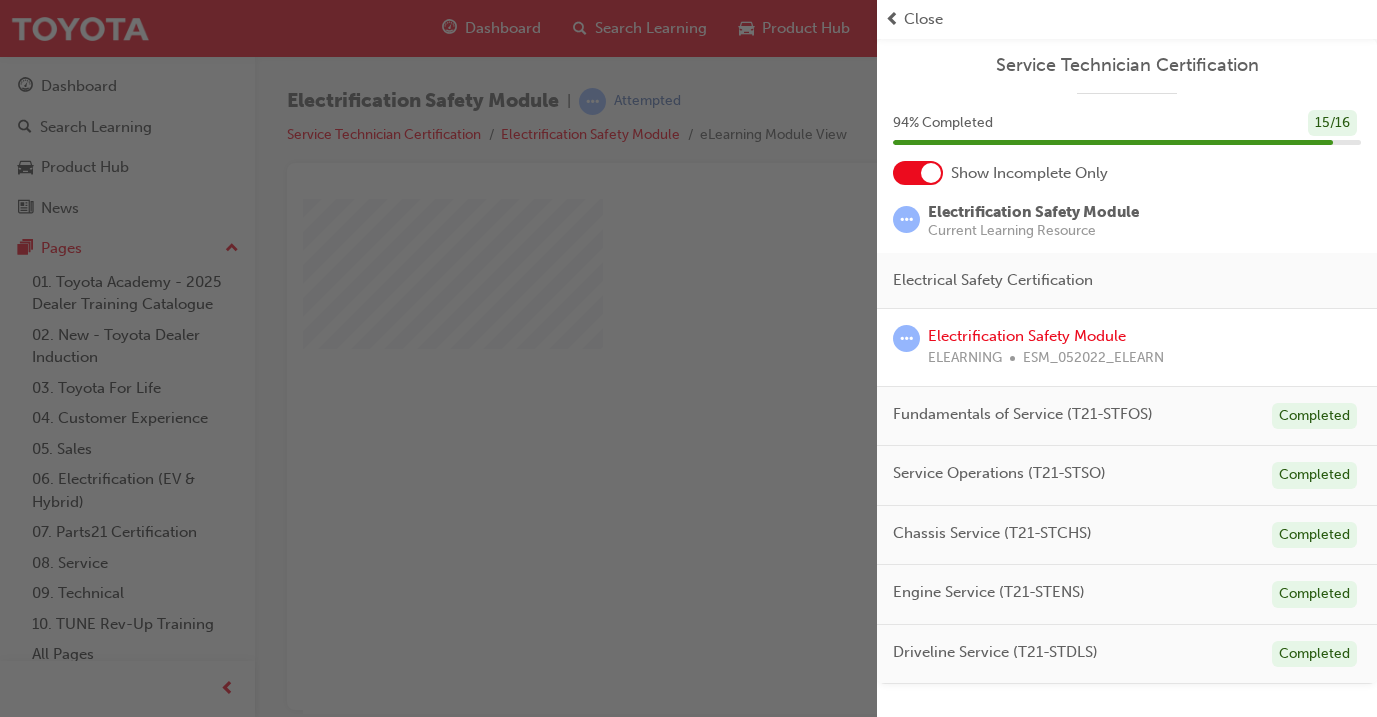 scroll, scrollTop: 0, scrollLeft: 0, axis: both 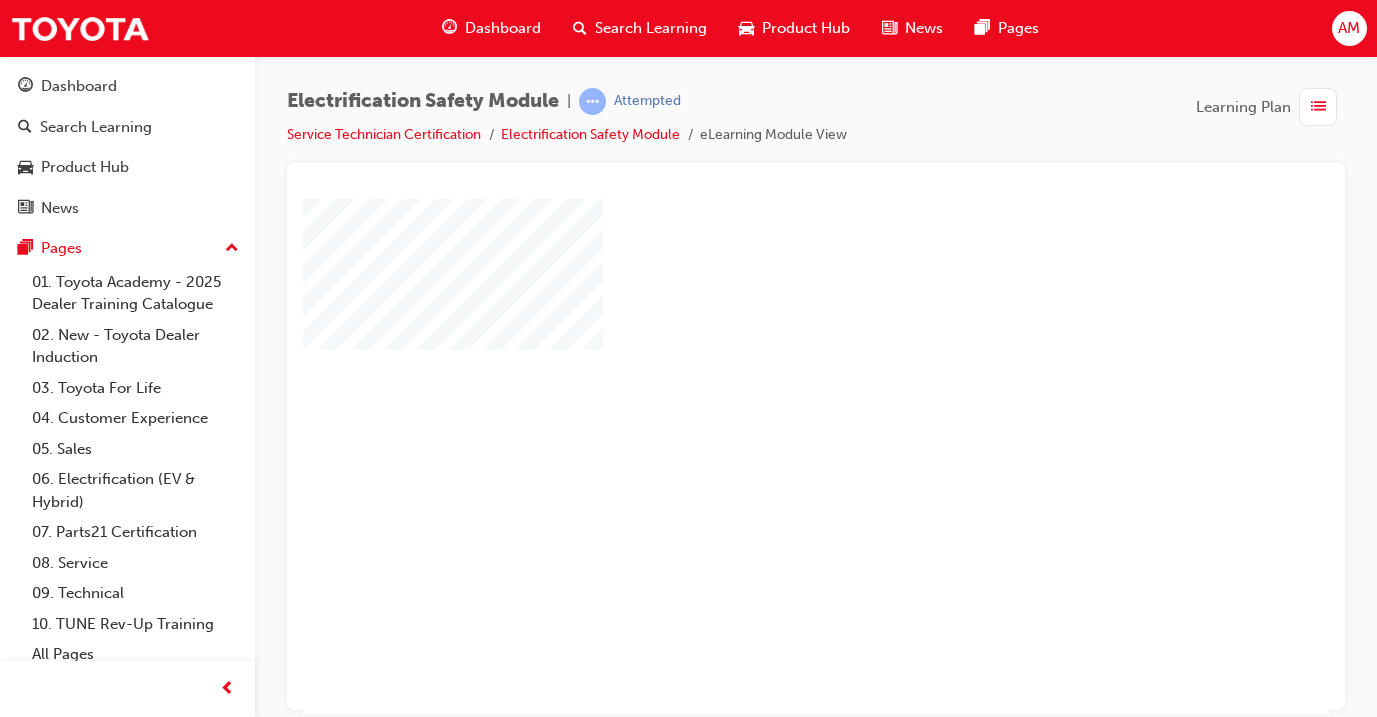 click at bounding box center [758, 398] 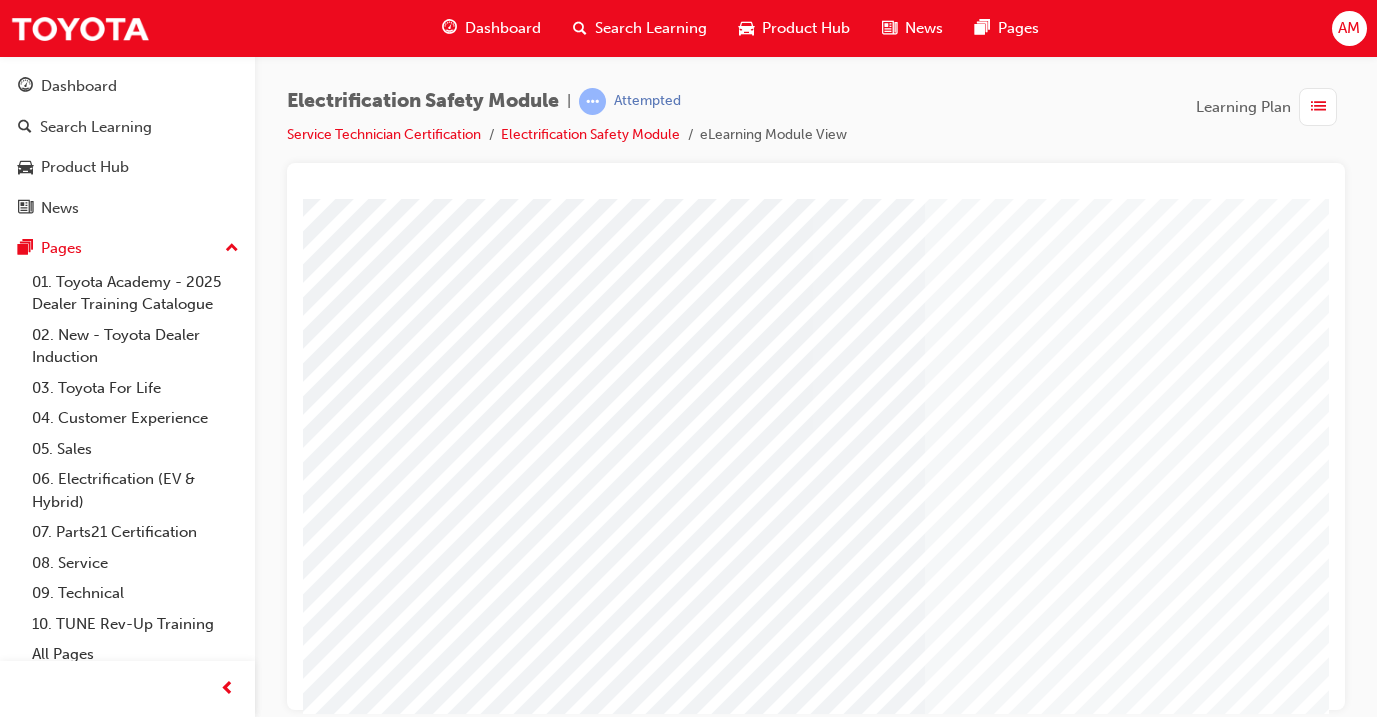 scroll, scrollTop: 200, scrollLeft: 0, axis: vertical 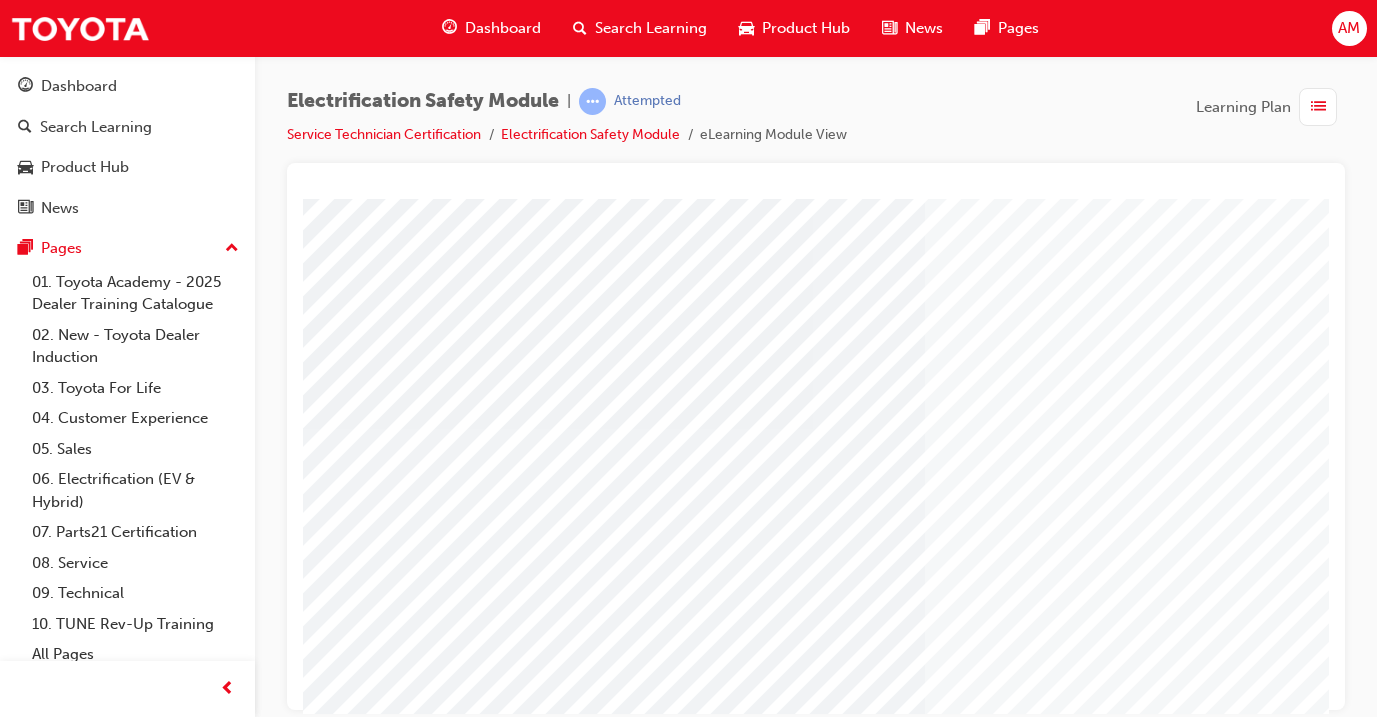 click on "Dashboard" at bounding box center (503, 28) 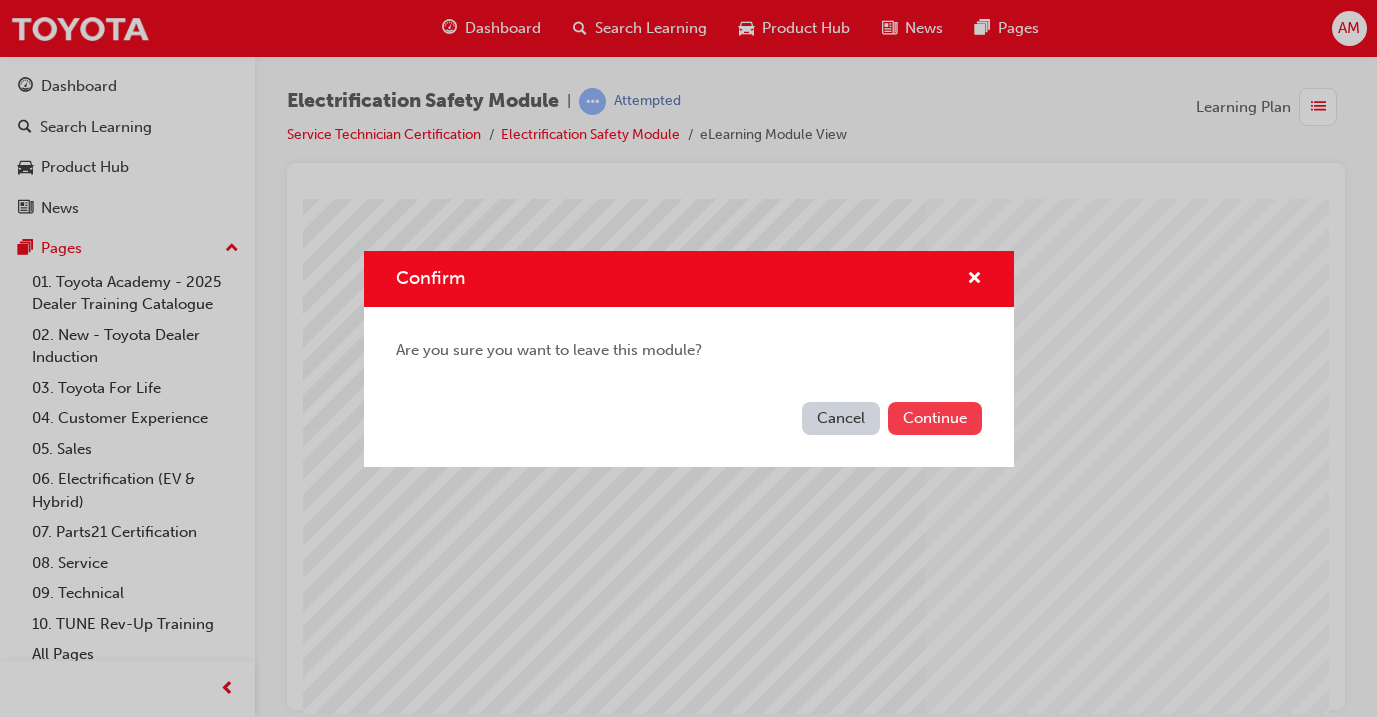 click on "Continue" at bounding box center [935, 418] 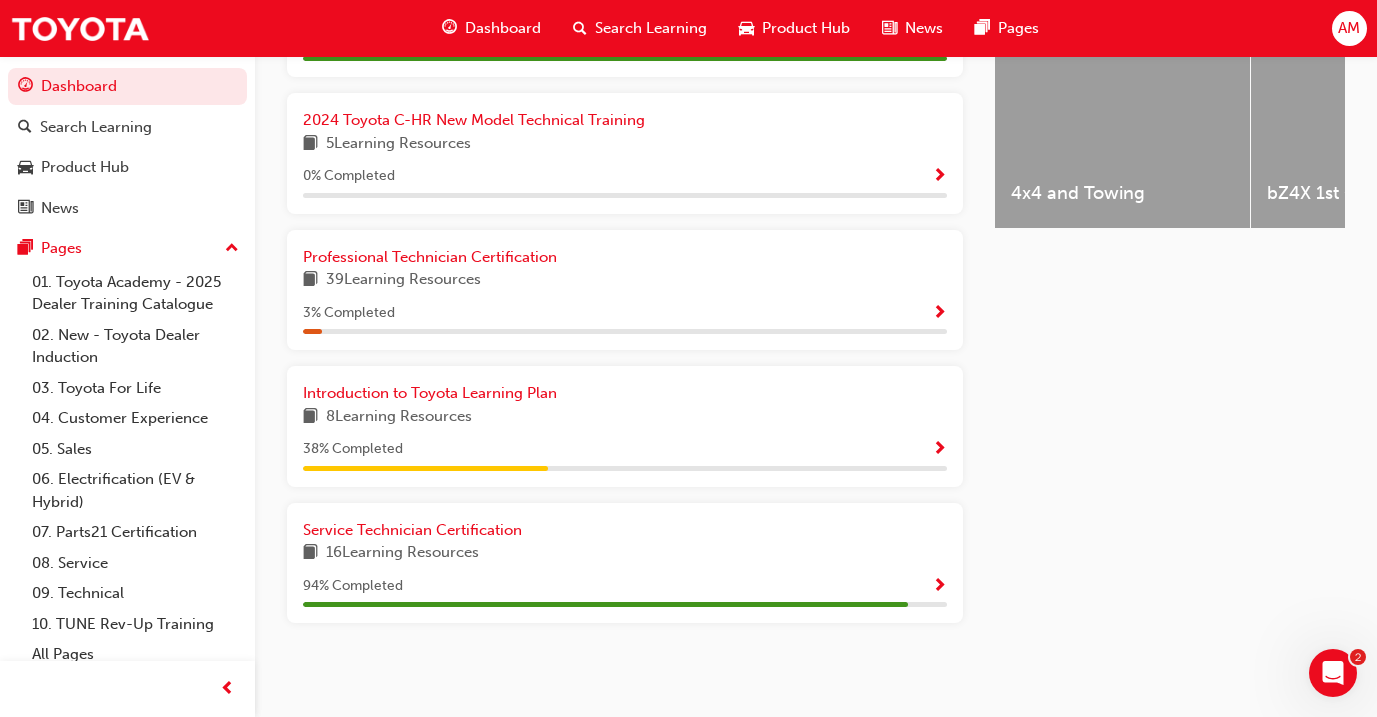 scroll, scrollTop: 864, scrollLeft: 0, axis: vertical 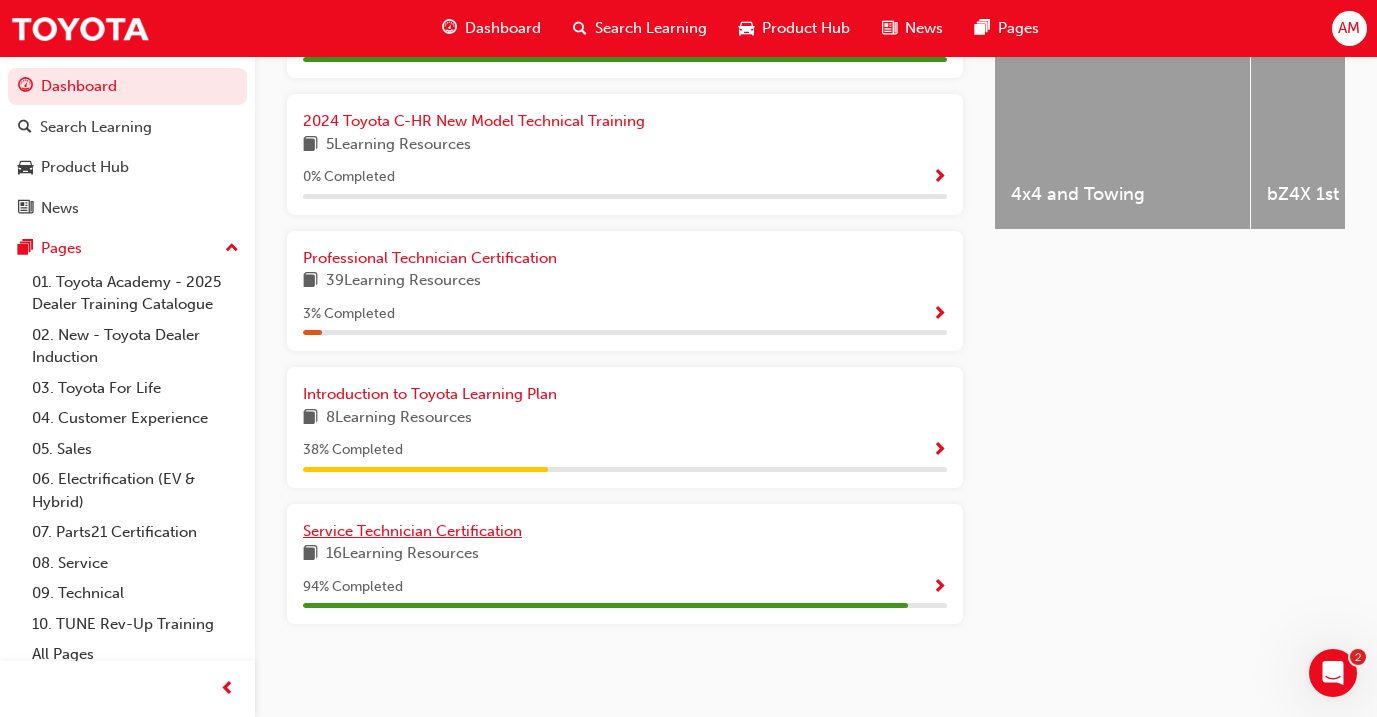 click on "Service Technician Certification" at bounding box center [412, 531] 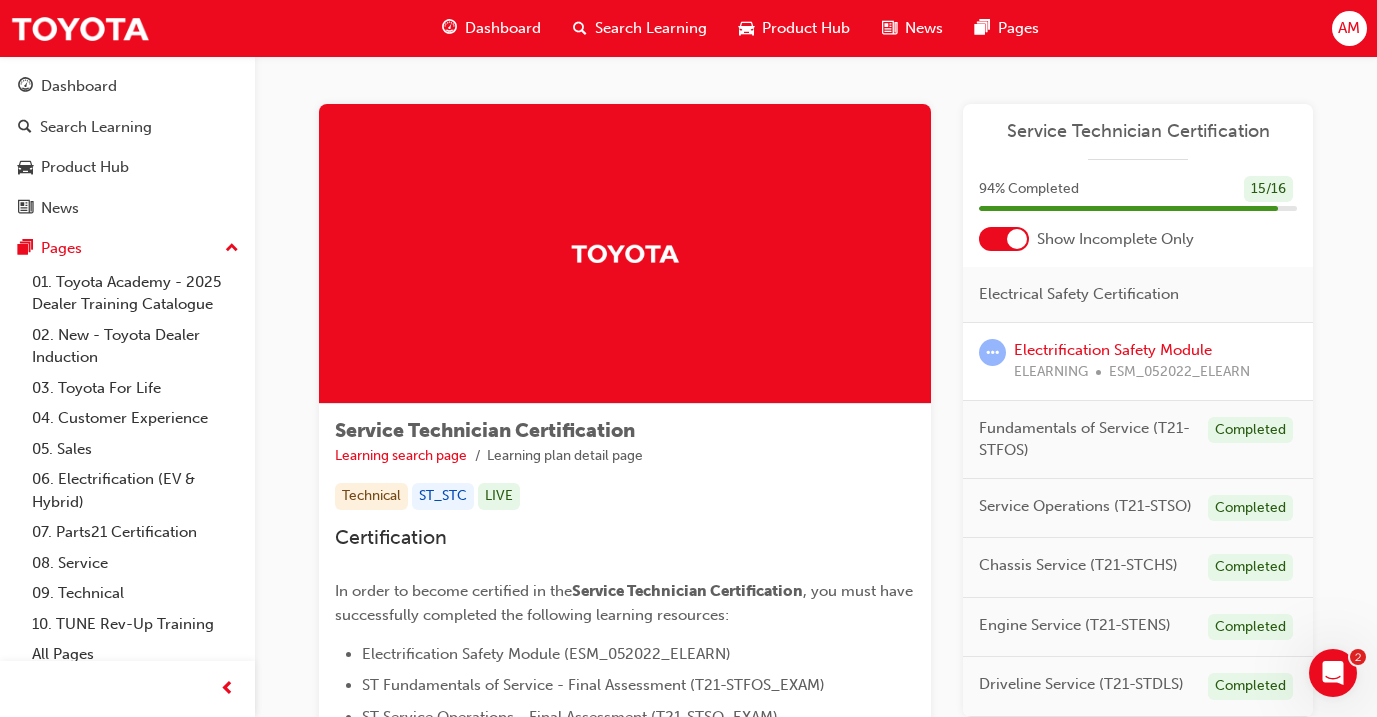 scroll, scrollTop: 0, scrollLeft: 0, axis: both 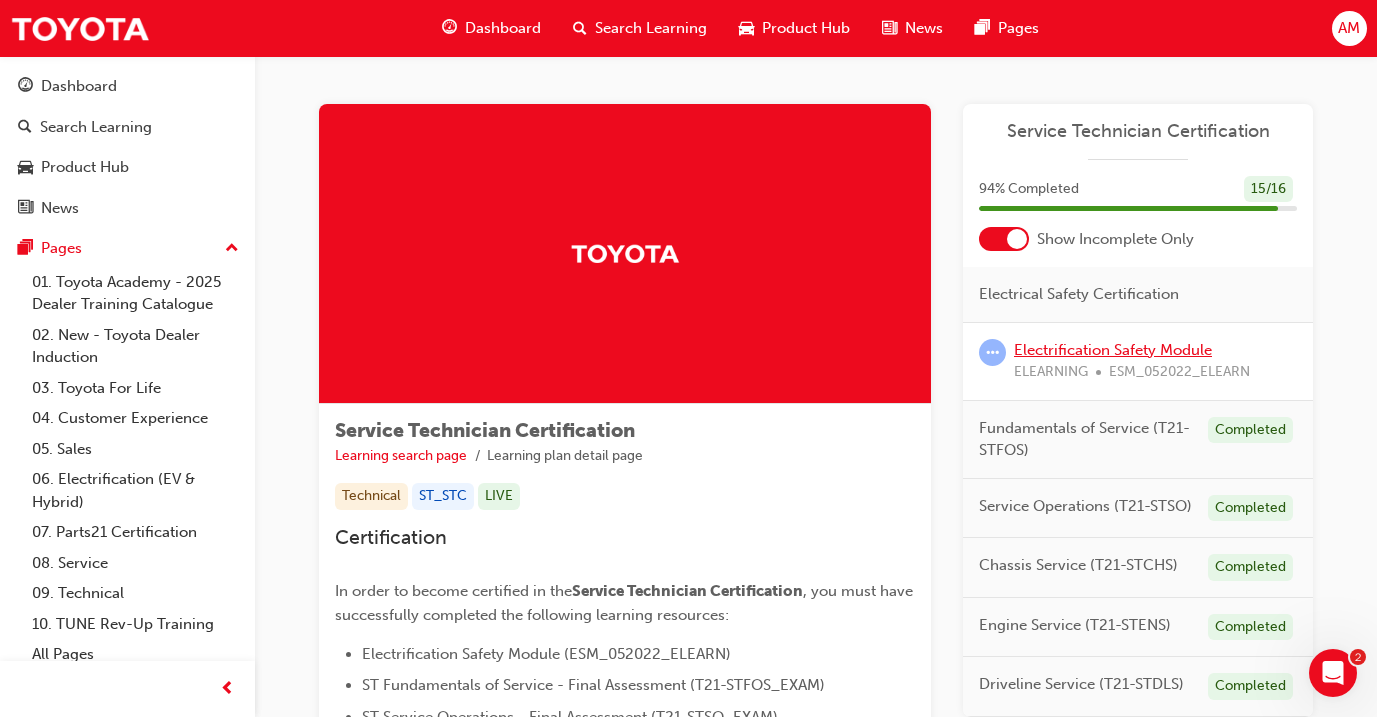 click on "Electrification Safety Module" at bounding box center (1113, 350) 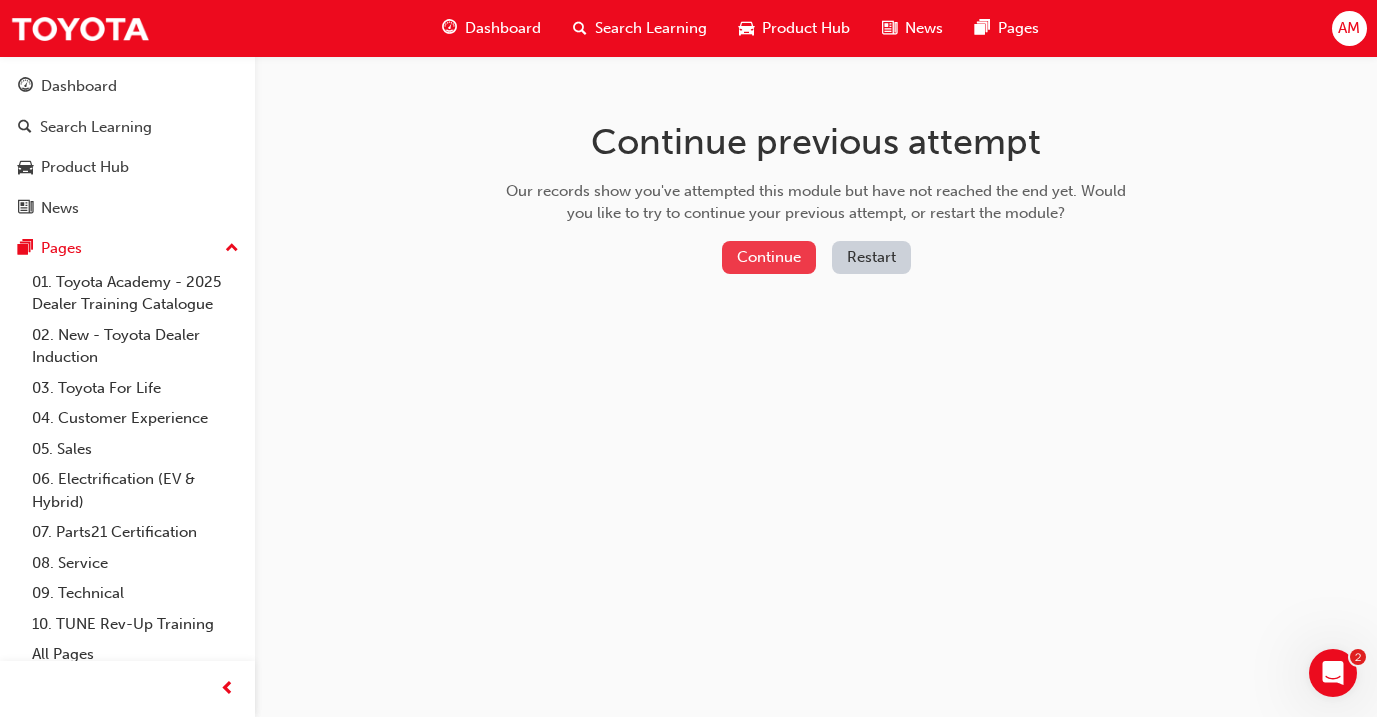 click on "Continue" at bounding box center (769, 257) 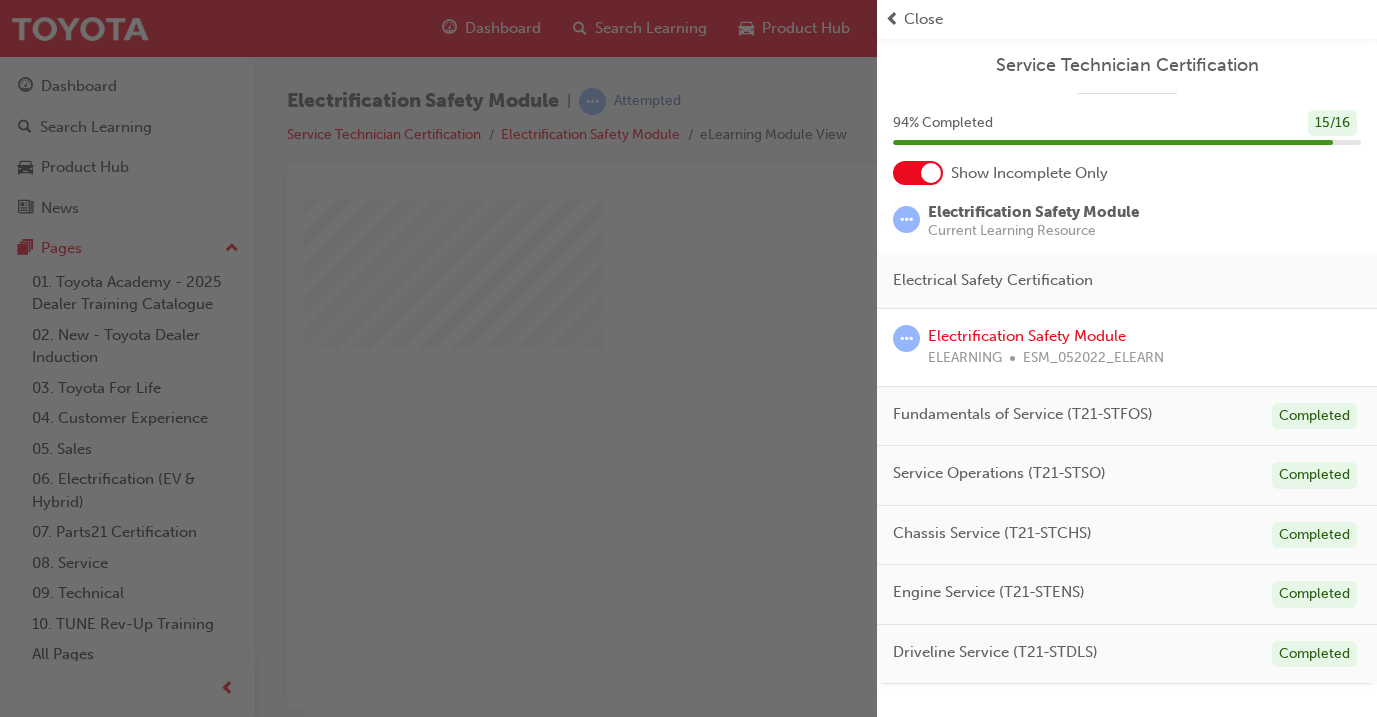 scroll, scrollTop: 0, scrollLeft: 0, axis: both 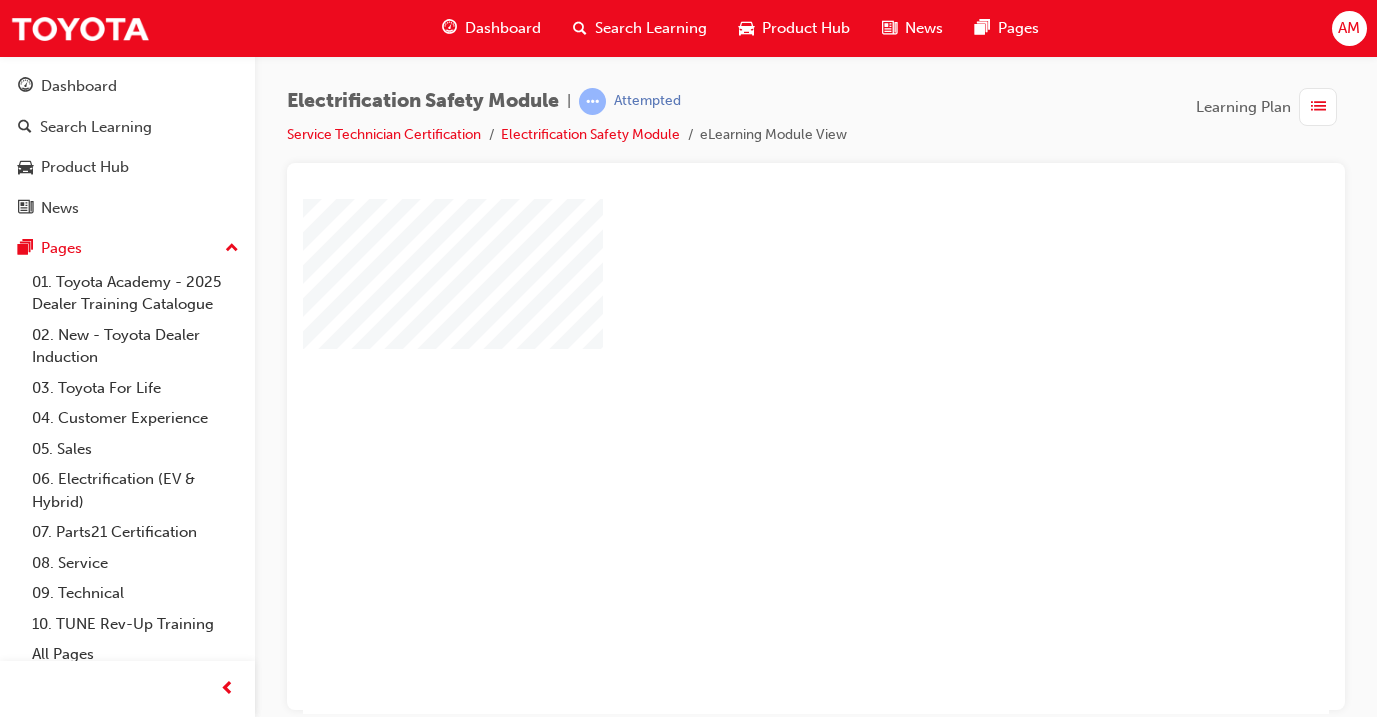 click at bounding box center (758, 398) 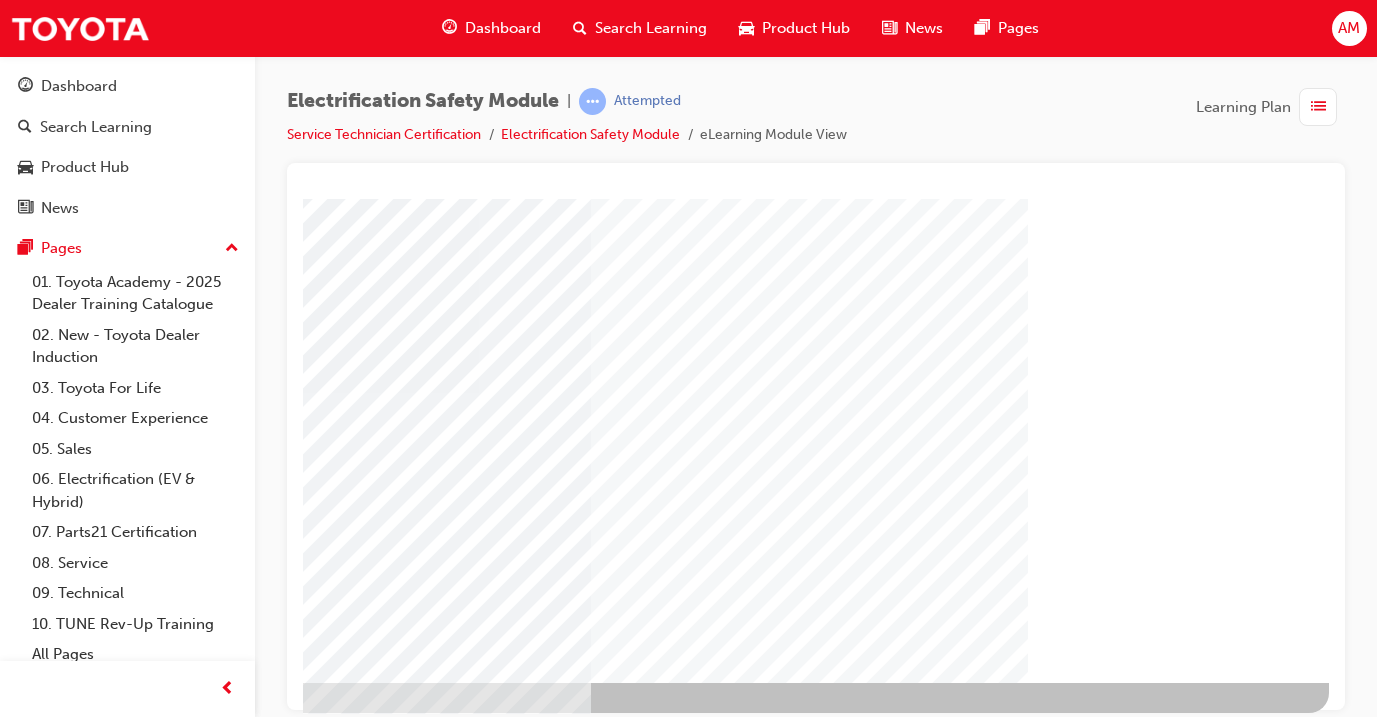 scroll, scrollTop: 235, scrollLeft: 334, axis: both 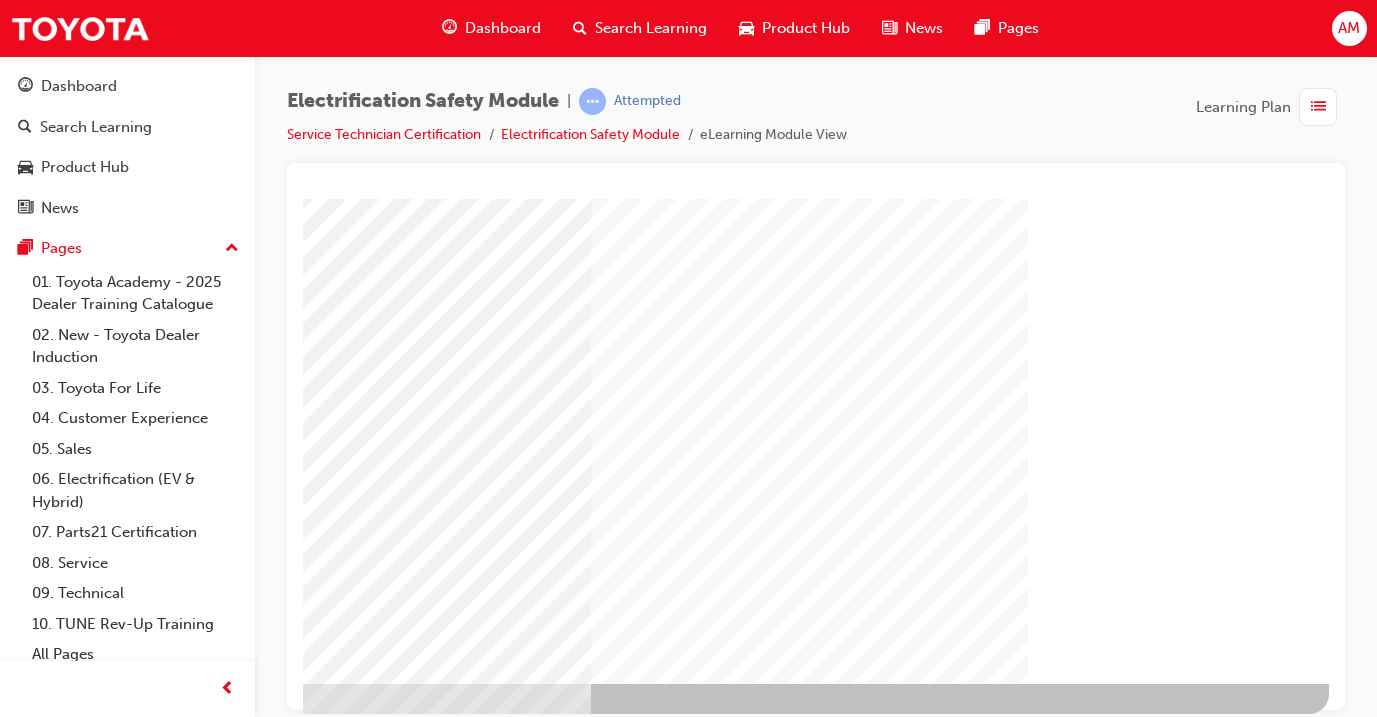 click at bounding box center (32, 2964) 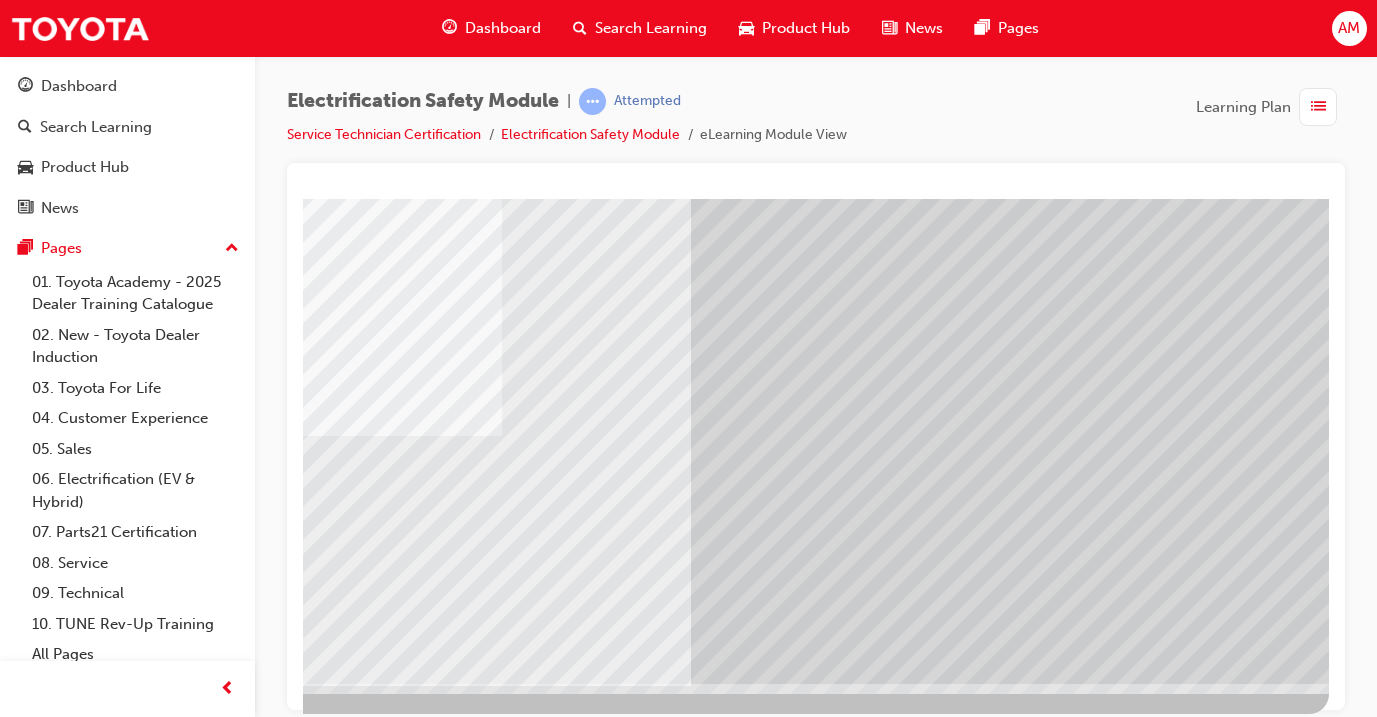 click at bounding box center [32, 3471] 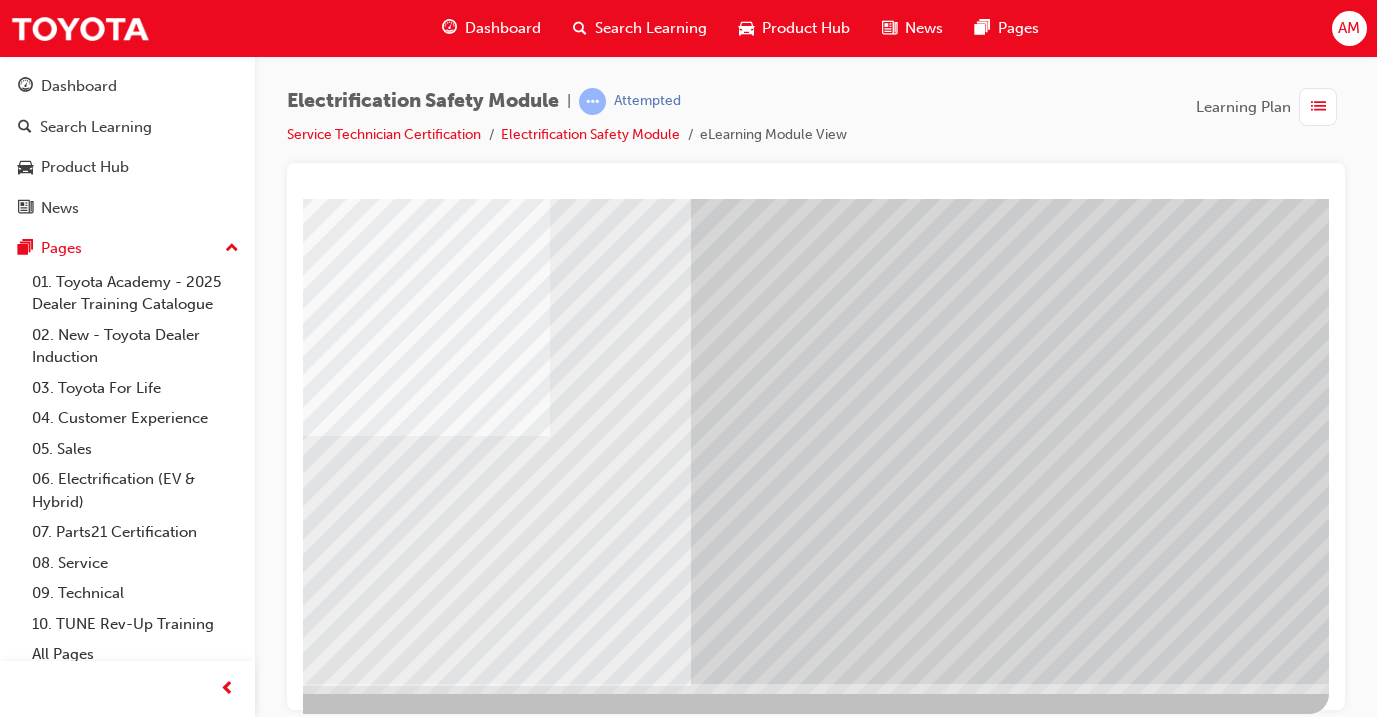 click at bounding box center (32, 3471) 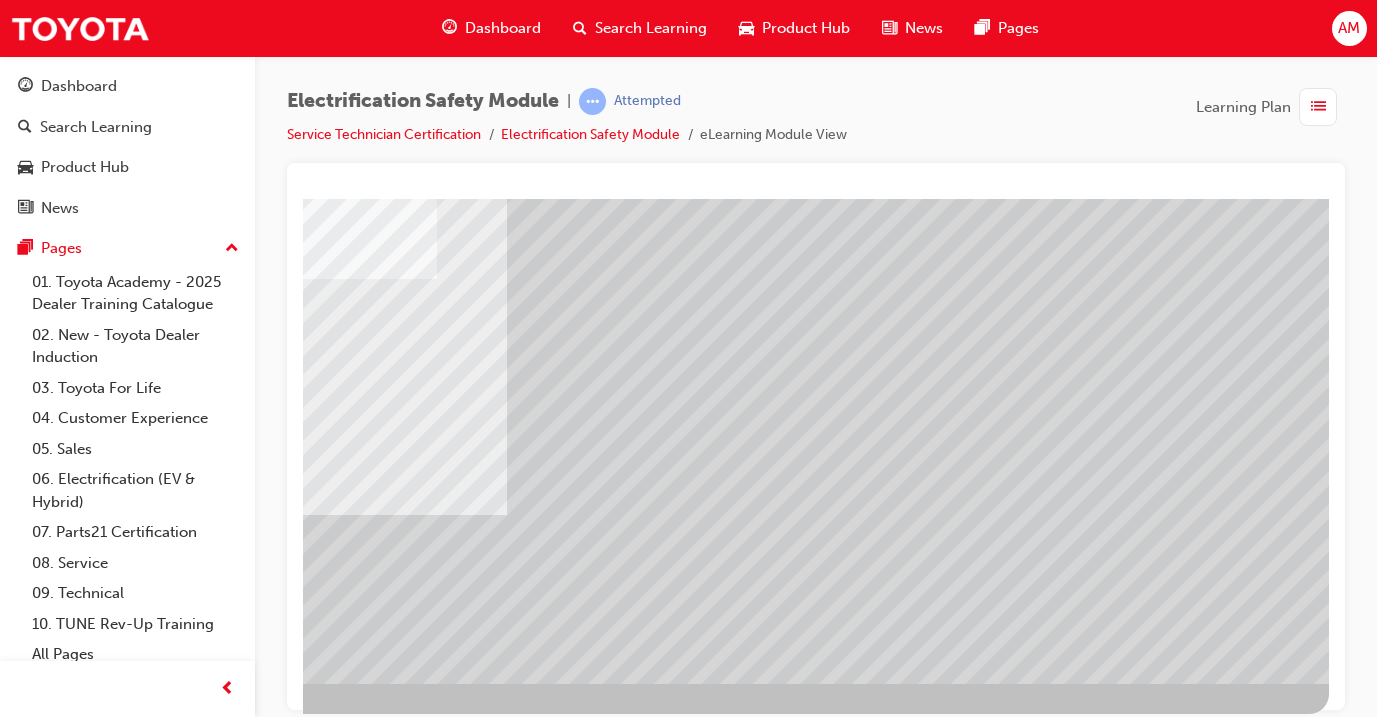 click at bounding box center (32, 3393) 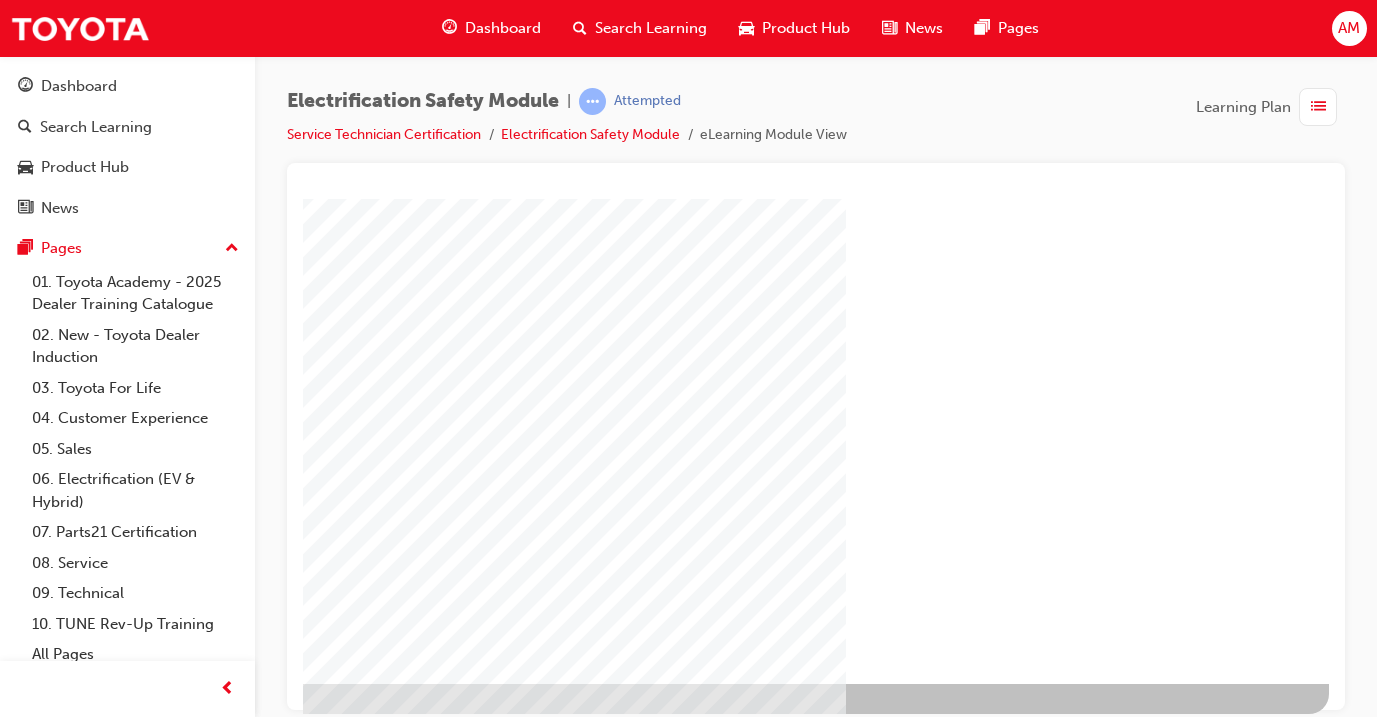 click at bounding box center [32, 1315] 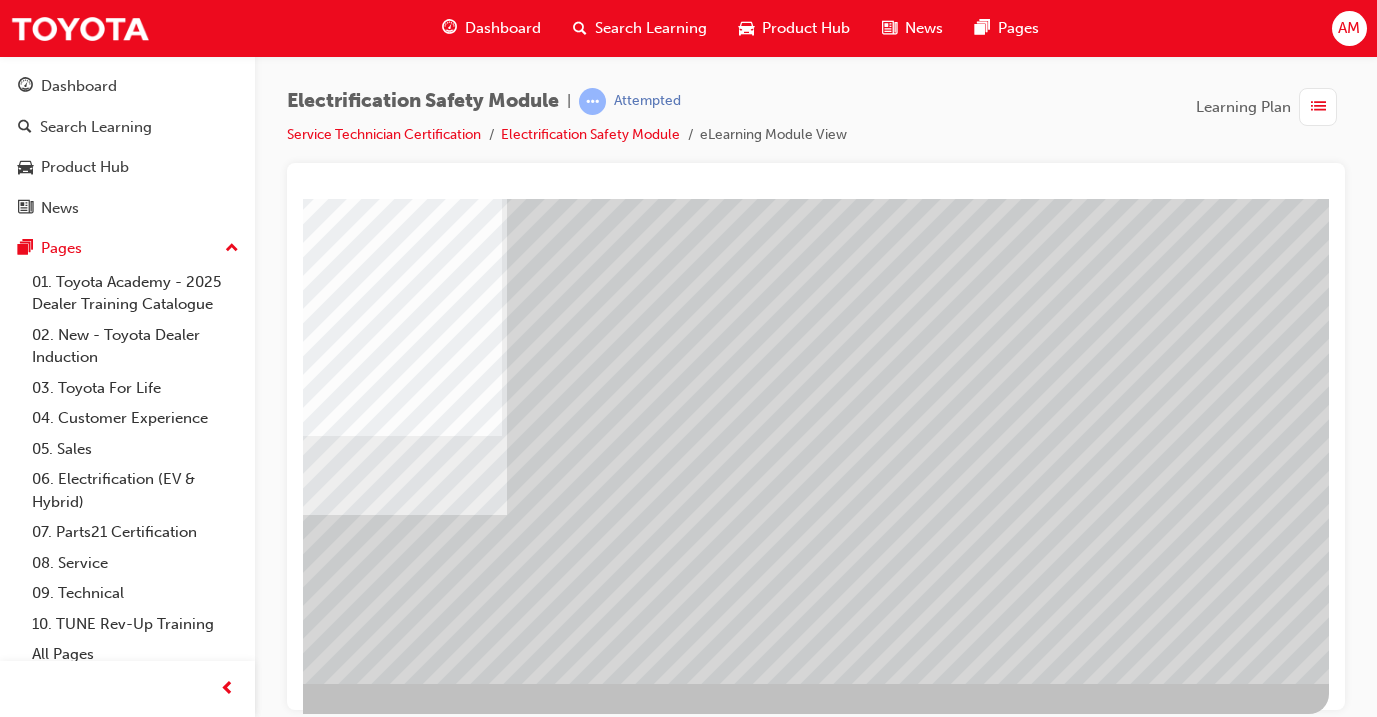 click at bounding box center [32, 2826] 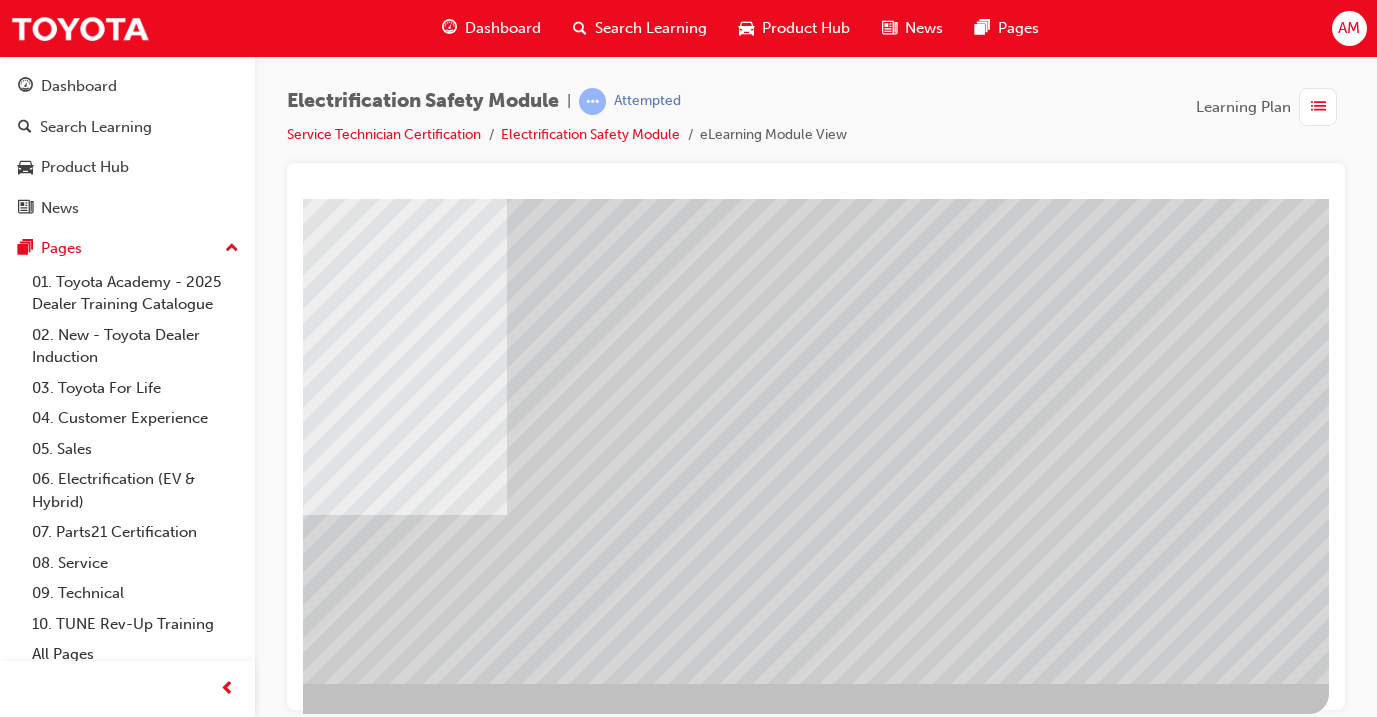 click at bounding box center (32, 2826) 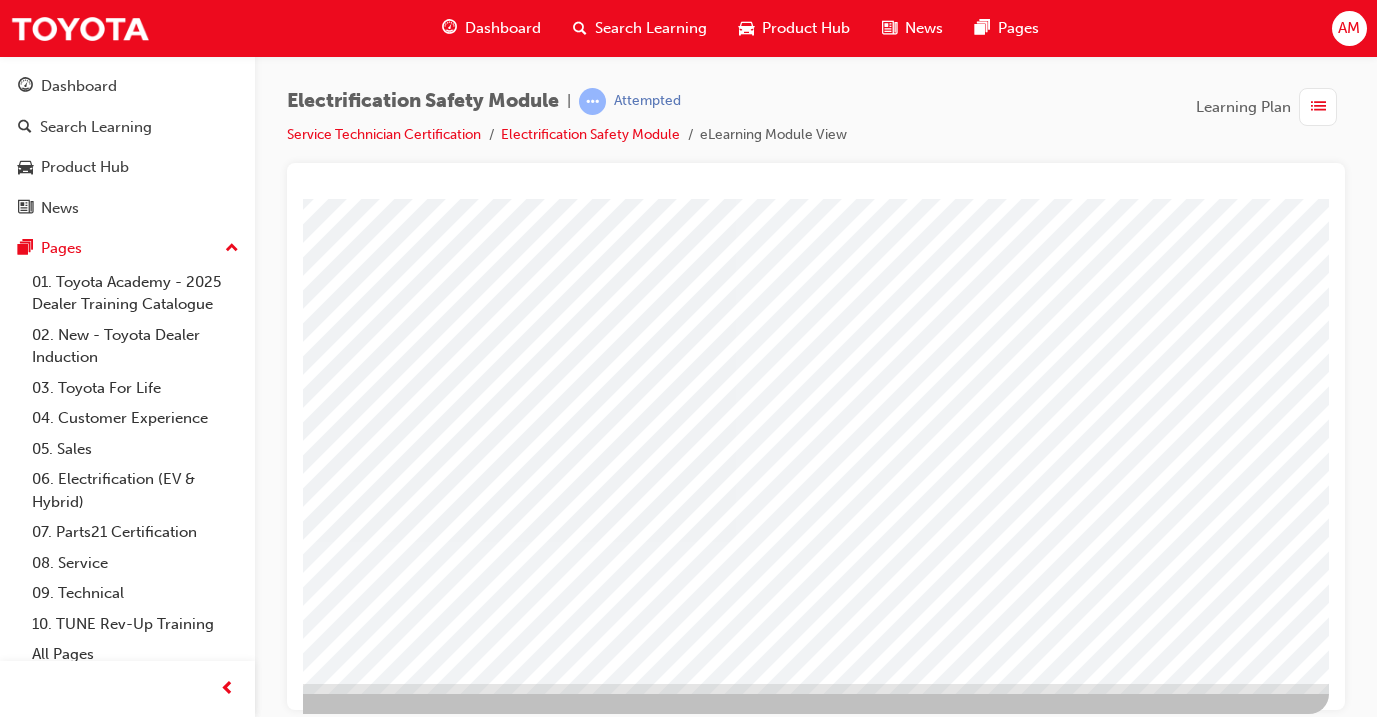 click at bounding box center (32, 3150) 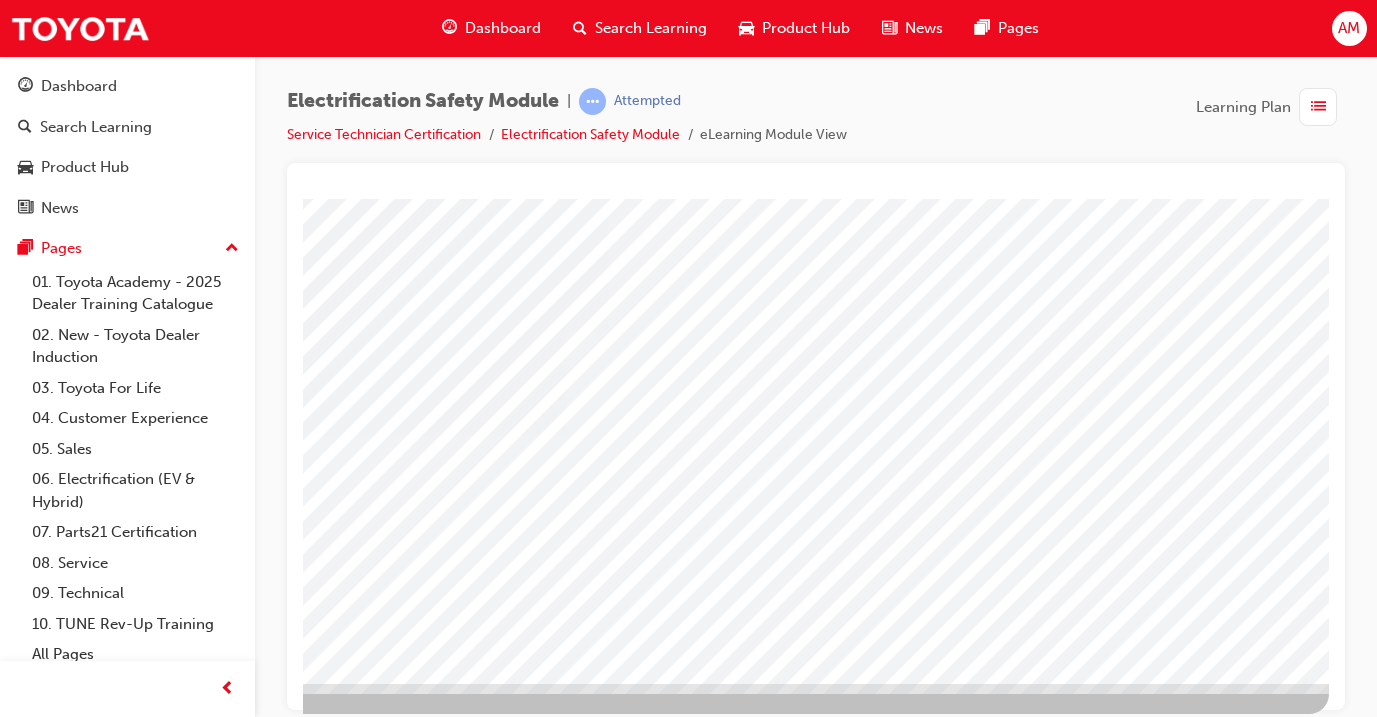 click at bounding box center [648, 1800] 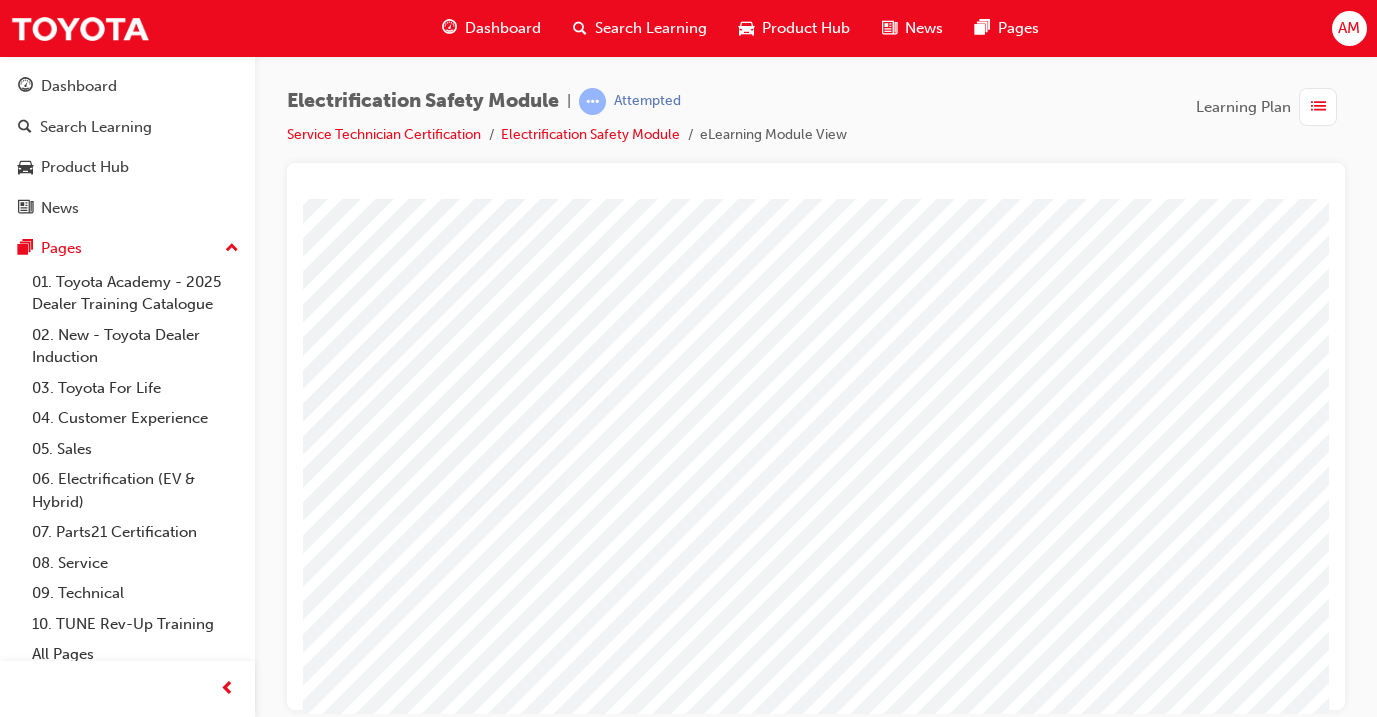scroll, scrollTop: 124, scrollLeft: 334, axis: both 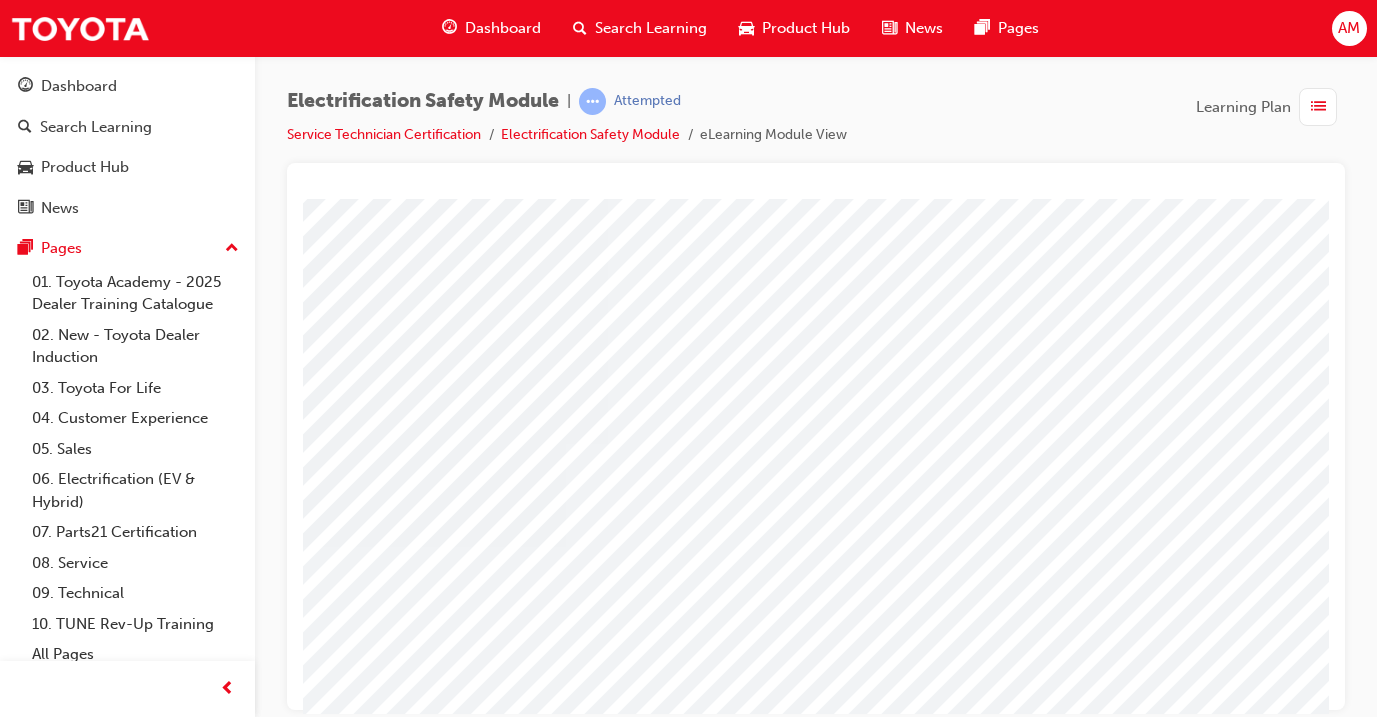 drag, startPoint x: 848, startPoint y: 224, endPoint x: 753, endPoint y: 222, distance: 95.02105 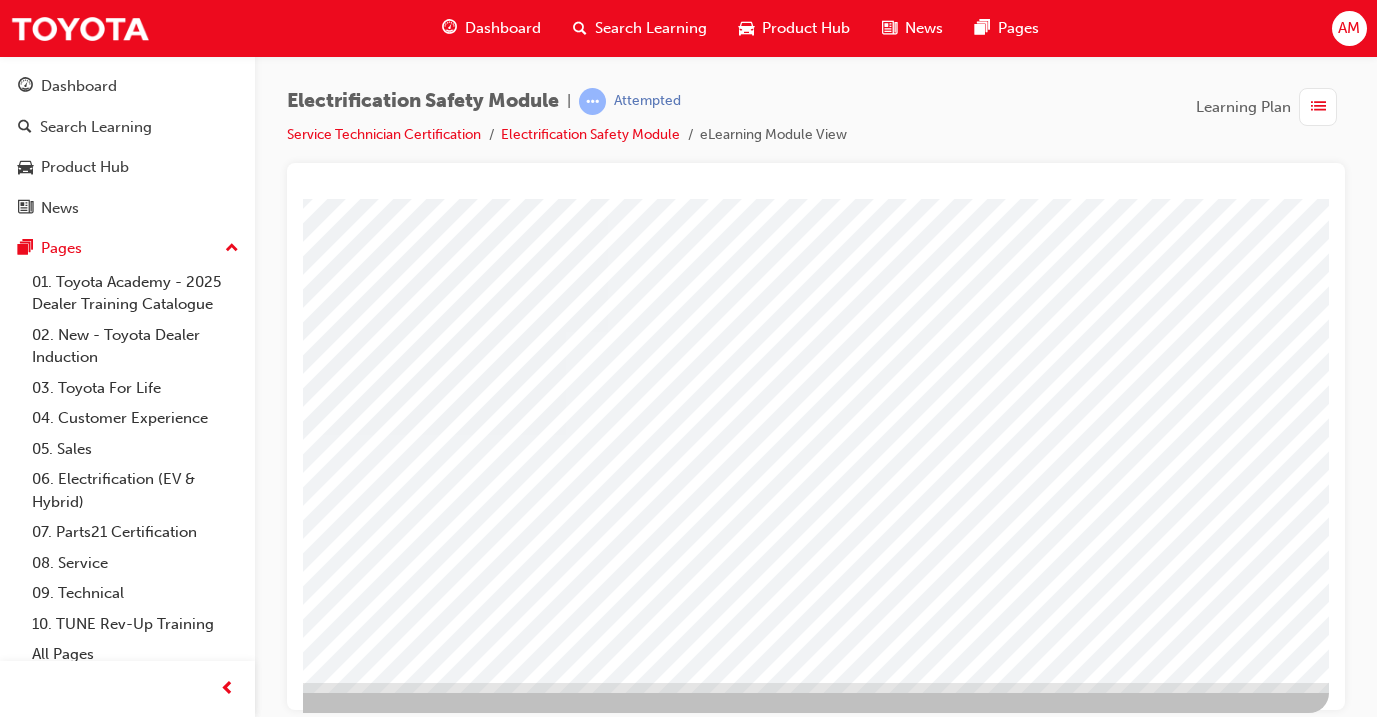 scroll, scrollTop: 235, scrollLeft: 334, axis: both 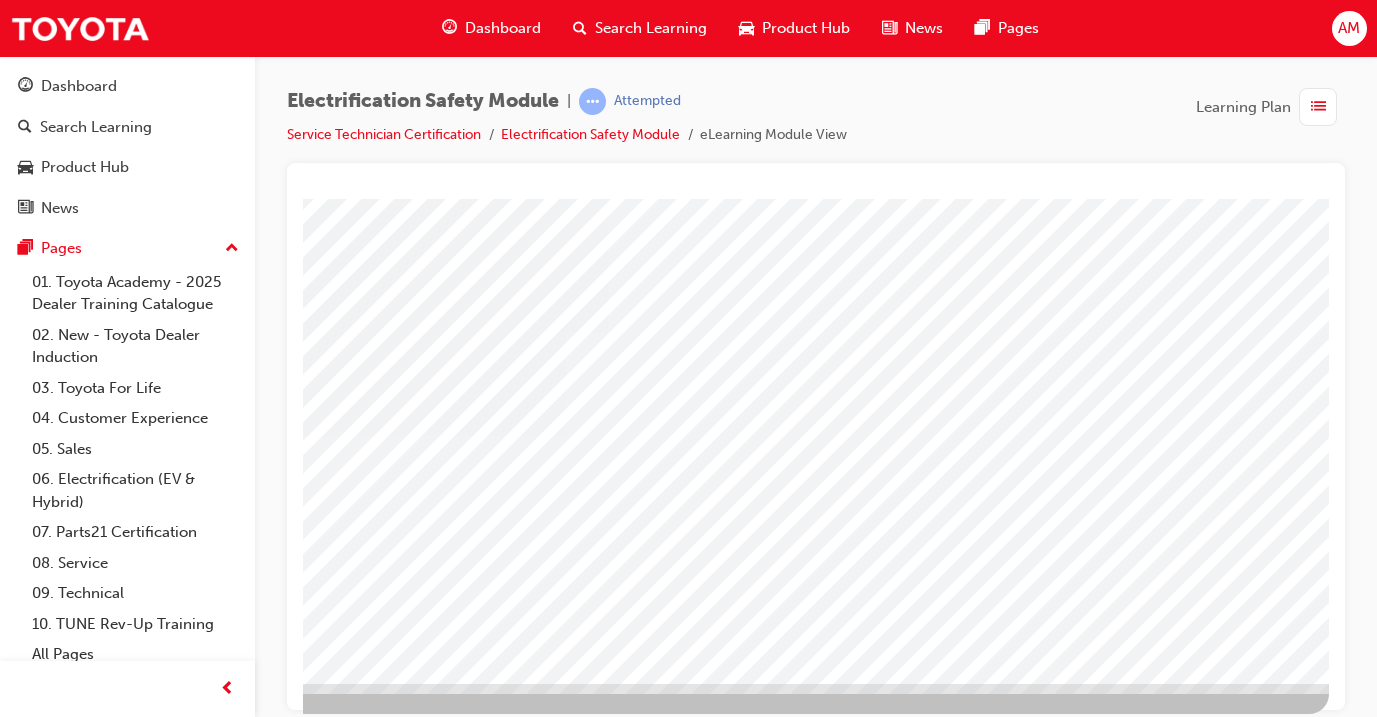 click at bounding box center (32, 2749) 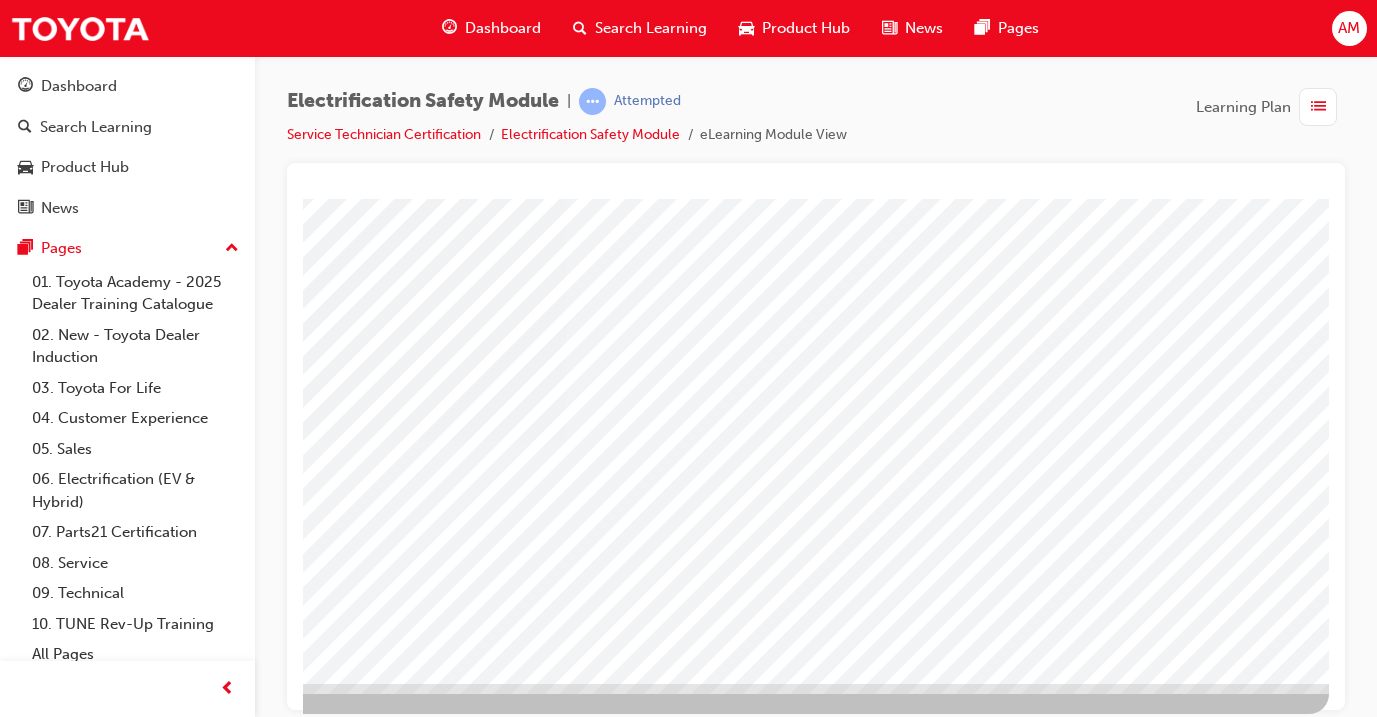 click at bounding box center [648, 1800] 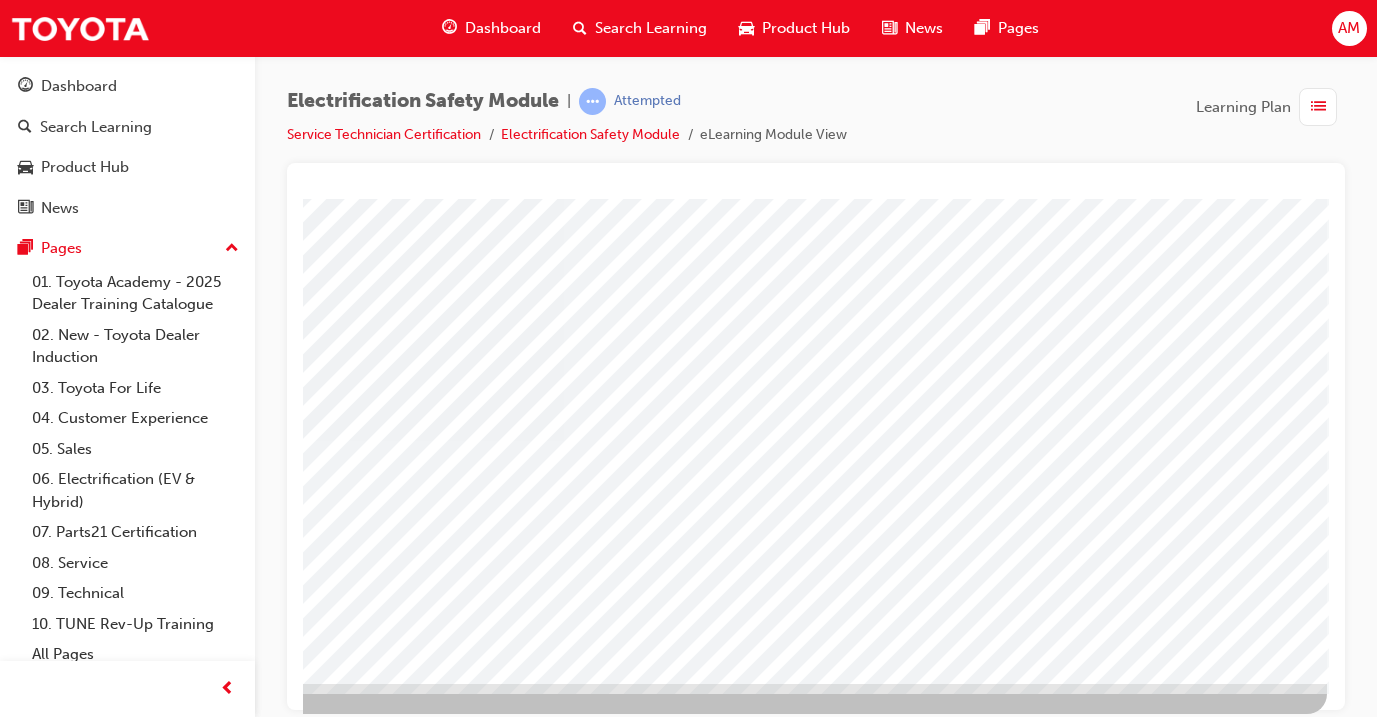 scroll, scrollTop: 235, scrollLeft: 334, axis: both 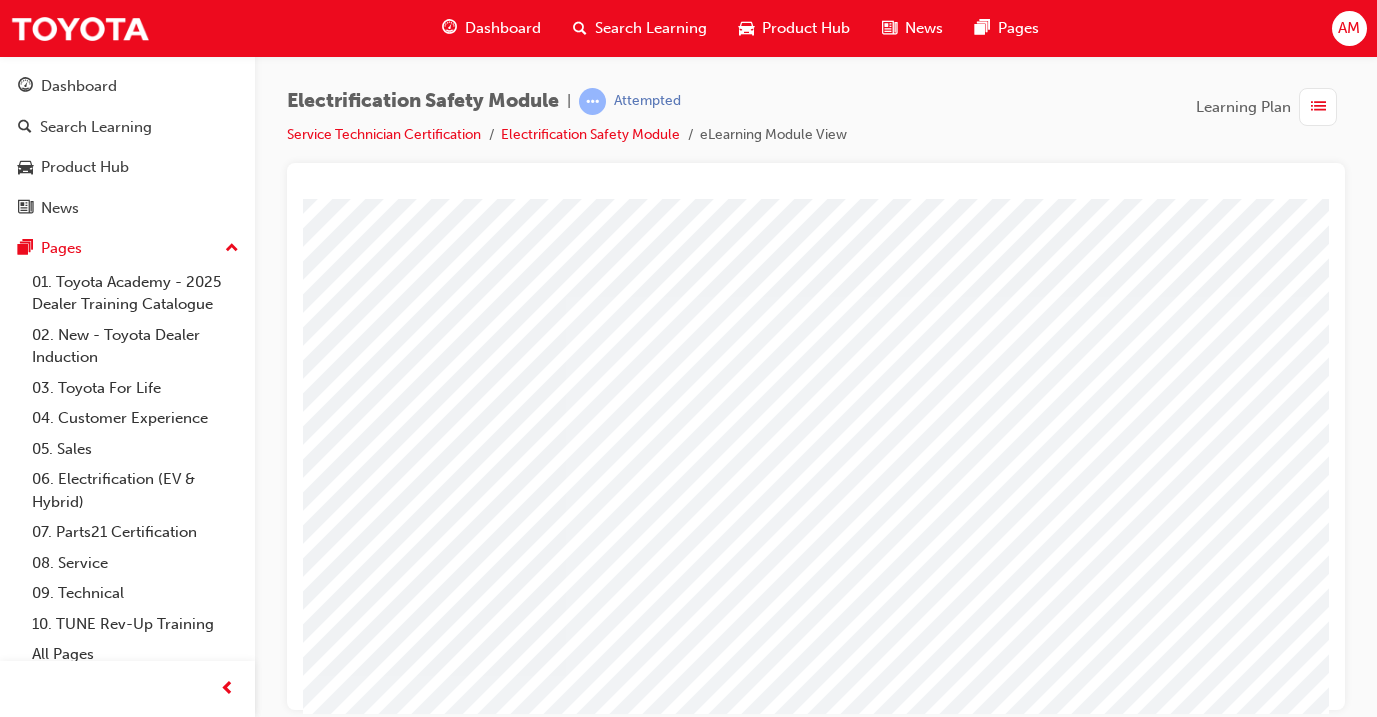 click at bounding box center (-2, 4664) 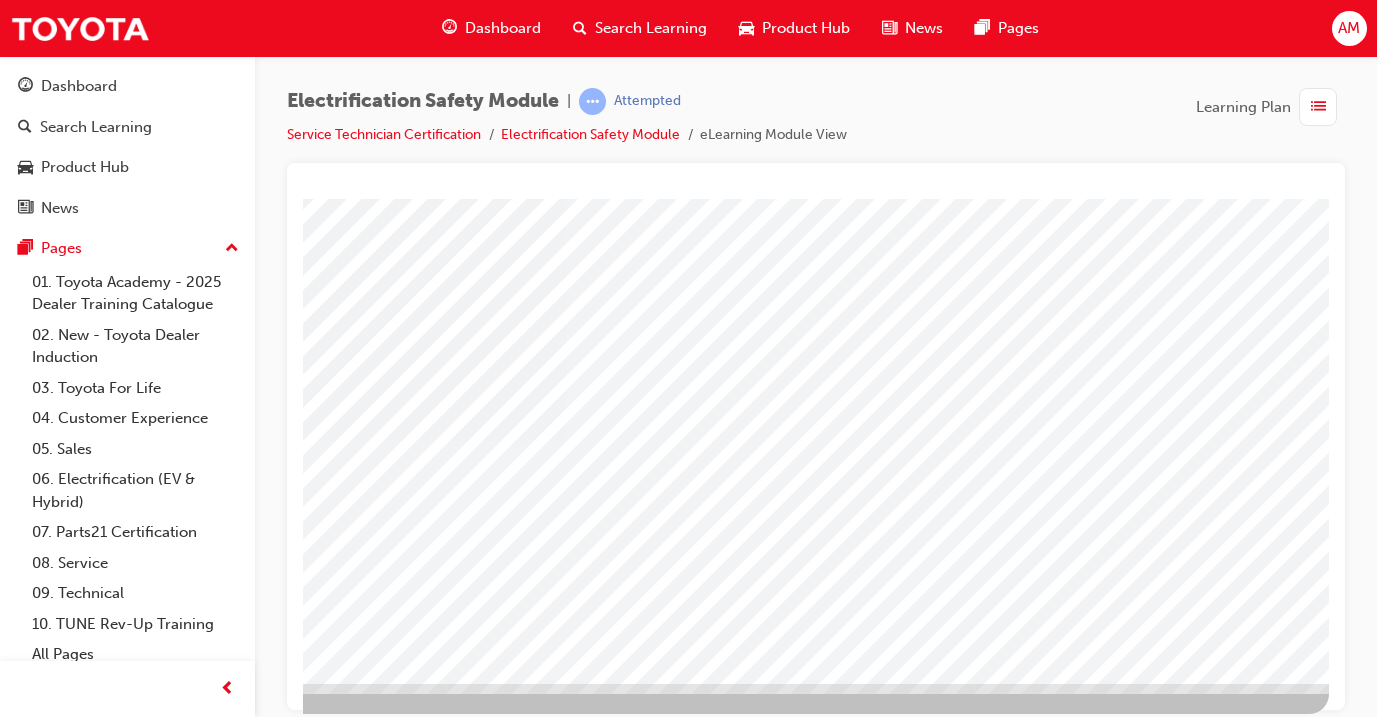 click at bounding box center (32, 2749) 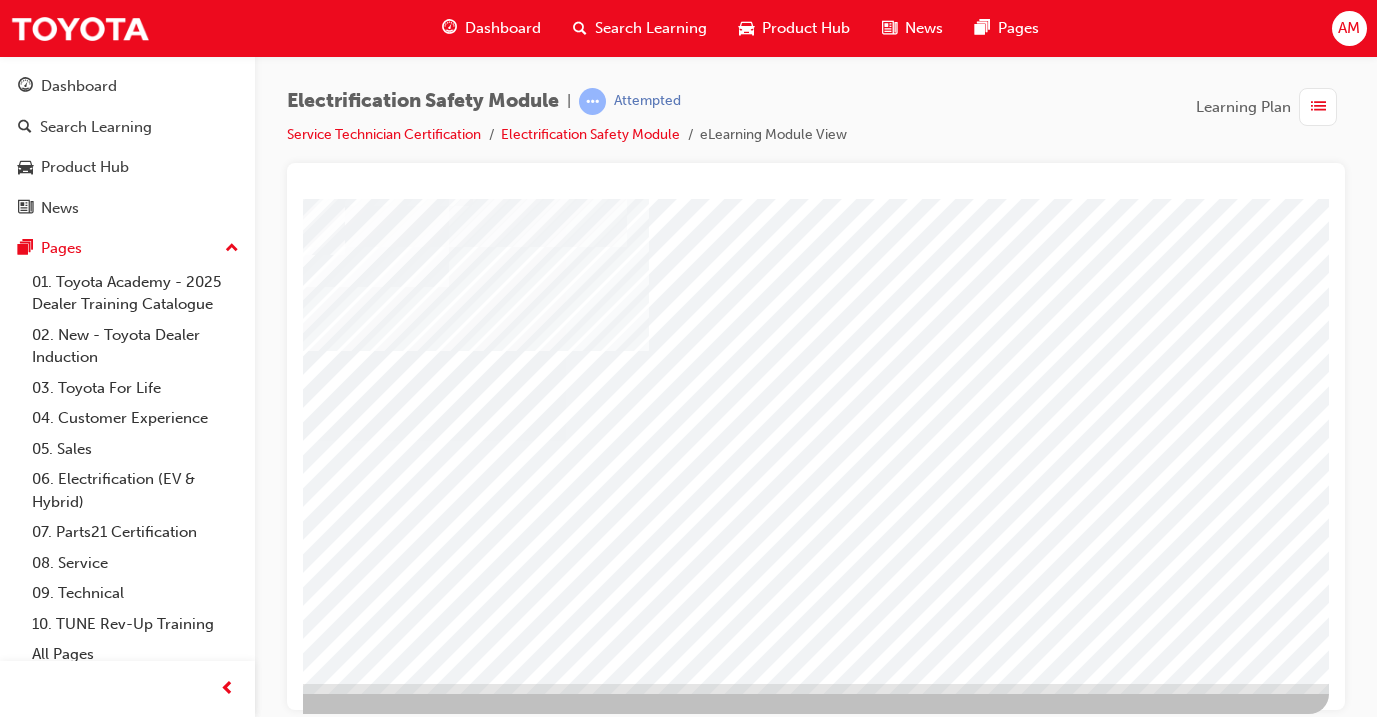 click at bounding box center [648, 1800] 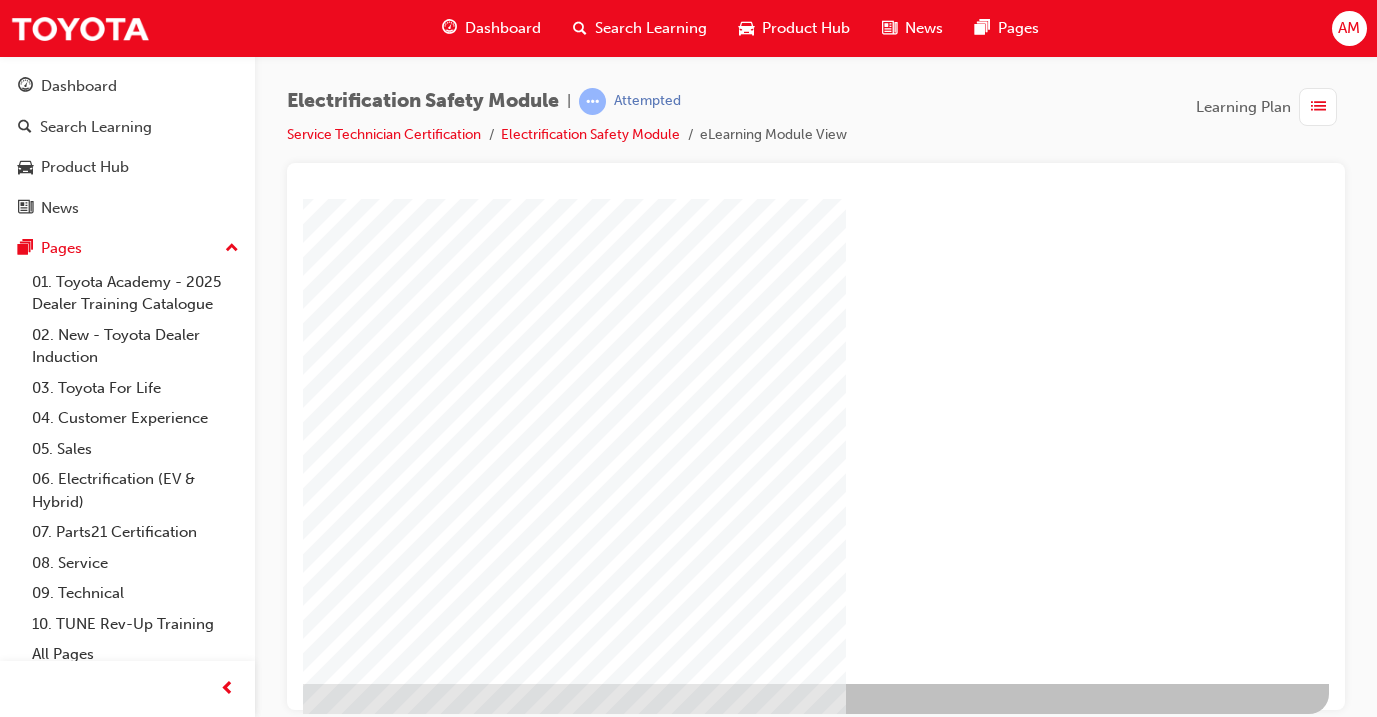 click at bounding box center (32, 1315) 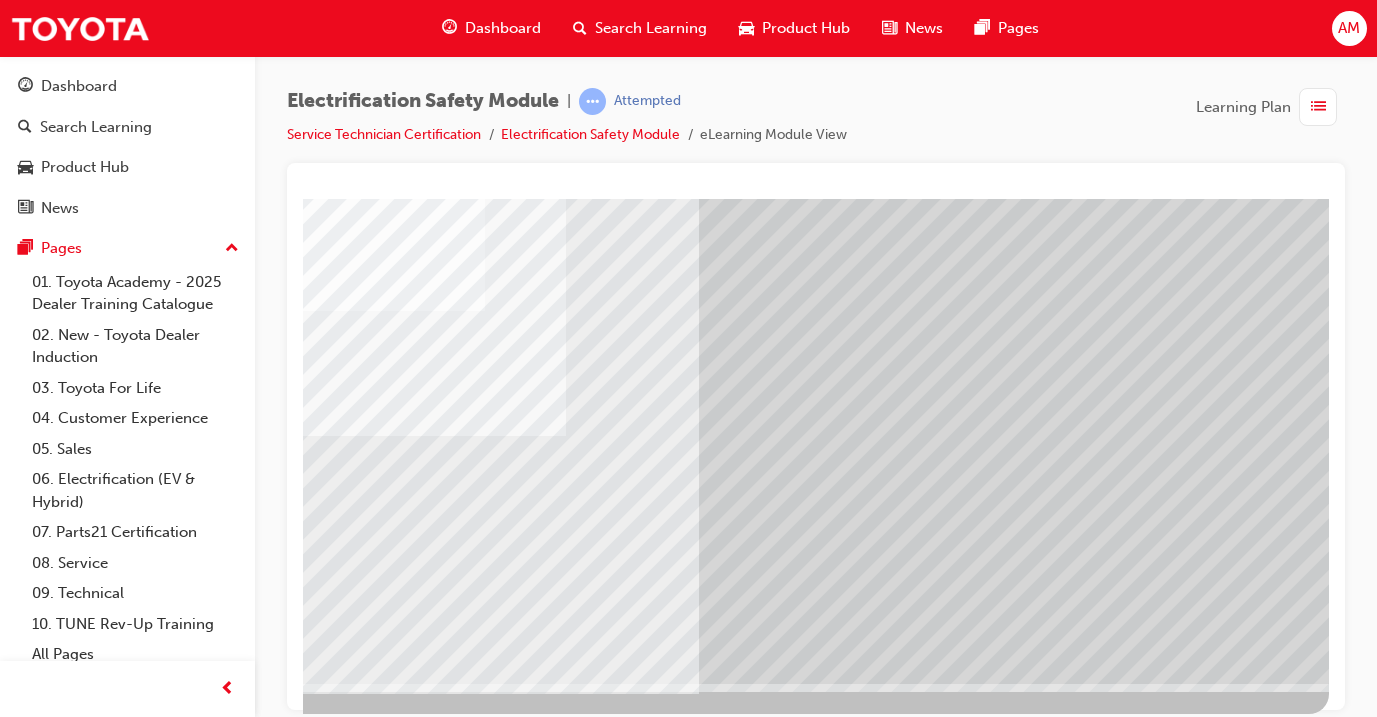 click at bounding box center (32, 2997) 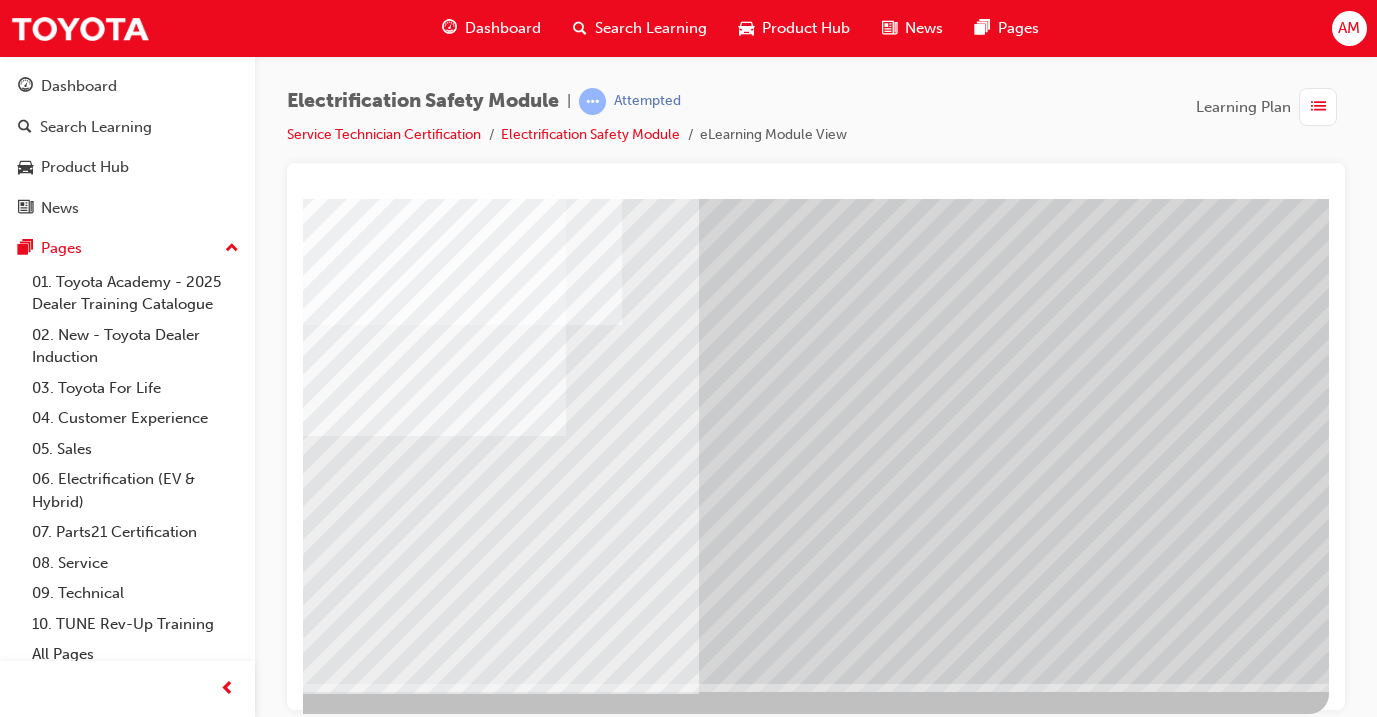 click at bounding box center (32, 2997) 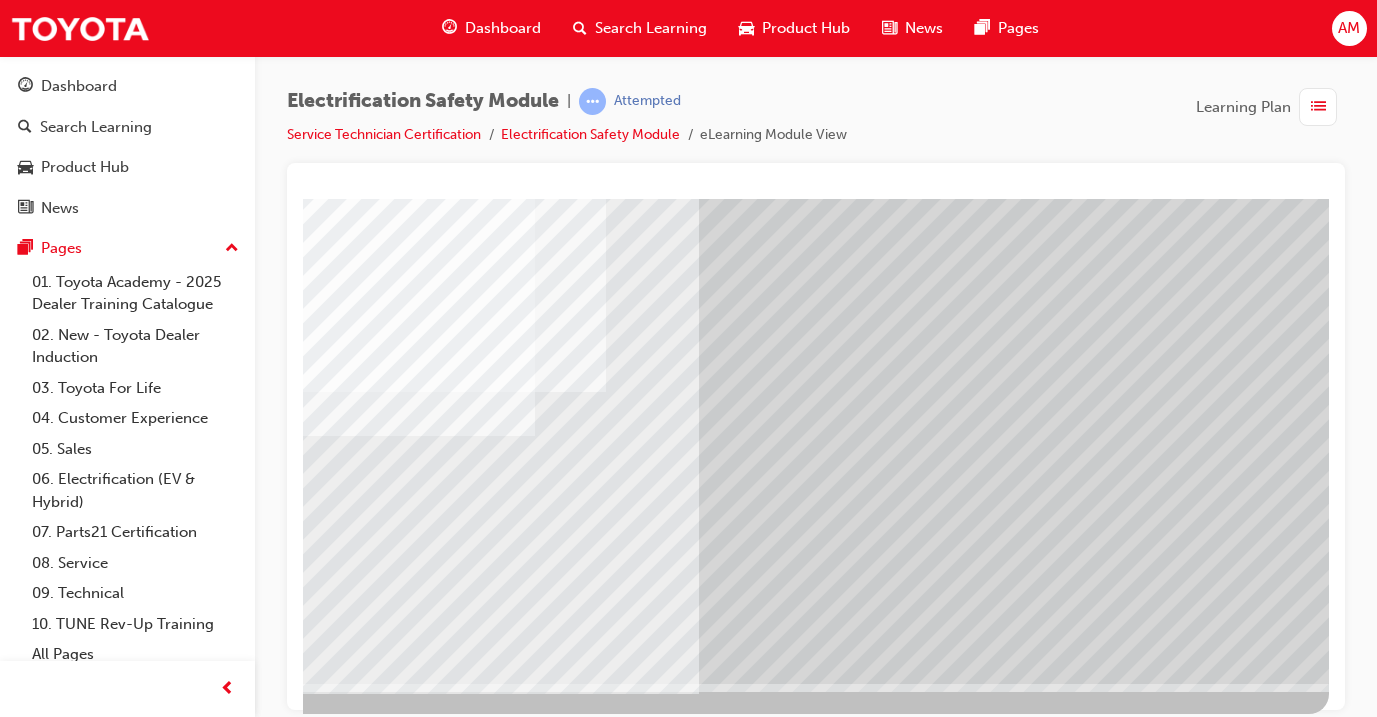 click at bounding box center (32, 2997) 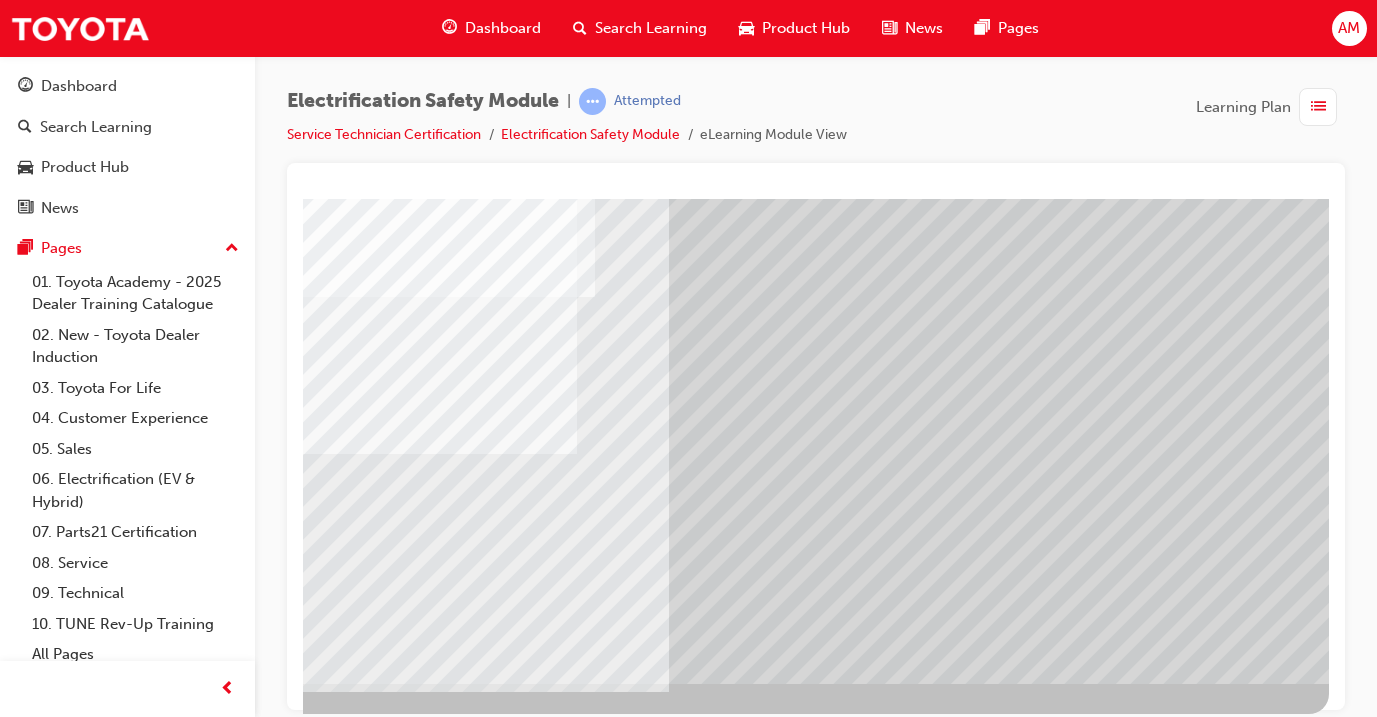 click at bounding box center (649, 2519) 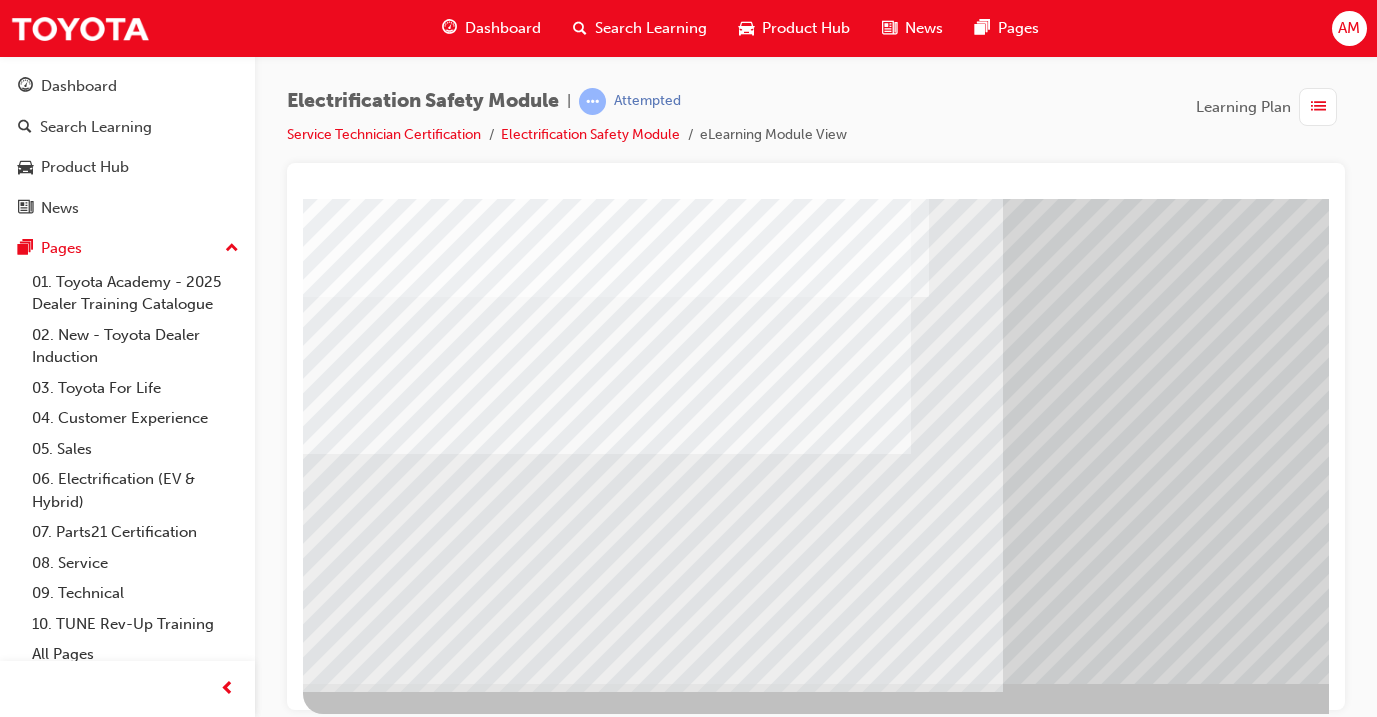 click at bounding box center (323, 5715) 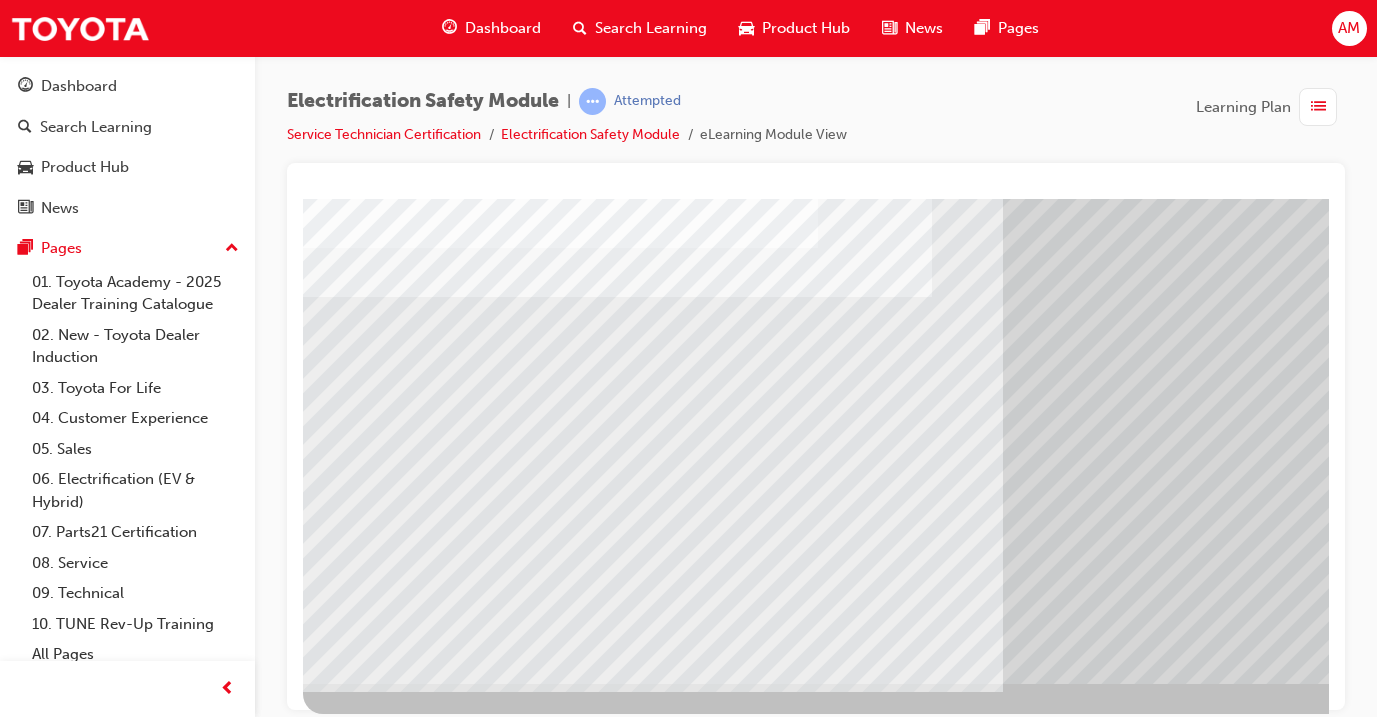 click at bounding box center (323, 5675) 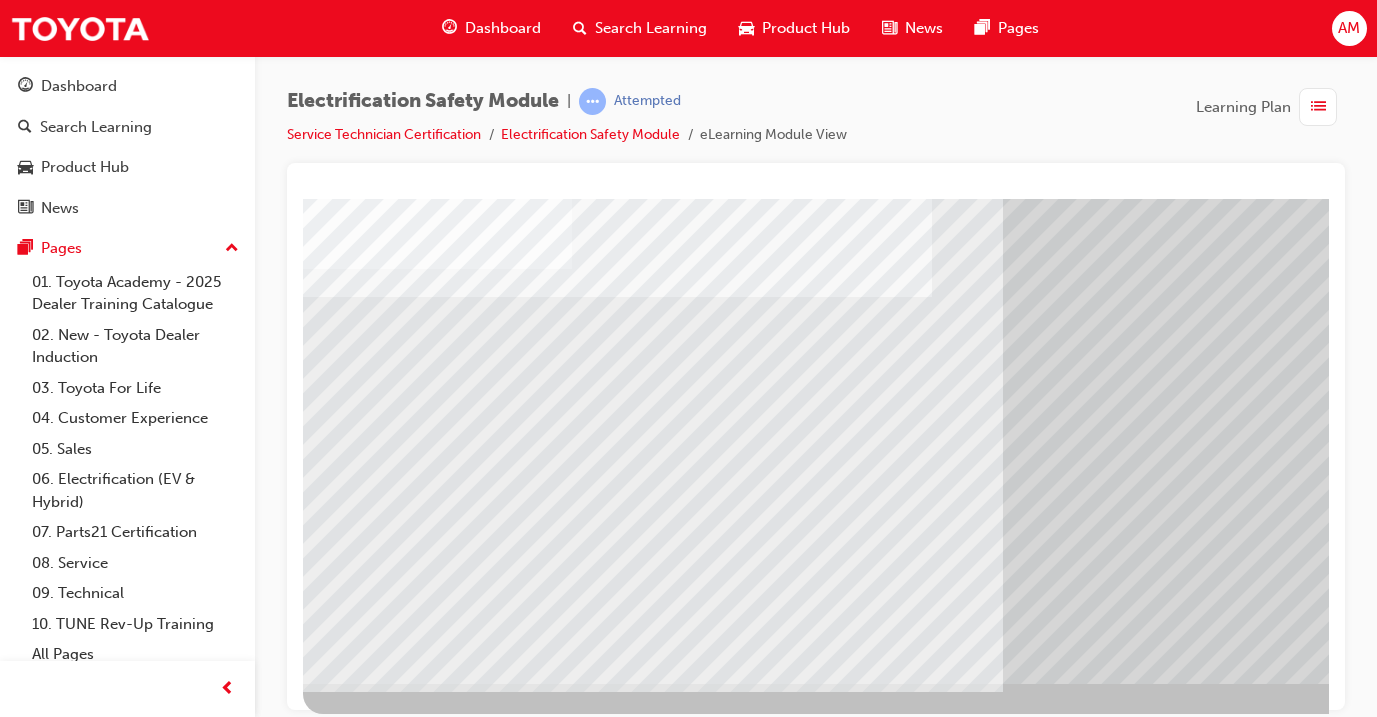 click at bounding box center (323, 5635) 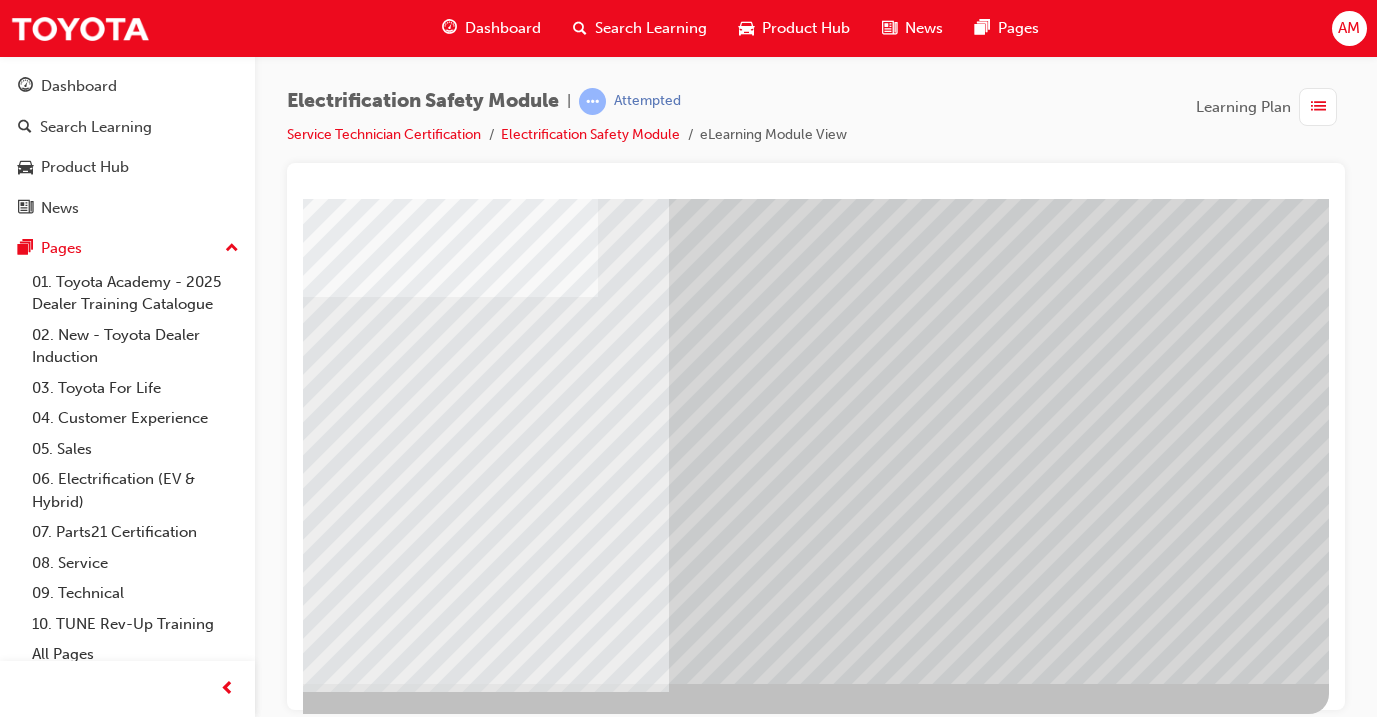 click at bounding box center [32, 5597] 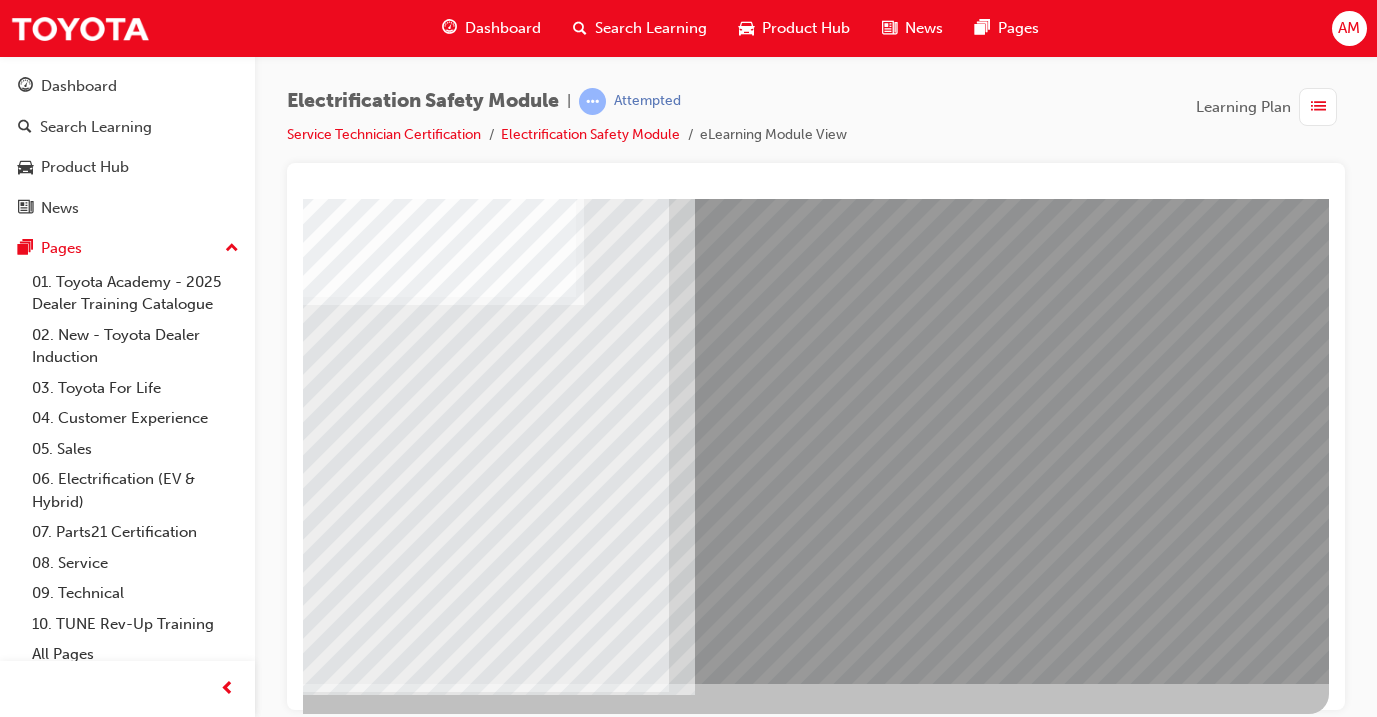 click at bounding box center [328, 2520] 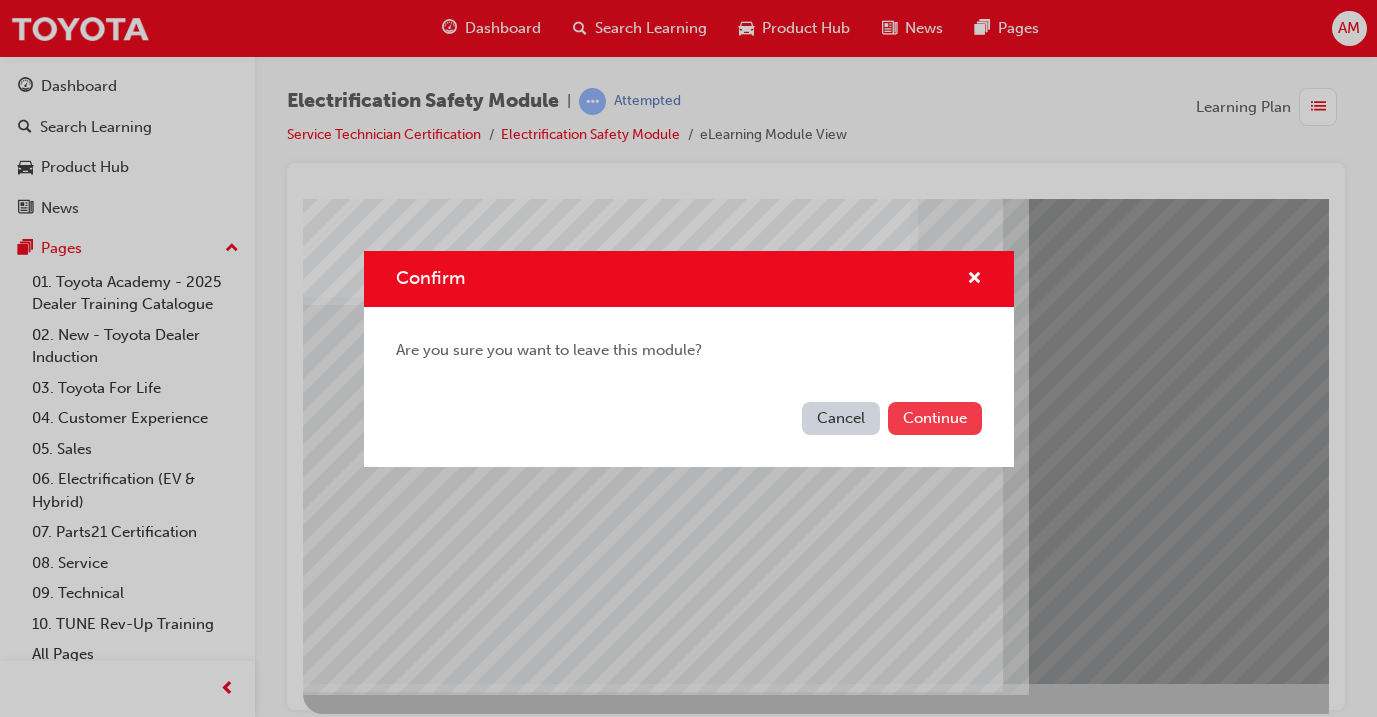click on "Continue" at bounding box center (935, 418) 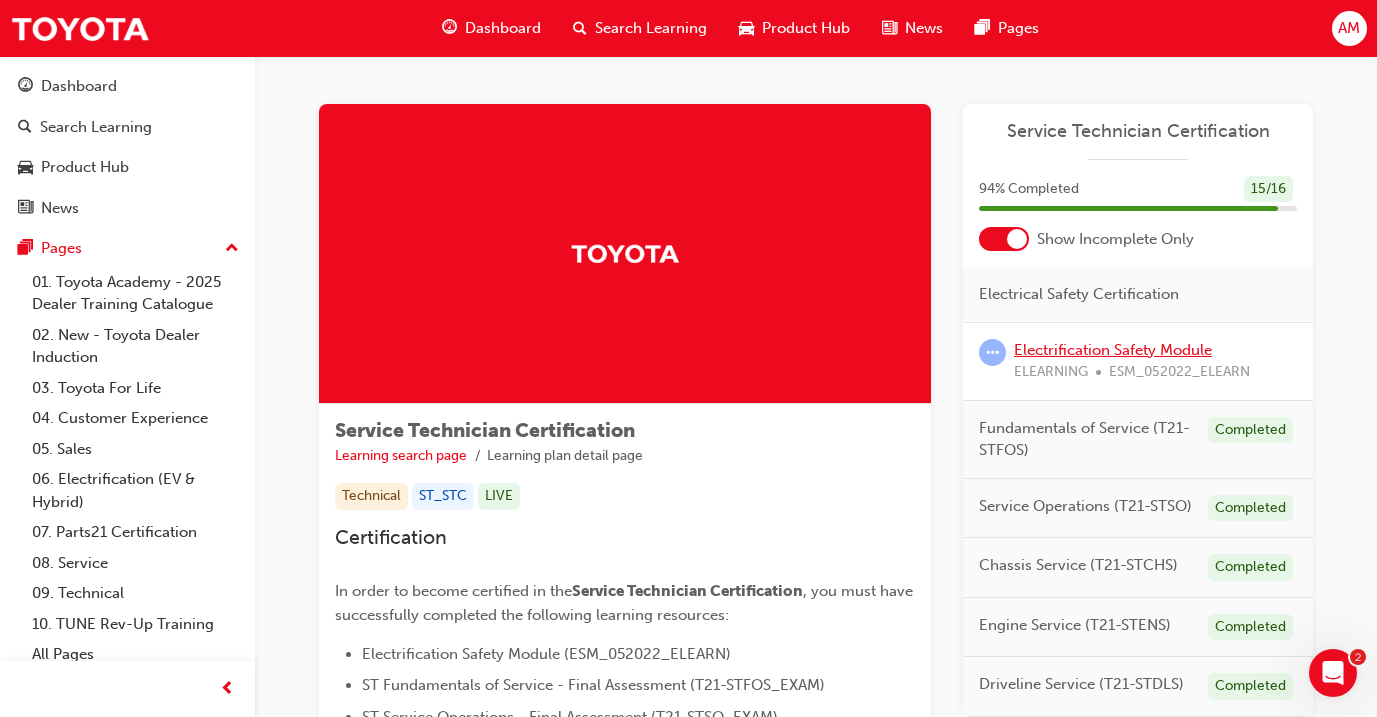 click on "Electrification Safety Module" at bounding box center (1113, 350) 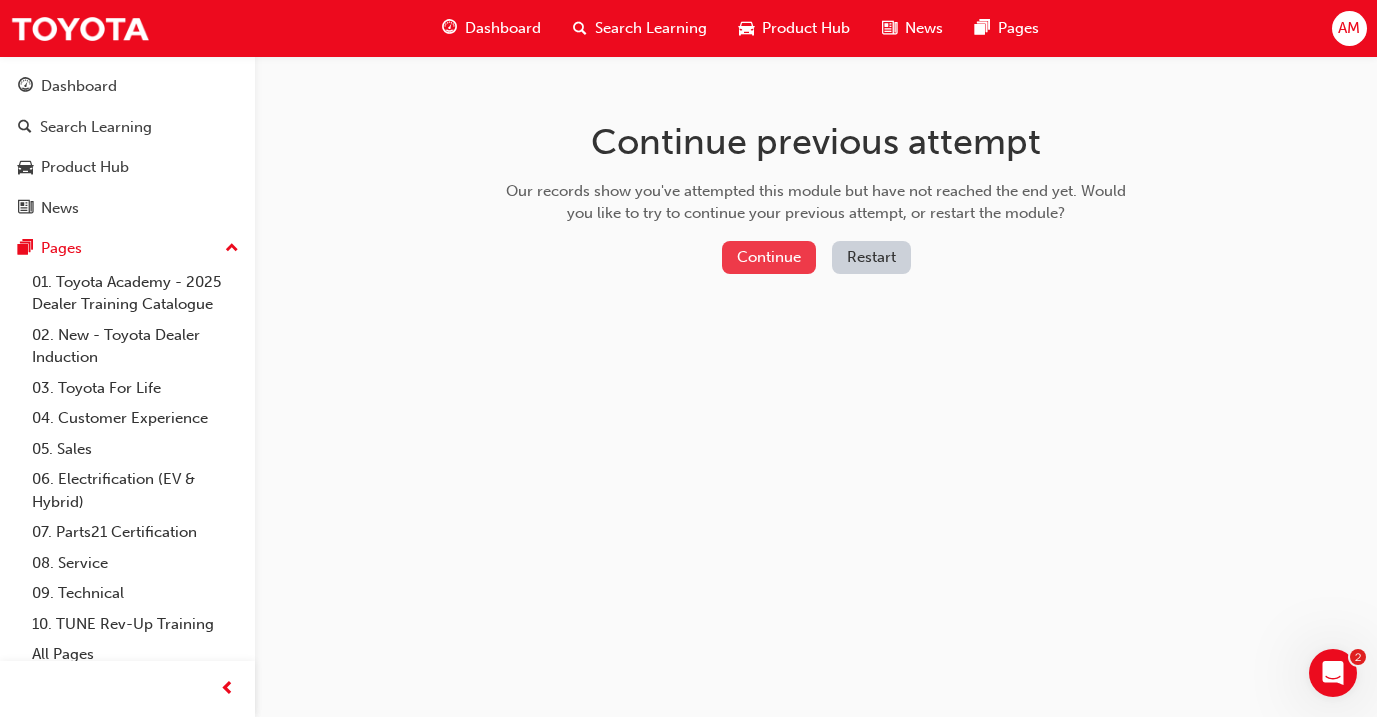 click on "Continue" at bounding box center (769, 257) 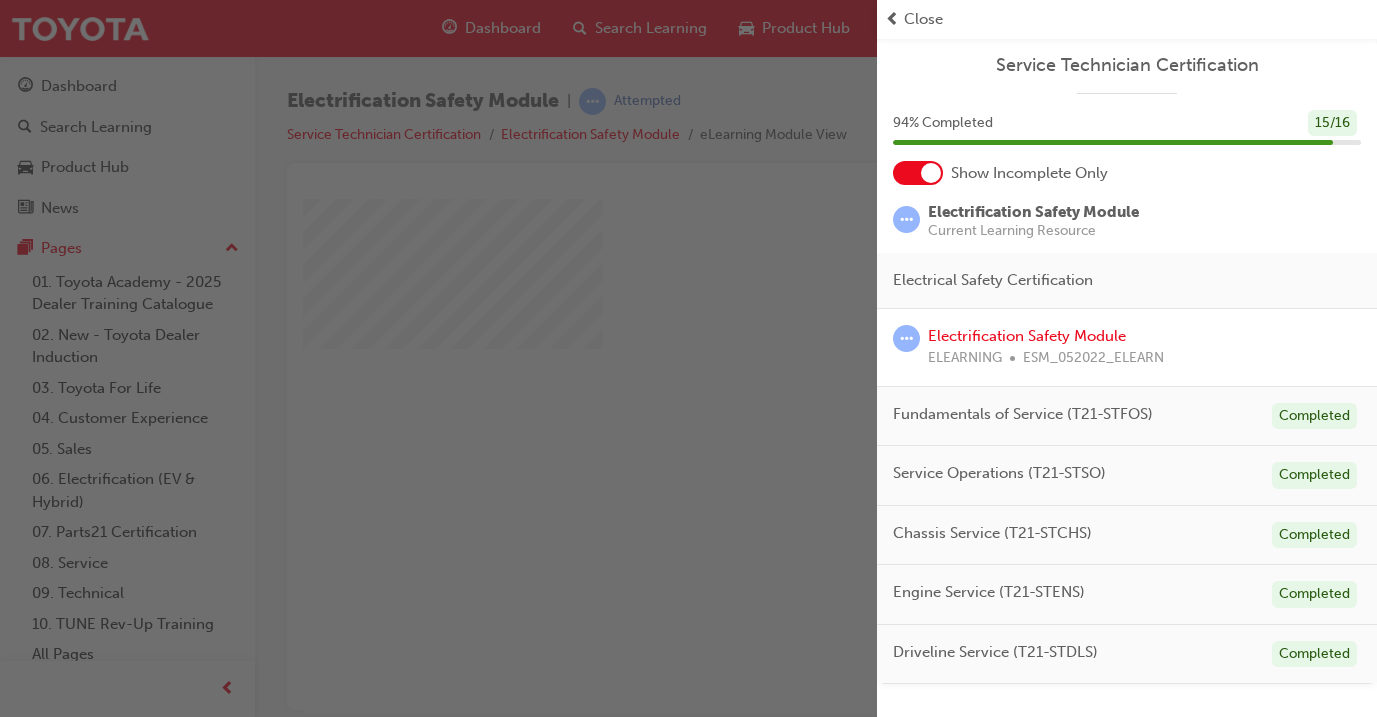 click at bounding box center [438, 358] 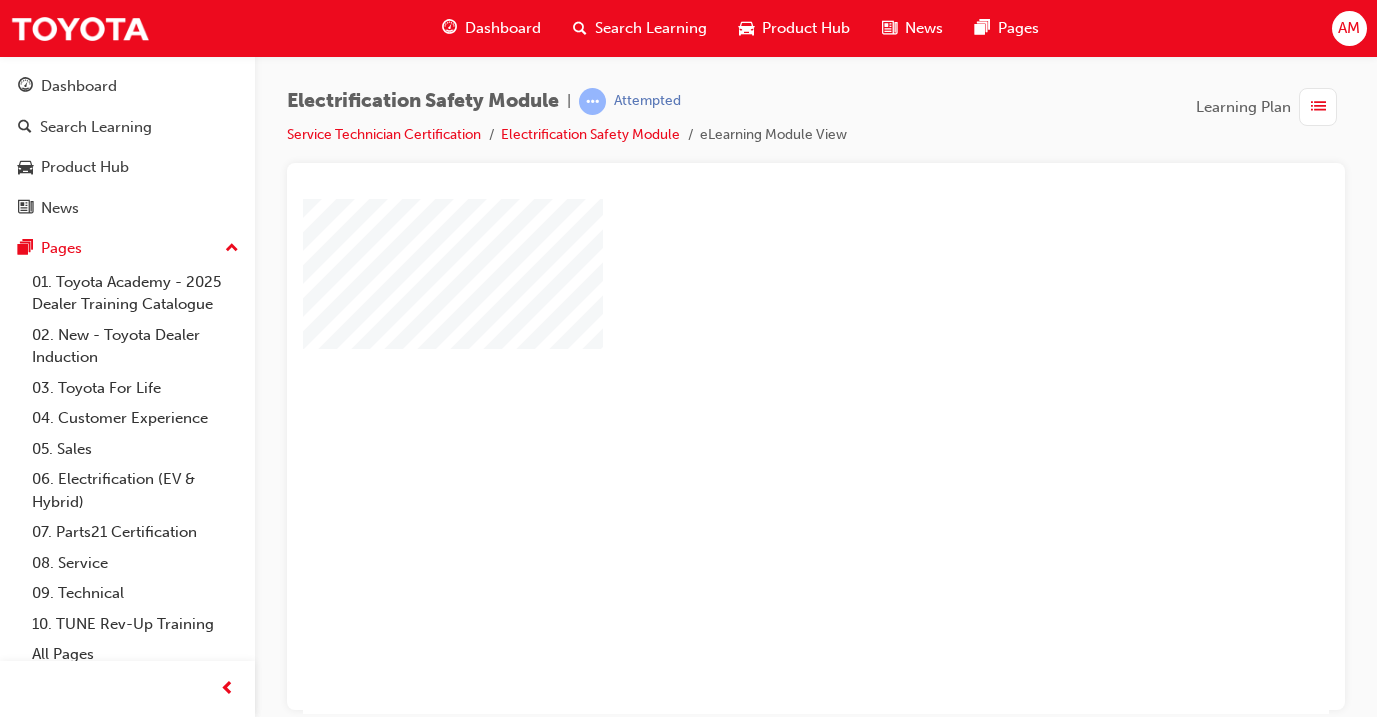 click at bounding box center [758, 398] 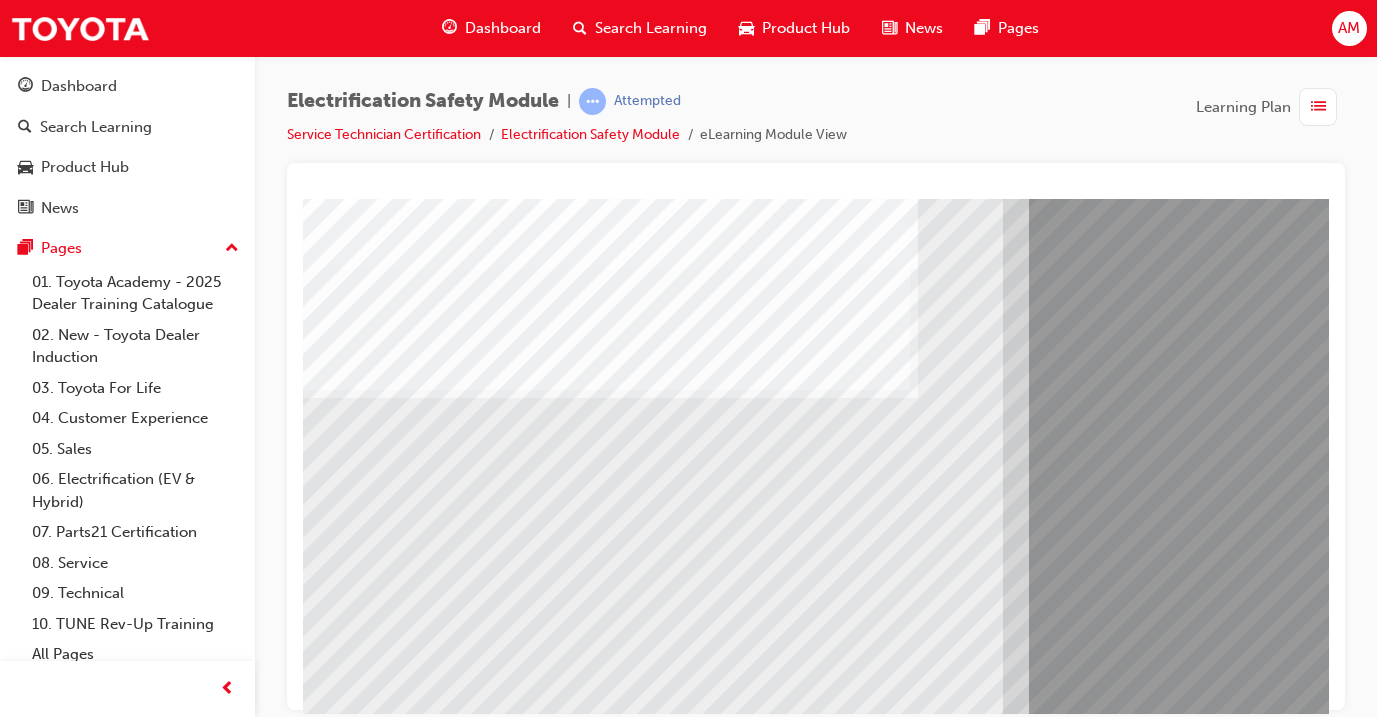click at bounding box center (368, 9280) 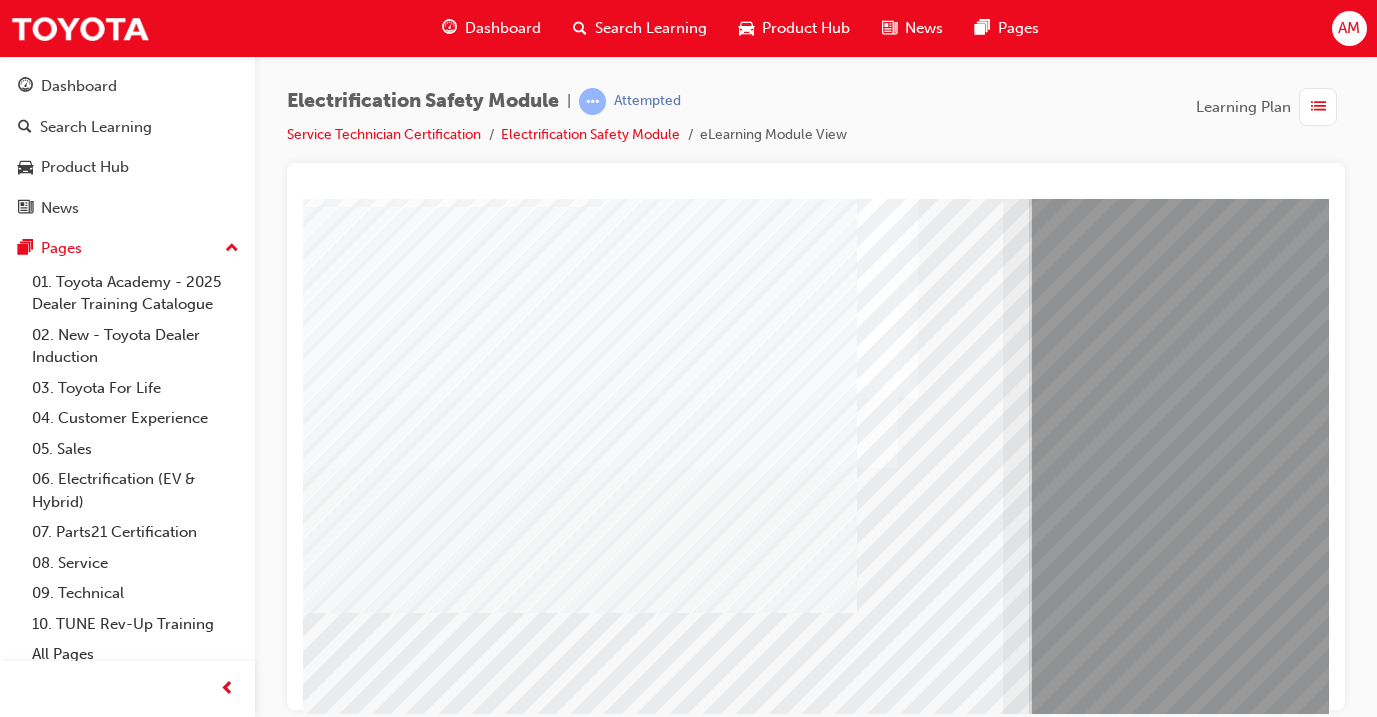 click at bounding box center (368, 9112) 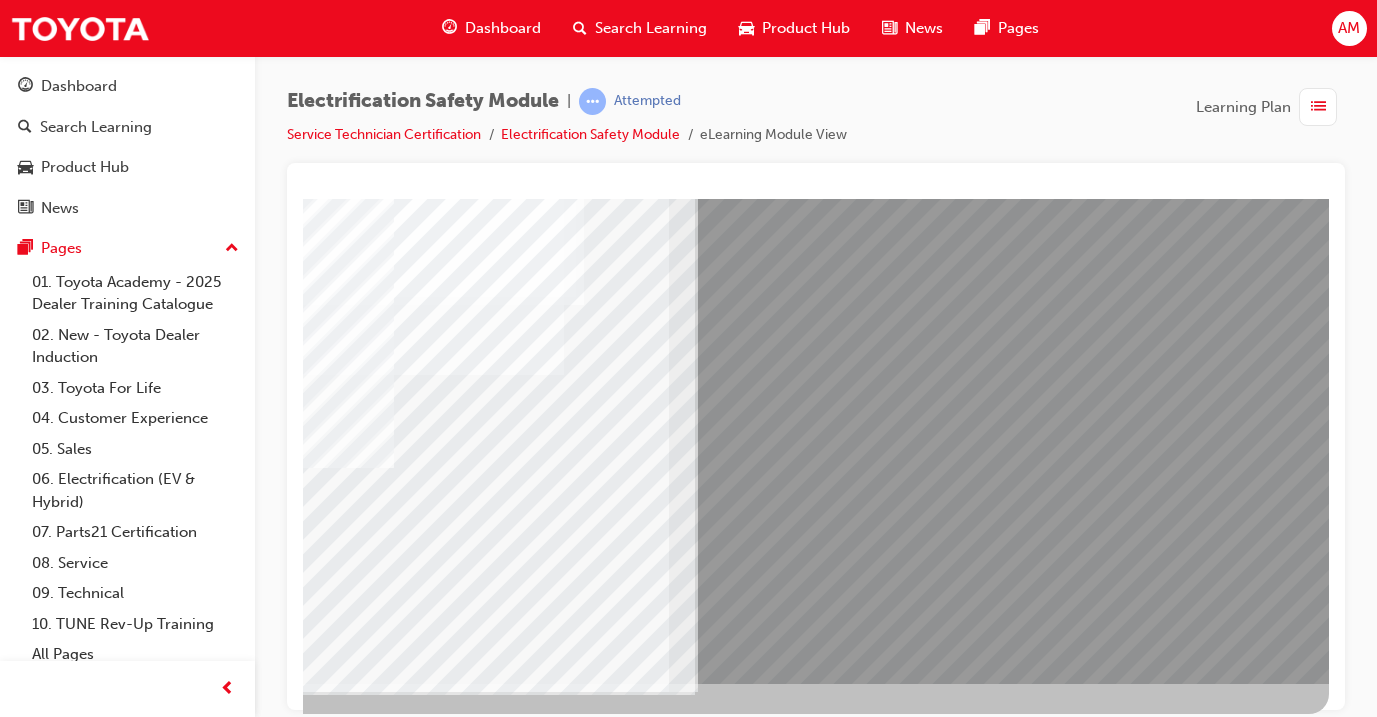 click at bounding box center [32, 8936] 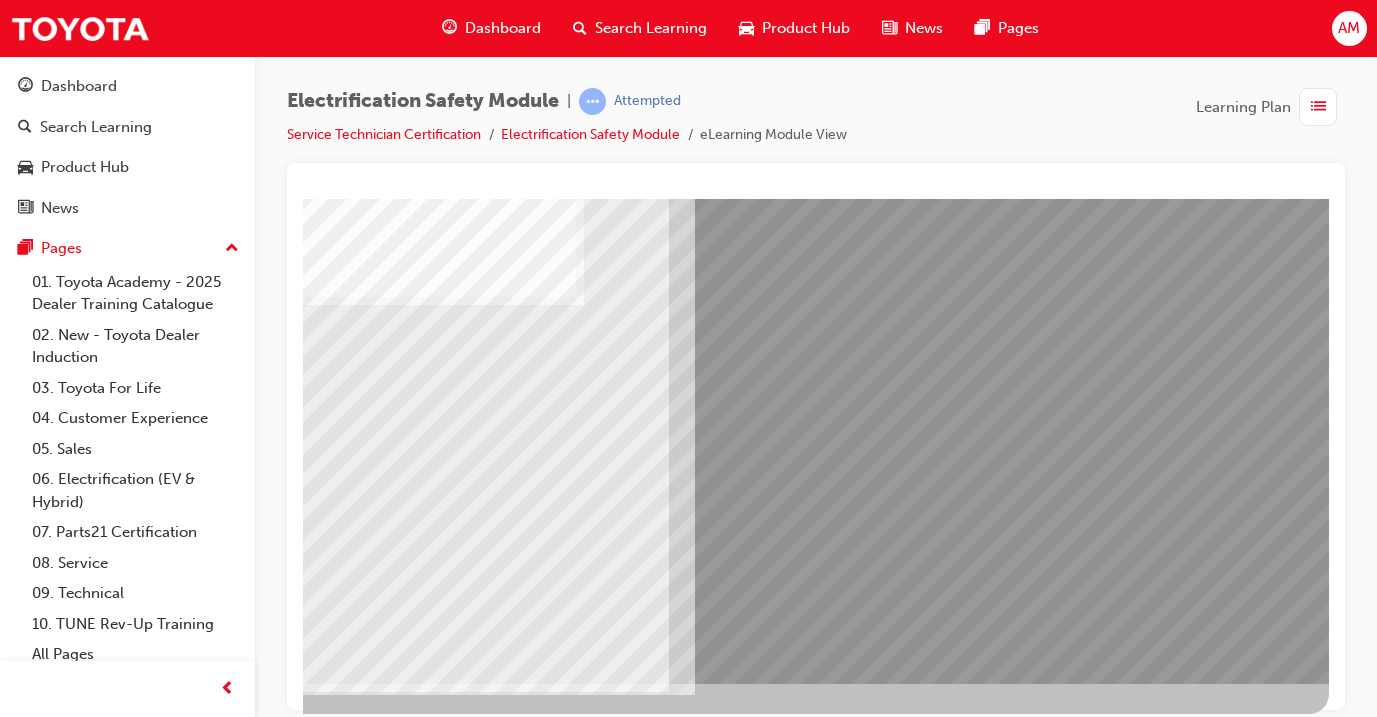 click at bounding box center (328, 2520) 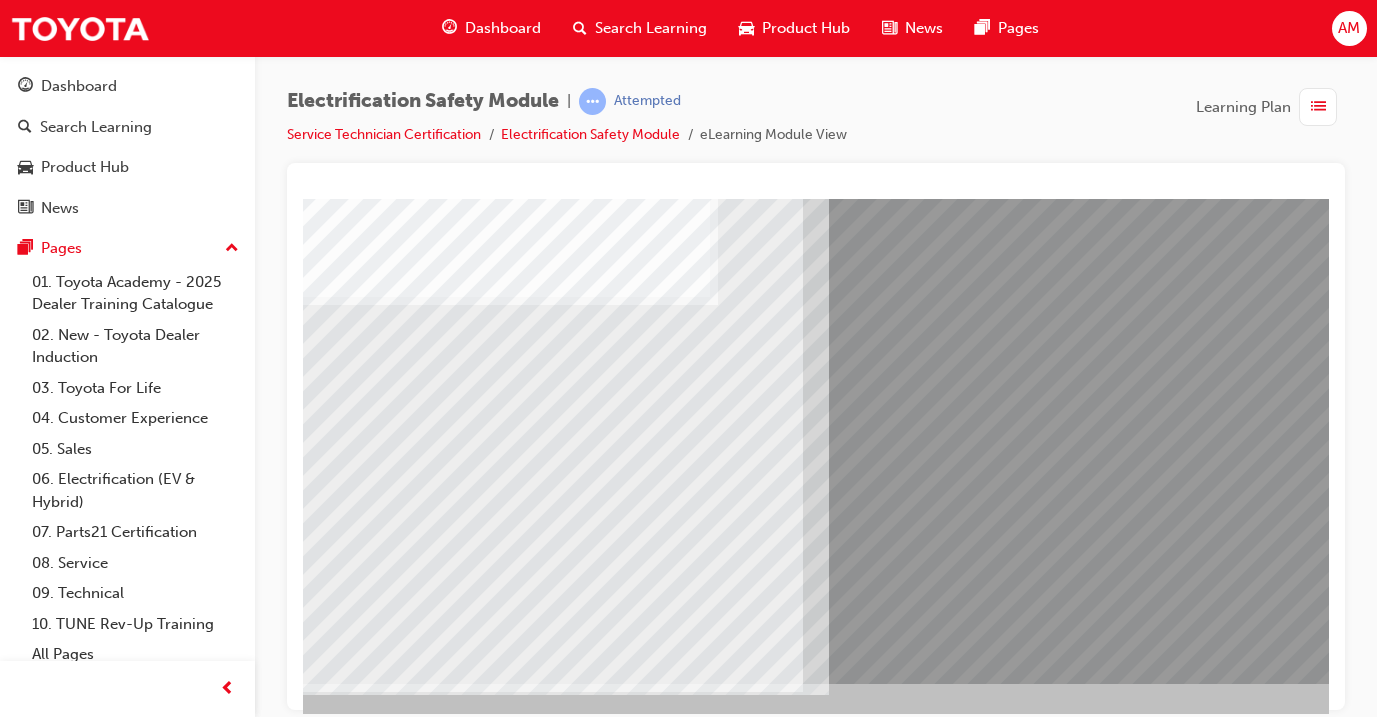 click at bounding box center (168, 10611) 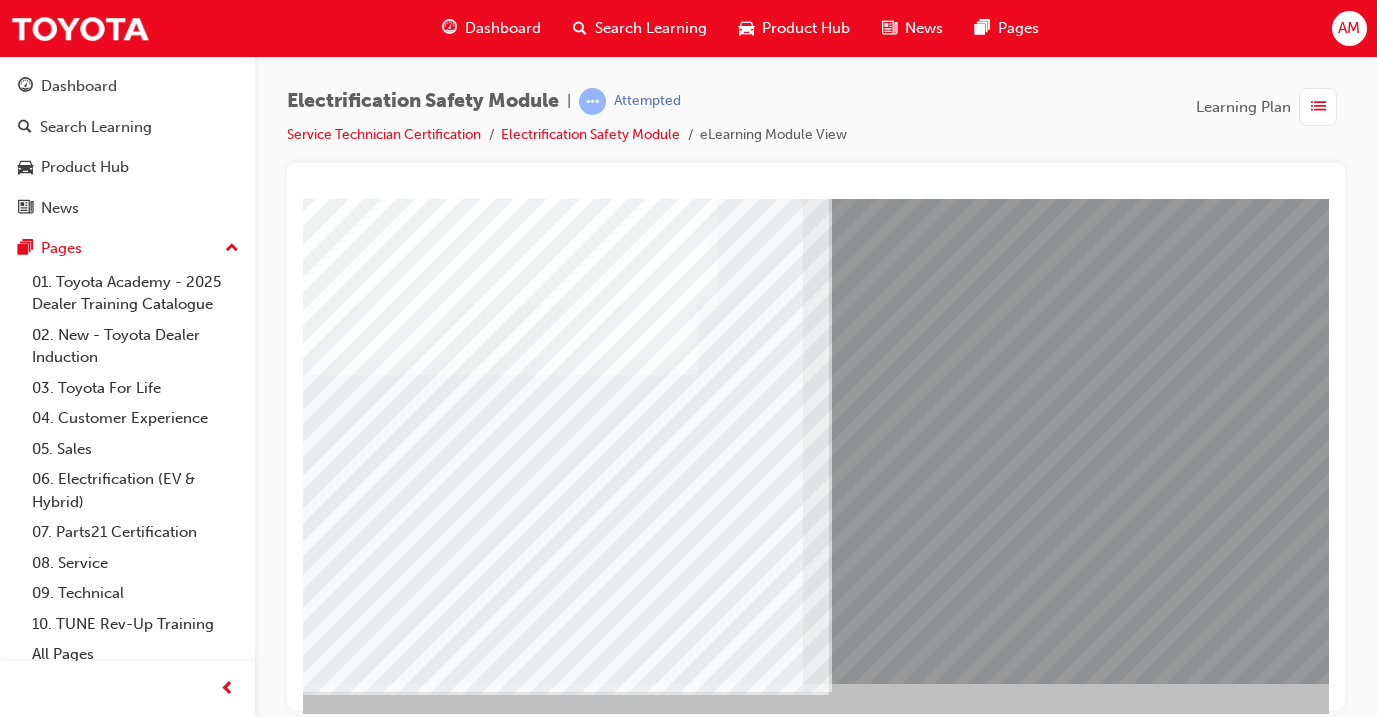 click at bounding box center (168, 10835) 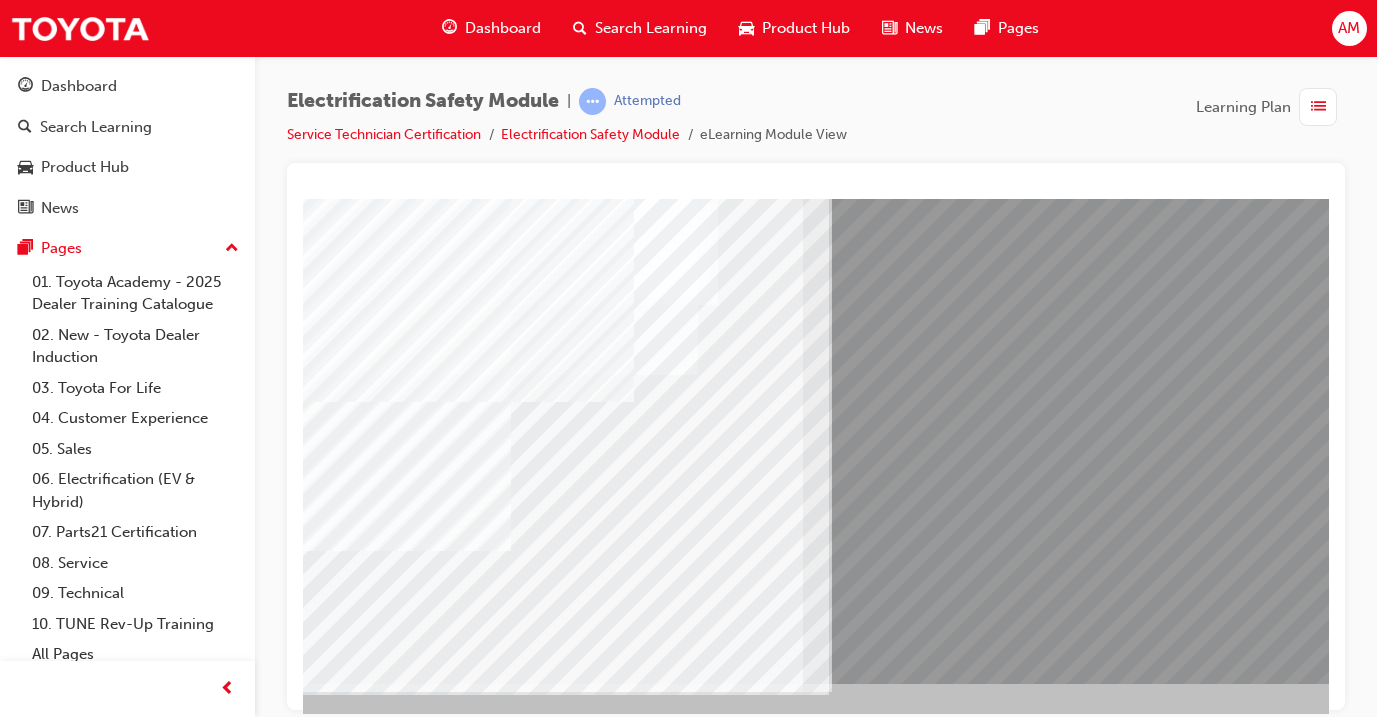 click at bounding box center [816, 436] 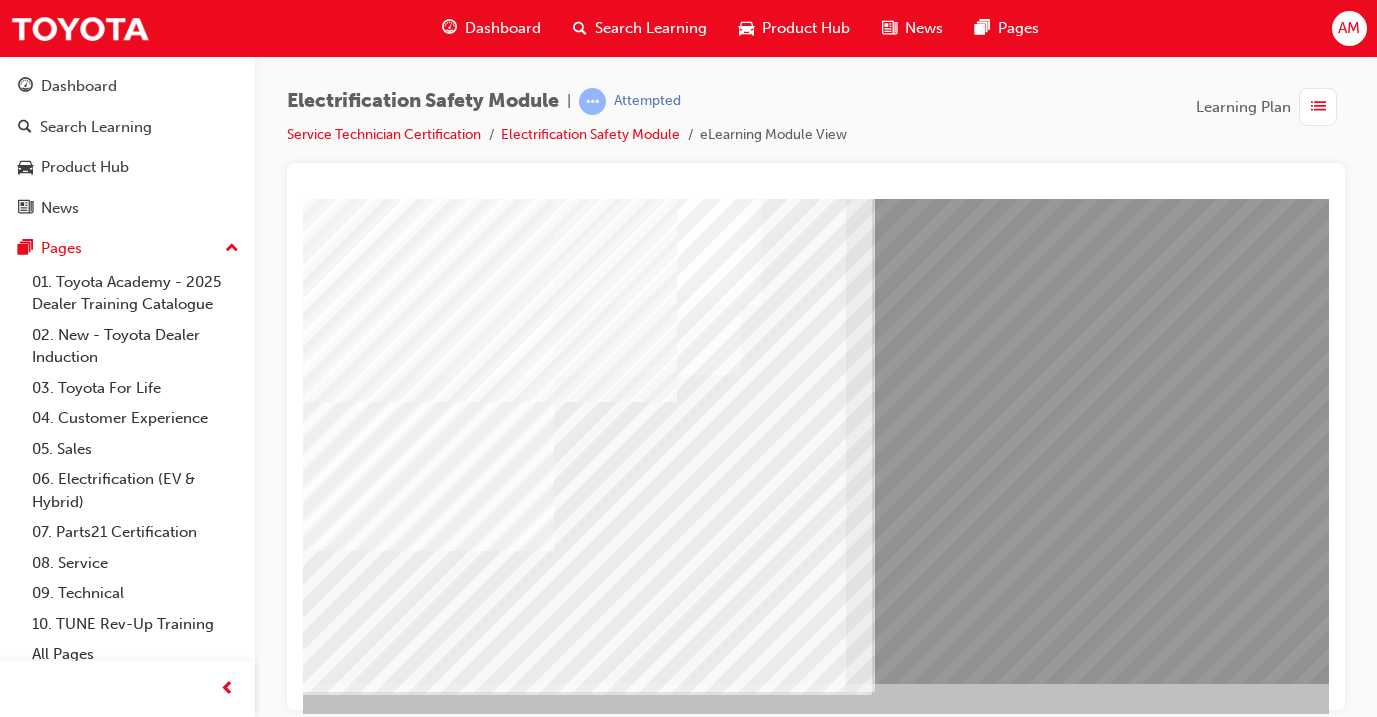 click at bounding box center (211, 10481) 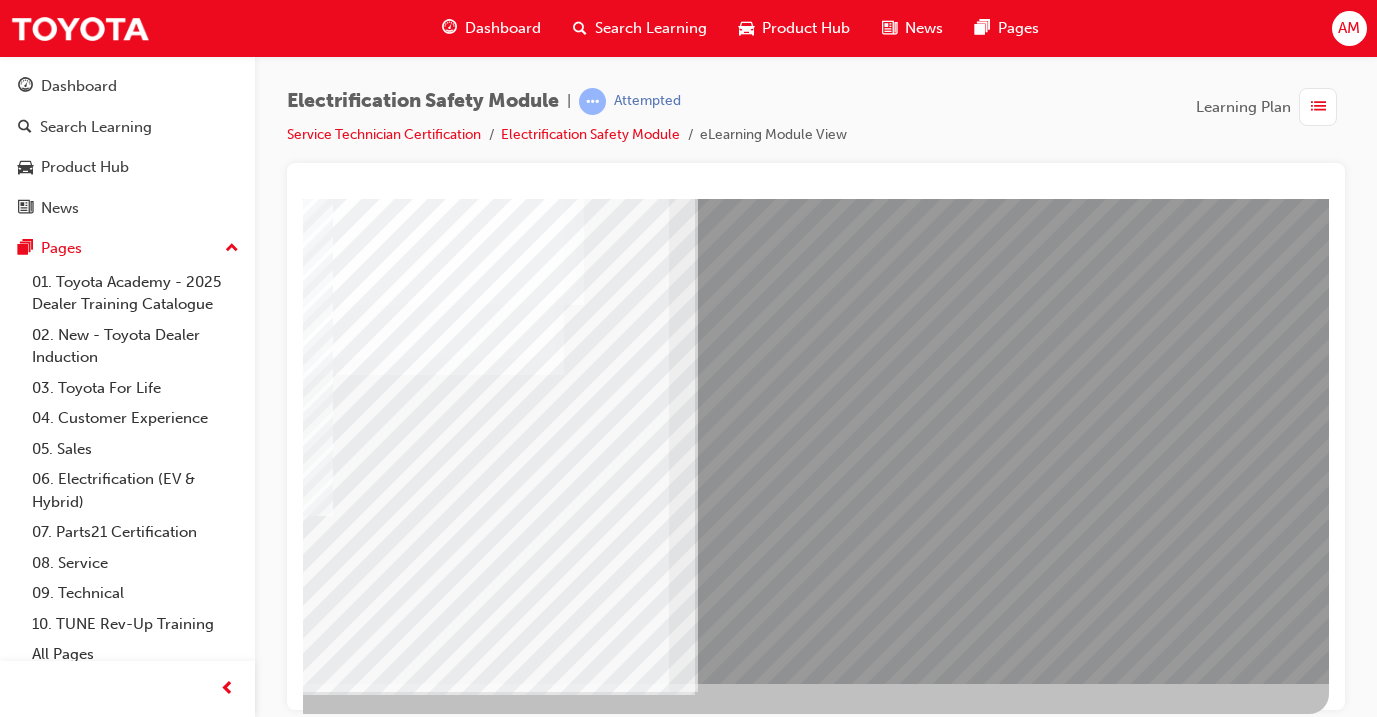 click at bounding box center (32, 10398) 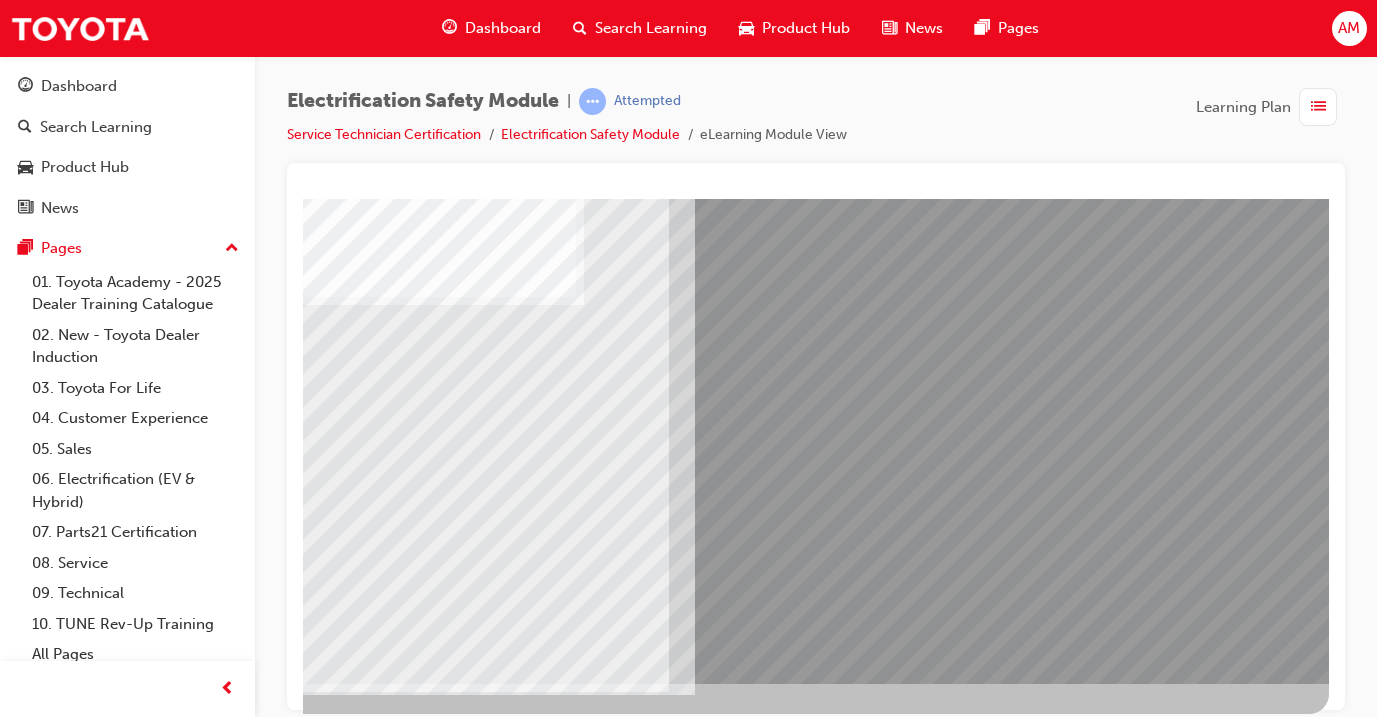click at bounding box center [328, 2520] 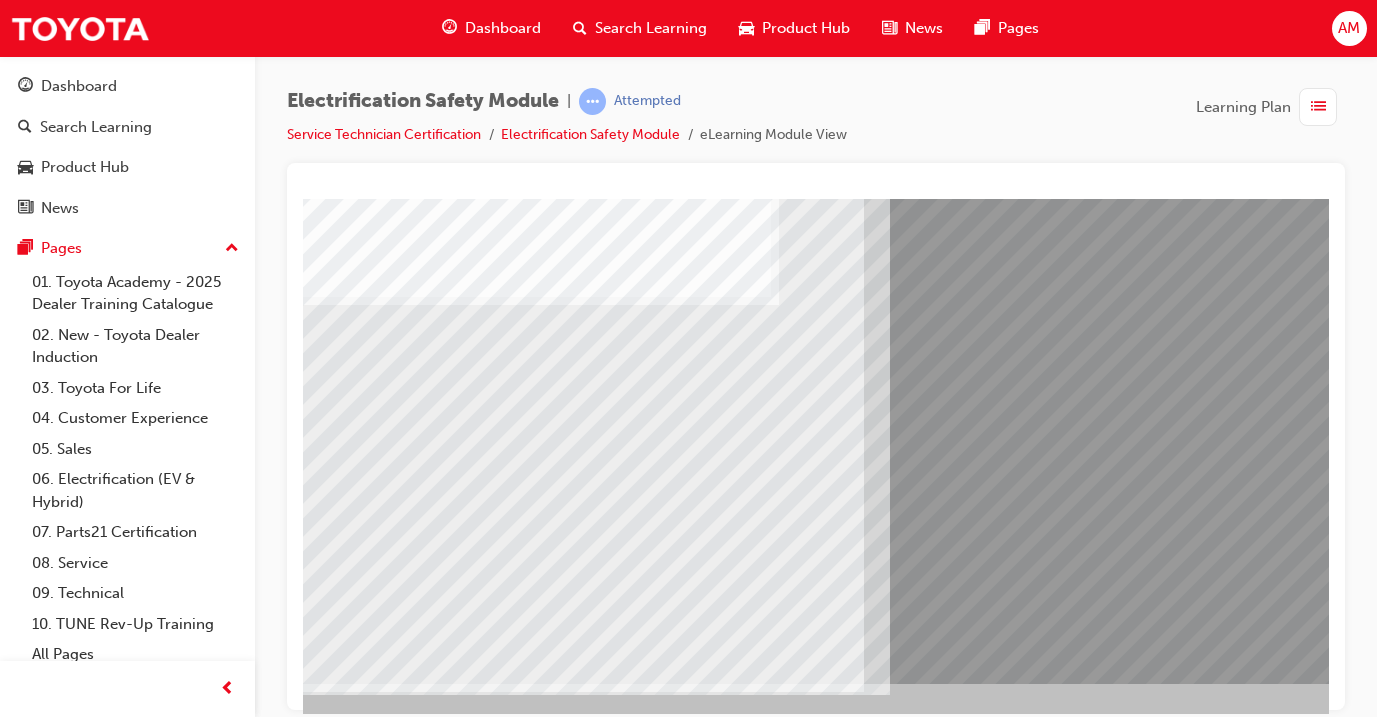 click at bounding box center [229, 13073] 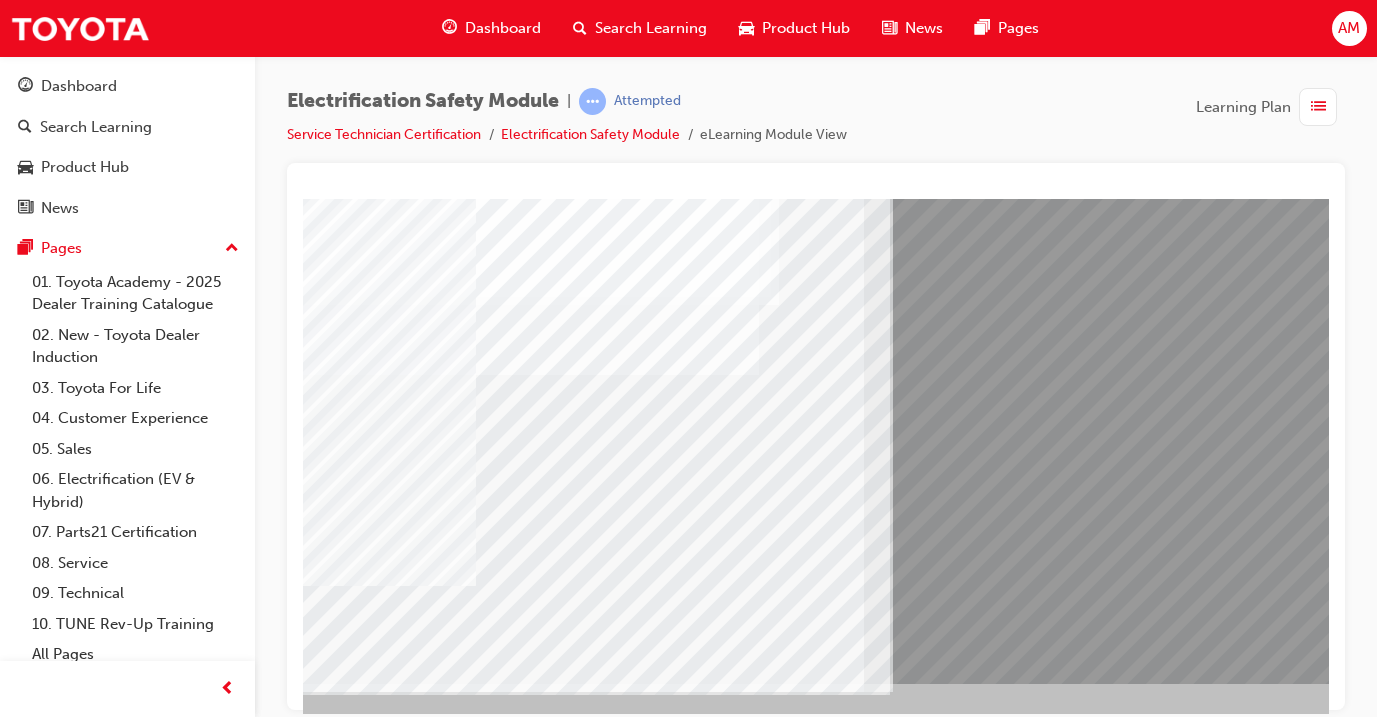 click at bounding box center (229, 13203) 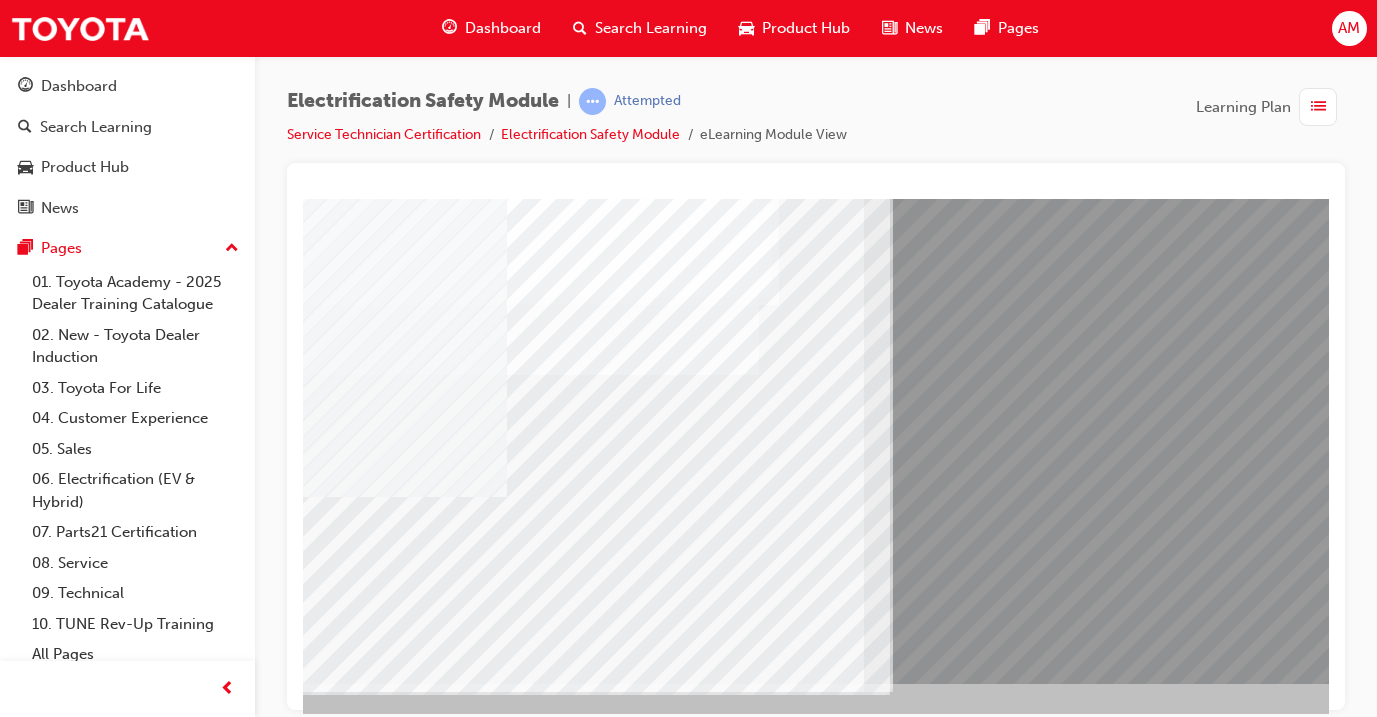 click at bounding box center (229, 13749) 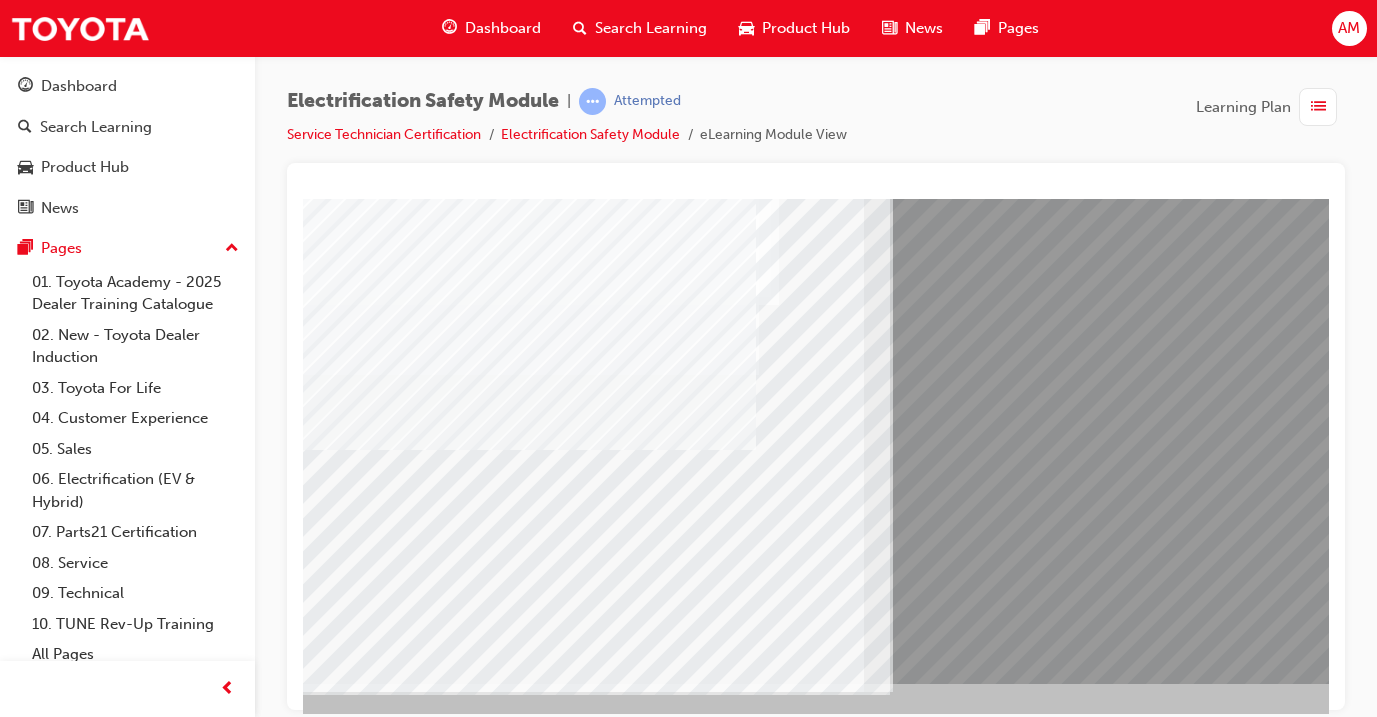 click at bounding box center (229, 8326) 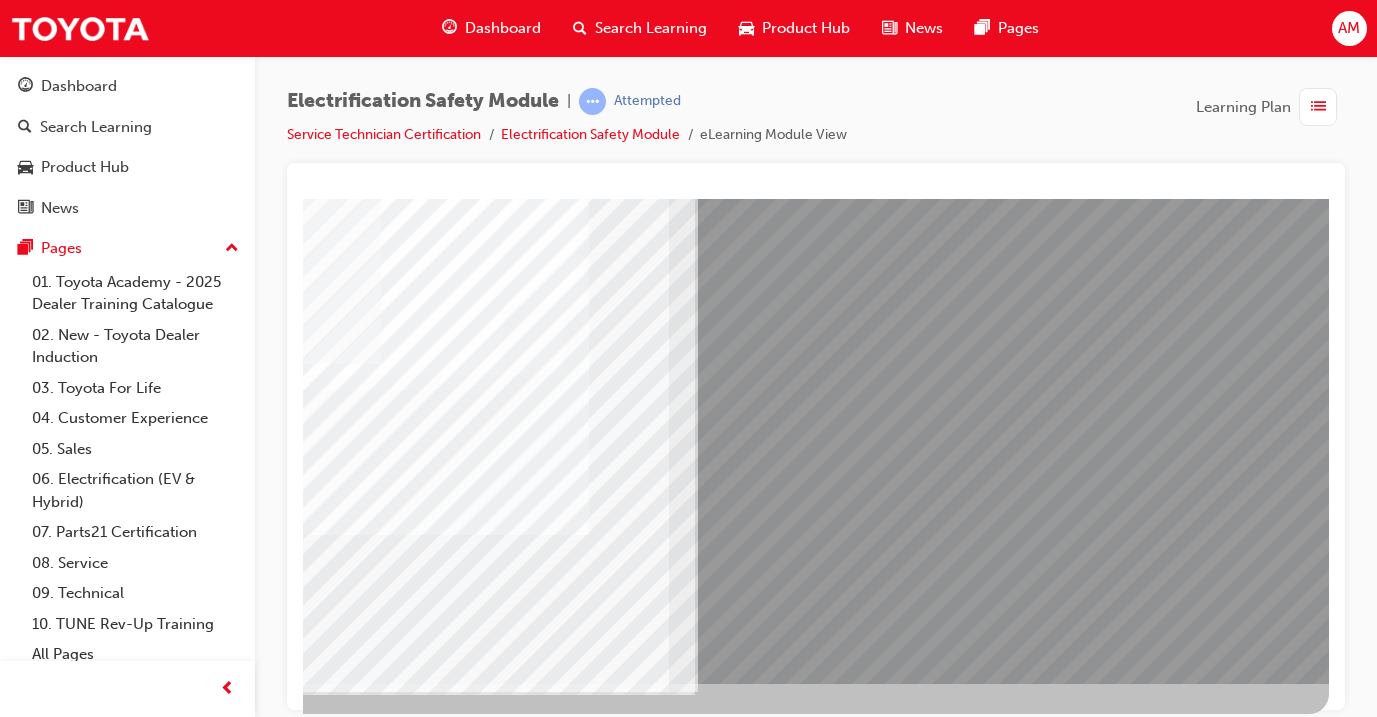 click at bounding box center (32, 13992) 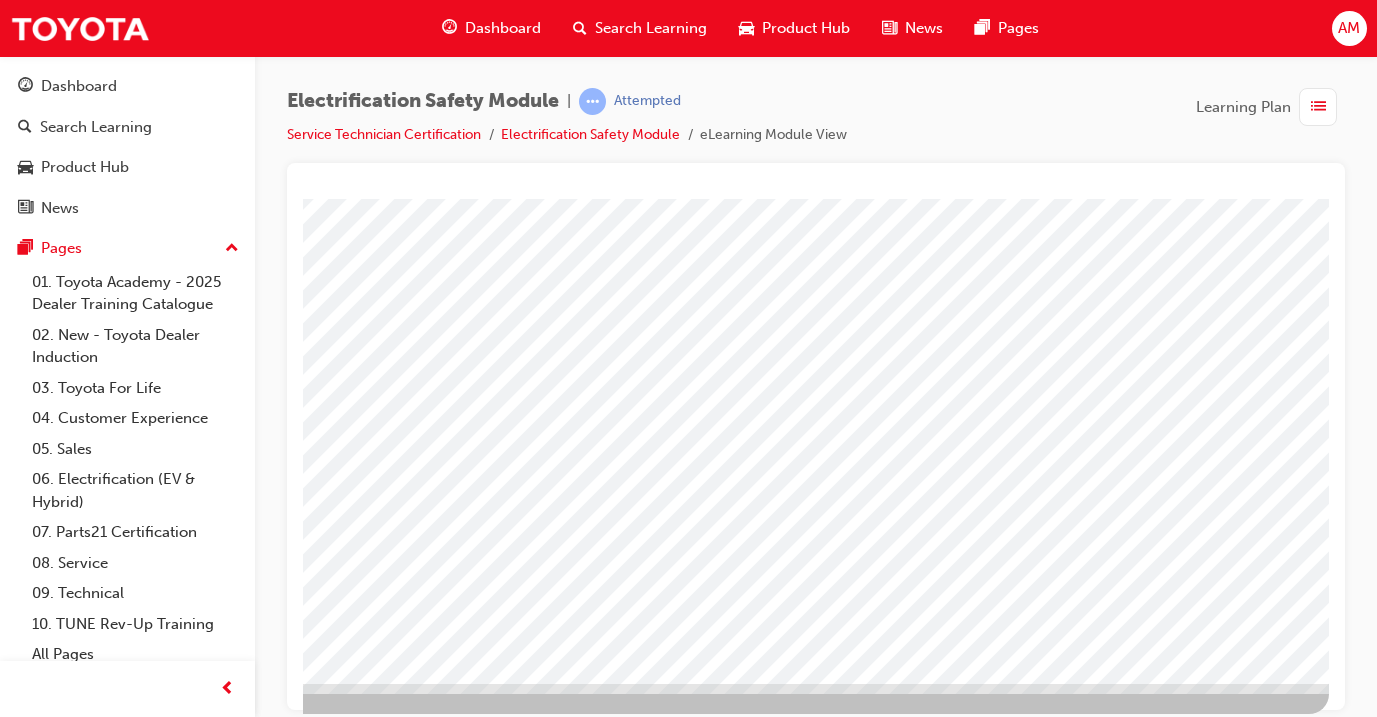 click at bounding box center [32, 3469] 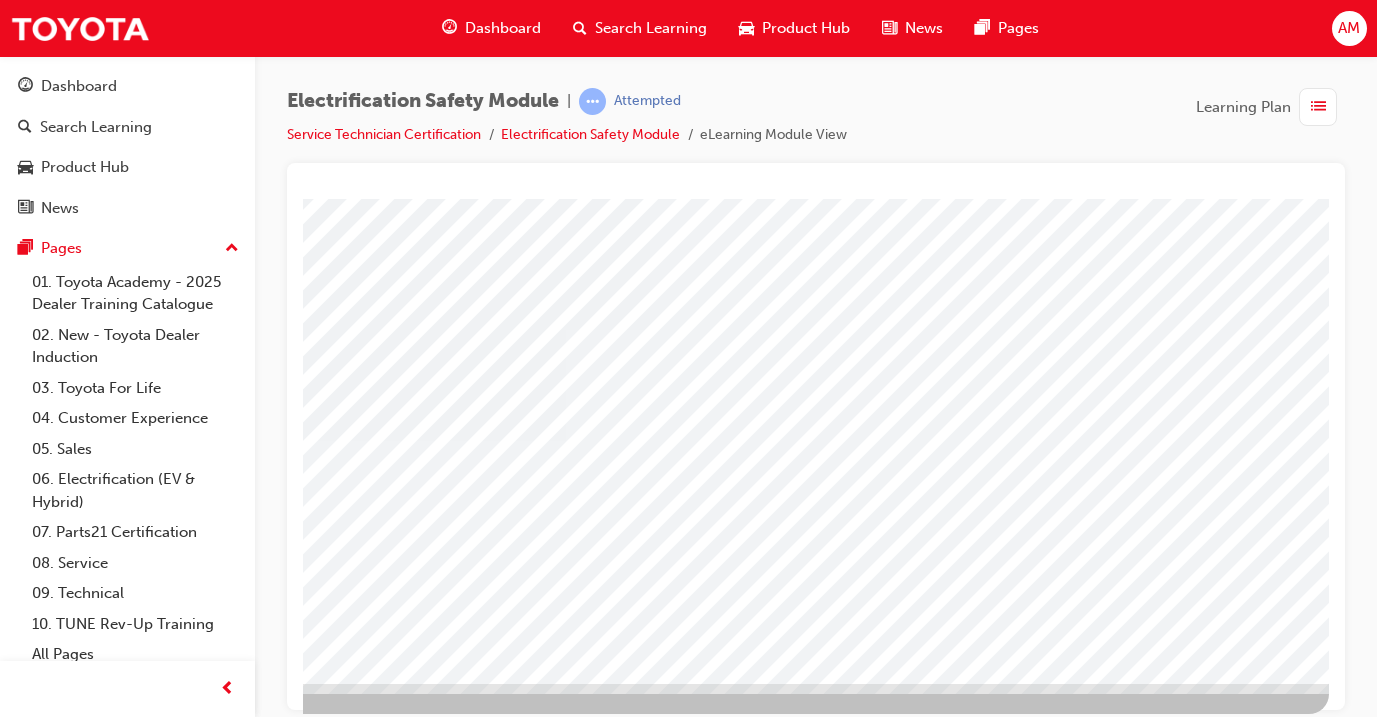 click at bounding box center (648, 1800) 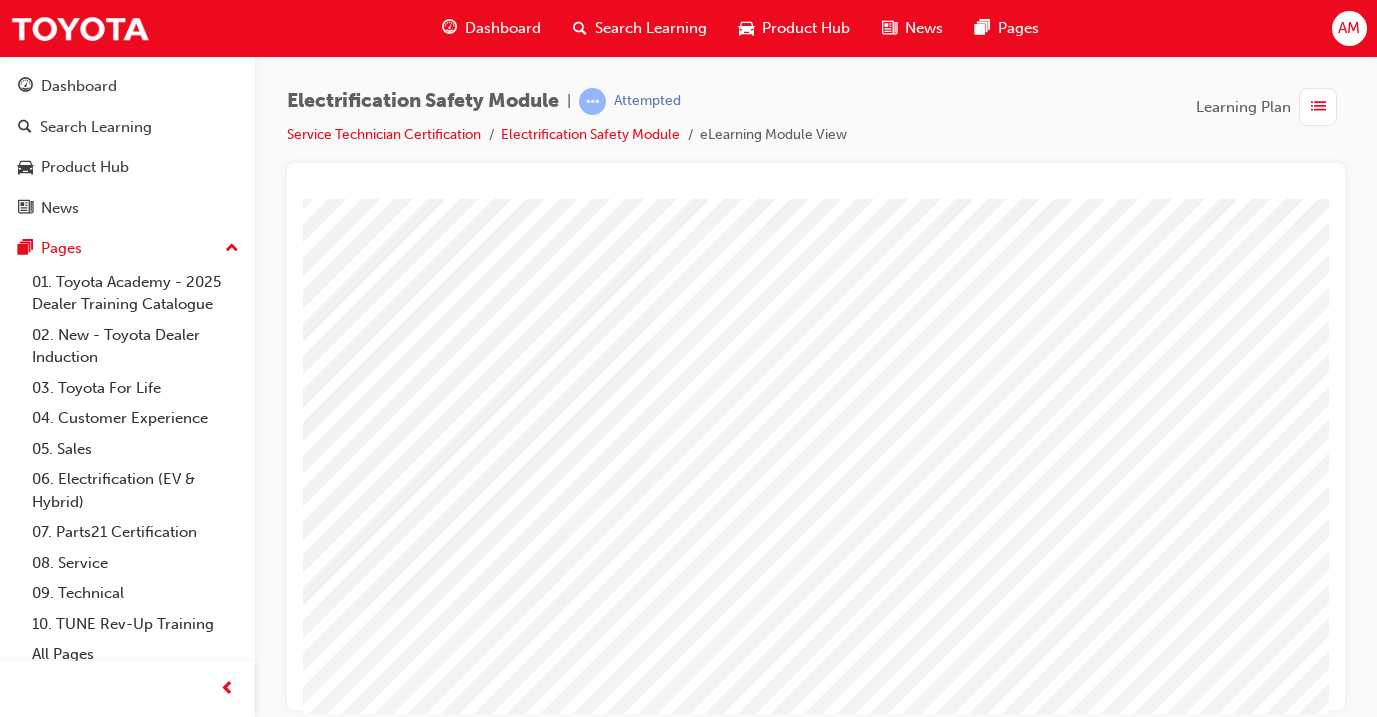 click at bounding box center (-2, 4017) 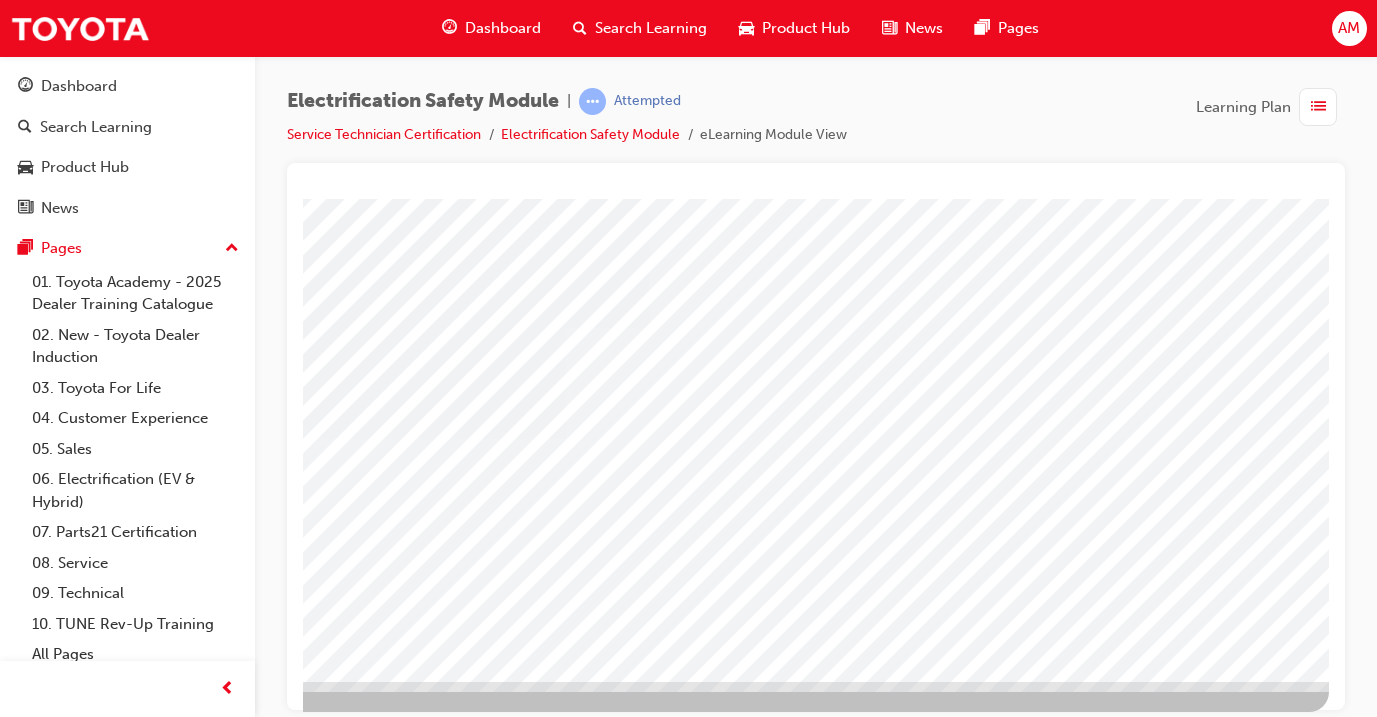 scroll, scrollTop: 235, scrollLeft: 334, axis: both 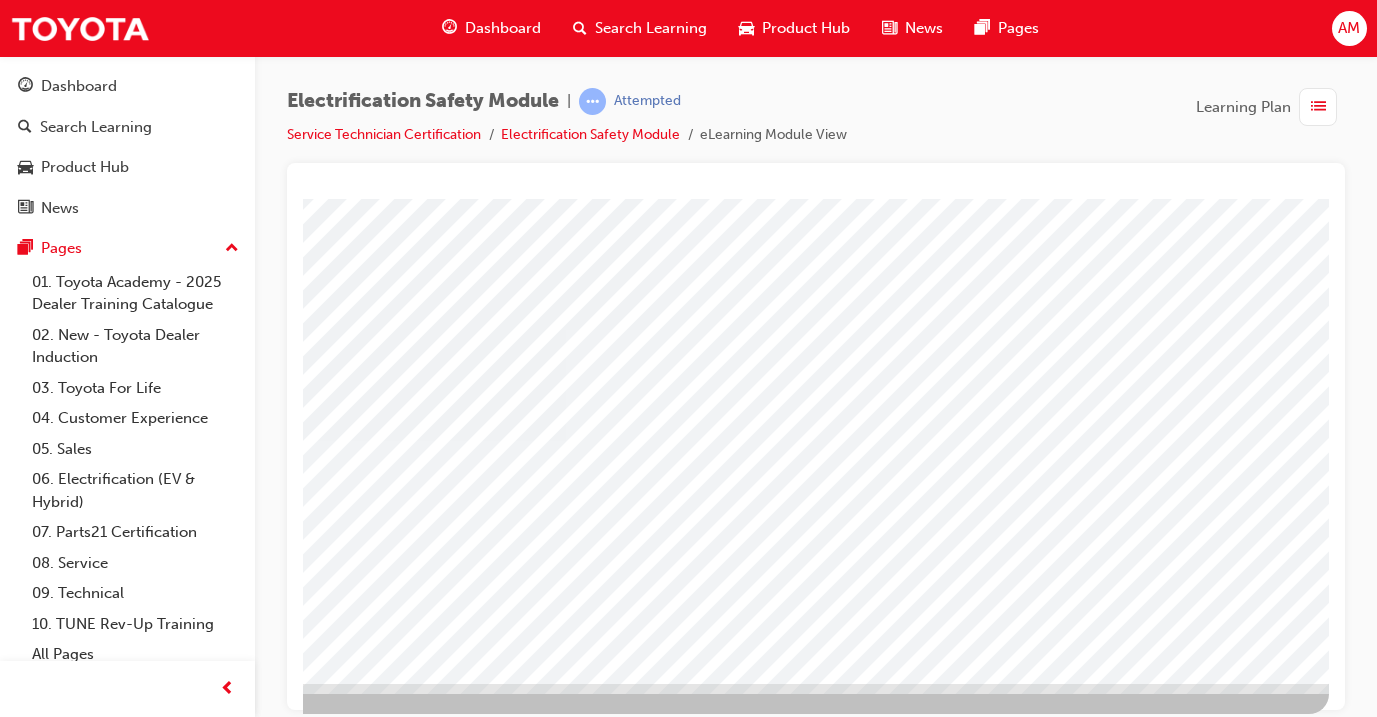 click at bounding box center (32, 2749) 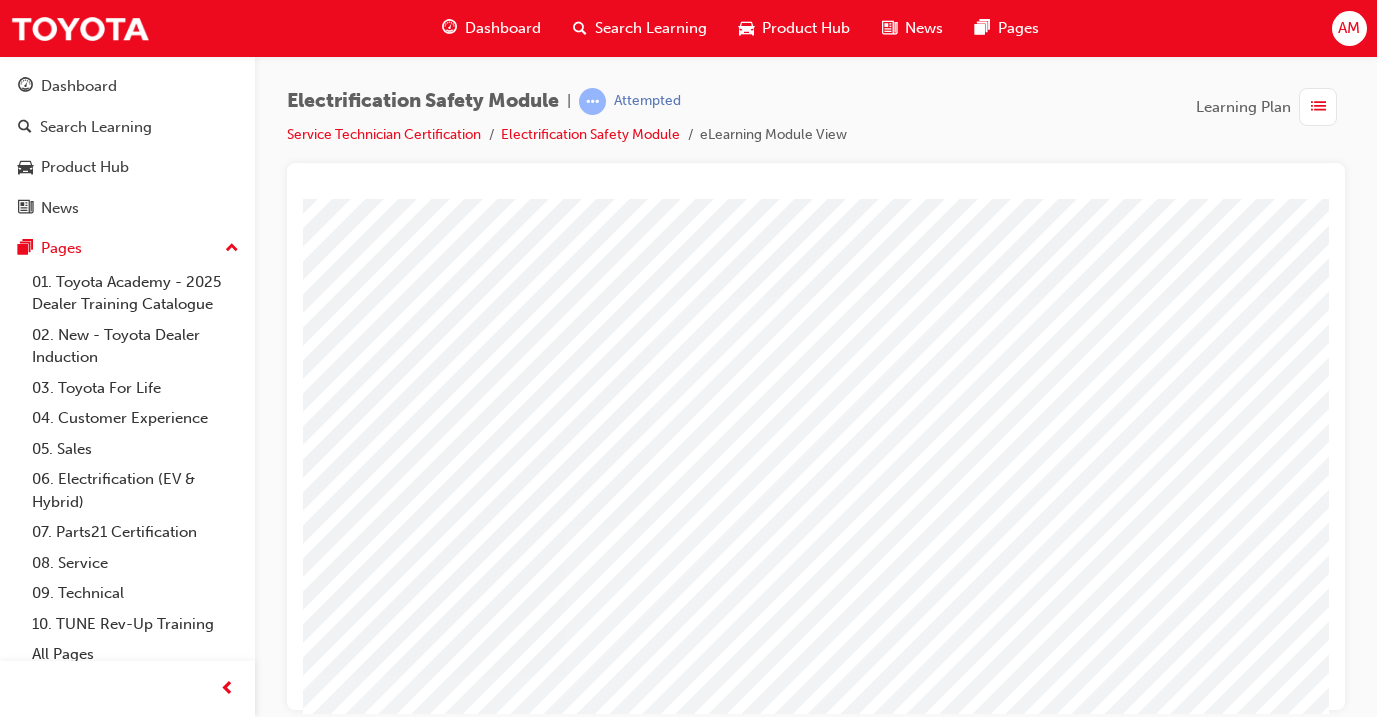scroll, scrollTop: -2, scrollLeft: 334, axis: both 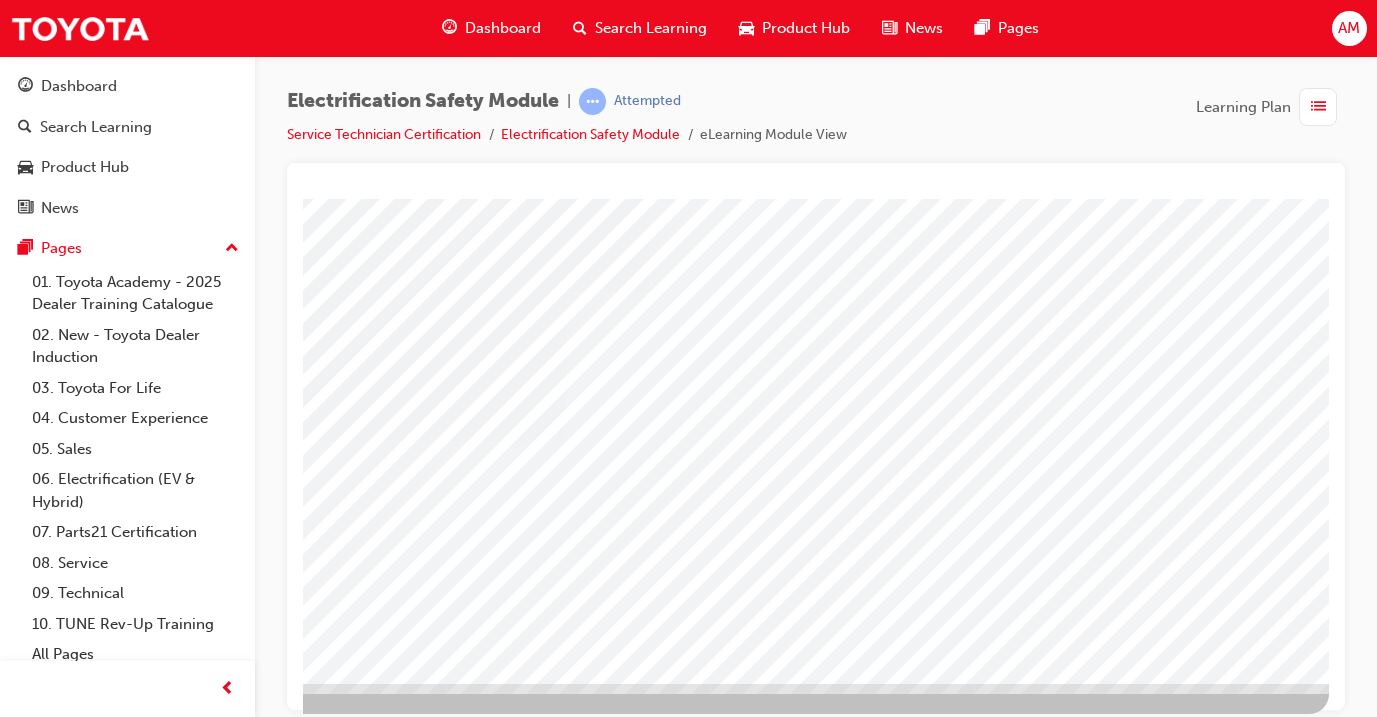 click at bounding box center (32, 2749) 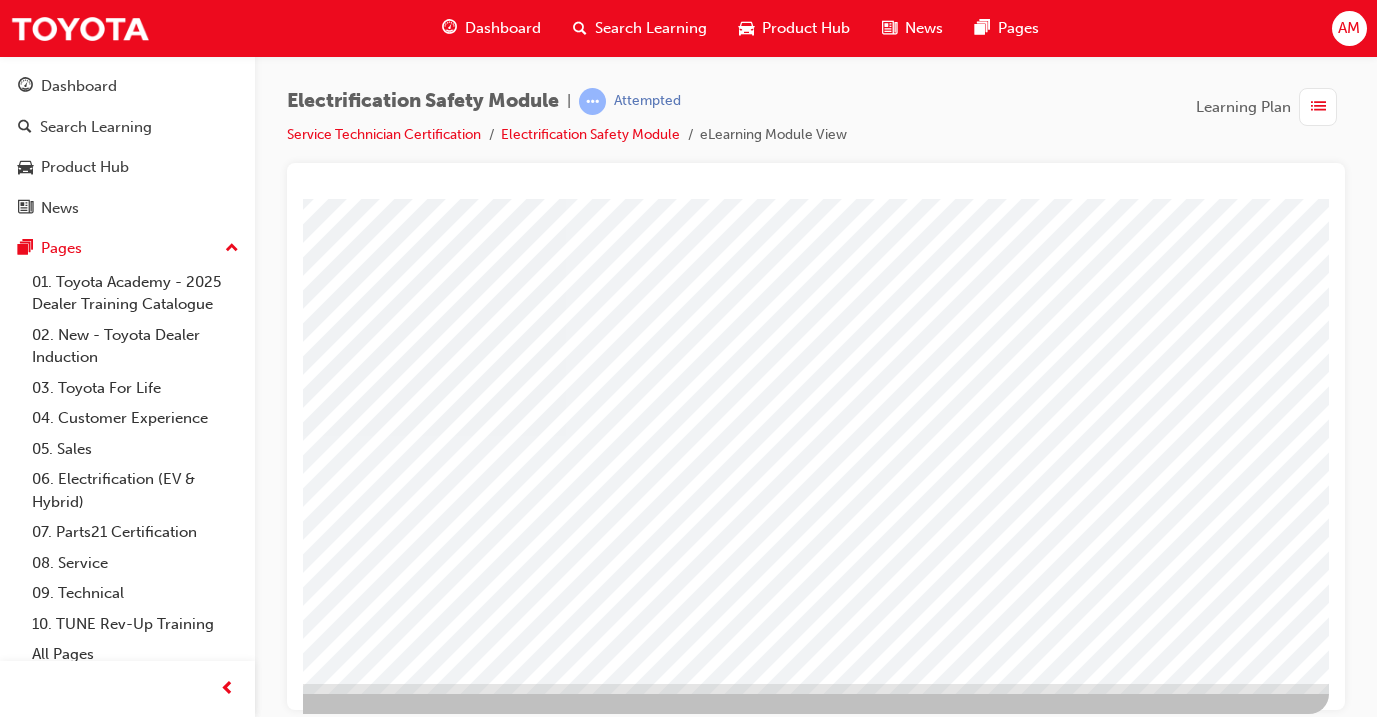 click at bounding box center [32, 3046] 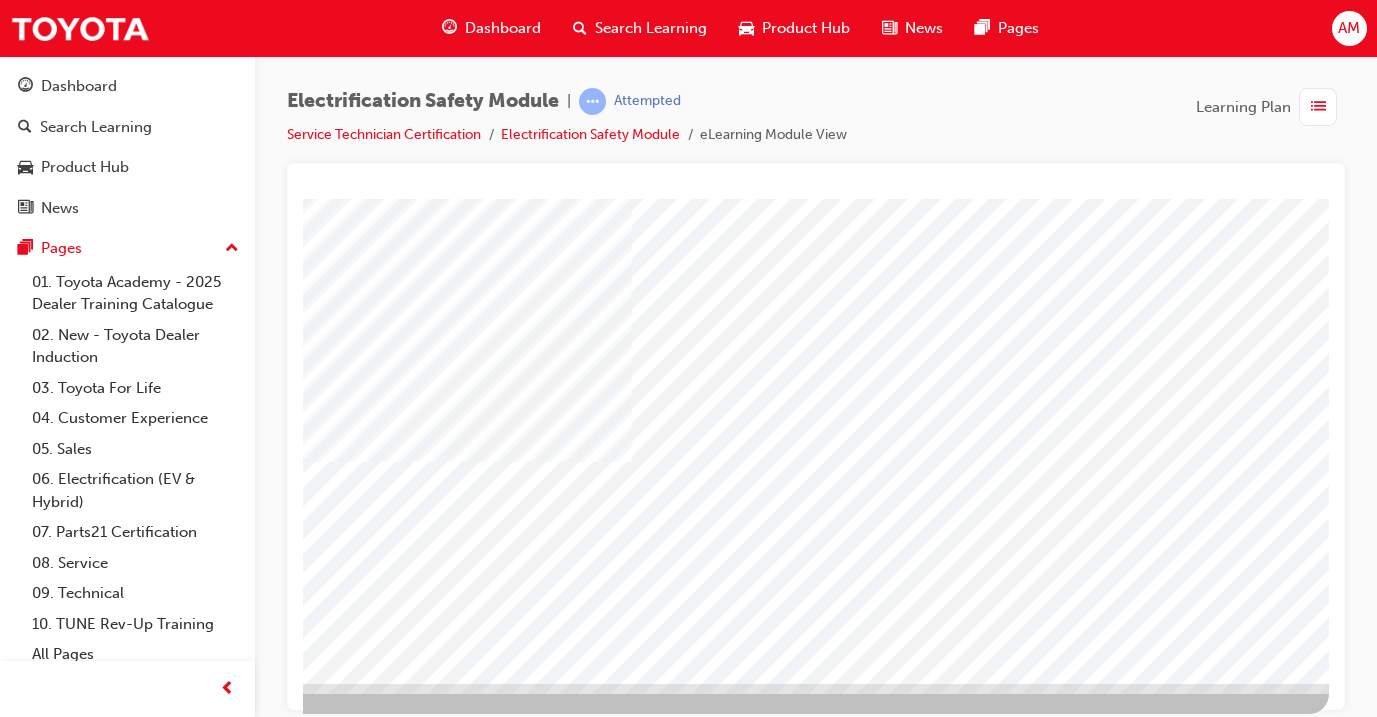 click at bounding box center [32, 3150] 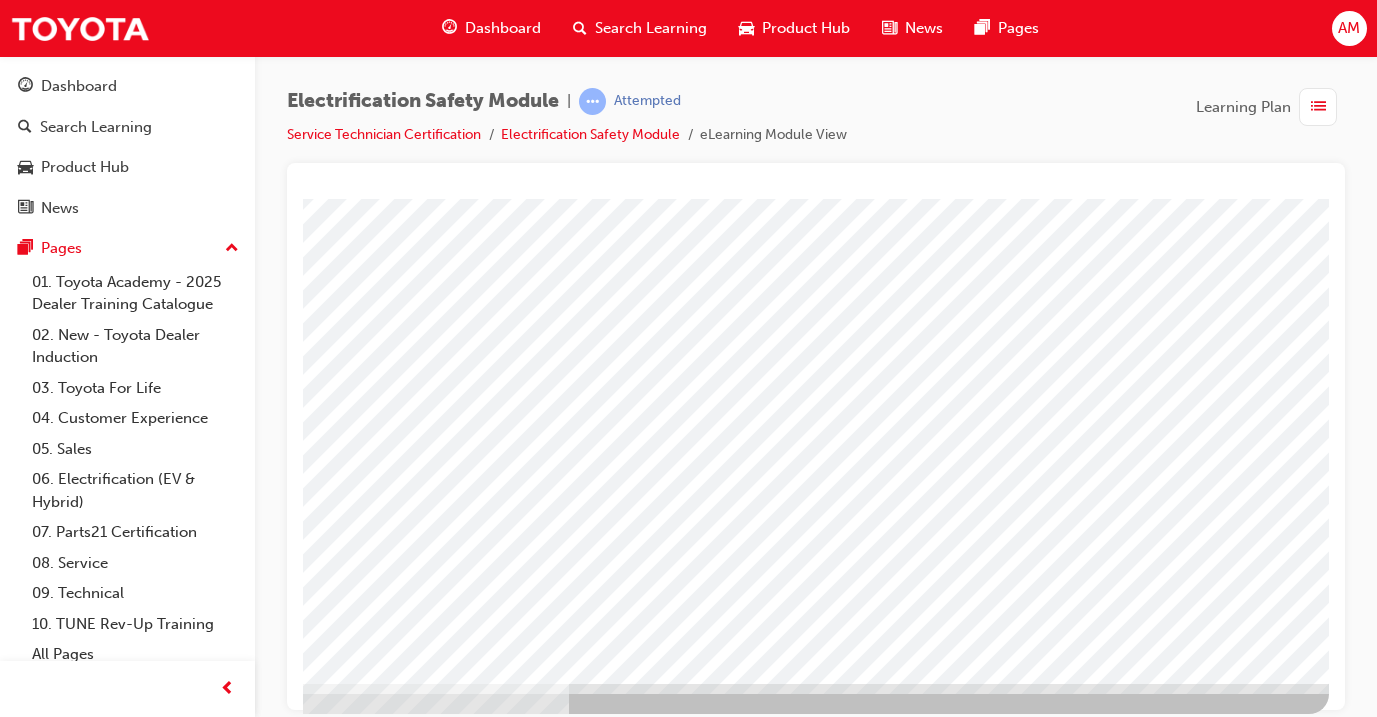 click at bounding box center (32, 3469) 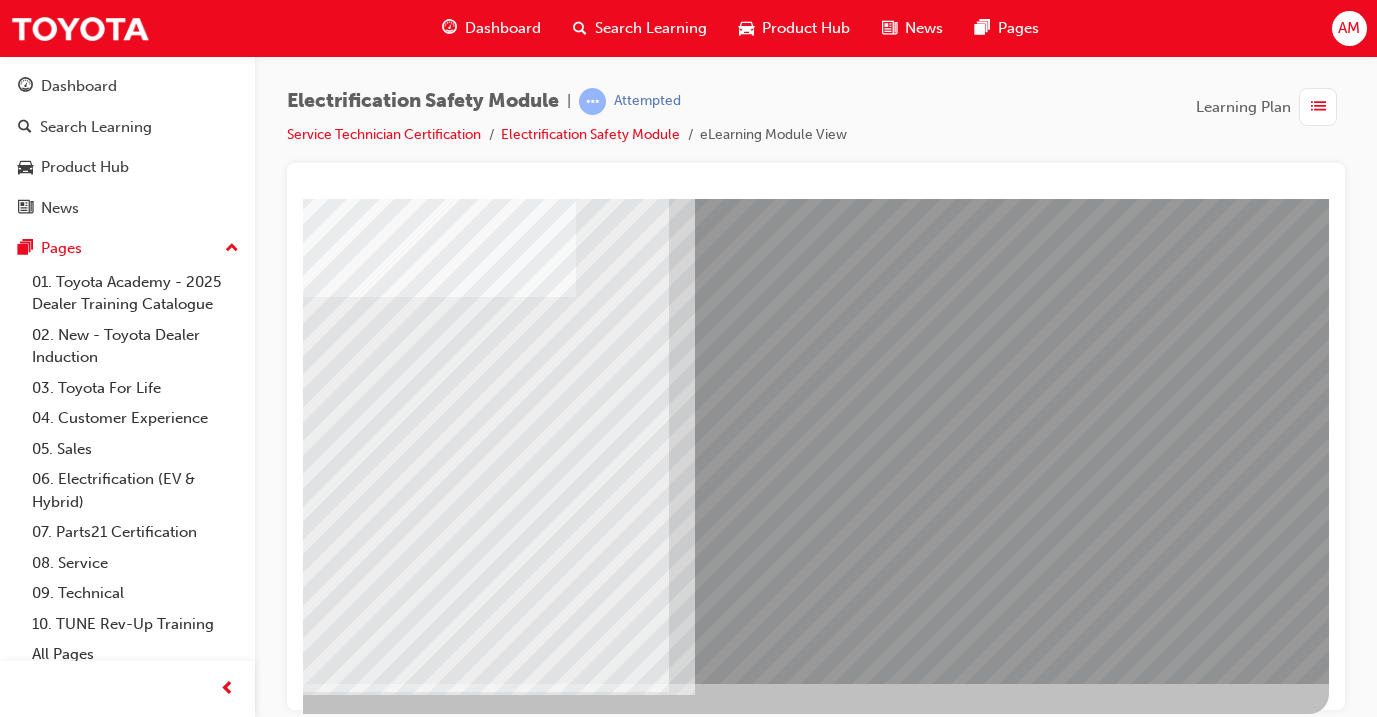 click at bounding box center (328, 2520) 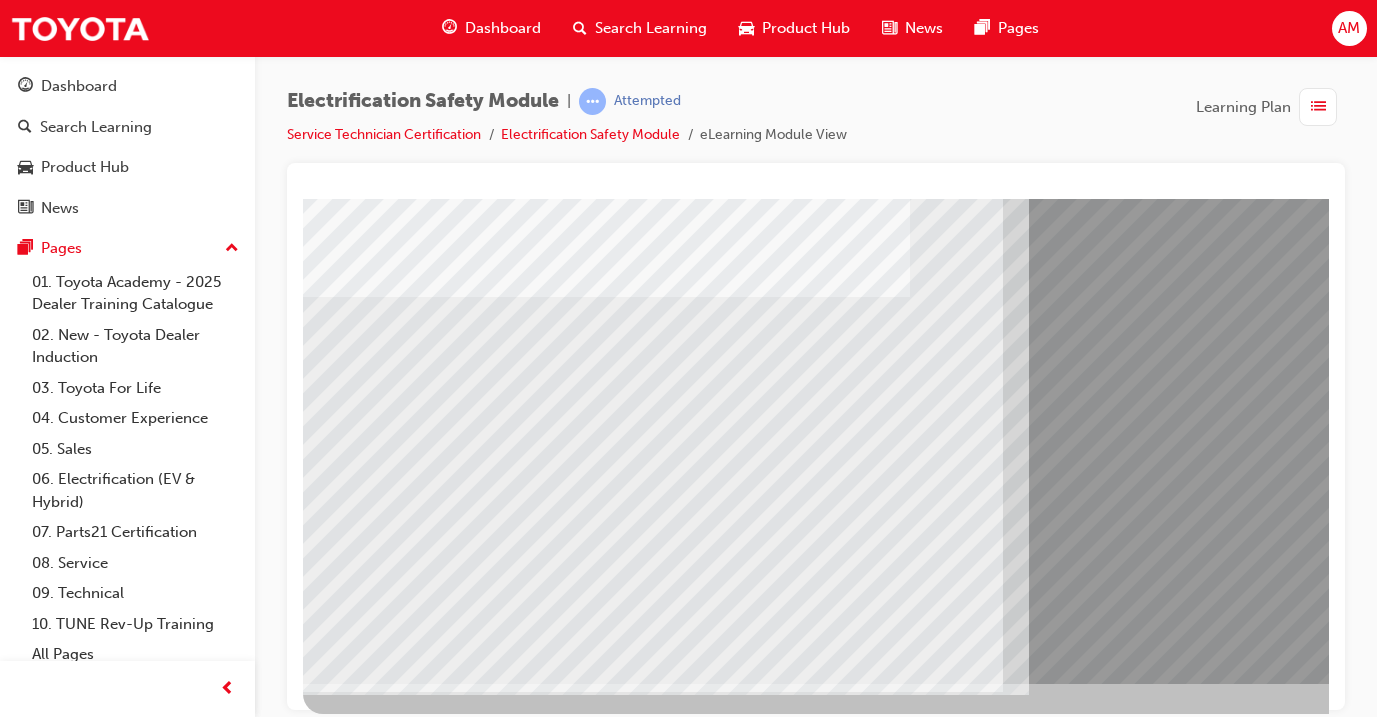 scroll, scrollTop: 235, scrollLeft: 0, axis: vertical 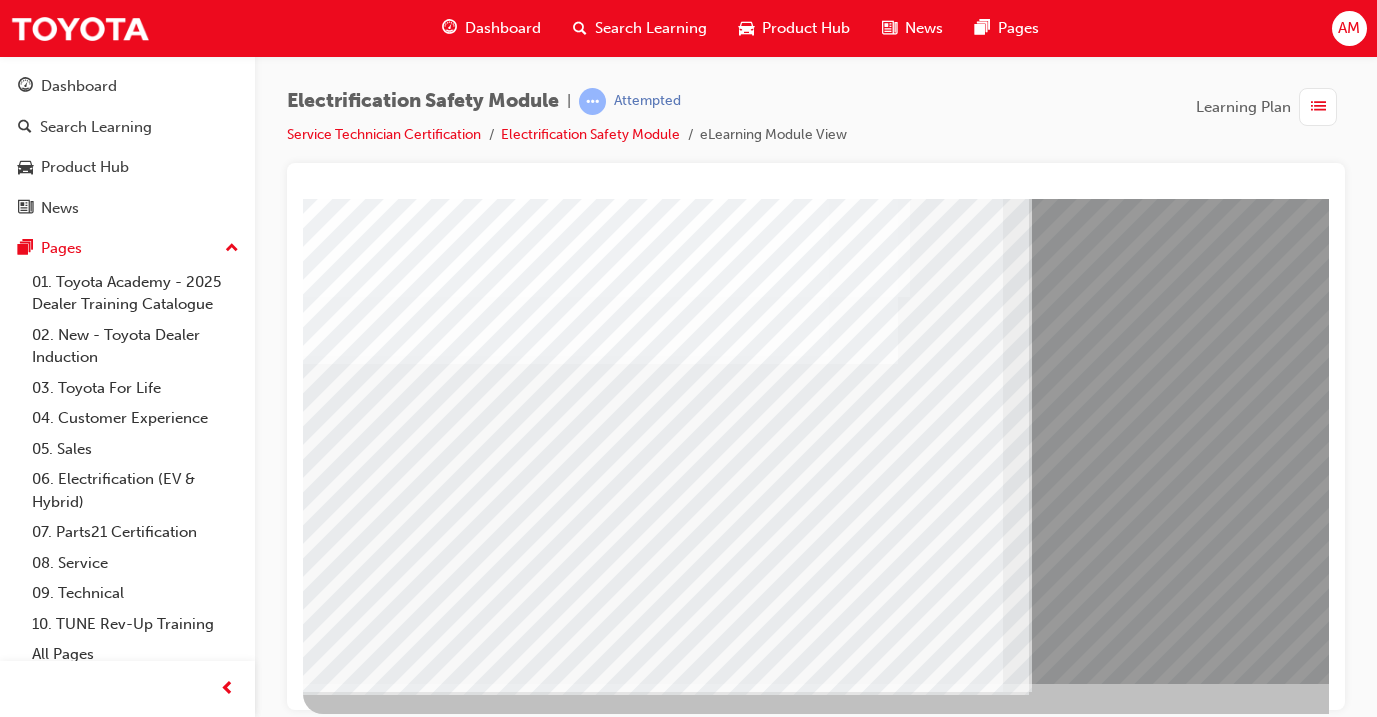 click at bounding box center (368, 8891) 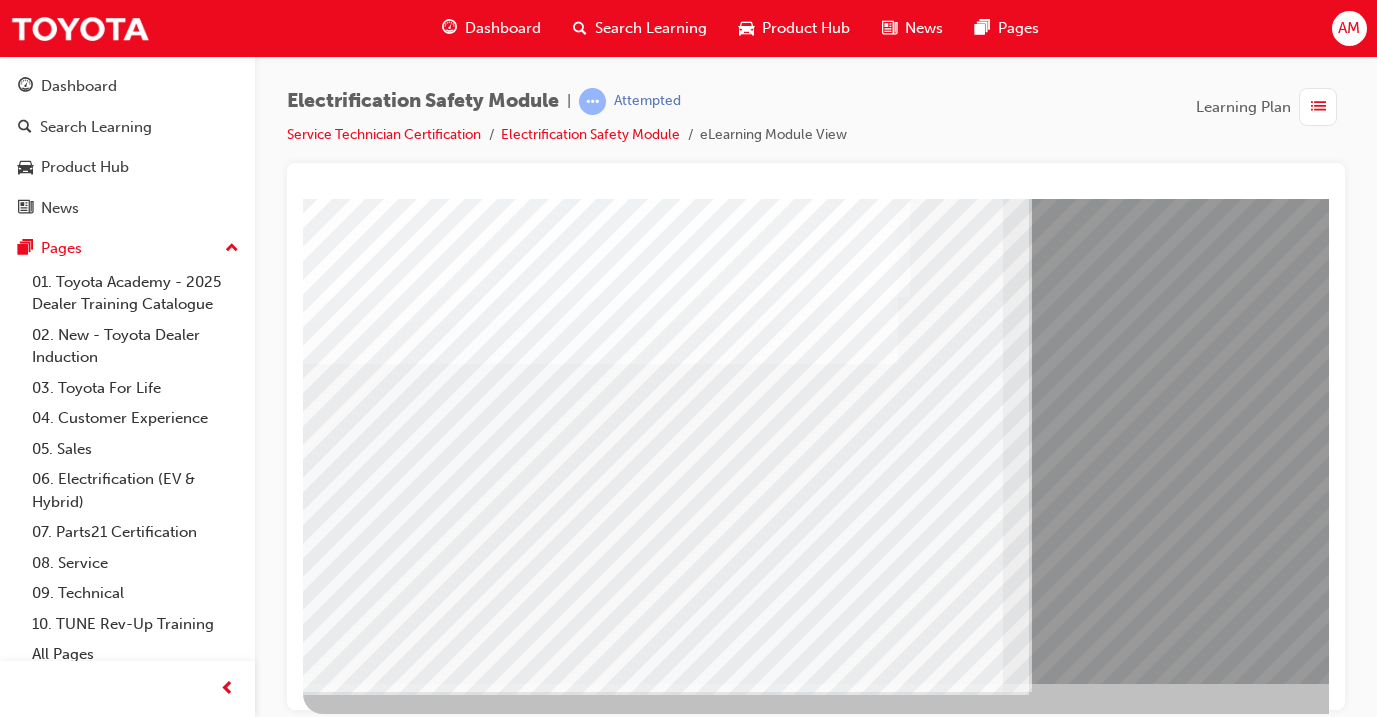 click at bounding box center [649, 1799] 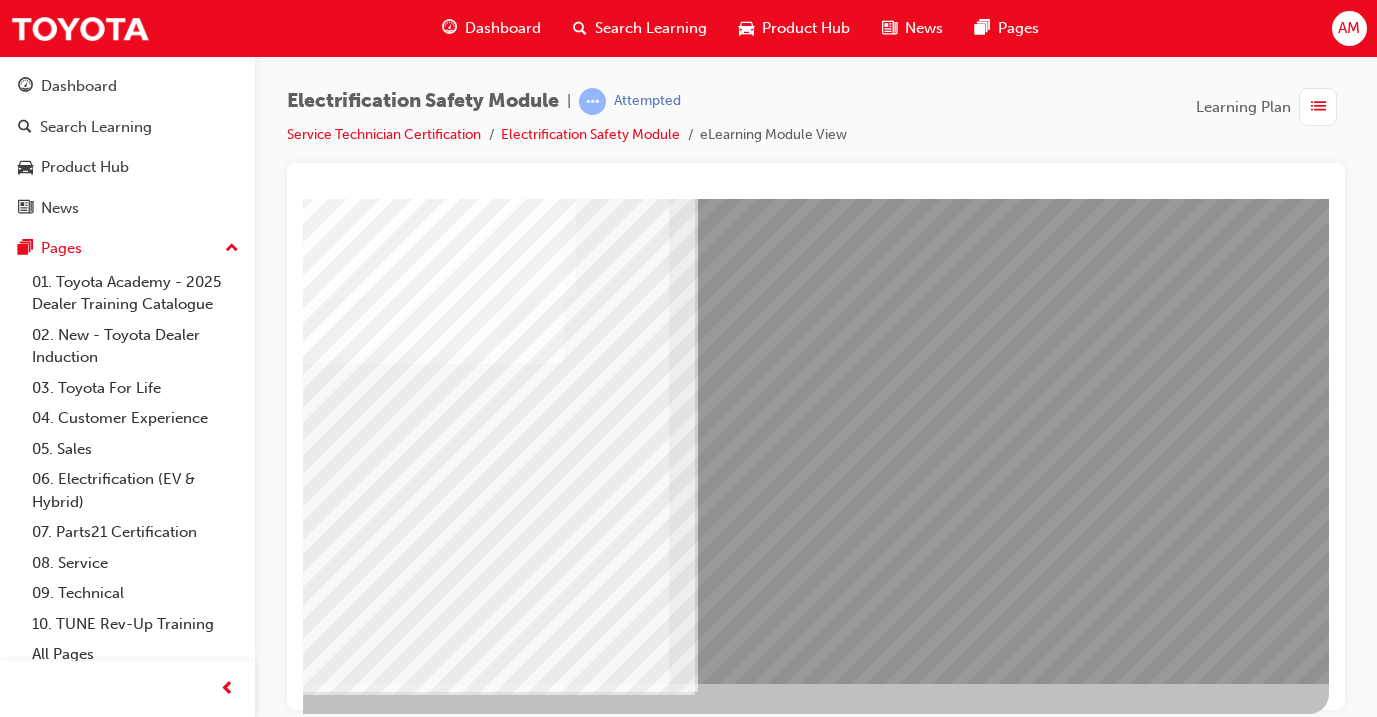 scroll, scrollTop: 235, scrollLeft: 334, axis: both 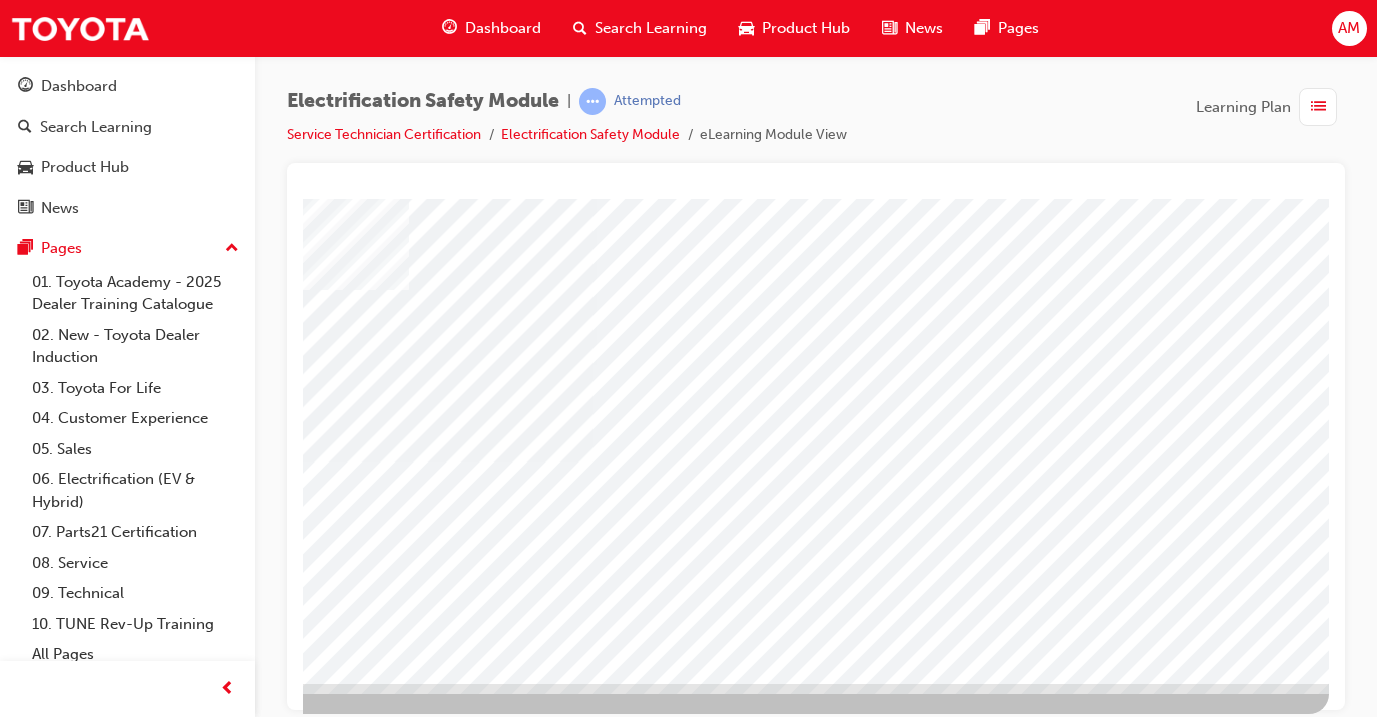 click at bounding box center (32, 3150) 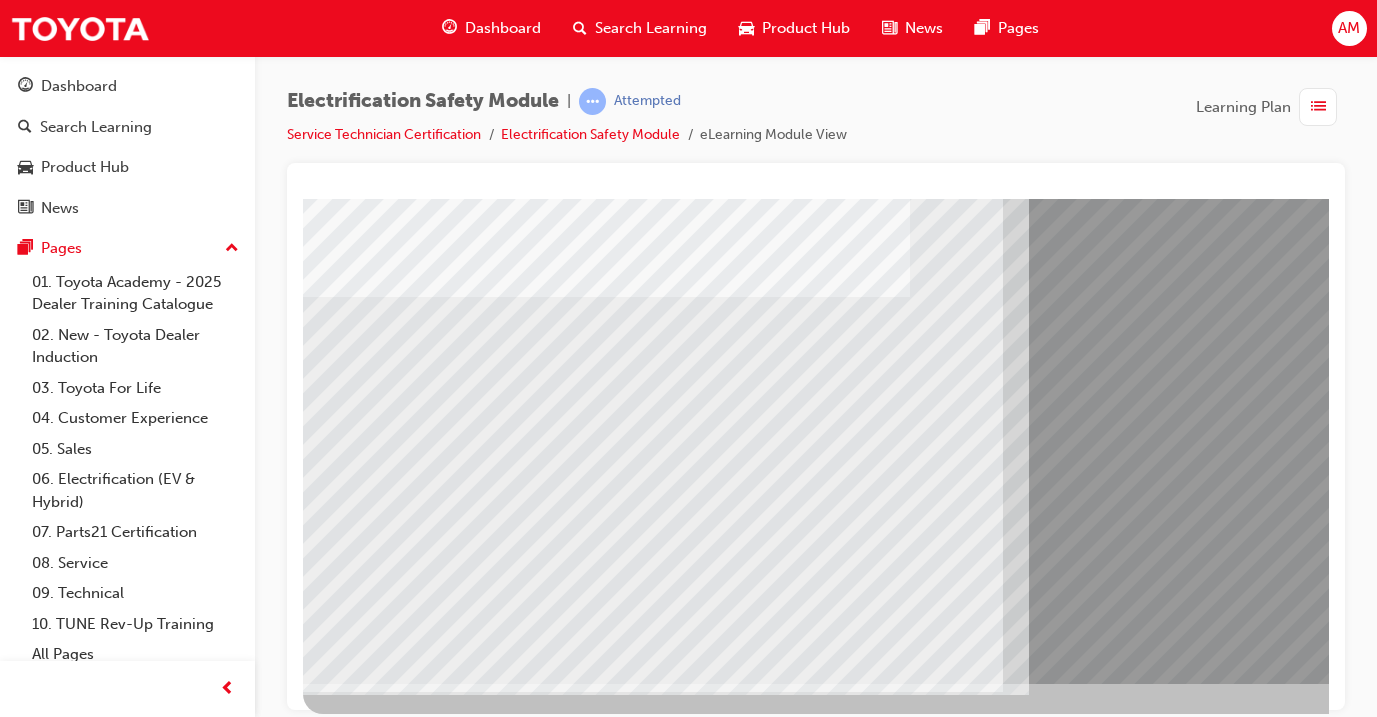 scroll, scrollTop: 235, scrollLeft: 0, axis: vertical 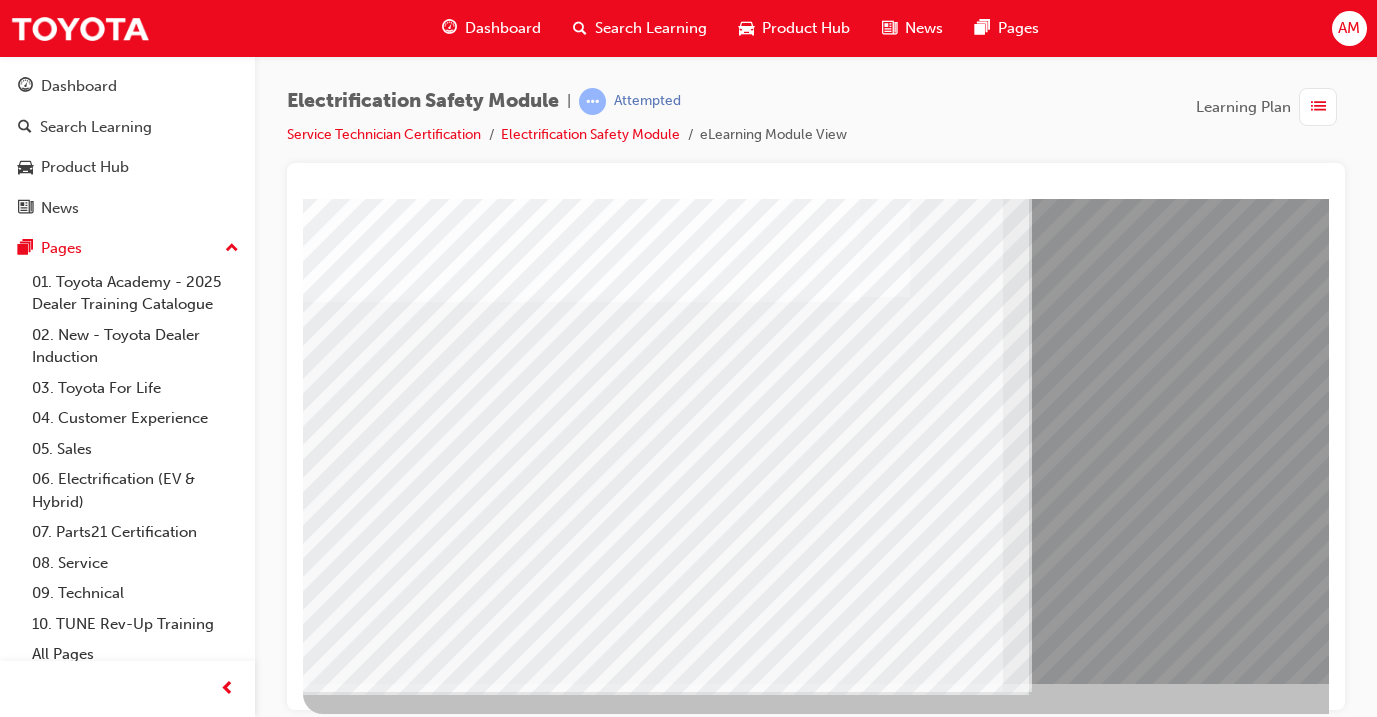 click at bounding box center [368, 7249] 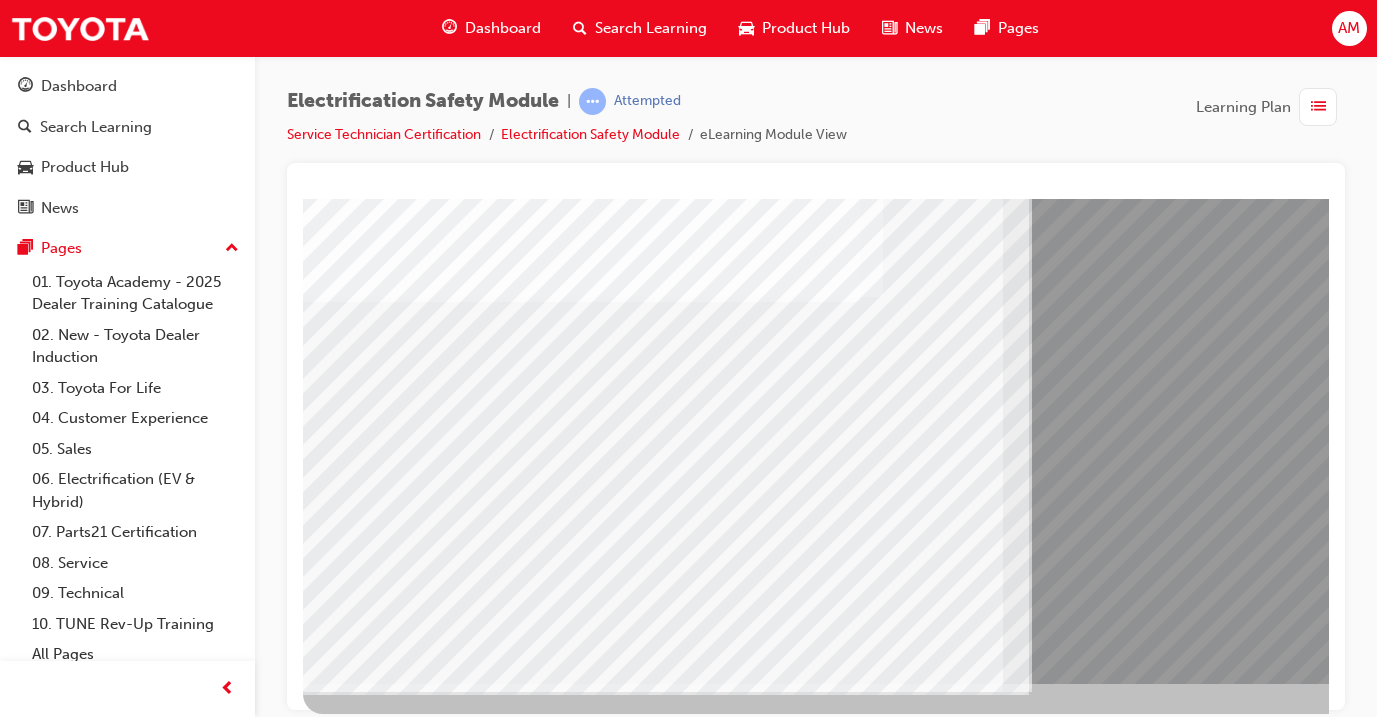 scroll, scrollTop: 0, scrollLeft: 1, axis: horizontal 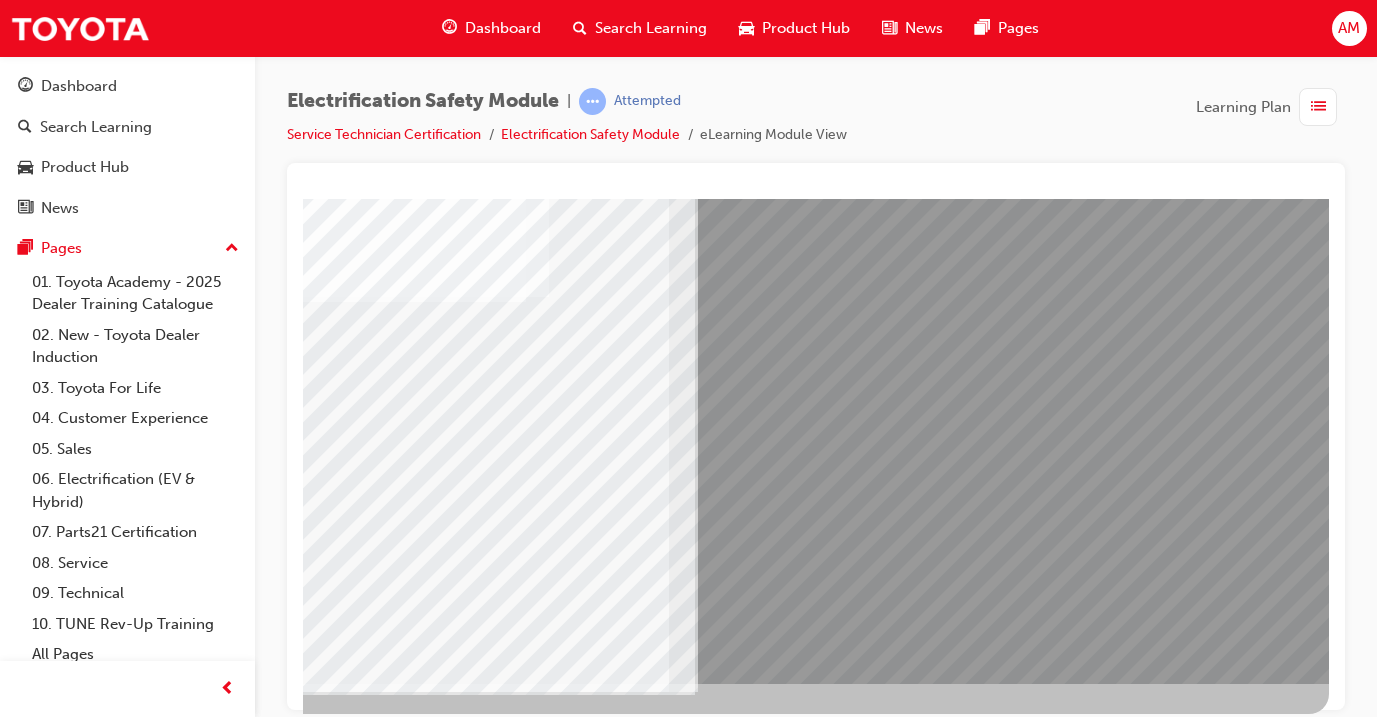 click at bounding box center (32, 7036) 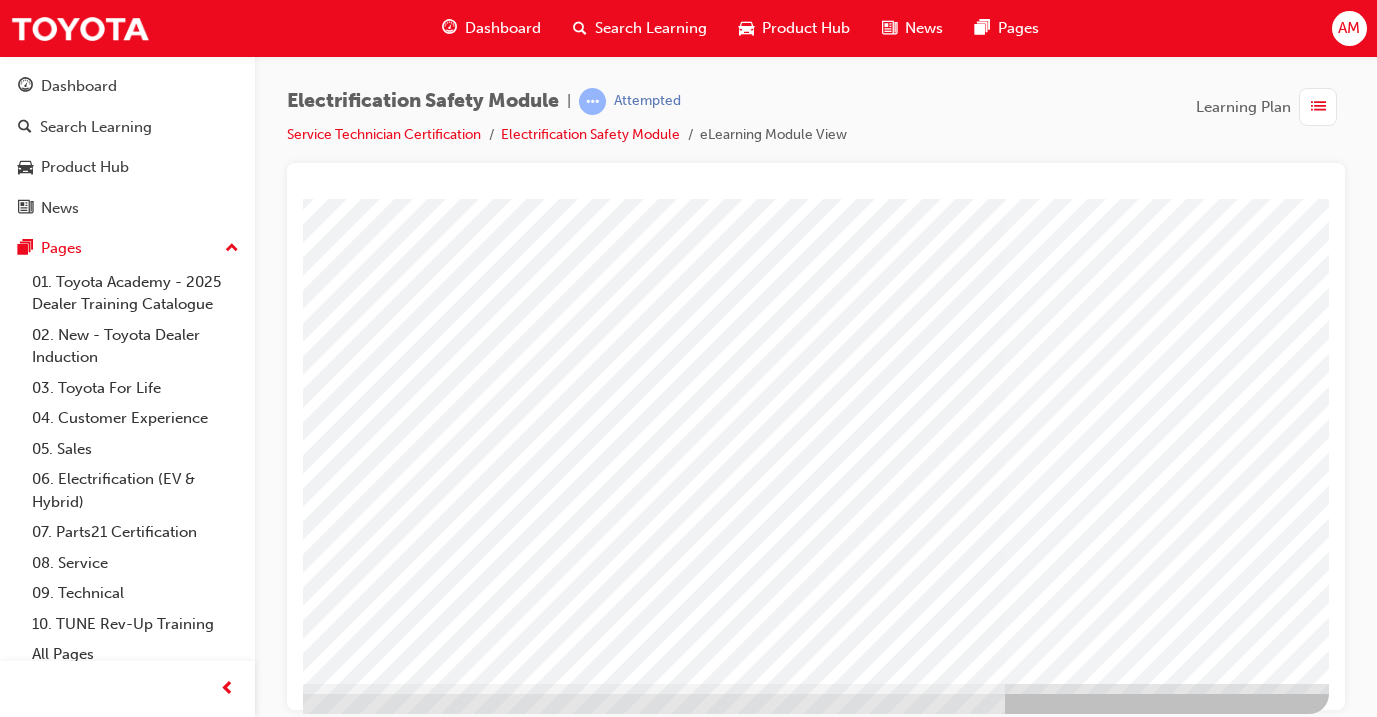 click at bounding box center [32, 3122] 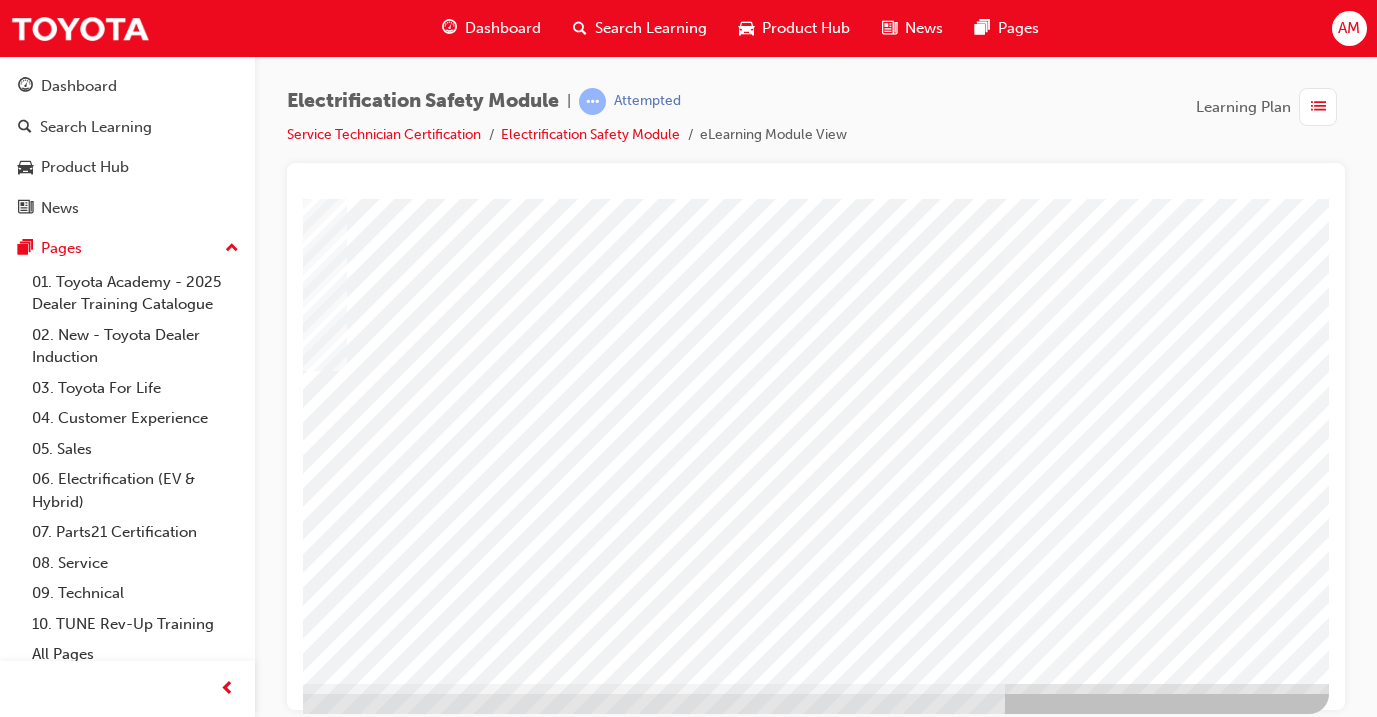 click at bounding box center (648, 1800) 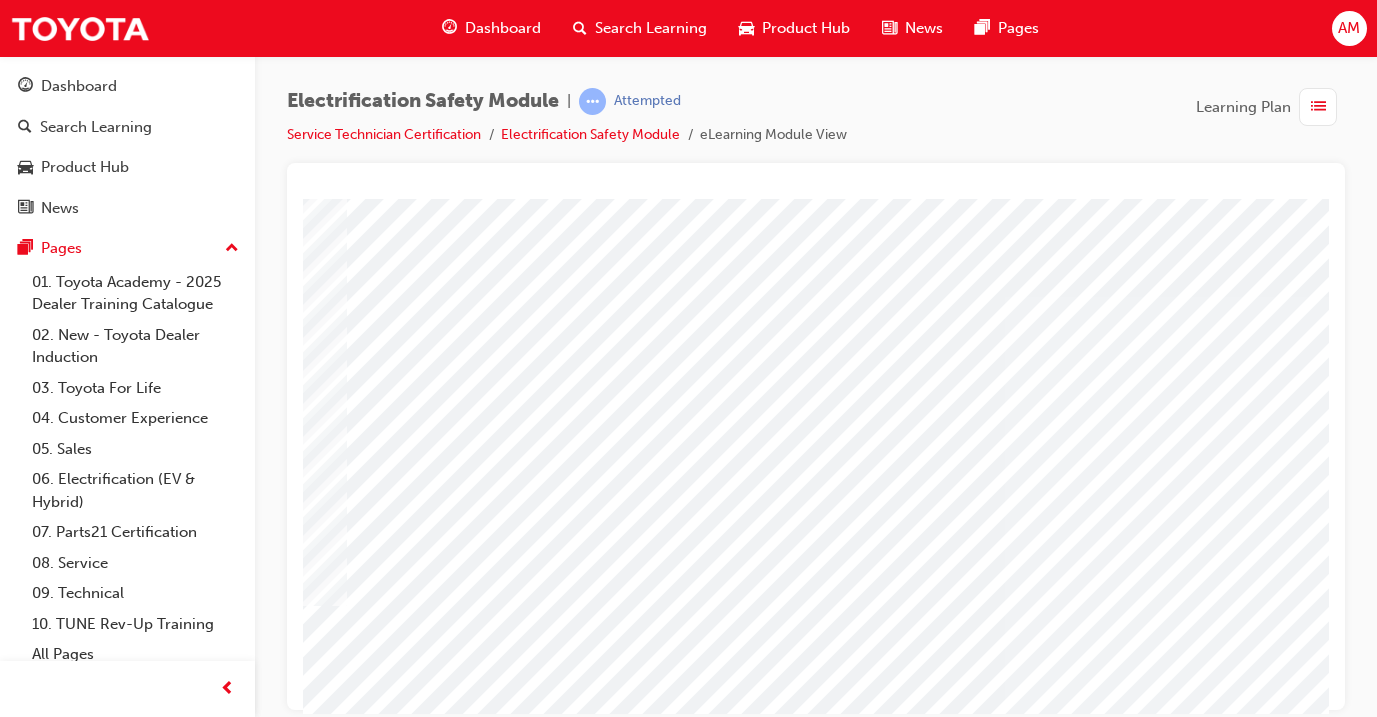 click at bounding box center [277, 3095] 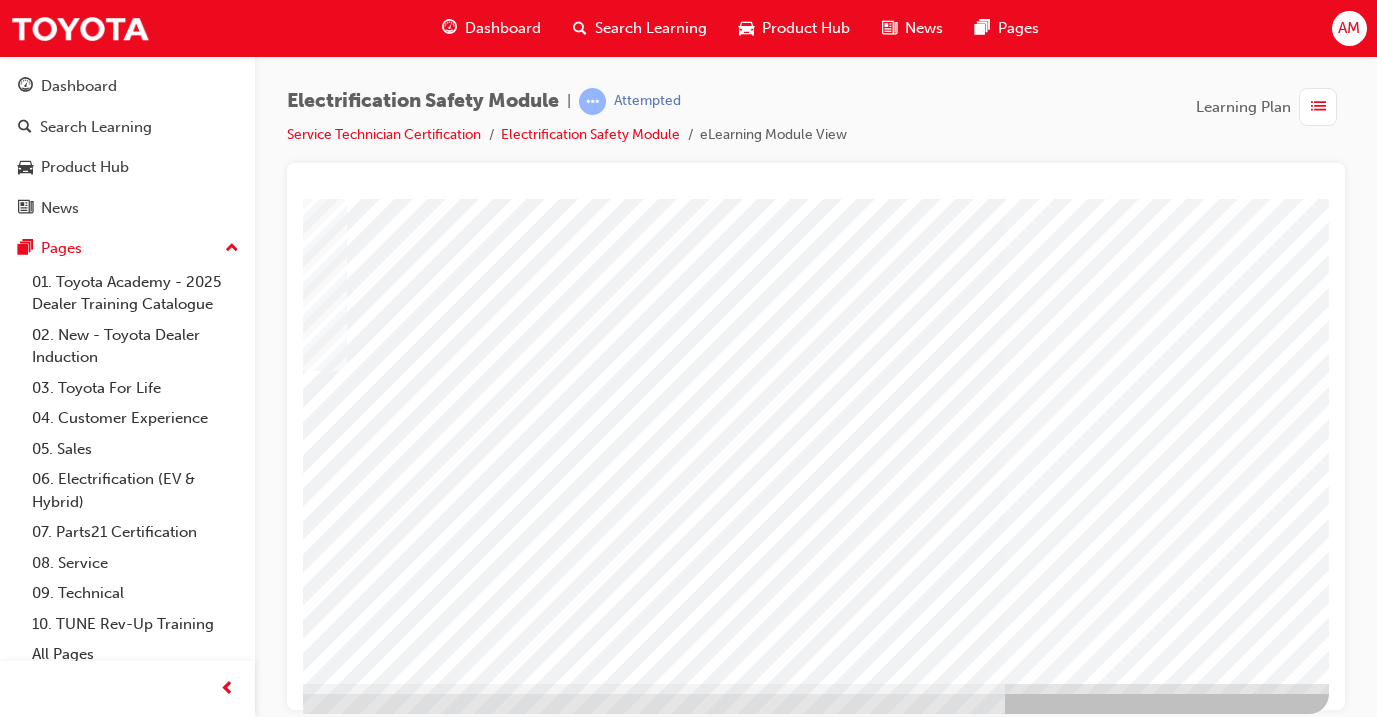 click at bounding box center (32, 3614) 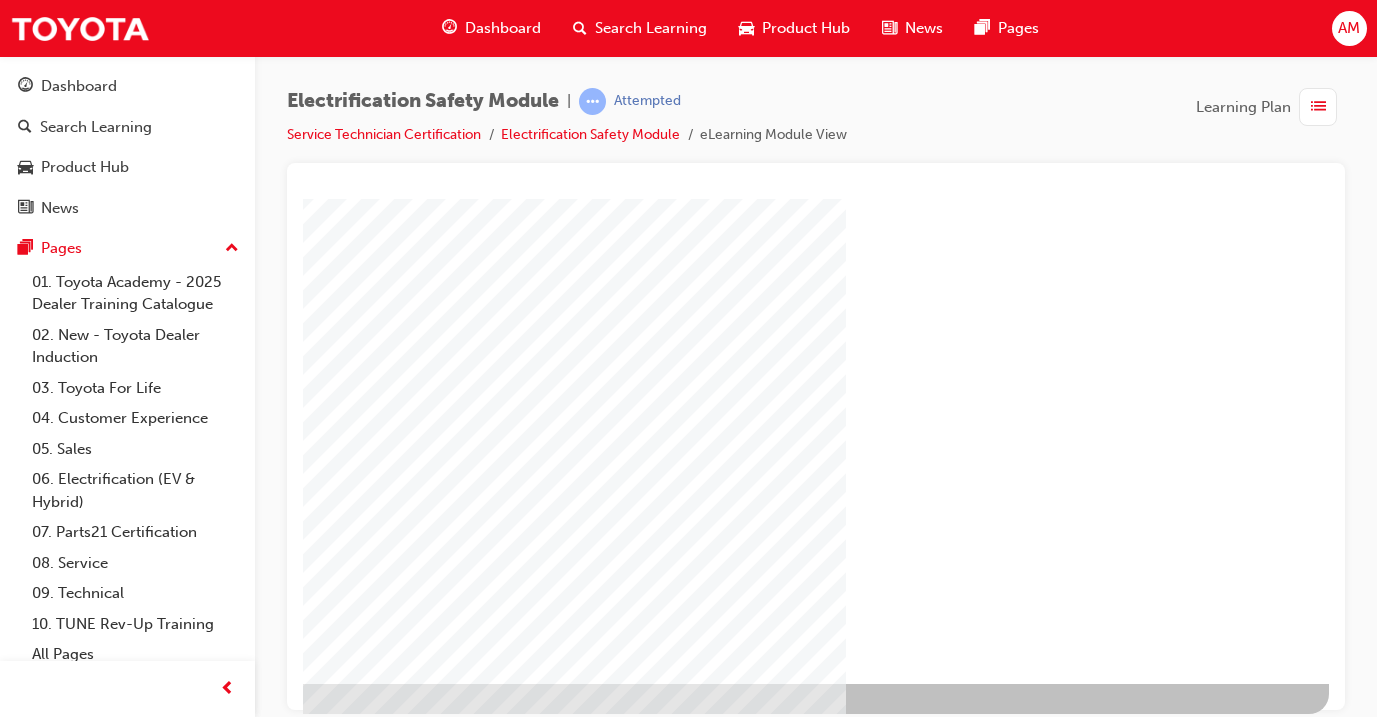 click at bounding box center (32, 1315) 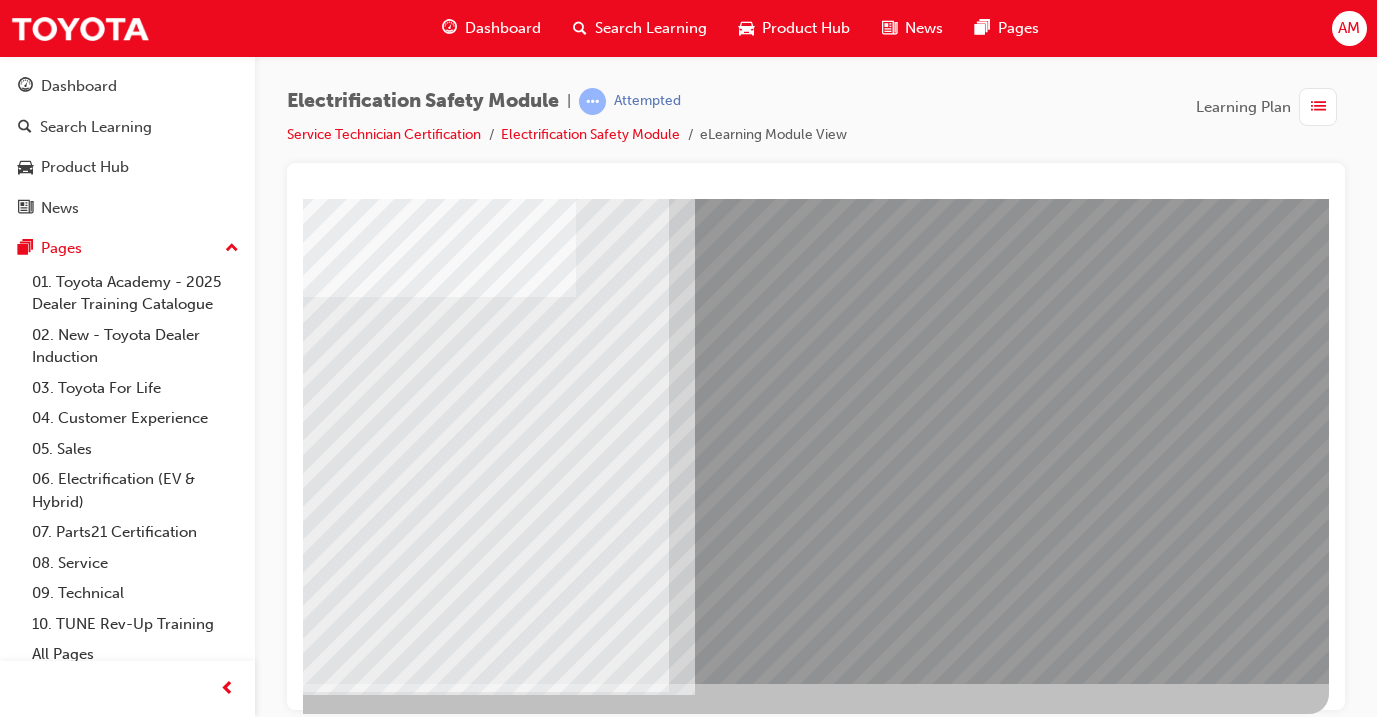 click at bounding box center (328, 2520) 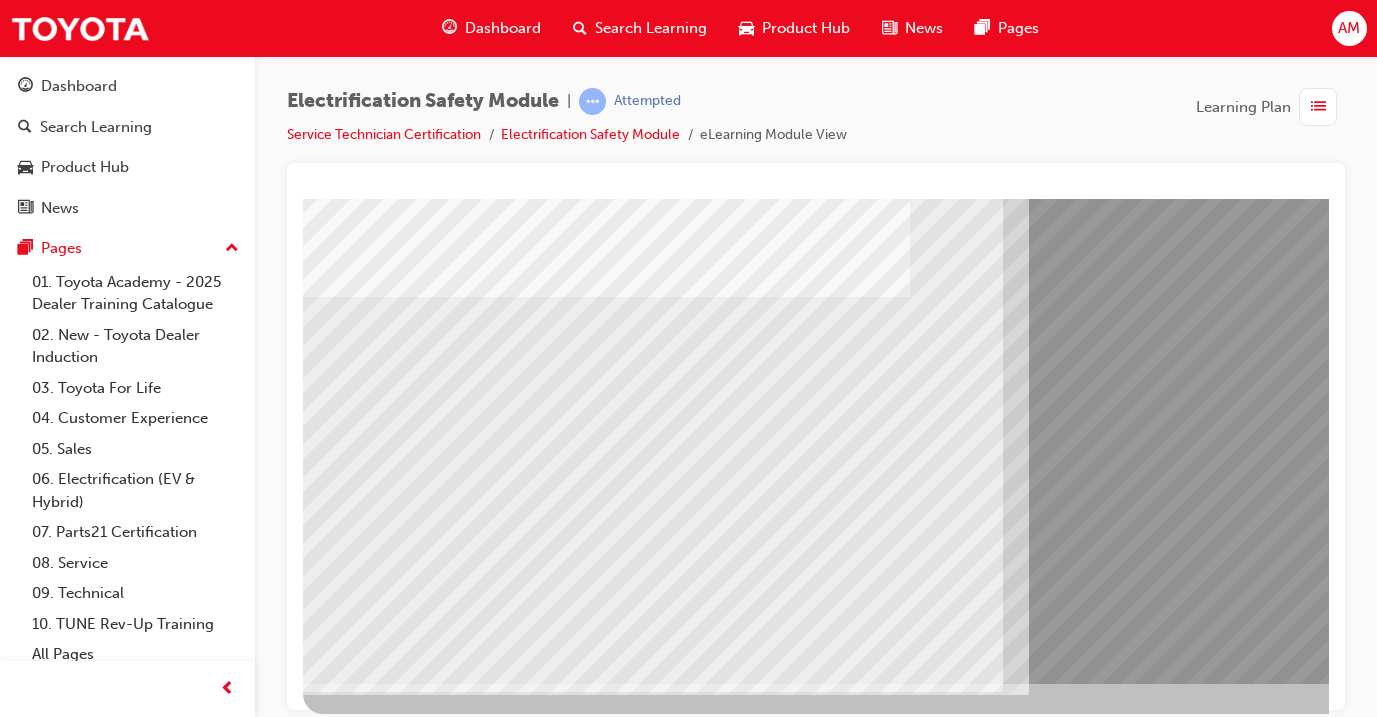 click at bounding box center (368, 8151) 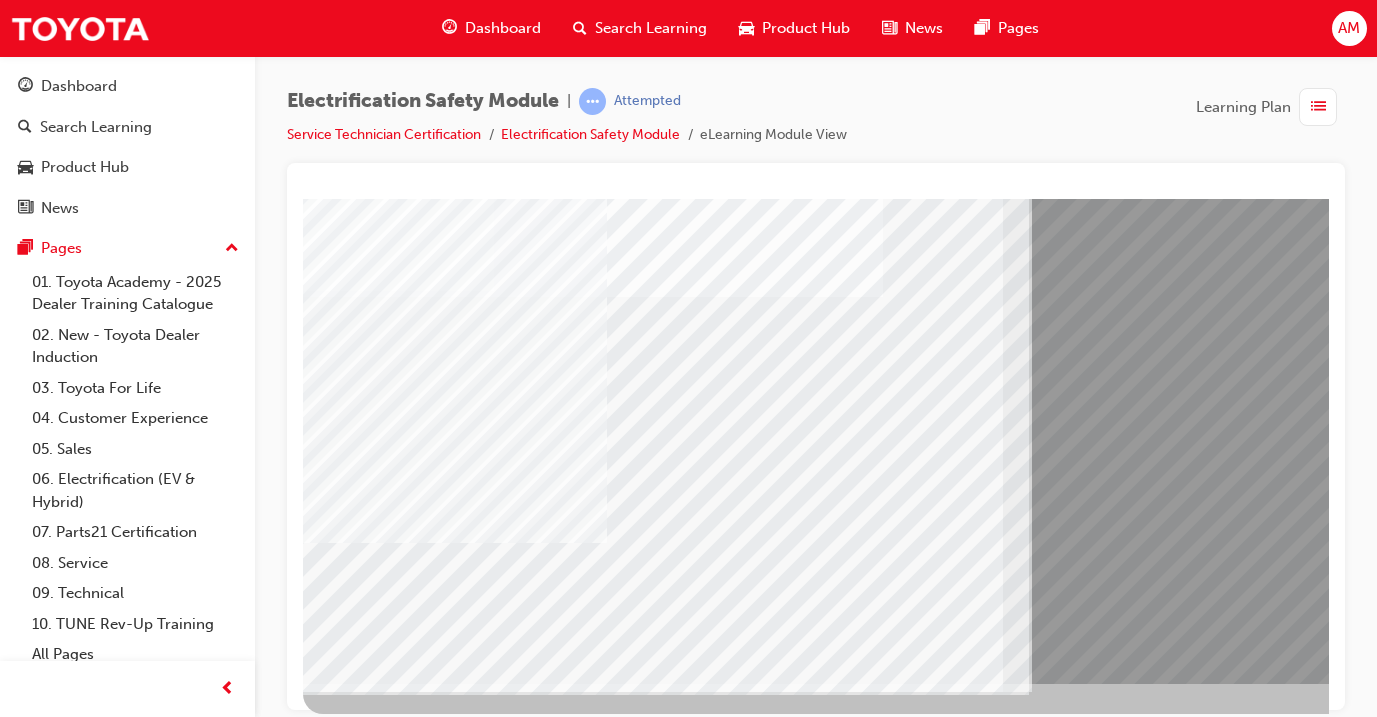 click at bounding box center [368, 8021] 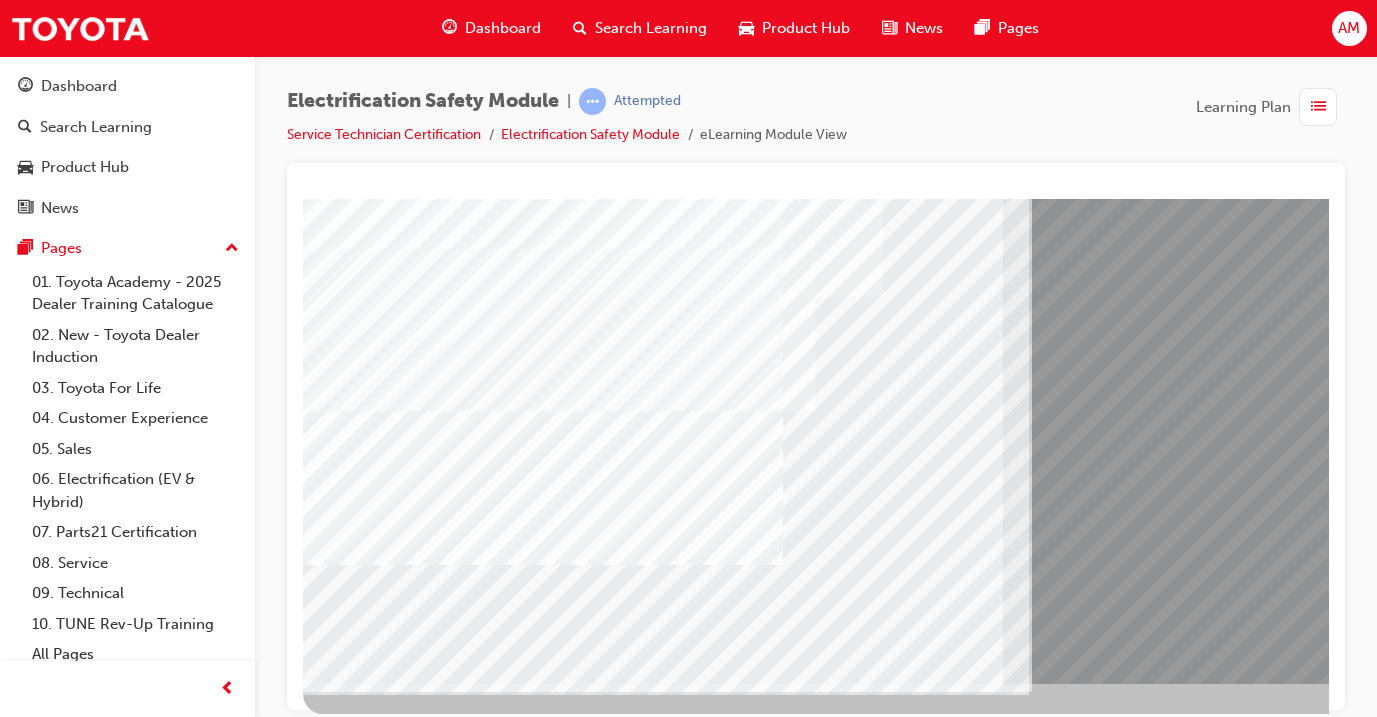 click at bounding box center (368, 7891) 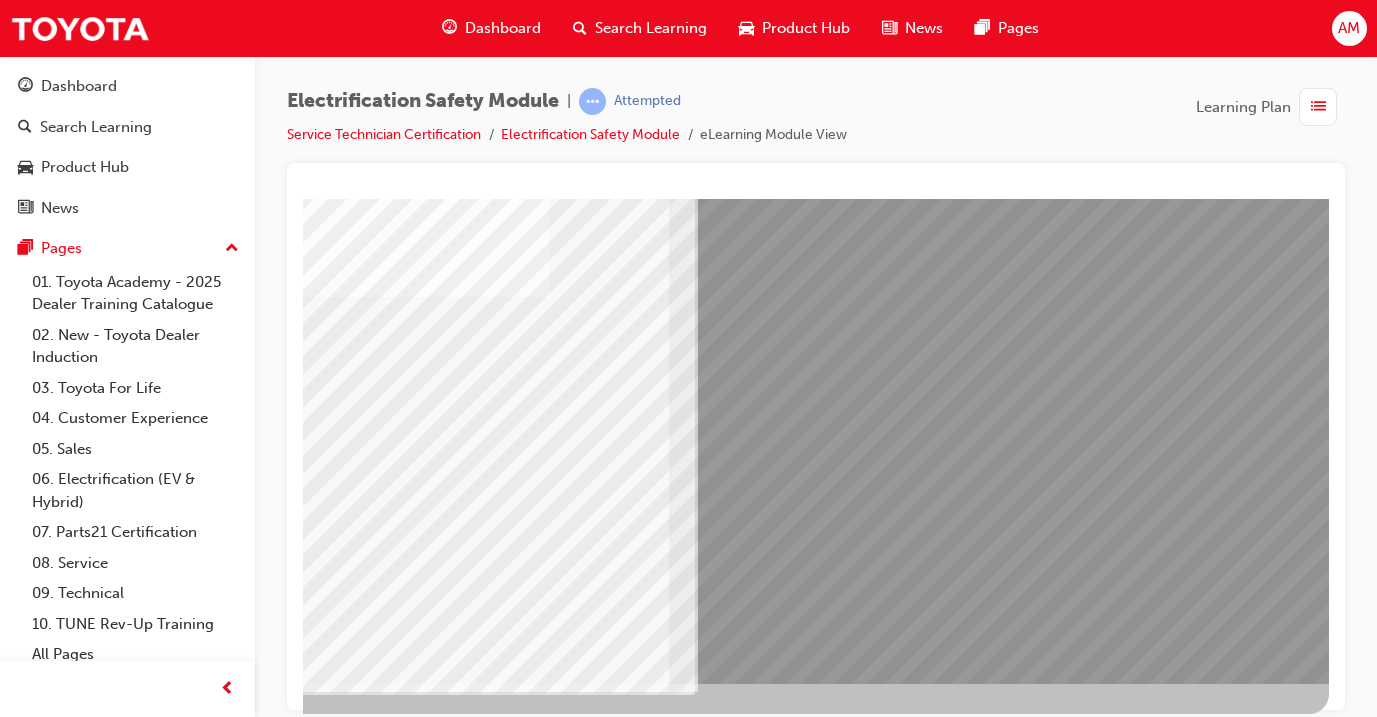 click at bounding box center (32, 7808) 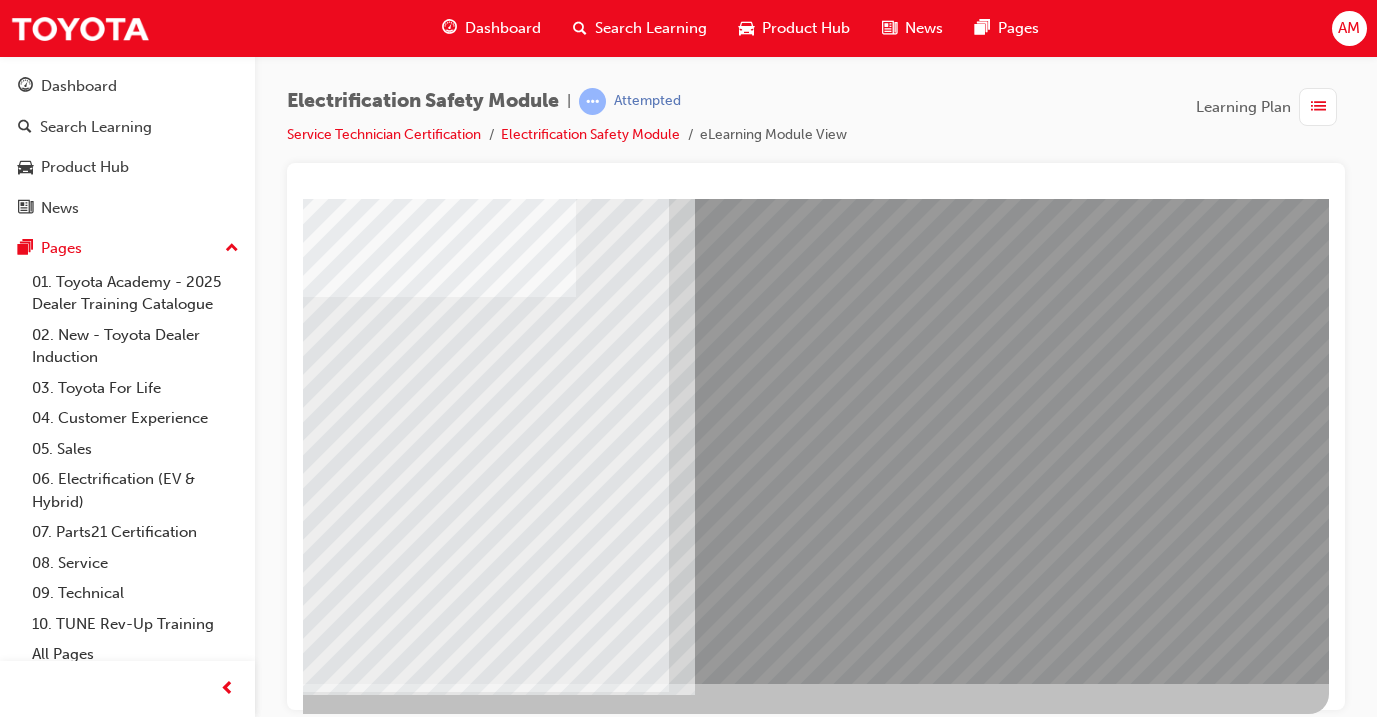 click at bounding box center (328, 2520) 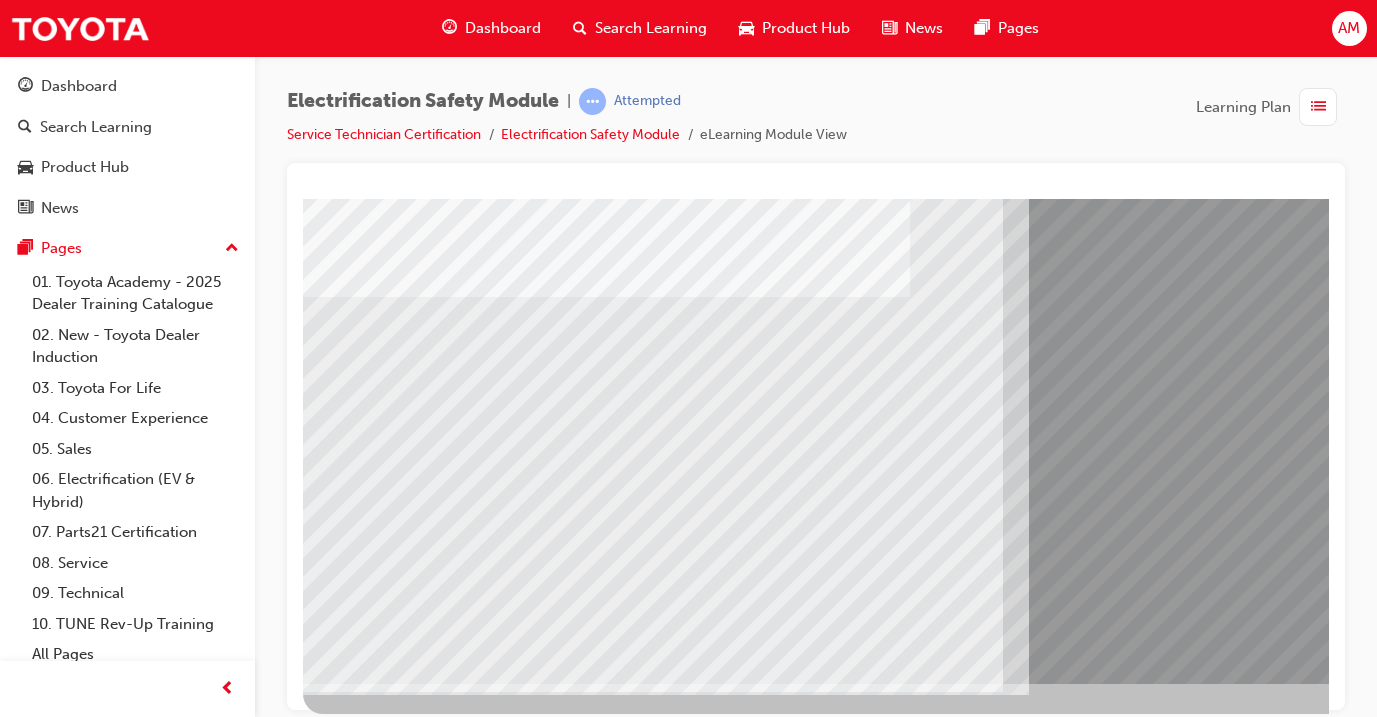 click at bounding box center [368, 7736] 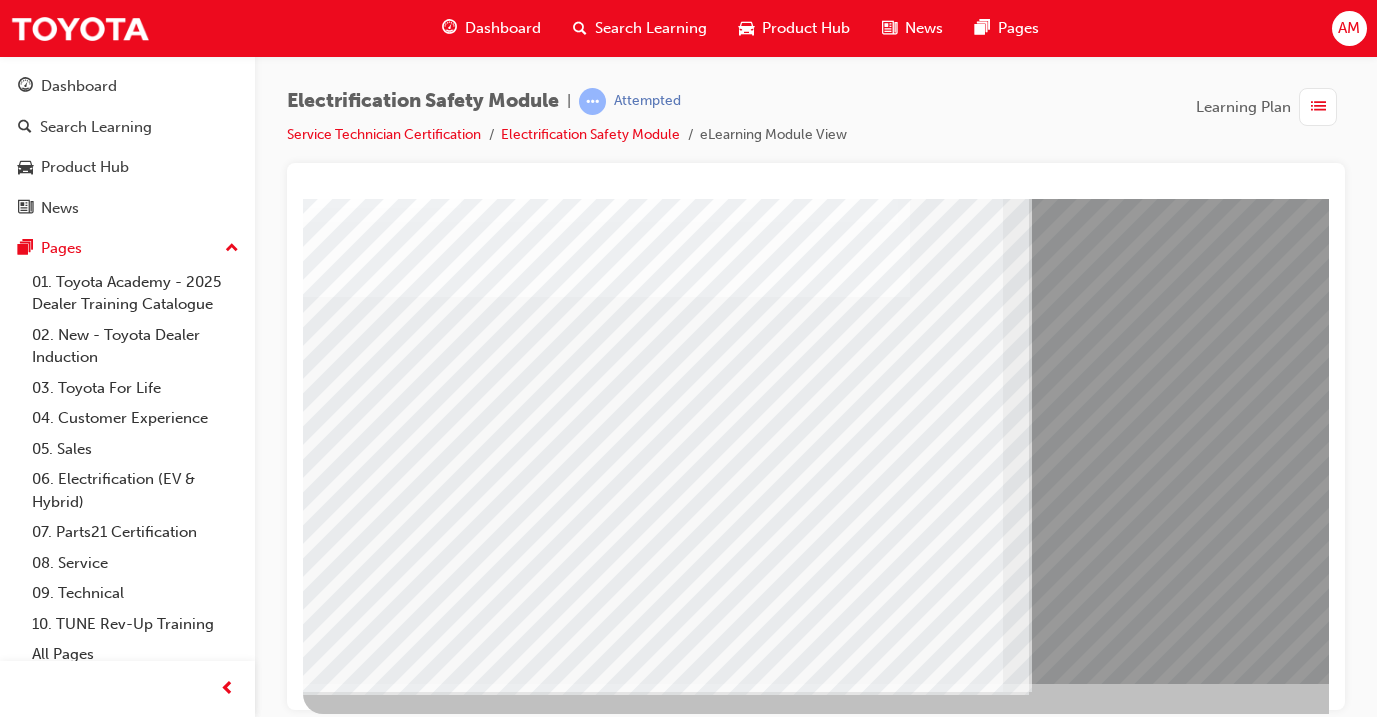 click at bounding box center (368, 7606) 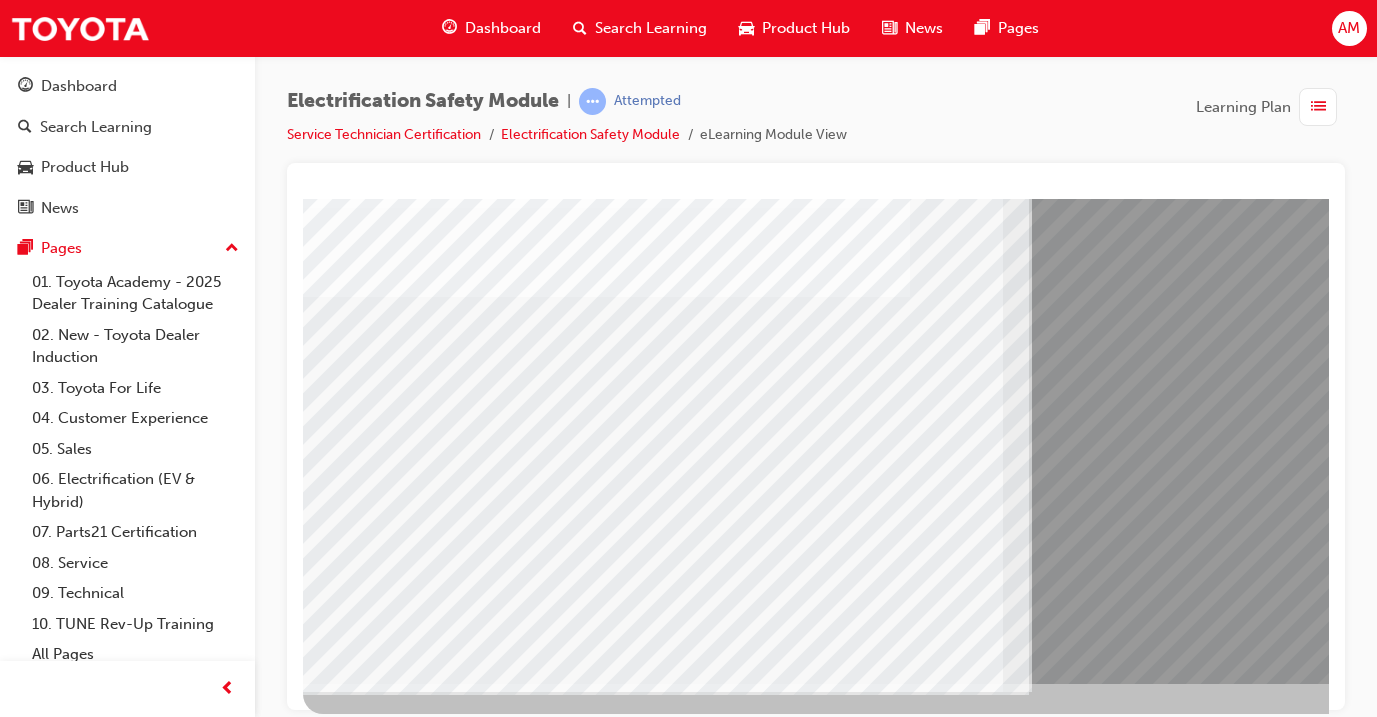 click at bounding box center [368, 7476] 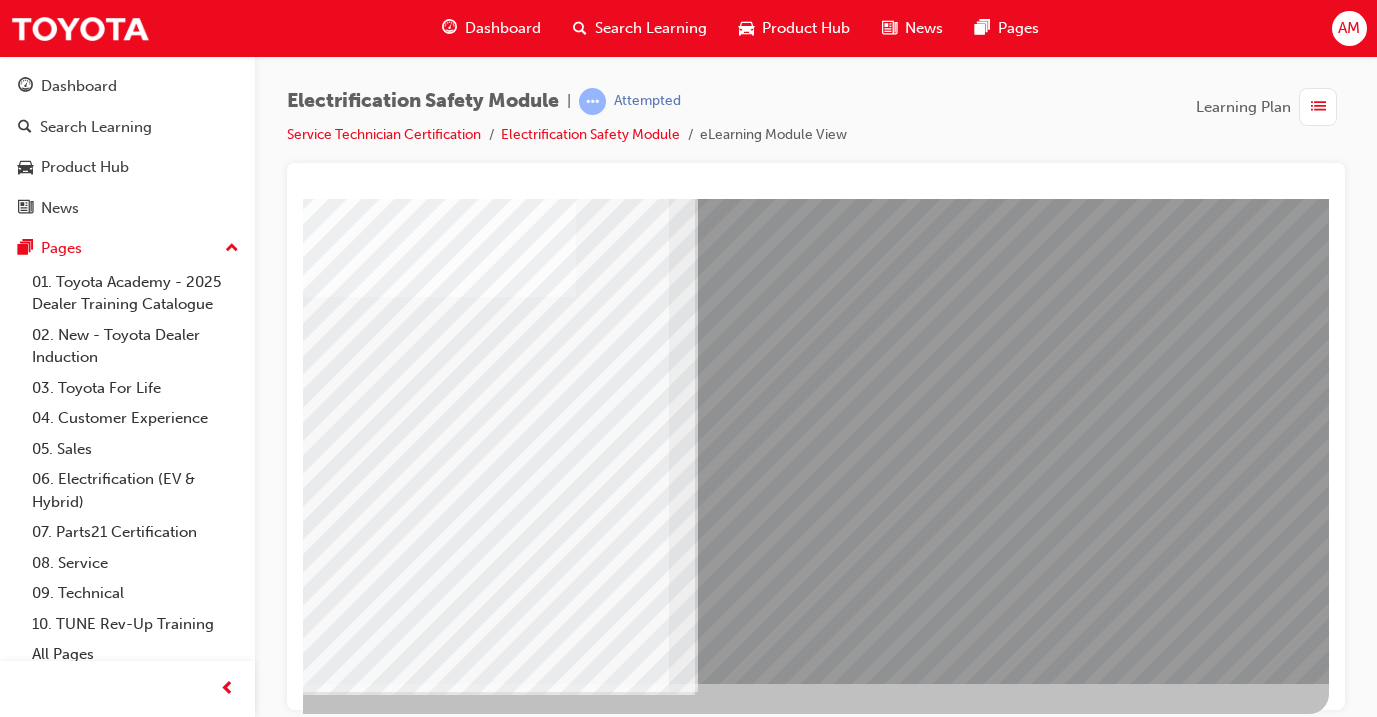 click at bounding box center (32, 7393) 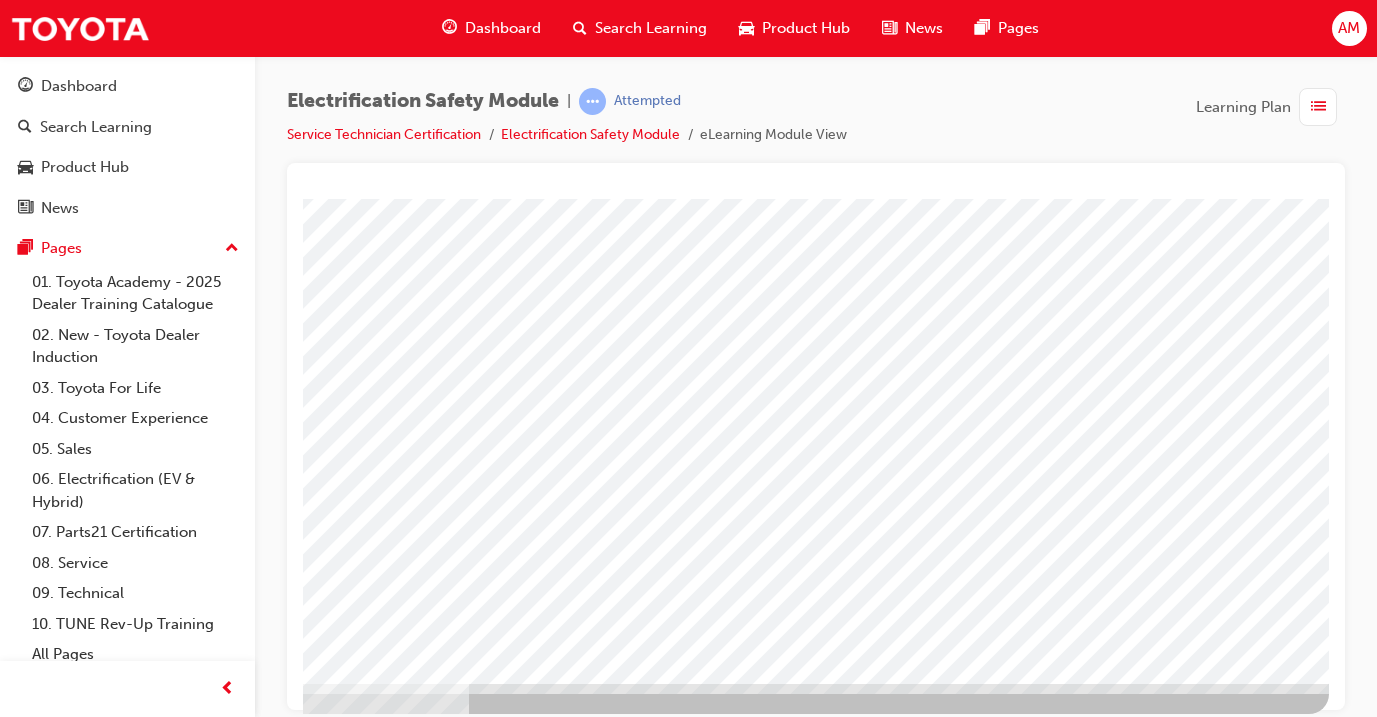 click at bounding box center (32, 2997) 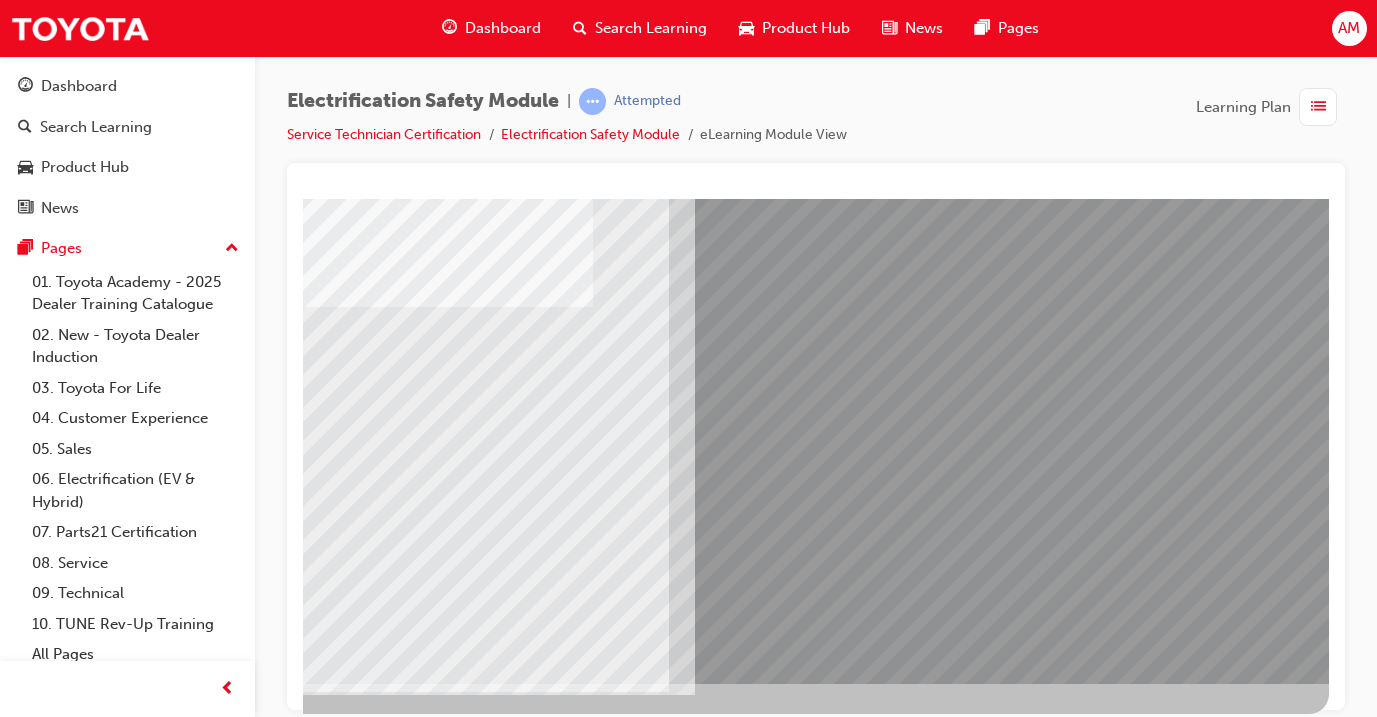 click at bounding box center (328, 2520) 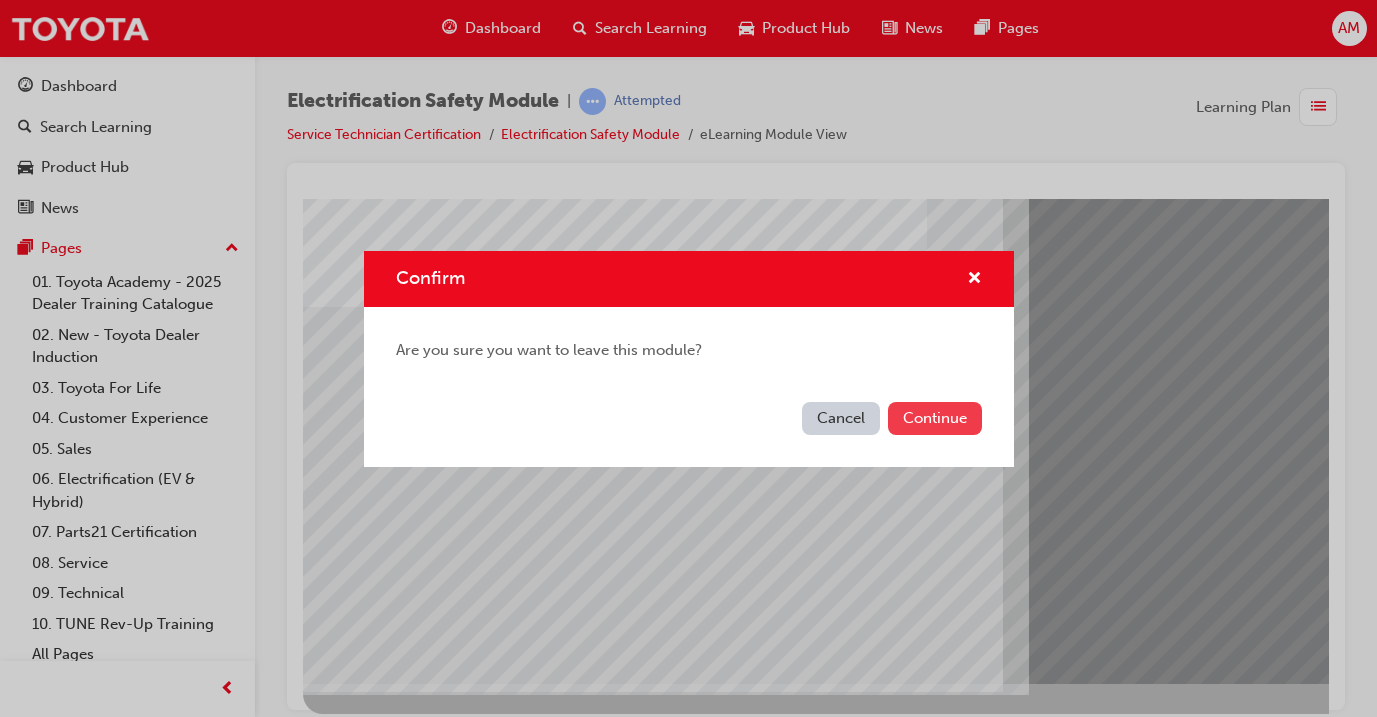 click on "Continue" at bounding box center (935, 418) 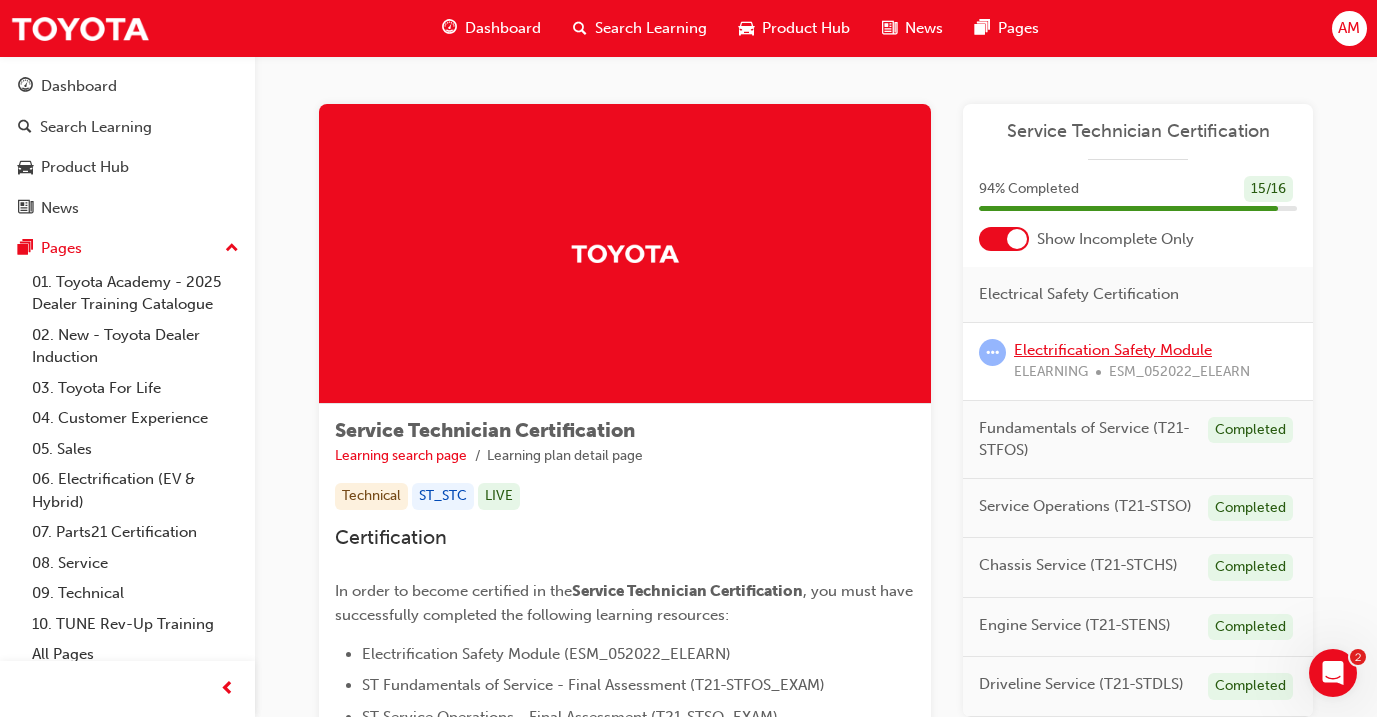 click on "Electrification Safety Module" at bounding box center [1113, 350] 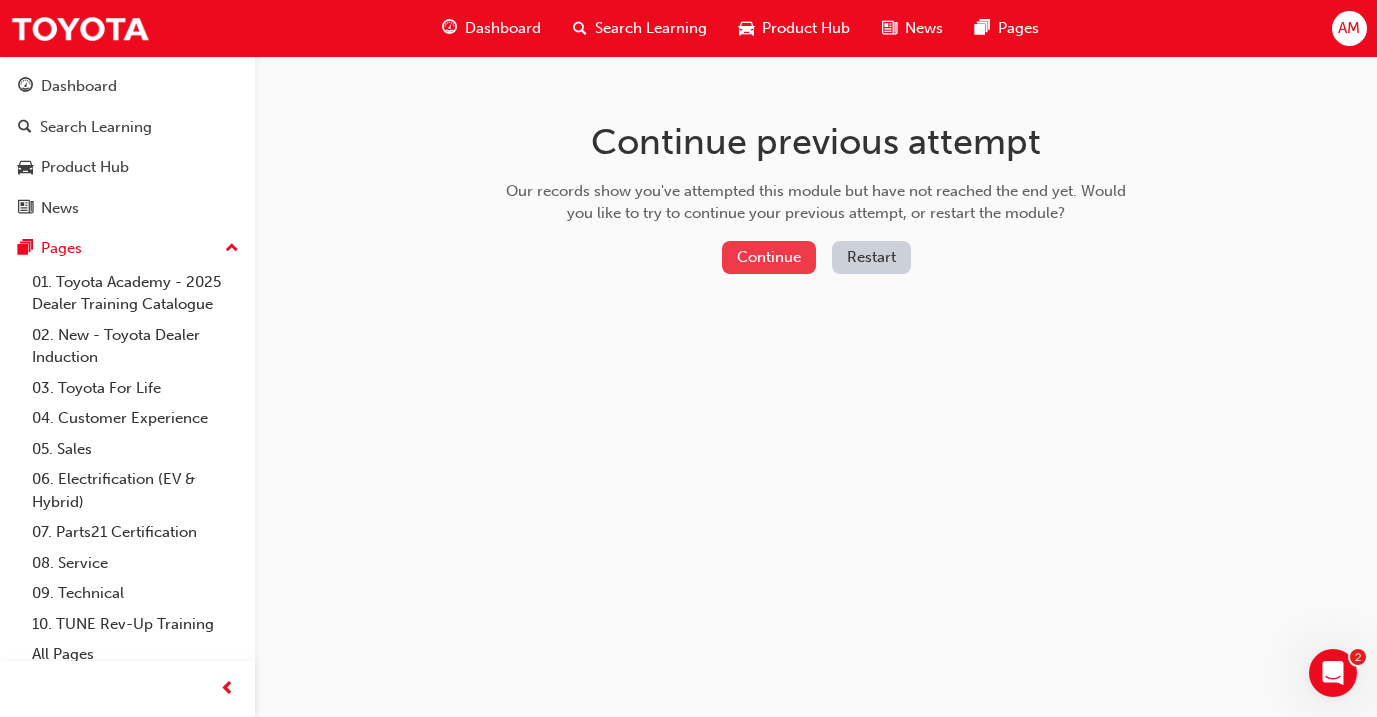 click on "Continue" at bounding box center (769, 257) 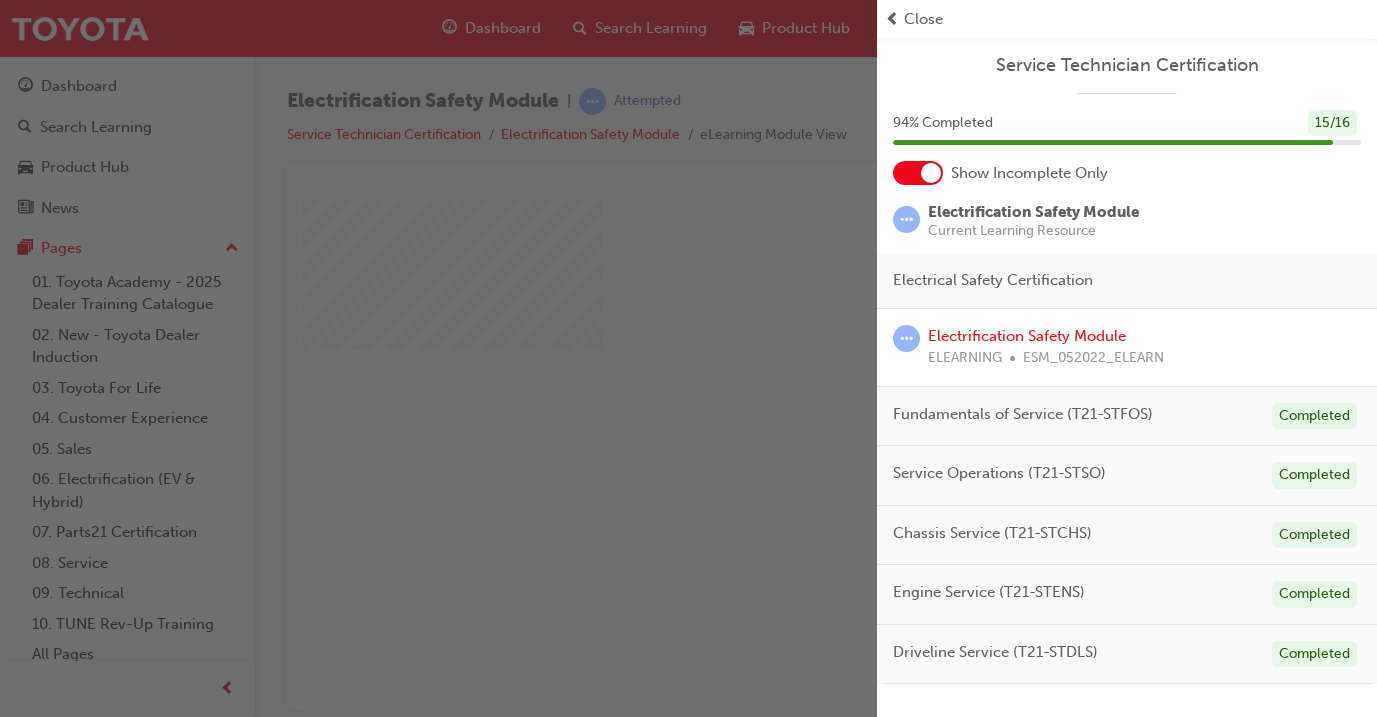 click at bounding box center [438, 358] 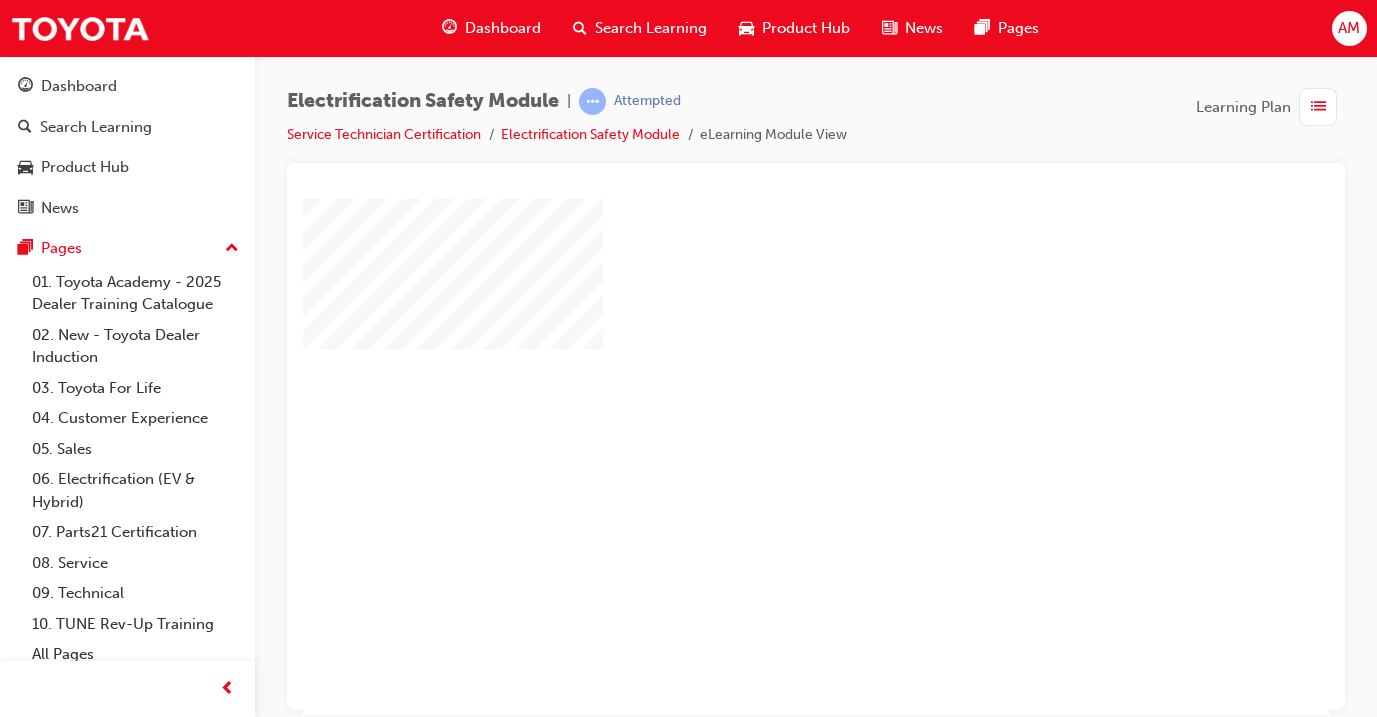 click at bounding box center (758, 398) 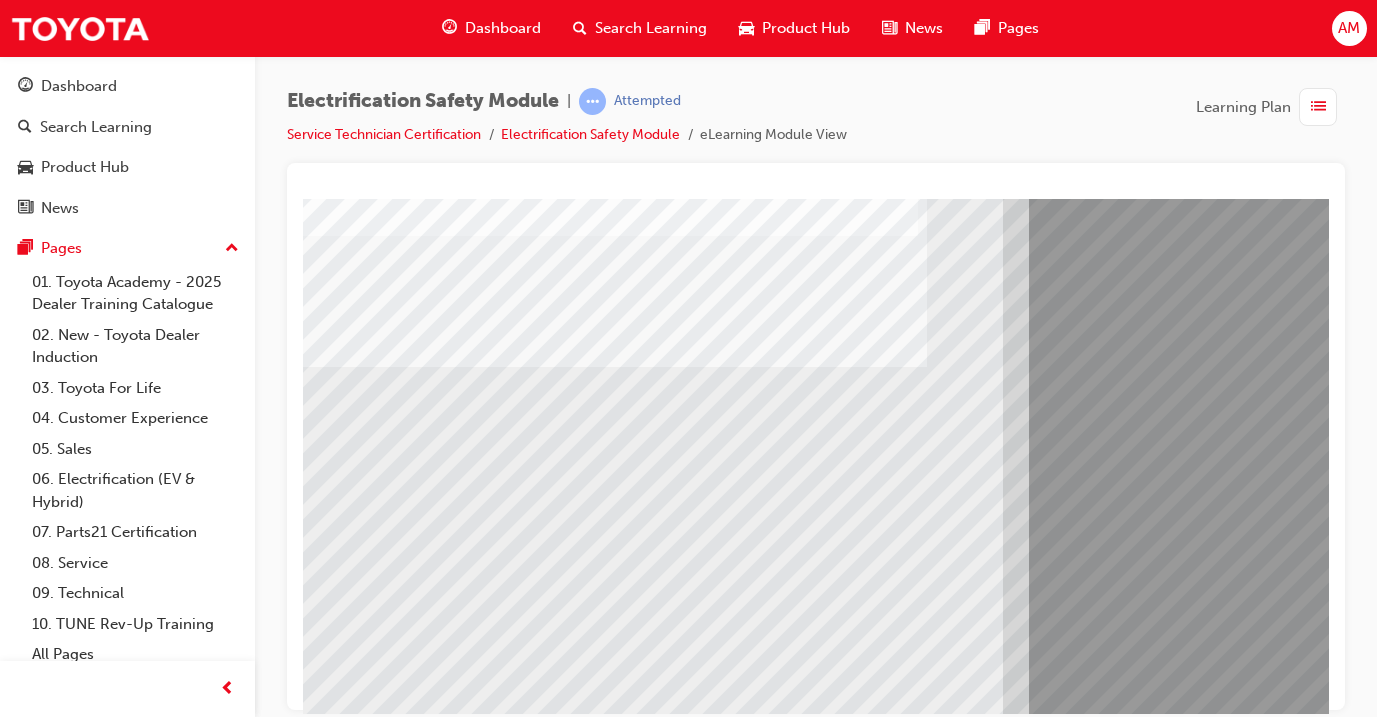 click at bounding box center [368, 6292] 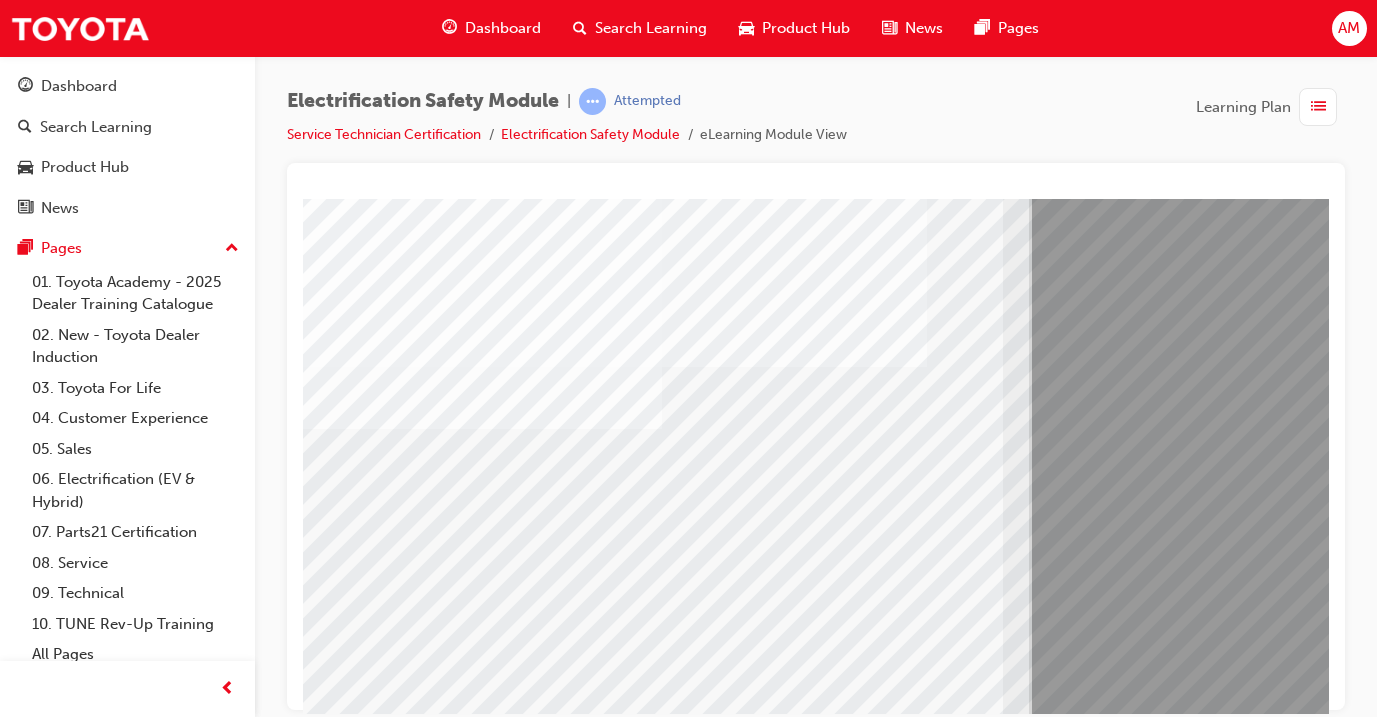 click at bounding box center (368, 6162) 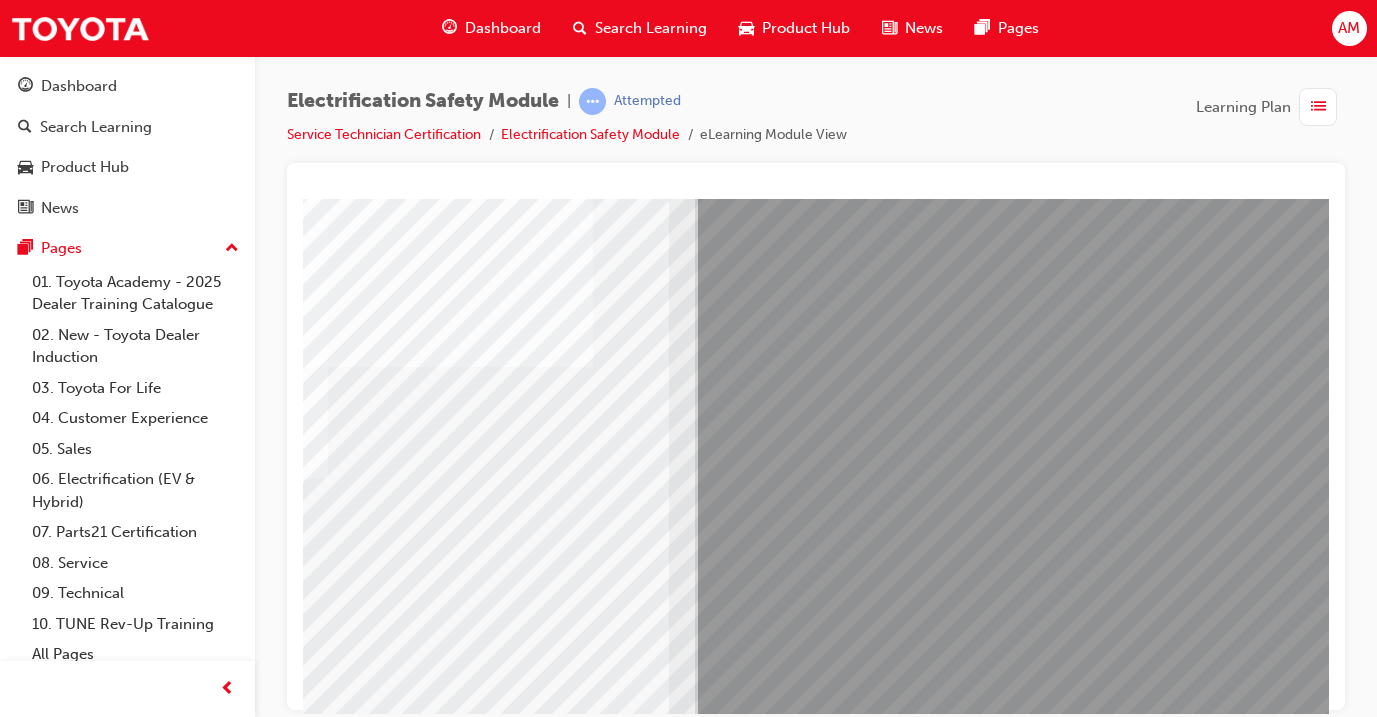 click at bounding box center (32, 6079) 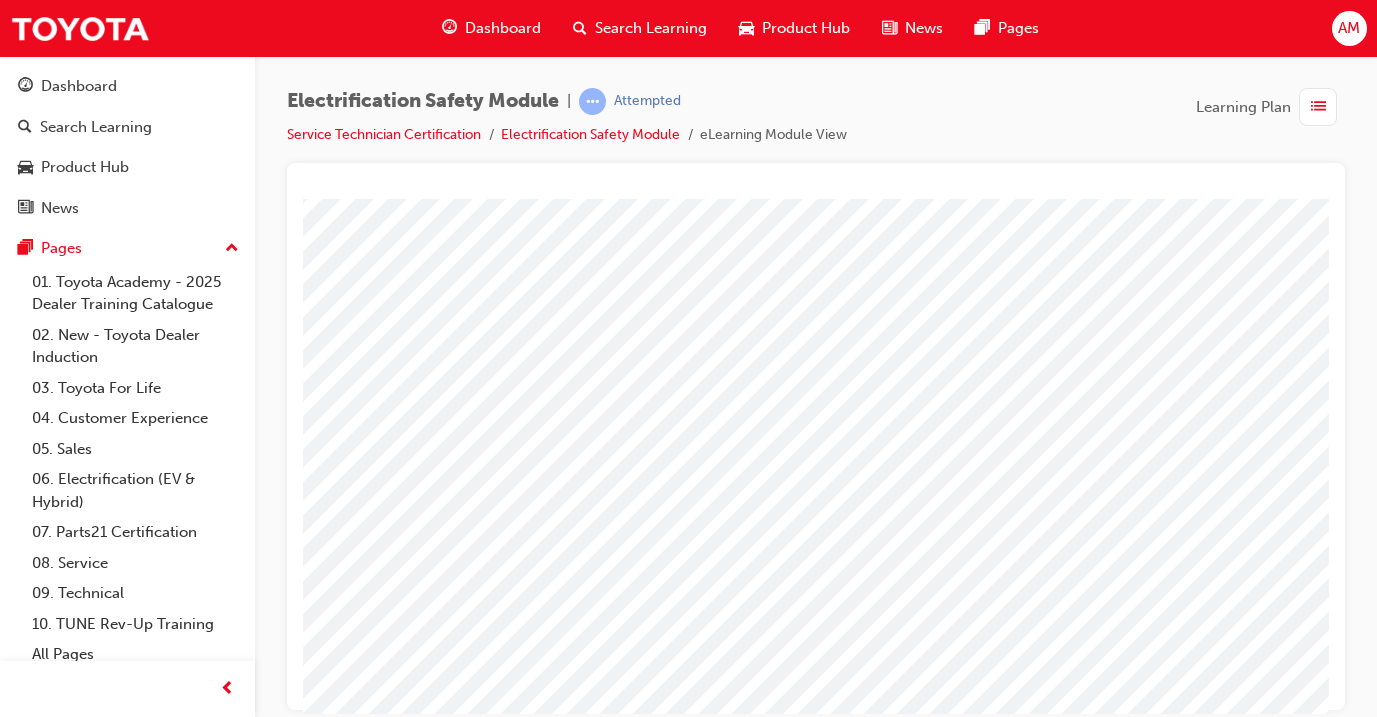 click at bounding box center (32, 3057) 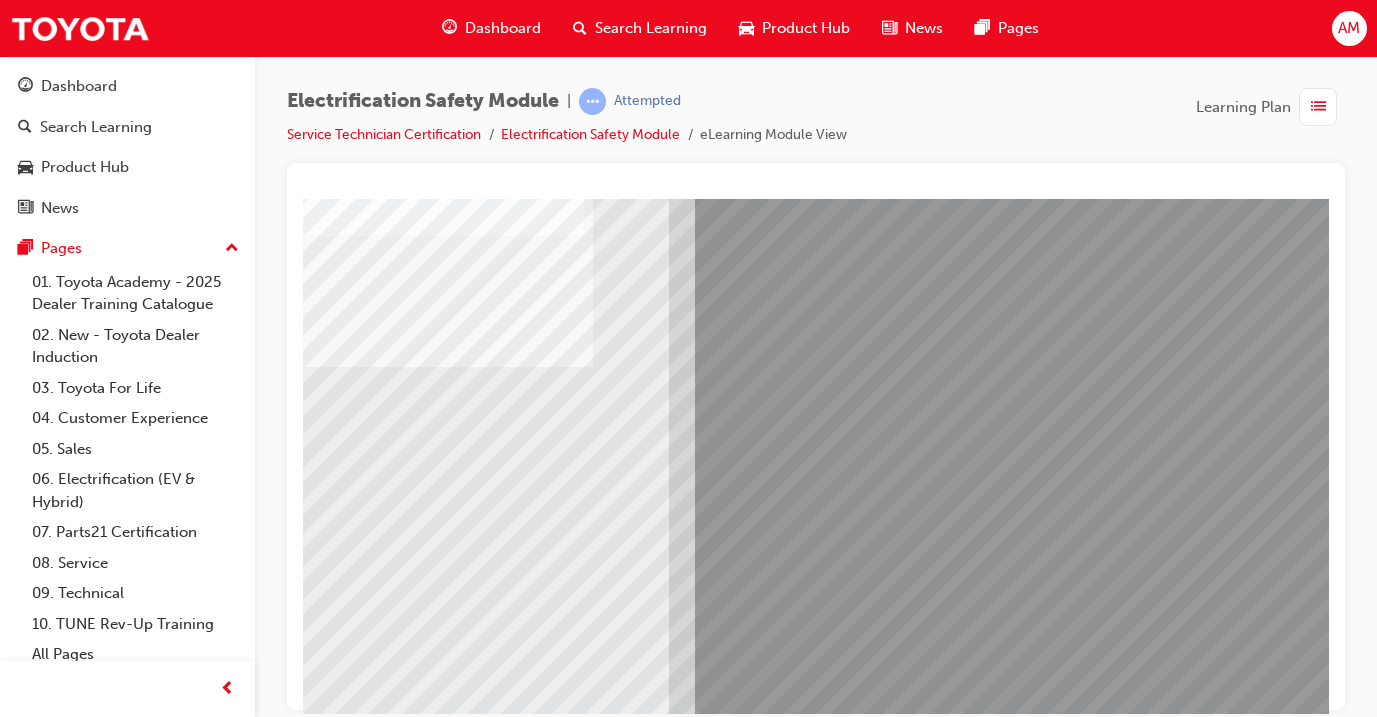 click at bounding box center [328, 2580] 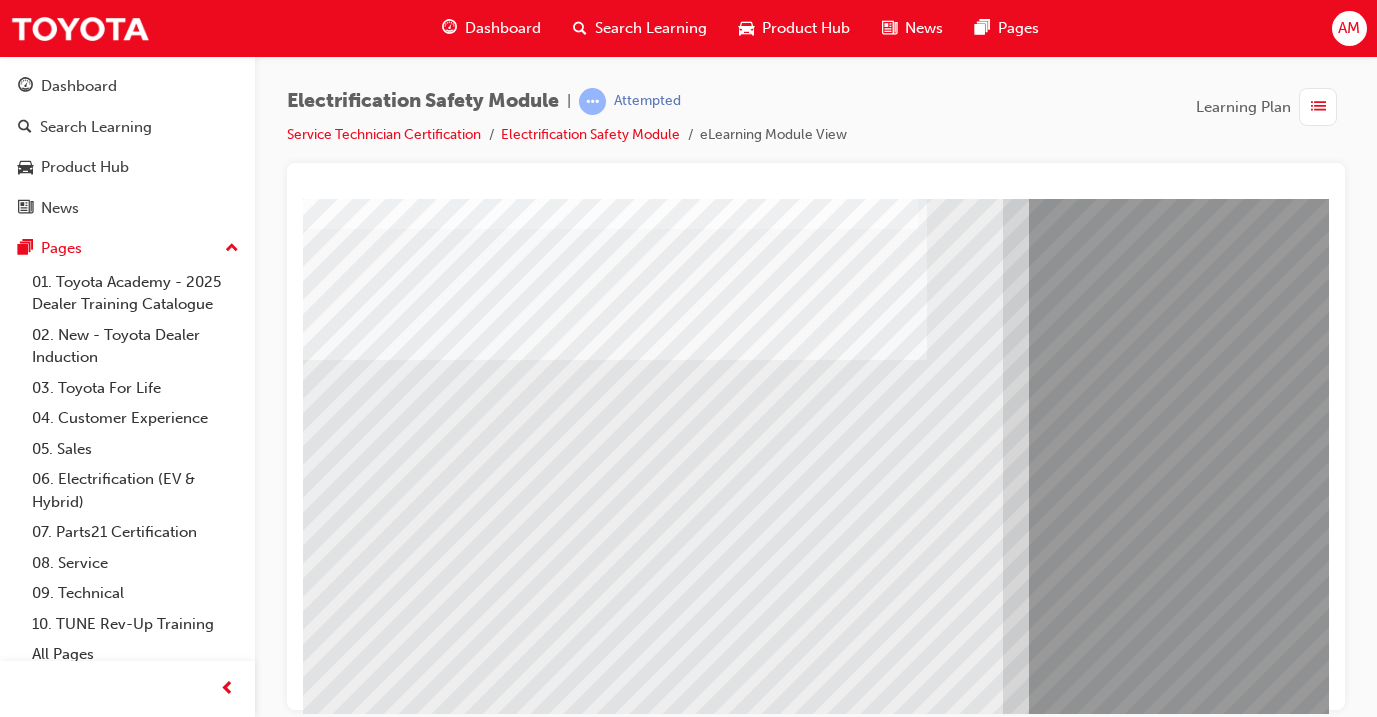 click at bounding box center (368, 6232) 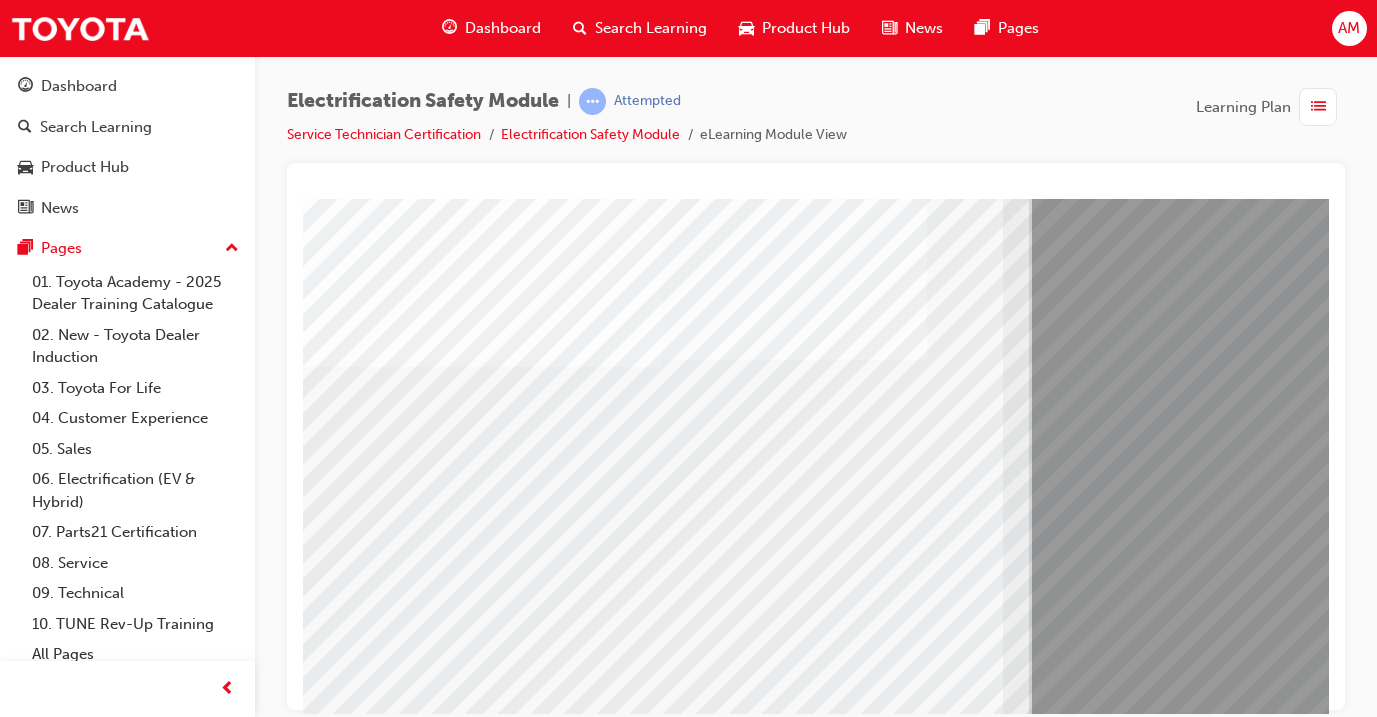 click at bounding box center (368, 6102) 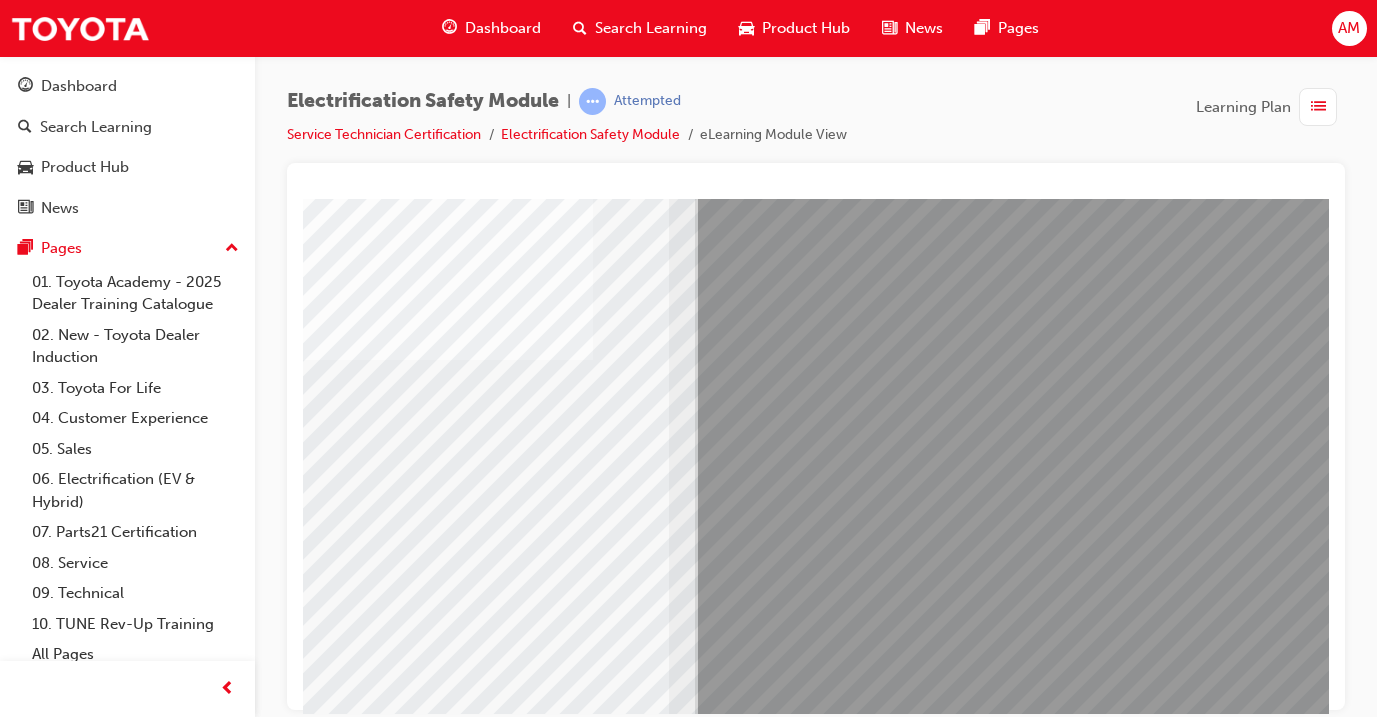 click at bounding box center [32, 6019] 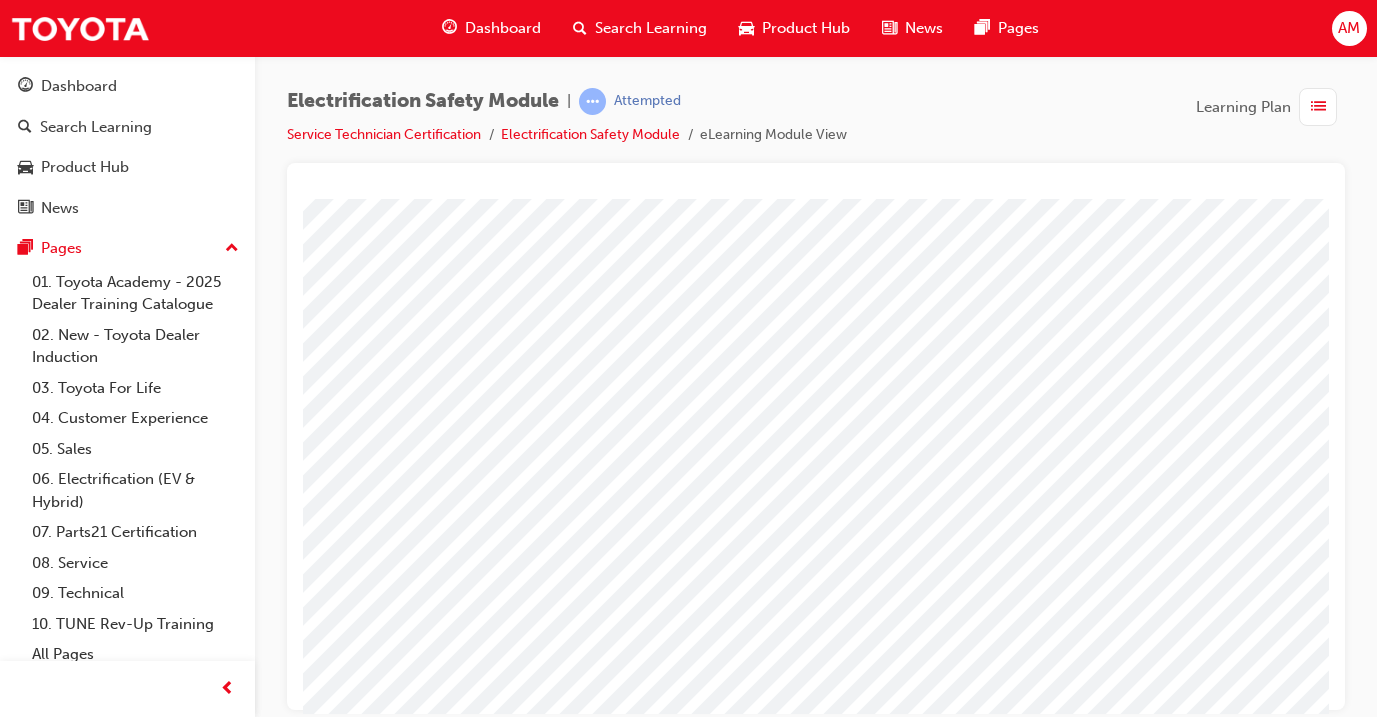 click at bounding box center (32, 3050) 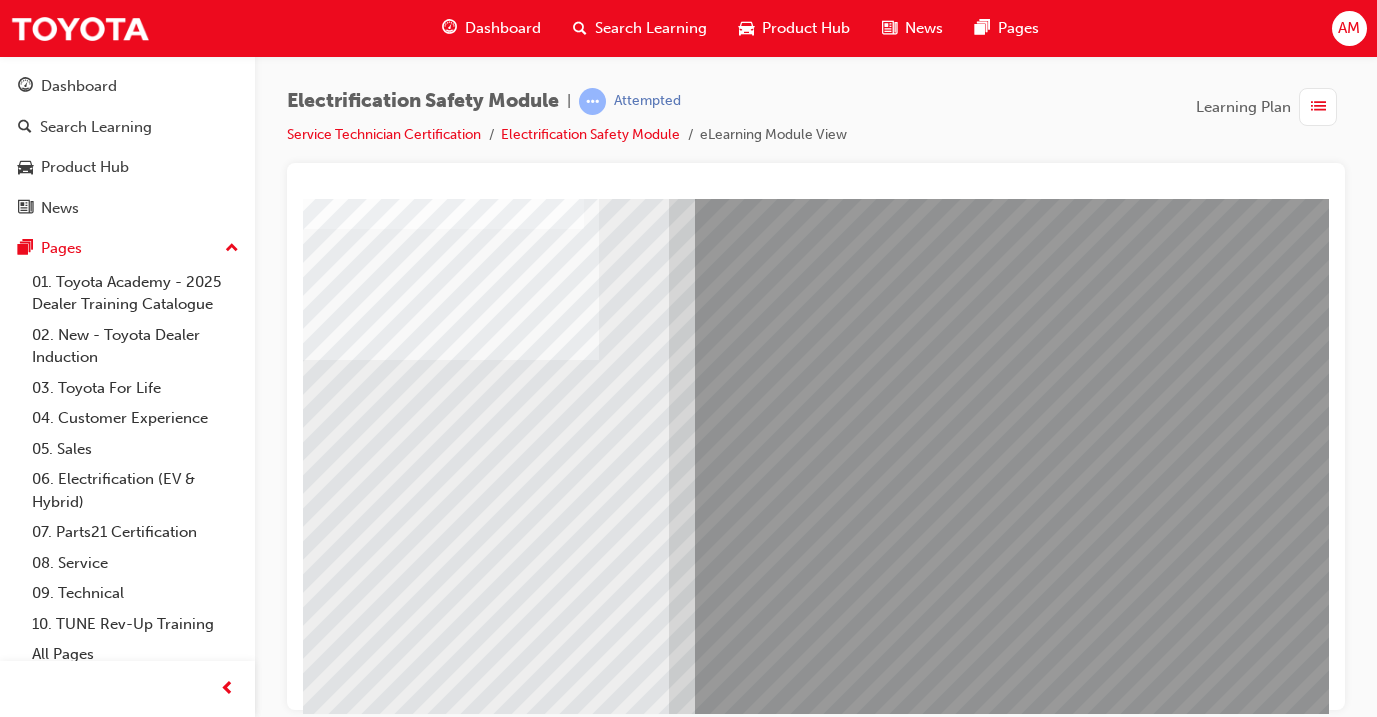 click at bounding box center [328, 2573] 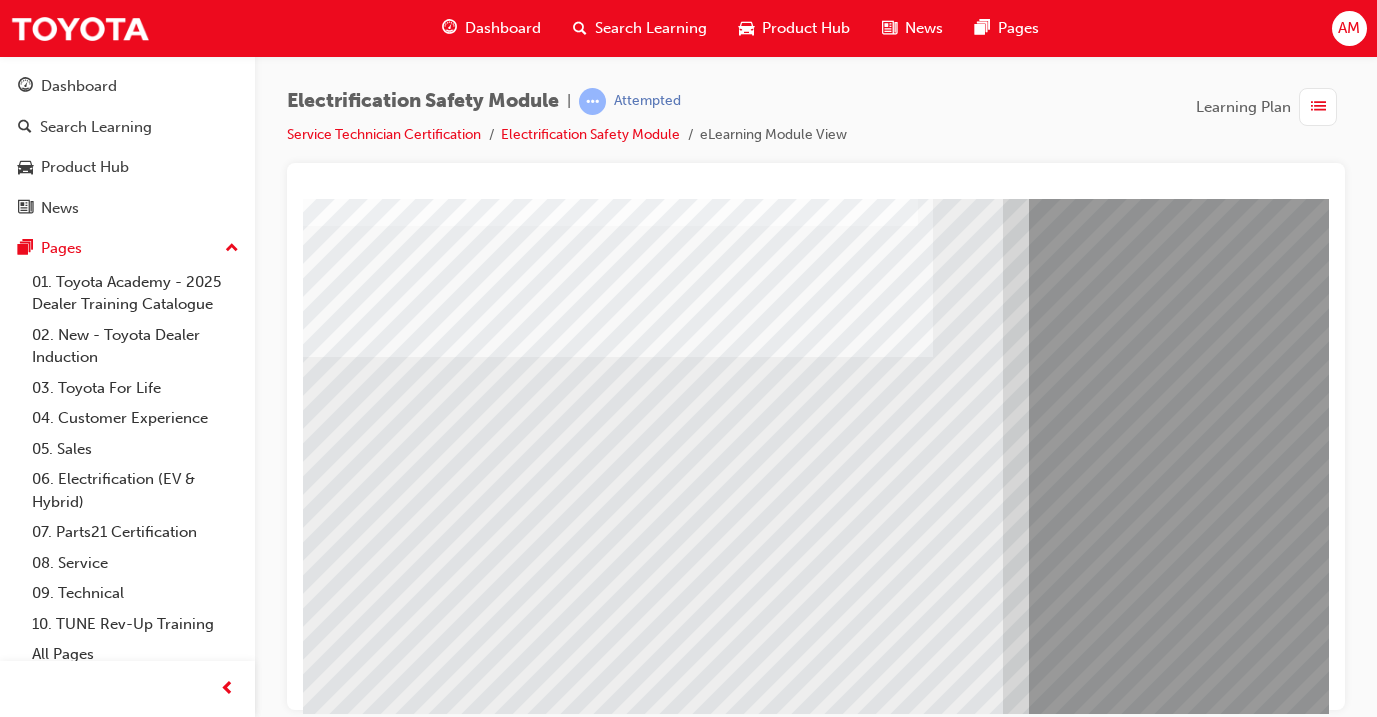 click at bounding box center [368, 6151] 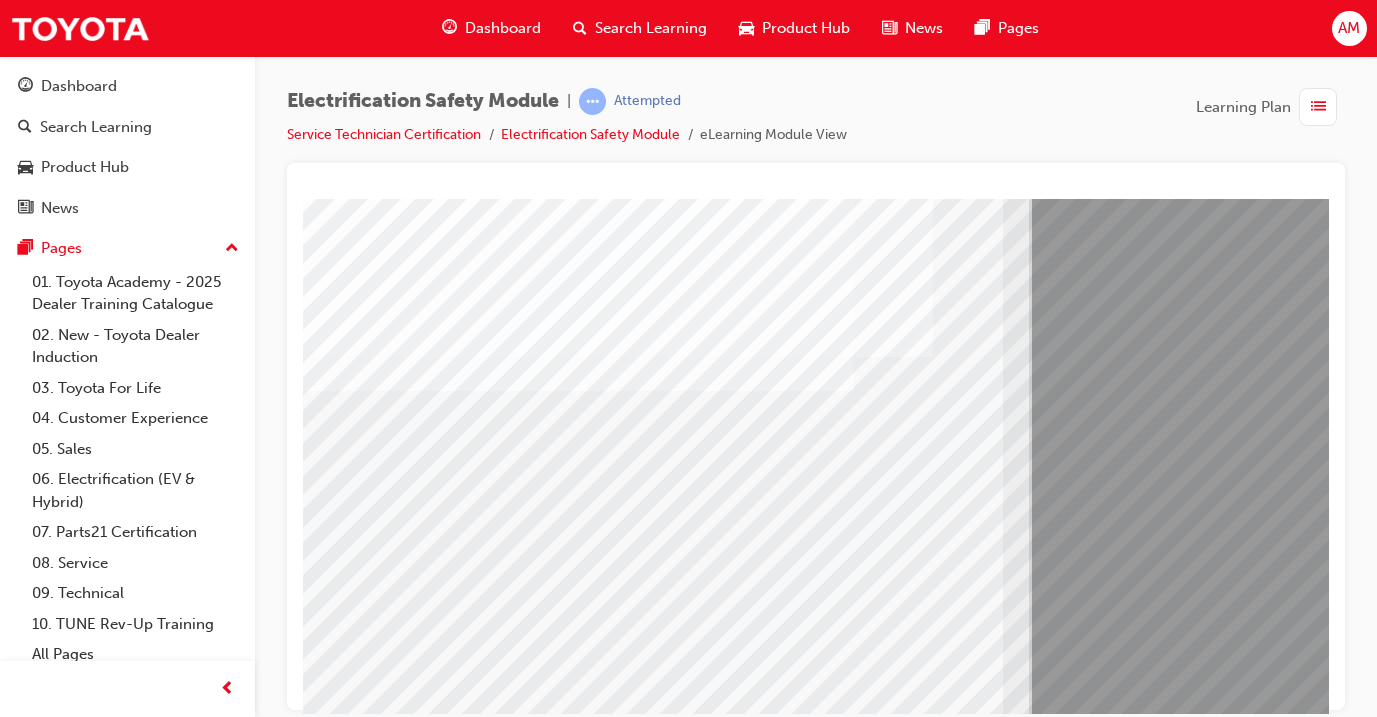 click at bounding box center (649, 1849) 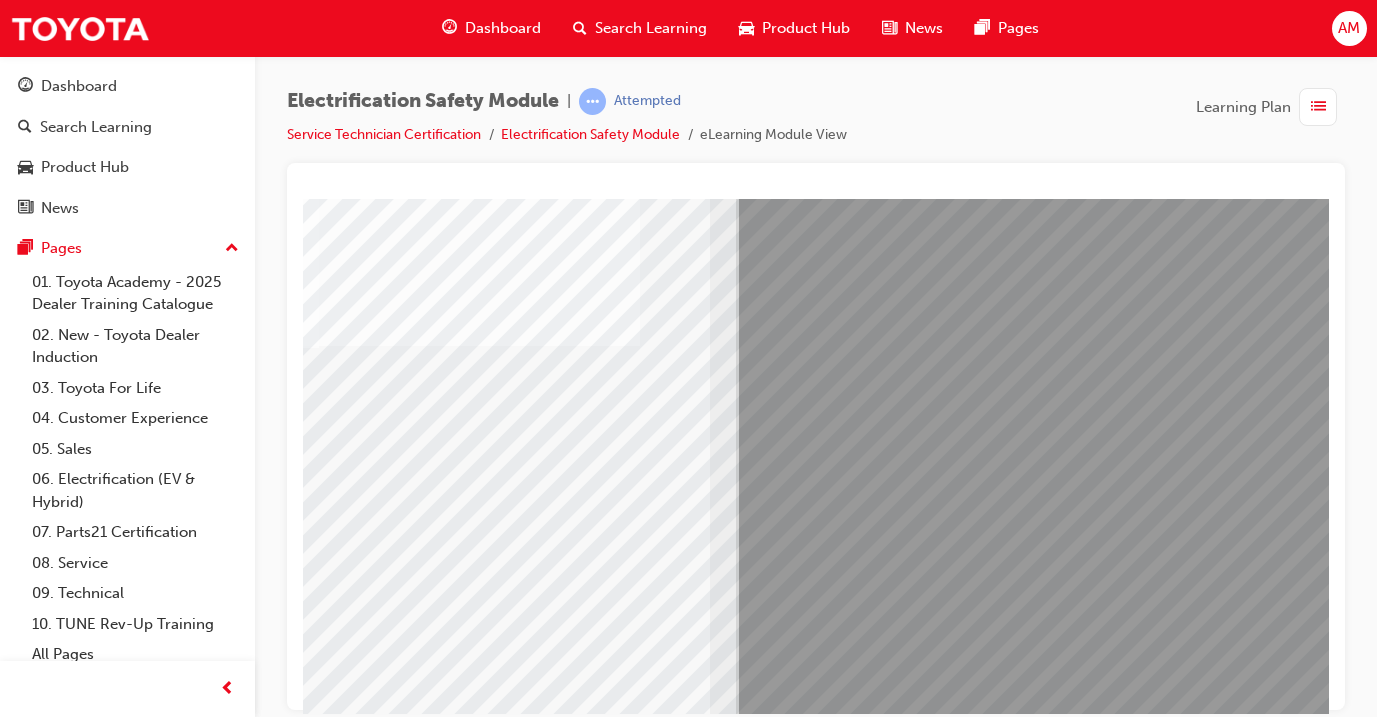 click at bounding box center [73, 5927] 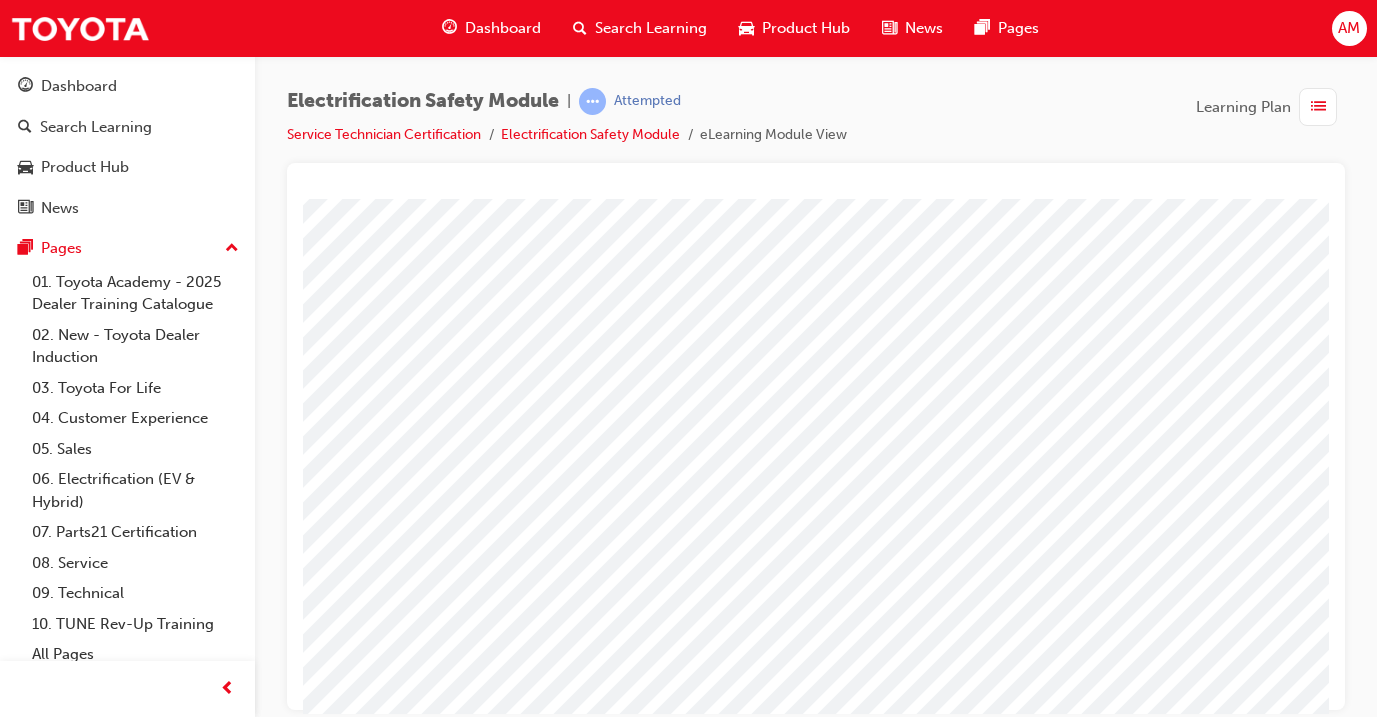 click at bounding box center [73, 3036] 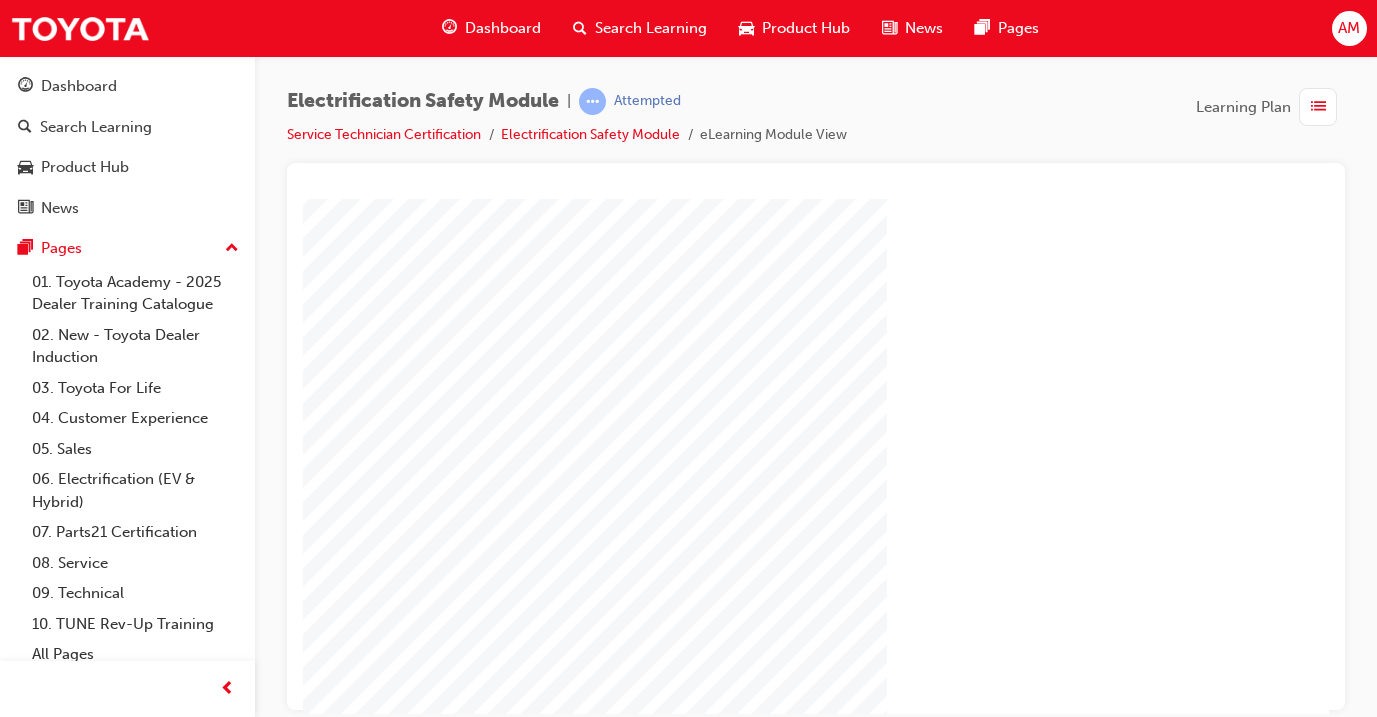 click at bounding box center [73, 1354] 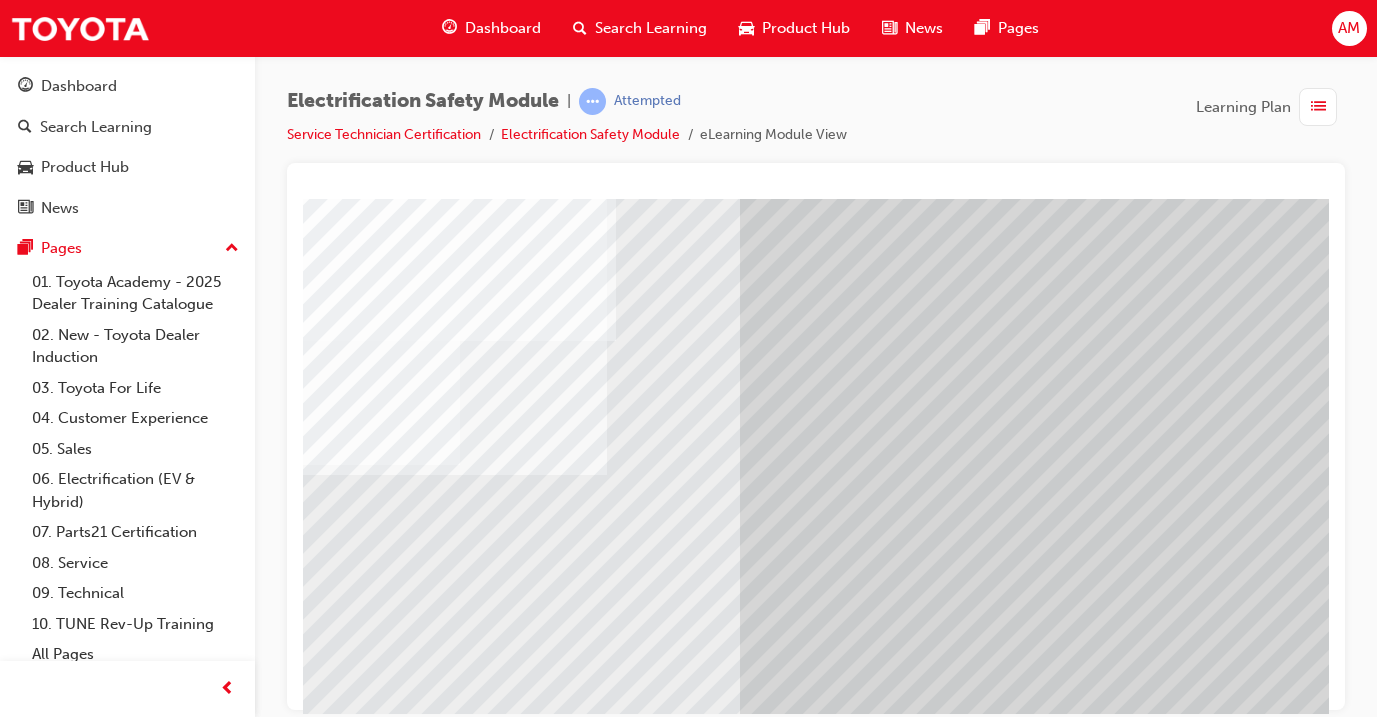 click at bounding box center (73, 3036) 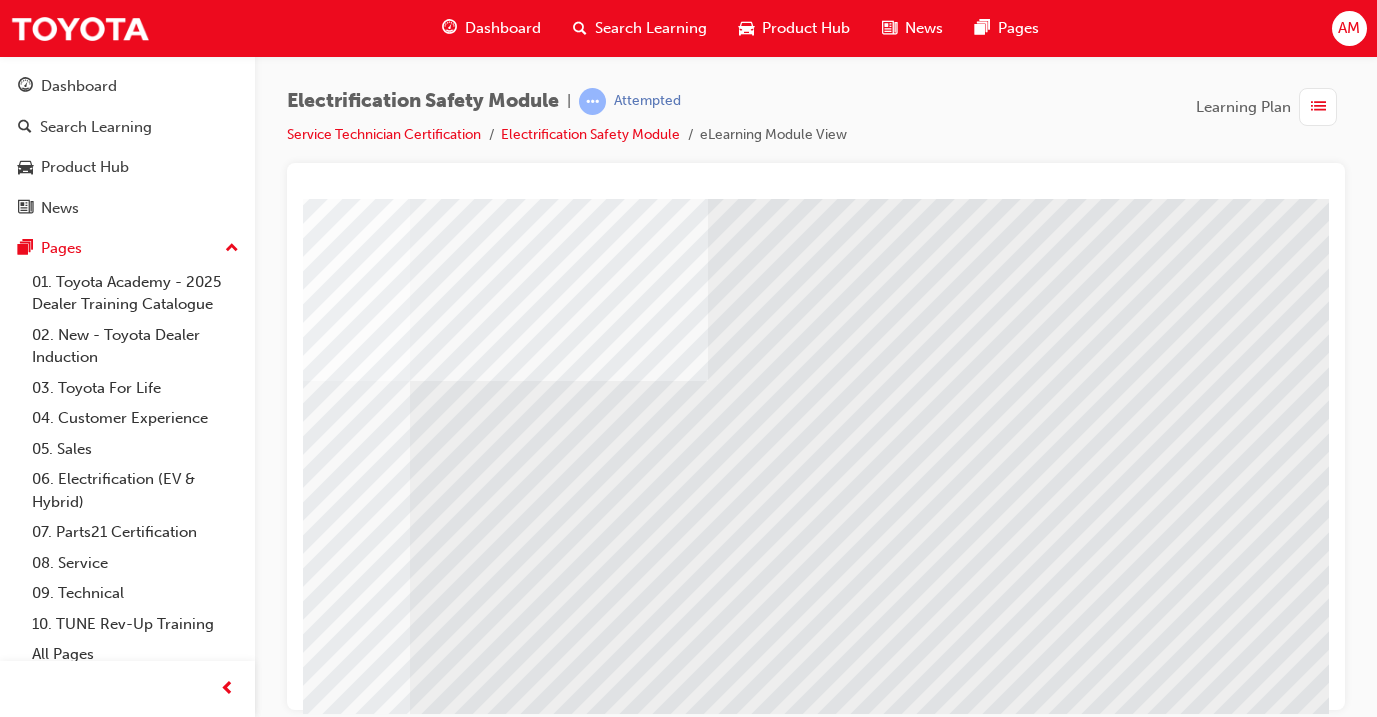 click at bounding box center (690, 2558) 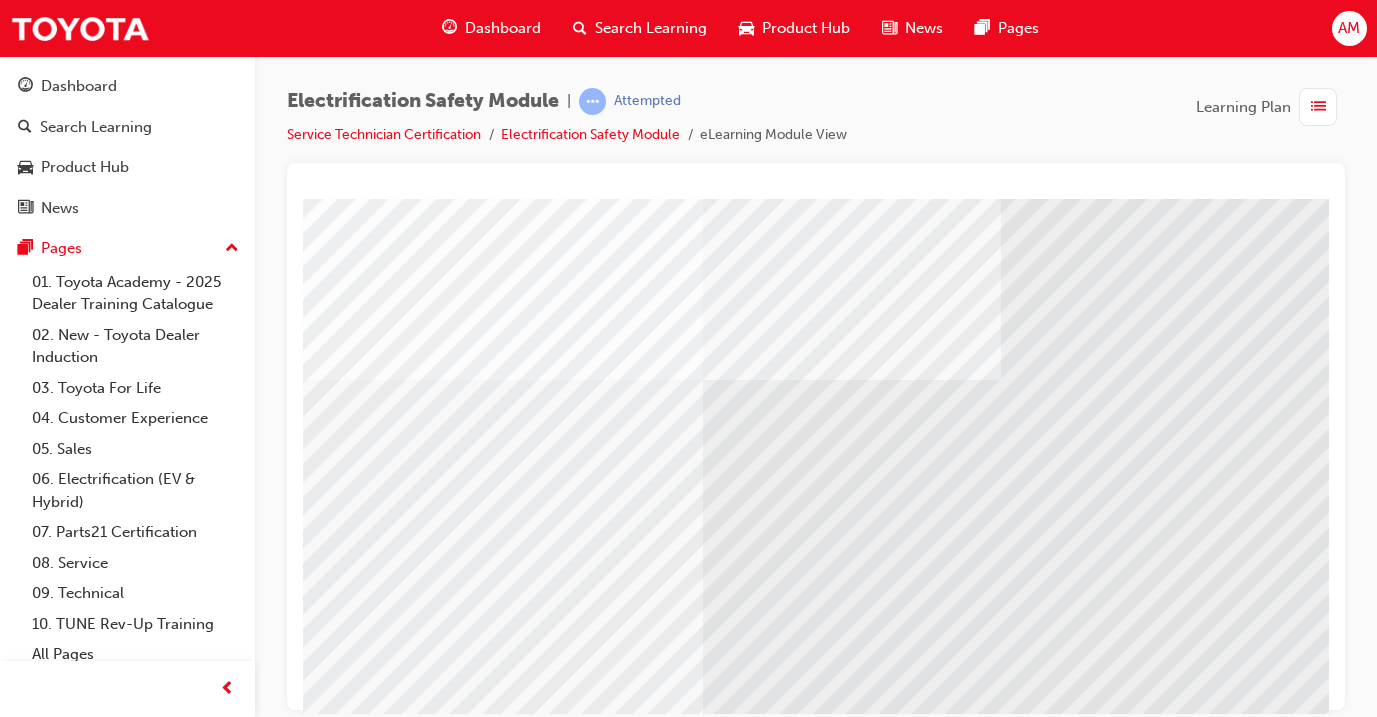 click at bounding box center [983, 2557] 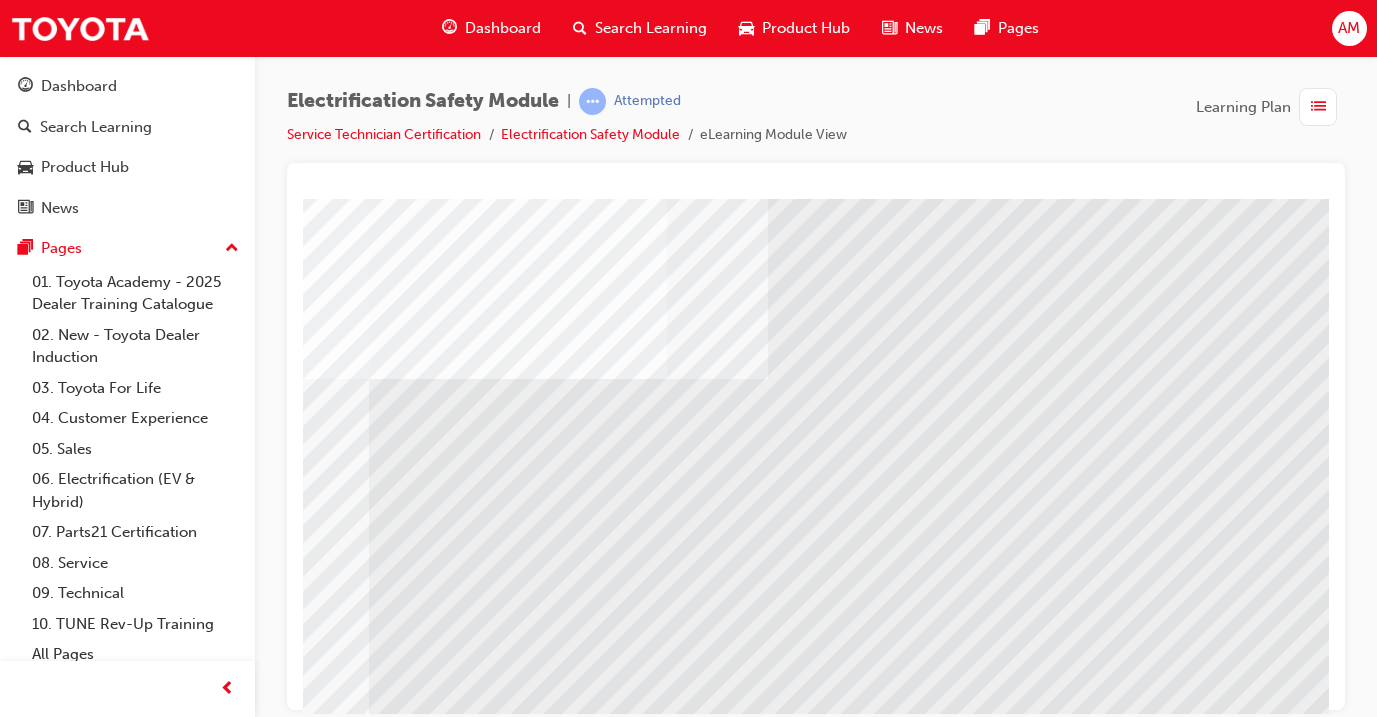 click at bounding box center (32, 5532) 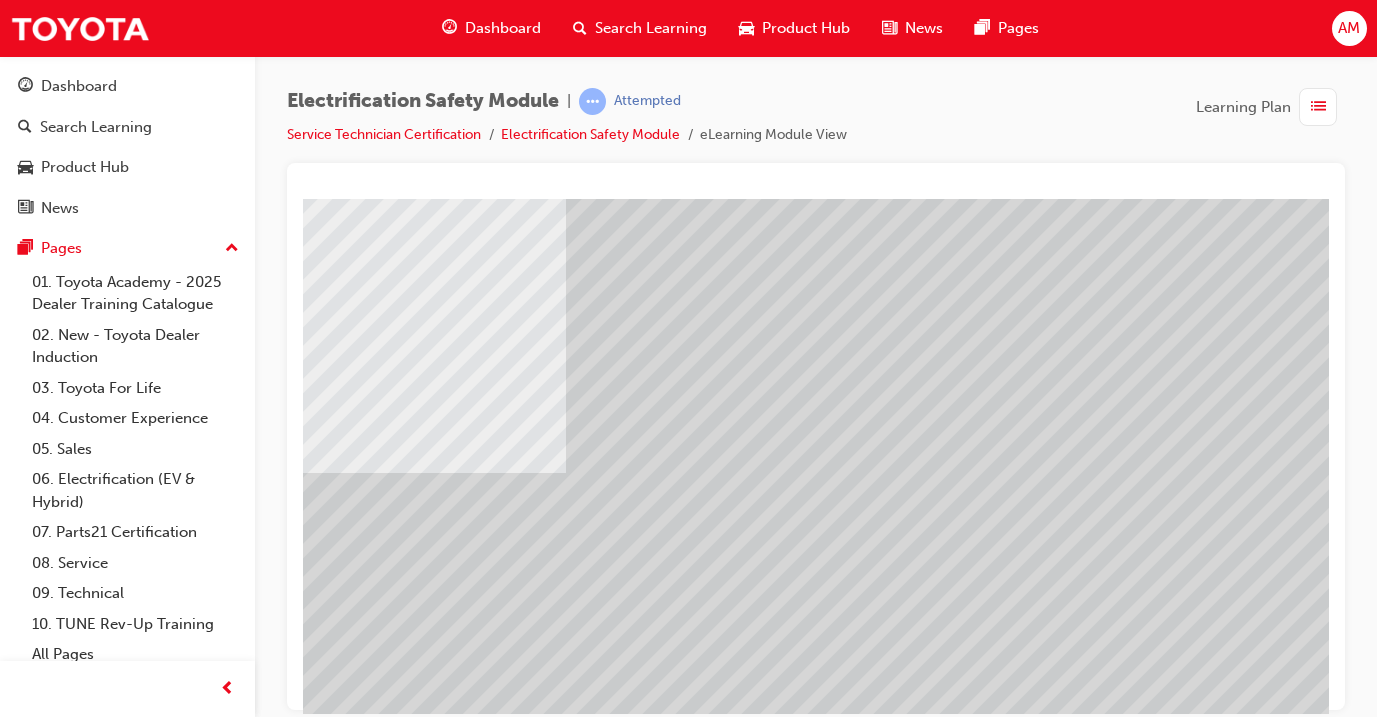 click at bounding box center [32, 2312] 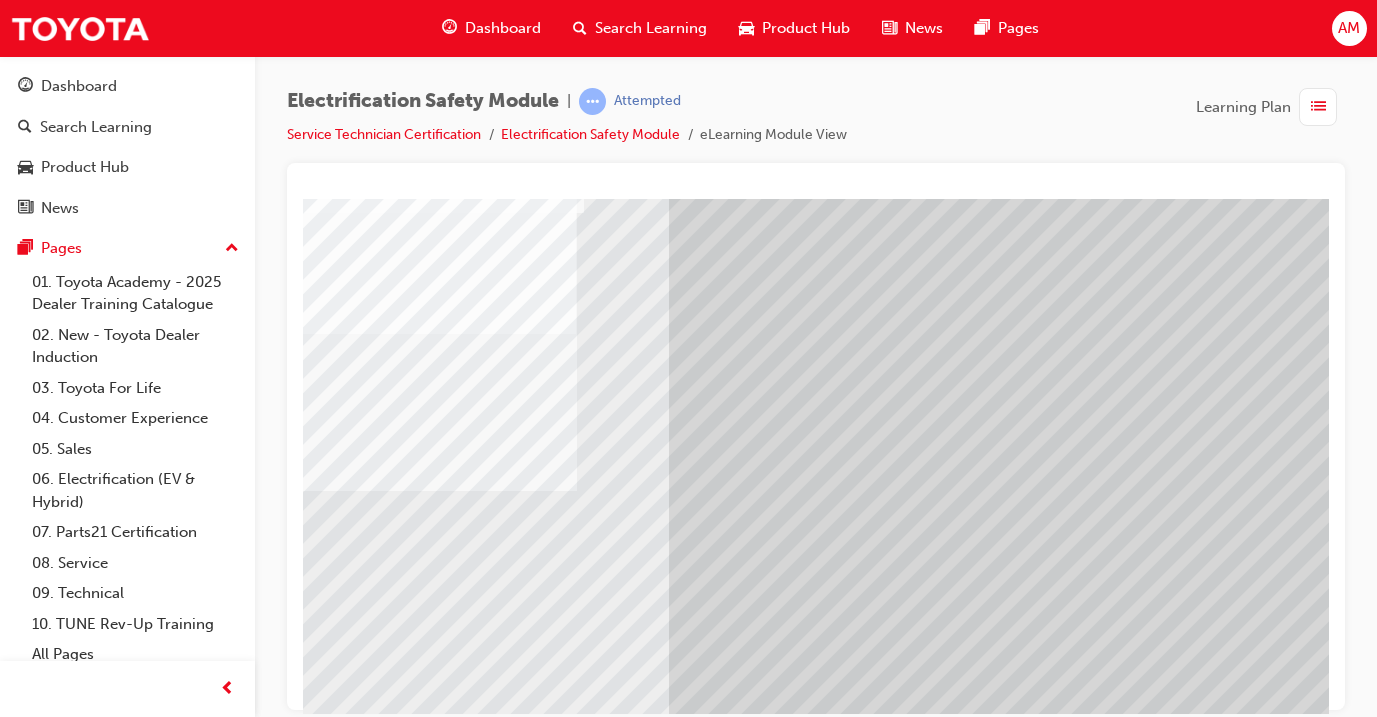 click at bounding box center [649, 2556] 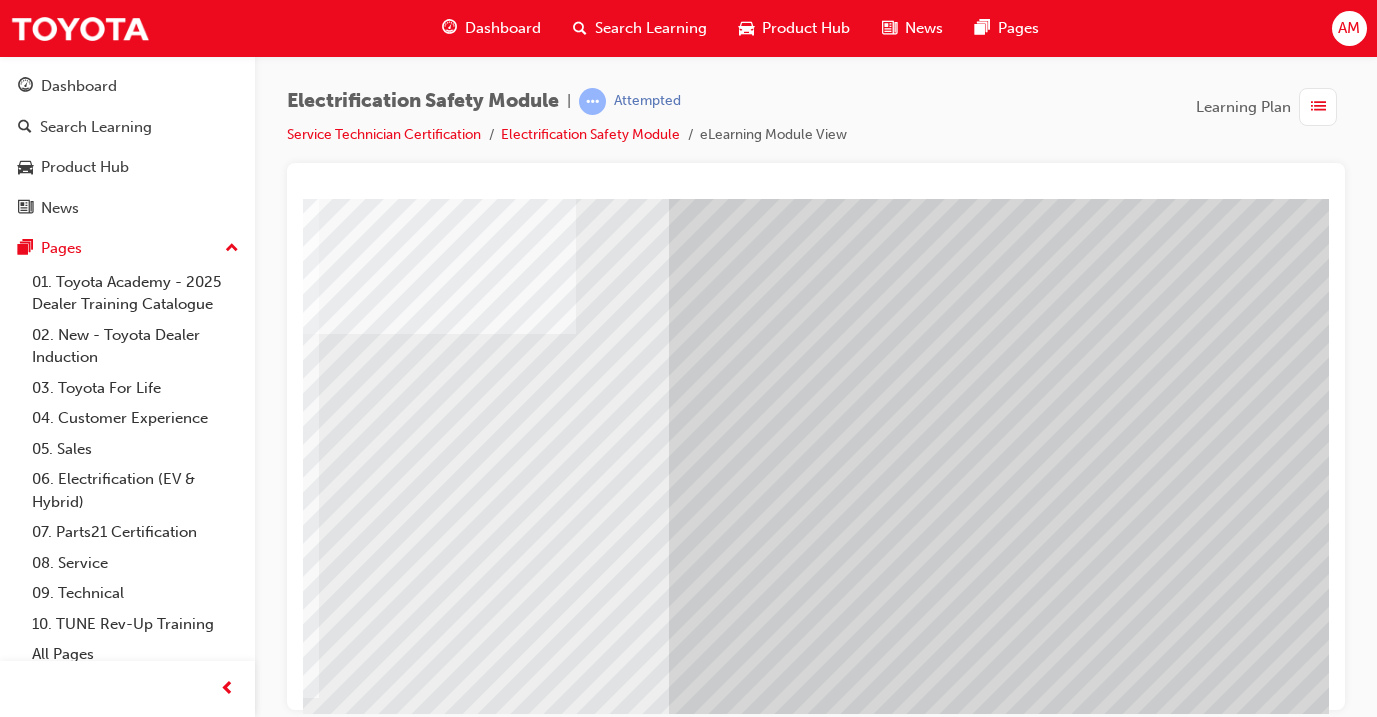 click at bounding box center [34, 6828] 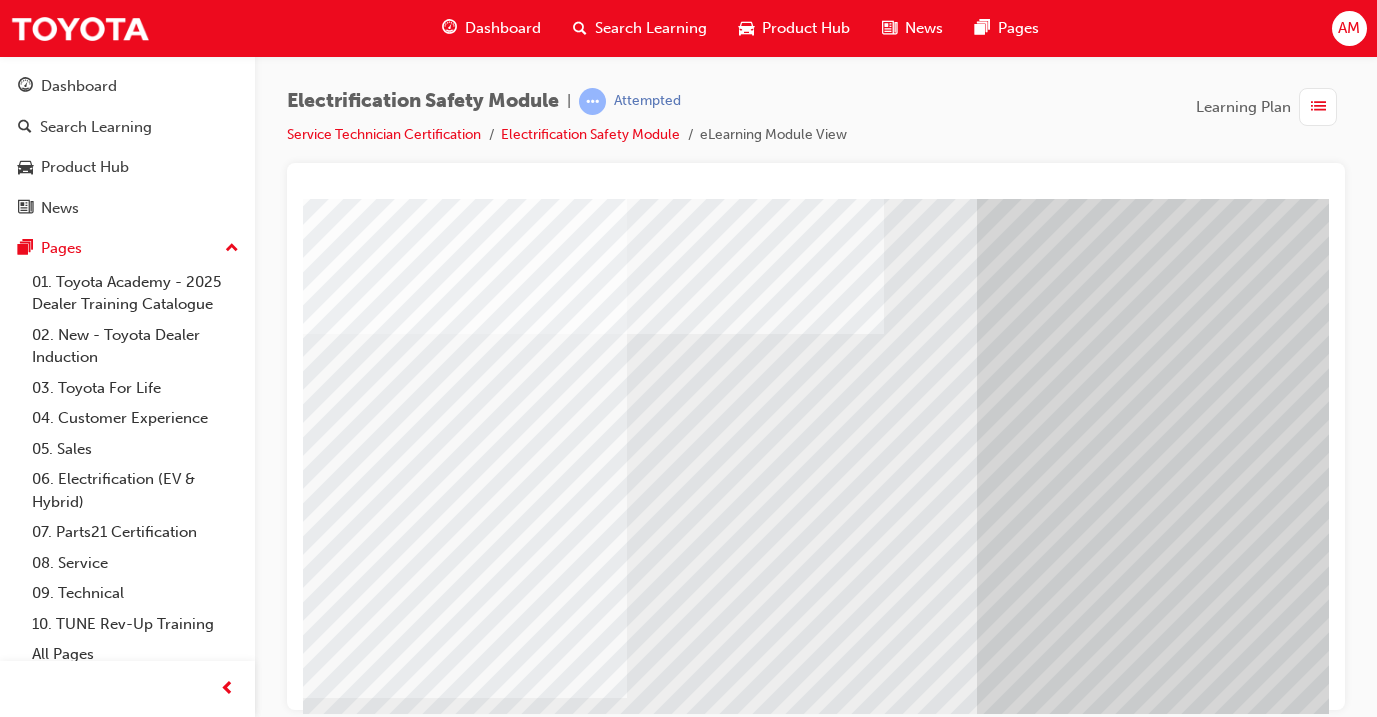 click at bounding box center (342, 6698) 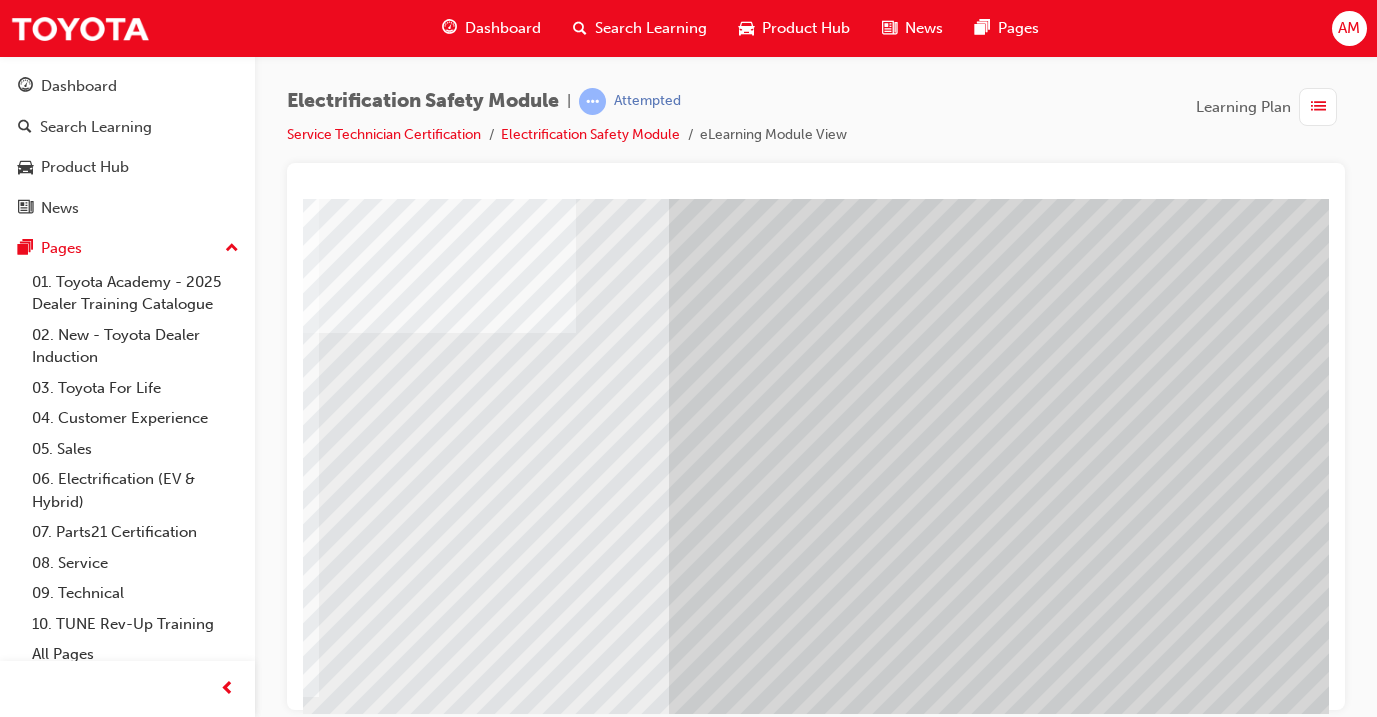 click at bounding box center (32, 6614) 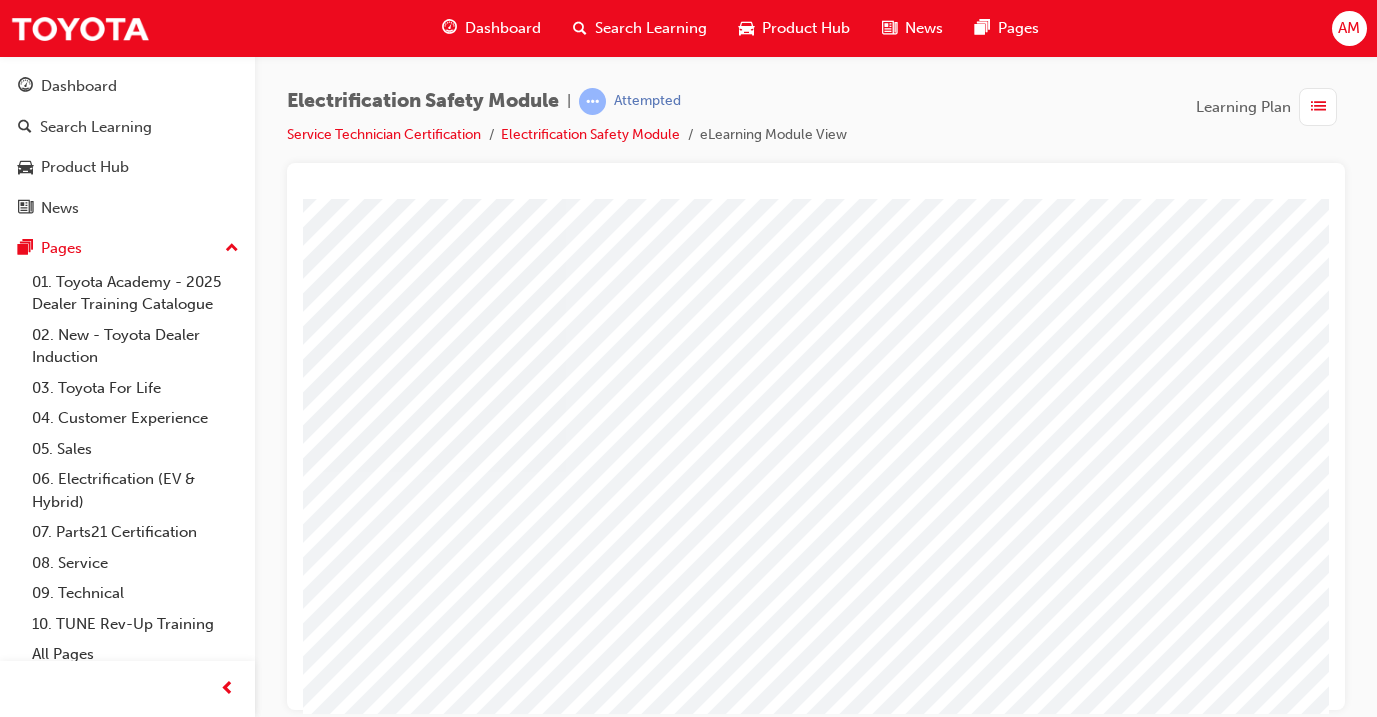 click at bounding box center (32, 2785) 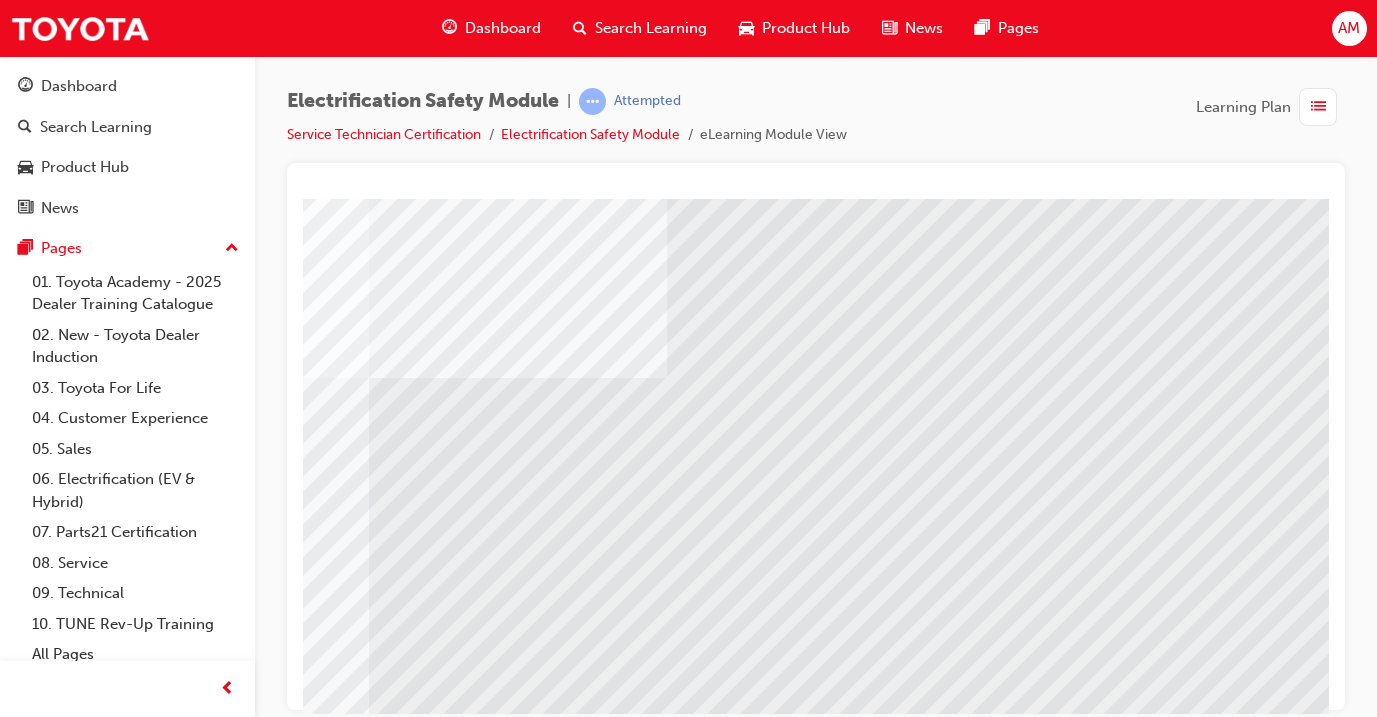 click at bounding box center (649, 2555) 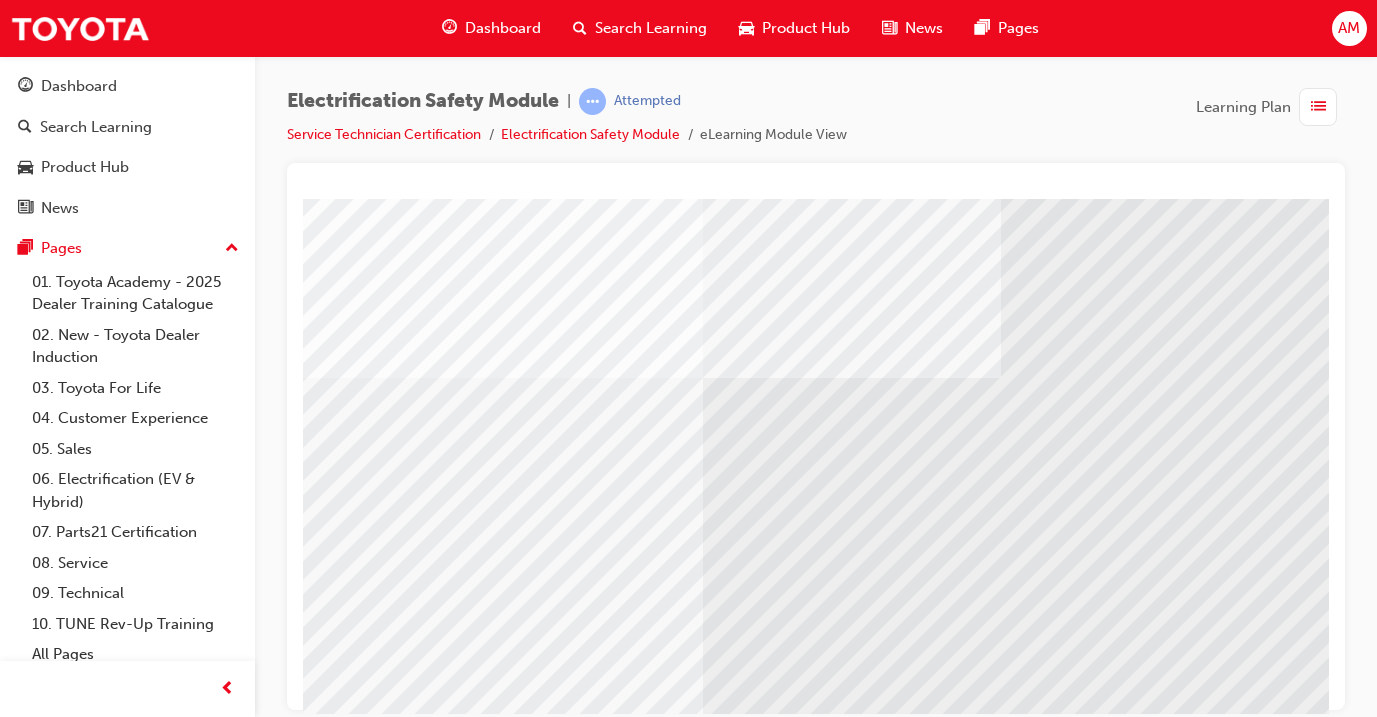 click at bounding box center [390, 5729] 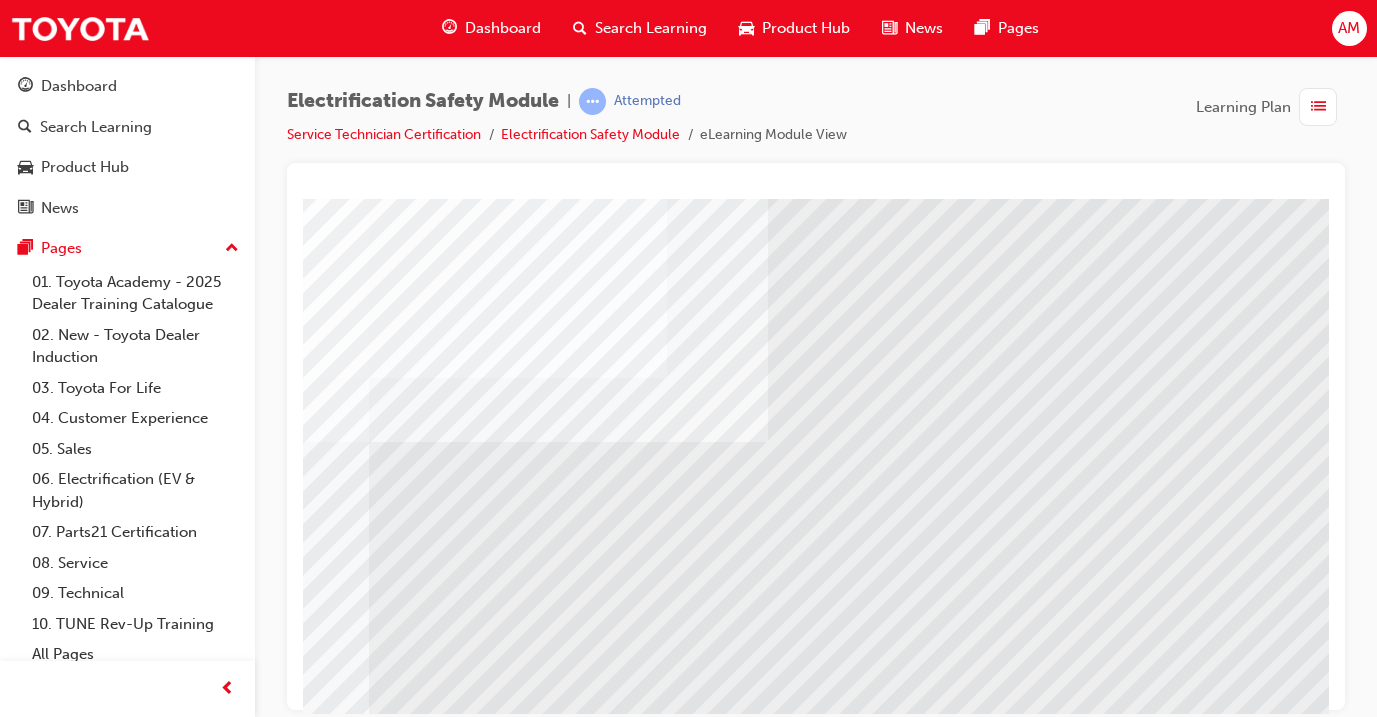 click at bounding box center [32, 5697] 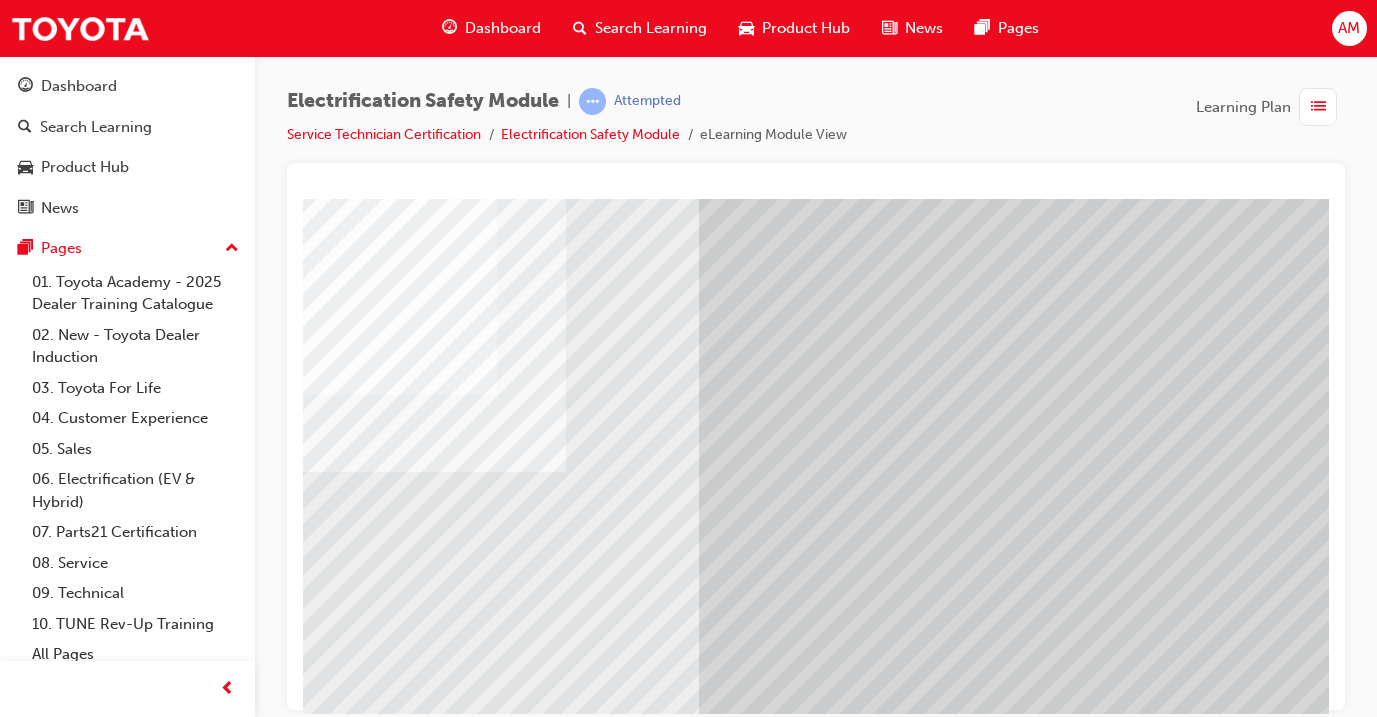 click at bounding box center (32, 3033) 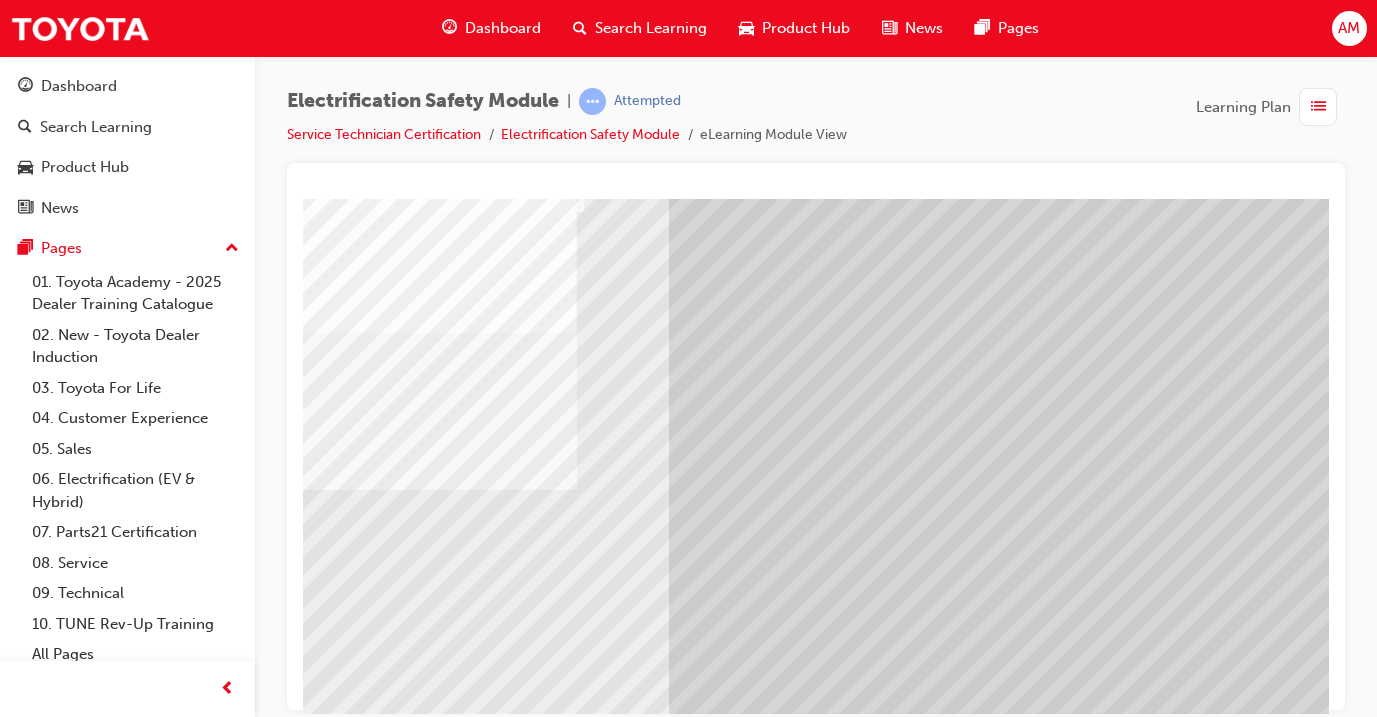 click at bounding box center [649, 2555] 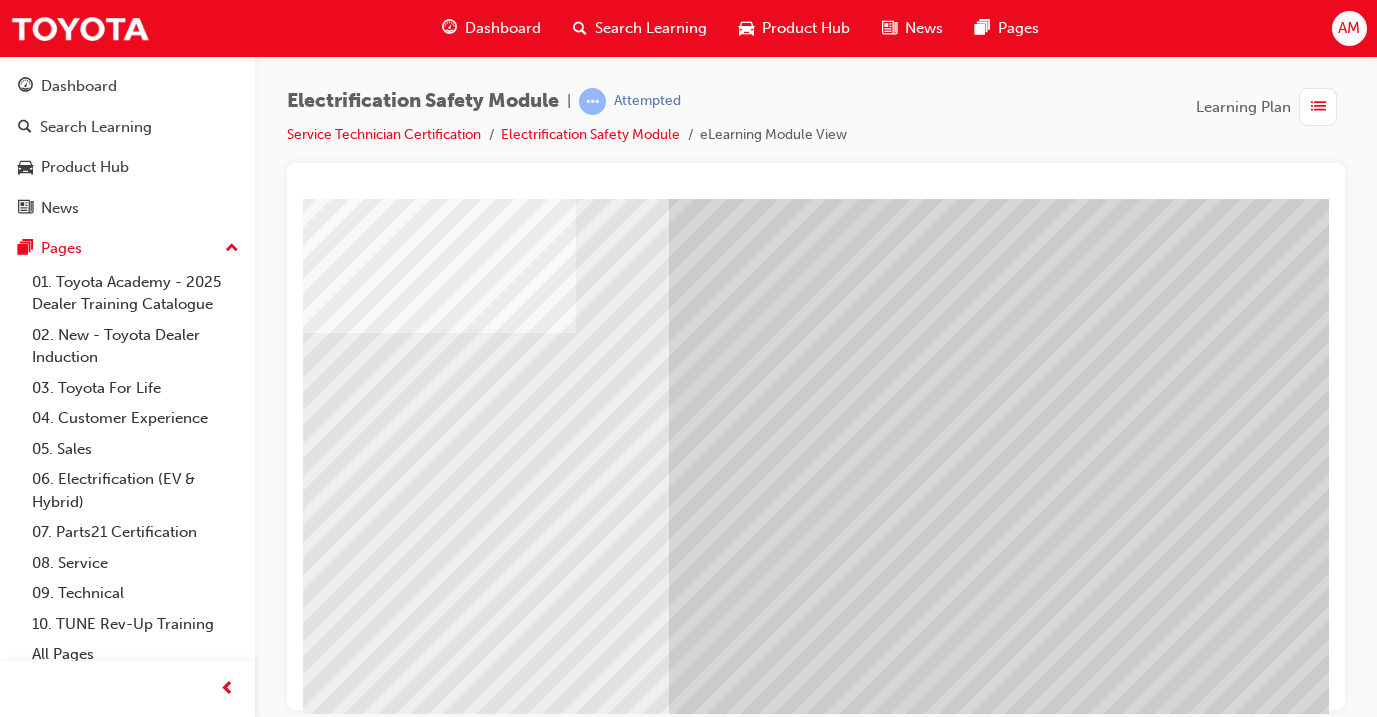 click at bounding box center [34, 6833] 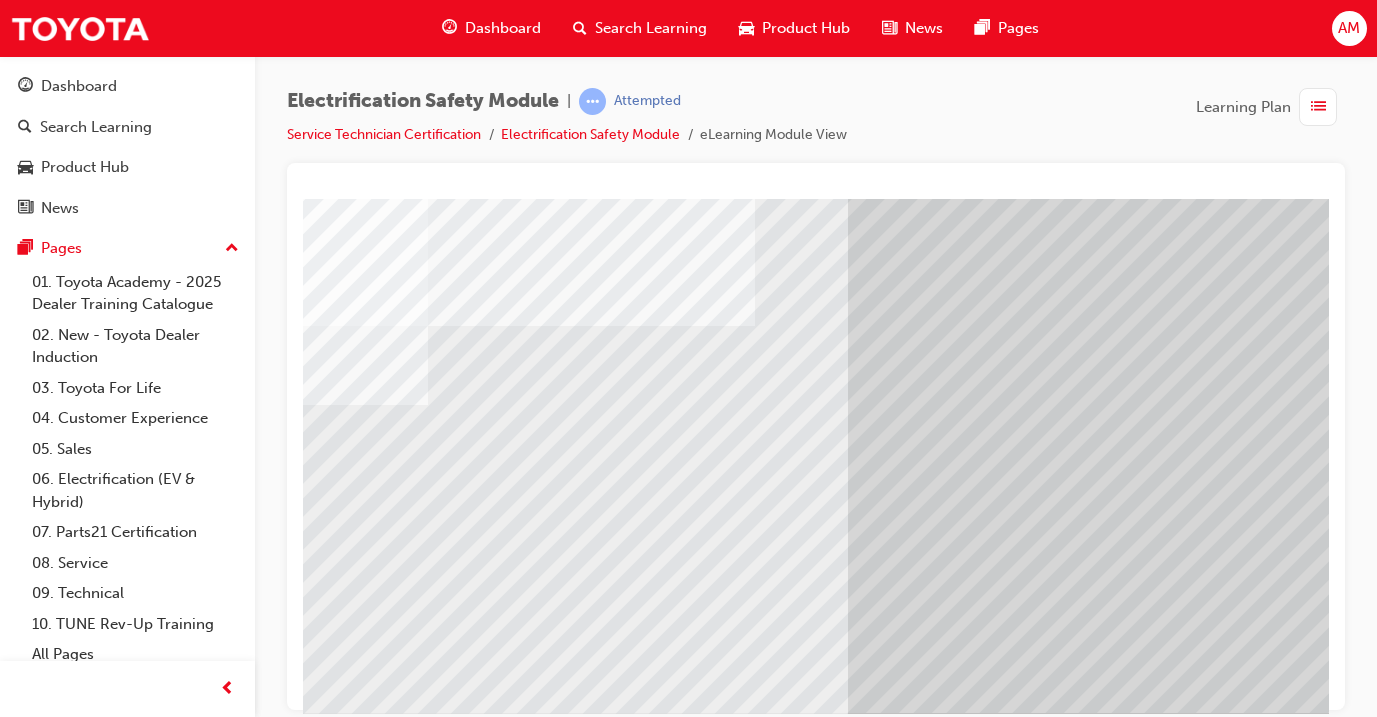click at bounding box center (213, 6566) 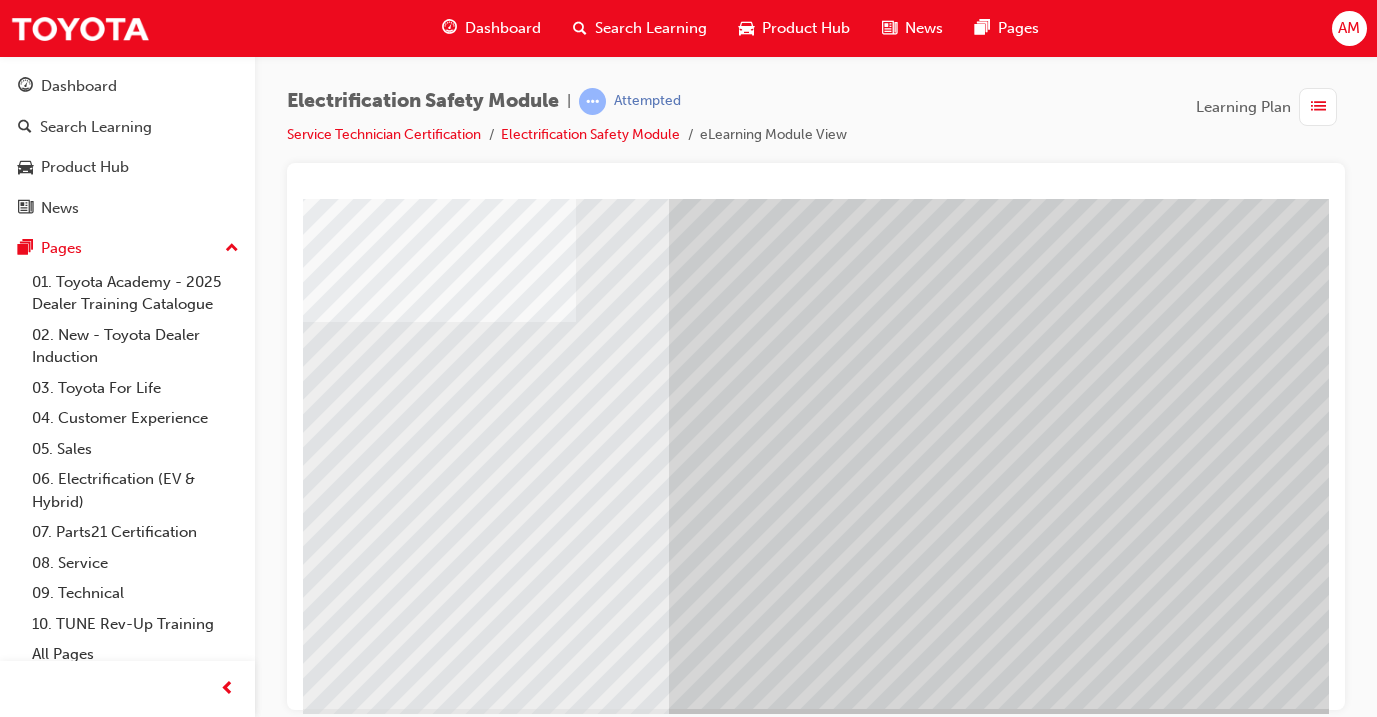 click at bounding box center (32, 6479) 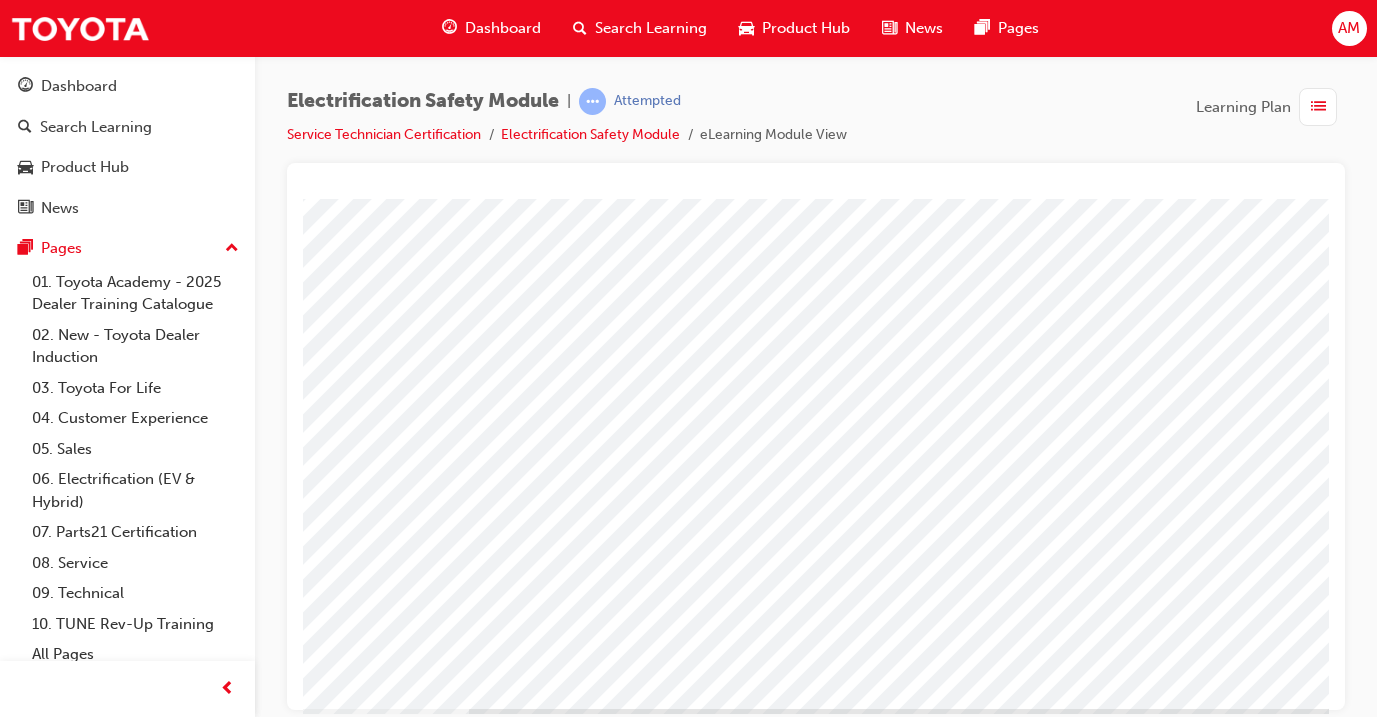 click at bounding box center [32, 3022] 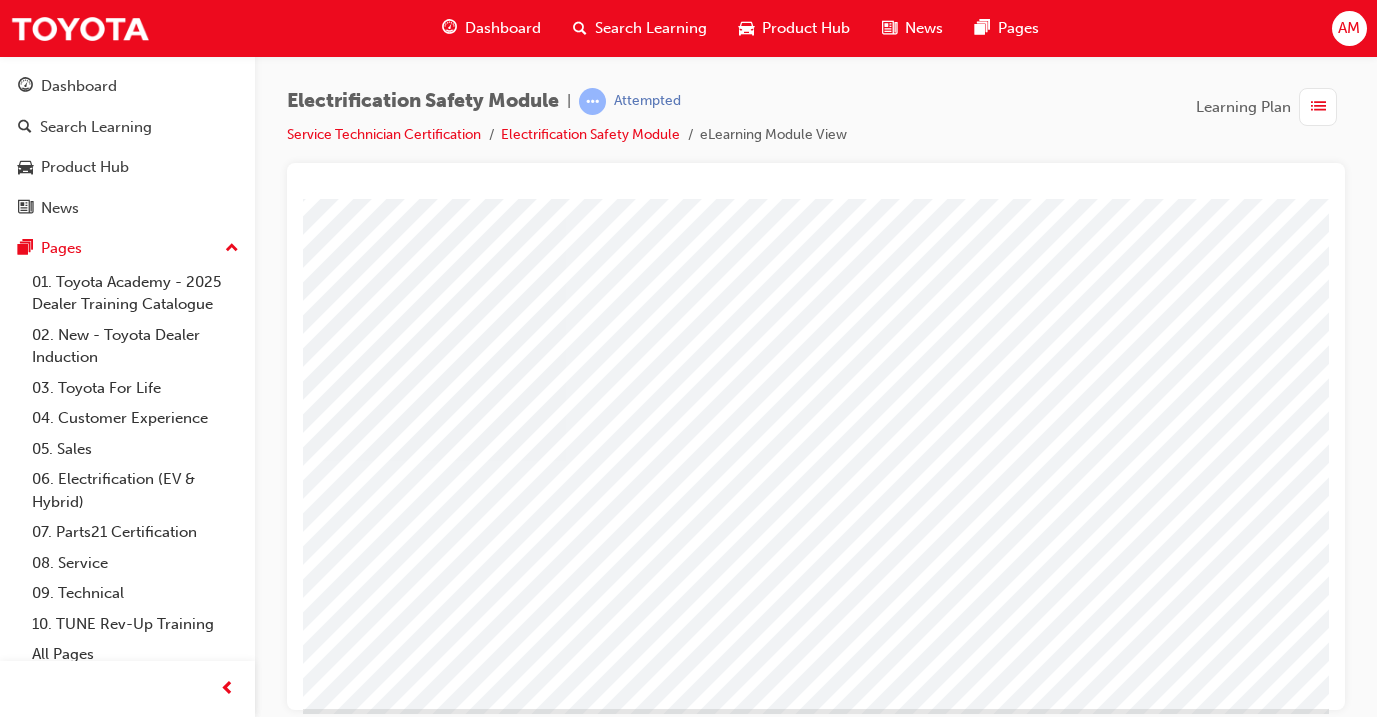 click at bounding box center [32, 2774] 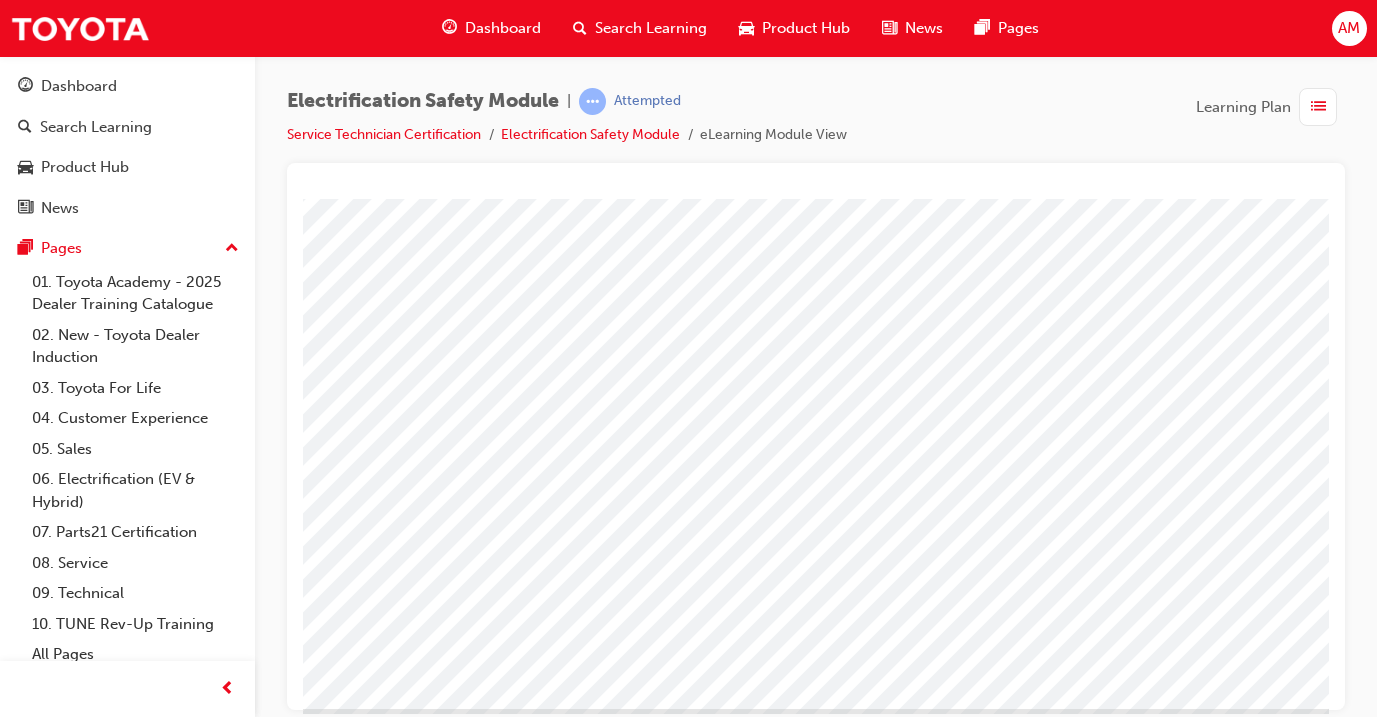 click at bounding box center [32, 3494] 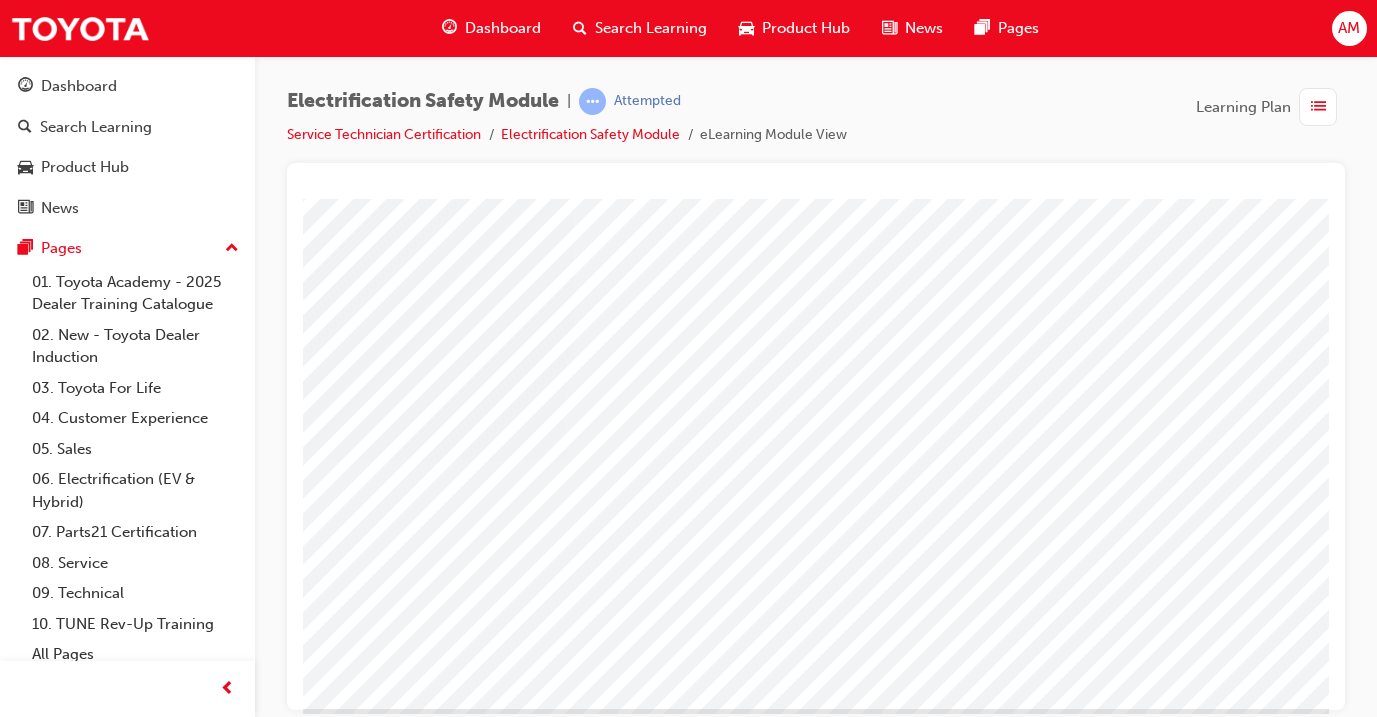 click at bounding box center [32, 2774] 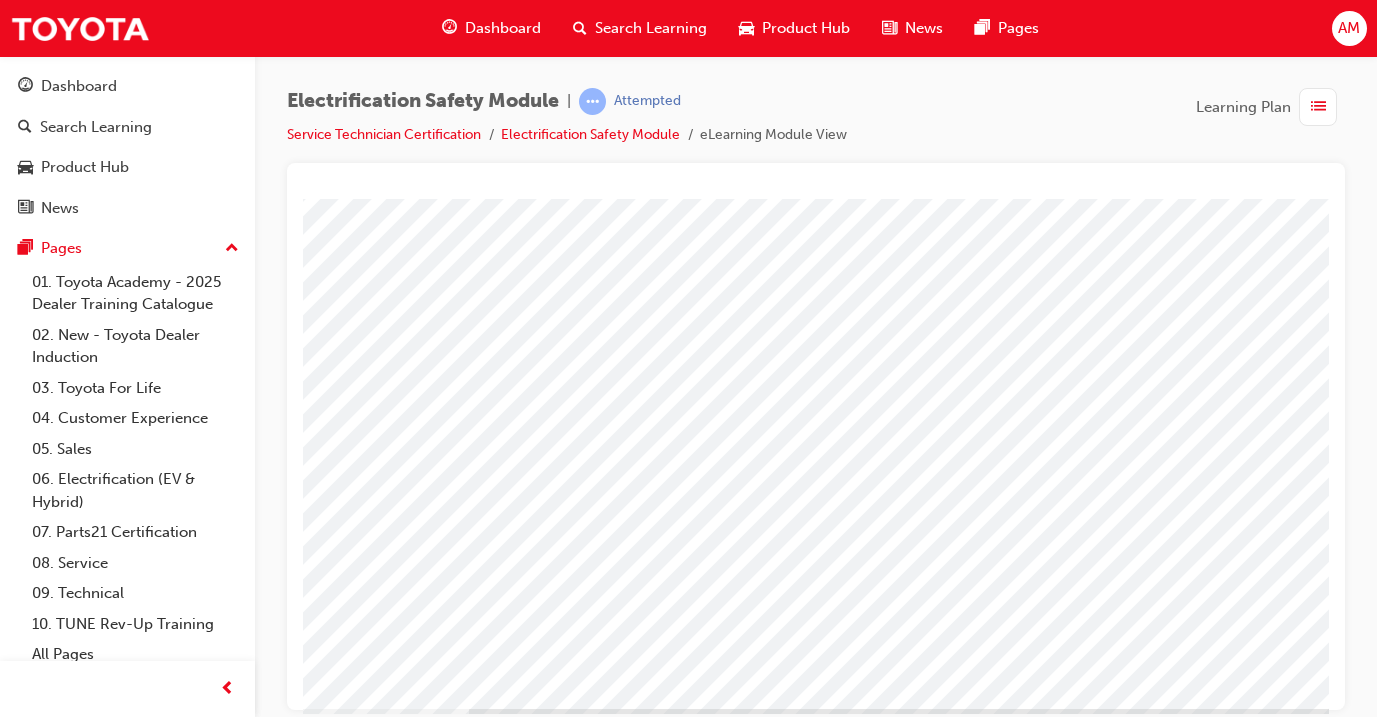 click at bounding box center (32, 3022) 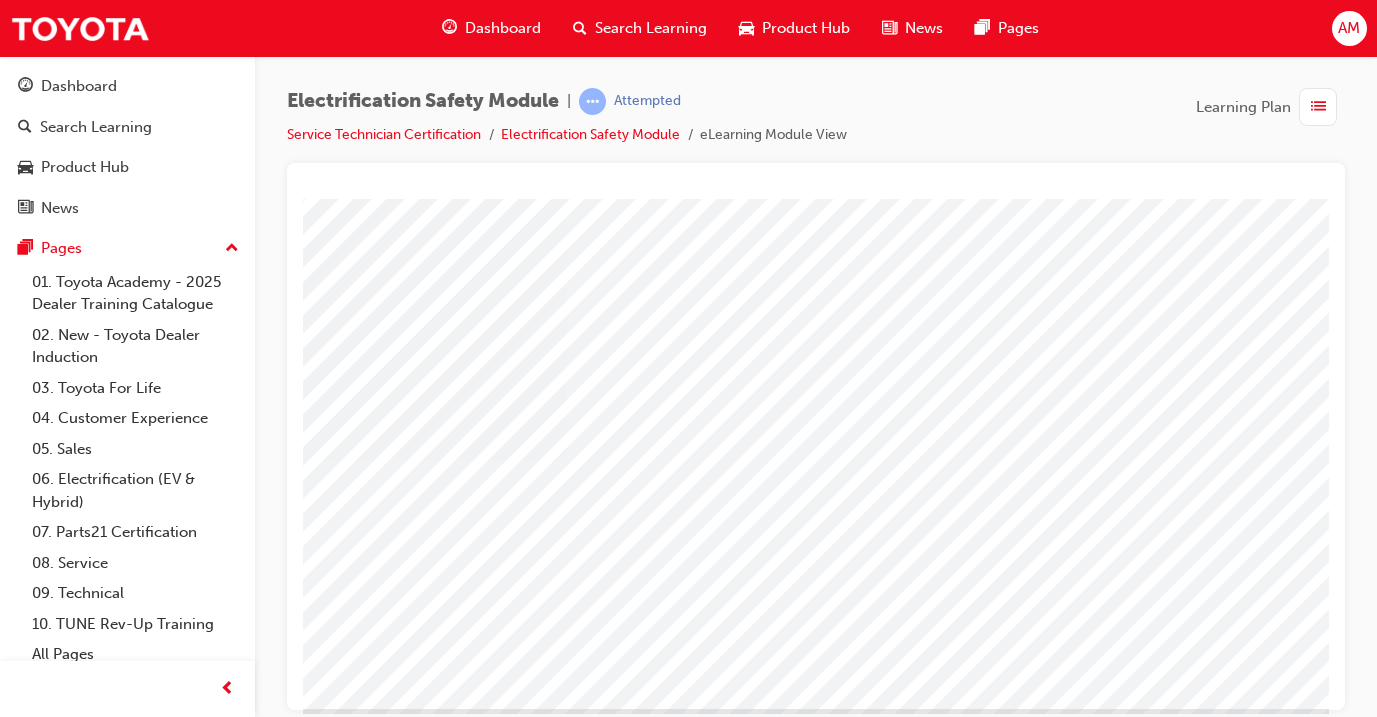 click at bounding box center (32, 2774) 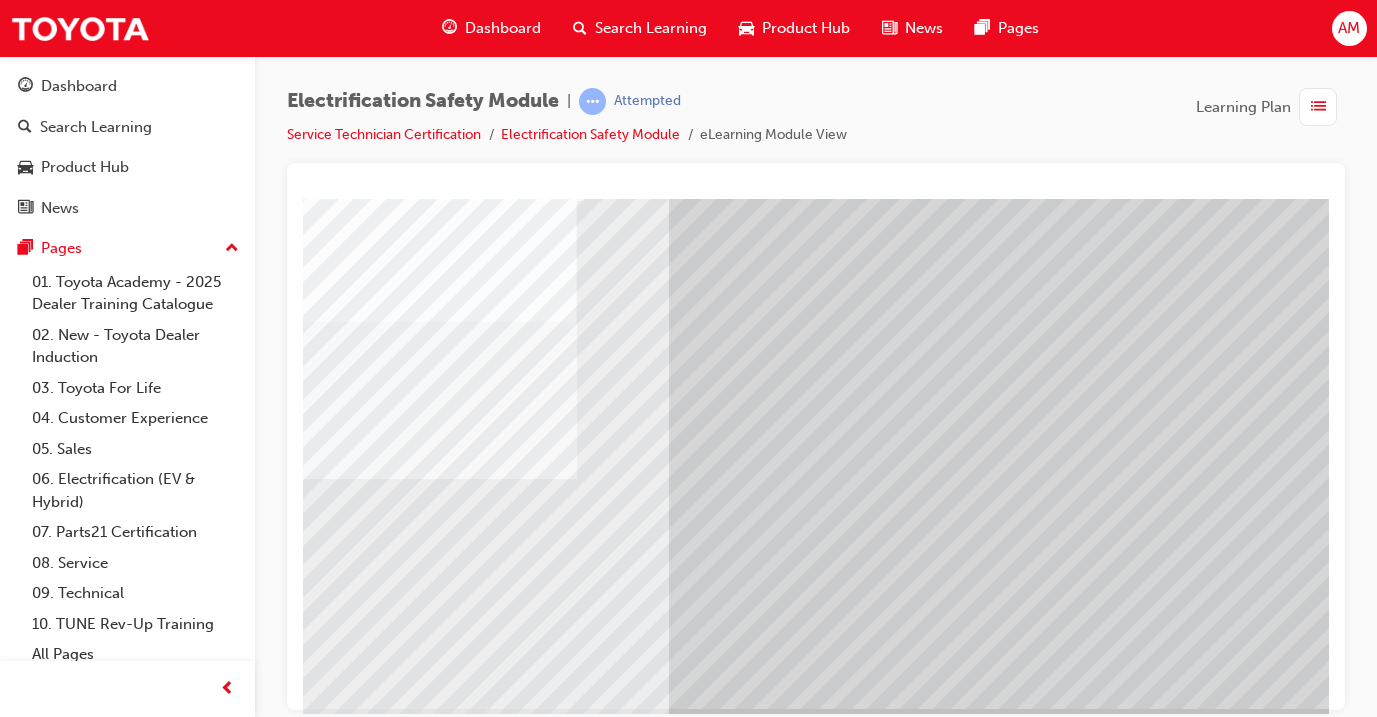 click at bounding box center (649, 2544) 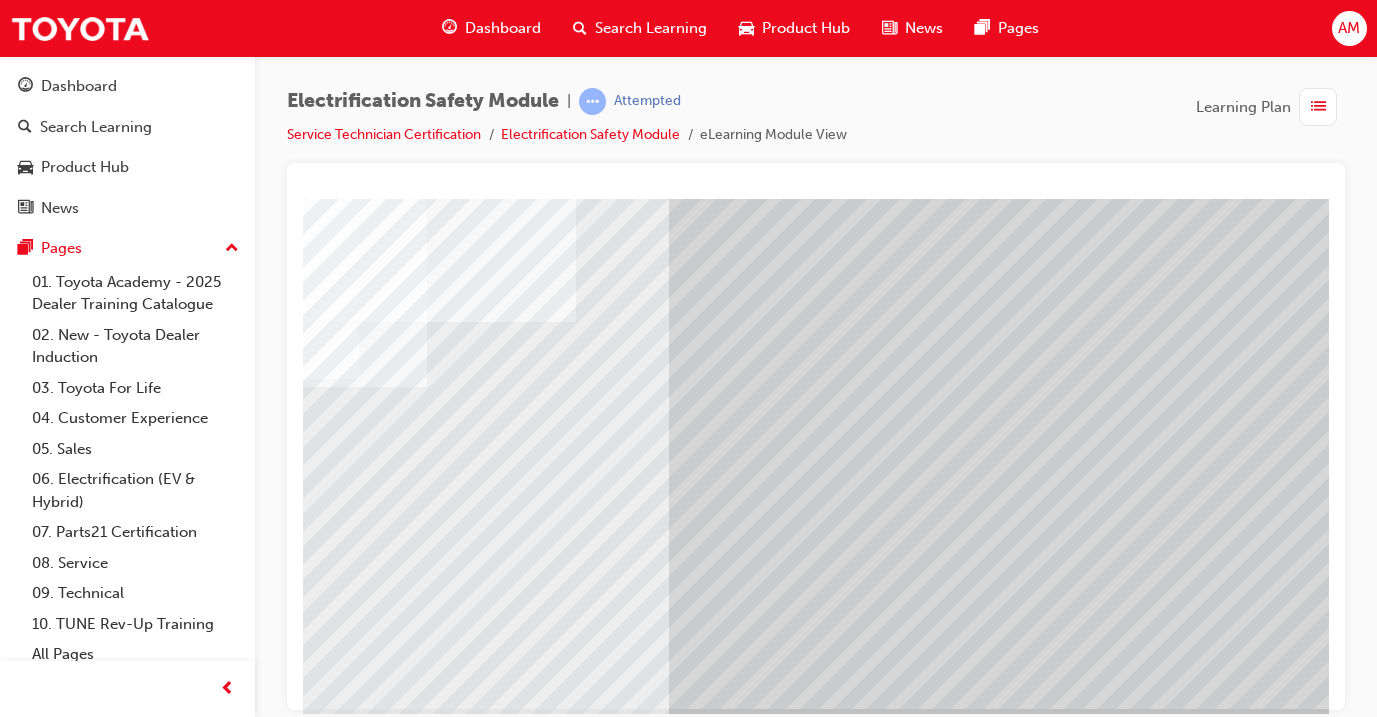 click at bounding box center (9, 9125) 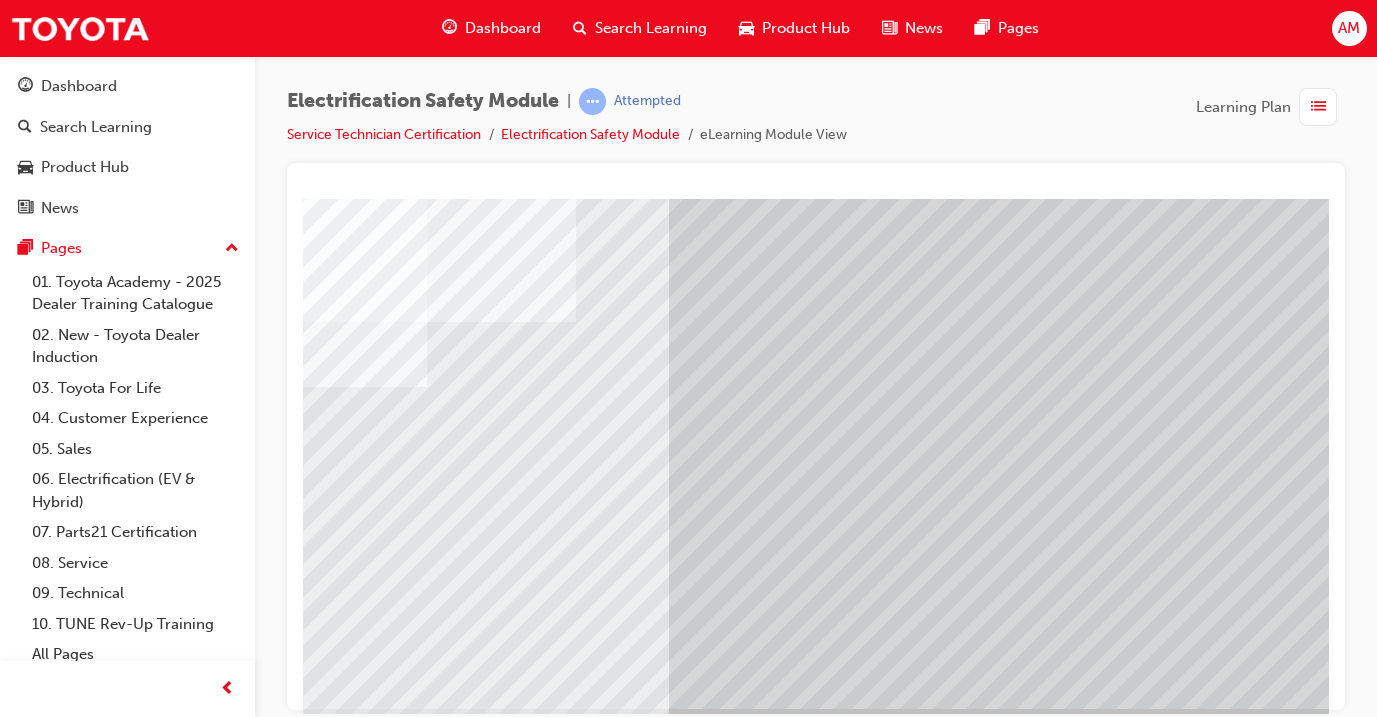 click at bounding box center [9, 9125] 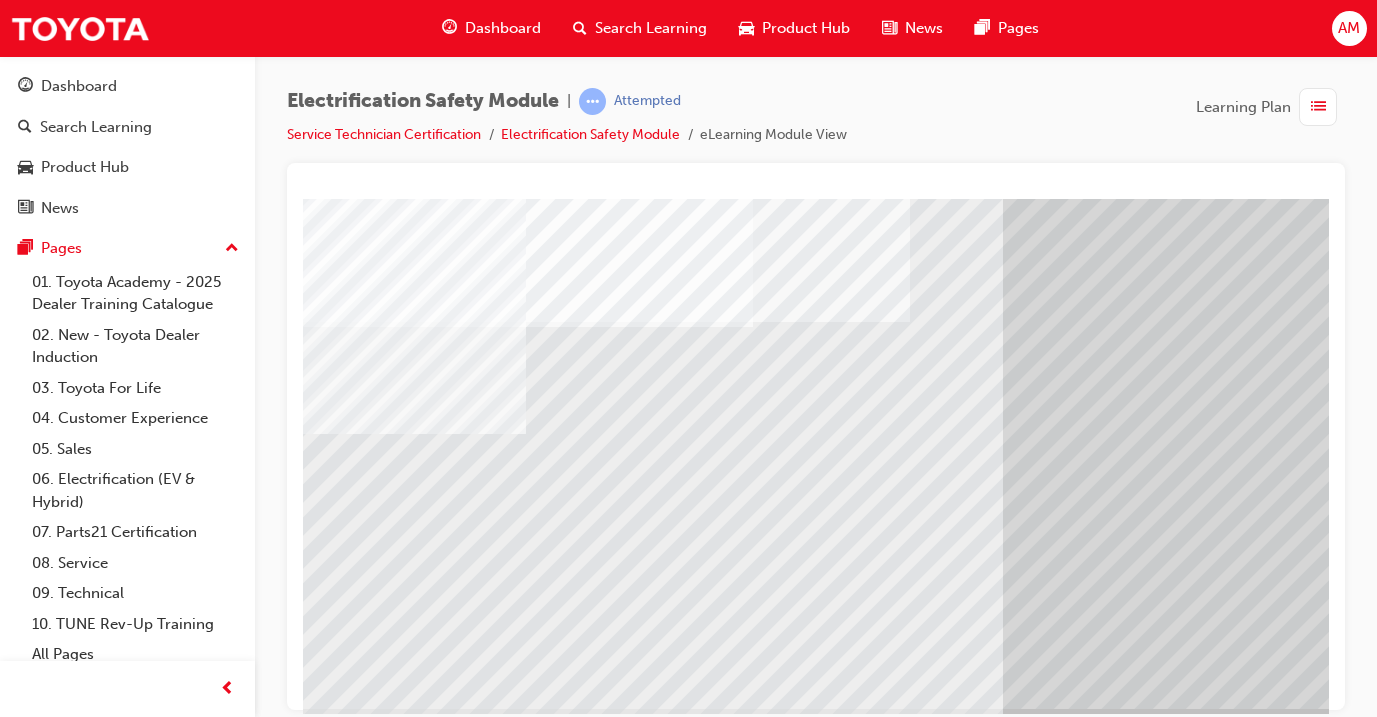 click at bounding box center (343, 8805) 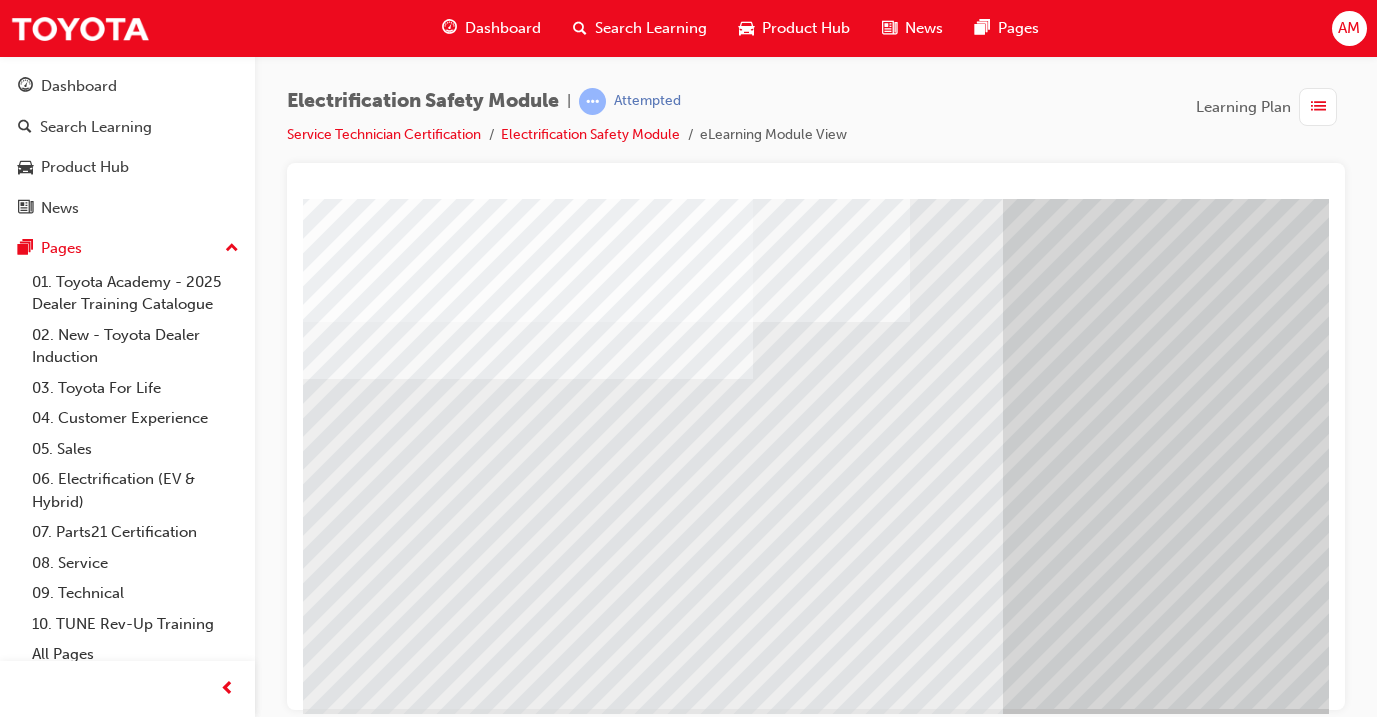 click at bounding box center [343, 8885] 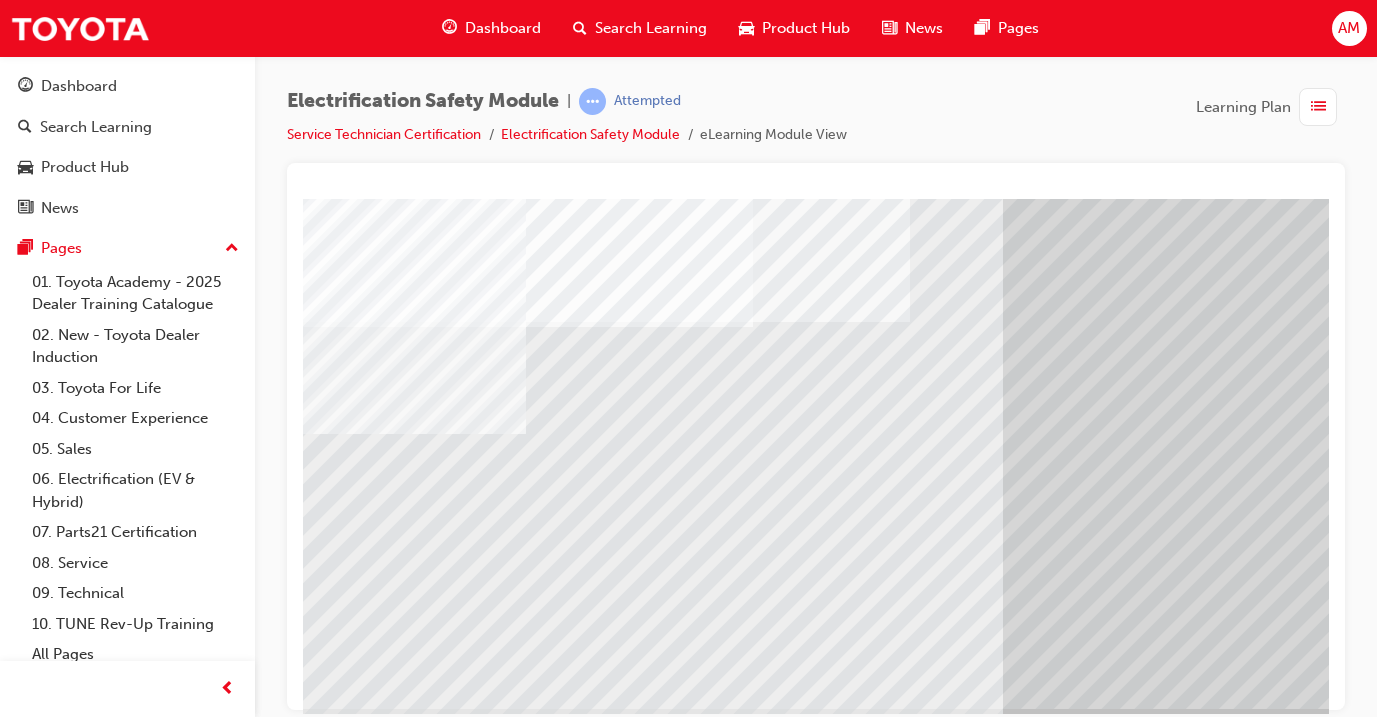click at bounding box center (343, 8965) 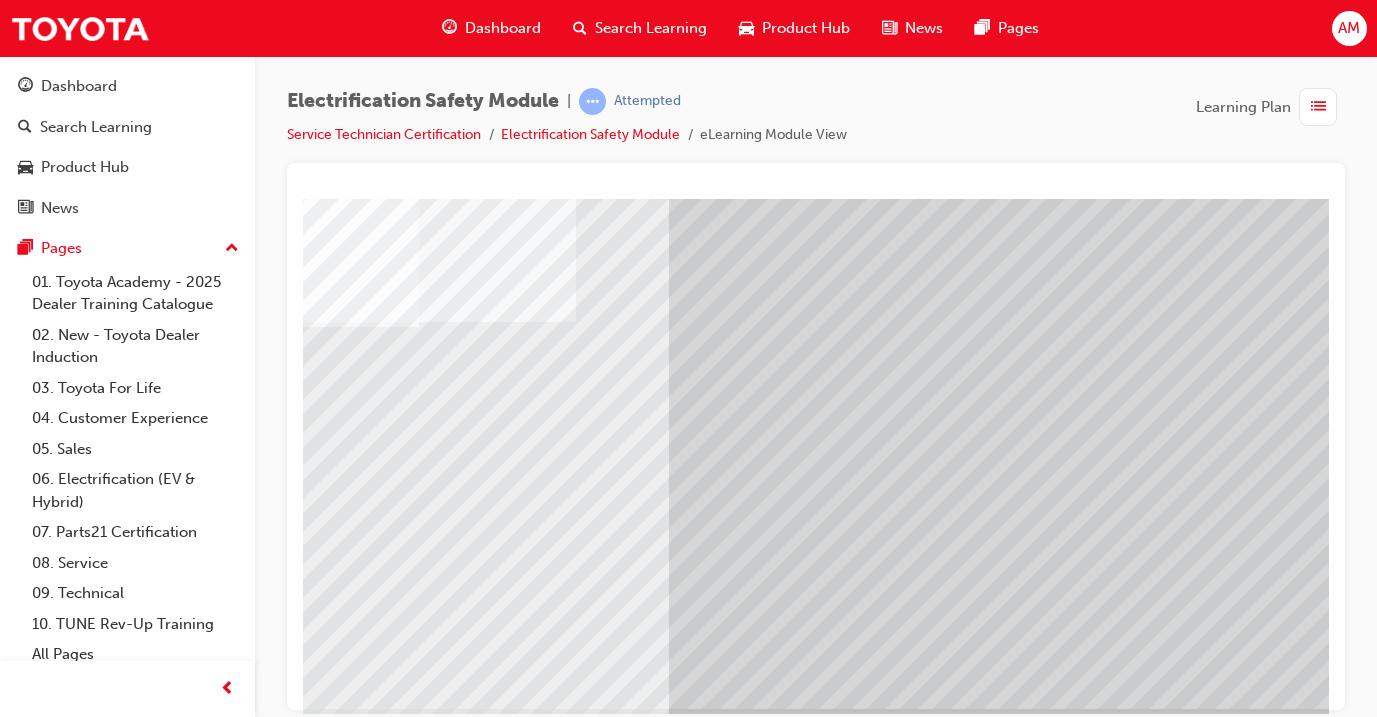 click at bounding box center [32, 8747] 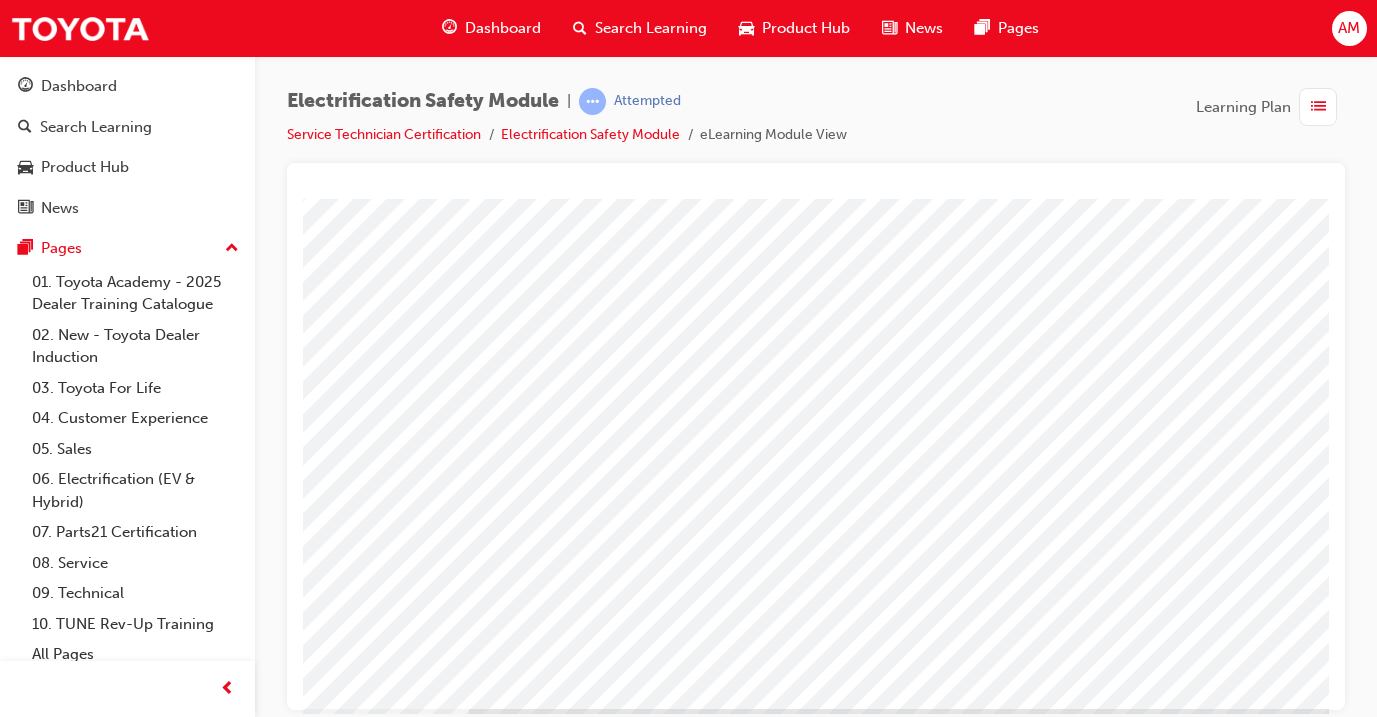 click at bounding box center [32, 3022] 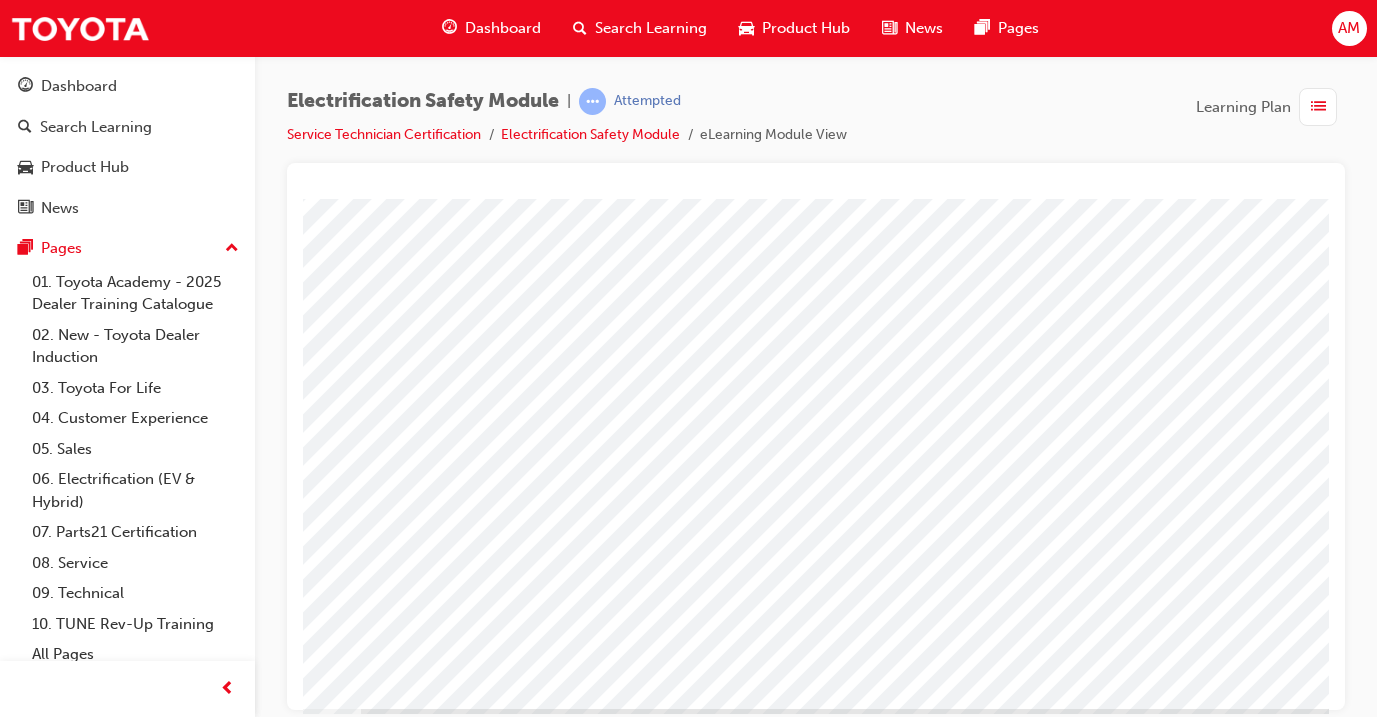 click at bounding box center (32, 3801) 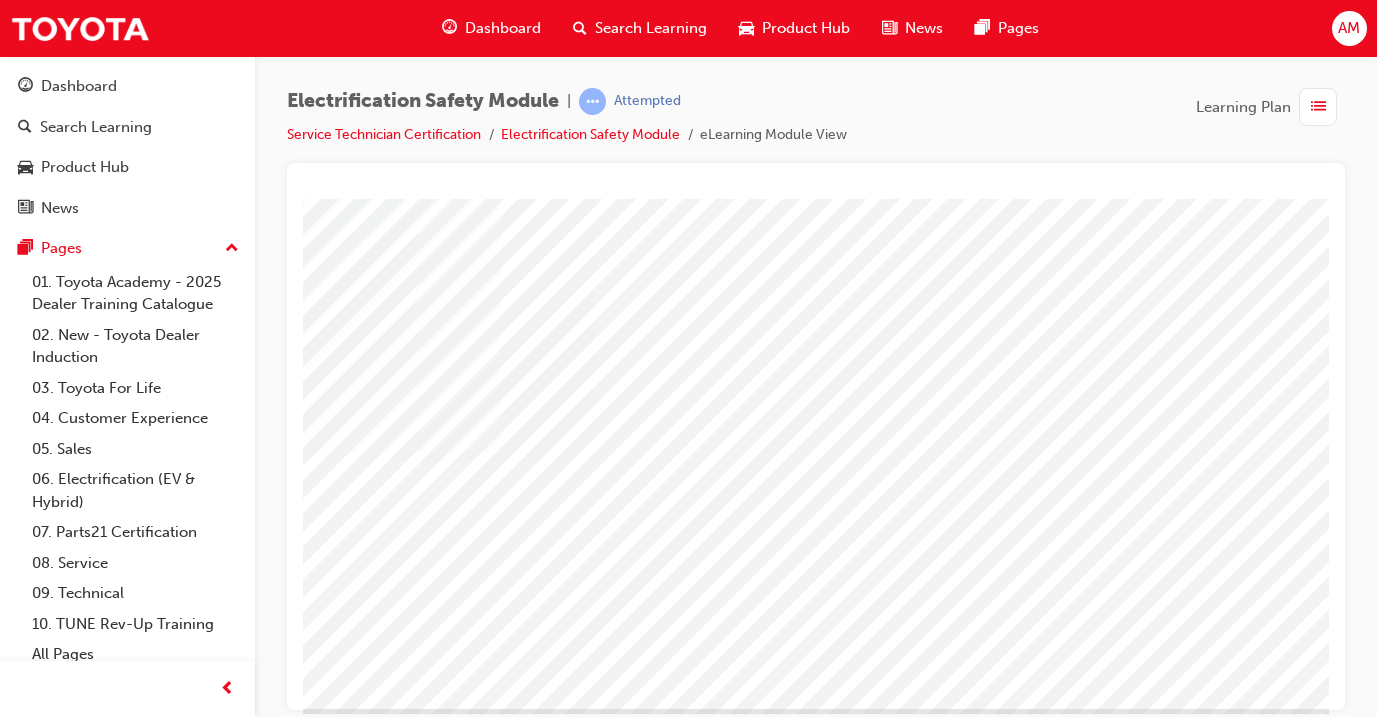 click at bounding box center [32, 2774] 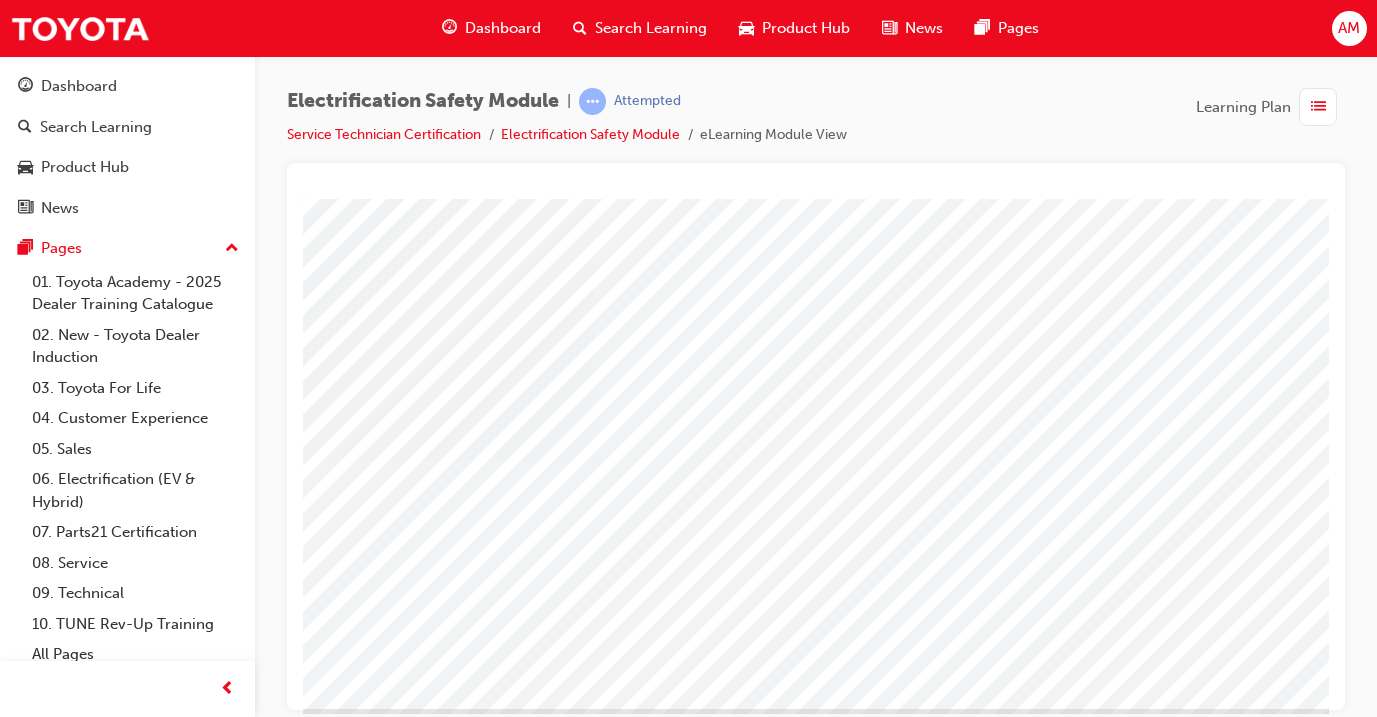 click at bounding box center [32, 2774] 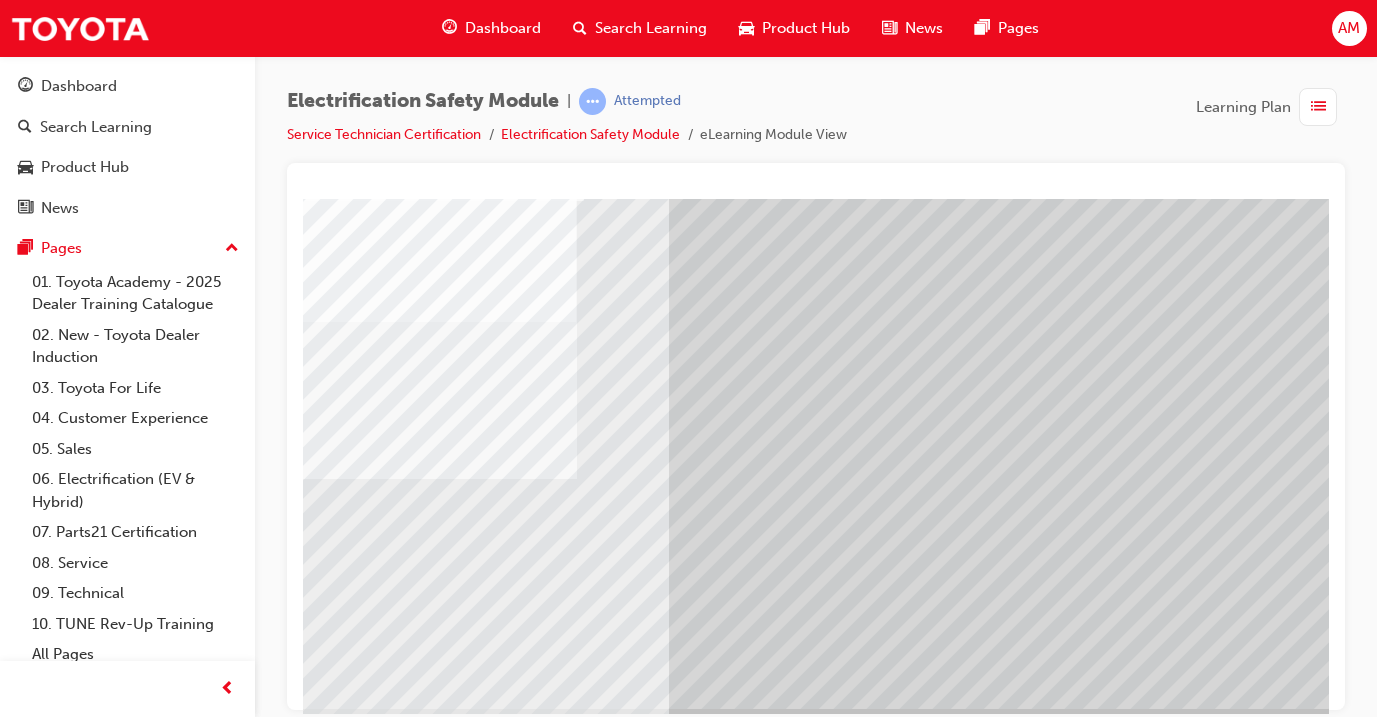 click at bounding box center (649, 2544) 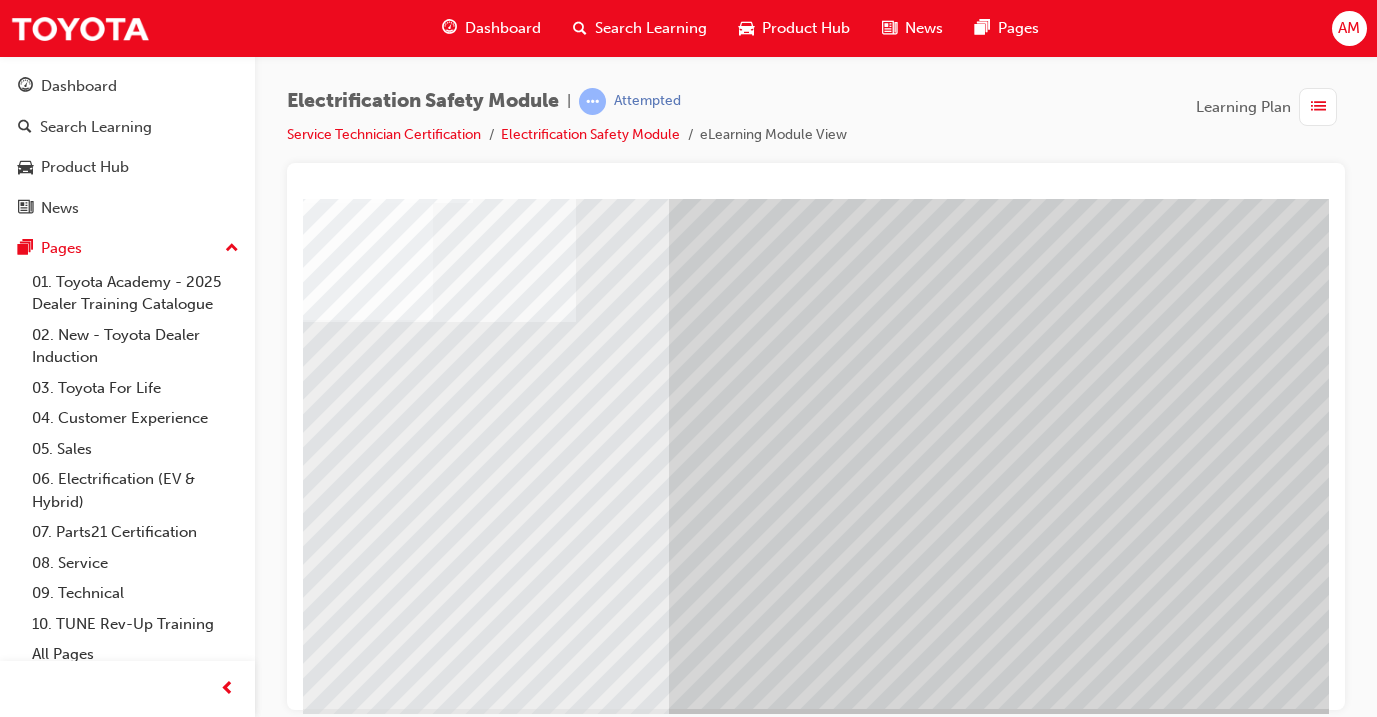 click at bounding box center (34, 6617) 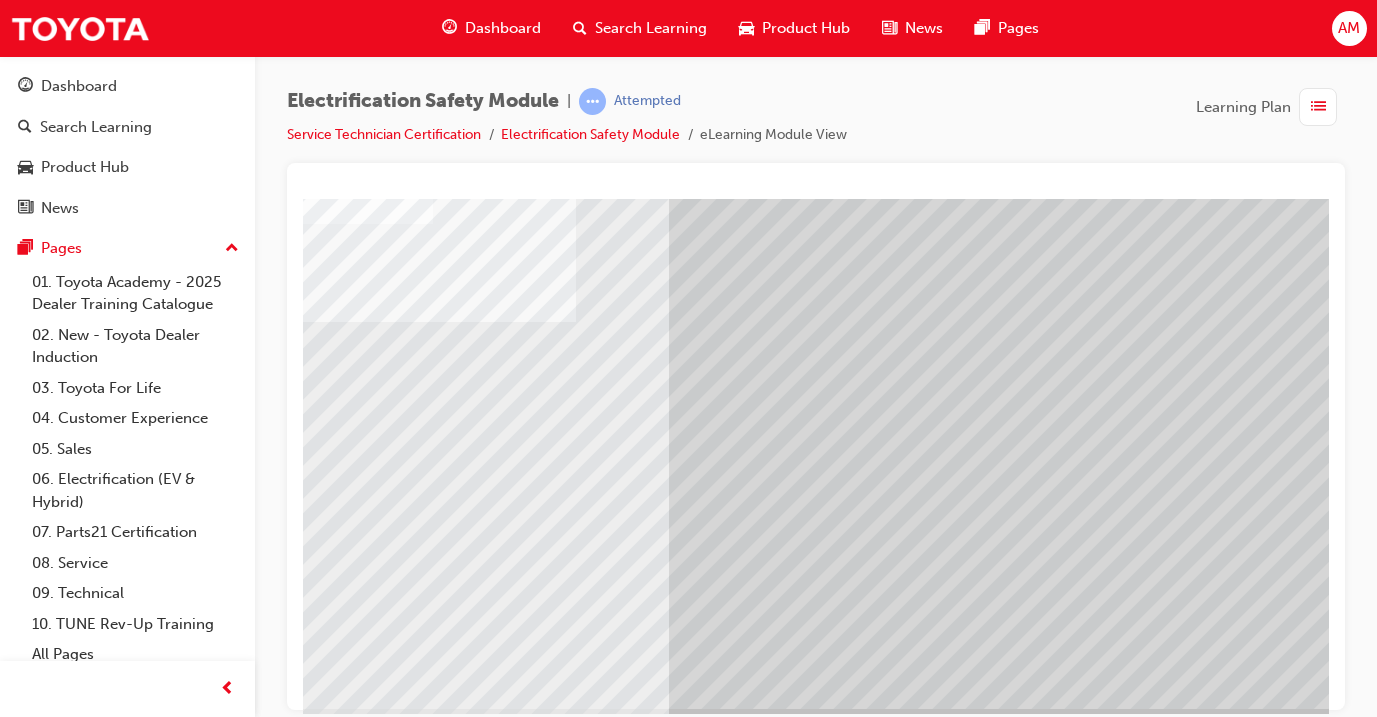 click at bounding box center [34, 6487] 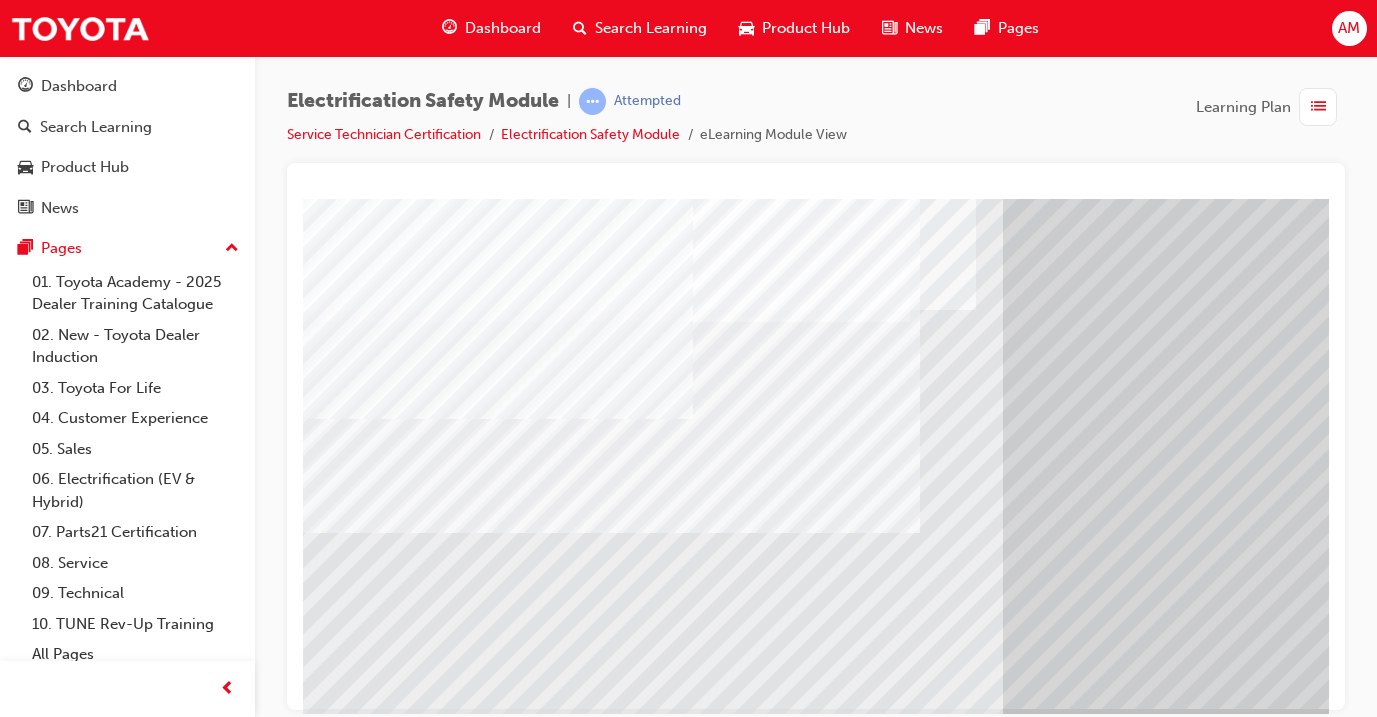 scroll, scrollTop: 210, scrollLeft: 0, axis: vertical 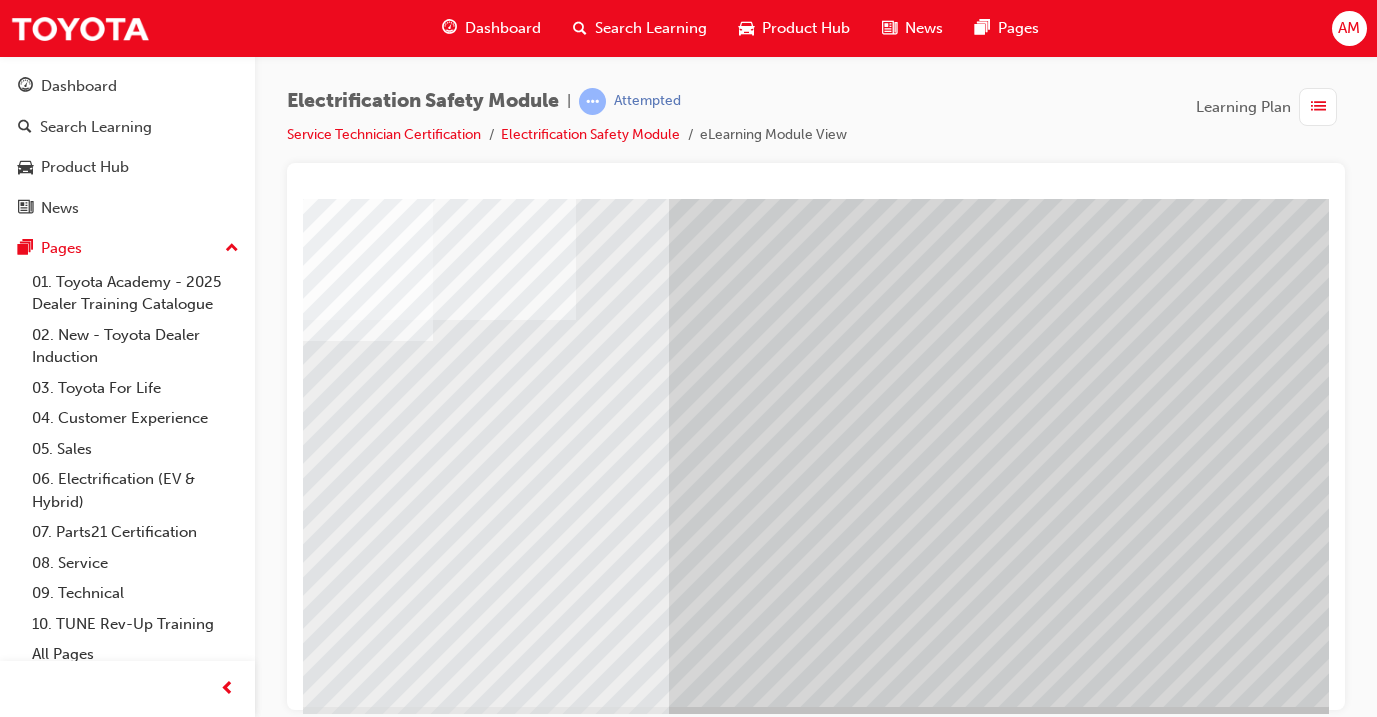 click at bounding box center (32, 6272) 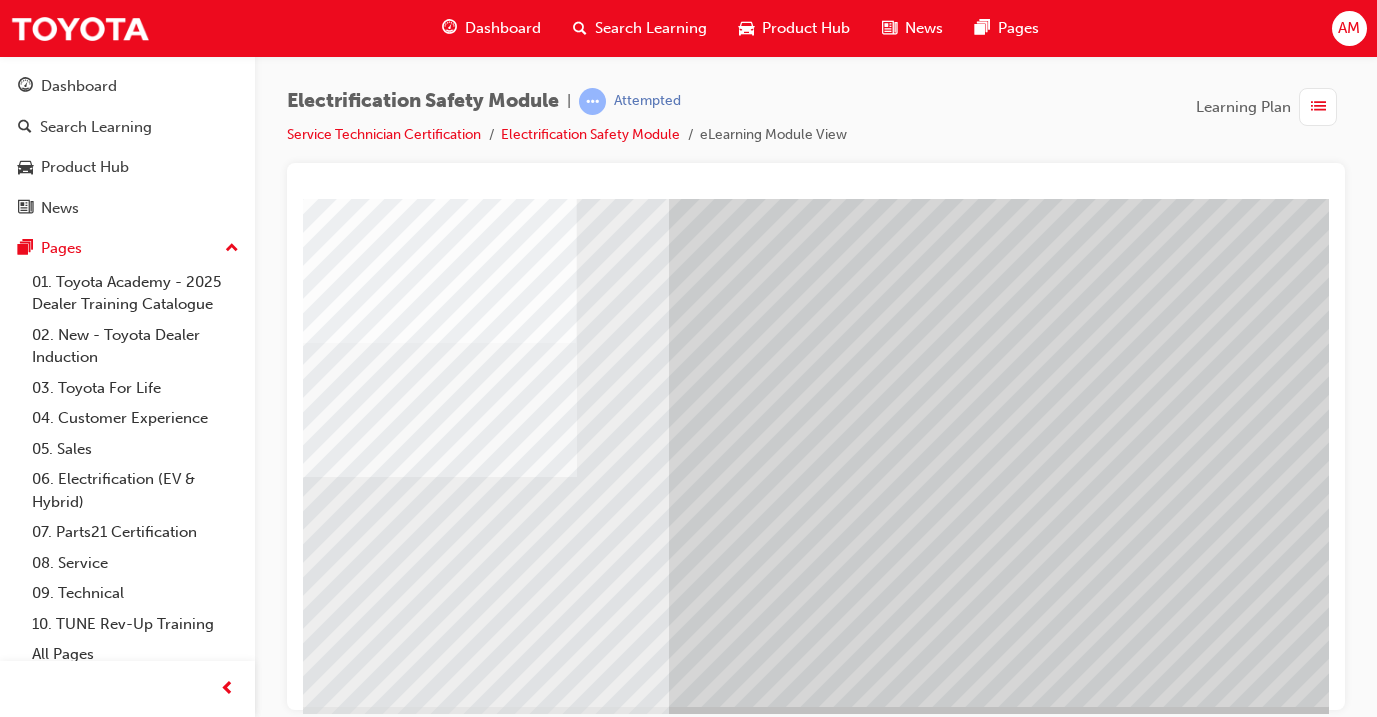 click at bounding box center [649, 2542] 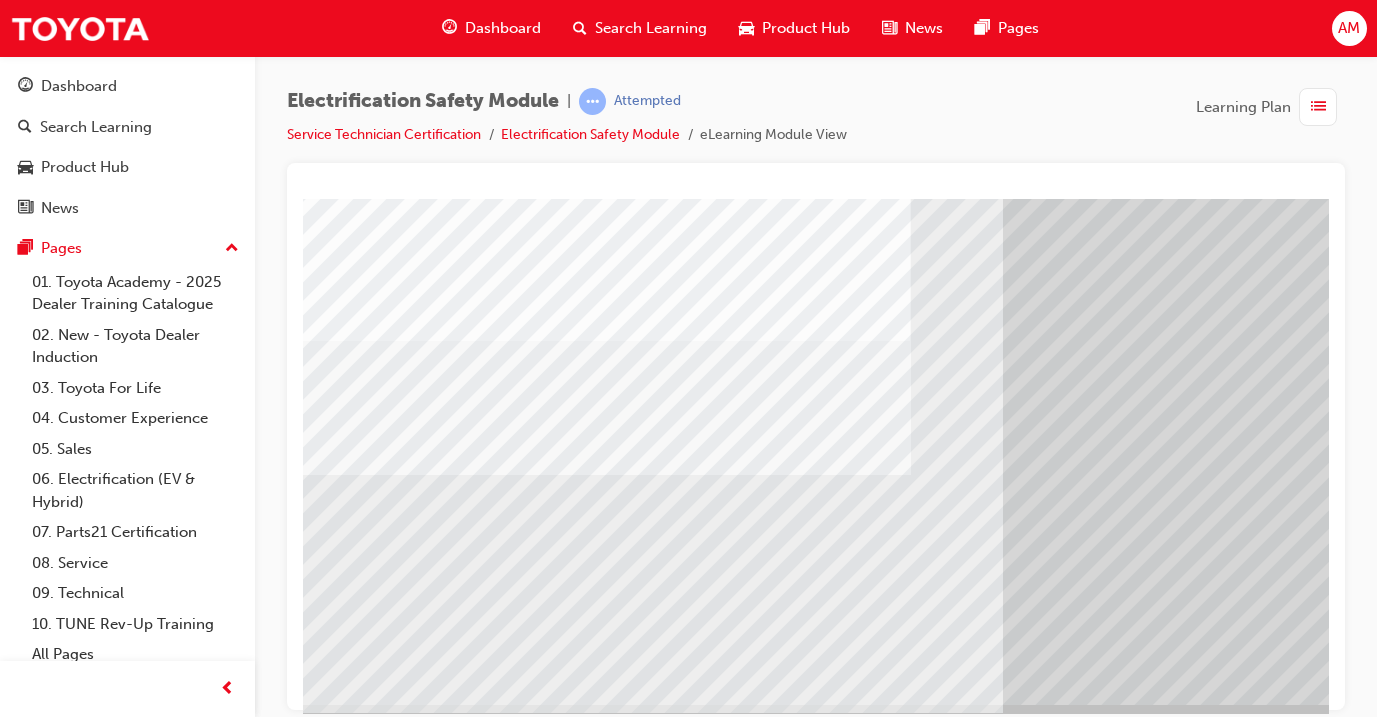 click at bounding box center (368, 5778) 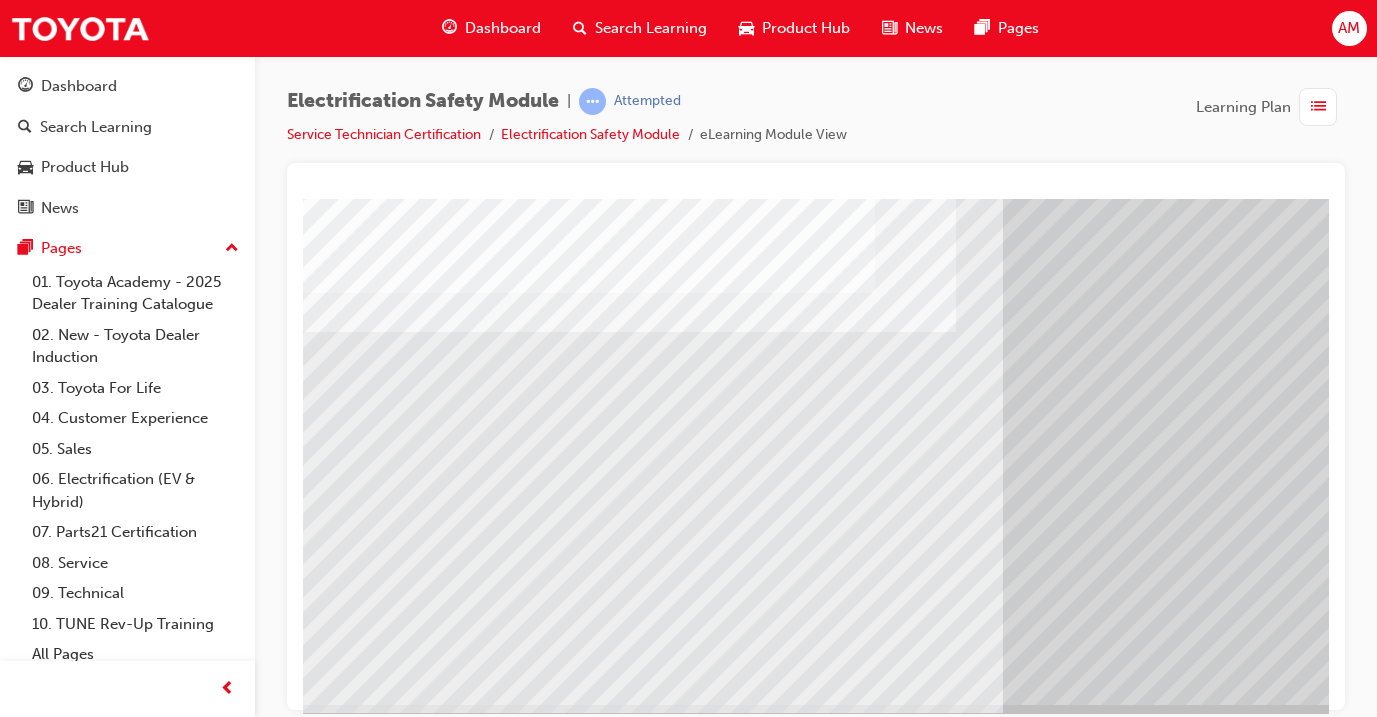 click at bounding box center (368, 5639) 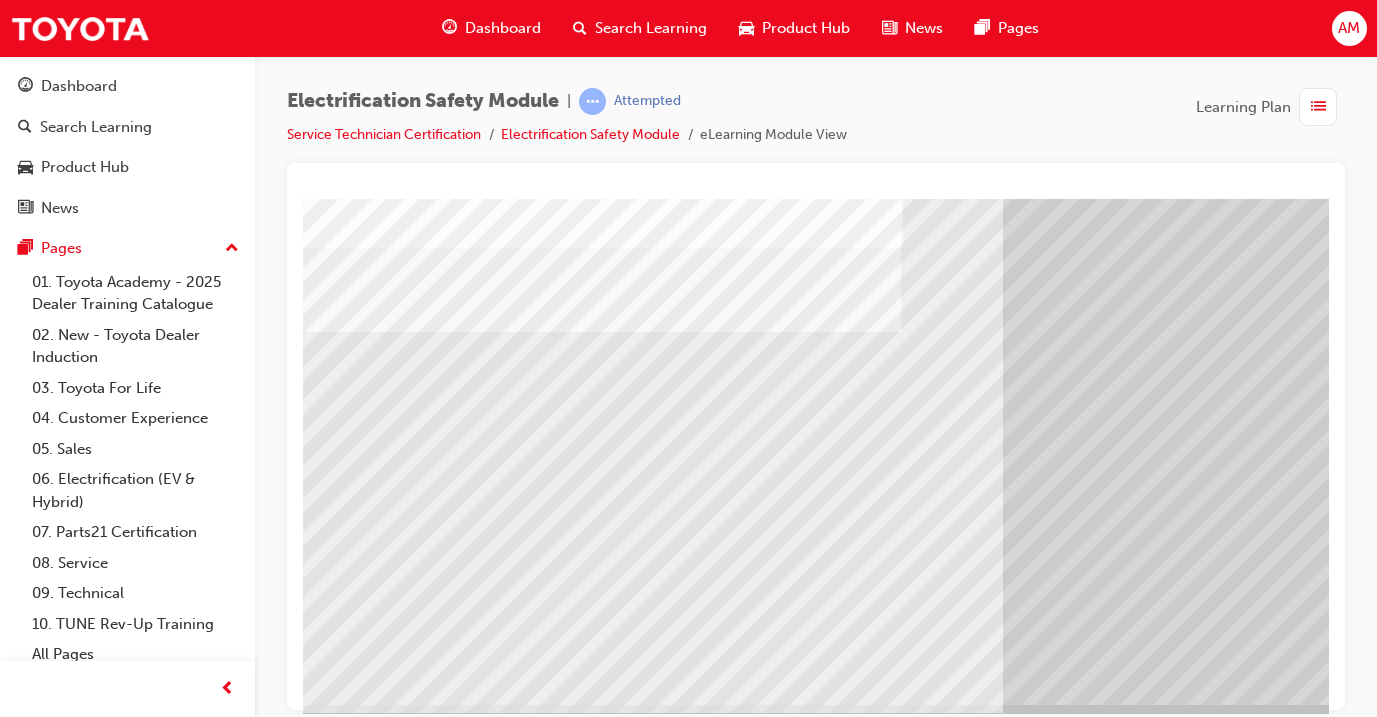 click at bounding box center [368, 5509] 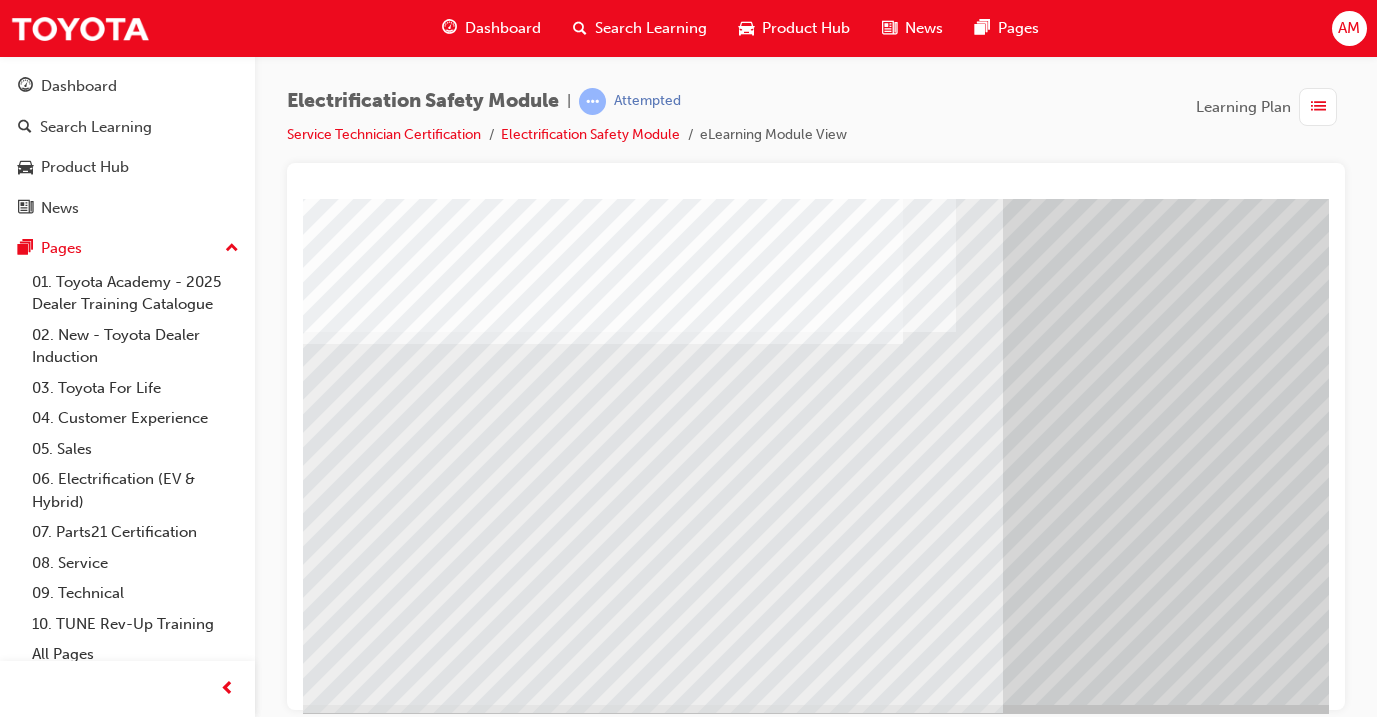 click at bounding box center [368, 5379] 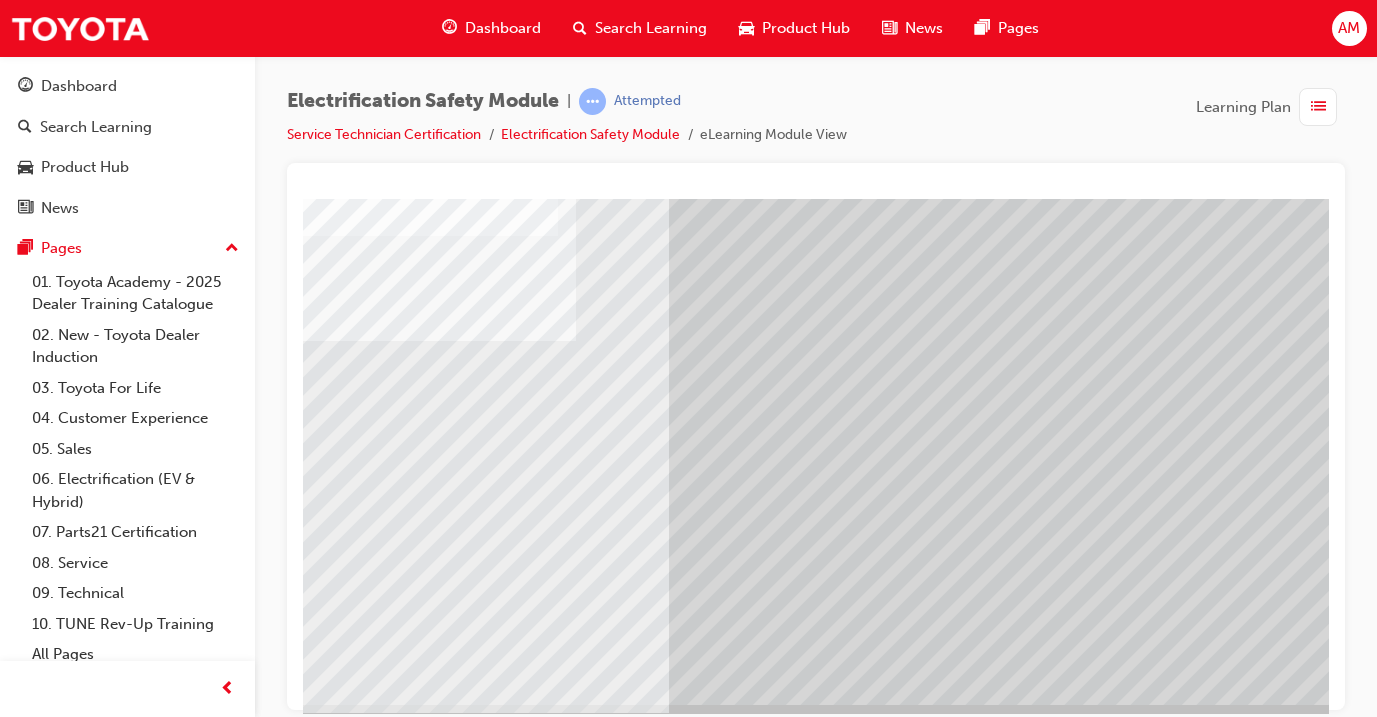 click at bounding box center (32, 5305) 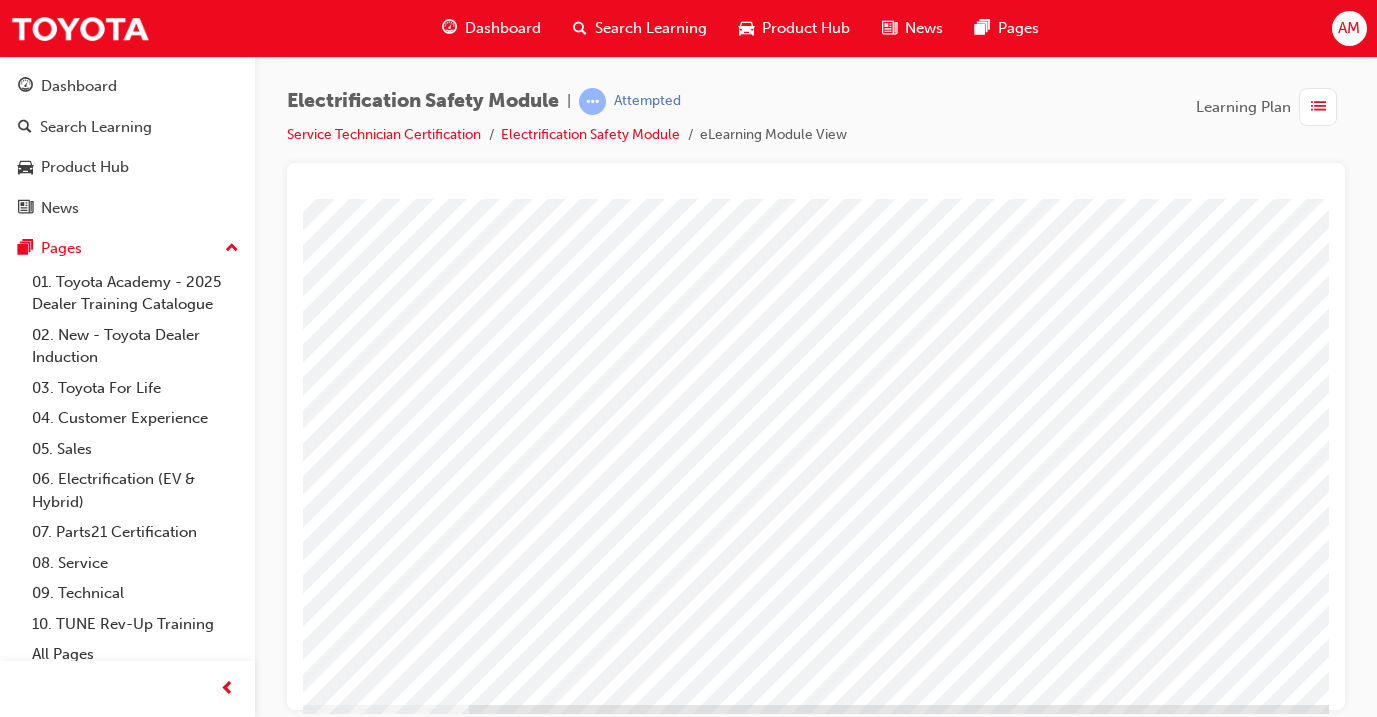 click at bounding box center (32, 3018) 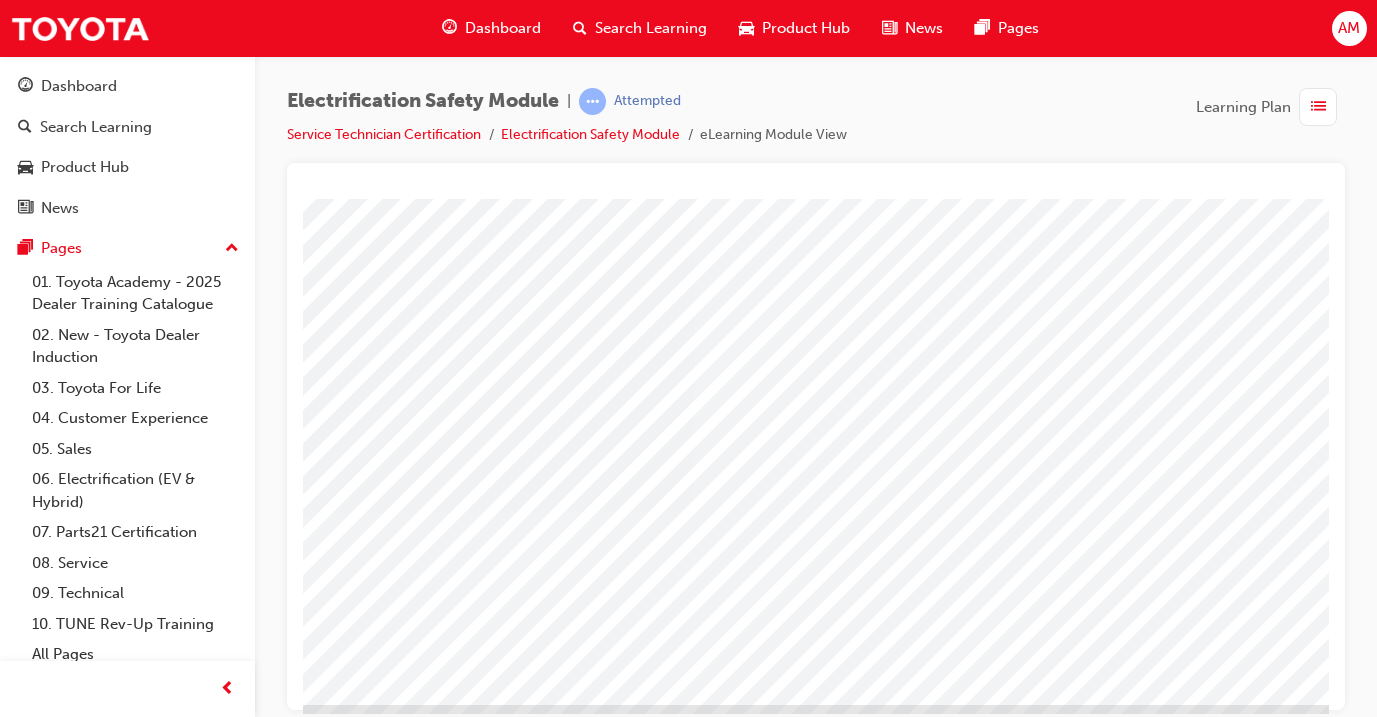 click at bounding box center (648, 1821) 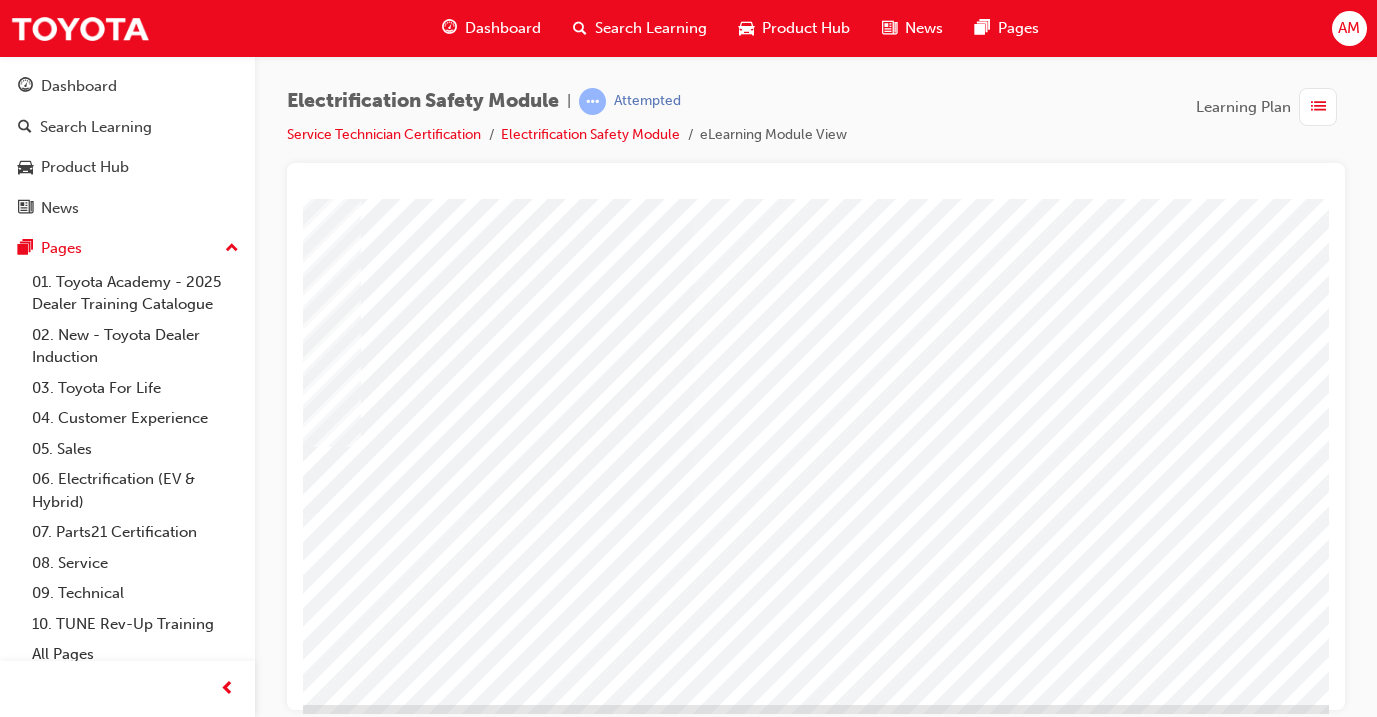 click at bounding box center (49, 5141) 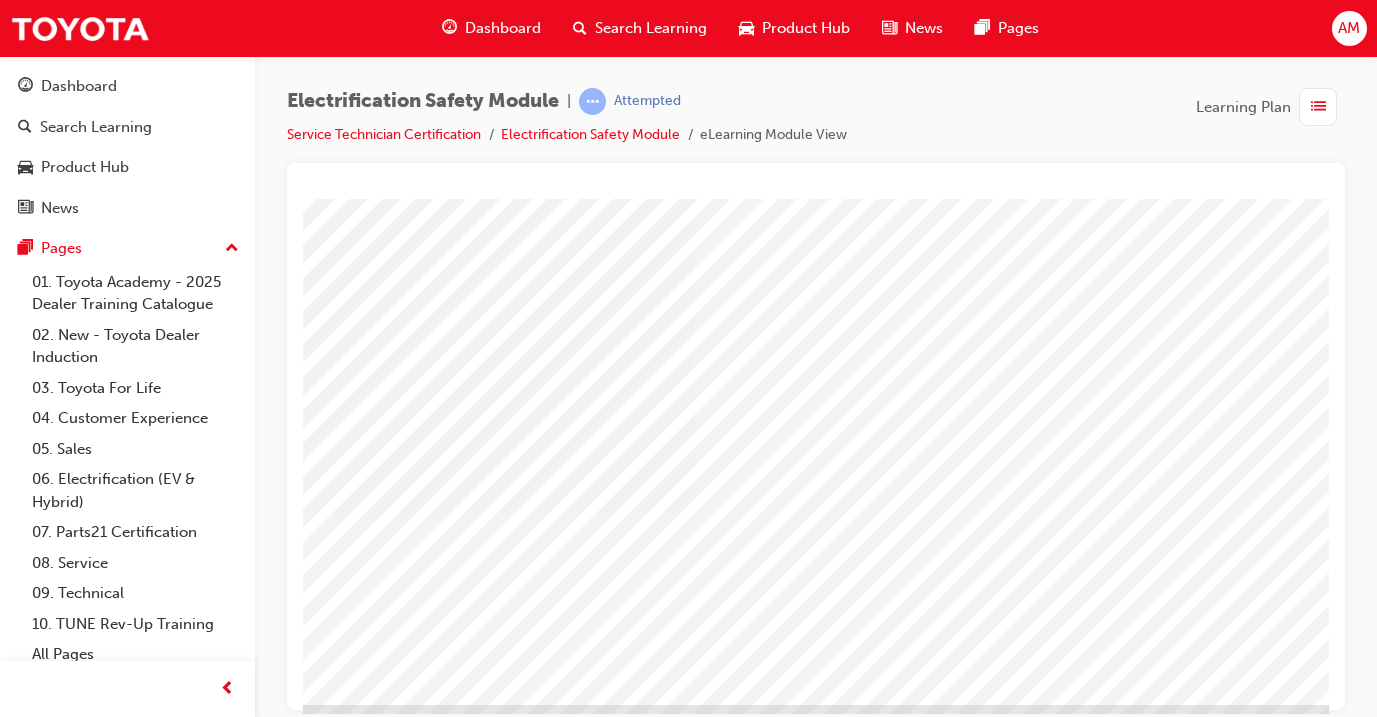 scroll, scrollTop: 0, scrollLeft: 0, axis: both 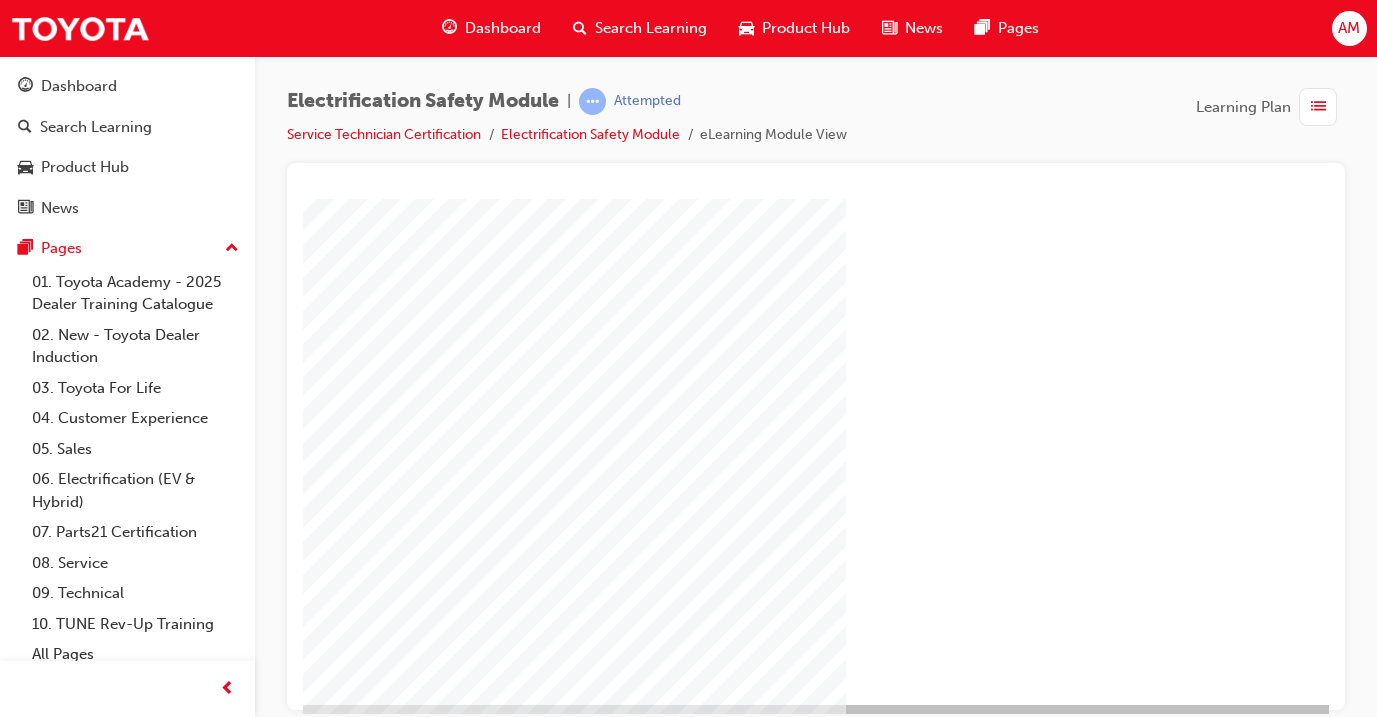 click at bounding box center (32, 1336) 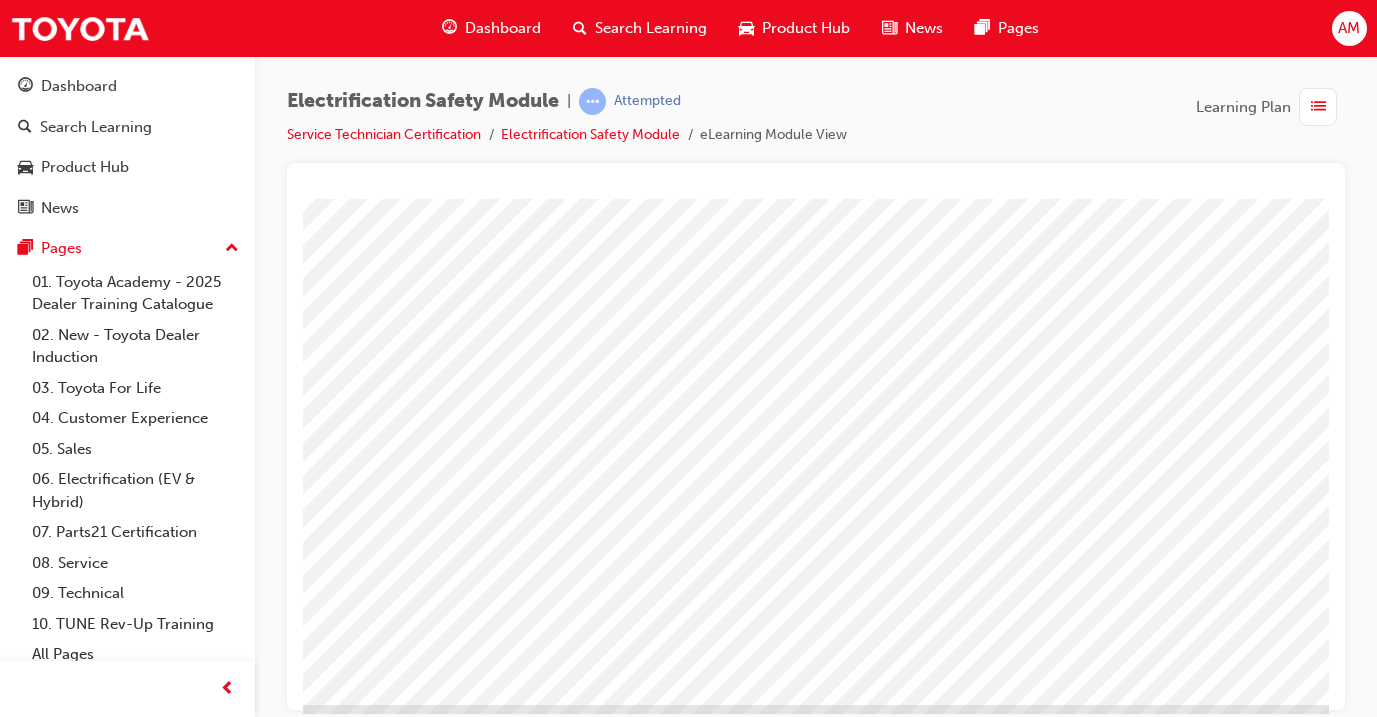 click at bounding box center (32, 3490) 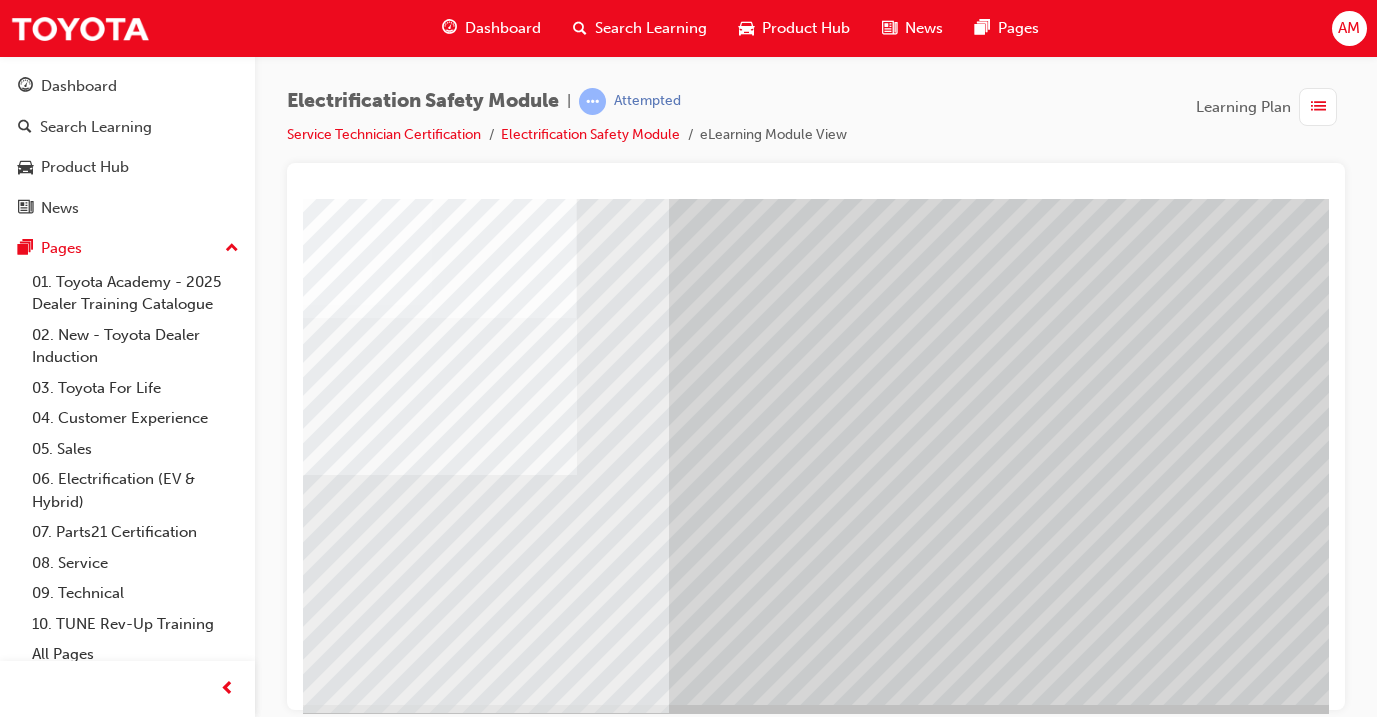 click at bounding box center [649, 2540] 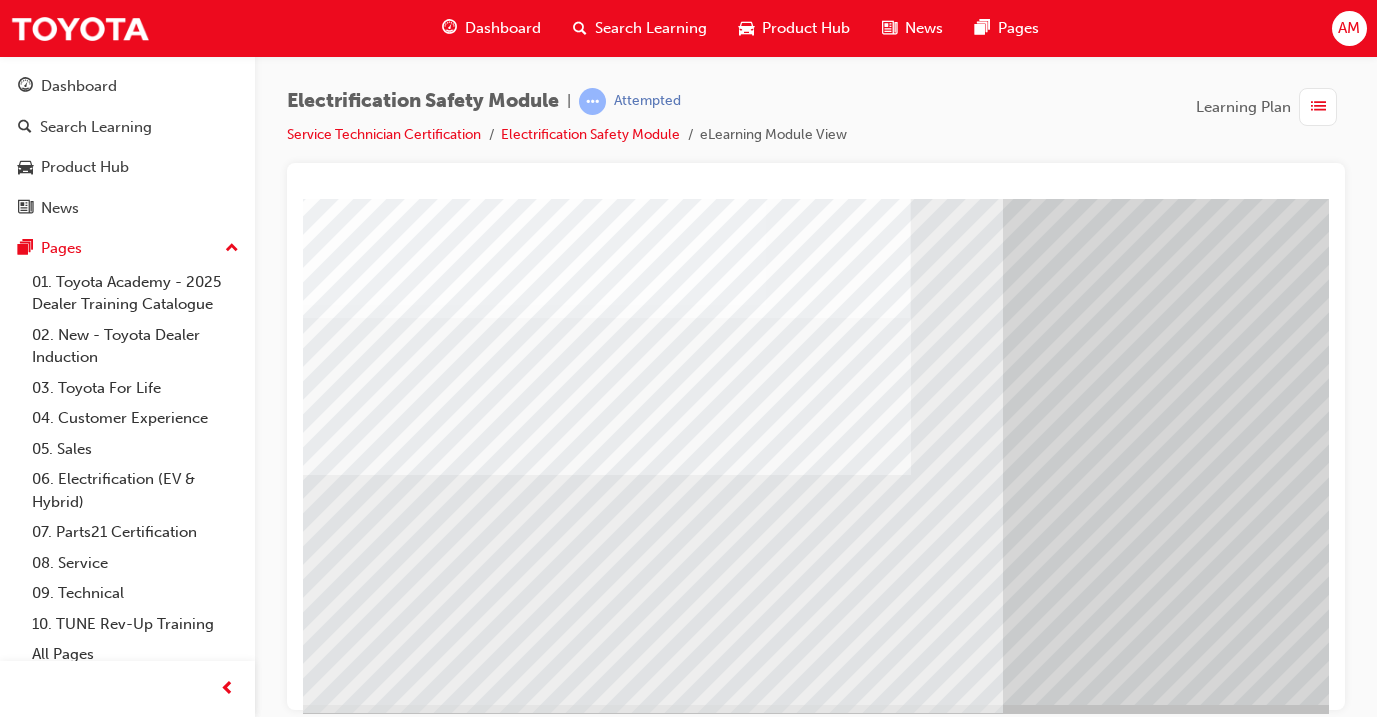 scroll, scrollTop: 214, scrollLeft: 0, axis: vertical 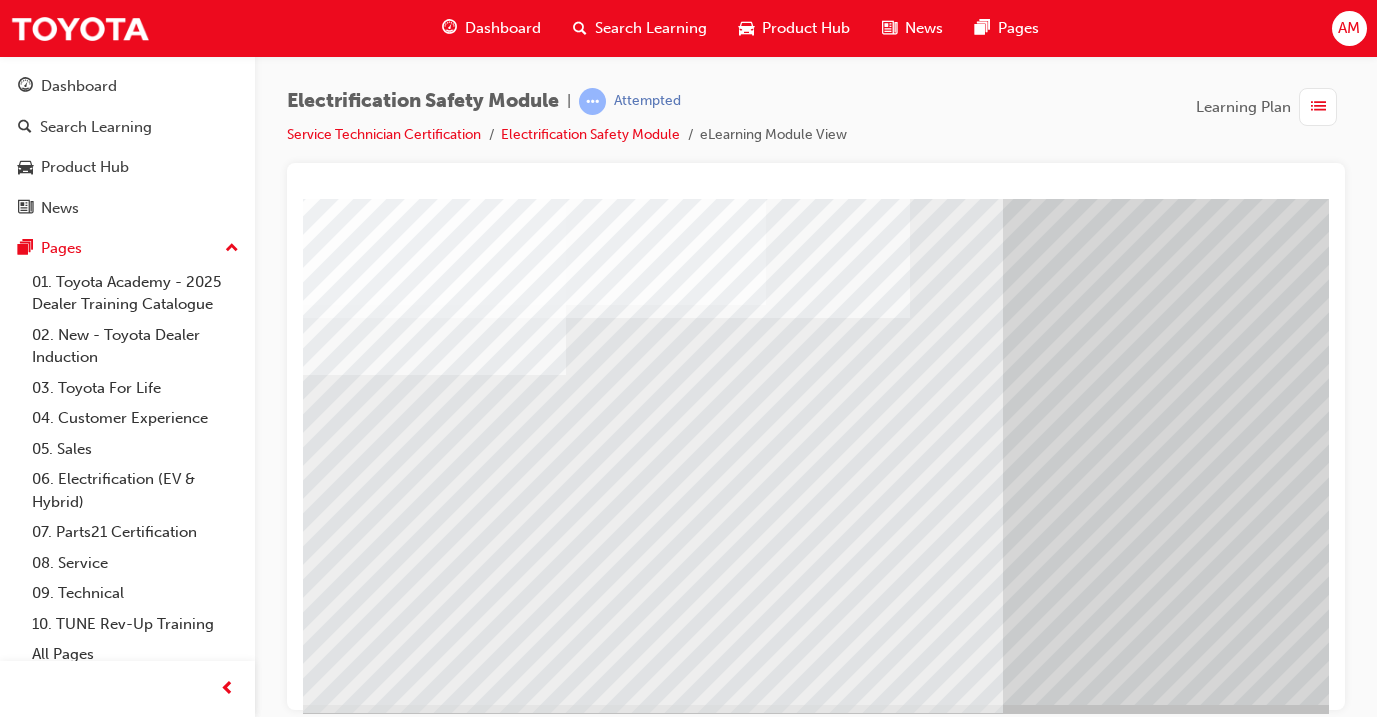 click at bounding box center [323, 7318] 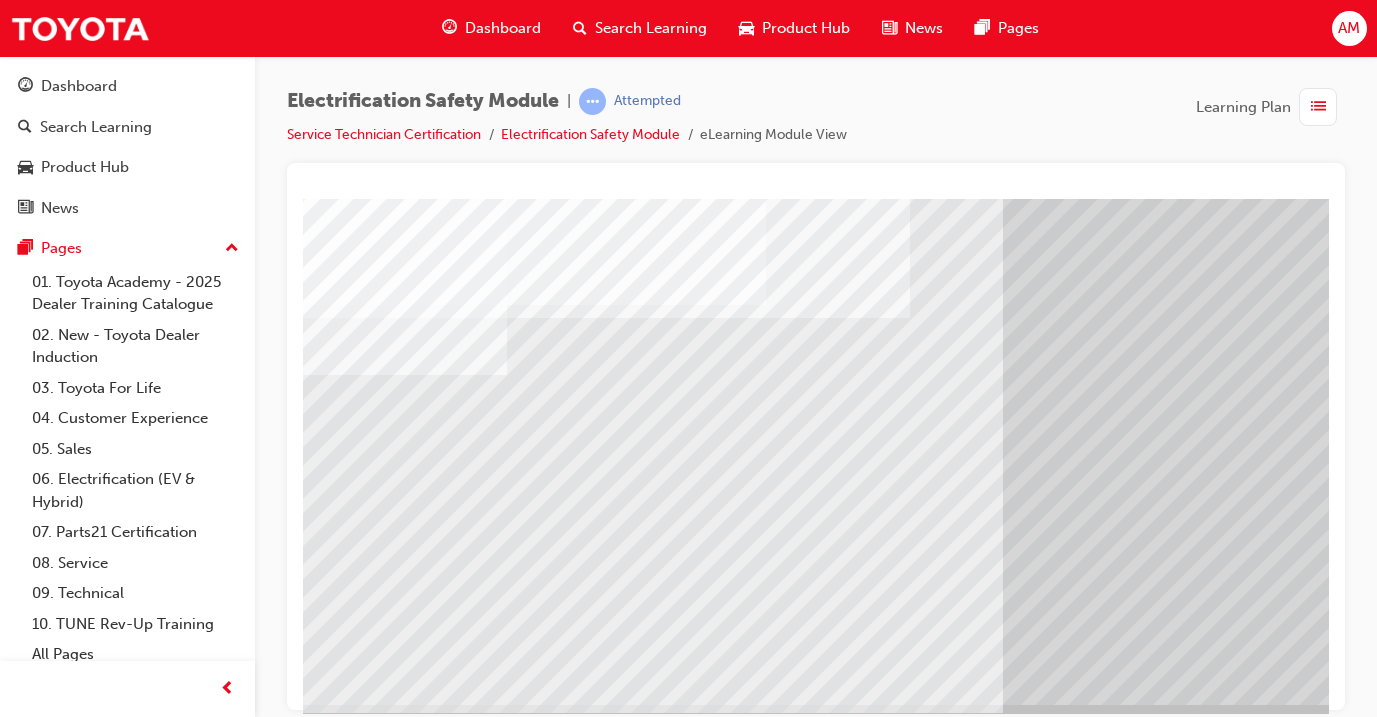 click at bounding box center (323, 7238) 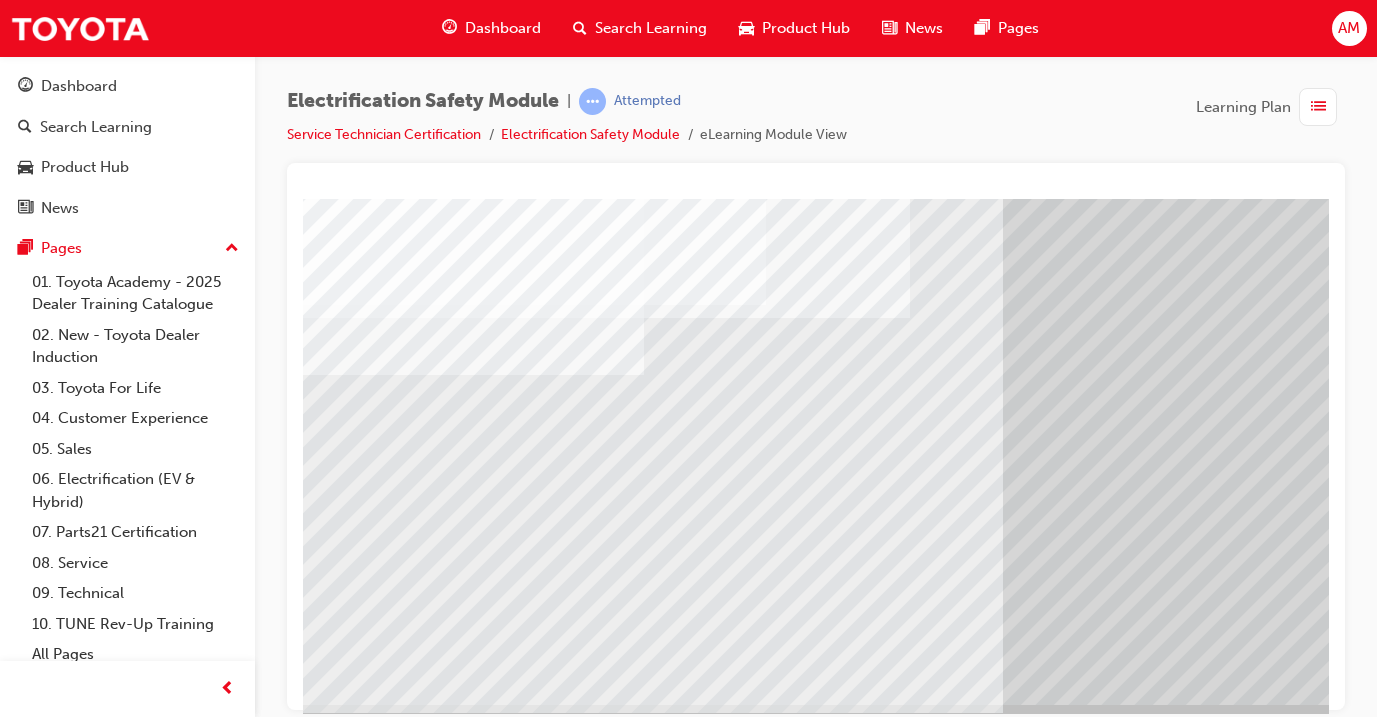 click at bounding box center [323, 7278] 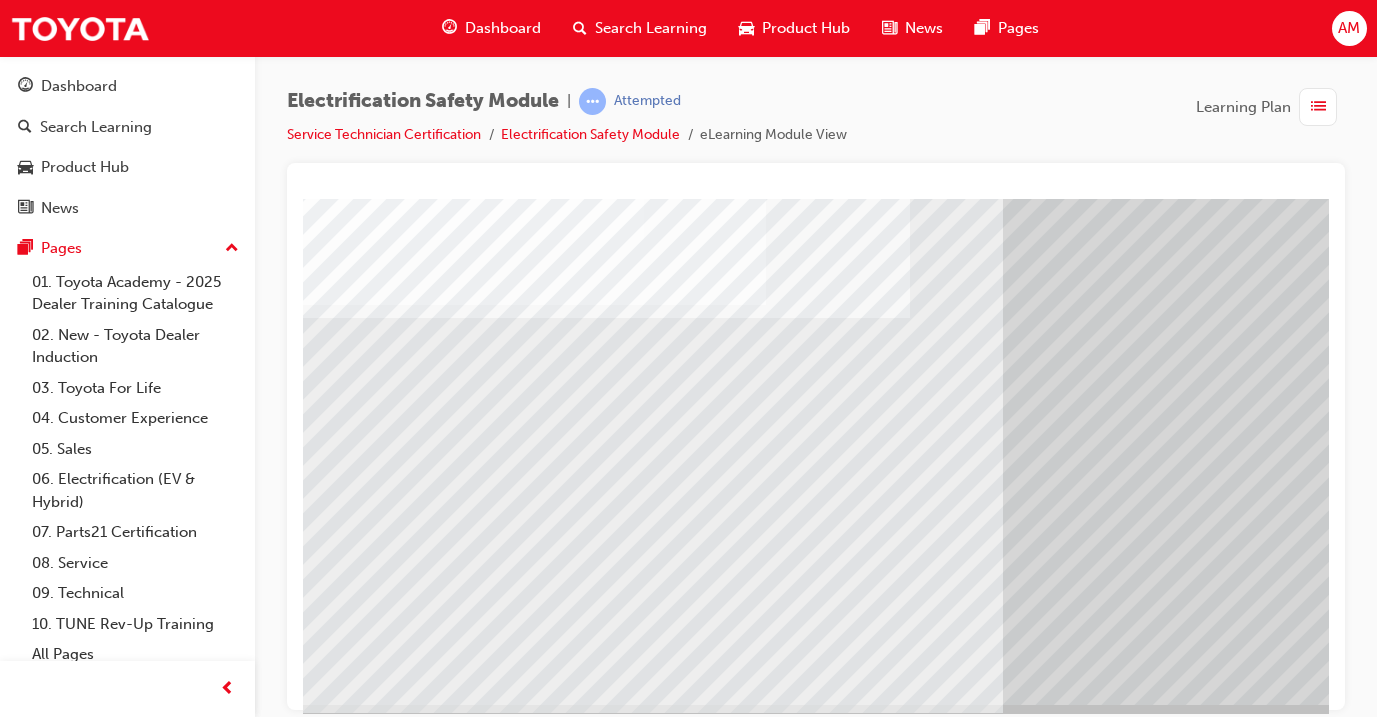 click at bounding box center (323, 7358) 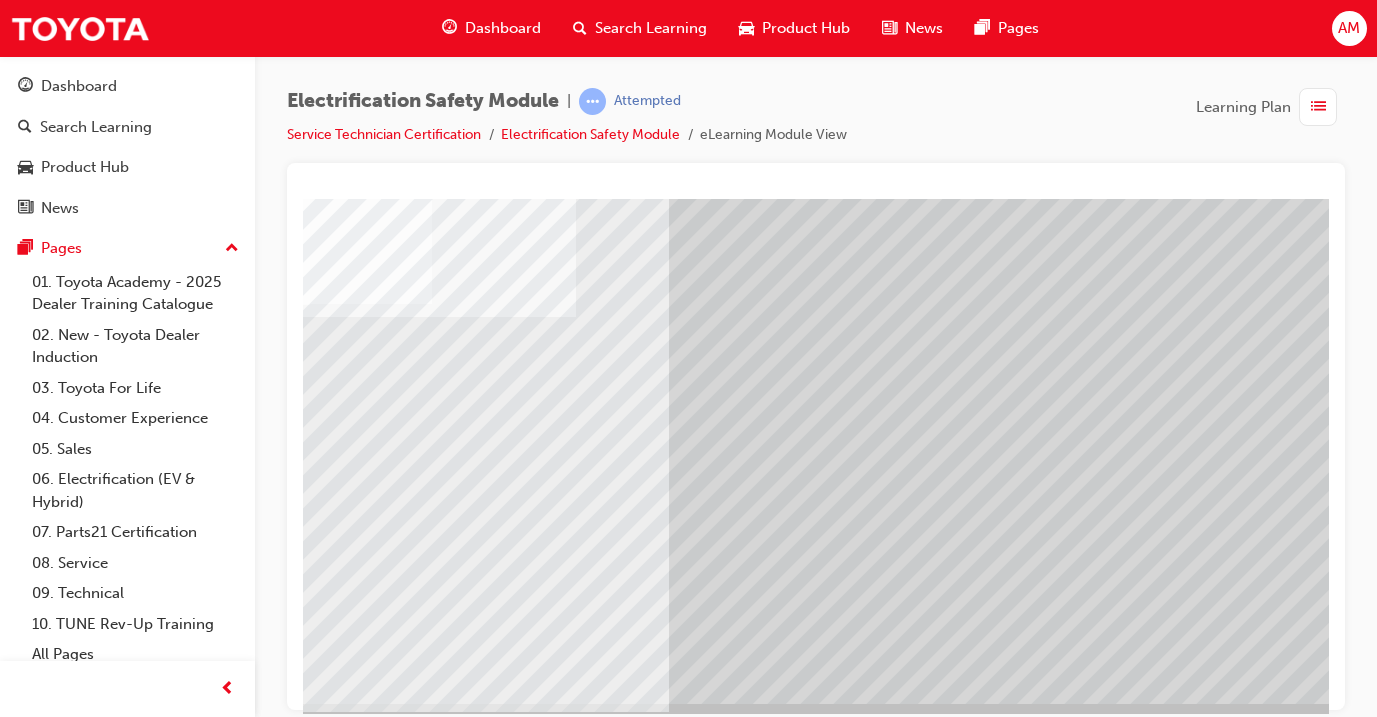 scroll, scrollTop: 215, scrollLeft: 334, axis: both 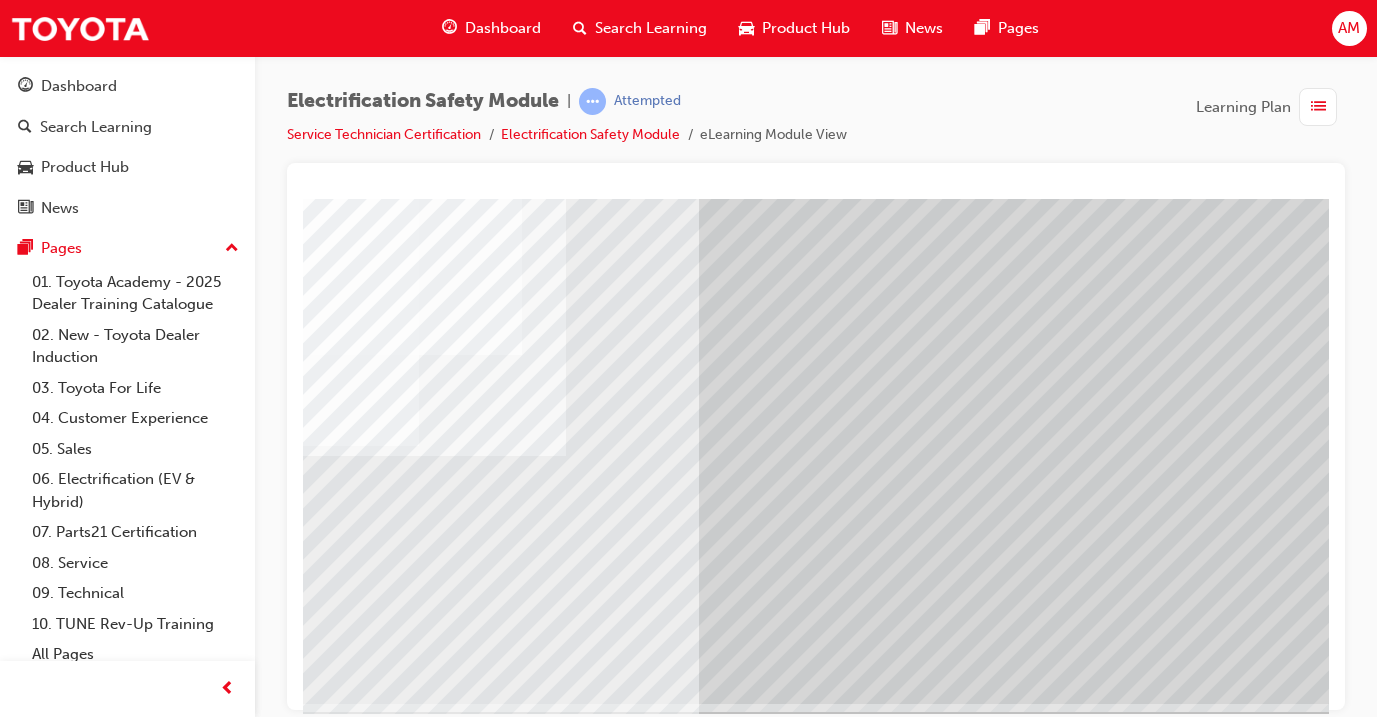click at bounding box center (32, 3017) 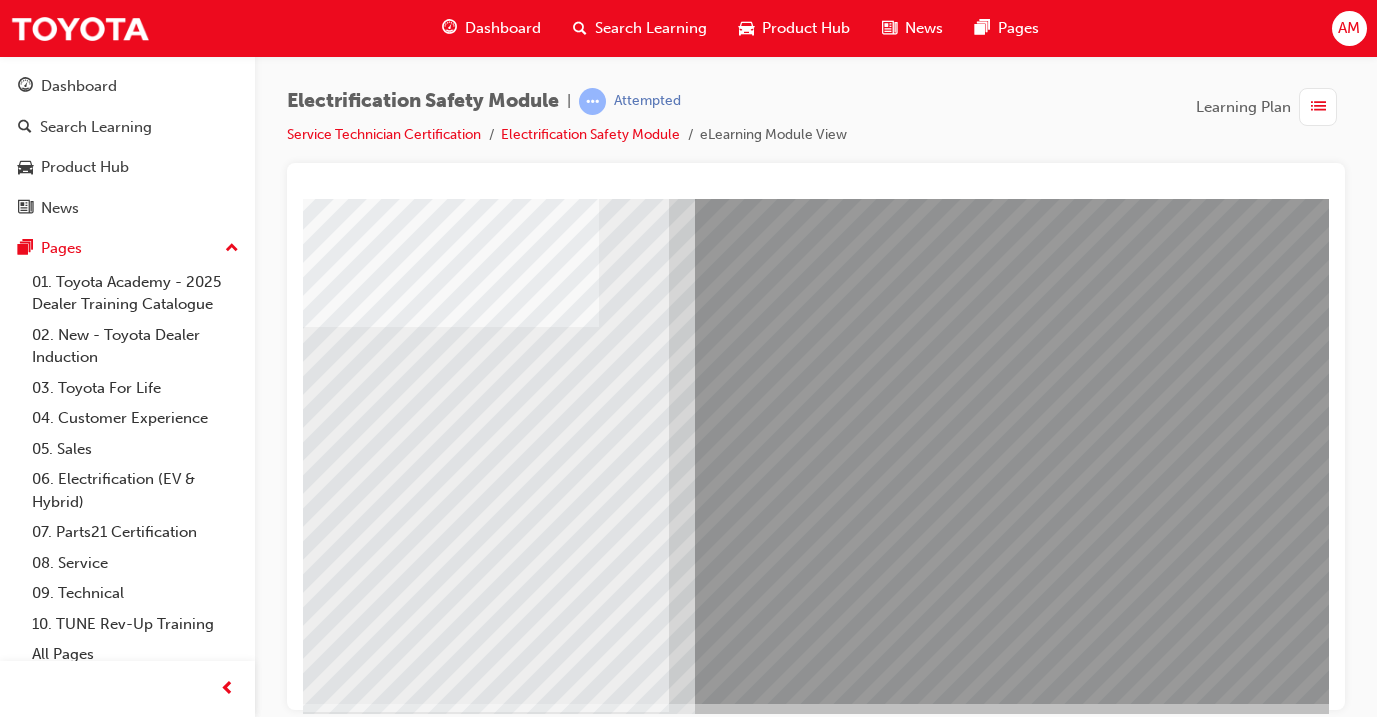 click at bounding box center [328, 2540] 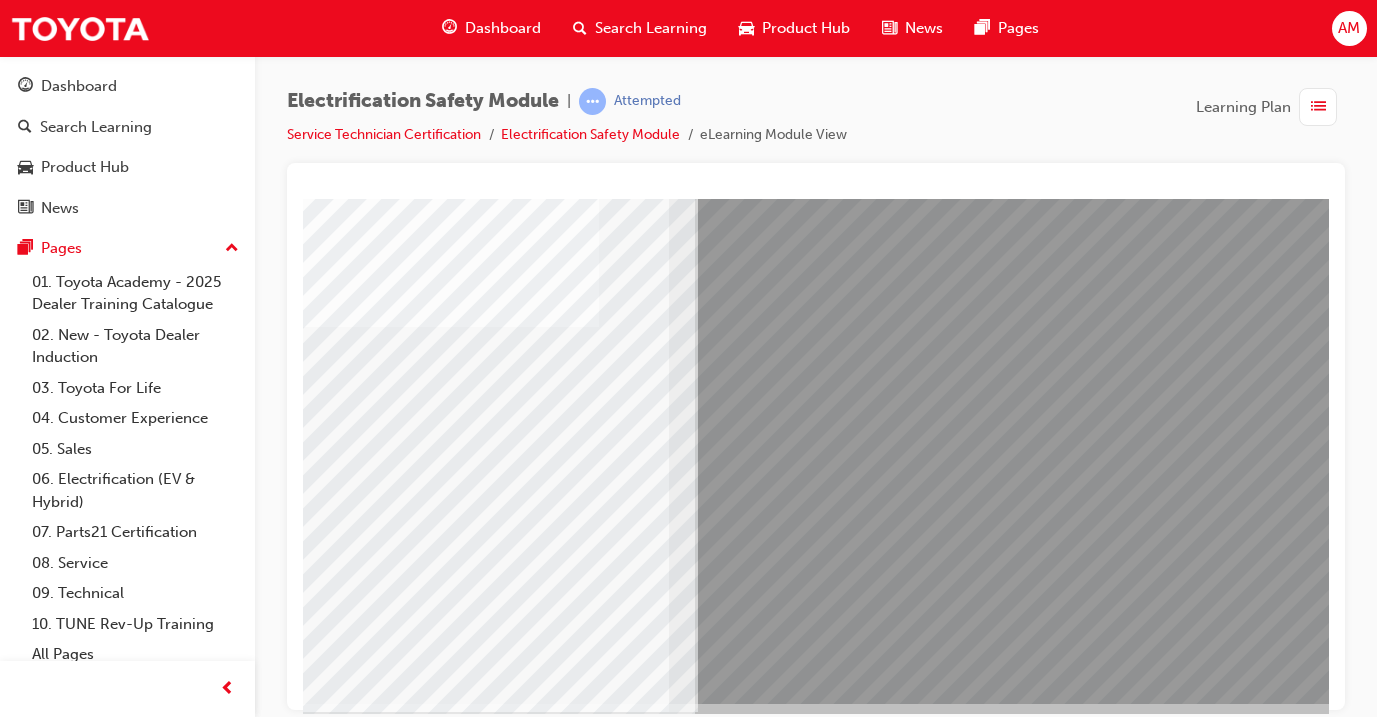 click at bounding box center [9, 10974] 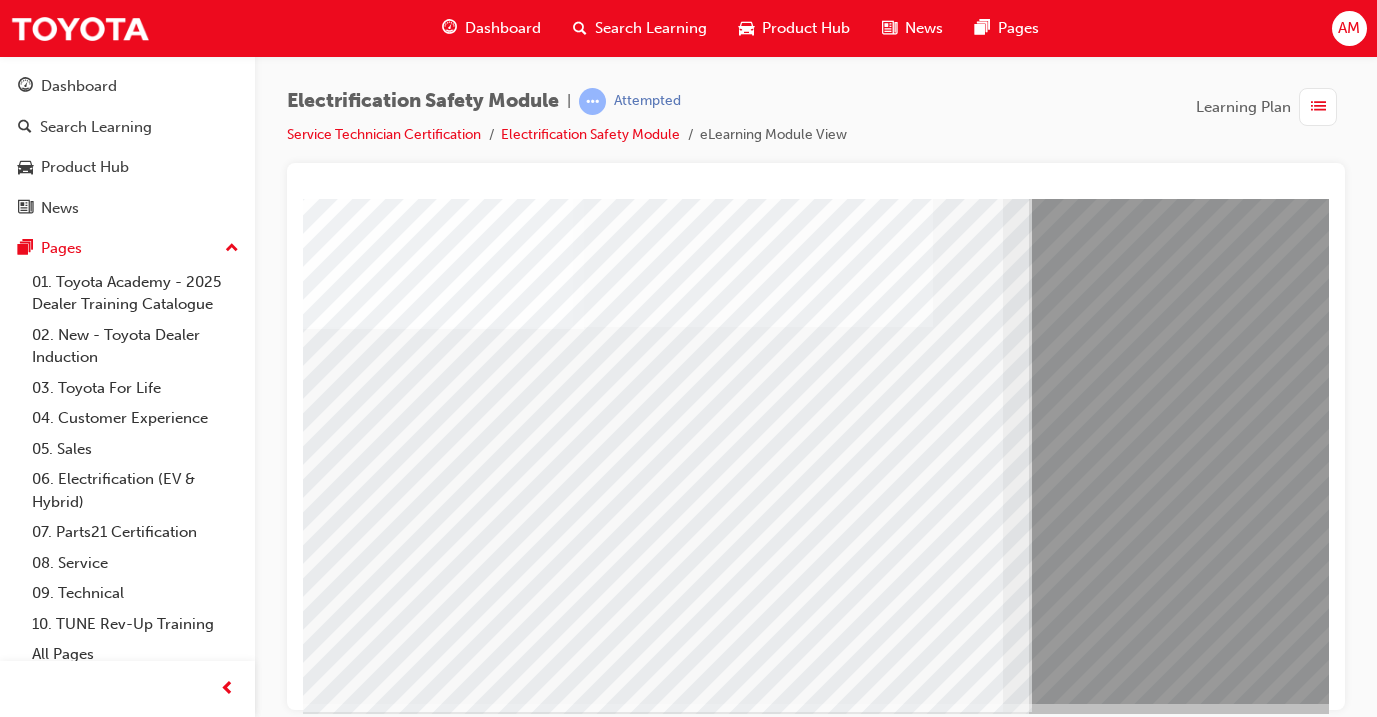 scroll, scrollTop: 215, scrollLeft: 0, axis: vertical 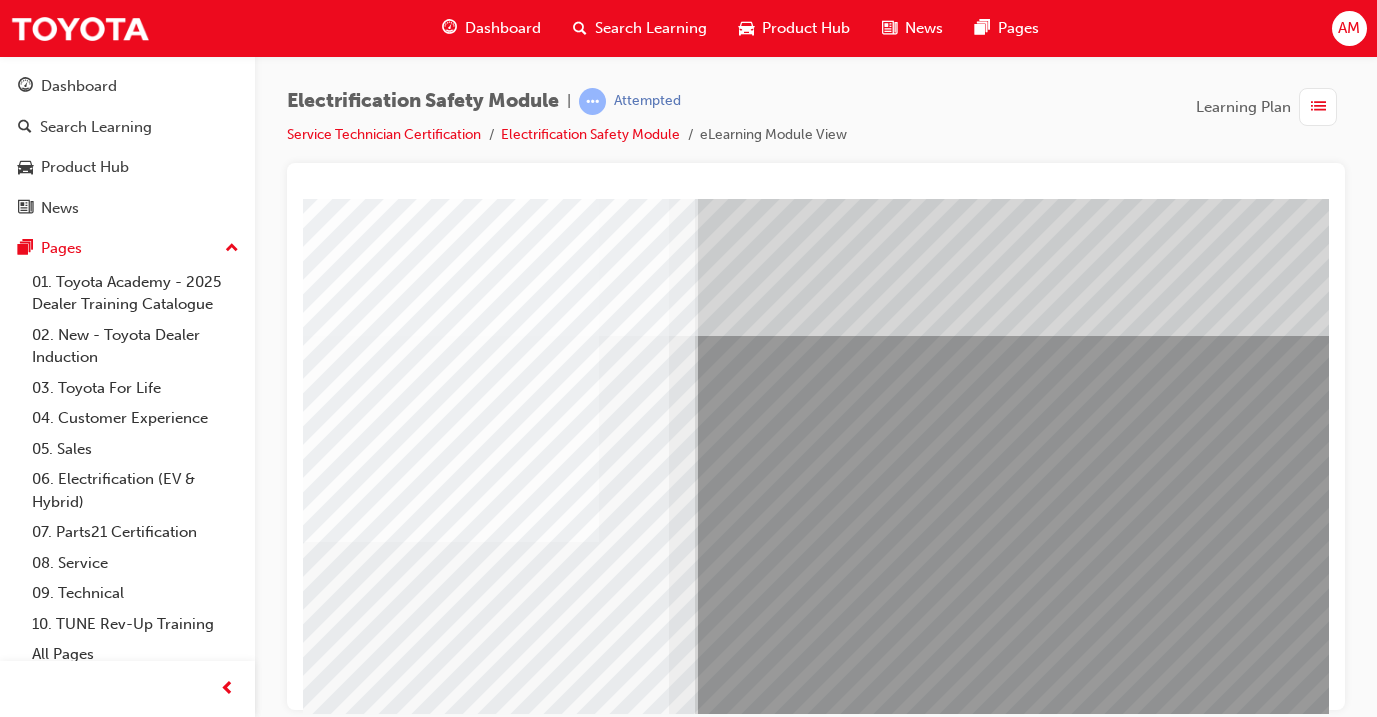 click at bounding box center (40, 14652) 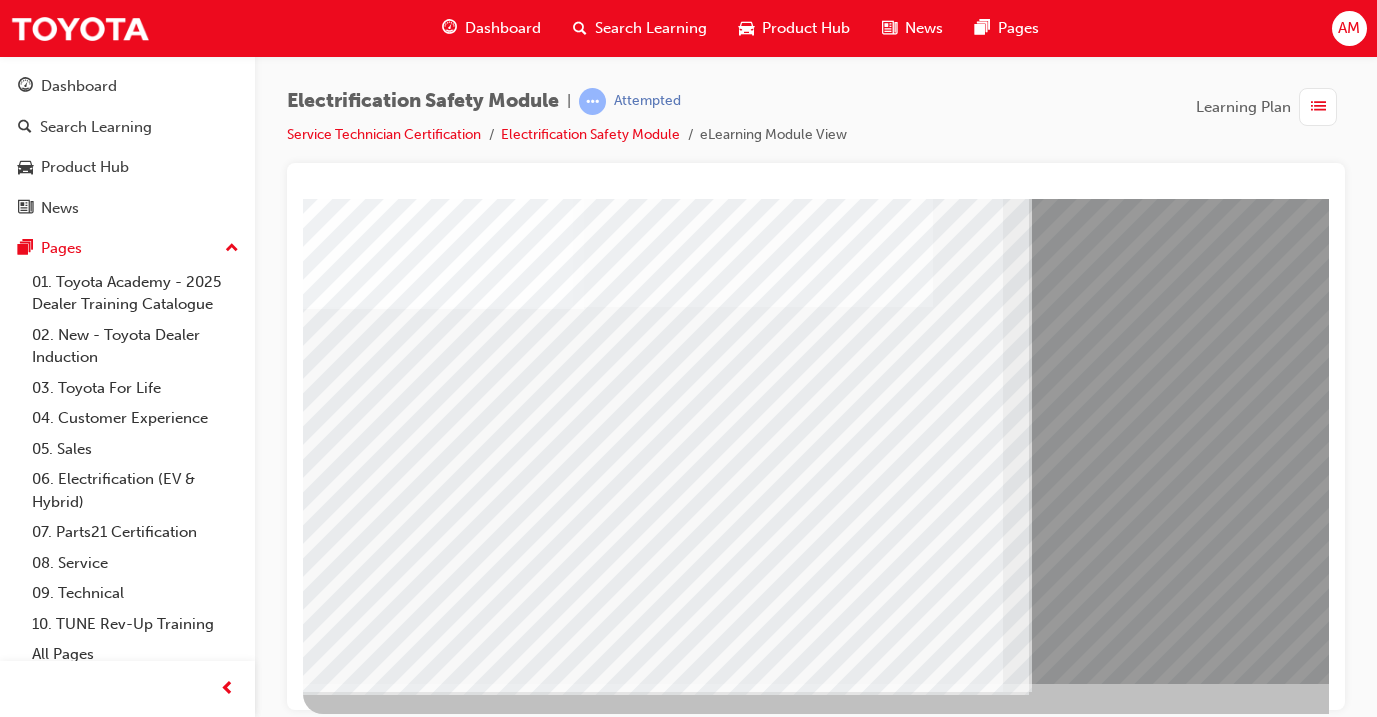 scroll, scrollTop: 235, scrollLeft: -2, axis: both 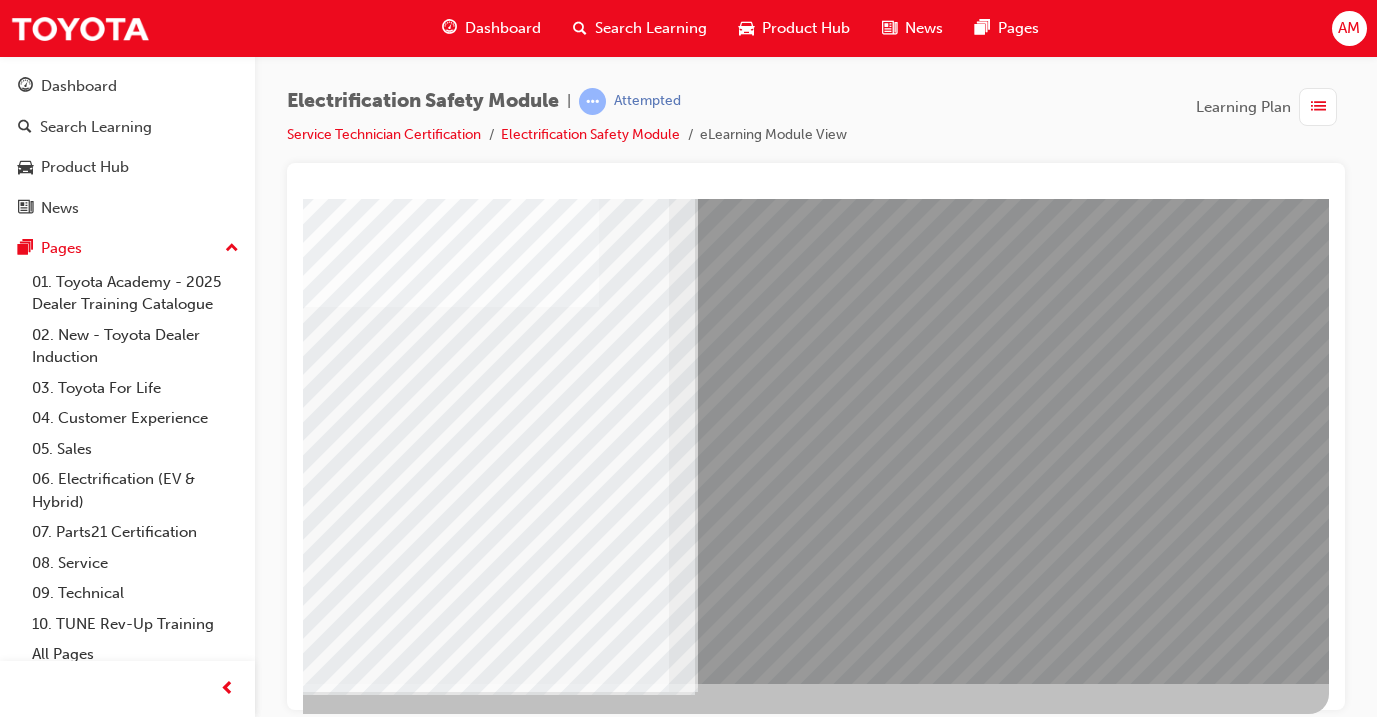 click at bounding box center [32, 11092] 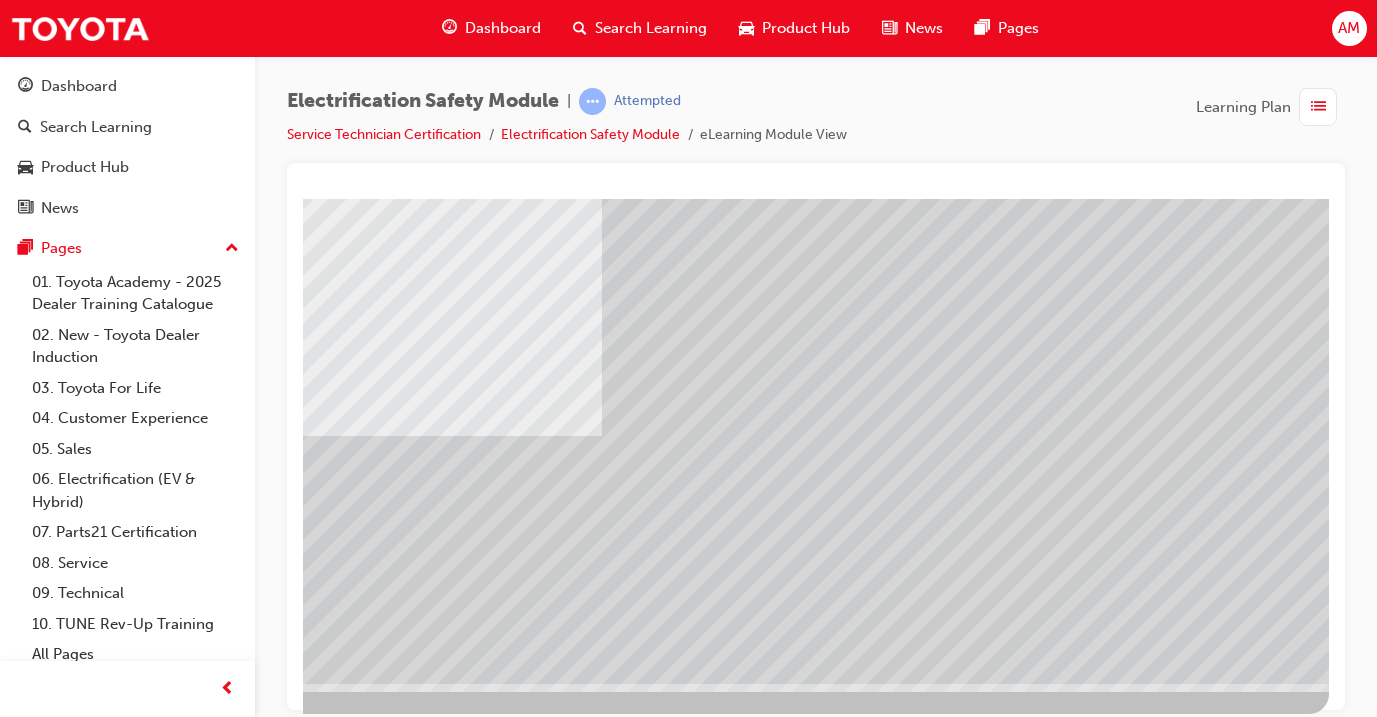 click at bounding box center [32, 2275] 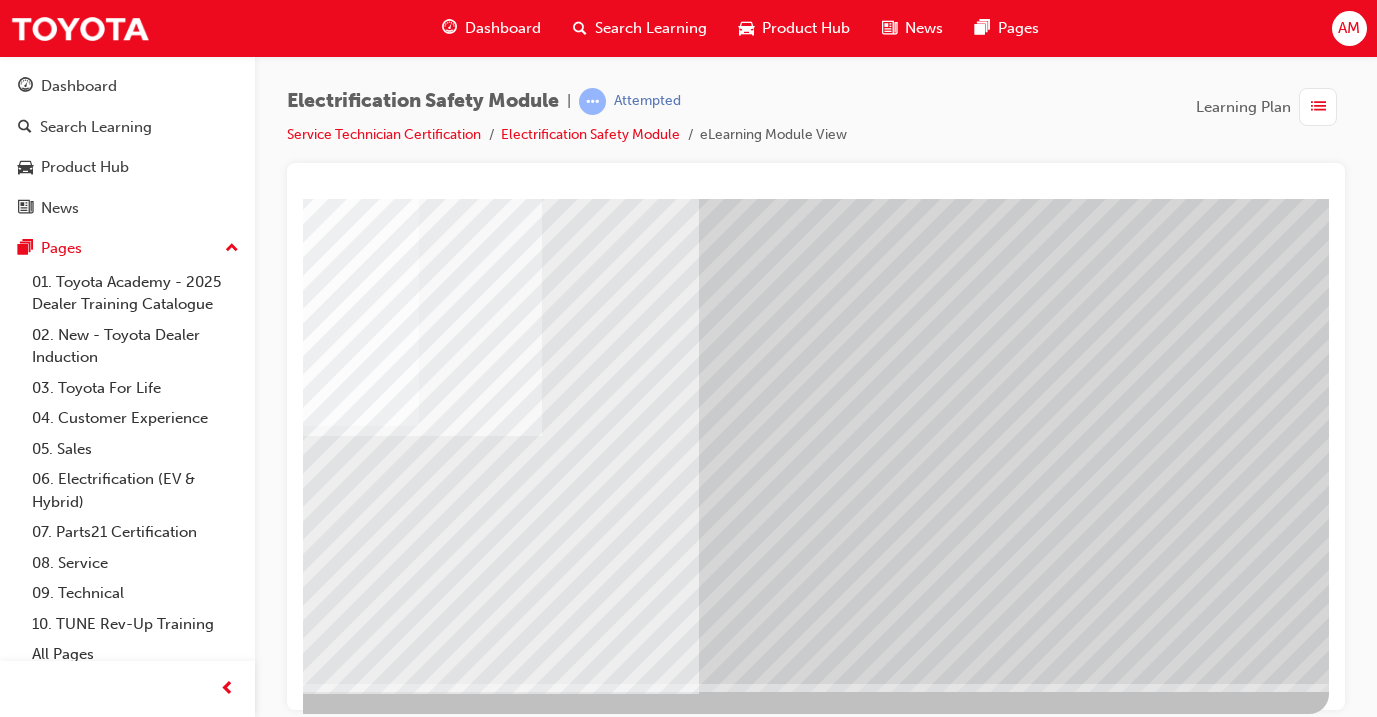 click at bounding box center (32, 2997) 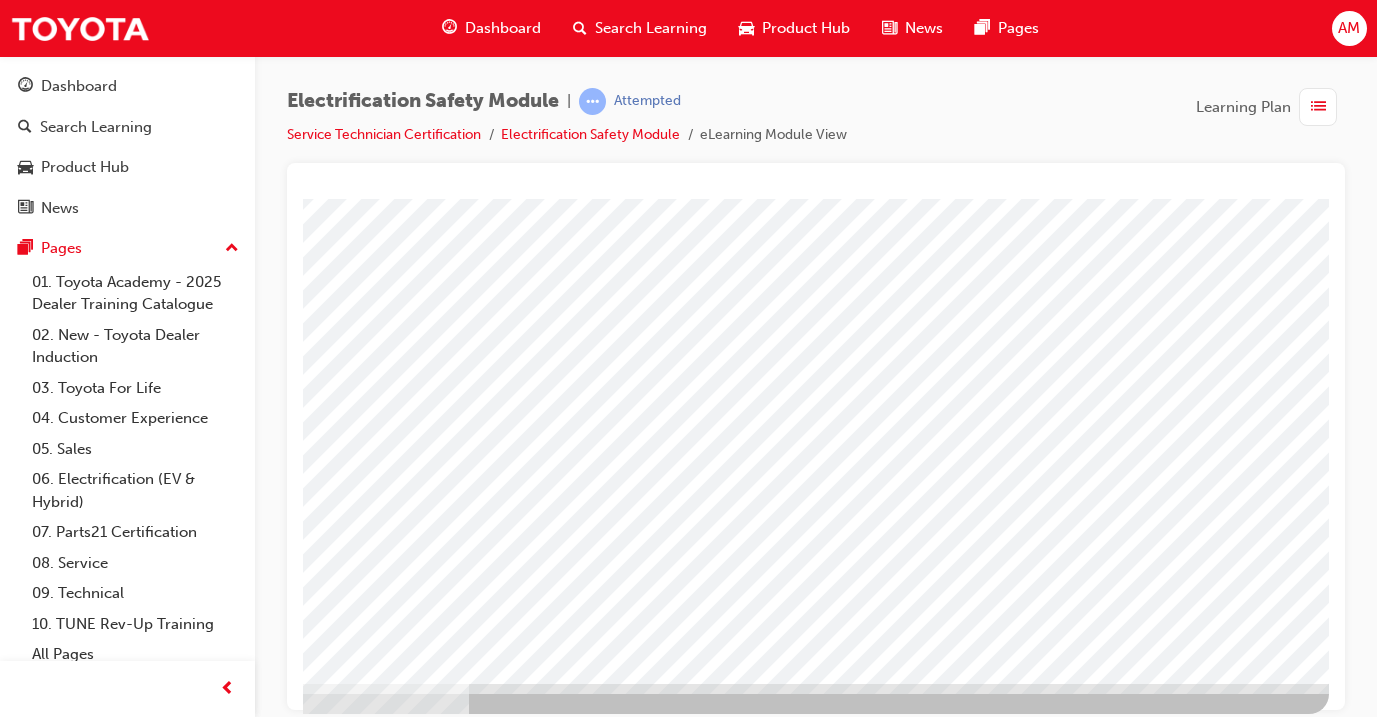 click at bounding box center [32, 2997] 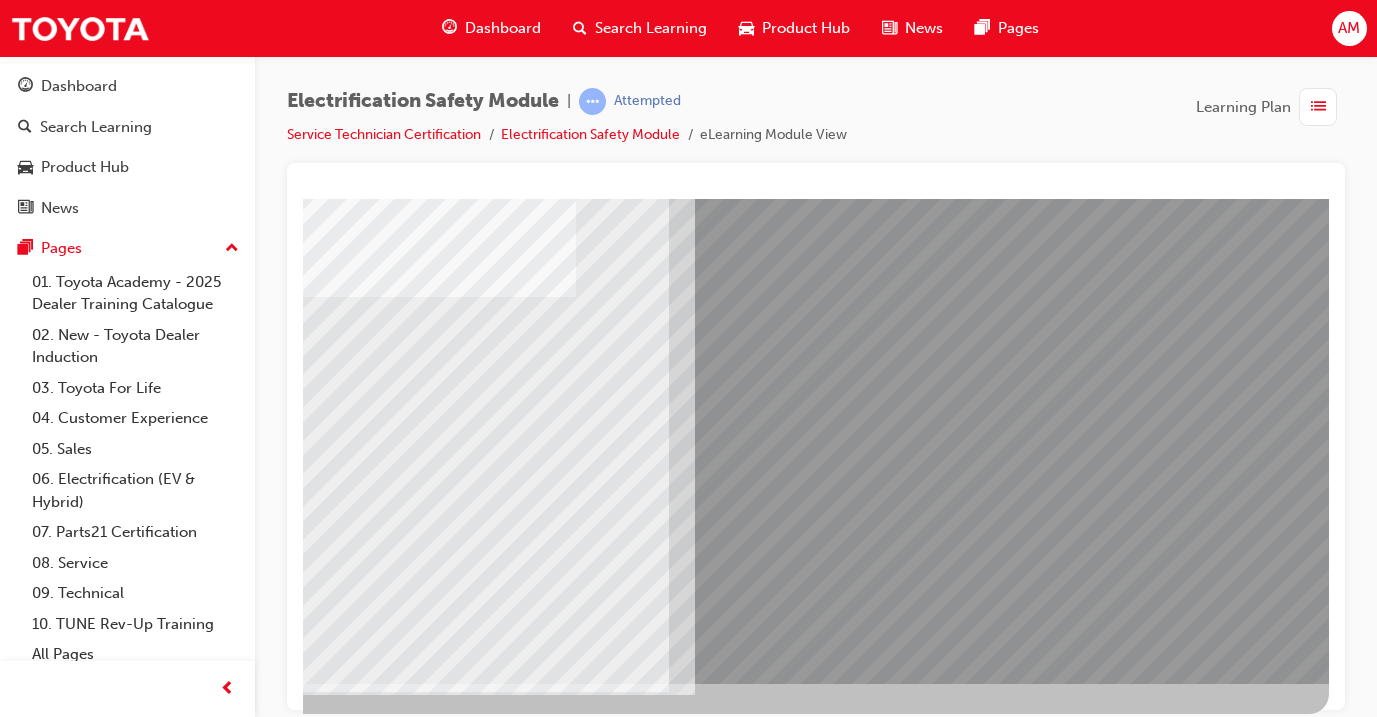 click at bounding box center (328, 2520) 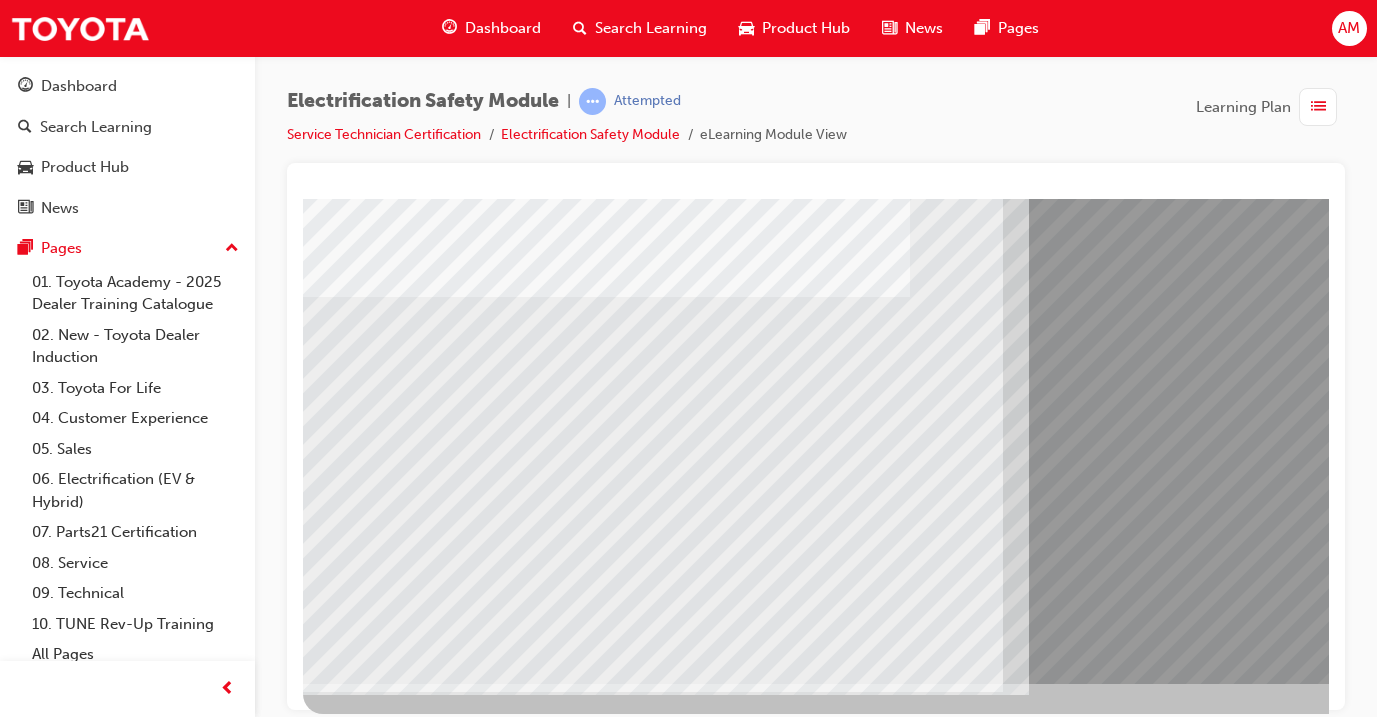 click at bounding box center (368, 8044) 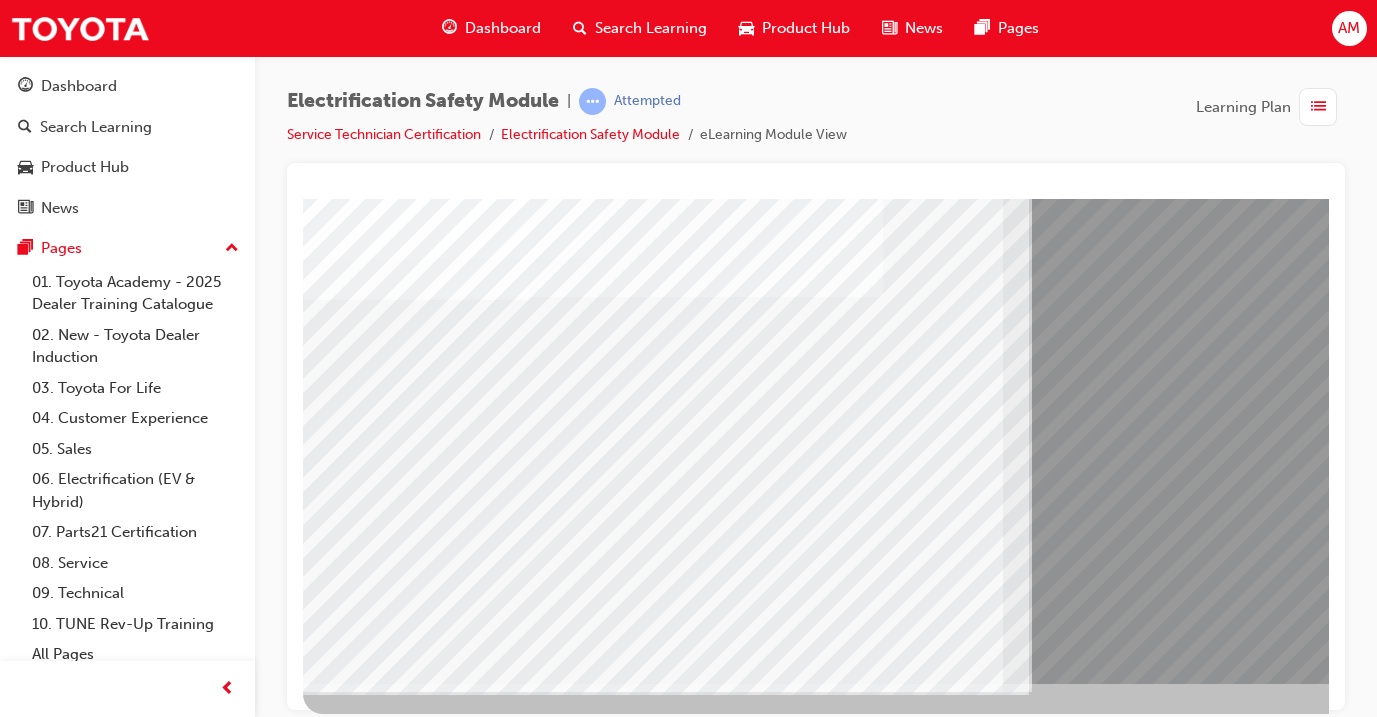 click at bounding box center (368, 7914) 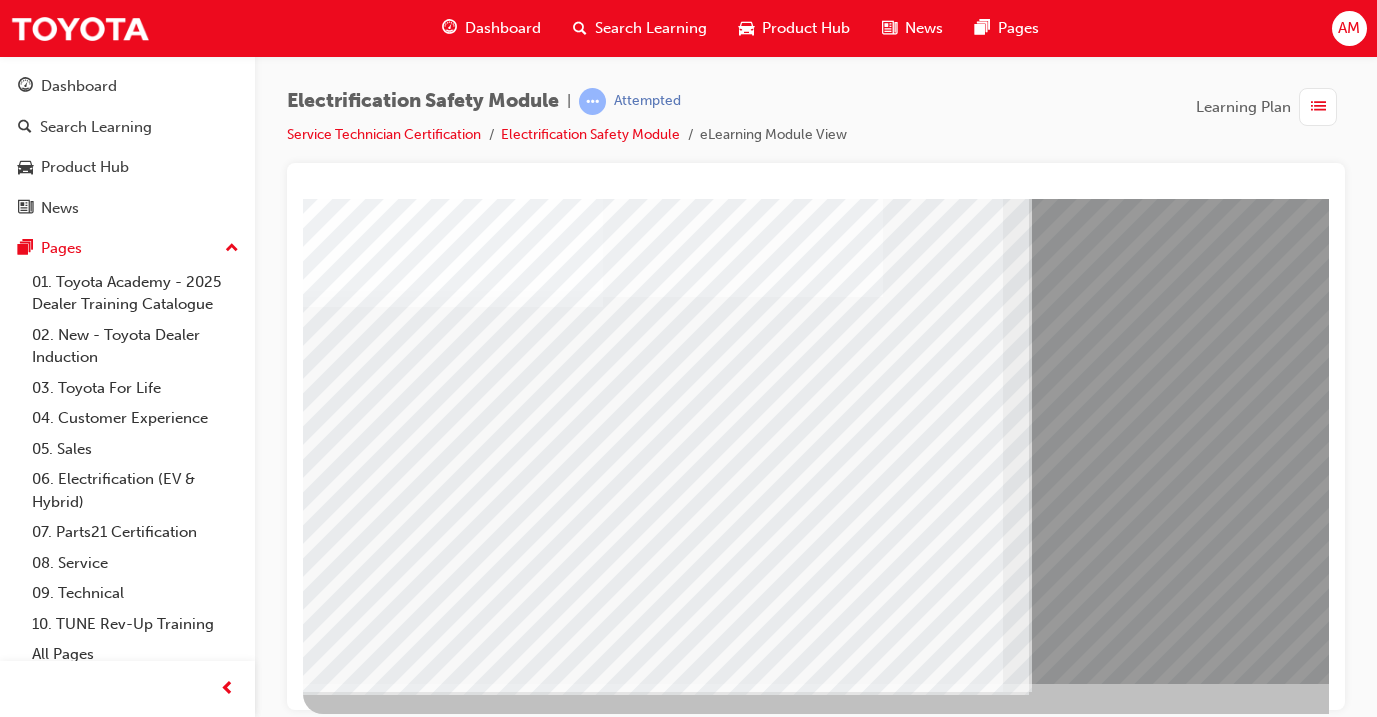 click at bounding box center [368, 8174] 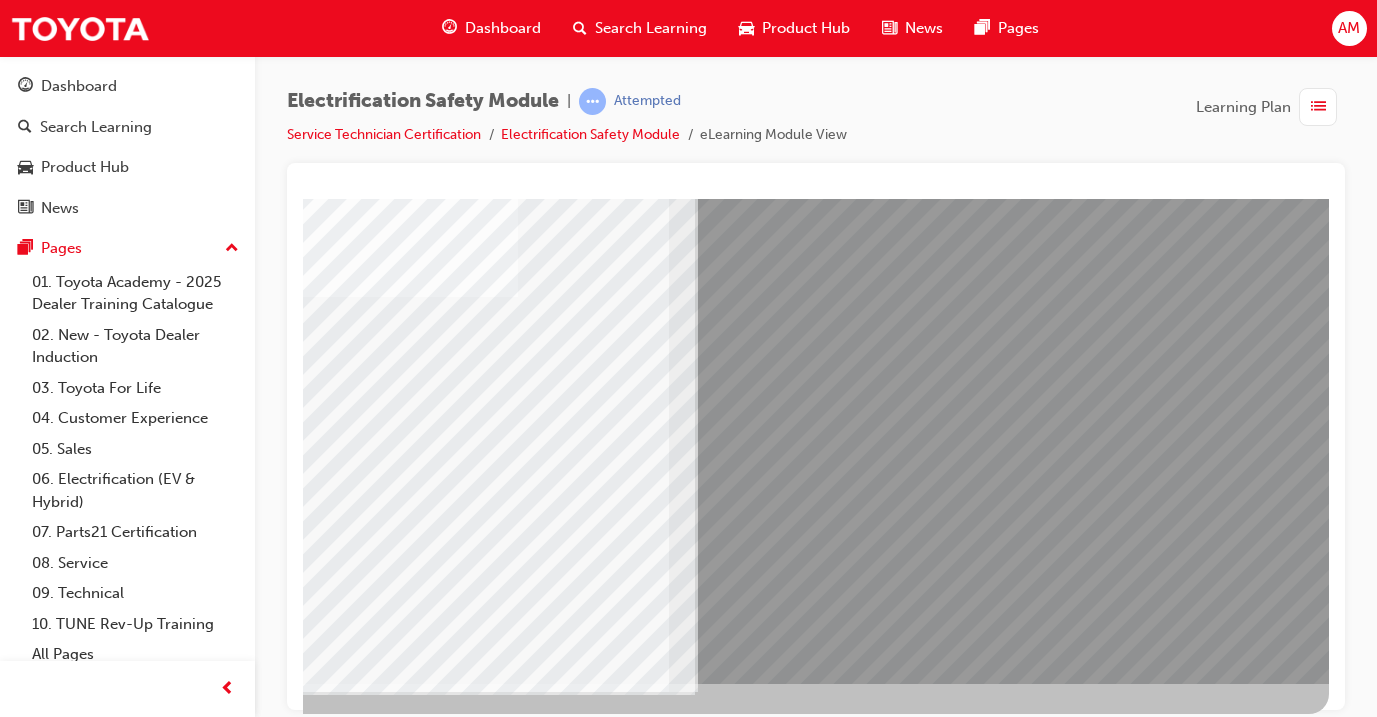 click at bounding box center [32, 7831] 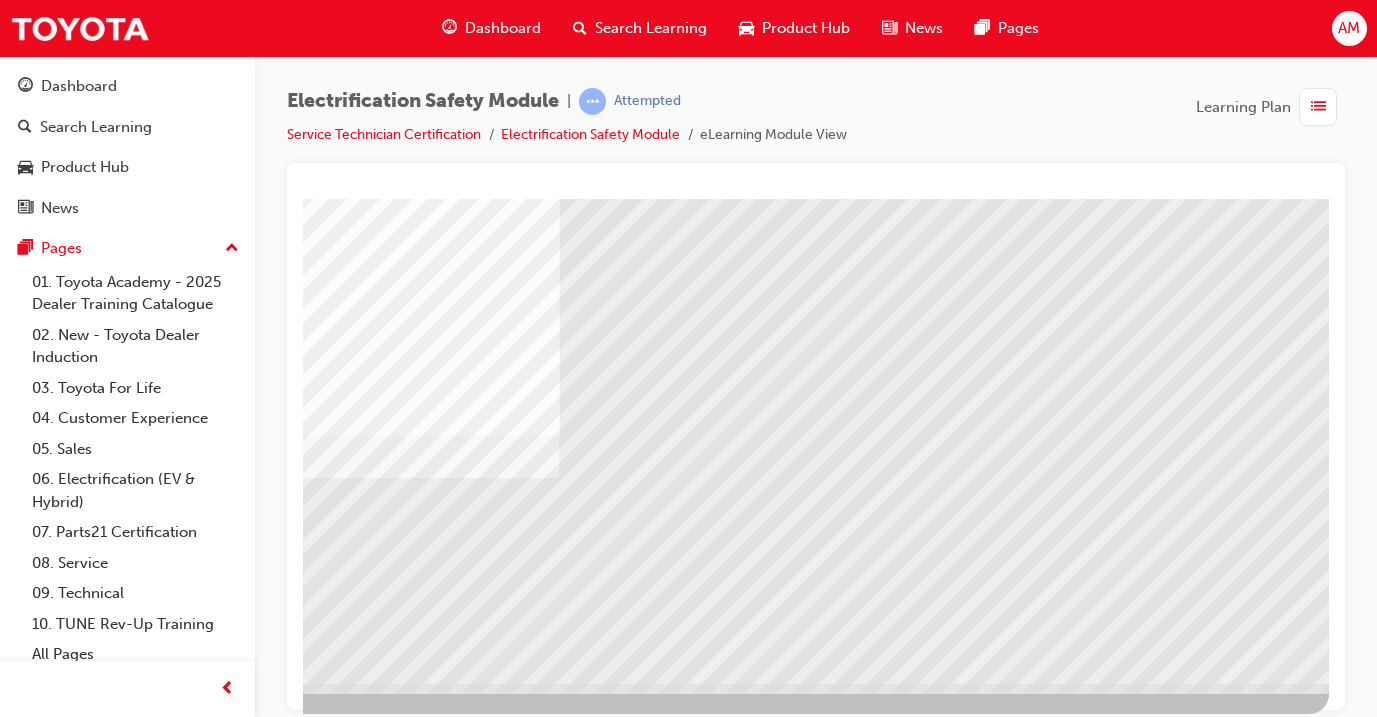 click at bounding box center [32, 3983] 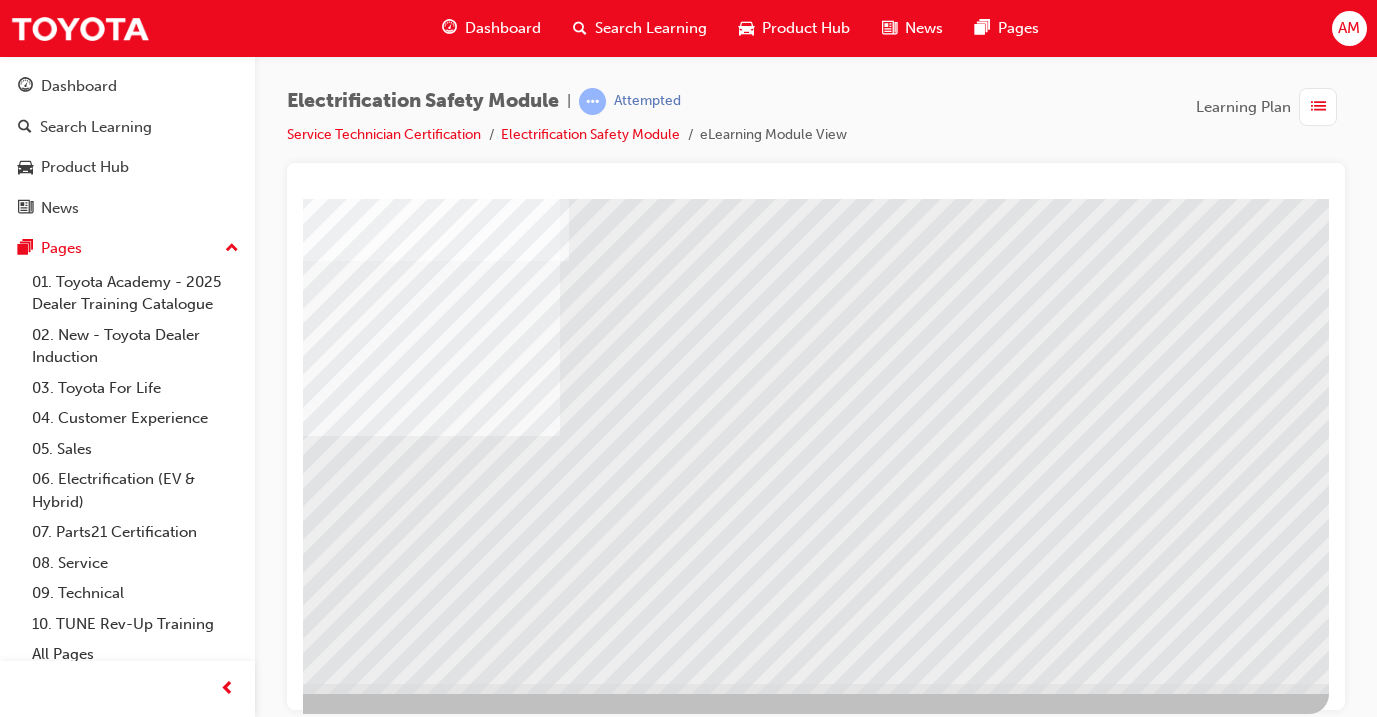 click at bounding box center (32, 3766) 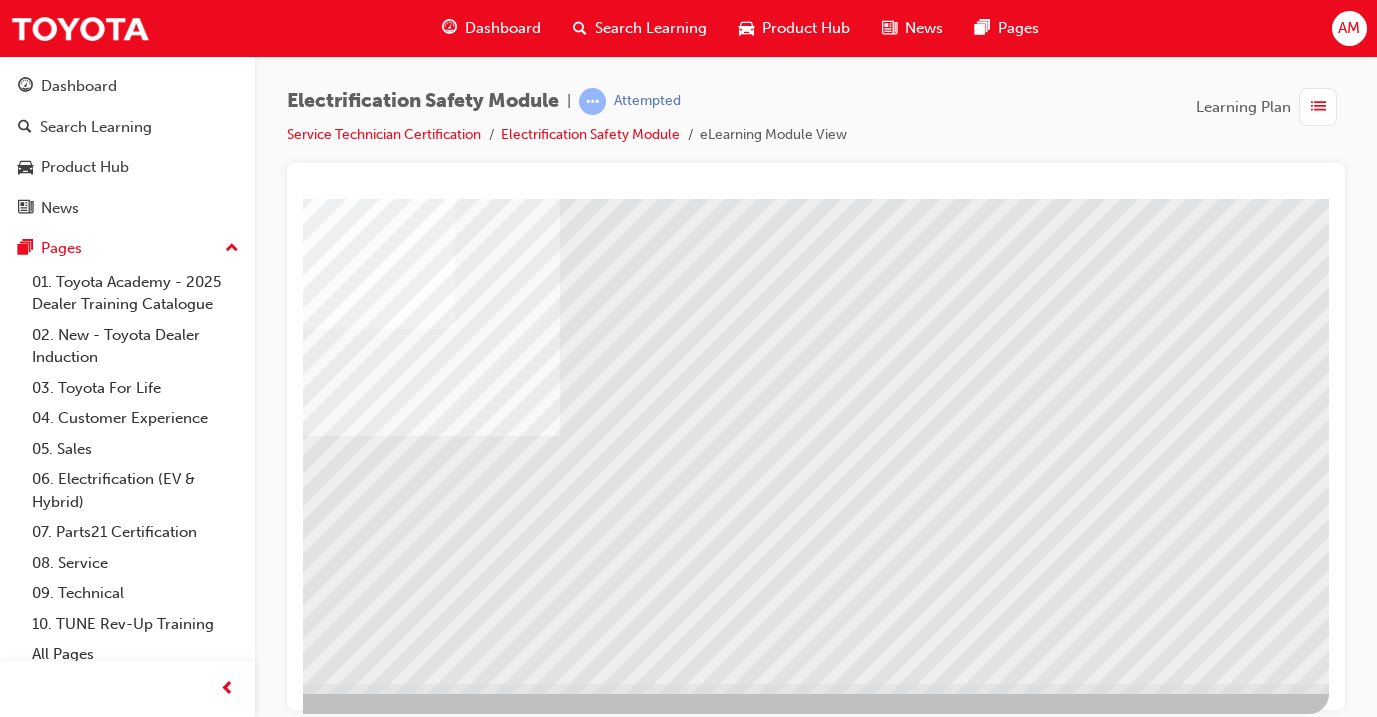 click at bounding box center [32, 3834] 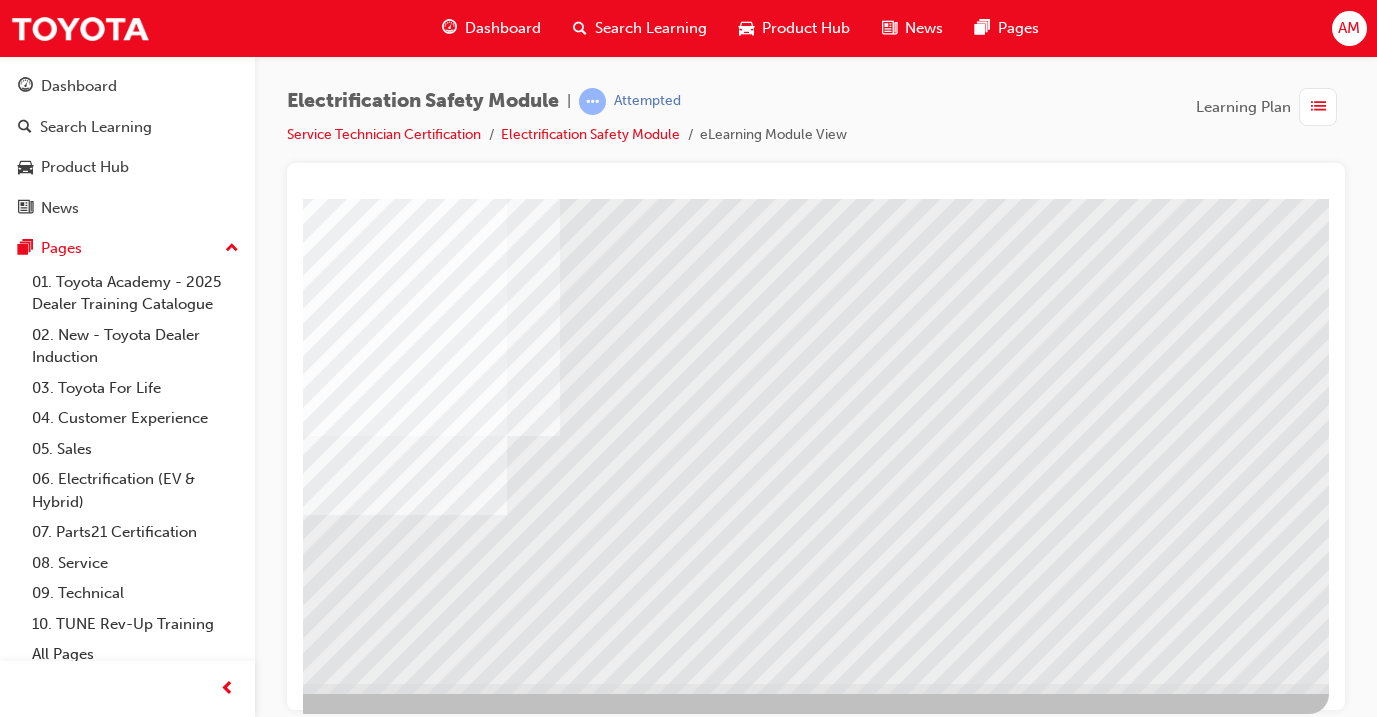 click at bounding box center (238, 3798) 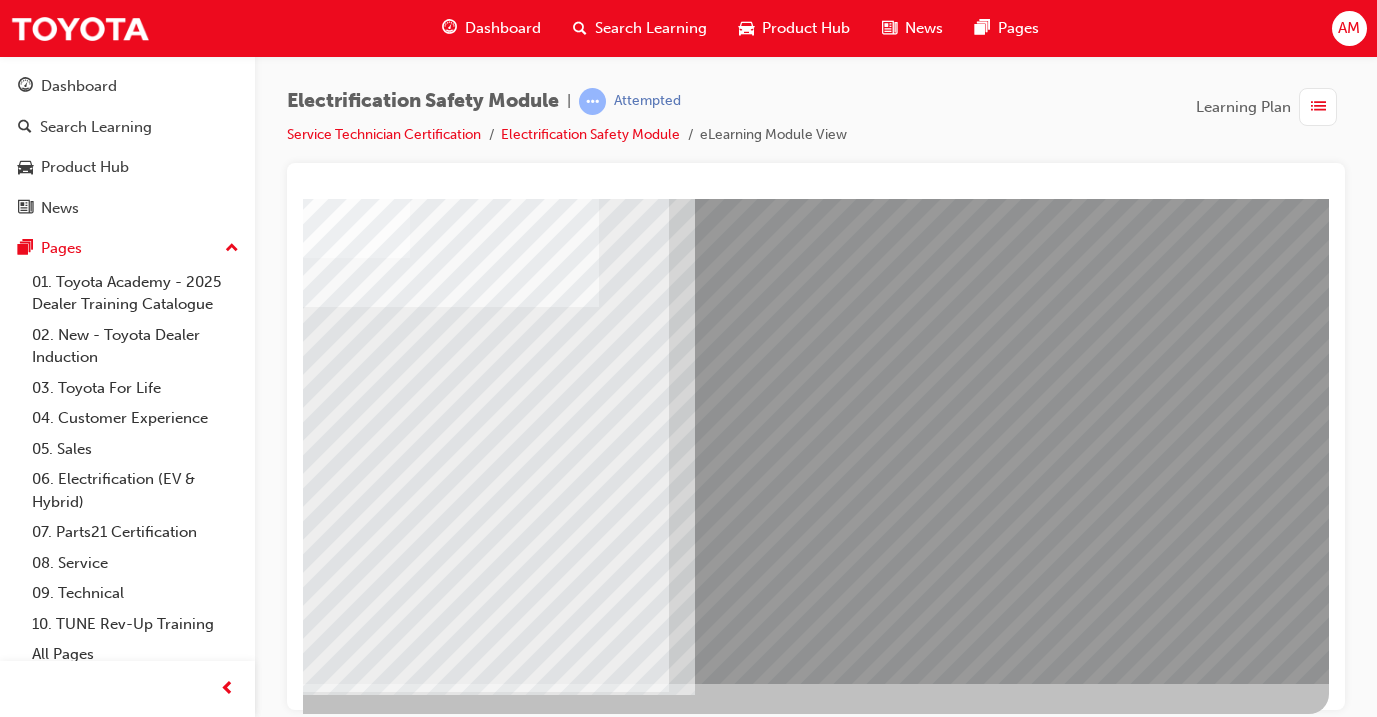 click at bounding box center (328, 2520) 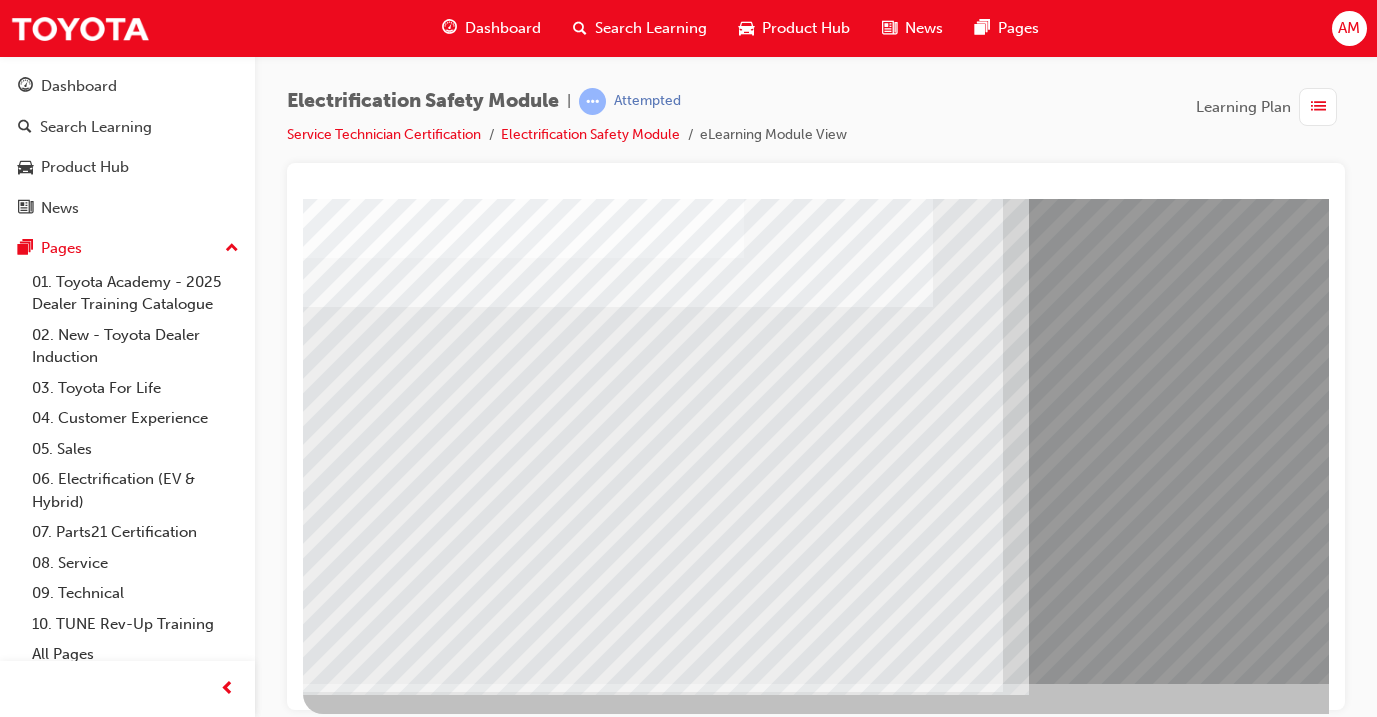 click at bounding box center (383, 7331) 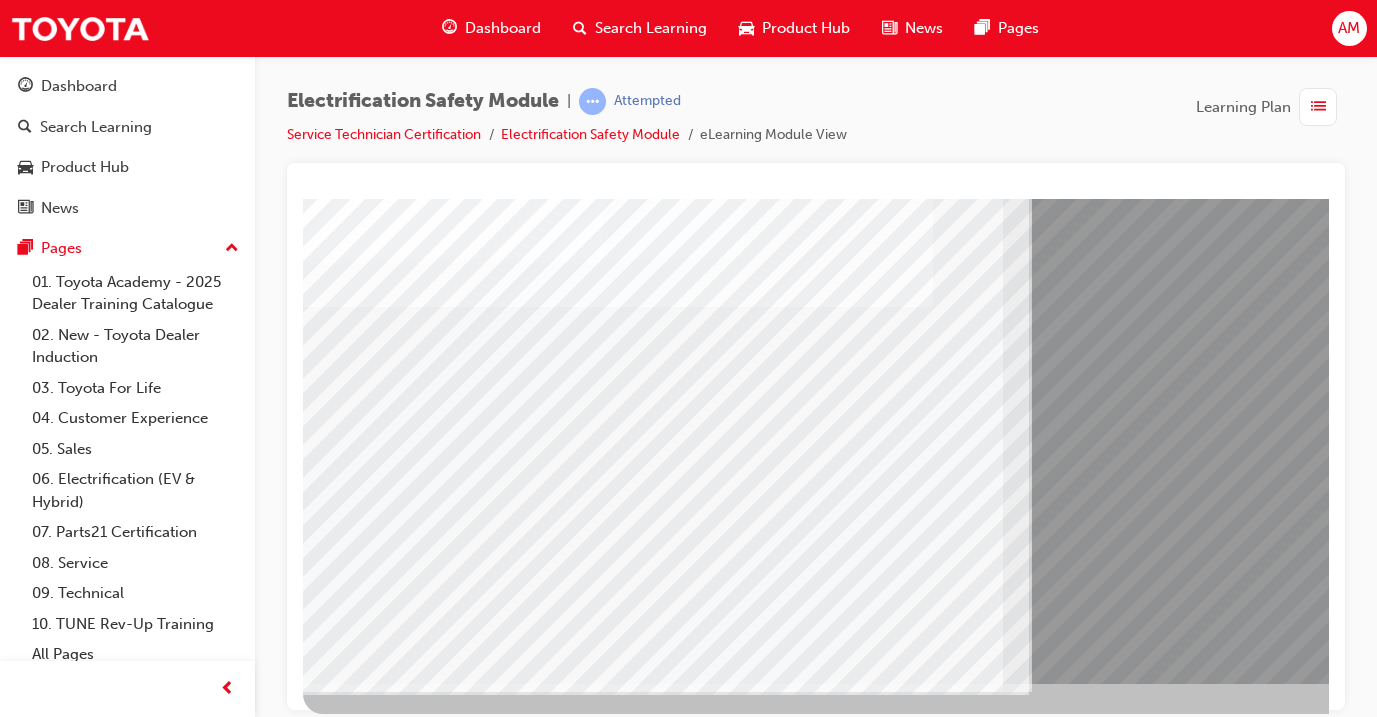 click at bounding box center (383, 7285) 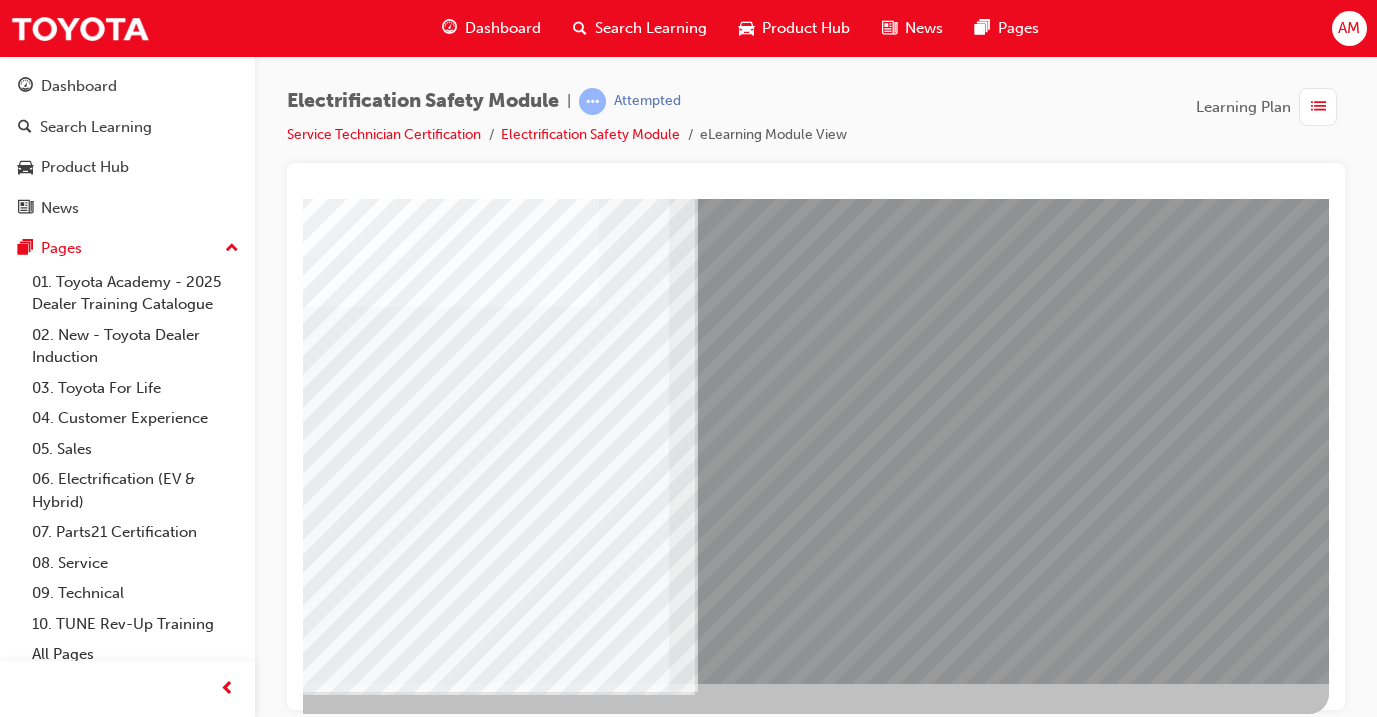 click at bounding box center (32, 7244) 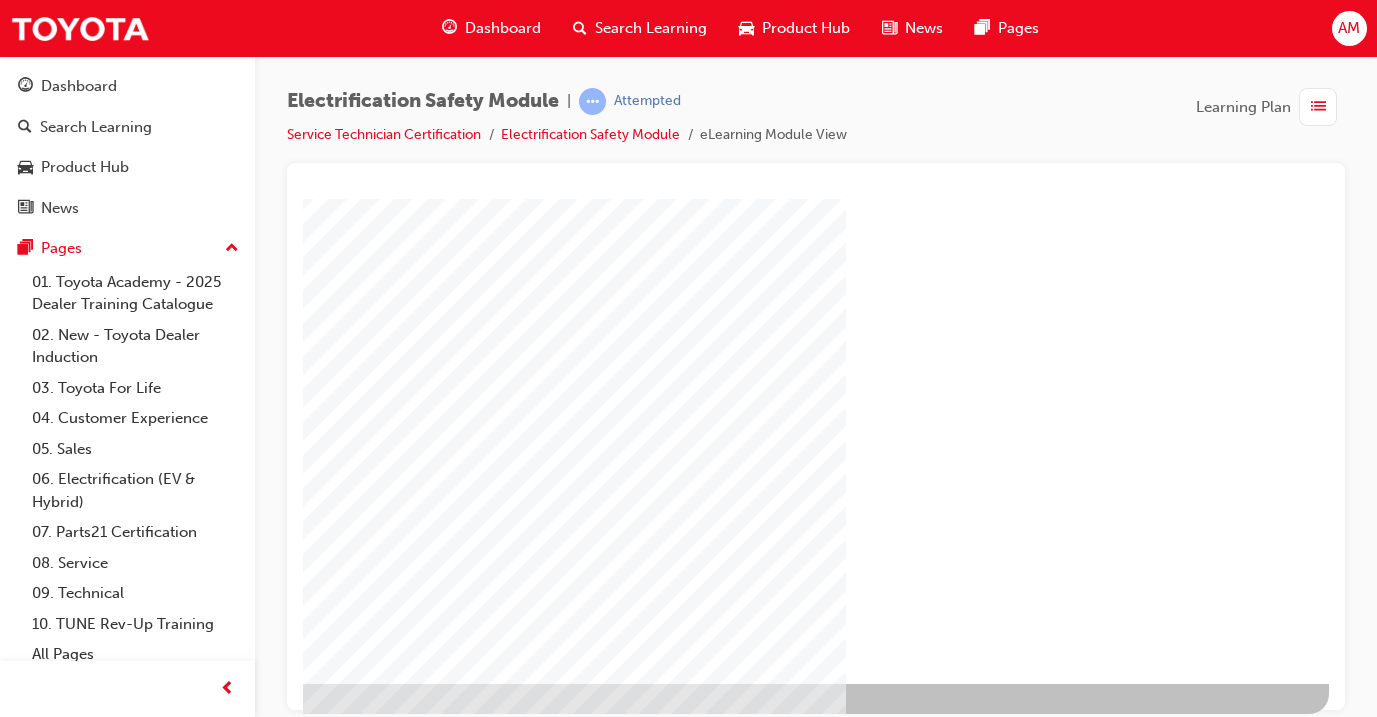 click at bounding box center [32, 1315] 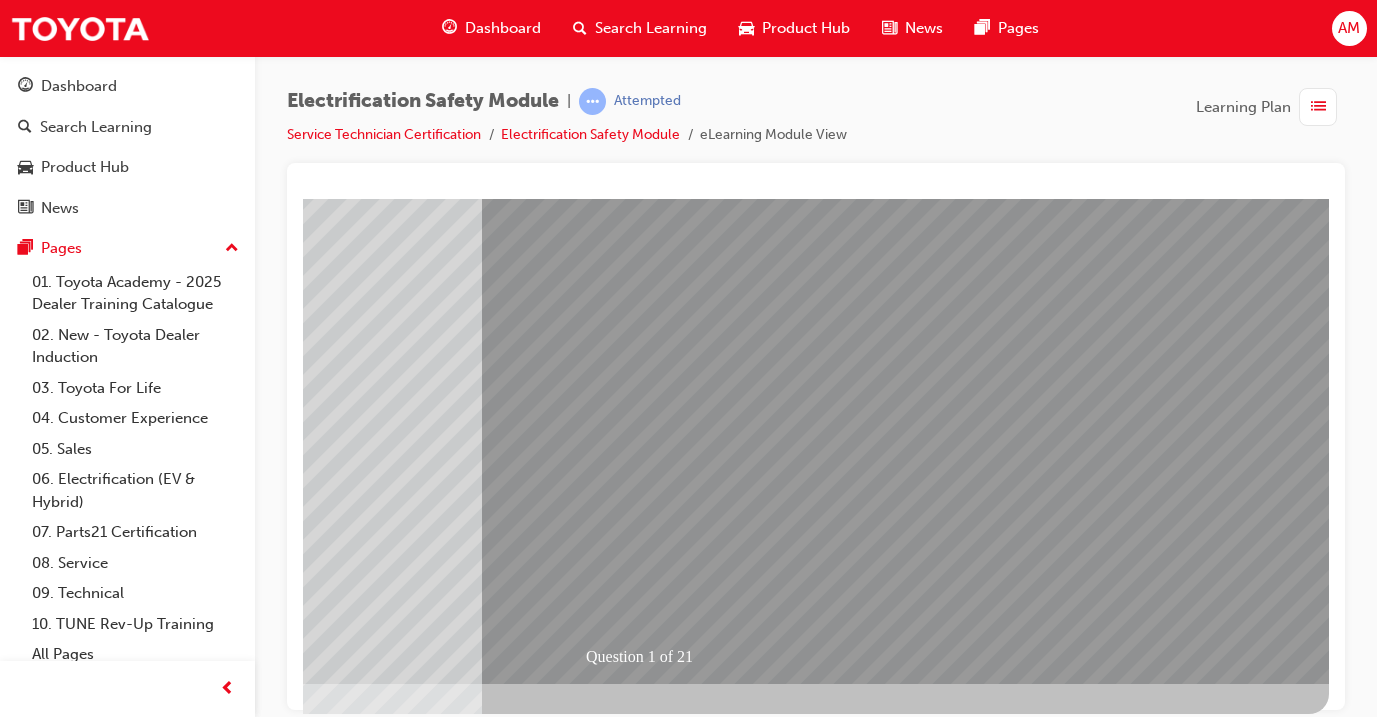click at bounding box center [225, 1913] 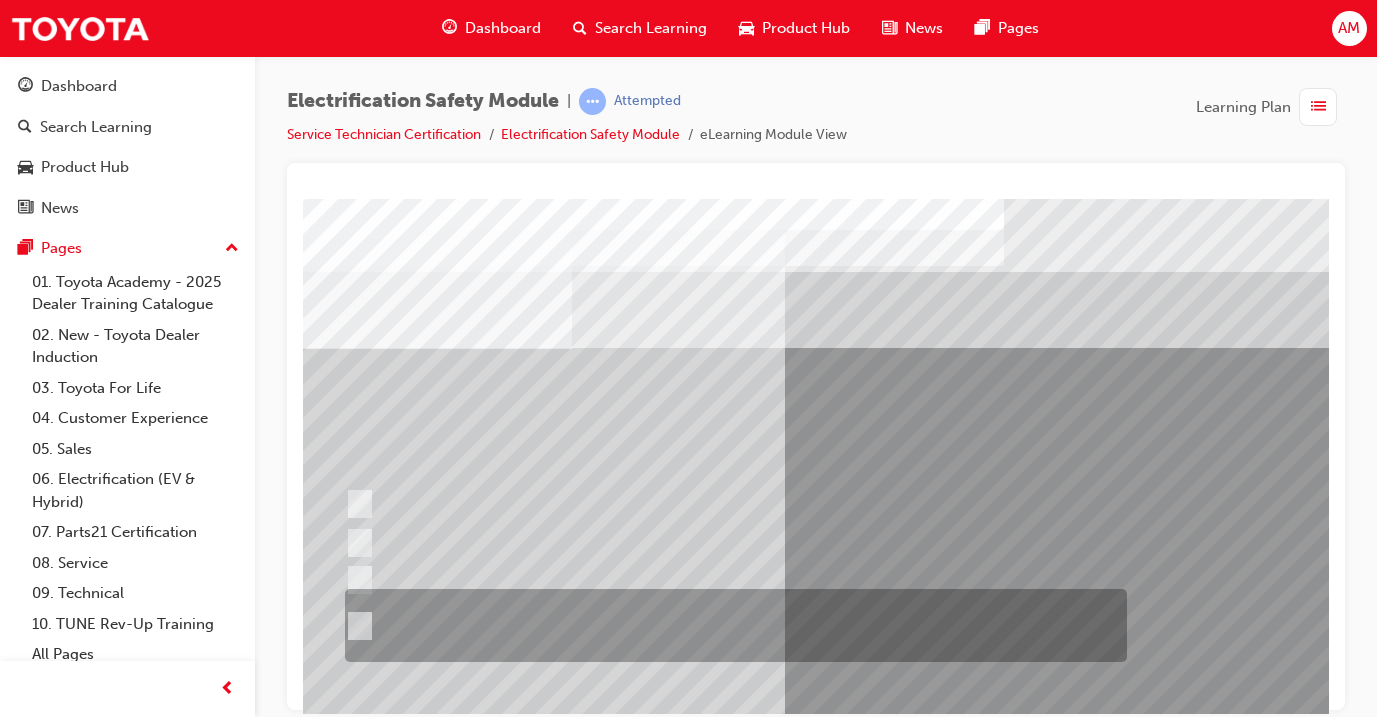 click at bounding box center (731, 625) 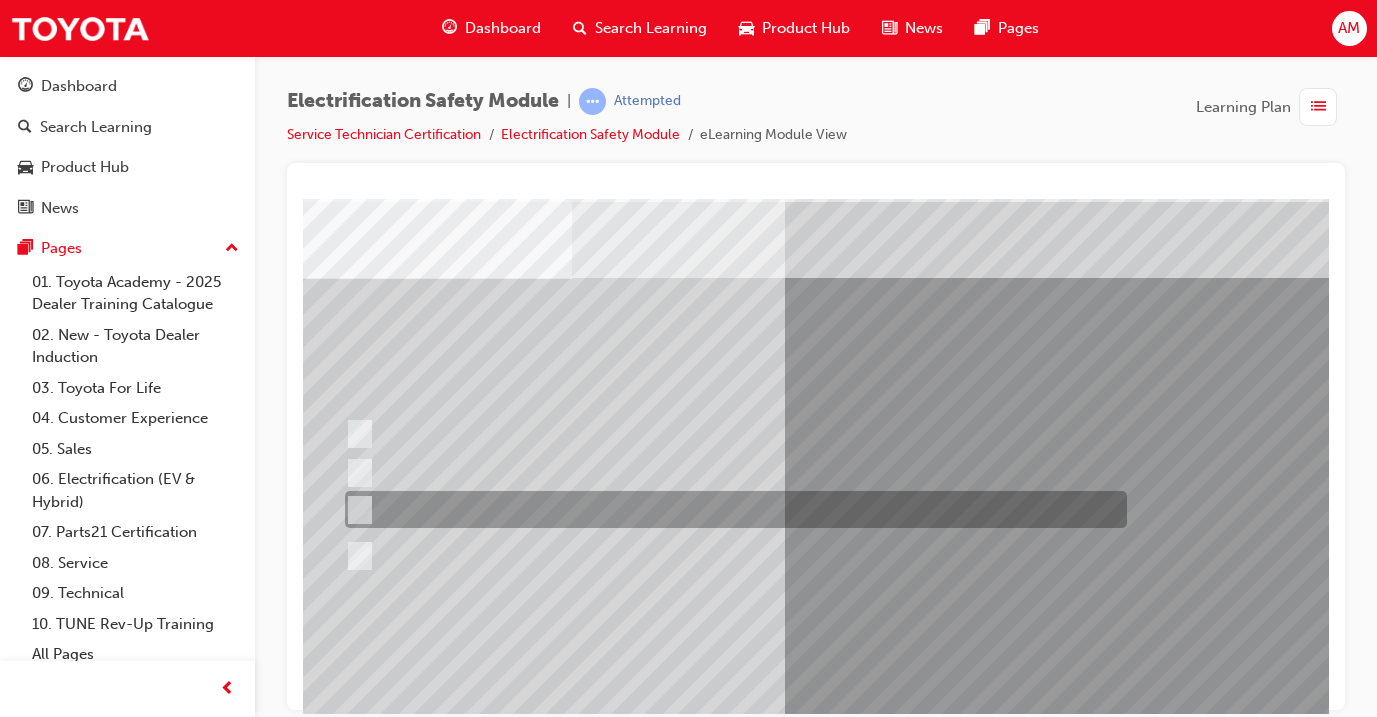 click at bounding box center [731, 509] 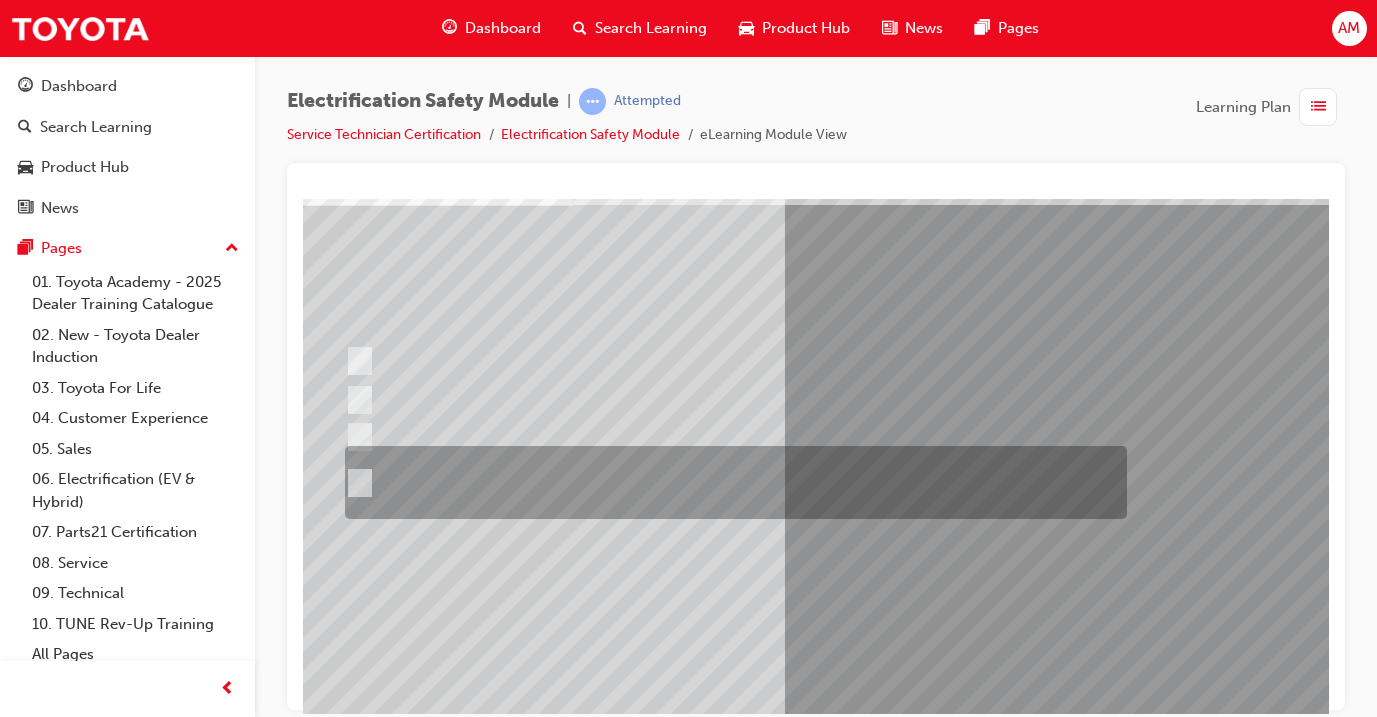 scroll, scrollTop: 154, scrollLeft: 31, axis: both 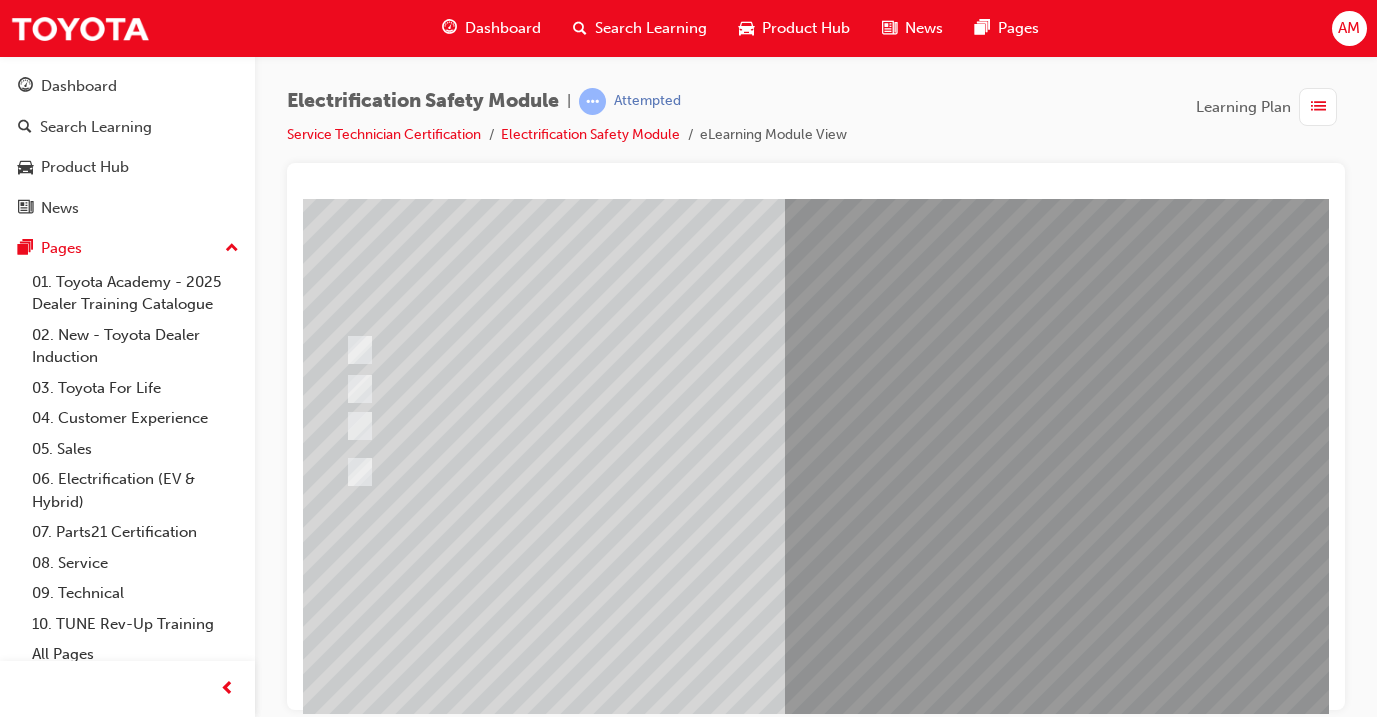 click at bounding box center (344, 2833) 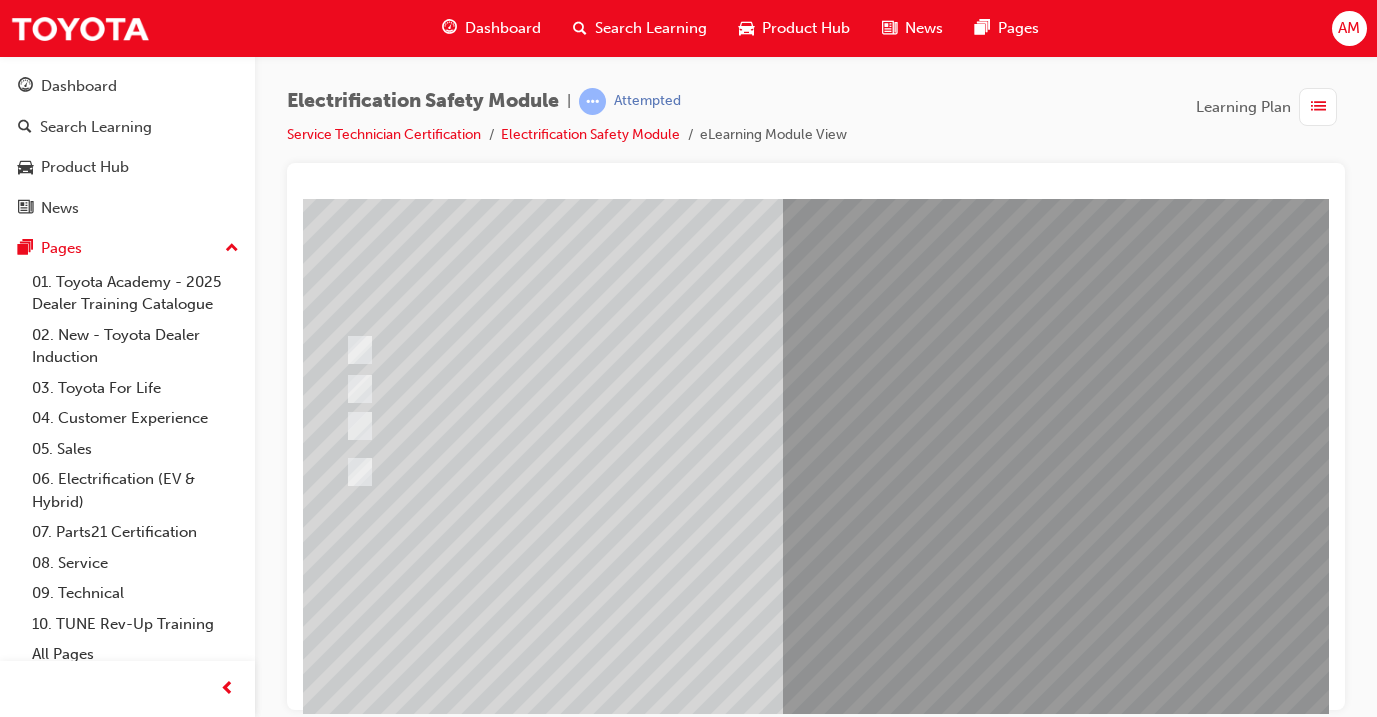 click at bounding box center (604, 2538) 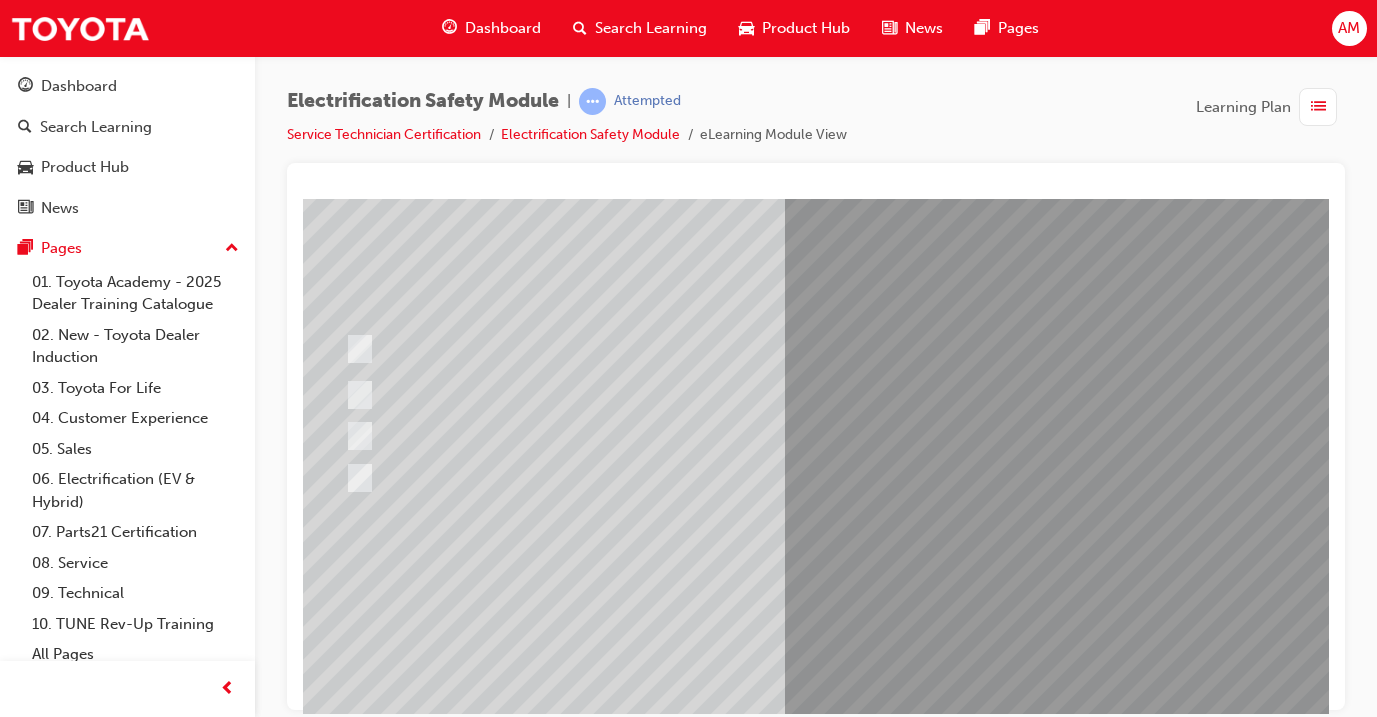 click at bounding box center [952, 1124] 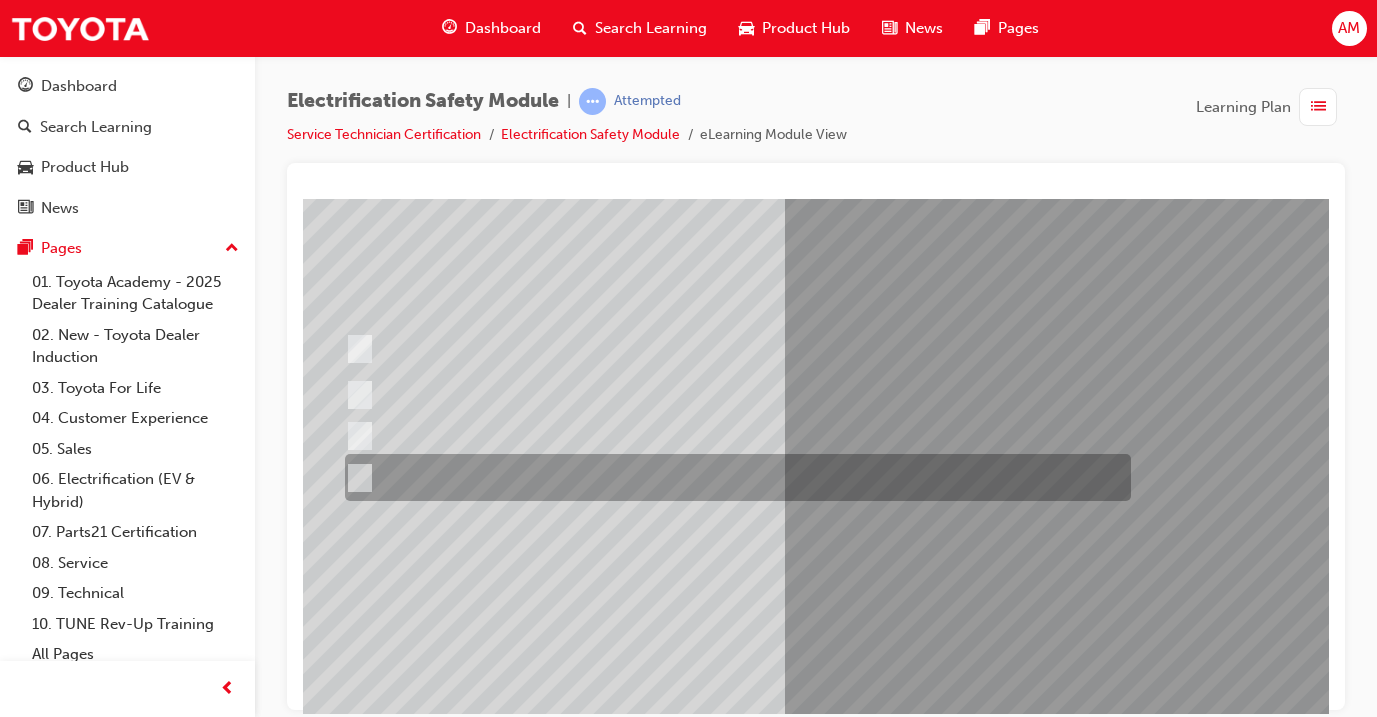 click at bounding box center [733, 477] 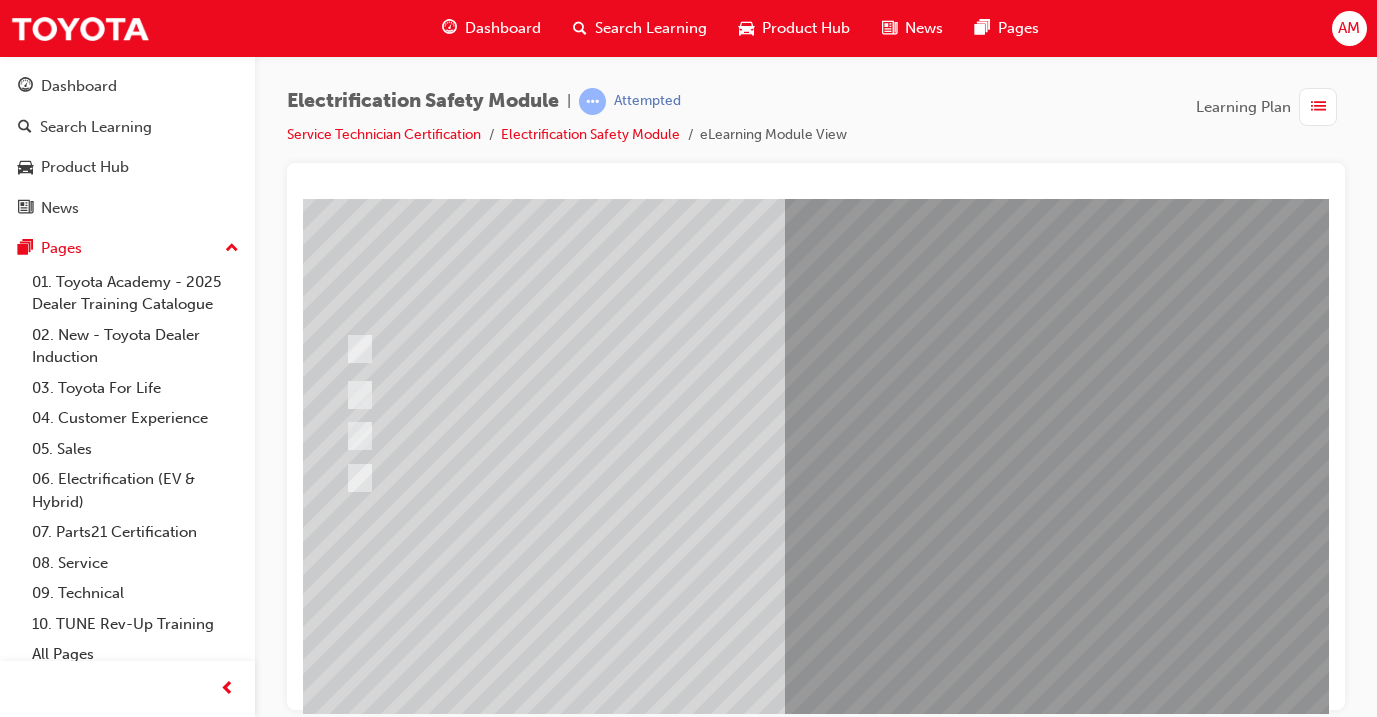click at bounding box center [952, 1124] 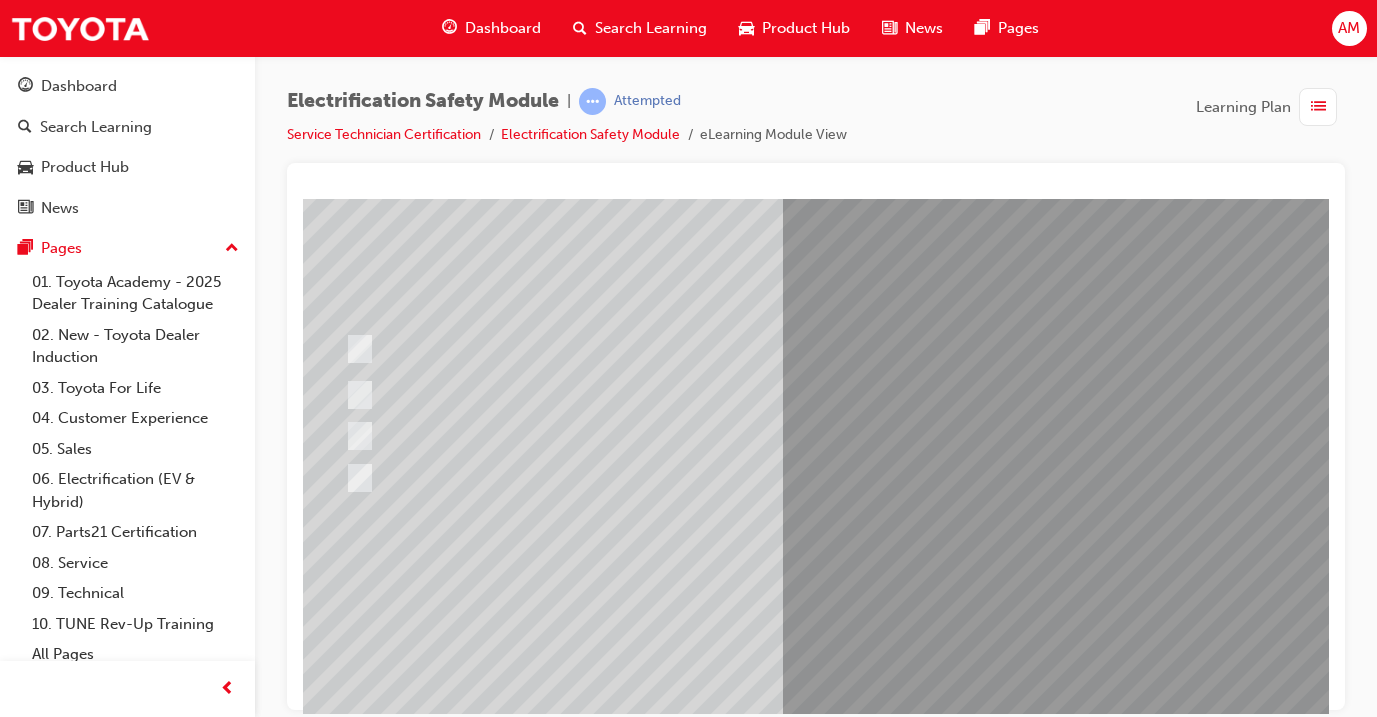 click at bounding box center [604, 2538] 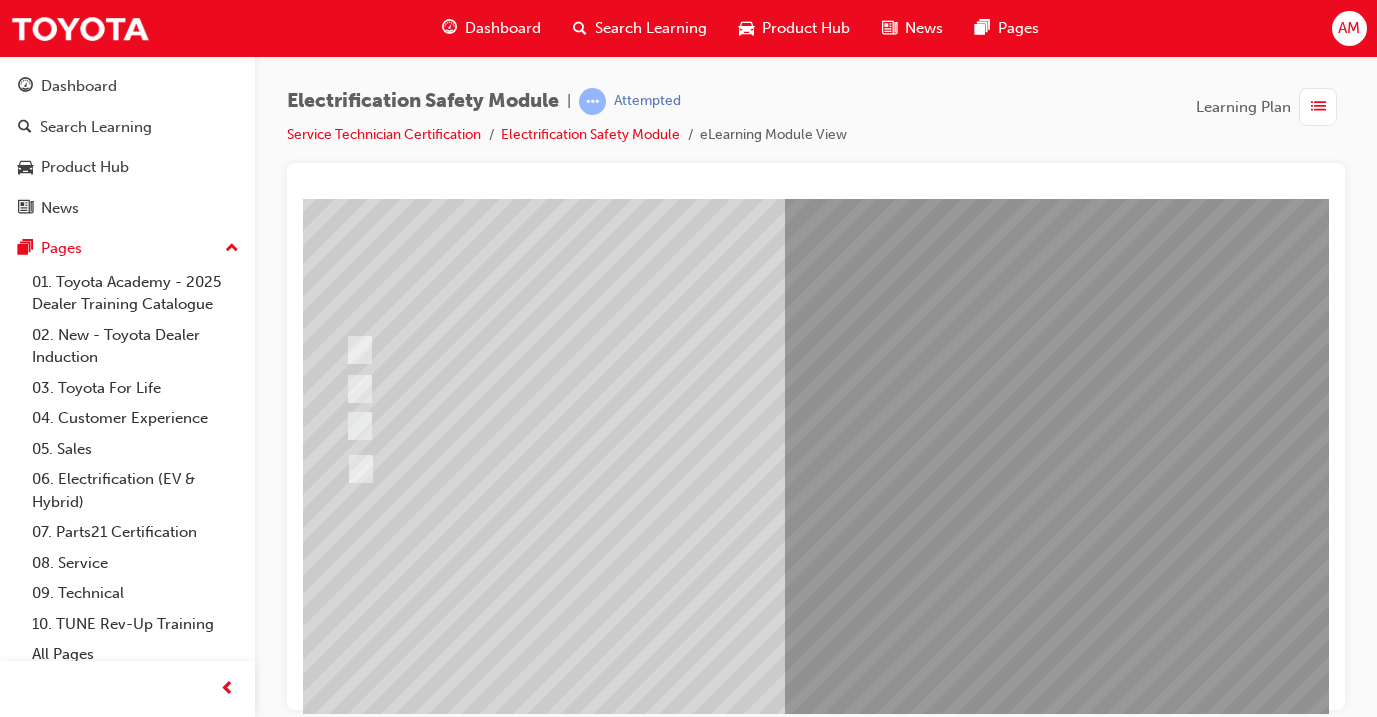 click at bounding box center (344, 2833) 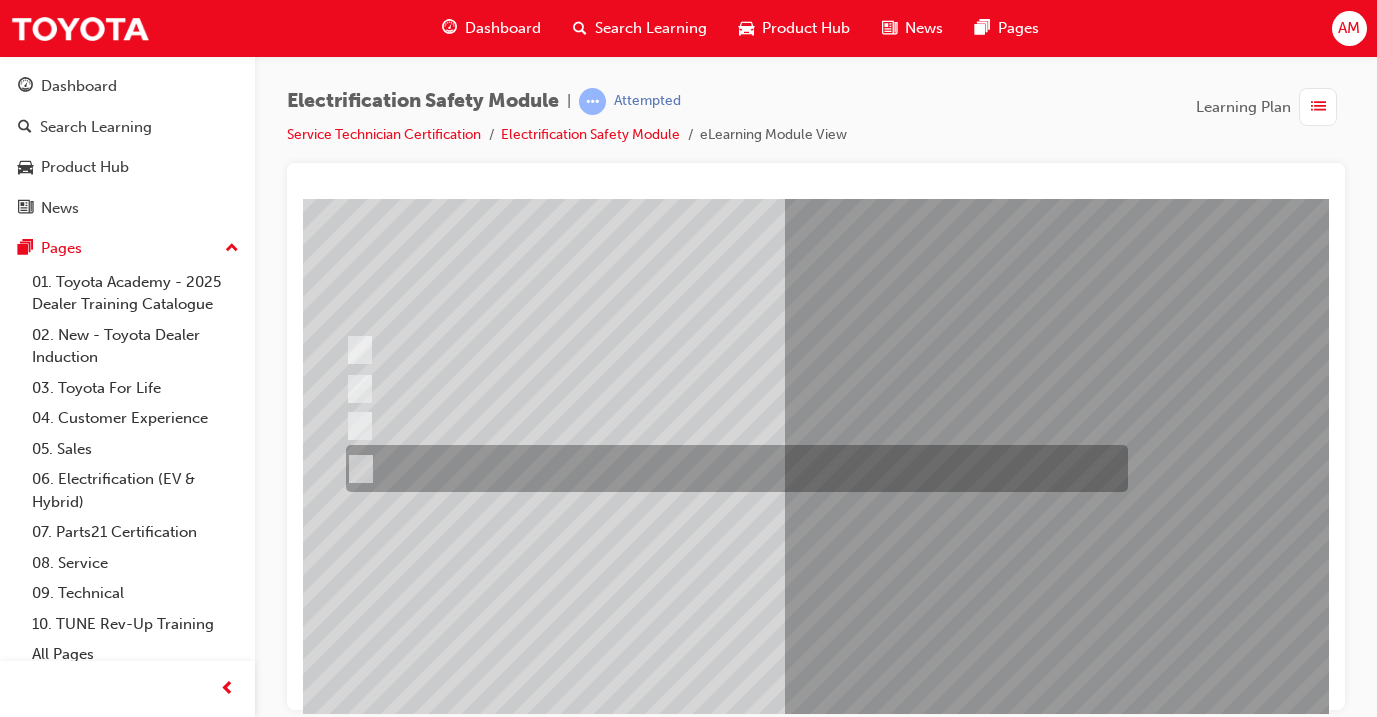 click at bounding box center [732, 468] 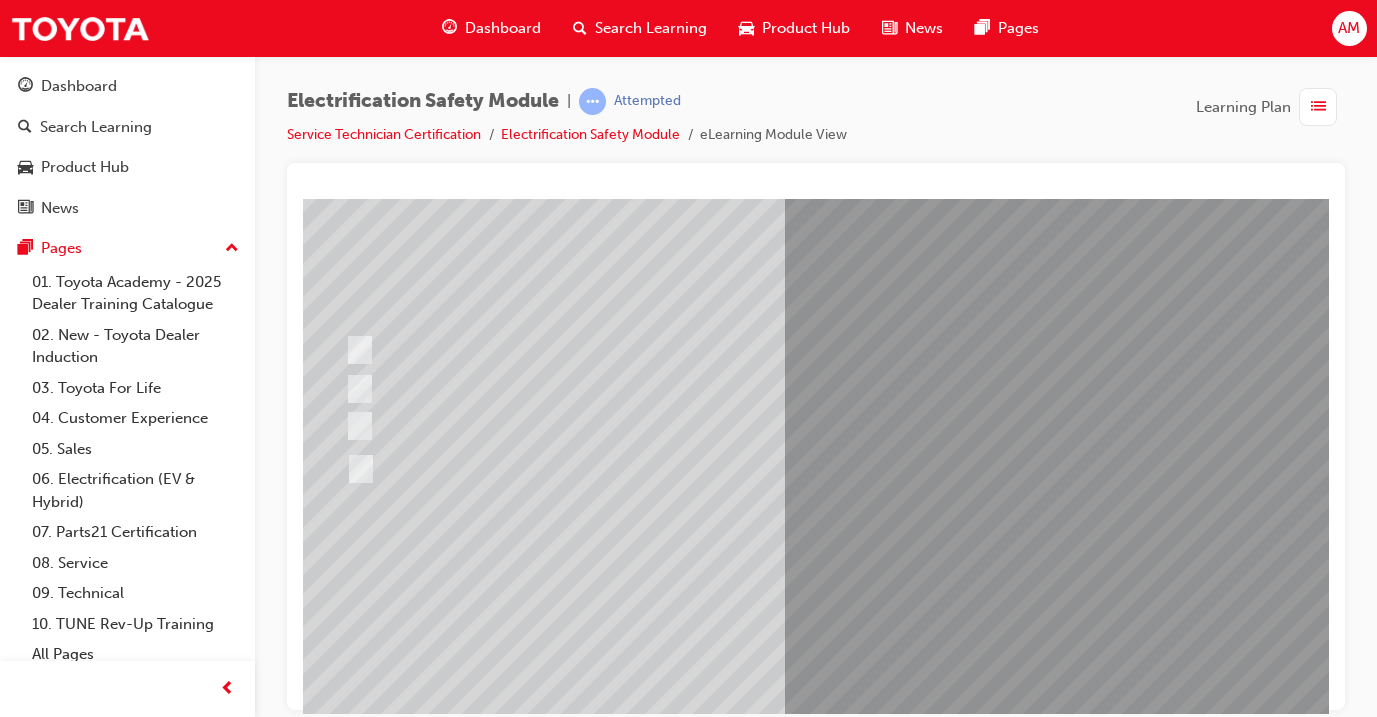 click at bounding box center [952, 1124] 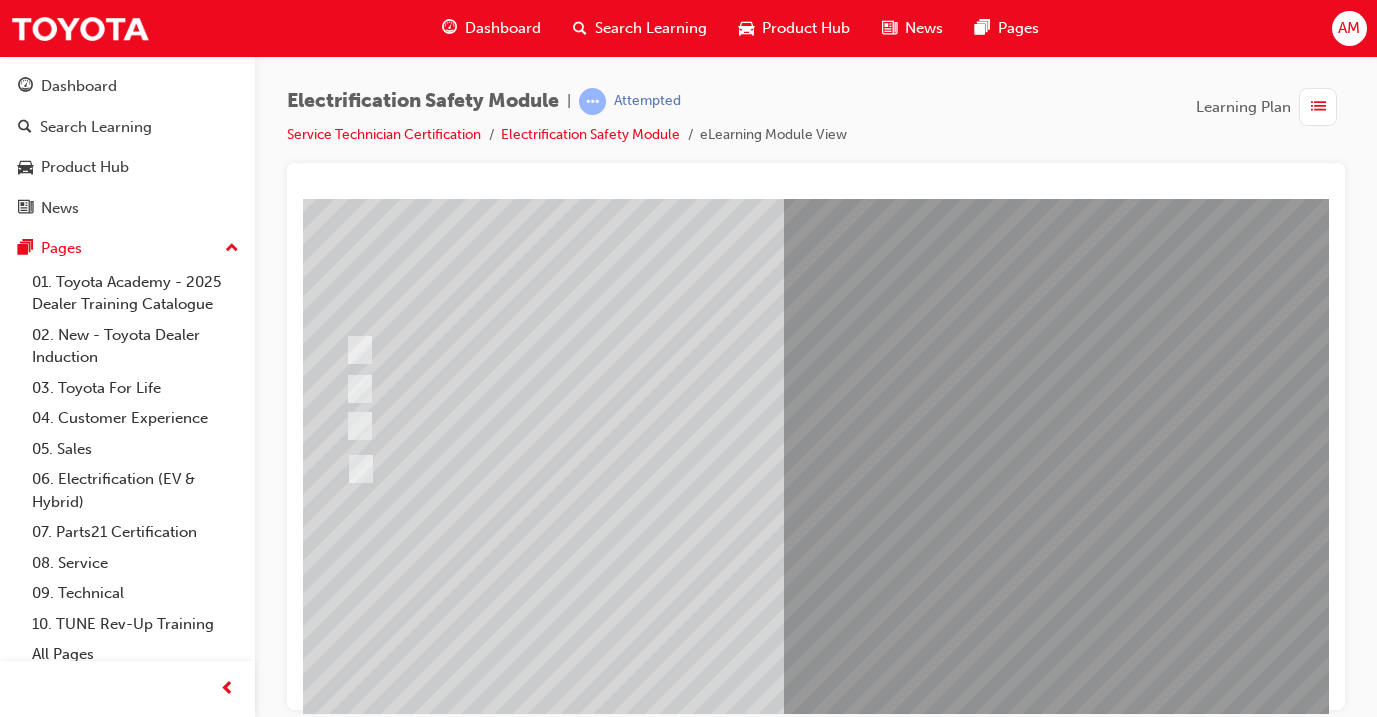 click 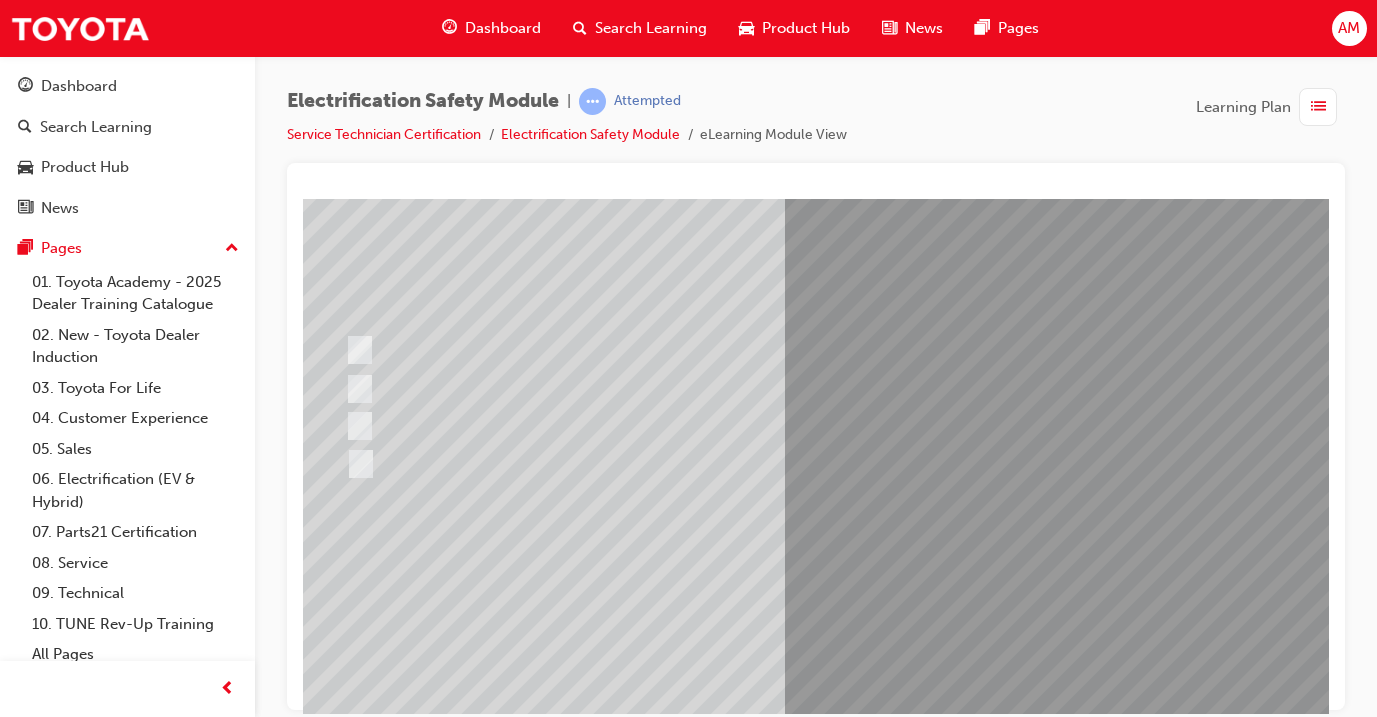 drag, startPoint x: 747, startPoint y: 607, endPoint x: 618, endPoint y: 589, distance: 130.24976 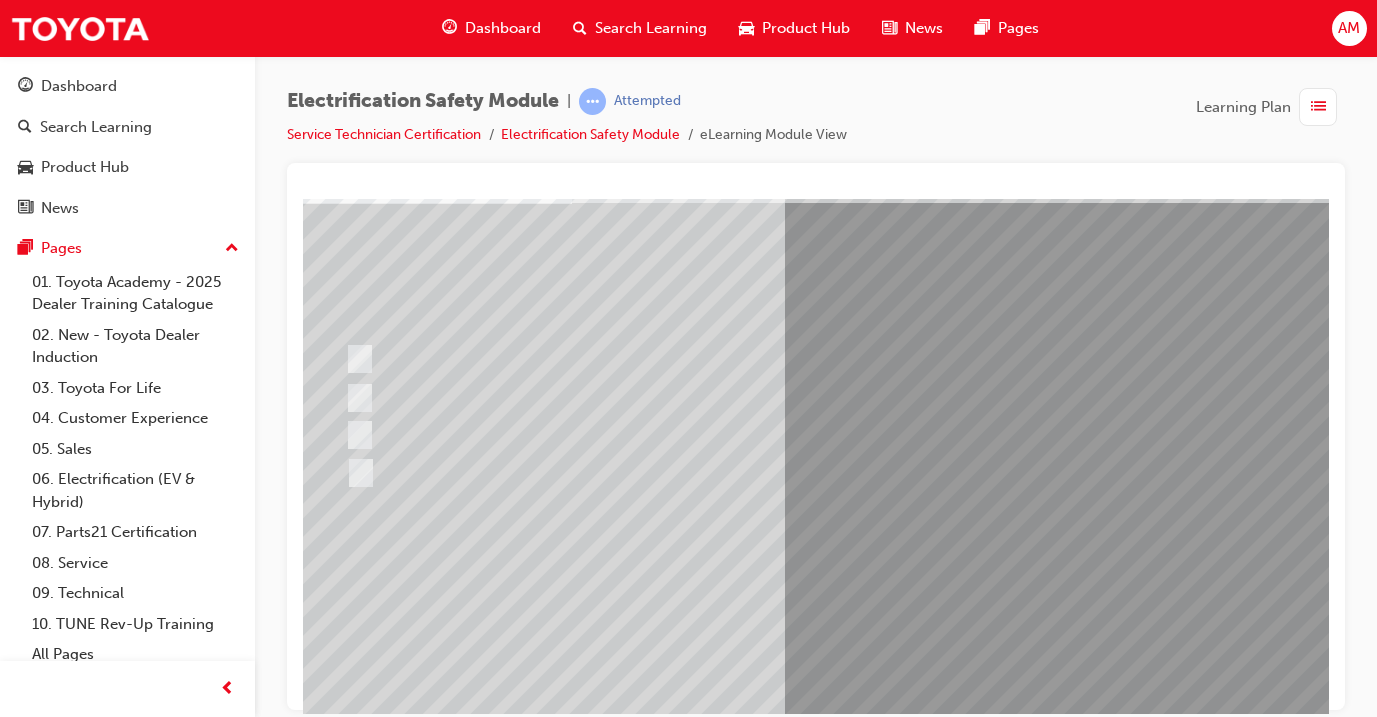 scroll, scrollTop: 146, scrollLeft: 28, axis: both 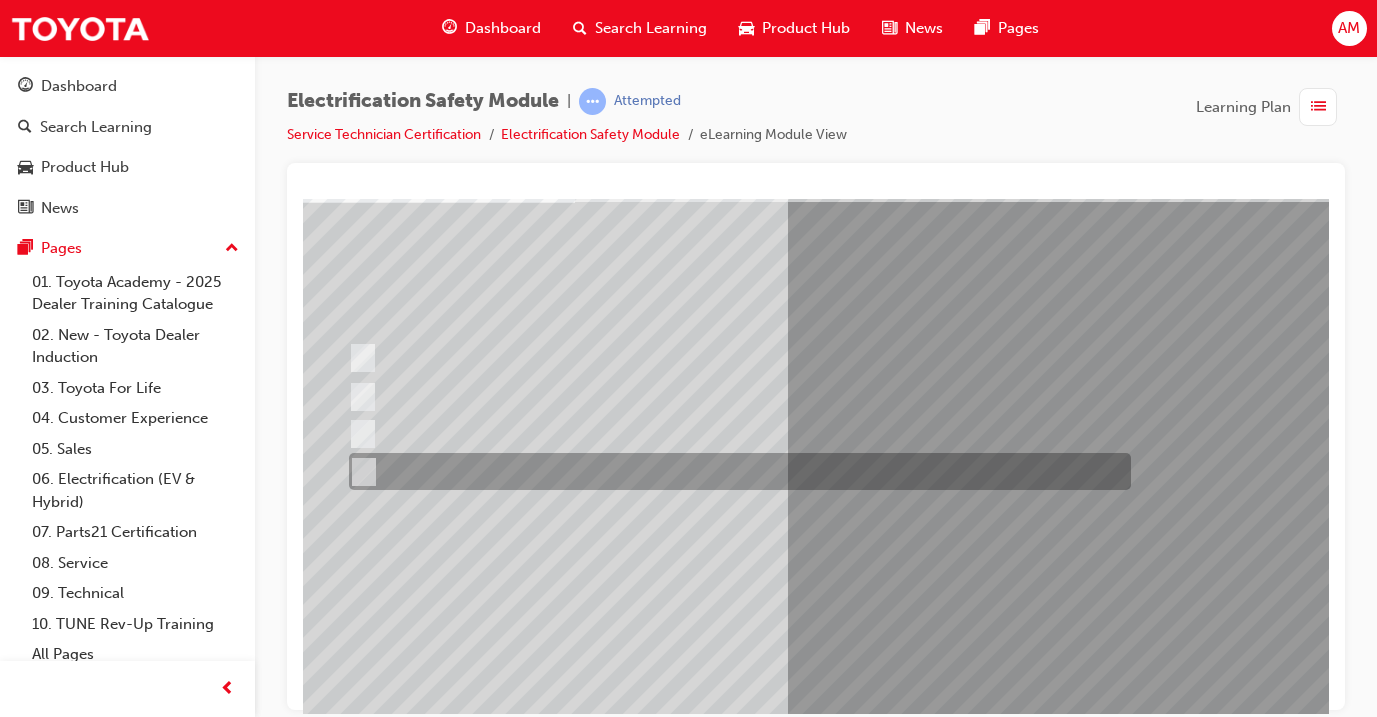 checkbox on "true" 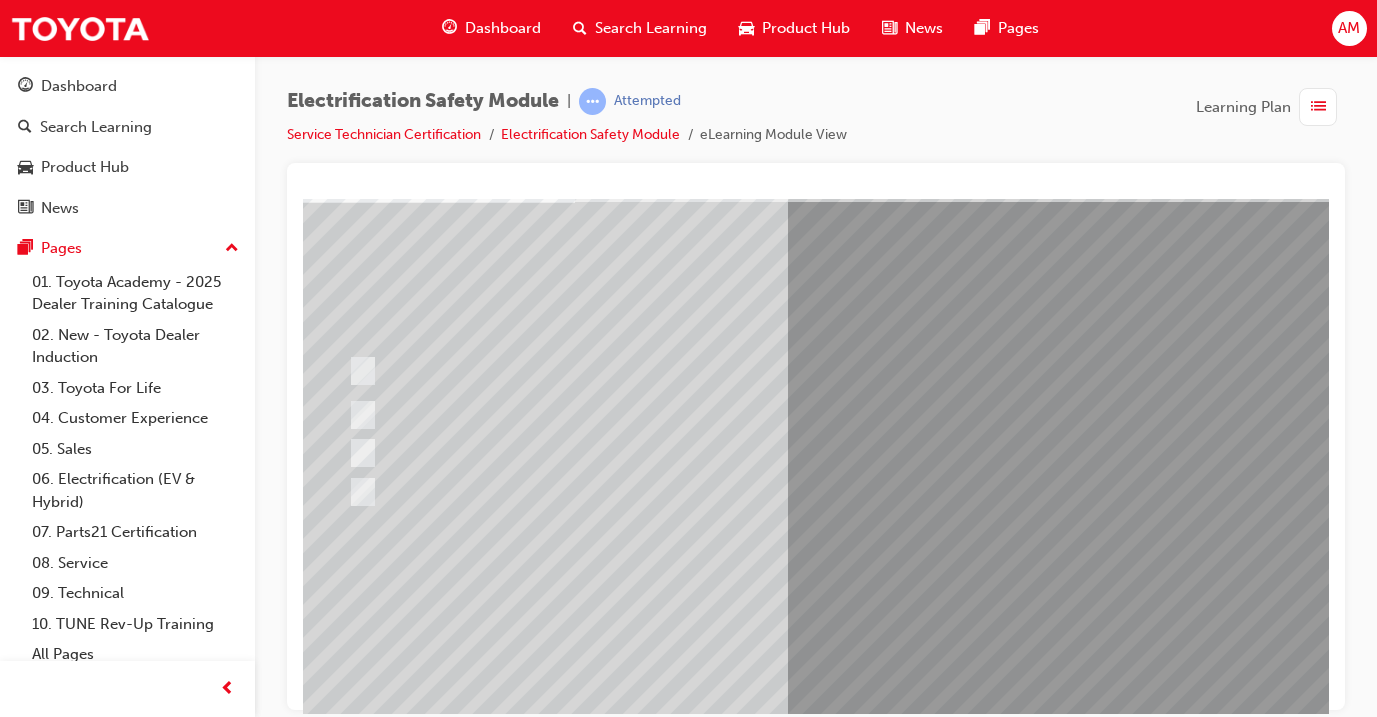 scroll, scrollTop: 146, scrollLeft: 29, axis: both 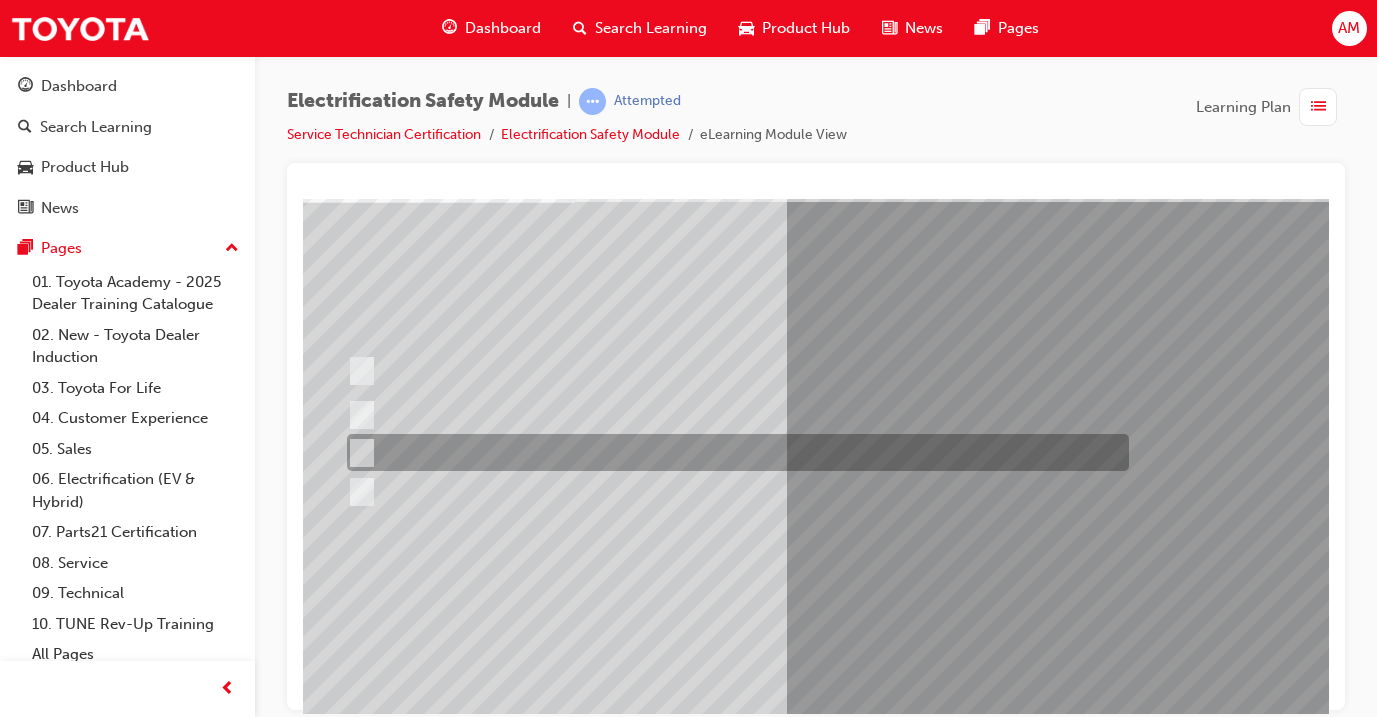 drag, startPoint x: 802, startPoint y: 469, endPoint x: 809, endPoint y: 489, distance: 21.189621 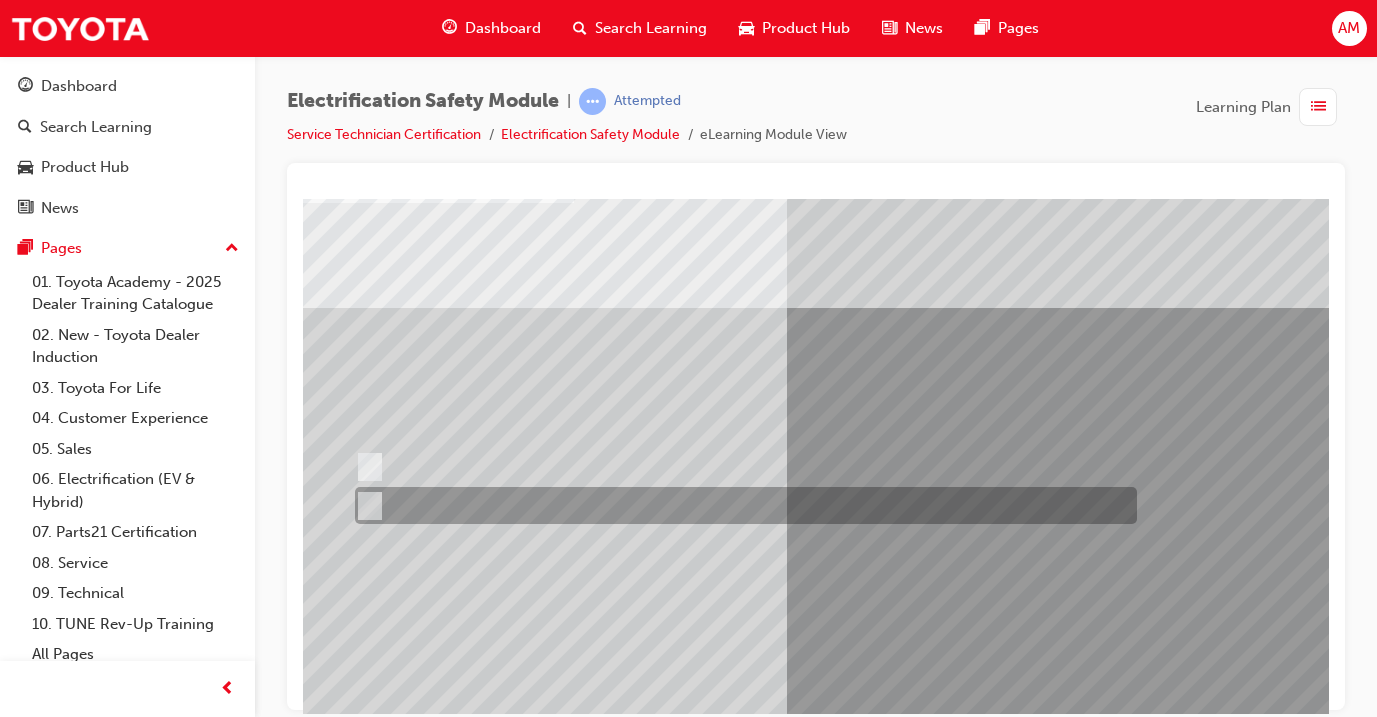 radio on "true" 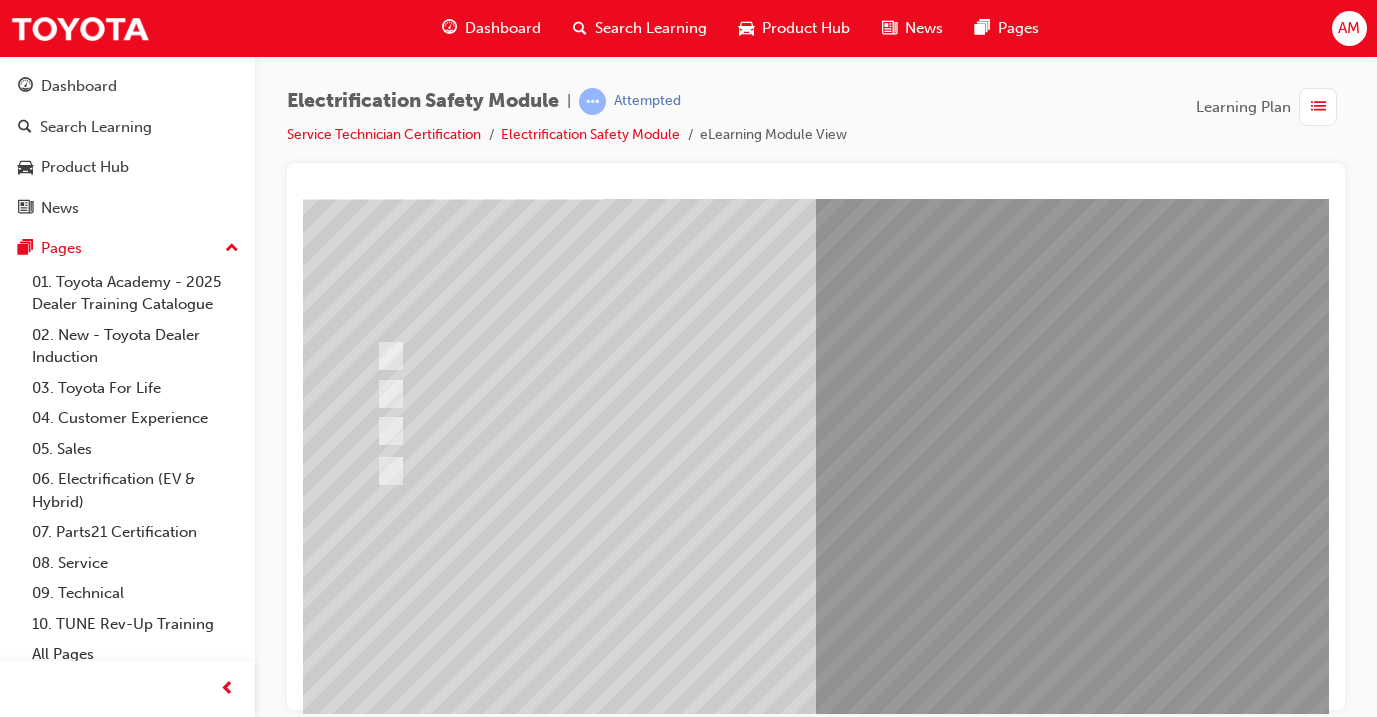 scroll, scrollTop: 150, scrollLeft: 0, axis: vertical 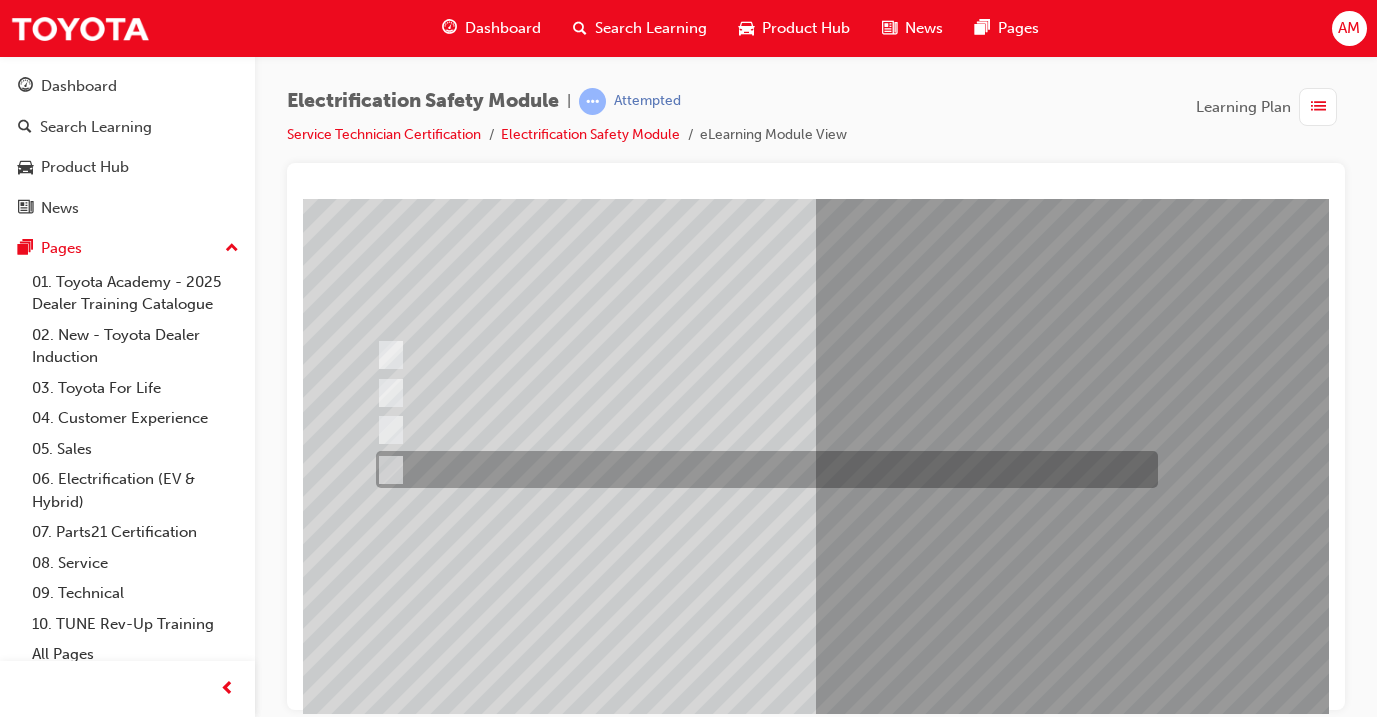 radio on "true" 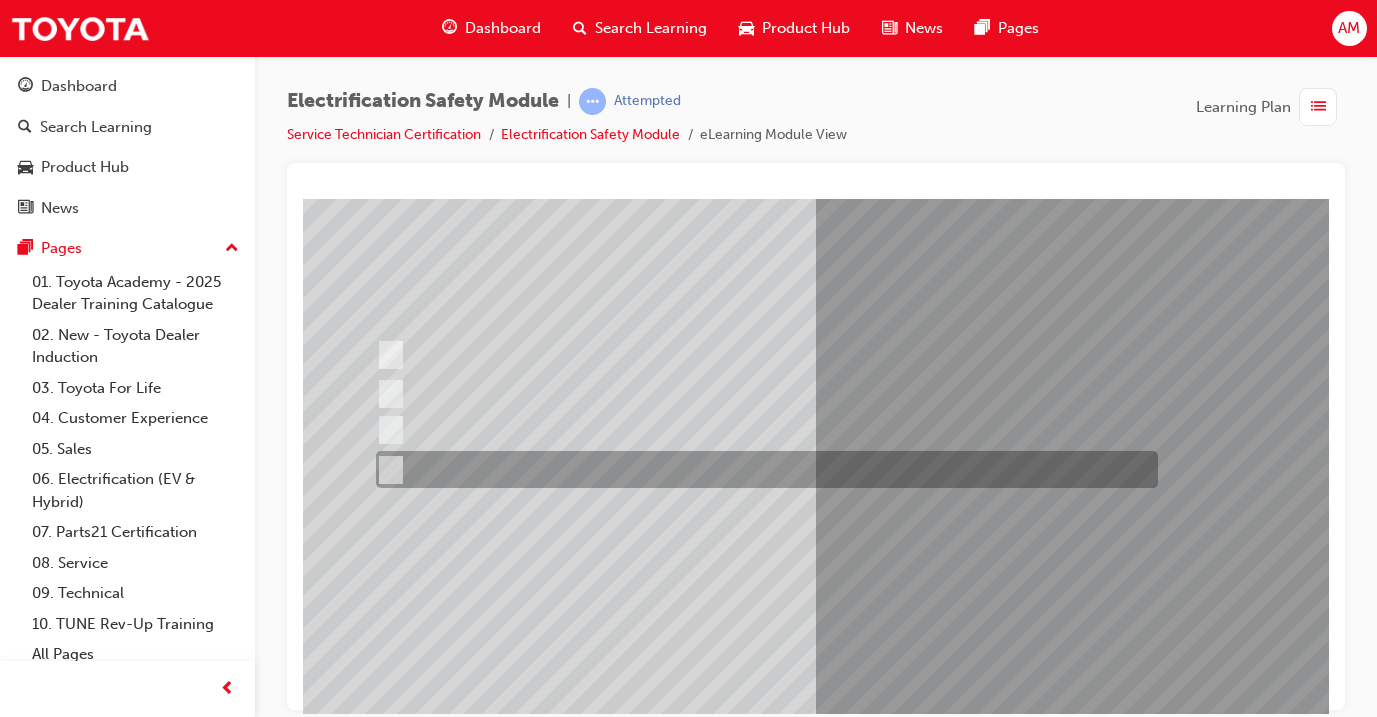 radio on "true" 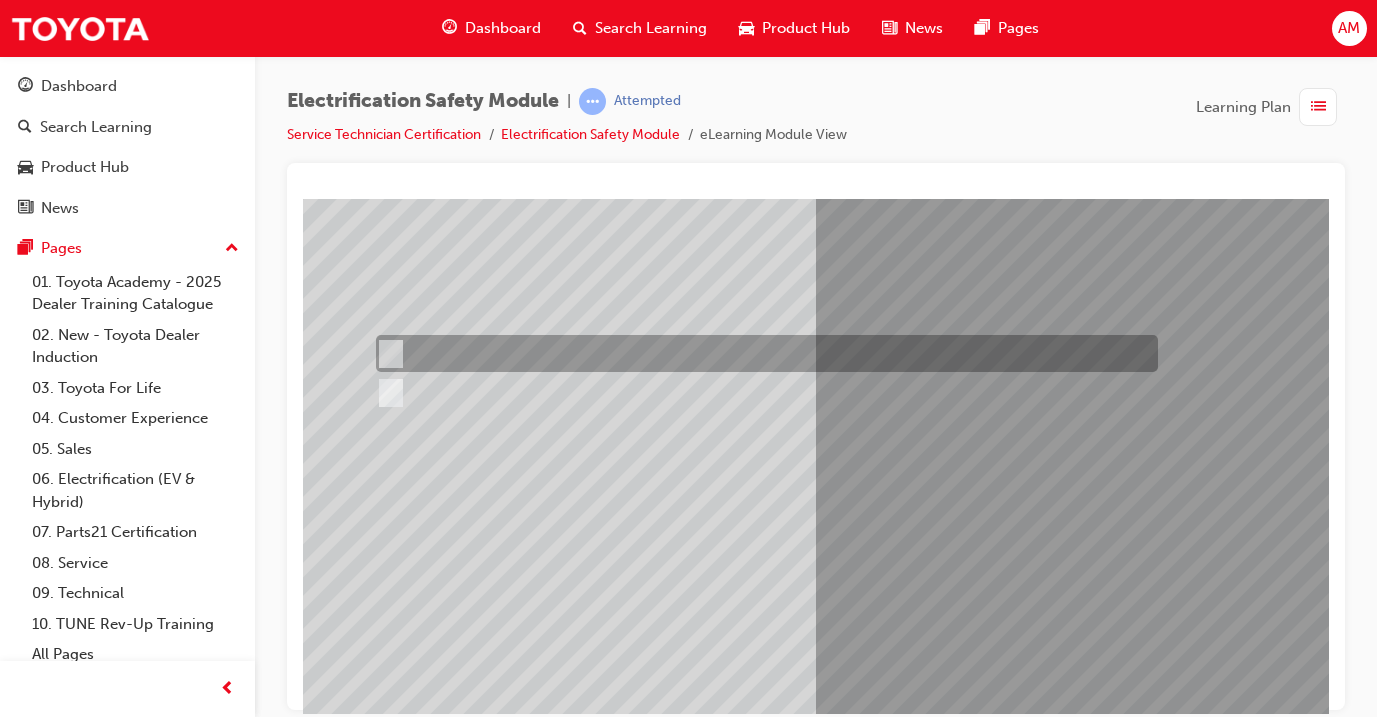radio on "true" 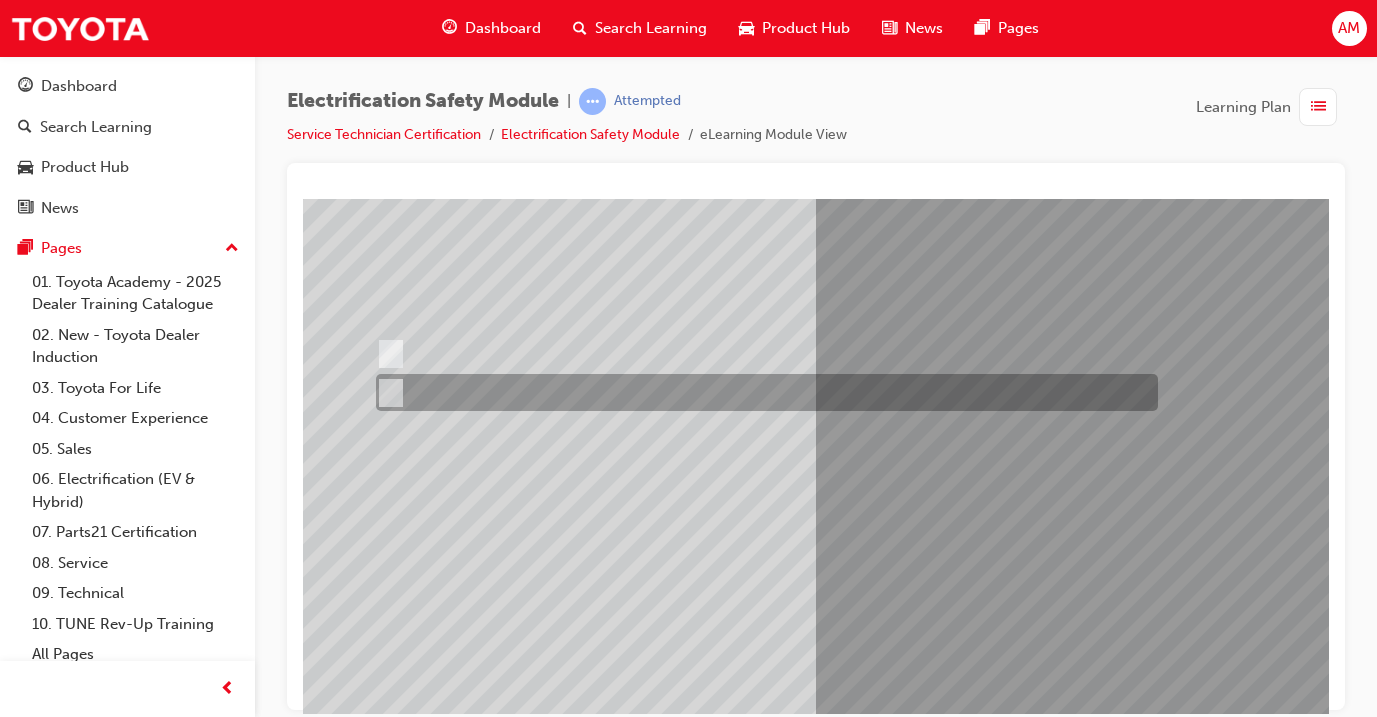 radio on "true" 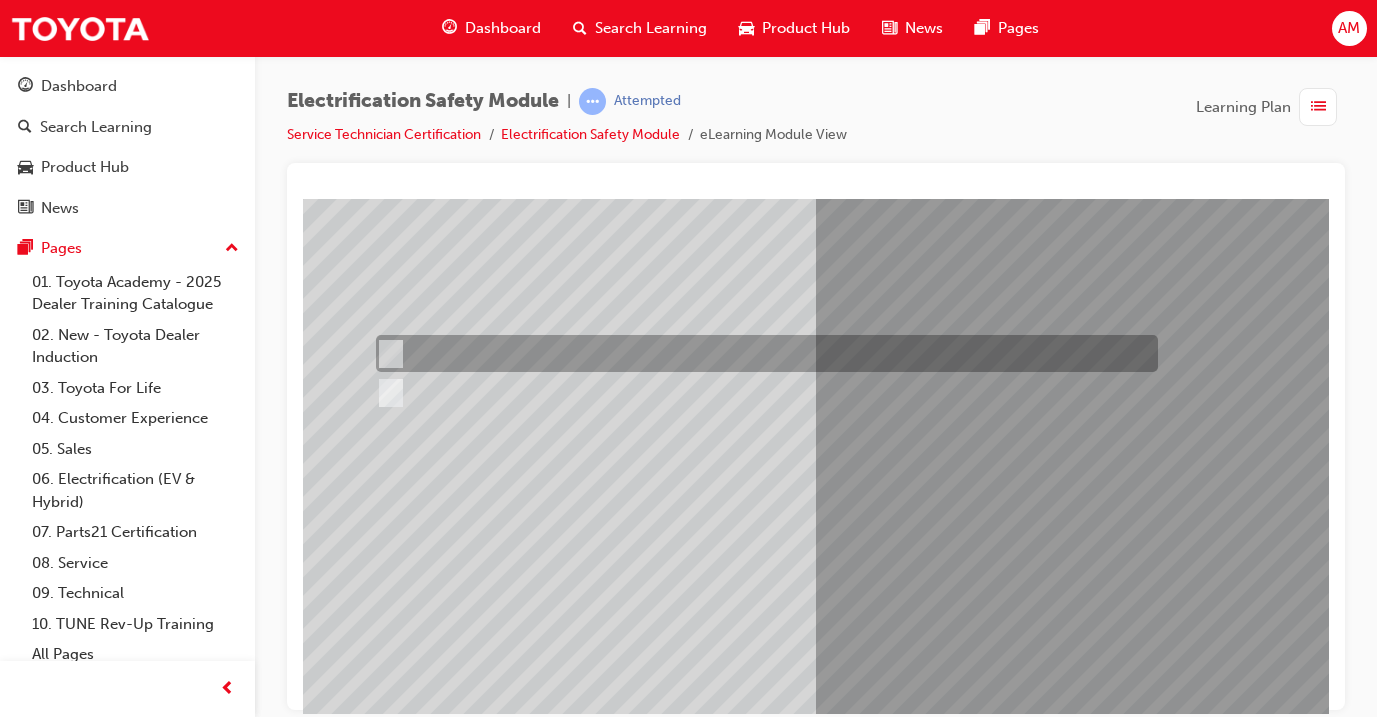 radio on "true" 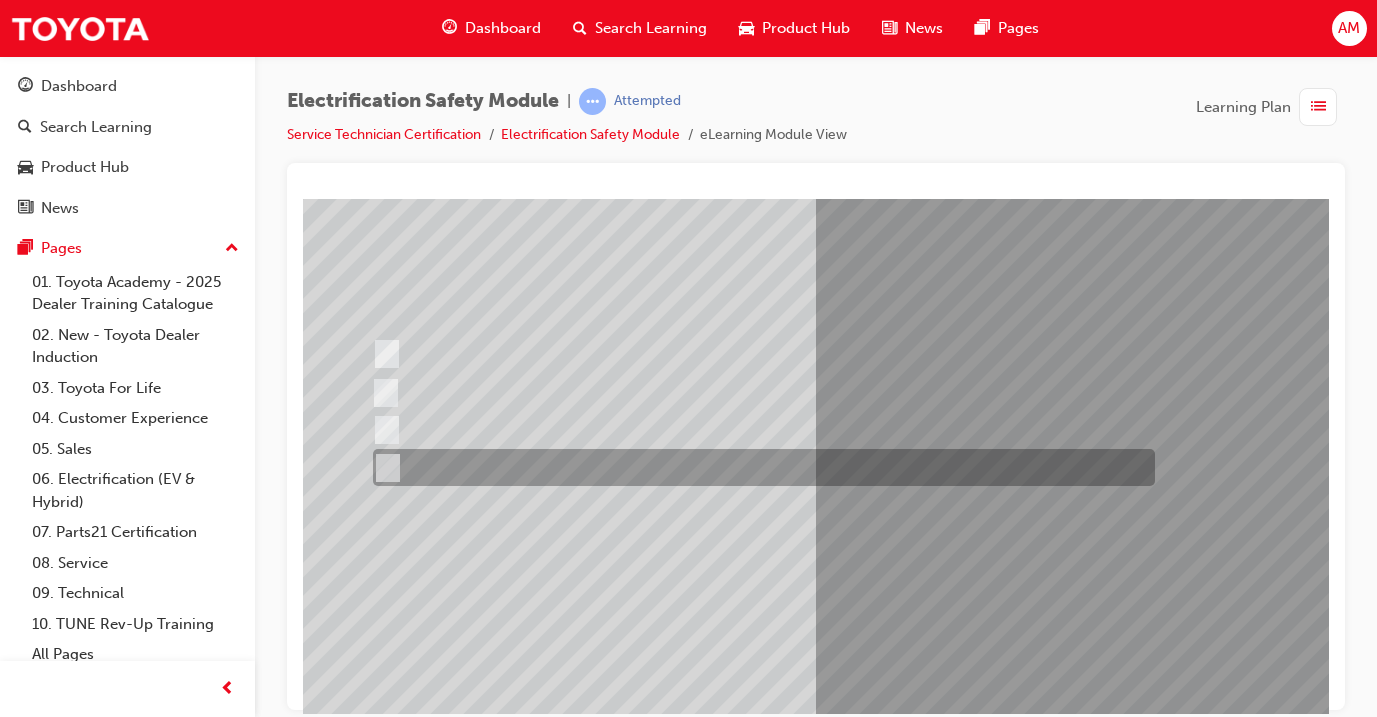 radio on "true" 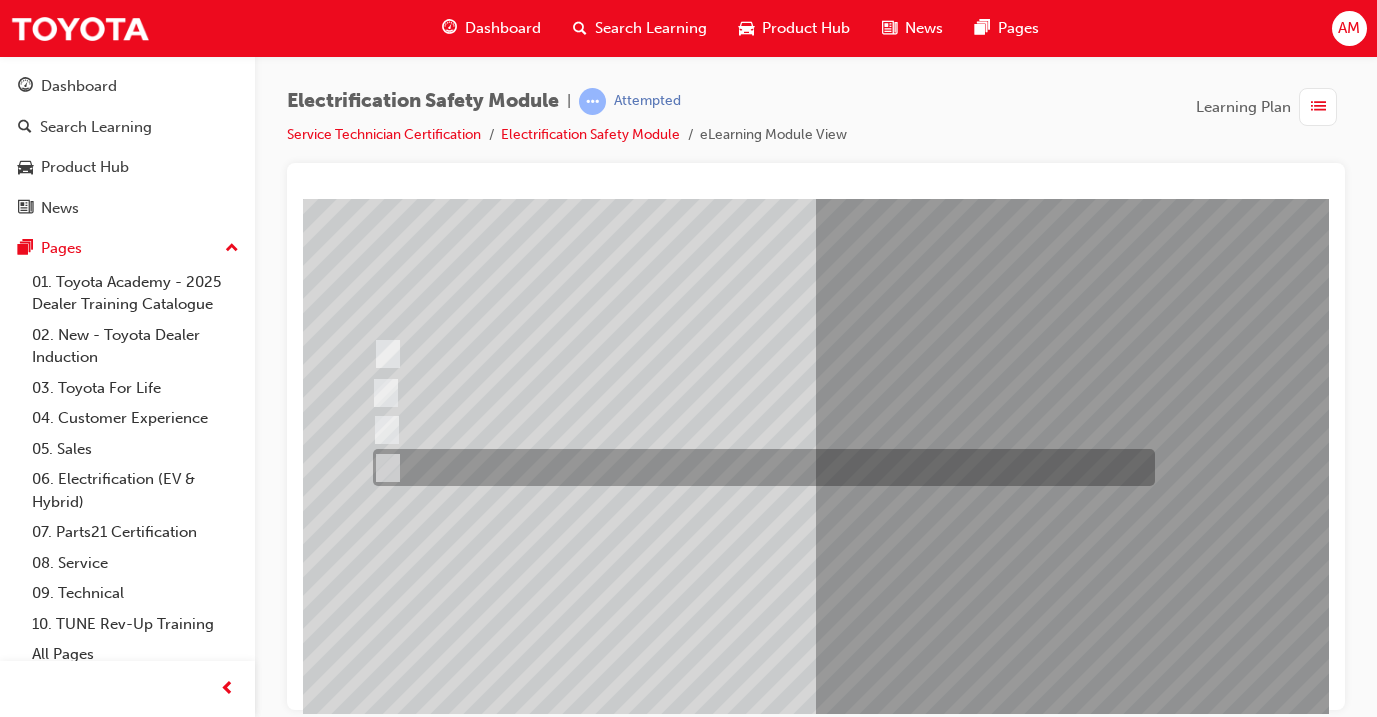 radio on "true" 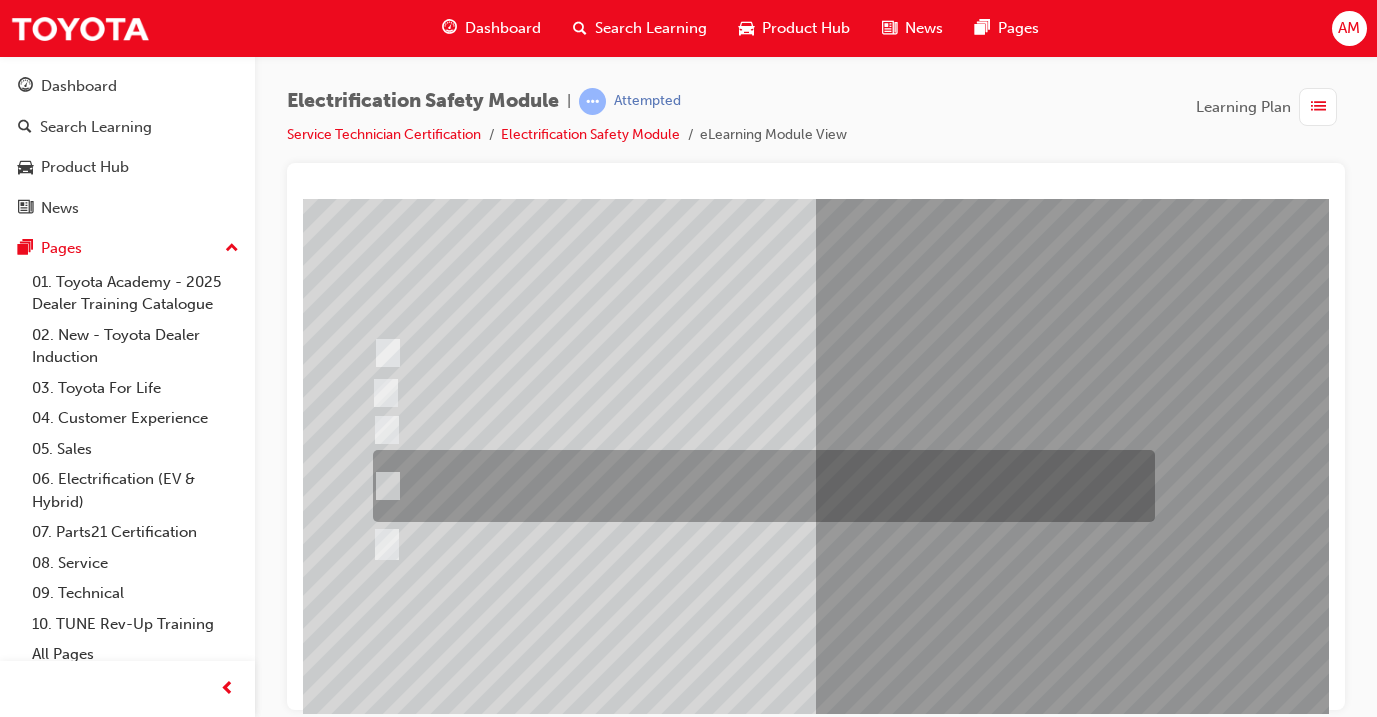 radio on "true" 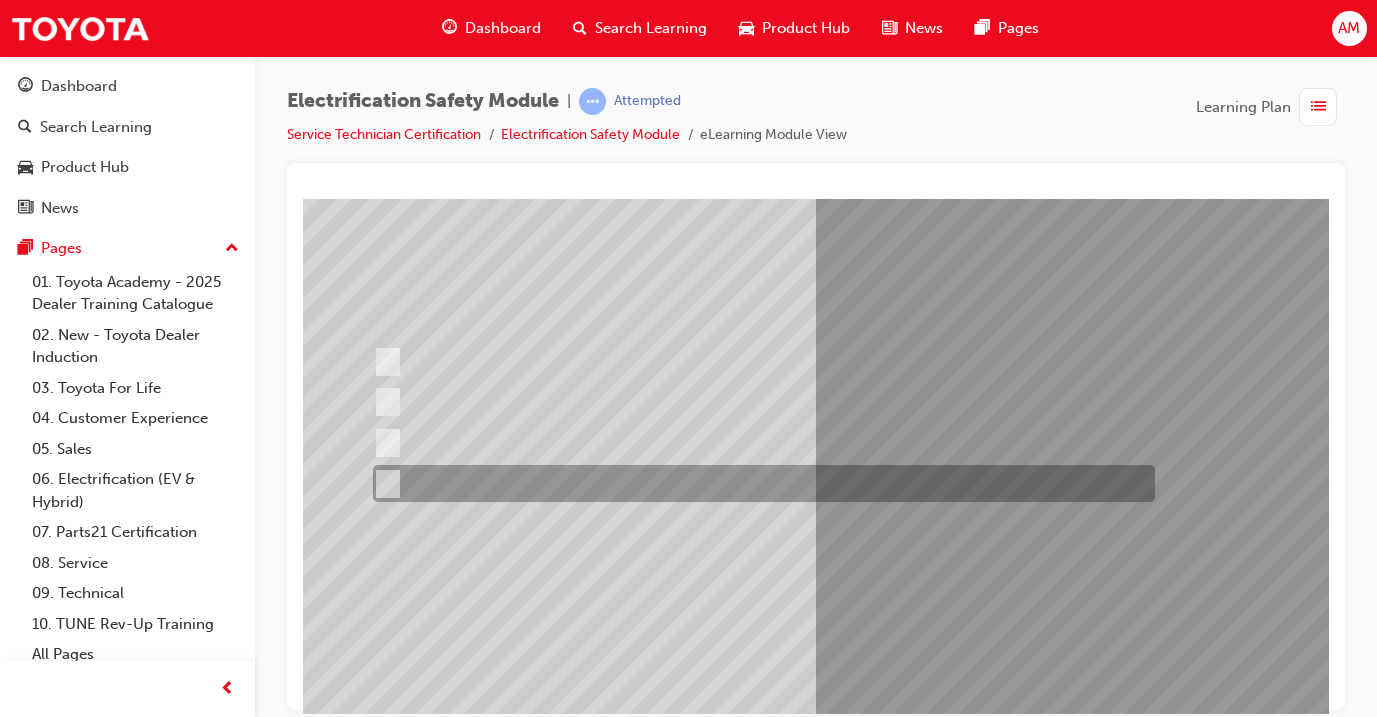 radio on "true" 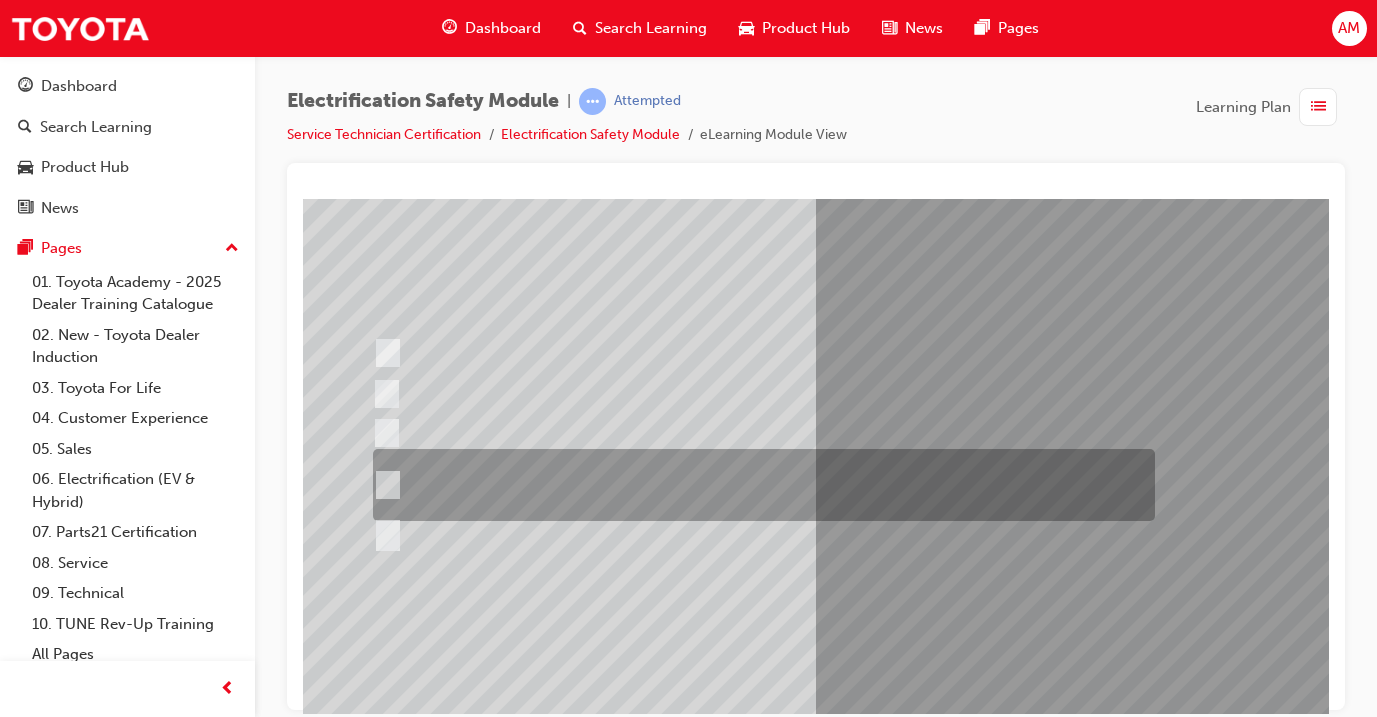 radio on "true" 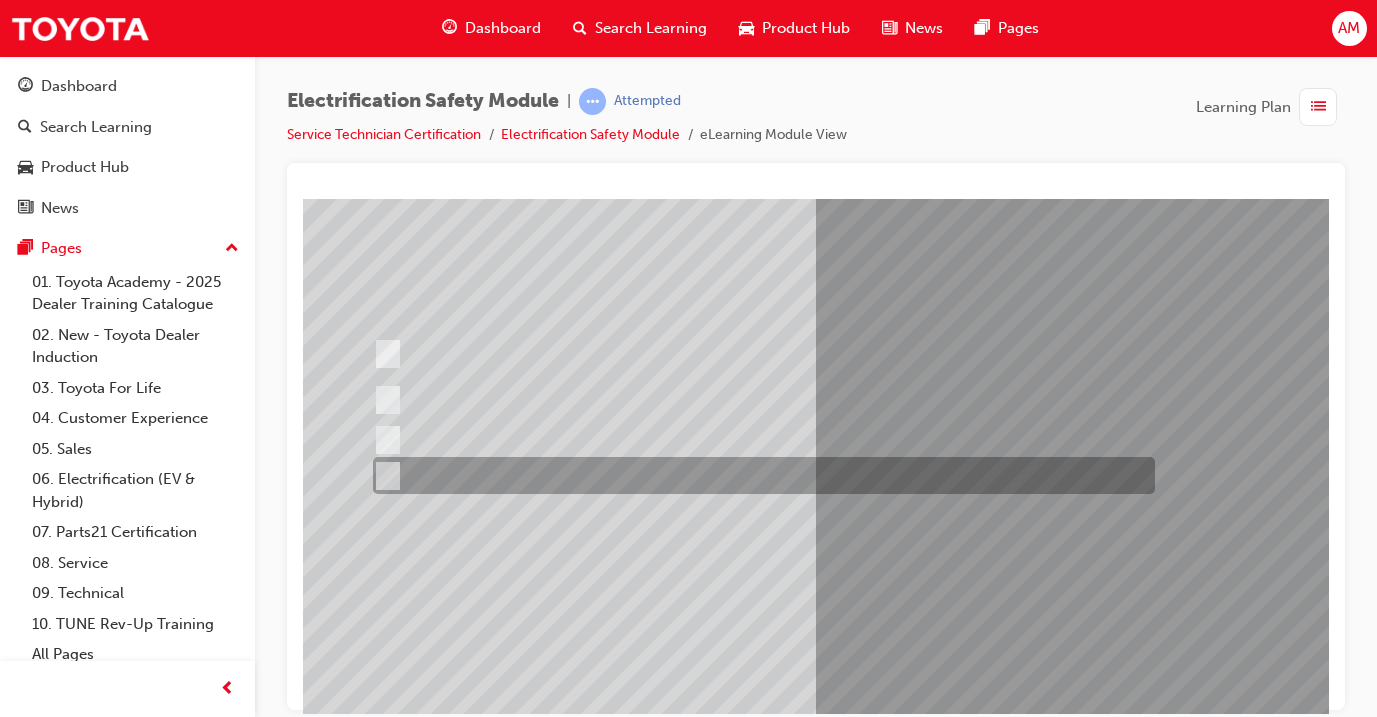 radio on "true" 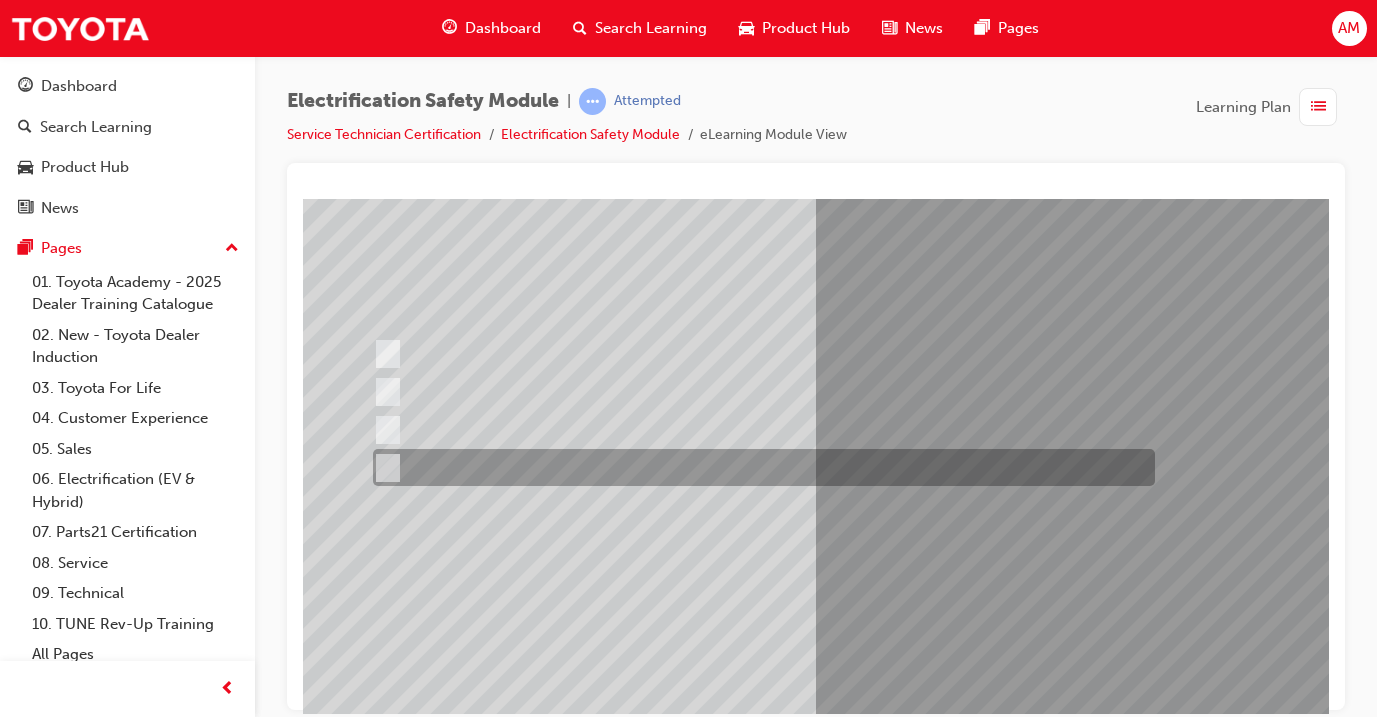 radio on "true" 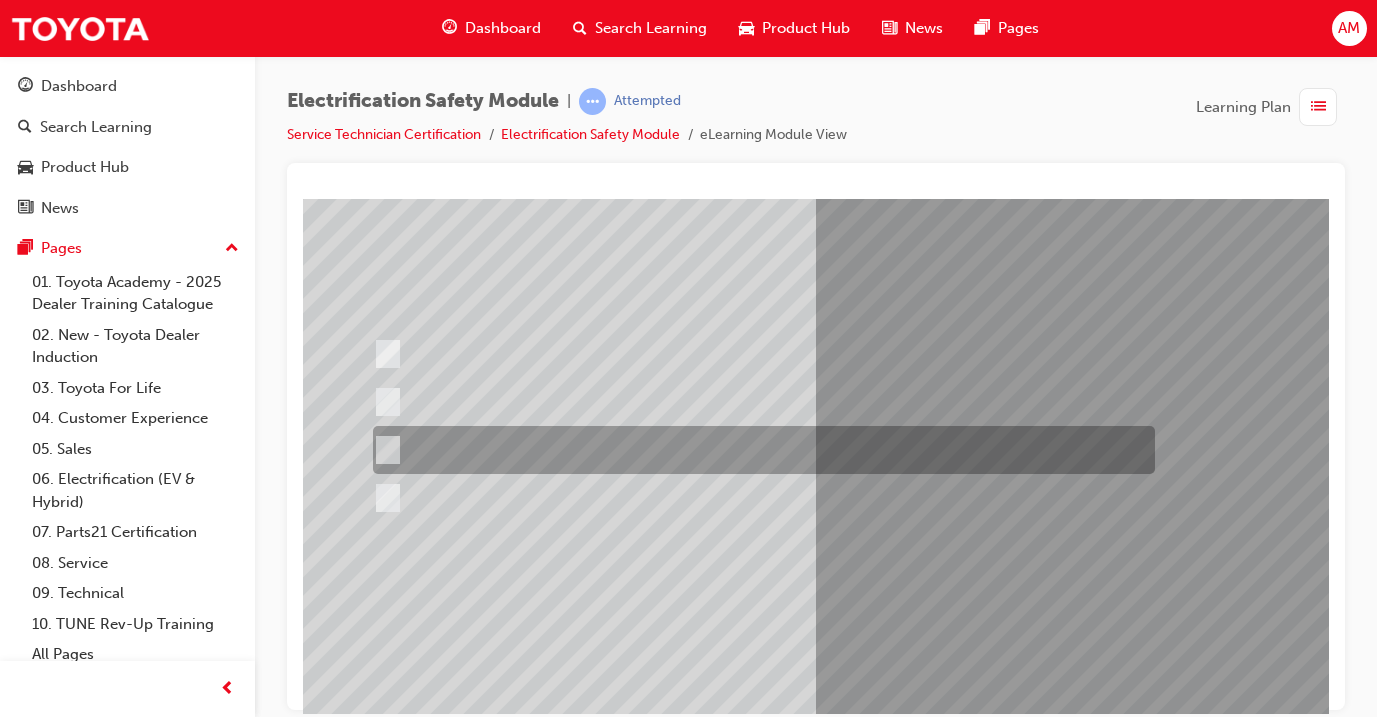 radio on "true" 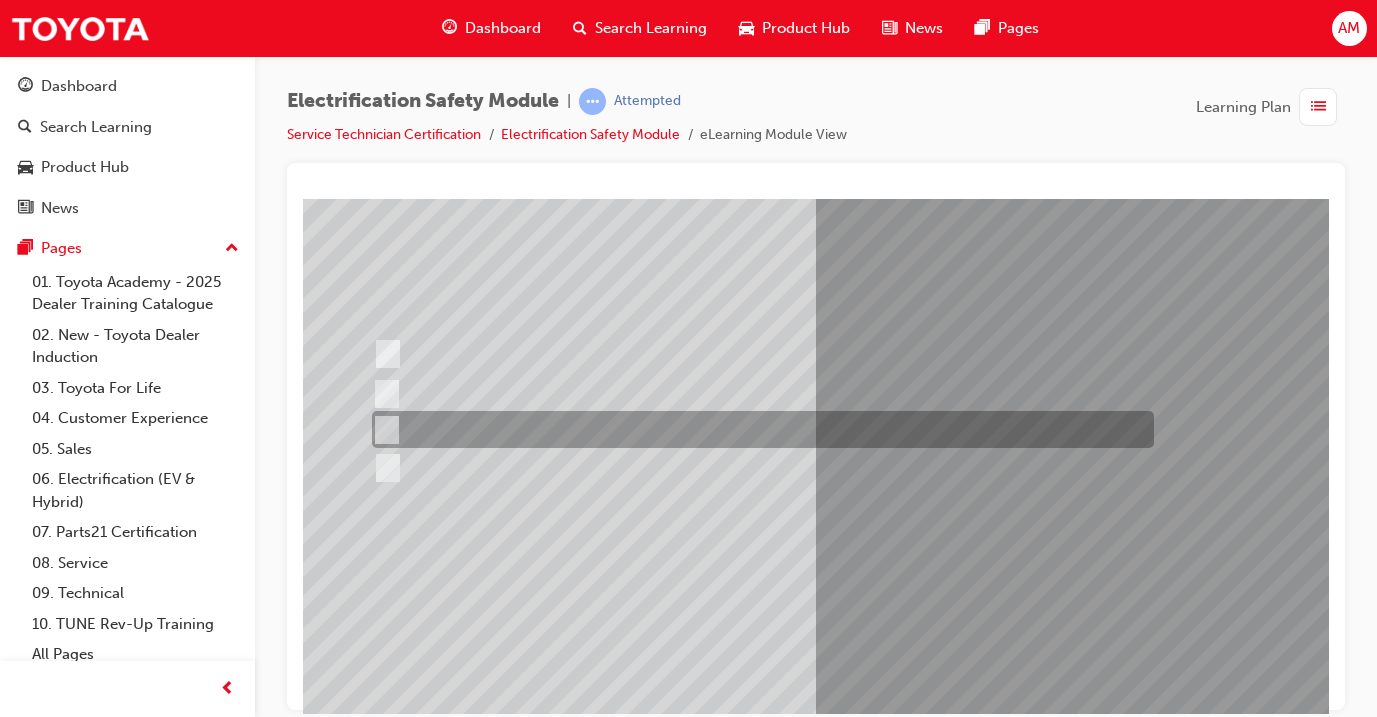 radio on "true" 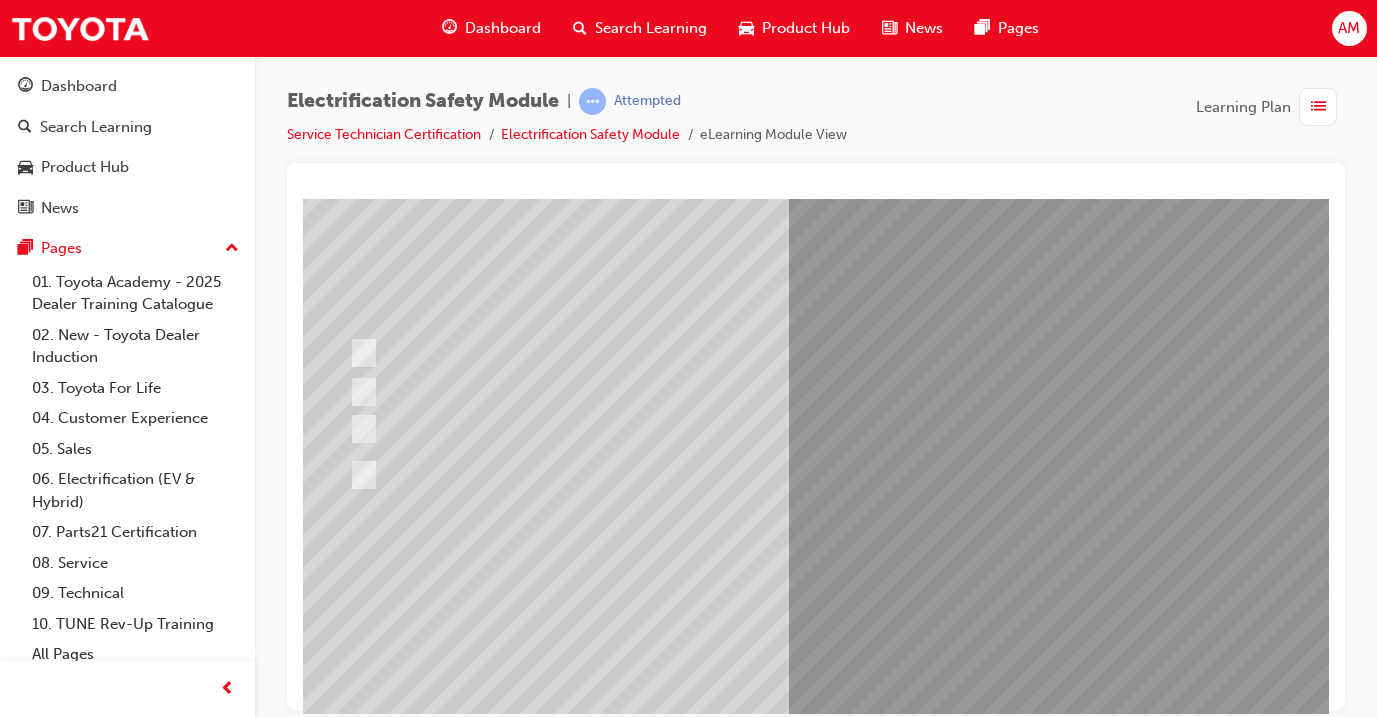 scroll, scrollTop: 151, scrollLeft: 0, axis: vertical 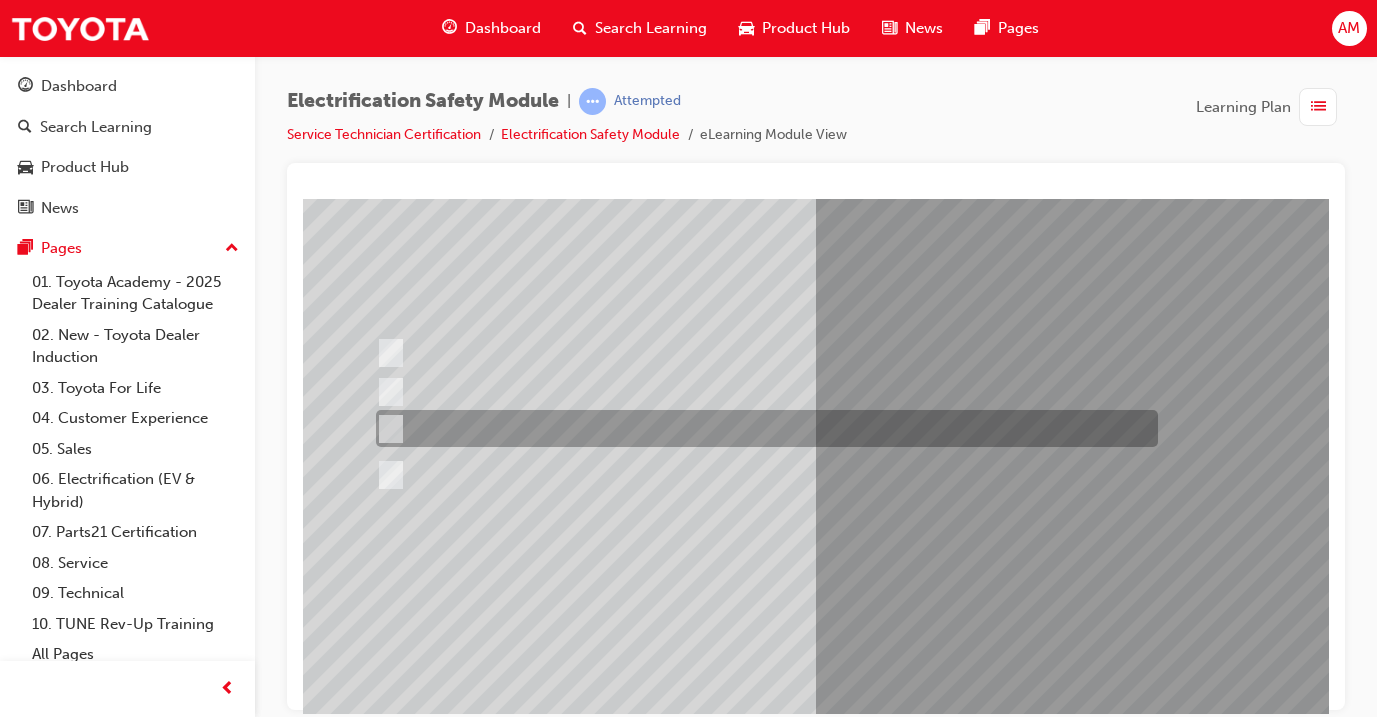 radio on "true" 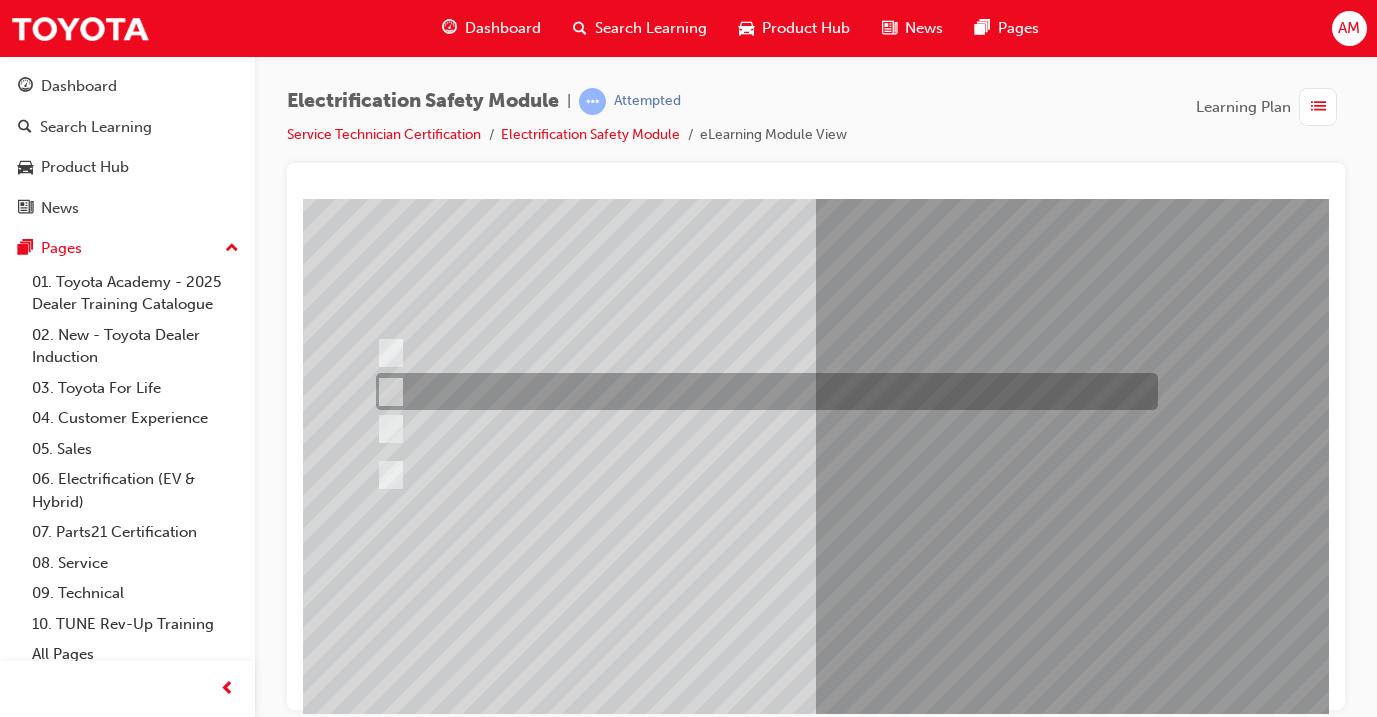 radio on "true" 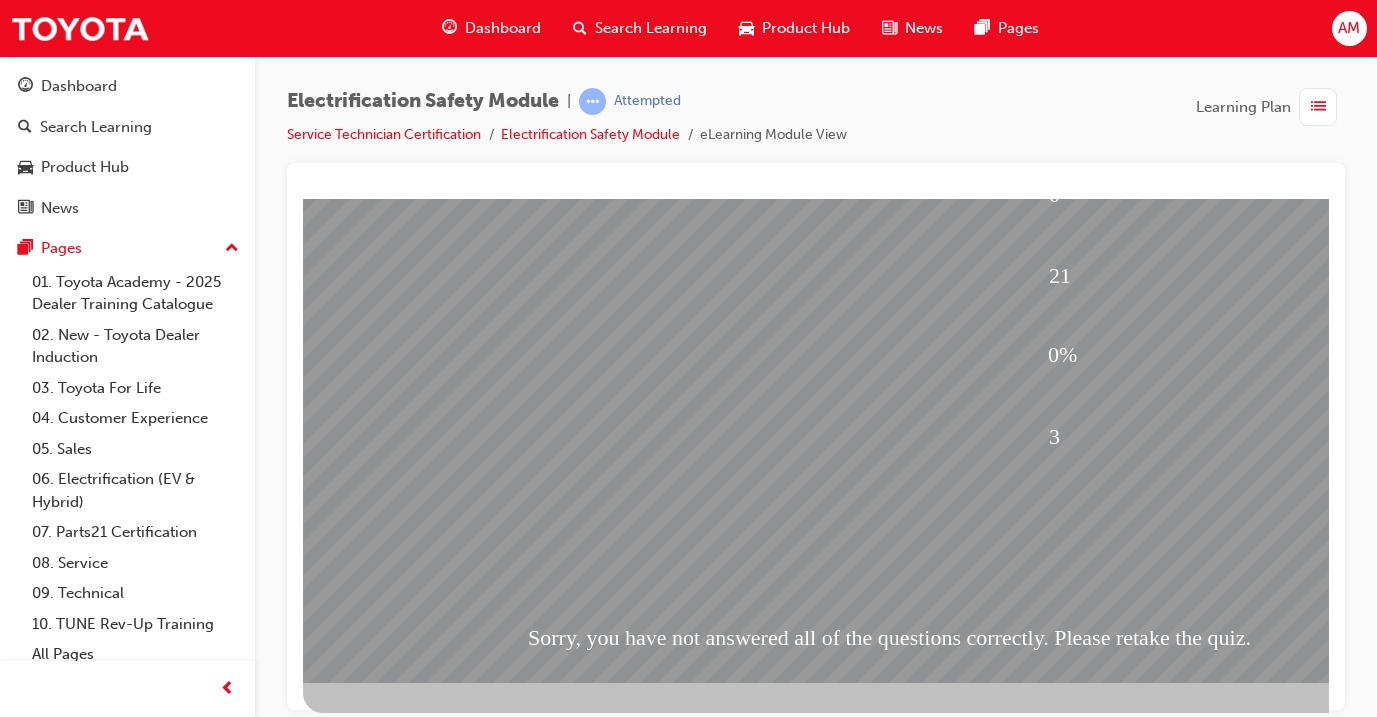 scroll, scrollTop: 235, scrollLeft: 0, axis: vertical 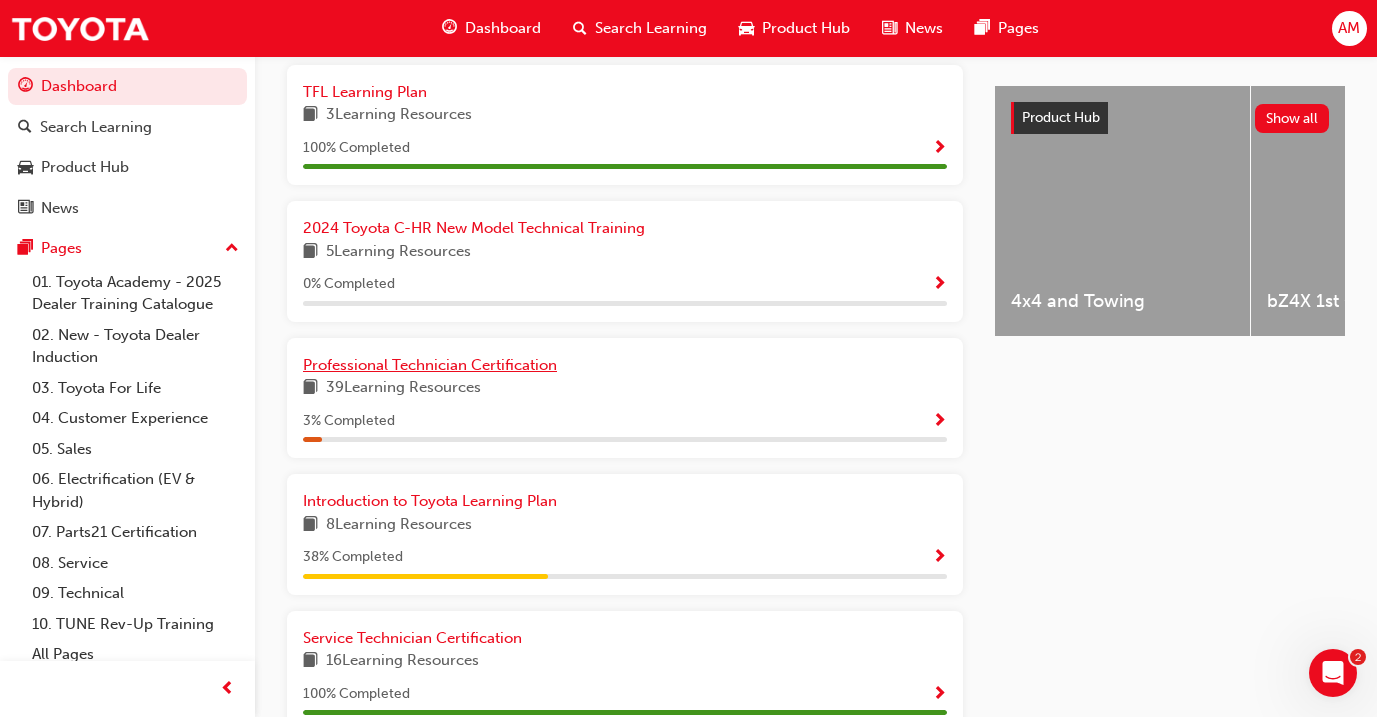 click on "Professional Technician Certification" at bounding box center (625, 365) 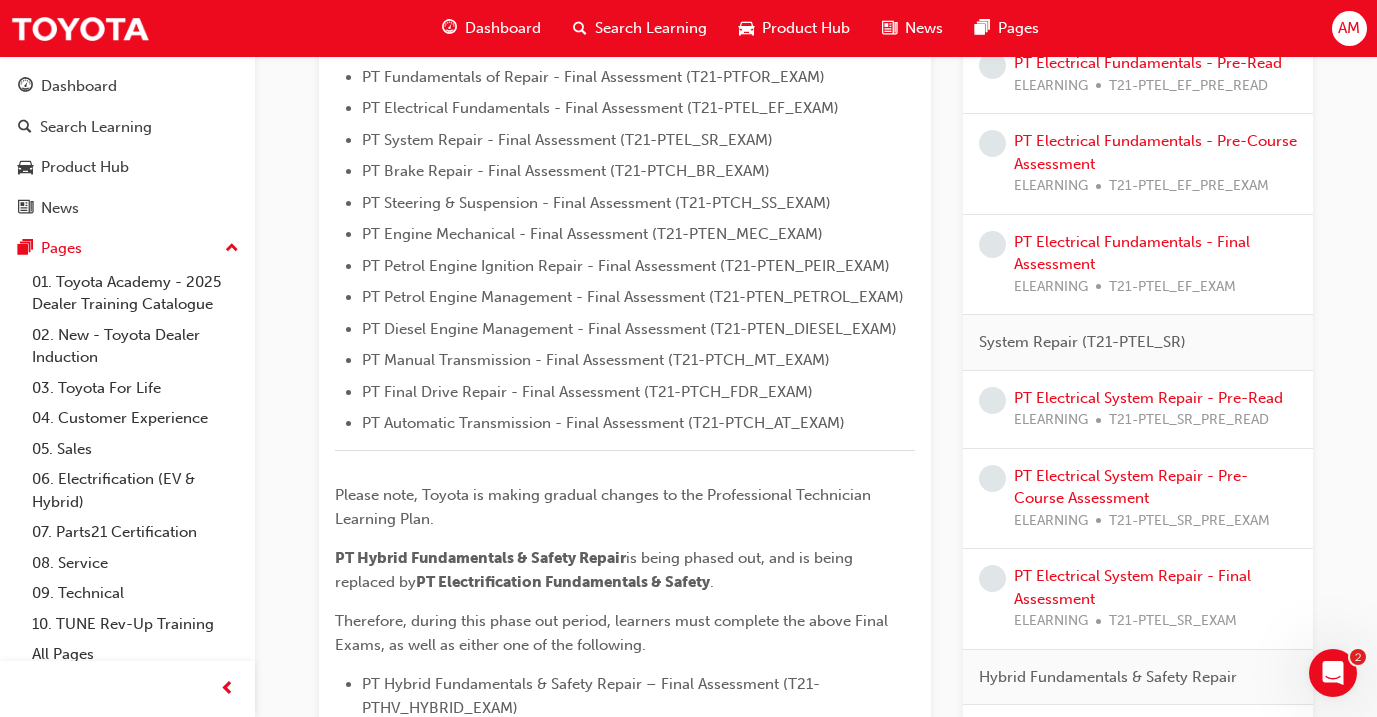 scroll, scrollTop: 620, scrollLeft: 0, axis: vertical 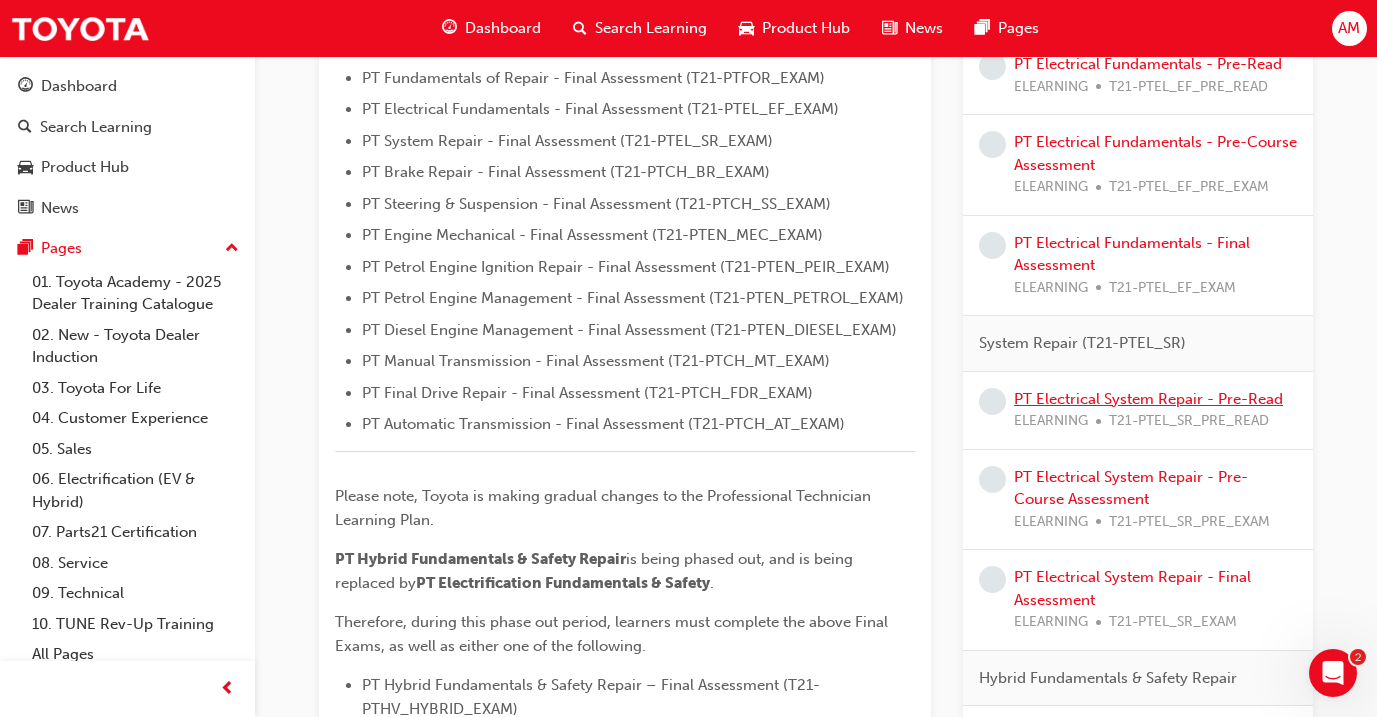 click on "PT Electrical System Repair - Pre-Read" at bounding box center [1148, 399] 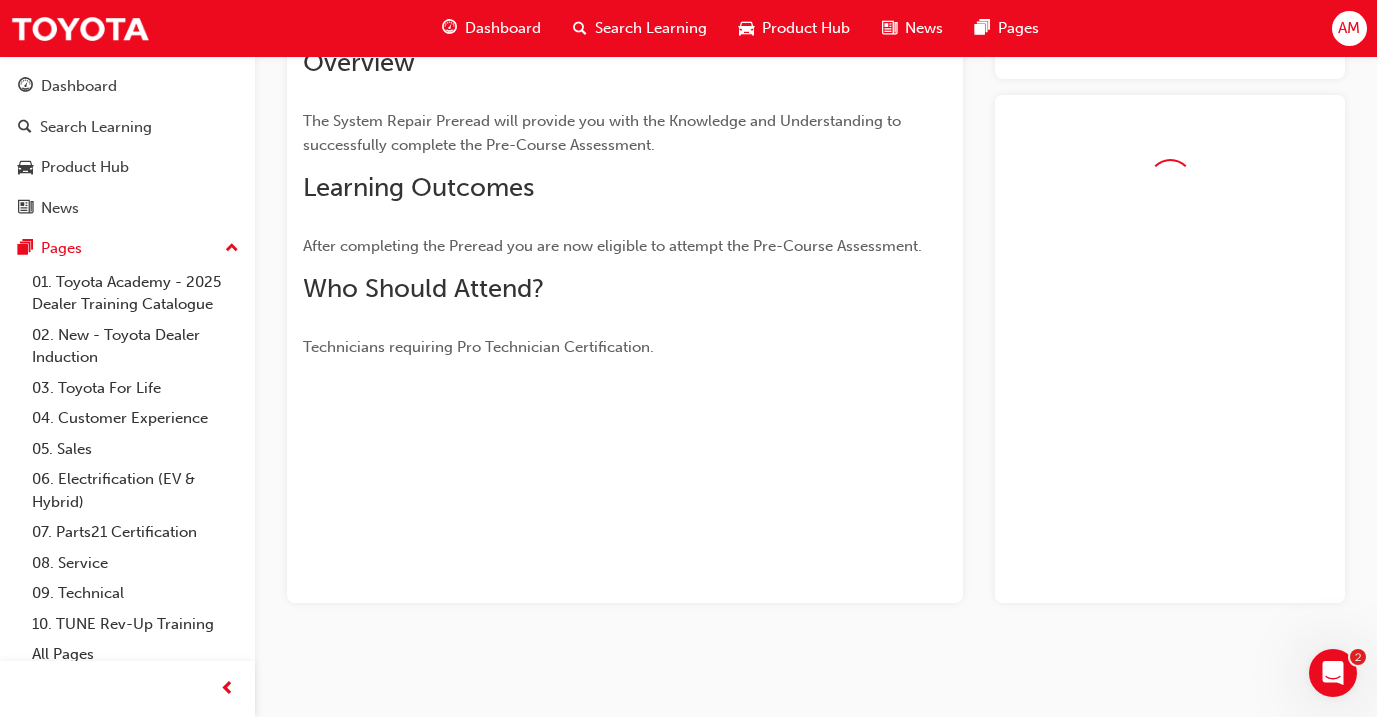 scroll, scrollTop: 185, scrollLeft: 0, axis: vertical 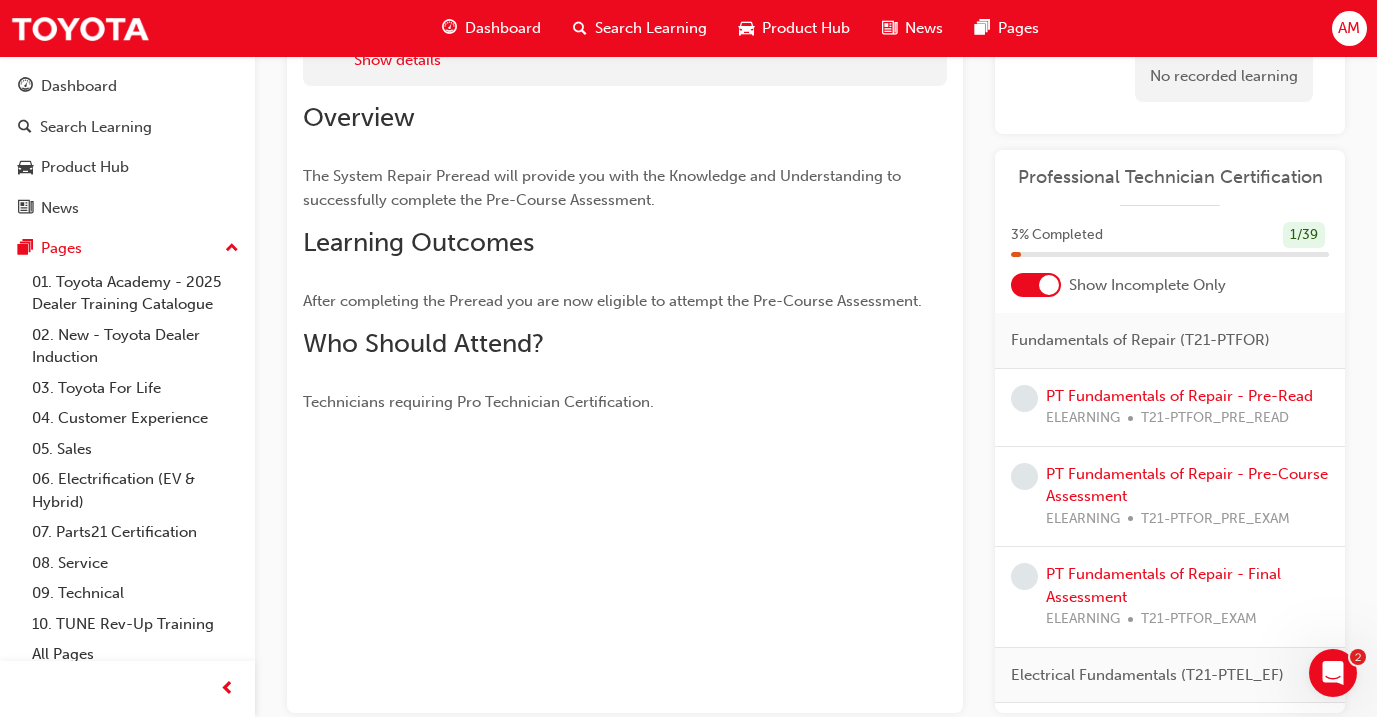 click at bounding box center (1036, 285) 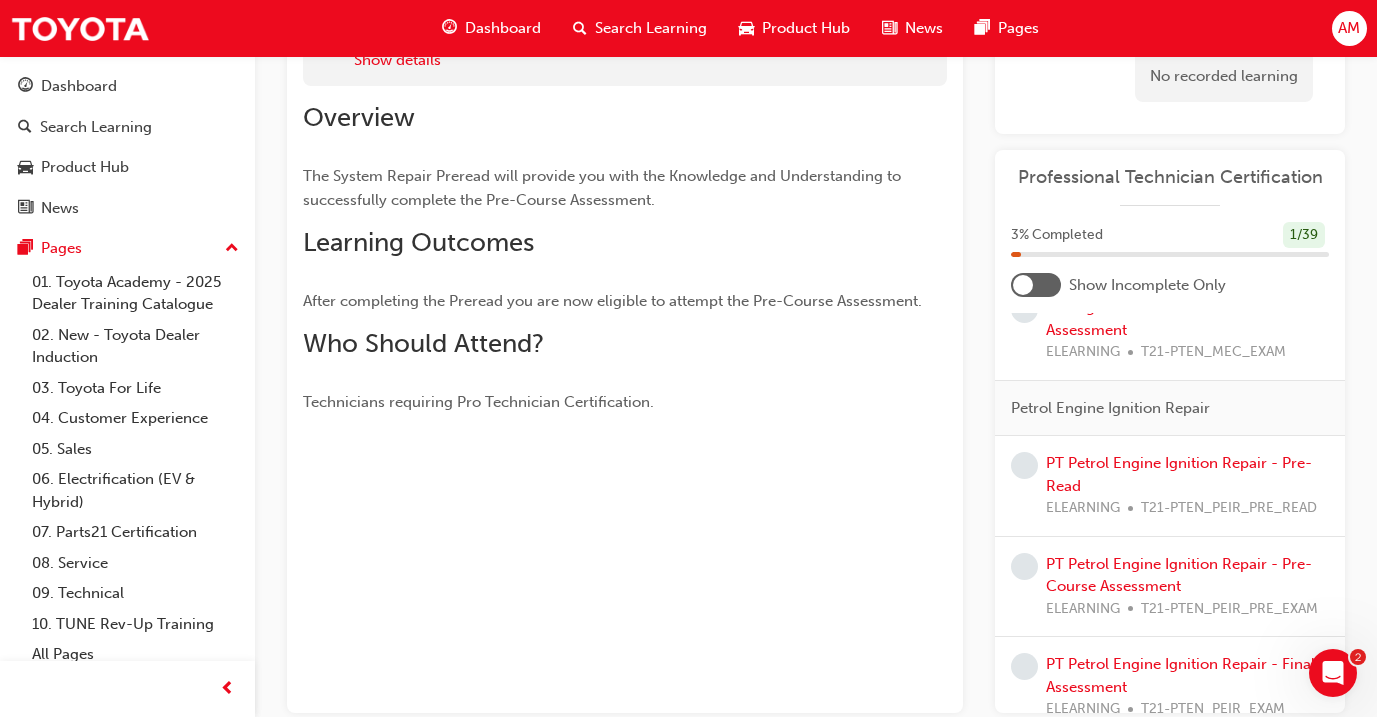 scroll, scrollTop: 2321, scrollLeft: 0, axis: vertical 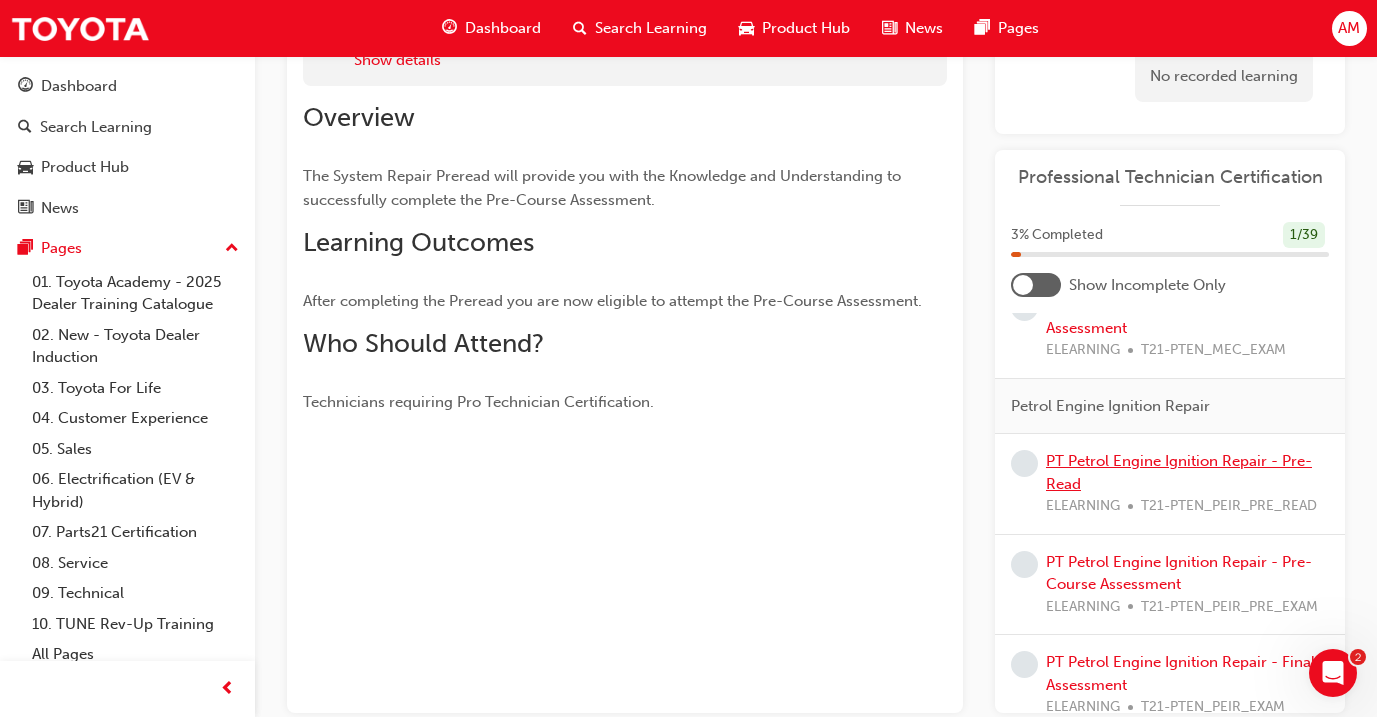 click on "PT Petrol Engine Ignition Repair - Pre-Read" at bounding box center (1179, 472) 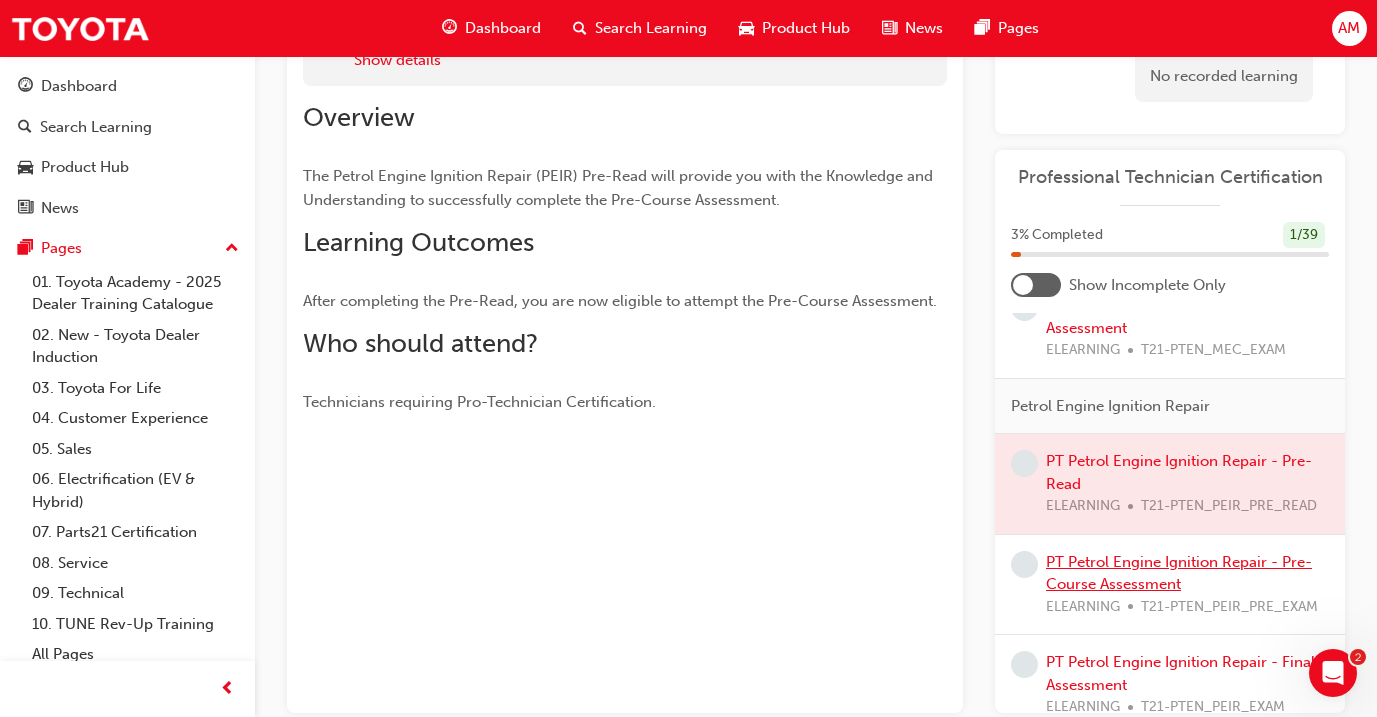 click on "PT Petrol Engine Ignition Repair - Pre-Course Assessment" at bounding box center [1179, 573] 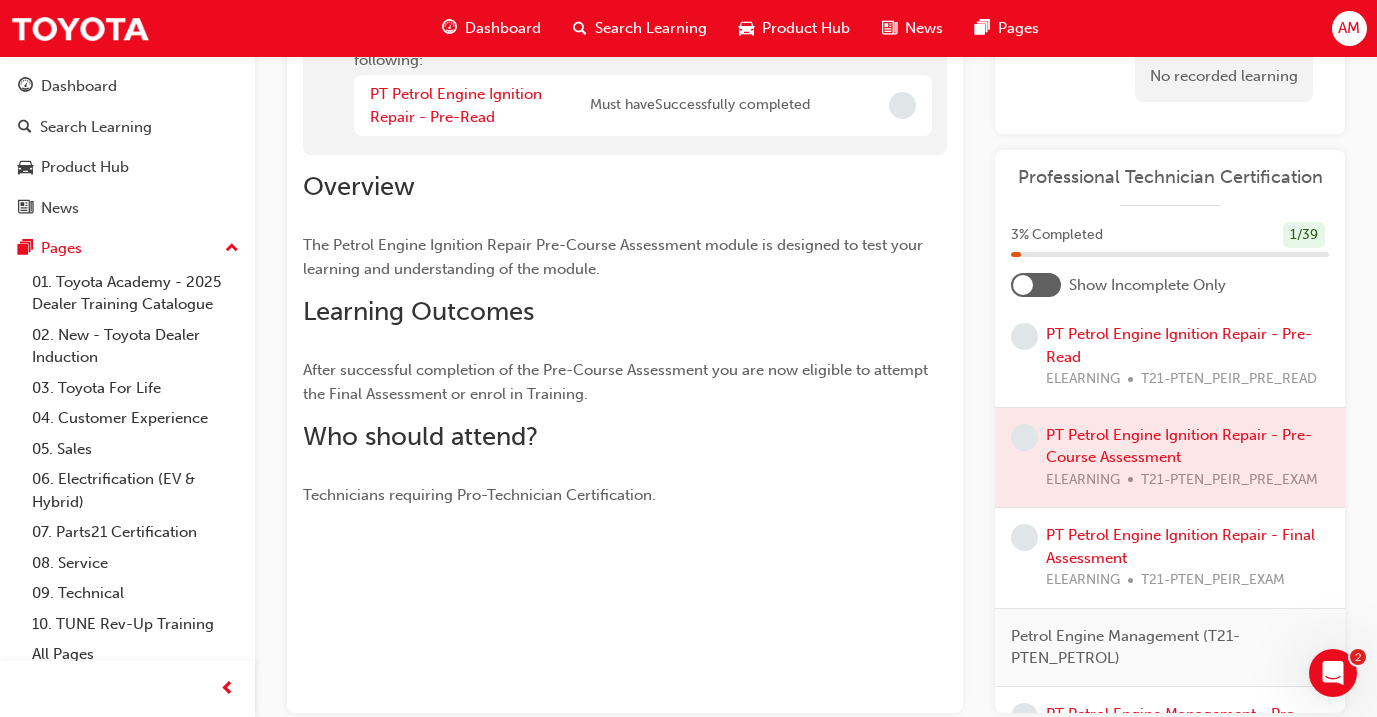 scroll, scrollTop: 2450, scrollLeft: 0, axis: vertical 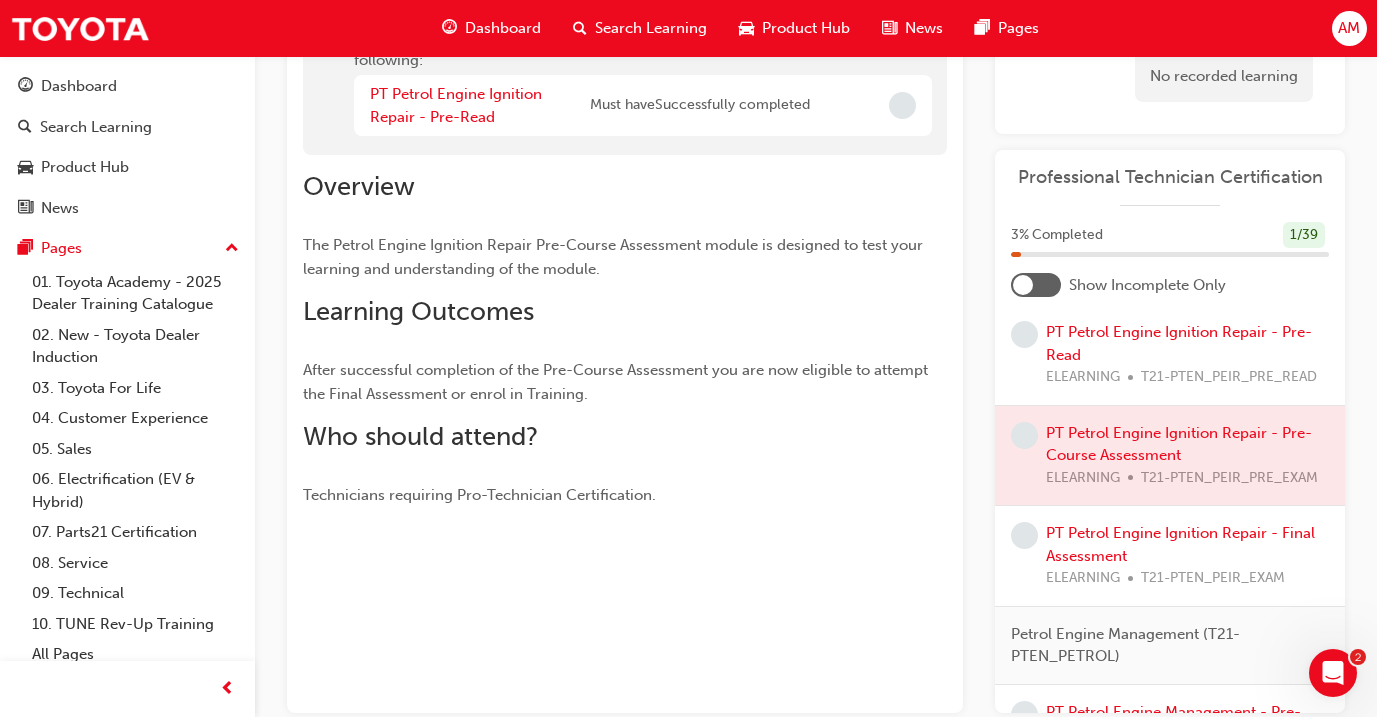 click on "PT Petrol Engine Ignition Repair - Final Assessment ELEARNING T21-PTEN_PEIR_EXAM" at bounding box center (1187, 556) 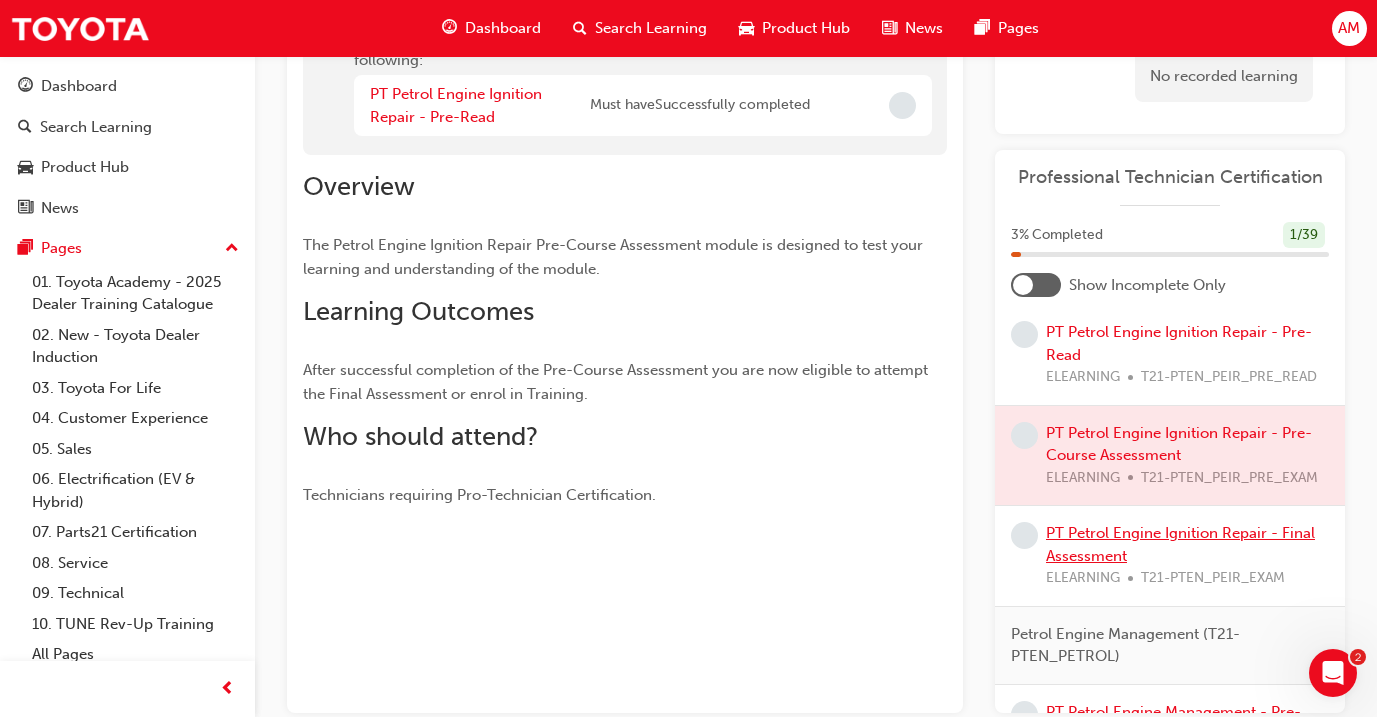 click on "PT Petrol Engine Ignition Repair - Final Assessment" at bounding box center (1180, 544) 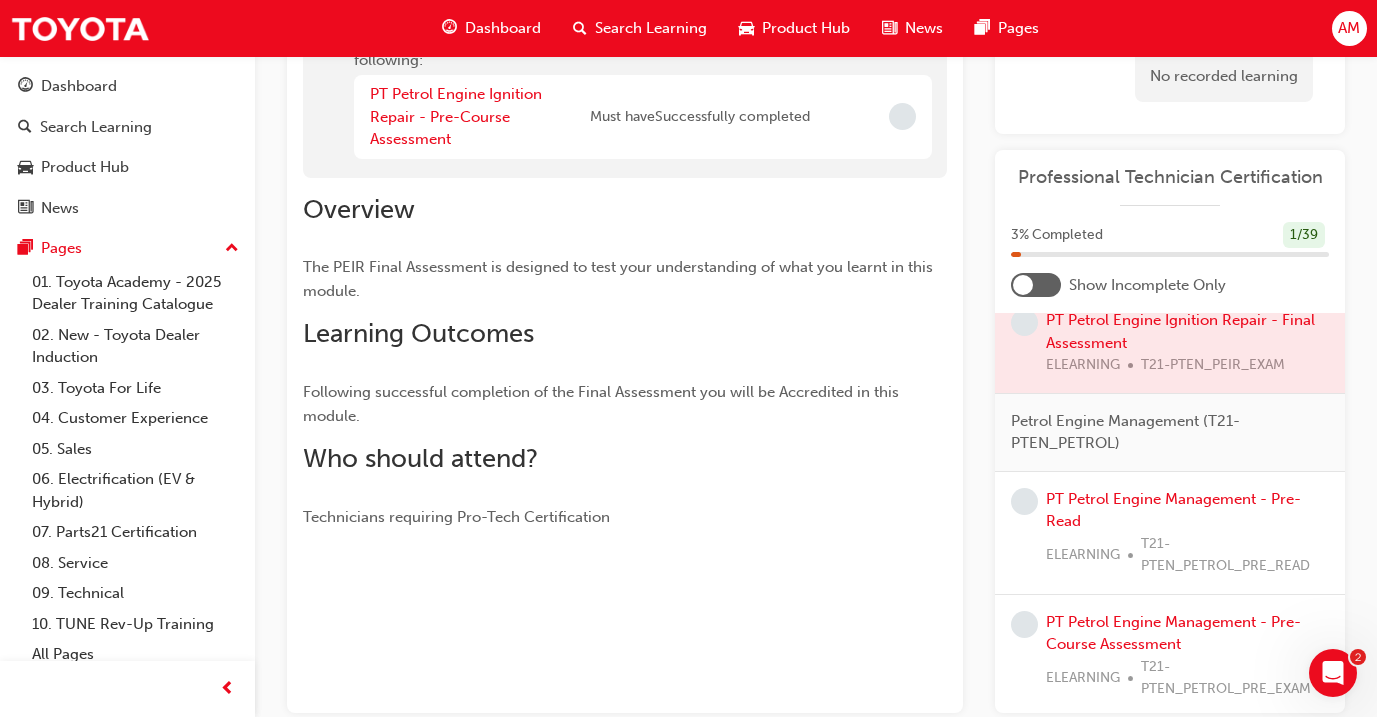 scroll, scrollTop: 2840, scrollLeft: 0, axis: vertical 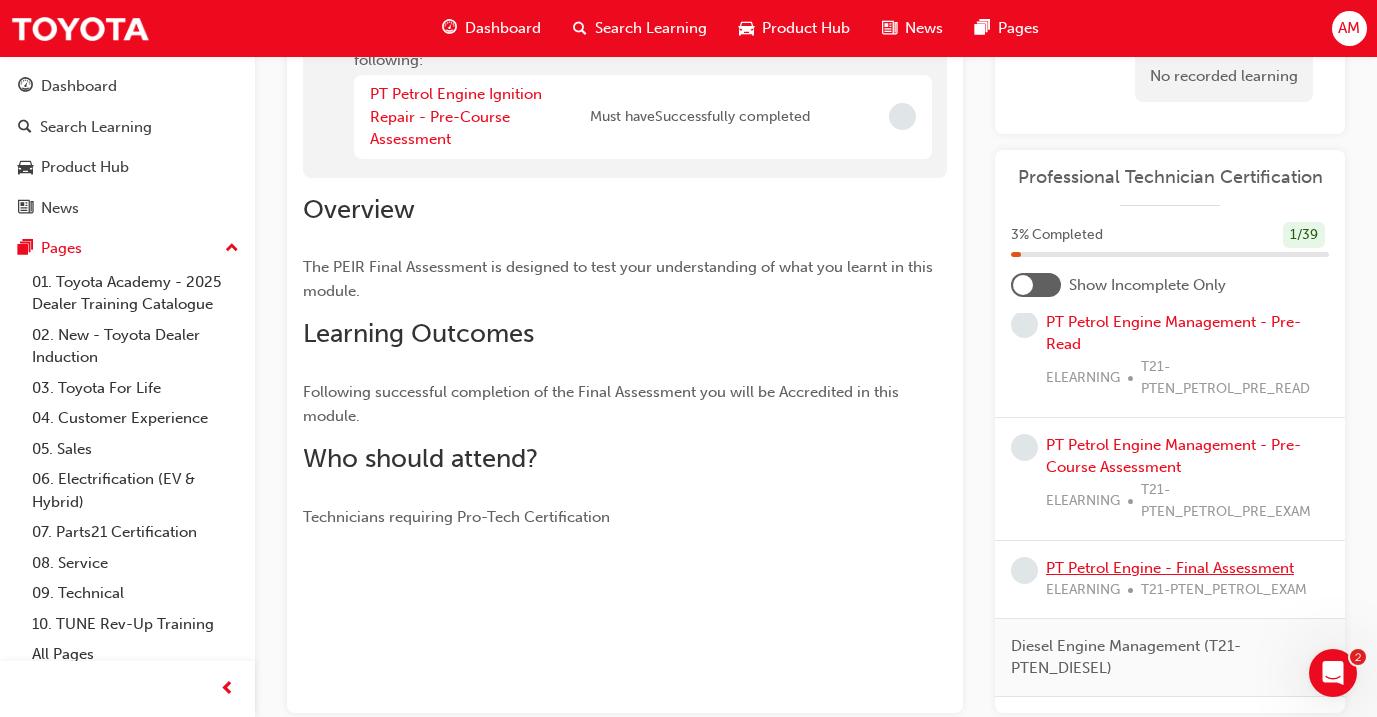click on "PT Petrol Engine - Final Assessment" at bounding box center [1170, 568] 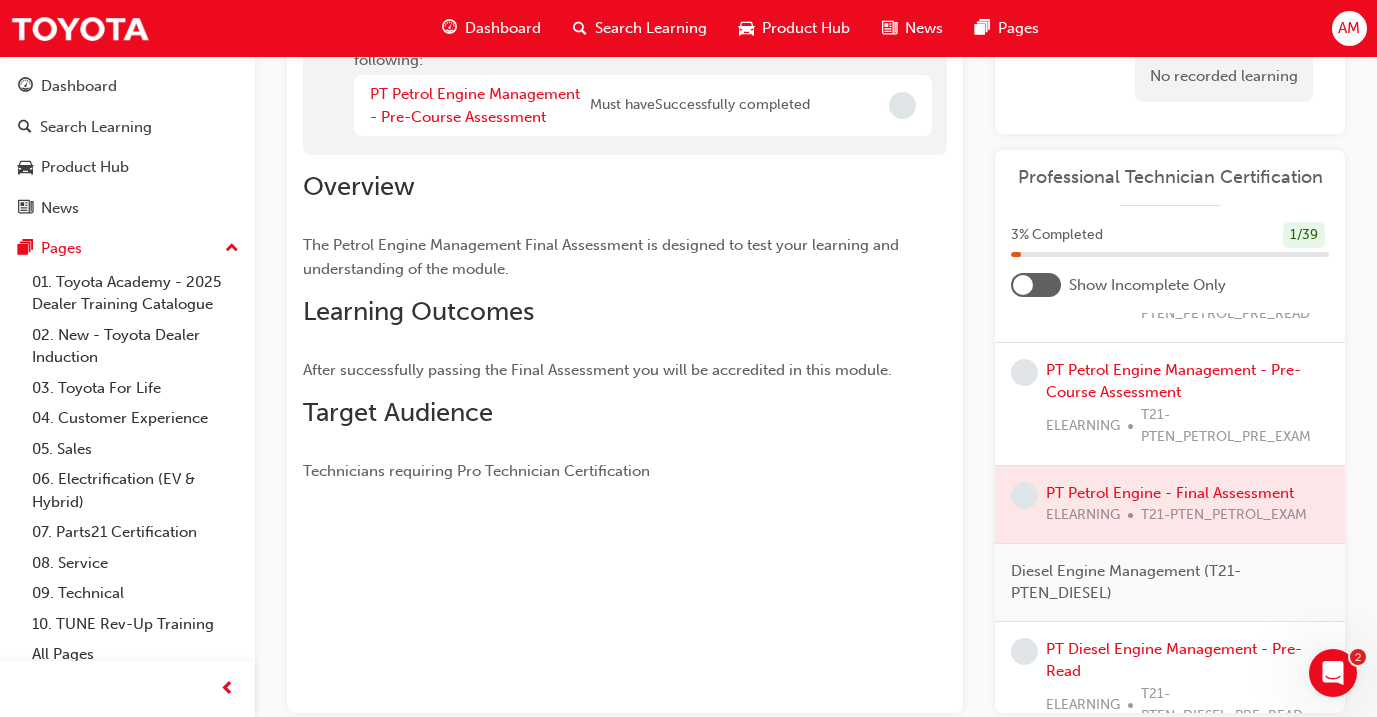 scroll, scrollTop: 2944, scrollLeft: 0, axis: vertical 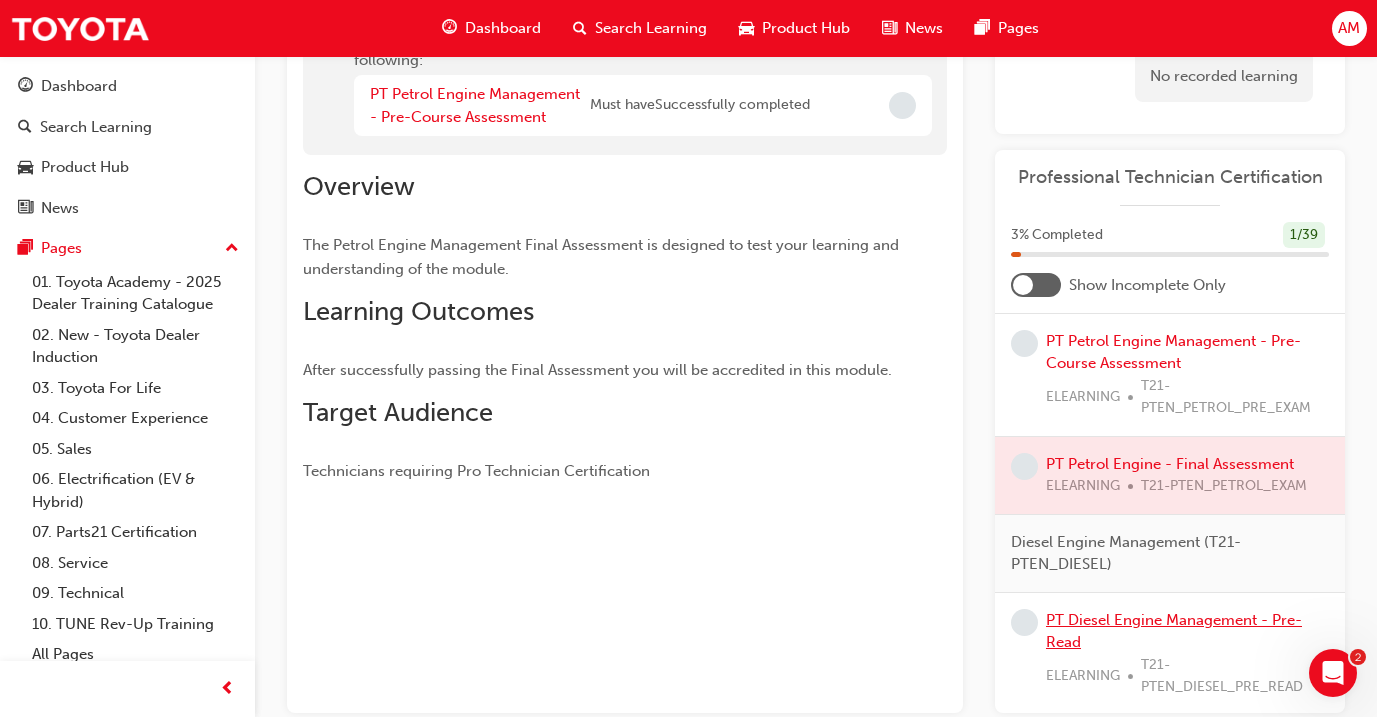 click on "PT Diesel Engine Management - Pre-Read" at bounding box center (1174, 631) 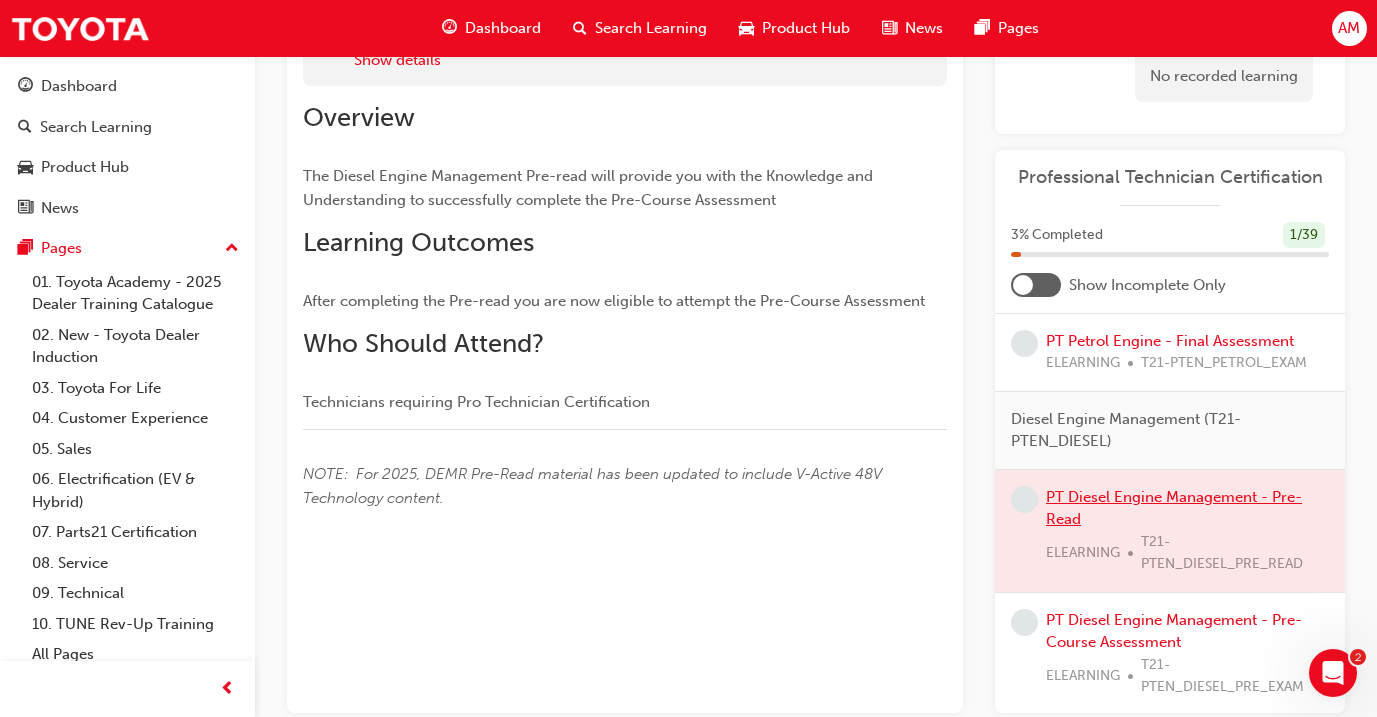 scroll, scrollTop: 3069, scrollLeft: 0, axis: vertical 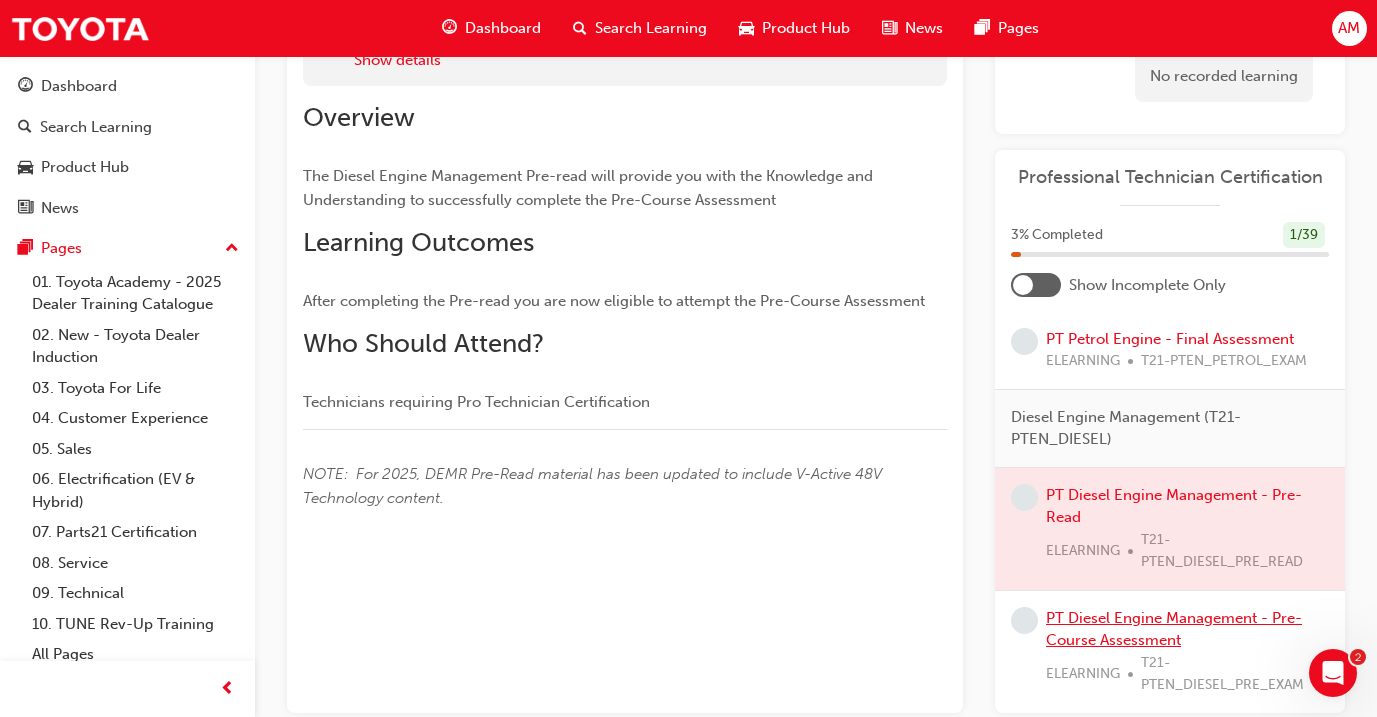 click on "PT Diesel Engine Management - Pre-Course Assessment" at bounding box center [1174, 629] 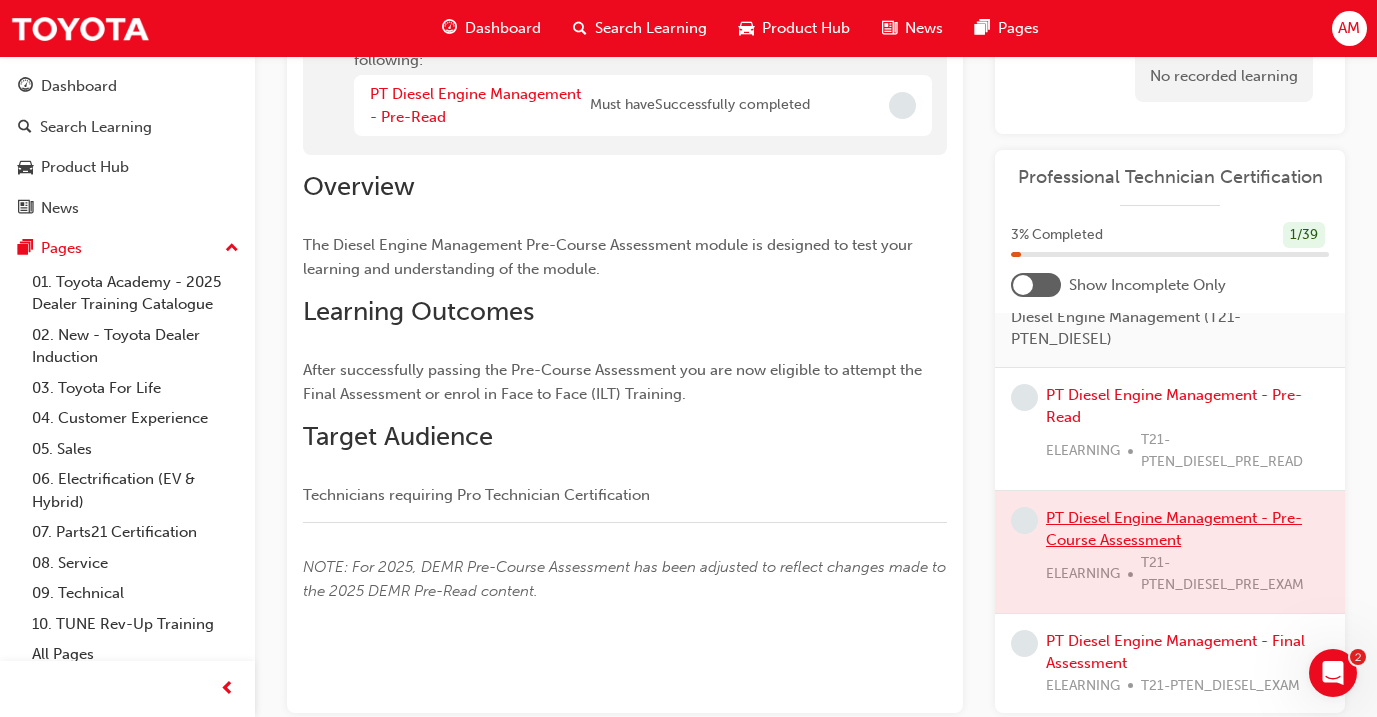 scroll, scrollTop: 3179, scrollLeft: 0, axis: vertical 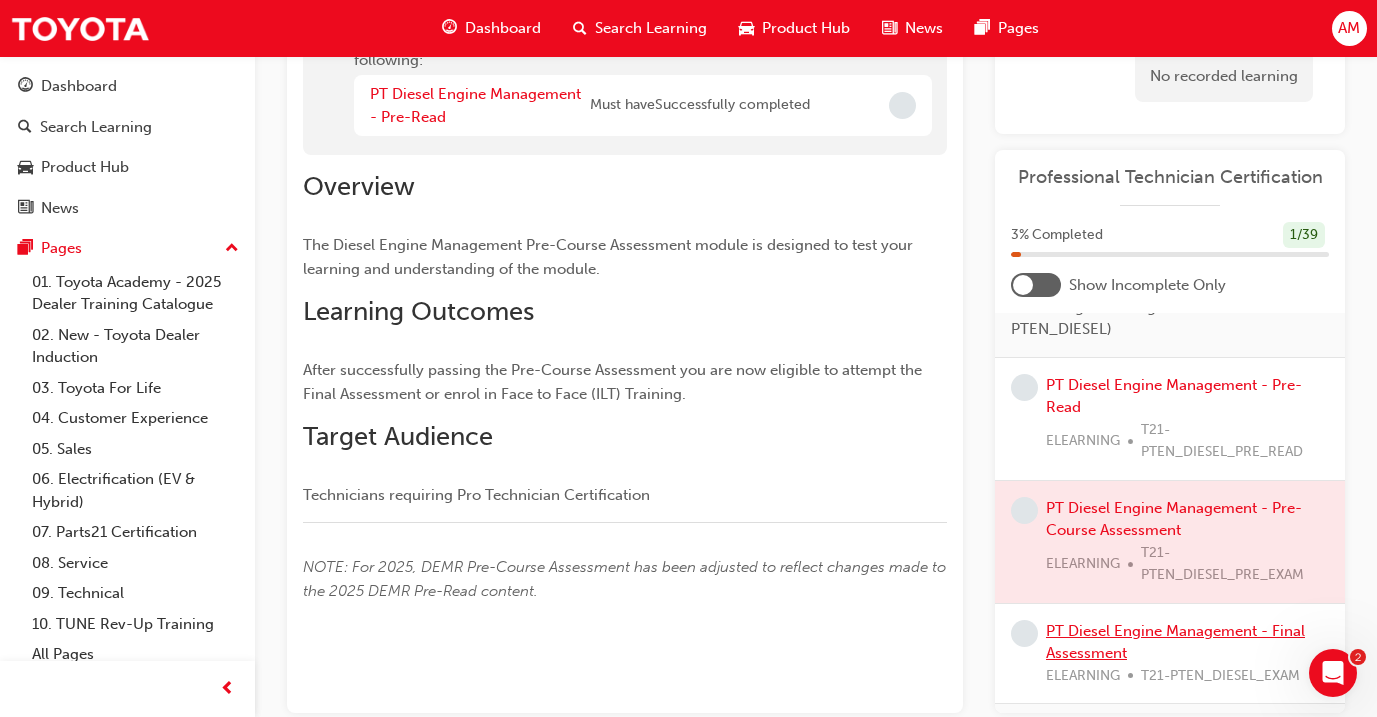 click on "PT Diesel Engine Management - Final Assessment" at bounding box center [1175, 642] 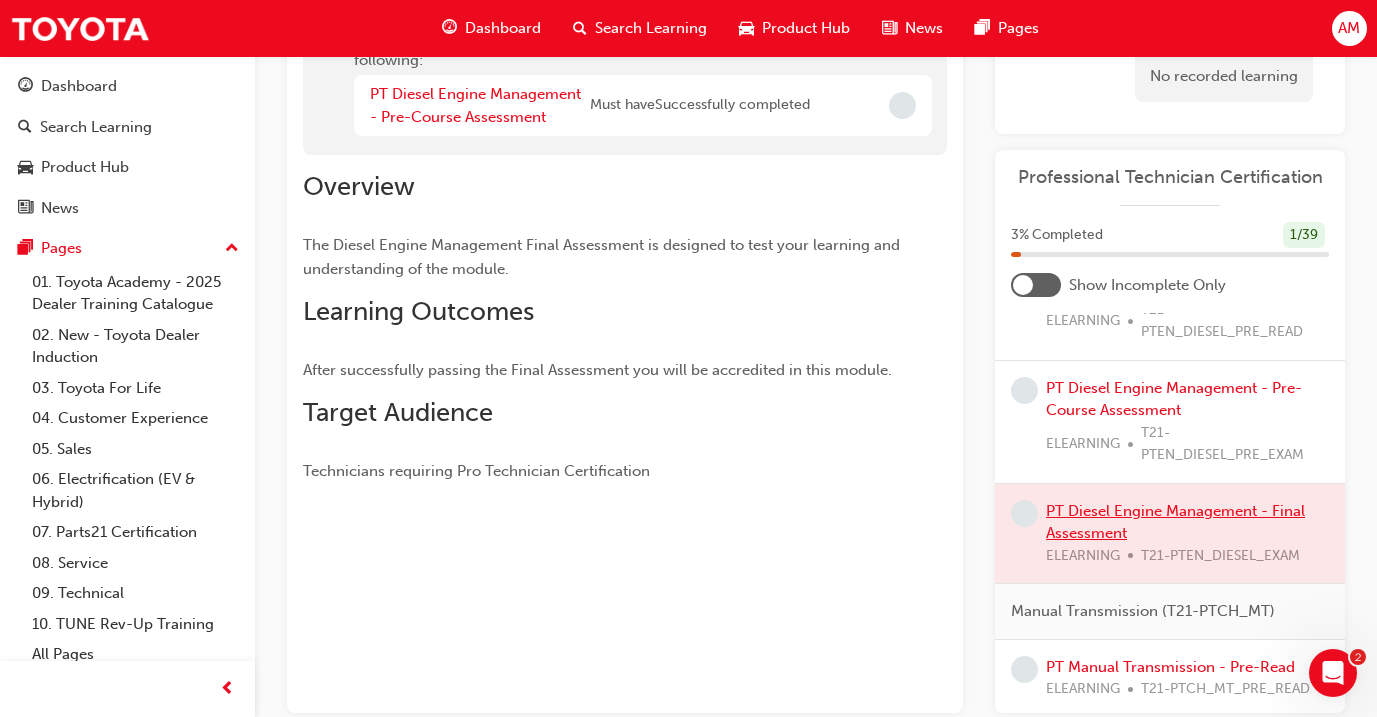 scroll, scrollTop: 3315, scrollLeft: 0, axis: vertical 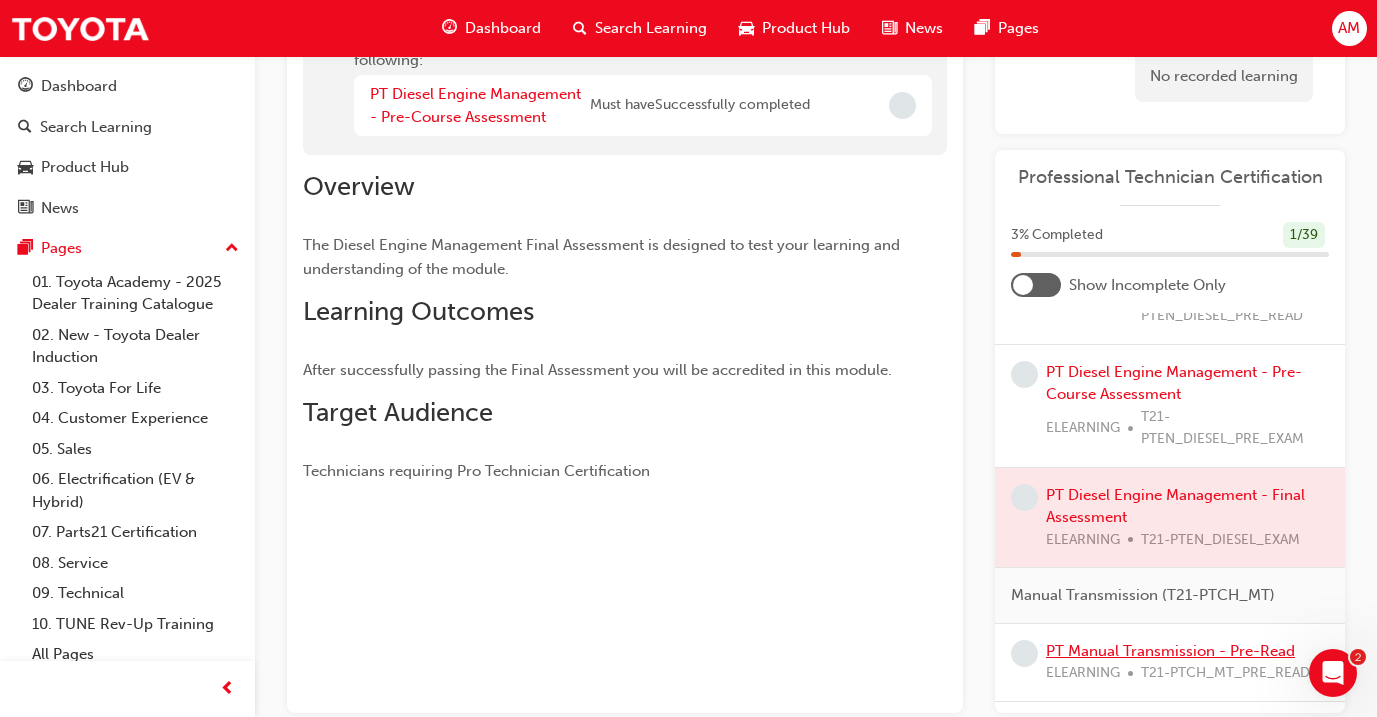 click on "PT Manual Transmission - Pre-Read" at bounding box center (1170, 651) 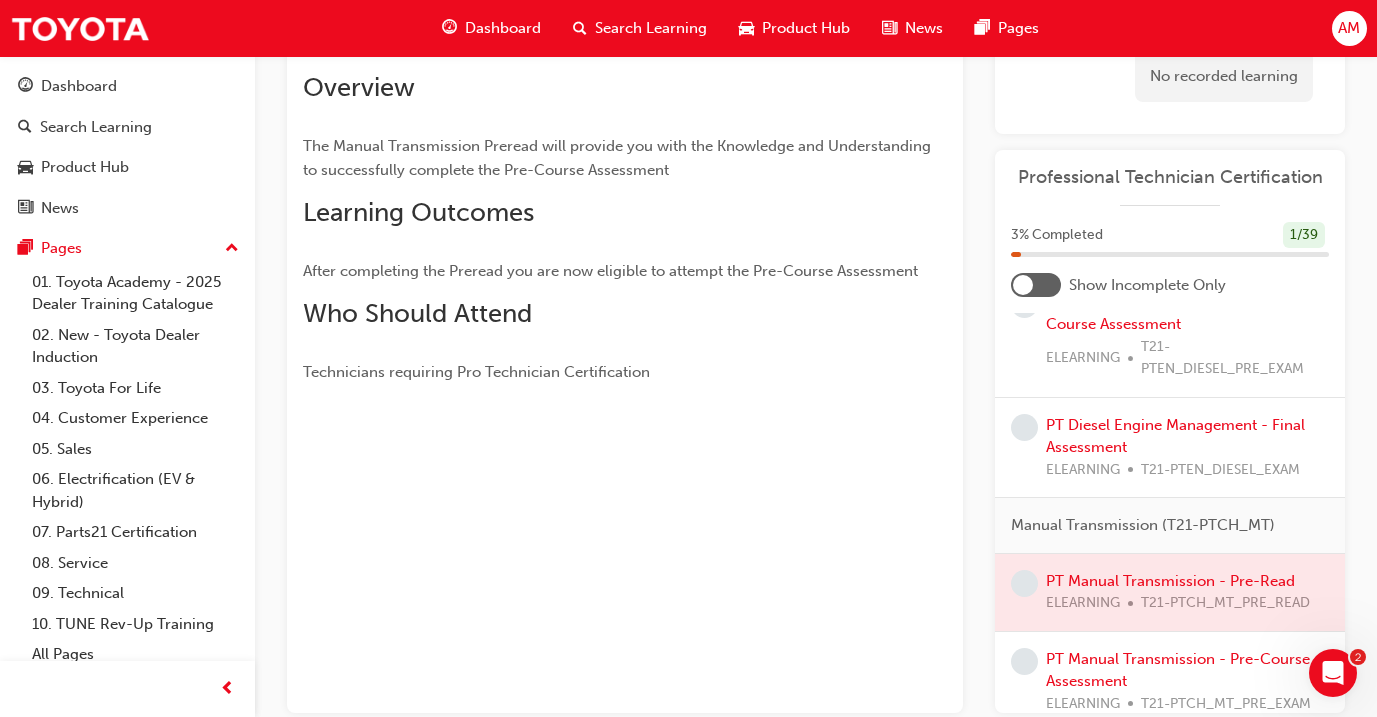 scroll, scrollTop: 3389, scrollLeft: 0, axis: vertical 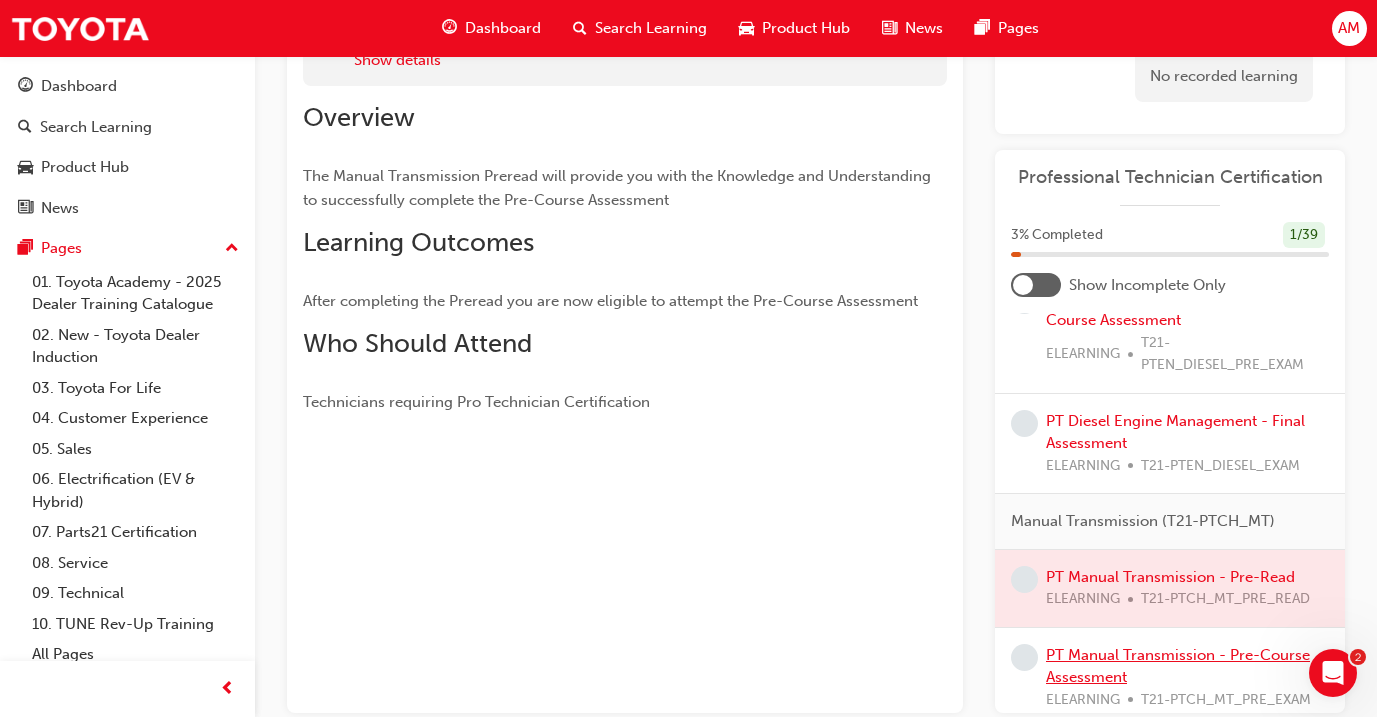 click on "PT Manual Transmission - Pre-Course Assessment" at bounding box center (1178, 666) 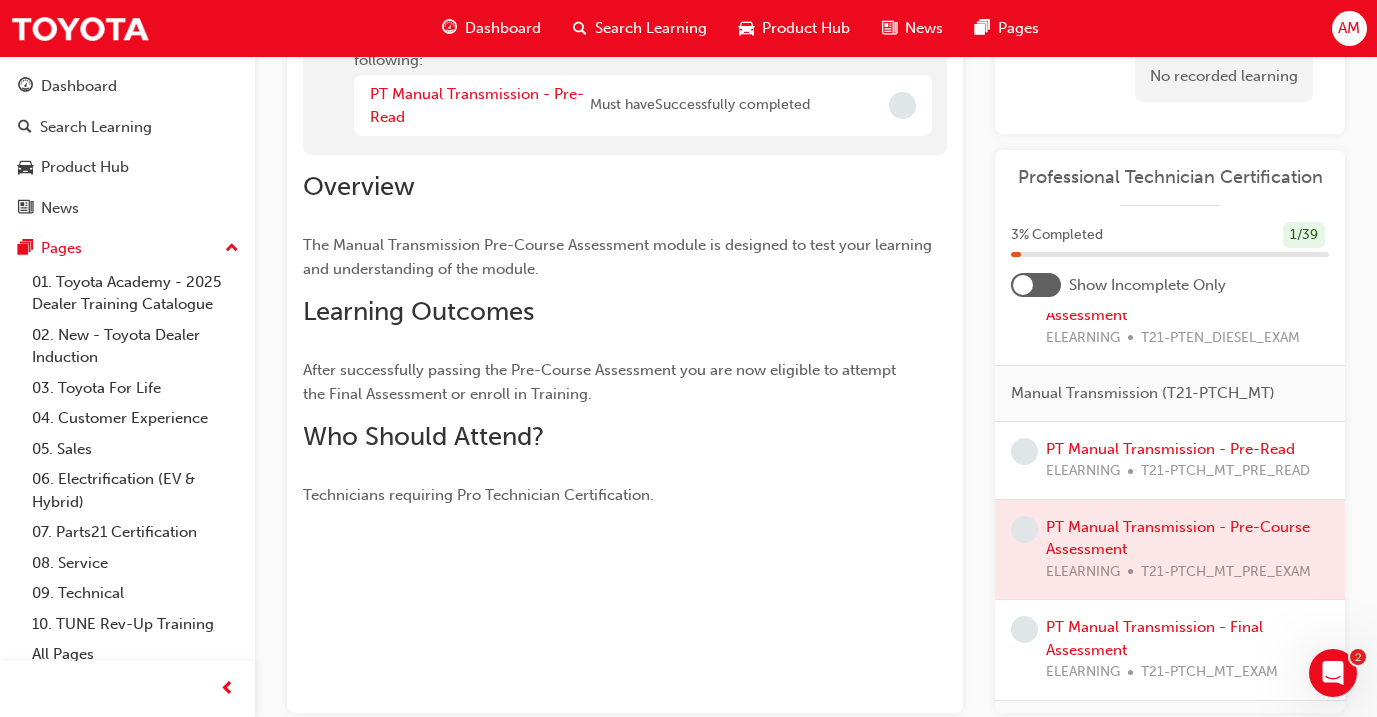 scroll, scrollTop: 3519, scrollLeft: 0, axis: vertical 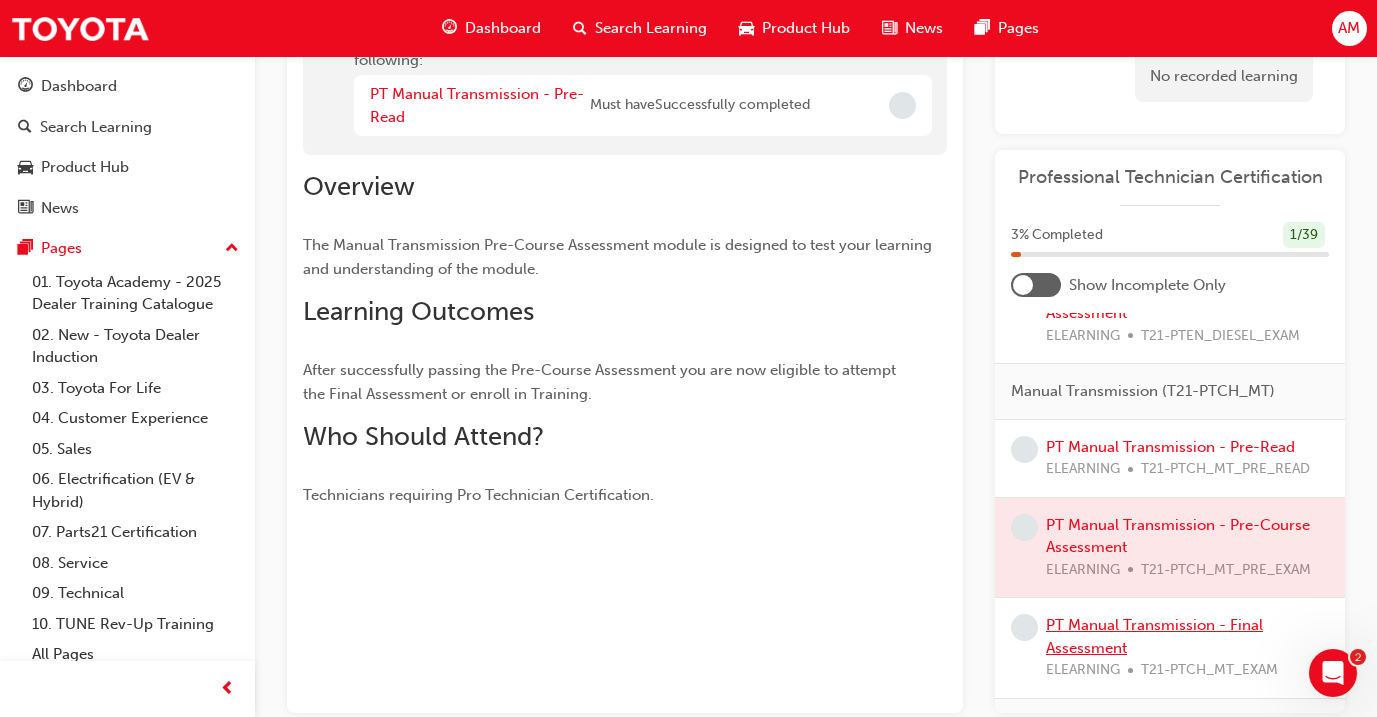 click on "PT Manual Transmission - Final Assessment" at bounding box center (1154, 636) 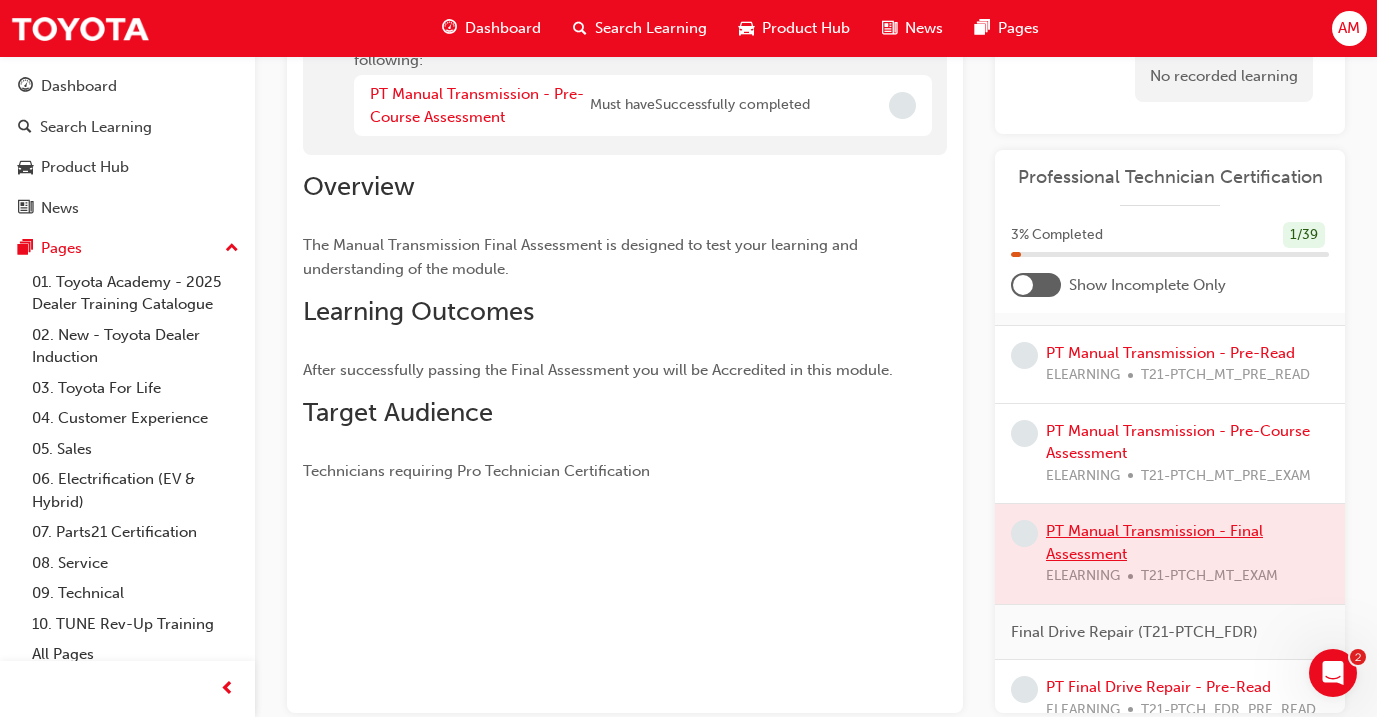 scroll, scrollTop: 3626, scrollLeft: 0, axis: vertical 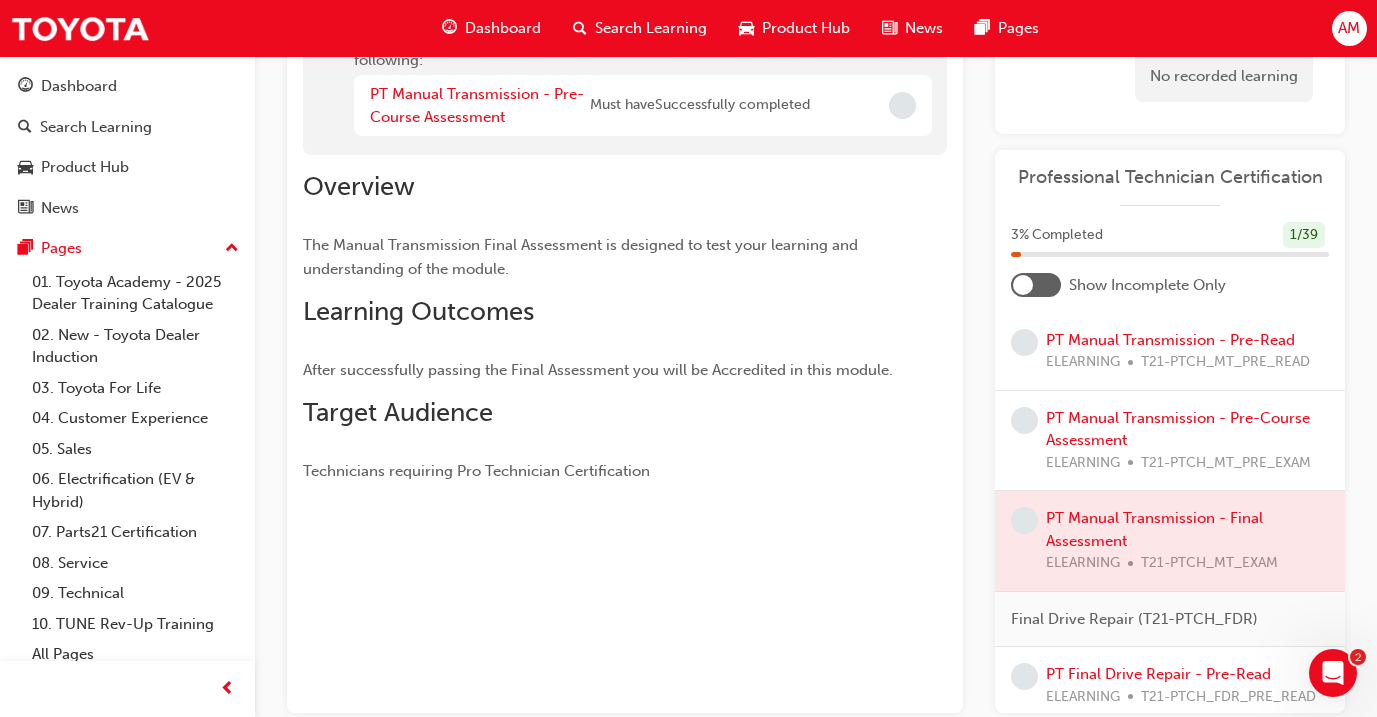 click on "PT Final Drive Repair - Pre-Read ELEARNING T21-PTCH_FDR_PRE_READ" at bounding box center [1181, 685] 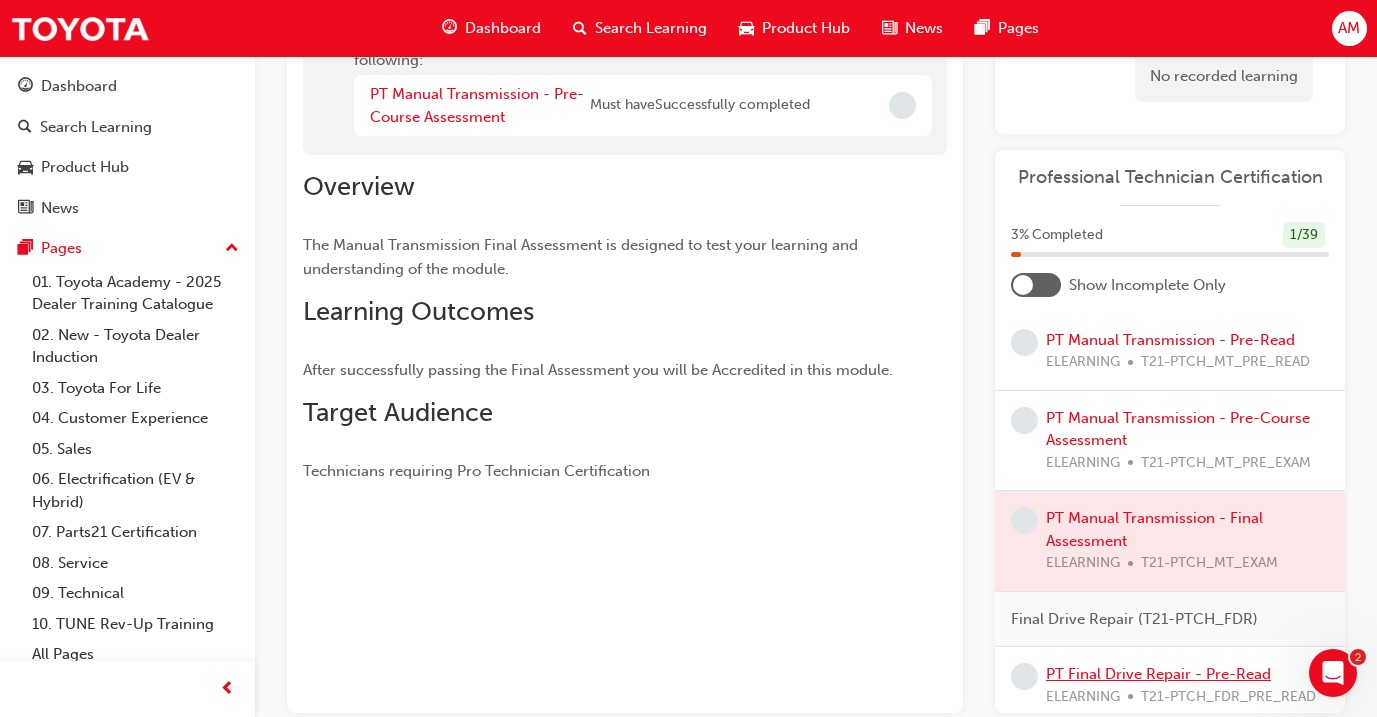 click on "PT Final Drive Repair - Pre-Read" at bounding box center [1158, 674] 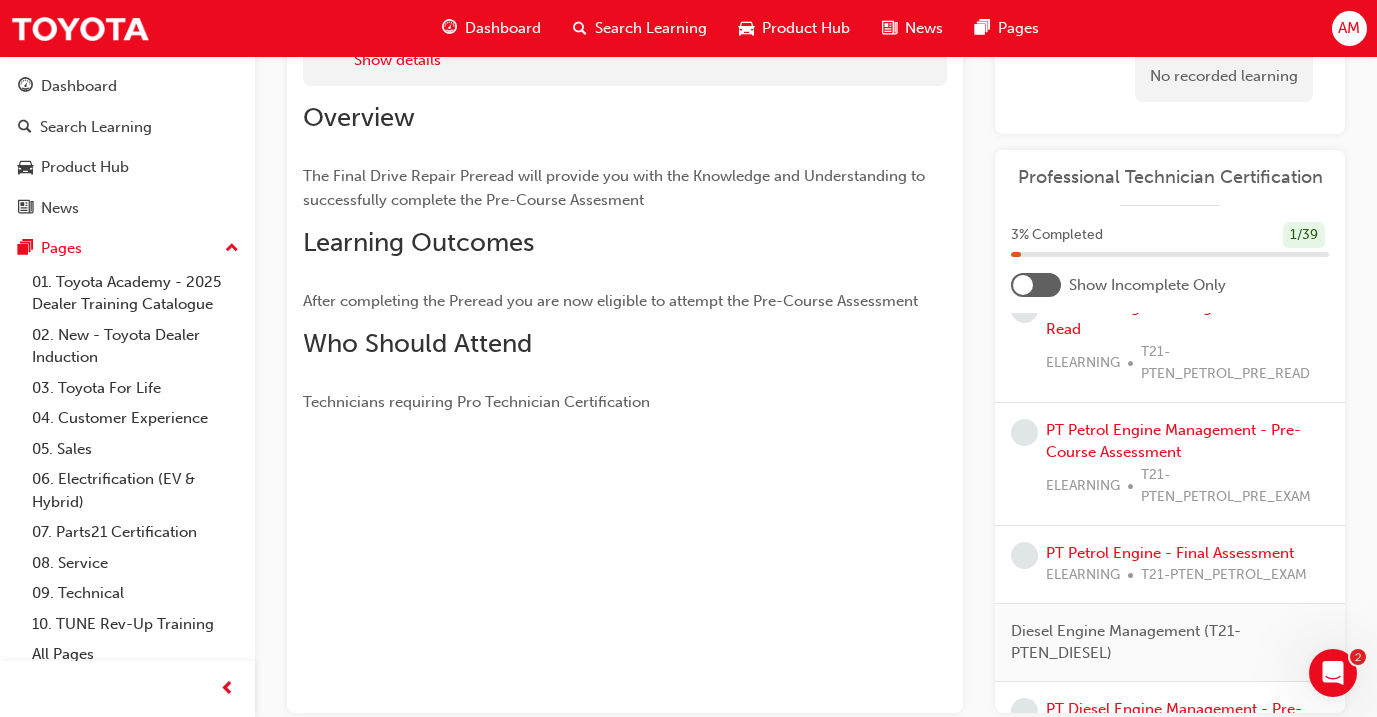 scroll, scrollTop: 2850, scrollLeft: 0, axis: vertical 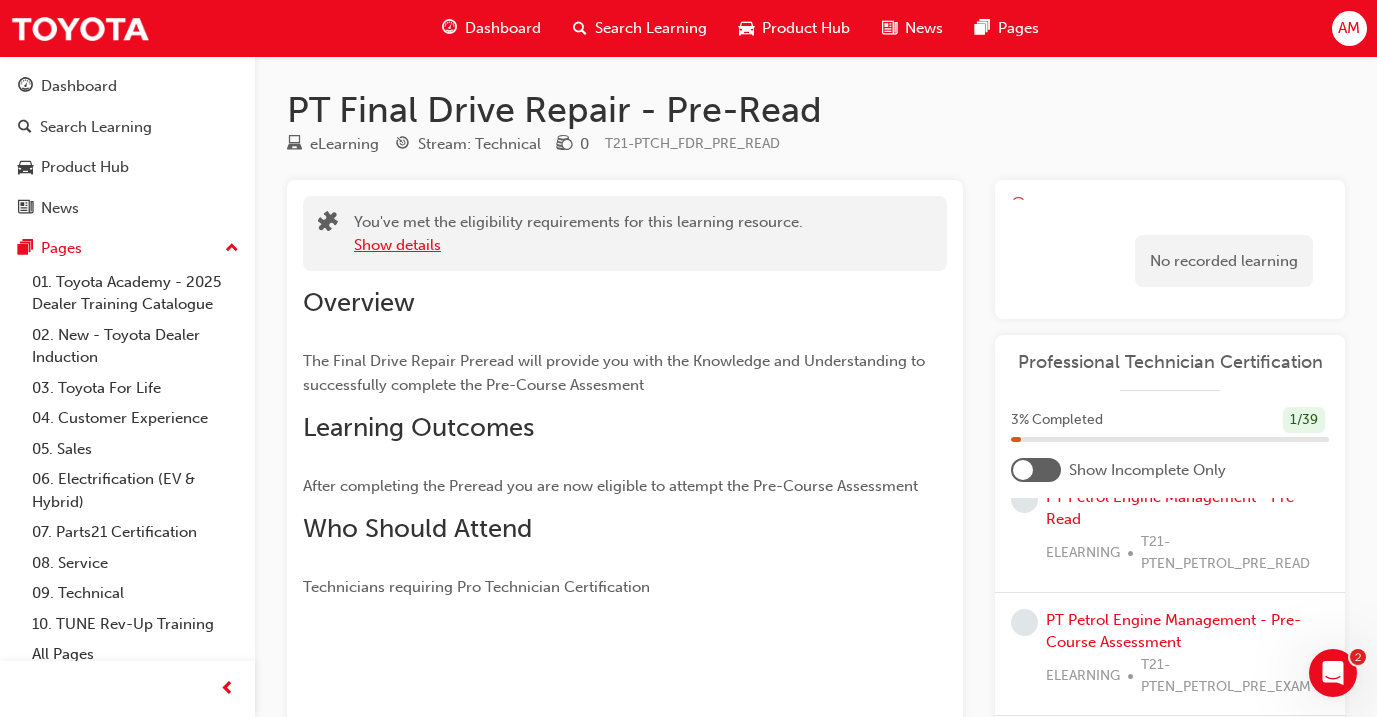 click on "Show details" at bounding box center [397, 245] 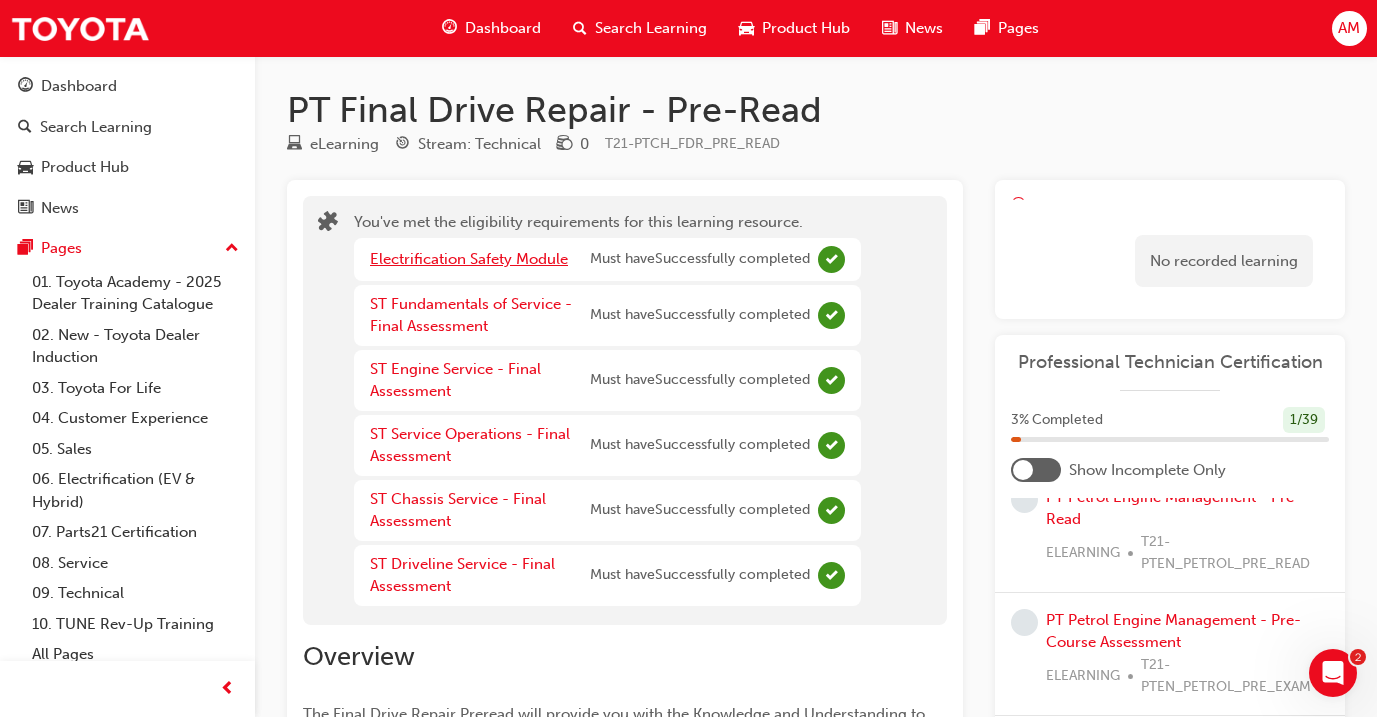 click on "Electrification Safety Module" at bounding box center [469, 259] 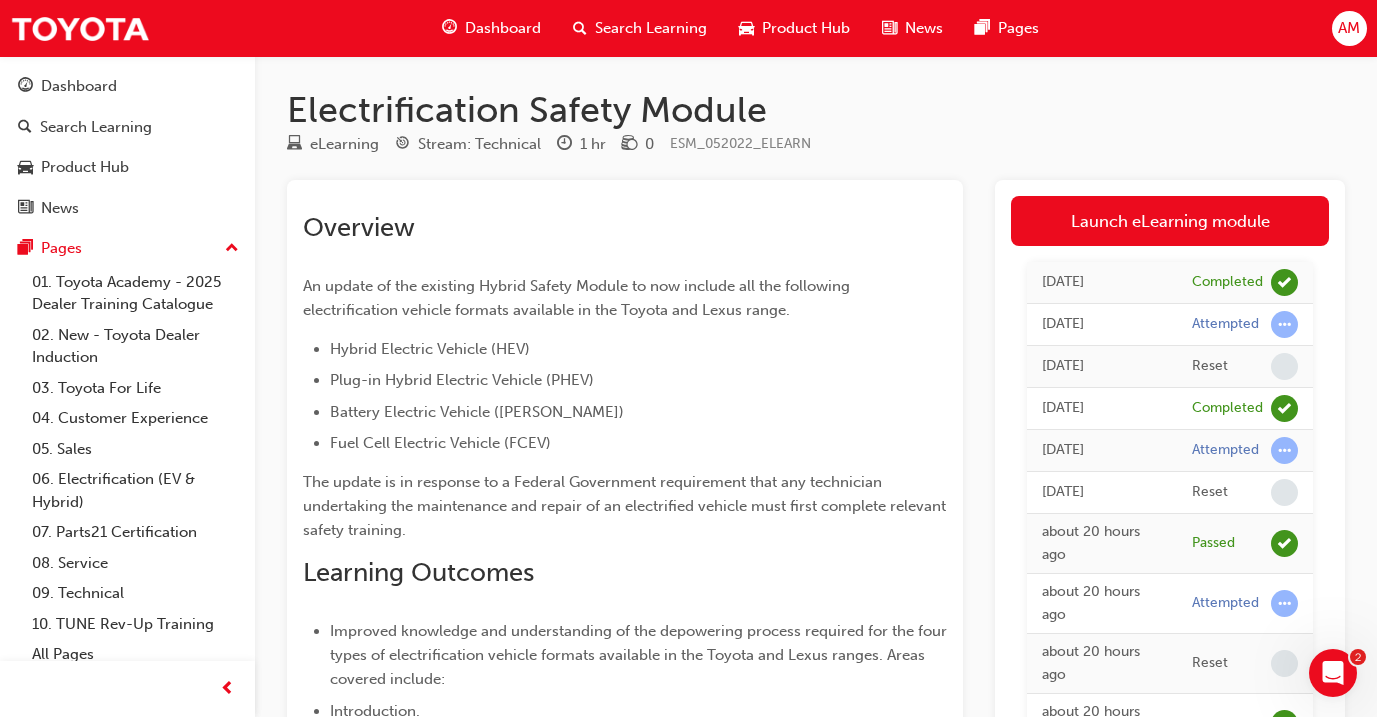 scroll, scrollTop: 0, scrollLeft: 0, axis: both 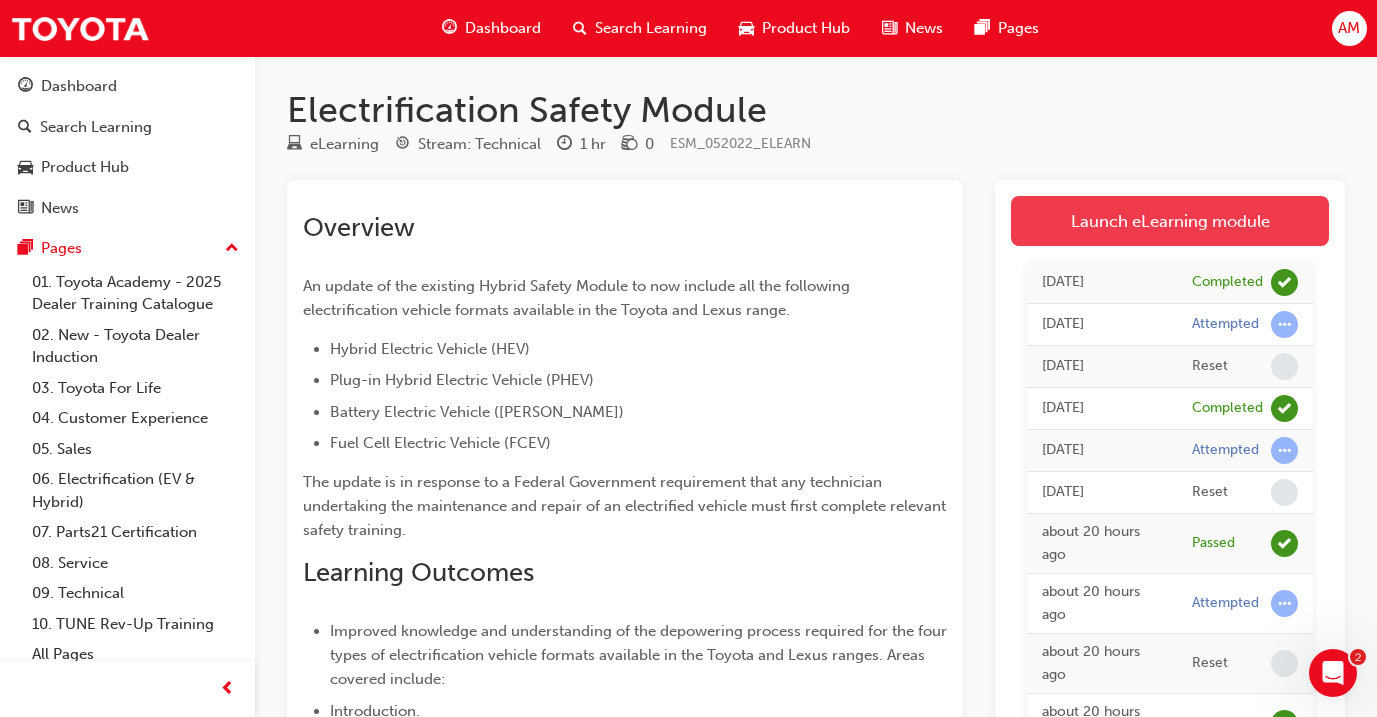 click on "Launch eLearning module" at bounding box center [1170, 221] 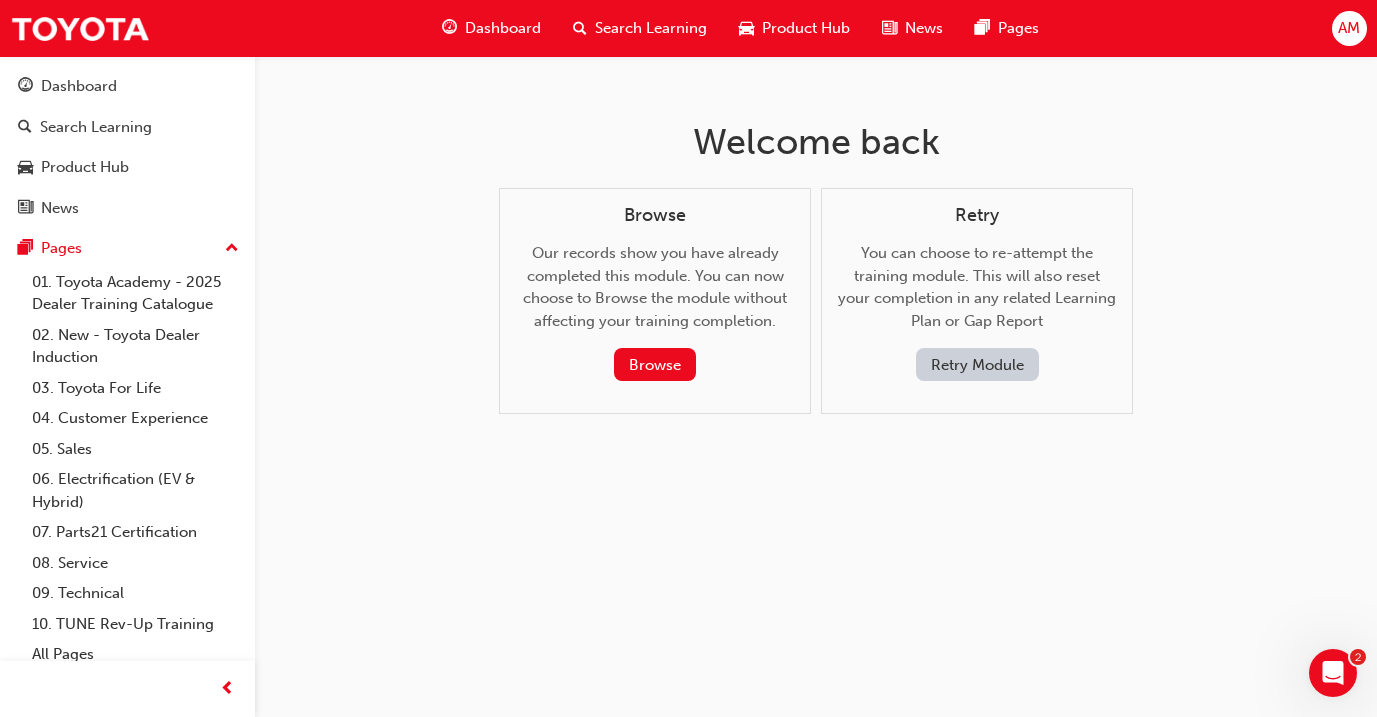 click on "Retry Module" at bounding box center [977, 364] 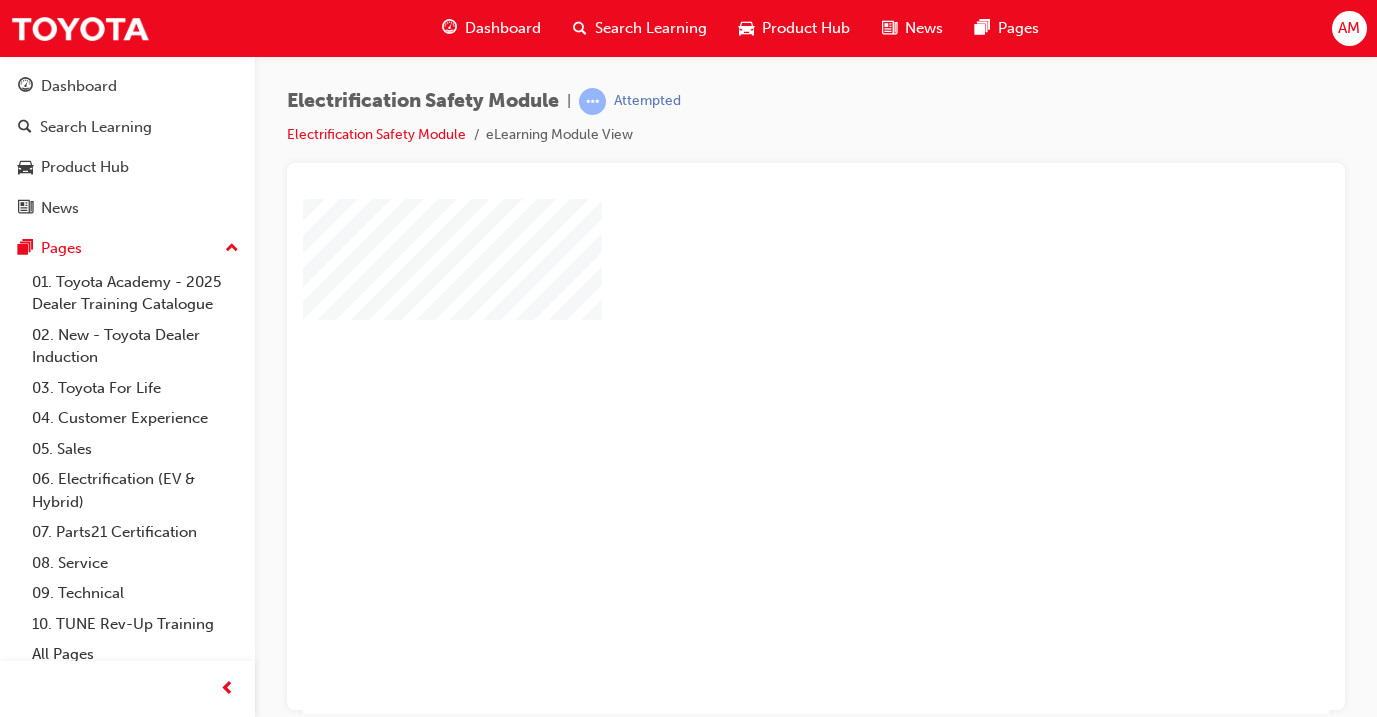 scroll, scrollTop: 28, scrollLeft: 3, axis: both 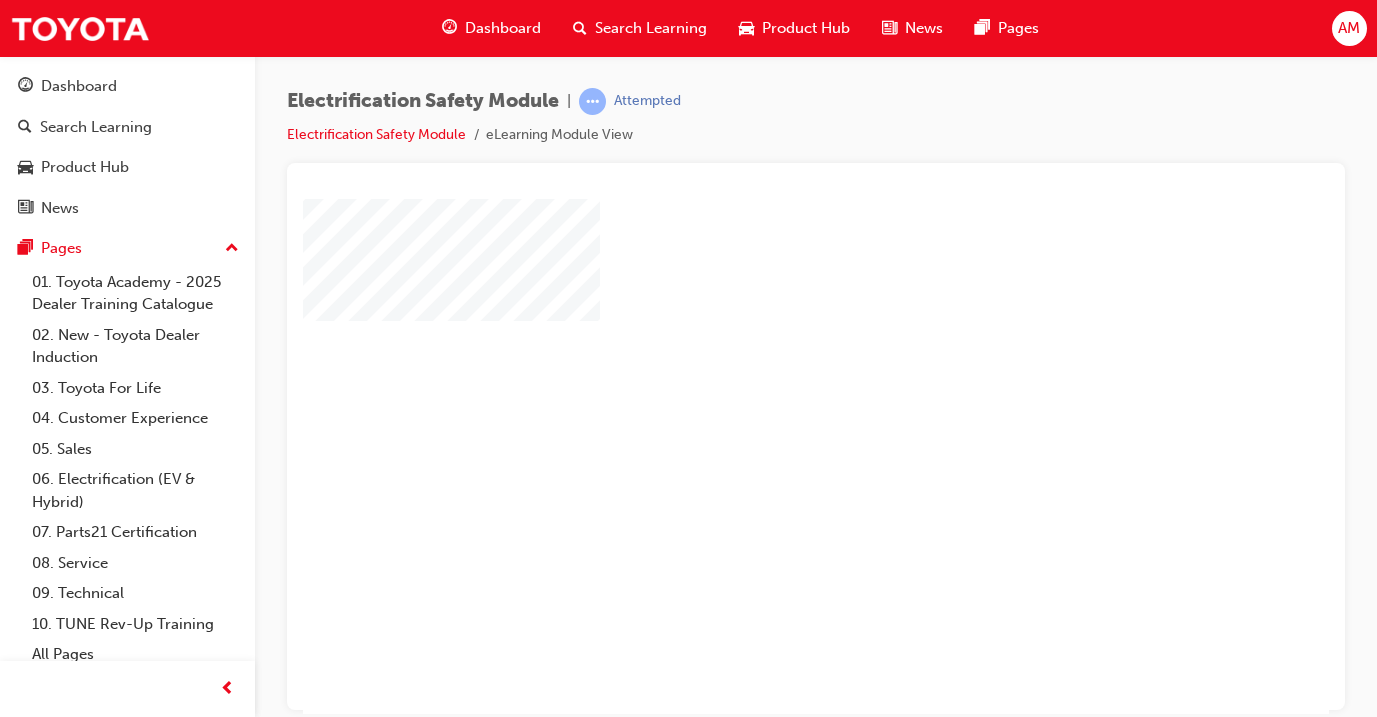 click on "Dashboard" at bounding box center (503, 28) 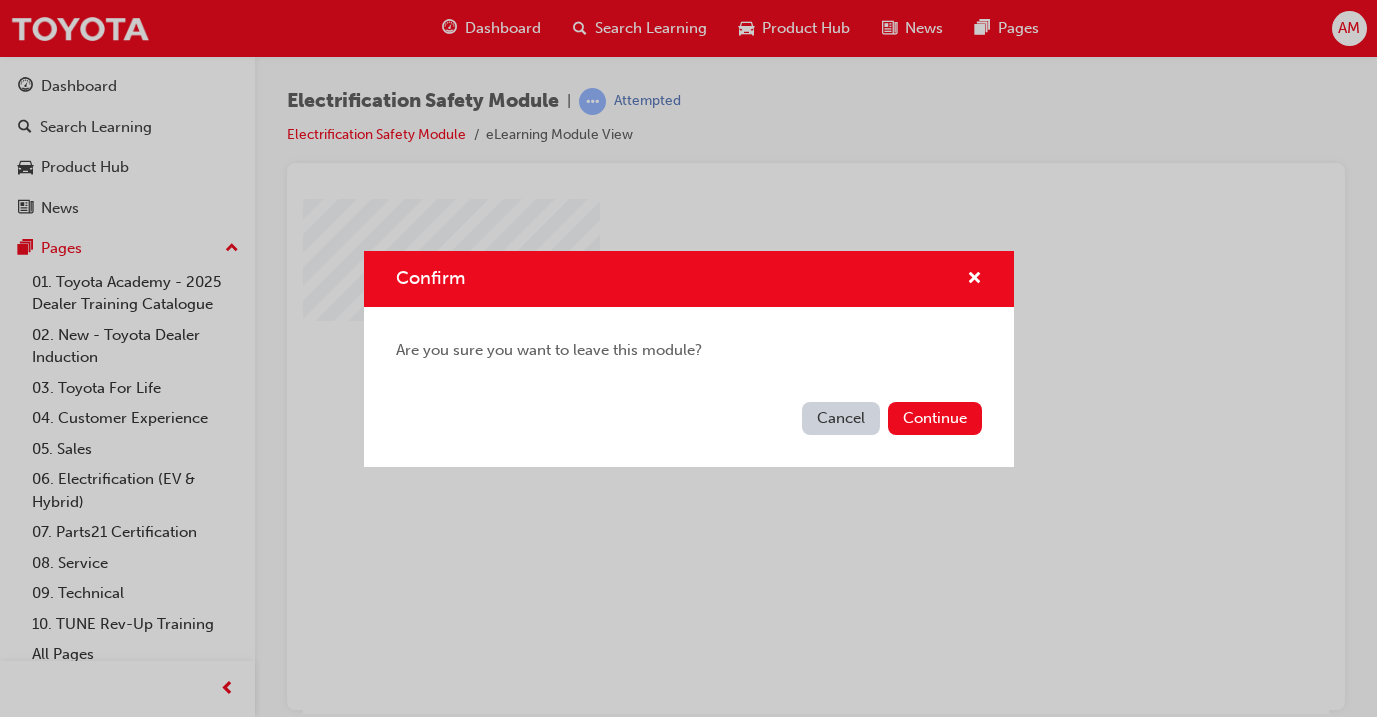 click on "Cancel" at bounding box center [841, 418] 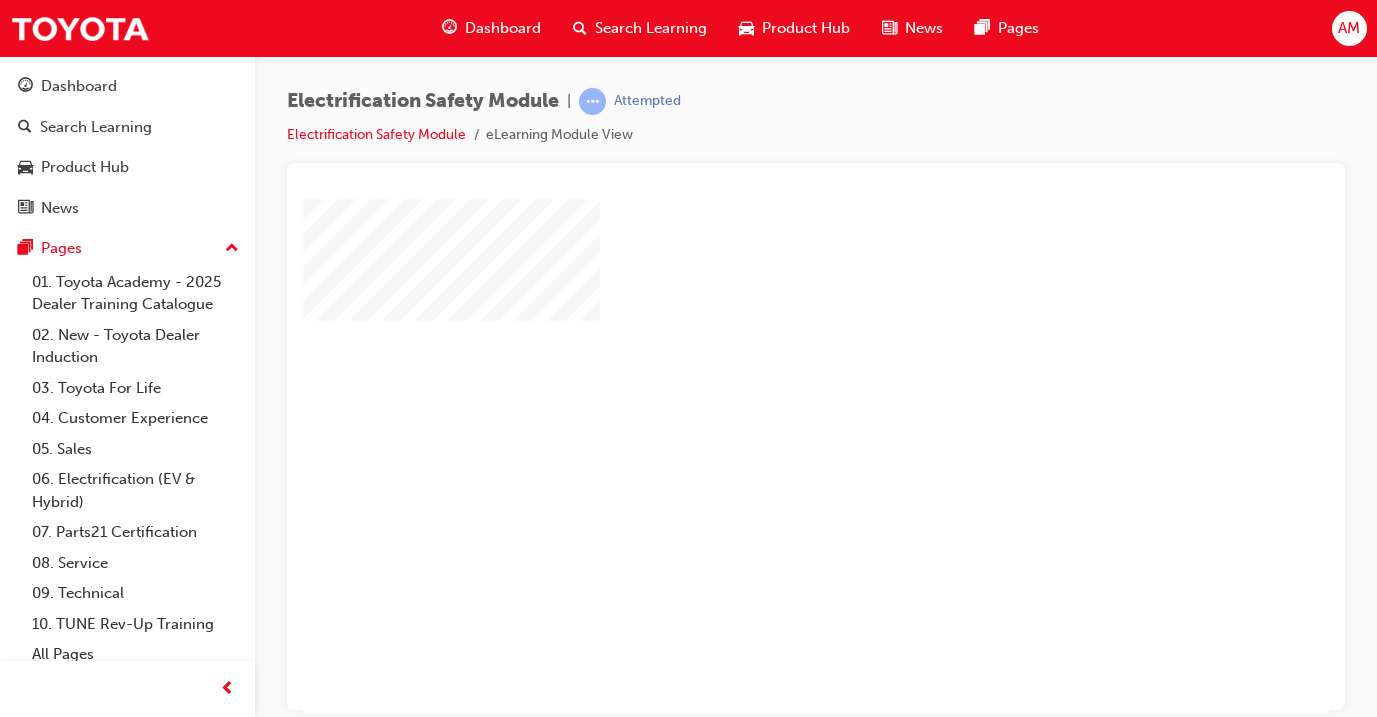 click on "Dashboard" at bounding box center [503, 28] 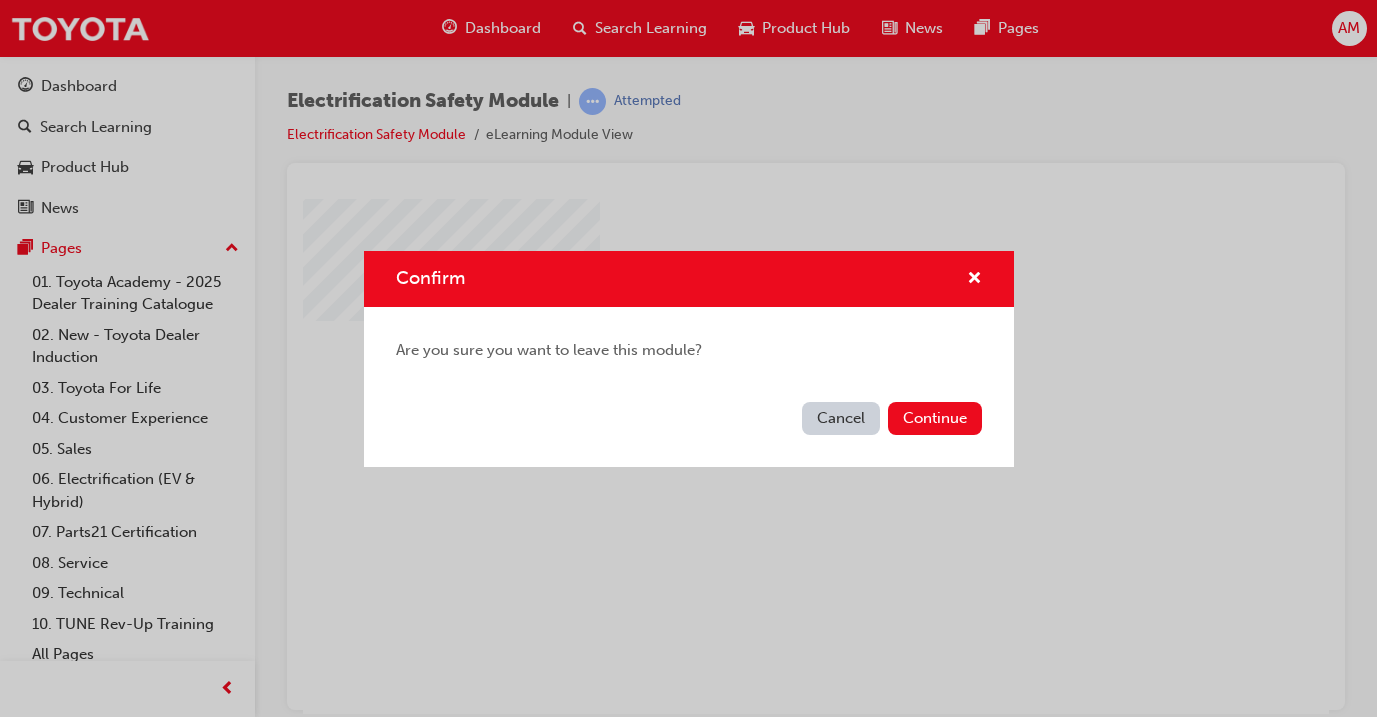 click on "Confirm Are you sure you want to leave this module? Cancel Continue" at bounding box center (688, 358) 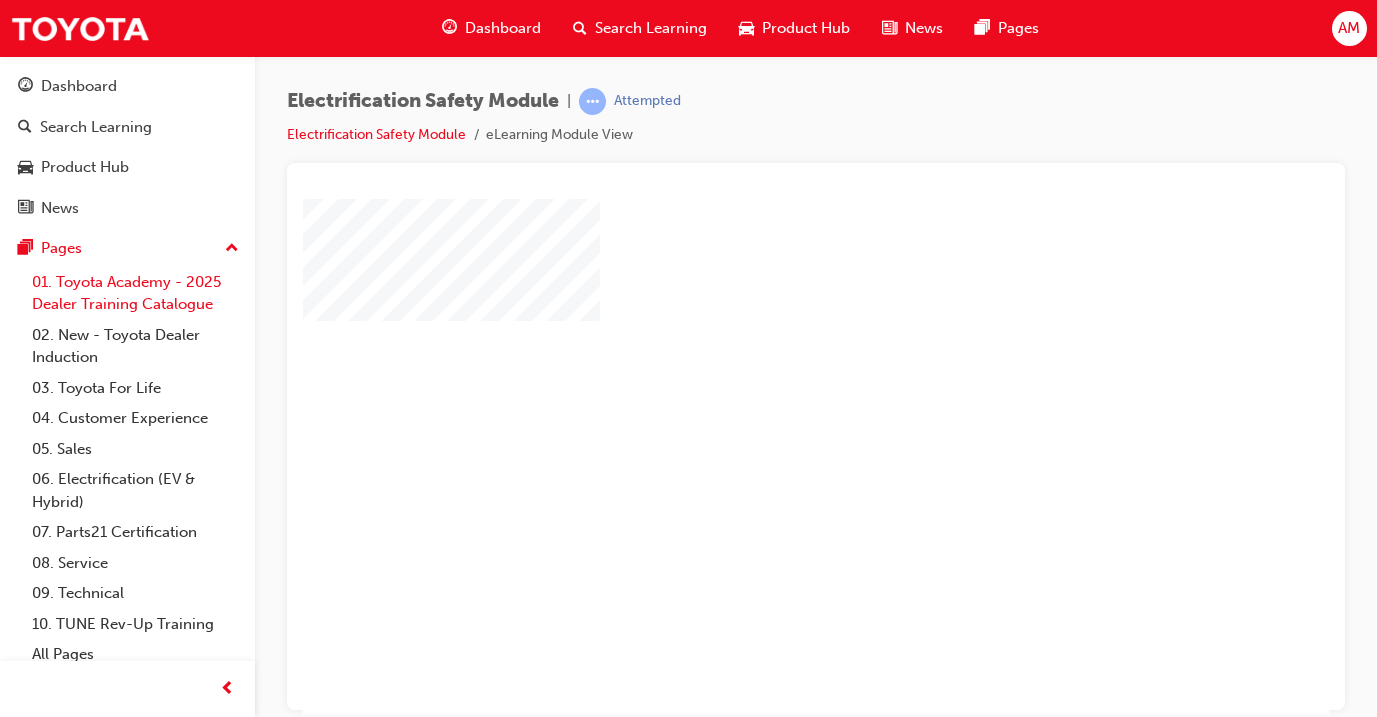 click on "01. Toyota Academy - 2025 Dealer Training Catalogue" at bounding box center (135, 293) 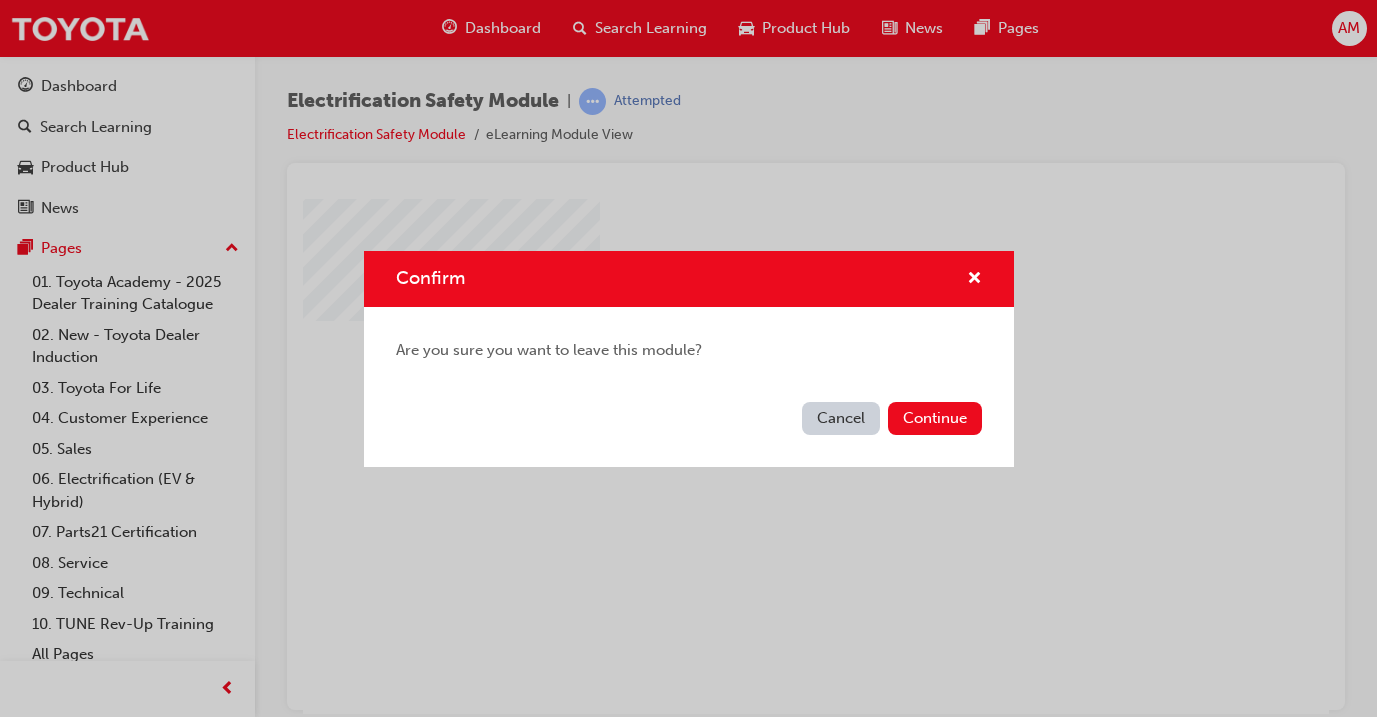 click on "Confirm Are you sure you want to leave this module? Cancel Continue" at bounding box center (688, 358) 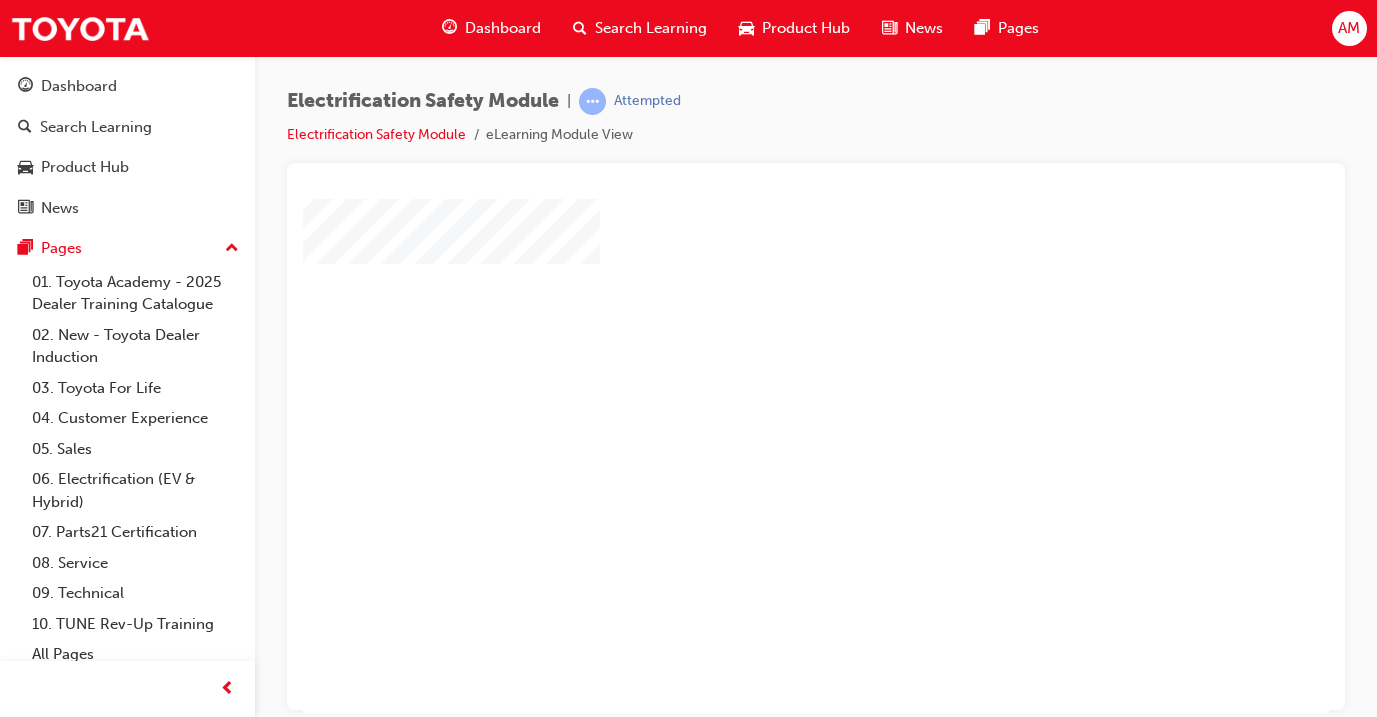 scroll, scrollTop: 85, scrollLeft: 8, axis: both 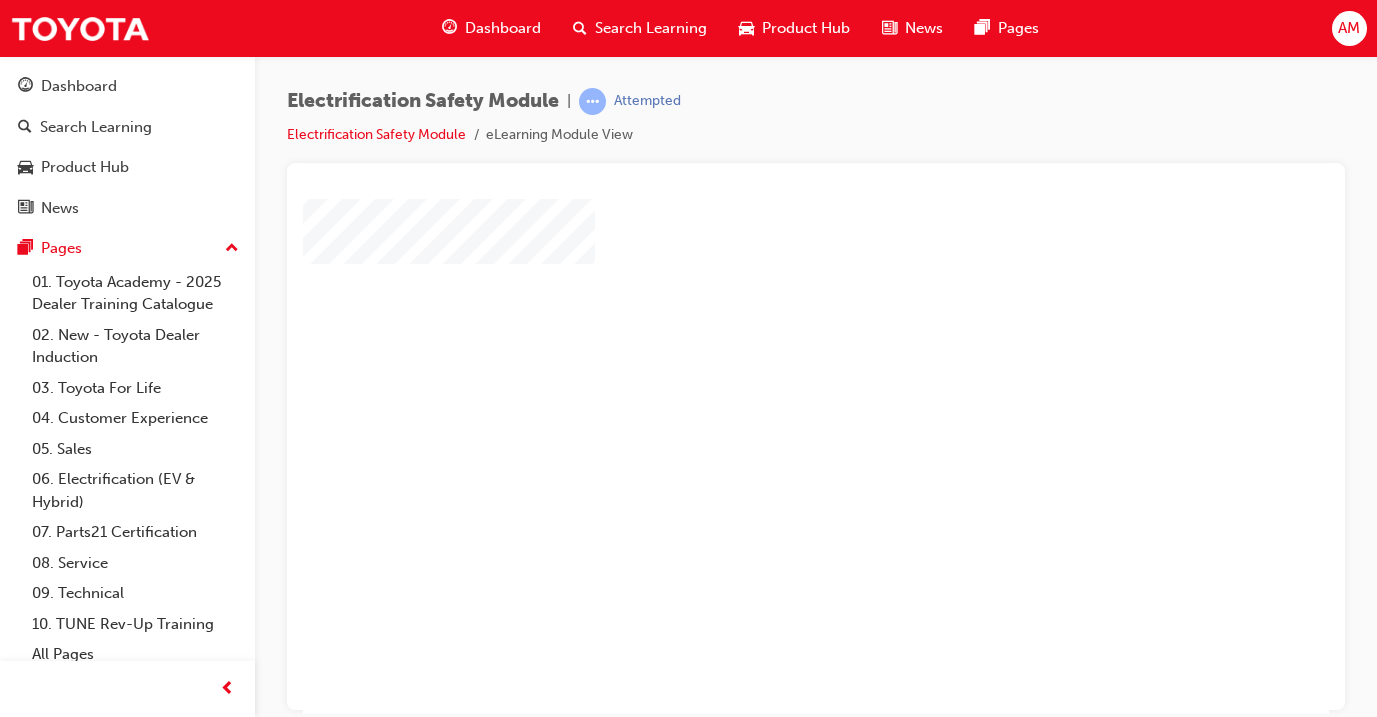 click on "Search Learning" at bounding box center [651, 28] 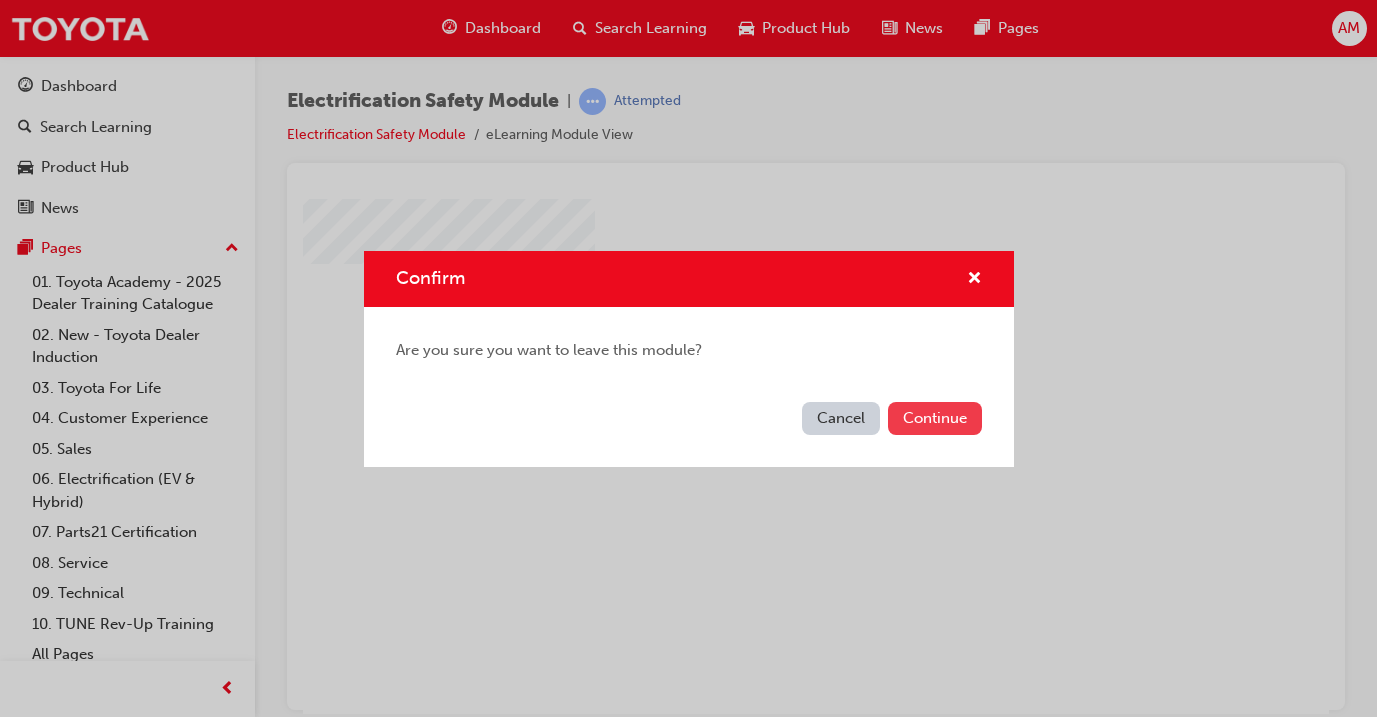 click on "Continue" at bounding box center [935, 418] 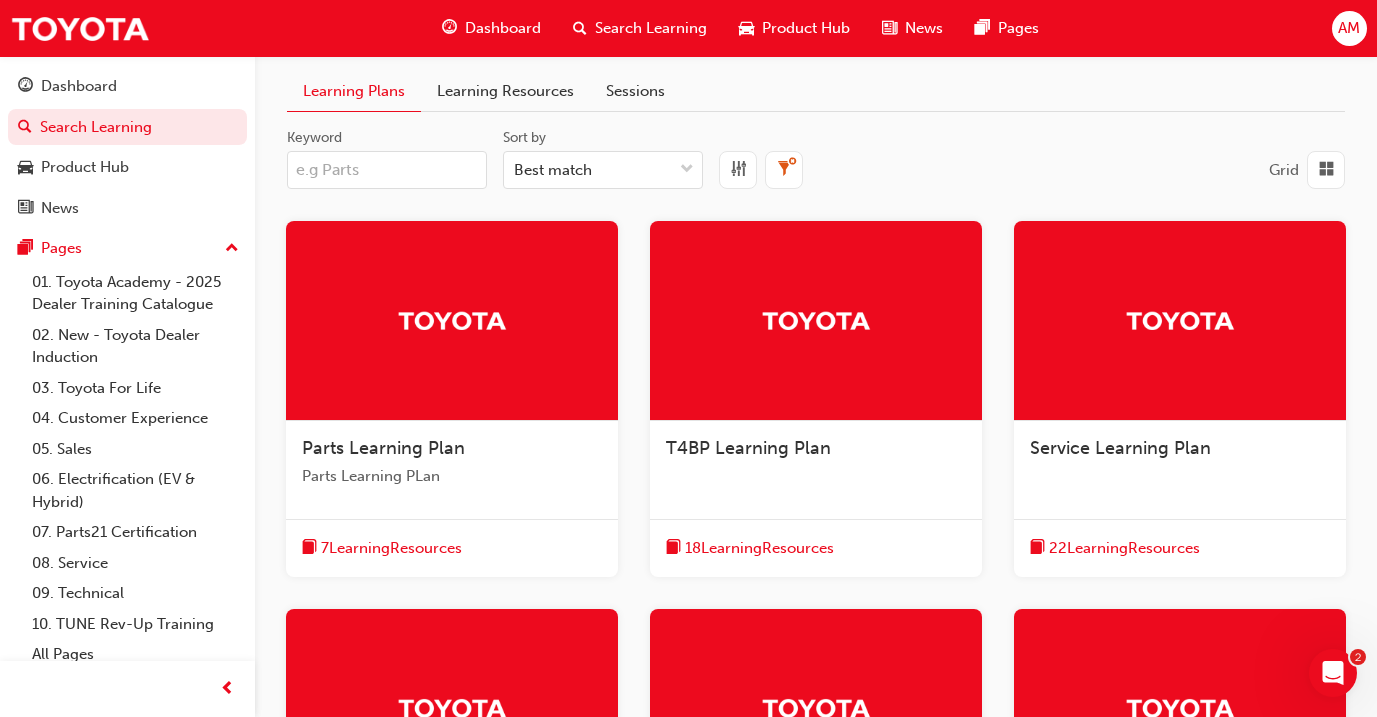 scroll, scrollTop: 0, scrollLeft: 0, axis: both 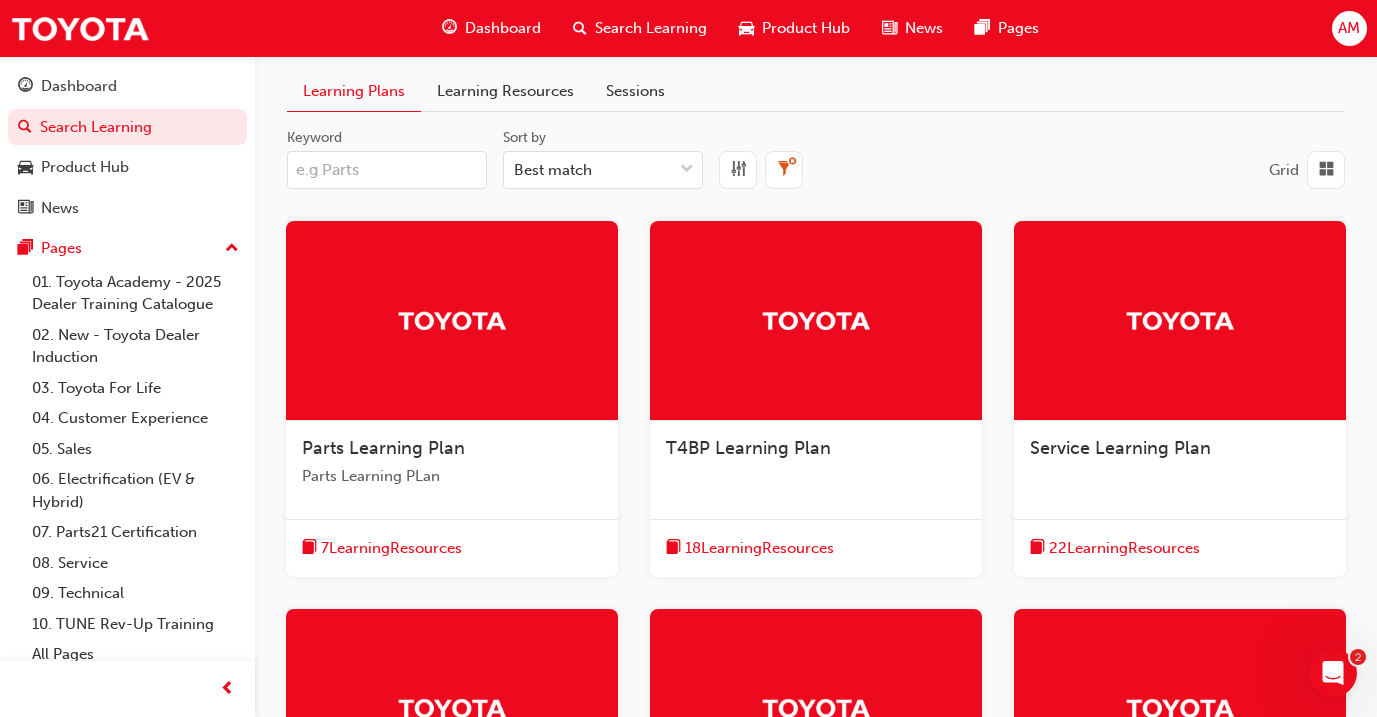click on "Dashboard" at bounding box center (503, 28) 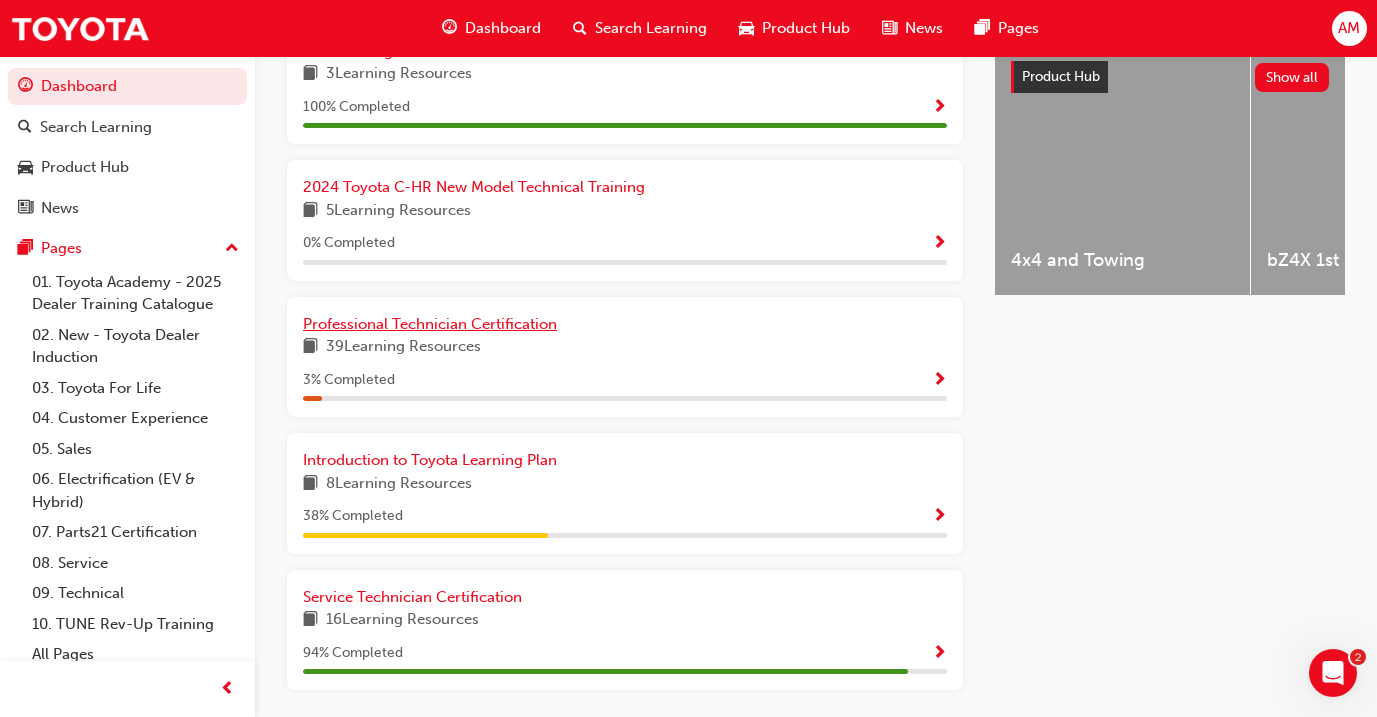 scroll, scrollTop: 800, scrollLeft: 0, axis: vertical 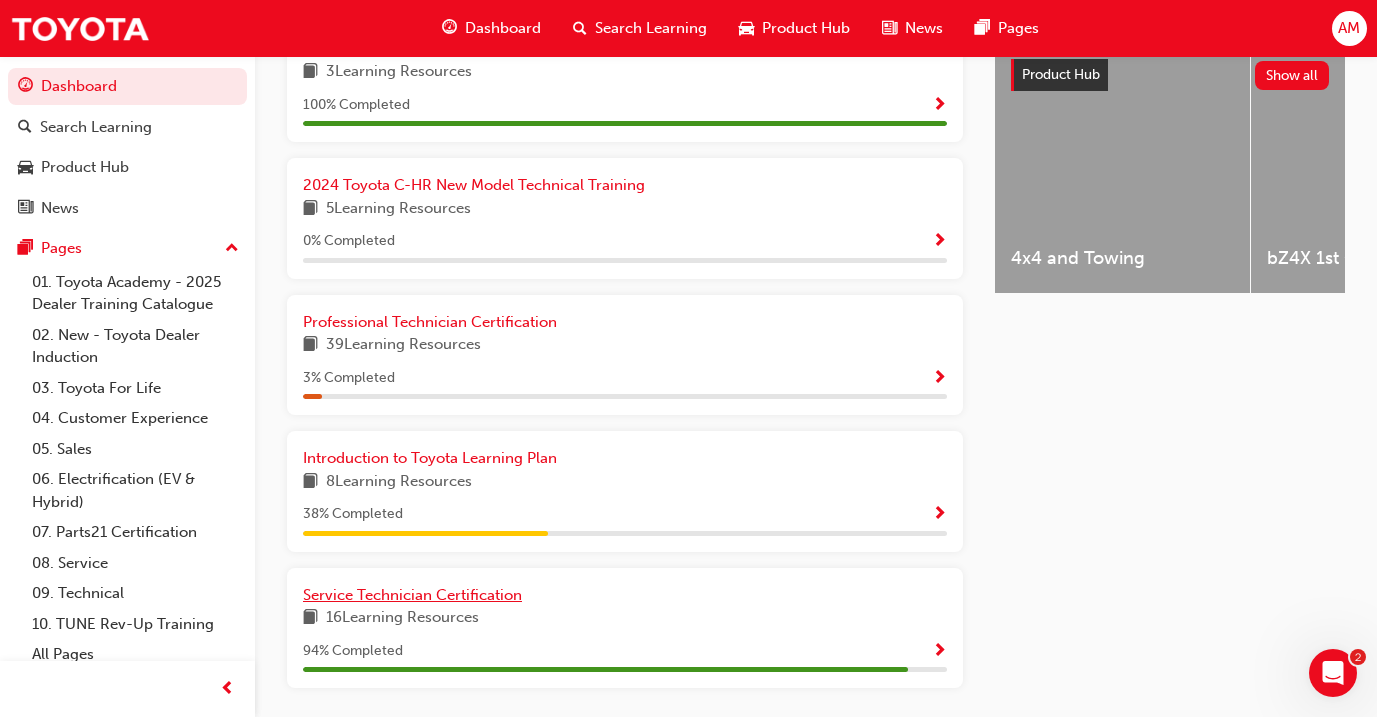 click on "Service Technician Certification" at bounding box center (412, 595) 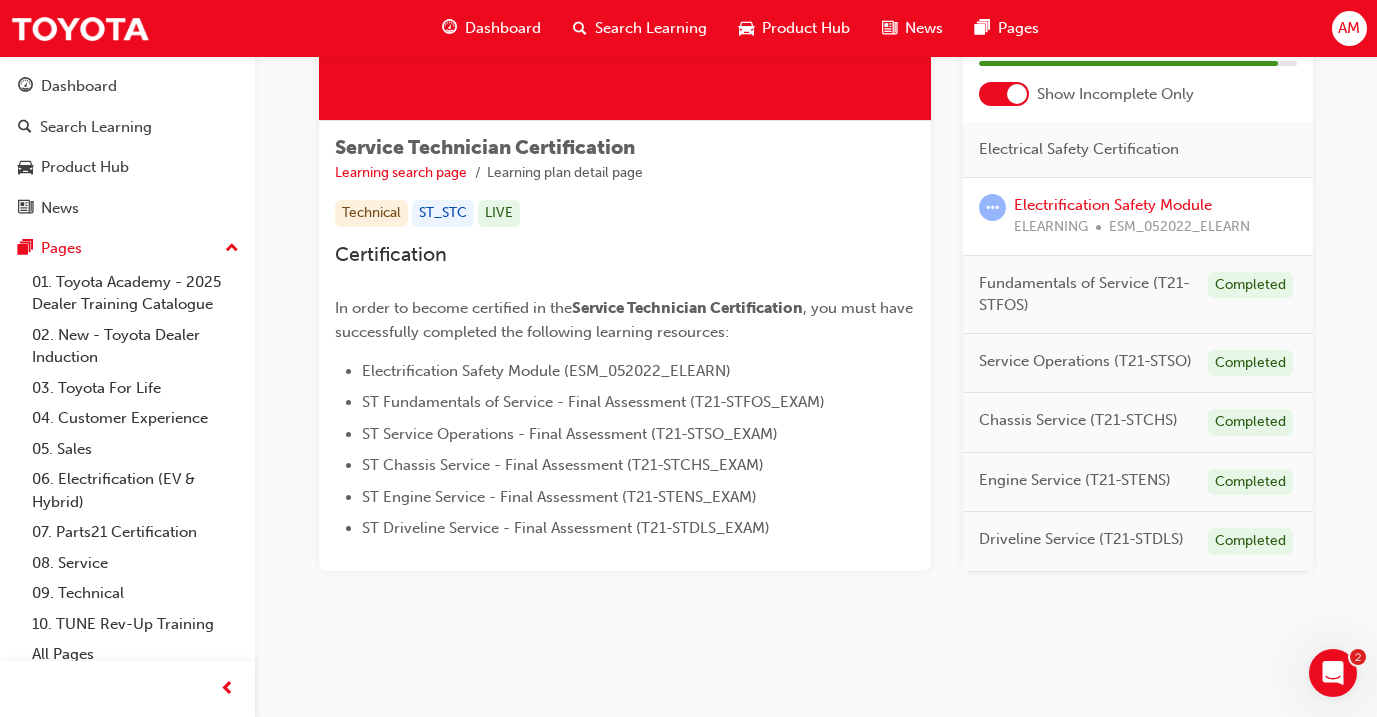 scroll, scrollTop: 282, scrollLeft: 0, axis: vertical 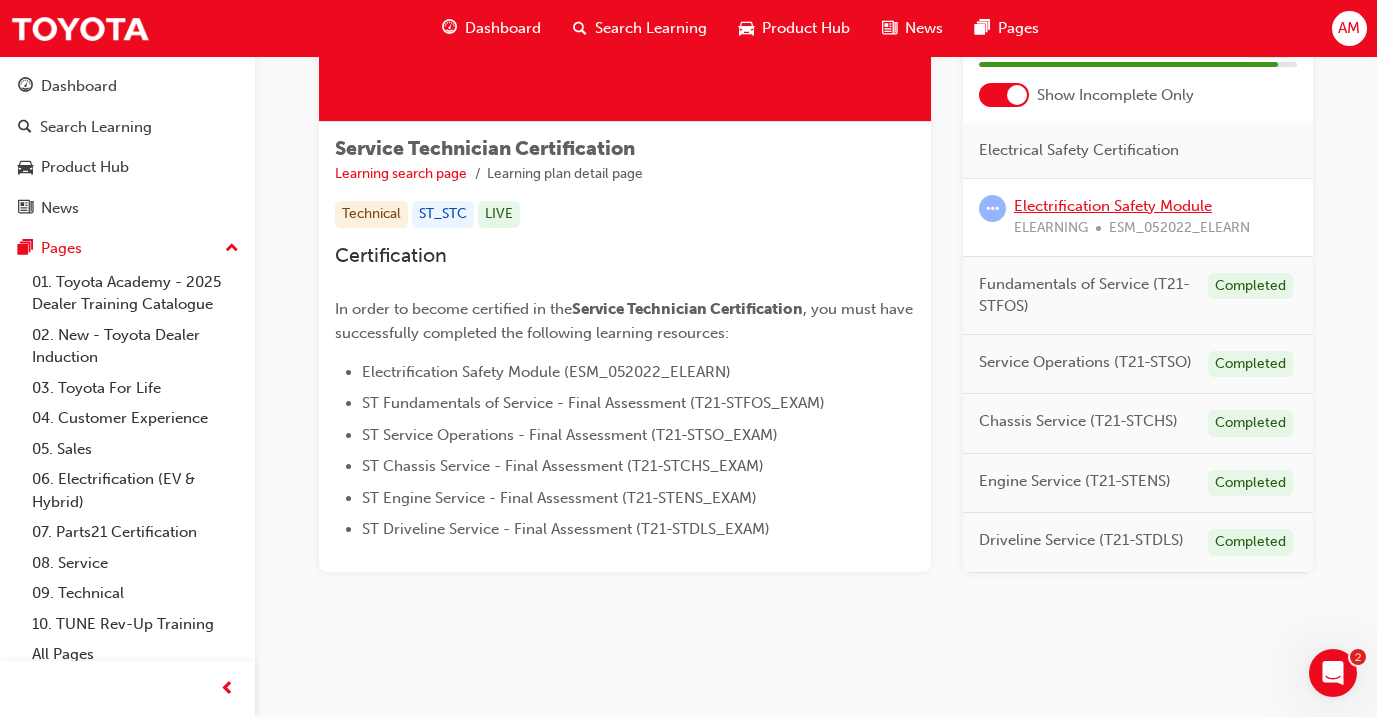 click on "Electrification Safety Module" at bounding box center [1113, 205] 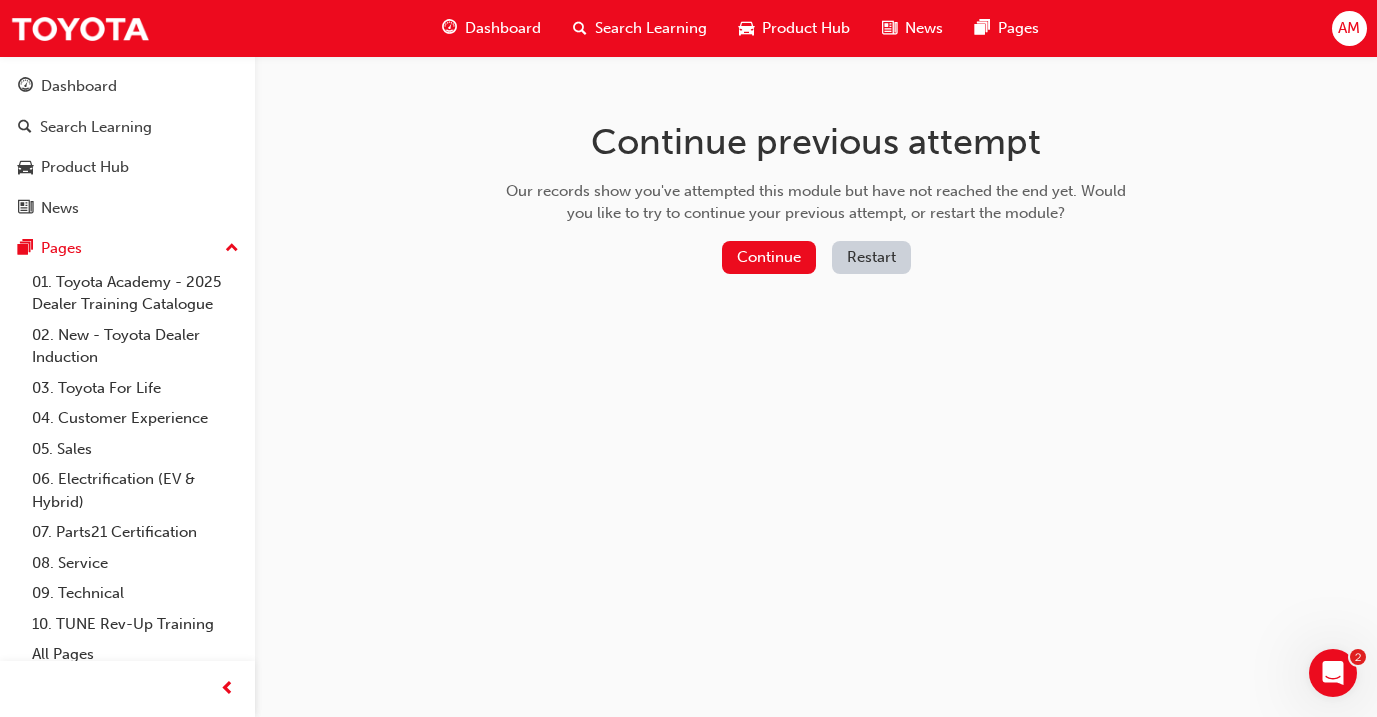 scroll, scrollTop: 0, scrollLeft: 0, axis: both 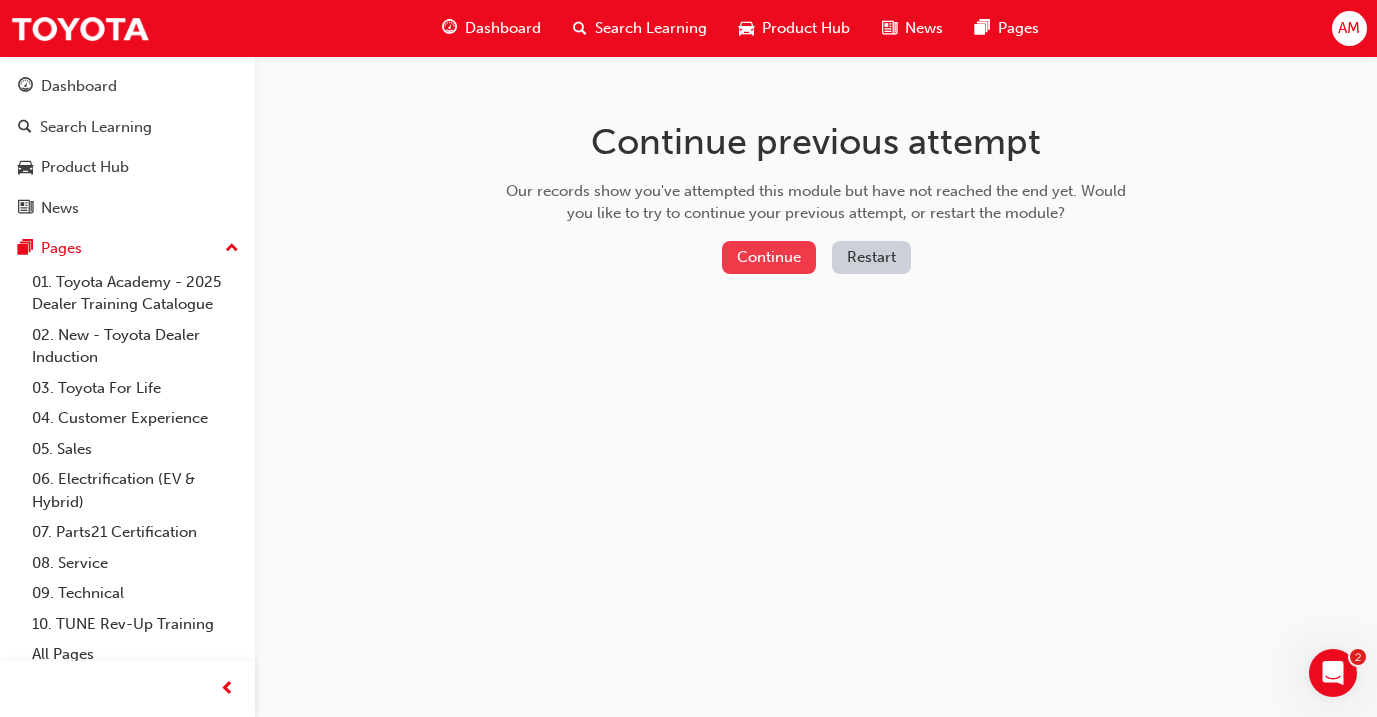click on "Continue" at bounding box center (769, 257) 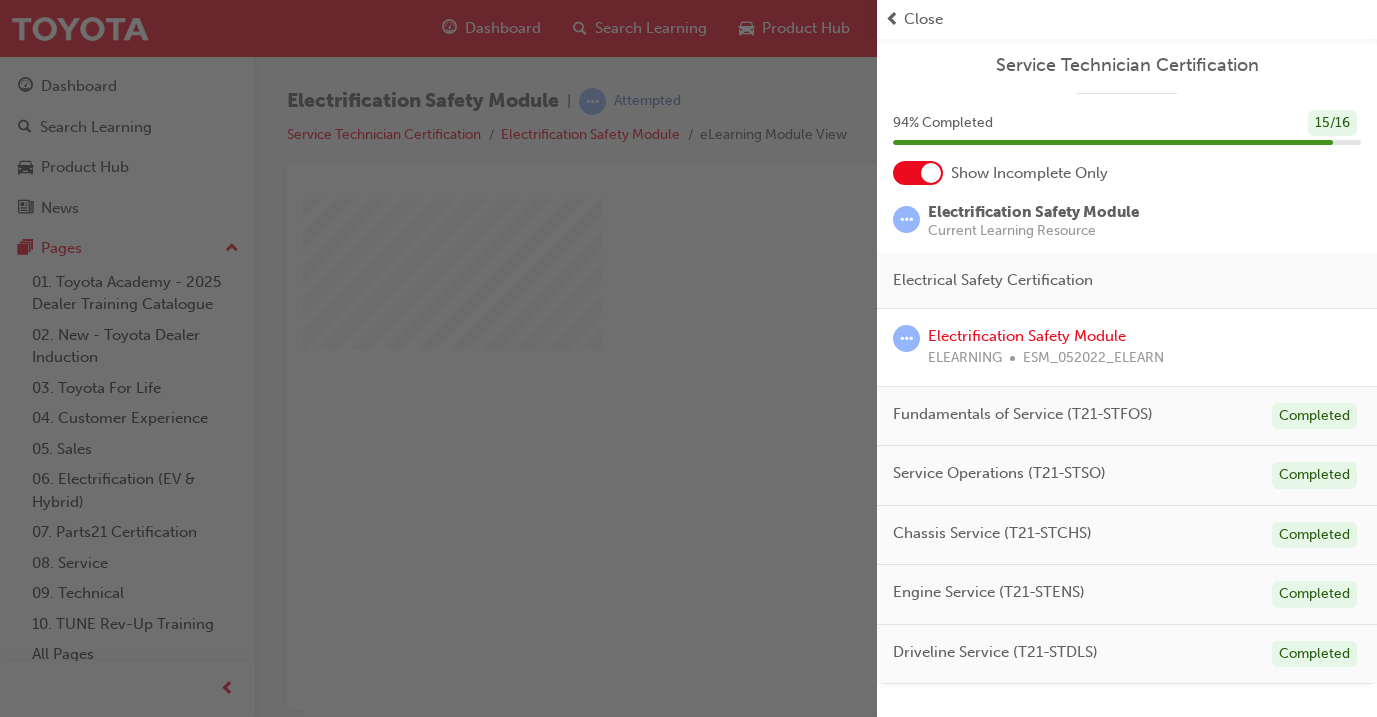 scroll, scrollTop: 0, scrollLeft: 0, axis: both 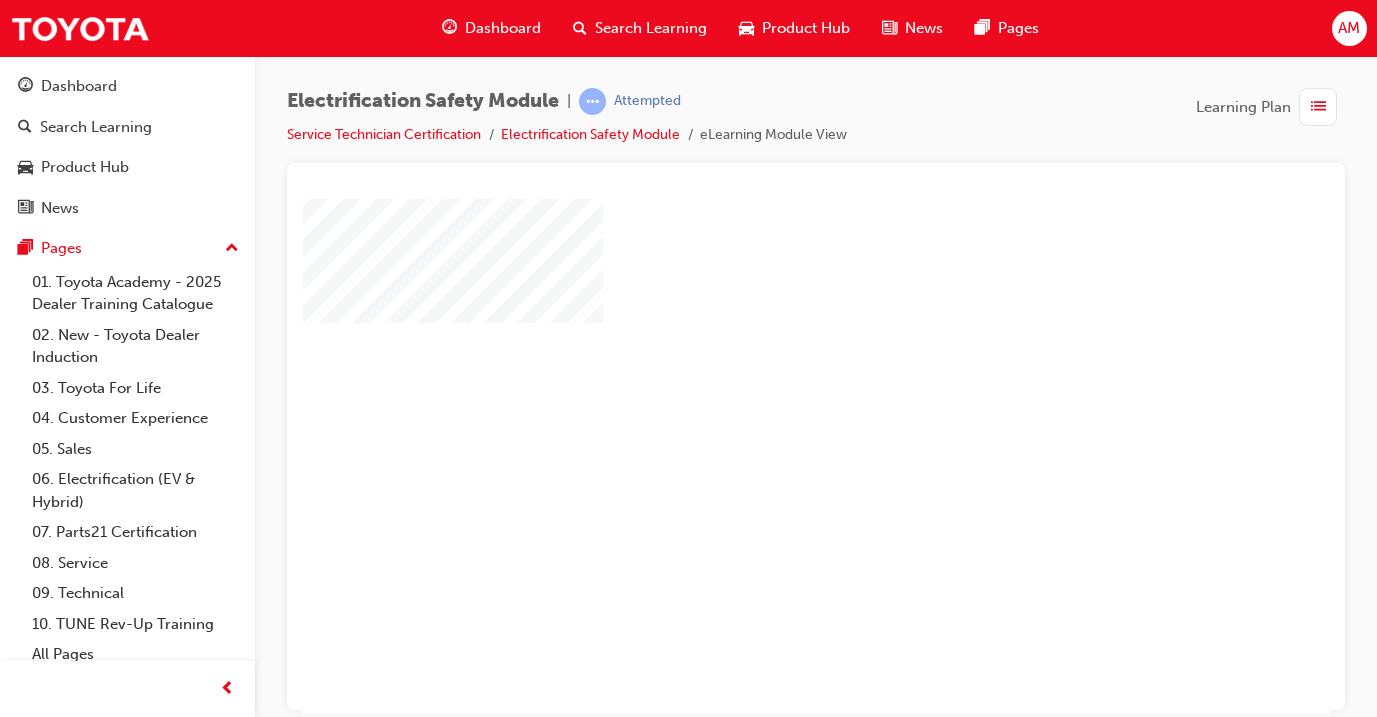 click at bounding box center [758, 372] 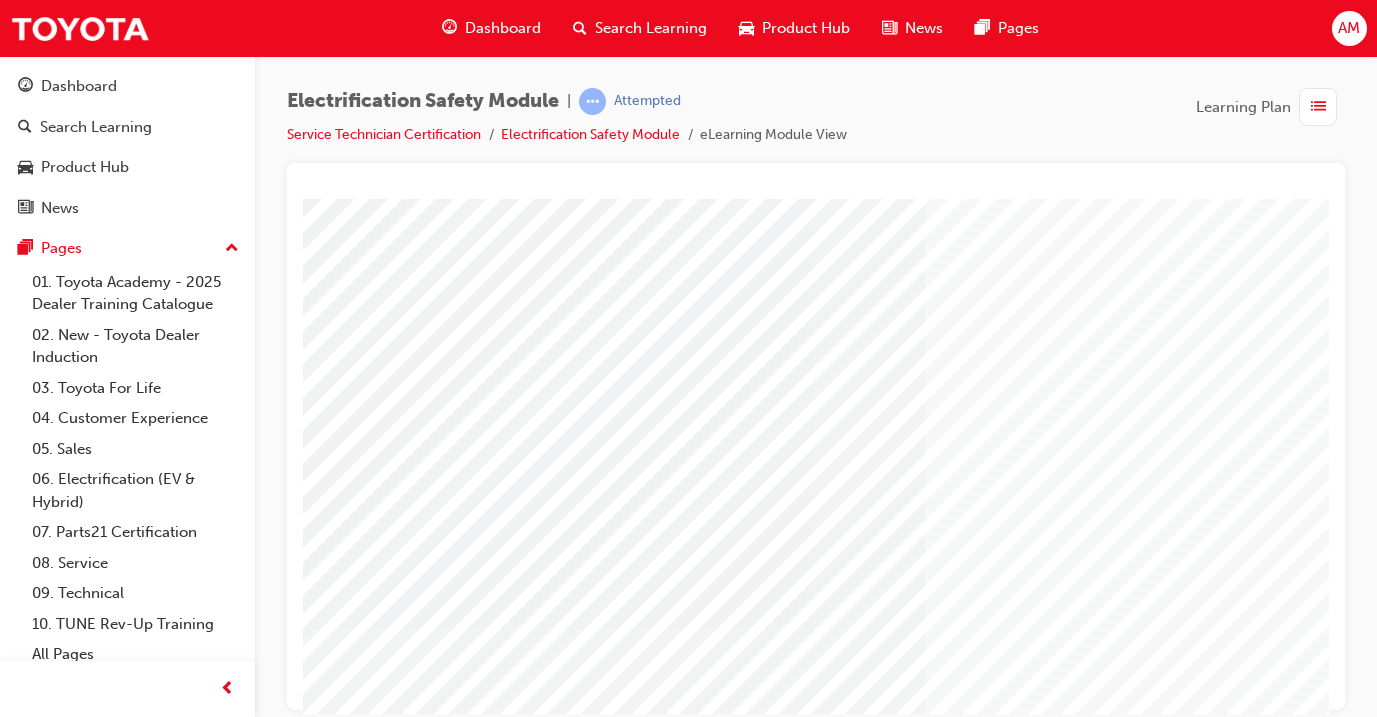 scroll, scrollTop: 0, scrollLeft: 0, axis: both 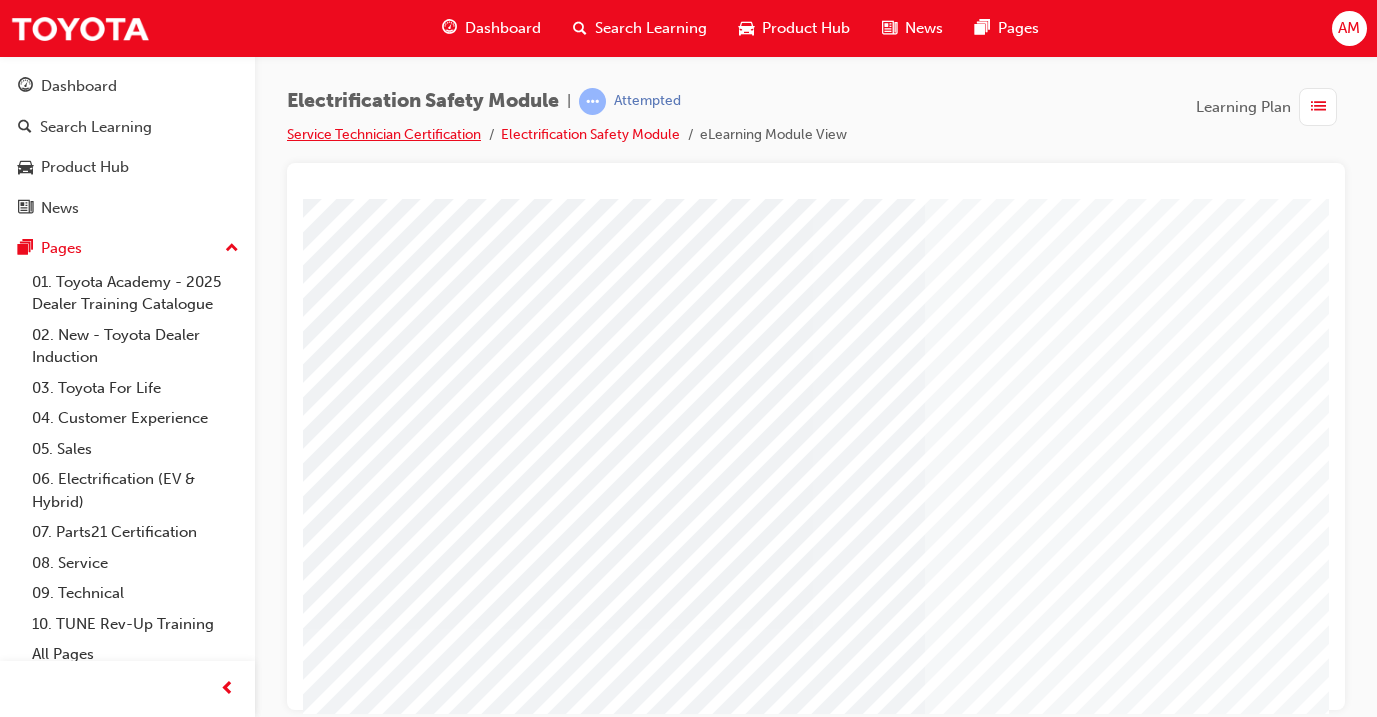 click on "Service Technician Certification" at bounding box center (384, 134) 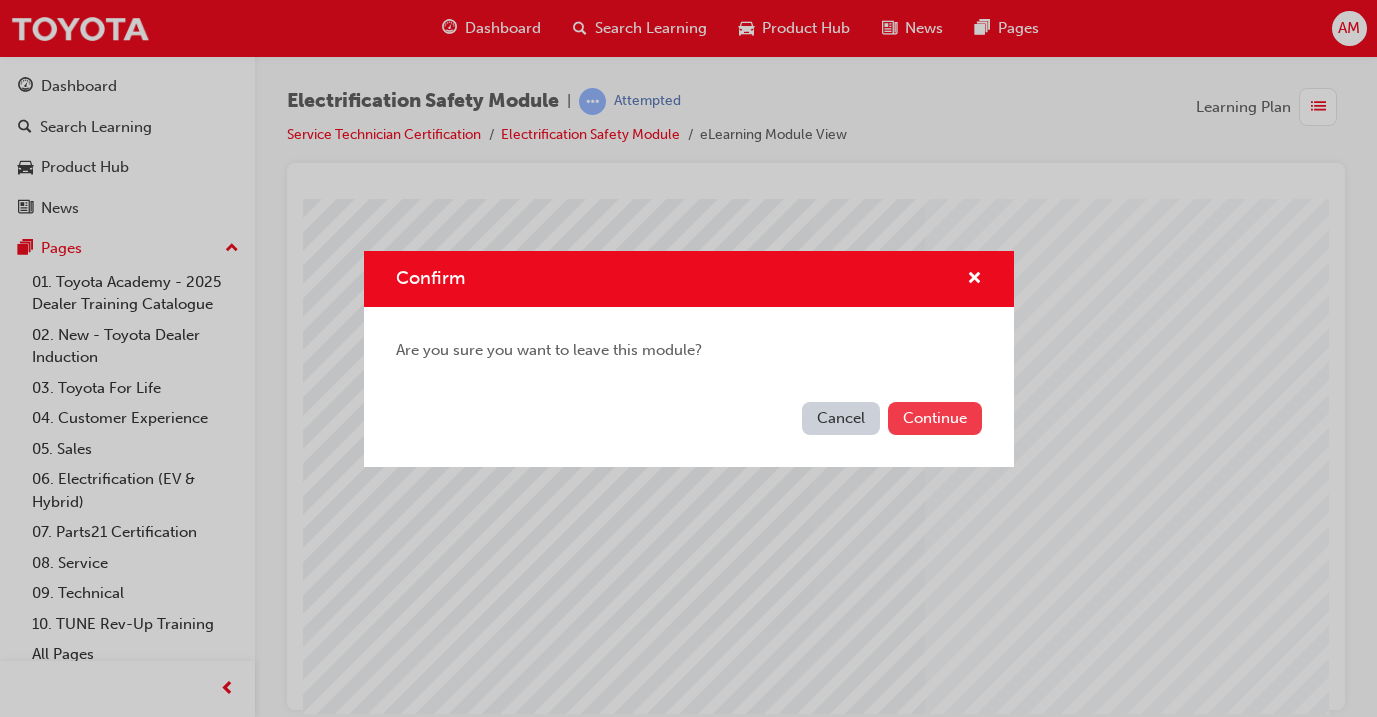 click on "Continue" at bounding box center (935, 418) 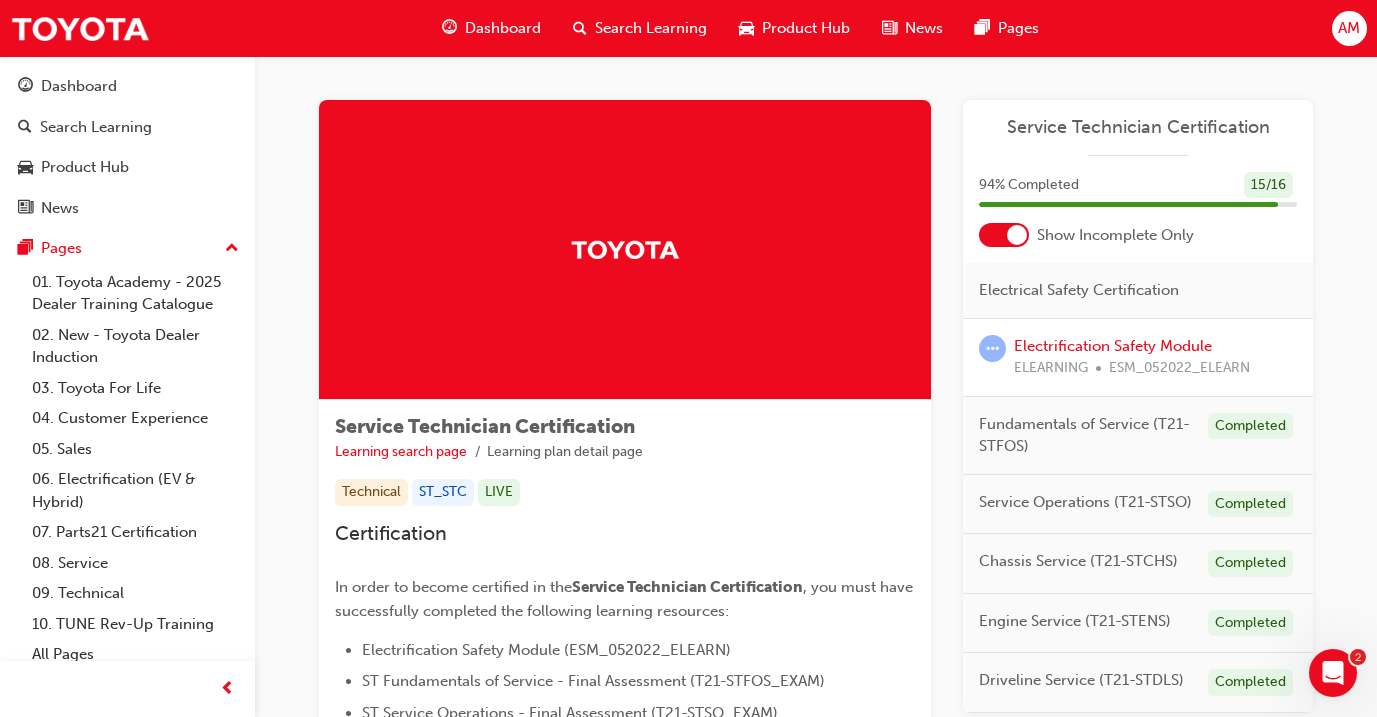 scroll, scrollTop: 12, scrollLeft: 1, axis: both 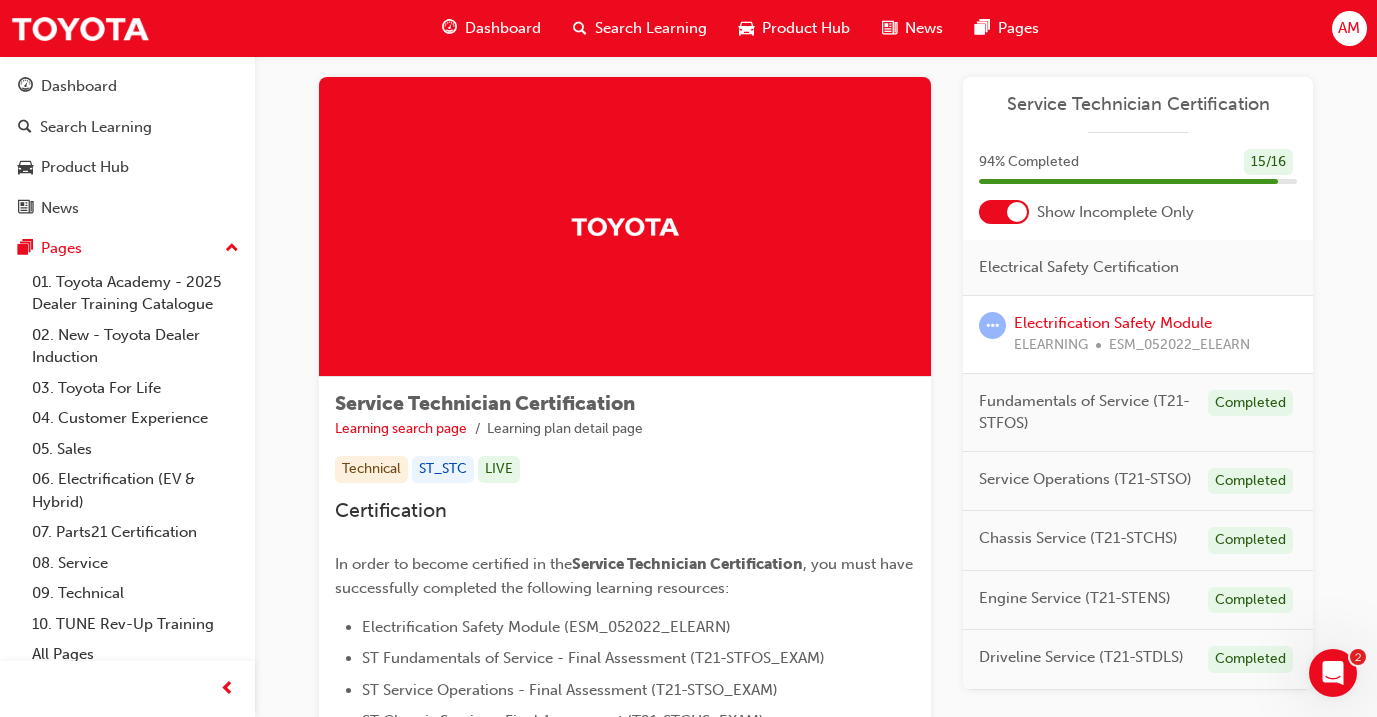 click on "Dashboard" at bounding box center [503, 28] 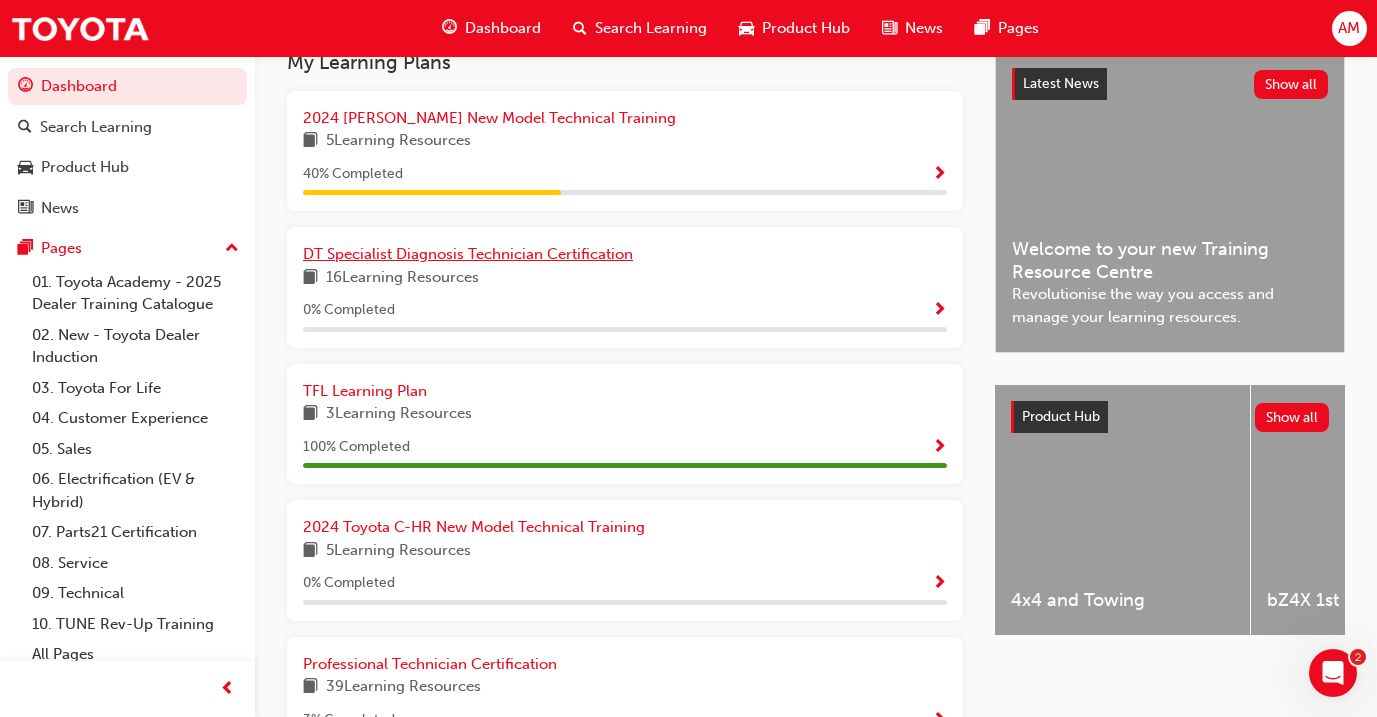 click on "DT Specialist Diagnosis Technician Certification" at bounding box center [468, 254] 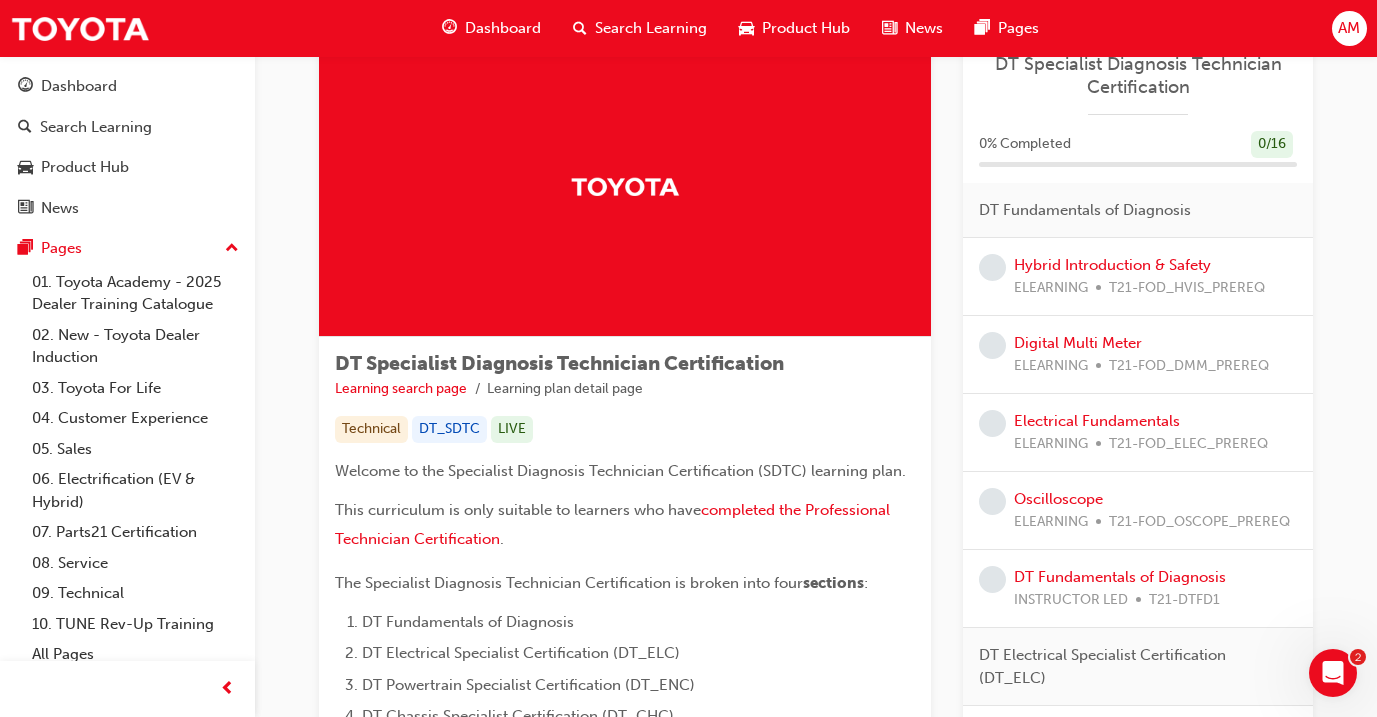 click on "Hybrid Introduction & Safety ELEARNING T21-FOD_HVIS_PREREQ" at bounding box center [1138, 277] 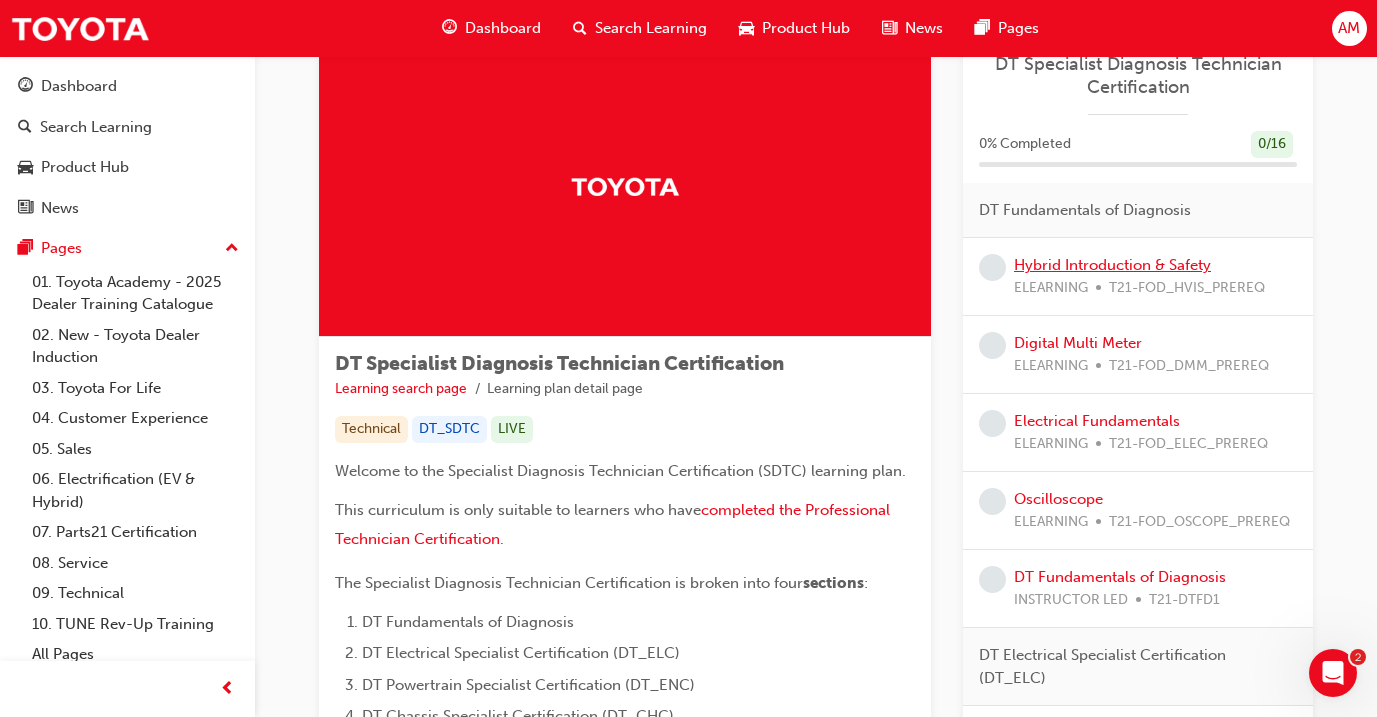 click on "Hybrid Introduction & Safety" at bounding box center [1112, 265] 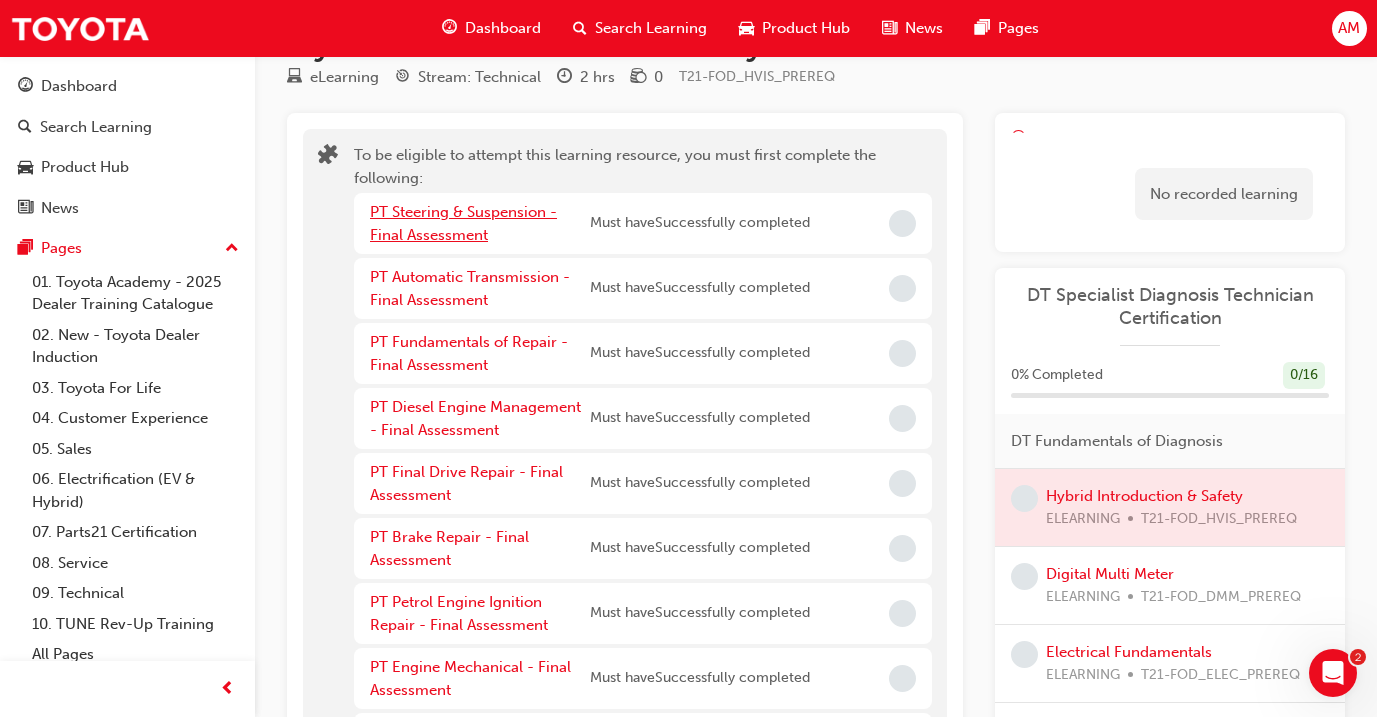 click on "PT Steering & Suspension - Final Assessment" at bounding box center (463, 223) 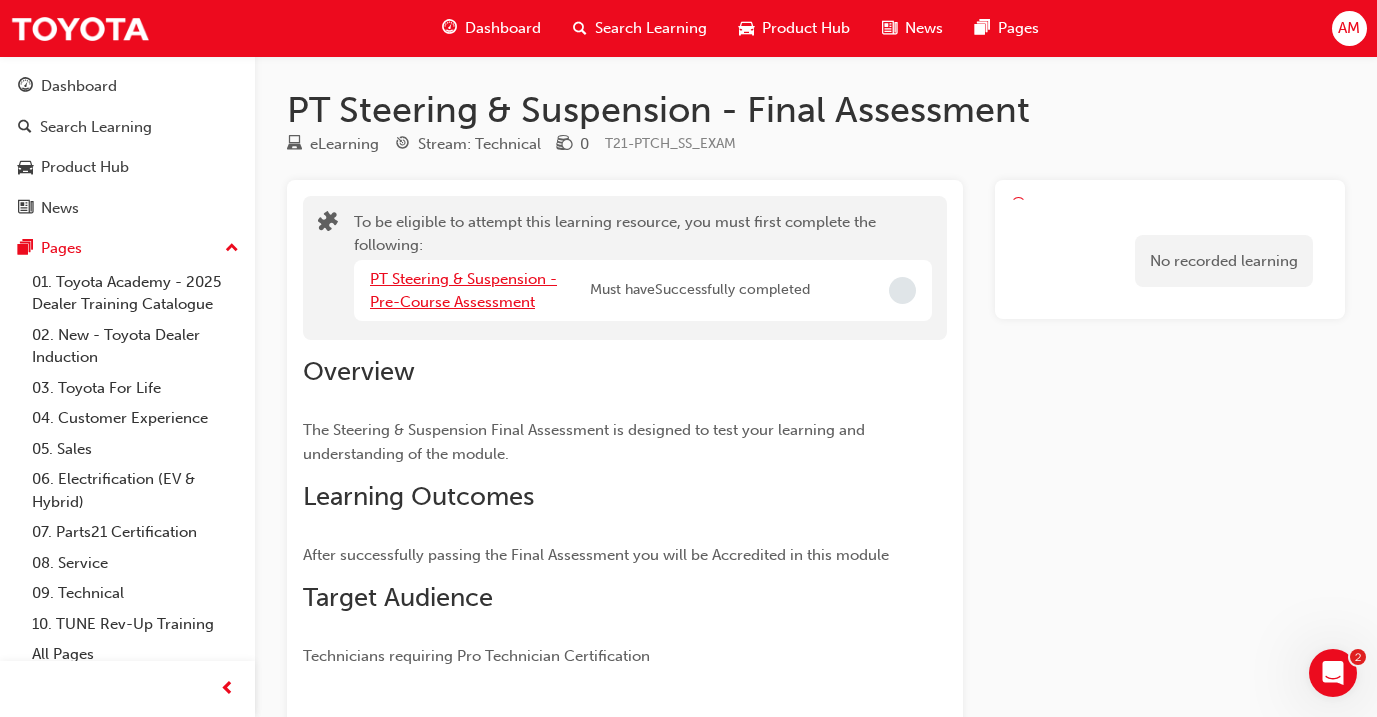 click on "PT Steering & Suspension - Pre-Course Assessment" at bounding box center [463, 290] 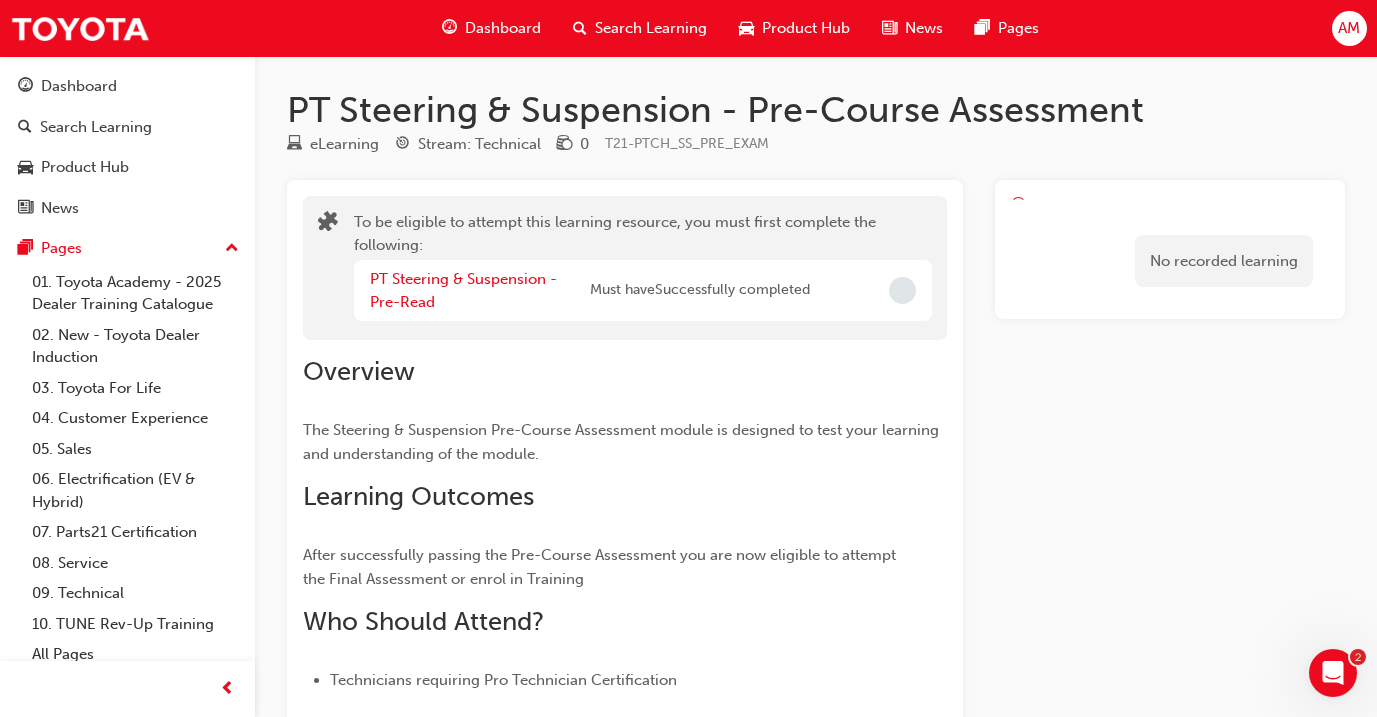 click on "PT Steering & Suspension - Pre-Read" at bounding box center [480, 290] 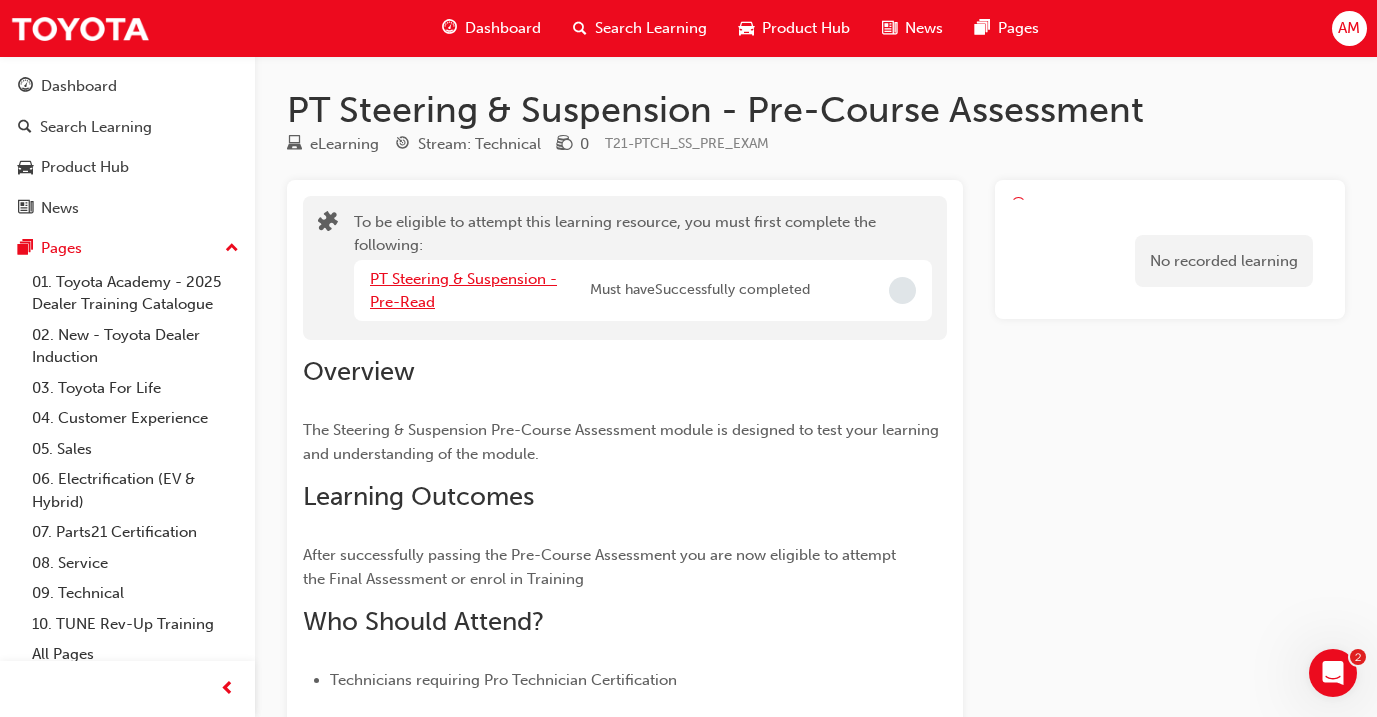 click on "PT Steering & Suspension - Pre-Read" at bounding box center (463, 290) 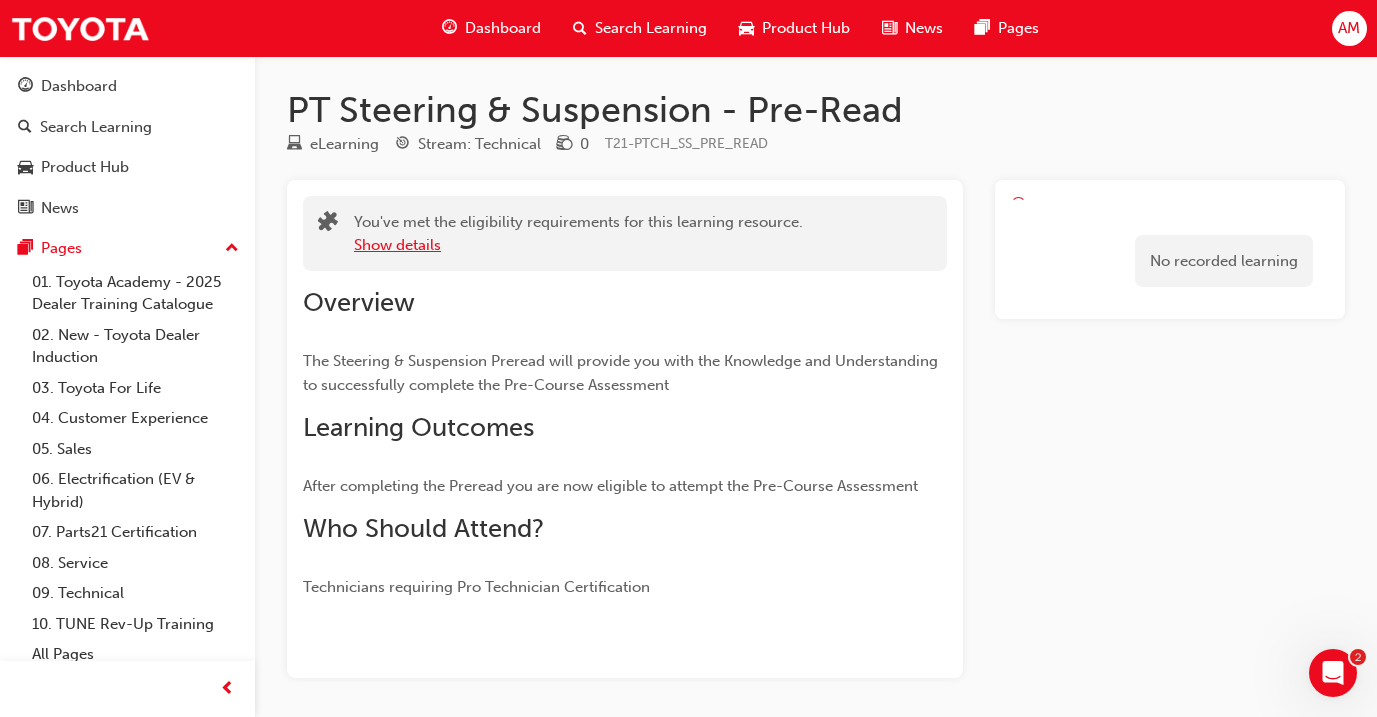 click on "Show details" at bounding box center (397, 245) 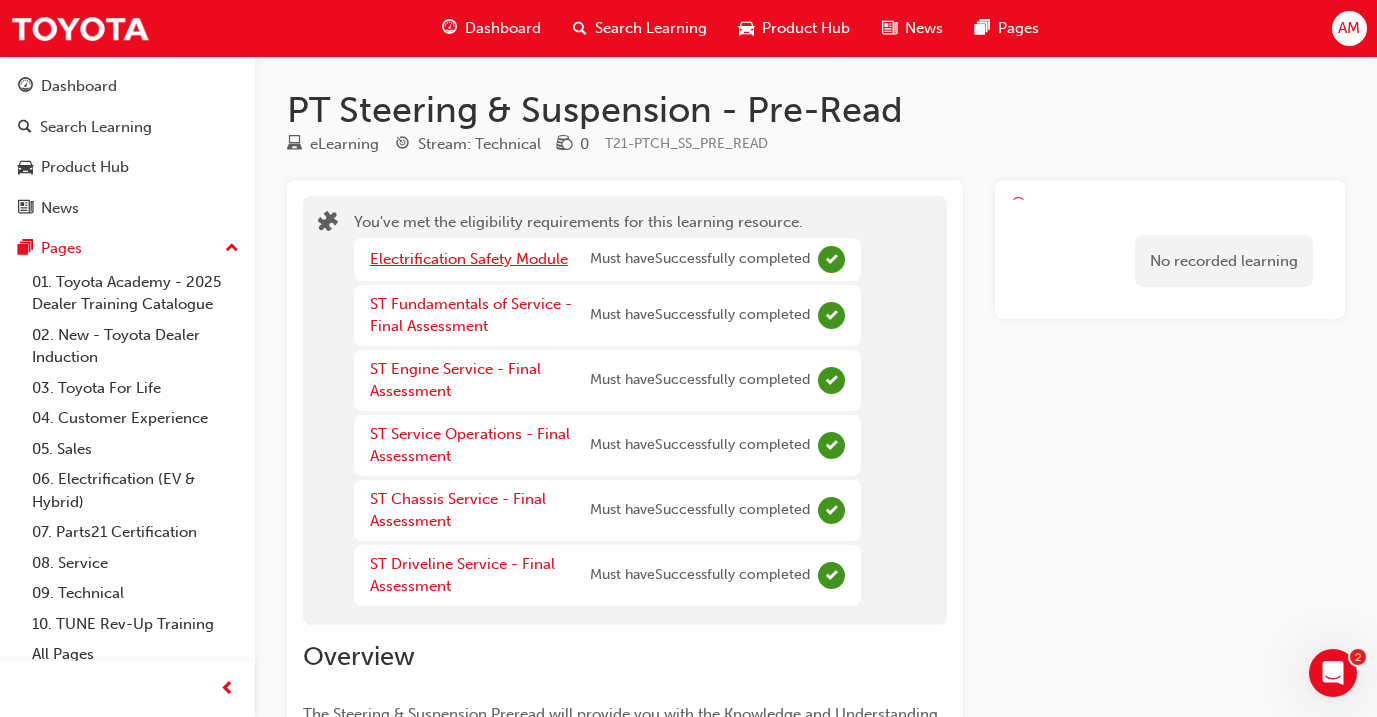 click on "Electrification Safety Module" at bounding box center (469, 259) 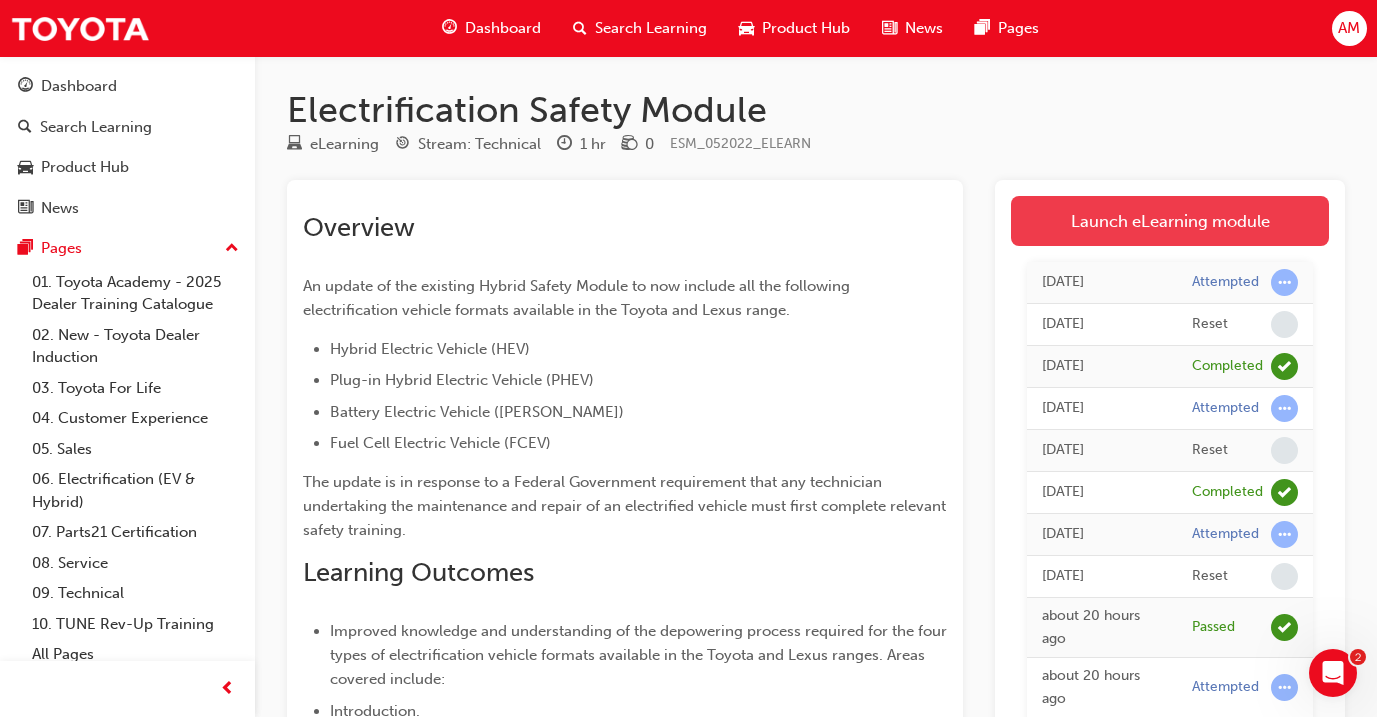 click on "Launch eLearning module" at bounding box center (1170, 221) 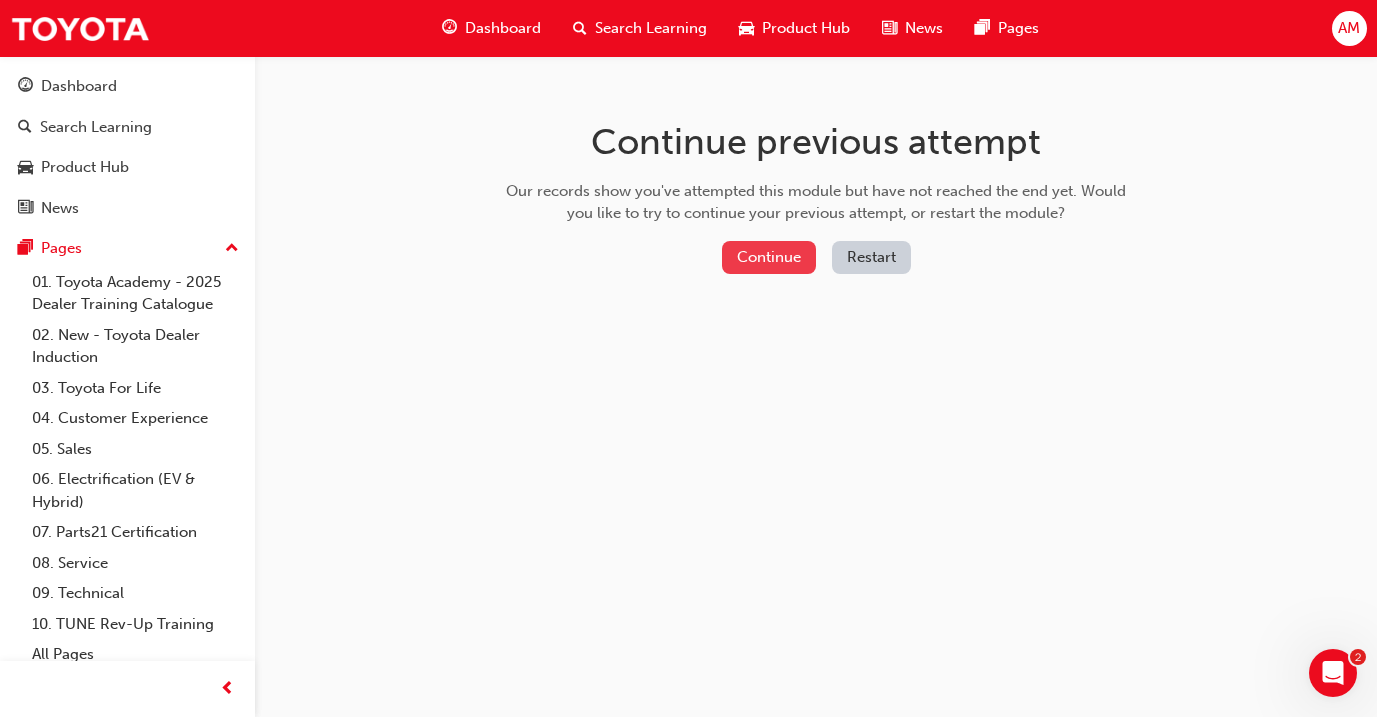 click on "Continue" at bounding box center [769, 257] 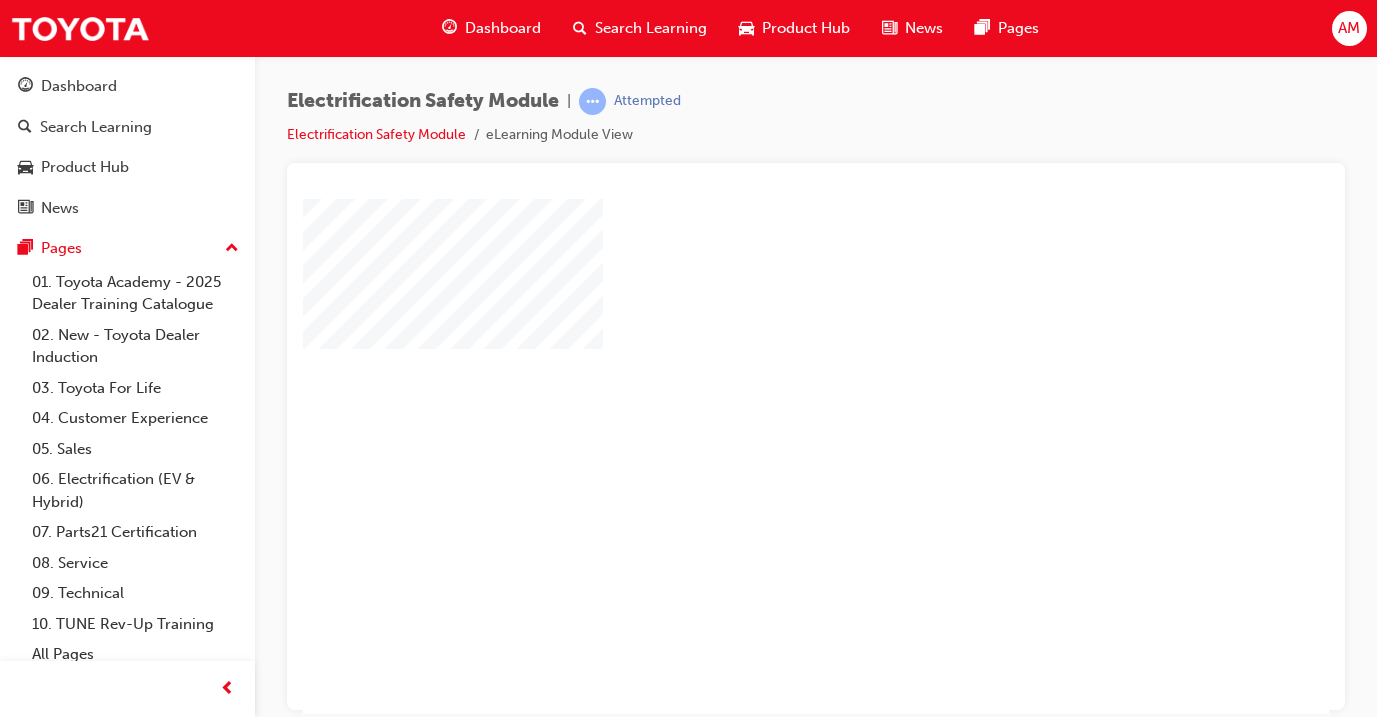 click on "Dashboard" at bounding box center [503, 28] 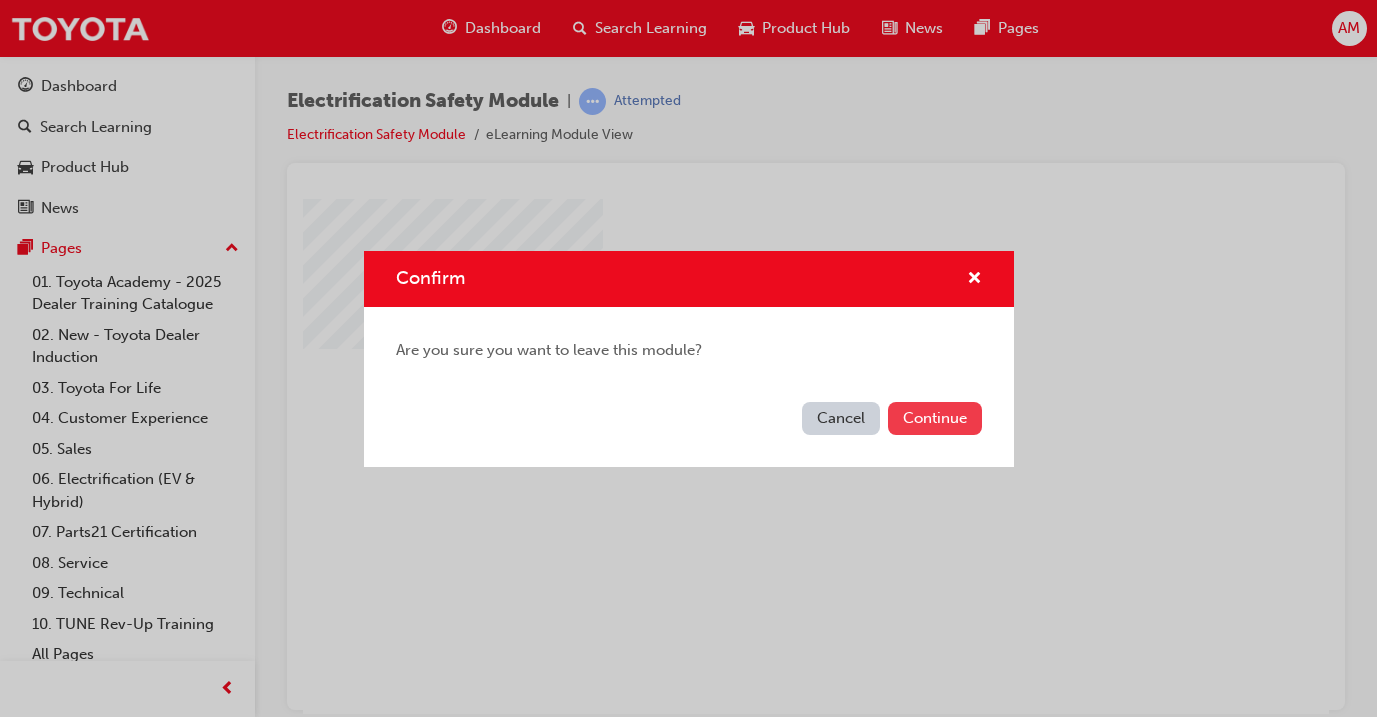 click on "Continue" at bounding box center (935, 418) 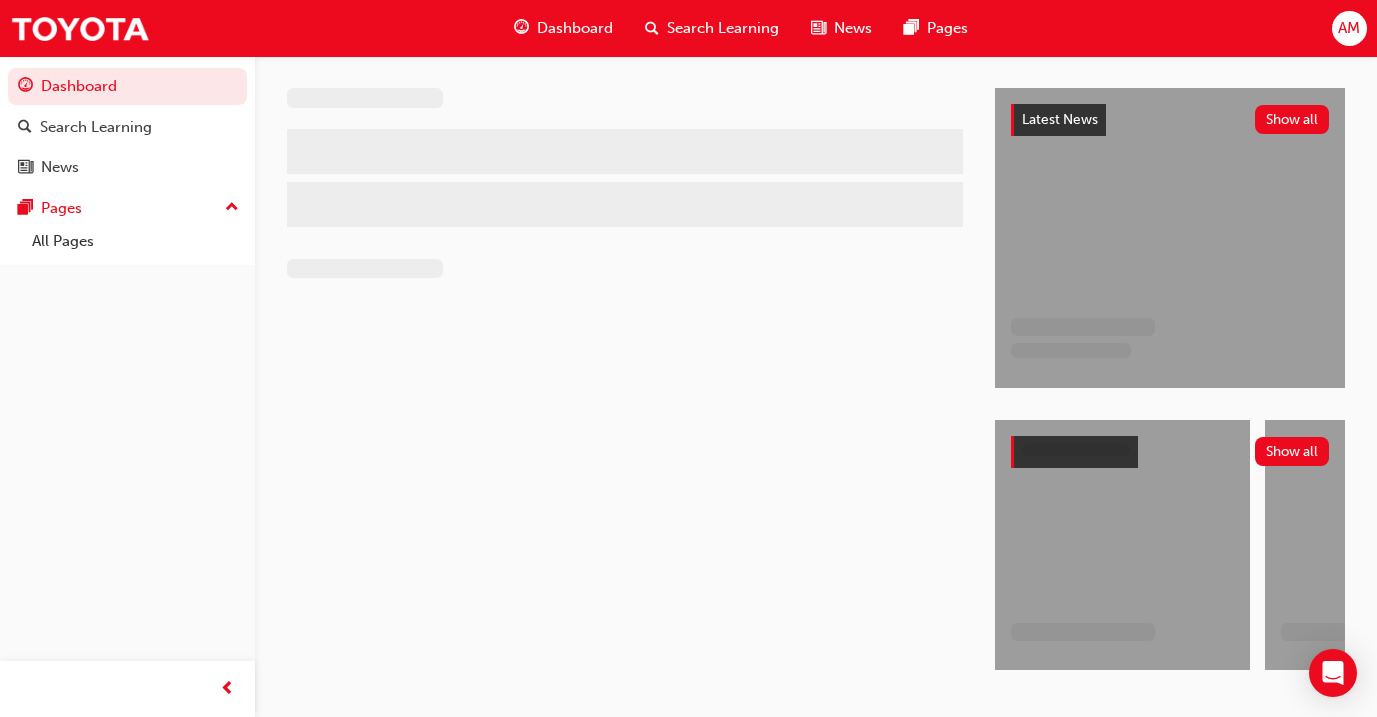 scroll, scrollTop: 0, scrollLeft: 0, axis: both 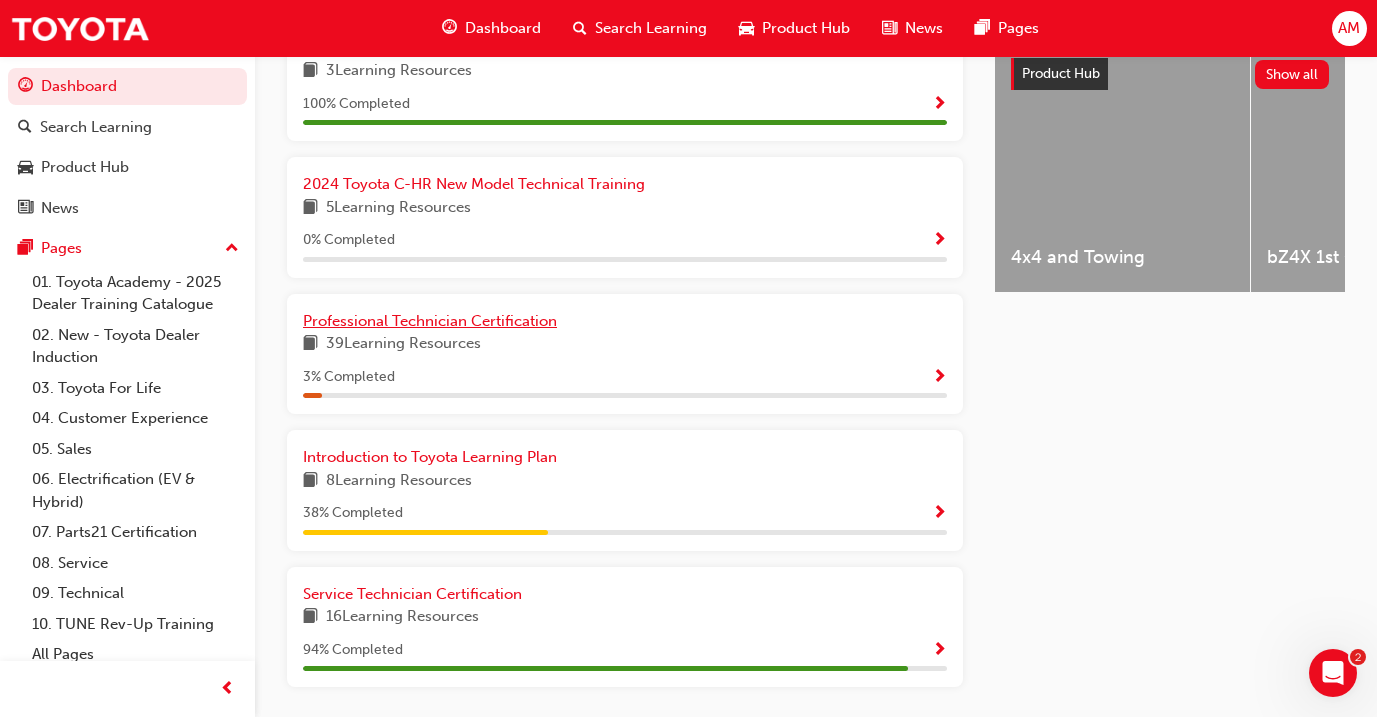 click on "Professional Technician Certification" at bounding box center (430, 321) 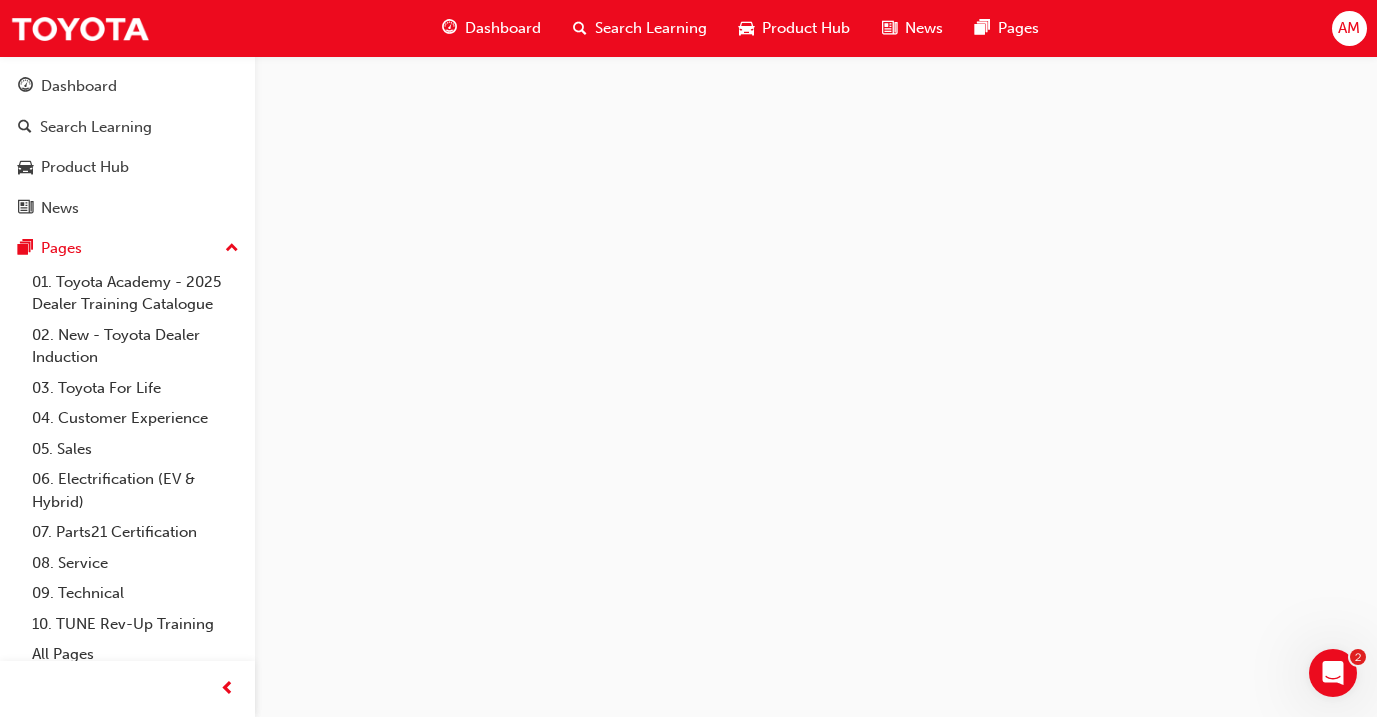 scroll, scrollTop: 0, scrollLeft: 0, axis: both 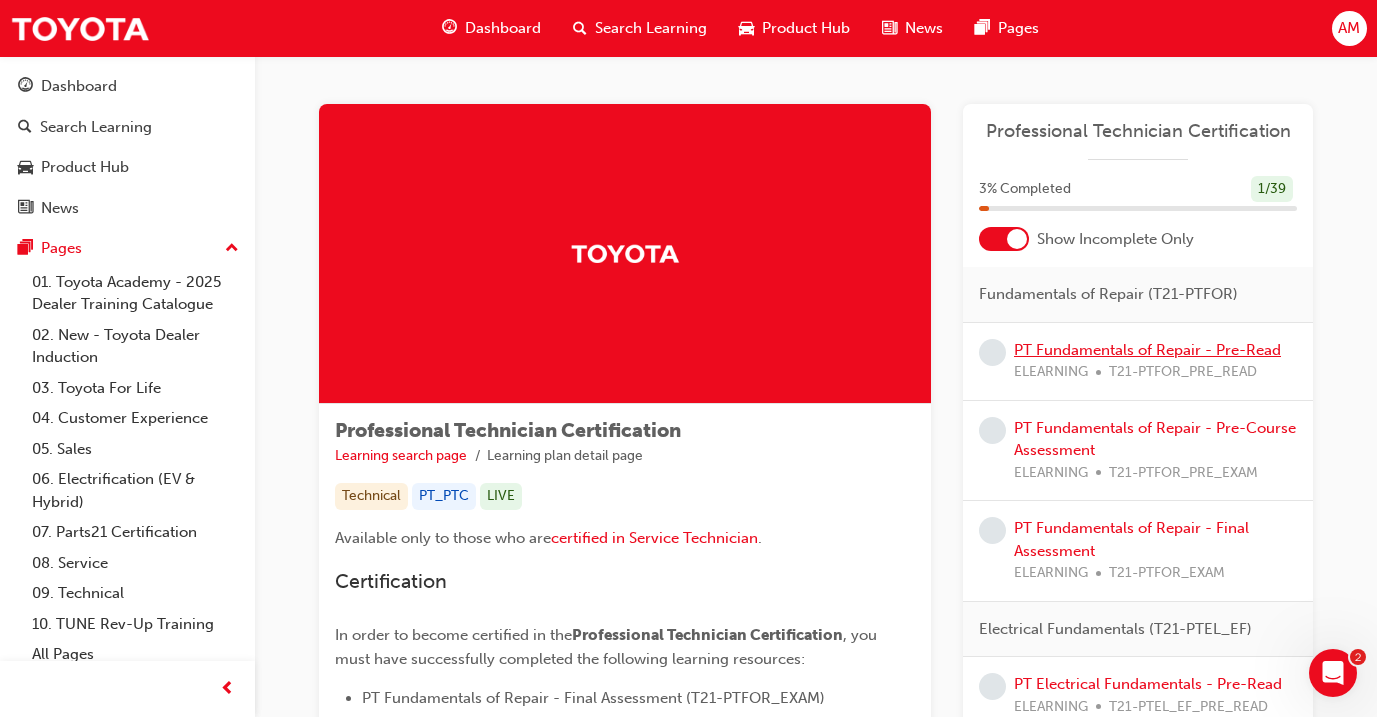 click on "PT Fundamentals of Repair - Pre-Read" at bounding box center [1147, 350] 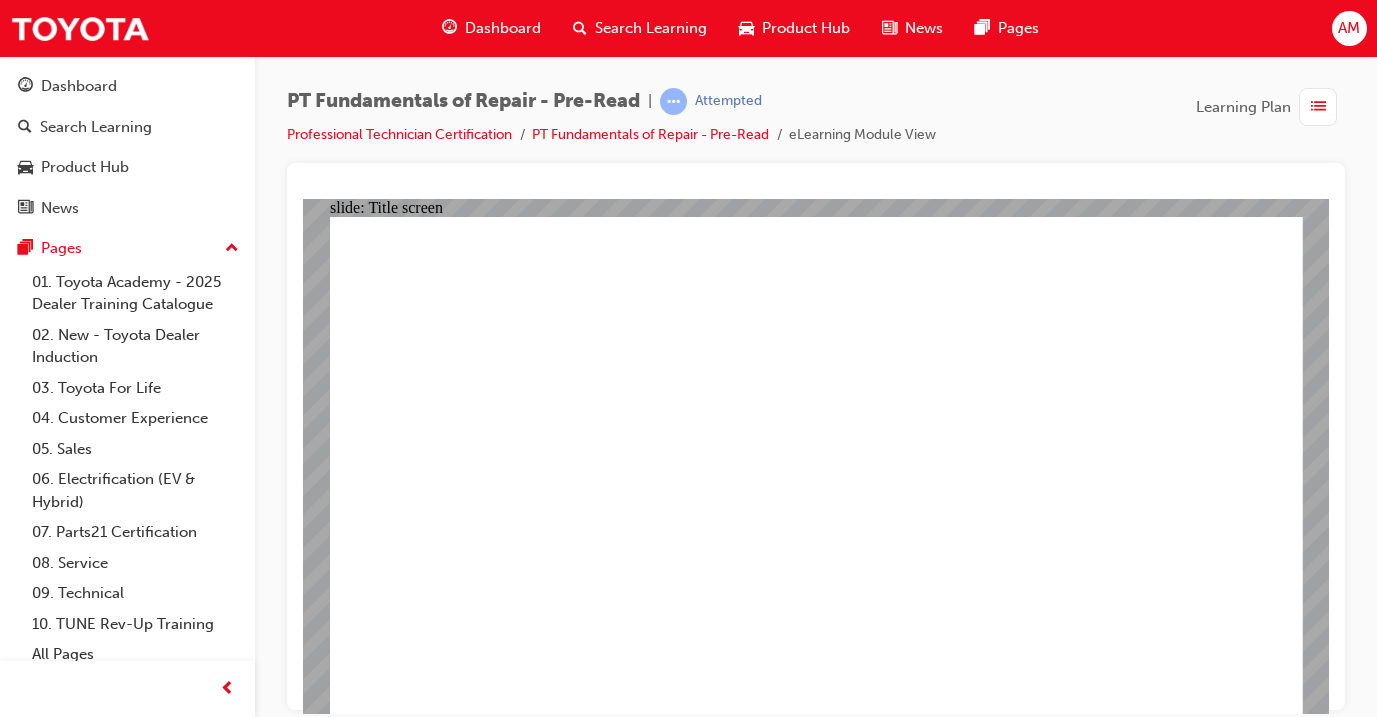 scroll, scrollTop: 0, scrollLeft: 0, axis: both 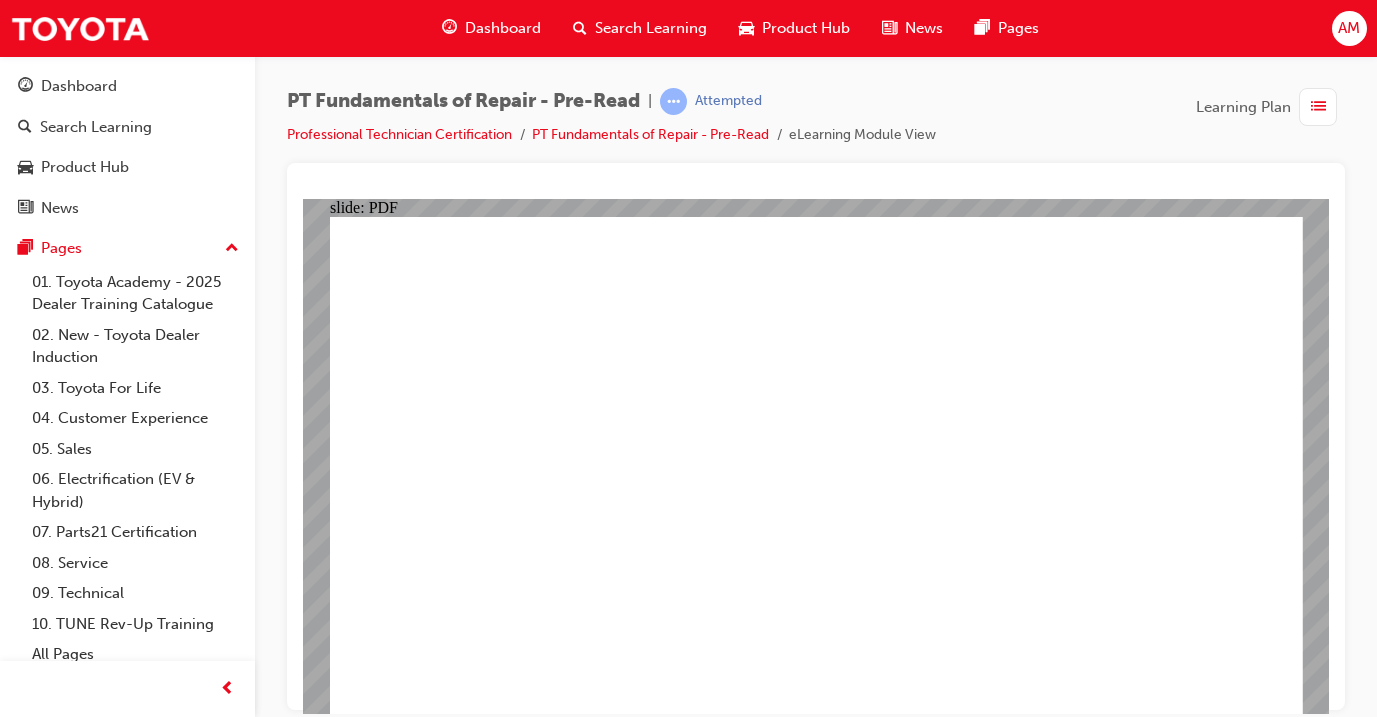 click 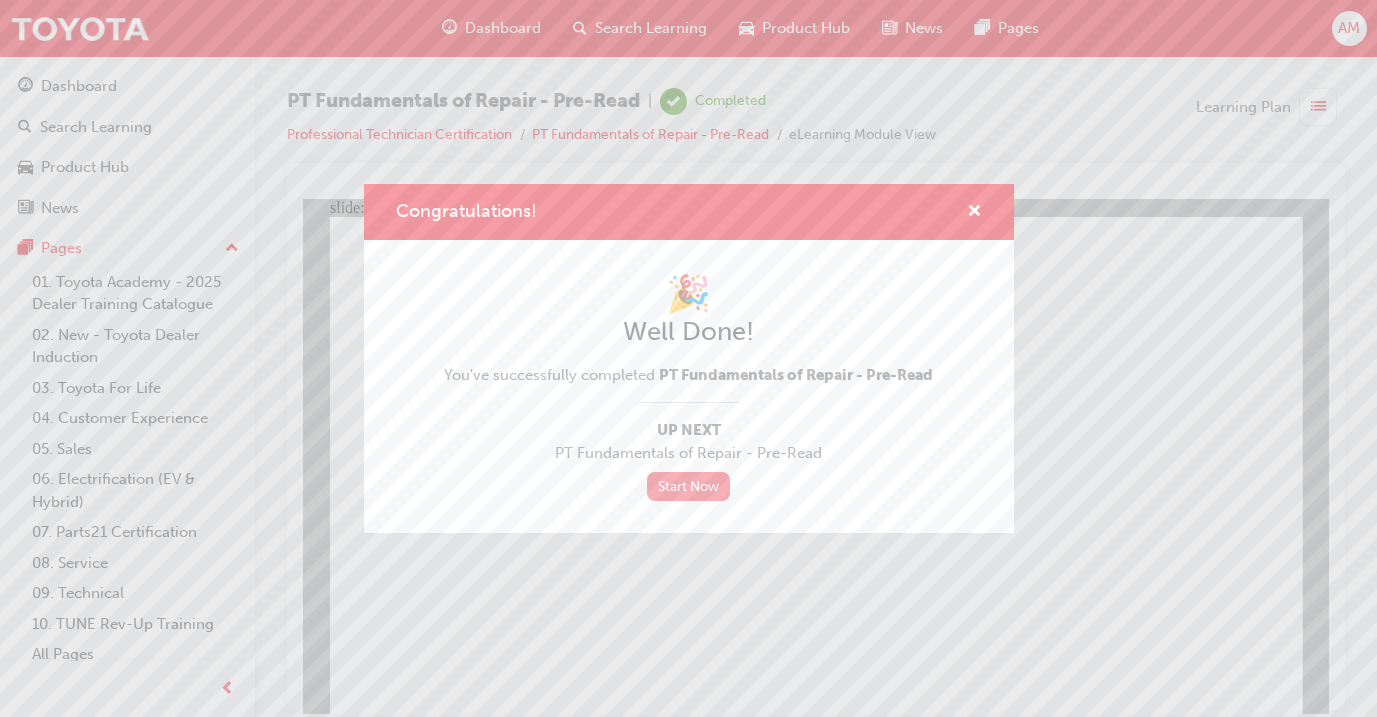 click on "Start Now" at bounding box center [689, 486] 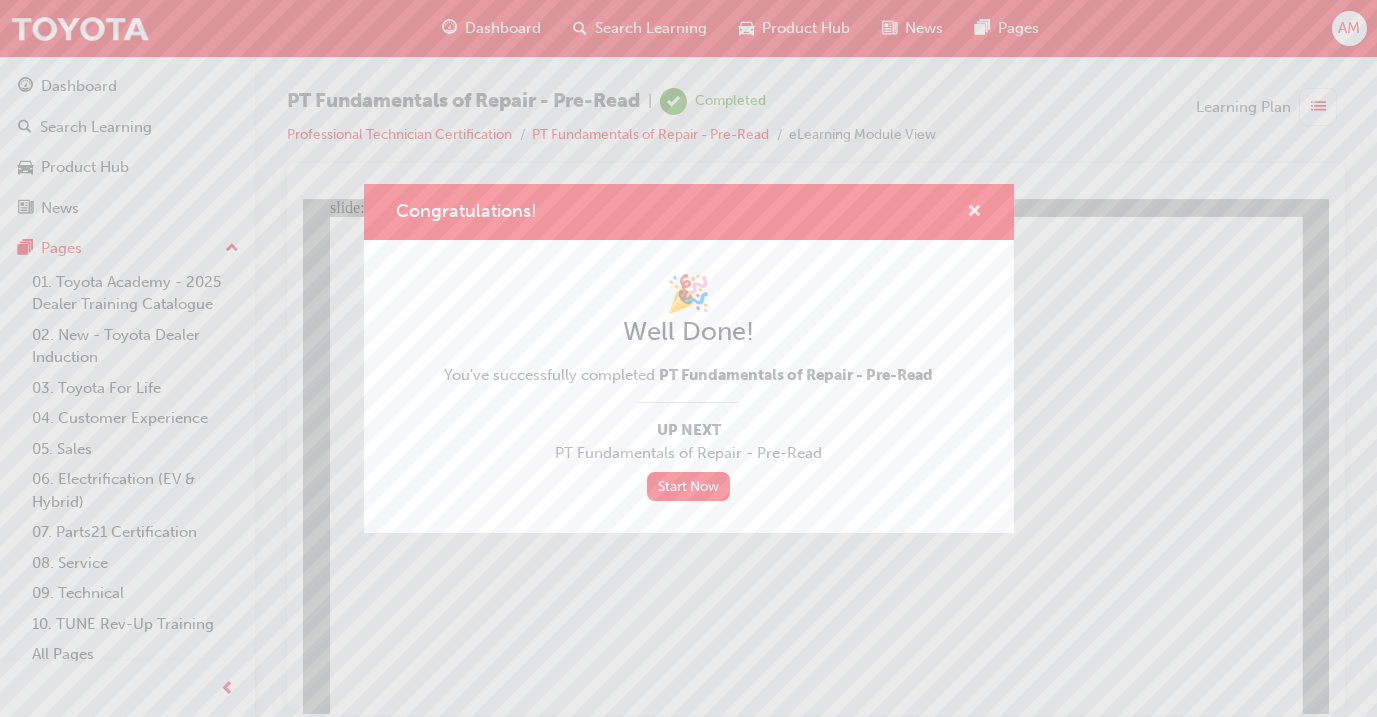 click at bounding box center (974, 213) 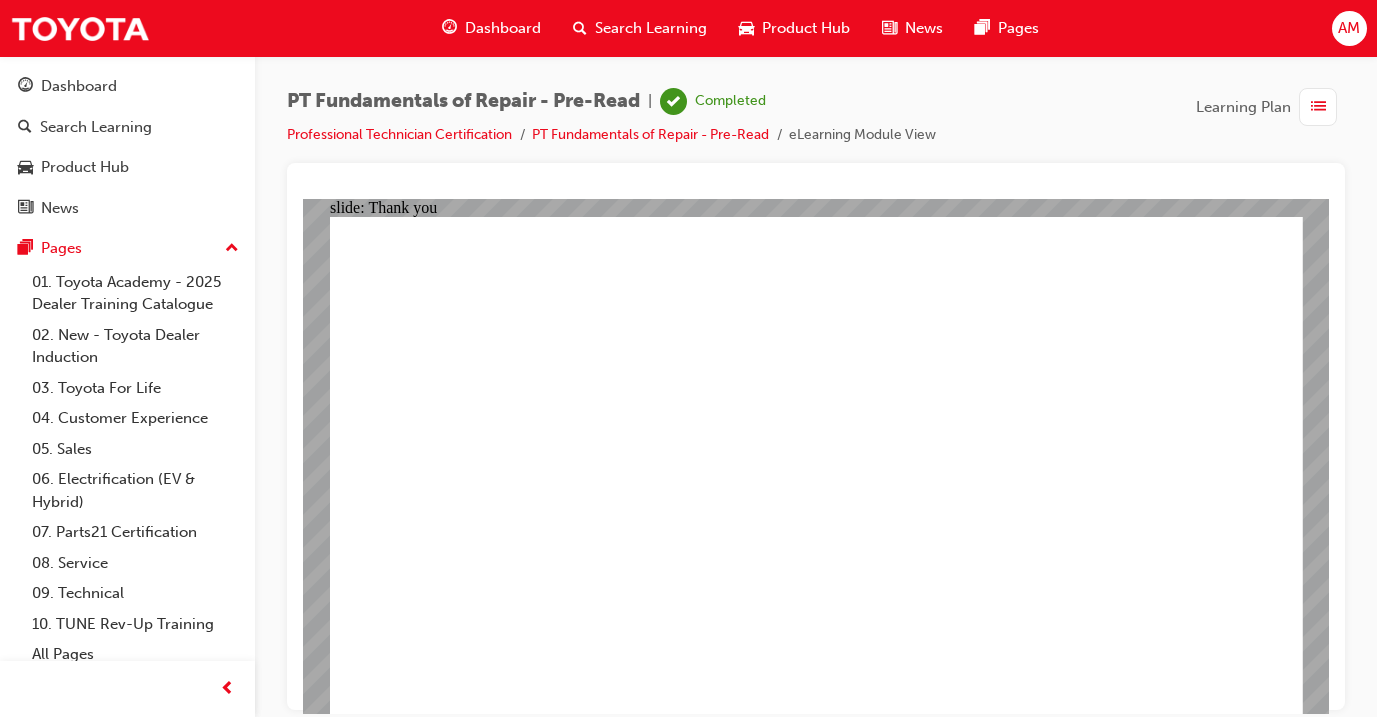 click 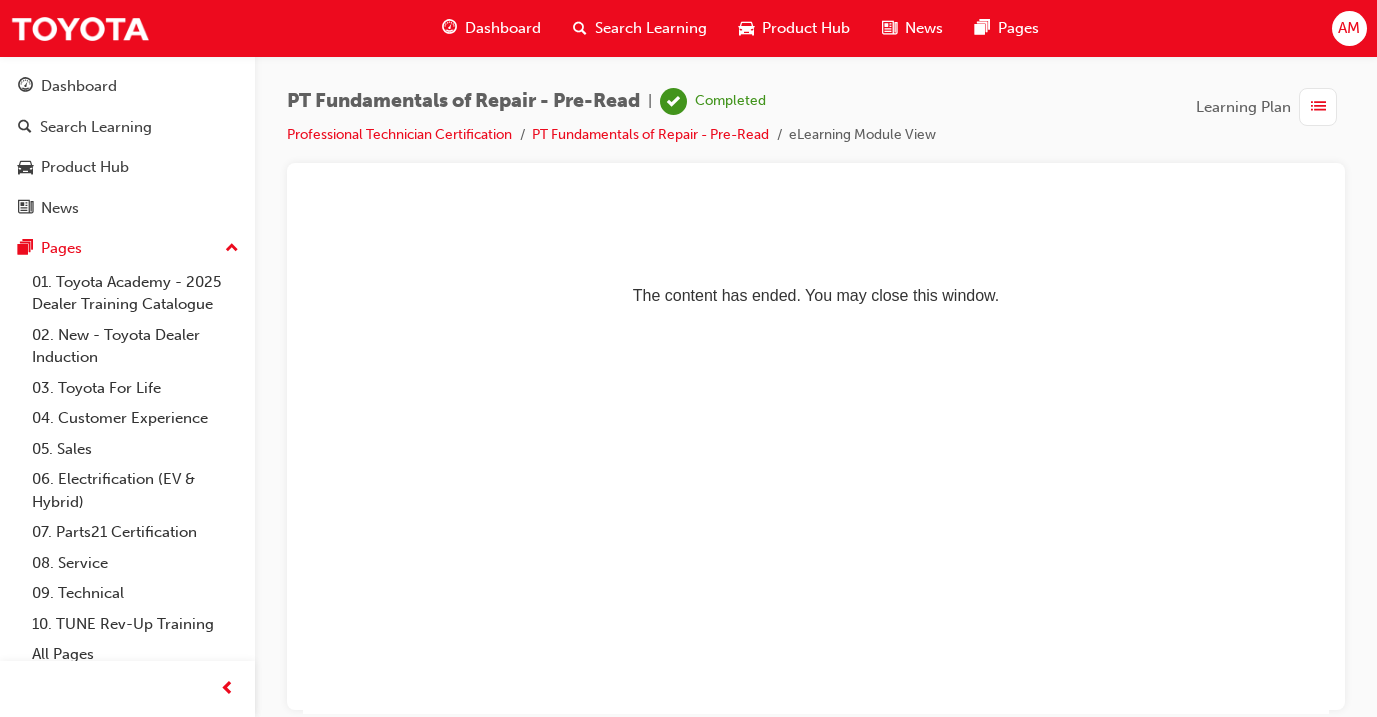 scroll, scrollTop: 0, scrollLeft: 0, axis: both 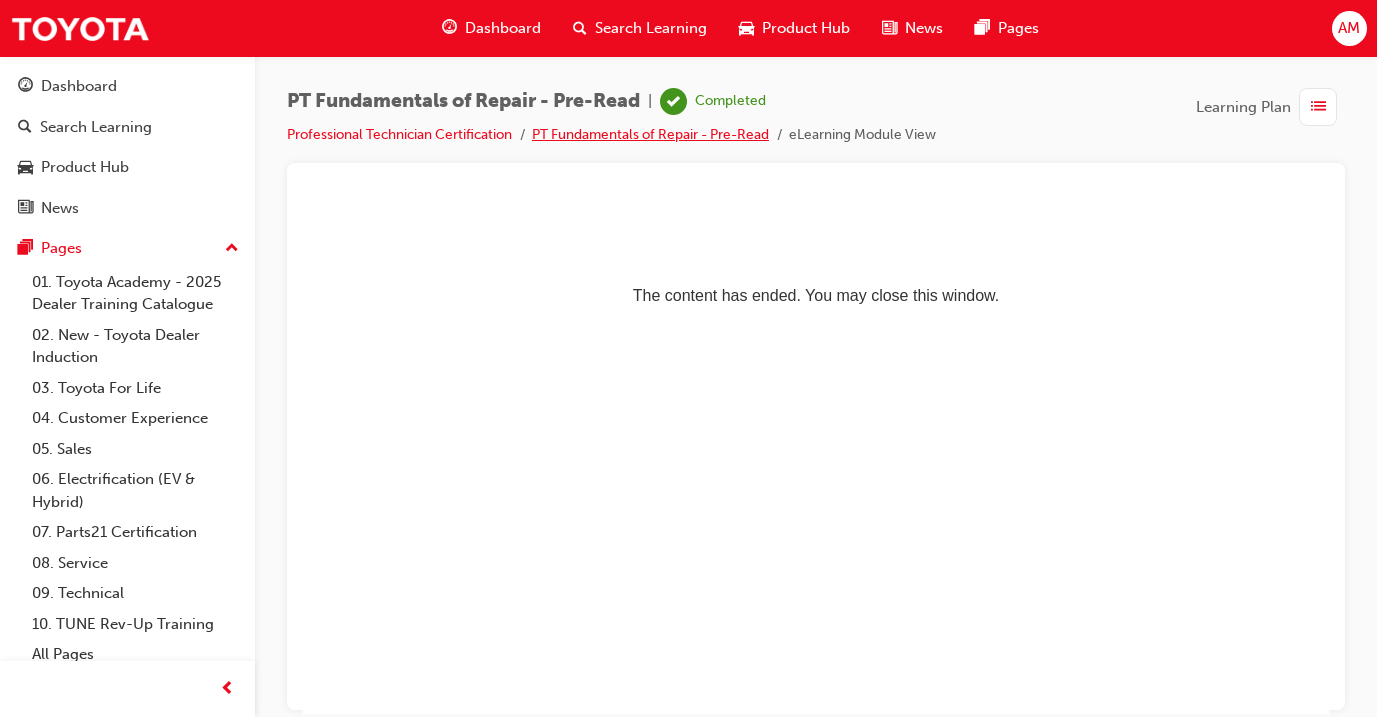 click on "PT Fundamentals of Repair - Pre-Read" at bounding box center [650, 134] 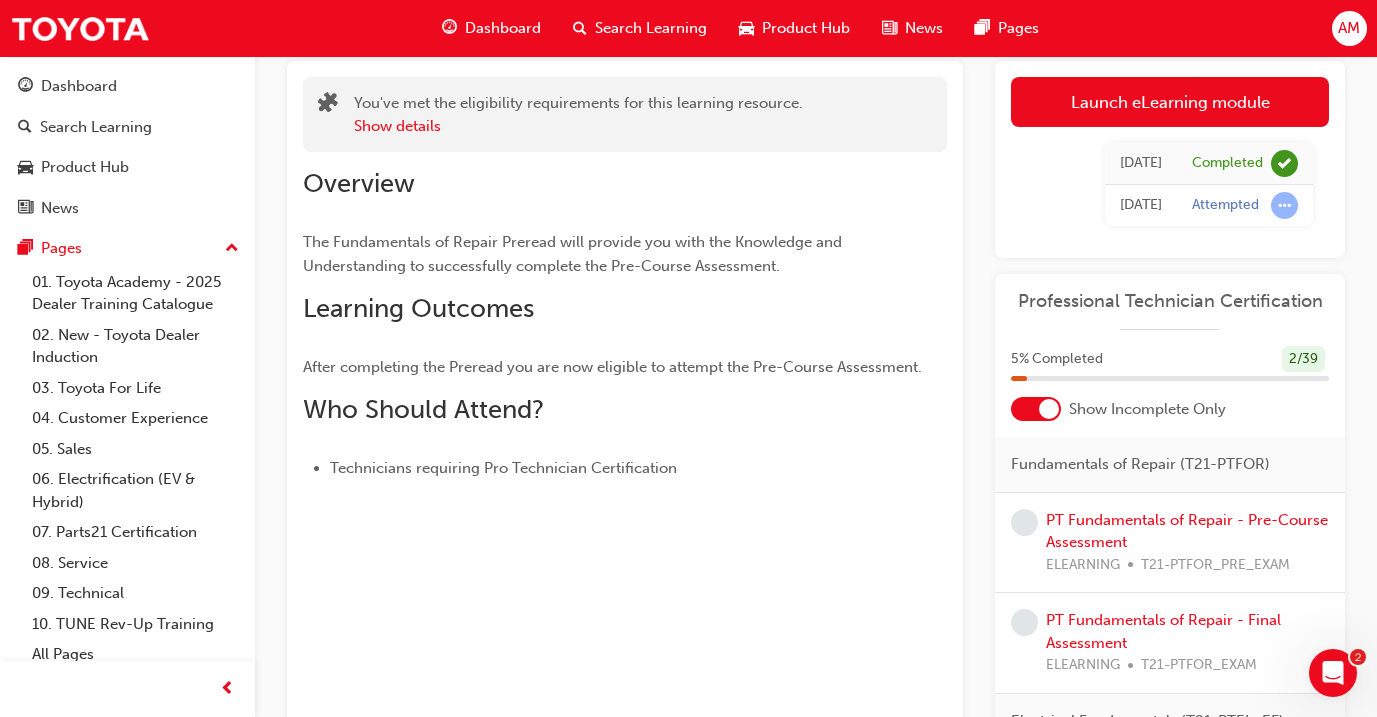 scroll, scrollTop: 126, scrollLeft: 0, axis: vertical 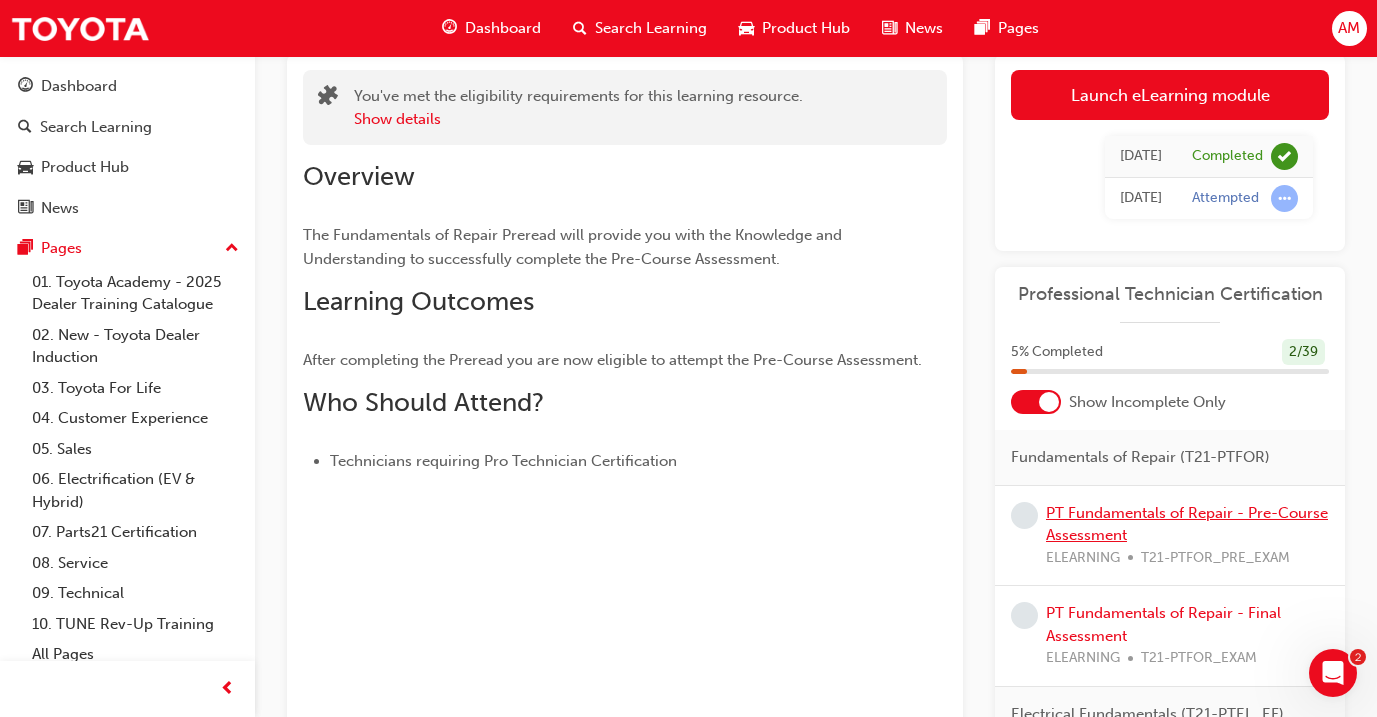 click on "PT Fundamentals of Repair - Pre-Course Assessment" at bounding box center [1187, 524] 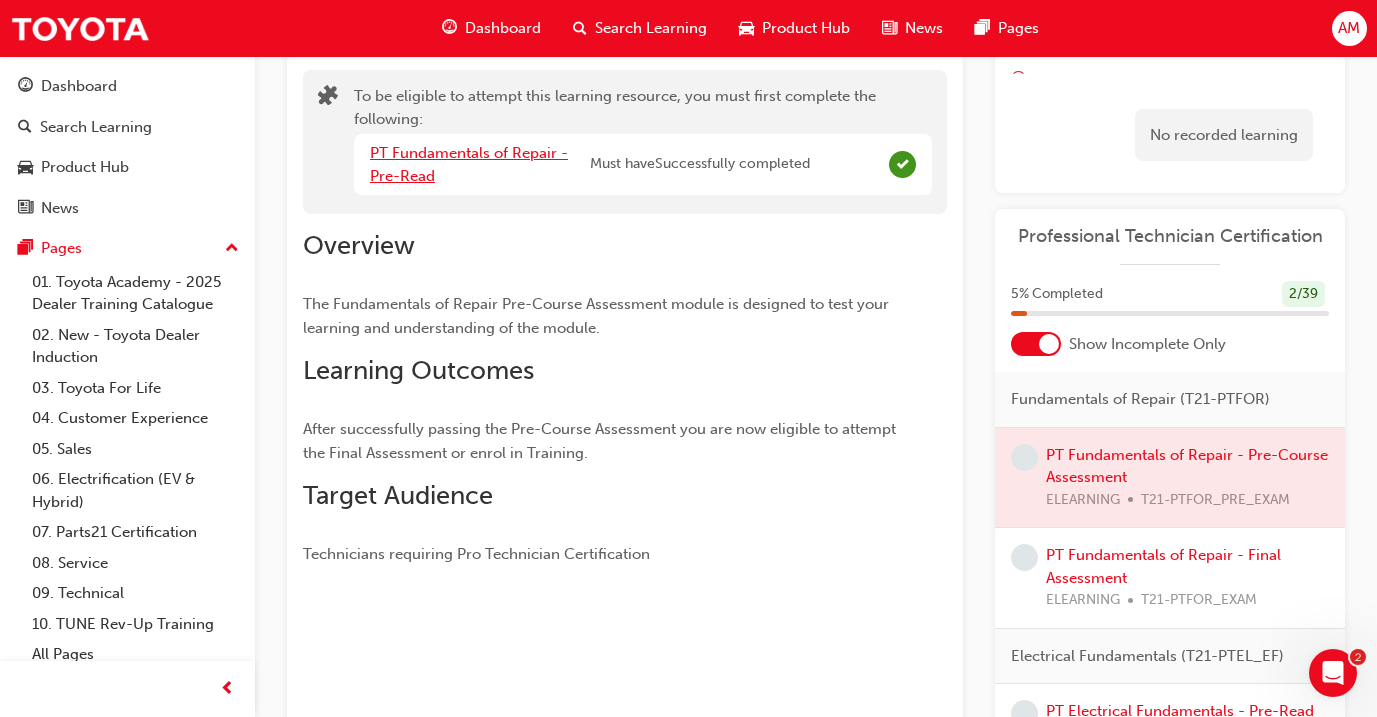 click on "PT Fundamentals of Repair - Pre-Read" at bounding box center [469, 164] 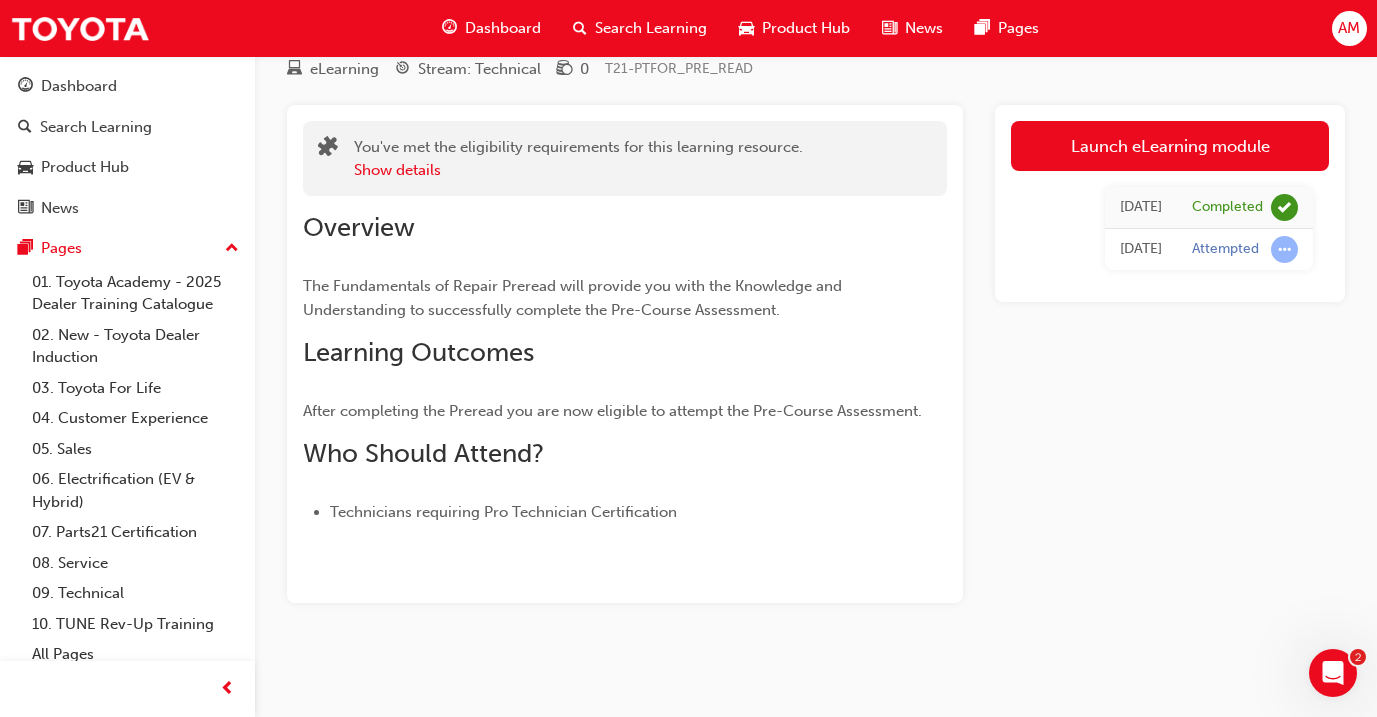 scroll, scrollTop: 70, scrollLeft: 0, axis: vertical 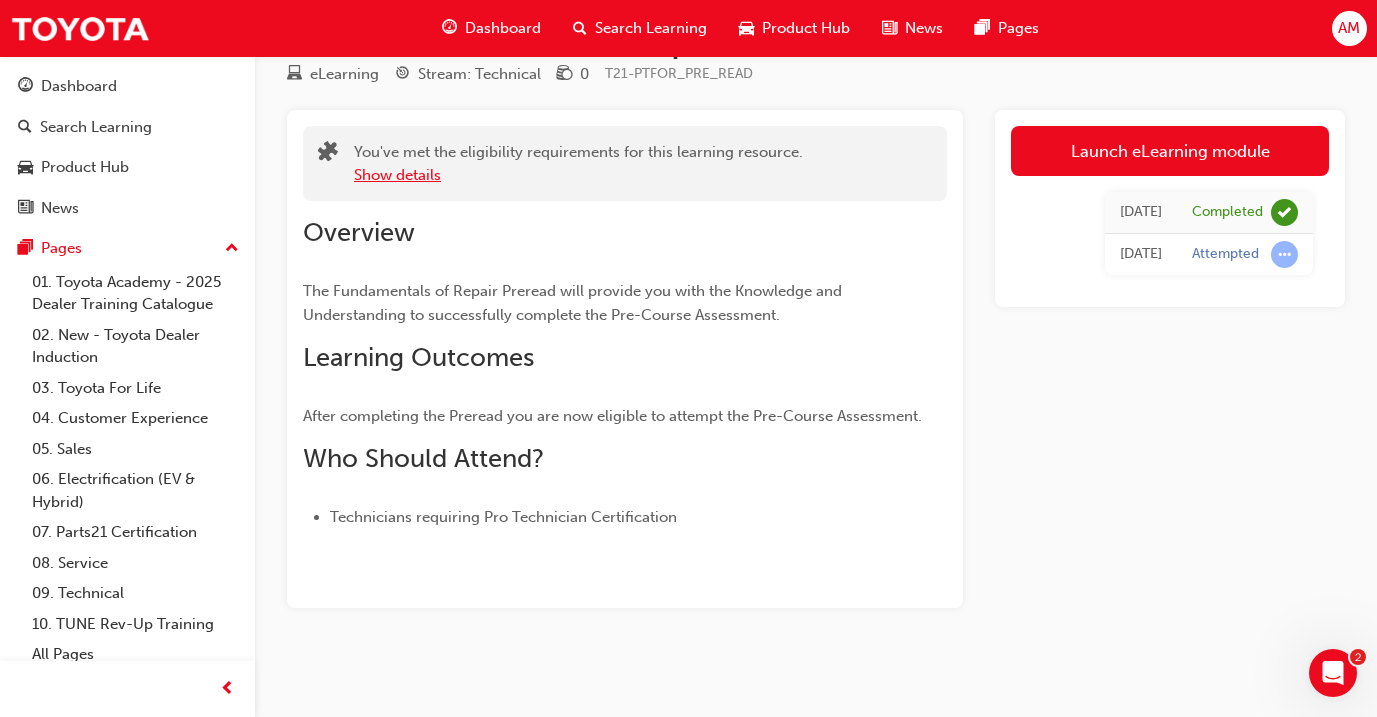 click on "Show details" at bounding box center (397, 175) 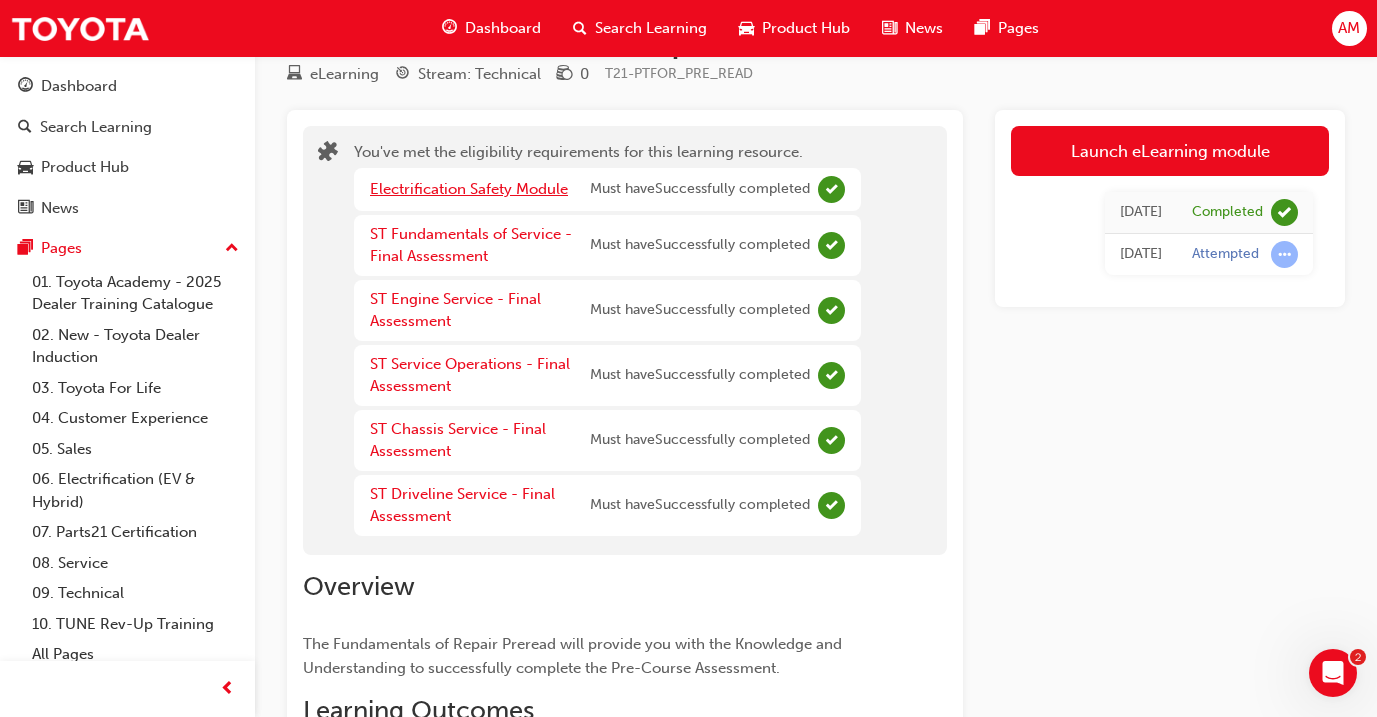 click on "Electrification Safety Module" at bounding box center [469, 189] 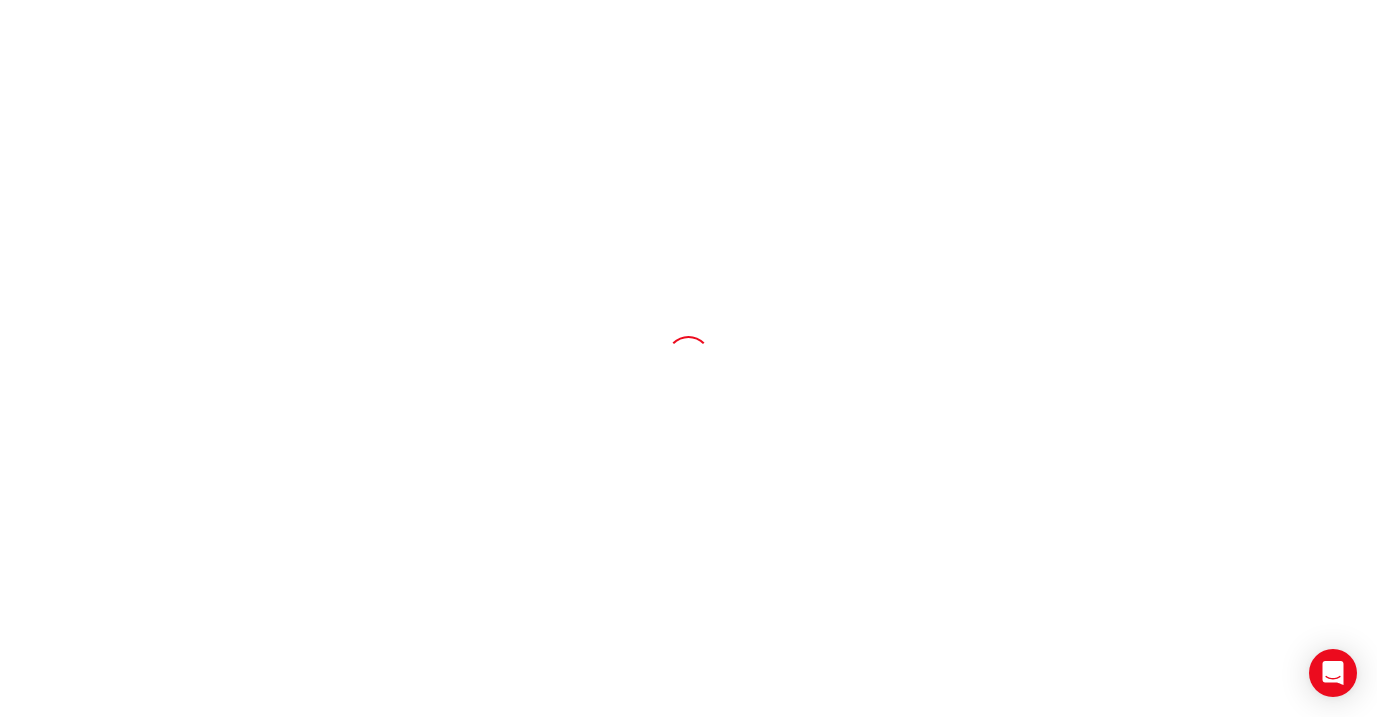 scroll, scrollTop: 0, scrollLeft: 0, axis: both 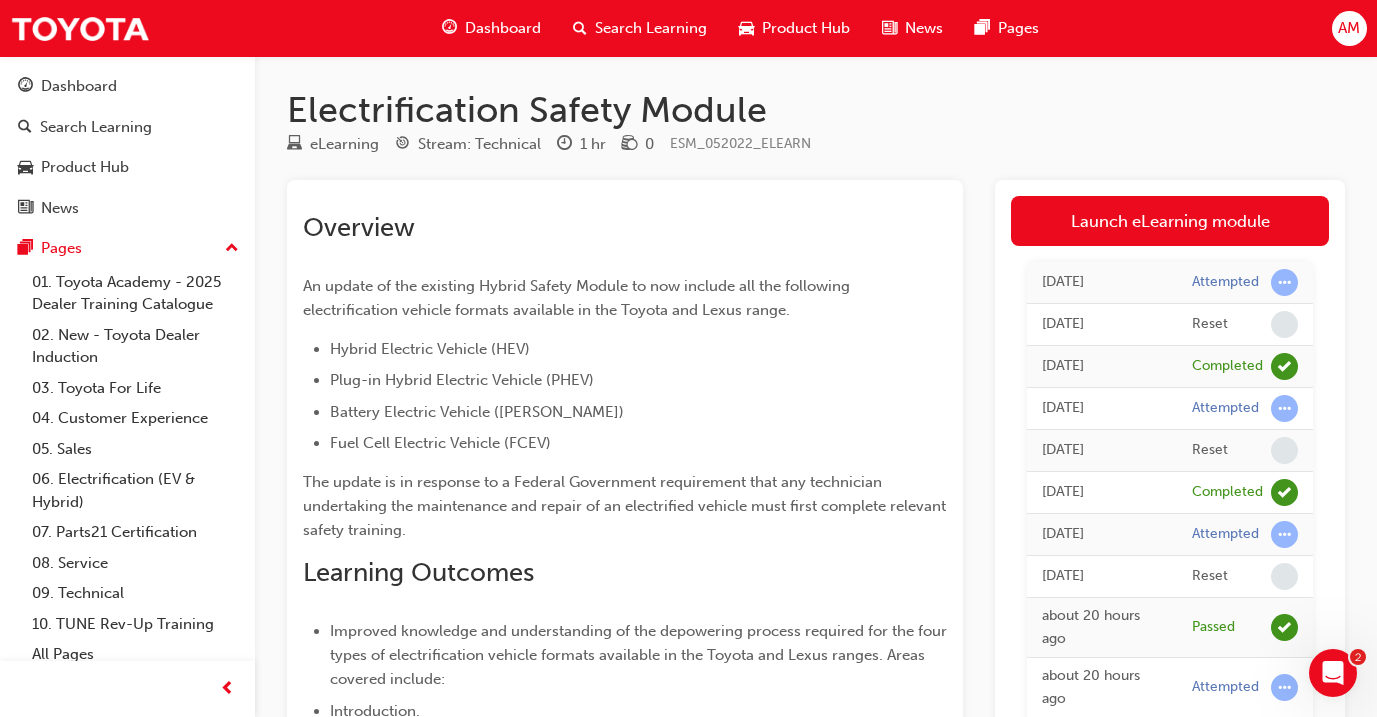 click on "Dashboard" at bounding box center (503, 28) 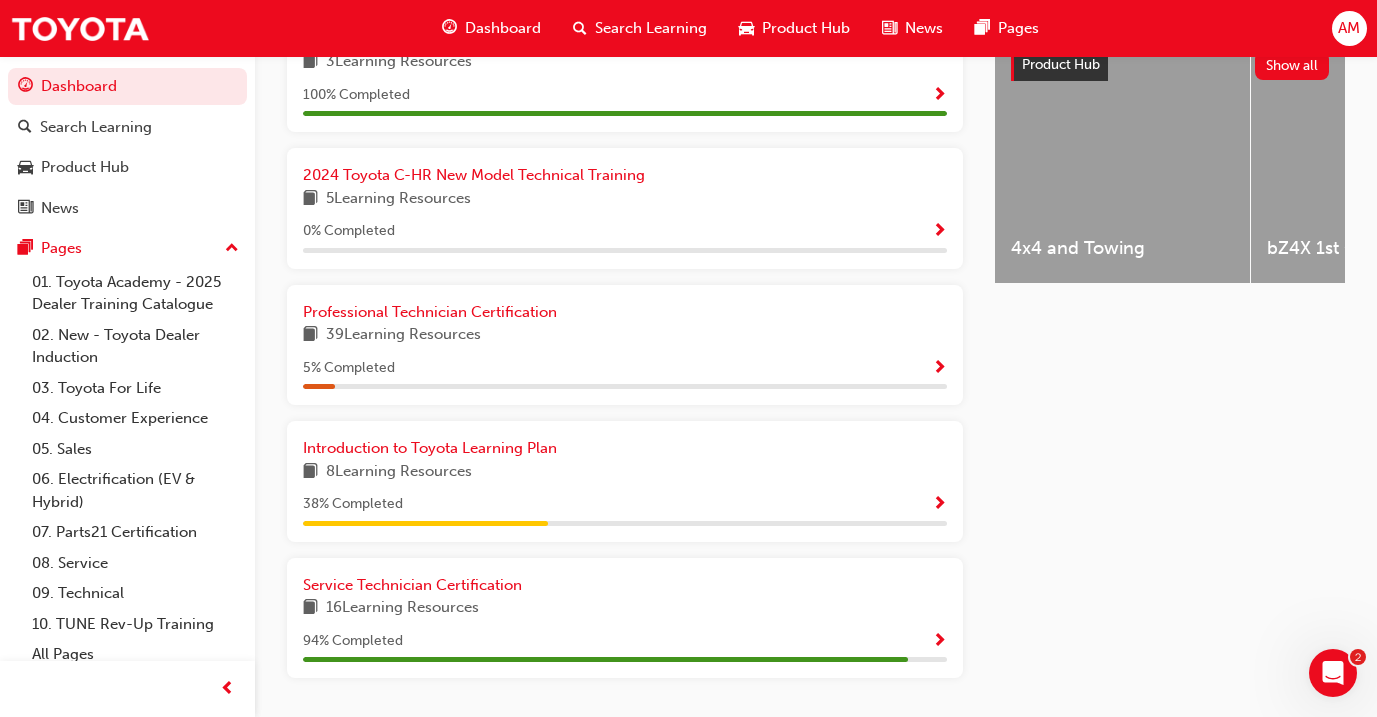 scroll, scrollTop: 807, scrollLeft: 0, axis: vertical 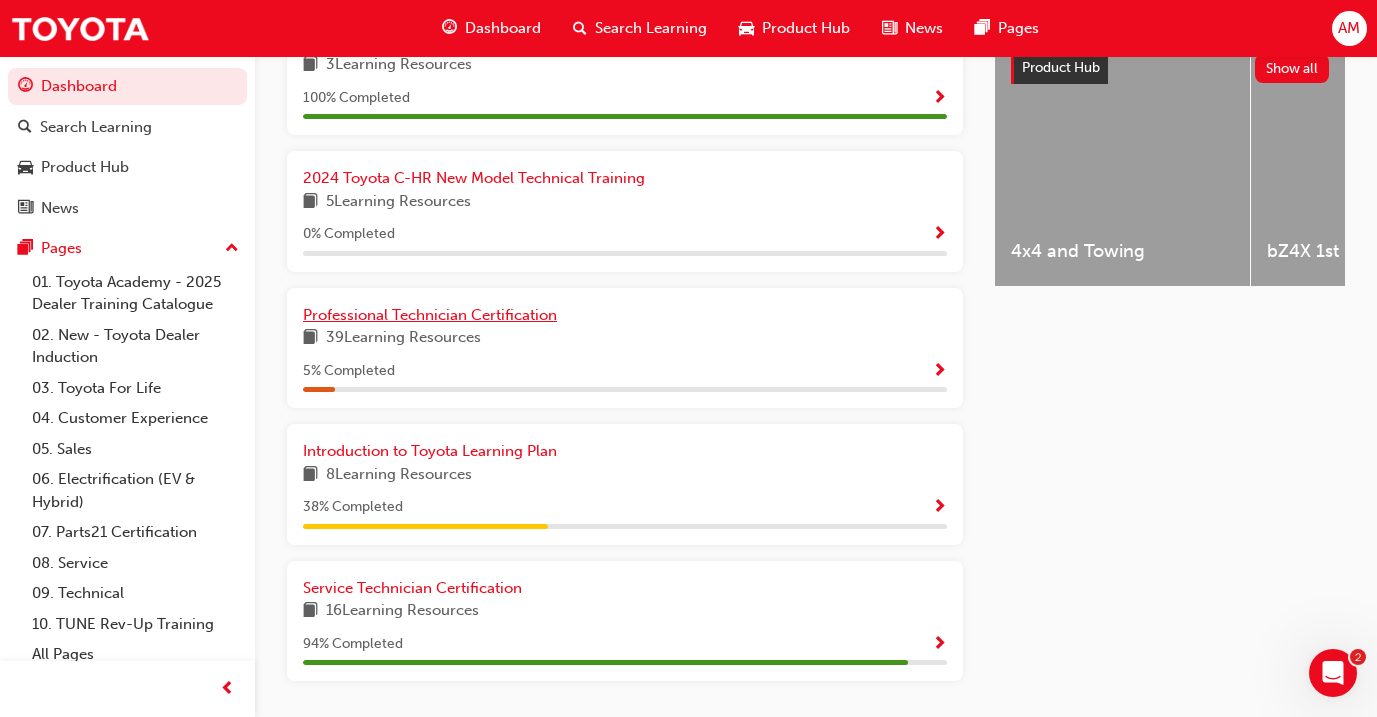 click on "Professional Technician Certification" at bounding box center [430, 315] 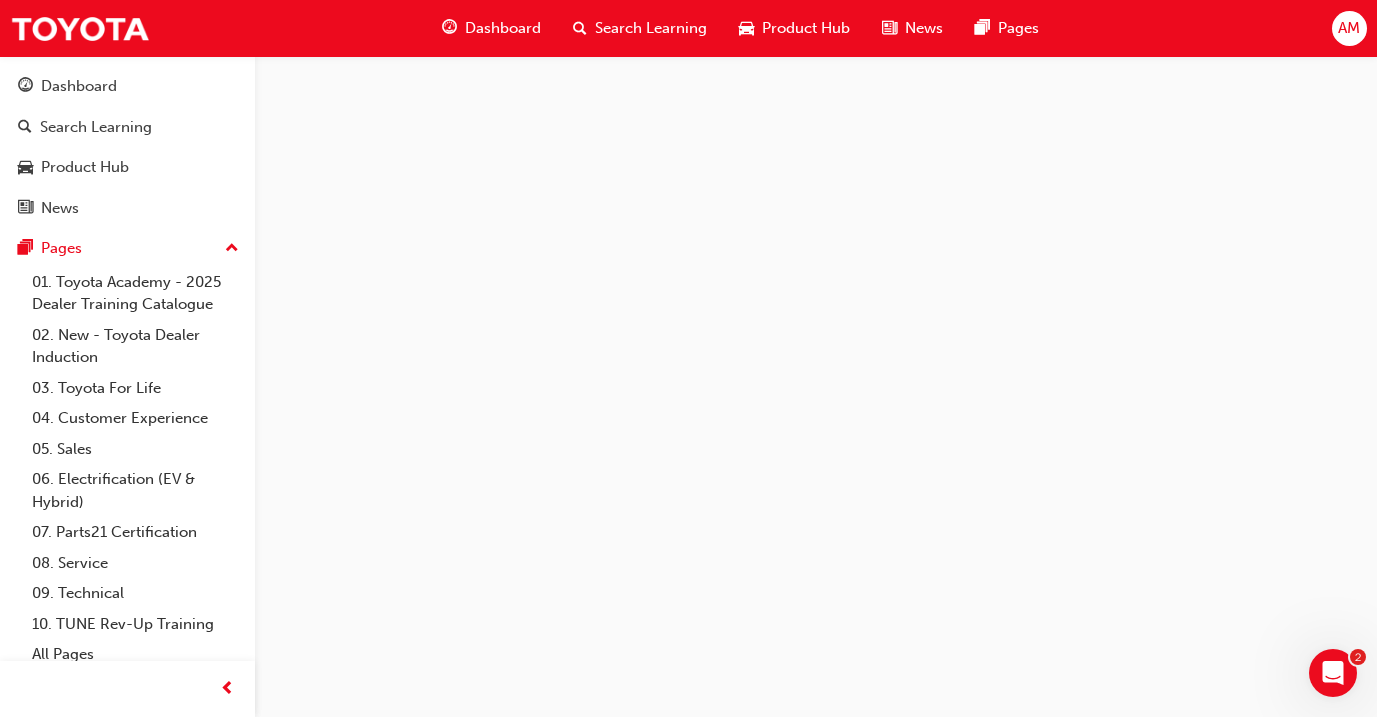scroll, scrollTop: 0, scrollLeft: 0, axis: both 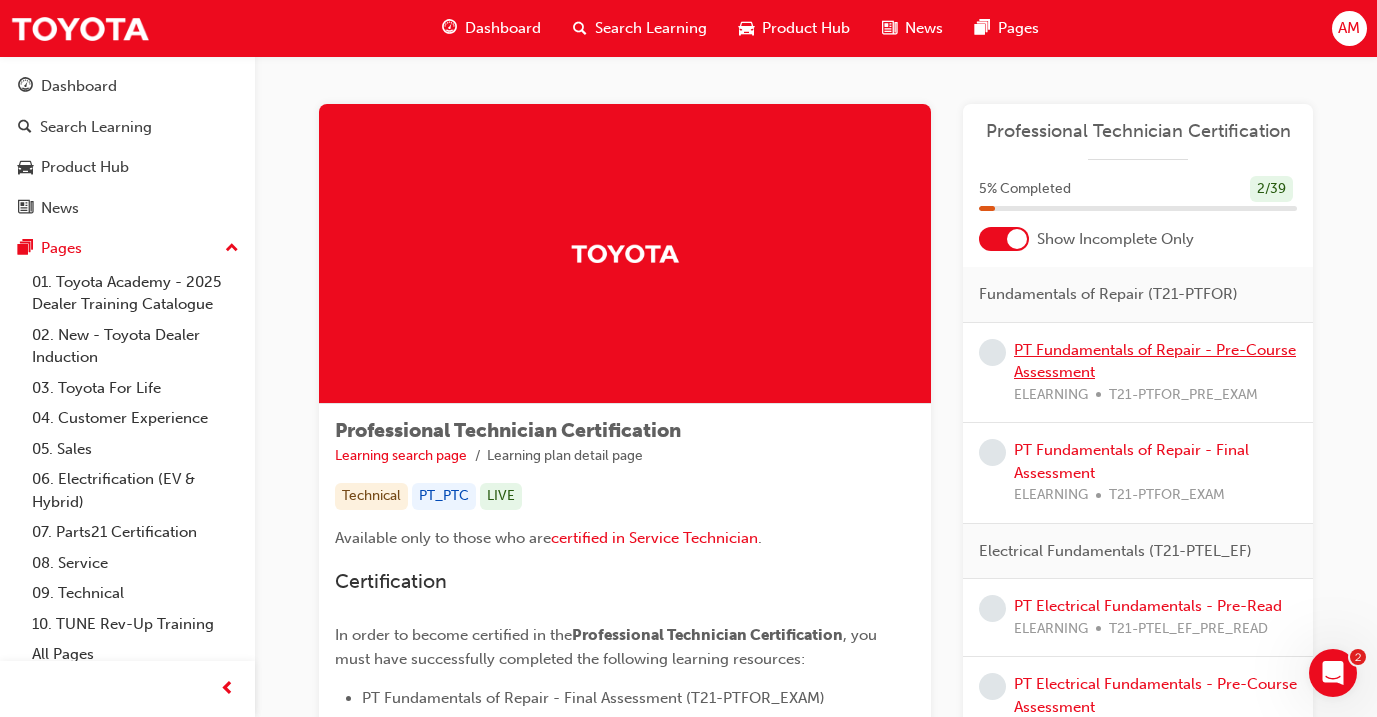 click on "PT Fundamentals of Repair - Pre-Course Assessment" at bounding box center [1155, 361] 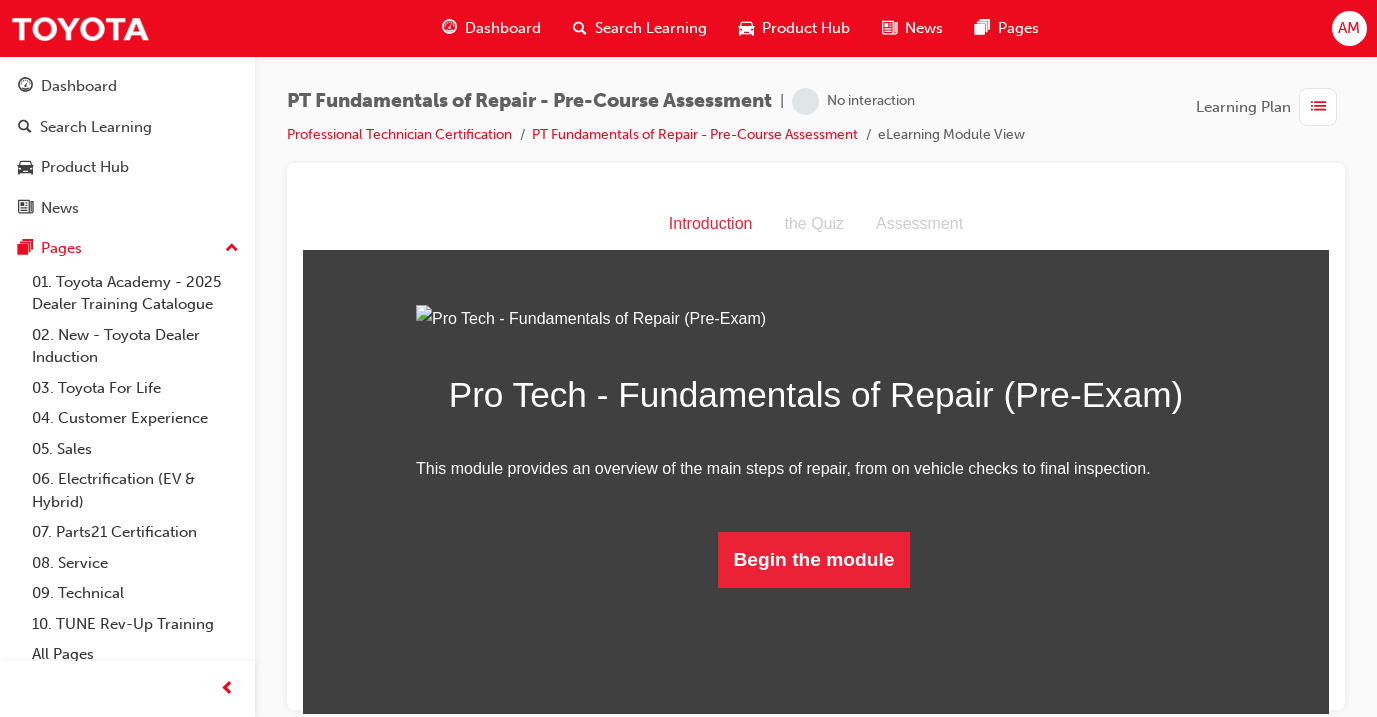 scroll, scrollTop: 0, scrollLeft: 0, axis: both 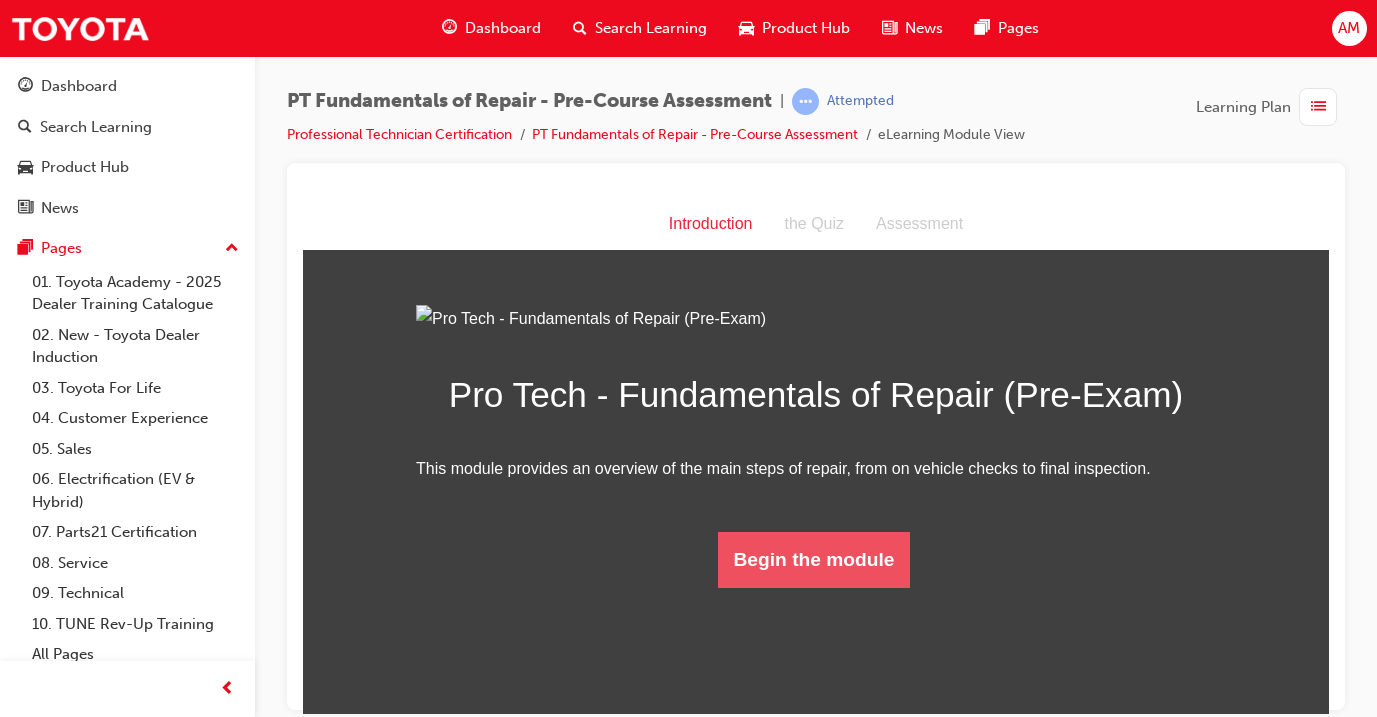 click on "Begin the module" at bounding box center [814, 559] 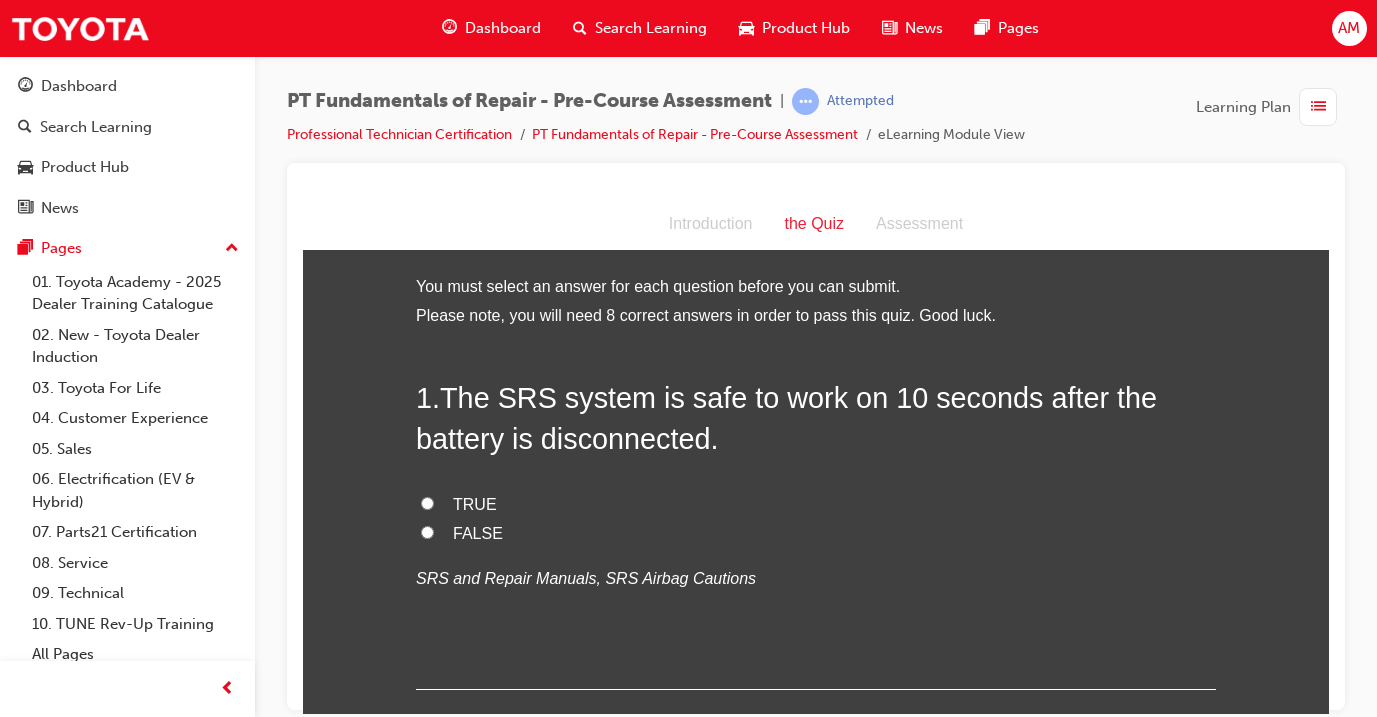 scroll, scrollTop: 0, scrollLeft: 0, axis: both 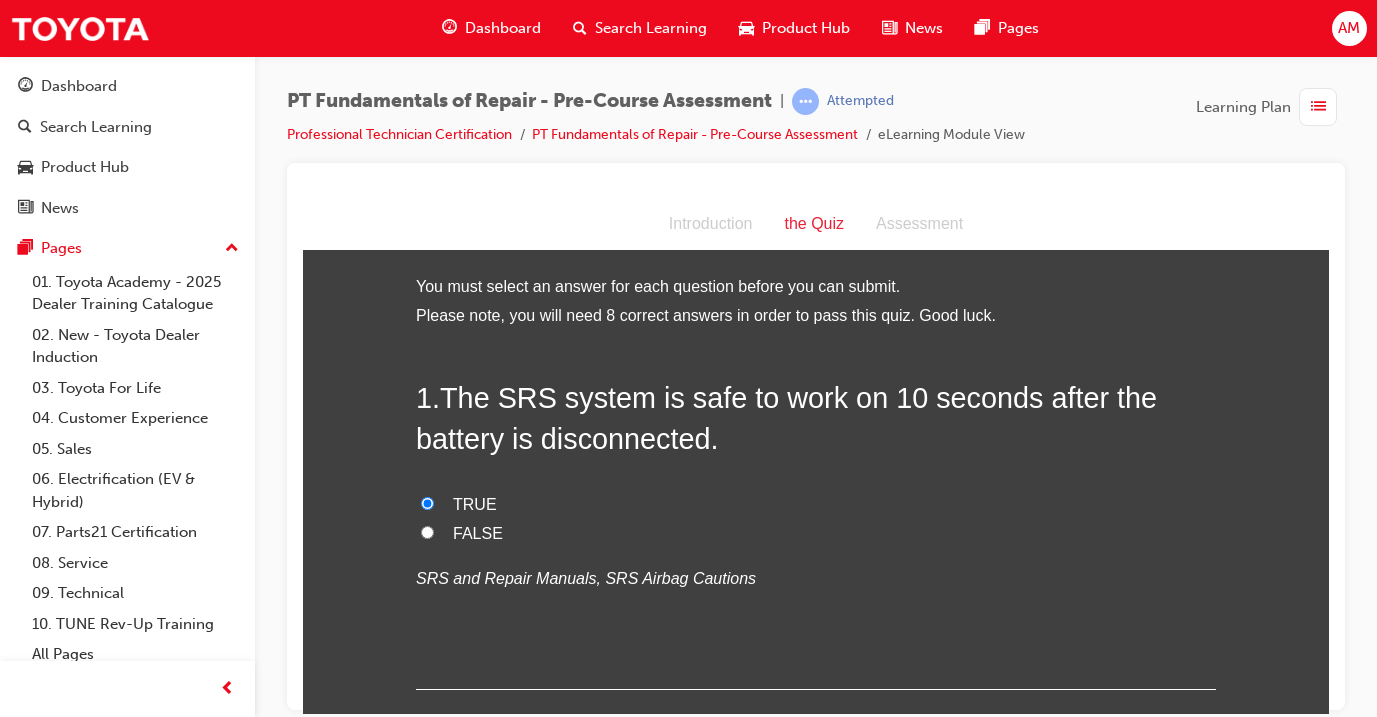 radio on "true" 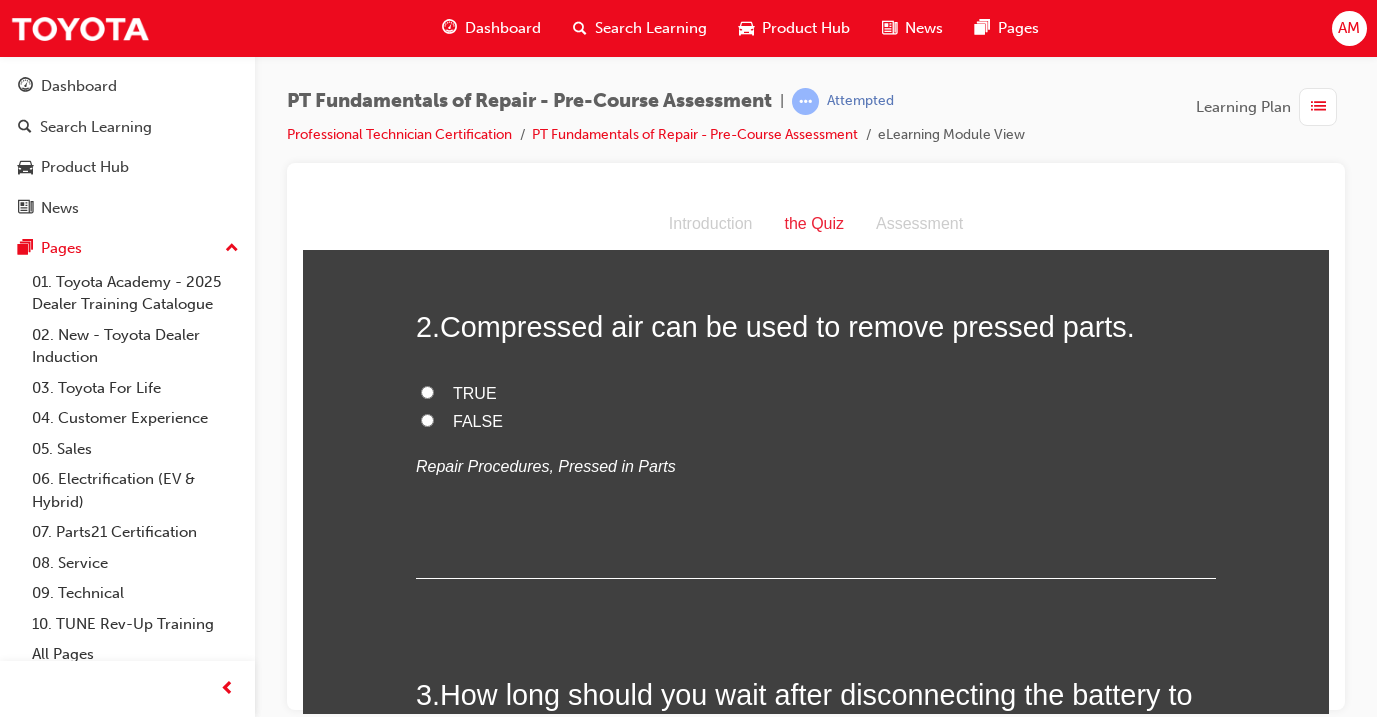 scroll, scrollTop: 482, scrollLeft: 0, axis: vertical 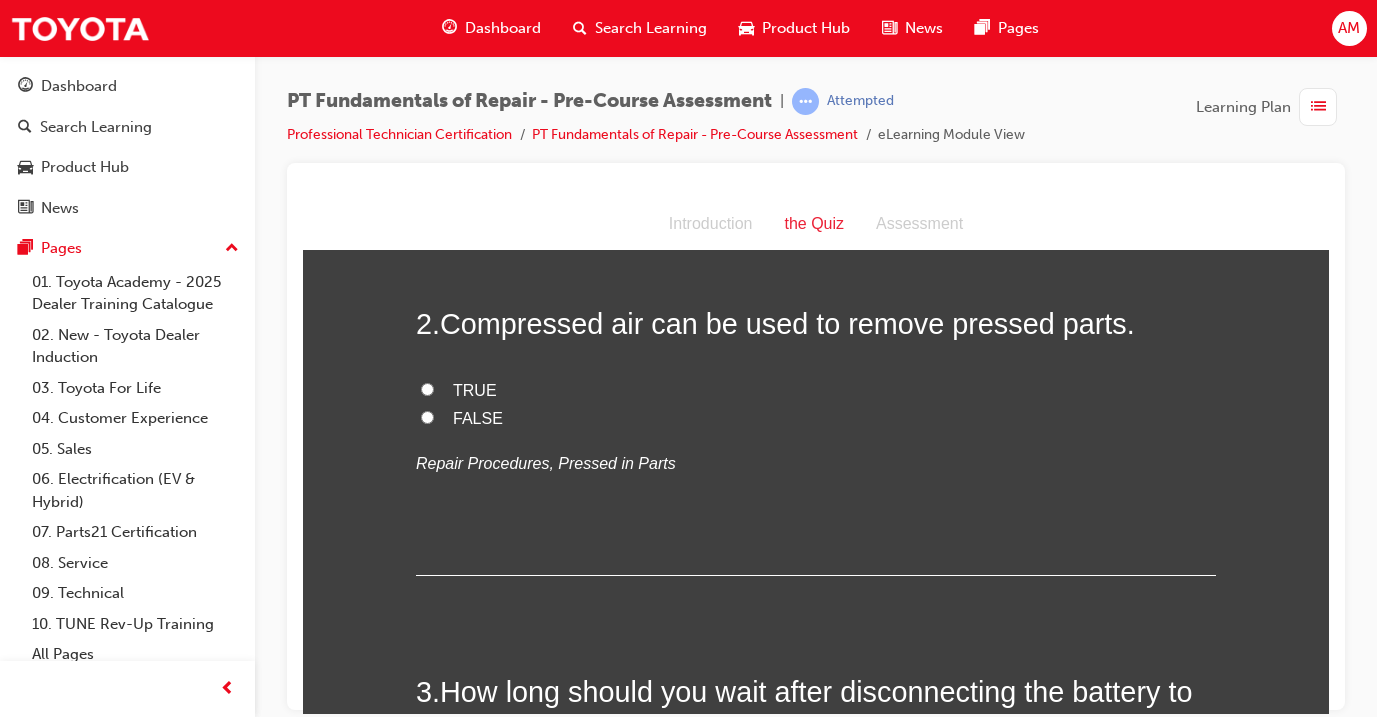 click on "FALSE" at bounding box center (816, 418) 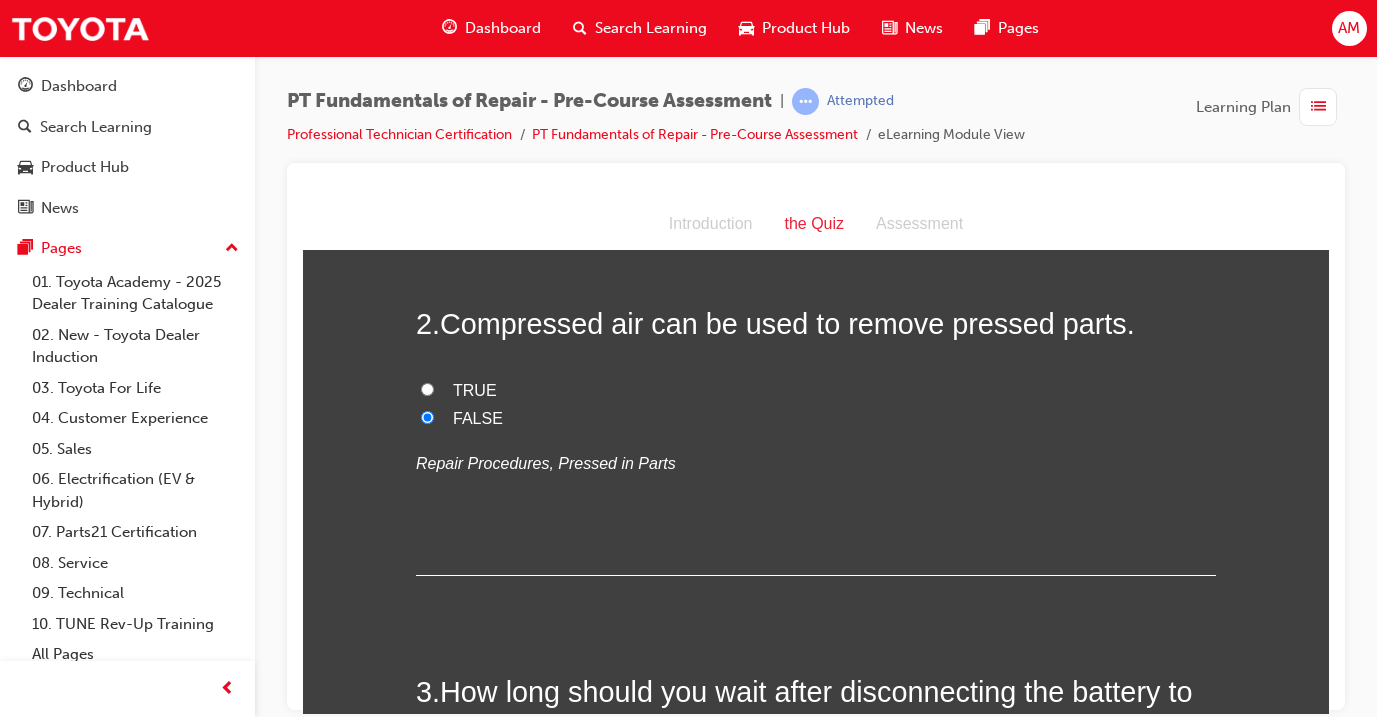 radio on "true" 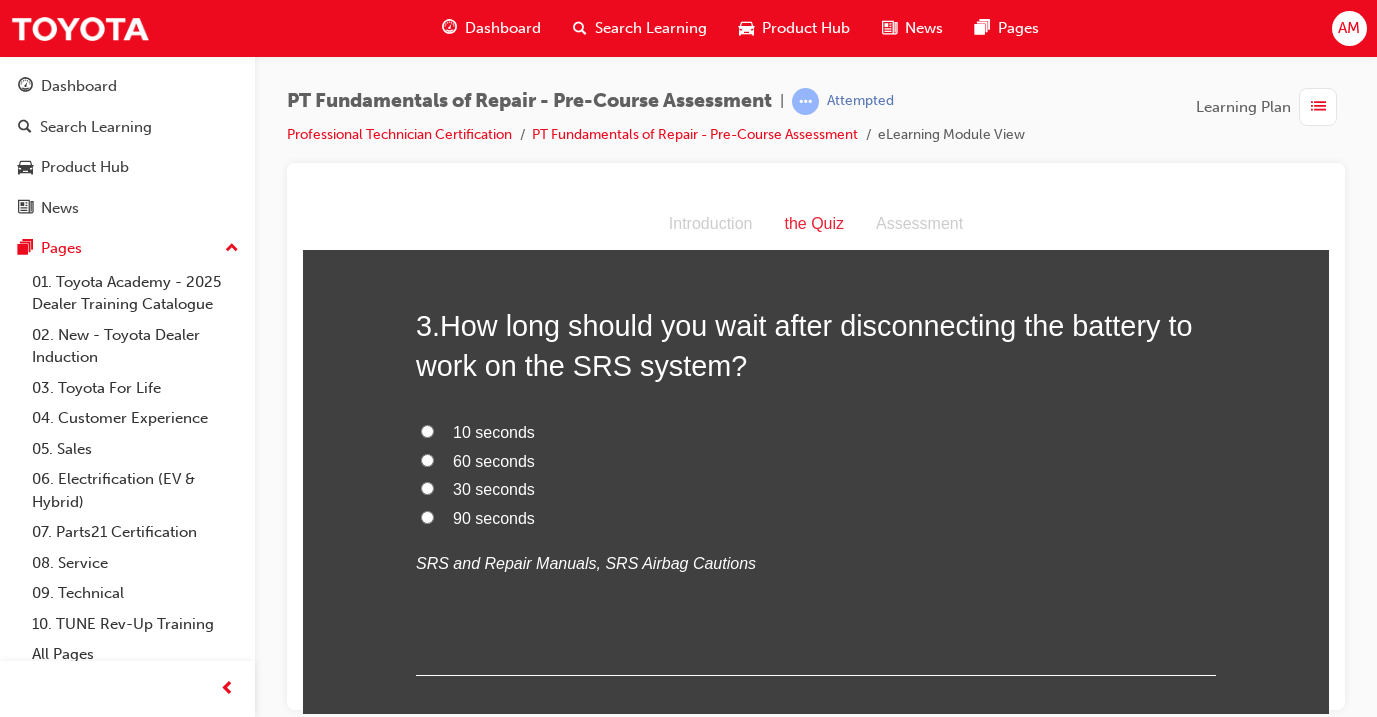 scroll, scrollTop: 855, scrollLeft: 0, axis: vertical 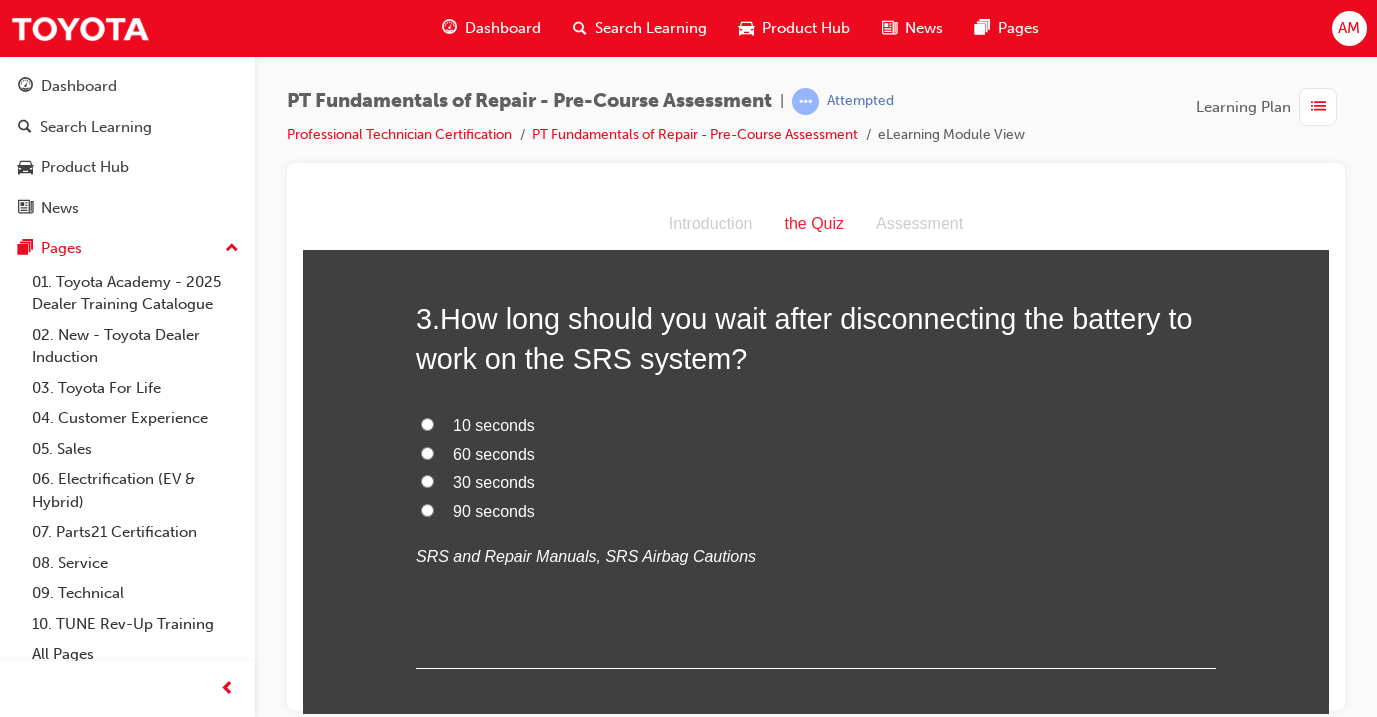 click on "90 seconds" at bounding box center [816, 511] 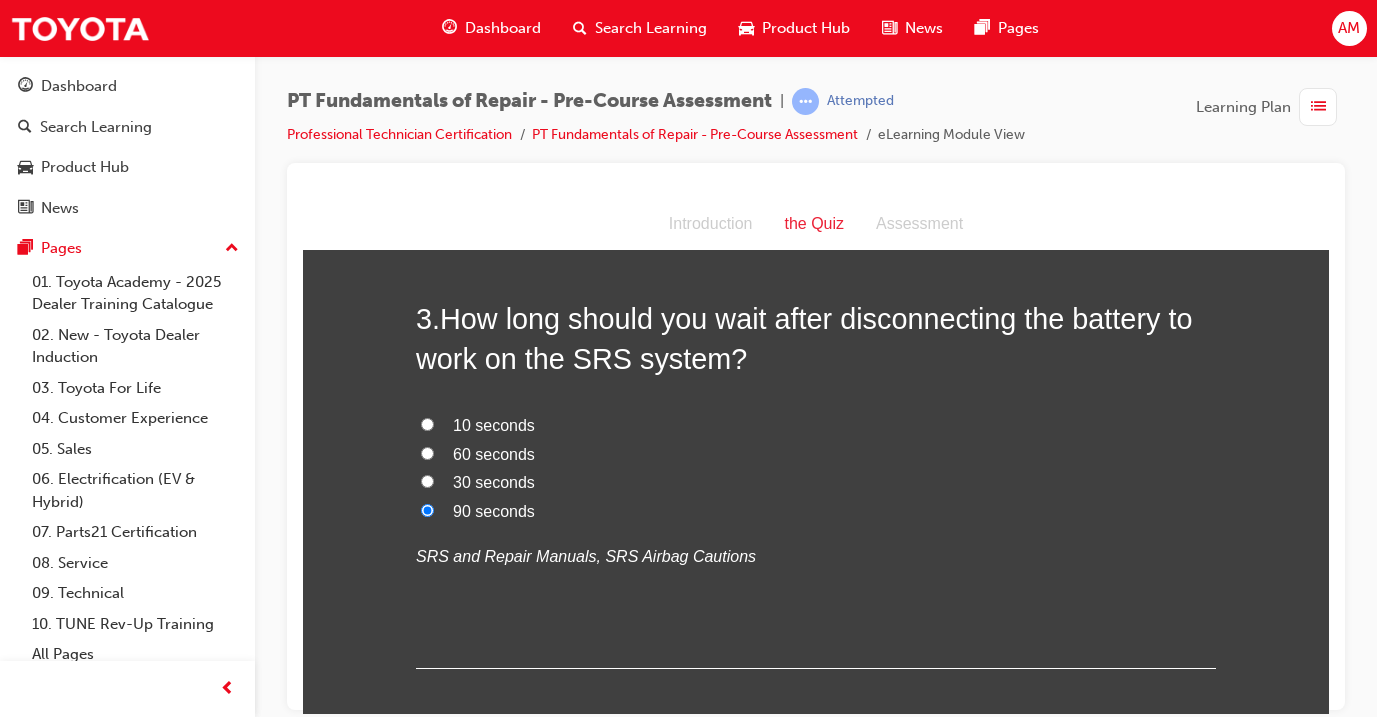radio on "true" 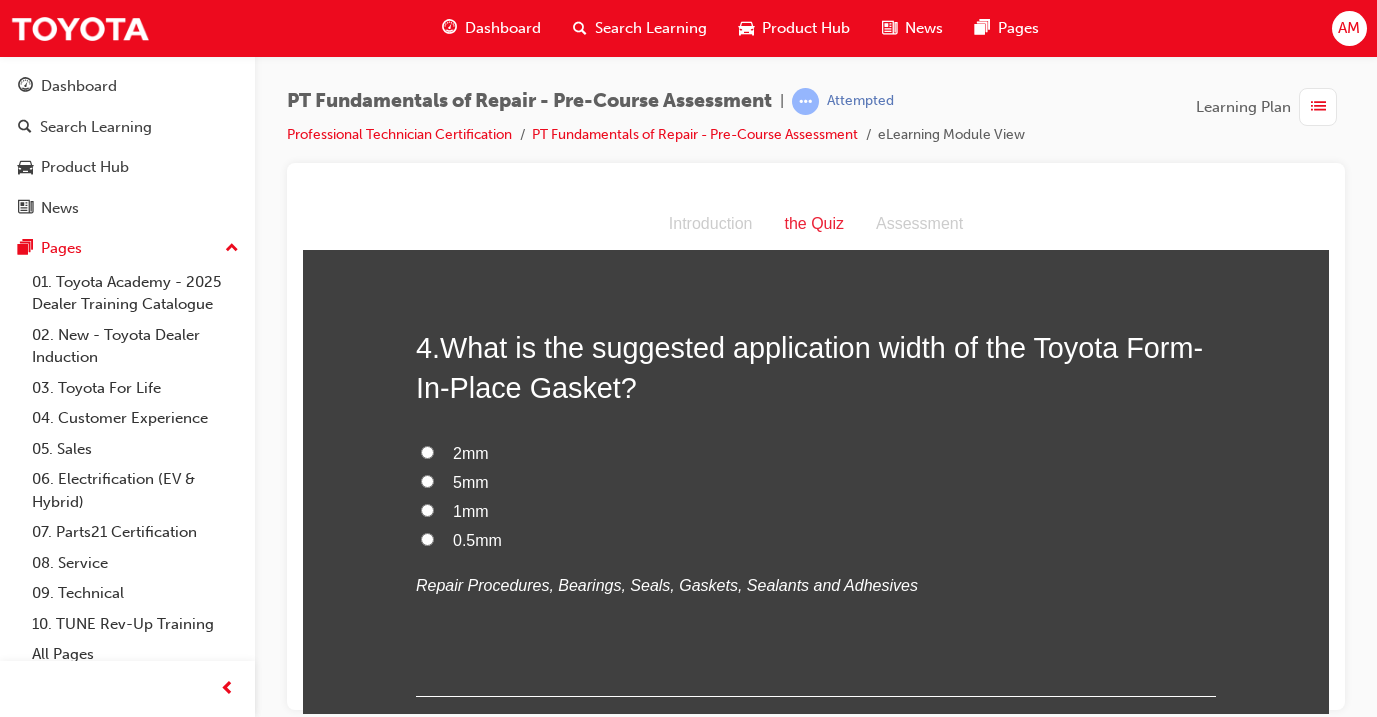 scroll, scrollTop: 1293, scrollLeft: 0, axis: vertical 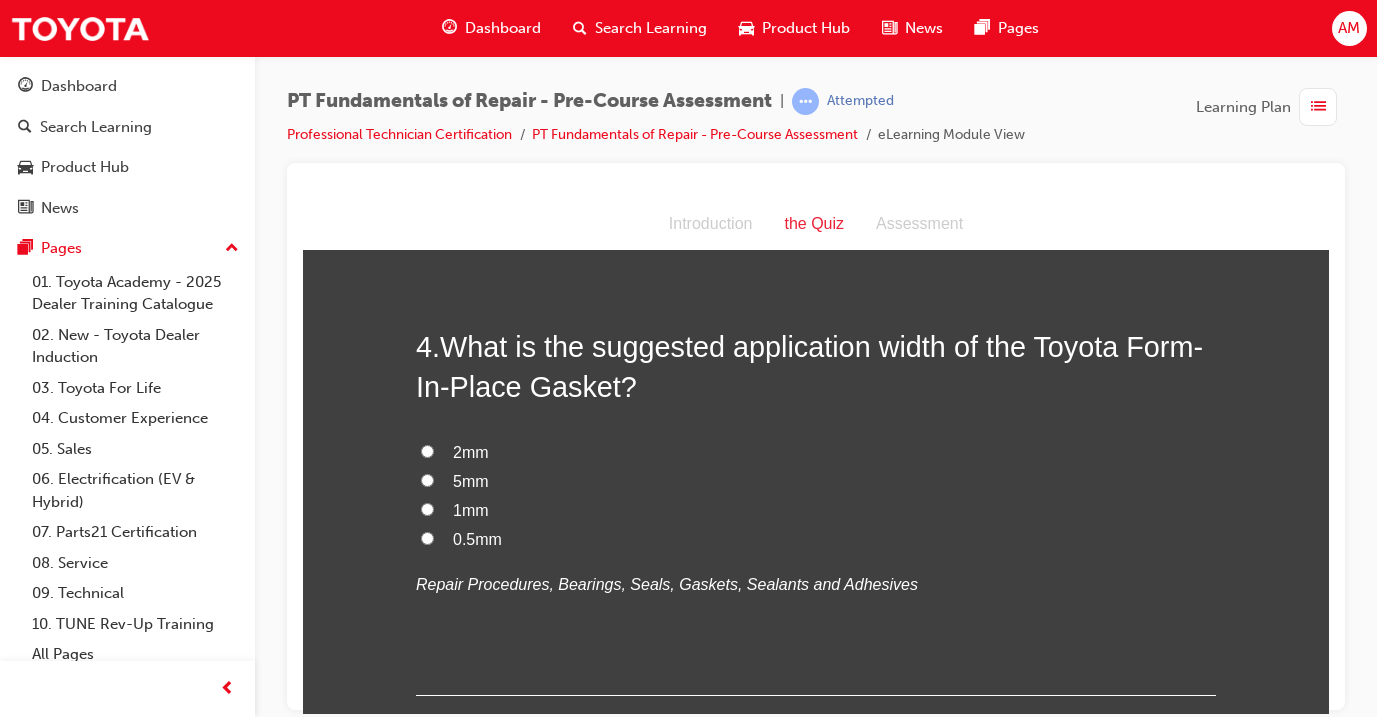 click on "1mm" at bounding box center (816, 510) 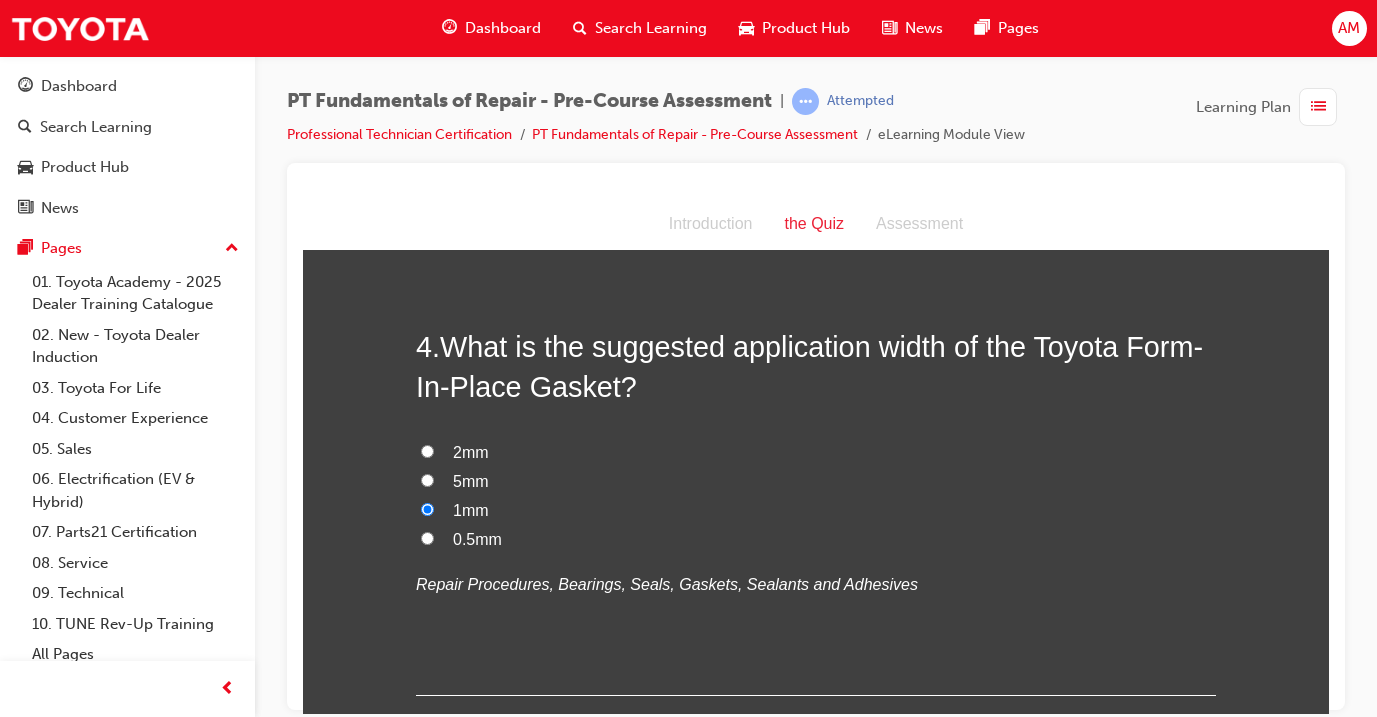 radio on "true" 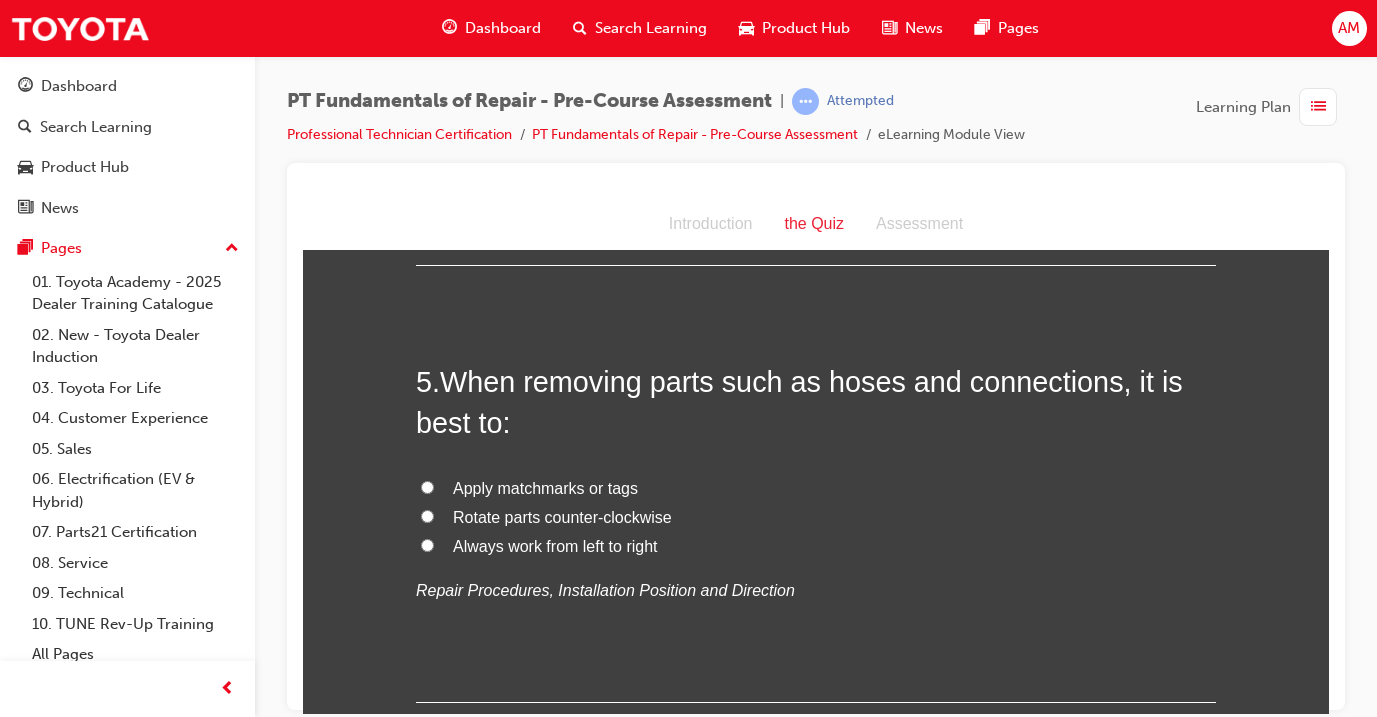 scroll, scrollTop: 1729, scrollLeft: 0, axis: vertical 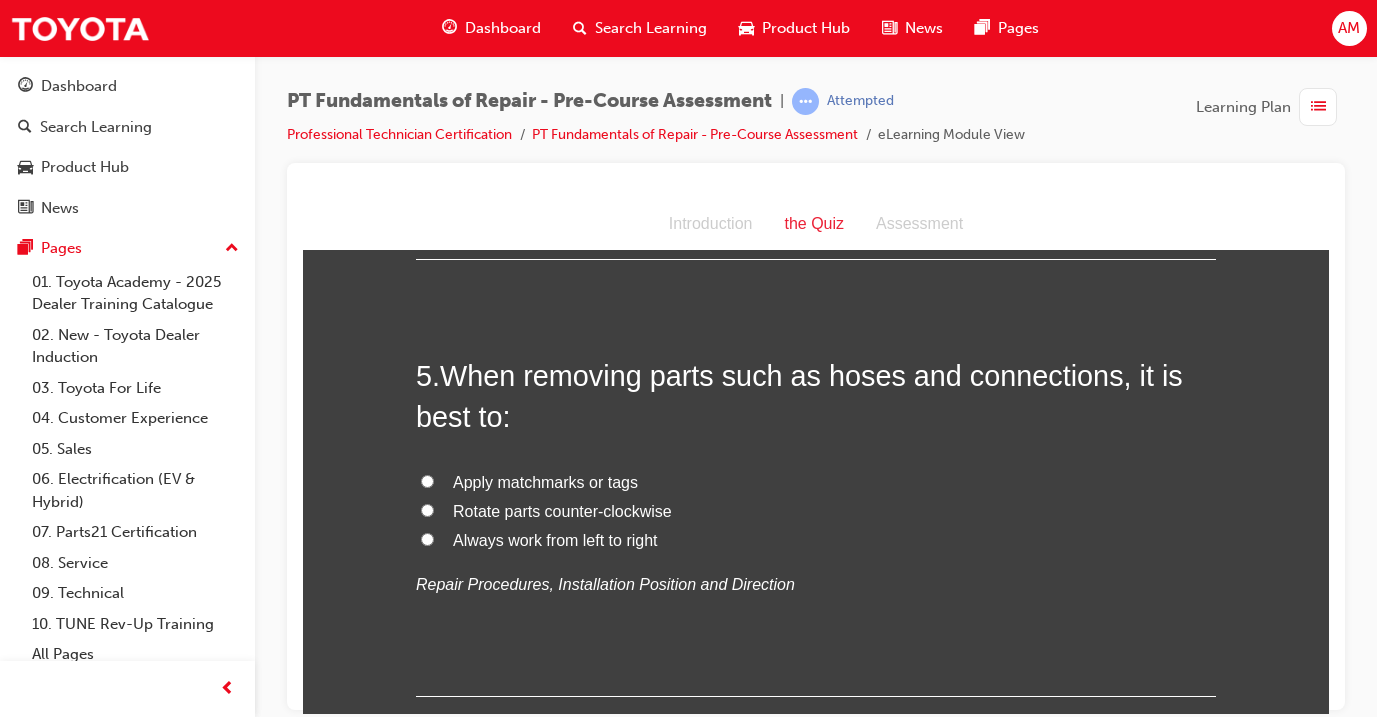 click on "Apply matchmarks or tags" at bounding box center (545, 481) 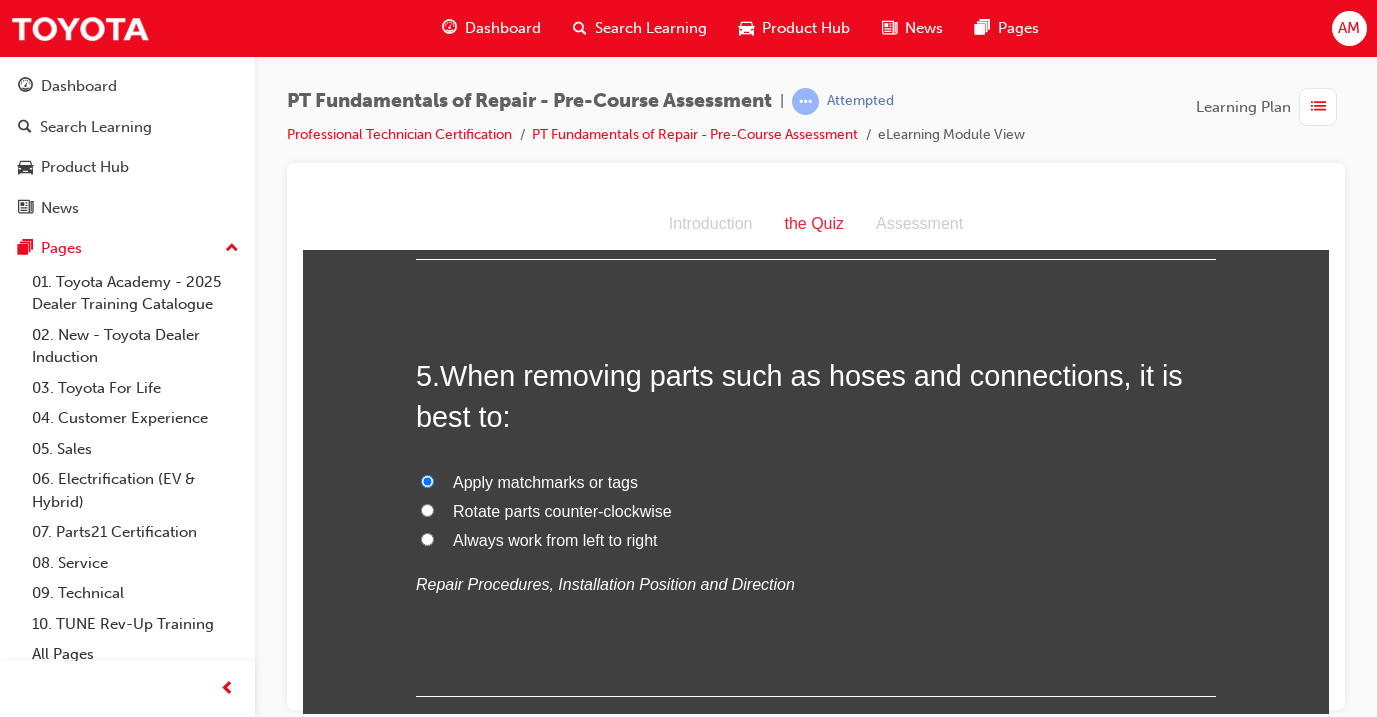 radio on "true" 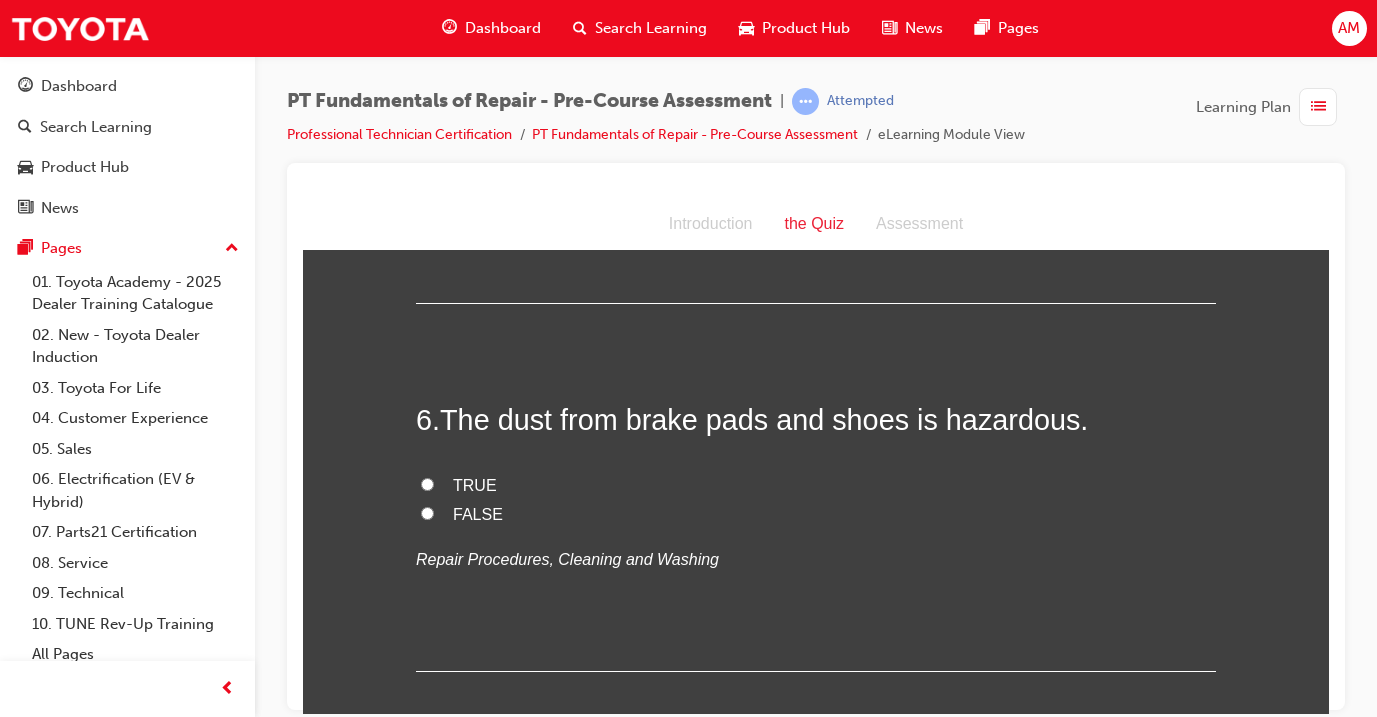scroll, scrollTop: 2130, scrollLeft: 0, axis: vertical 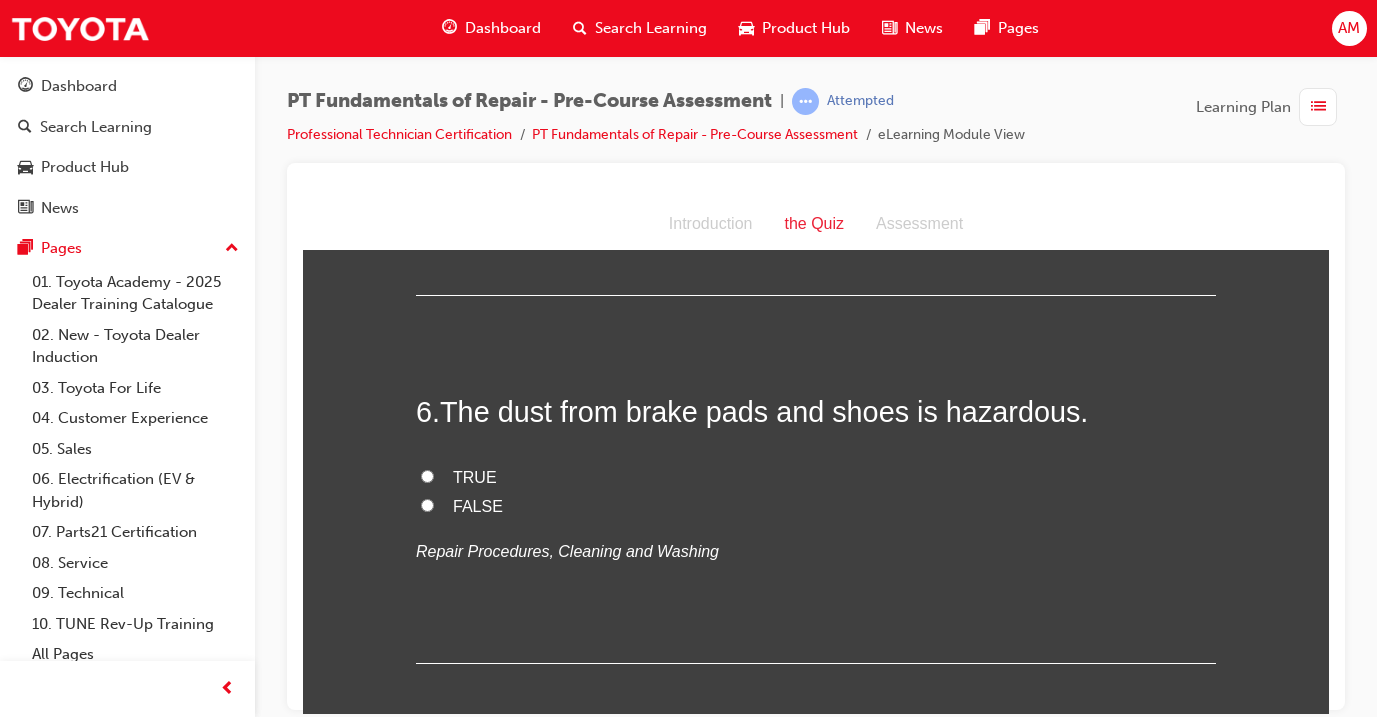 click on "TRUE" at bounding box center (816, 477) 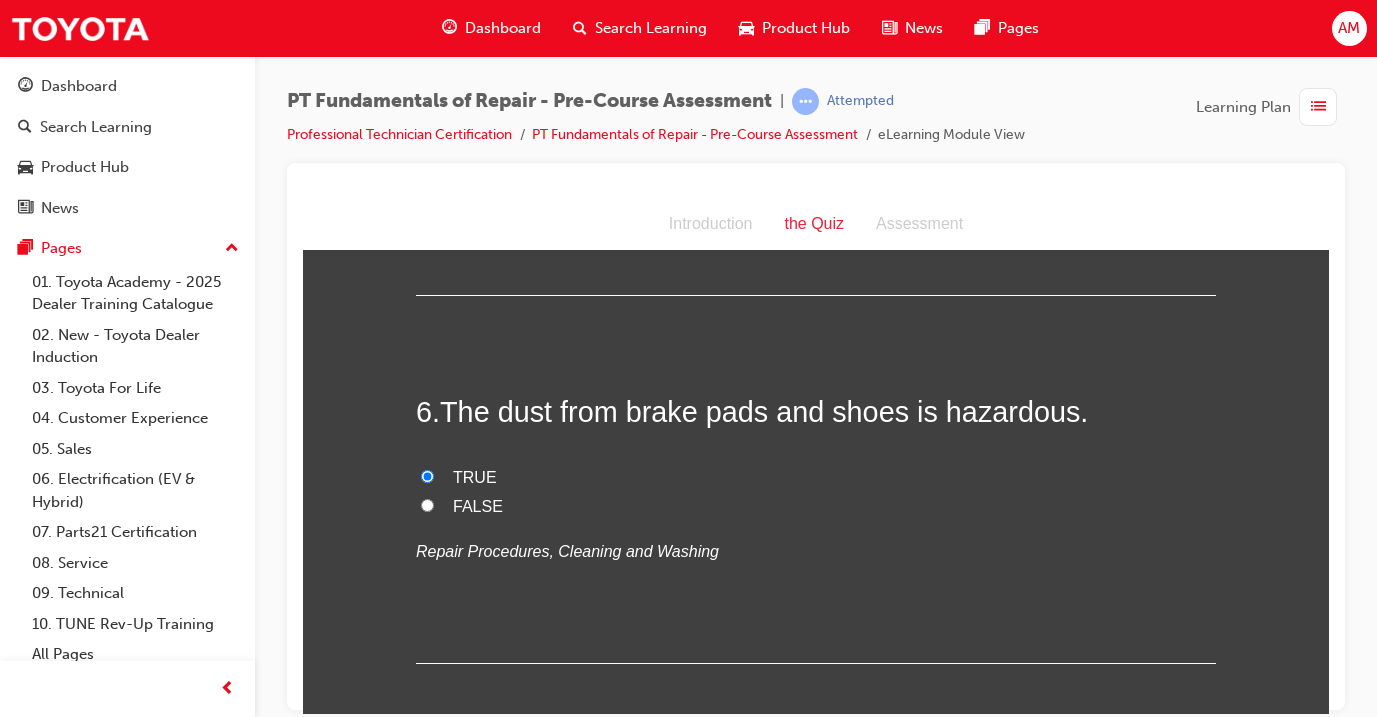 radio on "true" 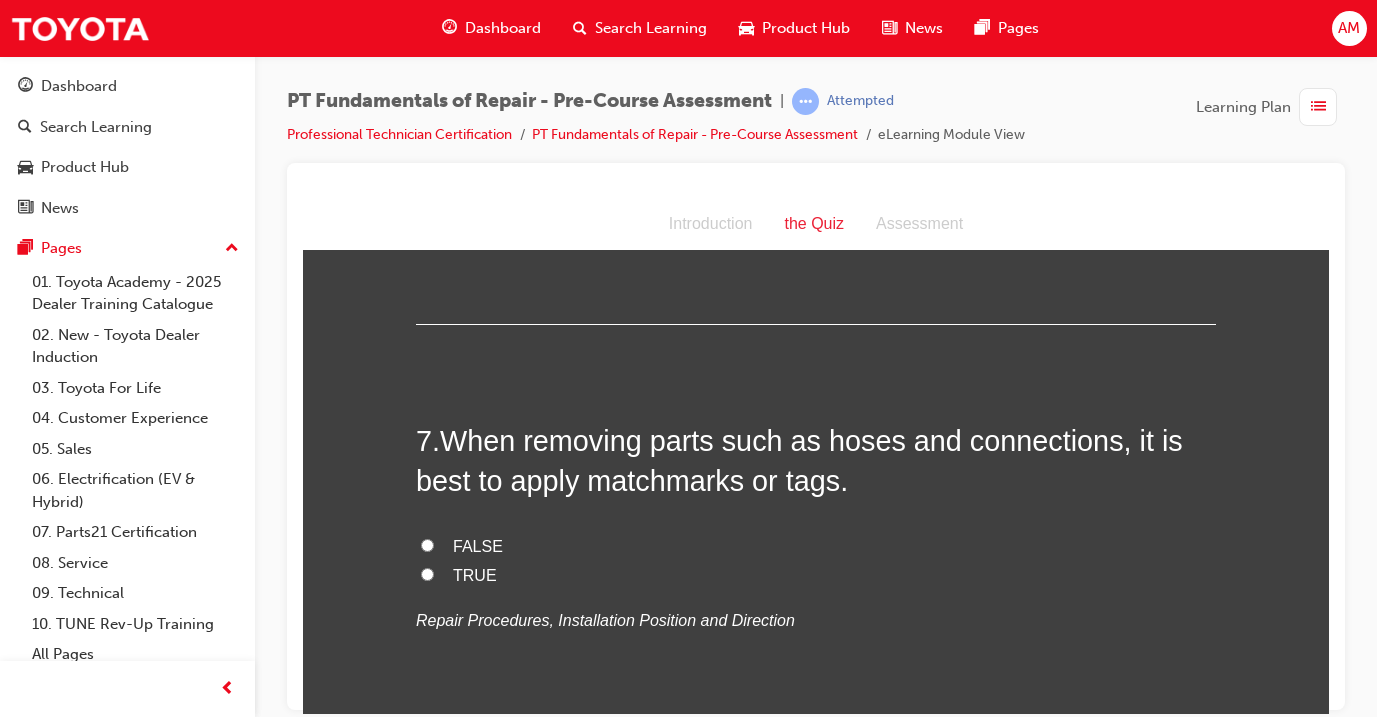 scroll, scrollTop: 2488, scrollLeft: 0, axis: vertical 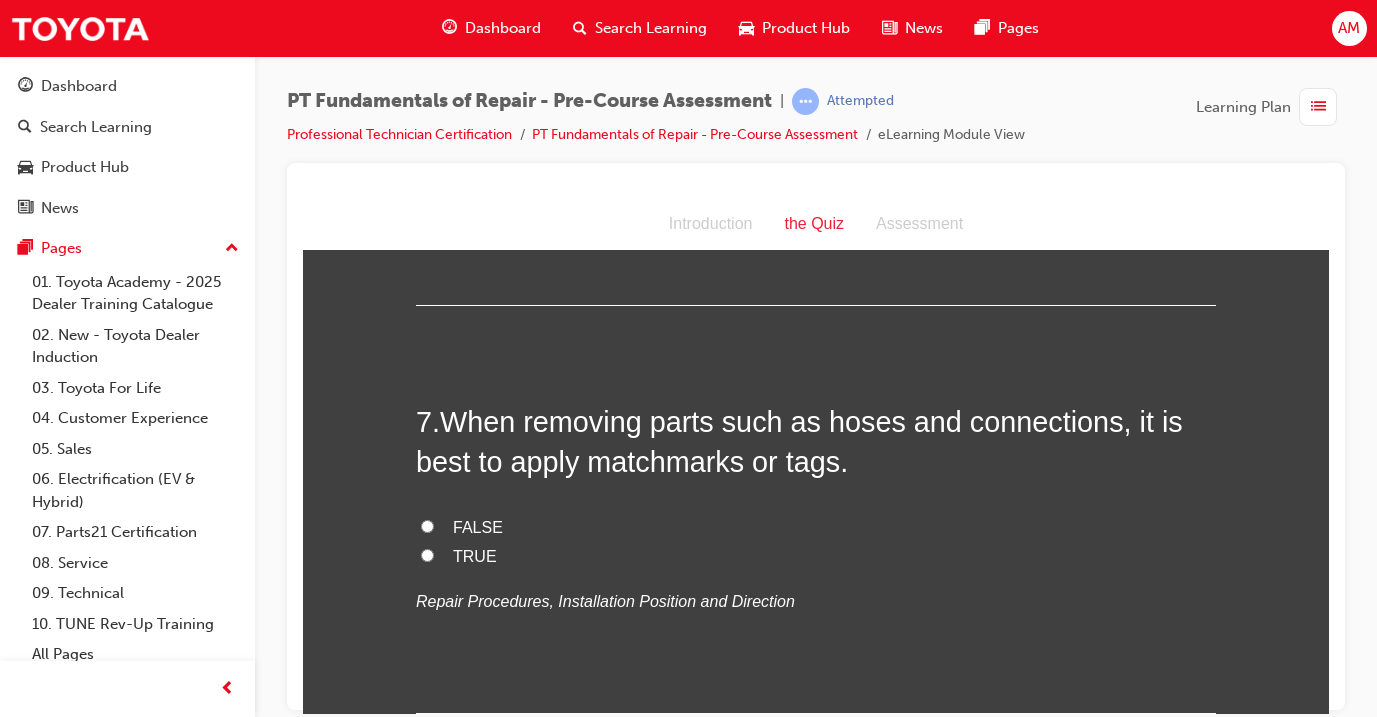 click on "TRUE" at bounding box center (816, 556) 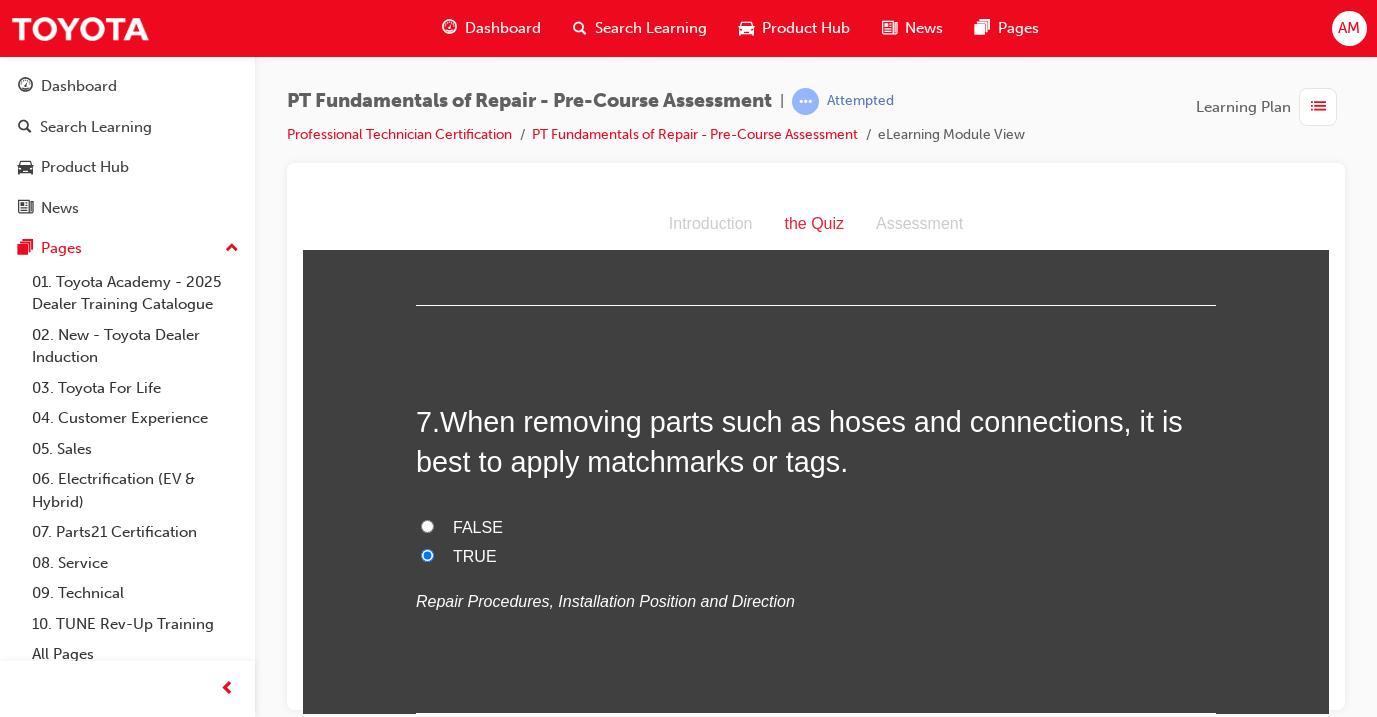 radio on "true" 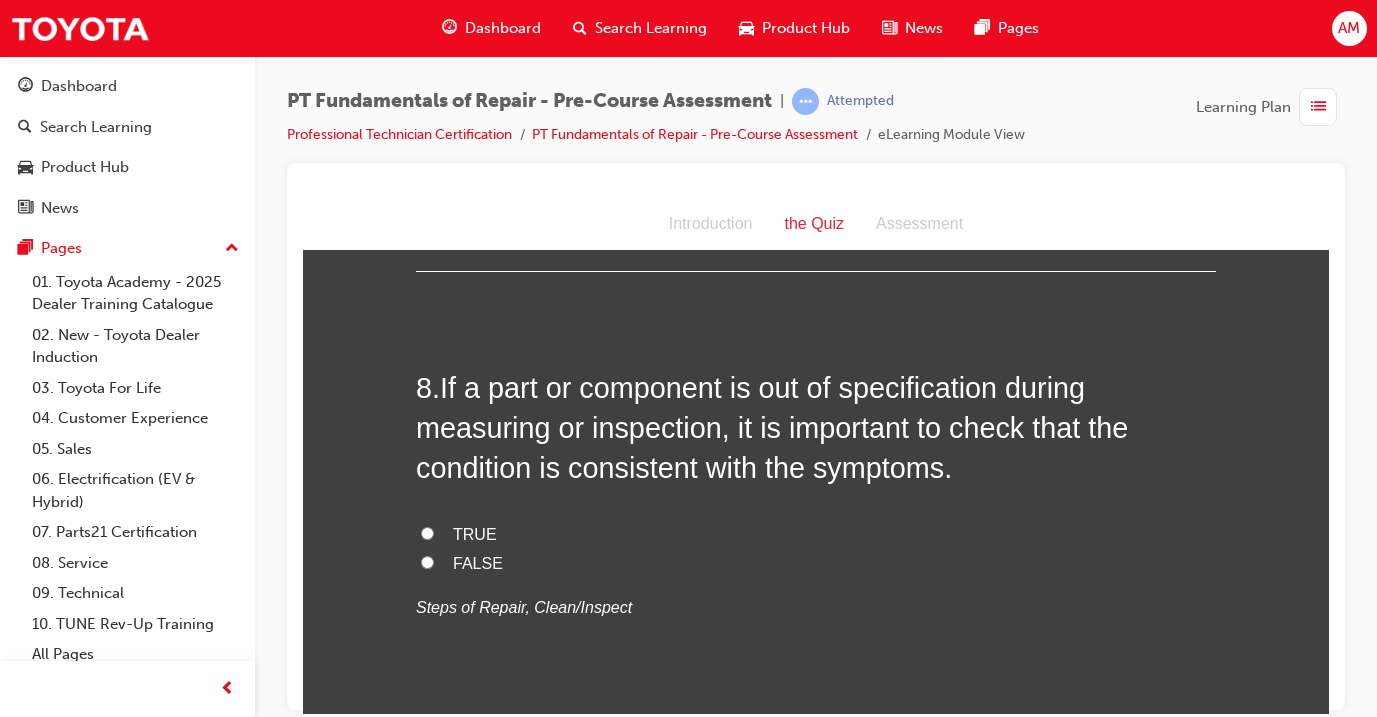 scroll, scrollTop: 2931, scrollLeft: 0, axis: vertical 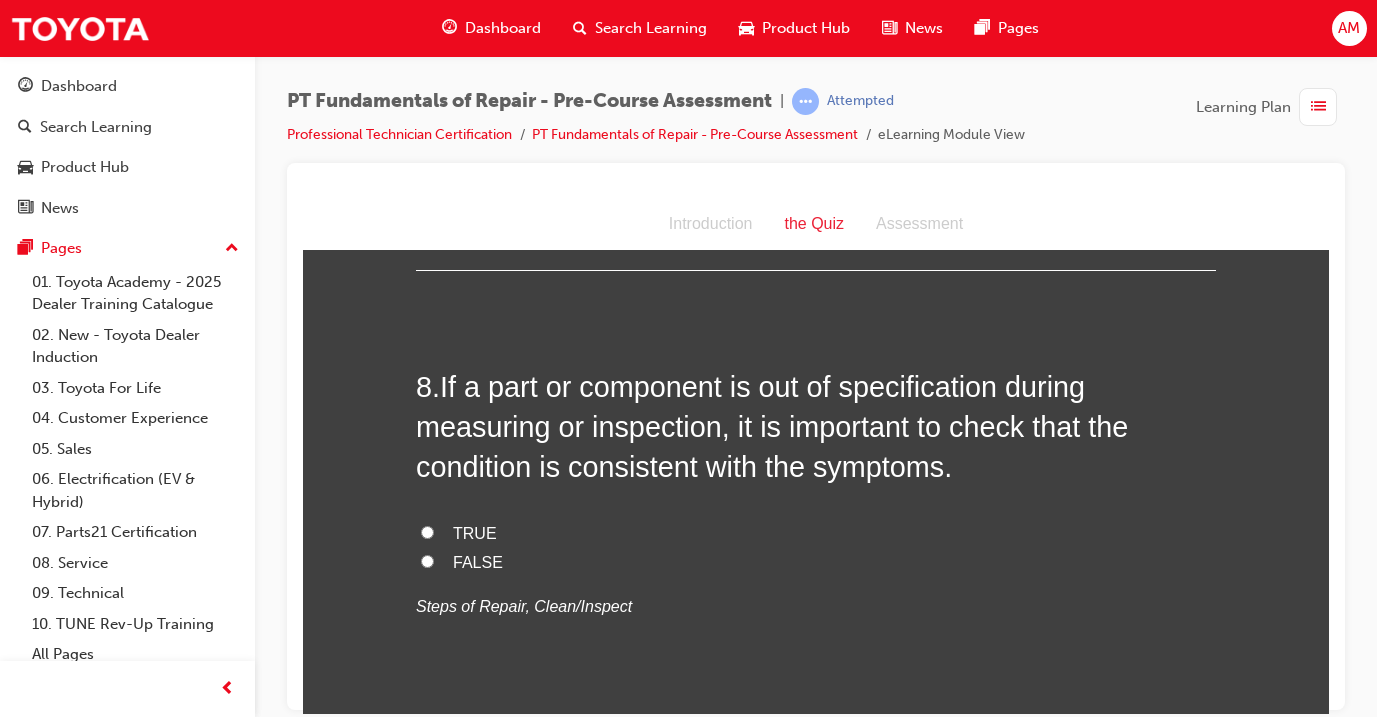 click on "TRUE" at bounding box center [816, 533] 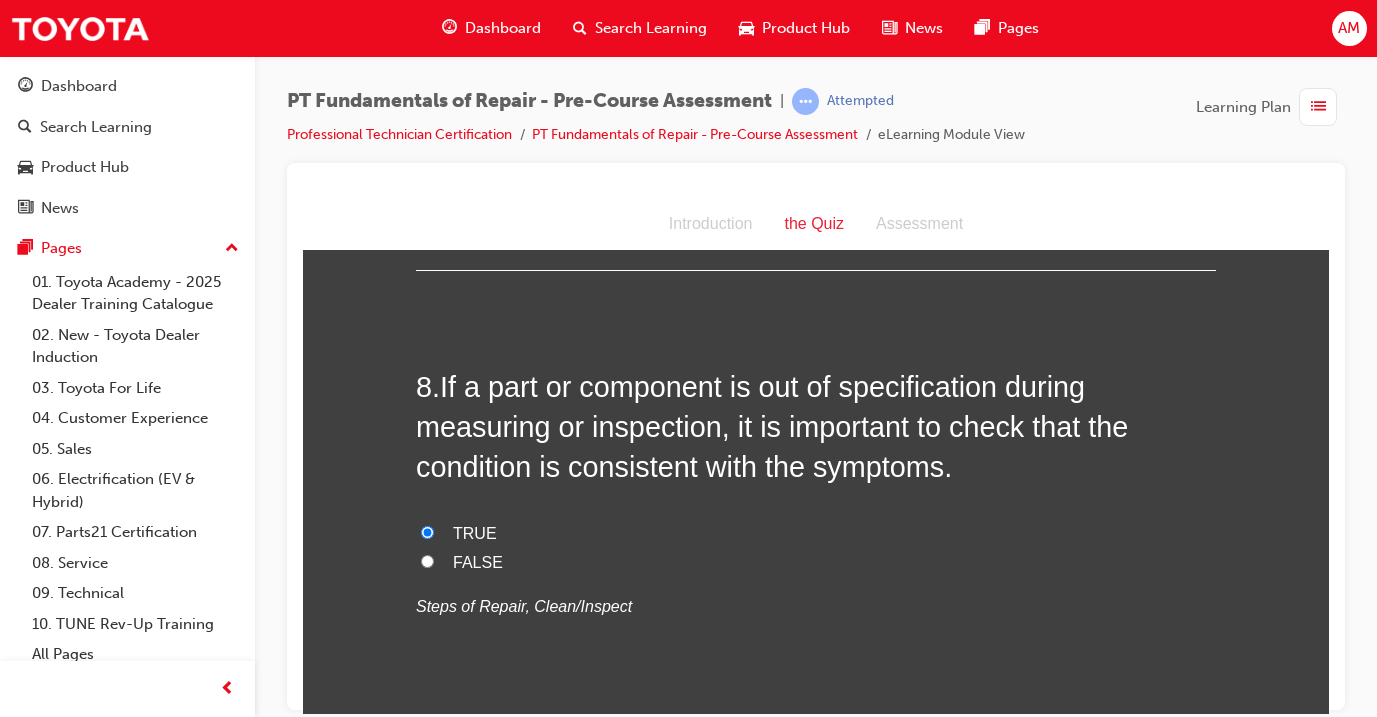 radio on "true" 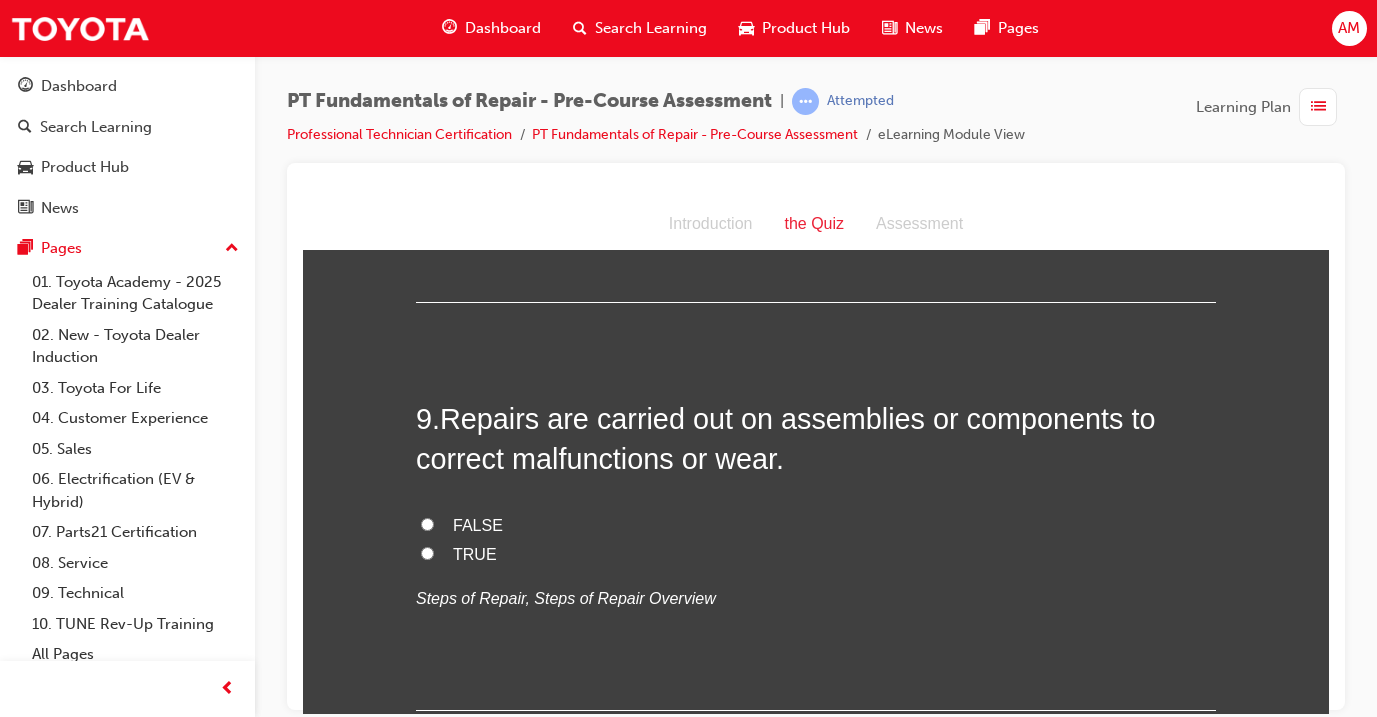 scroll, scrollTop: 3348, scrollLeft: 0, axis: vertical 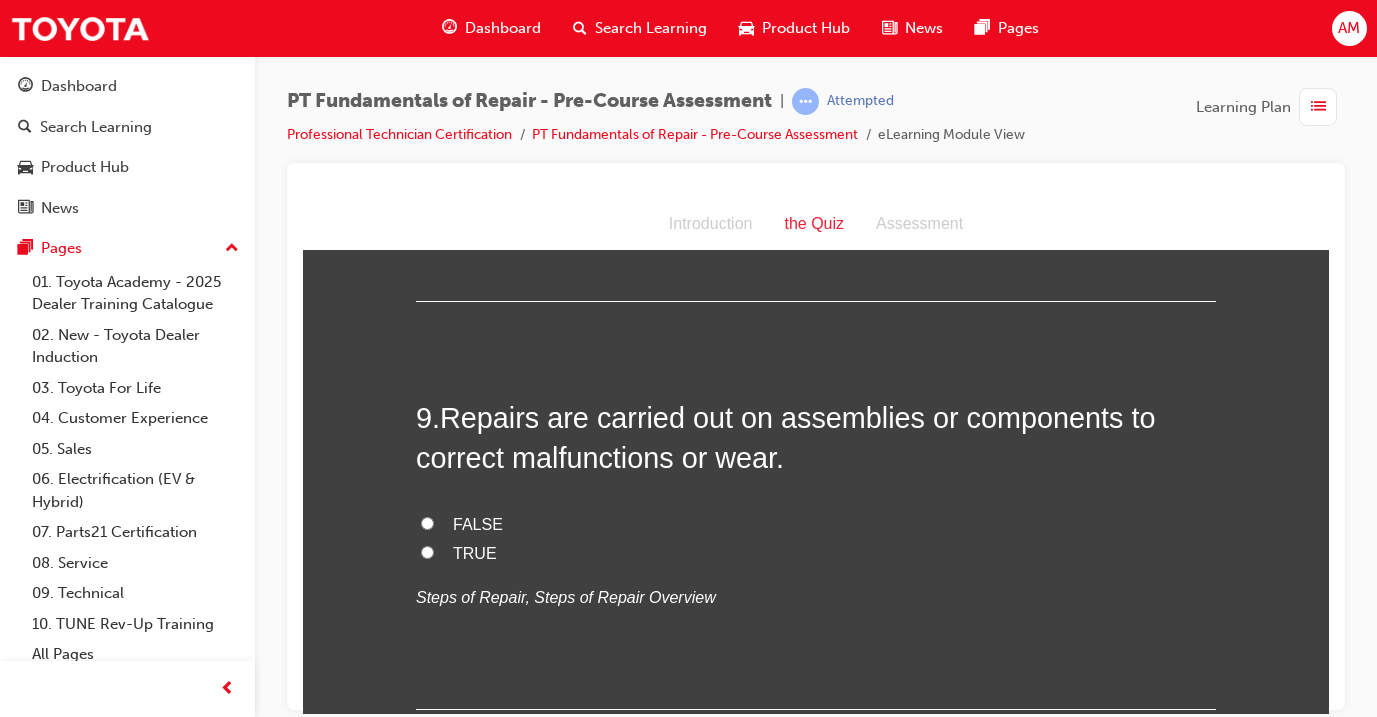 click on "TRUE" at bounding box center [816, 553] 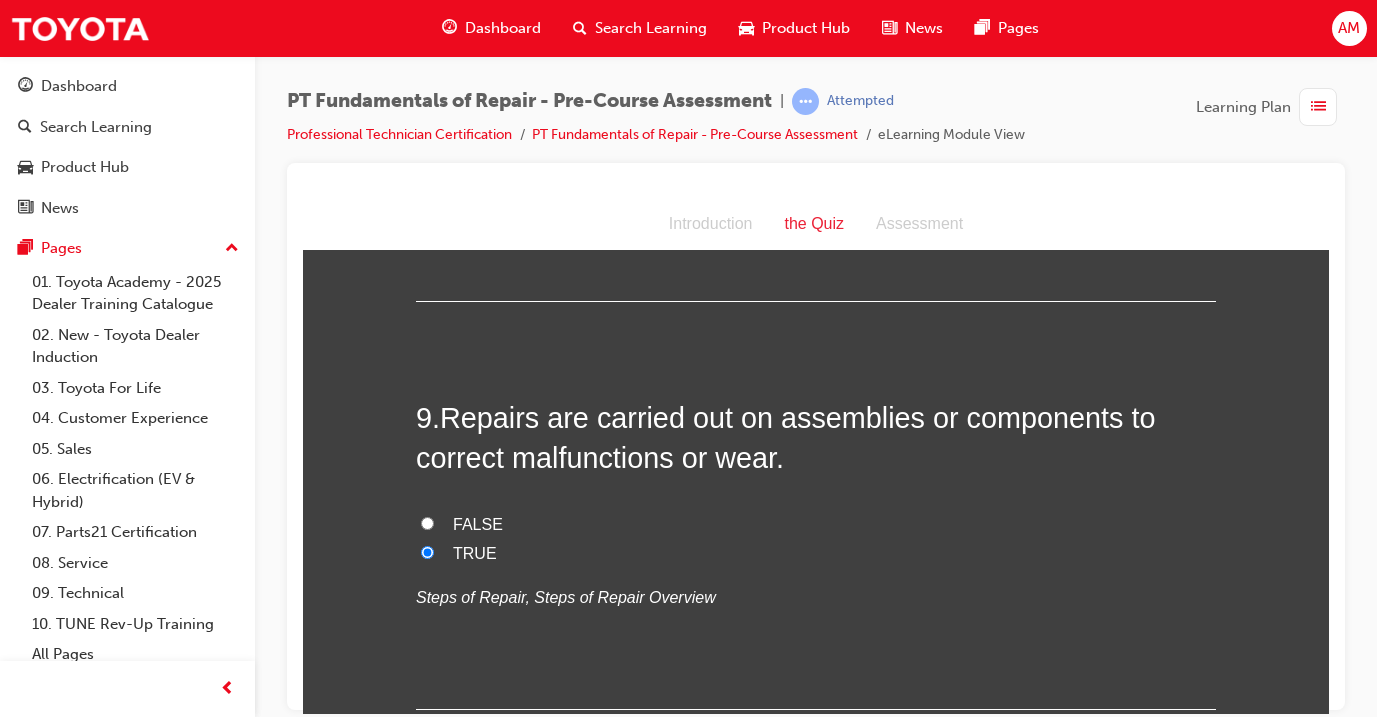 radio on "true" 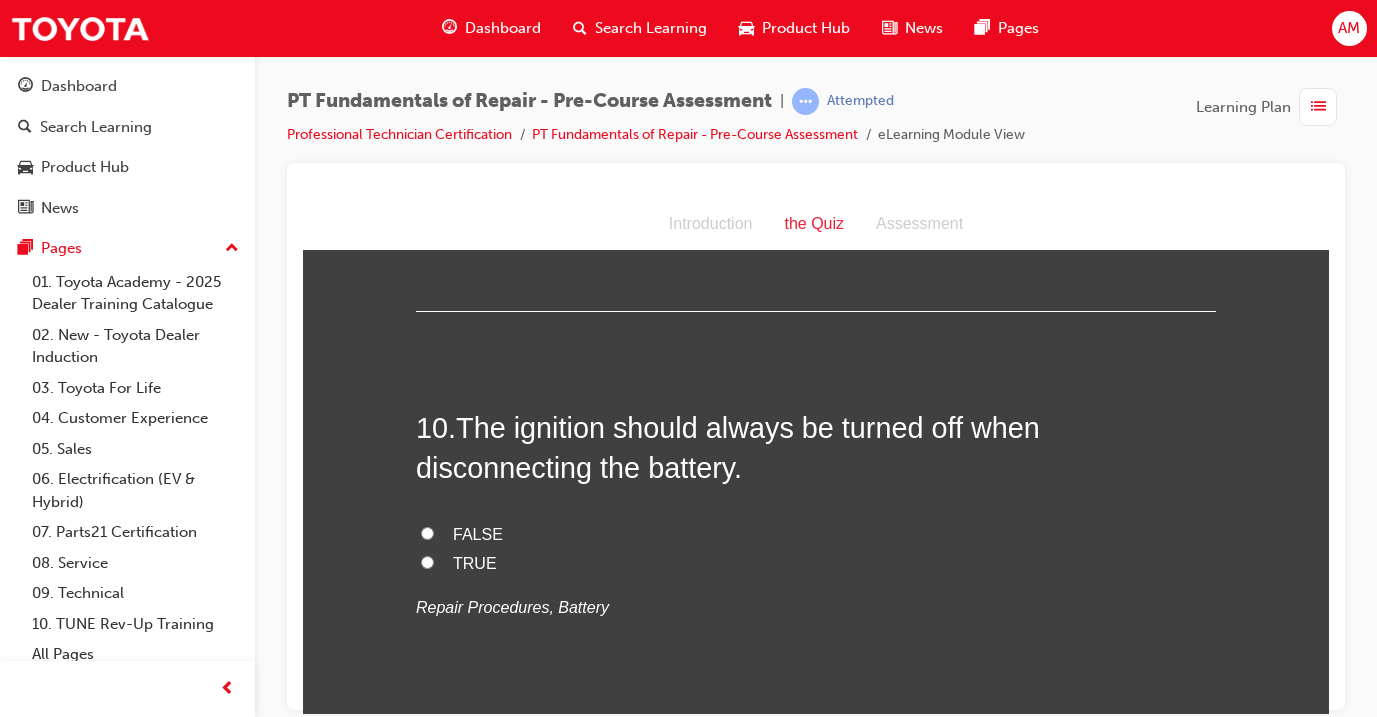 scroll, scrollTop: 3747, scrollLeft: 0, axis: vertical 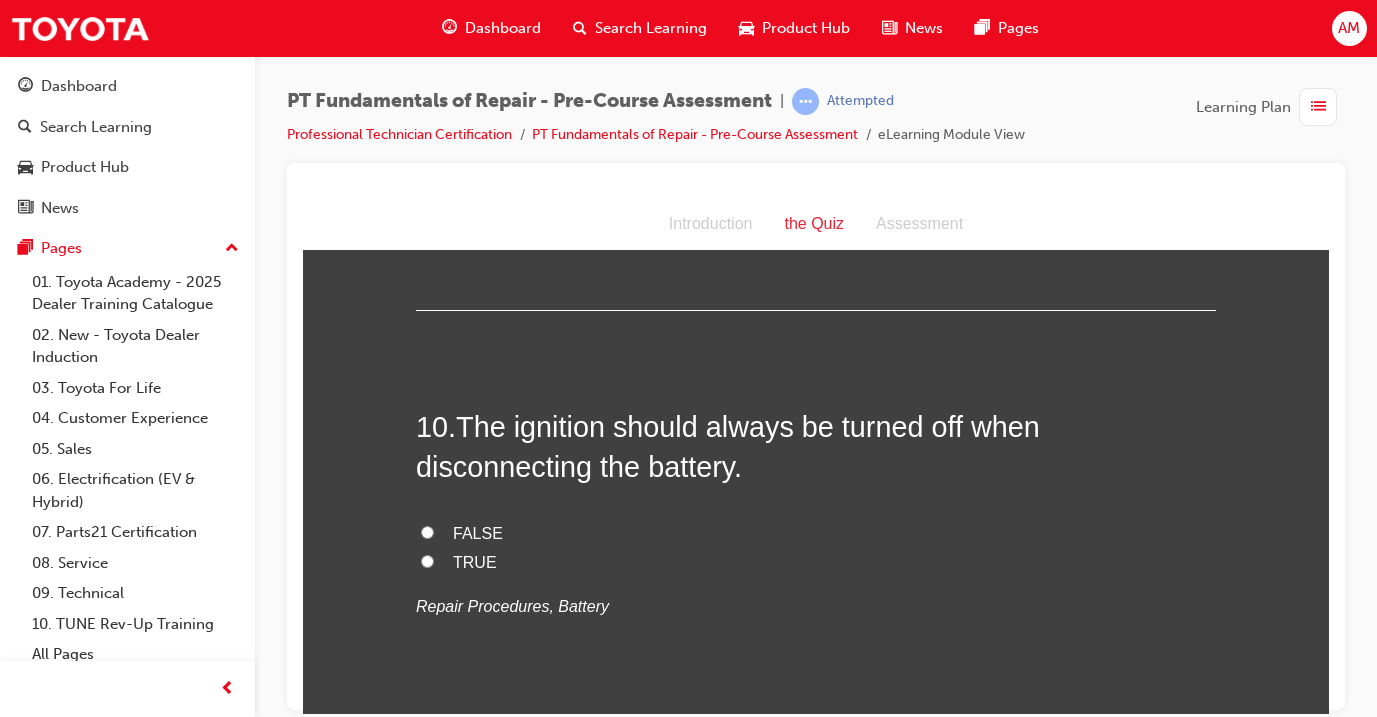 click on "TRUE" at bounding box center (816, 562) 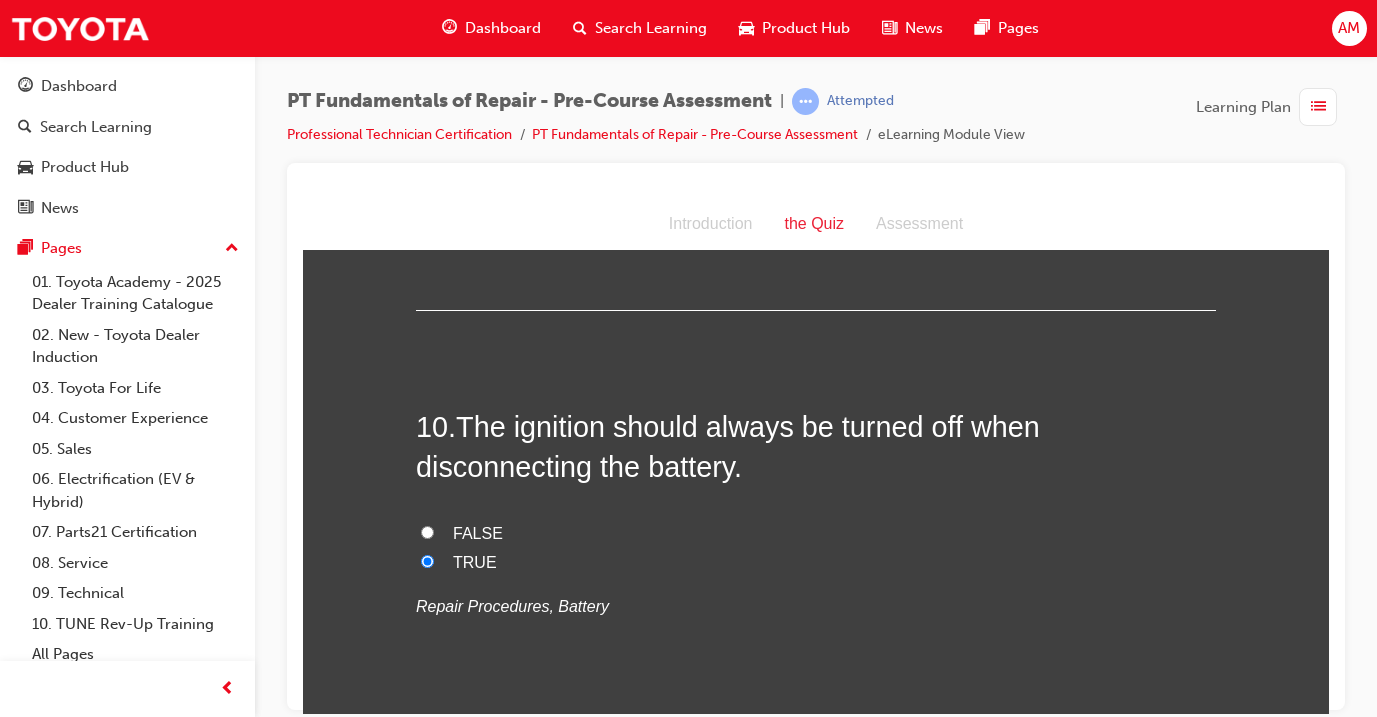 radio on "true" 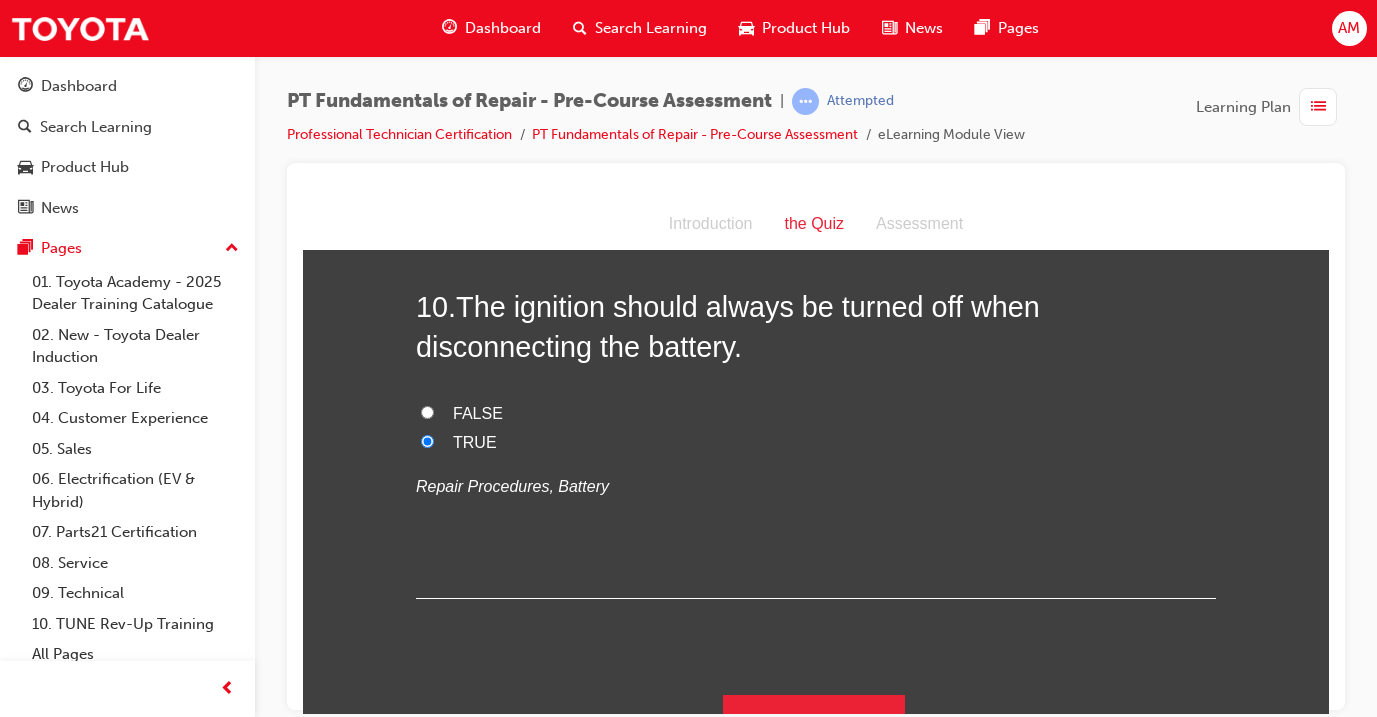 scroll, scrollTop: 0, scrollLeft: 0, axis: both 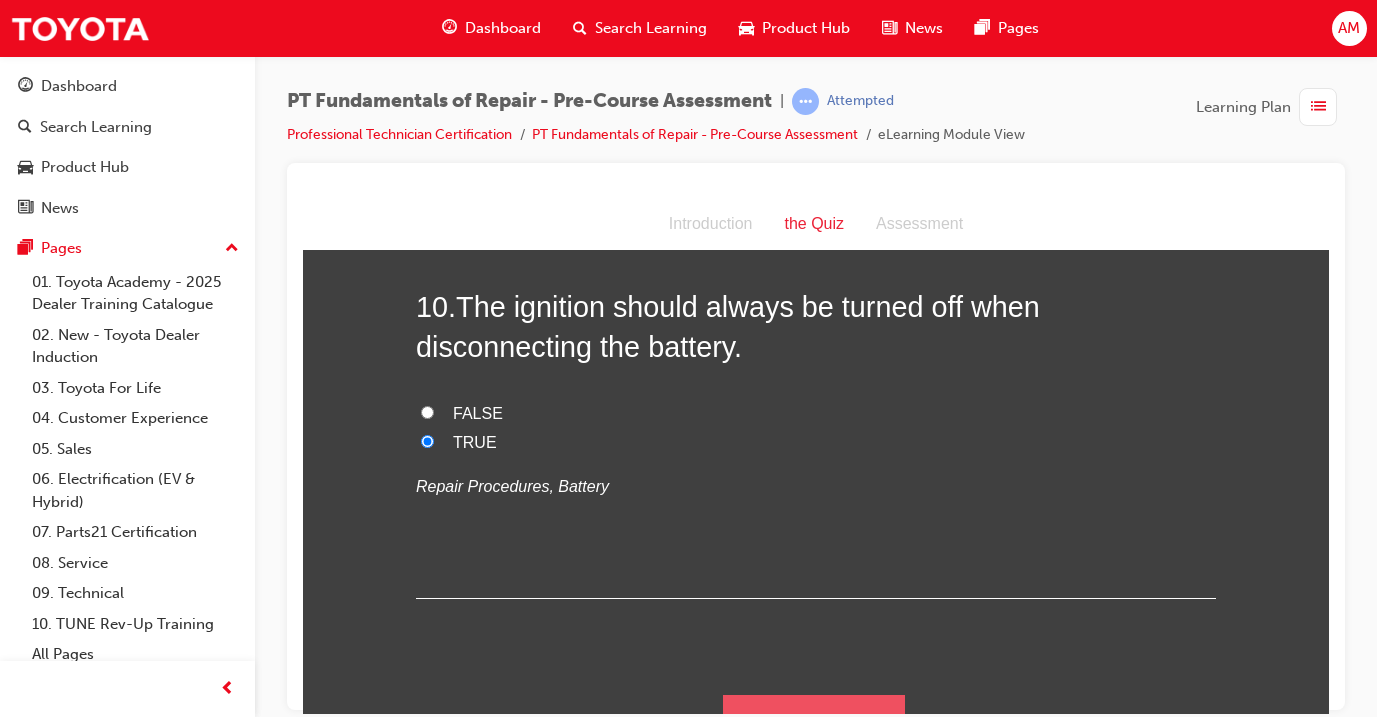 click on "Submit Answers" at bounding box center [814, 722] 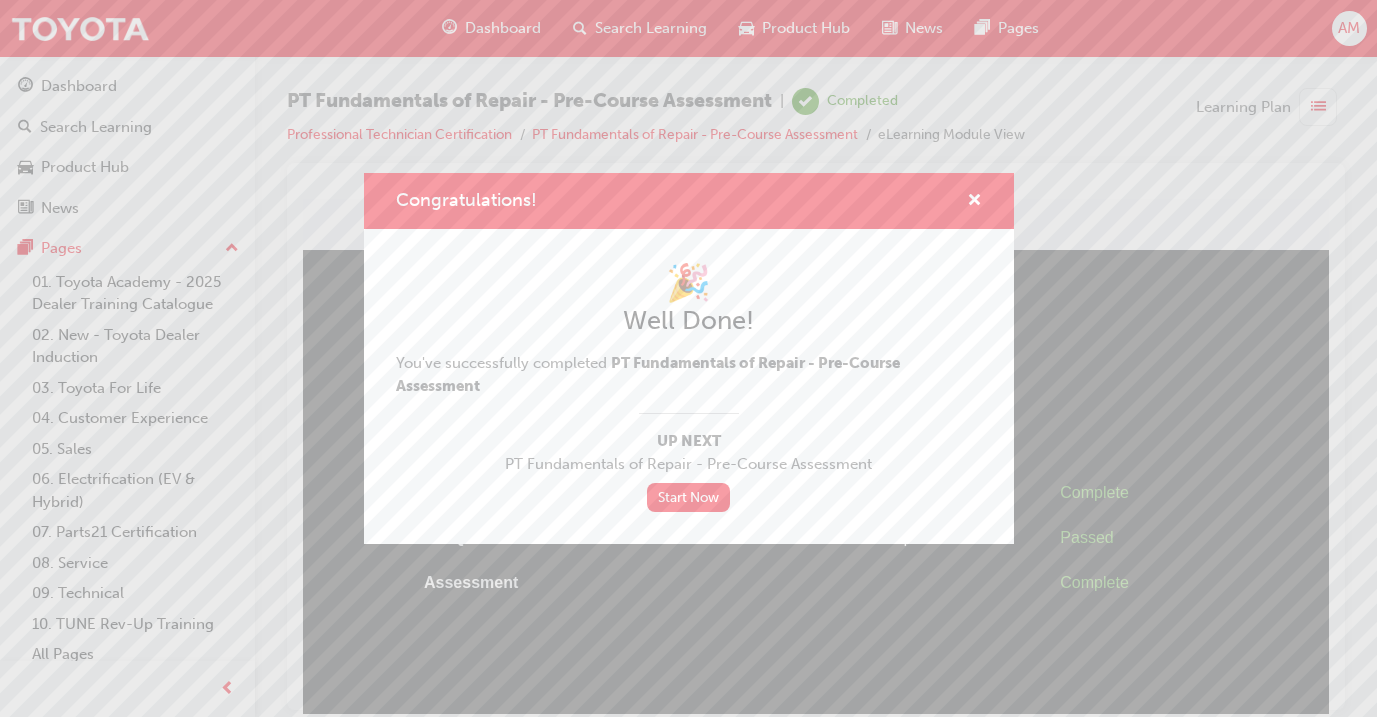 scroll, scrollTop: 0, scrollLeft: 0, axis: both 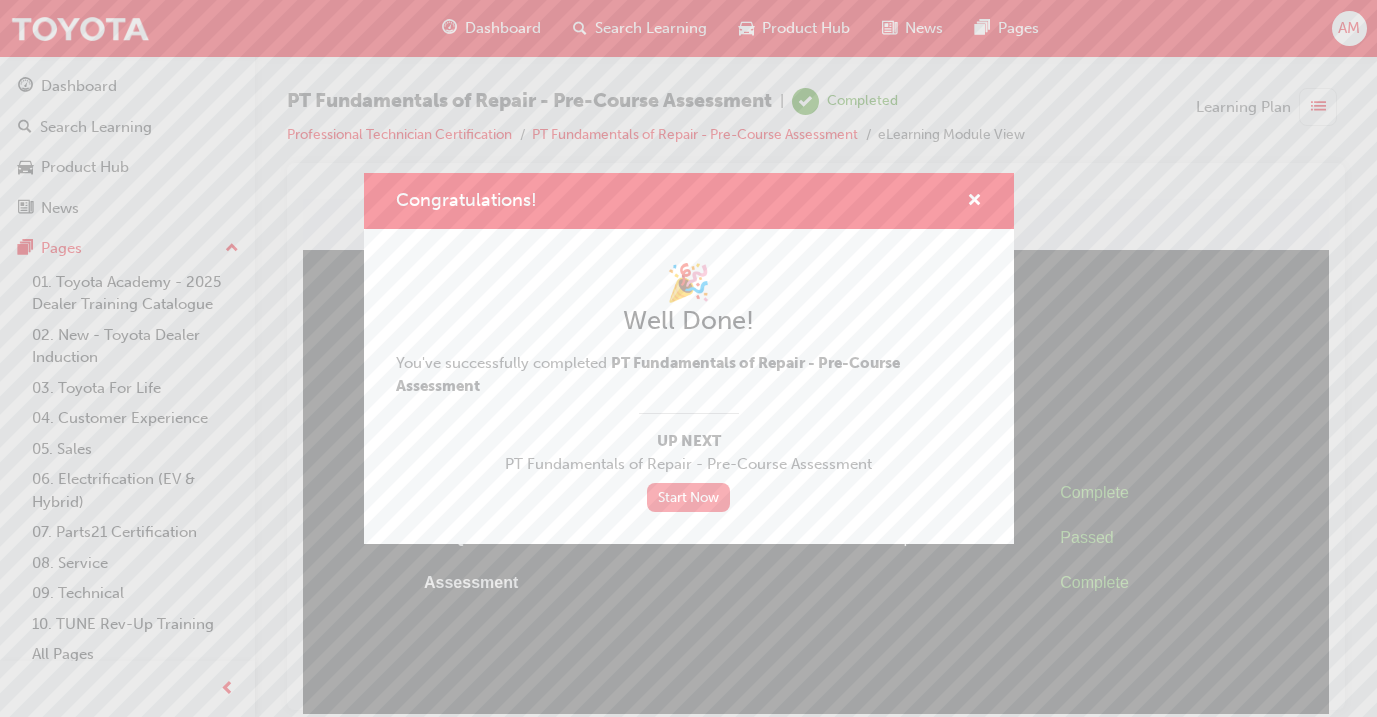 click on "Start Now" at bounding box center (689, 497) 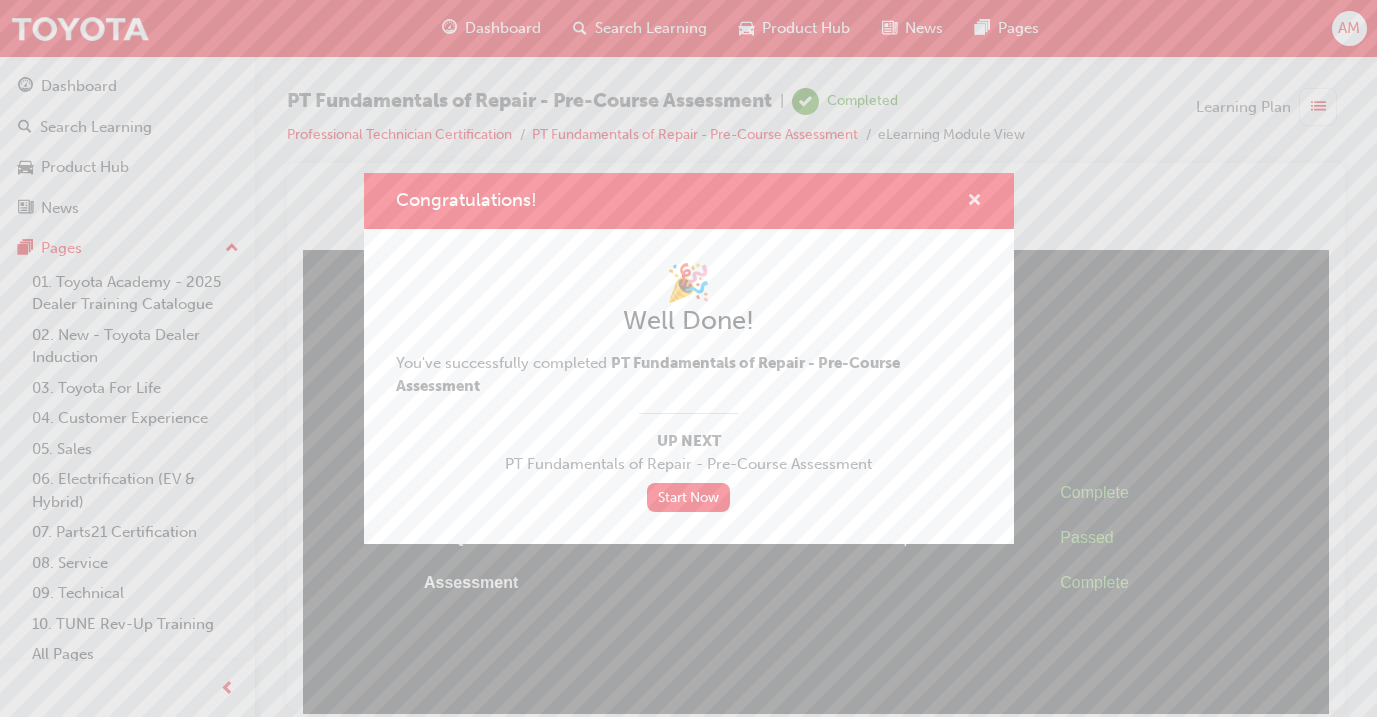 click at bounding box center (974, 202) 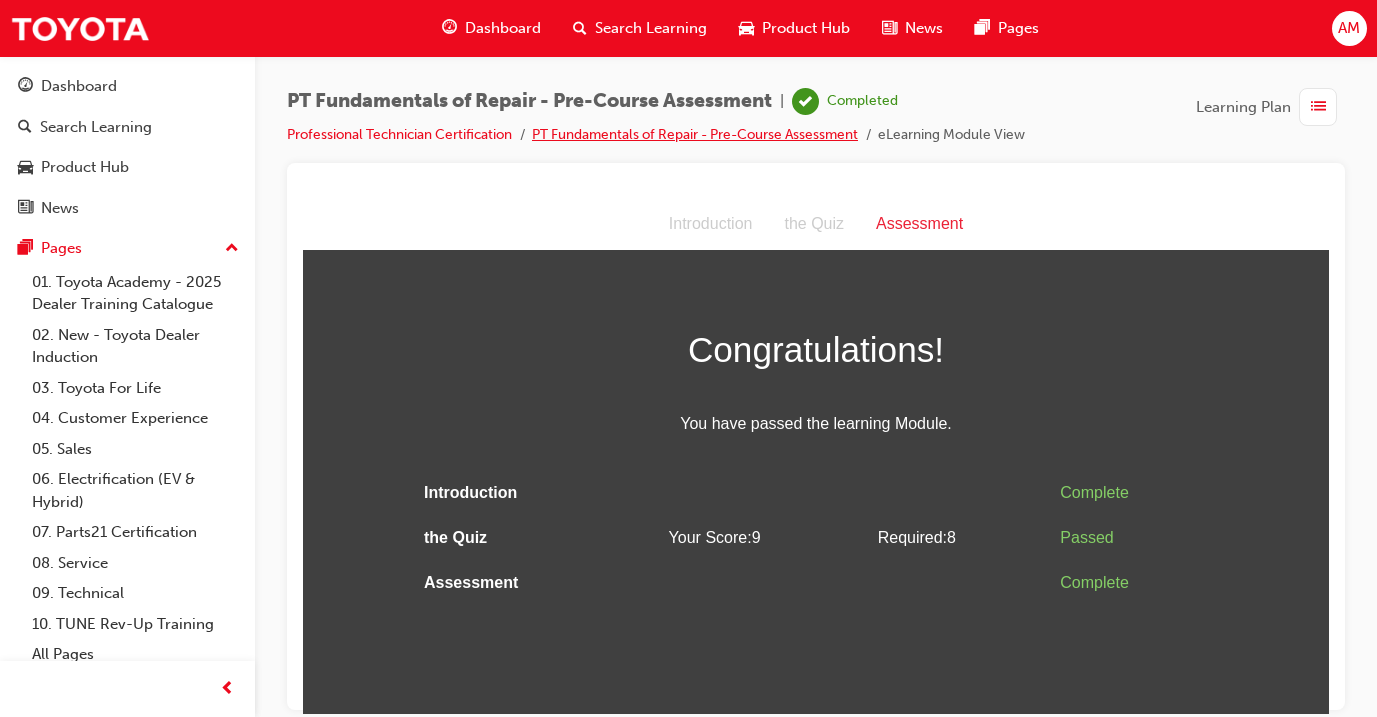 click on "PT Fundamentals of Repair - Pre-Course Assessment" at bounding box center (695, 134) 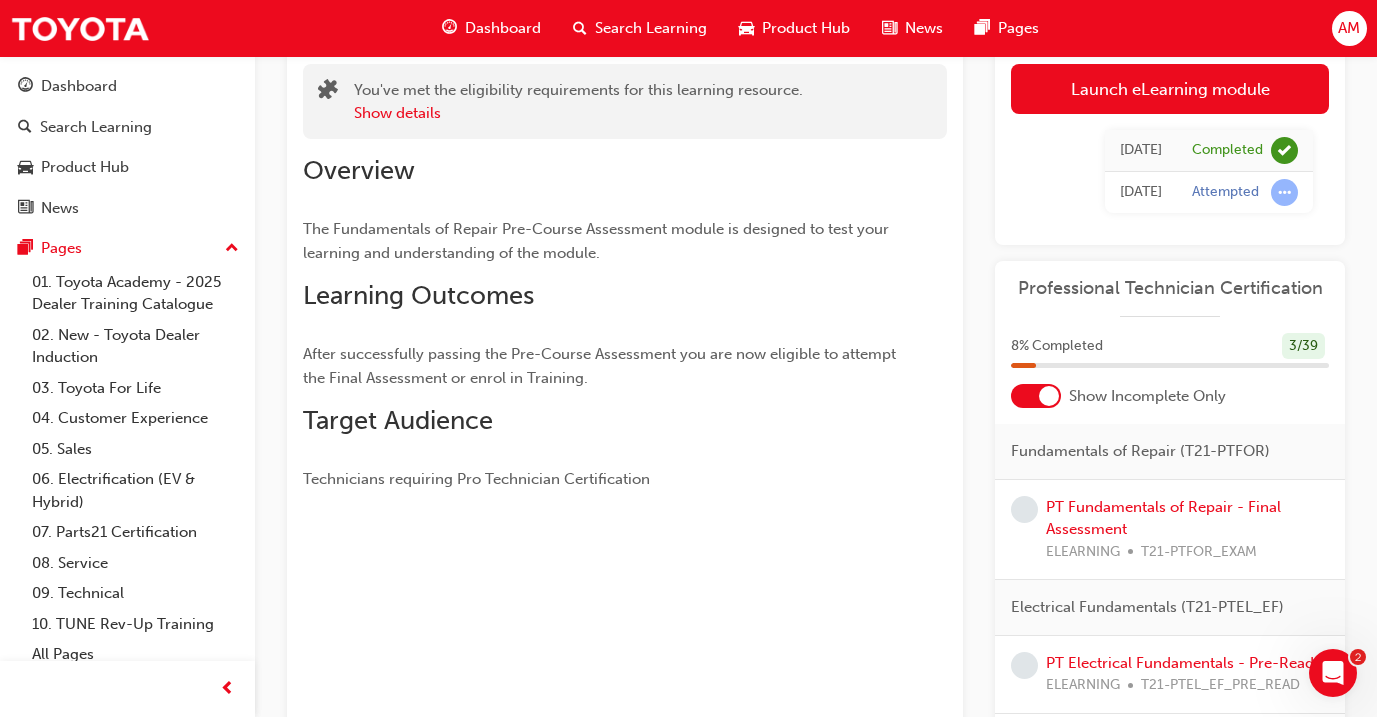 scroll, scrollTop: 136, scrollLeft: 0, axis: vertical 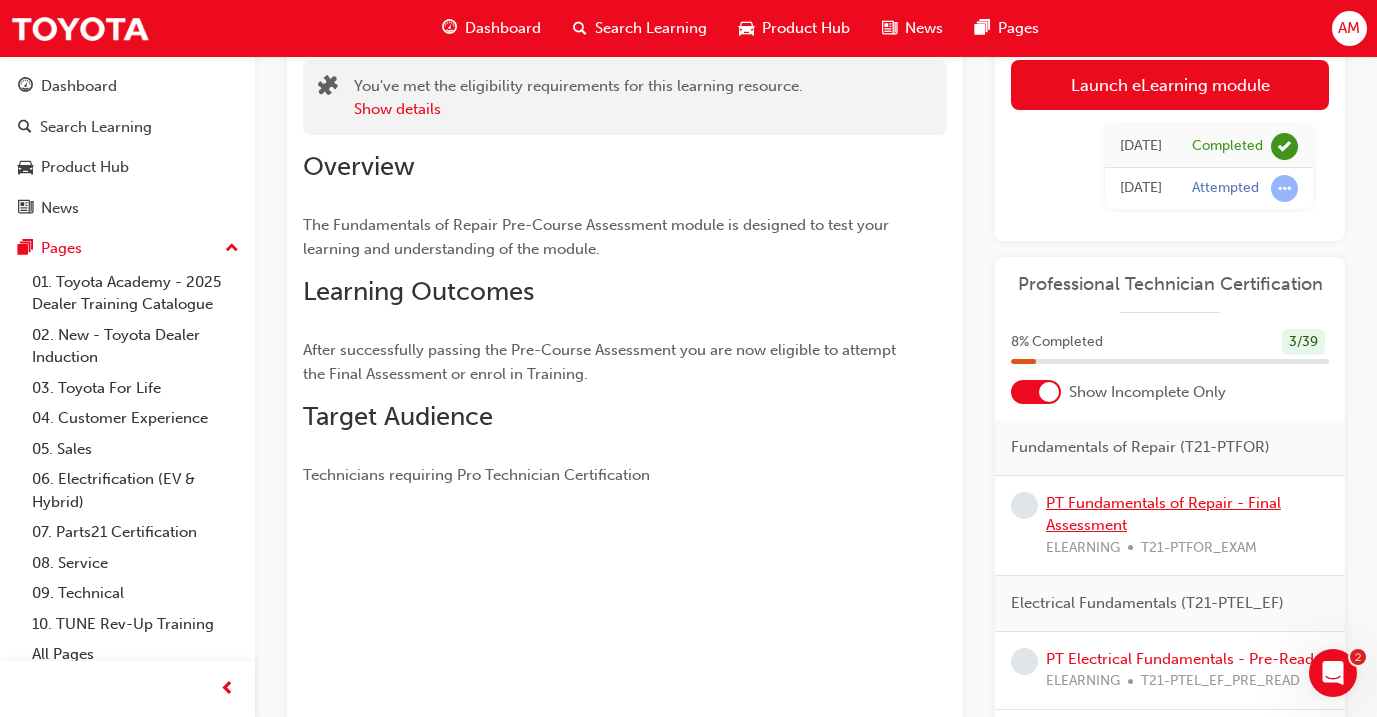 click on "PT Fundamentals of Repair - Final Assessment" at bounding box center (1163, 514) 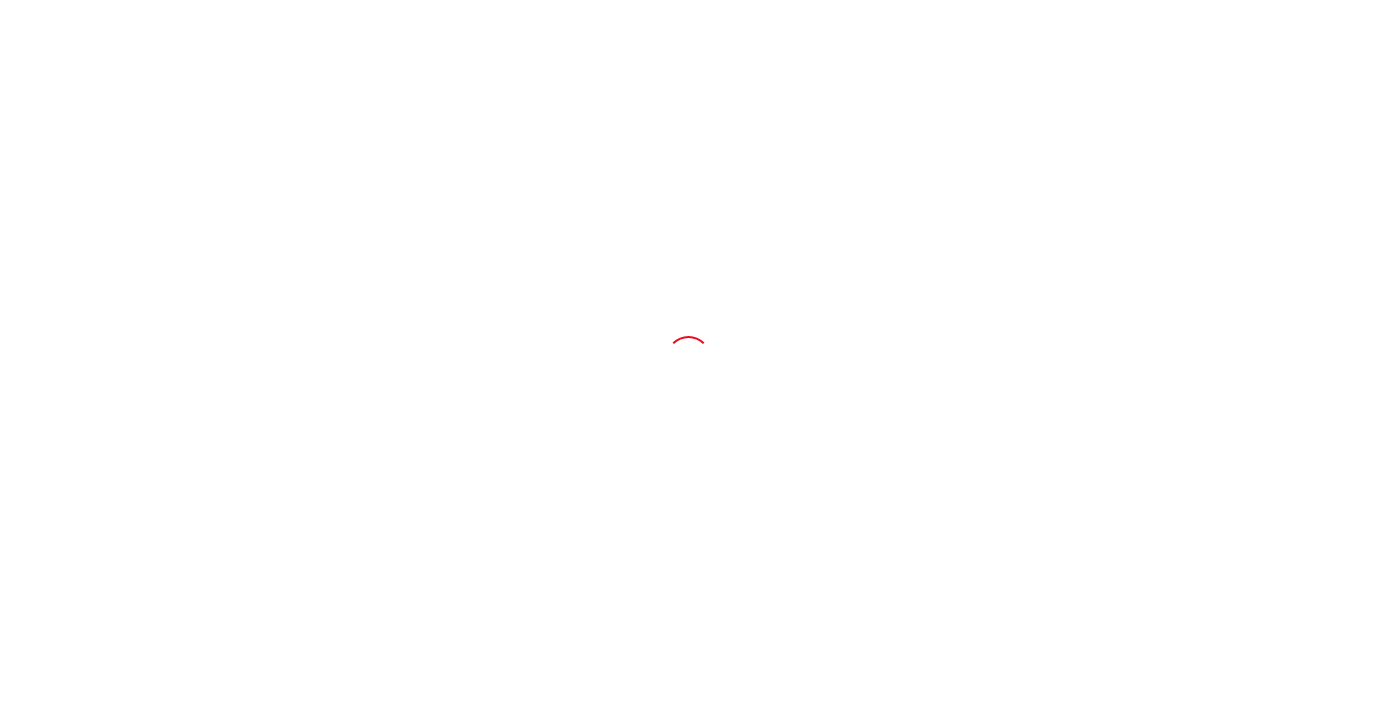 scroll, scrollTop: 0, scrollLeft: 0, axis: both 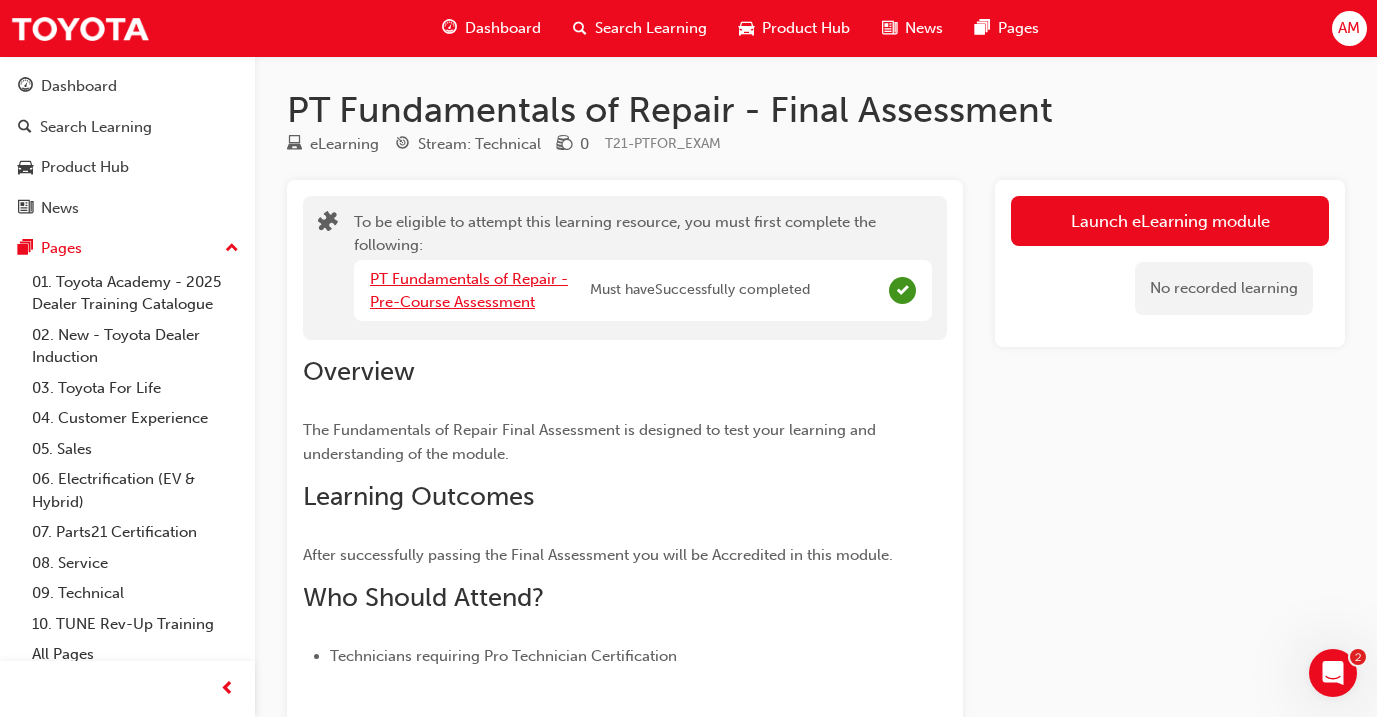 click on "PT Fundamentals of Repair - Pre-Course Assessment" at bounding box center [469, 290] 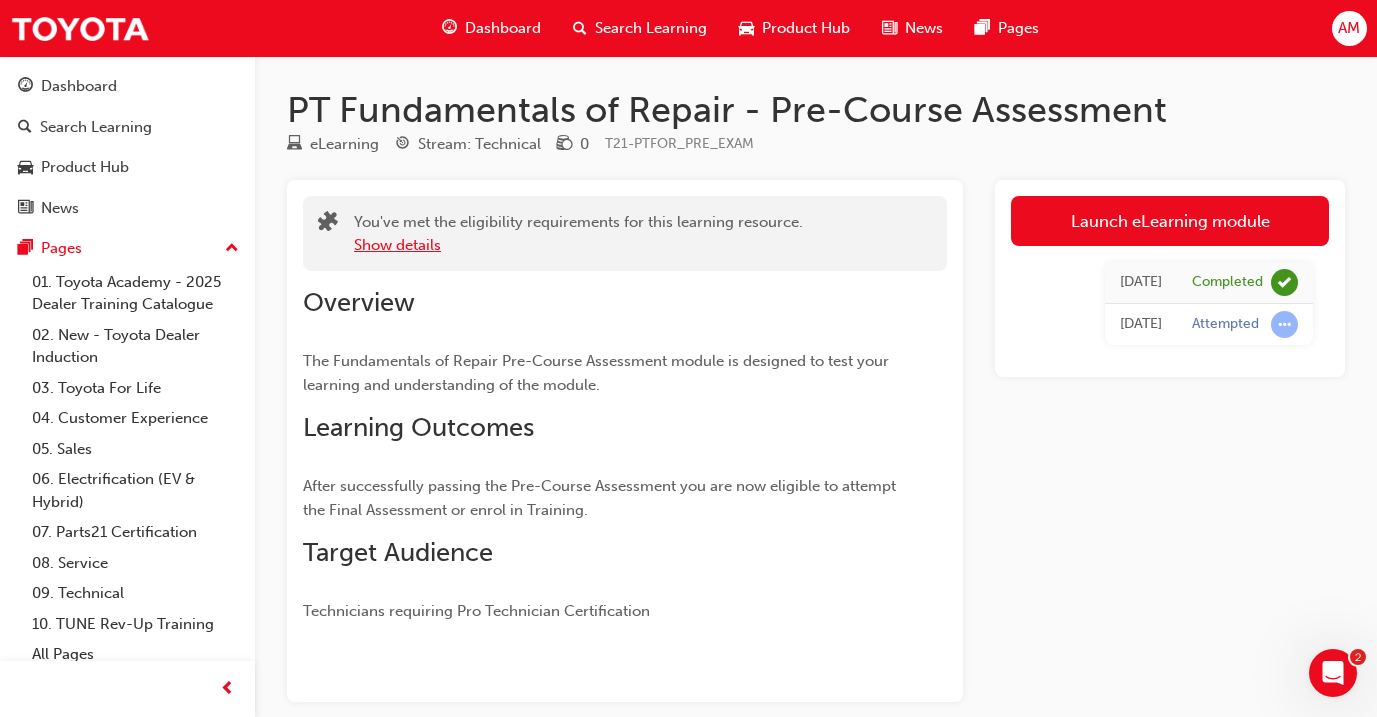 click on "Show details" at bounding box center [397, 245] 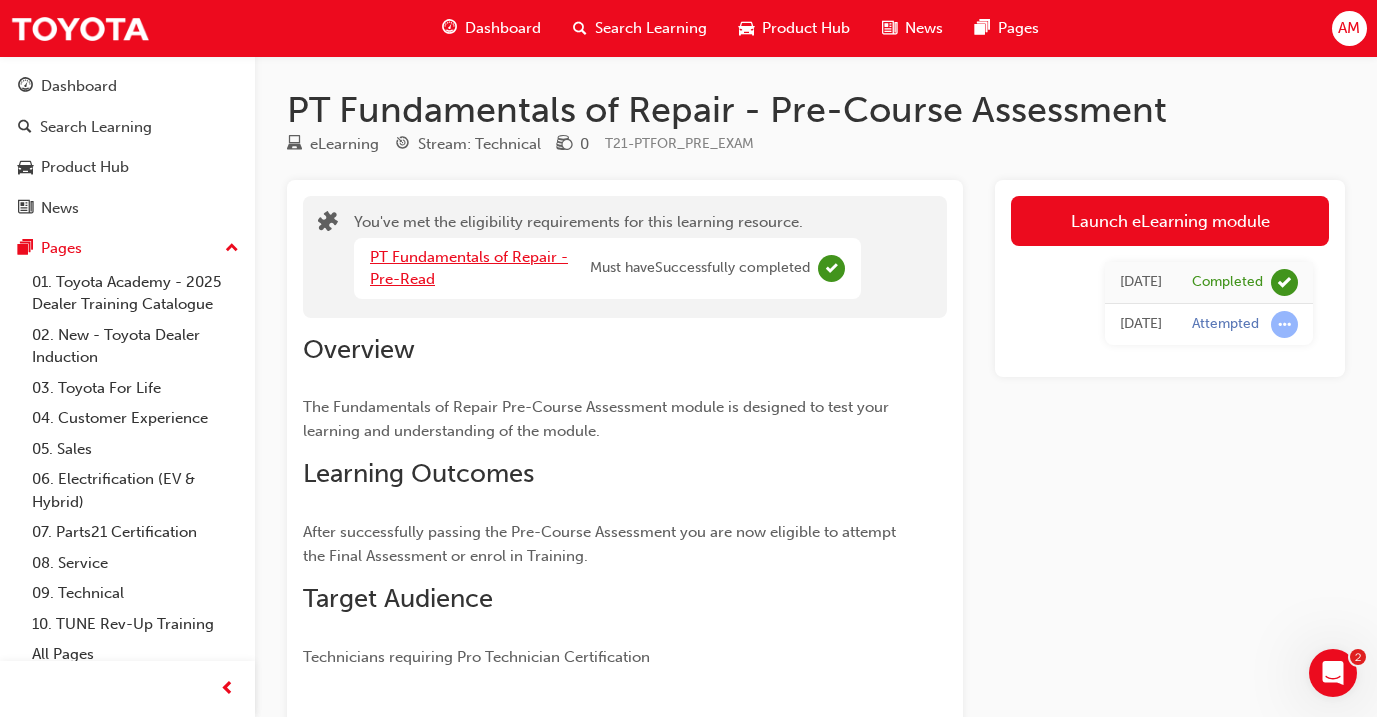 click on "PT Fundamentals of Repair - Pre-Read" at bounding box center [469, 268] 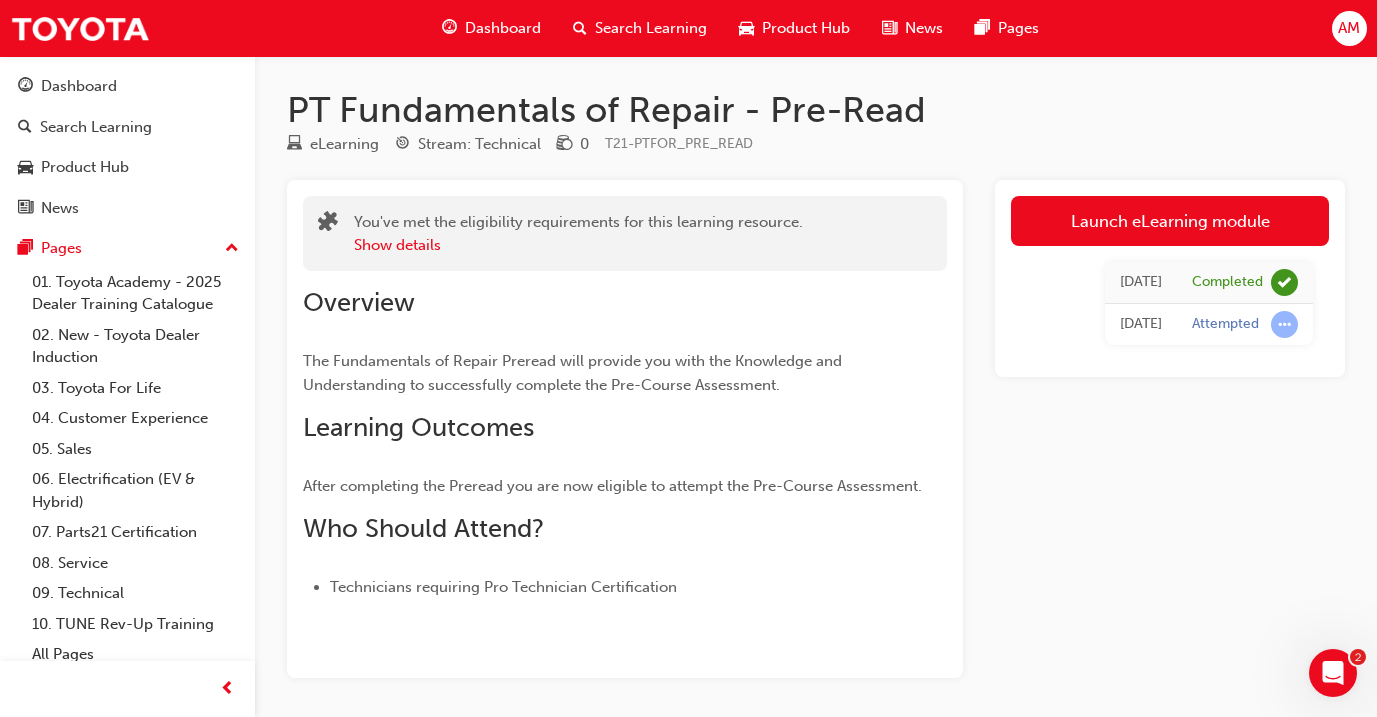 click on "Dashboard" at bounding box center (503, 28) 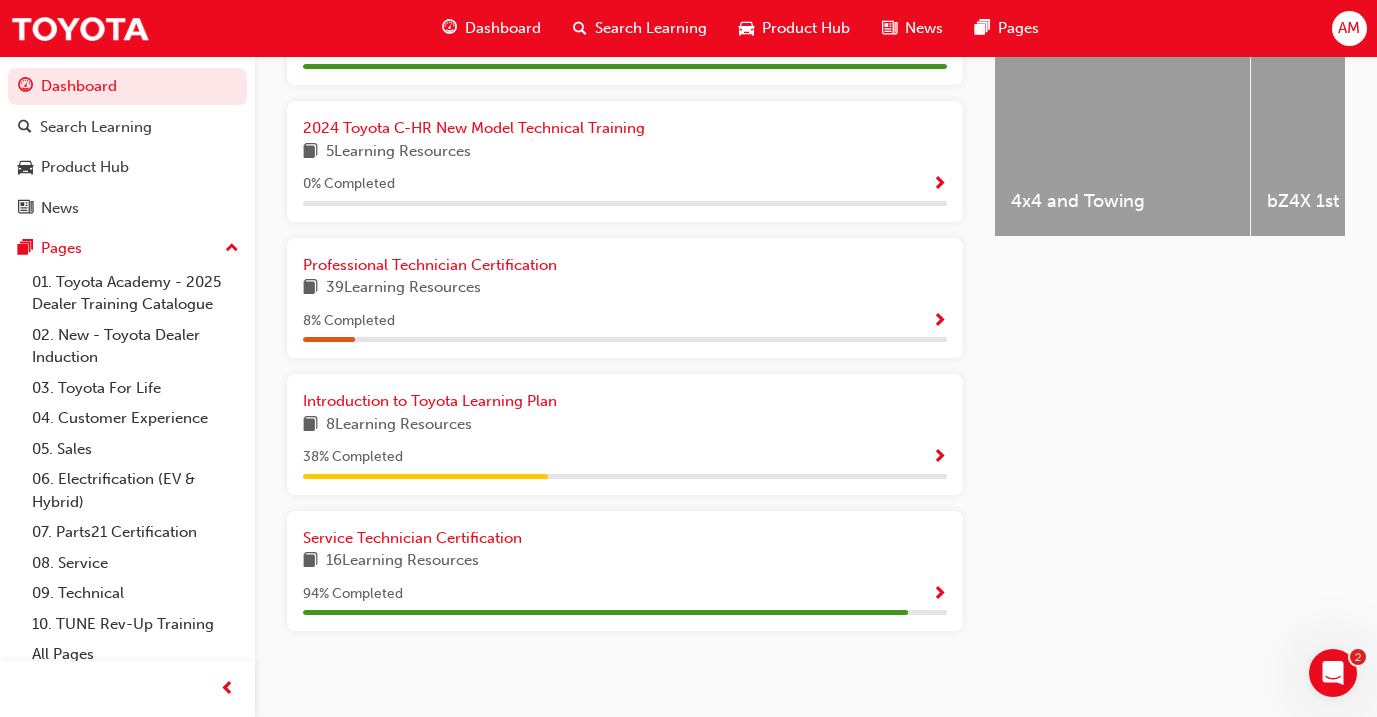 scroll, scrollTop: 856, scrollLeft: 0, axis: vertical 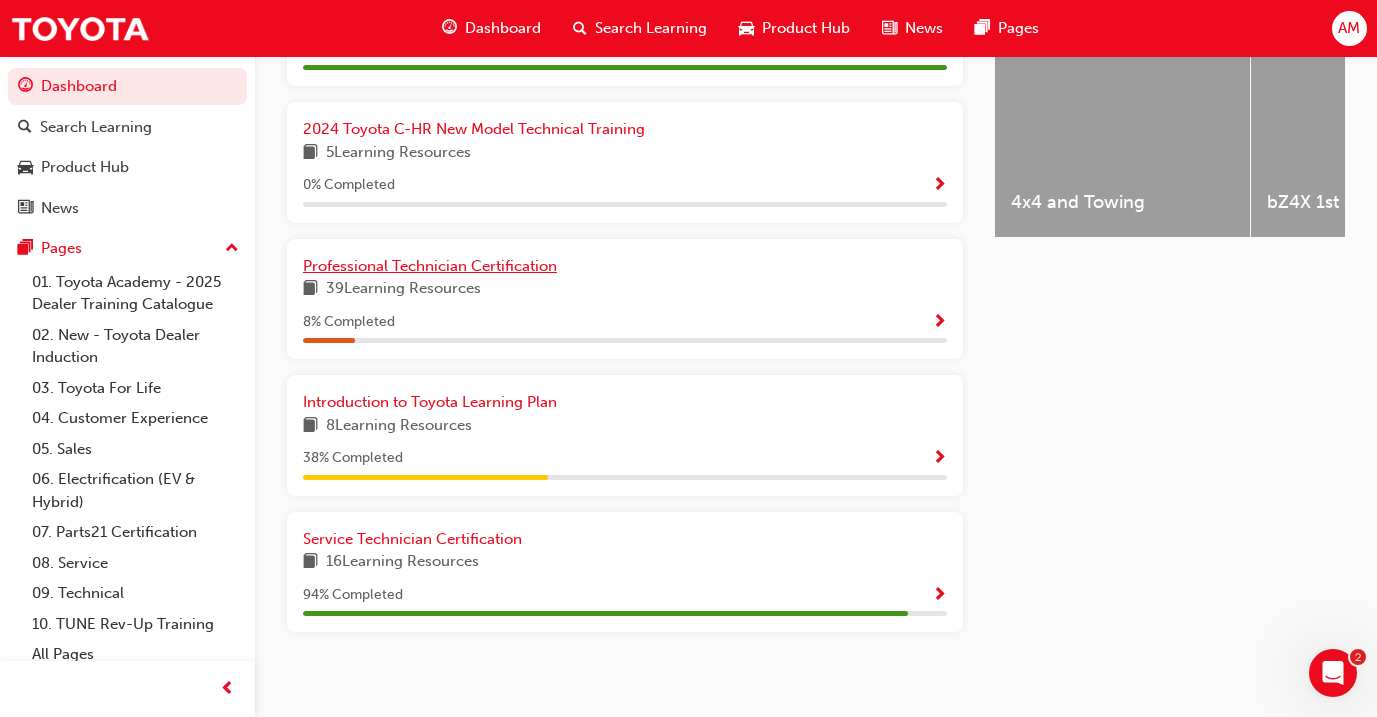 click on "Professional Technician Certification" at bounding box center [430, 266] 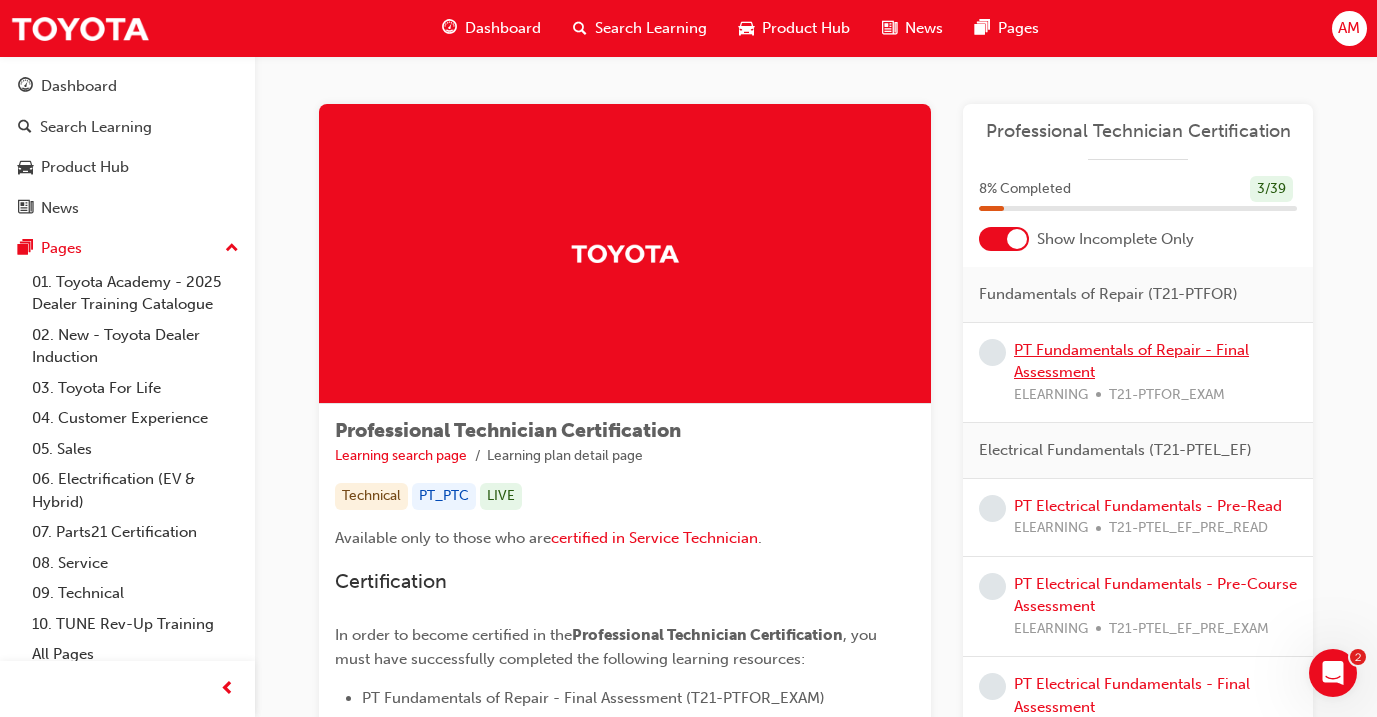 click on "PT Fundamentals of Repair - Final Assessment" at bounding box center (1131, 361) 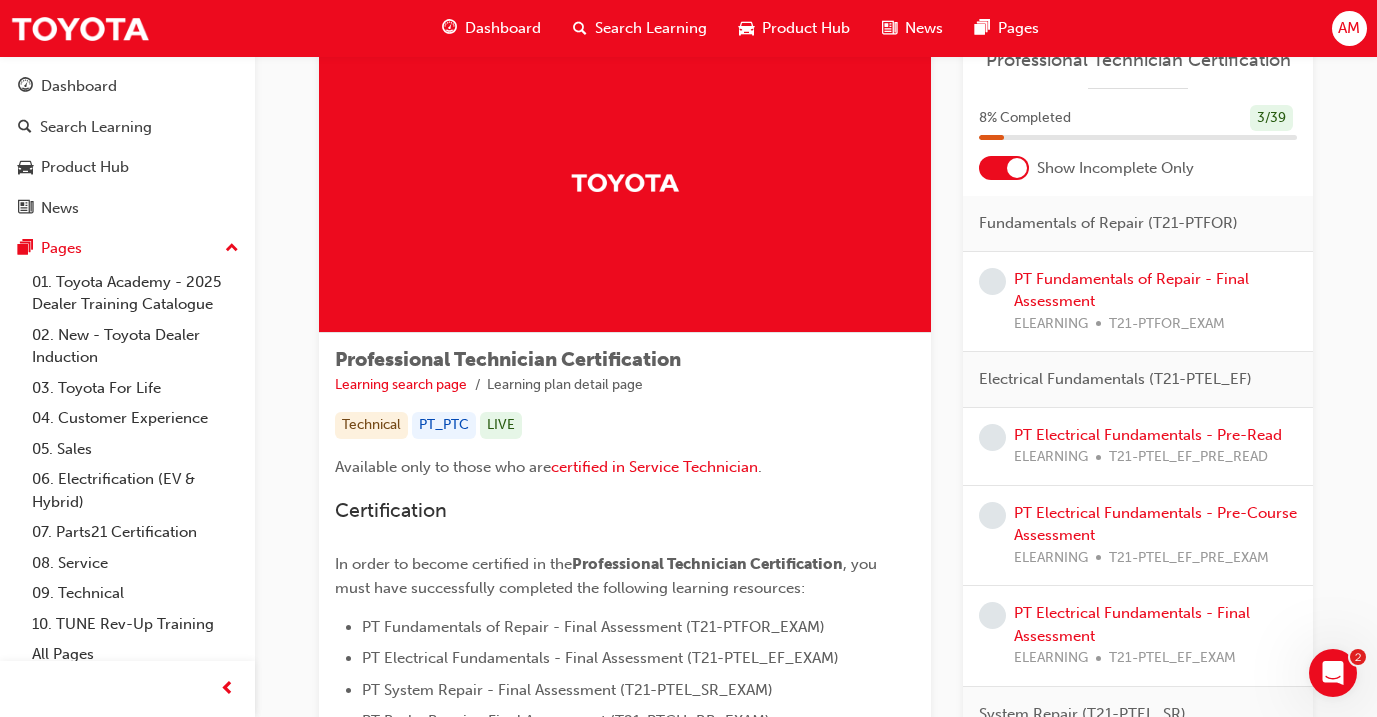 scroll, scrollTop: 73, scrollLeft: 0, axis: vertical 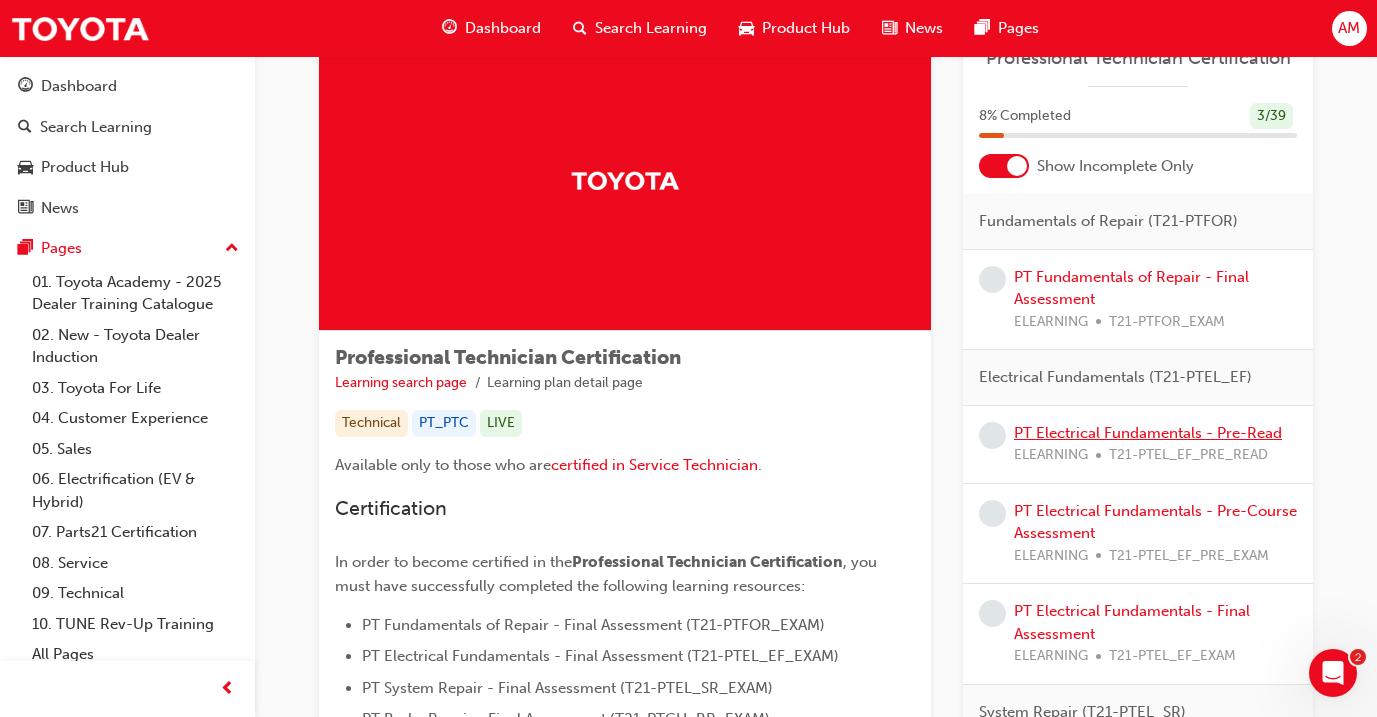 click on "PT Electrical Fundamentals - Pre-Read" at bounding box center (1148, 433) 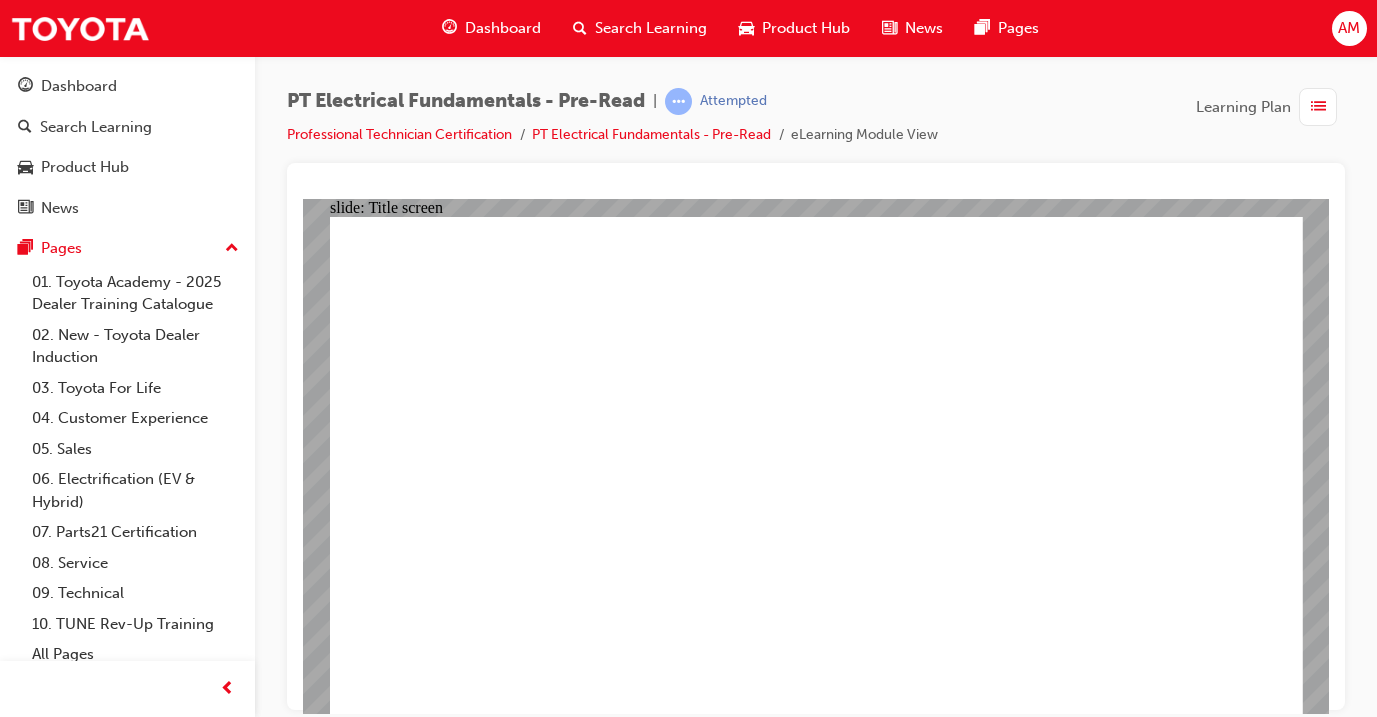 scroll, scrollTop: 0, scrollLeft: 0, axis: both 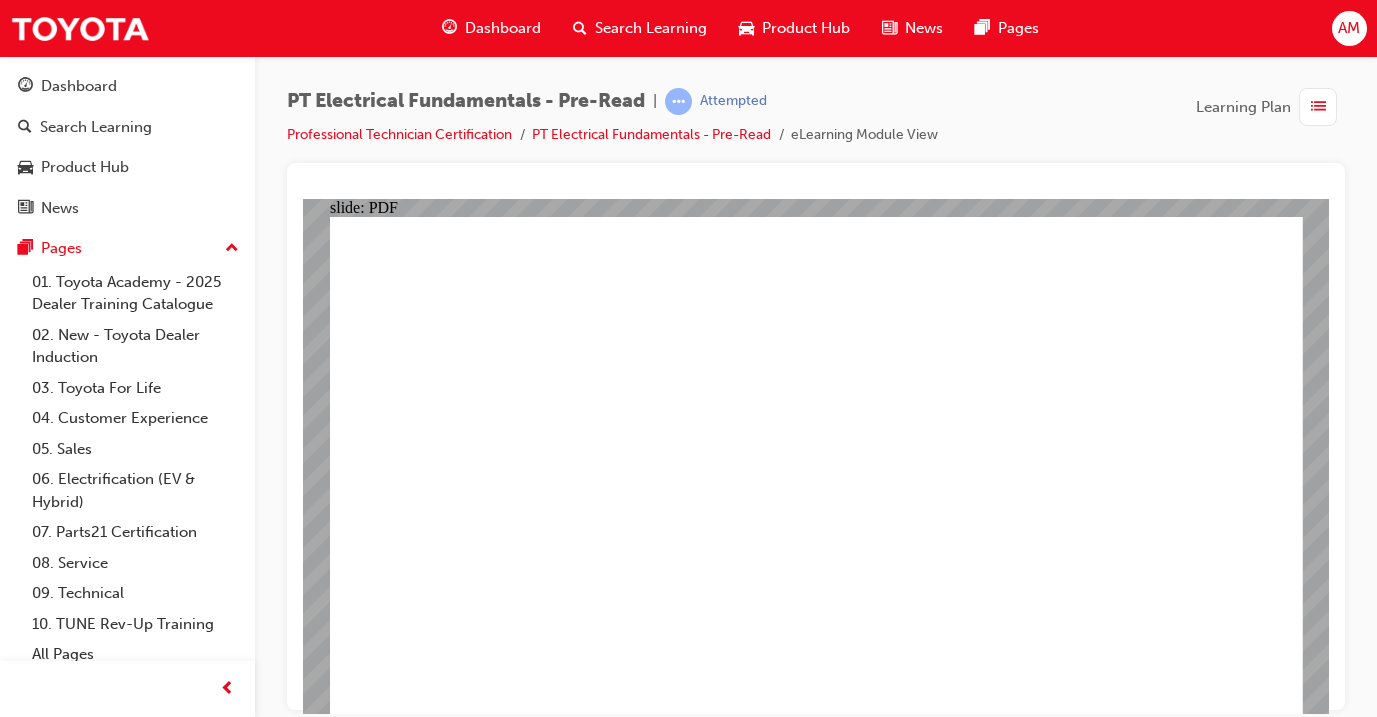 click 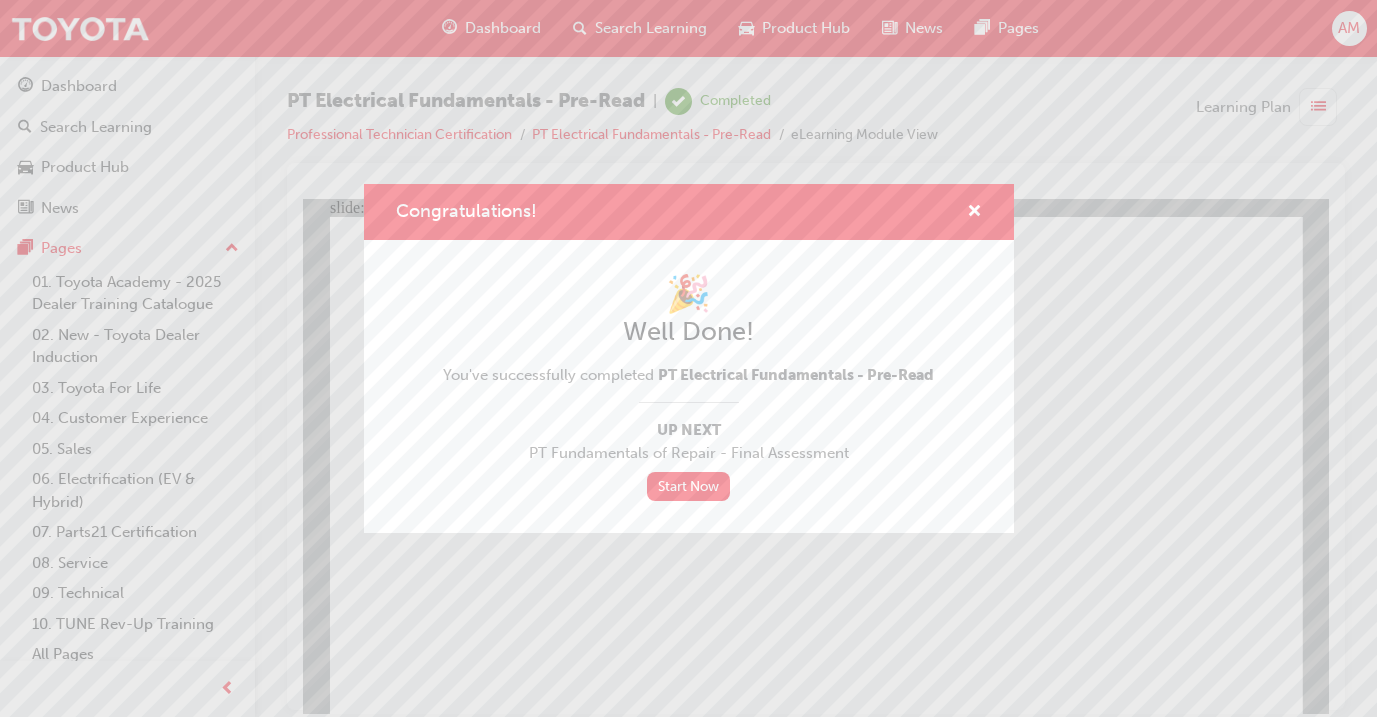 click on "Congratulations! 🎉 Well Done! You've successfully completed   PT Electrical Fundamentals - Pre-Read Up Next PT Fundamentals of Repair - Final Assessment Start Now" at bounding box center (688, 358) 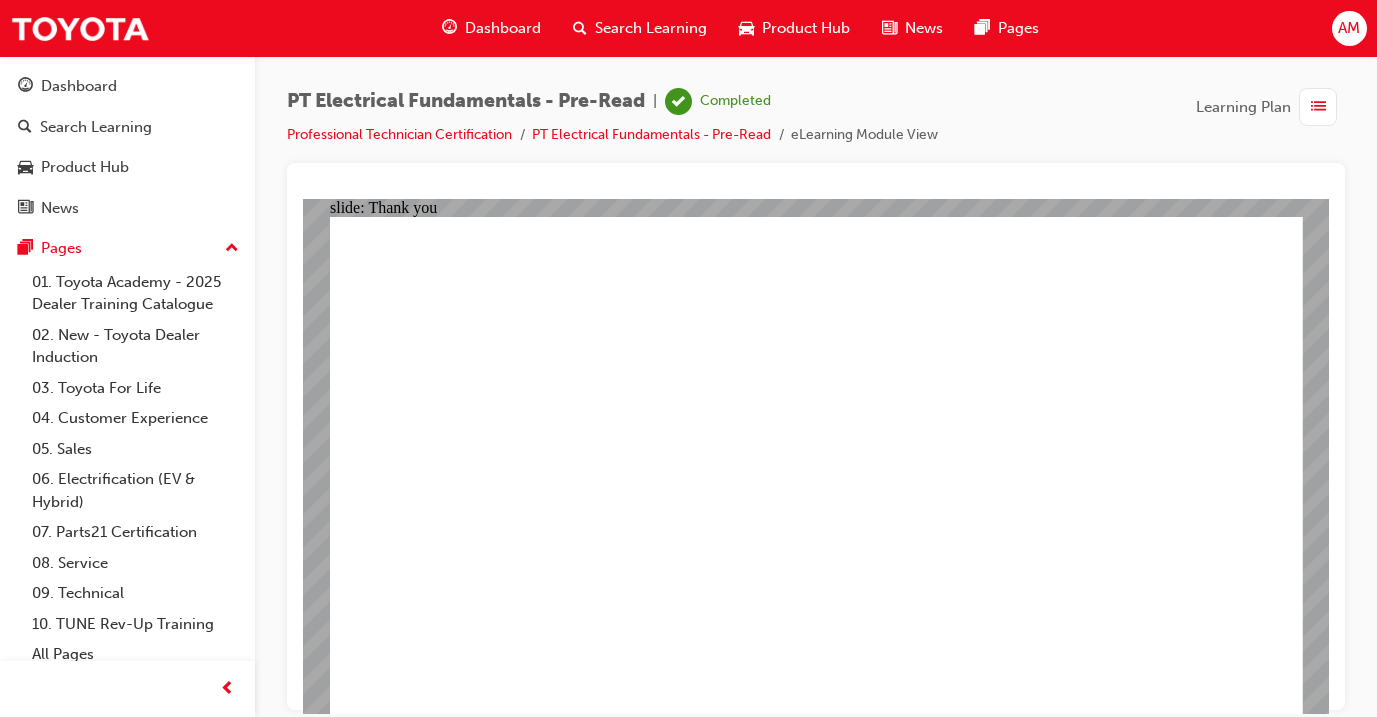 click 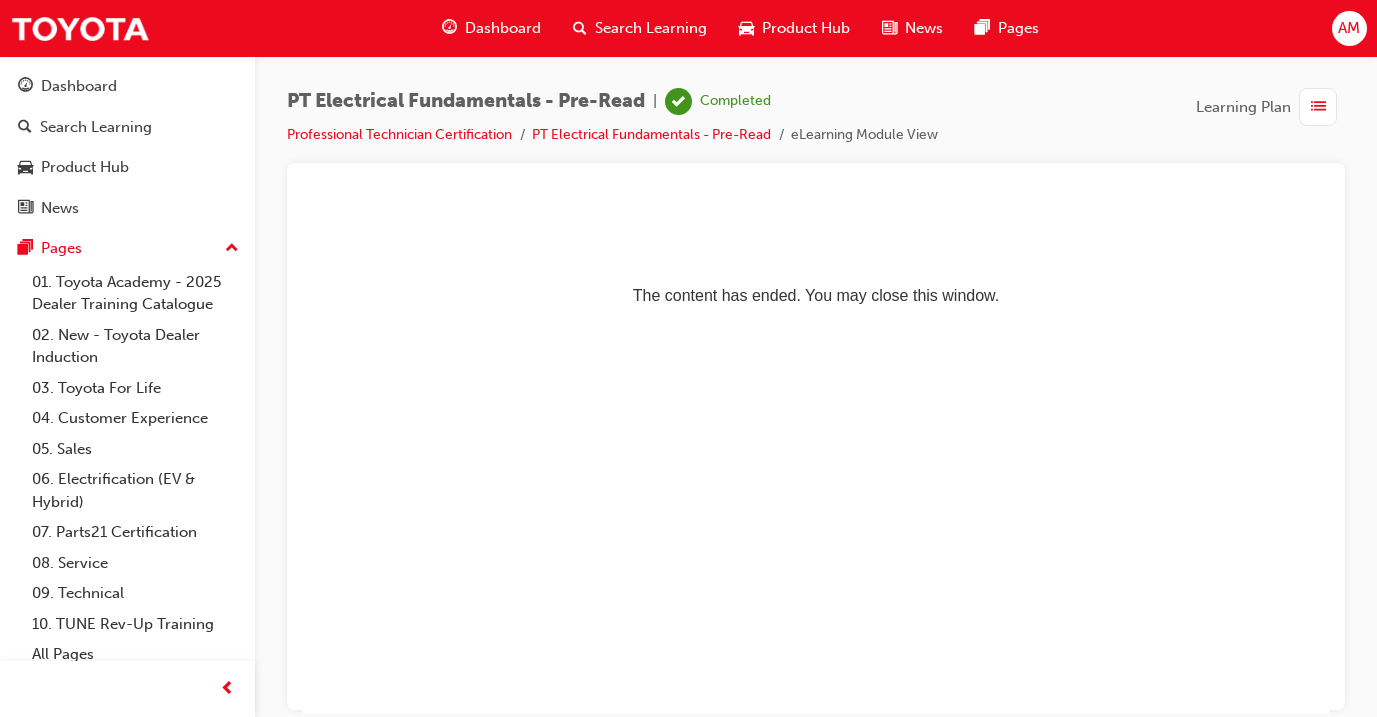 scroll, scrollTop: 0, scrollLeft: 0, axis: both 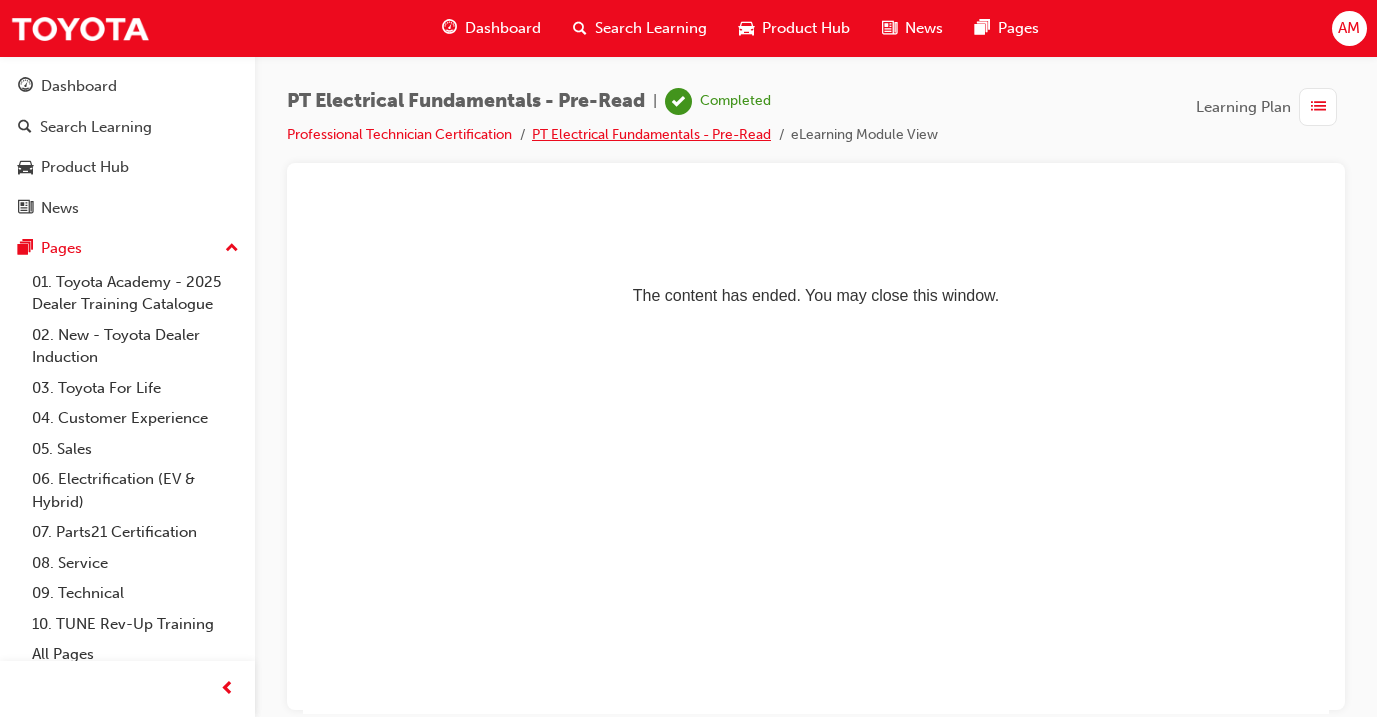 click on "PT Electrical Fundamentals - Pre-Read" at bounding box center (651, 134) 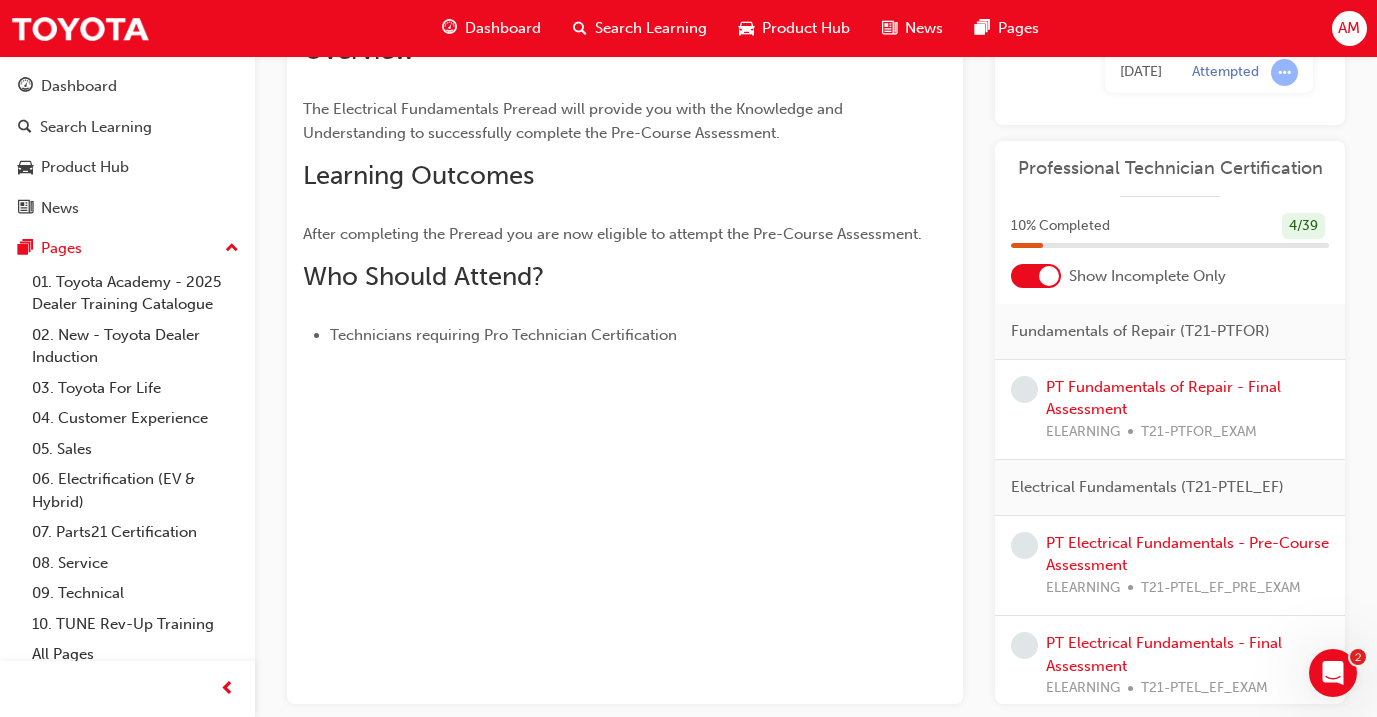 scroll, scrollTop: 268, scrollLeft: 0, axis: vertical 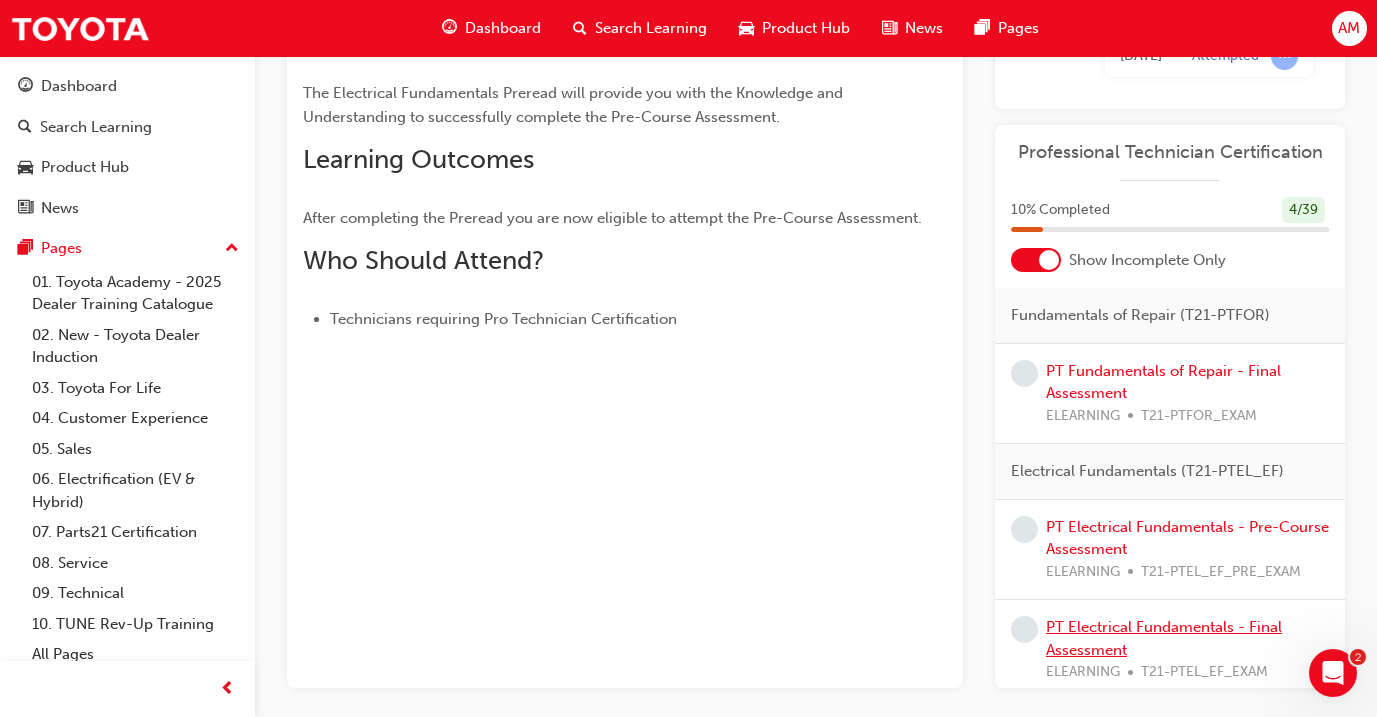 click on "PT Electrical Fundamentals - Final Assessment" at bounding box center [1164, 638] 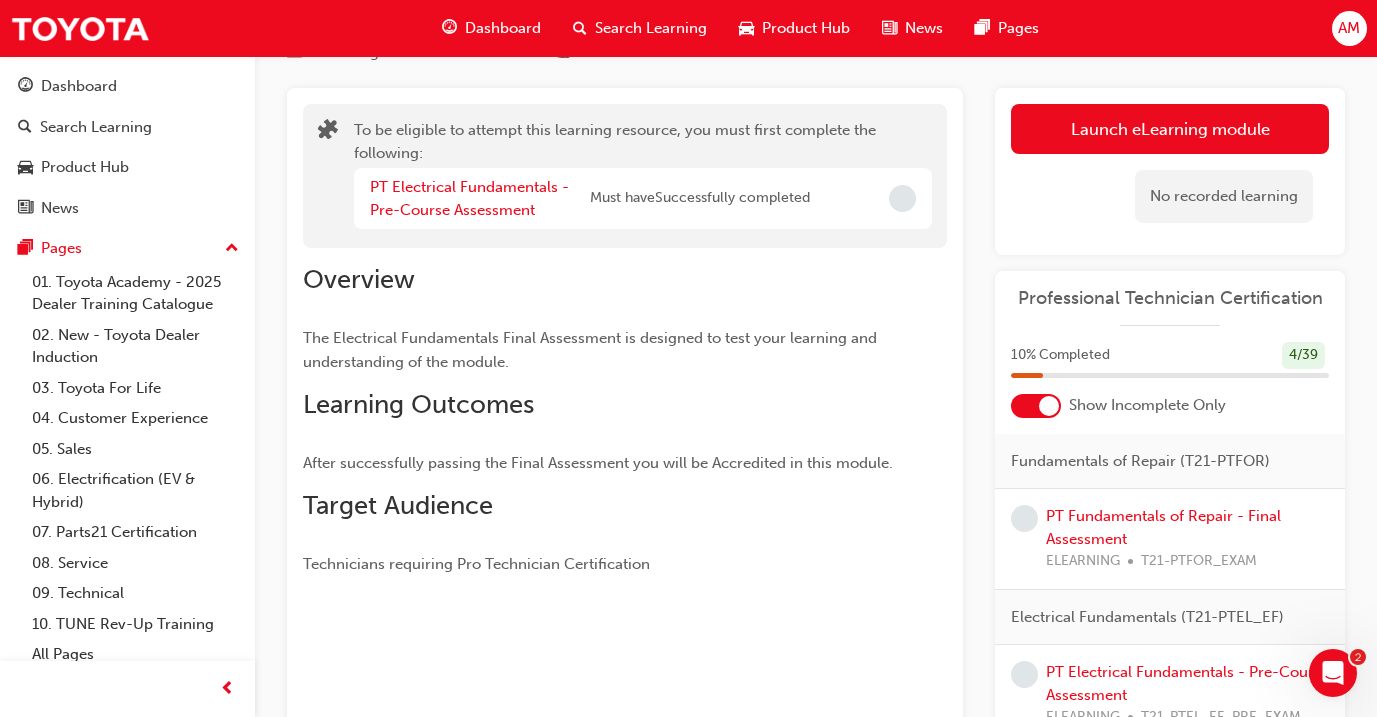 scroll, scrollTop: 91, scrollLeft: 0, axis: vertical 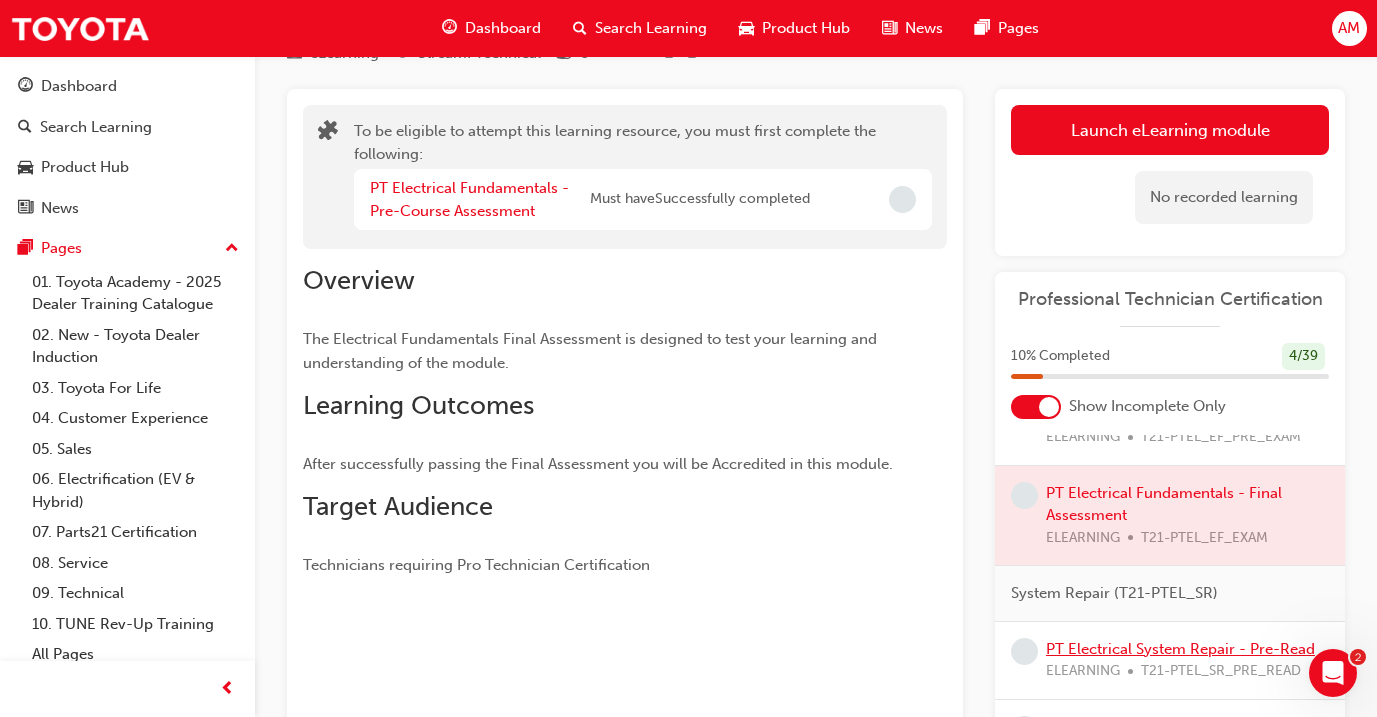 click on "PT Electrical System Repair - Pre-Read" at bounding box center [1180, 649] 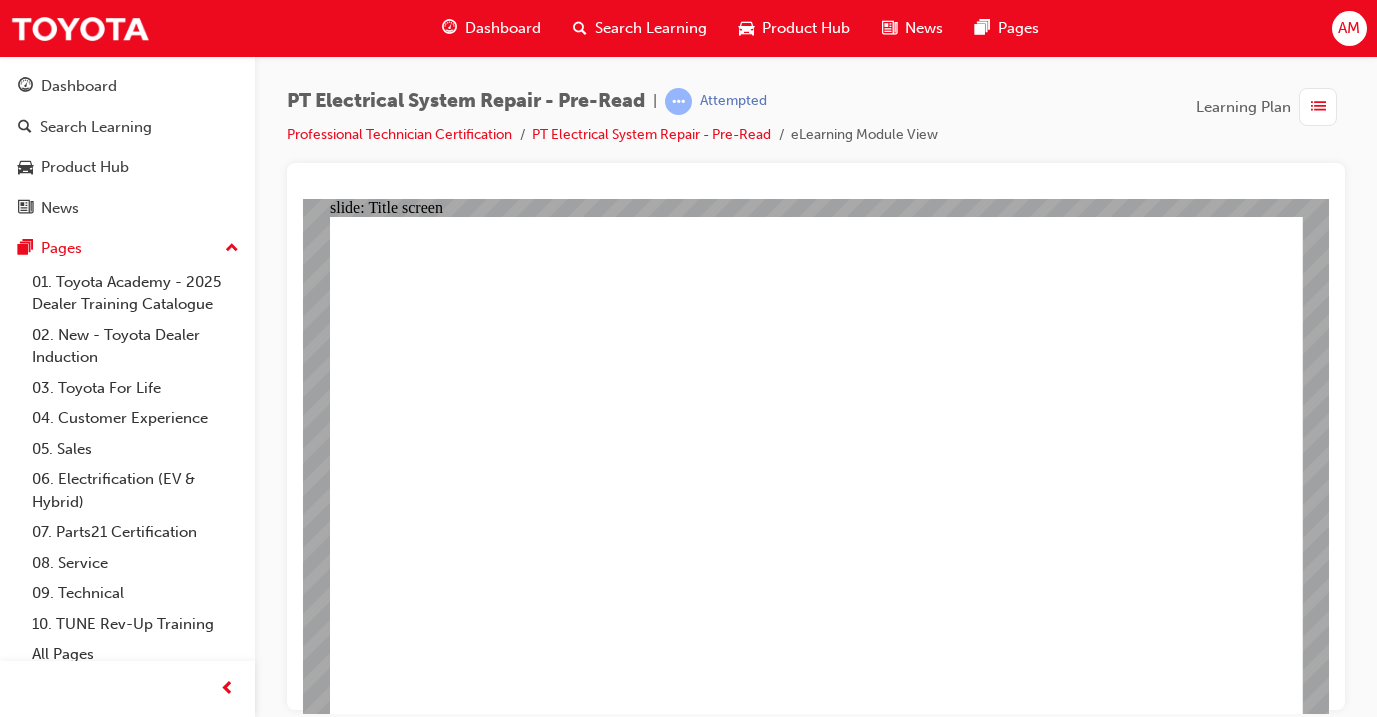 scroll, scrollTop: 0, scrollLeft: 0, axis: both 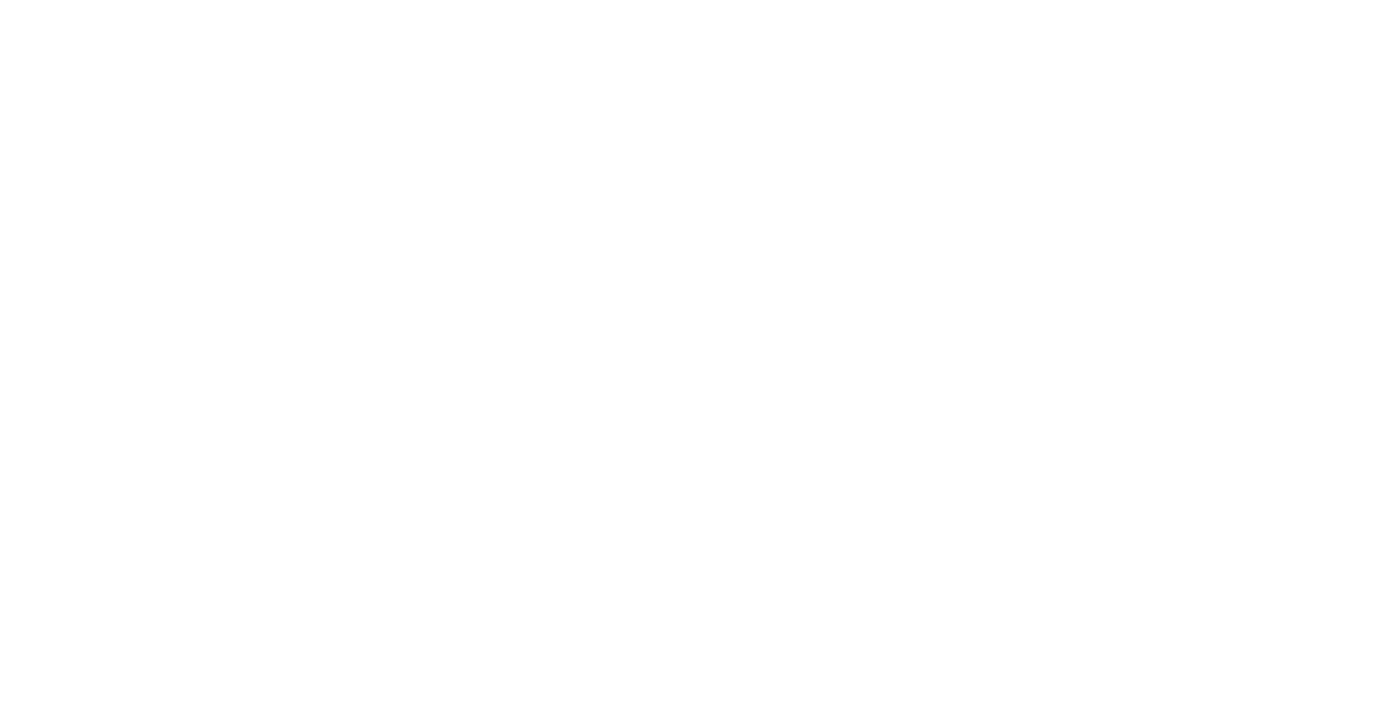 click 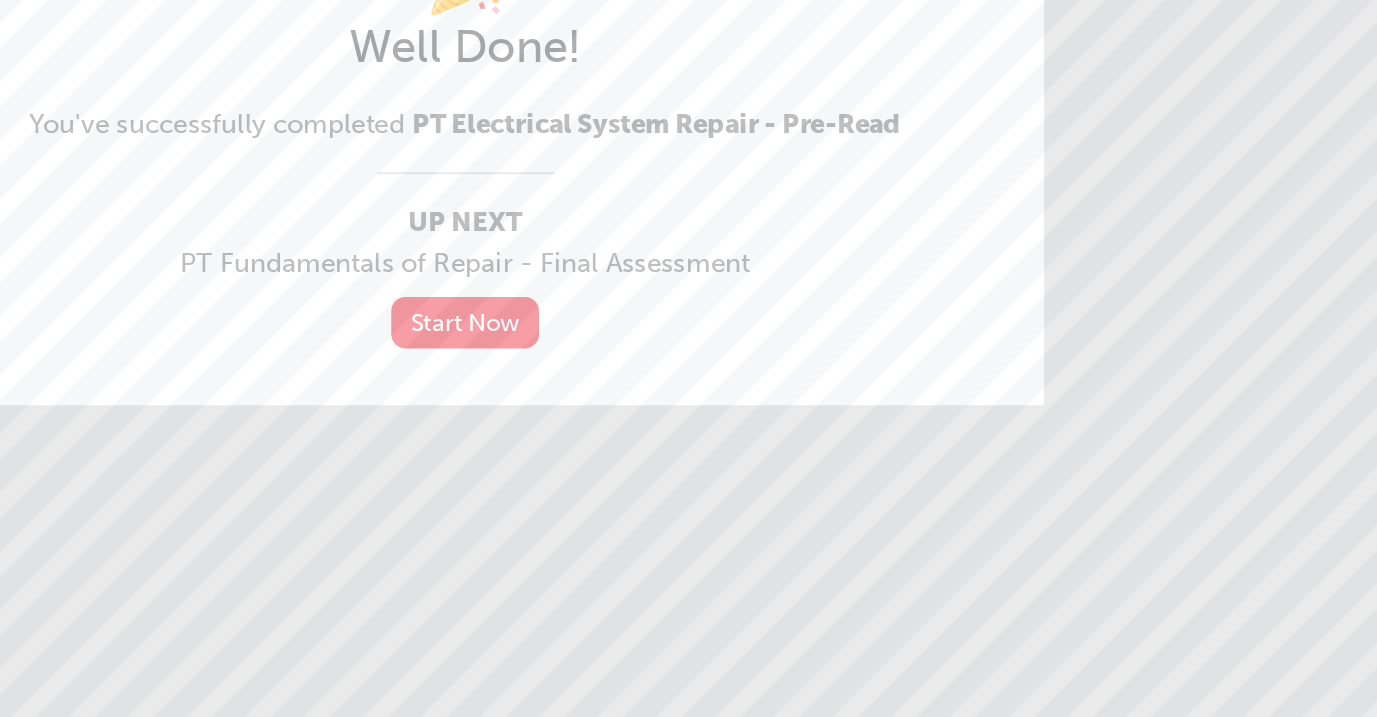 scroll, scrollTop: 0, scrollLeft: 0, axis: both 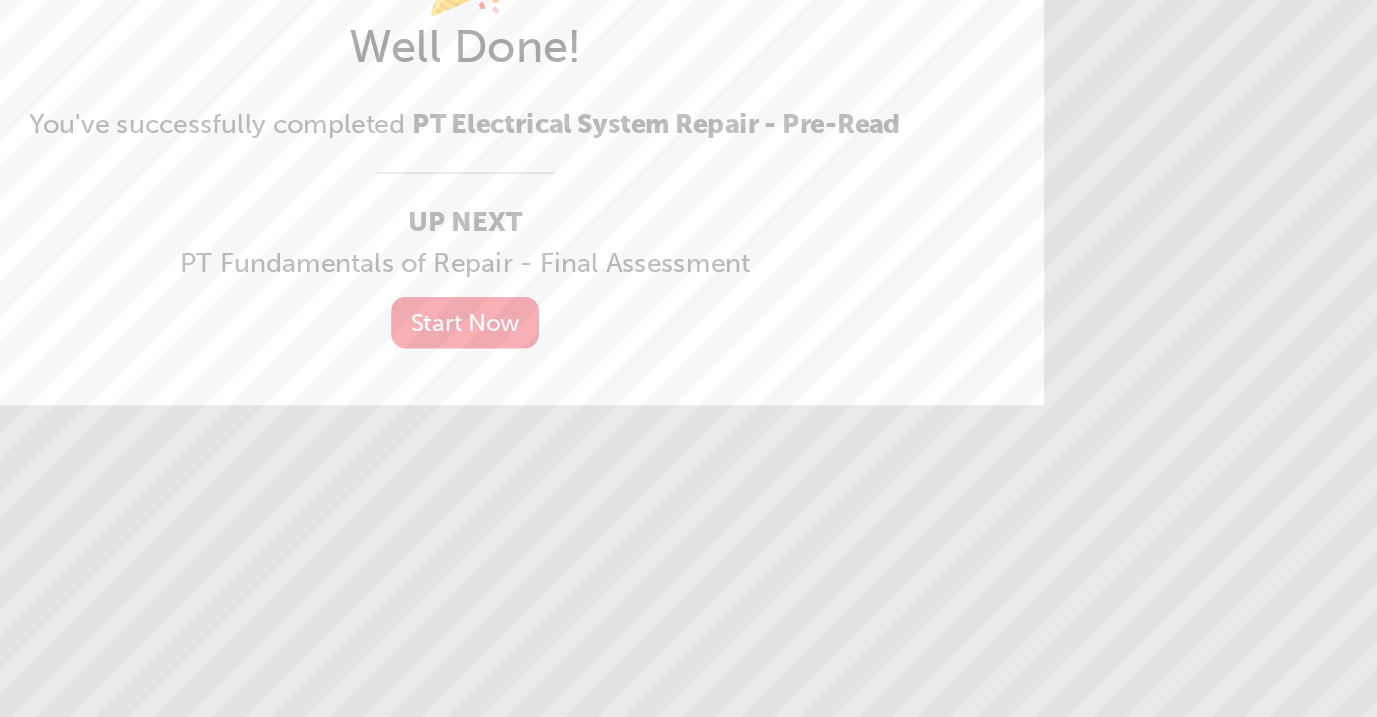 click on "Start Now" at bounding box center (689, 486) 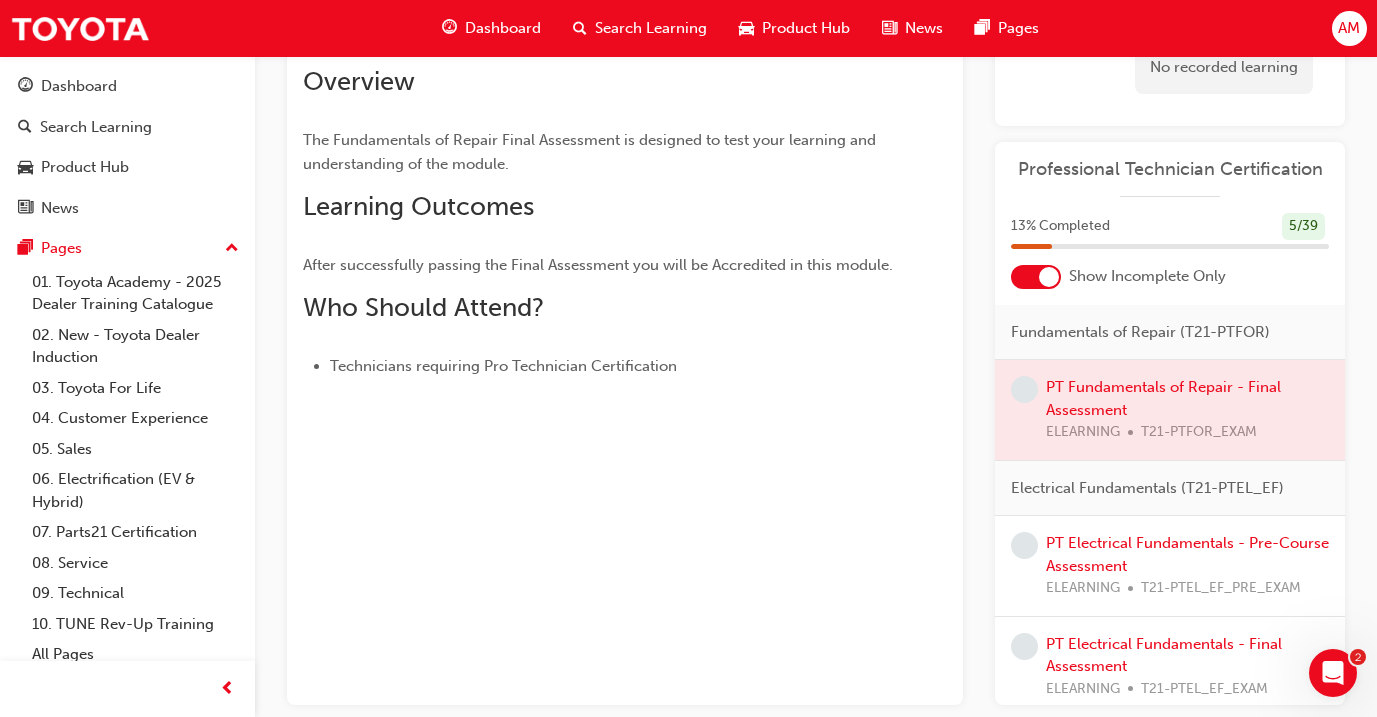scroll, scrollTop: 226, scrollLeft: 0, axis: vertical 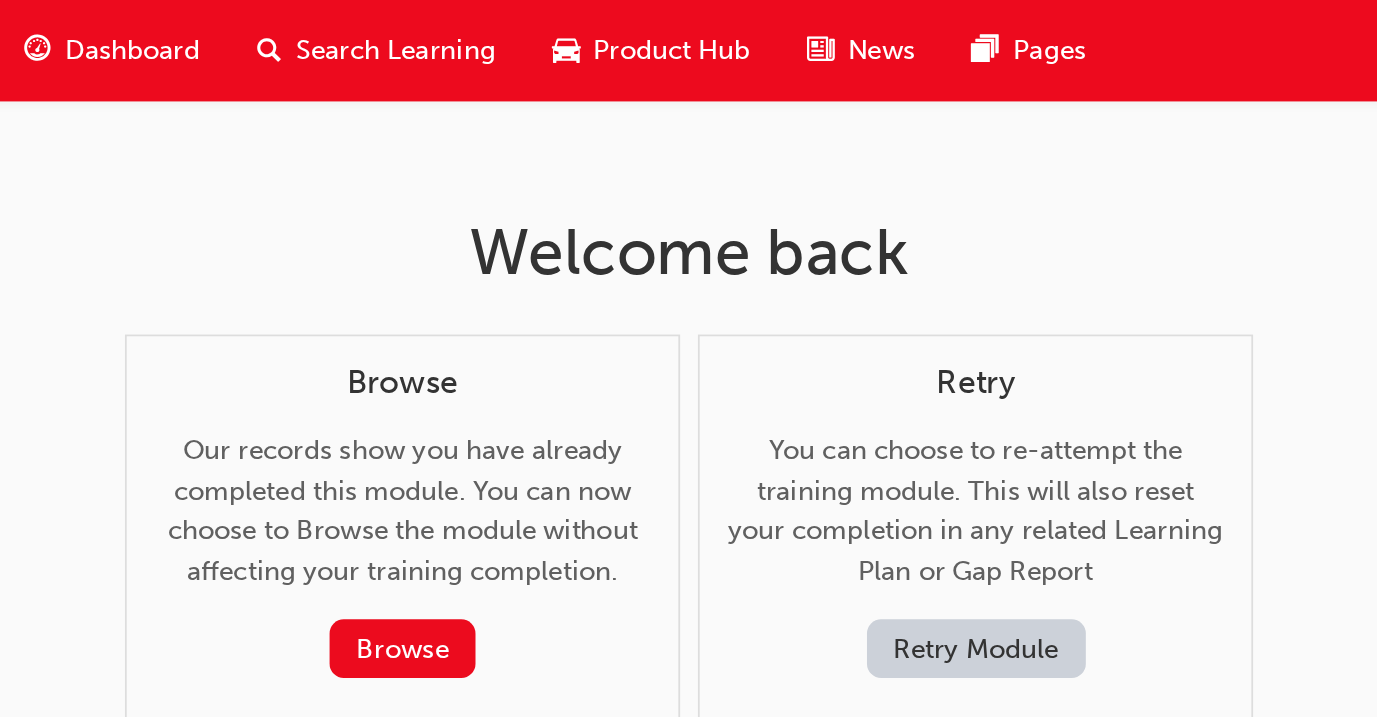 click on "Dashboard" at bounding box center [503, 28] 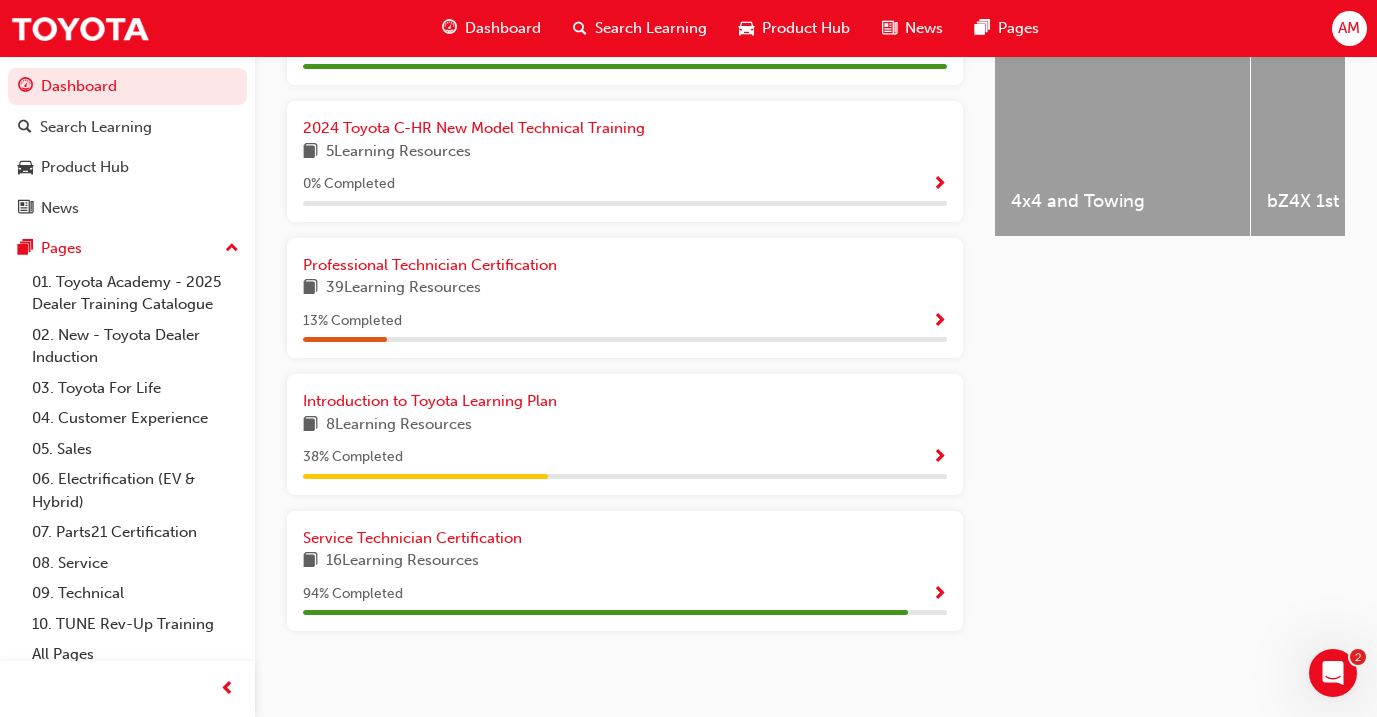 scroll, scrollTop: 856, scrollLeft: 0, axis: vertical 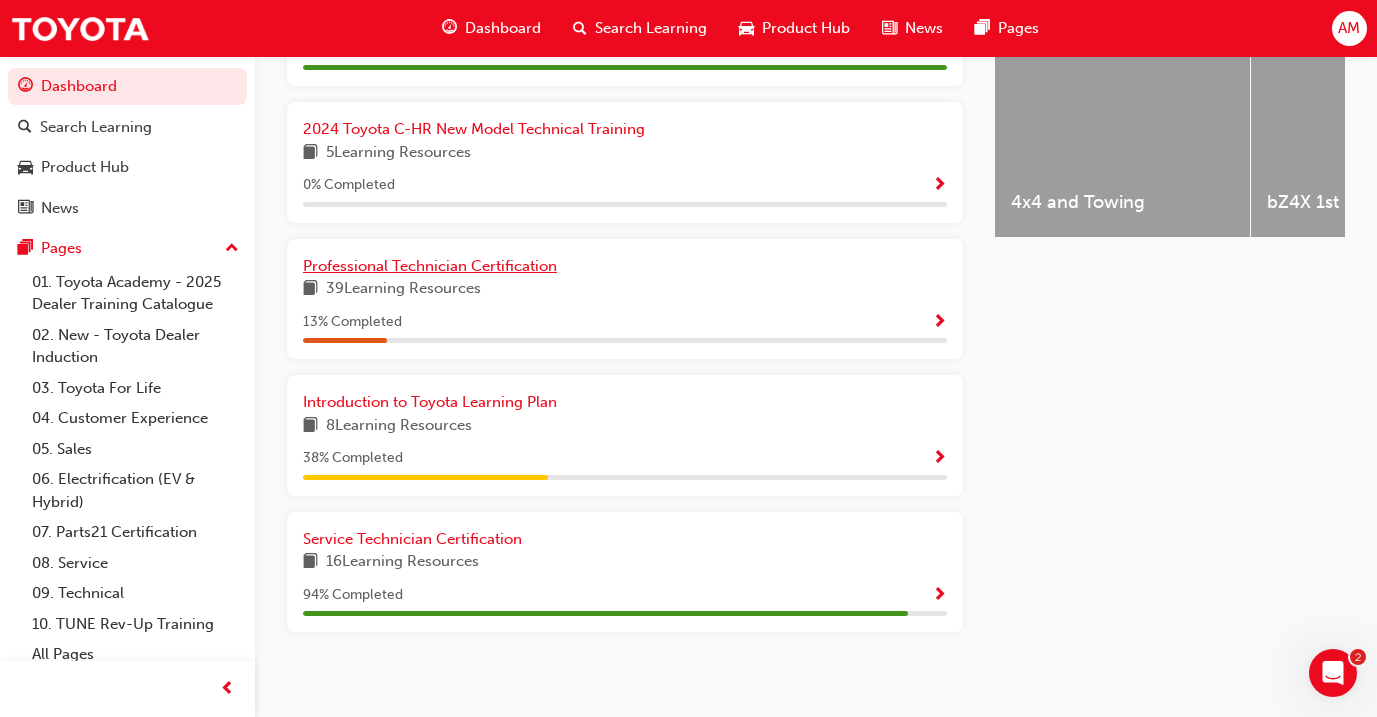 click on "Professional Technician Certification" at bounding box center [430, 266] 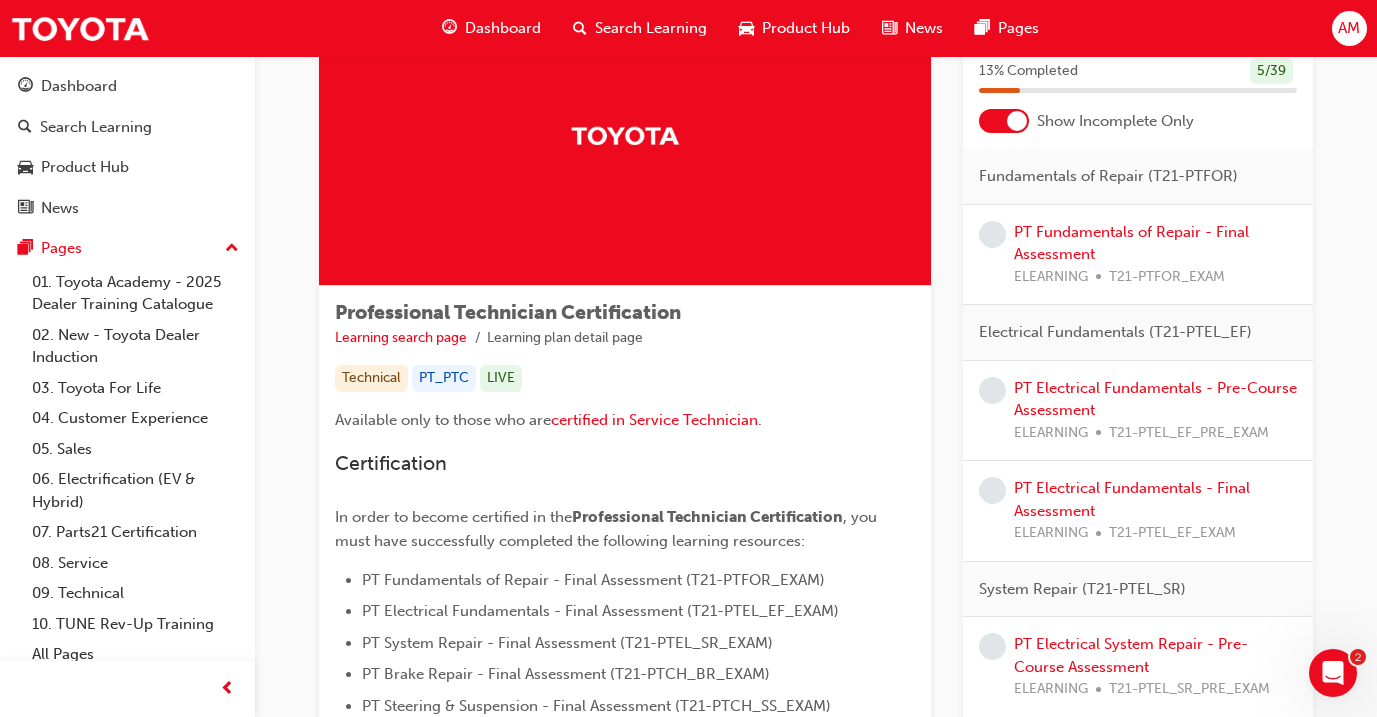 scroll, scrollTop: 121, scrollLeft: 0, axis: vertical 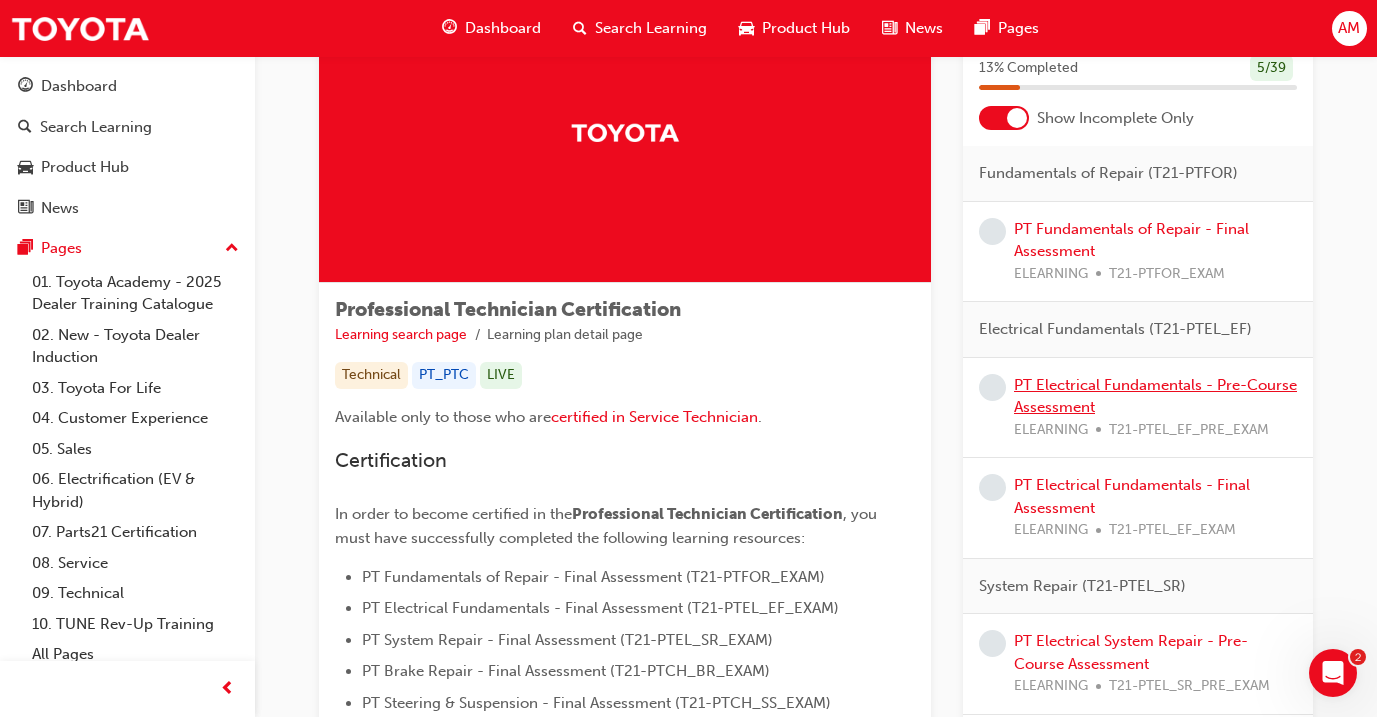 click on "PT Electrical Fundamentals - Pre-Course Assessment" at bounding box center (1155, 396) 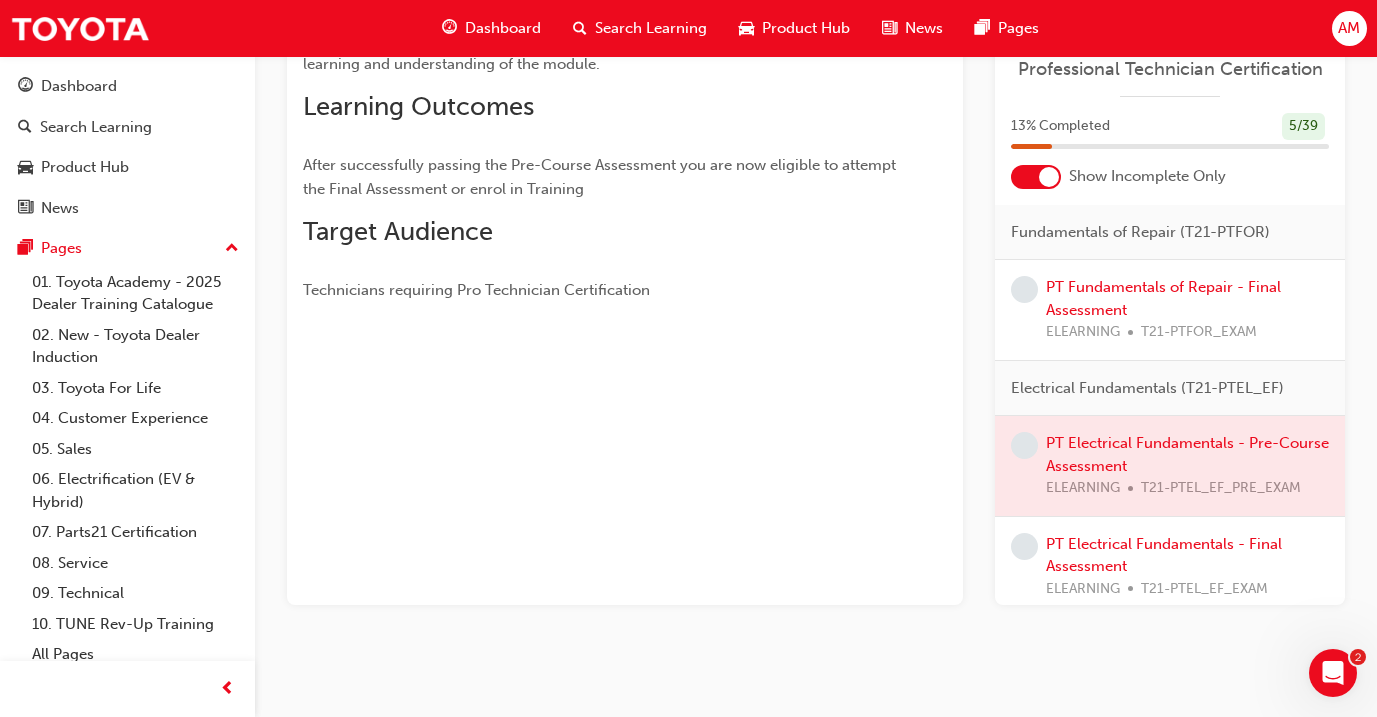scroll, scrollTop: 320, scrollLeft: 0, axis: vertical 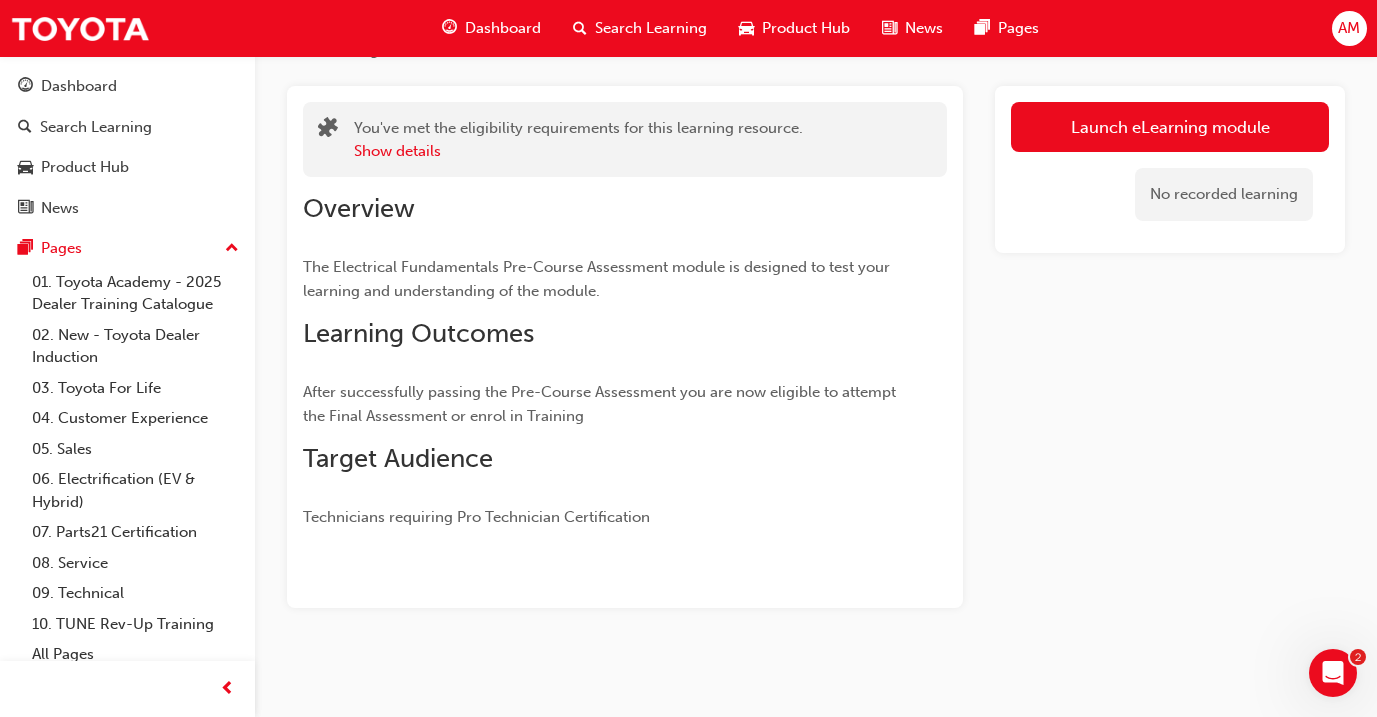click on "Dashboard" at bounding box center (503, 28) 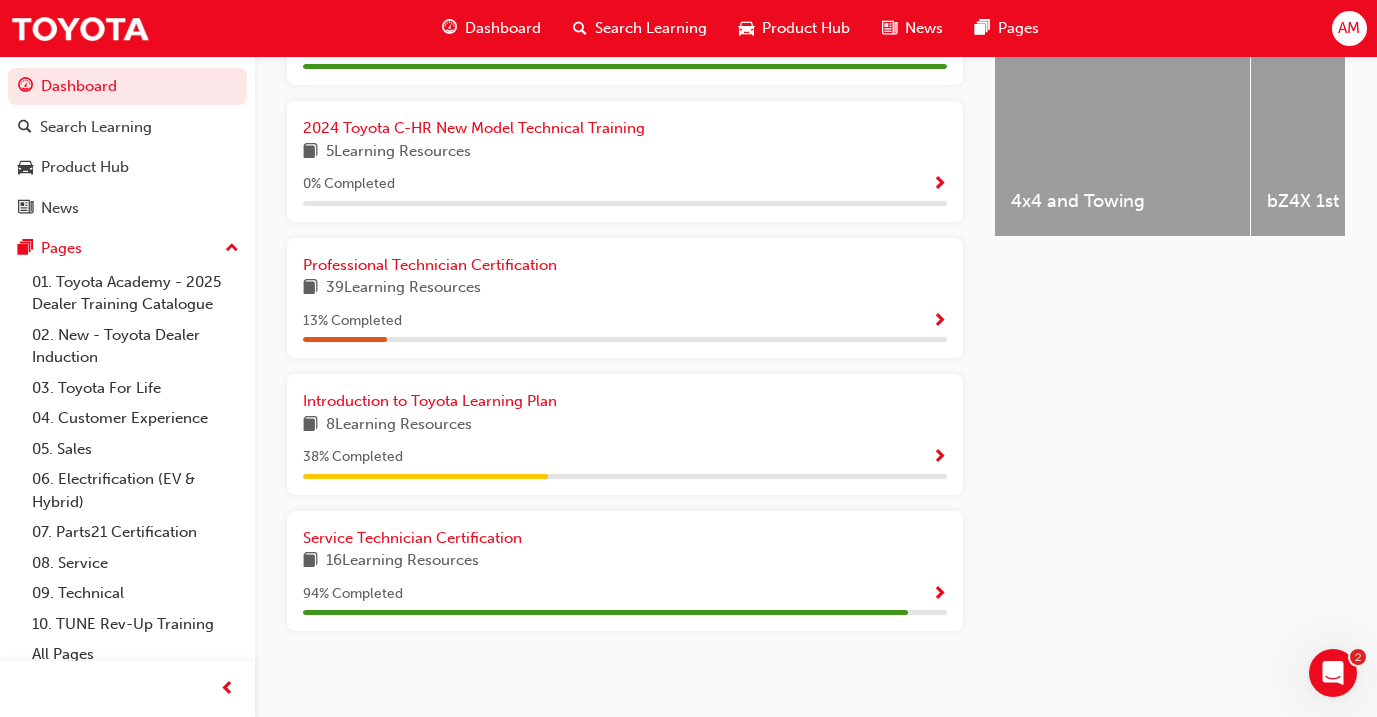 scroll, scrollTop: 856, scrollLeft: 0, axis: vertical 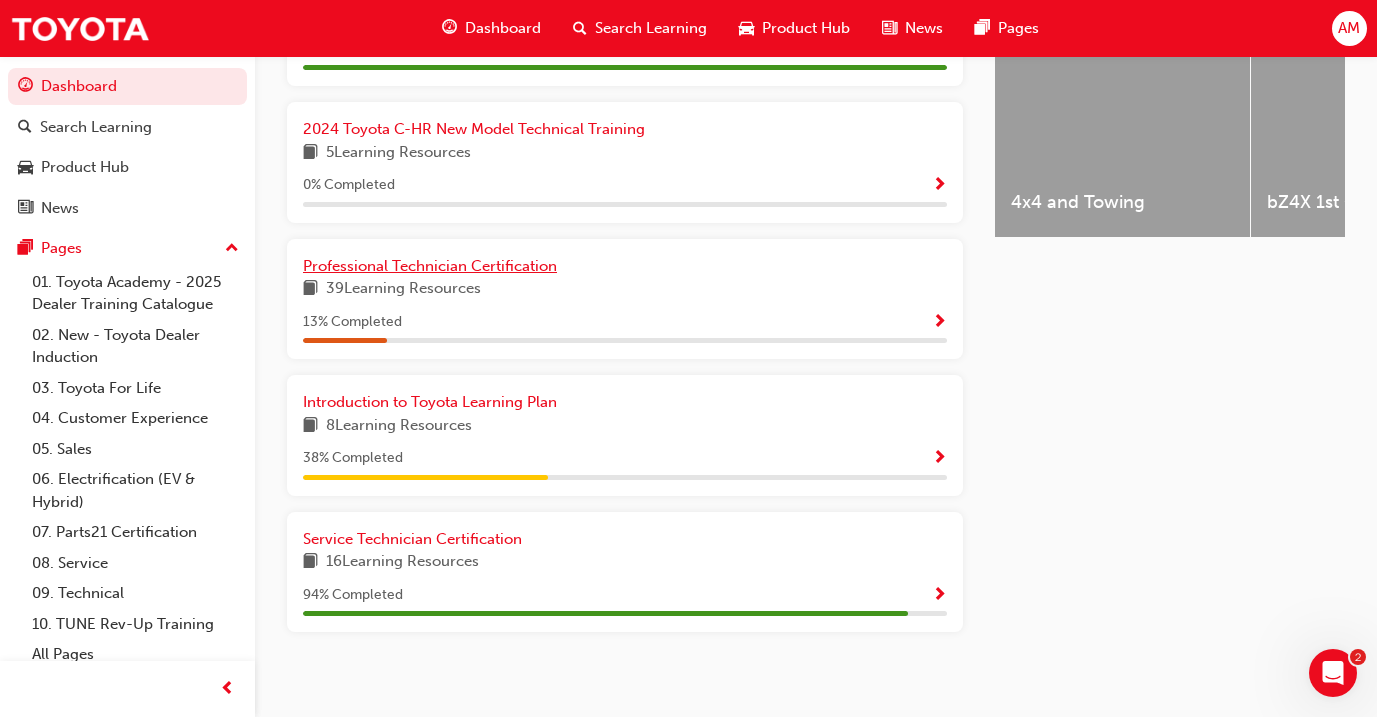 click on "Professional Technician Certification" at bounding box center (430, 266) 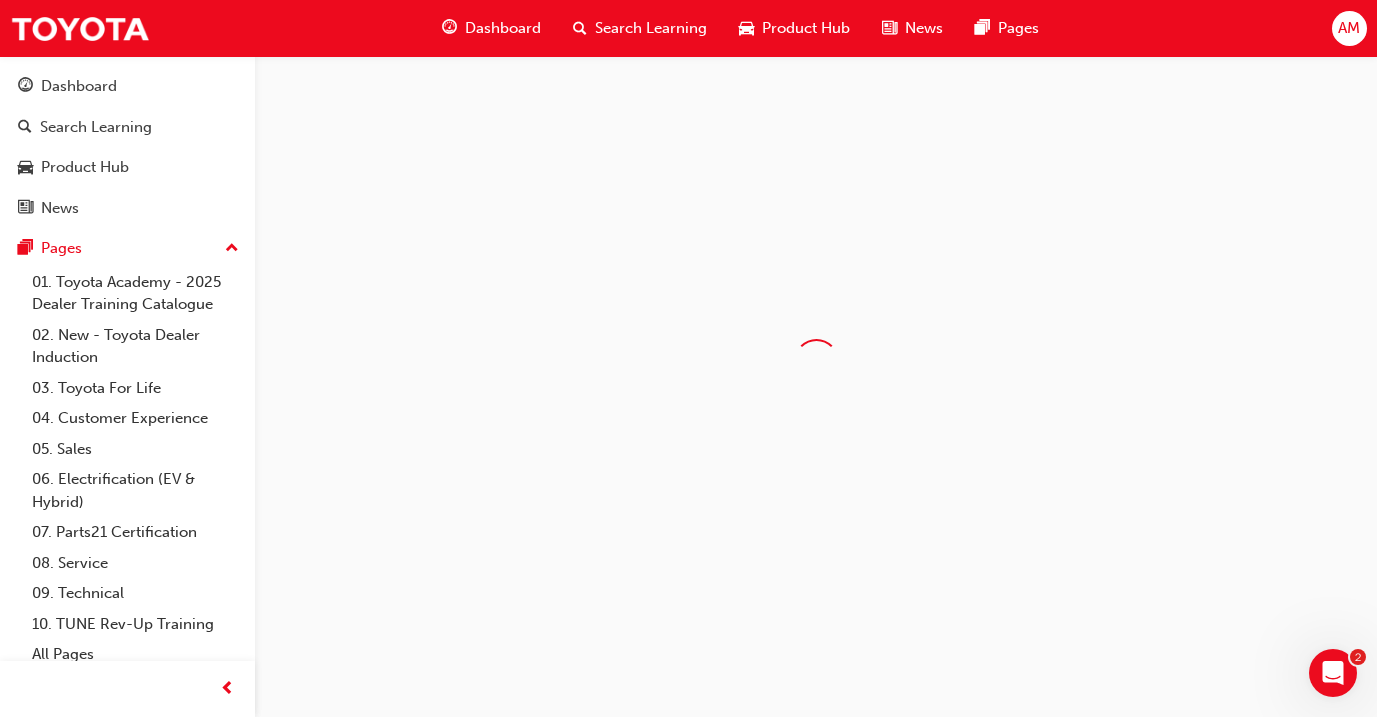 scroll, scrollTop: 0, scrollLeft: 0, axis: both 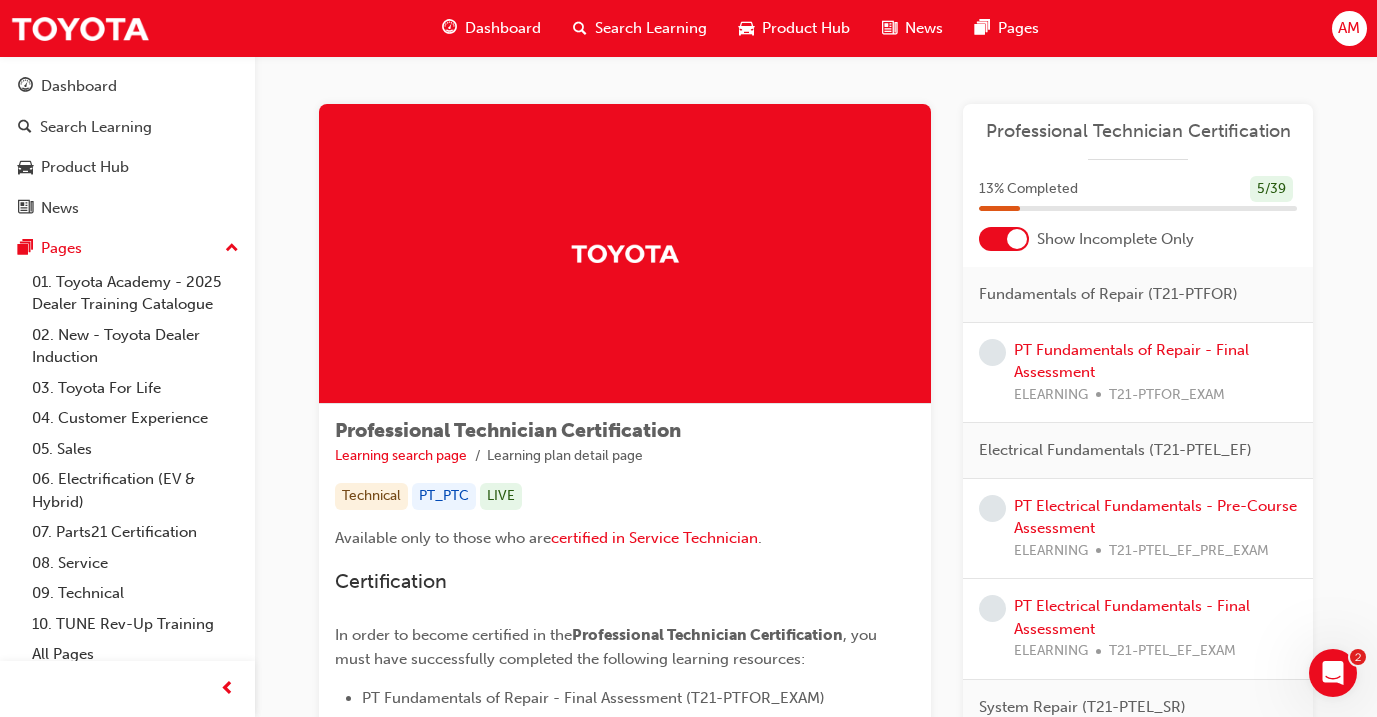 click on "PT Electrical Fundamentals - Pre-Course Assessment ELEARNING T21-PTEL_EF_PRE_EXAM" at bounding box center [1155, 529] 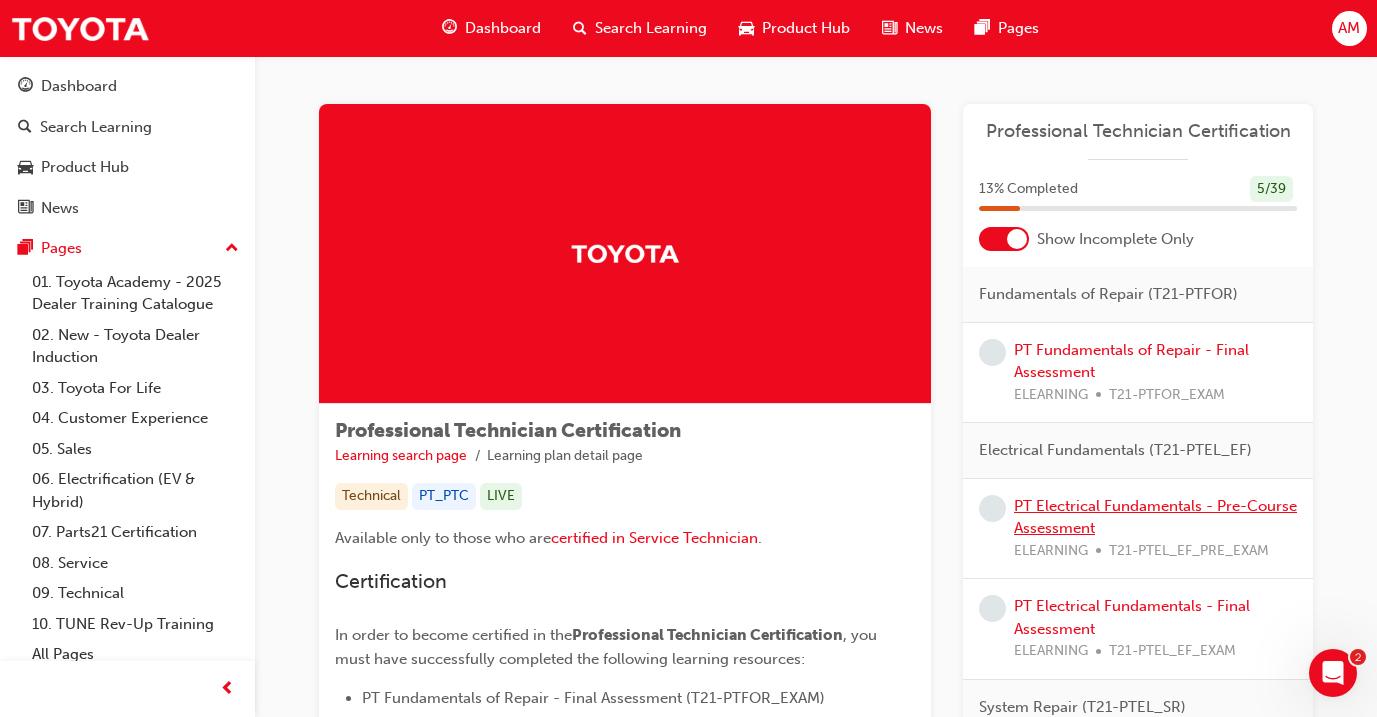 click on "PT Electrical Fundamentals - Pre-Course Assessment" at bounding box center (1155, 517) 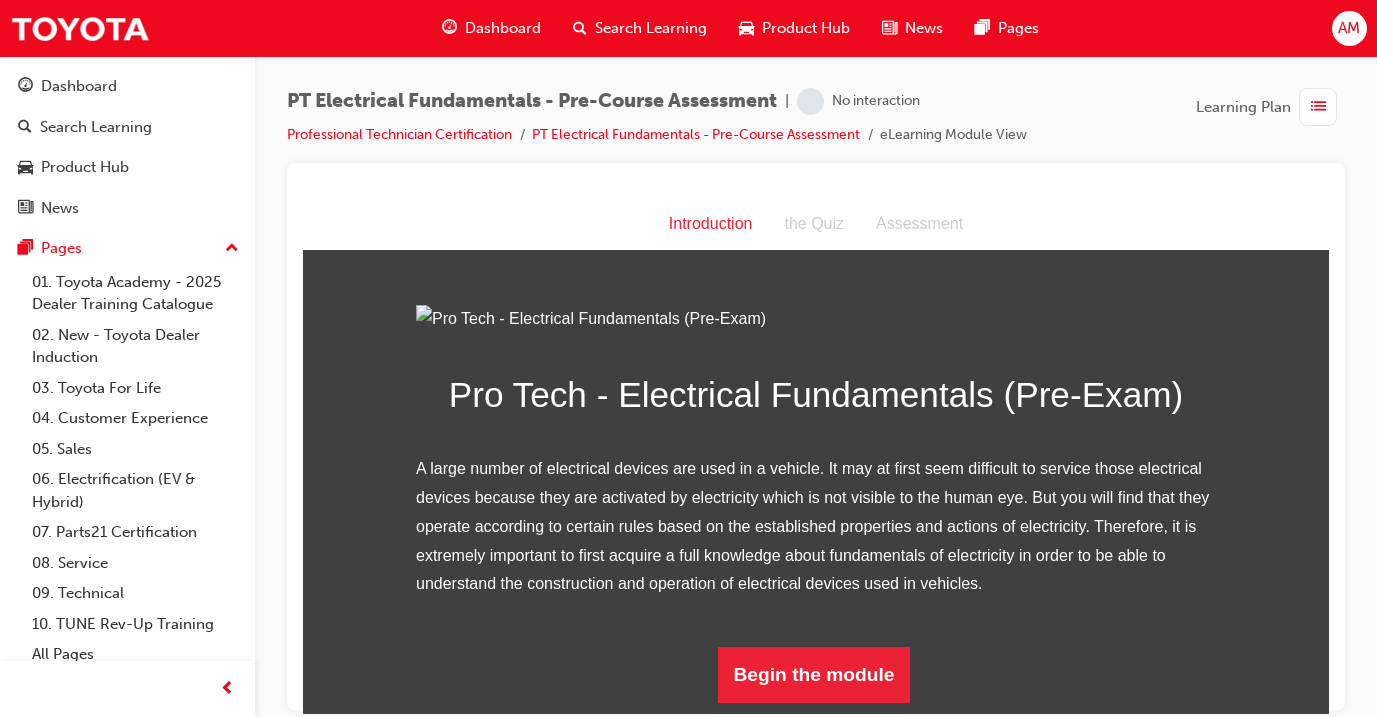 scroll, scrollTop: 0, scrollLeft: 0, axis: both 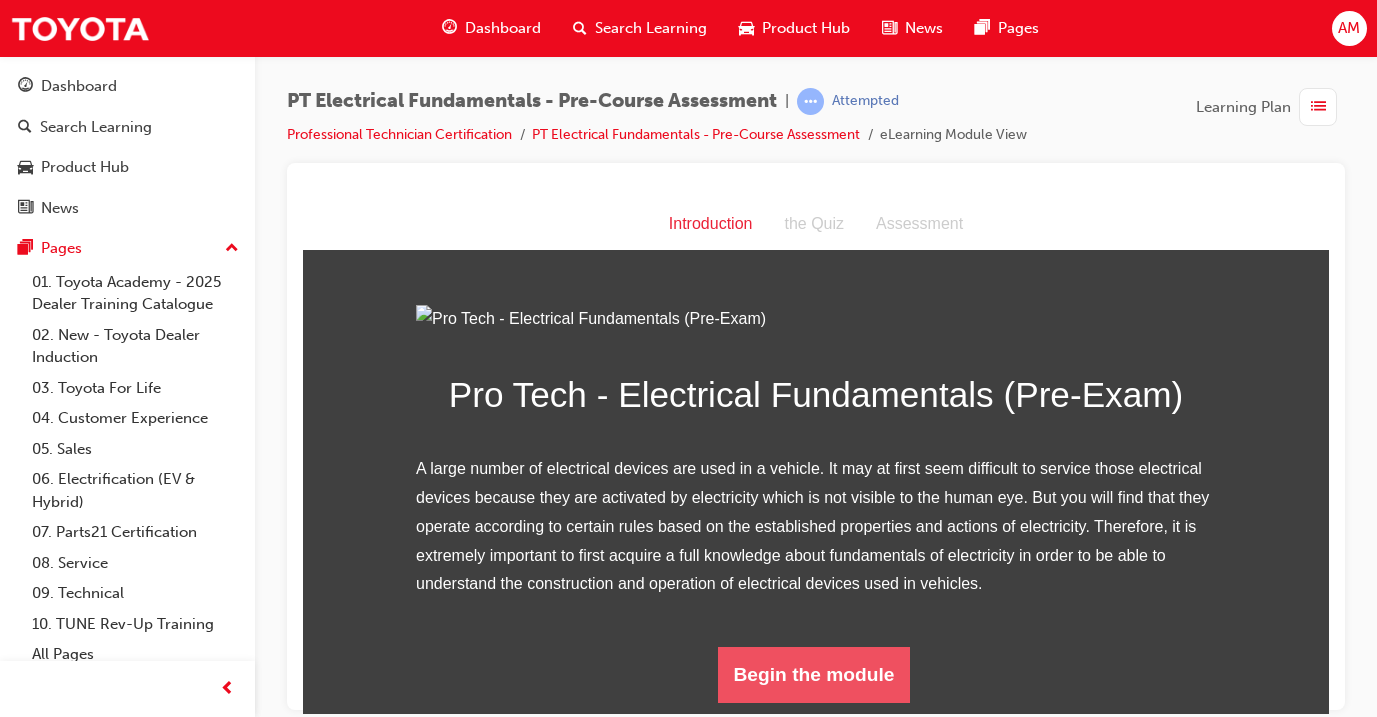 click on "Begin the module" at bounding box center [814, 674] 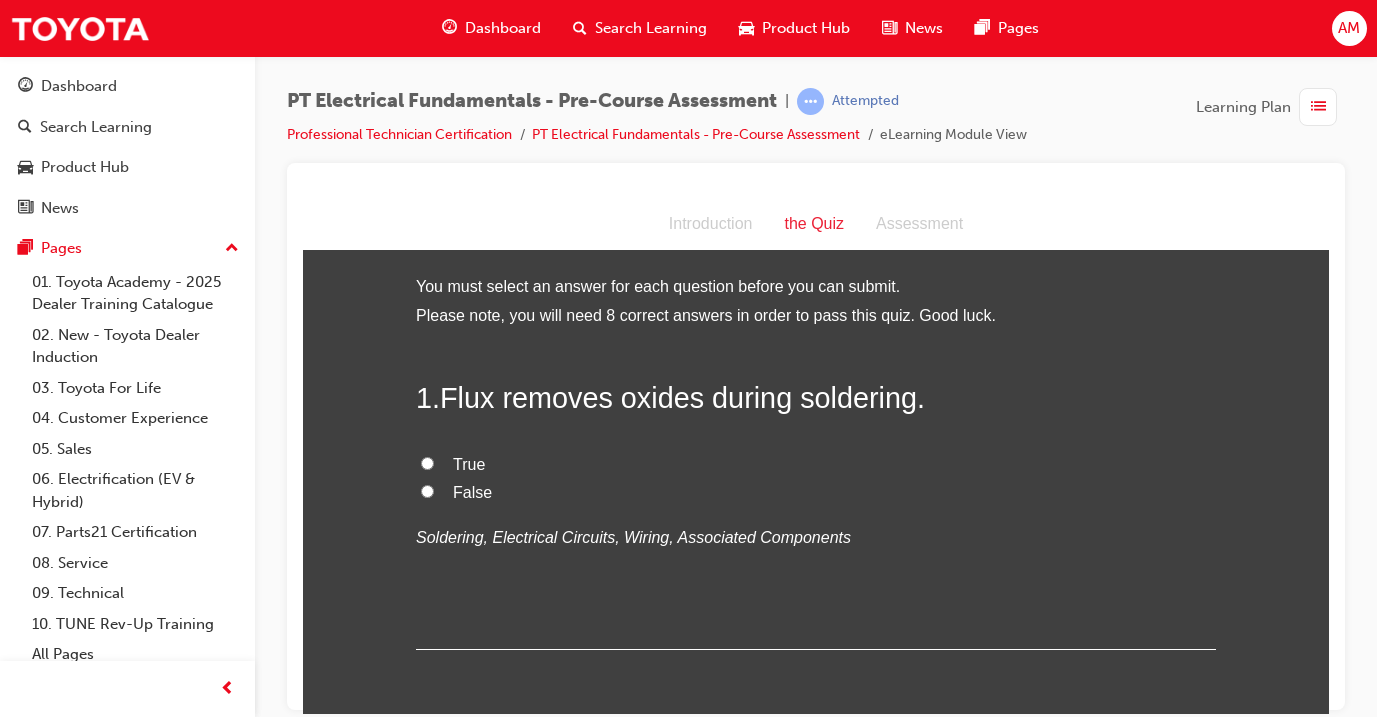 click on "True" at bounding box center (816, 464) 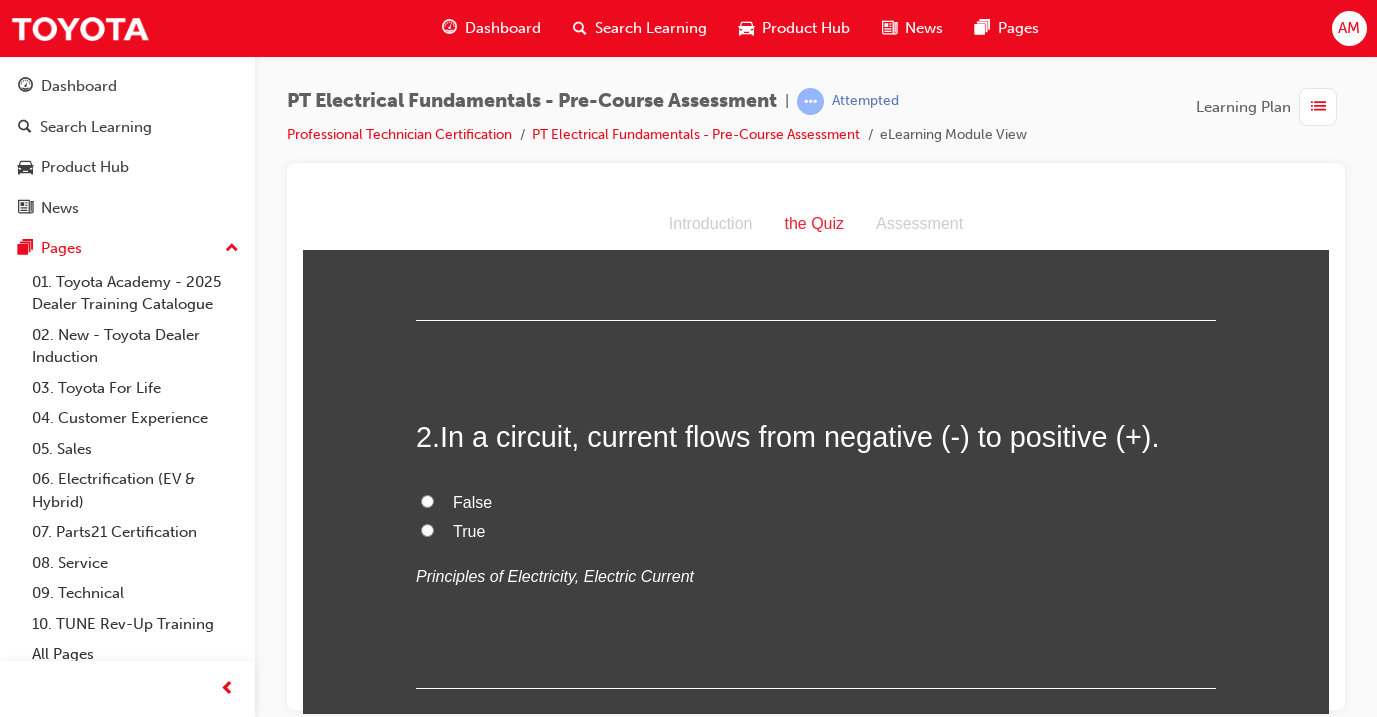 scroll, scrollTop: 327, scrollLeft: 0, axis: vertical 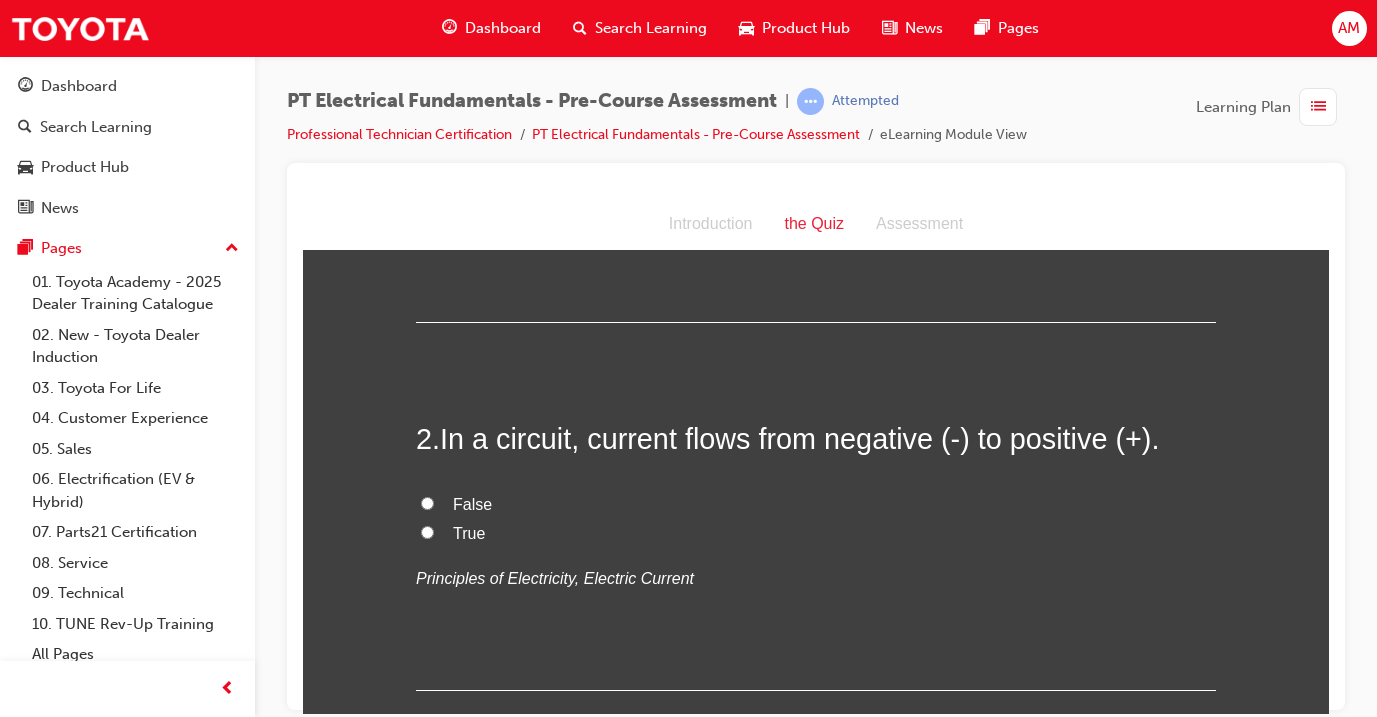 click on "False" at bounding box center (472, 503) 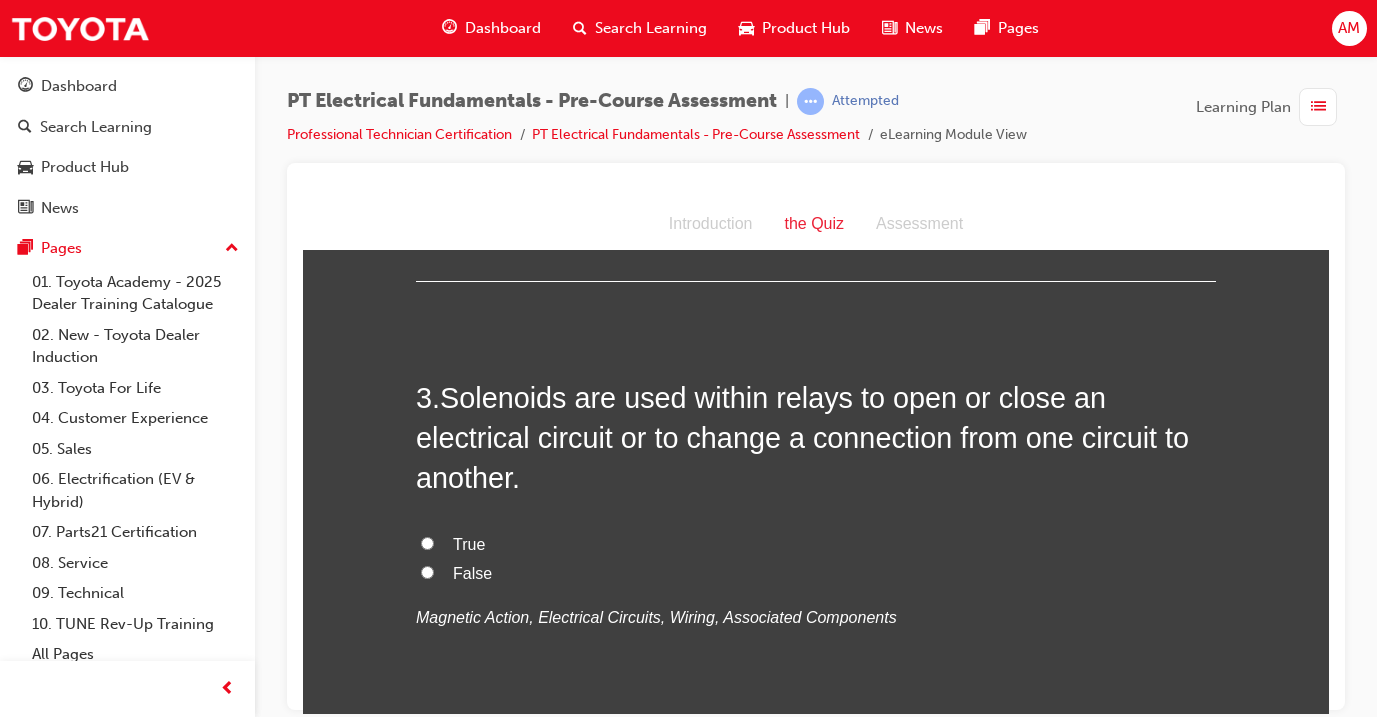 scroll, scrollTop: 754, scrollLeft: 0, axis: vertical 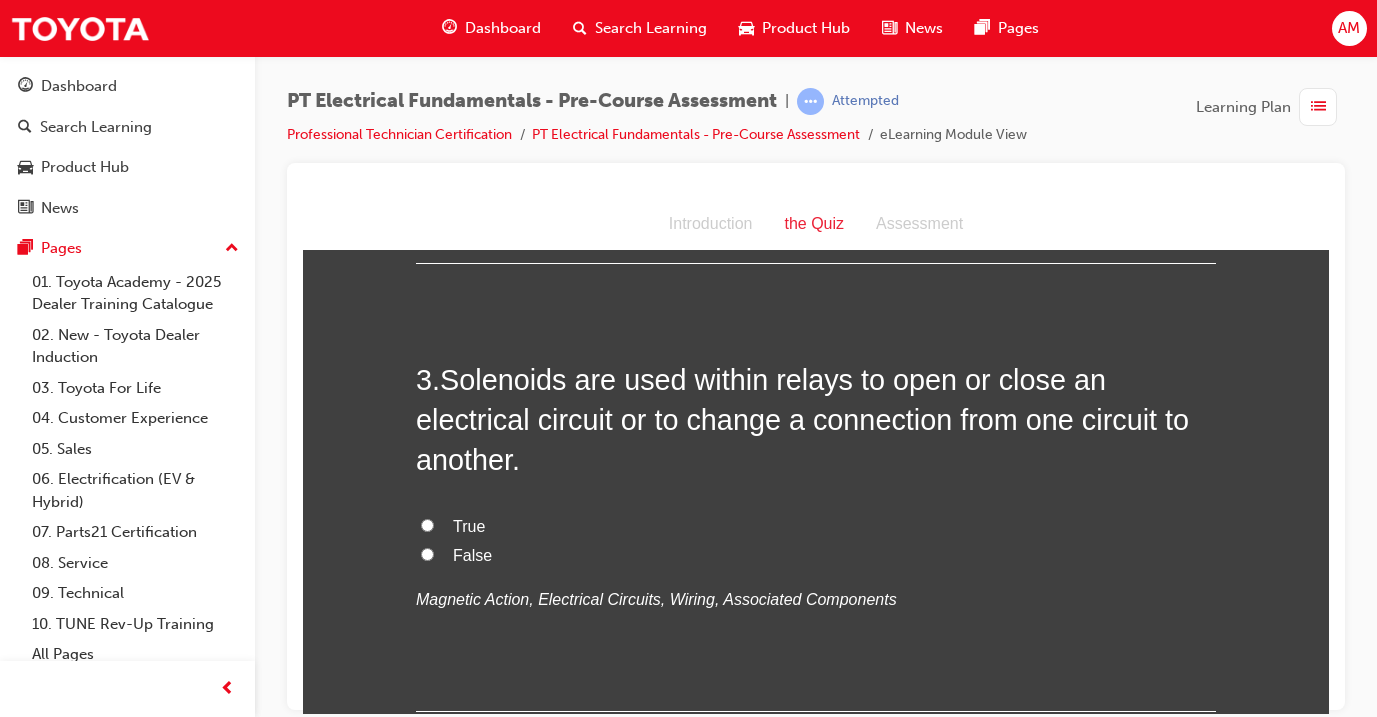 click on "True" at bounding box center [816, 526] 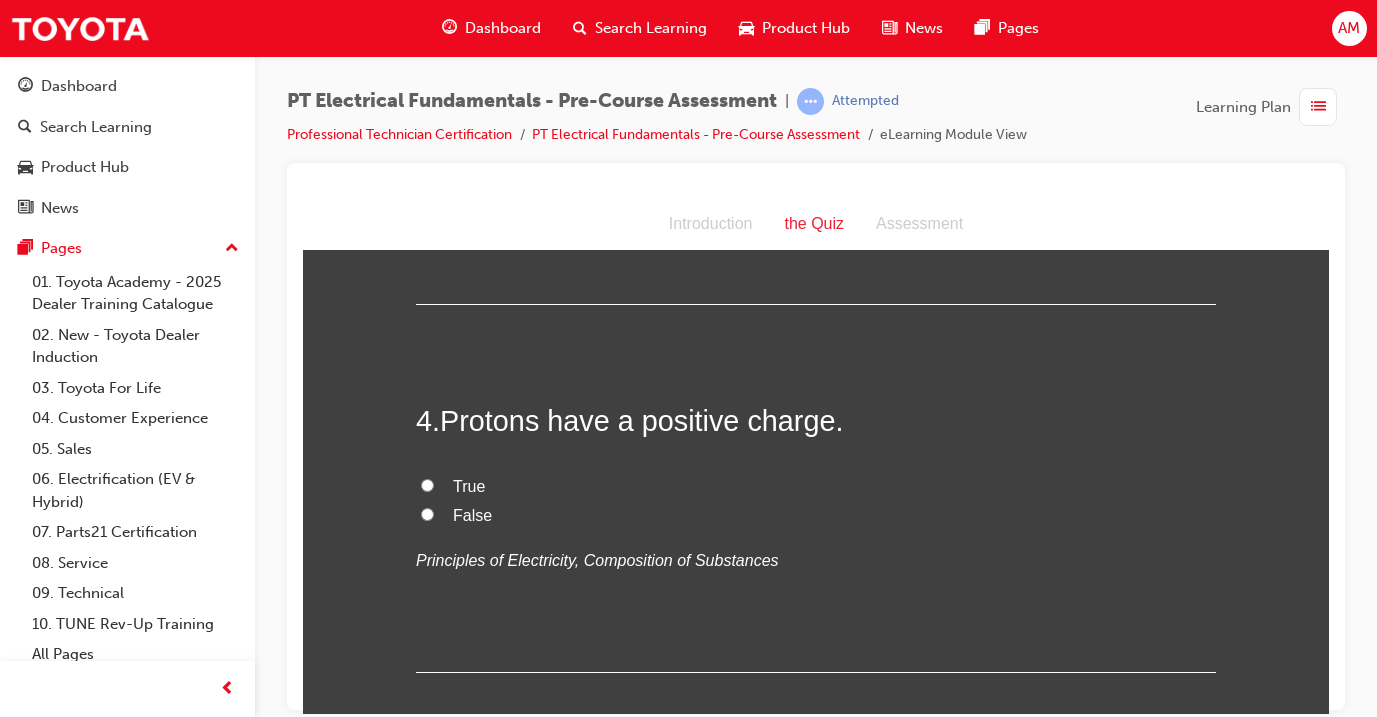 scroll, scrollTop: 1167, scrollLeft: 0, axis: vertical 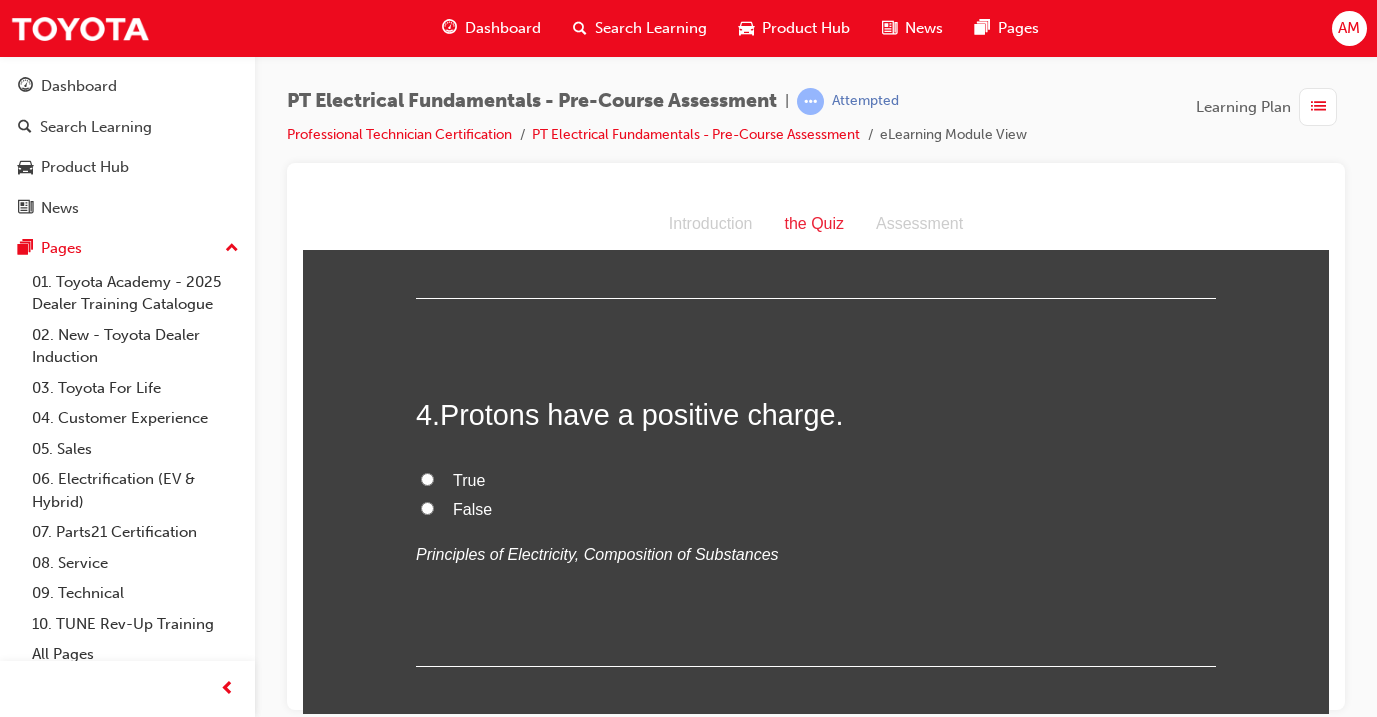 click on "True" at bounding box center [816, 480] 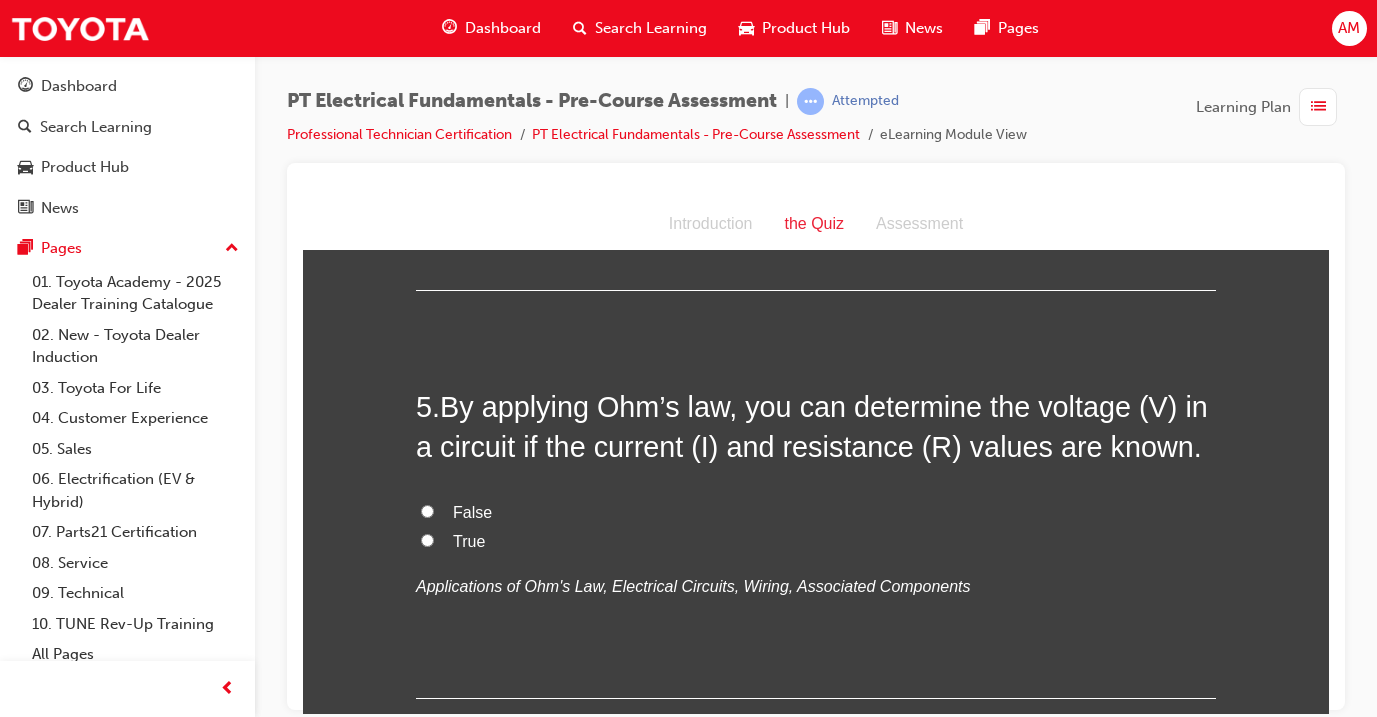 scroll, scrollTop: 1546, scrollLeft: 0, axis: vertical 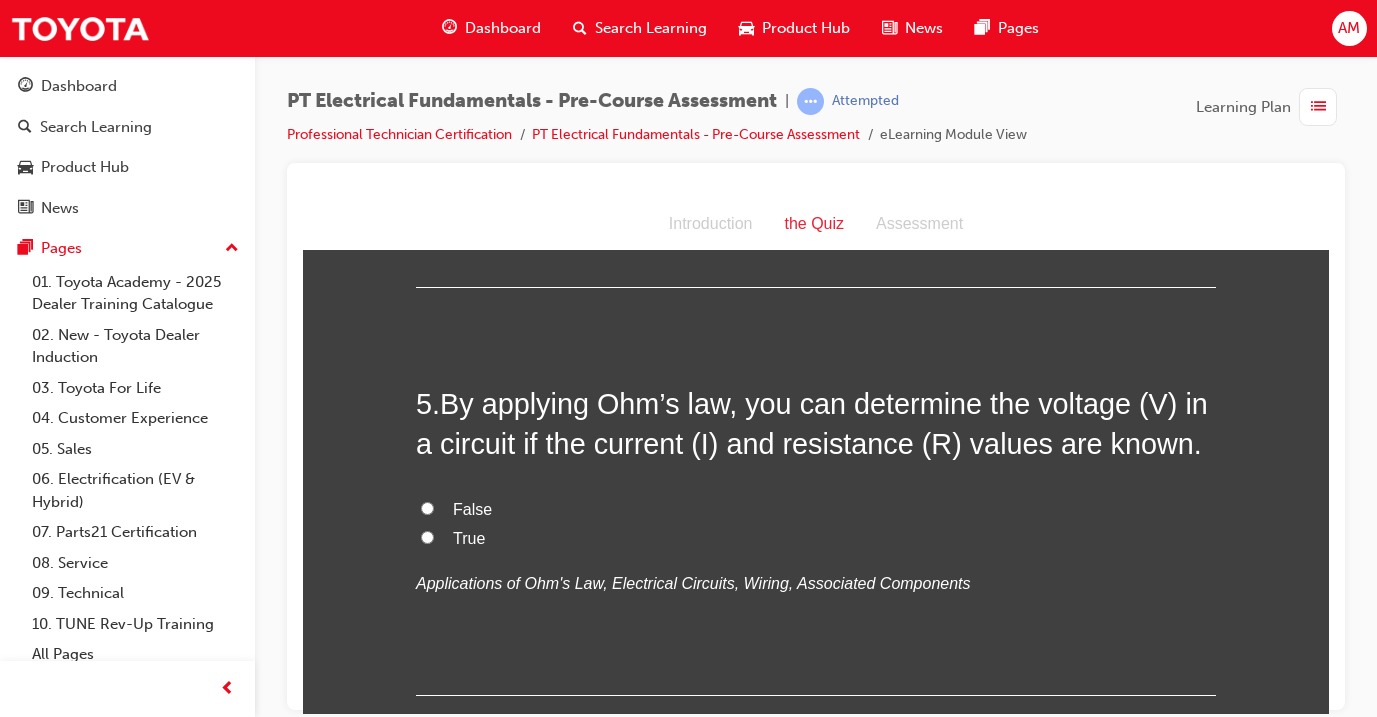 click on "False" at bounding box center (816, 509) 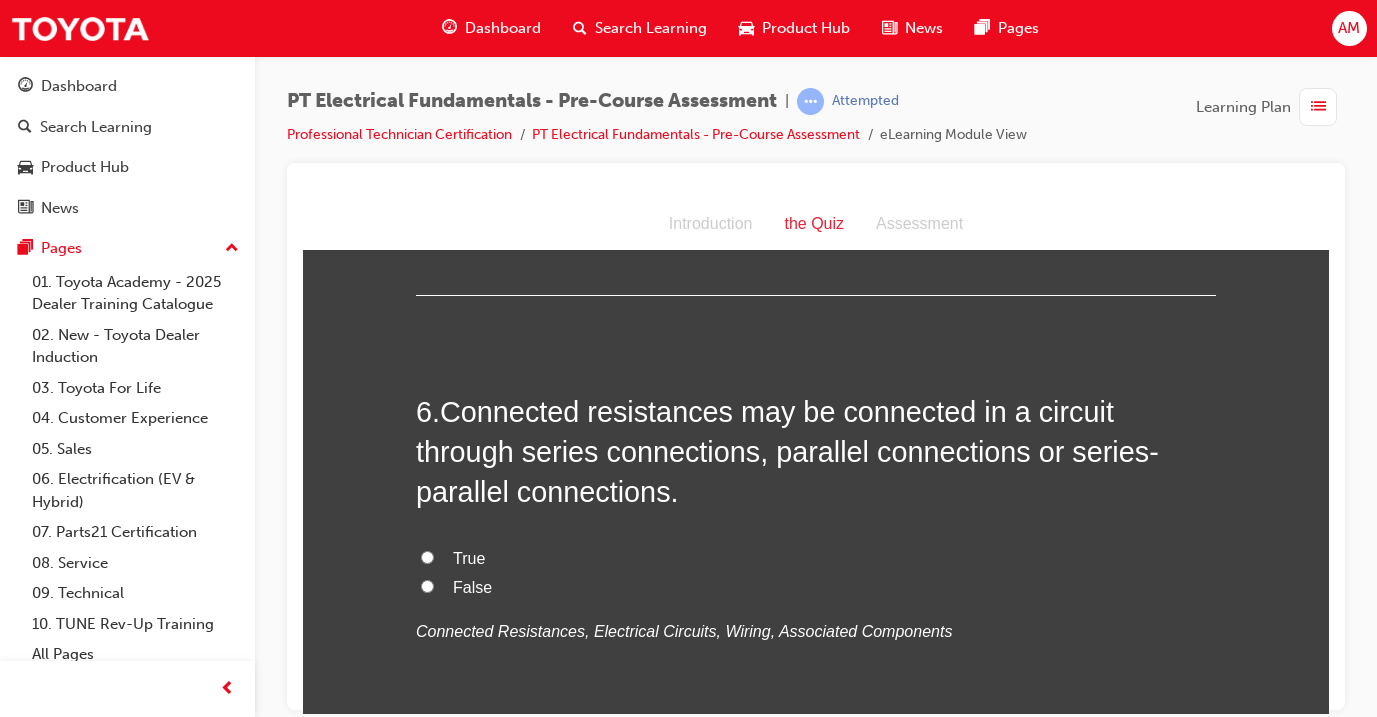 scroll, scrollTop: 1959, scrollLeft: 0, axis: vertical 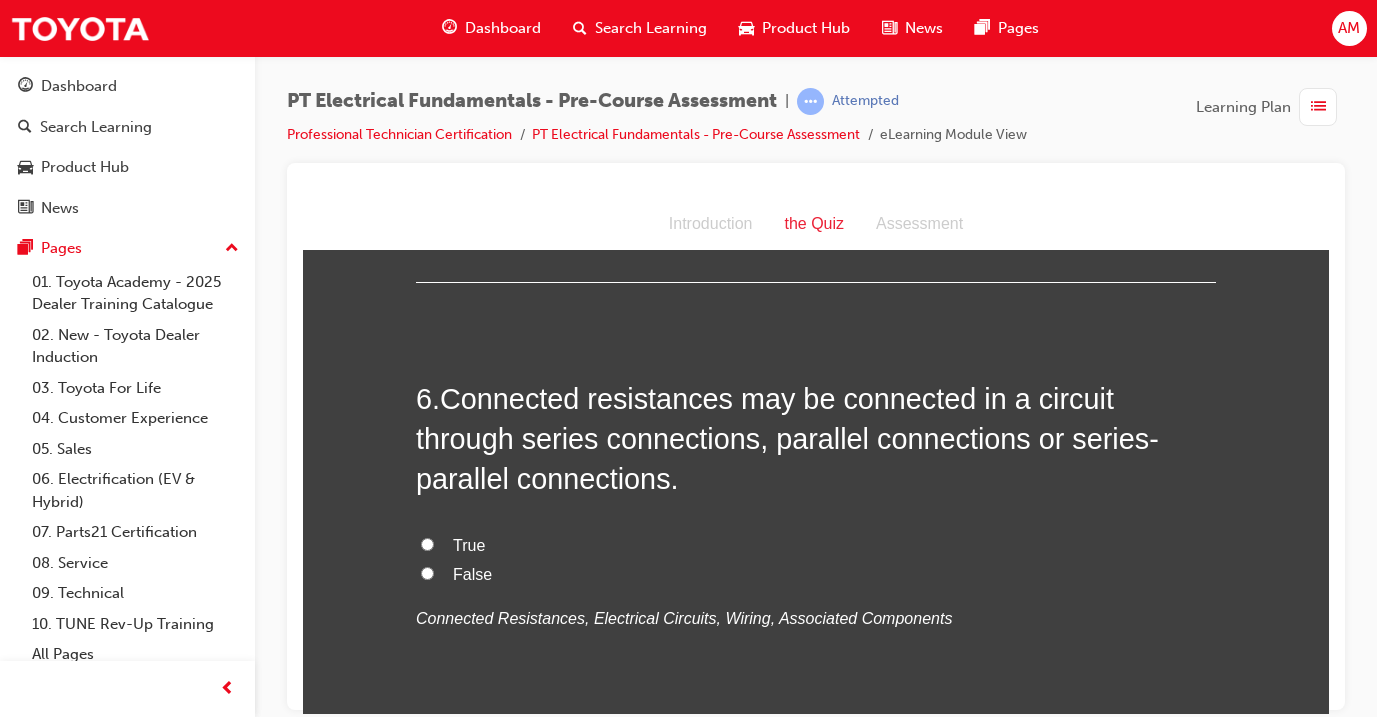 click on "True" at bounding box center (469, 544) 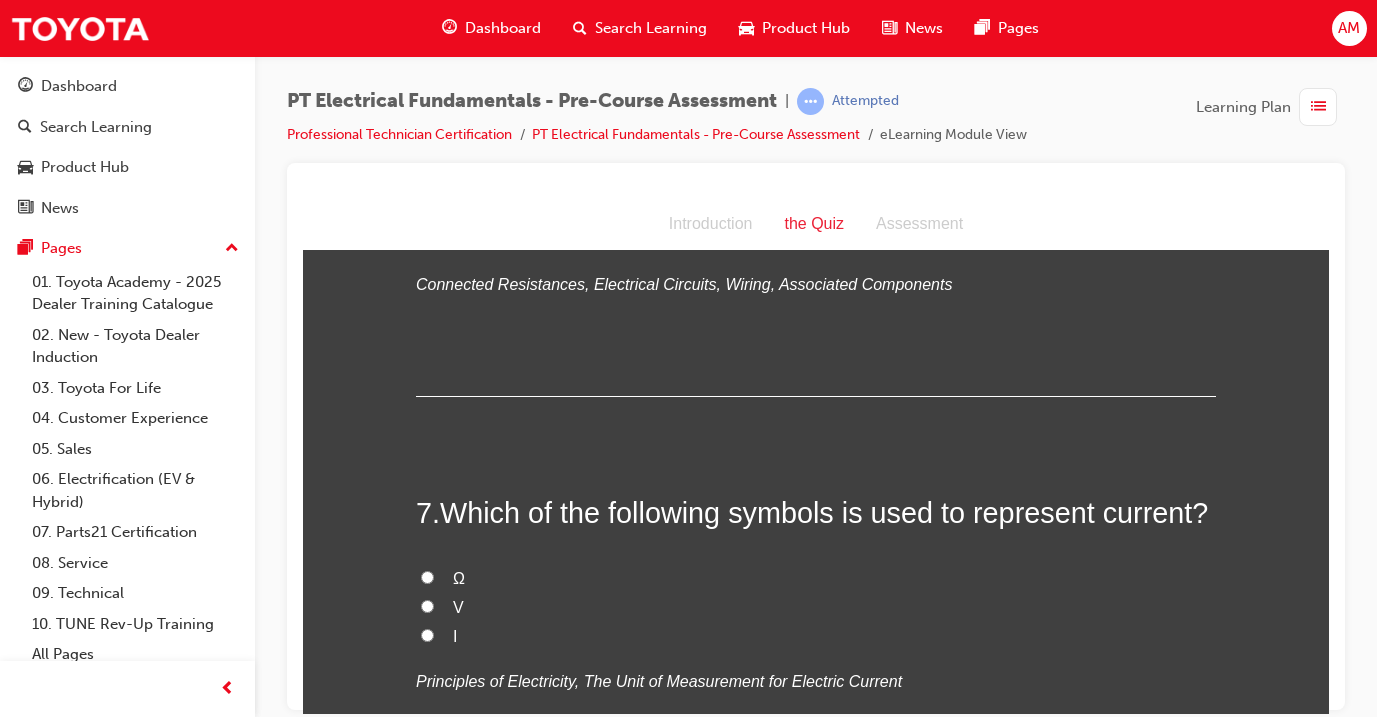 scroll, scrollTop: 2294, scrollLeft: 0, axis: vertical 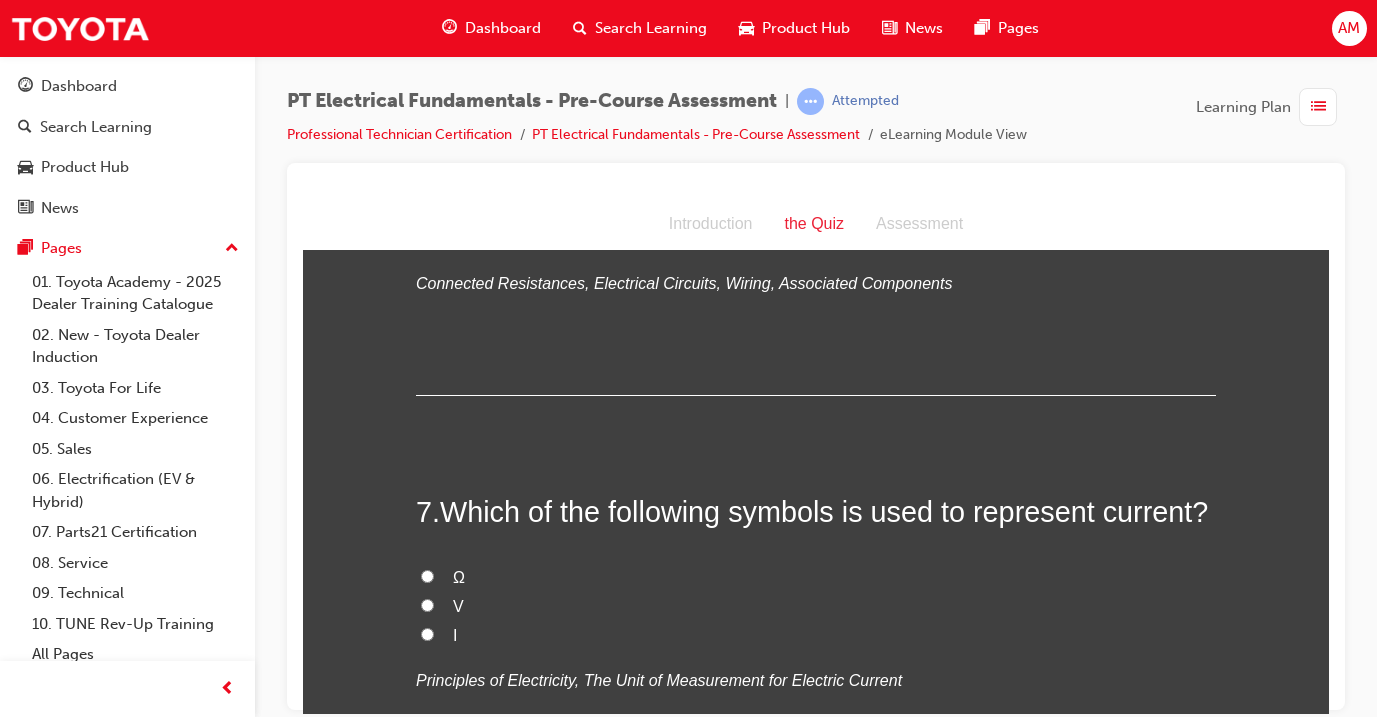 click on "I" at bounding box center [816, 635] 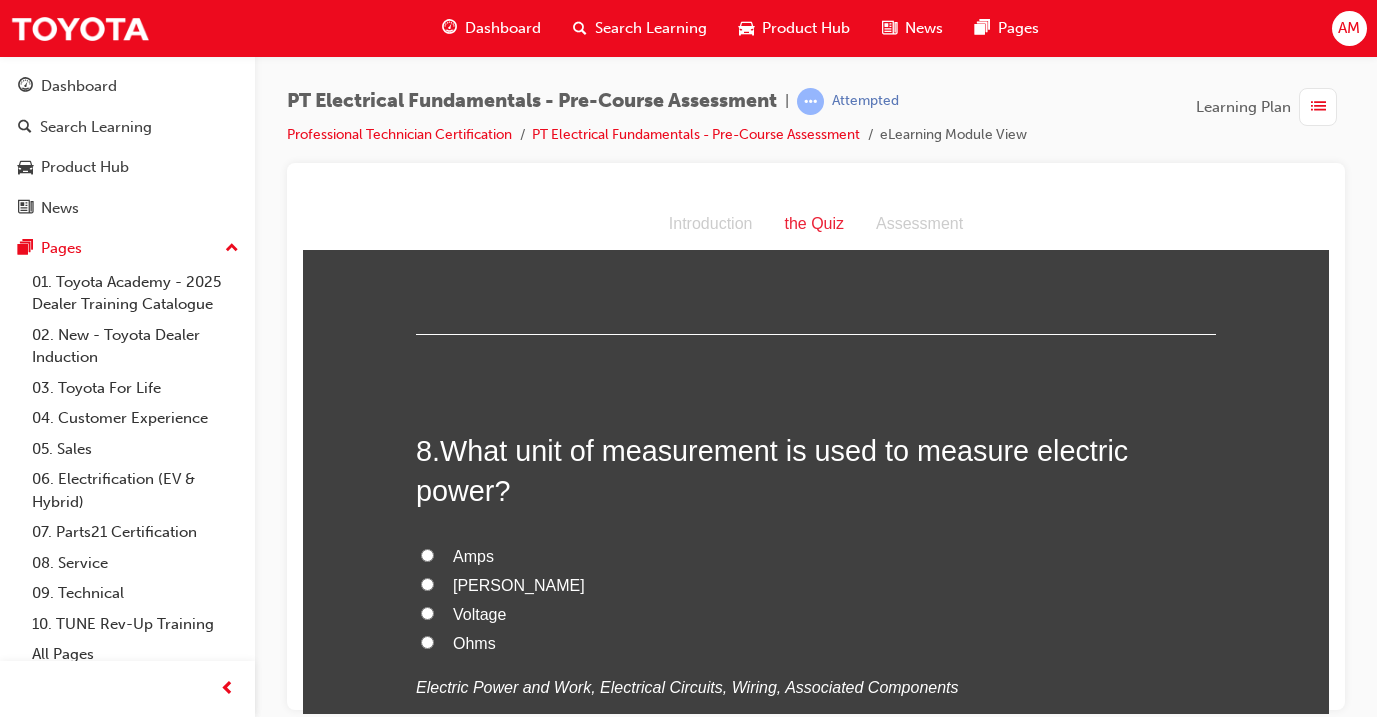 scroll, scrollTop: 2768, scrollLeft: 0, axis: vertical 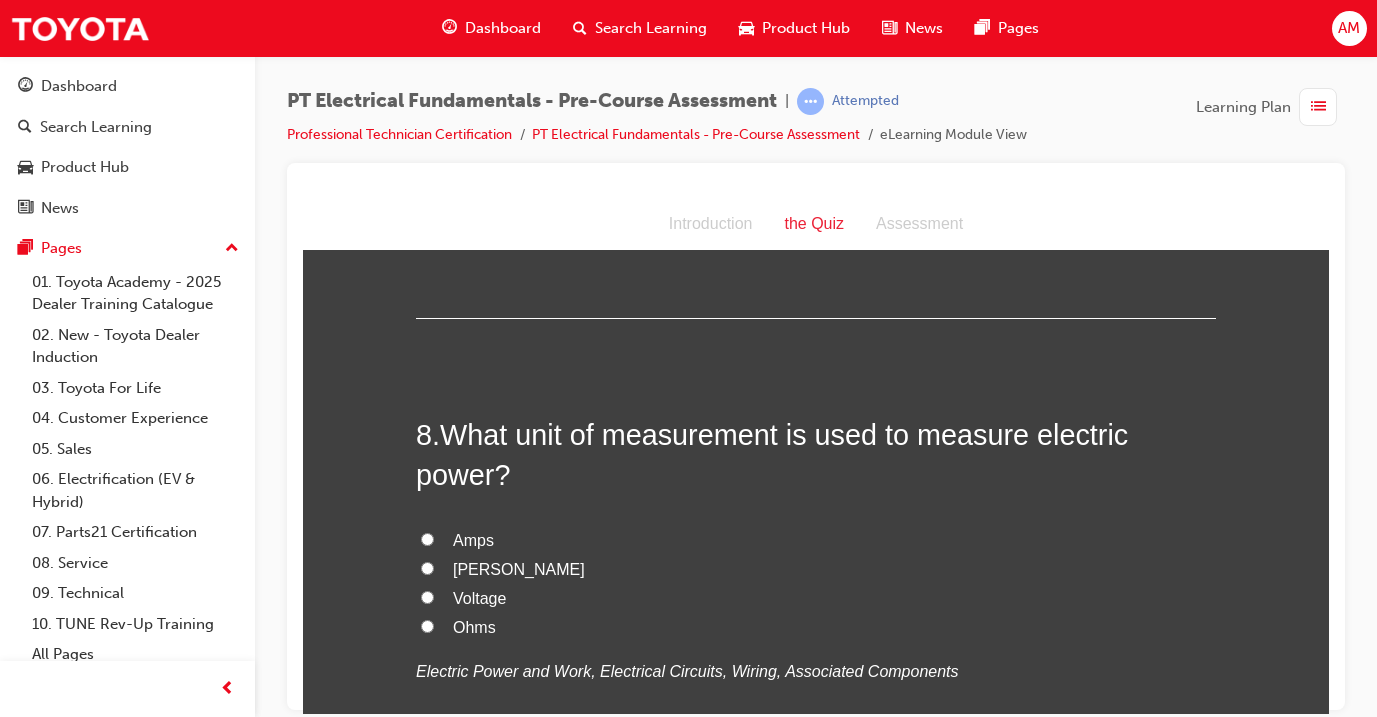 click on "Watts" at bounding box center (519, 568) 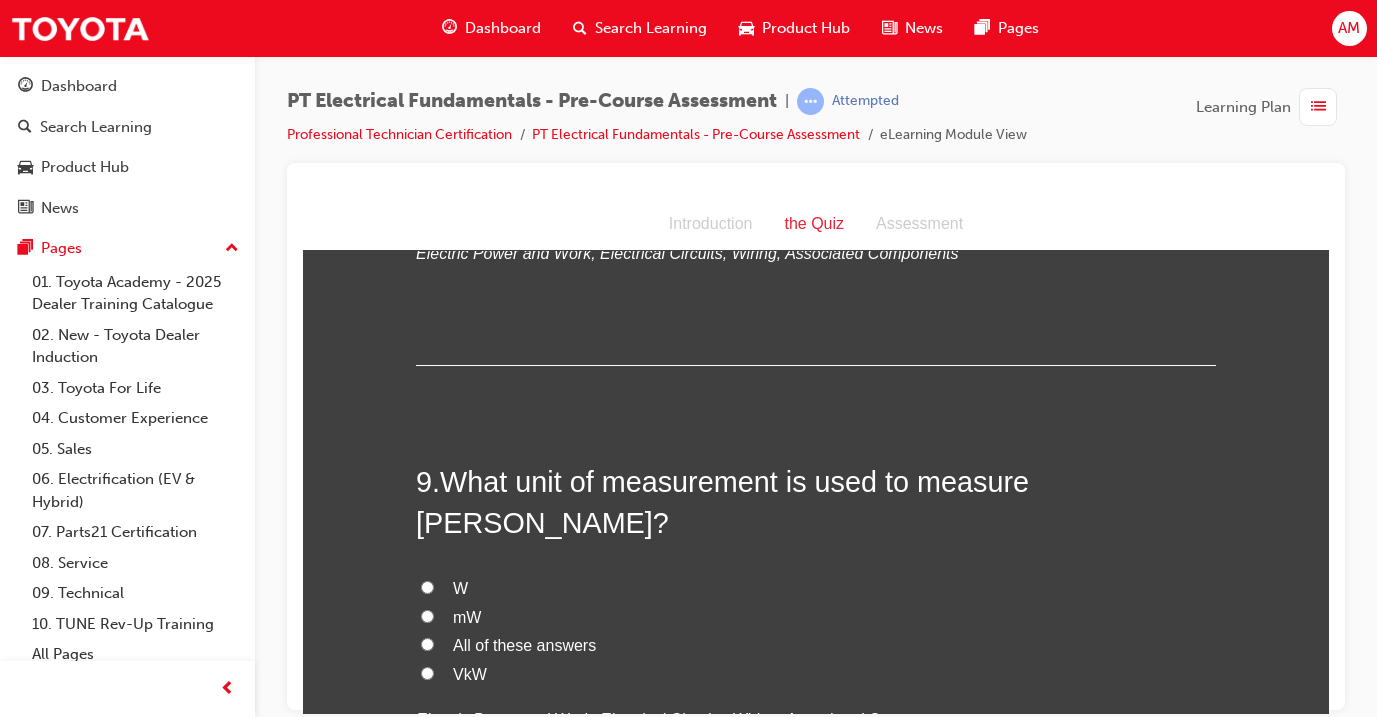 scroll, scrollTop: 3192, scrollLeft: 0, axis: vertical 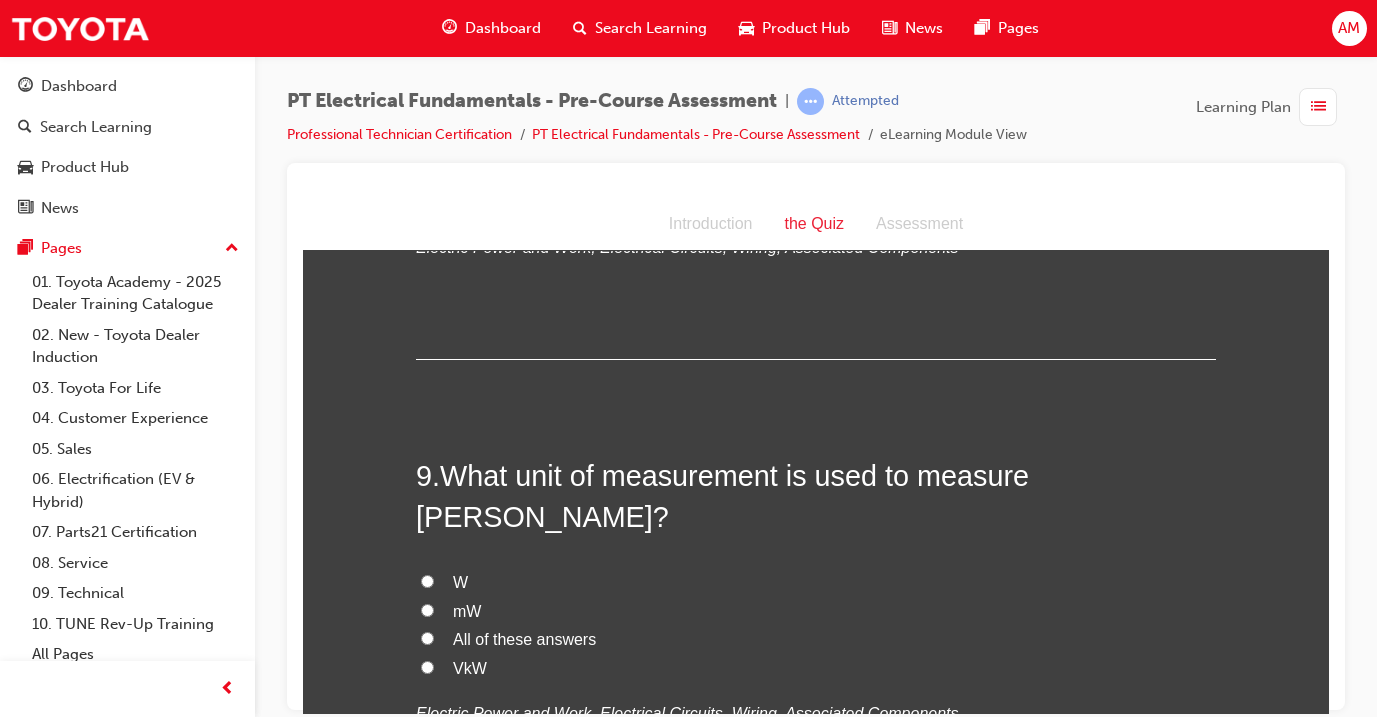 click on "All of these answers" at bounding box center (524, 638) 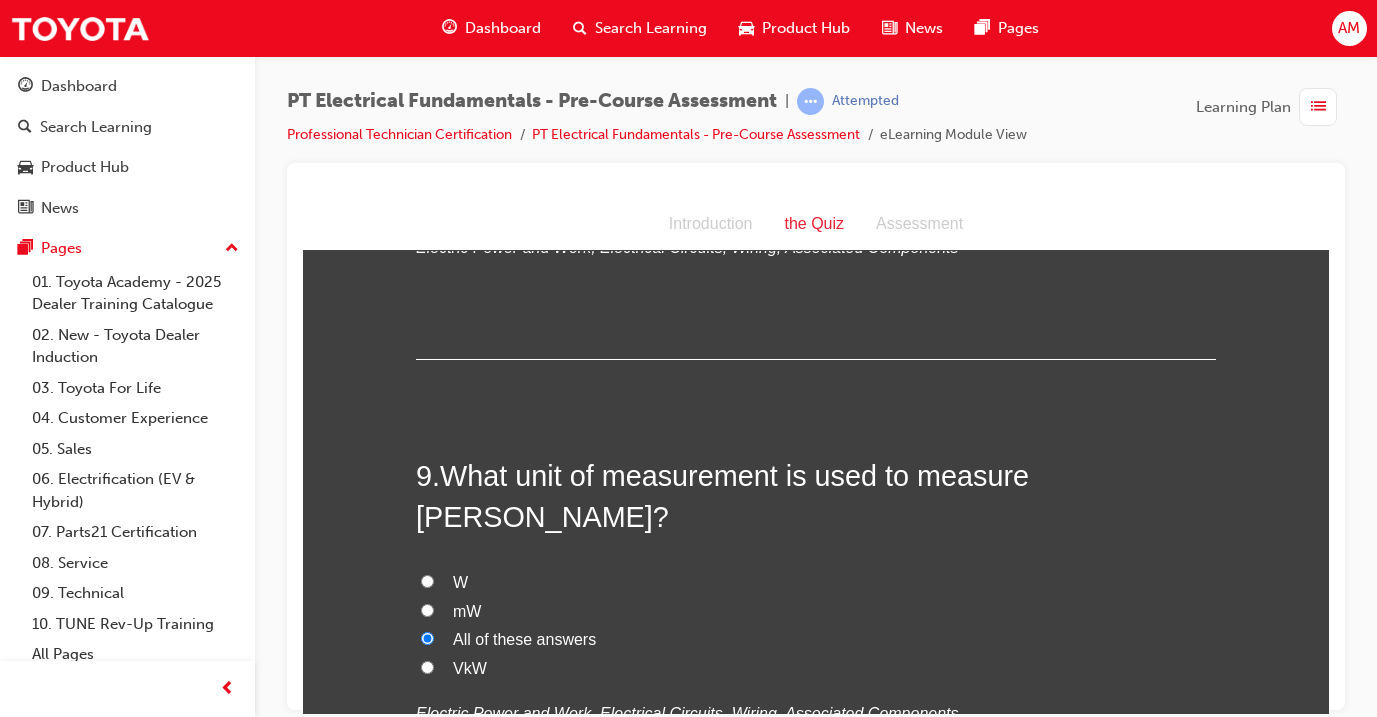 click on "W" at bounding box center [816, 582] 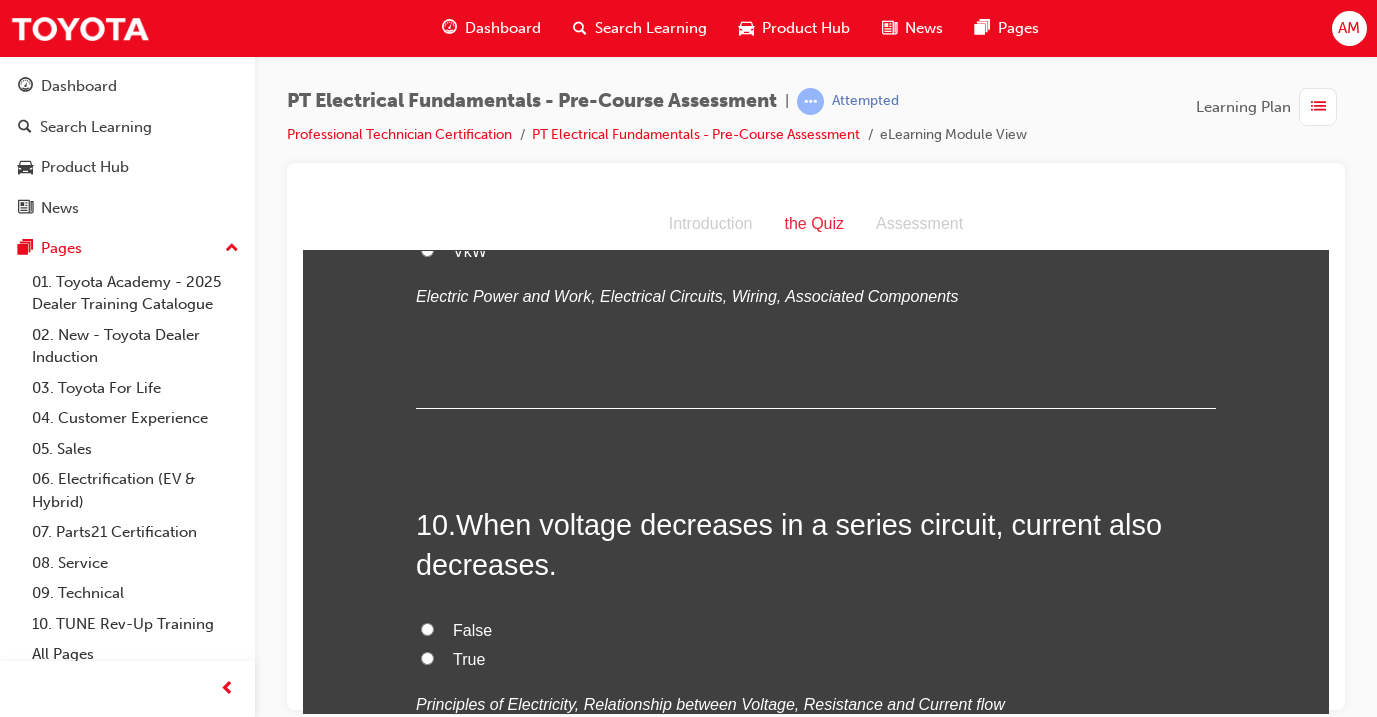 scroll, scrollTop: 3610, scrollLeft: 0, axis: vertical 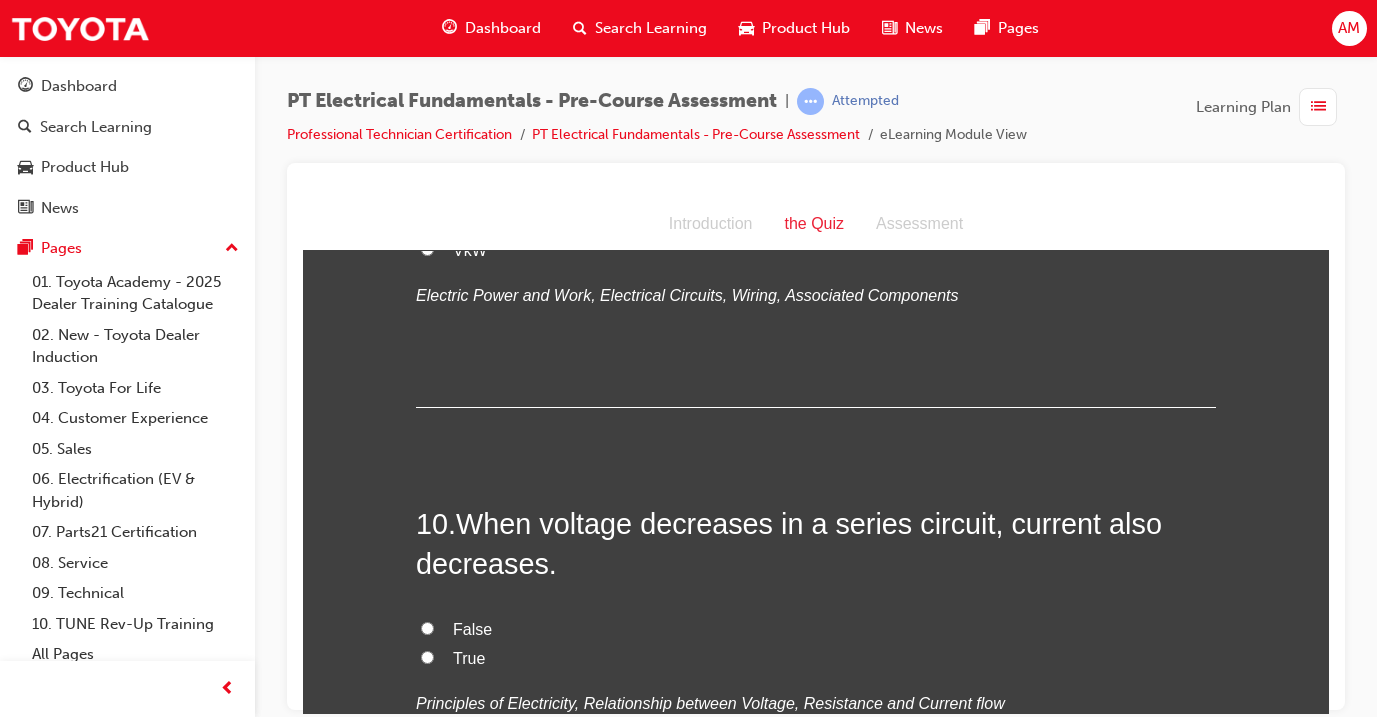 click on "False True
Principles of Electricity, Relationship between Voltage, Resistance and Current flow" at bounding box center (816, 666) 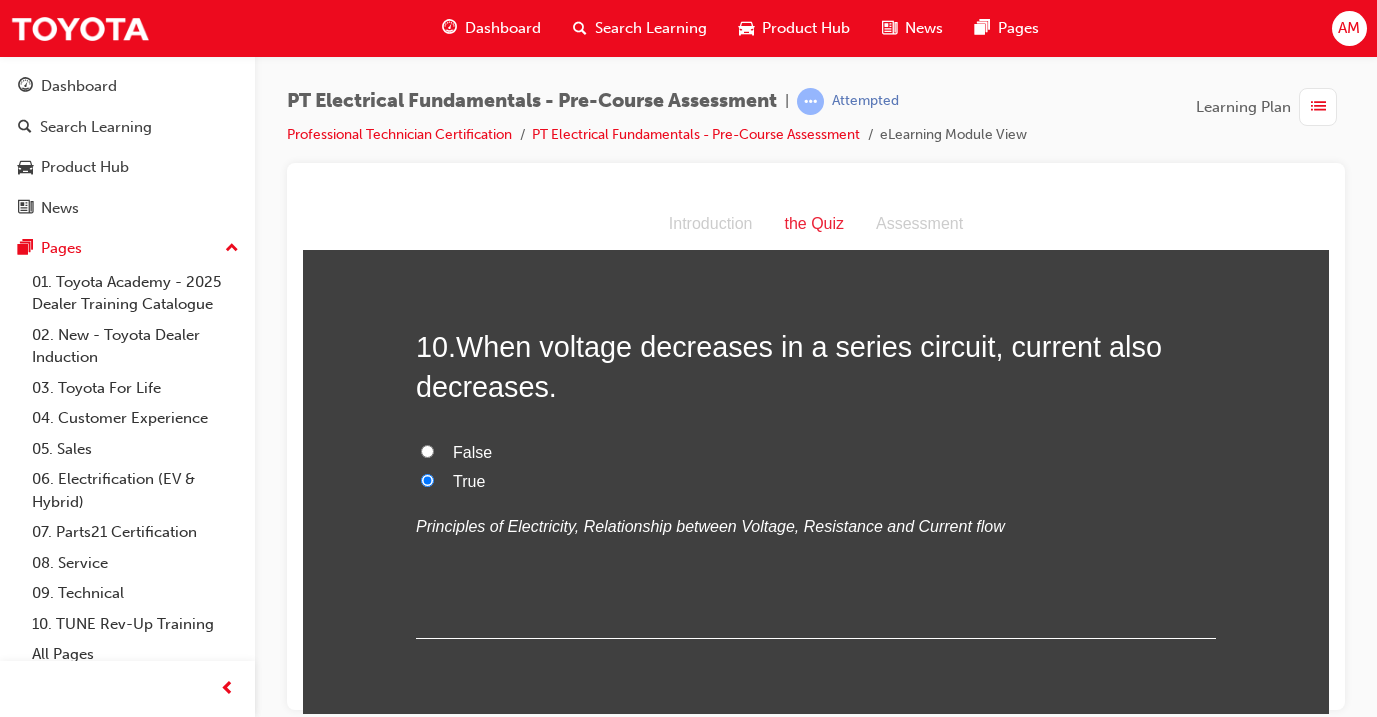scroll, scrollTop: 0, scrollLeft: 0, axis: both 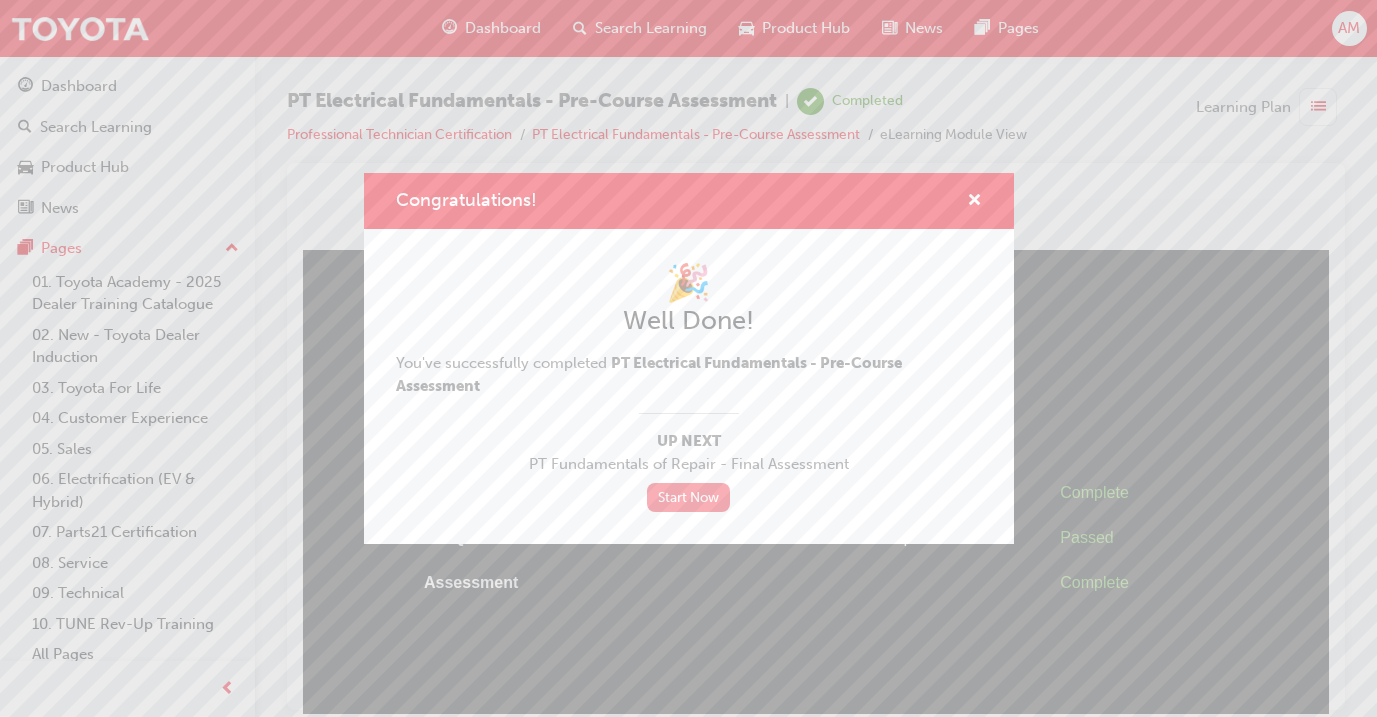 click on "Start Now" at bounding box center [689, 497] 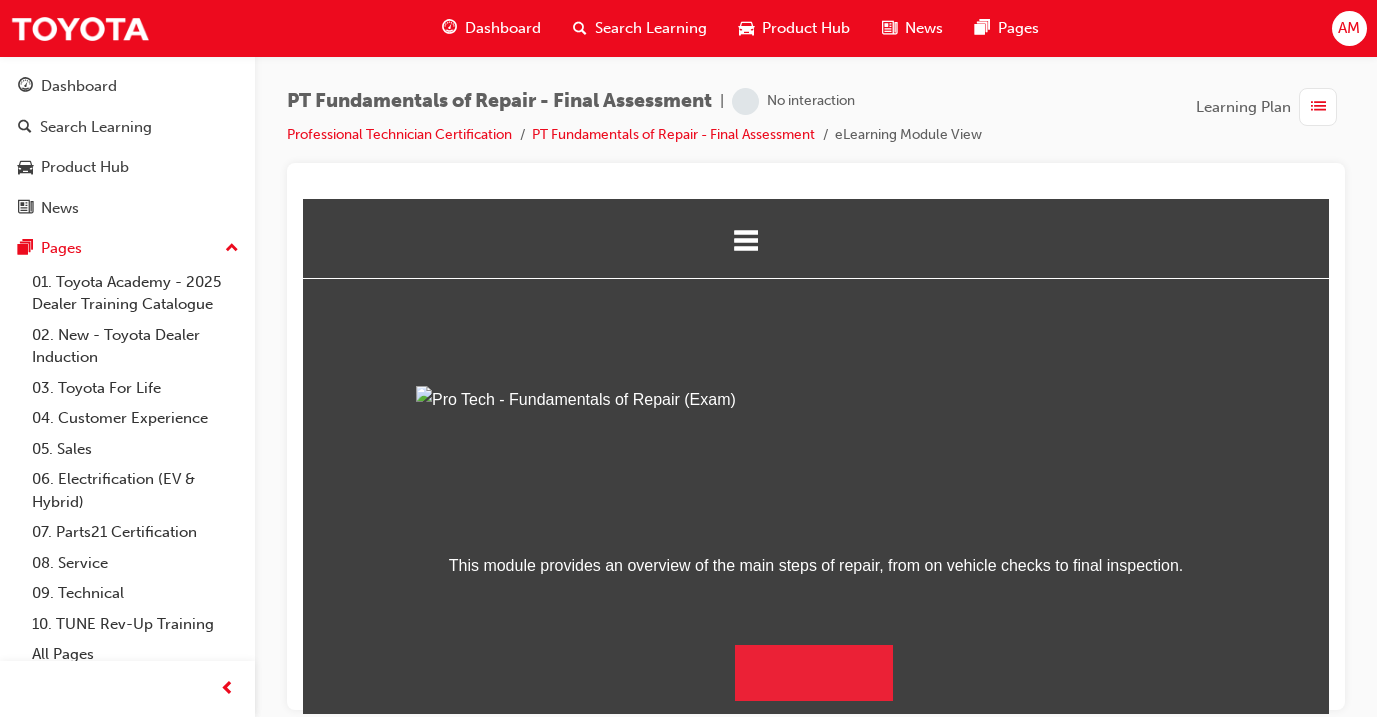 scroll, scrollTop: 205, scrollLeft: 0, axis: vertical 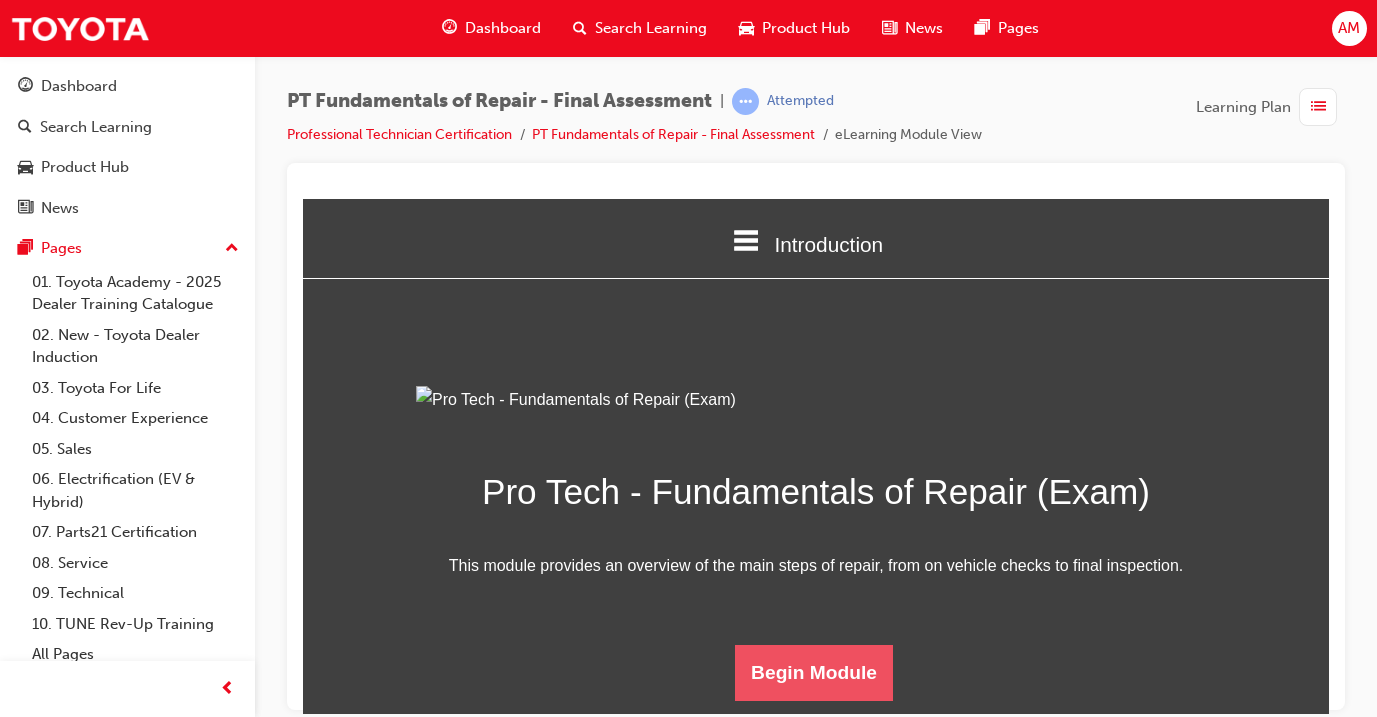 click on "Begin Module" at bounding box center (814, 672) 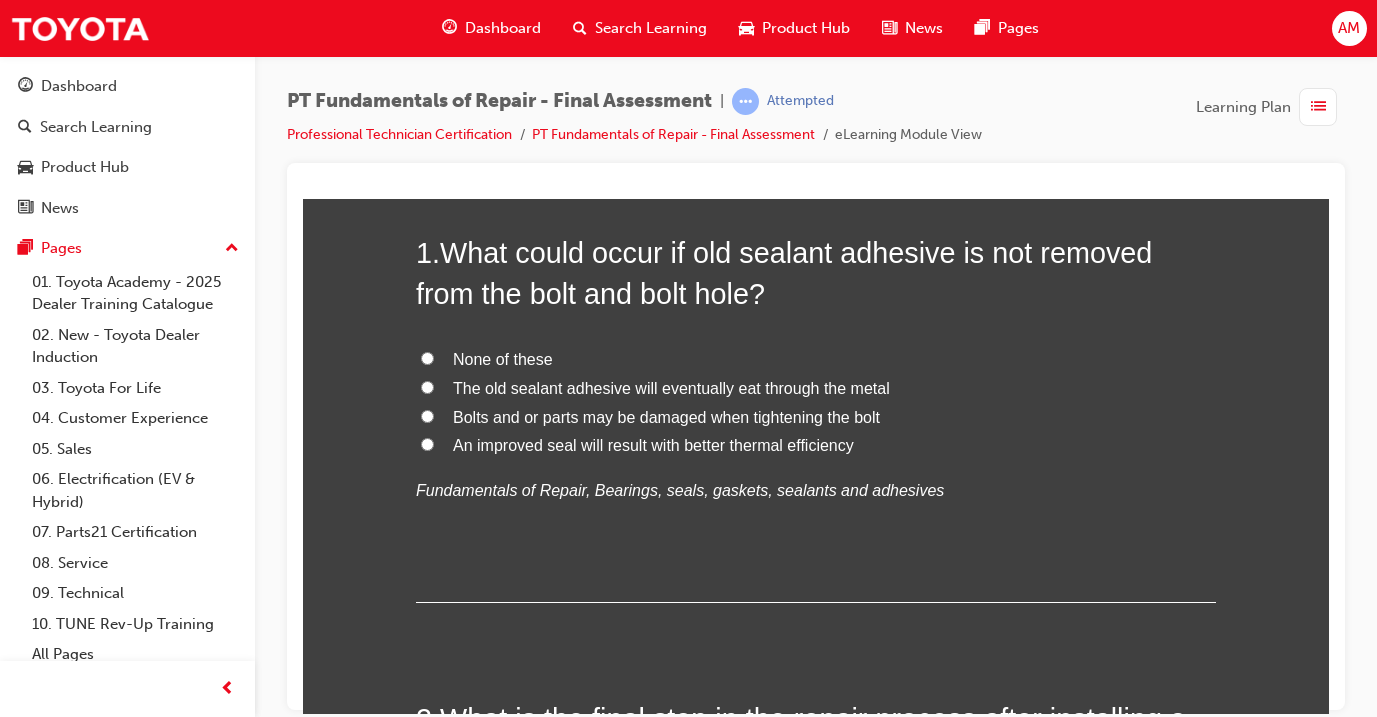 scroll, scrollTop: 176, scrollLeft: 0, axis: vertical 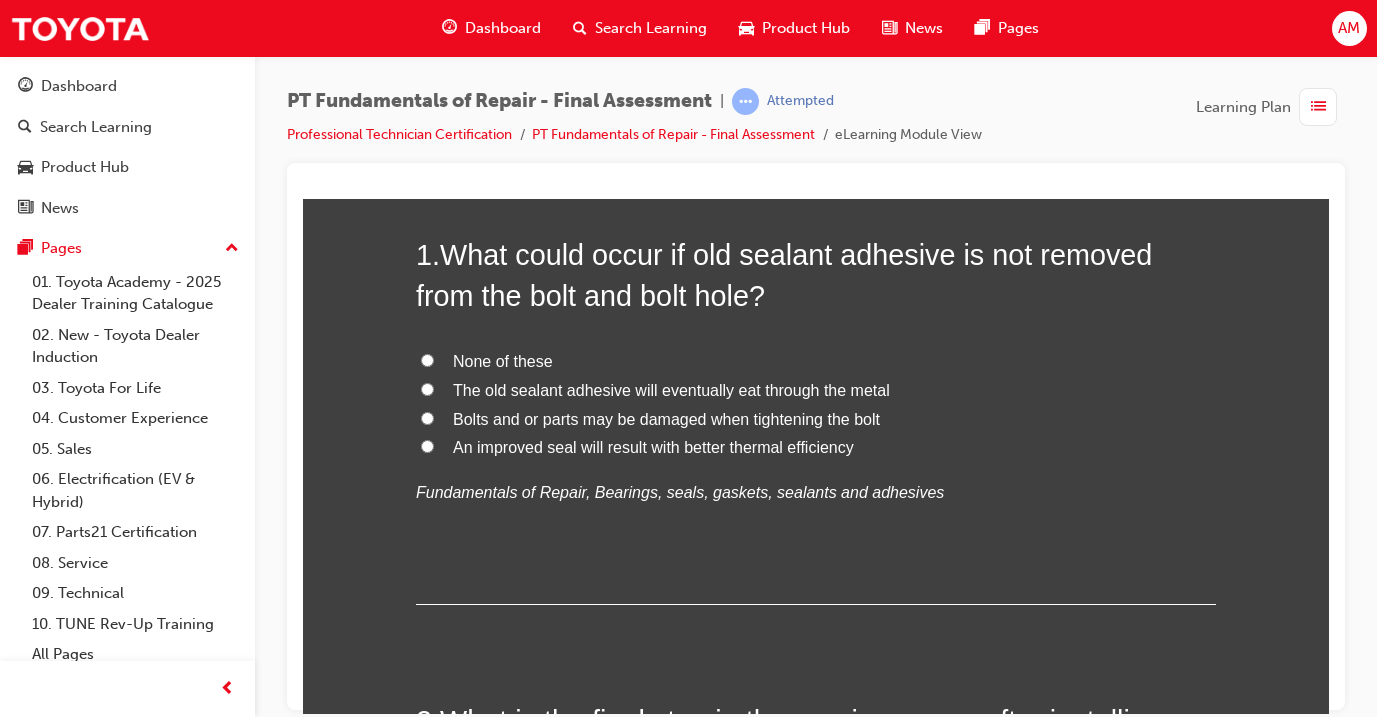 click on "Bolts and or parts may be damaged when tightening the bolt" at bounding box center [666, 418] 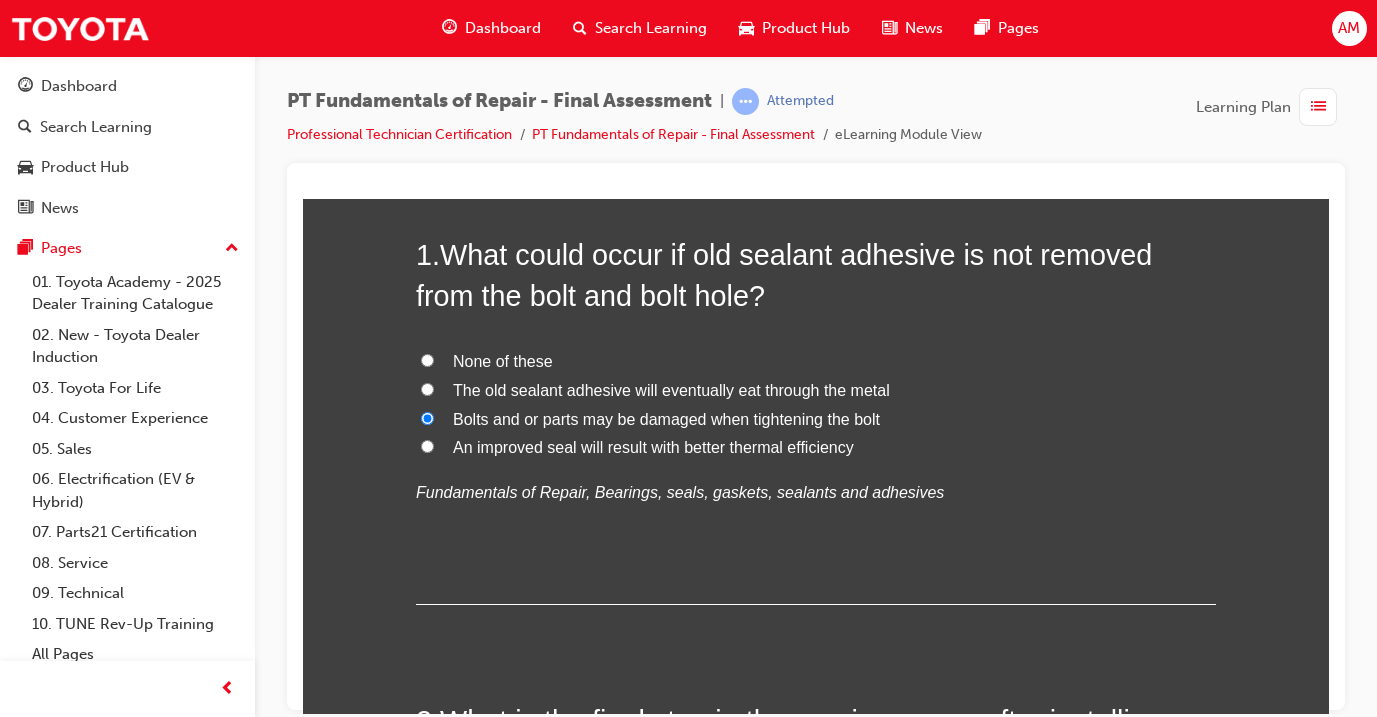 radio on "true" 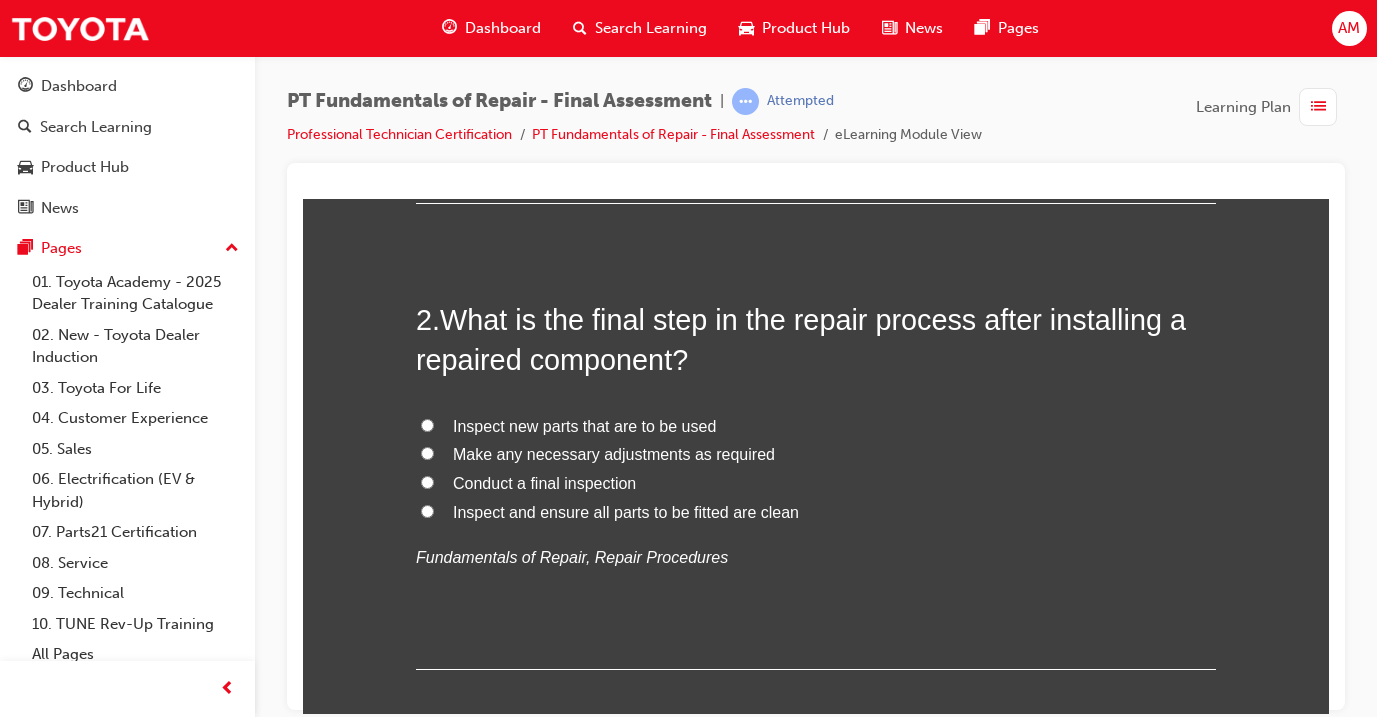 scroll, scrollTop: 581, scrollLeft: 0, axis: vertical 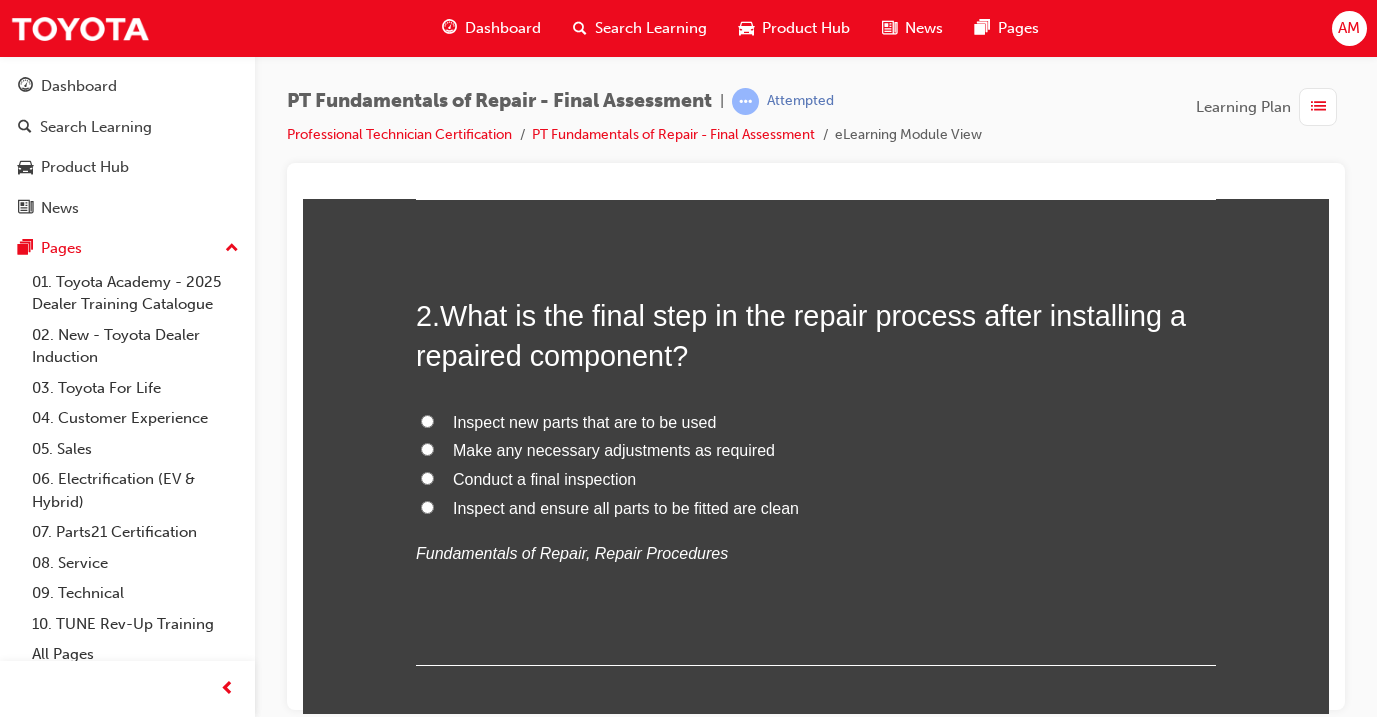 click on "Conduct a final inspection" at bounding box center [544, 478] 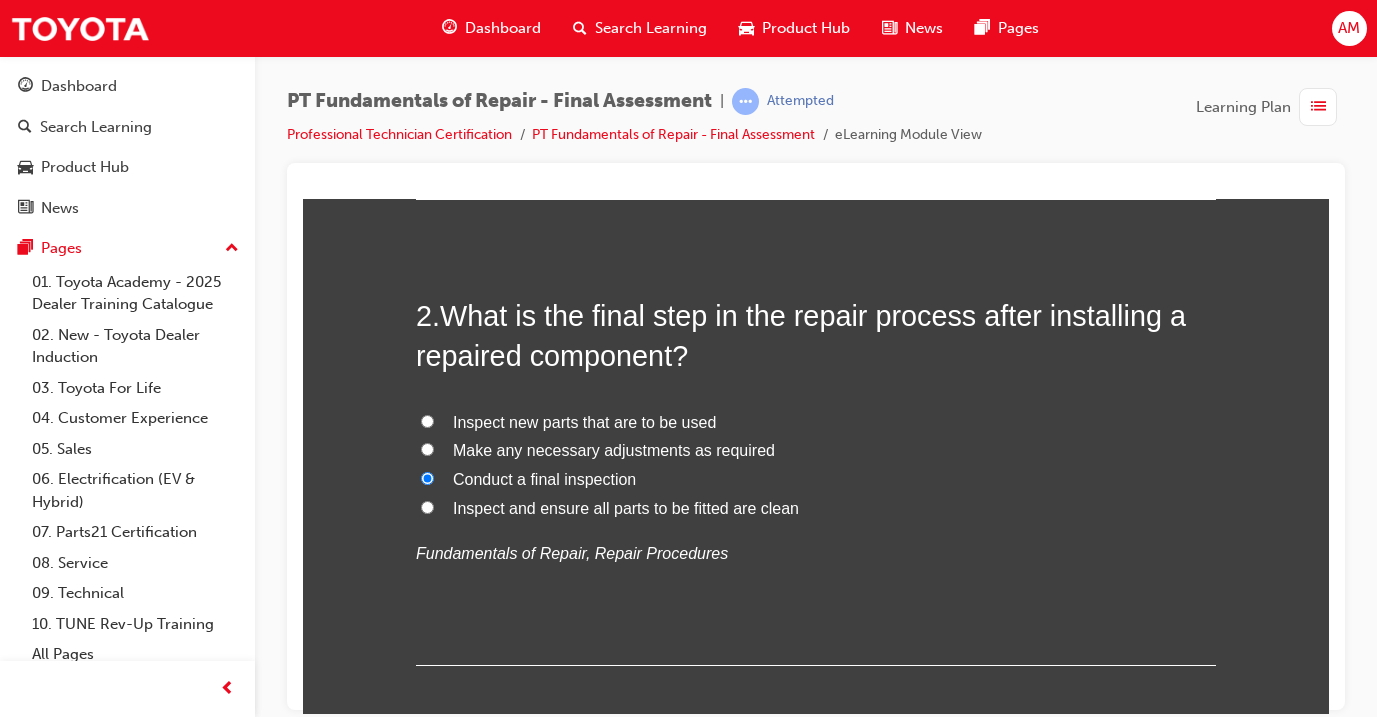 radio on "true" 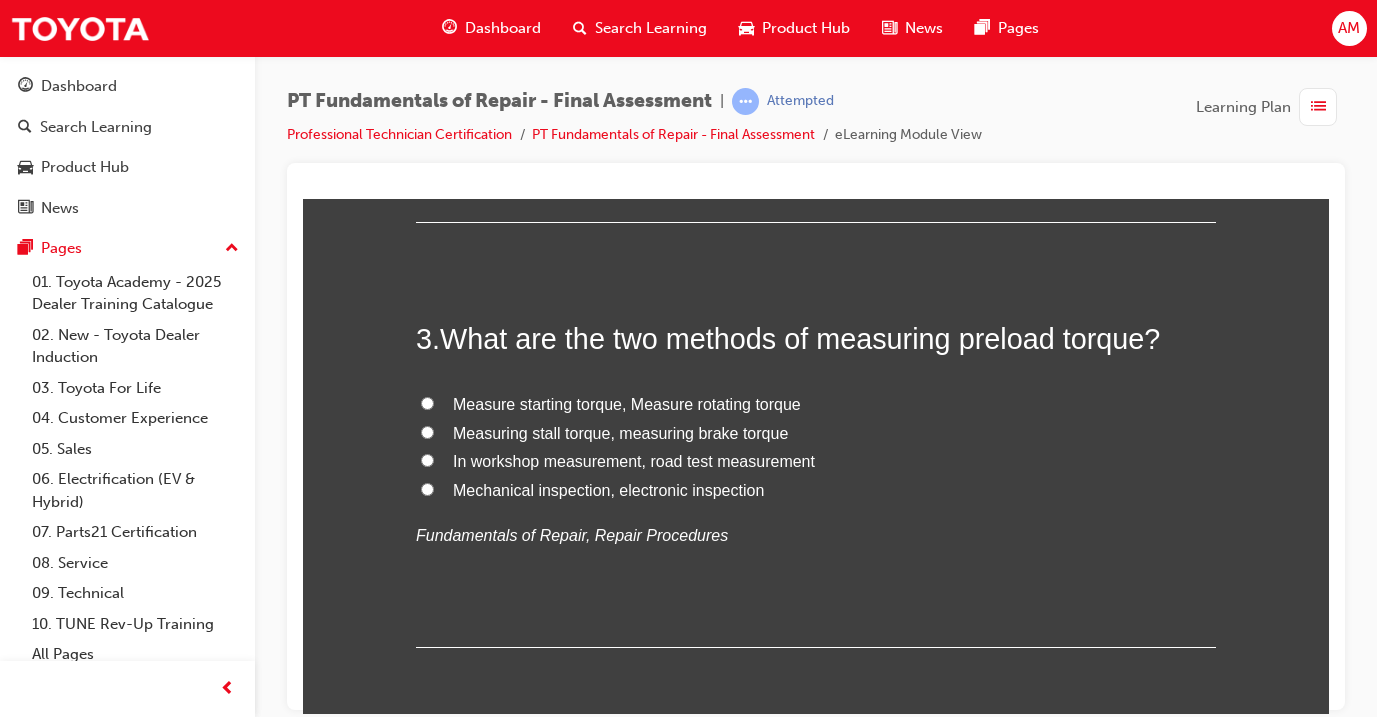 scroll, scrollTop: 1042, scrollLeft: 0, axis: vertical 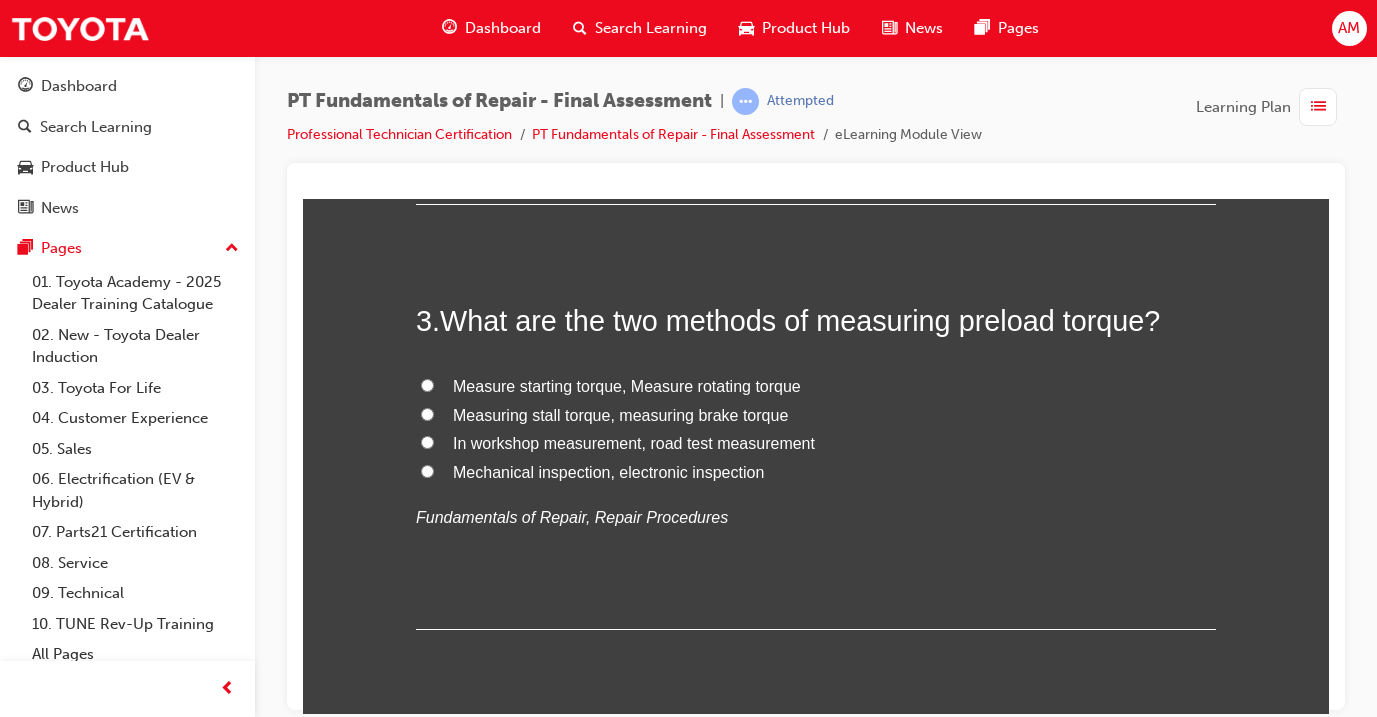 click on "Measuring stall torque, measuring brake torque" at bounding box center [620, 414] 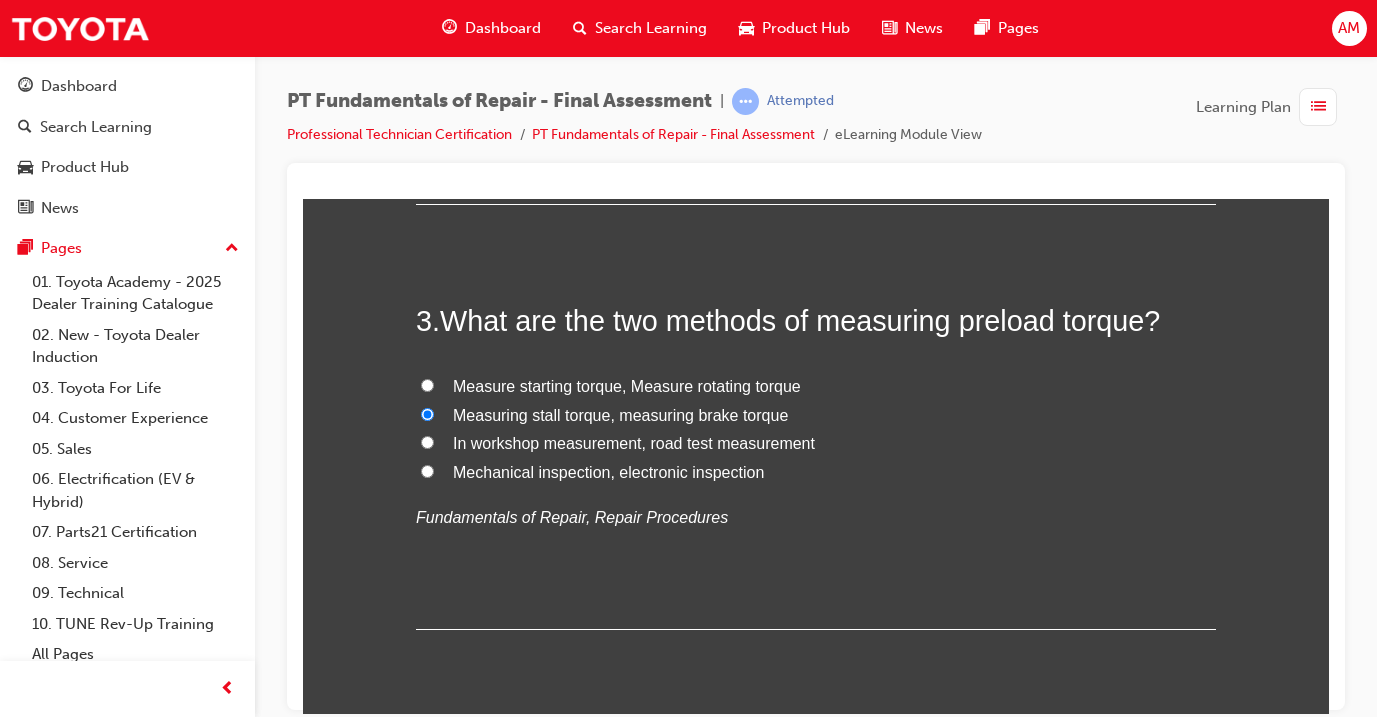 radio on "true" 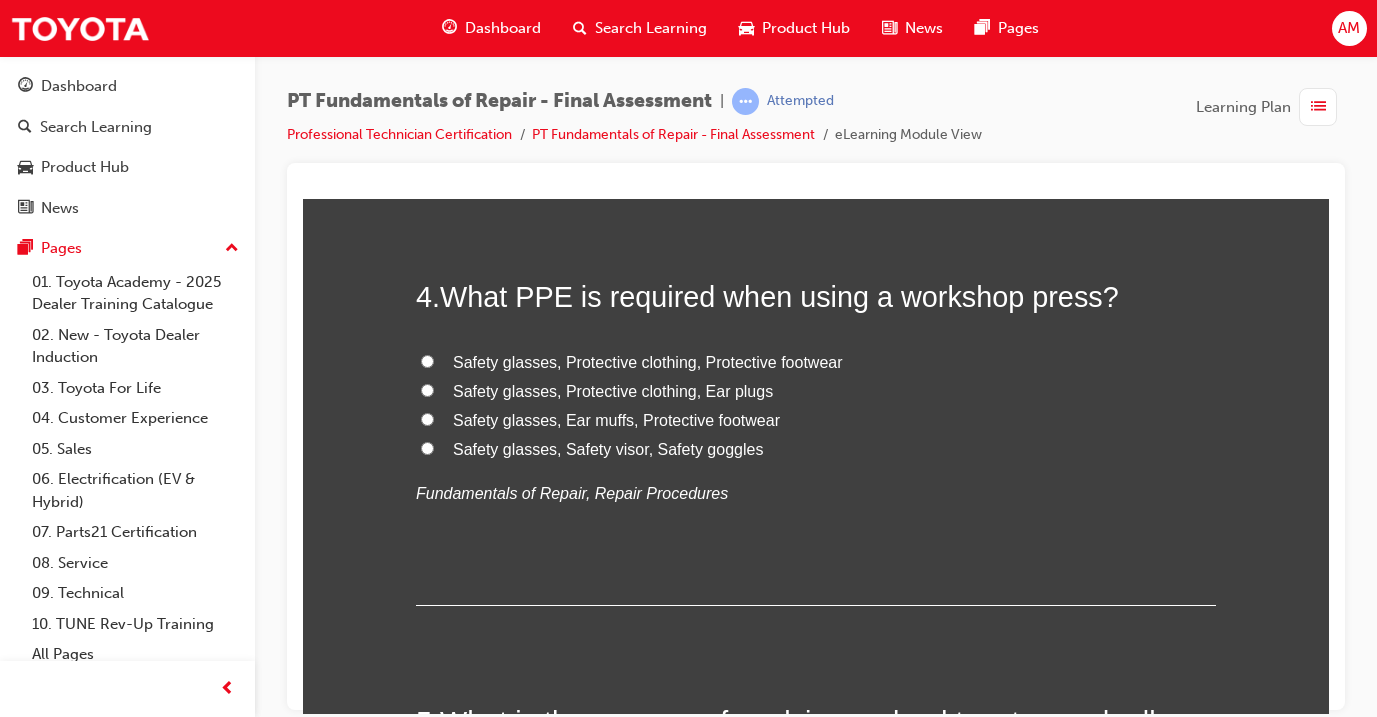 scroll, scrollTop: 1494, scrollLeft: 0, axis: vertical 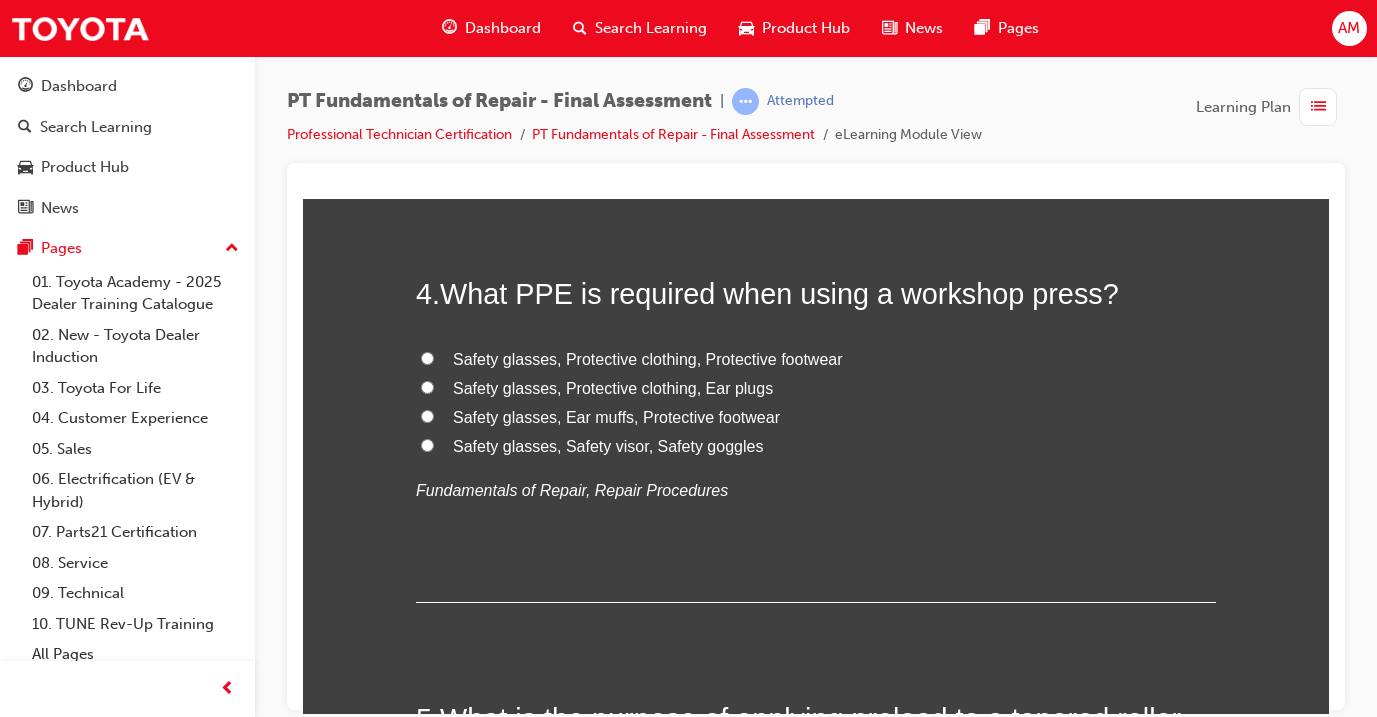 click on "Safety glasses, Protective clothing, Protective footwear" at bounding box center (648, 358) 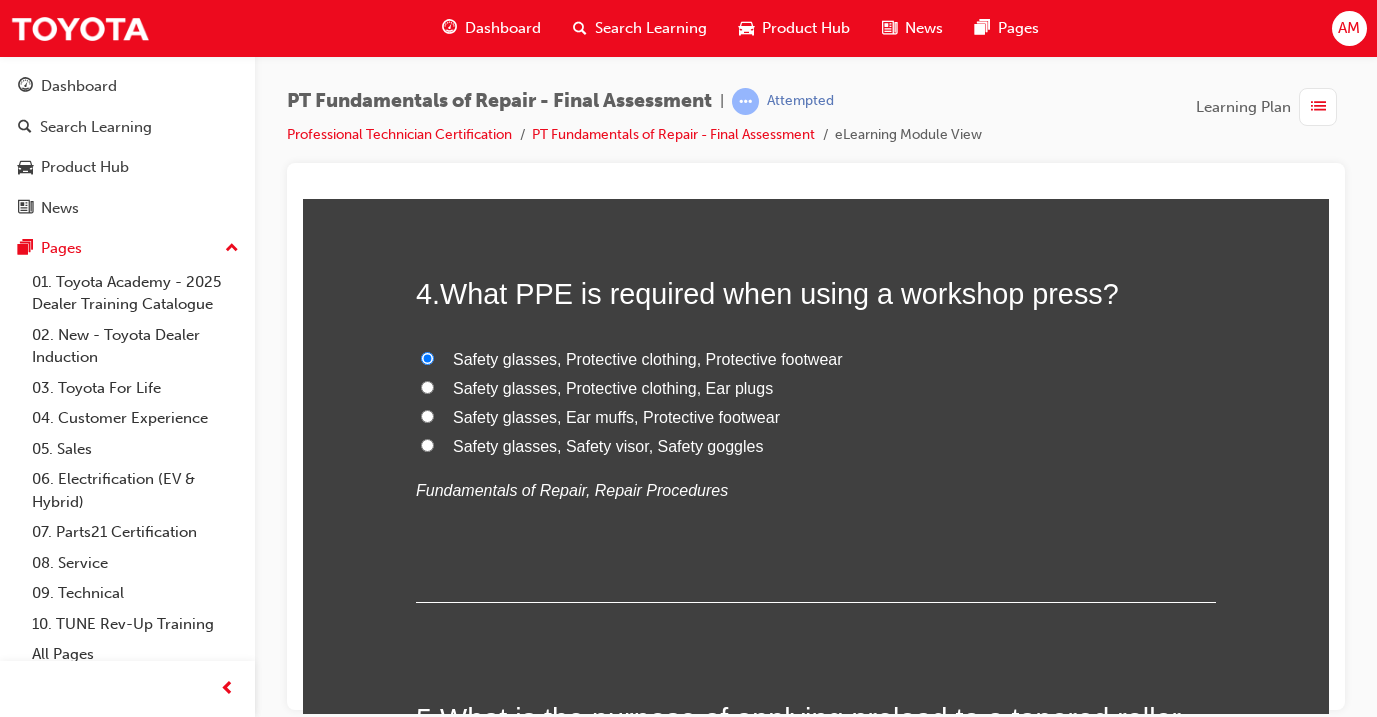 radio on "true" 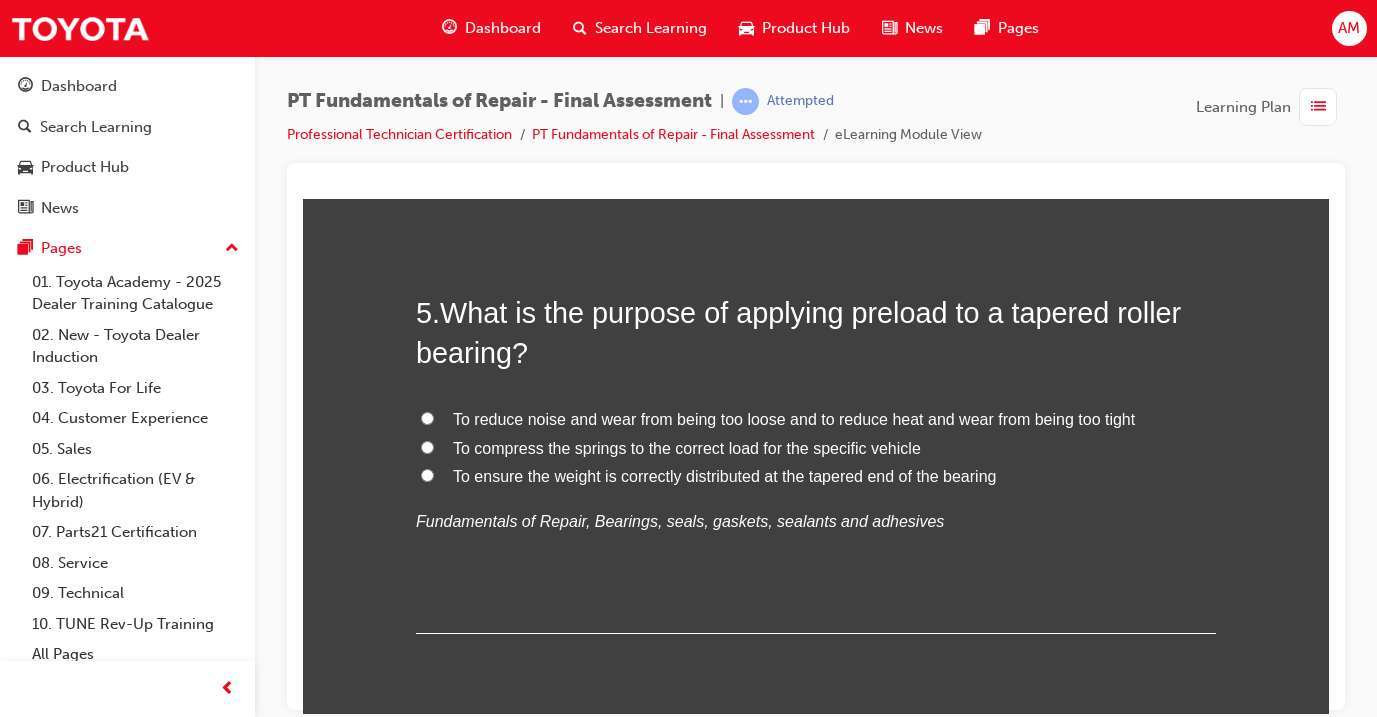 scroll, scrollTop: 1891, scrollLeft: 0, axis: vertical 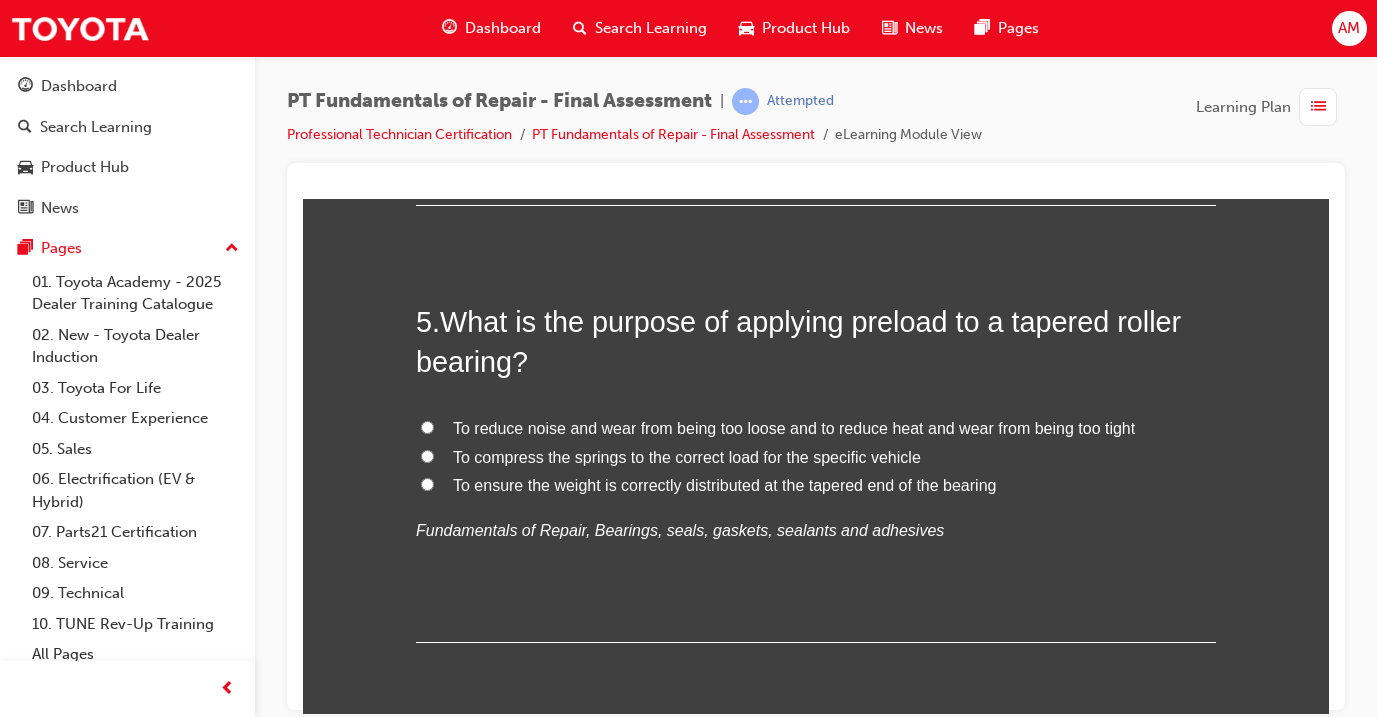 click on "To reduce noise and wear from being too loose and to reduce heat and wear from being too tight" at bounding box center [794, 427] 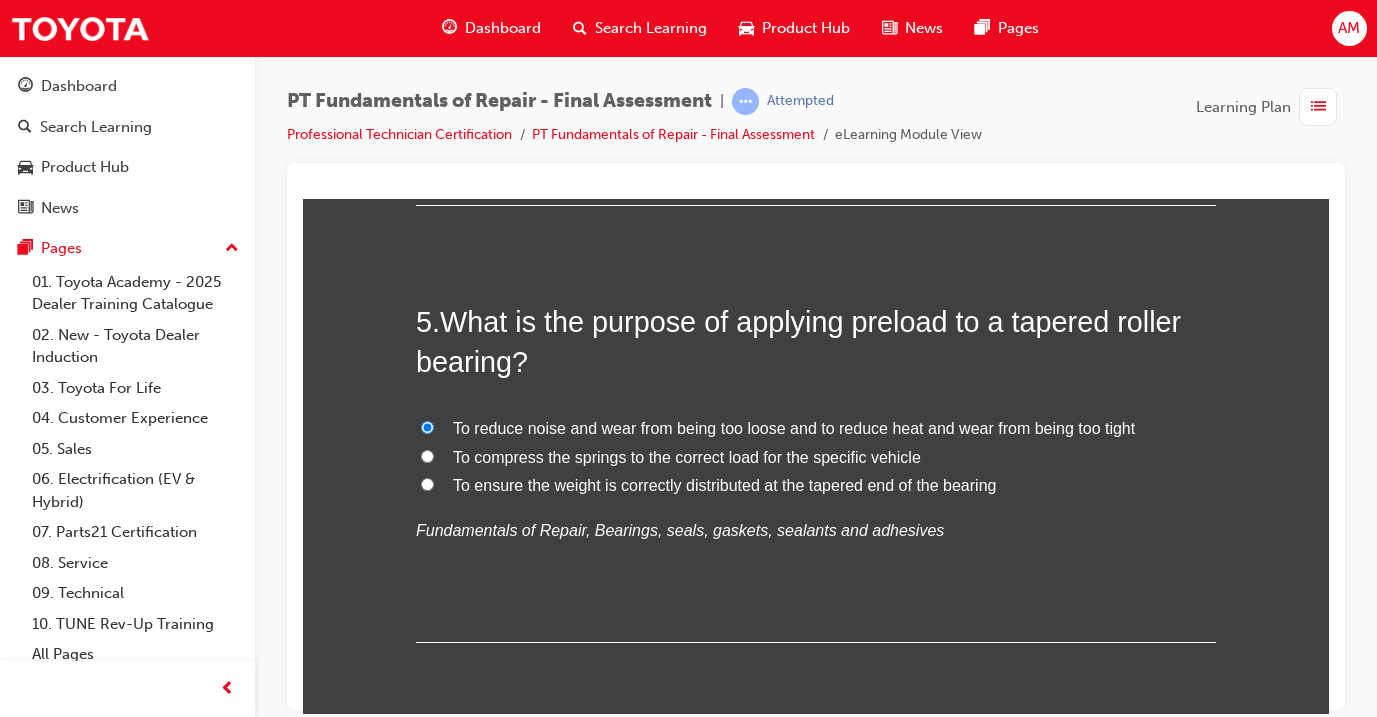 radio on "true" 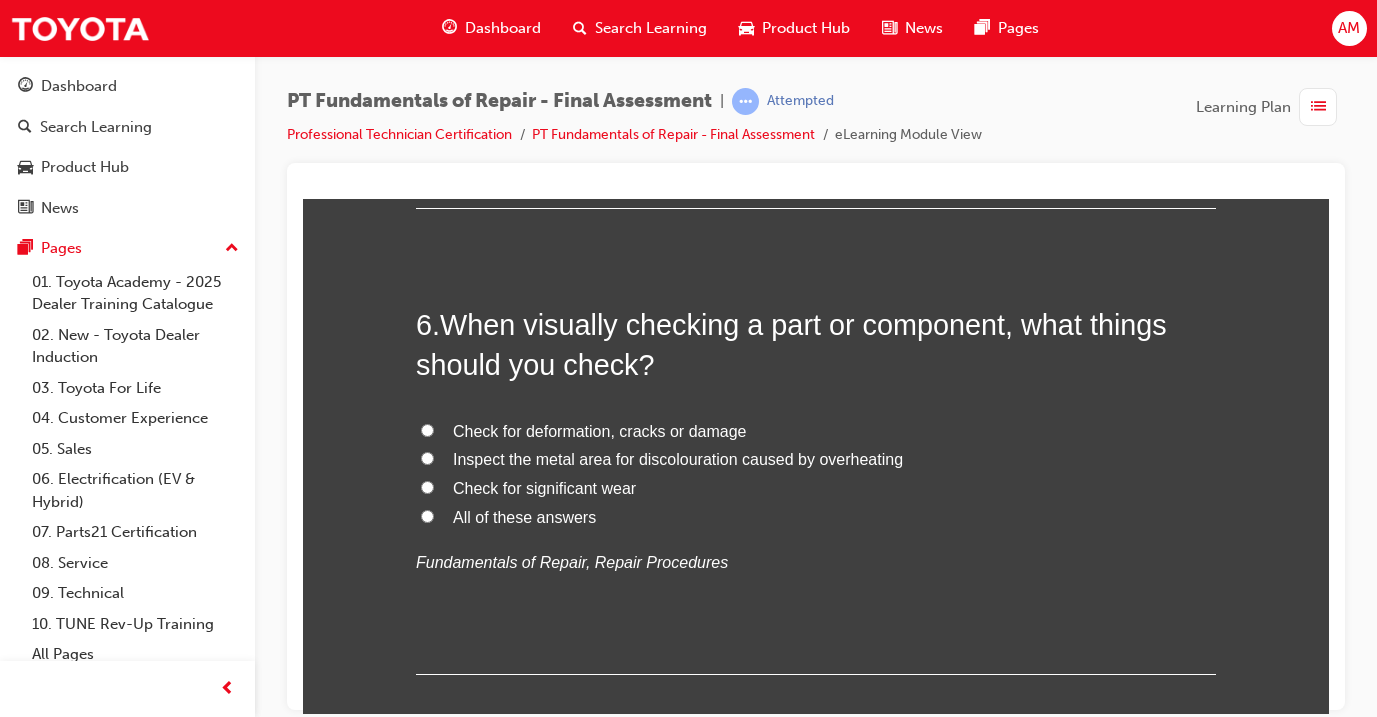 scroll, scrollTop: 2340, scrollLeft: 0, axis: vertical 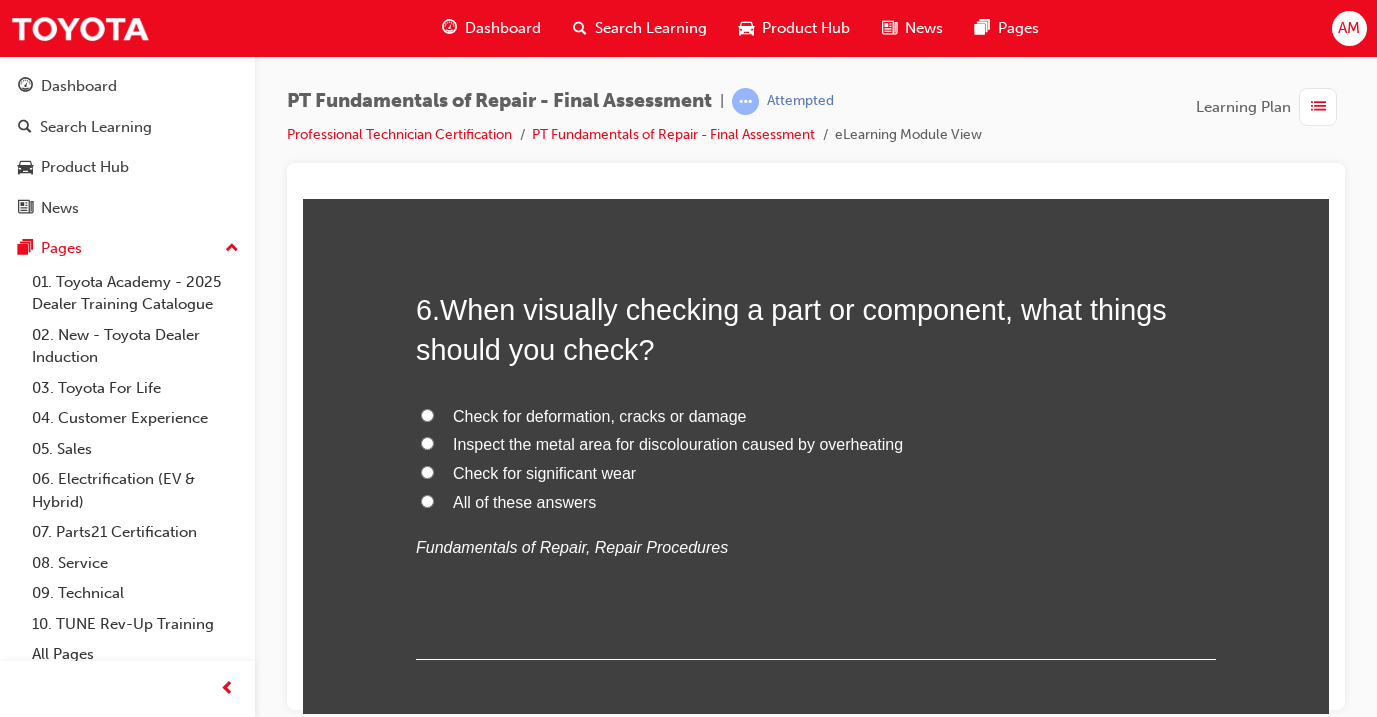 click on "All of these answers" at bounding box center [816, 502] 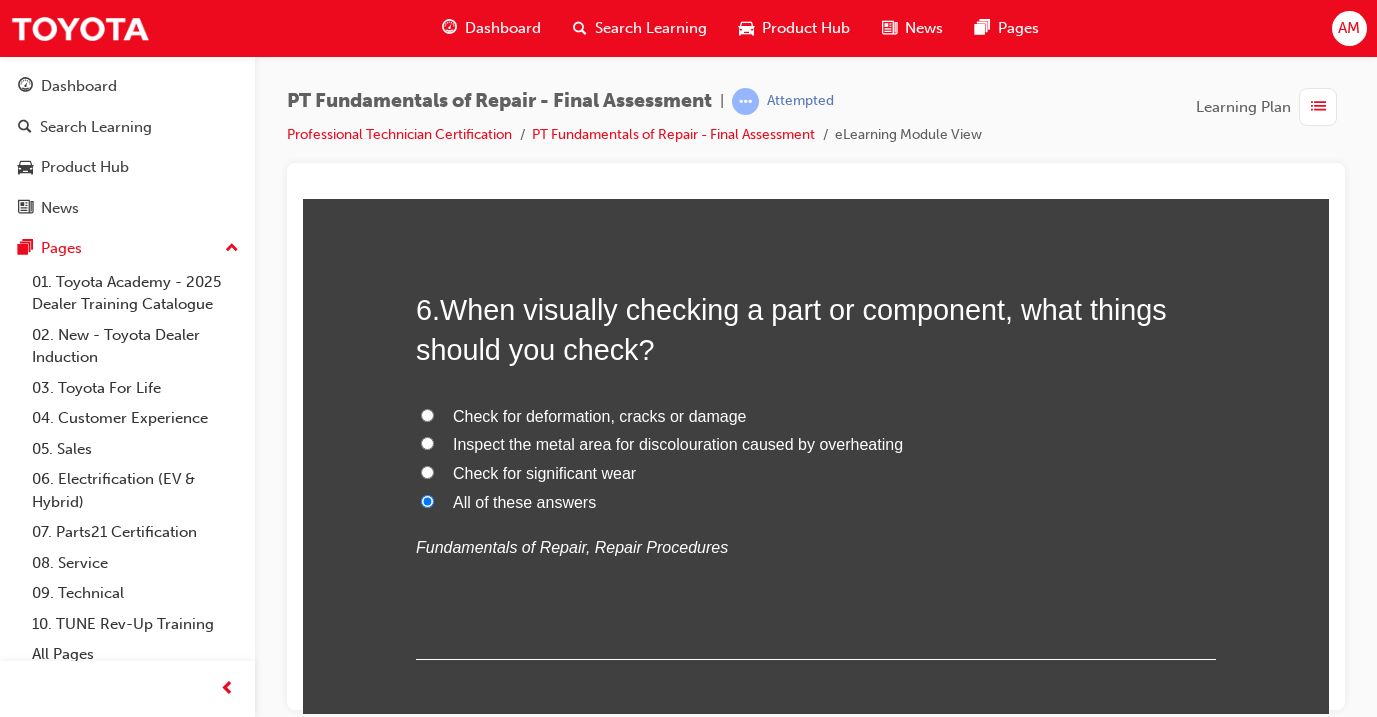 radio on "true" 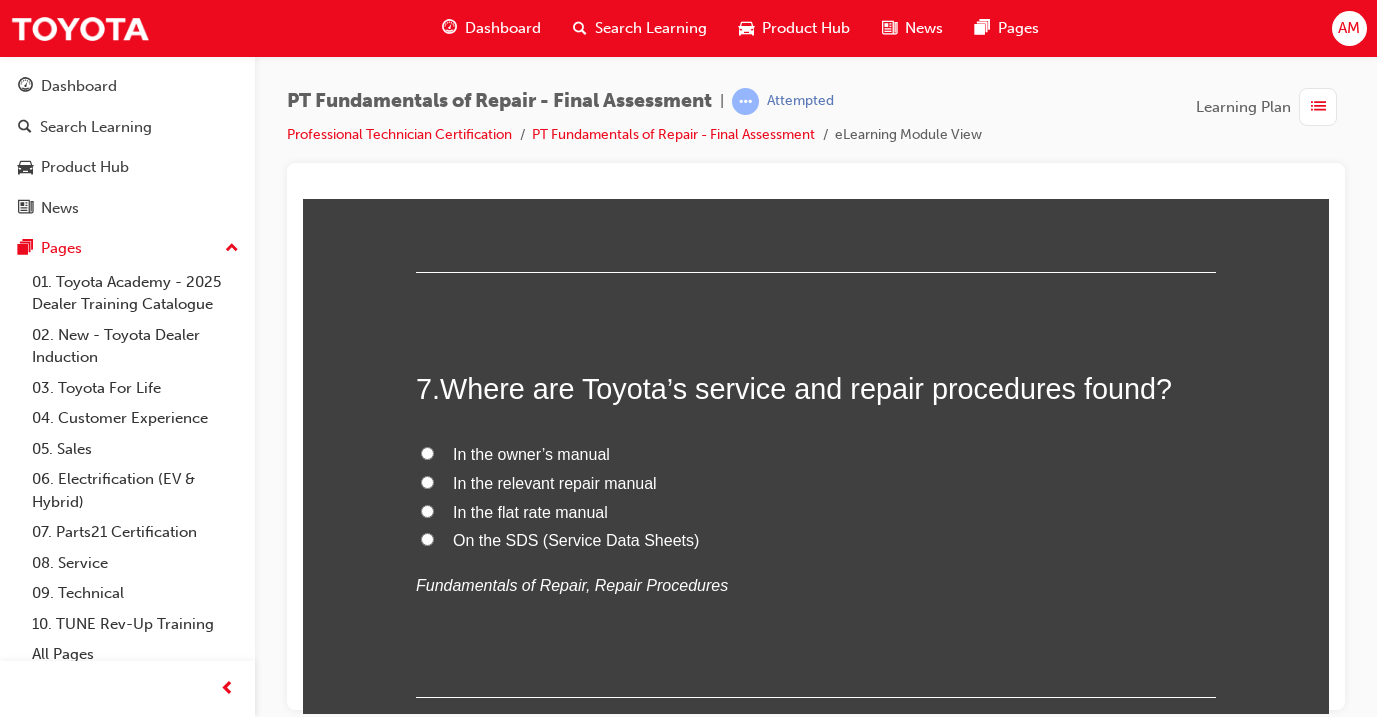 scroll, scrollTop: 2731, scrollLeft: 0, axis: vertical 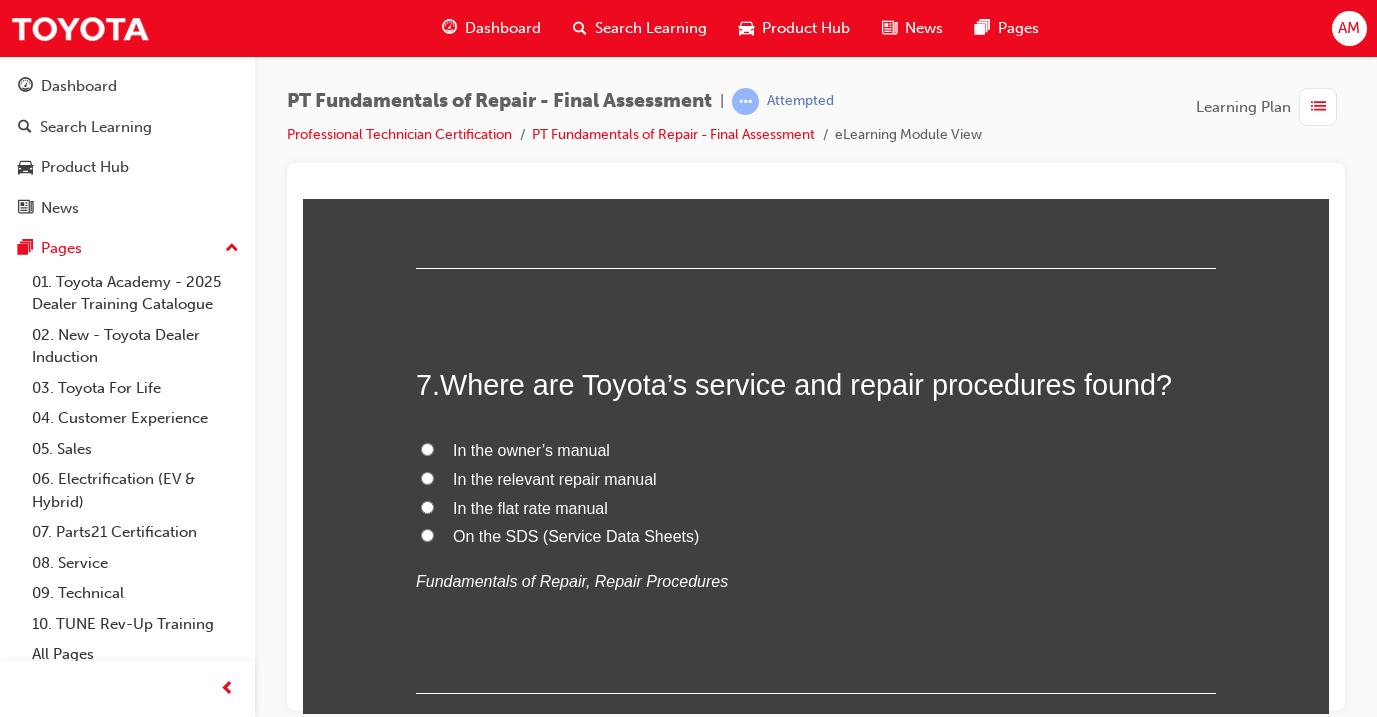 click on "In the relevant repair manual" at bounding box center (555, 478) 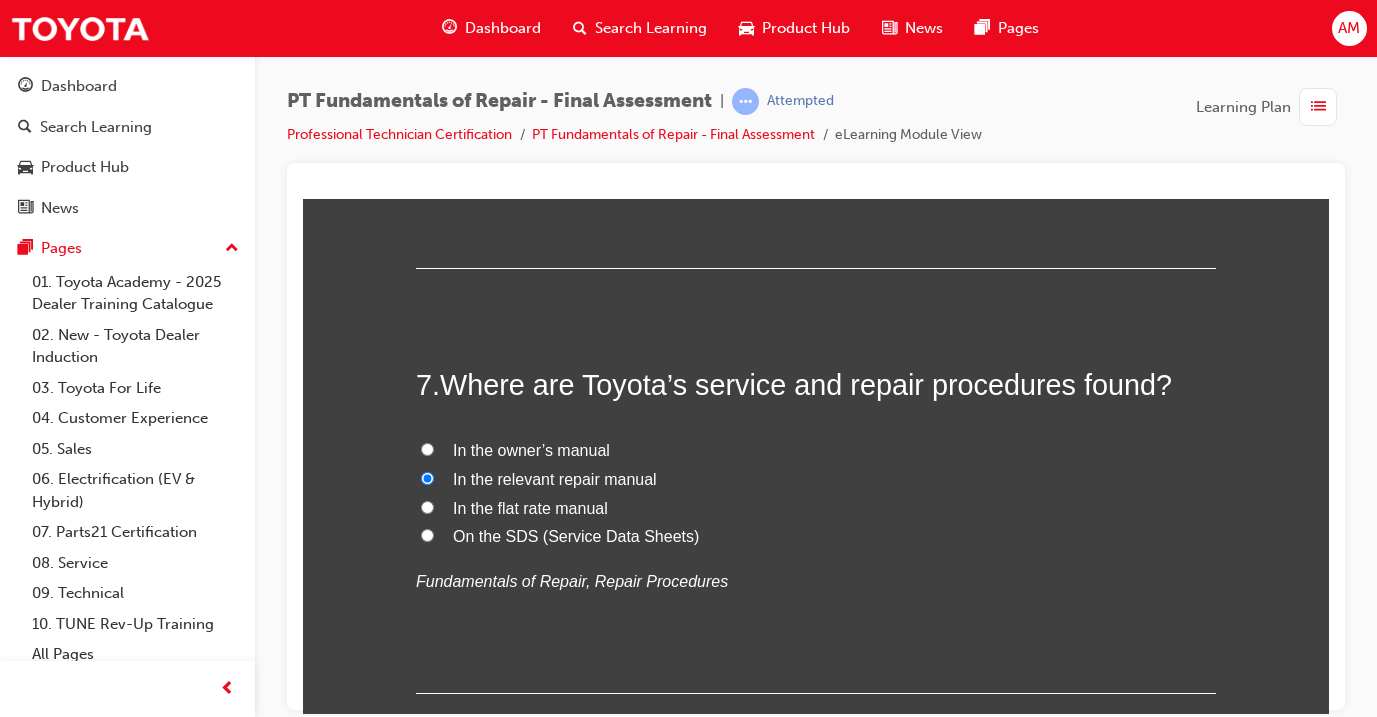 radio on "true" 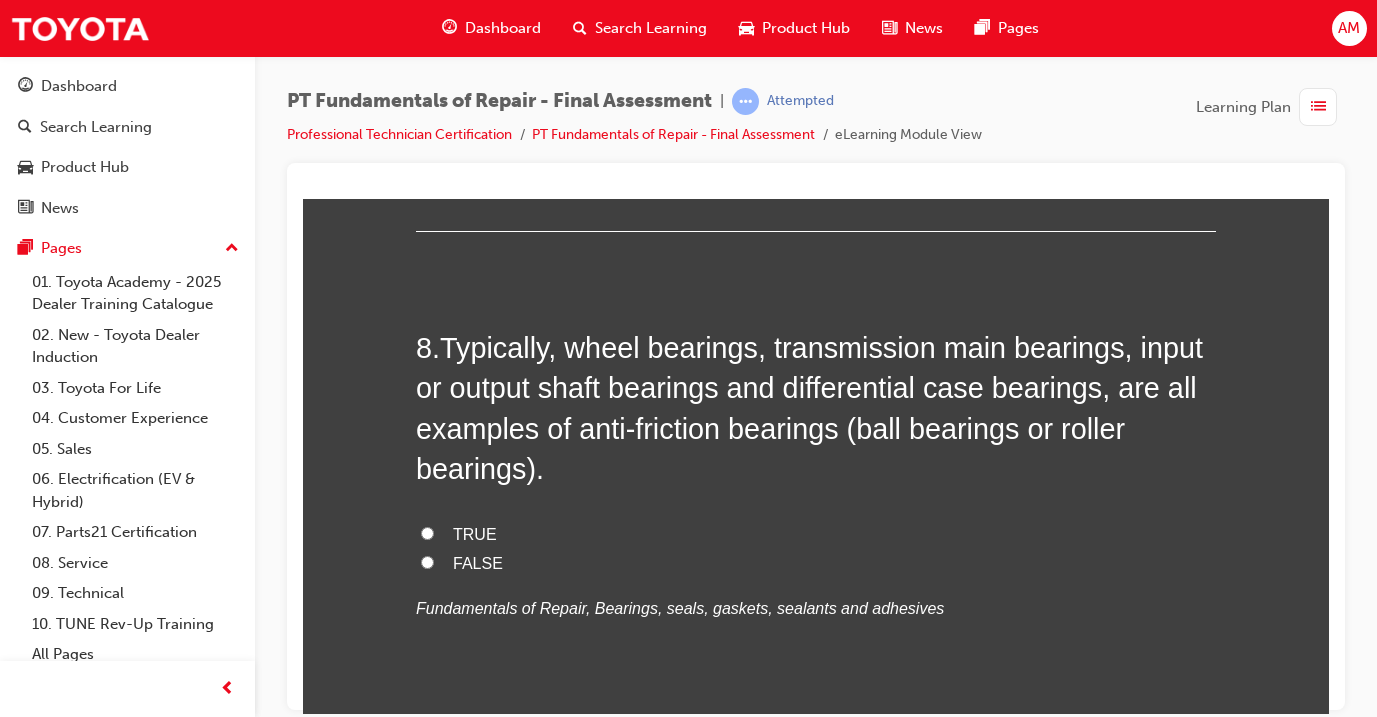 scroll, scrollTop: 3199, scrollLeft: 0, axis: vertical 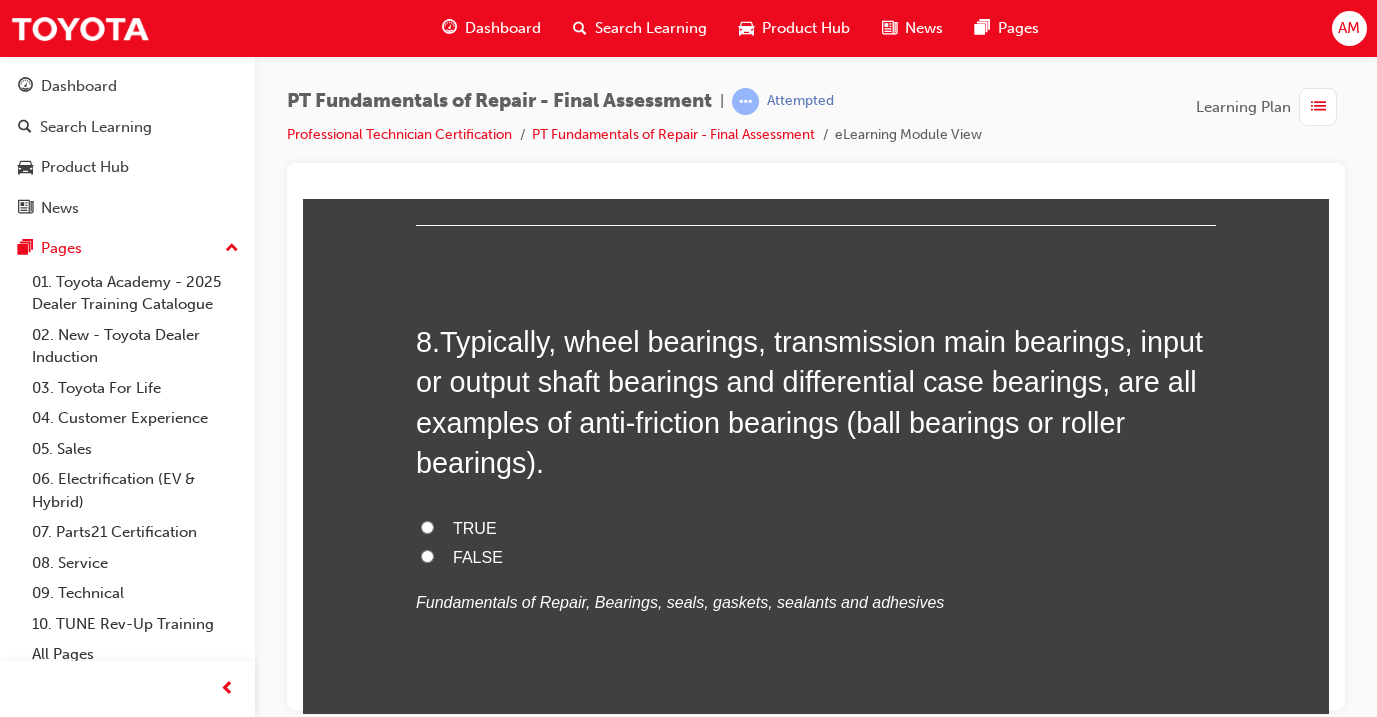 click on "TRUE" at bounding box center [816, 528] 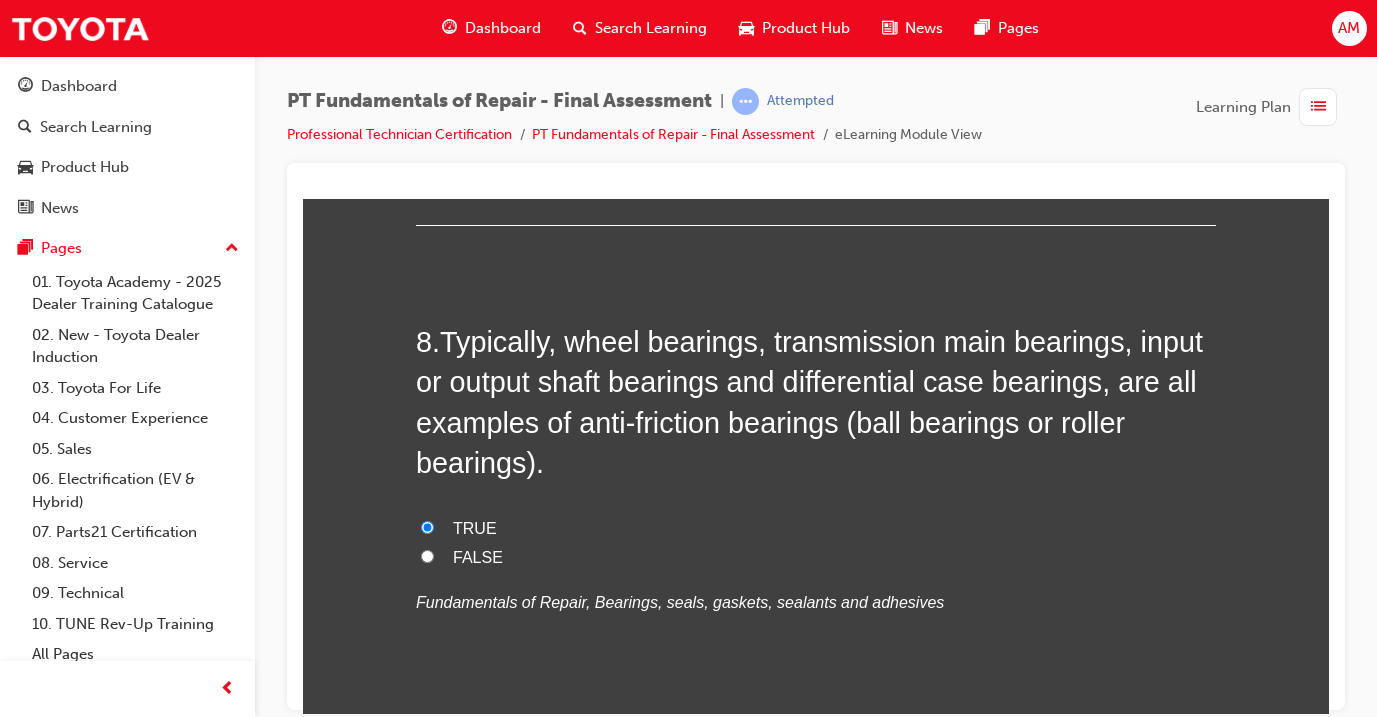 radio on "true" 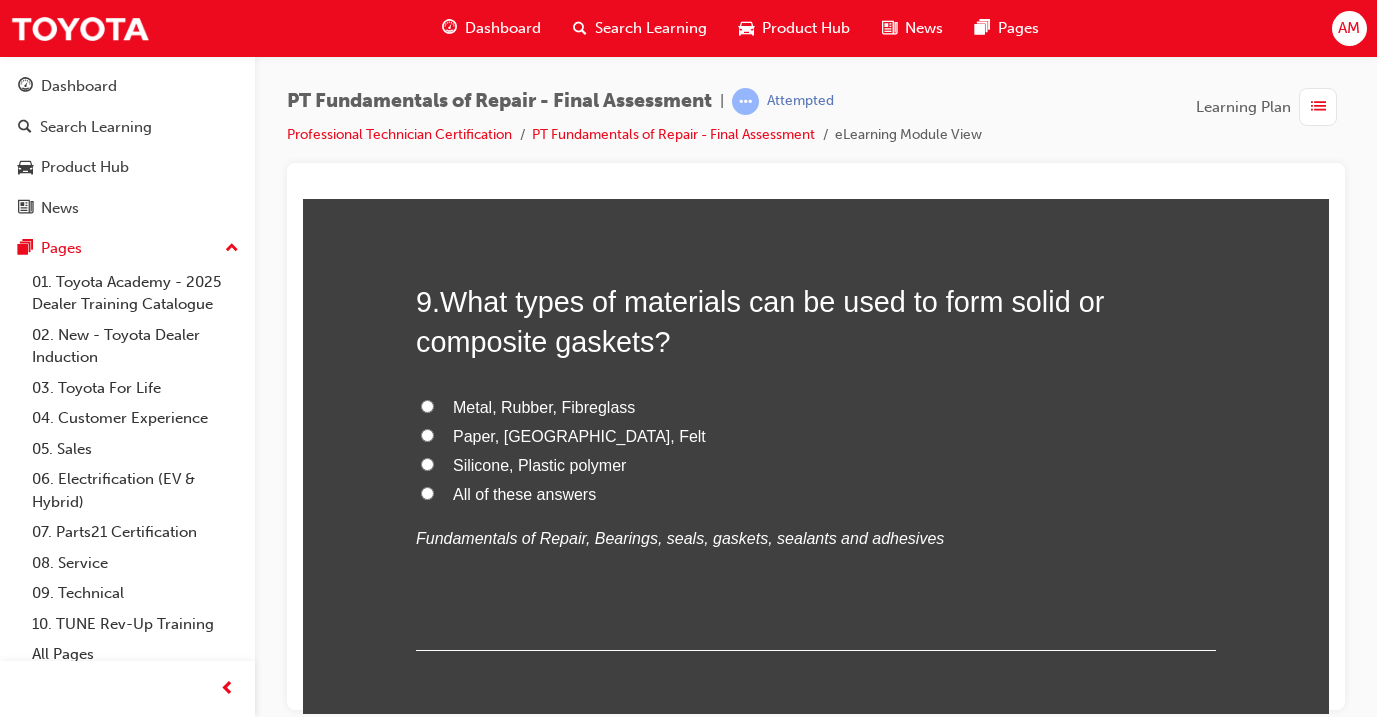scroll, scrollTop: 3726, scrollLeft: 0, axis: vertical 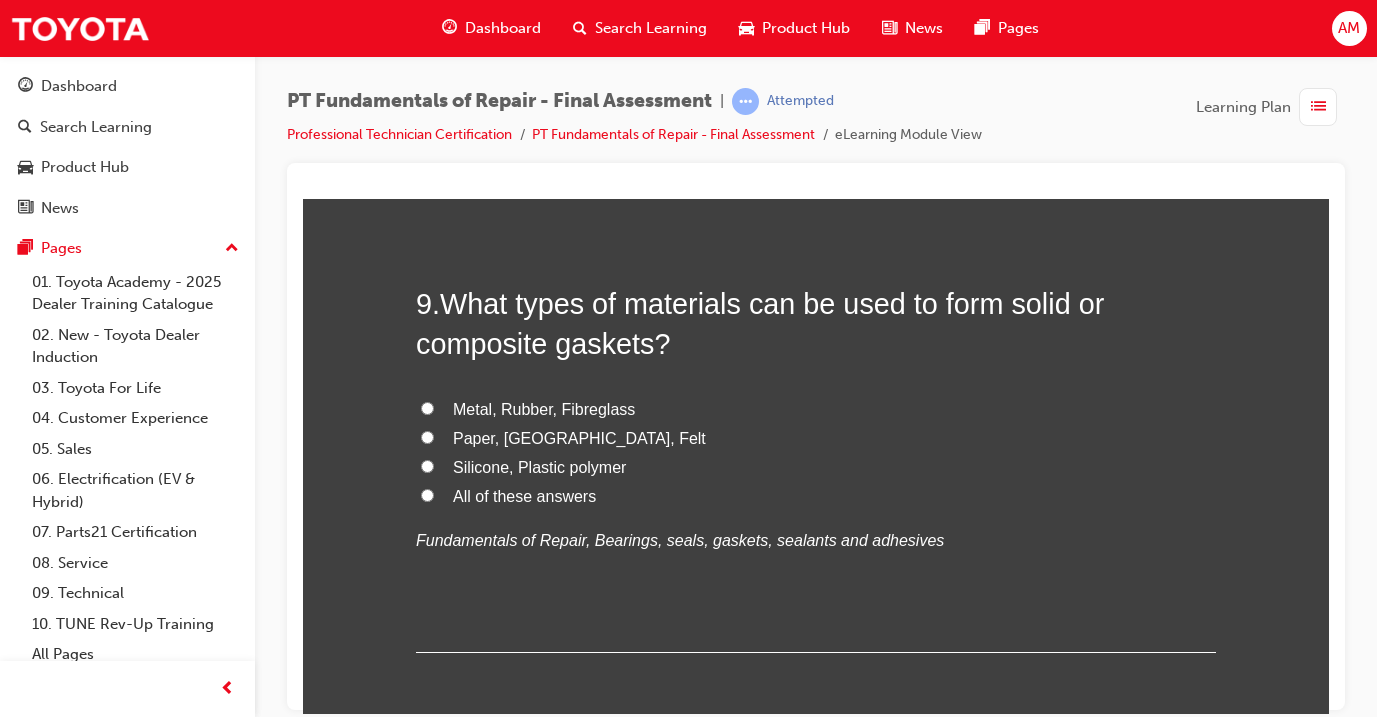 click on "All of these answers" at bounding box center [524, 495] 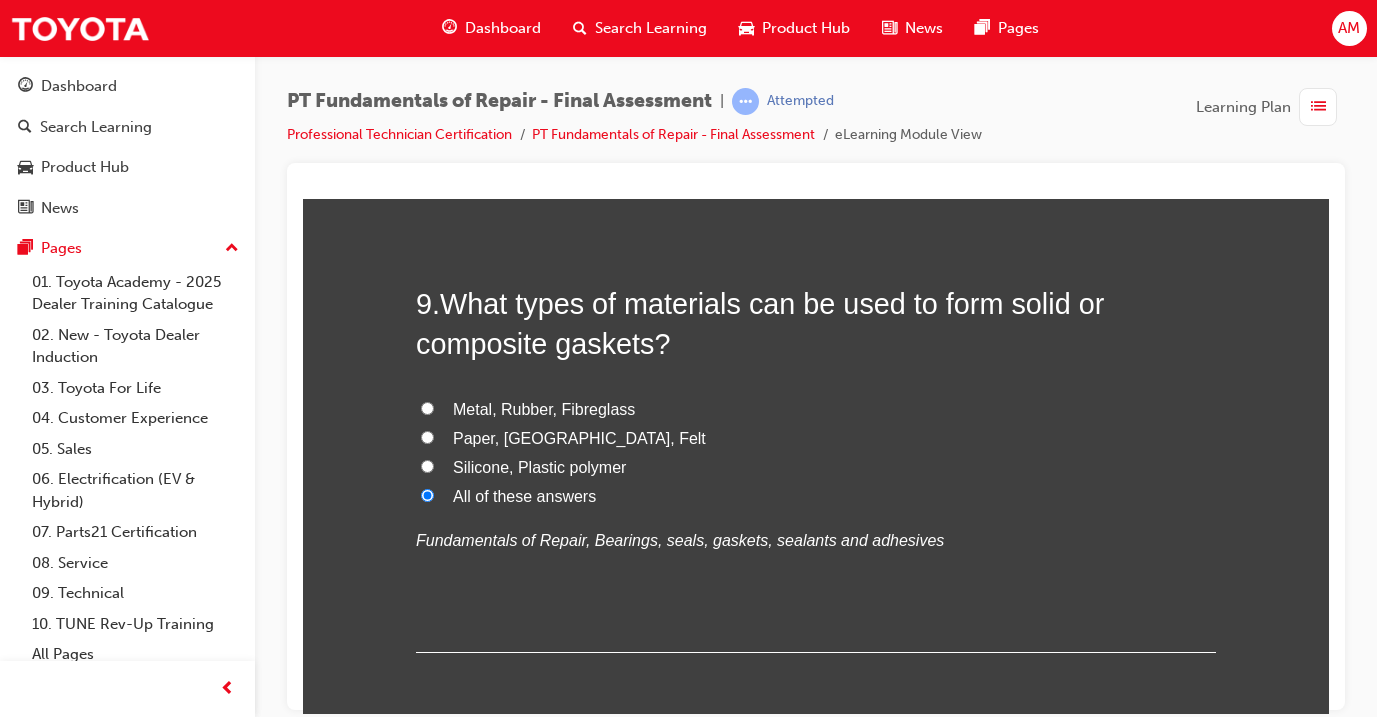radio on "true" 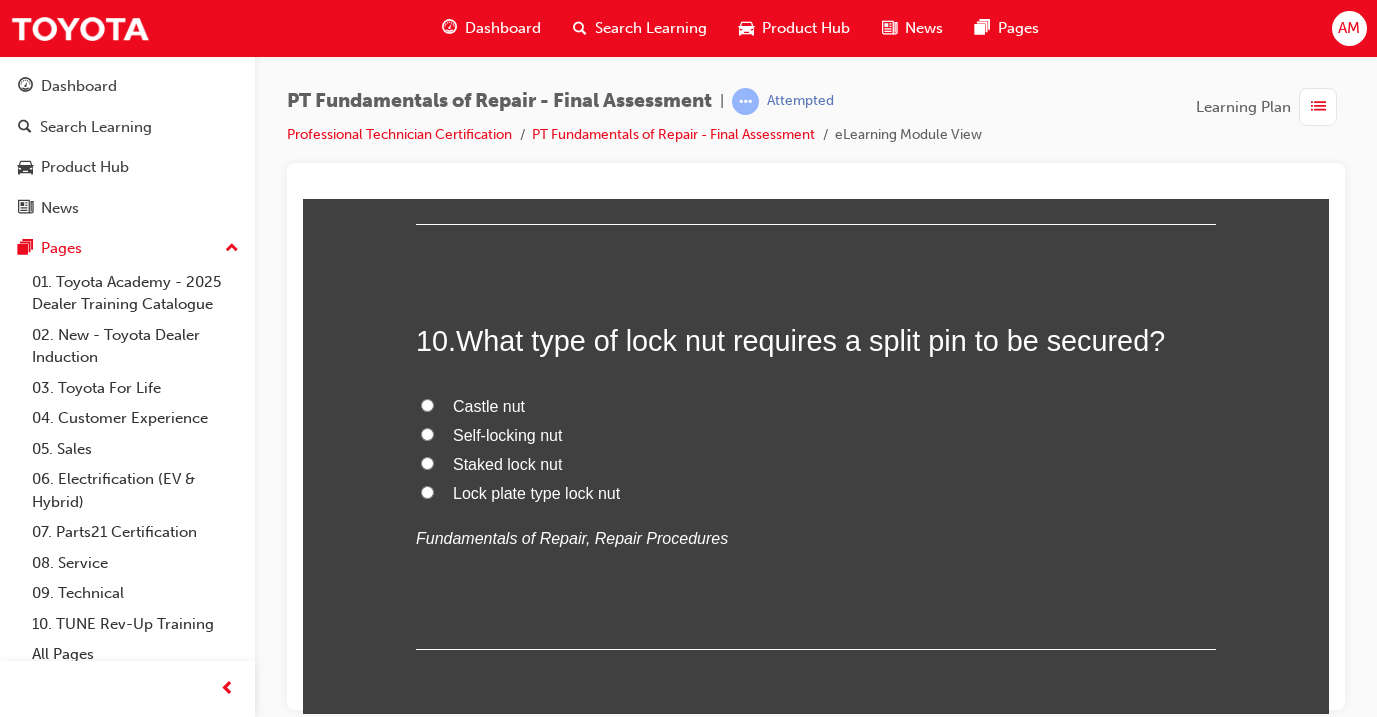 scroll, scrollTop: 4151, scrollLeft: 0, axis: vertical 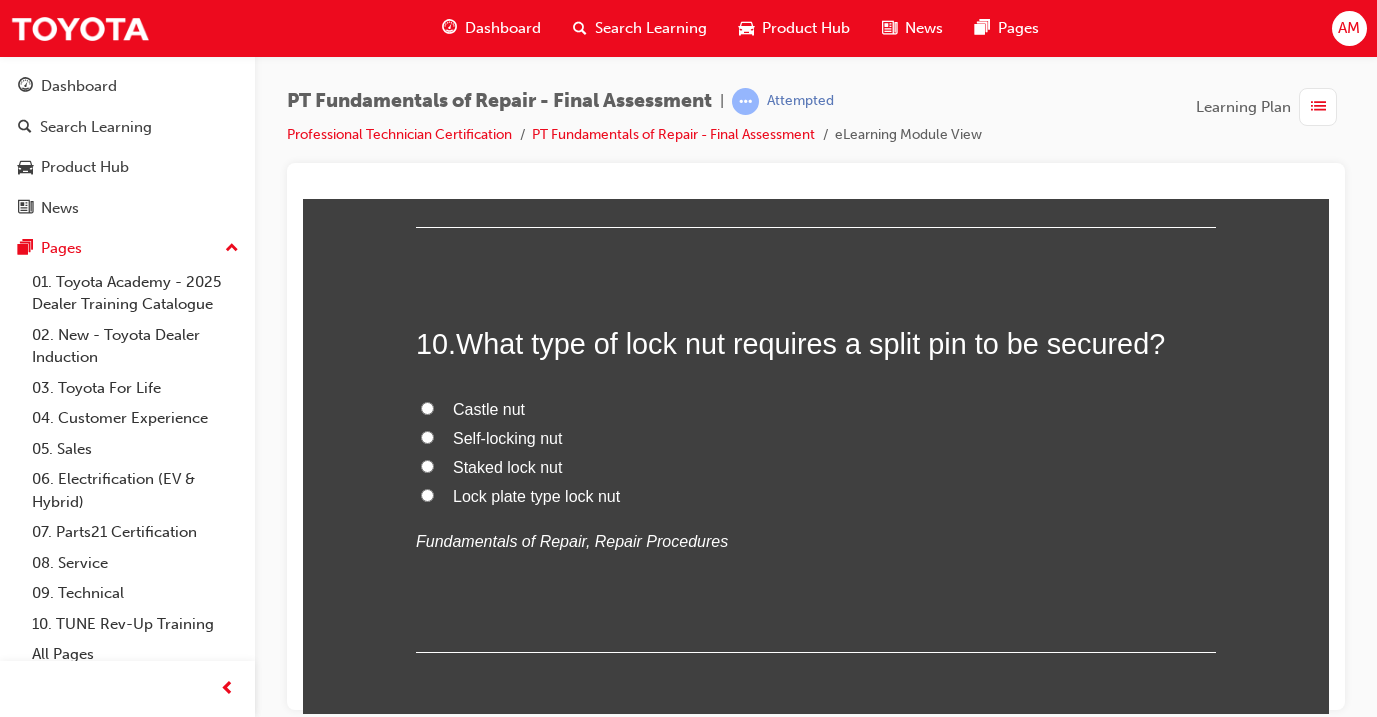 click on "Castle nut" at bounding box center (489, 408) 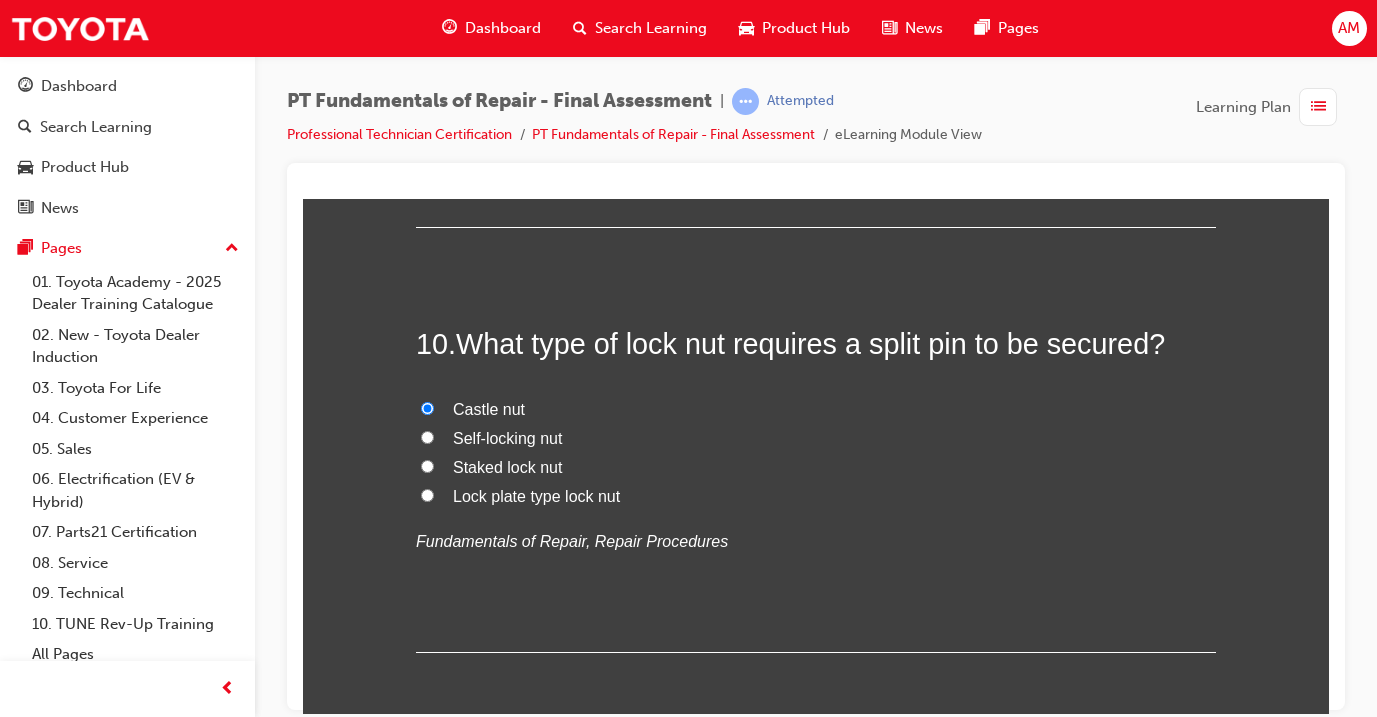 radio on "true" 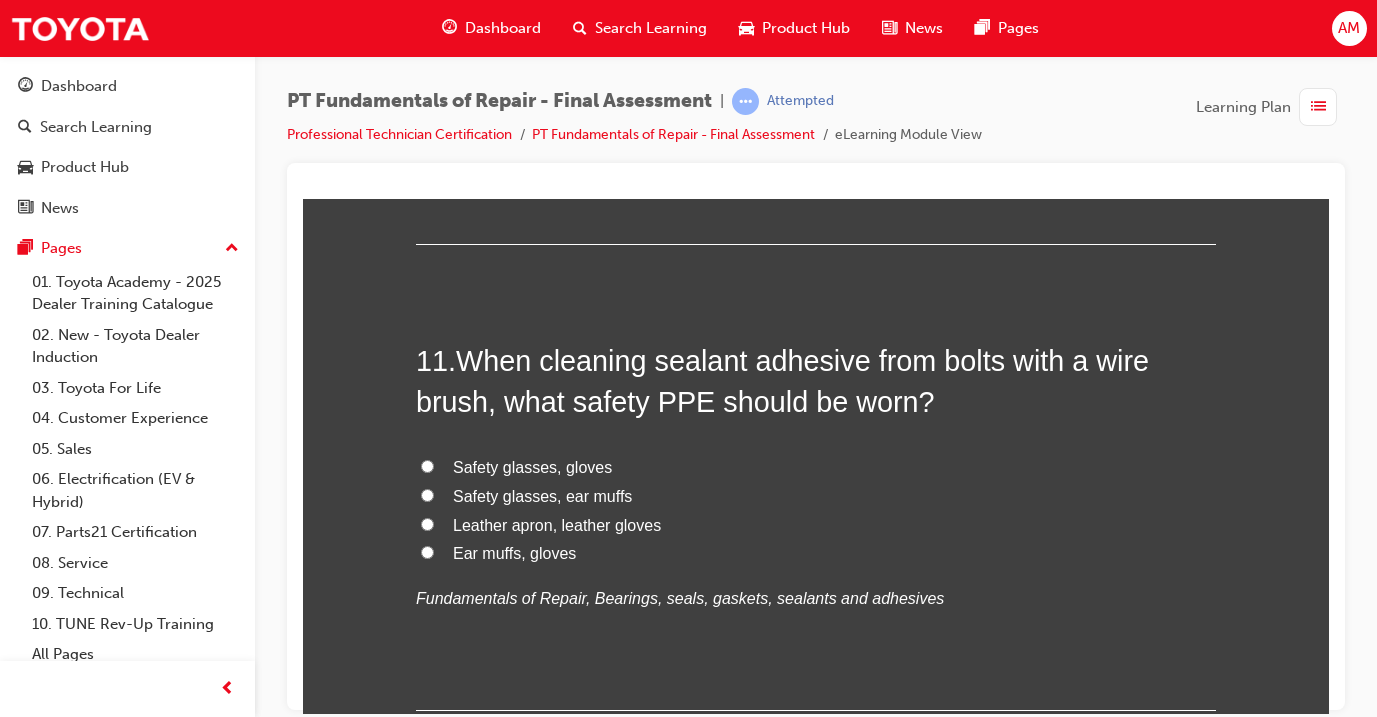scroll, scrollTop: 4561, scrollLeft: 0, axis: vertical 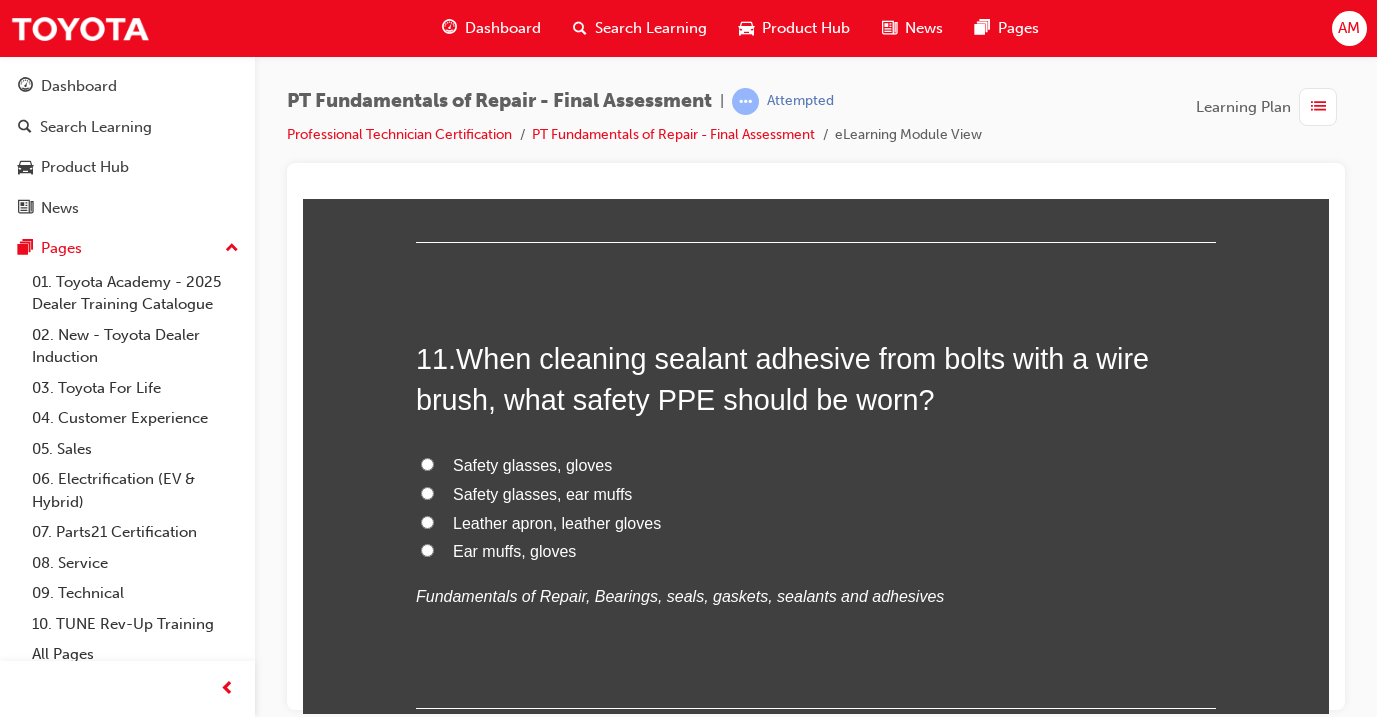 click on "Safety glasses, gloves" at bounding box center [532, 464] 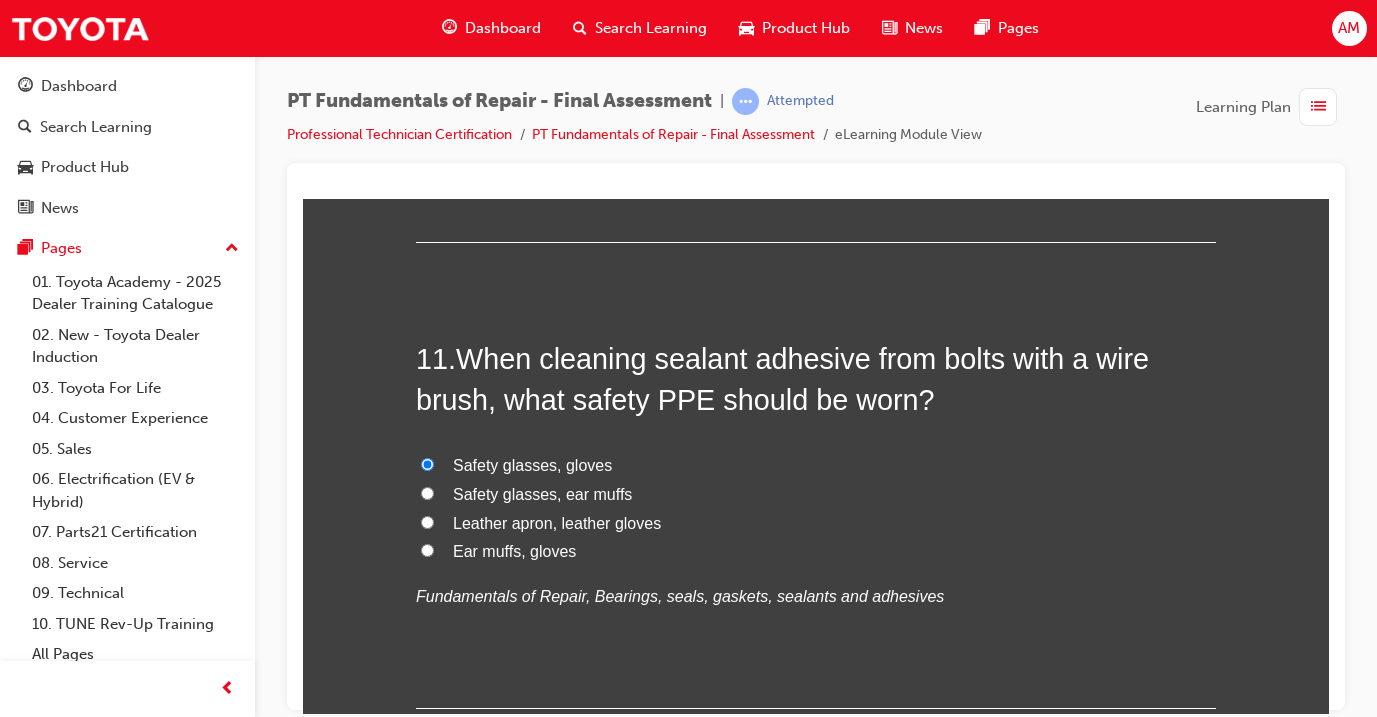 radio on "true" 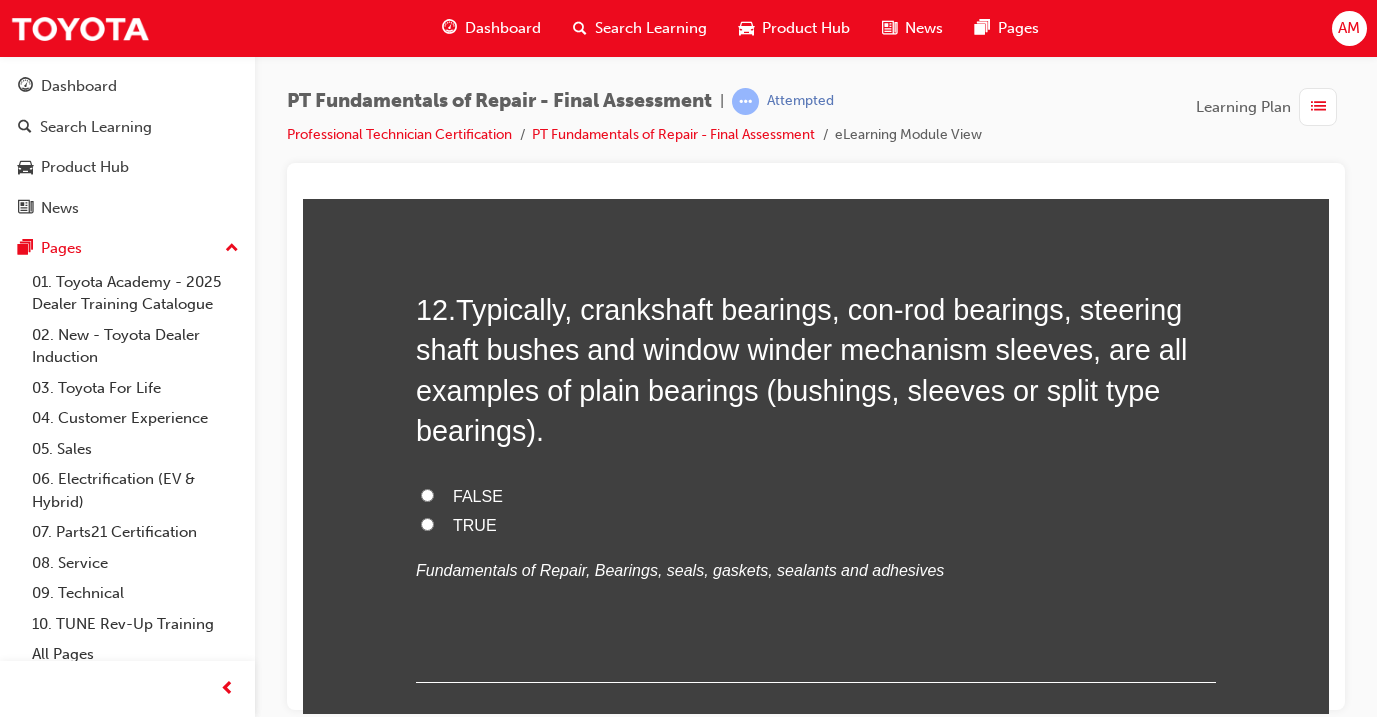 scroll, scrollTop: 5068, scrollLeft: 0, axis: vertical 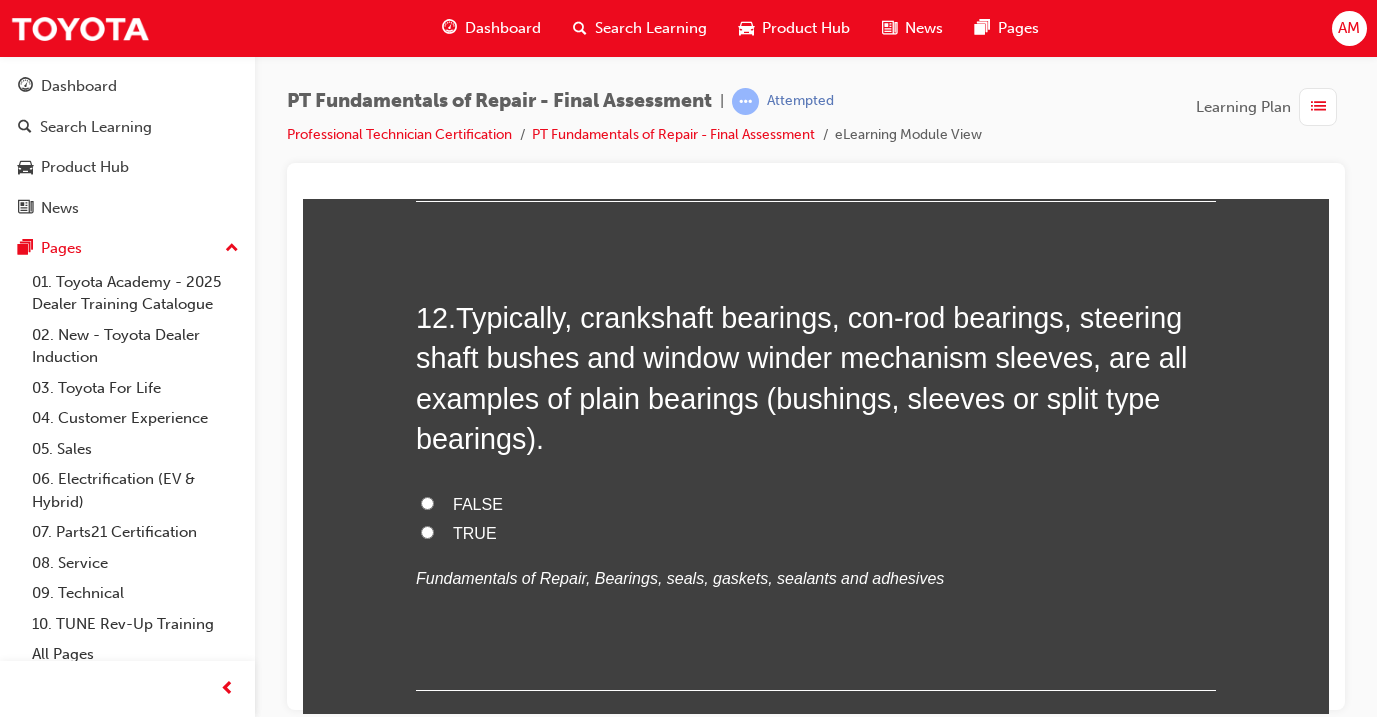 click on "TRUE" at bounding box center [816, 533] 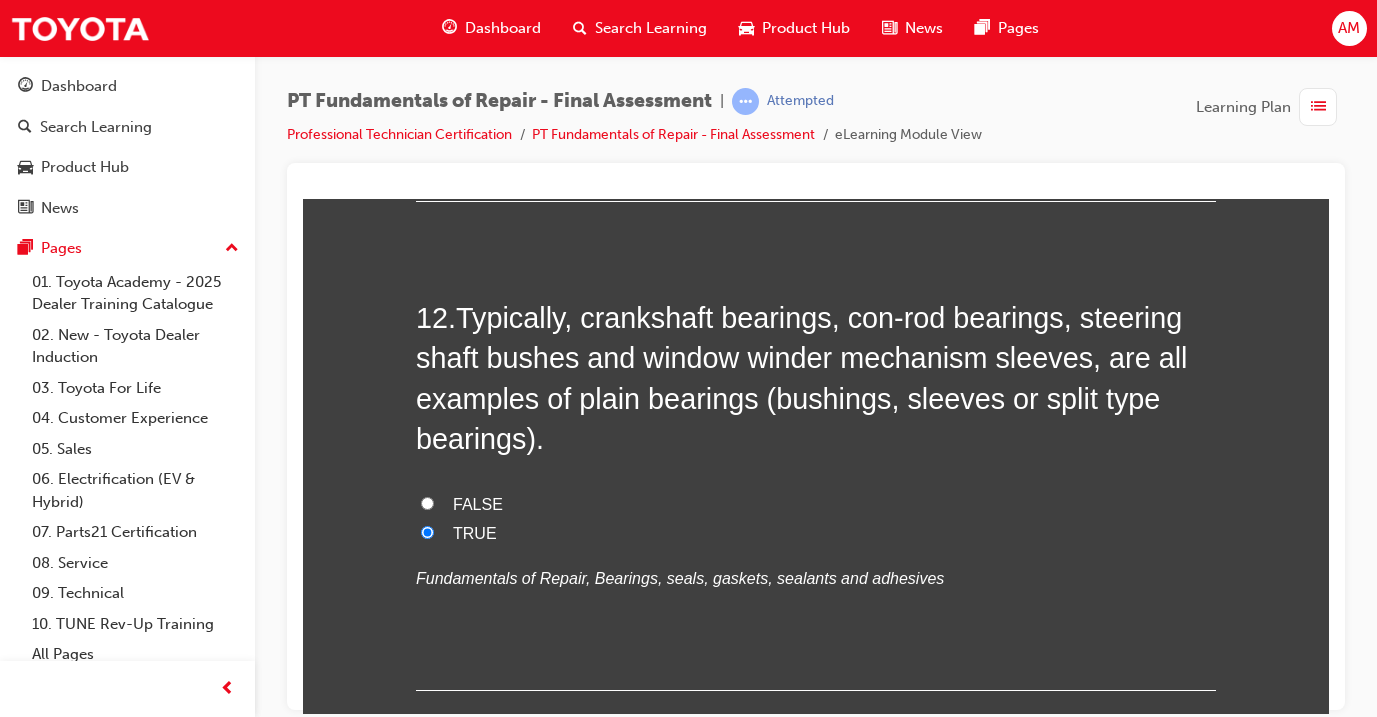 radio on "true" 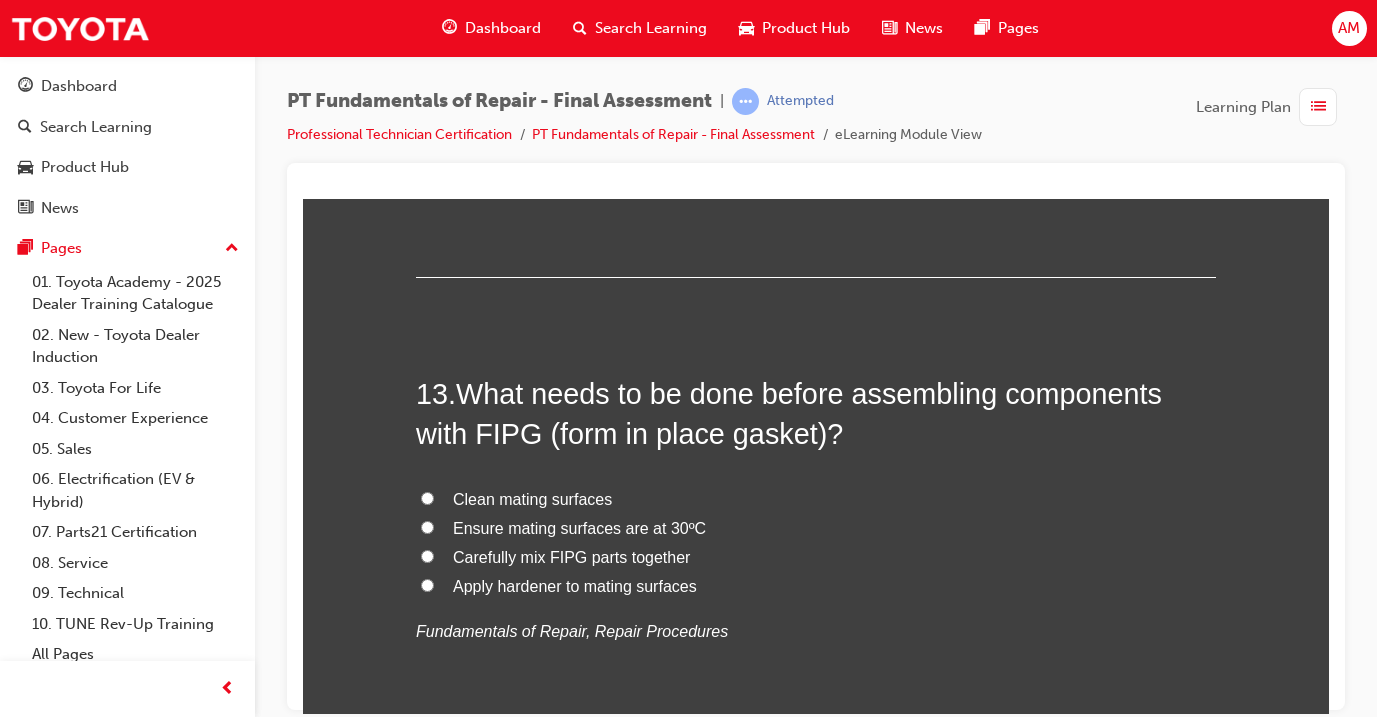 scroll, scrollTop: 5480, scrollLeft: 0, axis: vertical 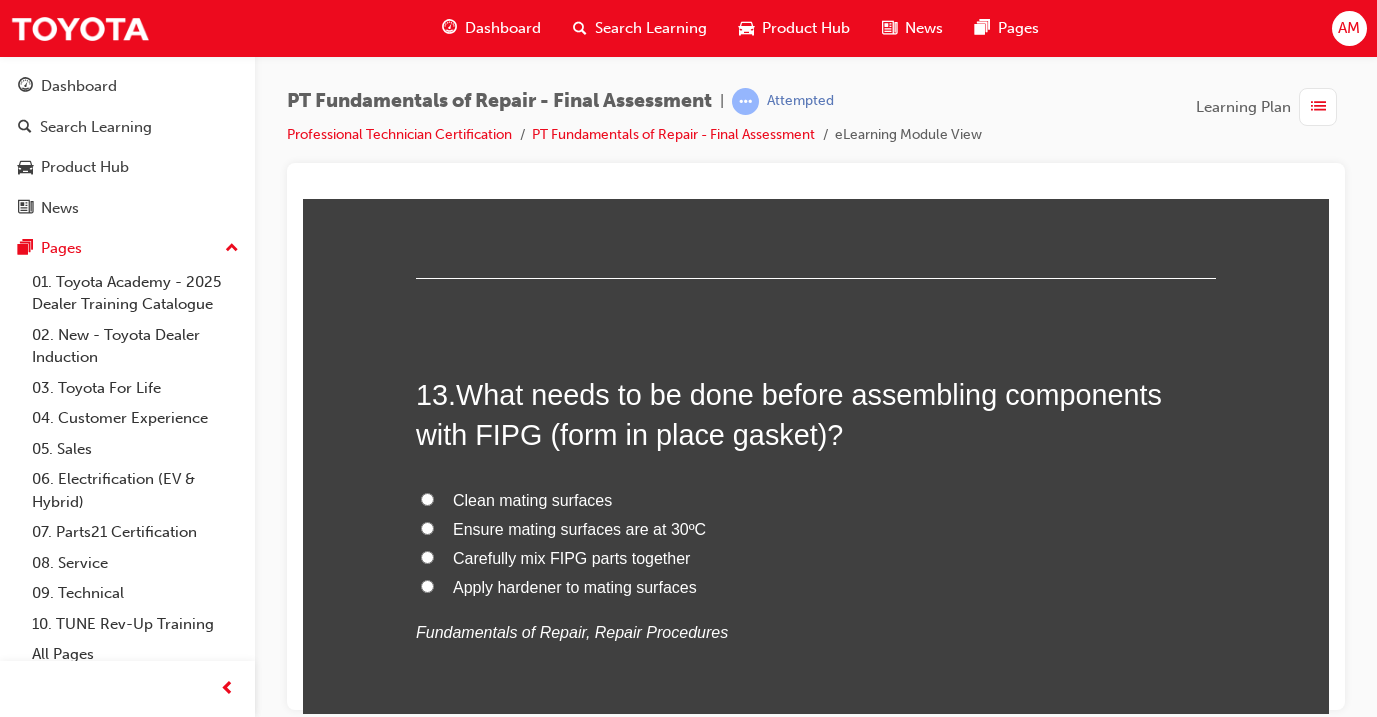 click on "Clean mating surfaces" at bounding box center [532, 499] 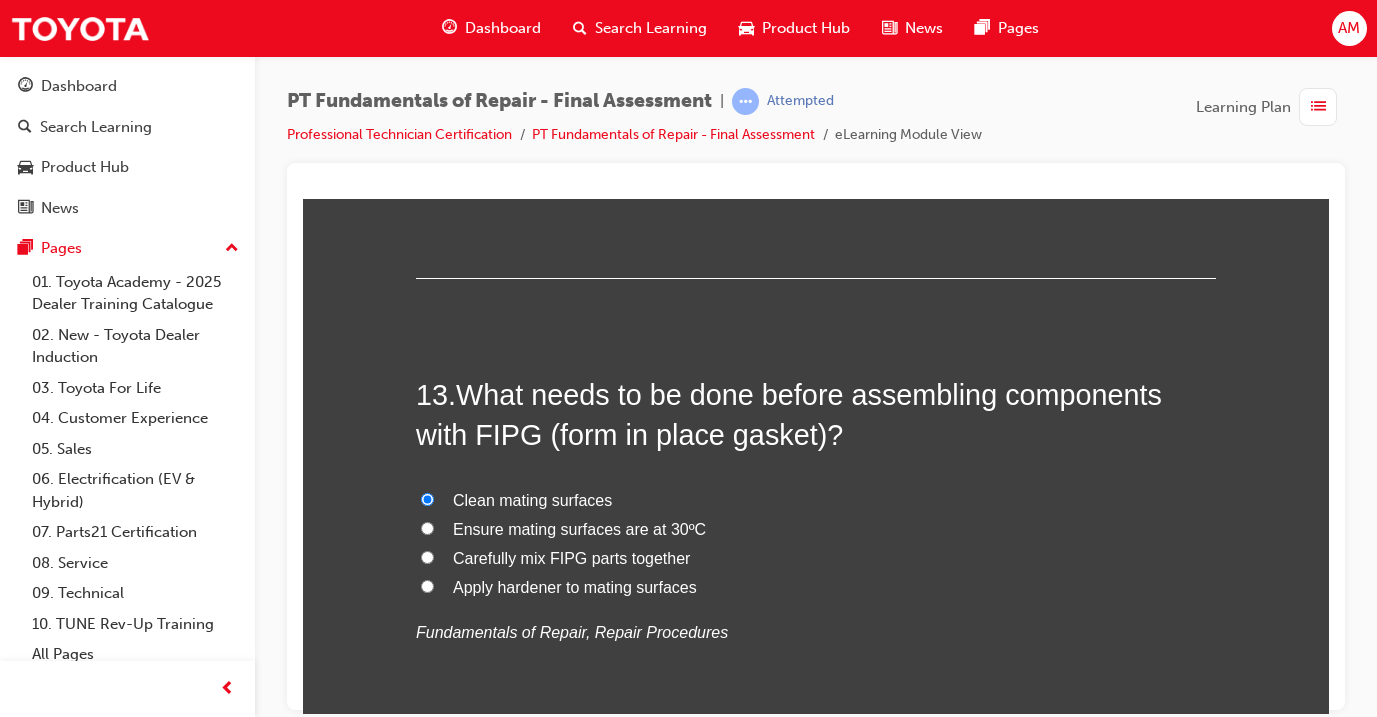 radio on "true" 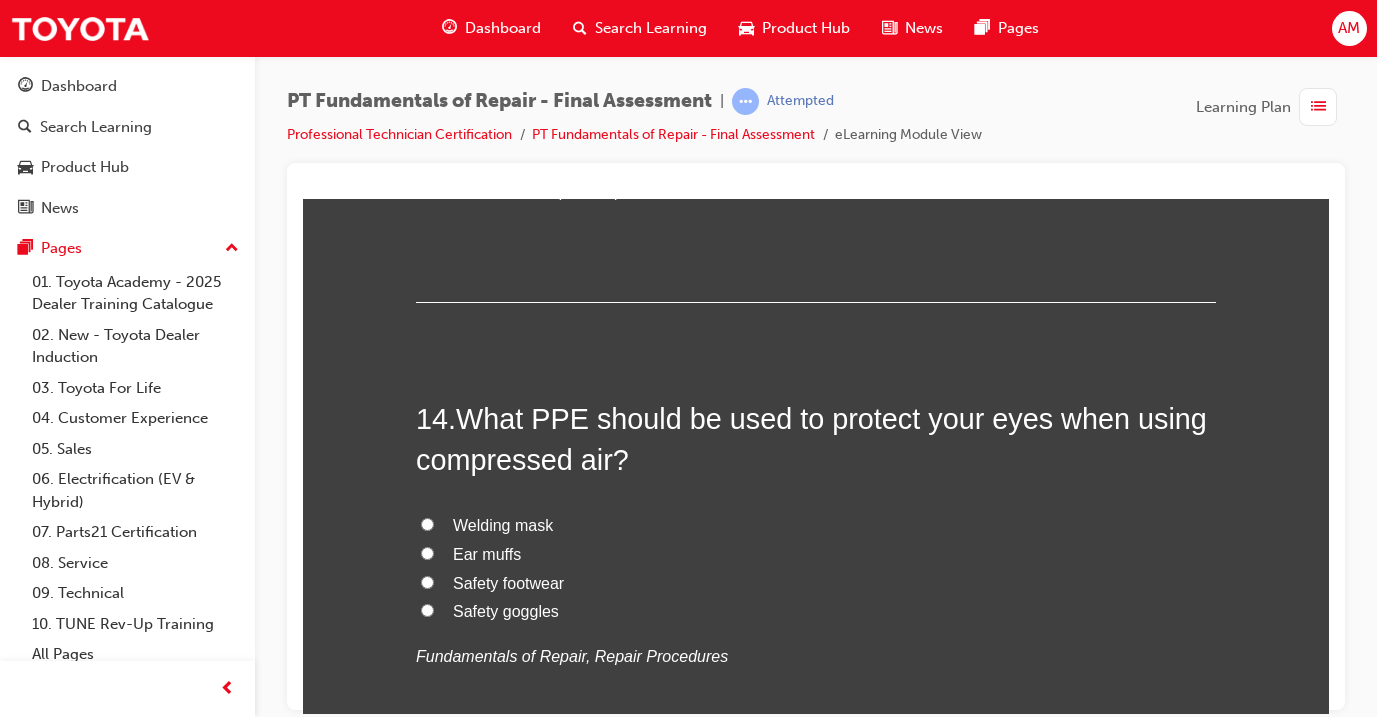 scroll, scrollTop: 5926, scrollLeft: 0, axis: vertical 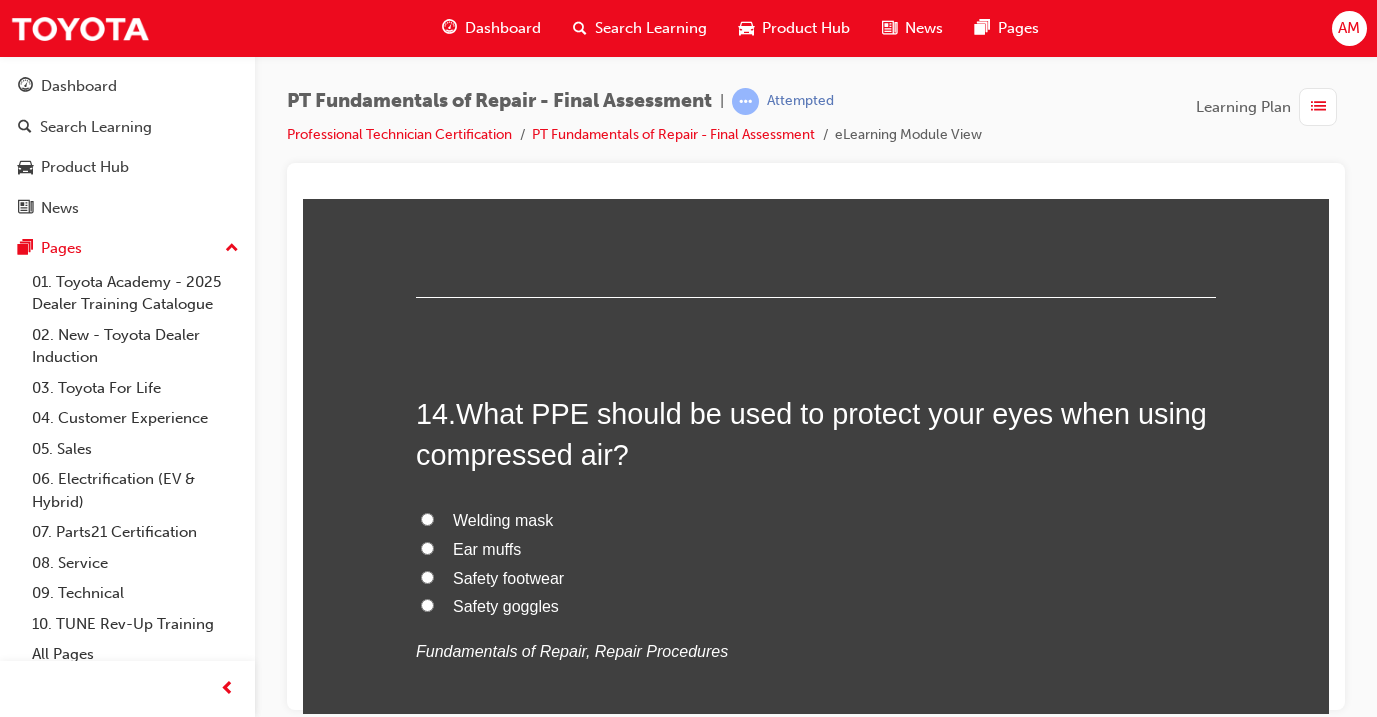 click on "Safety goggles" at bounding box center (506, 605) 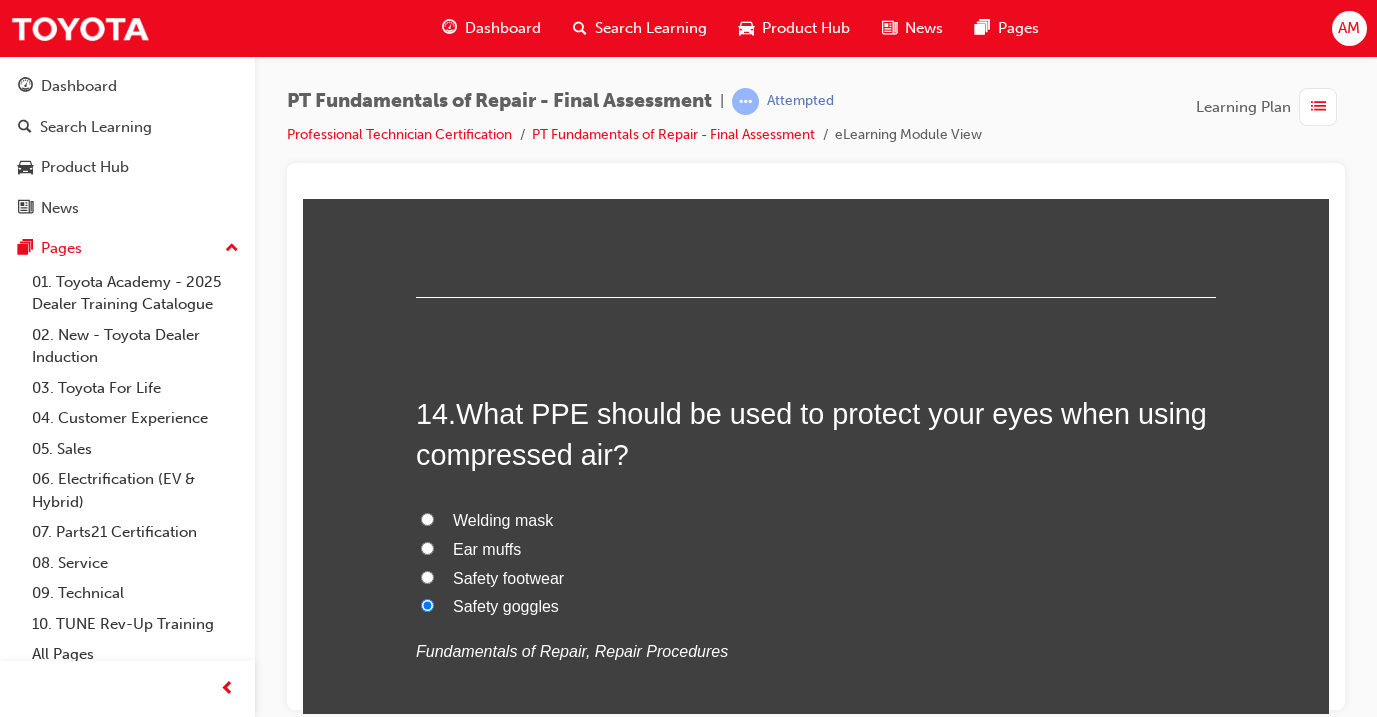 radio on "true" 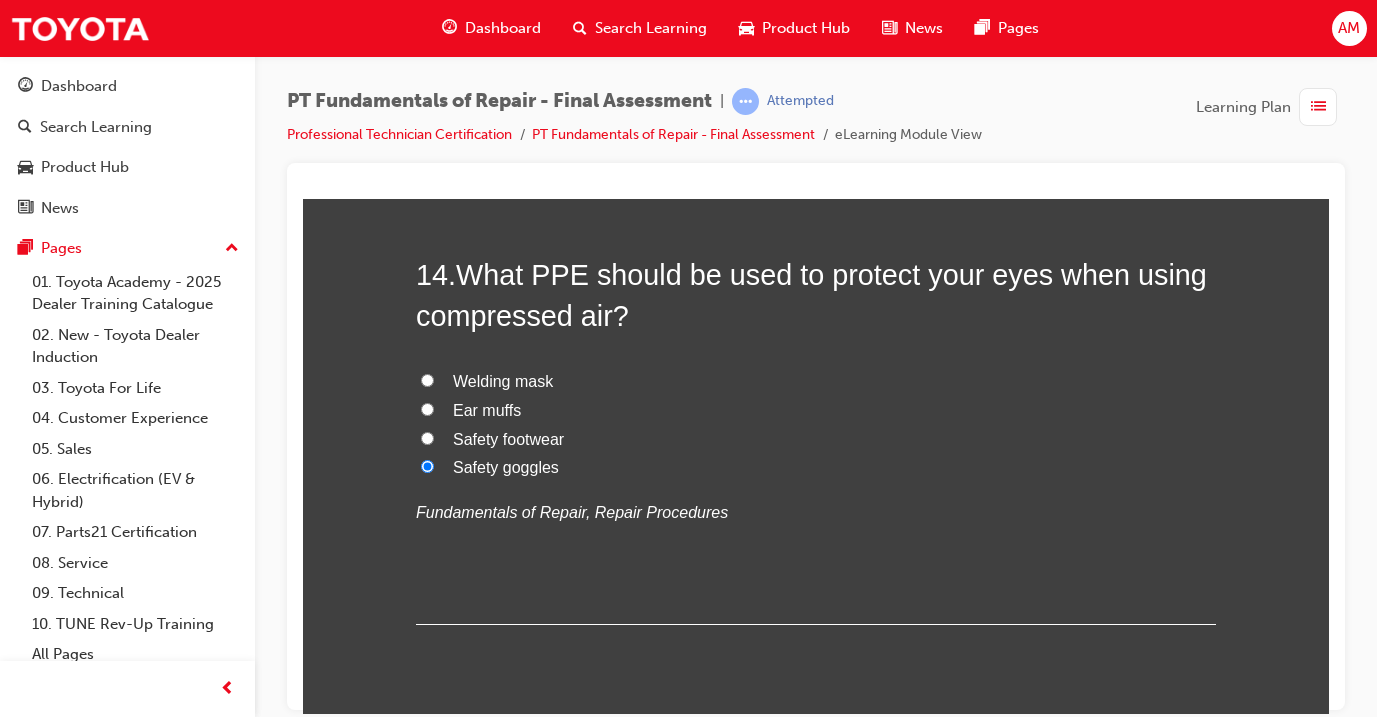 scroll, scrollTop: 6064, scrollLeft: 0, axis: vertical 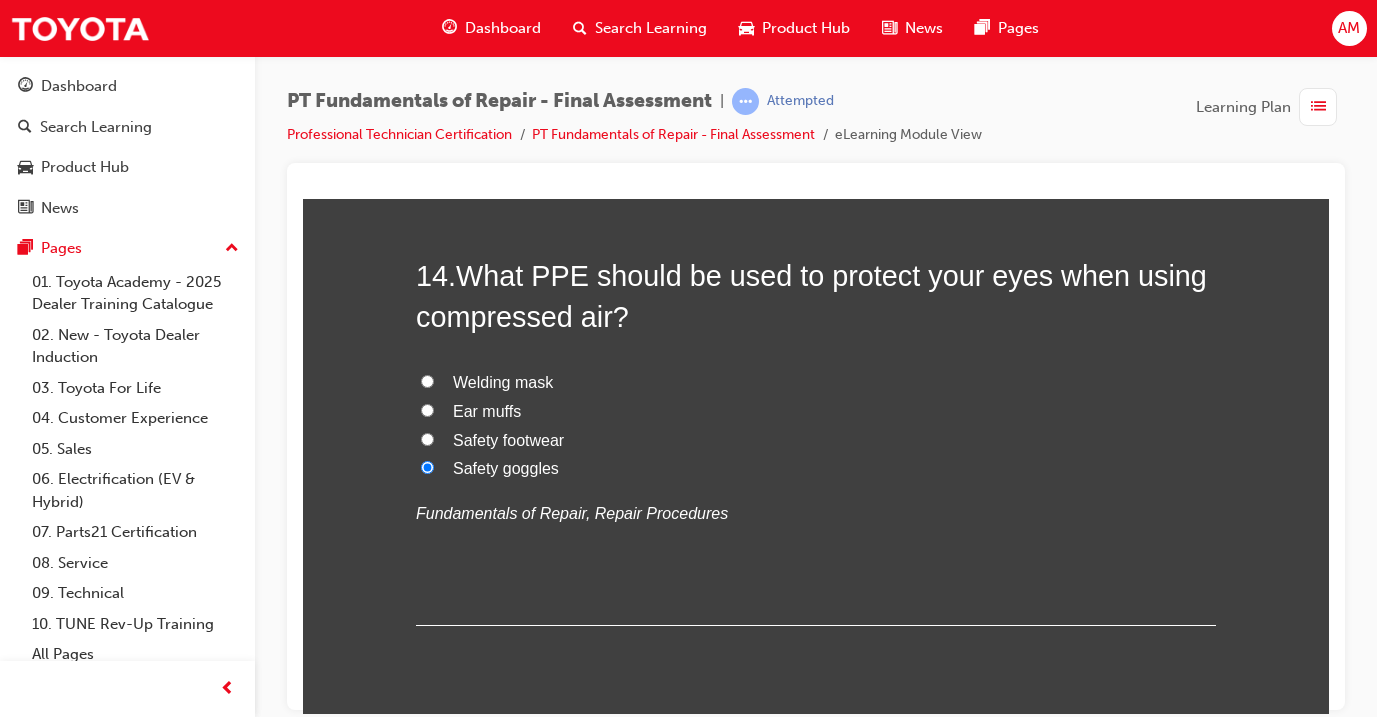 click on "Submit Answers" at bounding box center [814, 749] 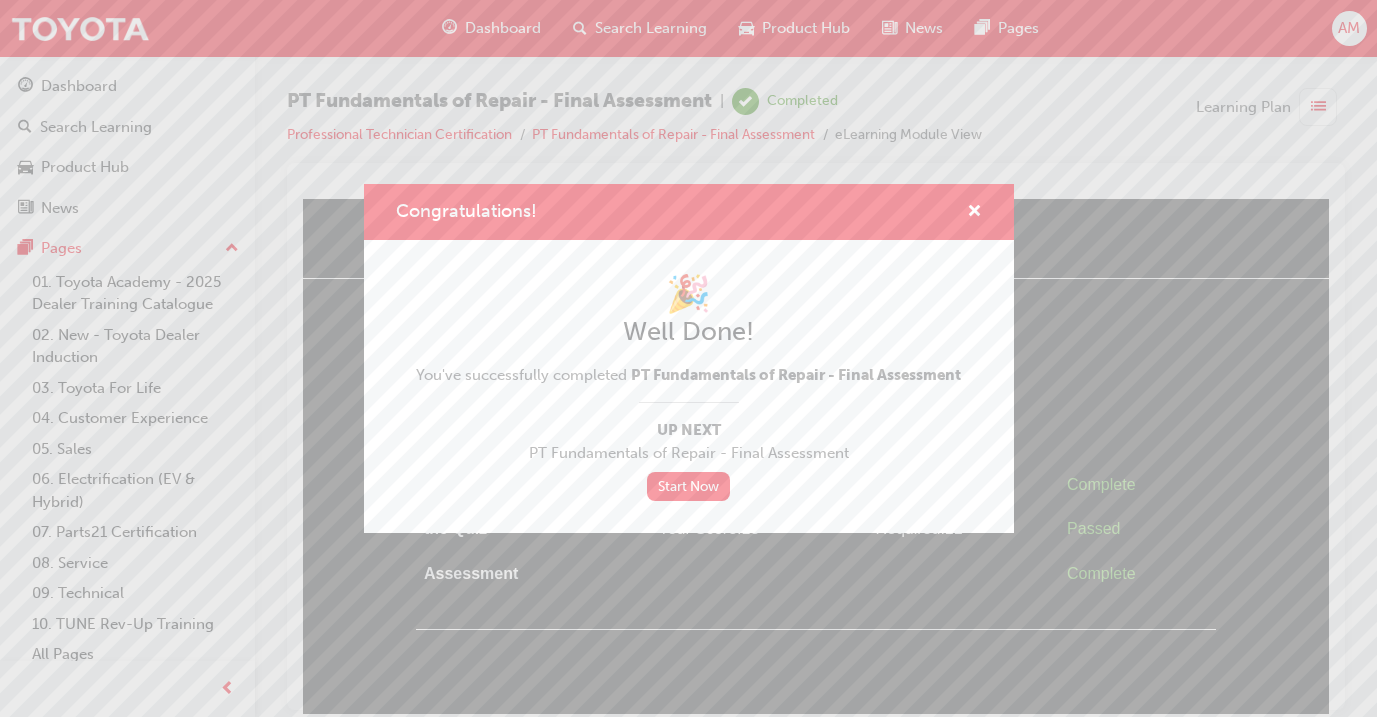scroll, scrollTop: 0, scrollLeft: 0, axis: both 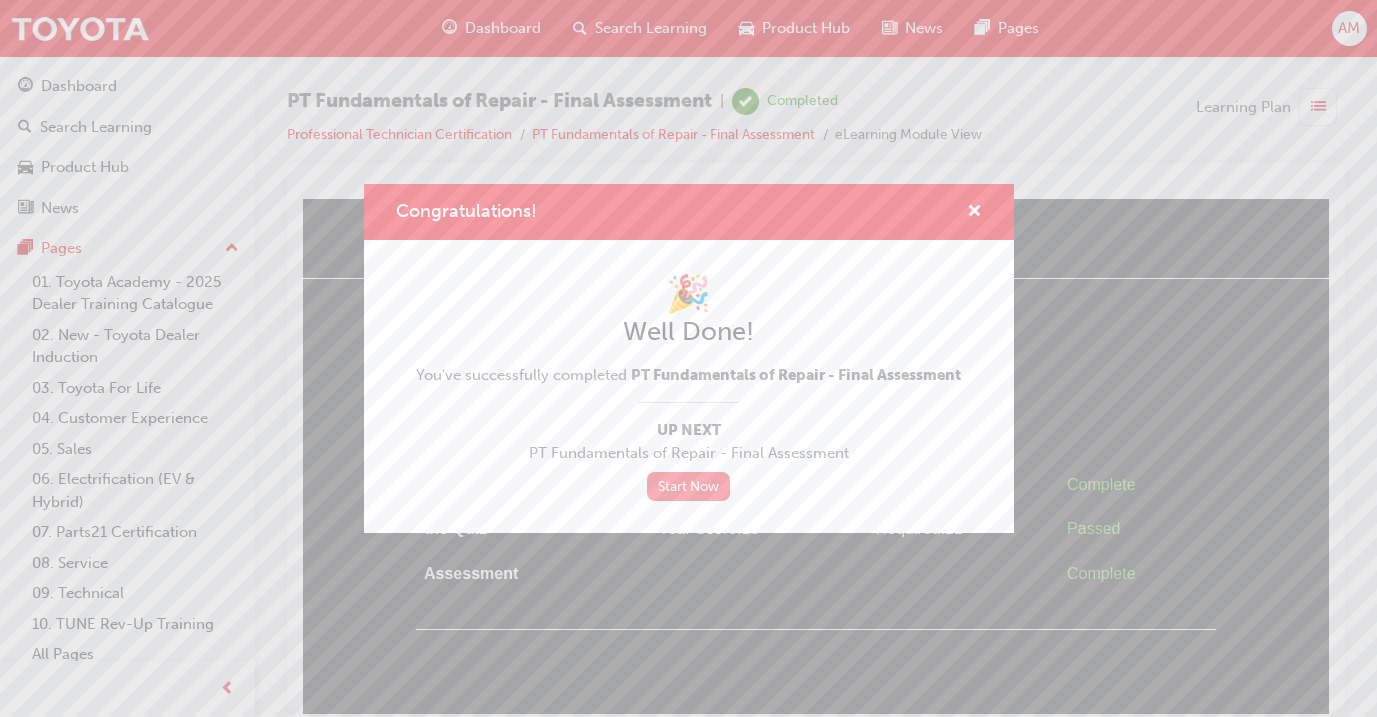 click on "Start Now" at bounding box center (689, 486) 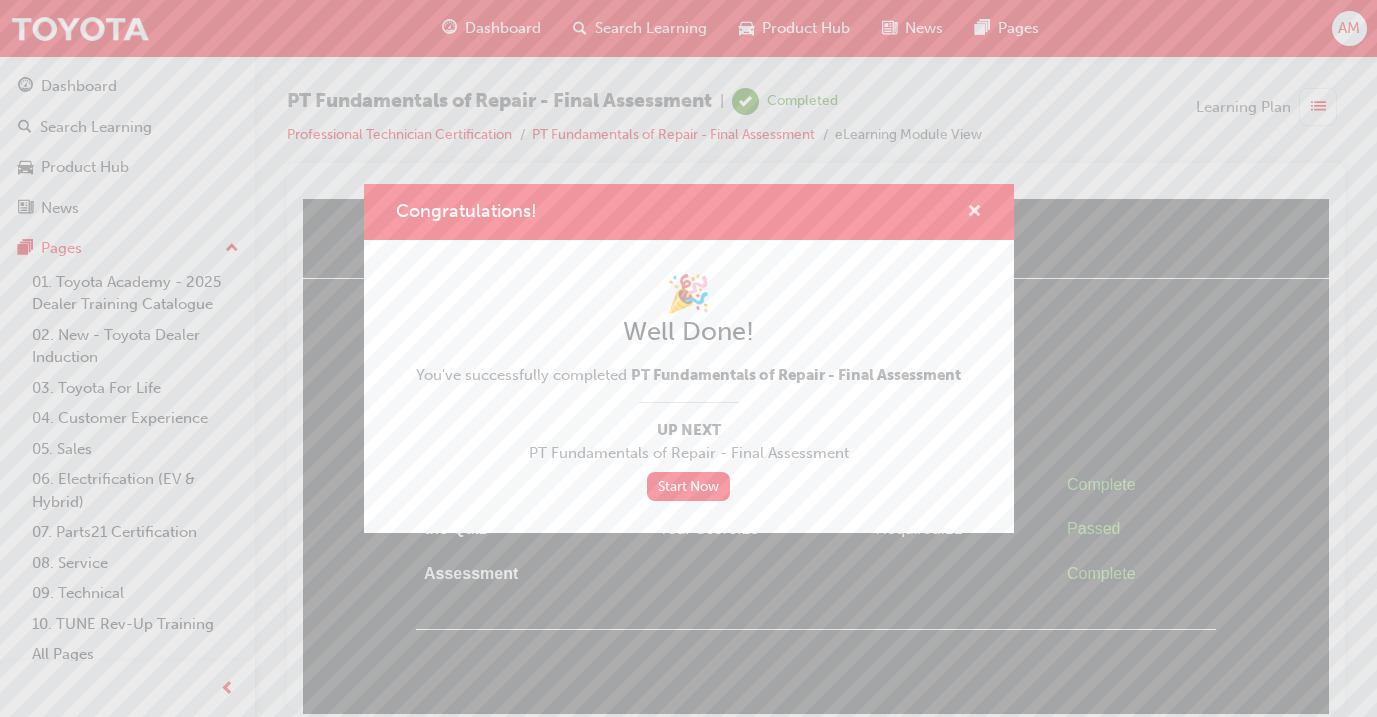 click at bounding box center (974, 213) 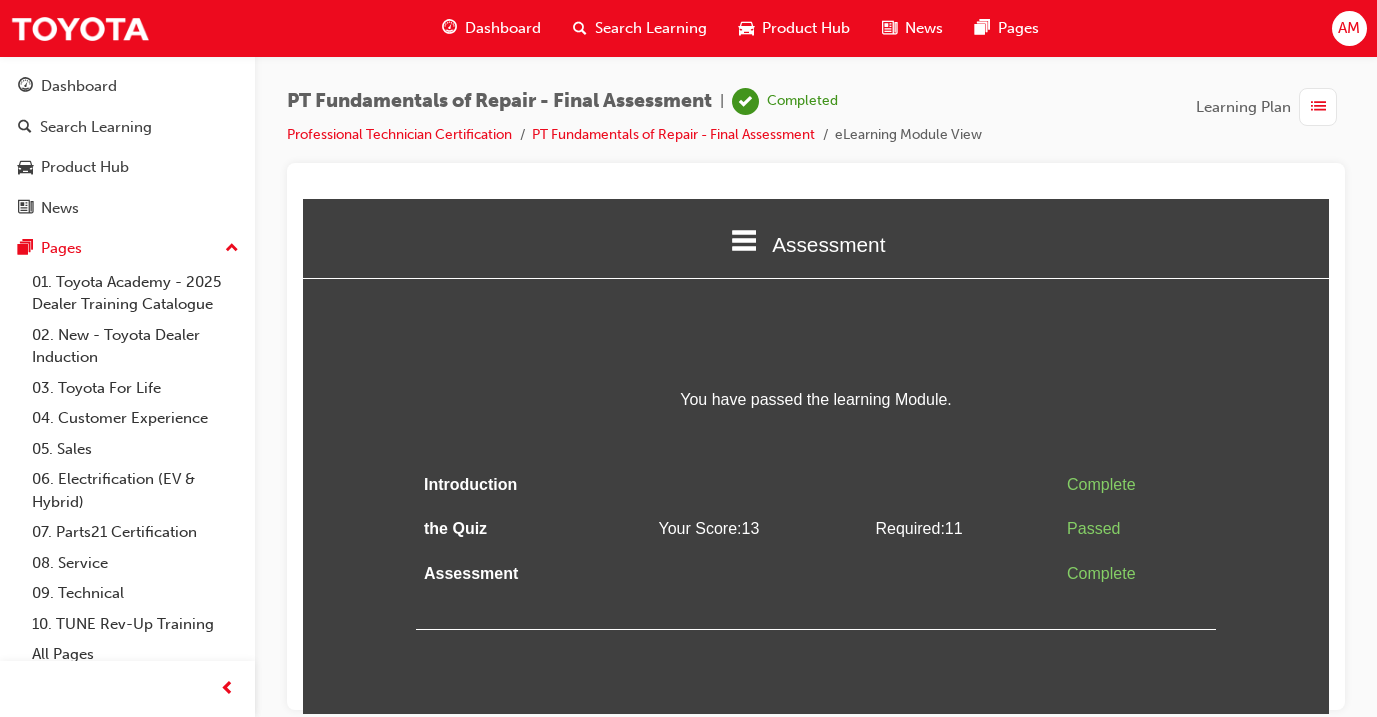 click on "Dashboard" at bounding box center [503, 28] 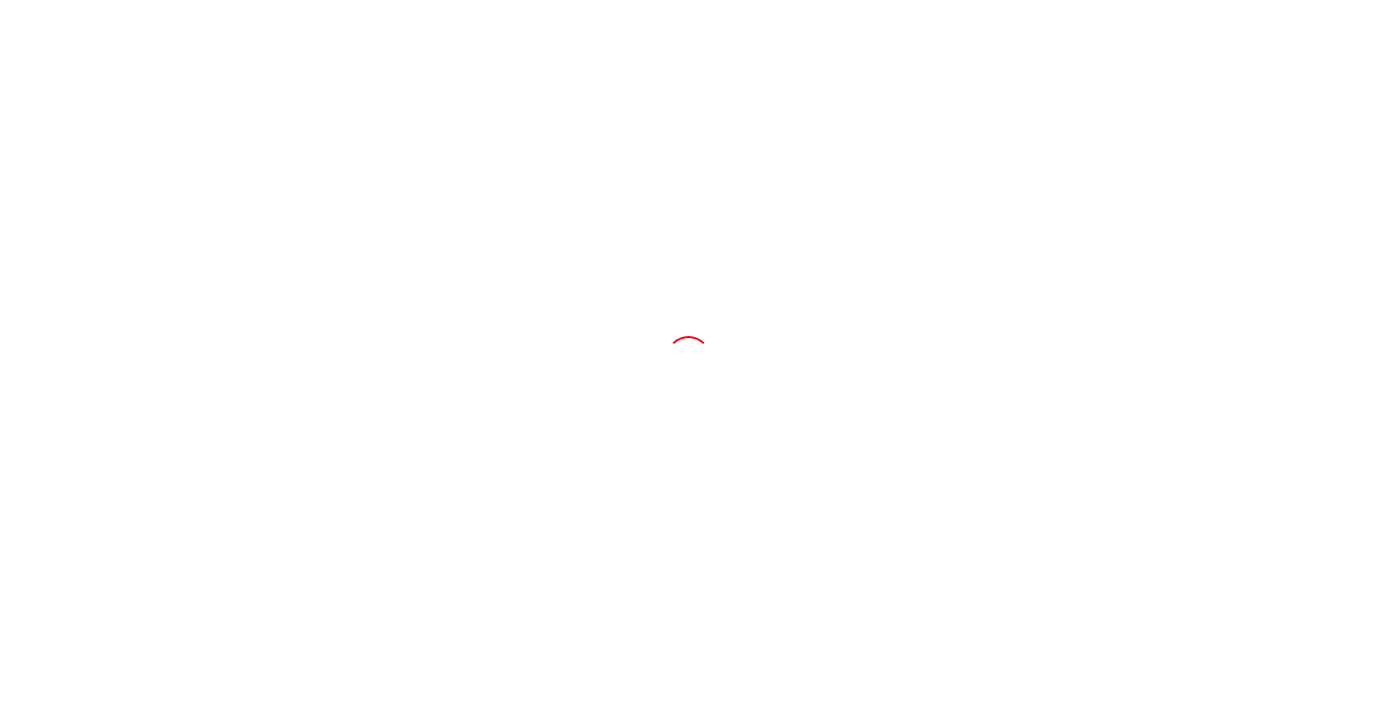 scroll, scrollTop: 0, scrollLeft: 0, axis: both 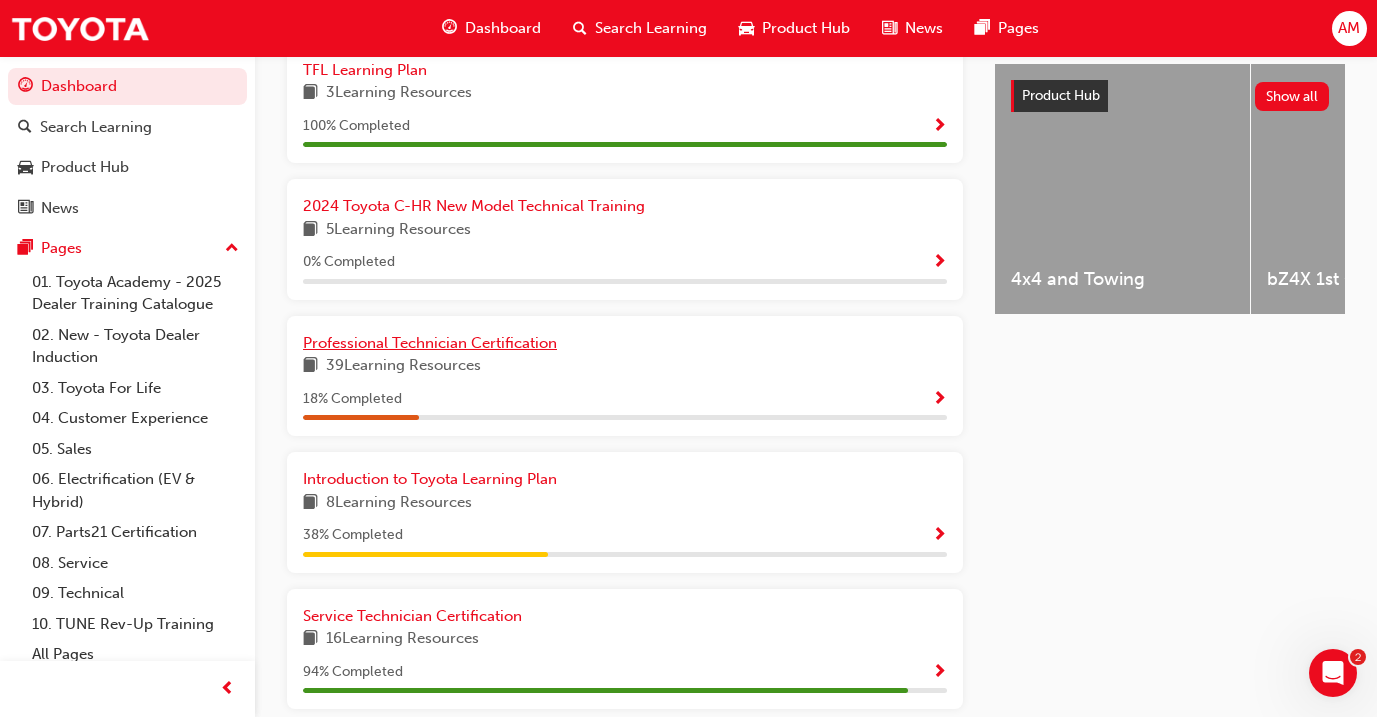 click on "Professional Technician Certification" at bounding box center [430, 343] 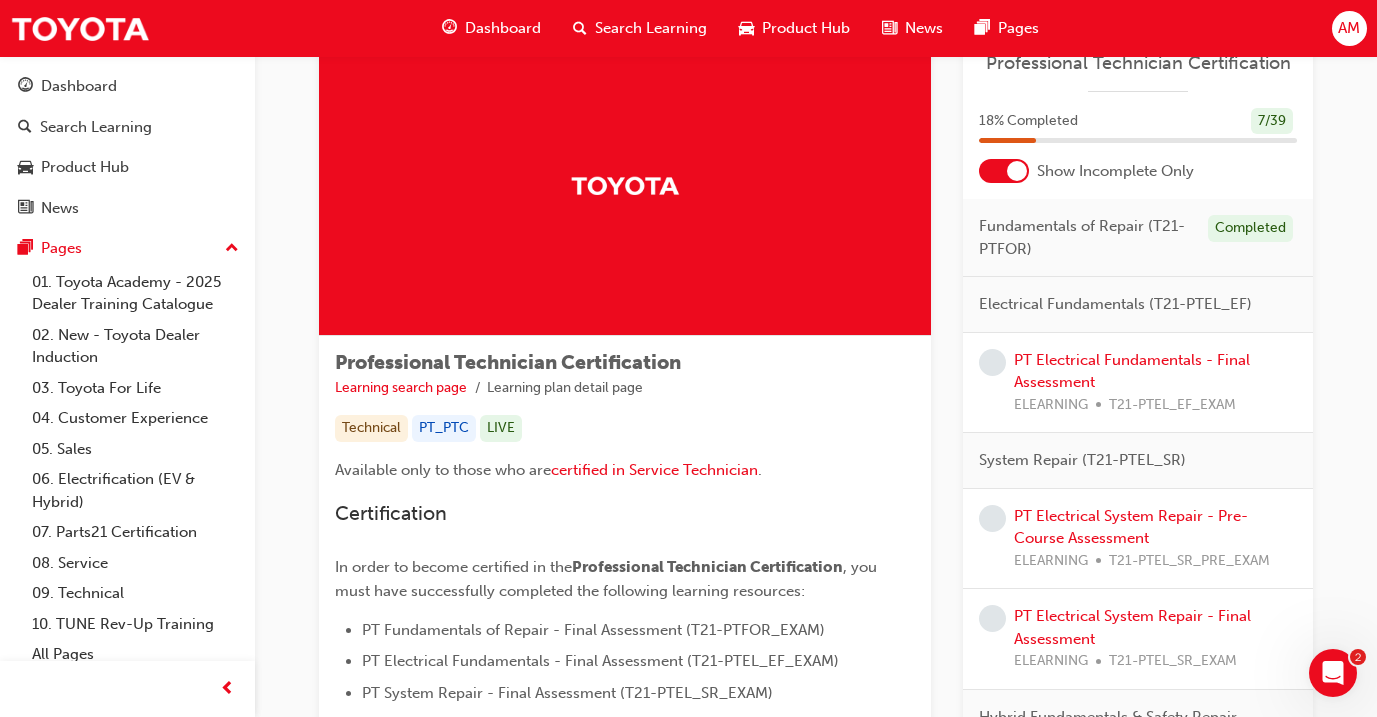 scroll, scrollTop: 73, scrollLeft: 0, axis: vertical 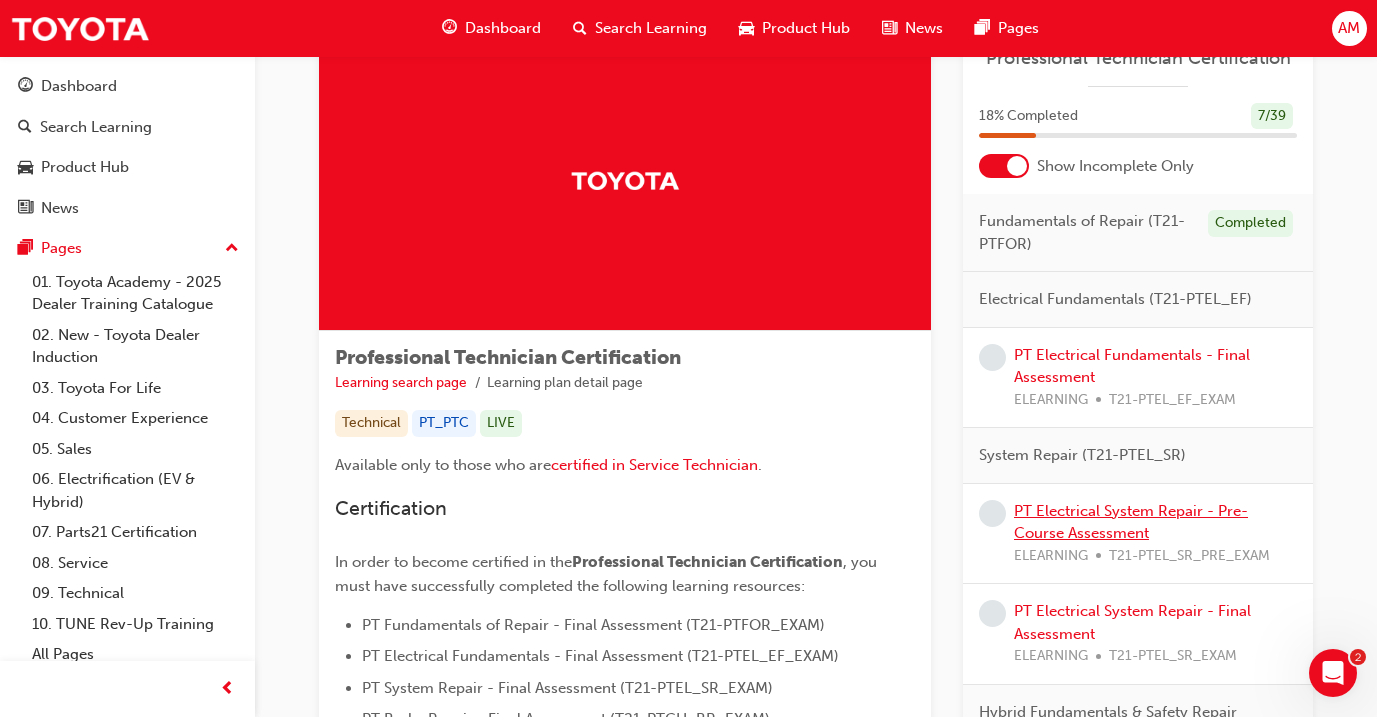 click on "PT Electrical System Repair - Pre-Course Assessment" at bounding box center [1131, 522] 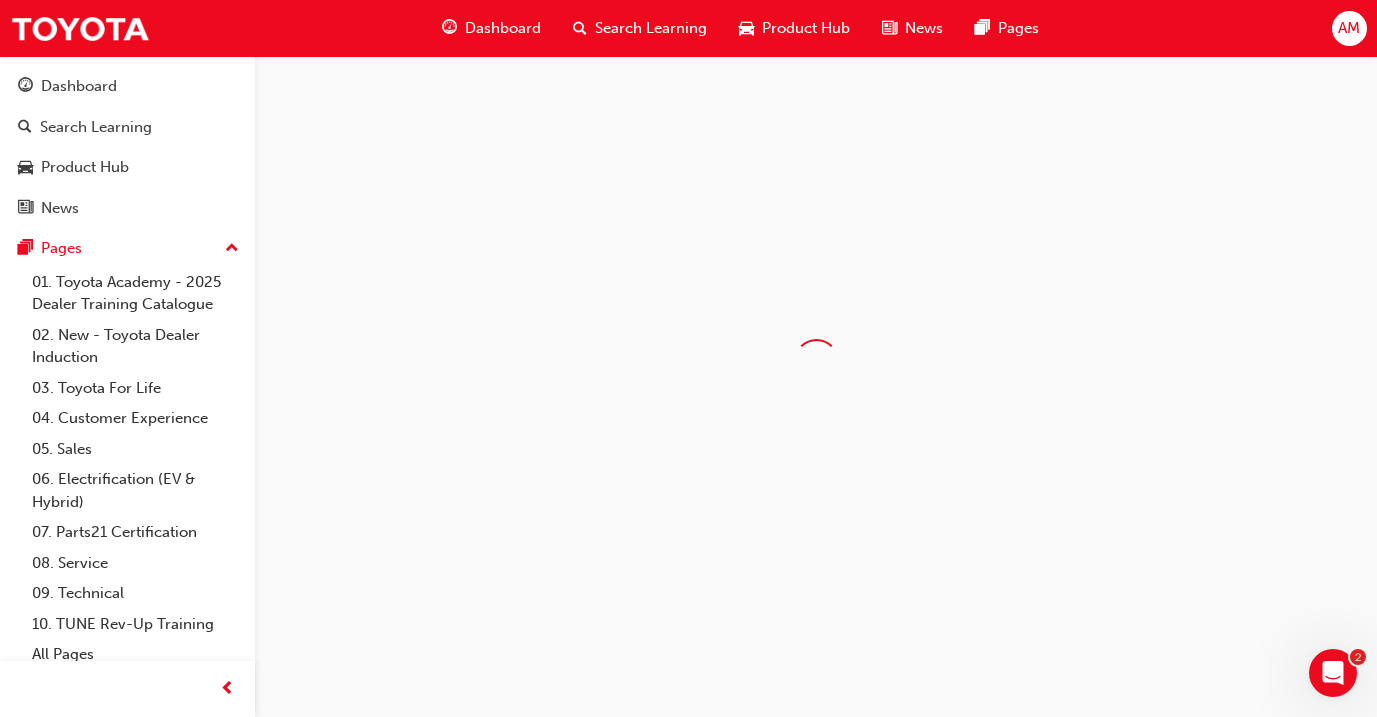 scroll, scrollTop: 0, scrollLeft: 0, axis: both 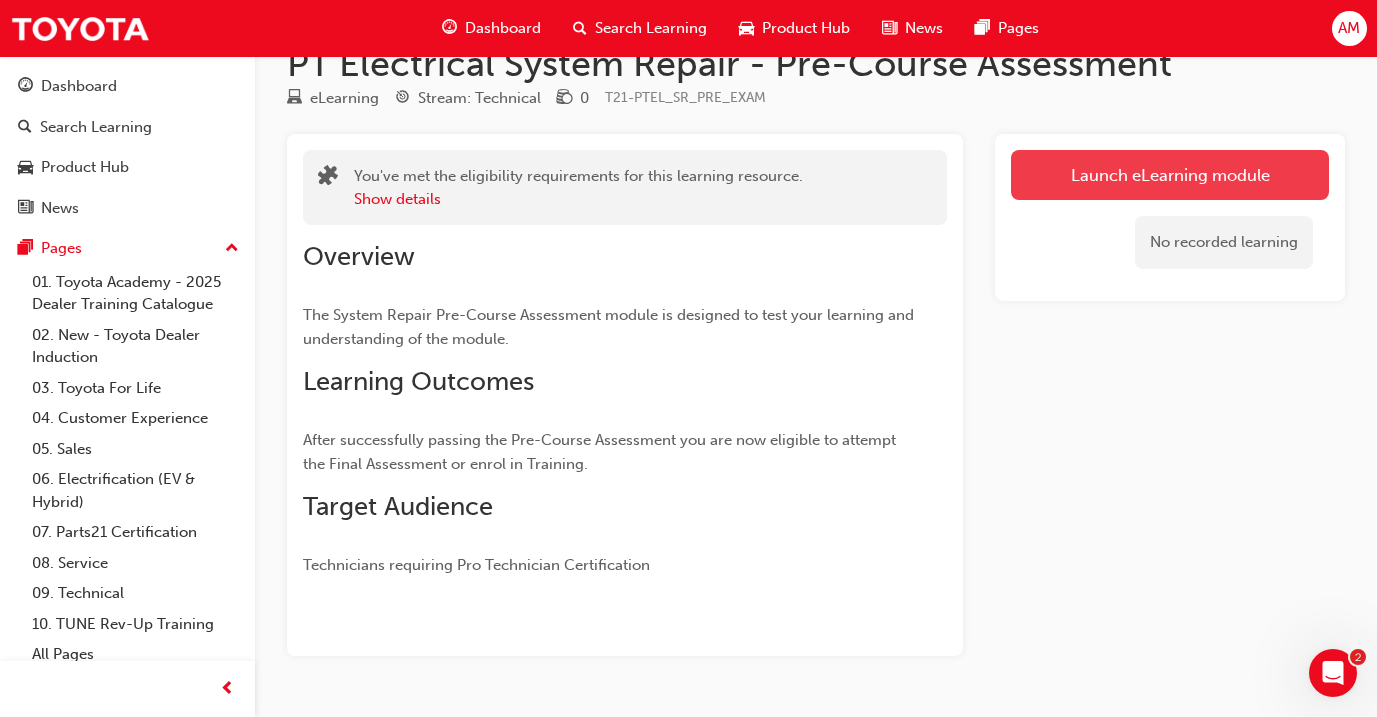 click on "Launch eLearning module" at bounding box center (1170, 175) 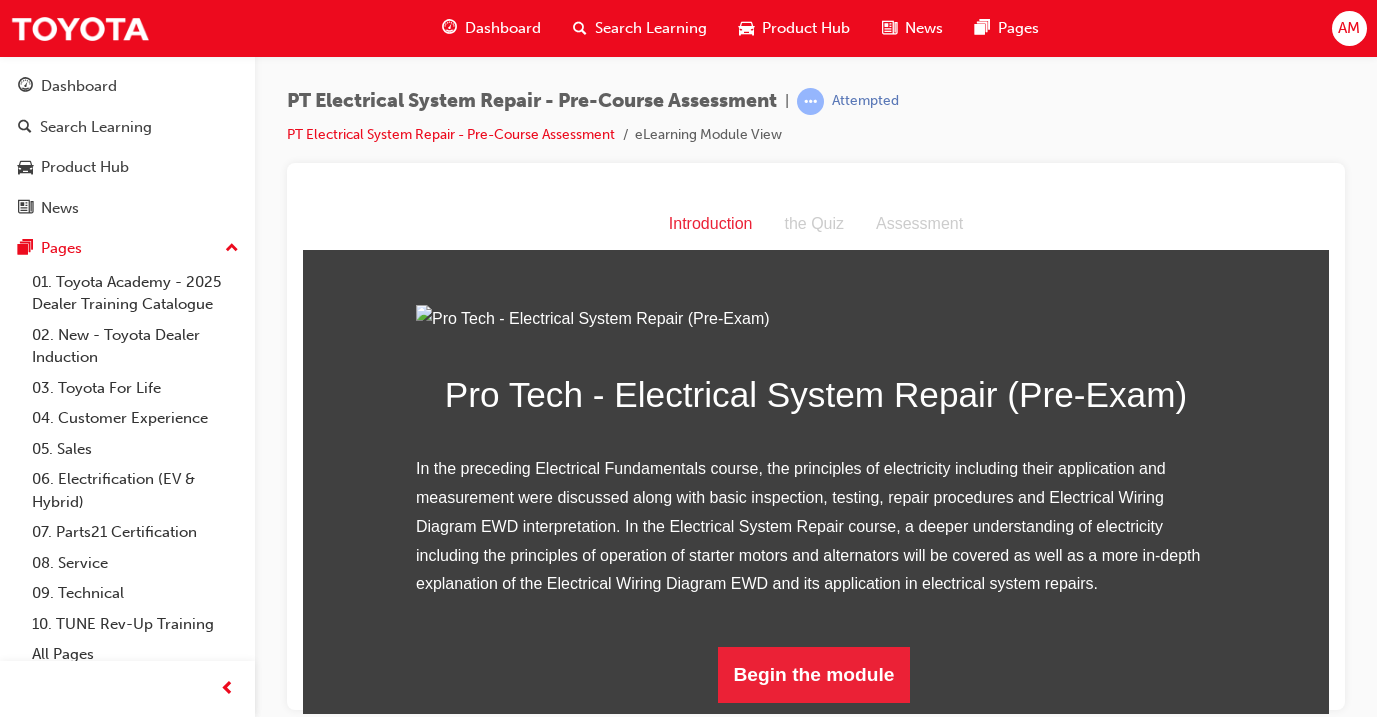 scroll, scrollTop: 0, scrollLeft: 0, axis: both 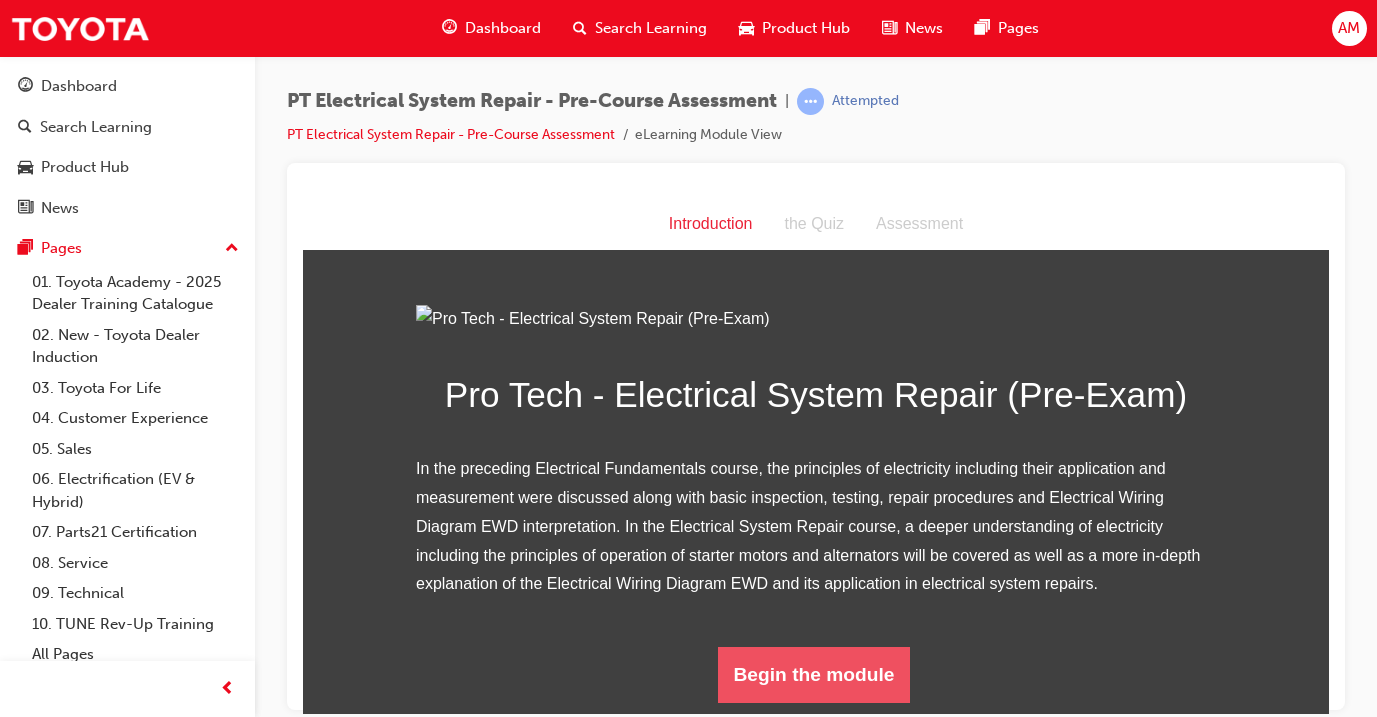 click on "Begin the module" at bounding box center (814, 674) 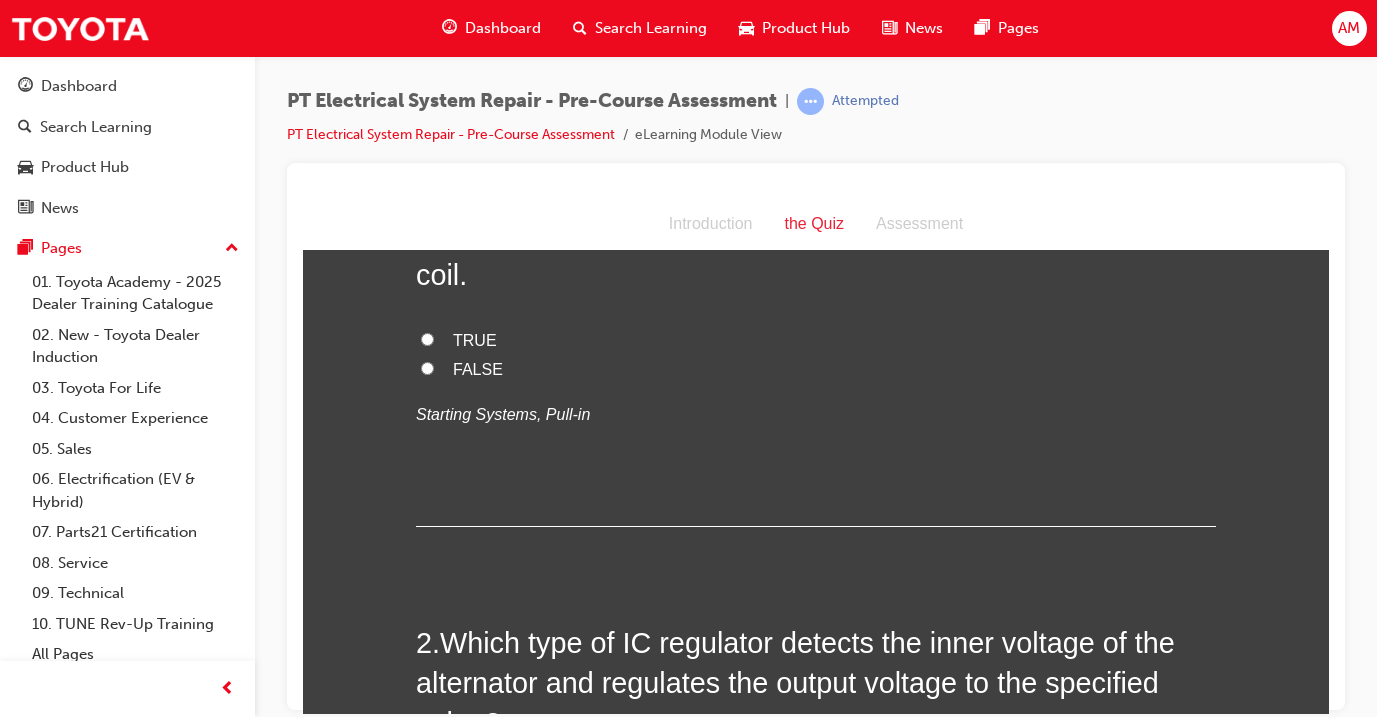 scroll, scrollTop: 0, scrollLeft: 0, axis: both 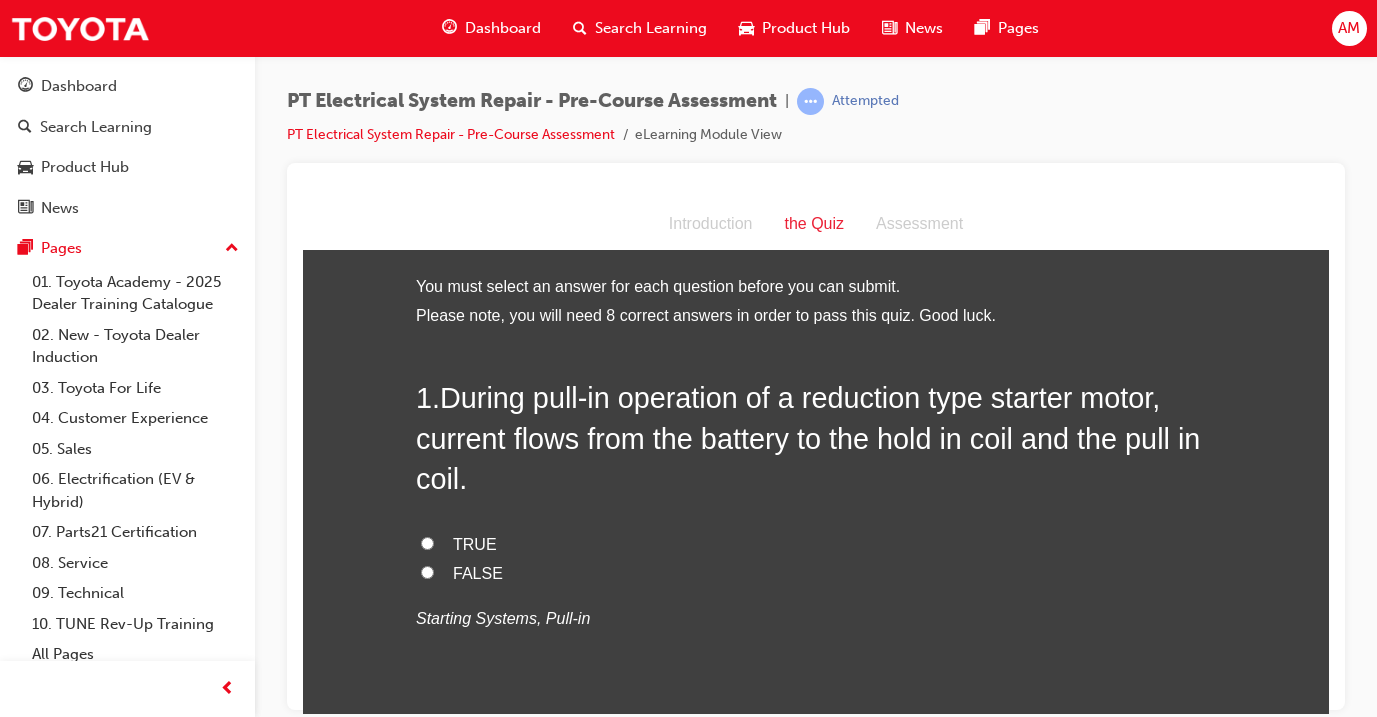 click on "TRUE" at bounding box center (816, 544) 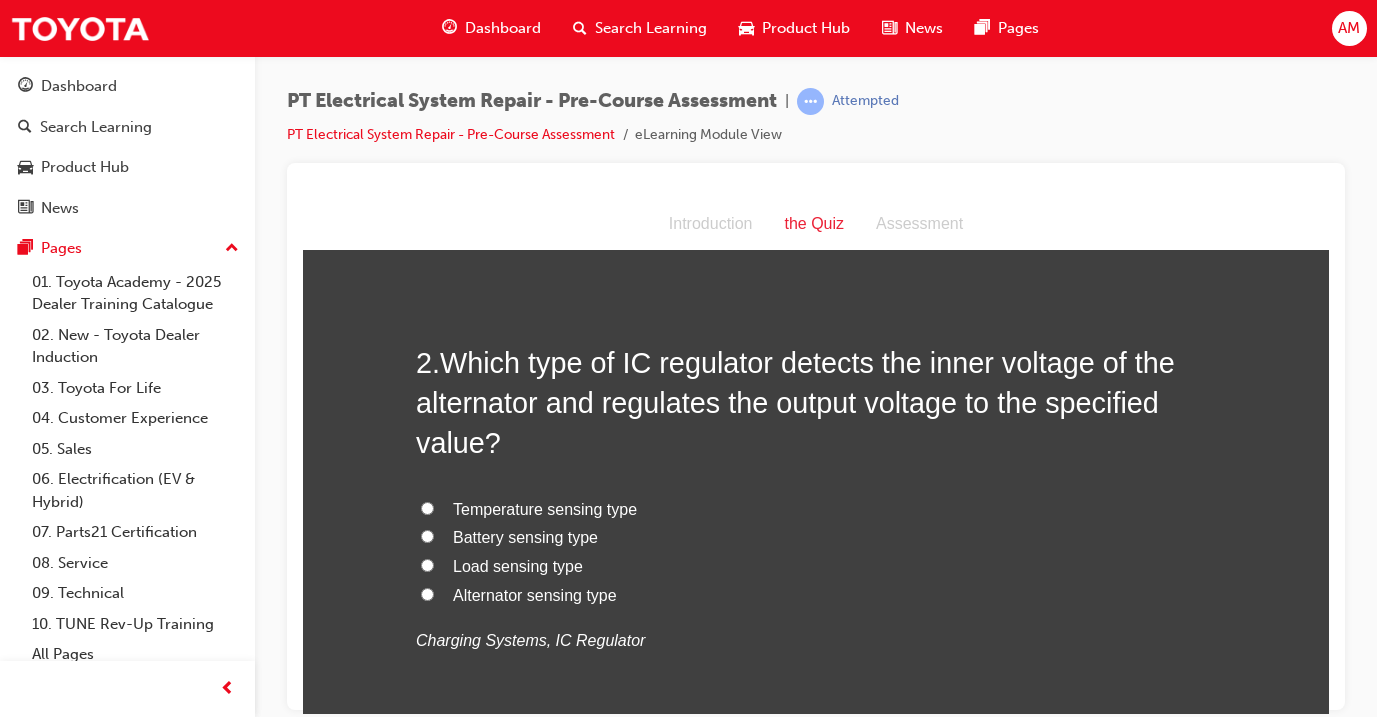 scroll, scrollTop: 498, scrollLeft: 0, axis: vertical 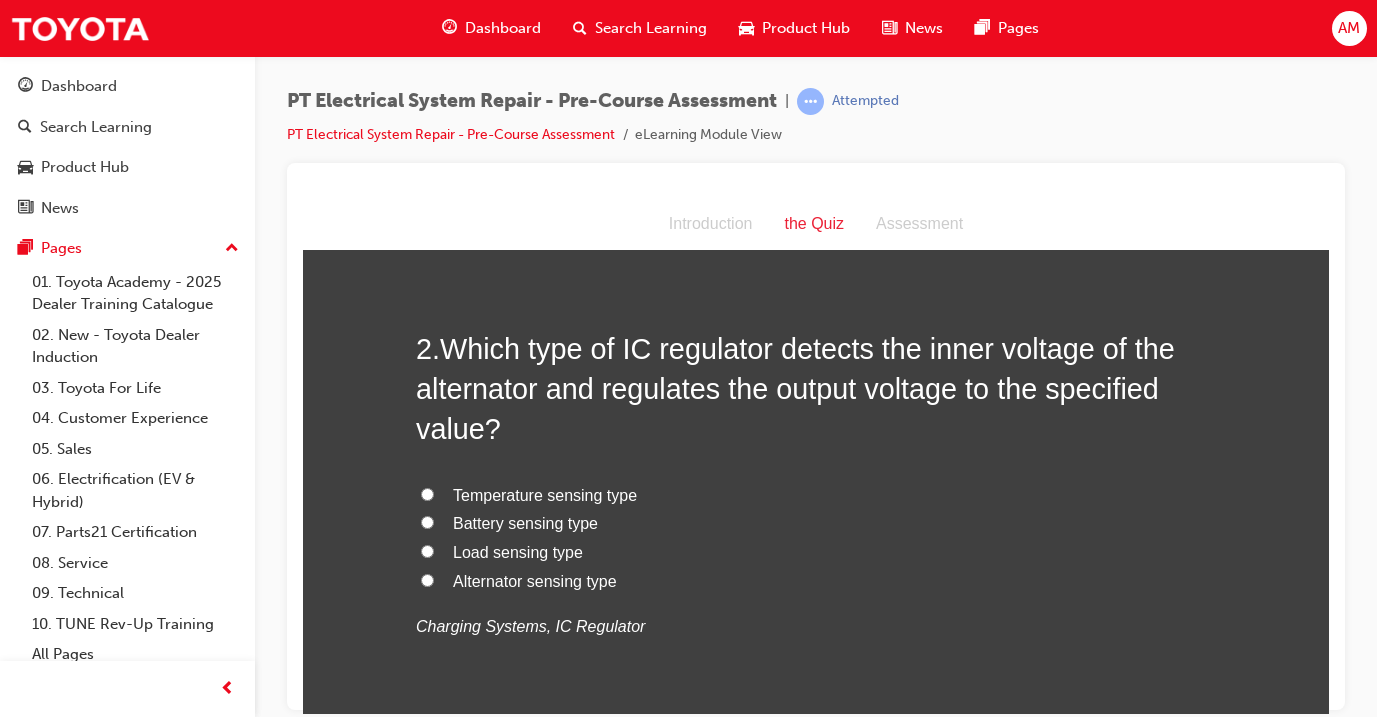 click on "Alternator sensing type" at bounding box center [535, 580] 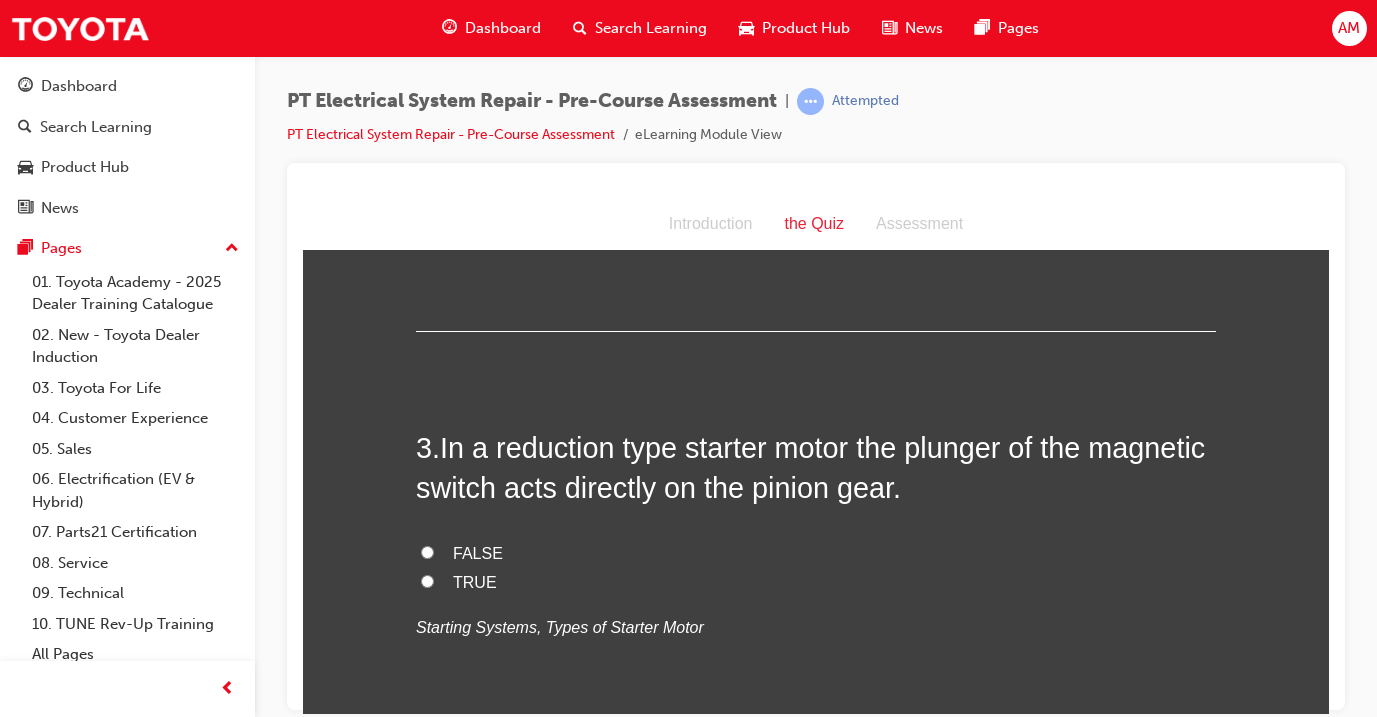scroll, scrollTop: 907, scrollLeft: 0, axis: vertical 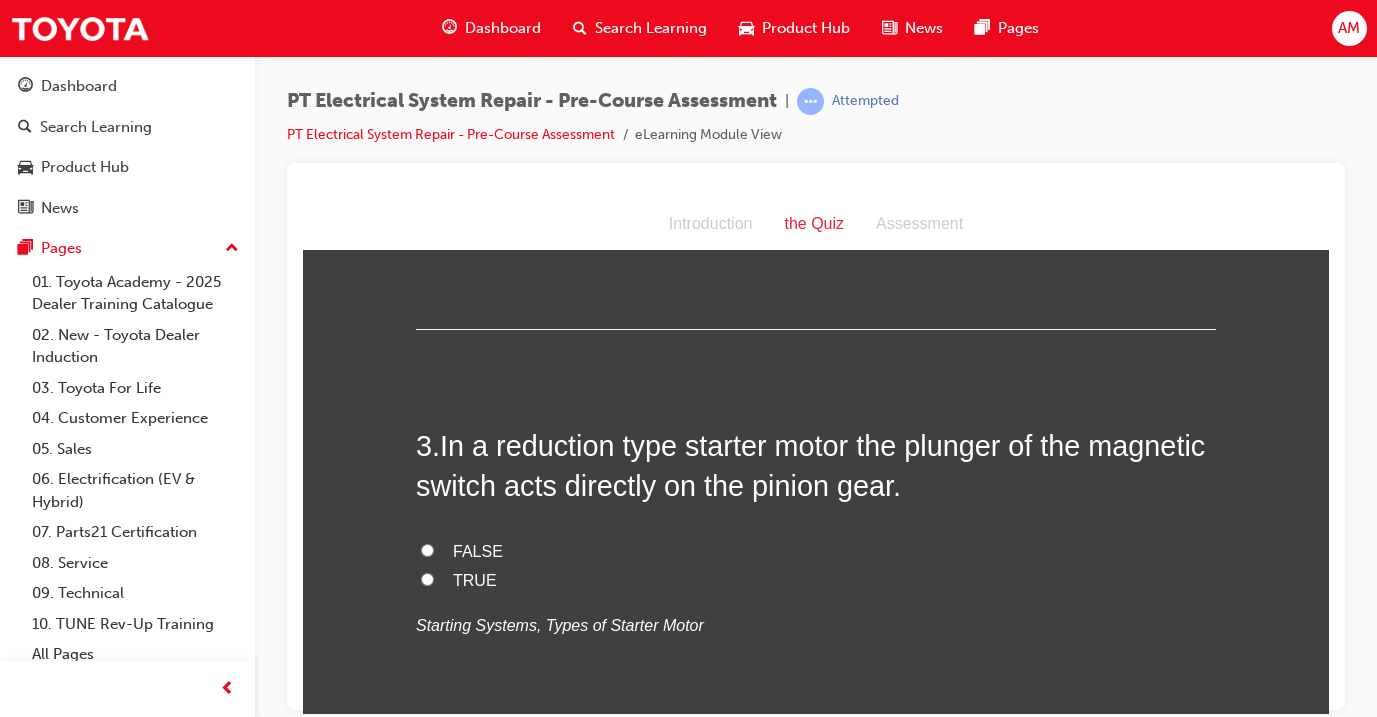 click on "FALSE" at bounding box center [816, 551] 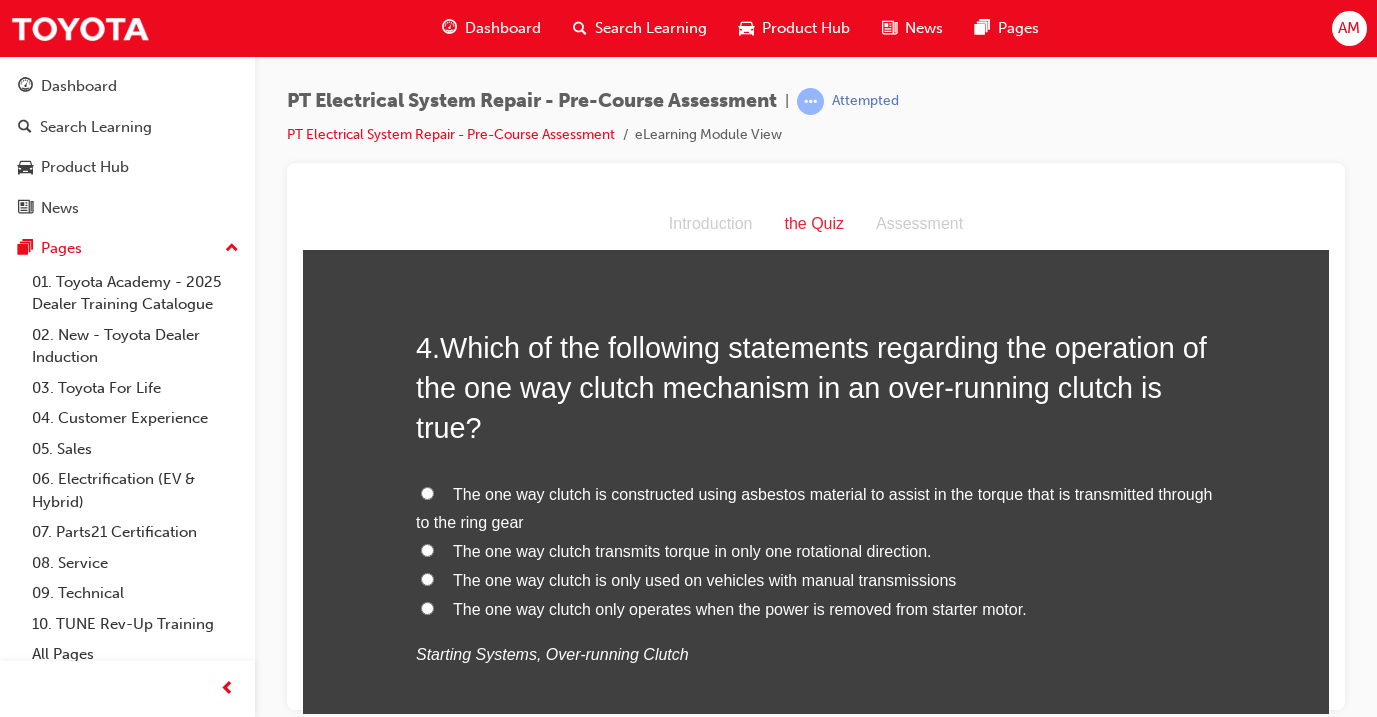 scroll, scrollTop: 1398, scrollLeft: 0, axis: vertical 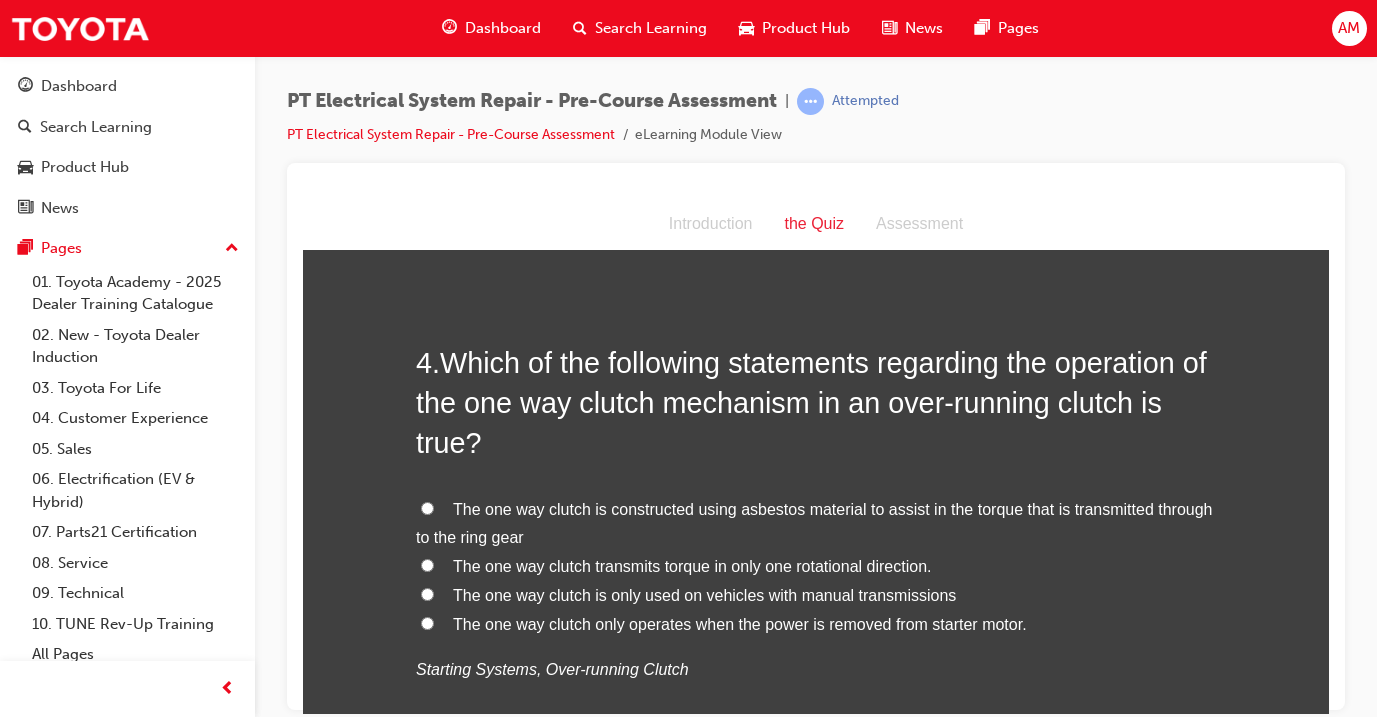 click on "The one way clutch is constructed using asbestos material to assist in the torque that is transmitted through to the ring gear" at bounding box center [816, 524] 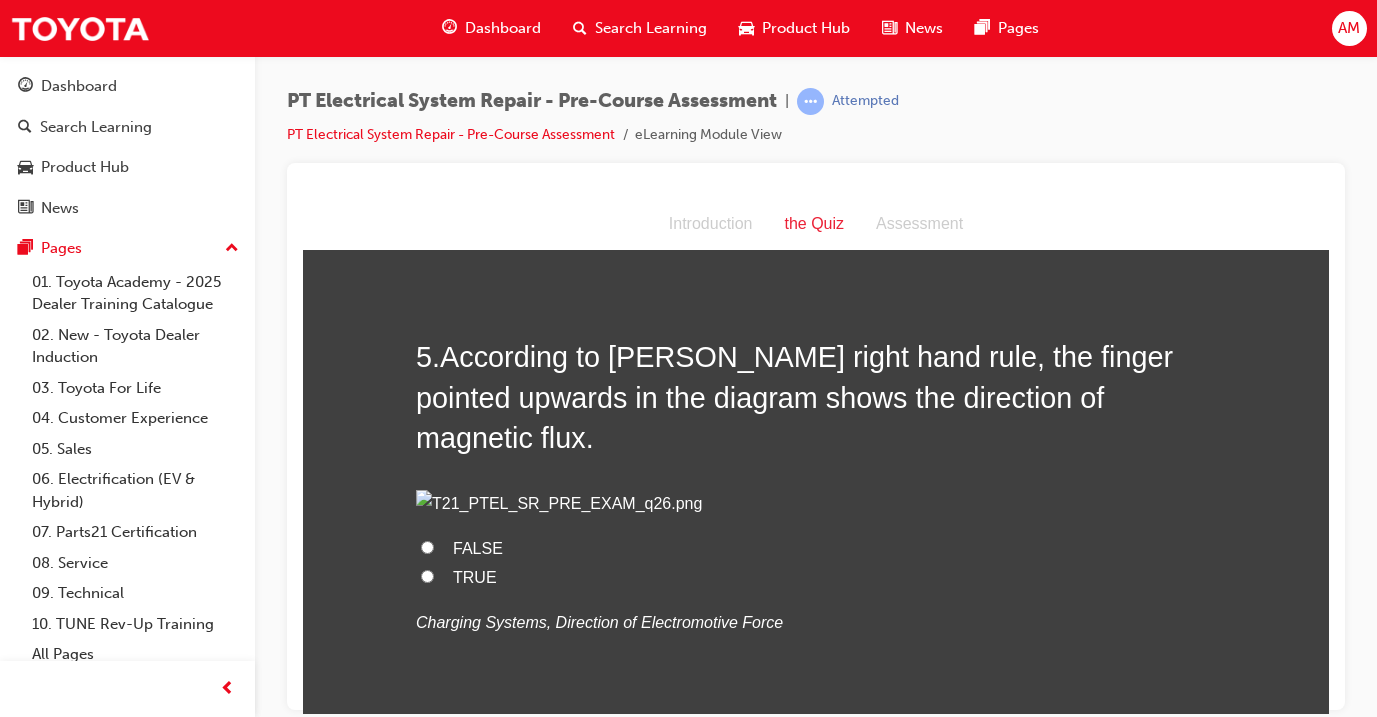 scroll, scrollTop: 1940, scrollLeft: 0, axis: vertical 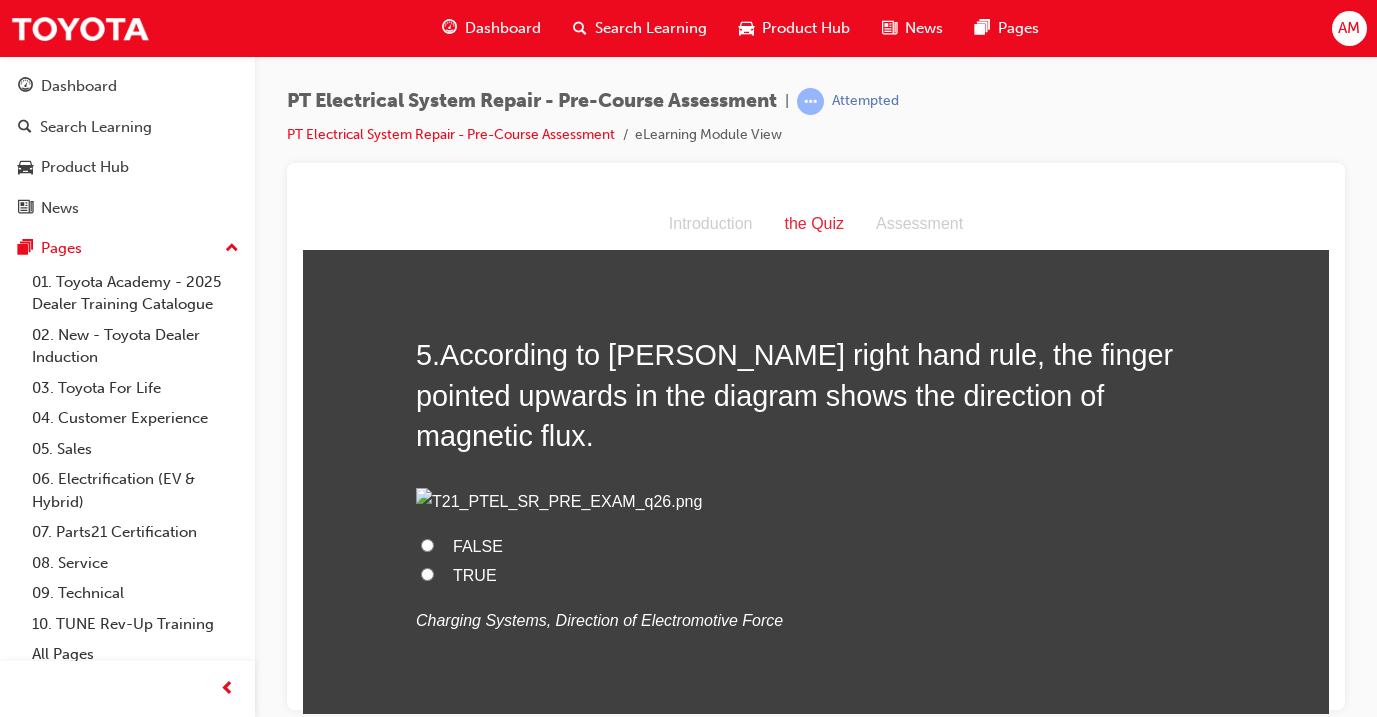 click on "FALSE" at bounding box center [478, 545] 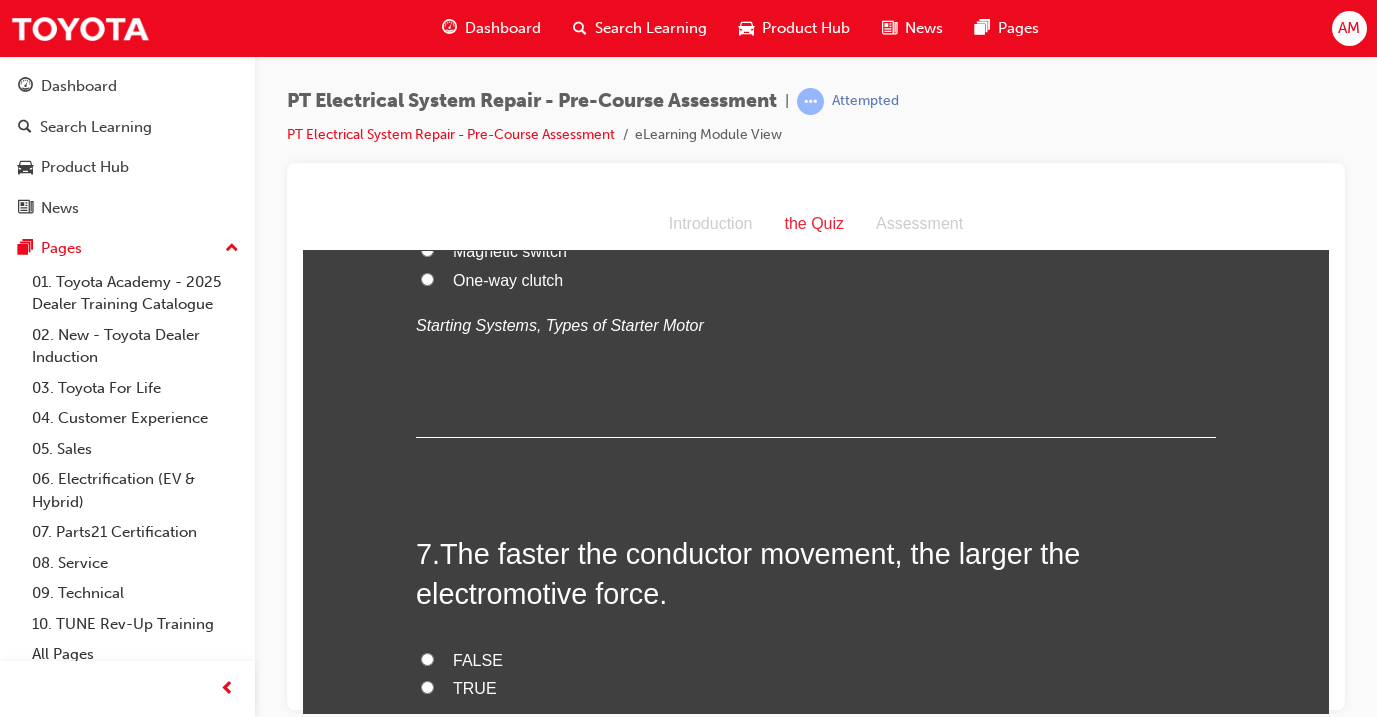 scroll, scrollTop: 2757, scrollLeft: 0, axis: vertical 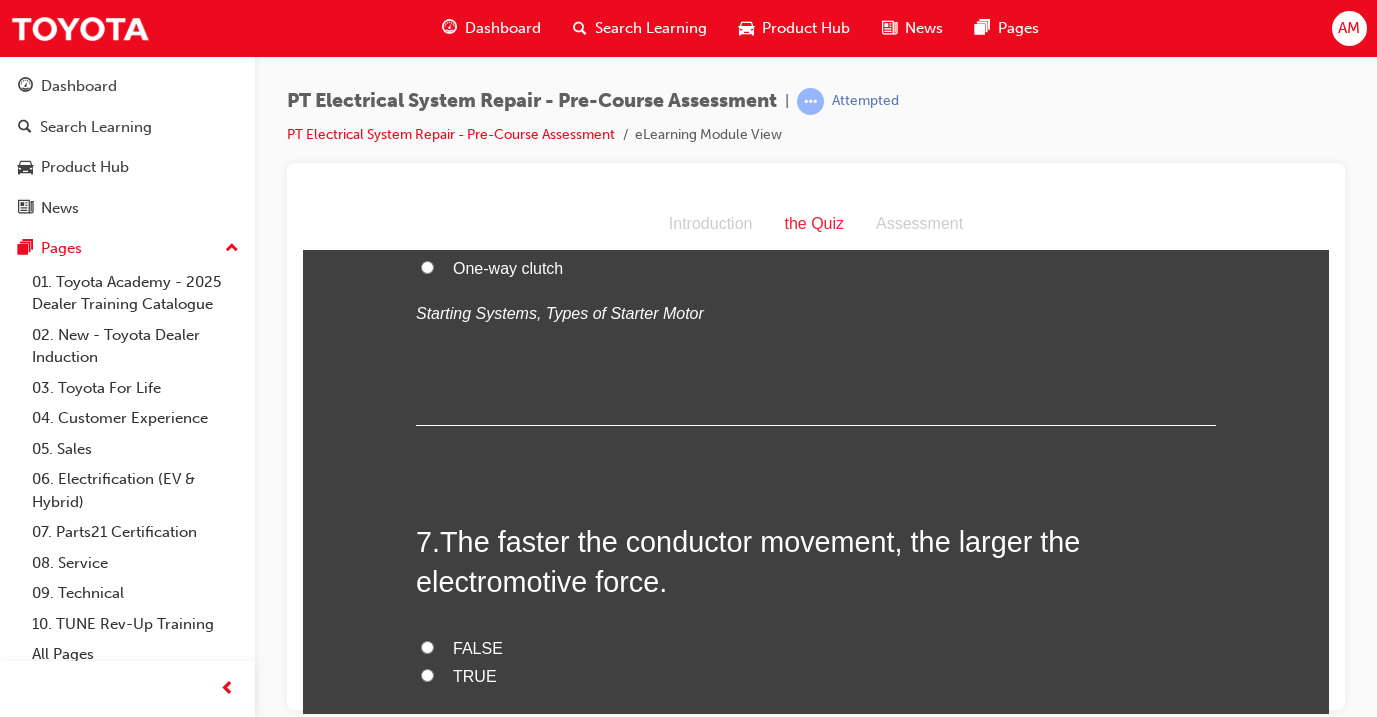click on "Armature" at bounding box center [486, 210] 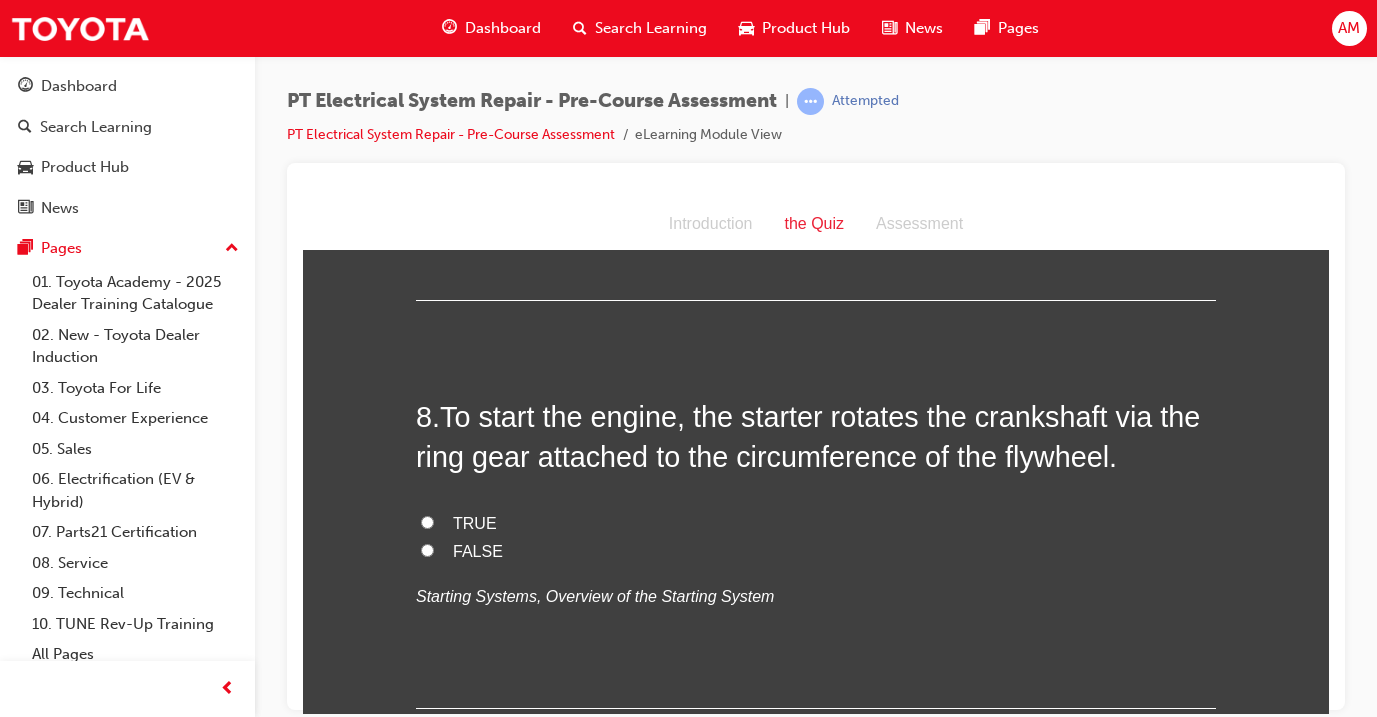 scroll, scrollTop: 3288, scrollLeft: 0, axis: vertical 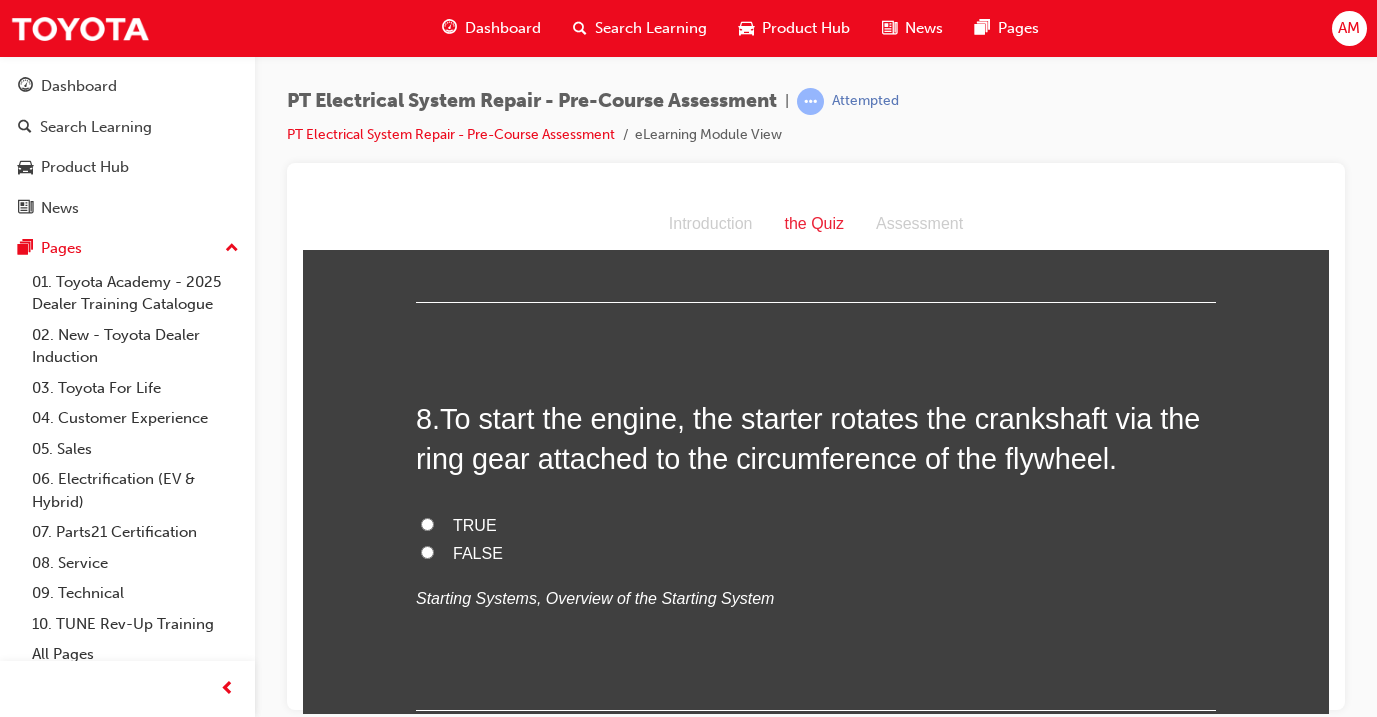 click on "TRUE" at bounding box center (475, 144) 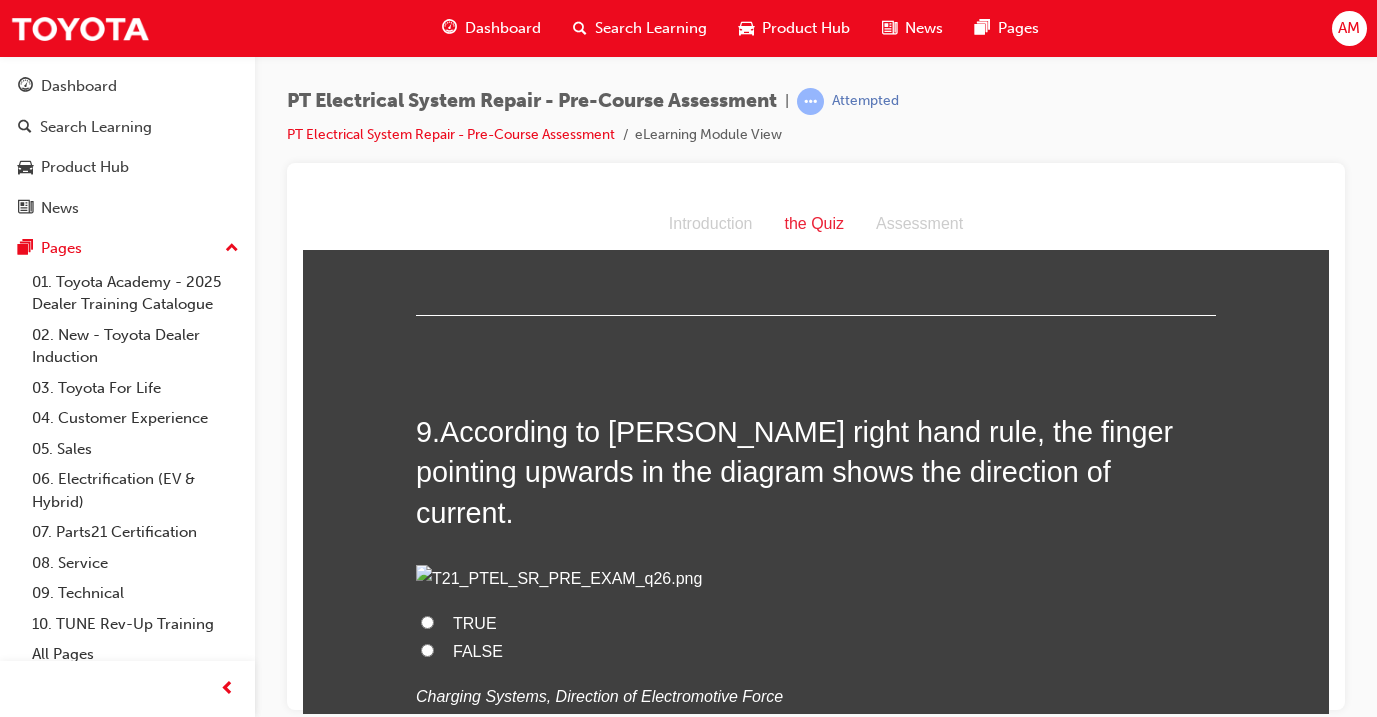 scroll, scrollTop: 3686, scrollLeft: 0, axis: vertical 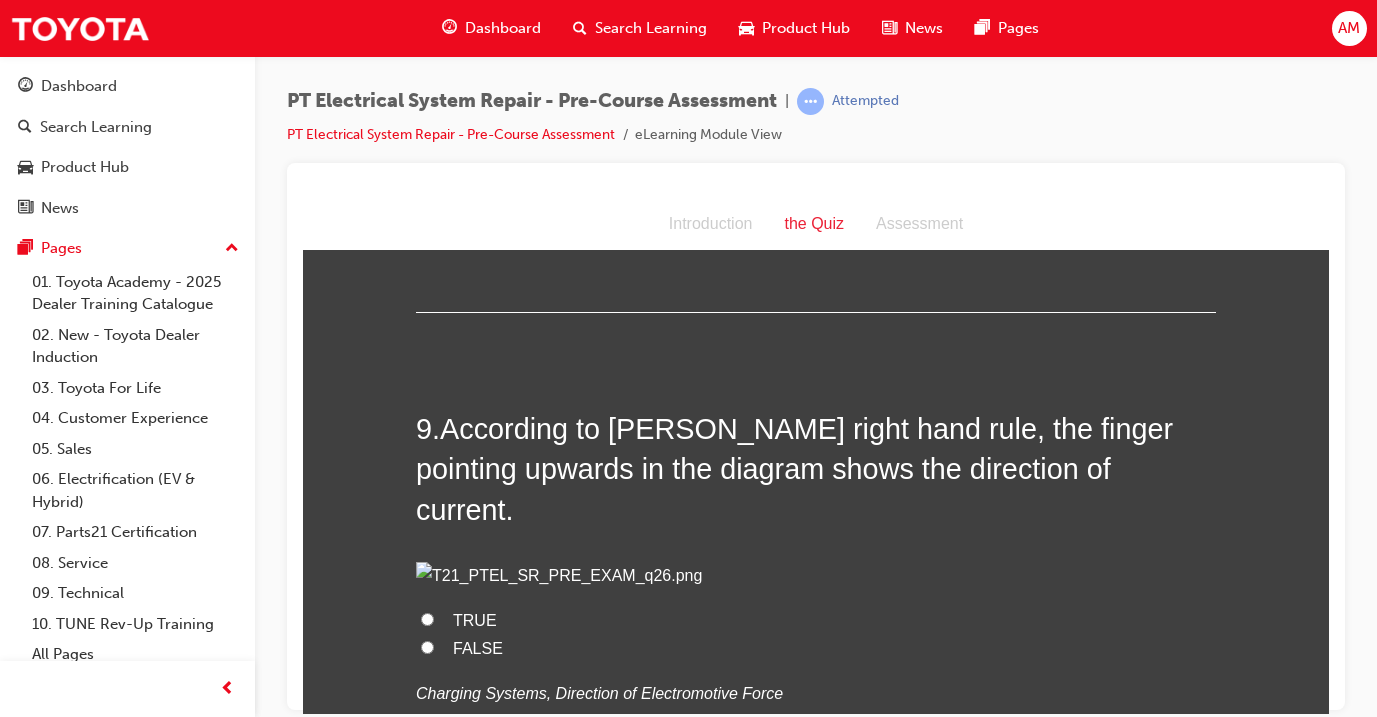 click on "TRUE" at bounding box center [427, 125] 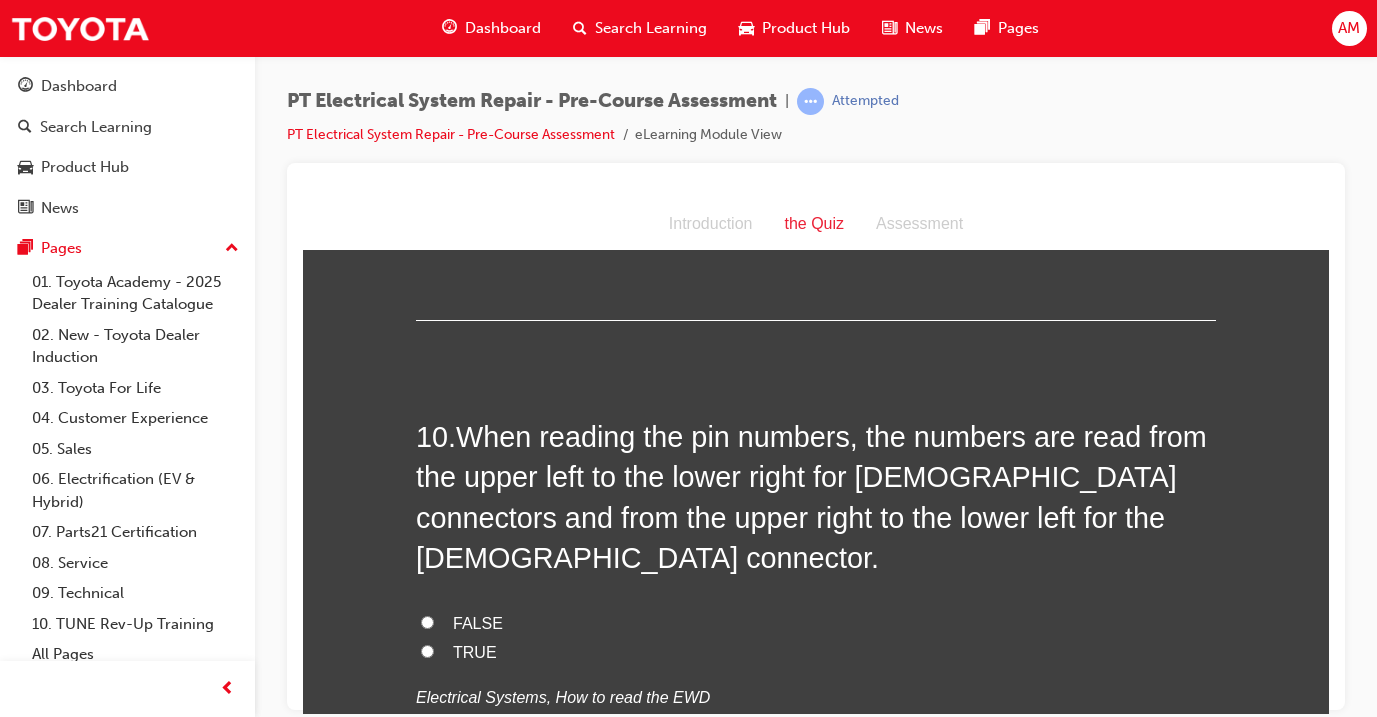 scroll, scrollTop: 4186, scrollLeft: 0, axis: vertical 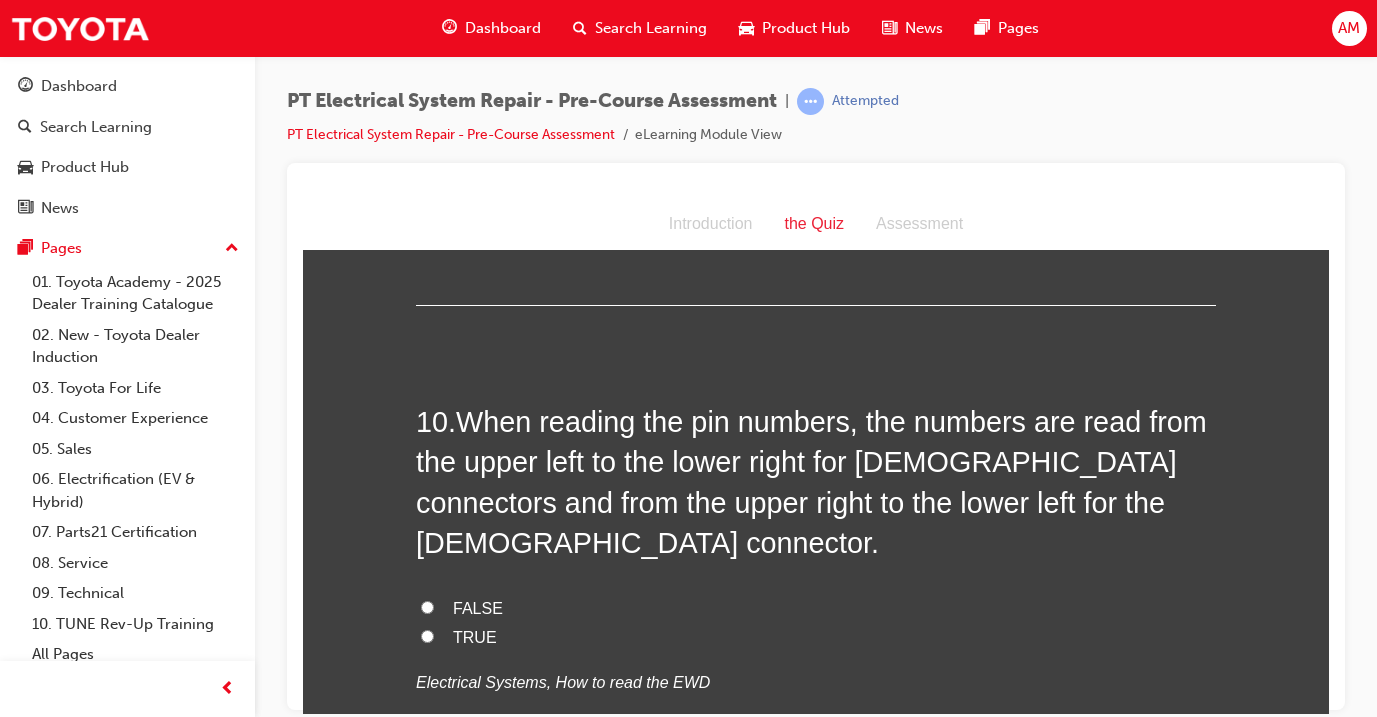 click on "FALSE" at bounding box center [816, 148] 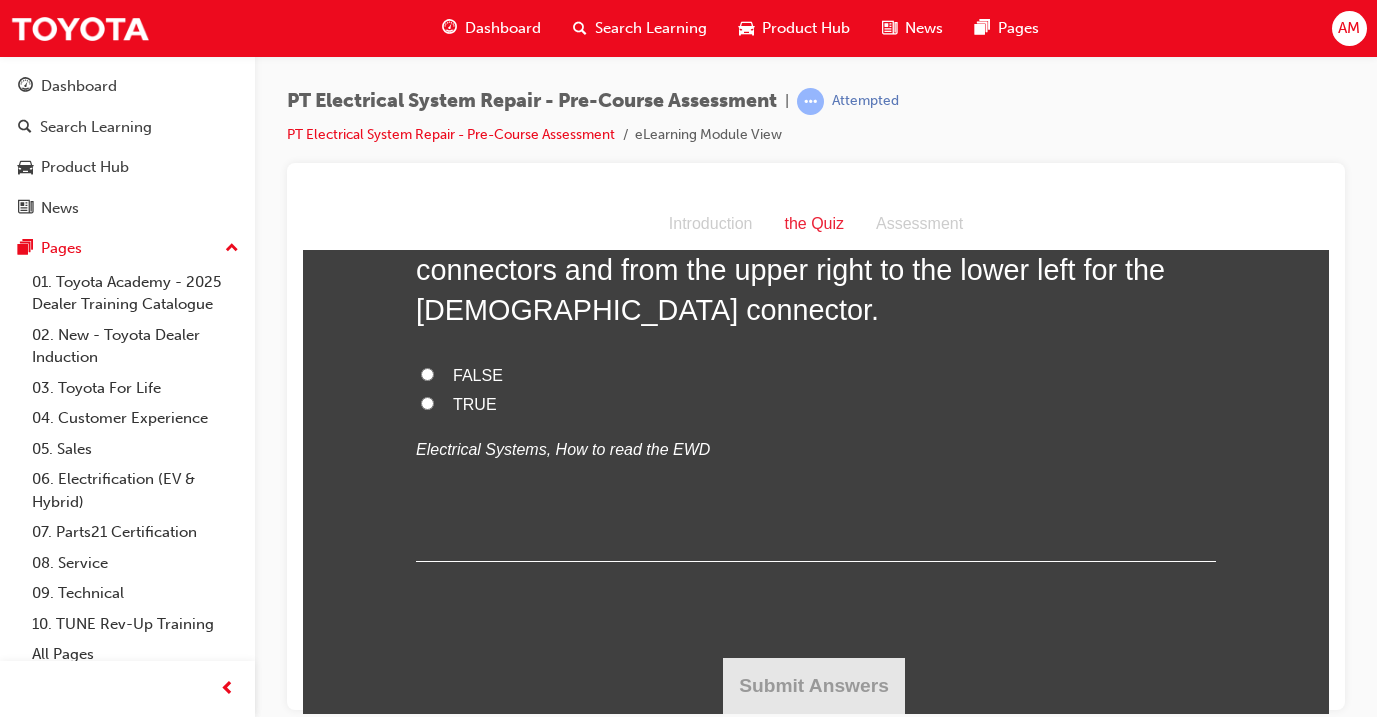 scroll, scrollTop: 0, scrollLeft: 0, axis: both 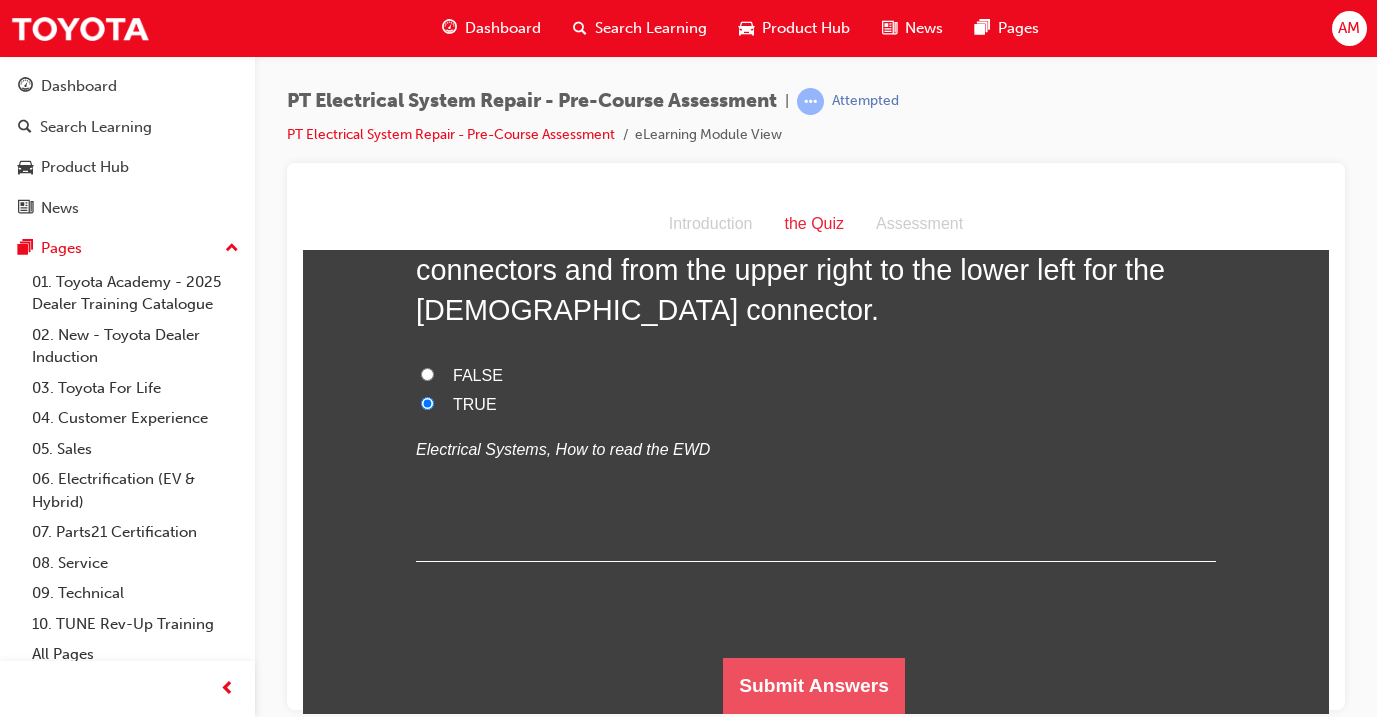 click on "Submit Answers" at bounding box center [814, 685] 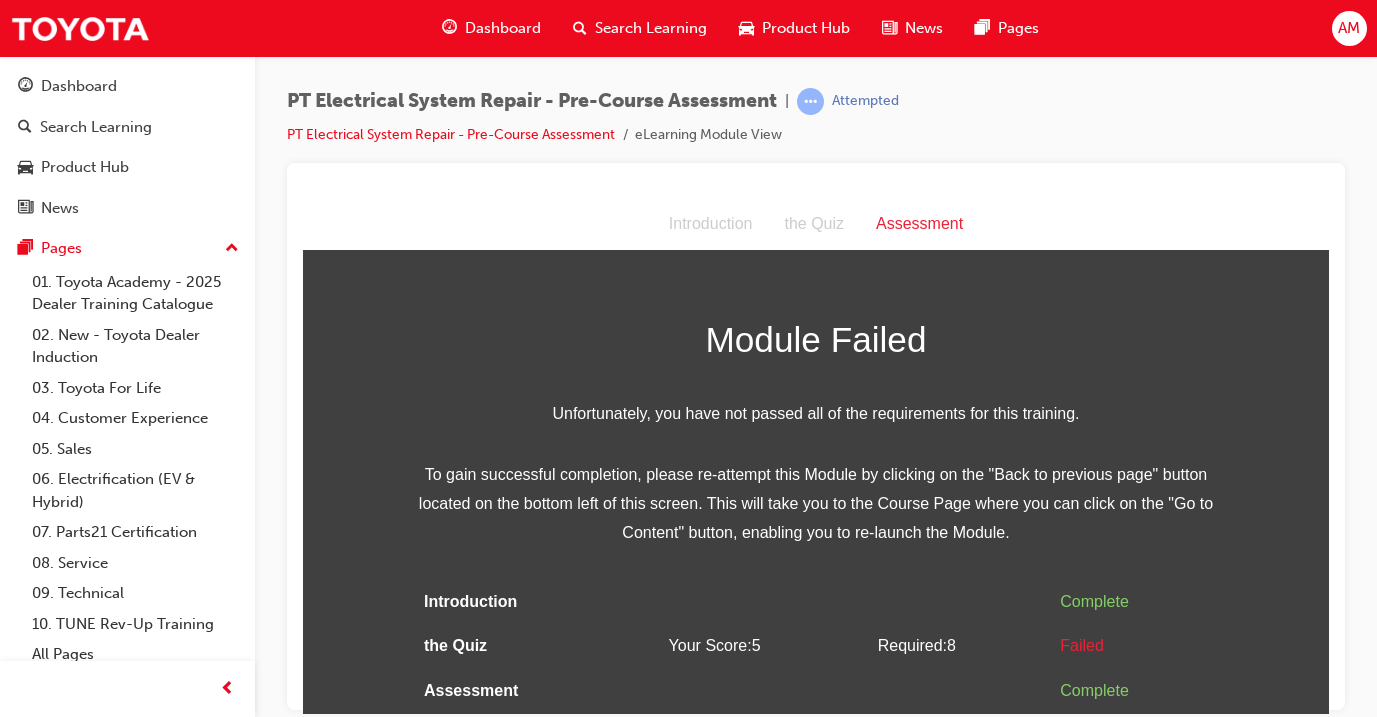 scroll, scrollTop: 0, scrollLeft: 0, axis: both 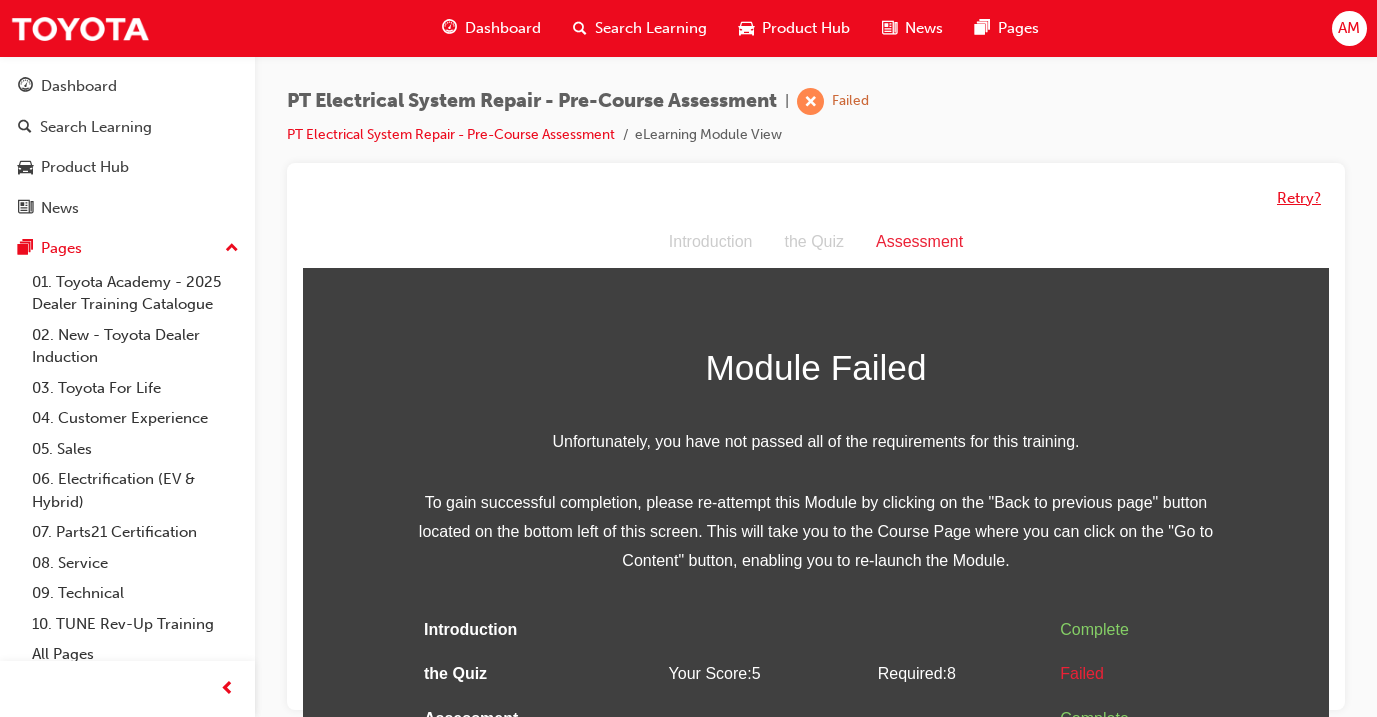click on "Retry?" at bounding box center (1299, 198) 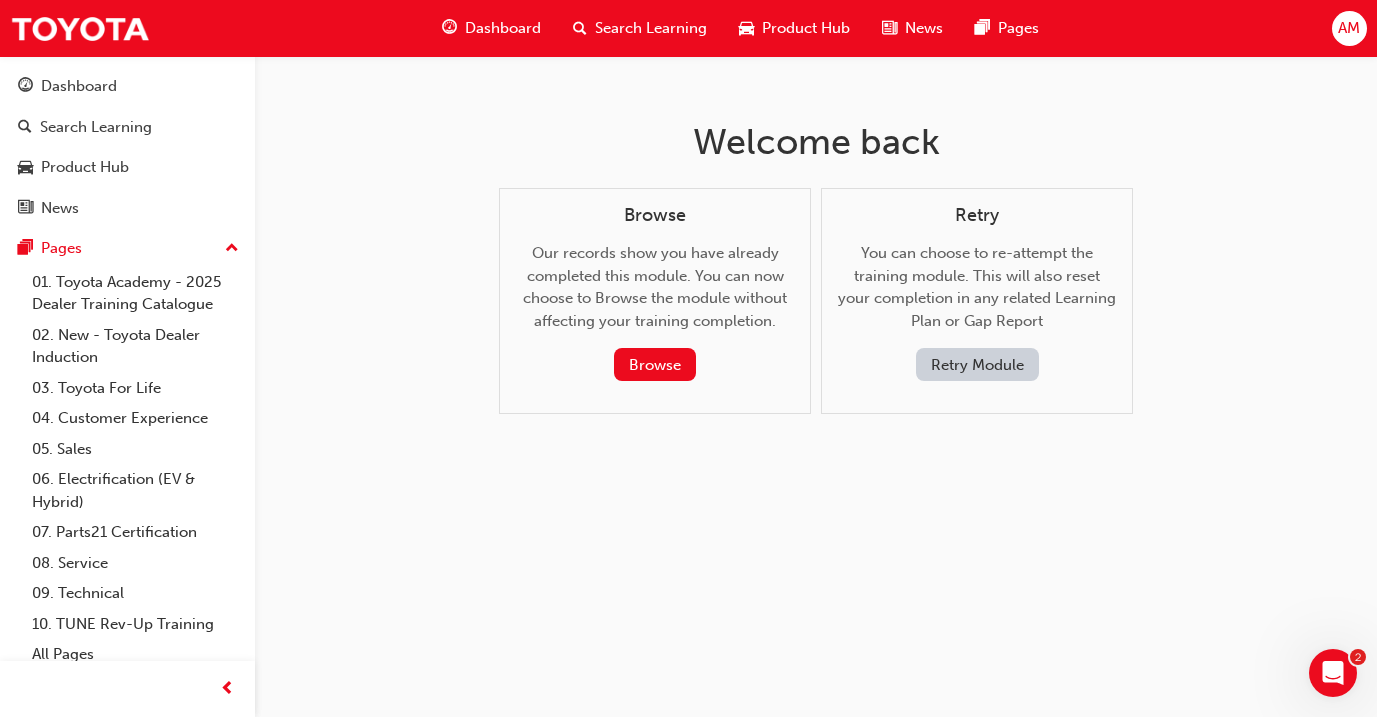 click on "Retry Module" at bounding box center [977, 364] 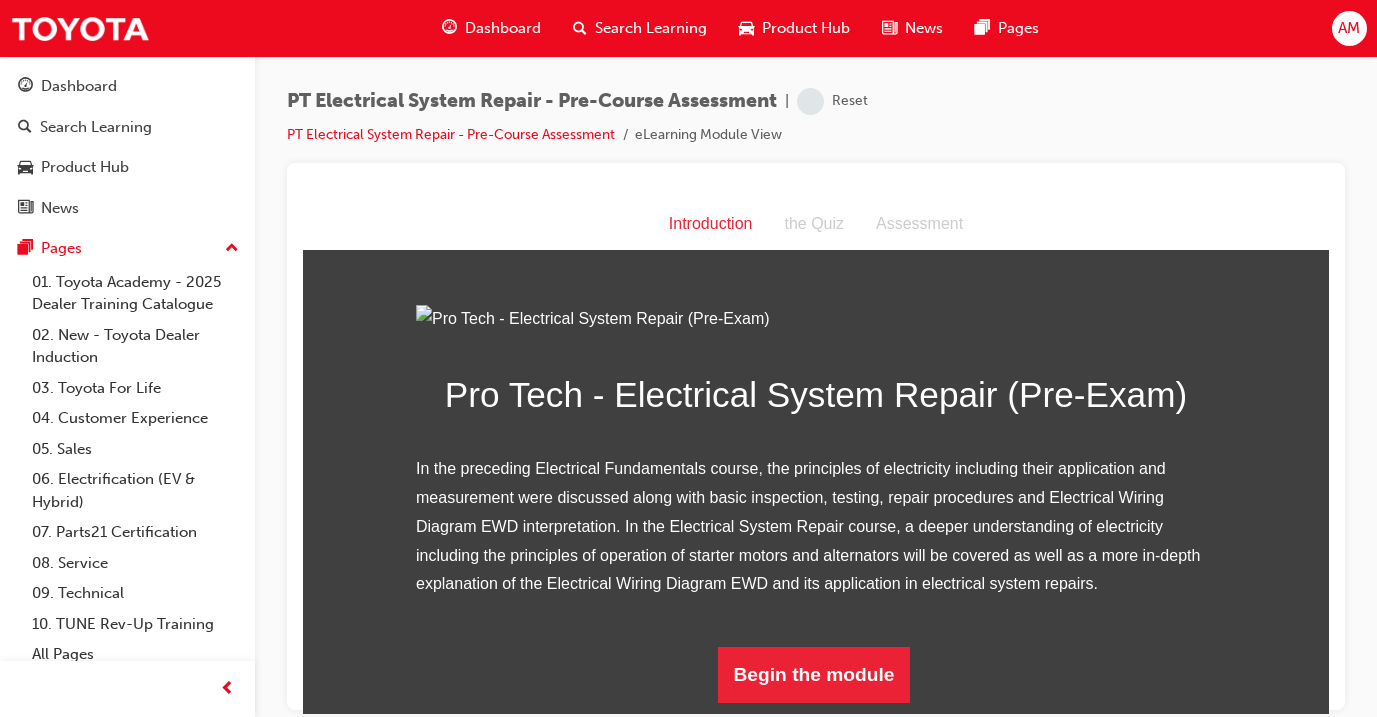 scroll, scrollTop: 0, scrollLeft: 0, axis: both 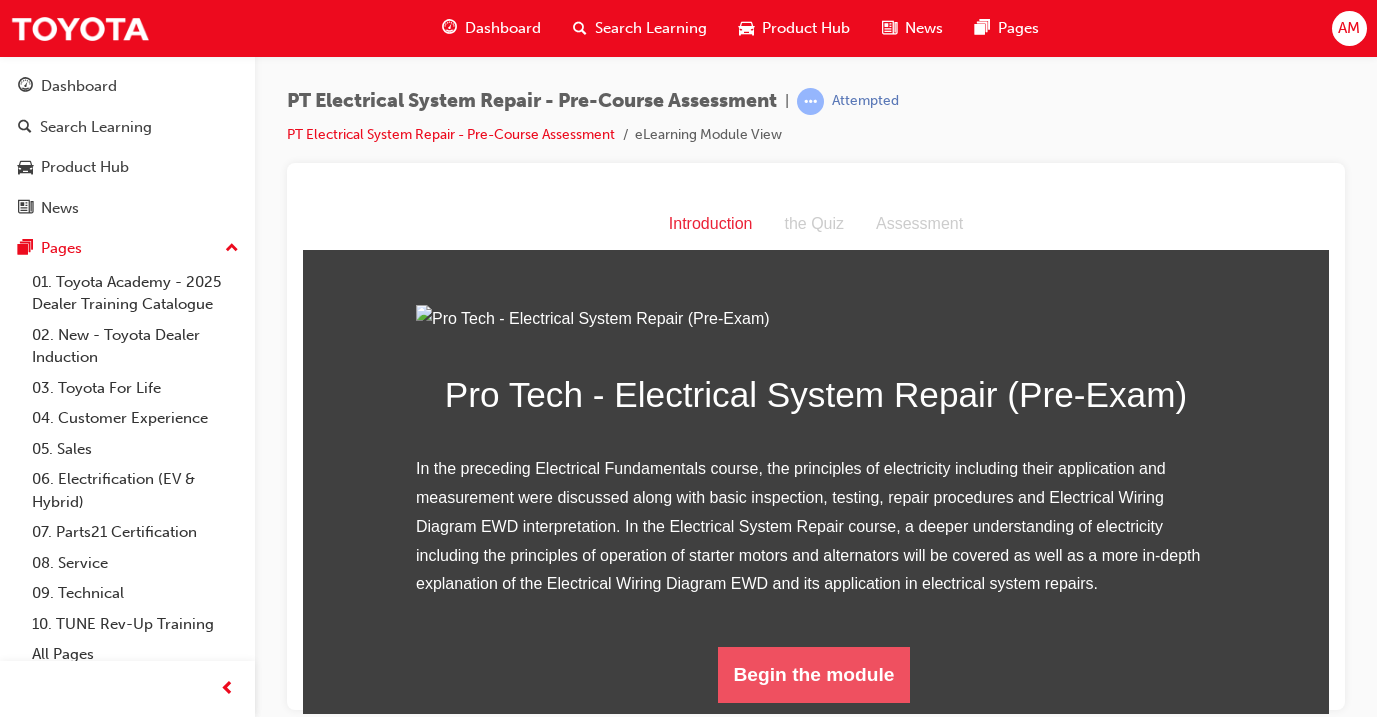 click on "Begin the module" at bounding box center [814, 674] 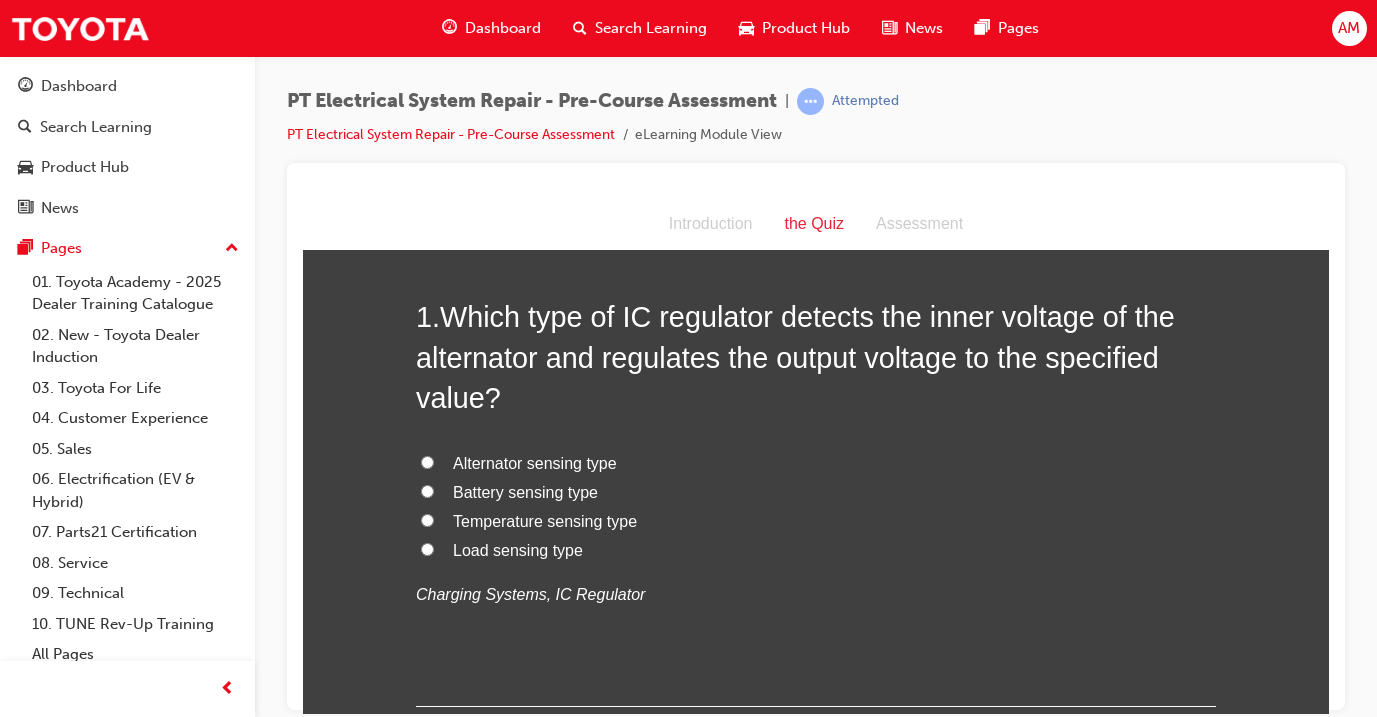 scroll, scrollTop: 82, scrollLeft: 0, axis: vertical 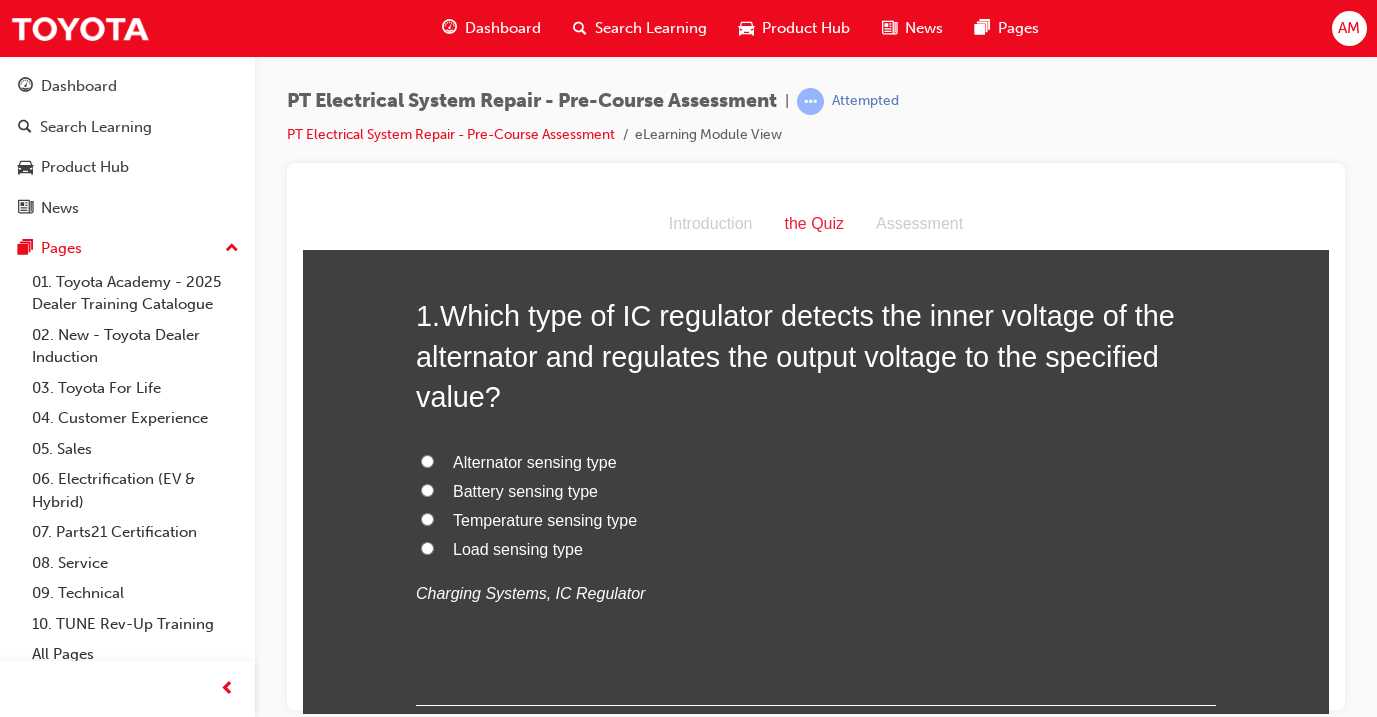 click on "Alternator sensing type" at bounding box center [535, 461] 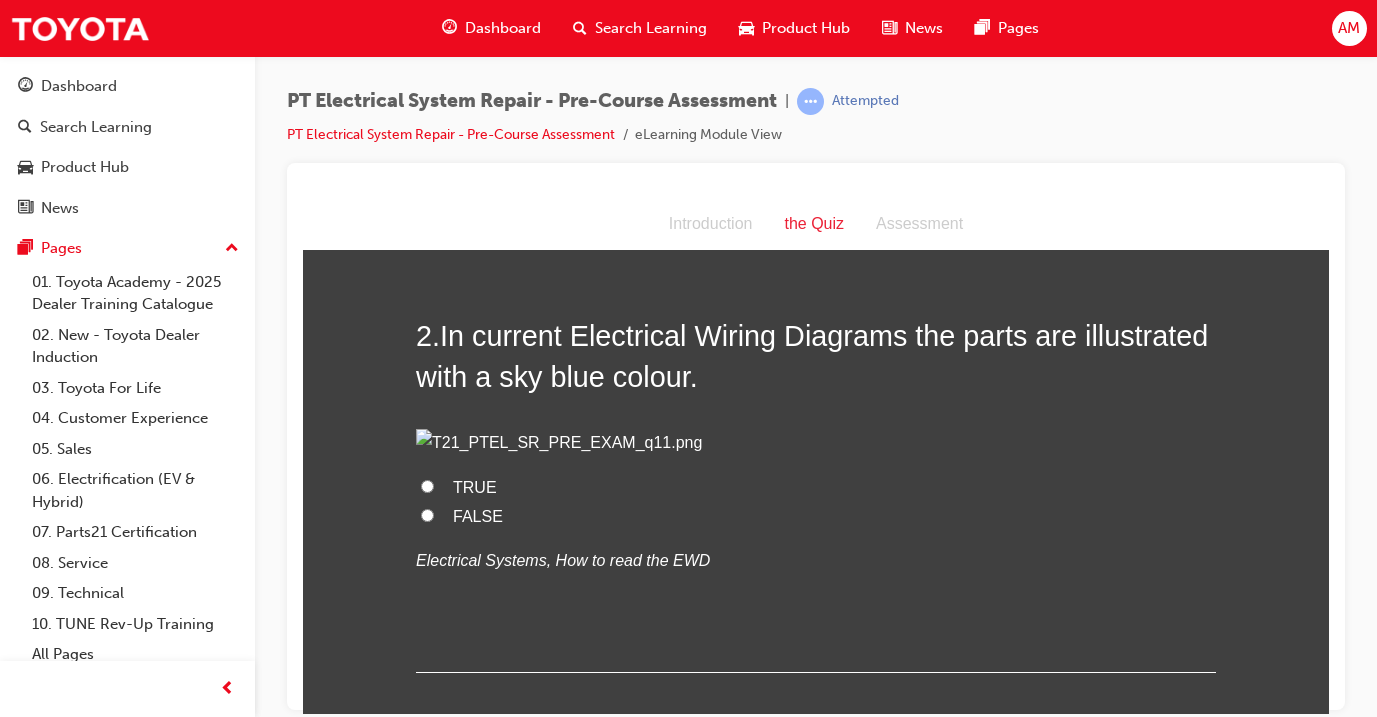 scroll, scrollTop: 573, scrollLeft: 0, axis: vertical 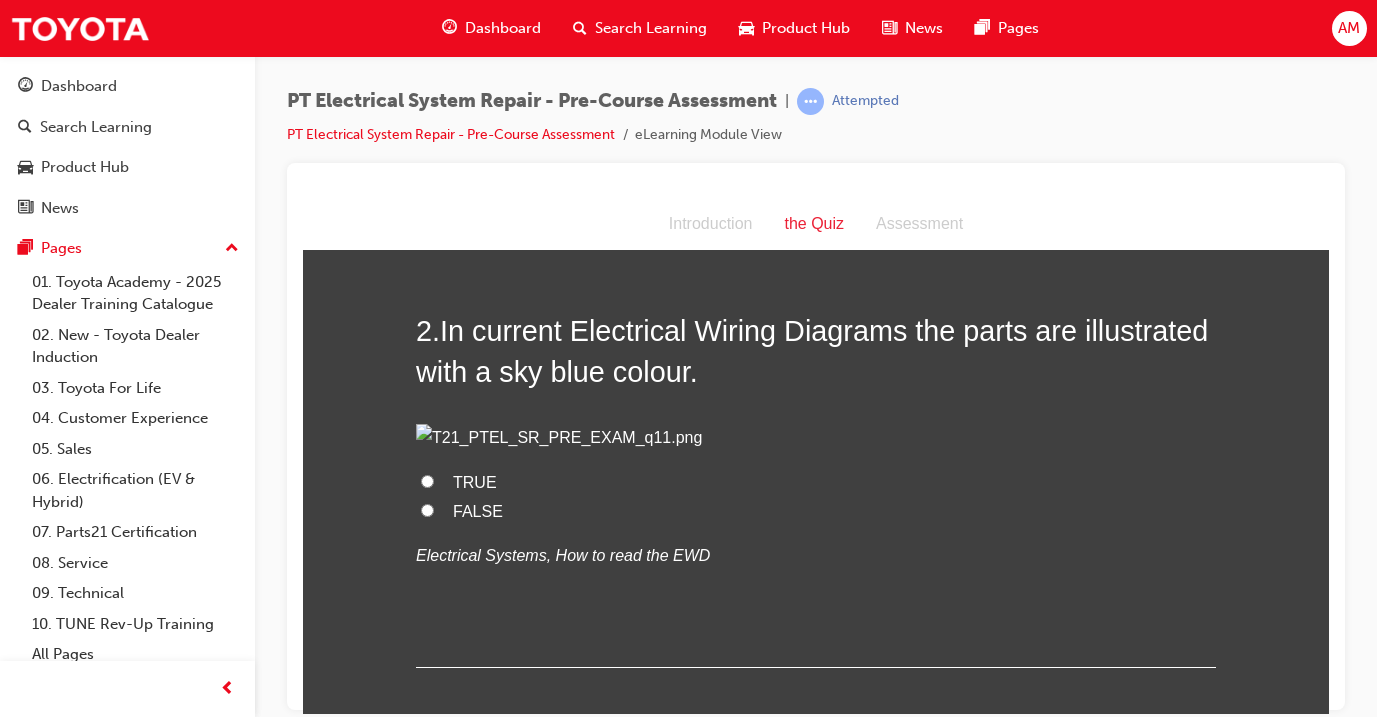 click on "FALSE" at bounding box center [478, 510] 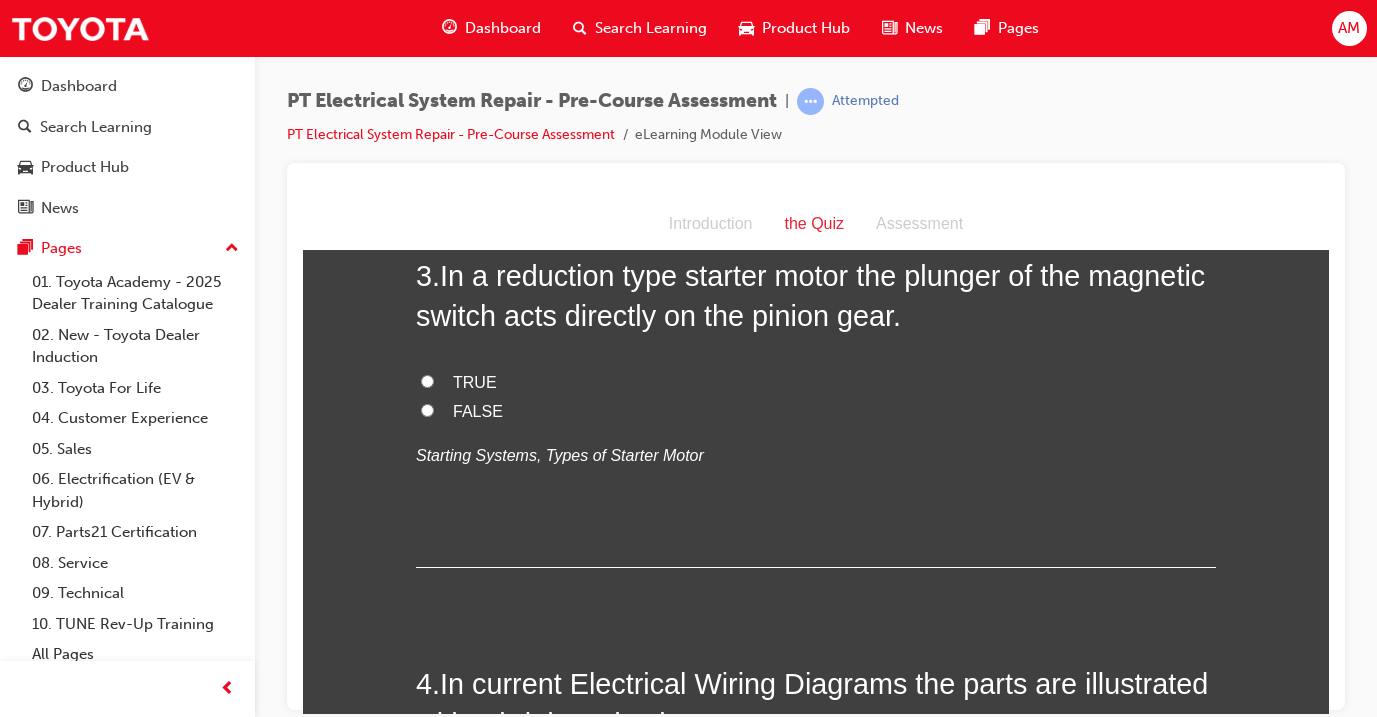 scroll, scrollTop: 1082, scrollLeft: 0, axis: vertical 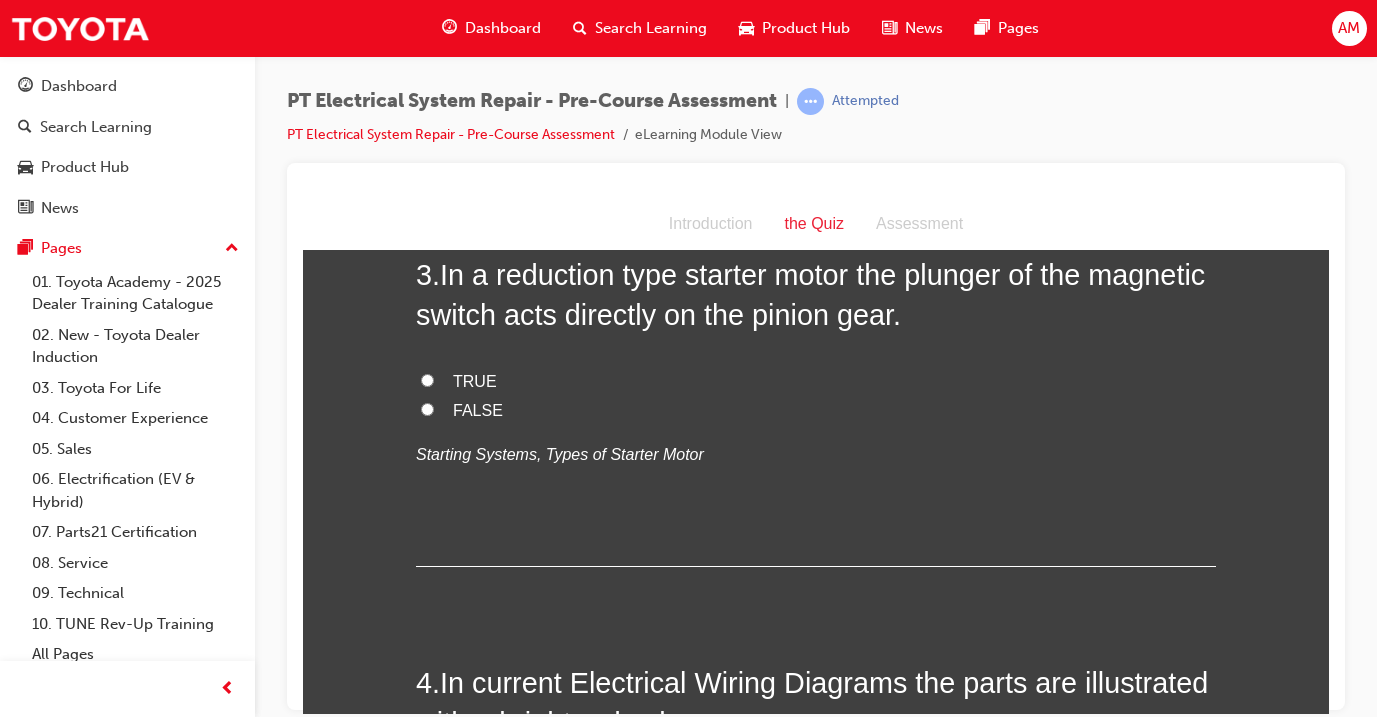 click on "TRUE" at bounding box center [475, 380] 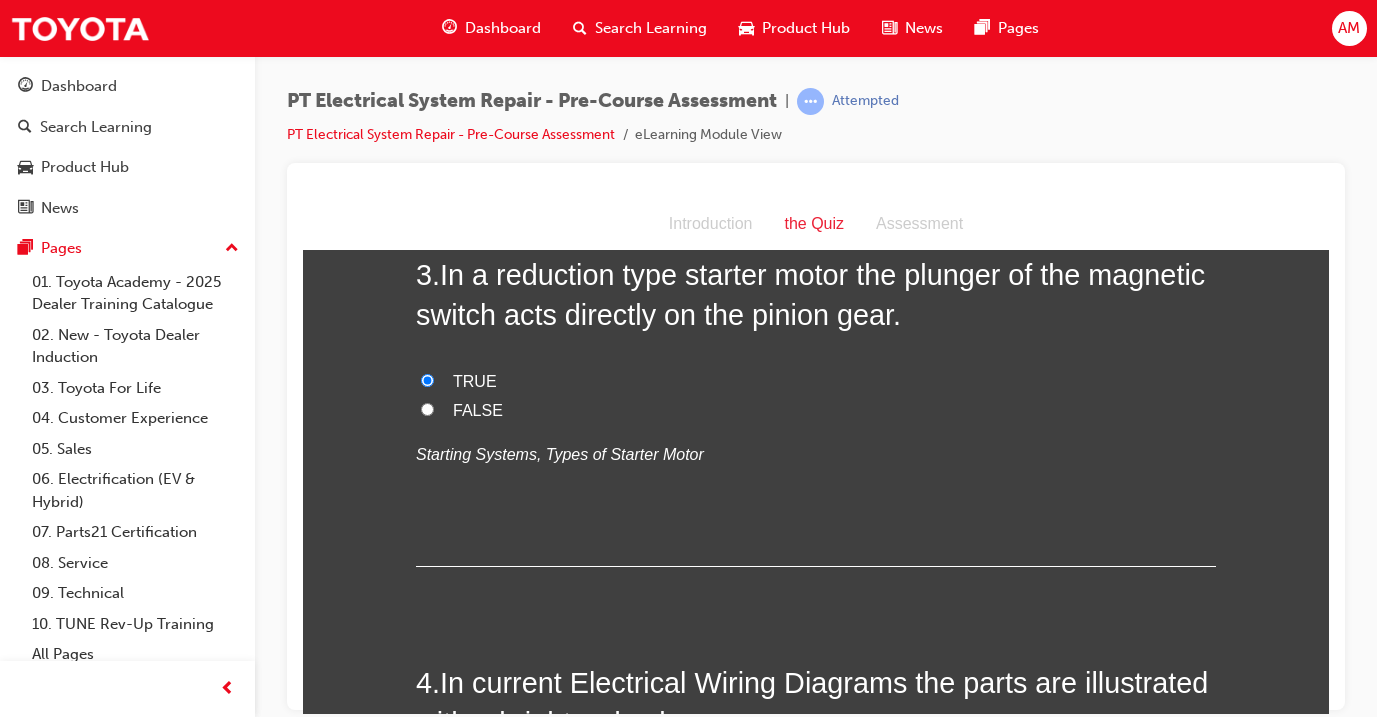 click on "FALSE" at bounding box center [478, 409] 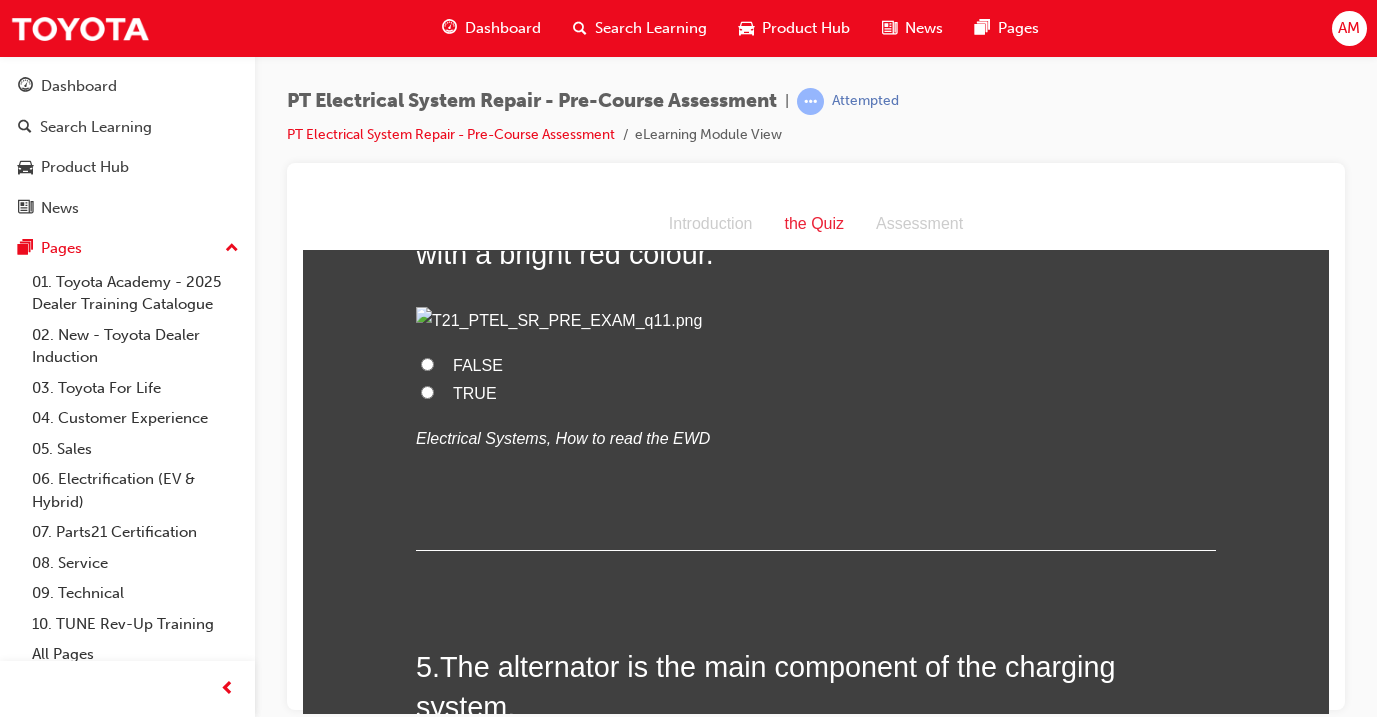 scroll, scrollTop: 1555, scrollLeft: 0, axis: vertical 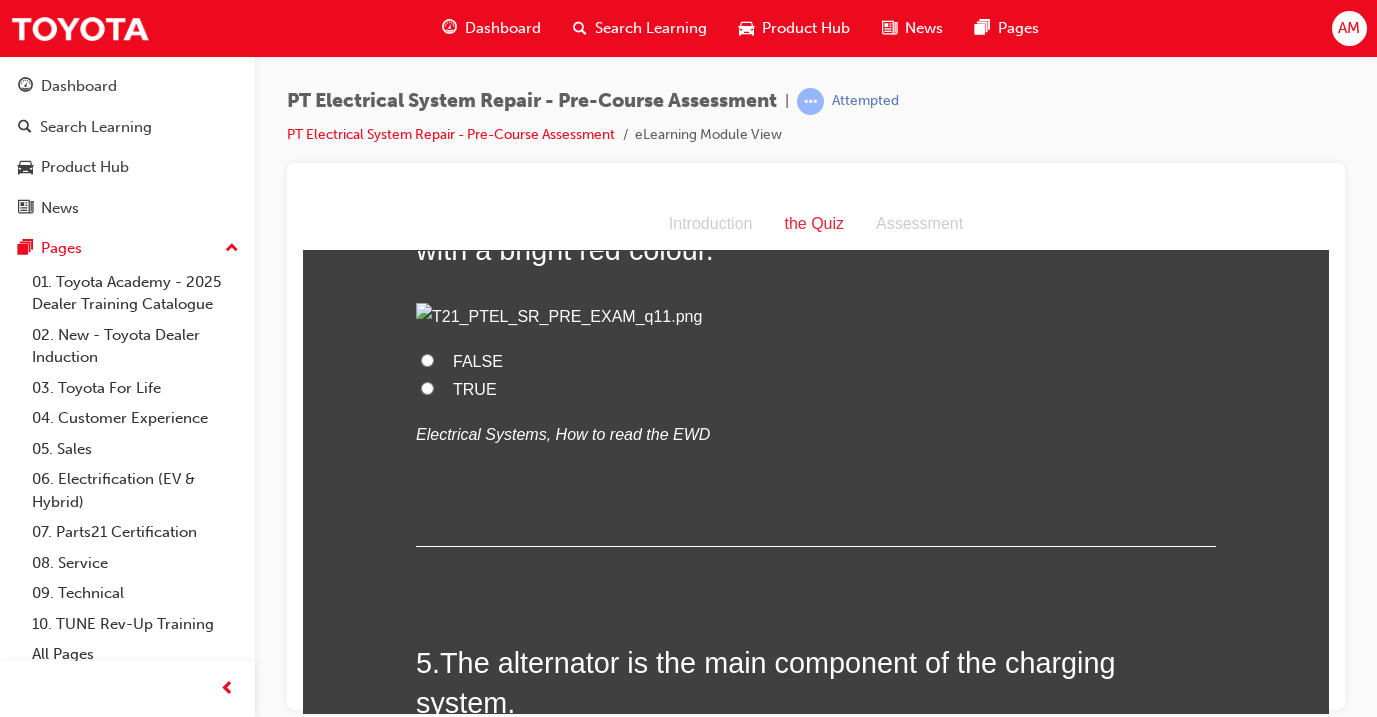 click on "FALSE" at bounding box center [816, 361] 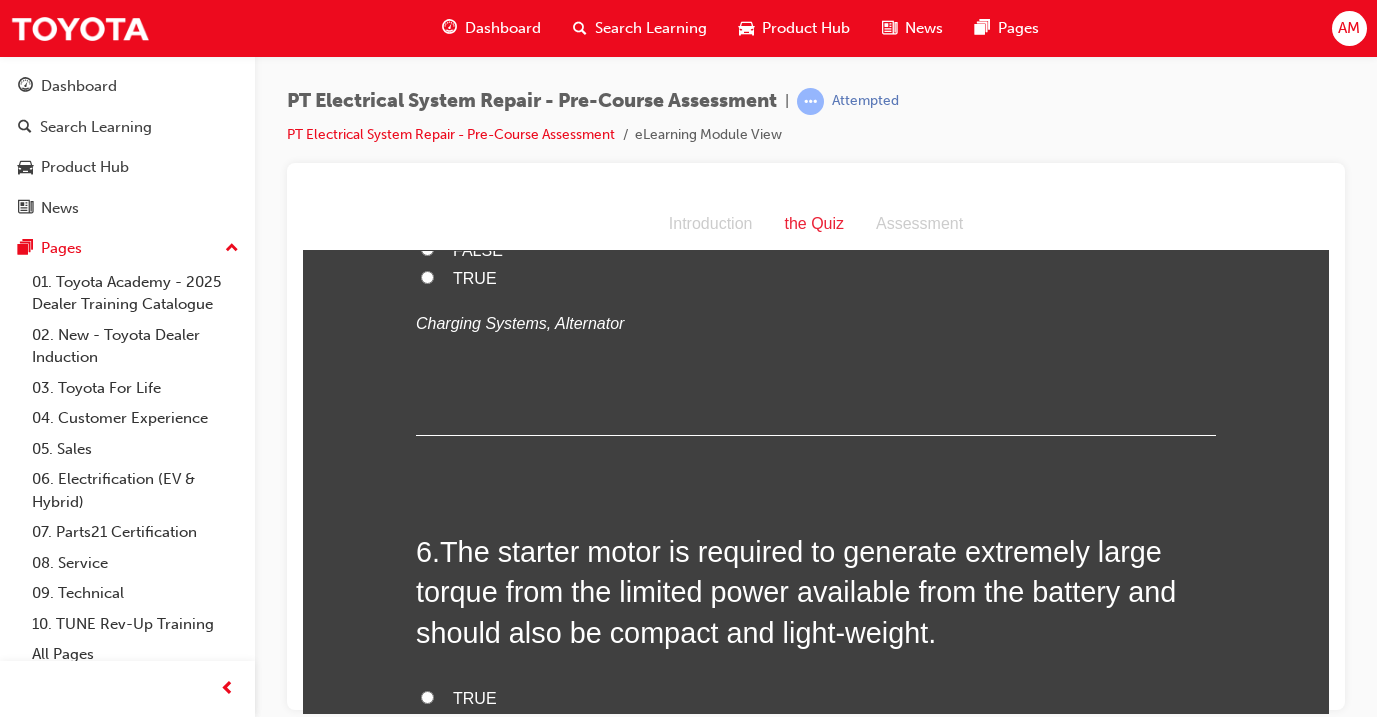 scroll, scrollTop: 2069, scrollLeft: 0, axis: vertical 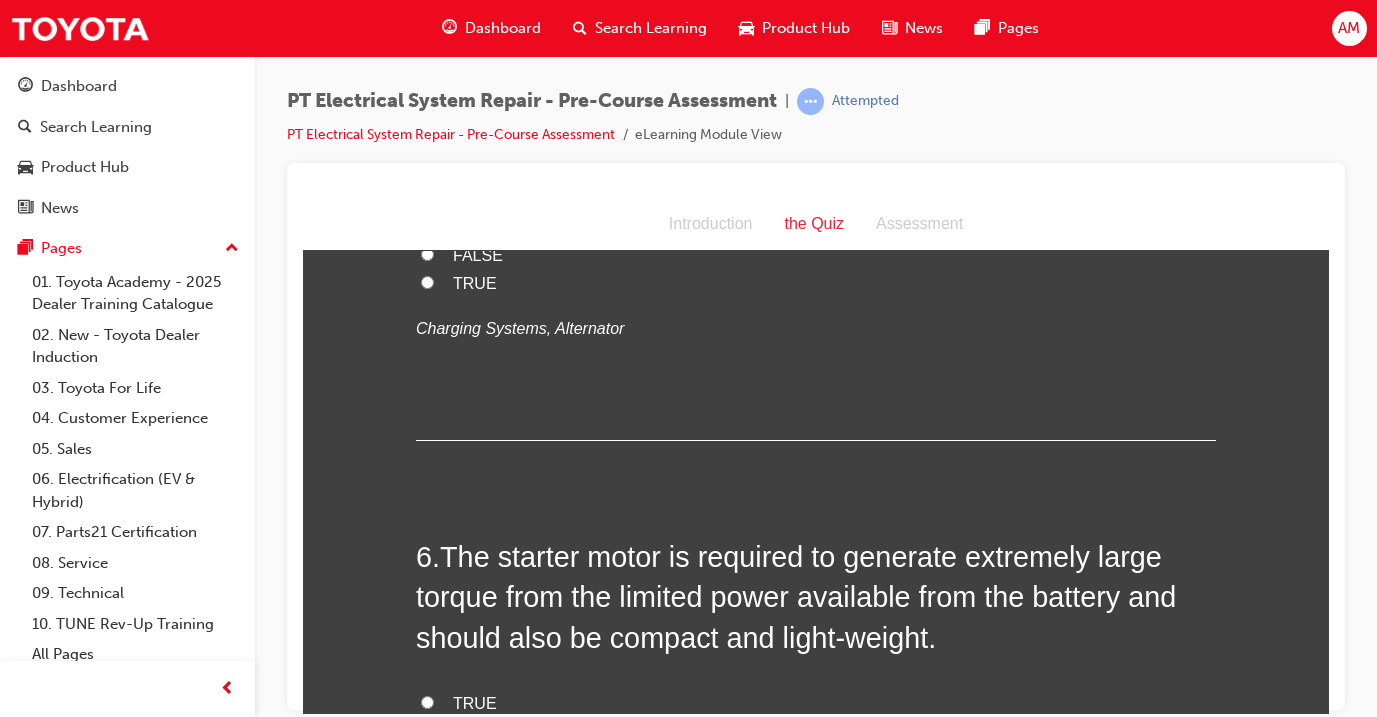 click on "TRUE" at bounding box center (816, 283) 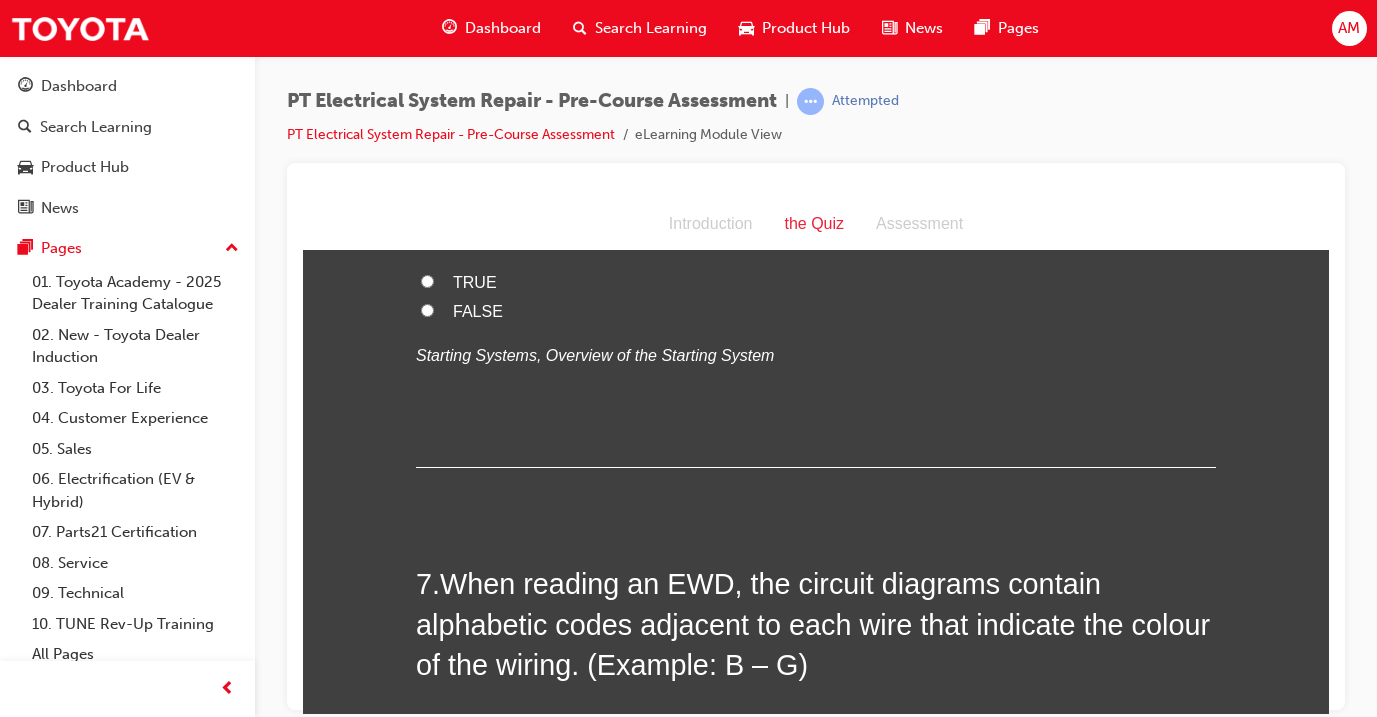 scroll, scrollTop: 2491, scrollLeft: 0, axis: vertical 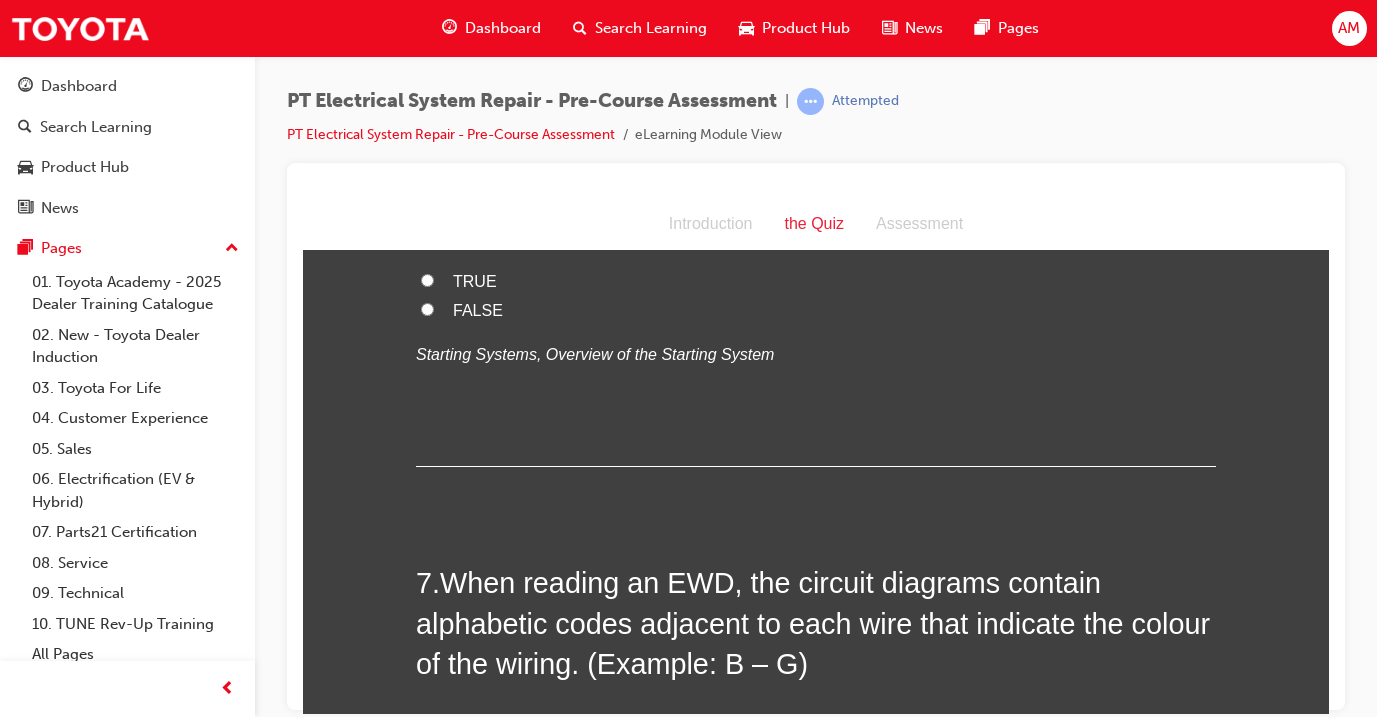 click on "TRUE" at bounding box center (816, 281) 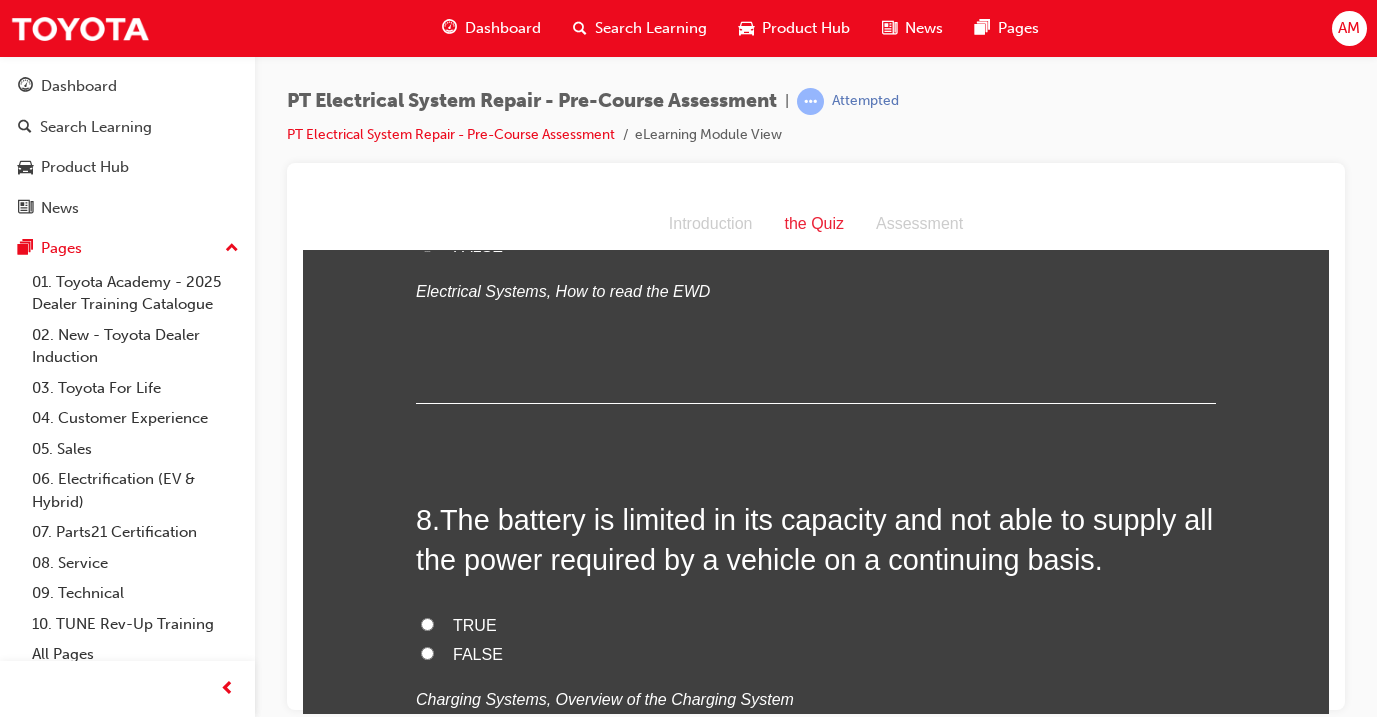 scroll, scrollTop: 3006, scrollLeft: 0, axis: vertical 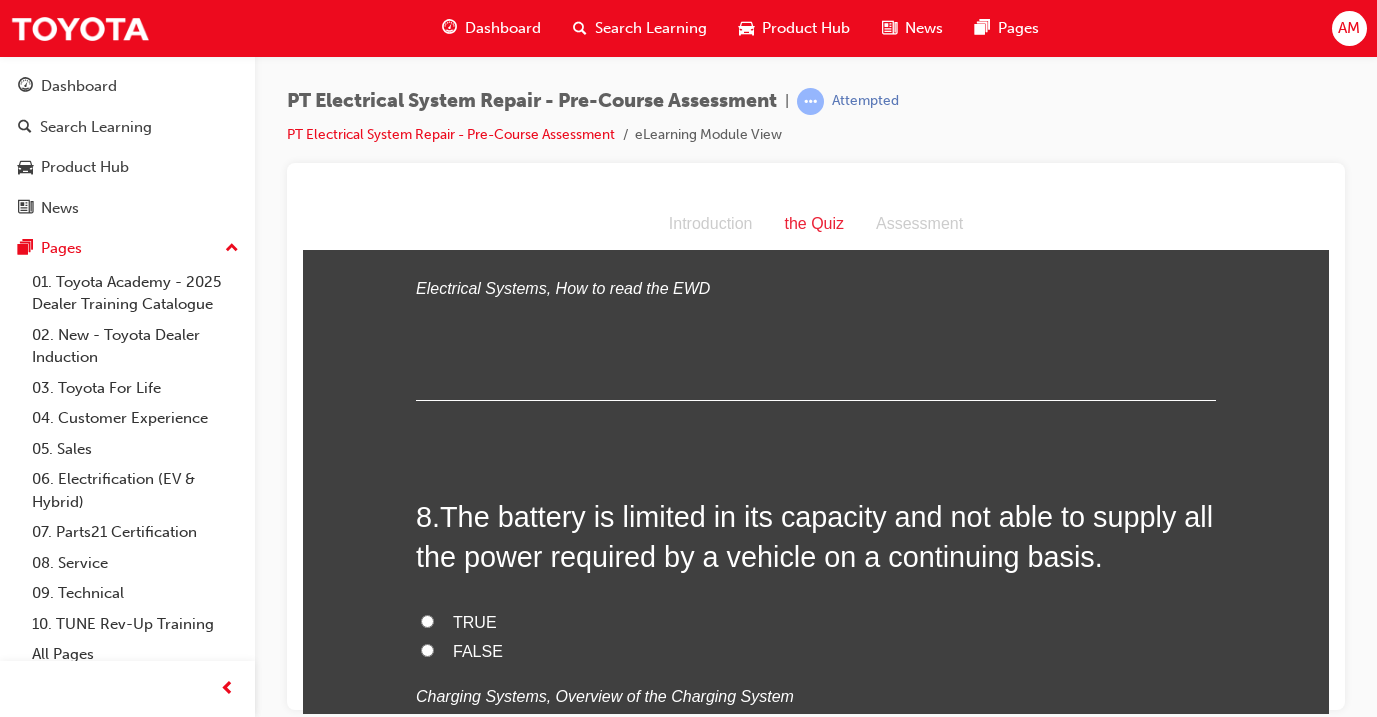 click on "TRUE" at bounding box center (475, 213) 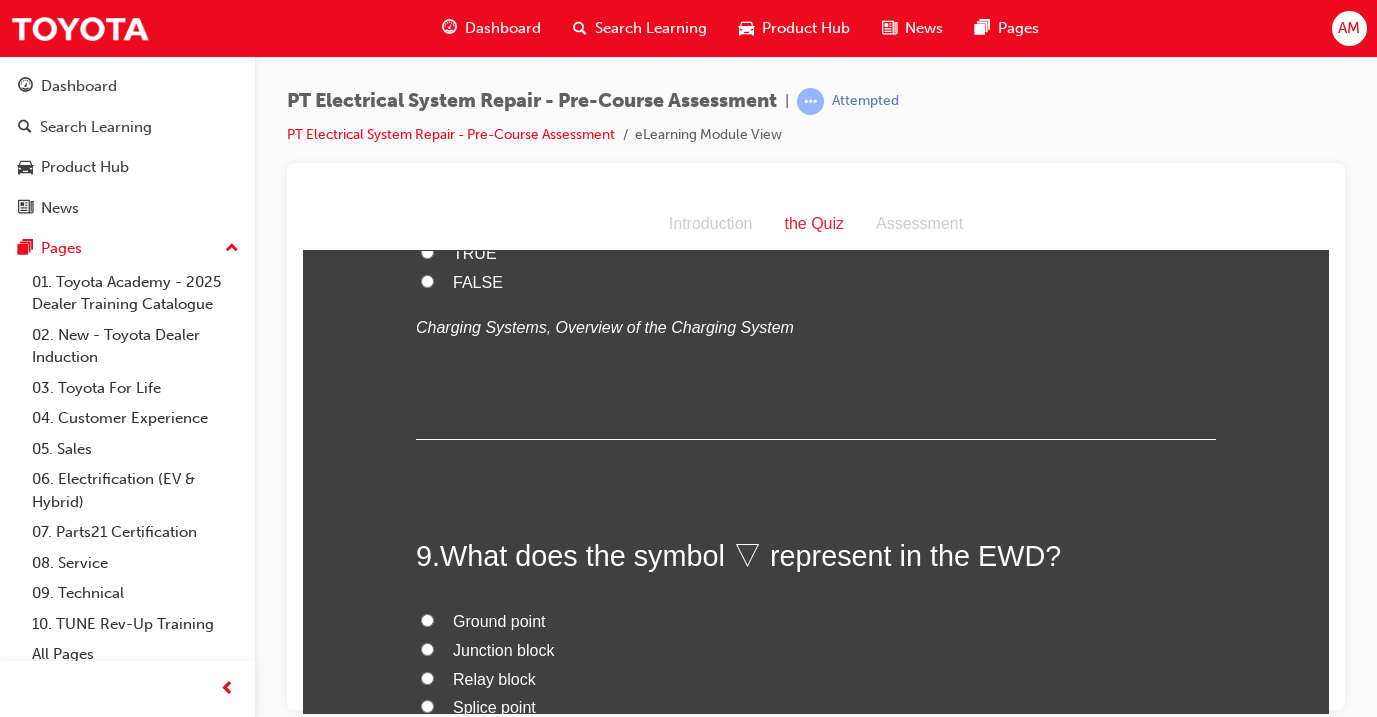 scroll, scrollTop: 3365, scrollLeft: 0, axis: vertical 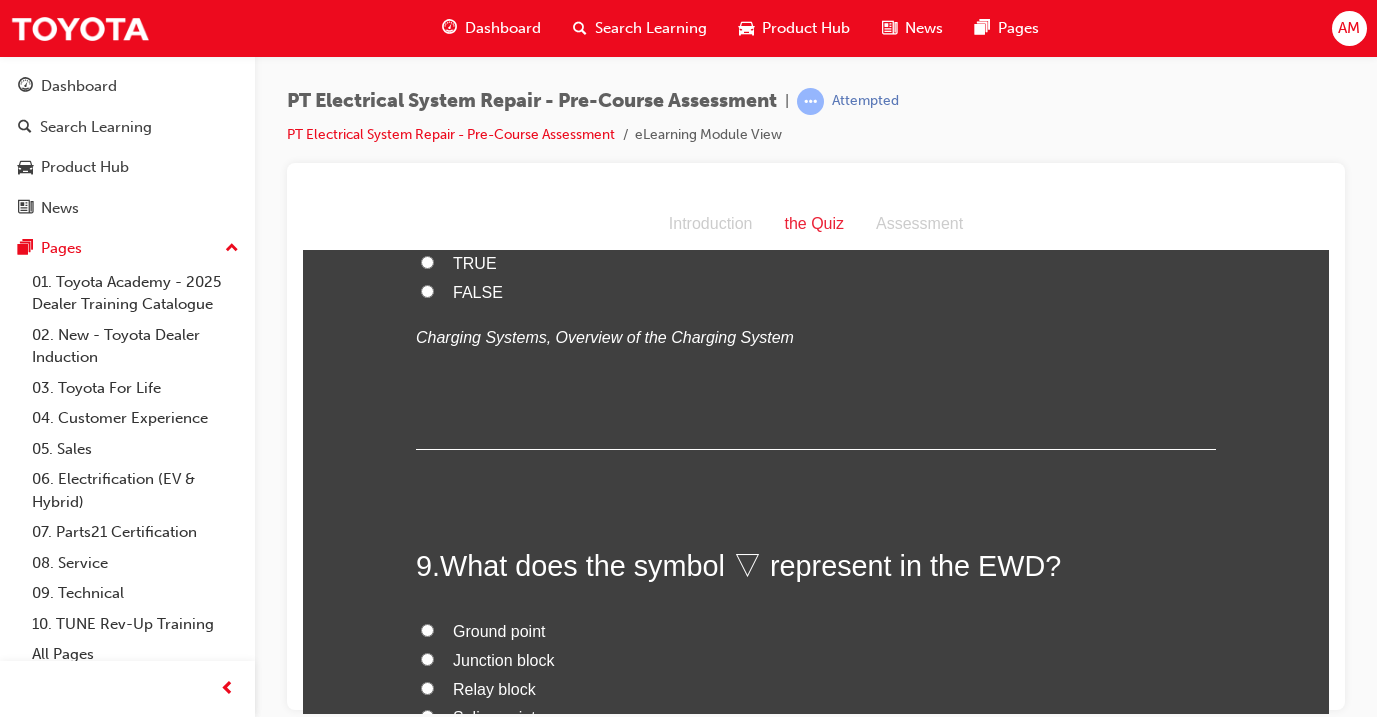 click on "TRUE" at bounding box center (475, 262) 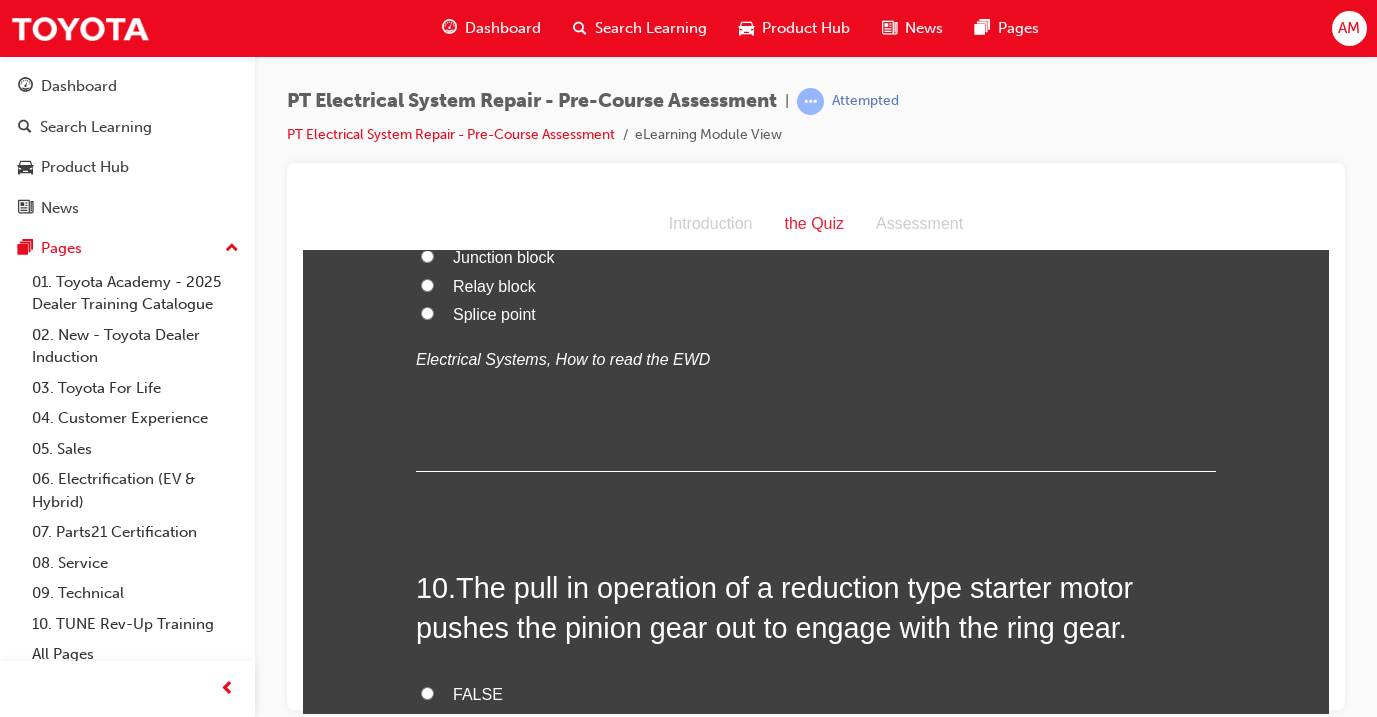 scroll, scrollTop: 3762, scrollLeft: 0, axis: vertical 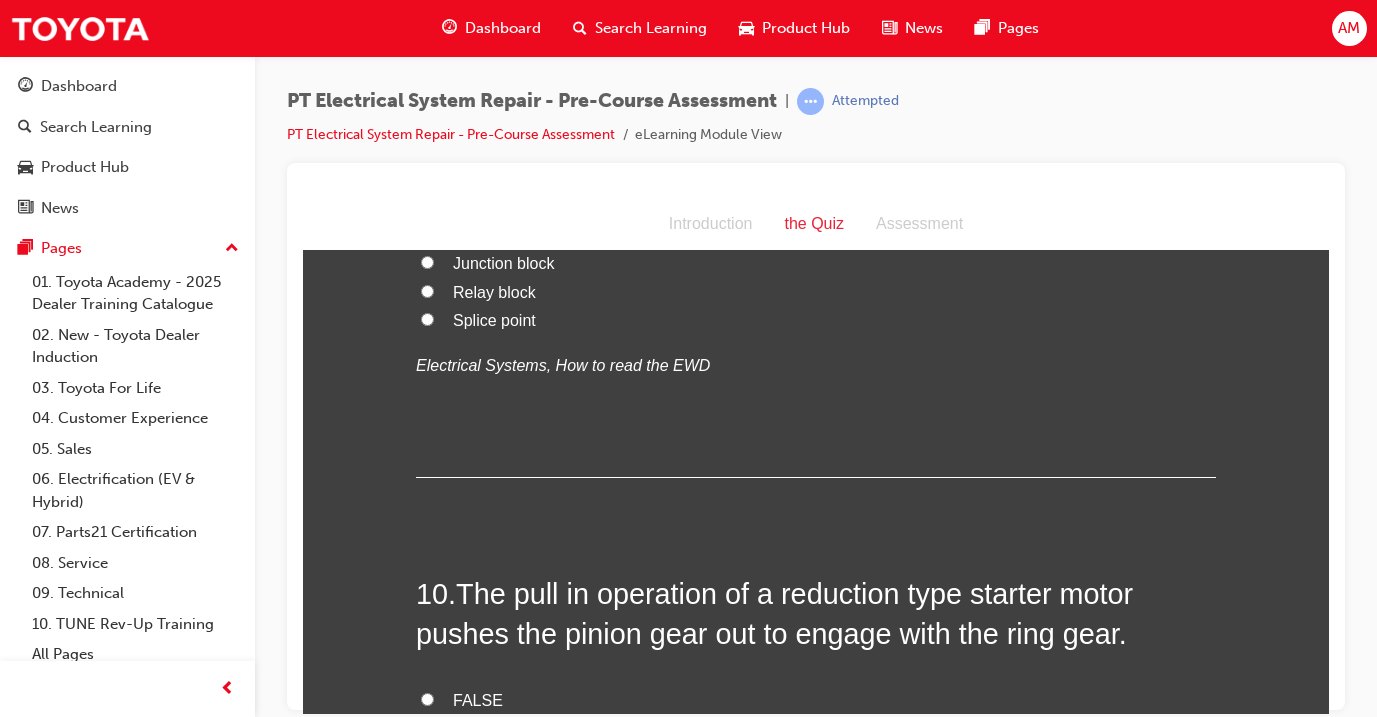 click on "Ground point" at bounding box center [499, 233] 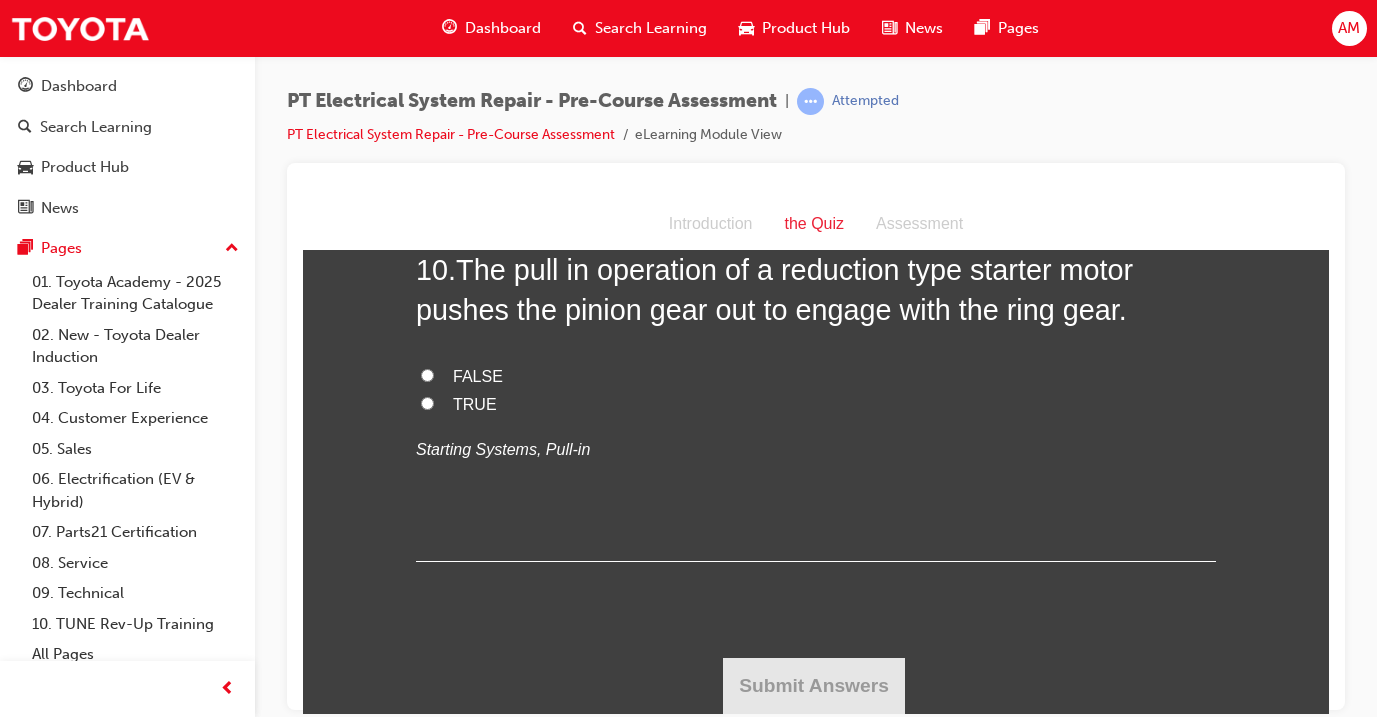 scroll, scrollTop: 4202, scrollLeft: 0, axis: vertical 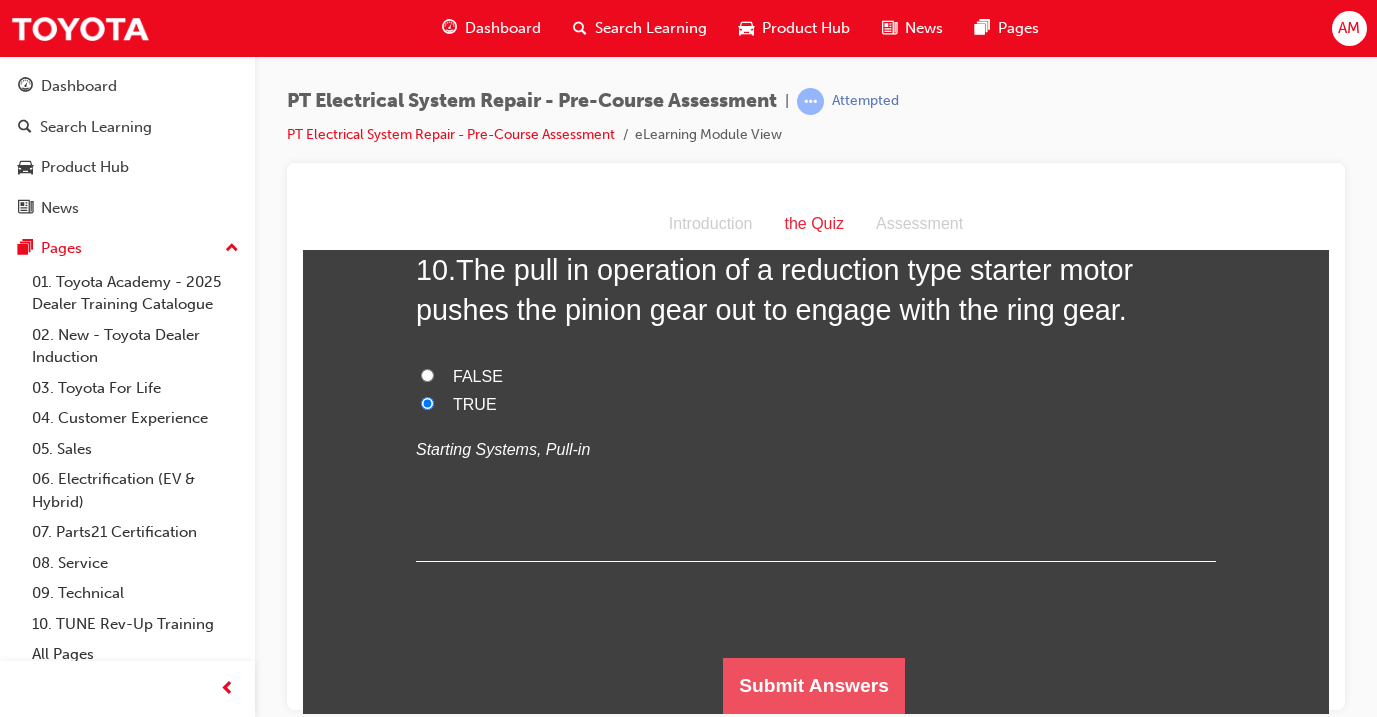 click on "Submit Answers" at bounding box center [814, 685] 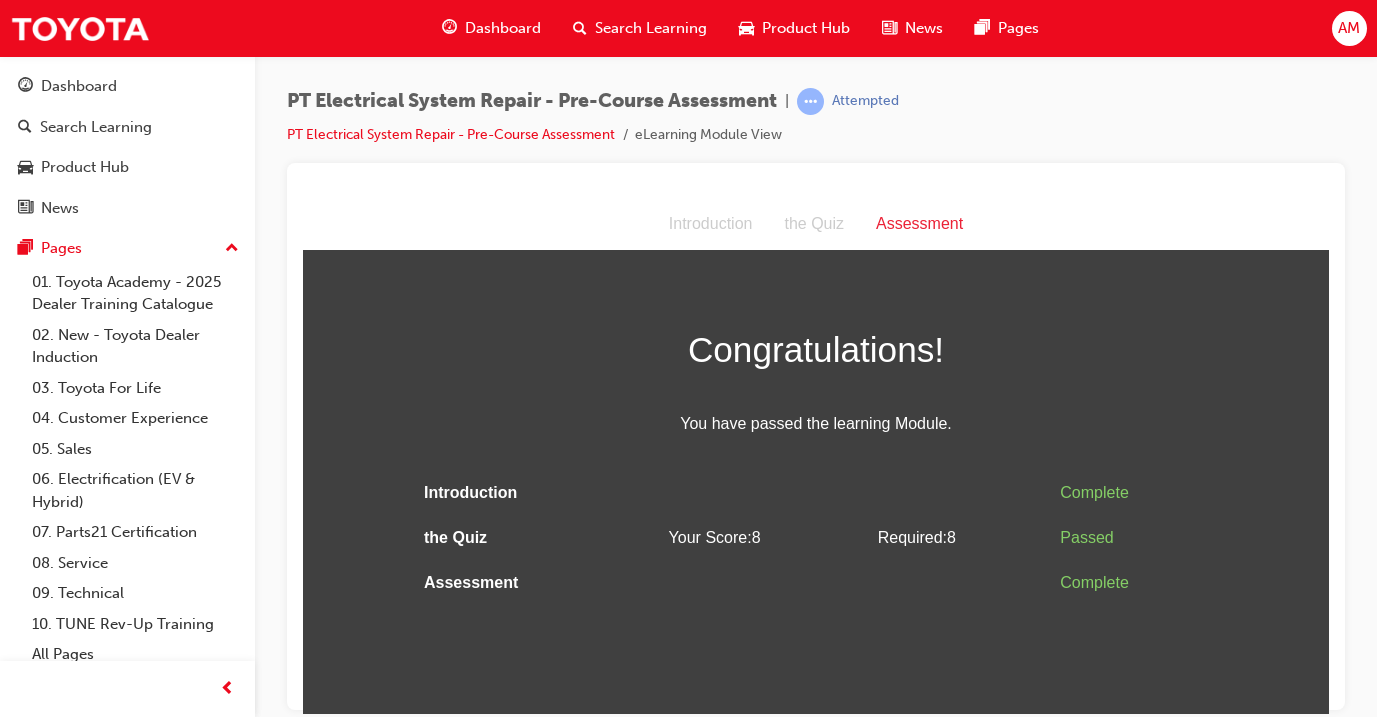 scroll, scrollTop: 0, scrollLeft: 0, axis: both 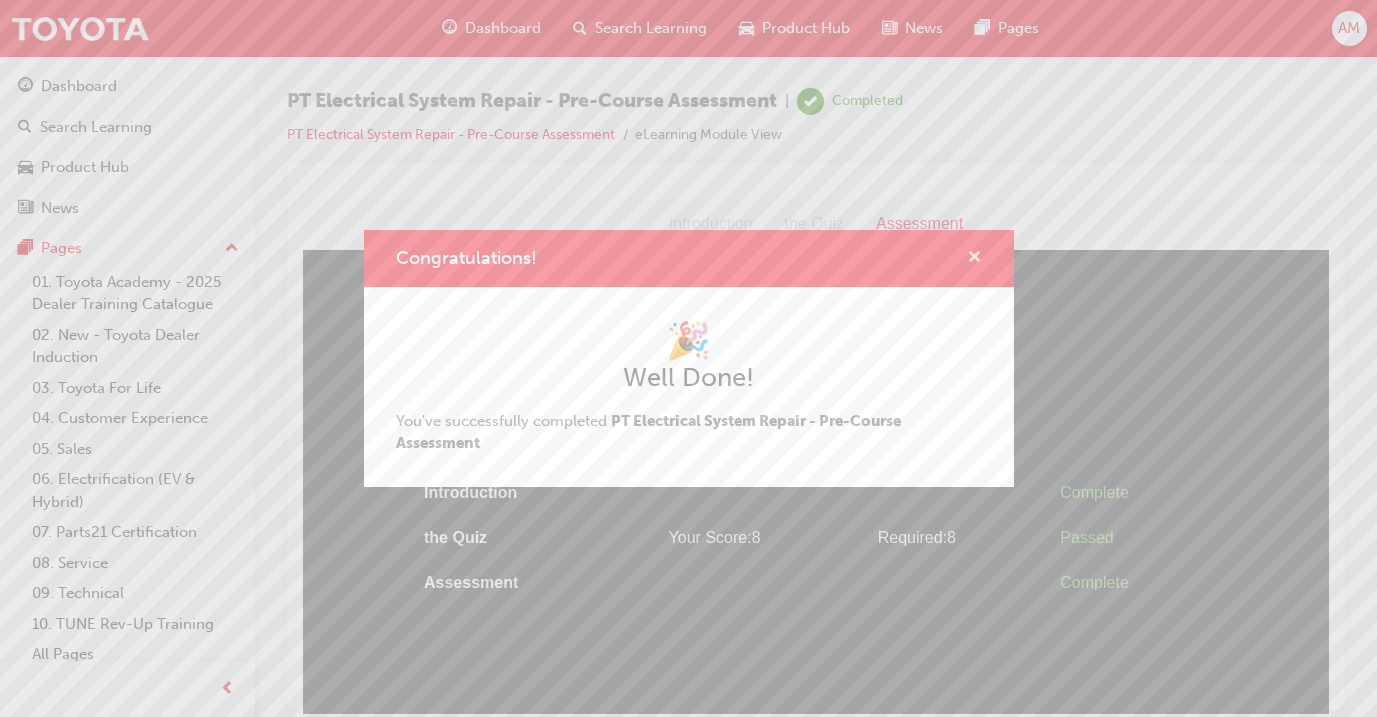 click at bounding box center (974, 259) 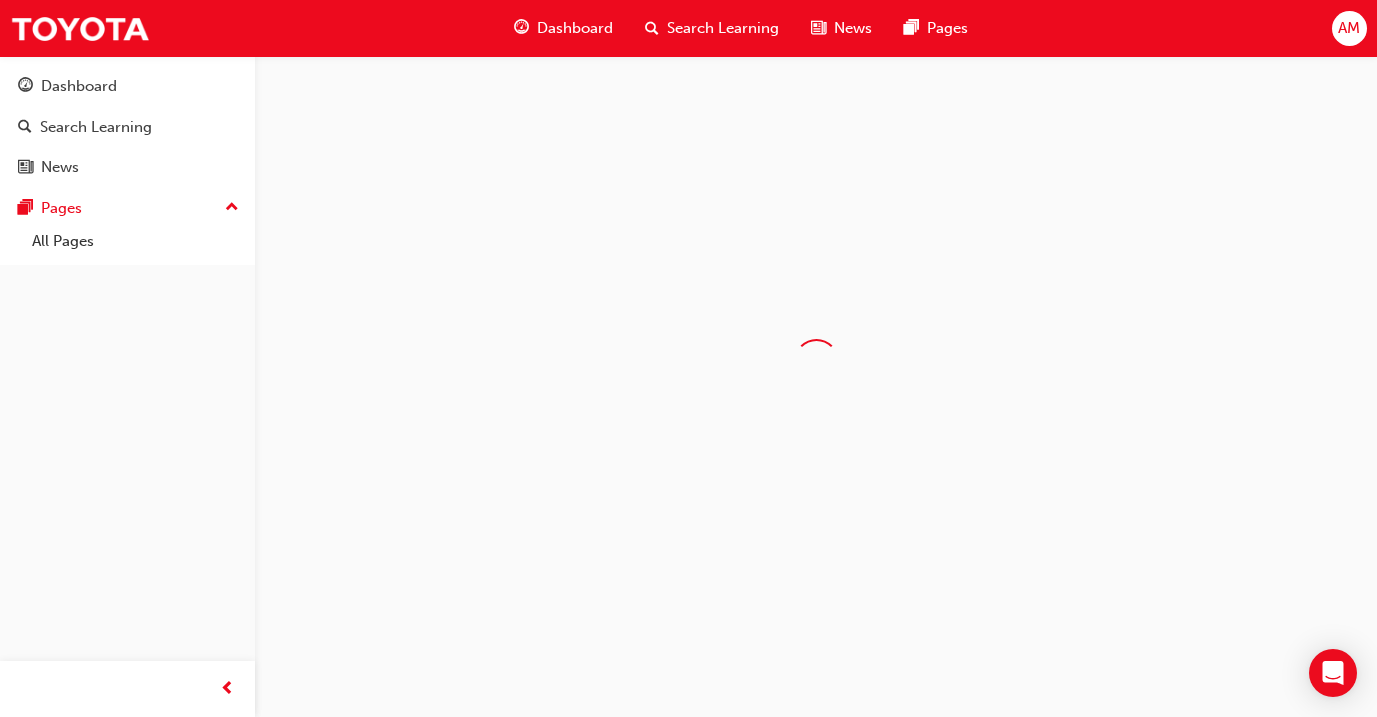 scroll, scrollTop: 0, scrollLeft: 0, axis: both 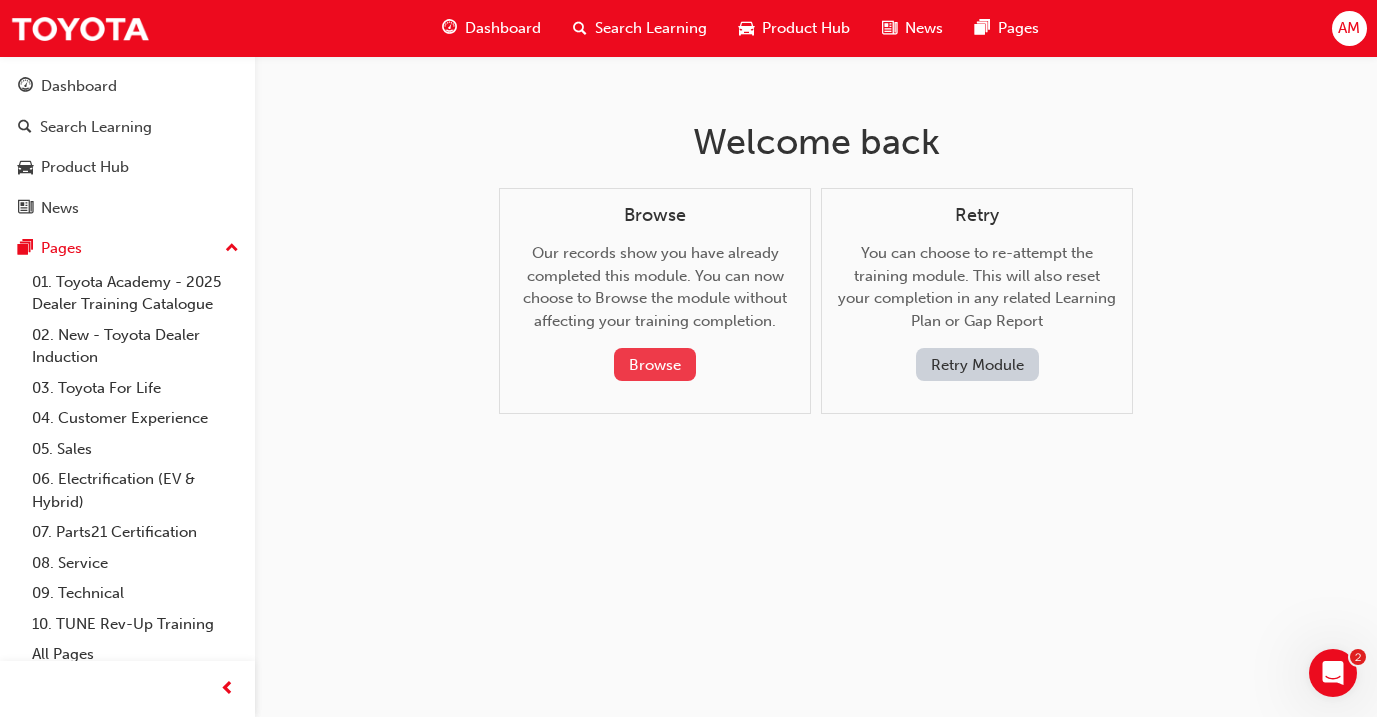 click on "Browse" at bounding box center (655, 364) 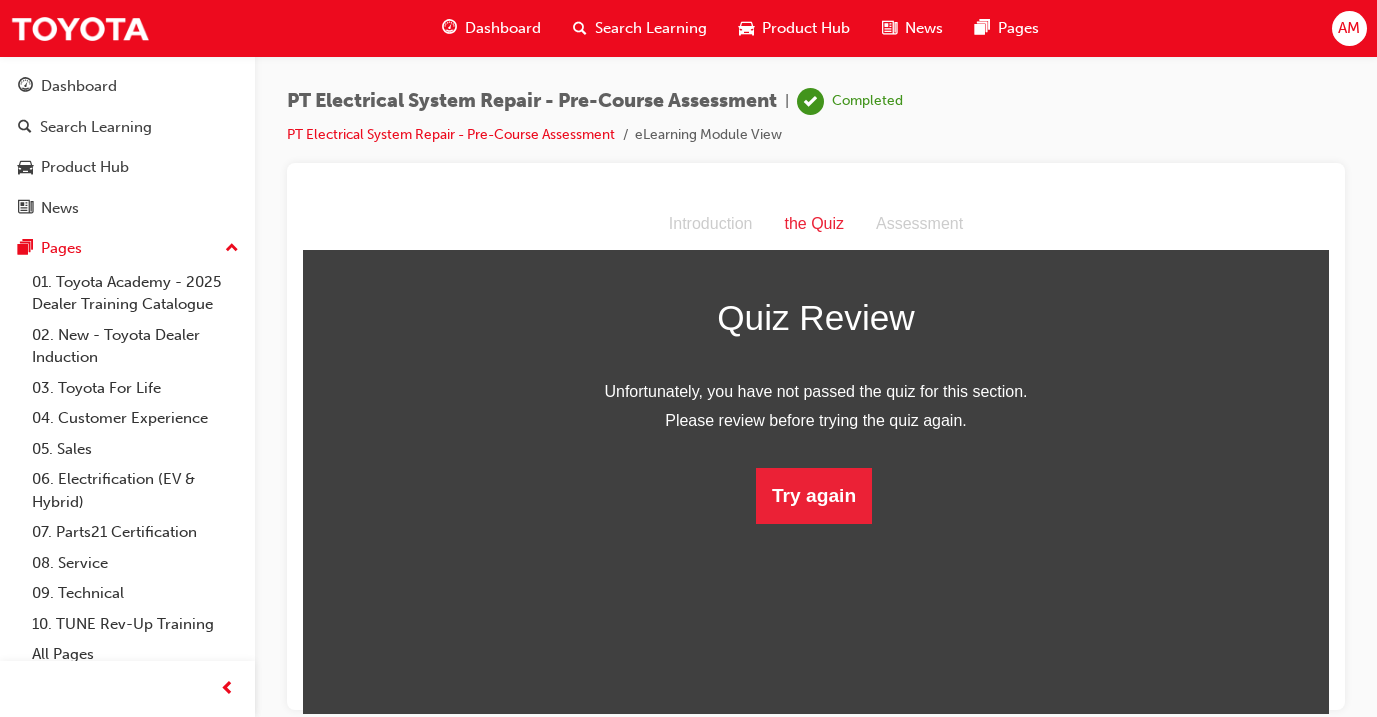 scroll, scrollTop: 0, scrollLeft: 0, axis: both 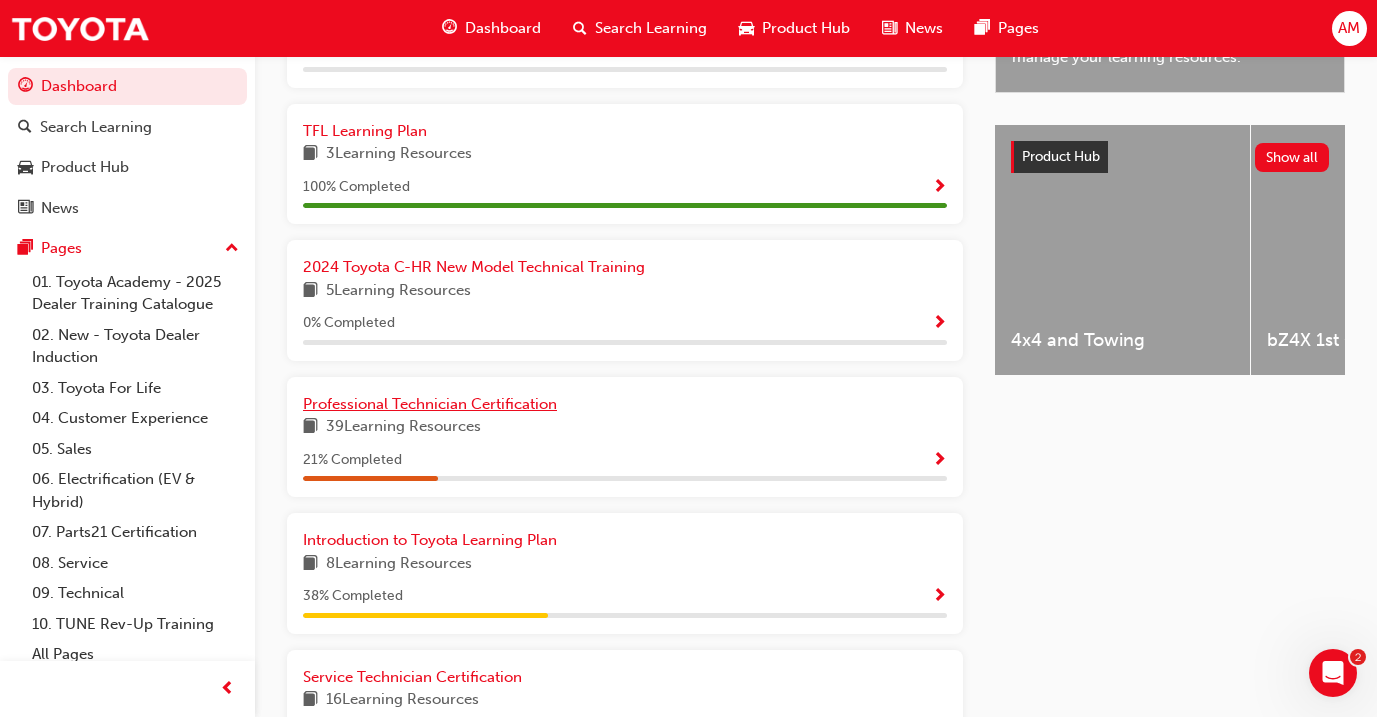 click on "Professional Technician Certification" at bounding box center [430, 404] 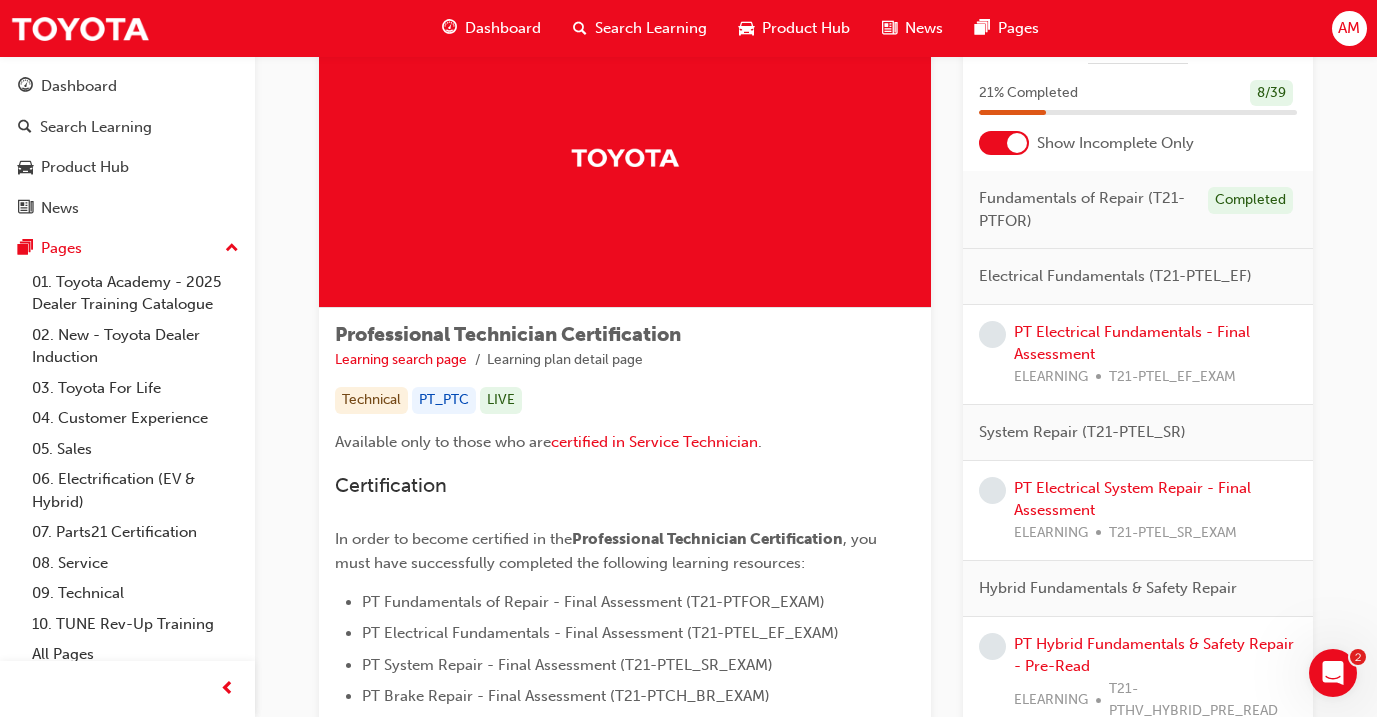 scroll, scrollTop: 106, scrollLeft: 0, axis: vertical 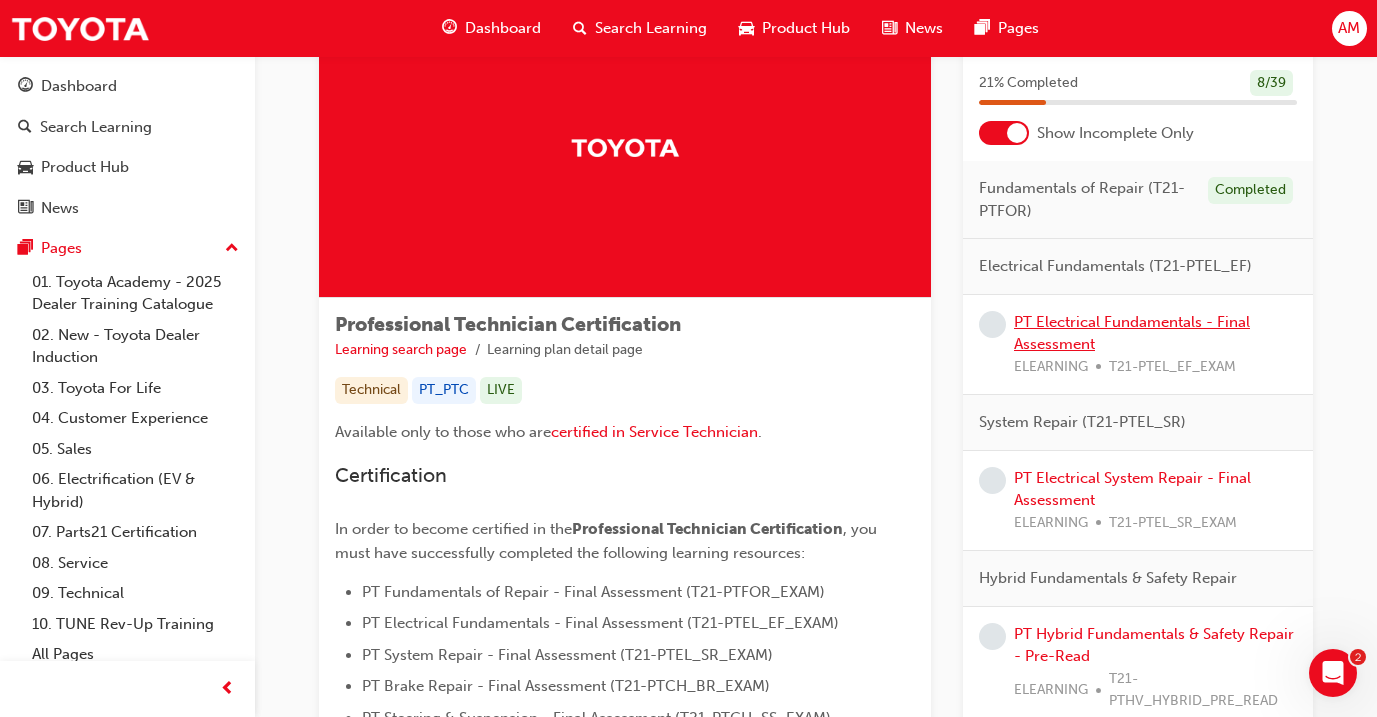 click on "PT Electrical Fundamentals - Final Assessment" at bounding box center (1132, 333) 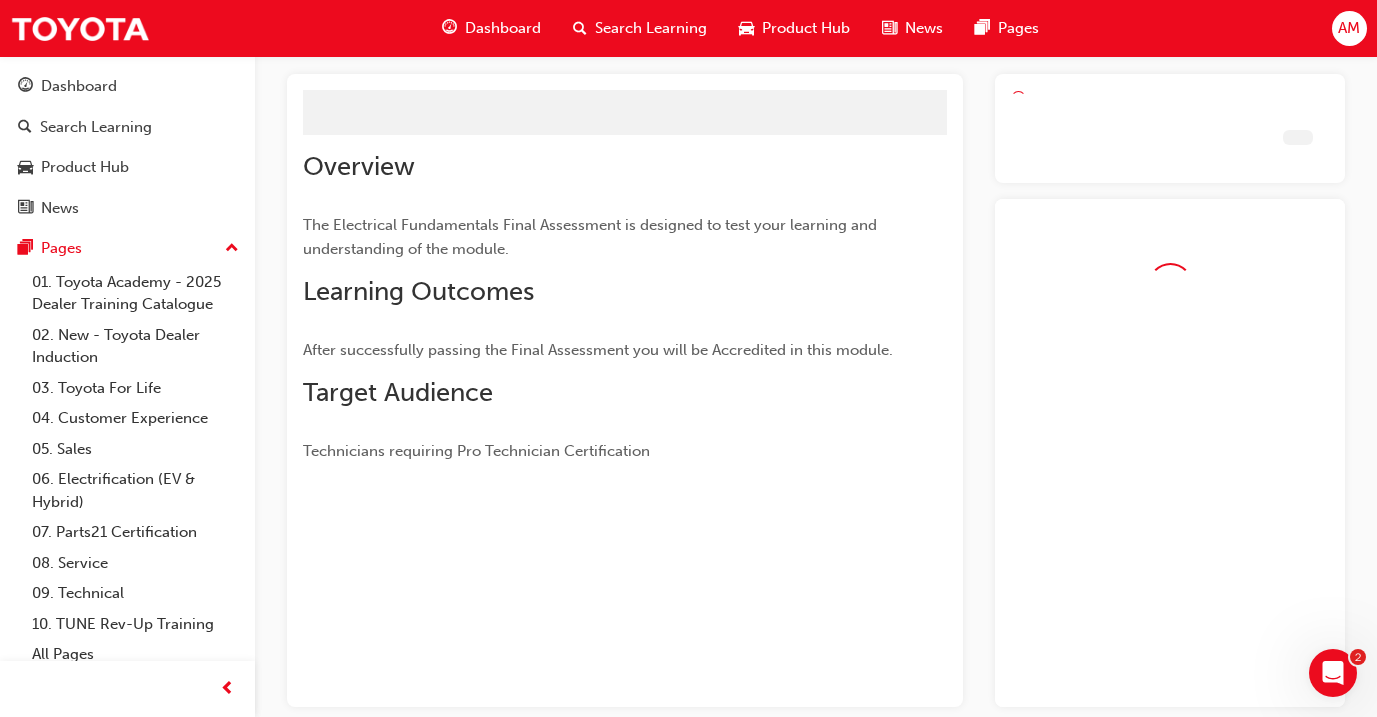 scroll, scrollTop: 0, scrollLeft: 0, axis: both 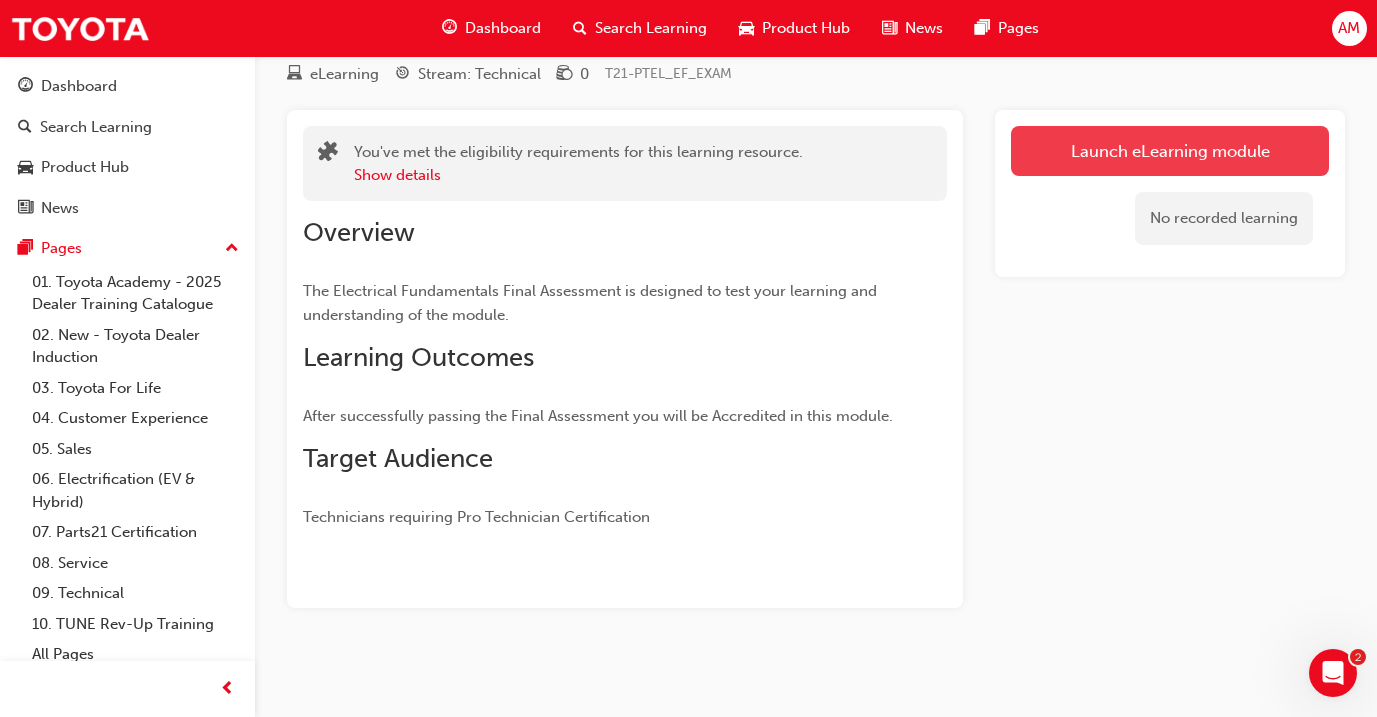 click on "Launch eLearning module" at bounding box center [1170, 151] 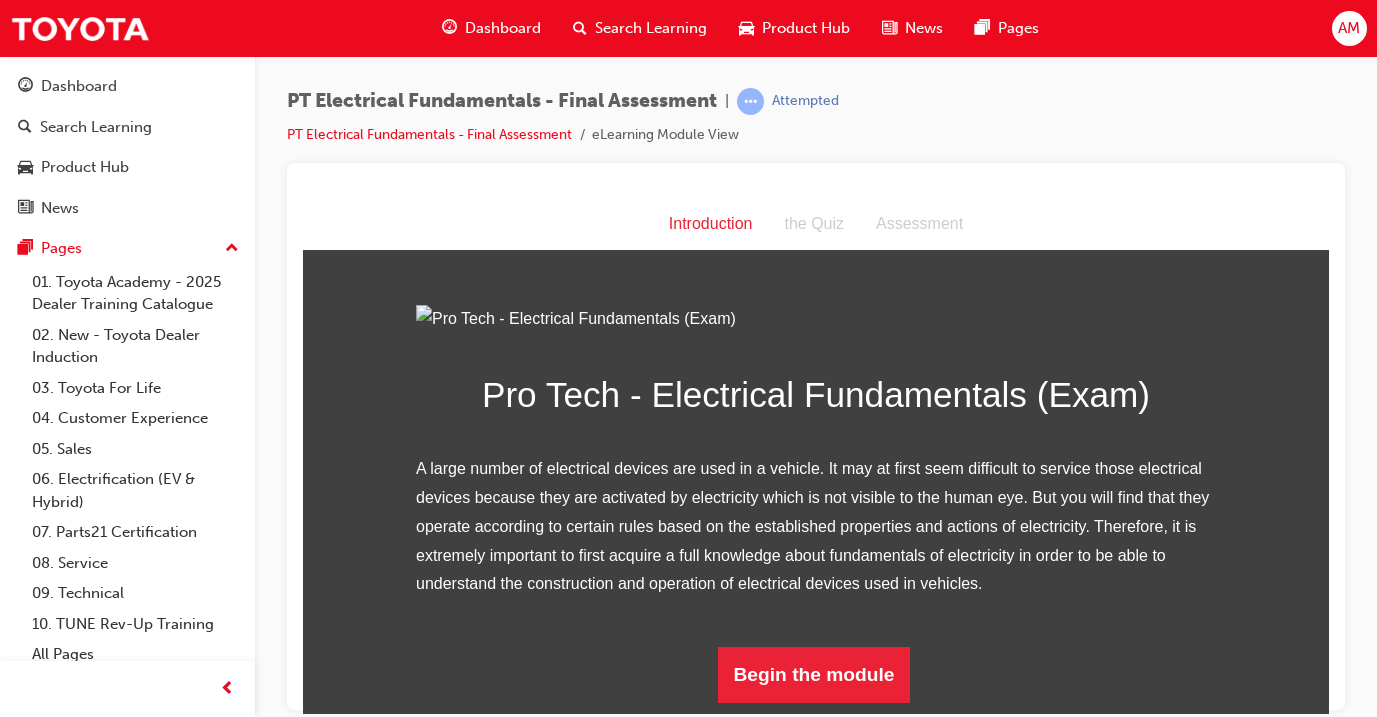 scroll, scrollTop: 204, scrollLeft: 0, axis: vertical 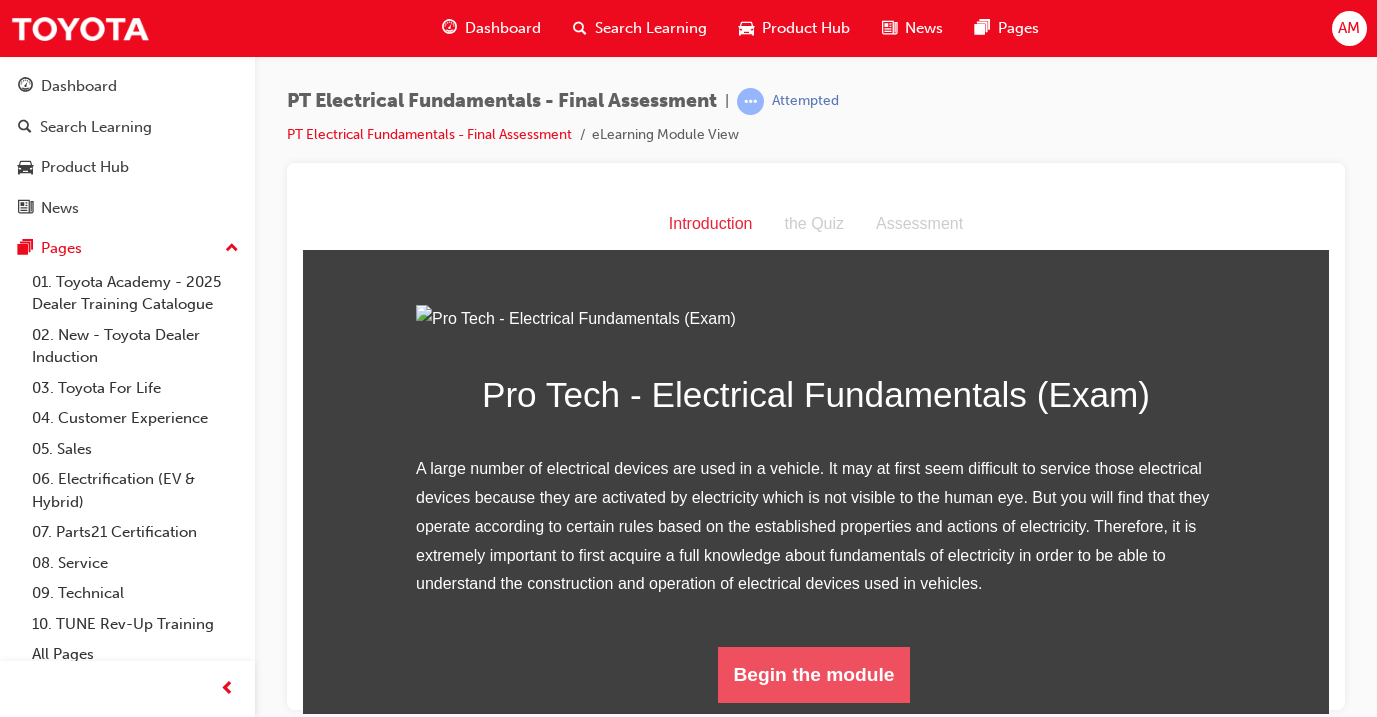 click on "Begin the module" at bounding box center [814, 674] 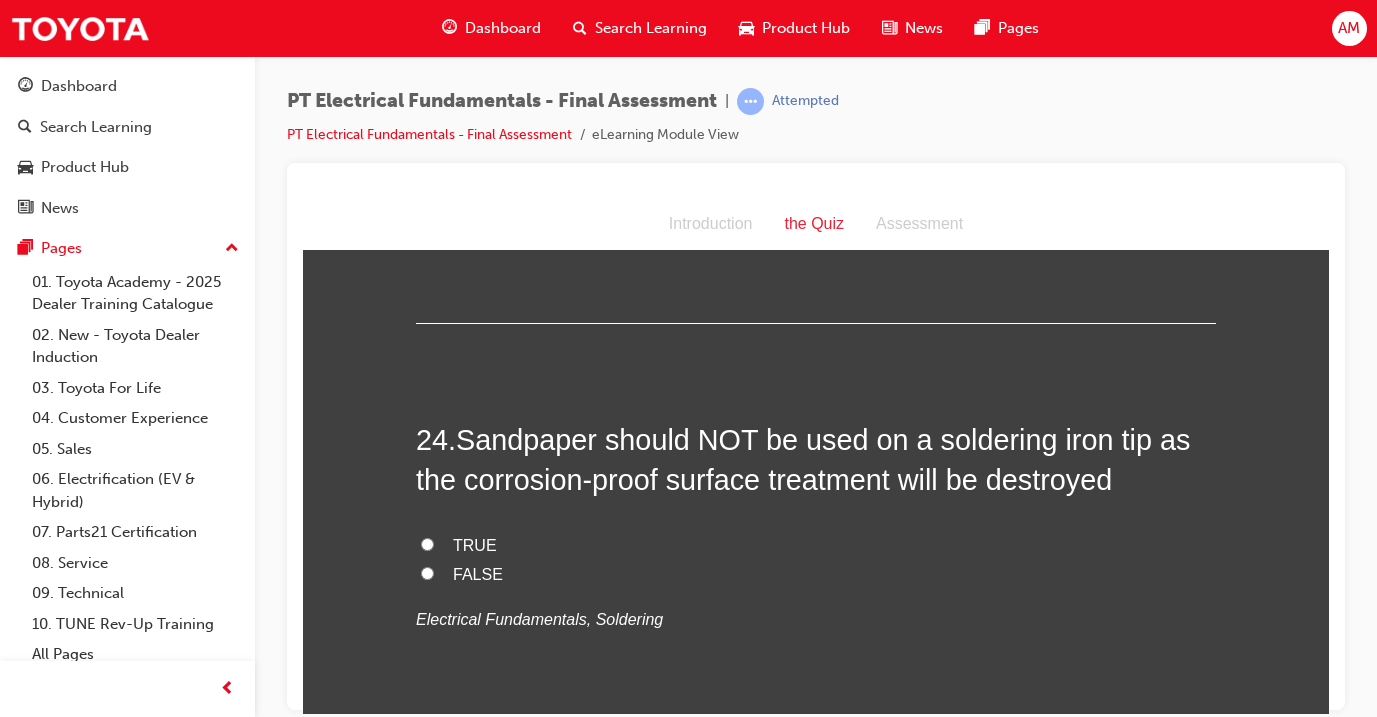scroll, scrollTop: 9941, scrollLeft: 0, axis: vertical 